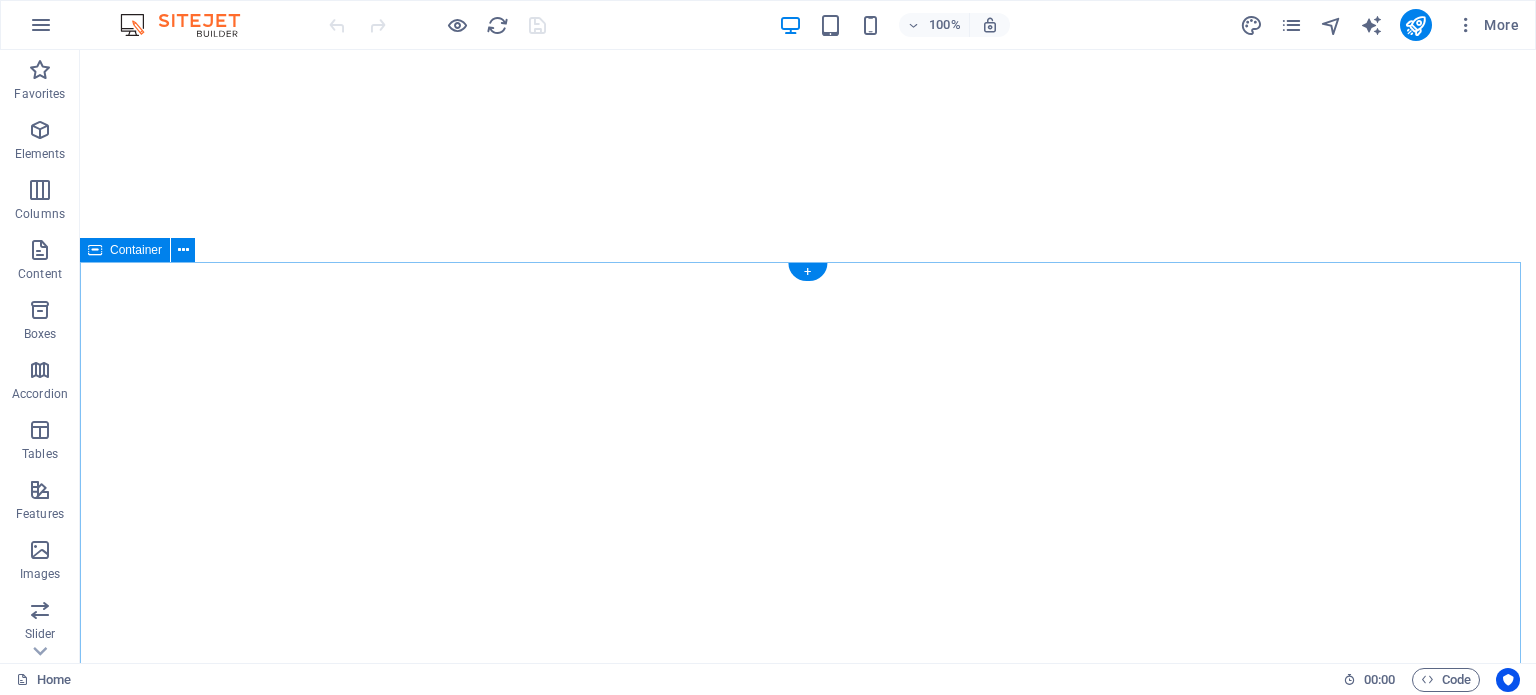 scroll, scrollTop: 0, scrollLeft: 0, axis: both 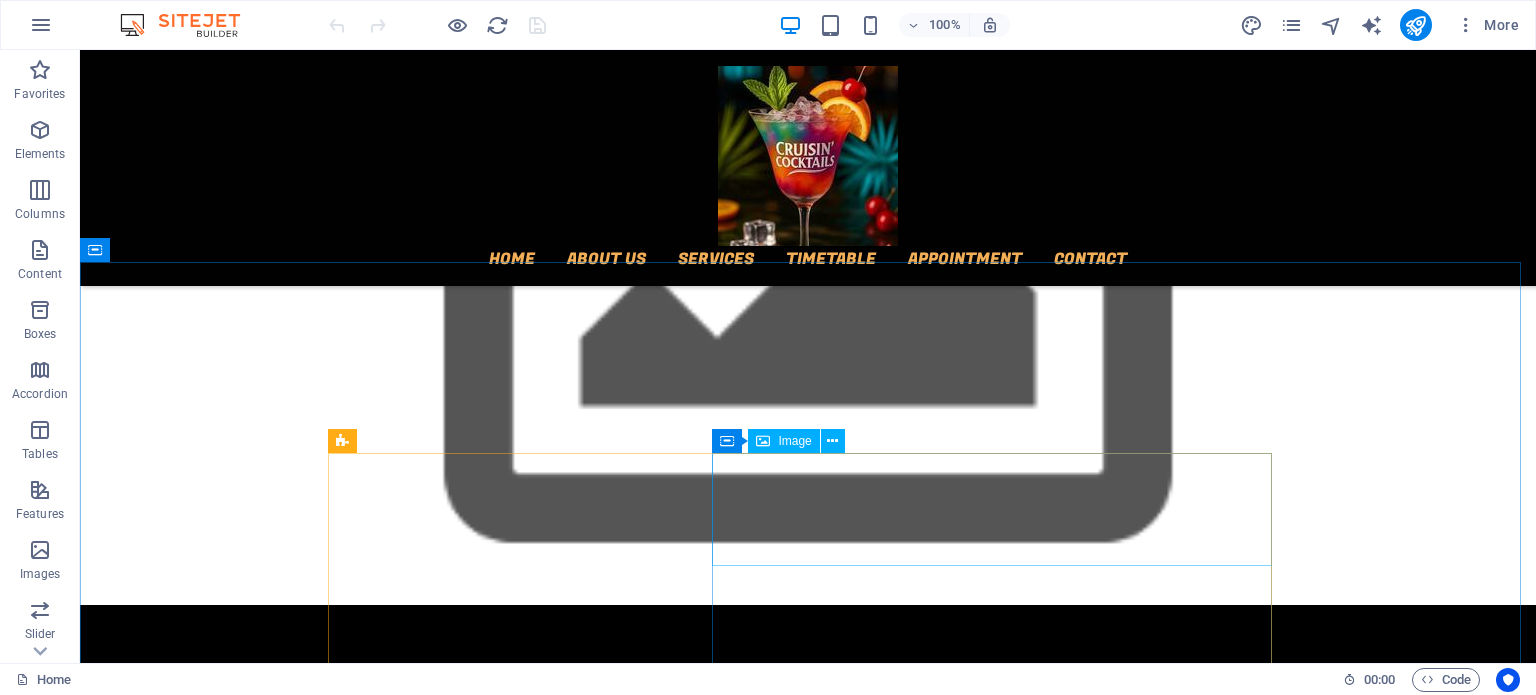 click on "Image" at bounding box center [794, 441] 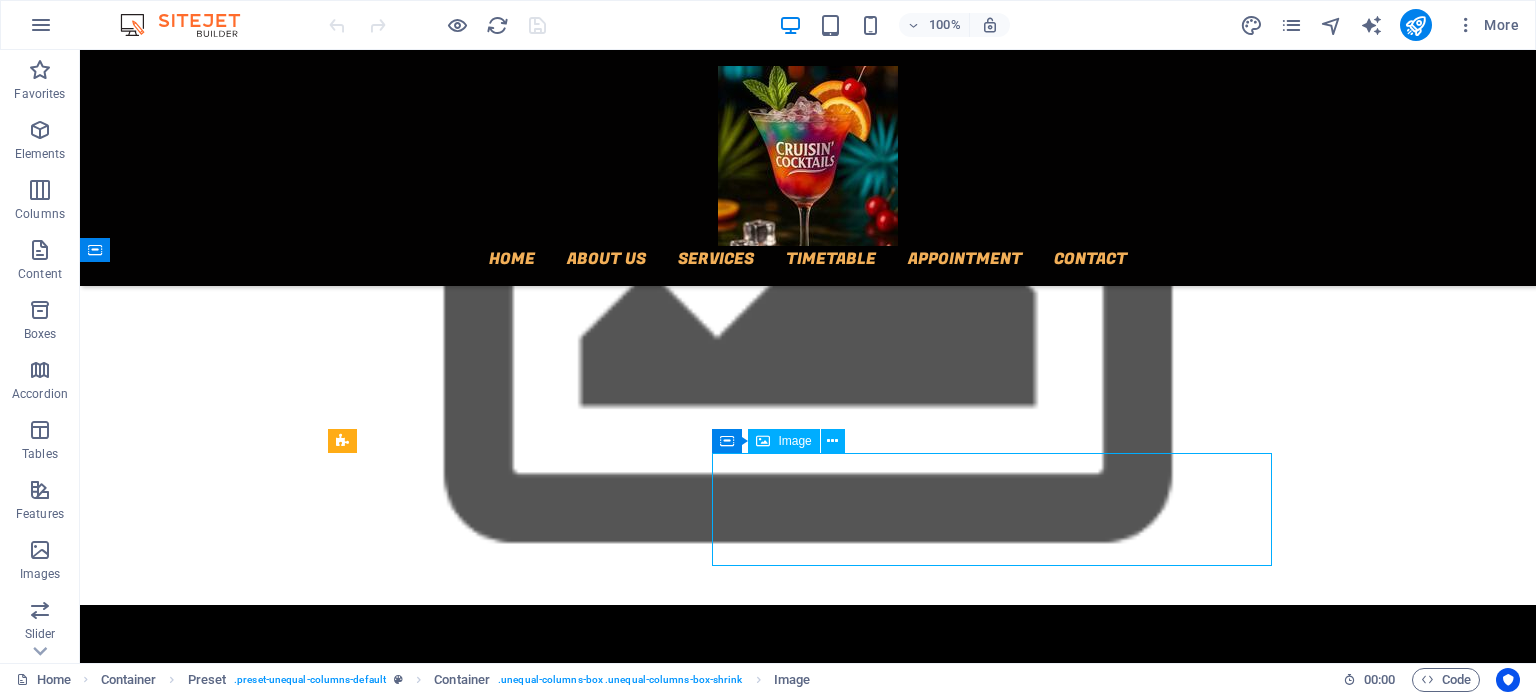 click on "Image" at bounding box center (794, 441) 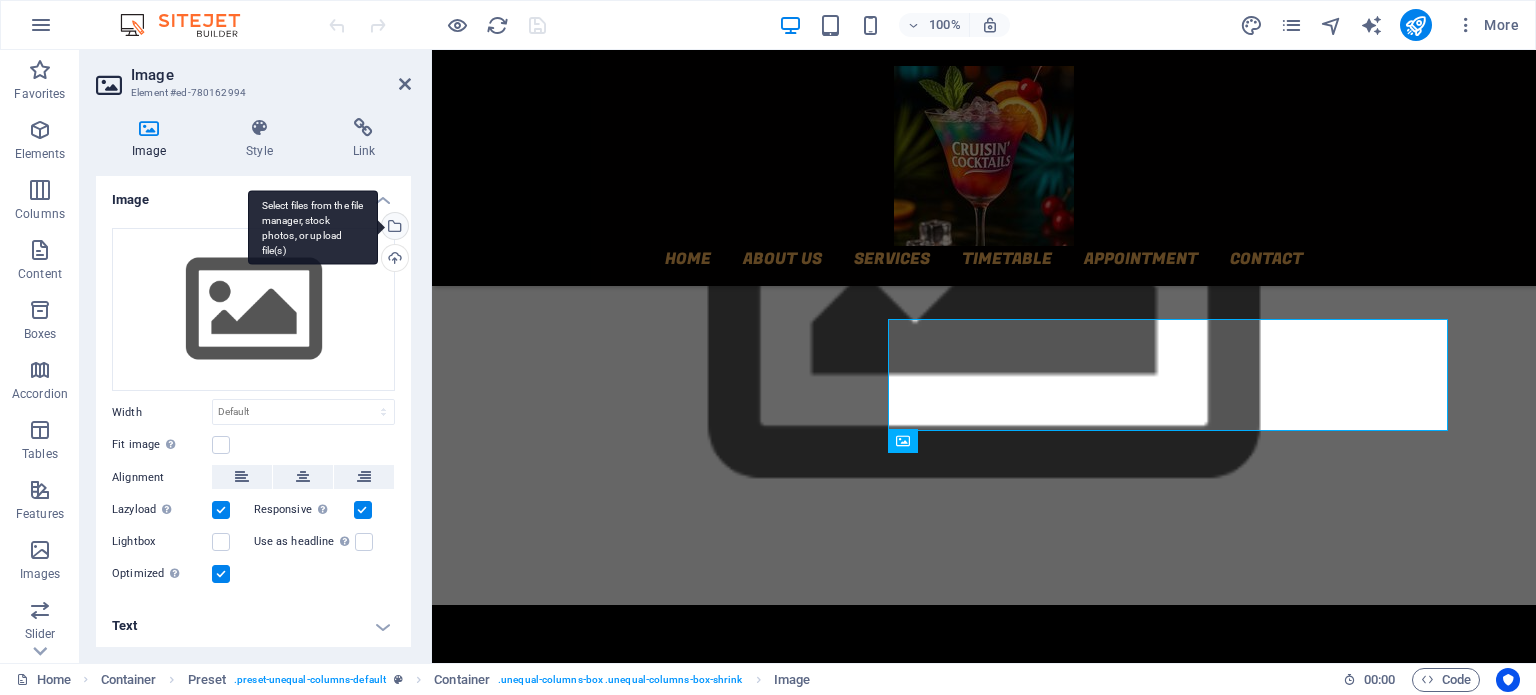 click on "Select files from the file manager, stock photos, or upload file(s)" at bounding box center (313, 227) 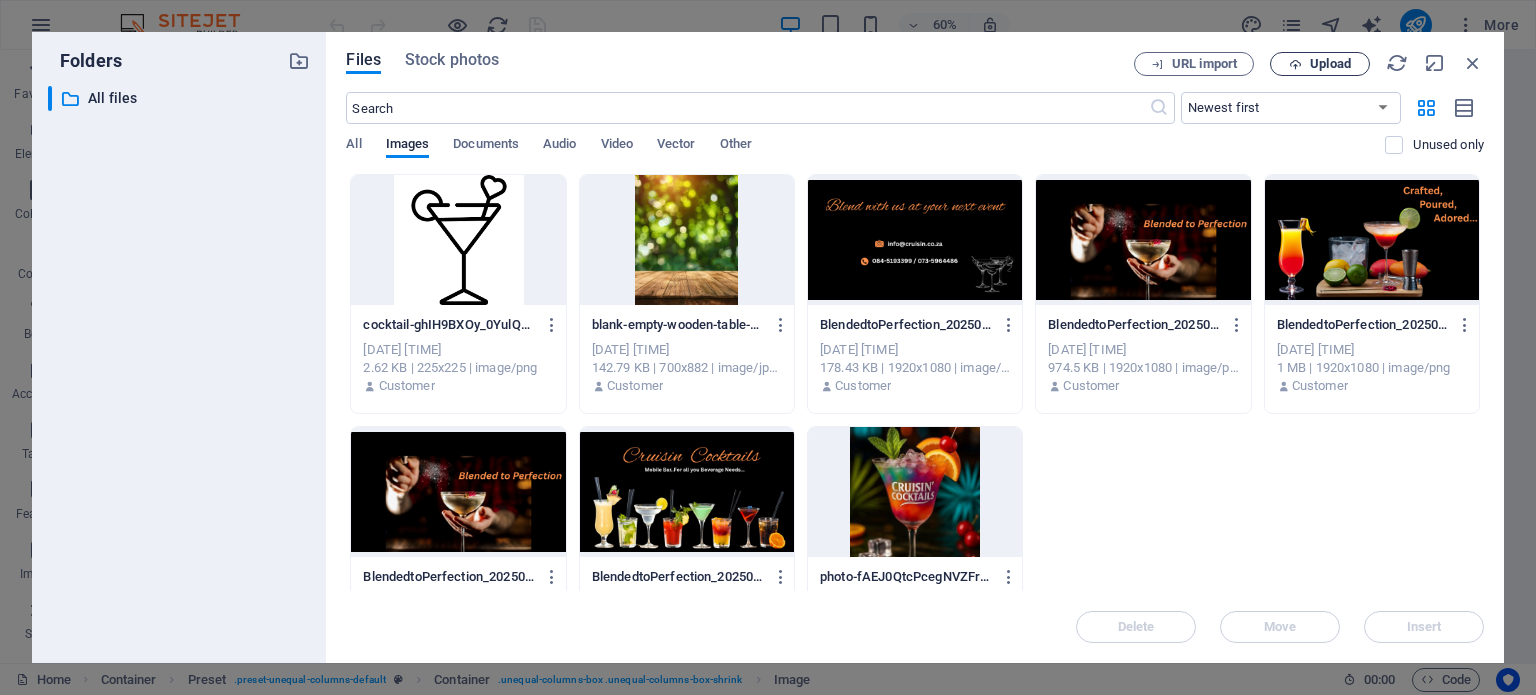 click on "Upload" at bounding box center [1330, 64] 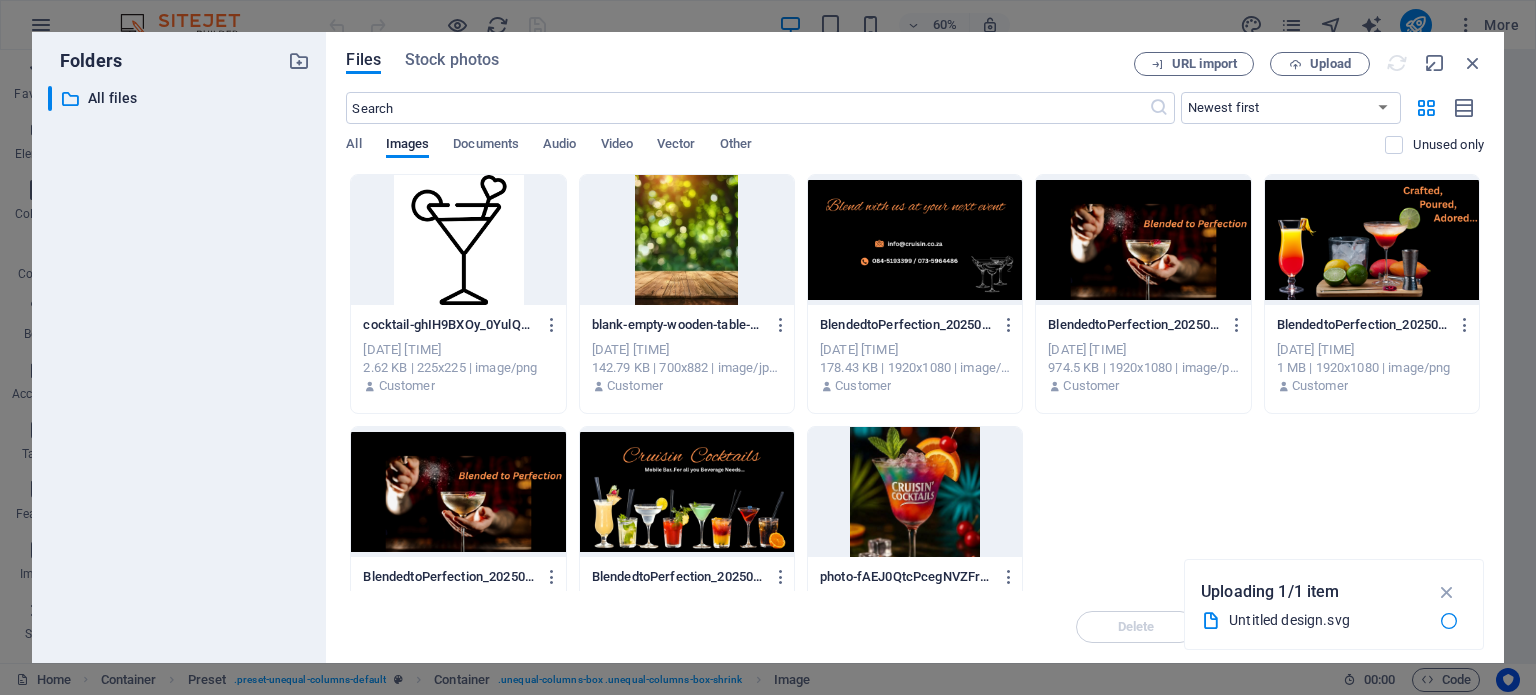 scroll, scrollTop: 805, scrollLeft: 0, axis: vertical 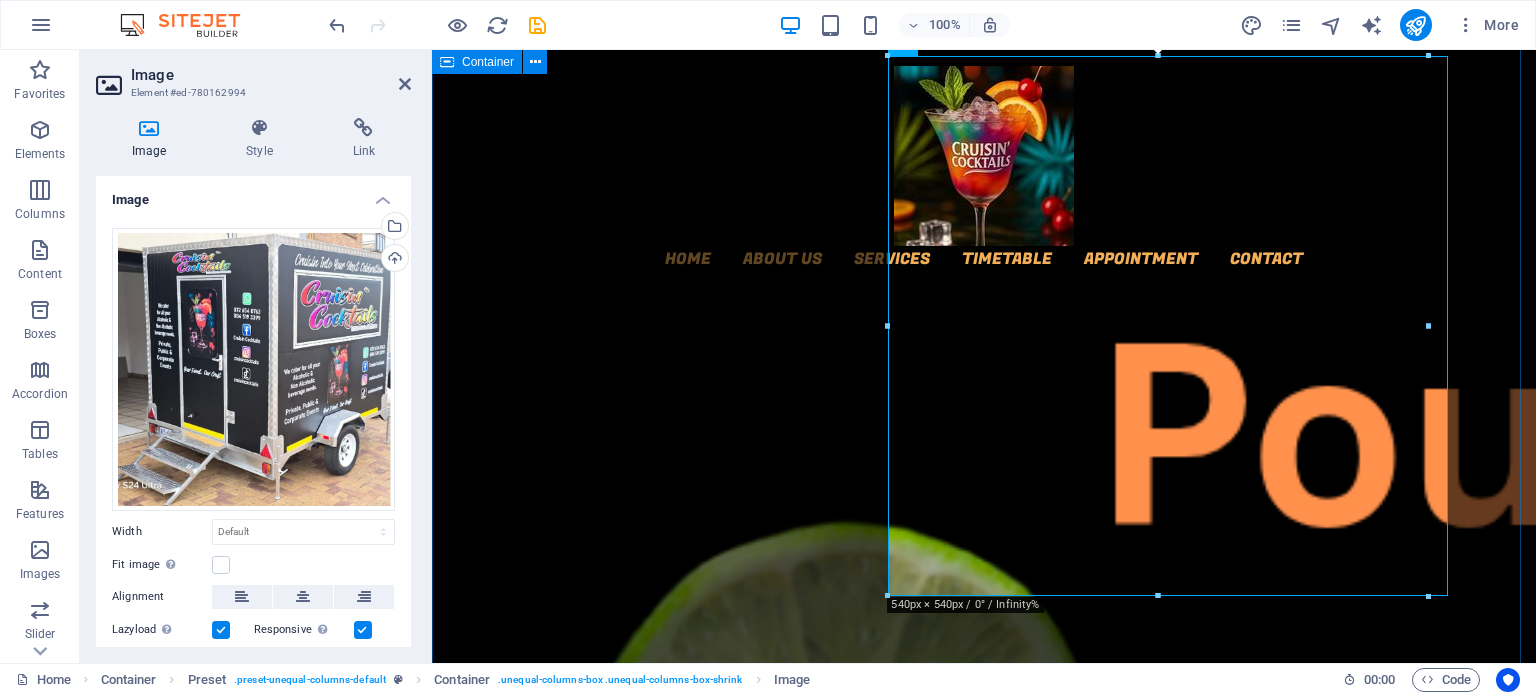 click on "[WEBSITE] Your kzn mobile bar service Cruisin Cocktails is a mobile bar service offering innovative and unique bar experience for private events, corporate events and public events. The business will provide a fully equipped bar inside a trailer that is capable of serving alcoholic and non-alcoholic drinks. The mobile bar will cater for events for any age group (Adult events or a kid’s event). With our different packages and prices, we will be able to cater and attract a diverse range of customers. The goal is to bring the bar to the event offering our elite service, convenience, quality and a fun atmosphere wherever it is needed." at bounding box center [984, 1368] 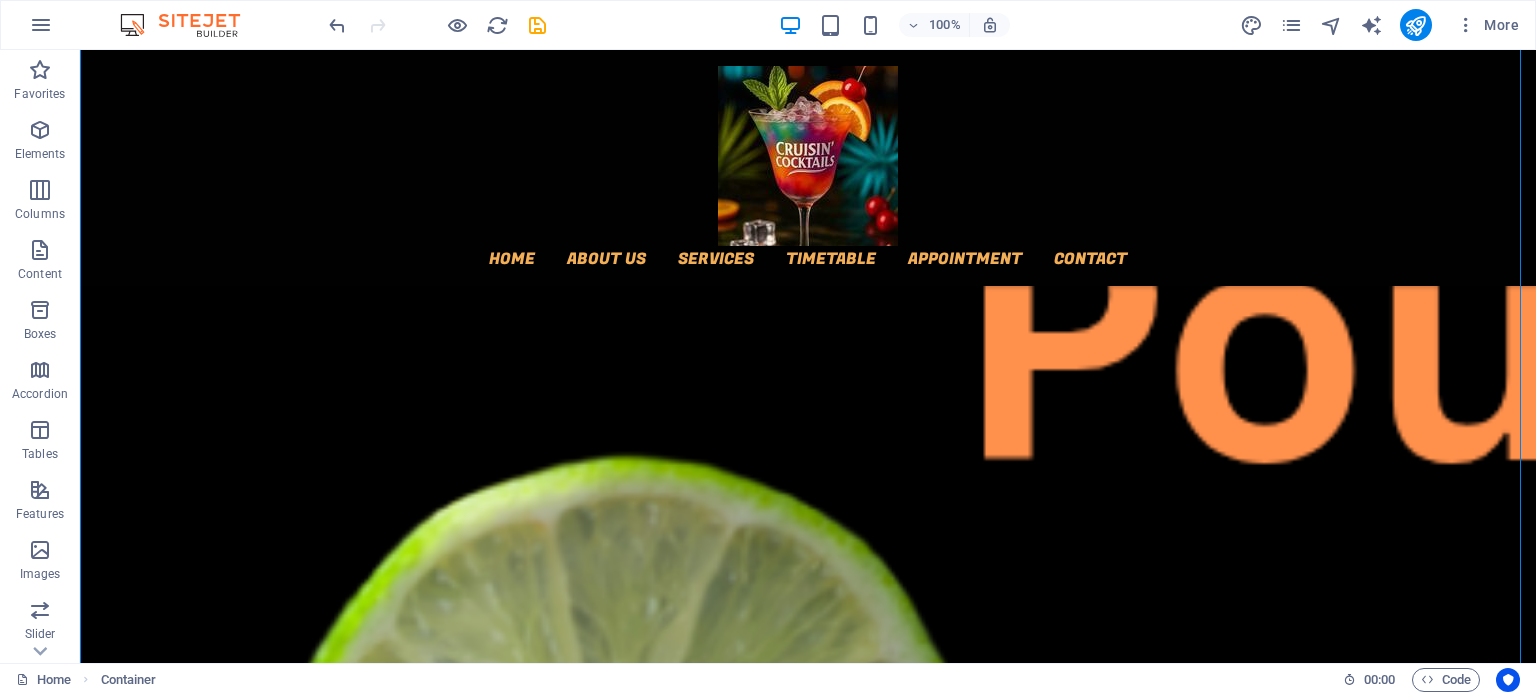 scroll, scrollTop: 771, scrollLeft: 0, axis: vertical 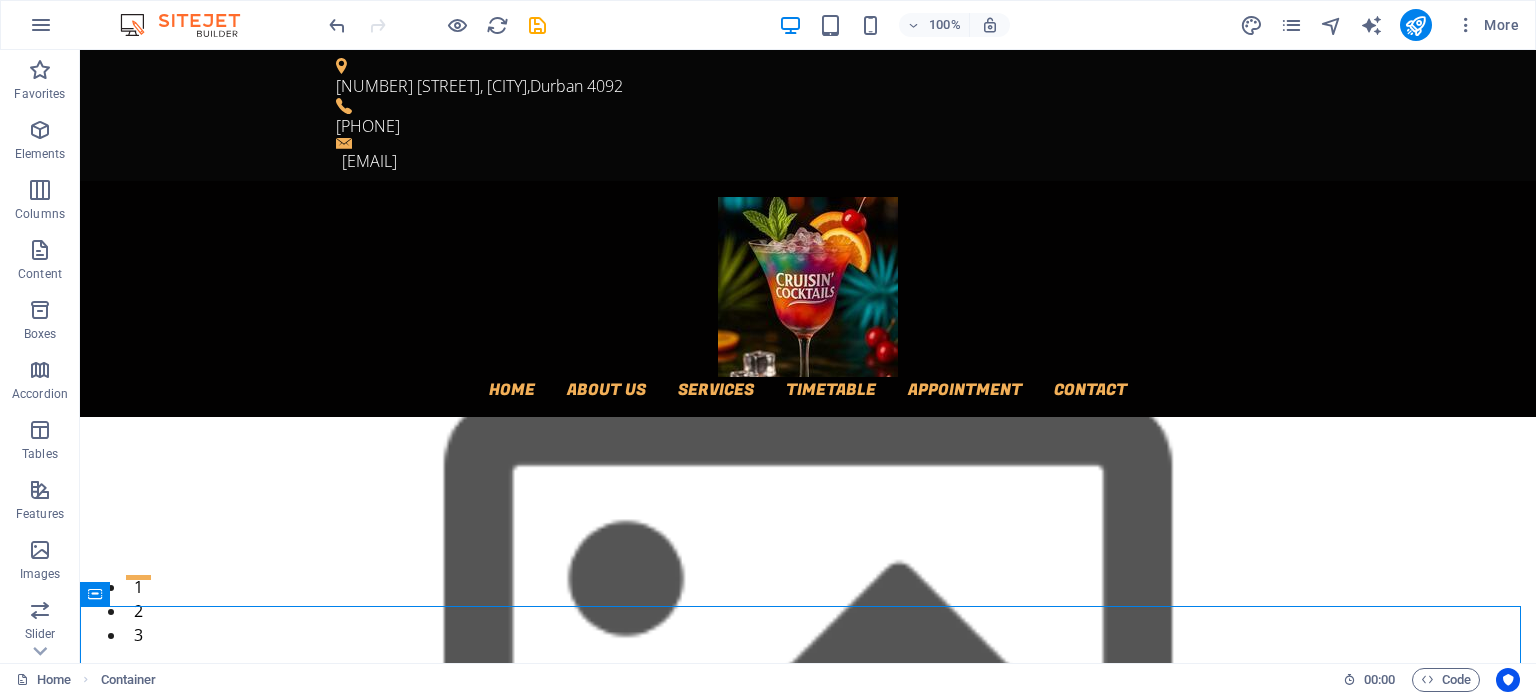 click at bounding box center (-641, 1492) 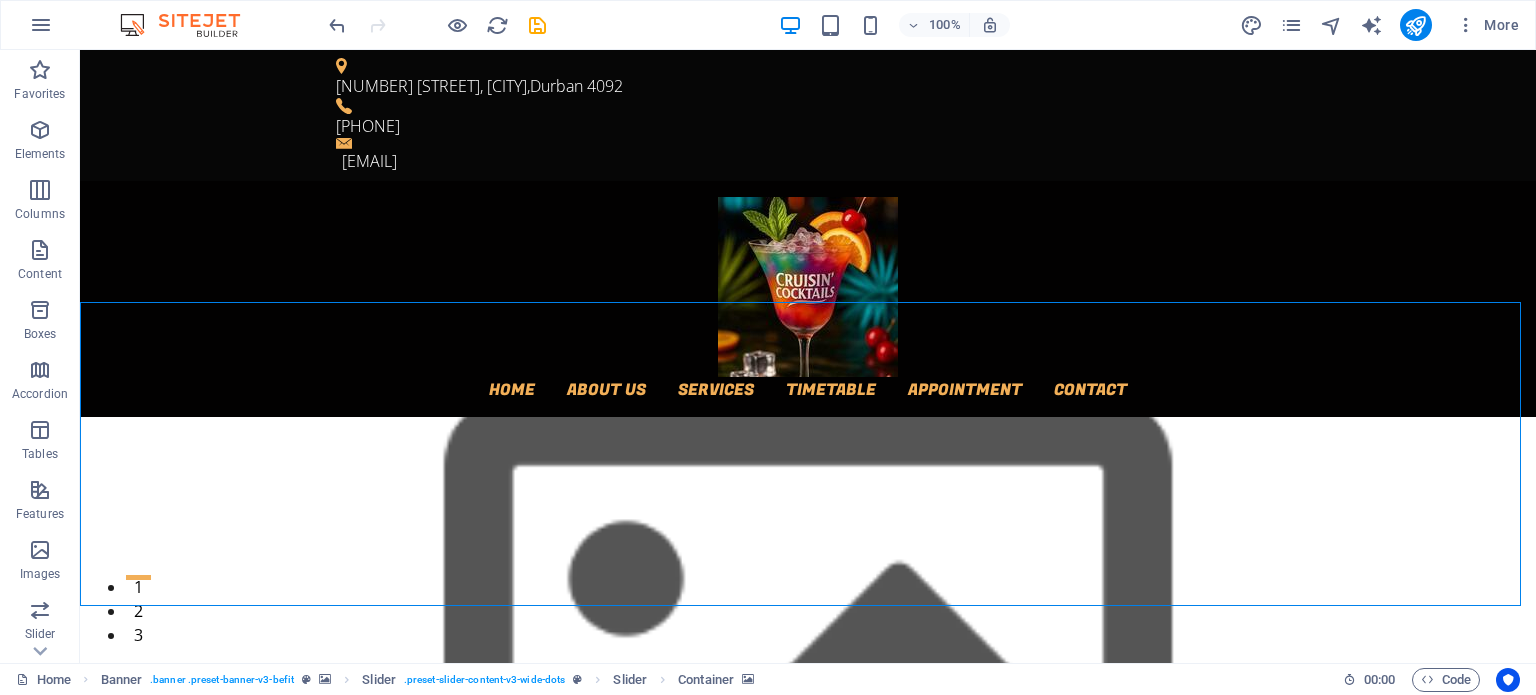 click at bounding box center [-641, 1492] 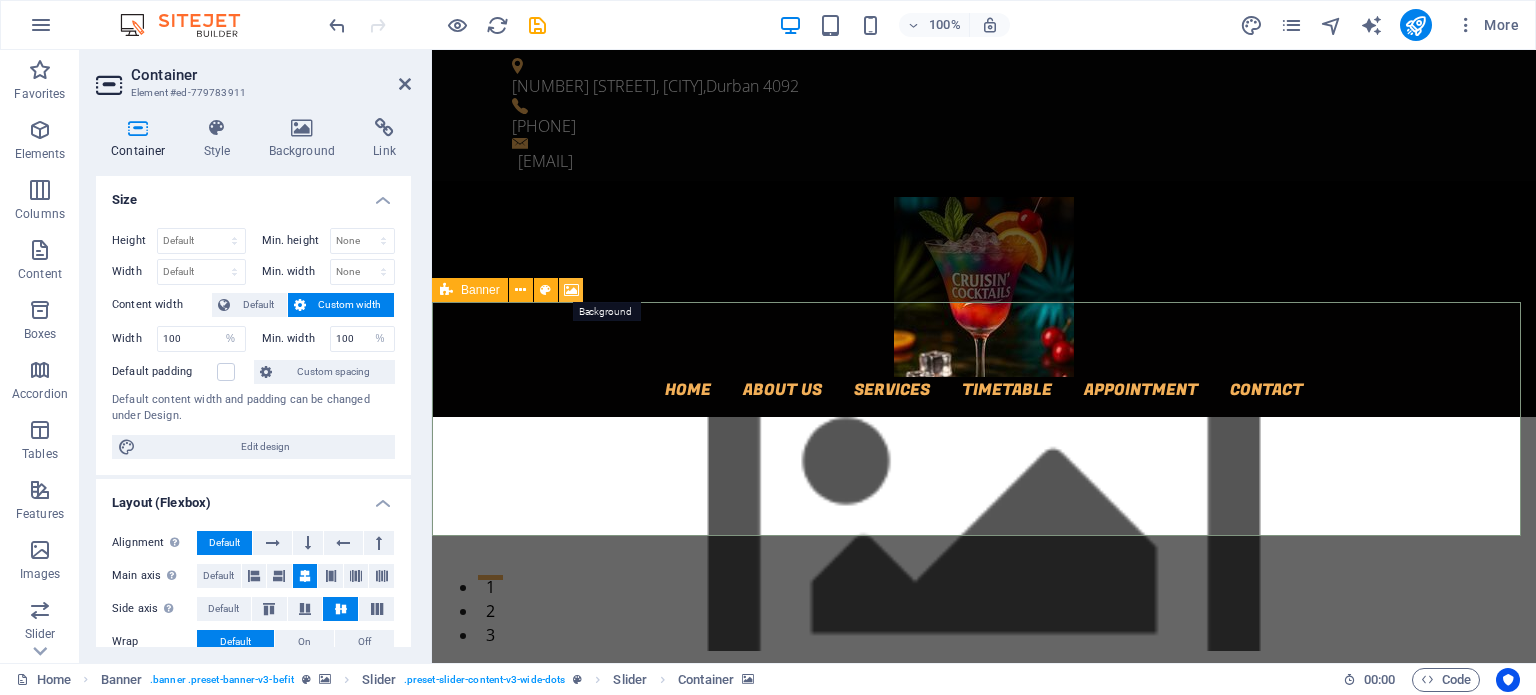 click at bounding box center [571, 290] 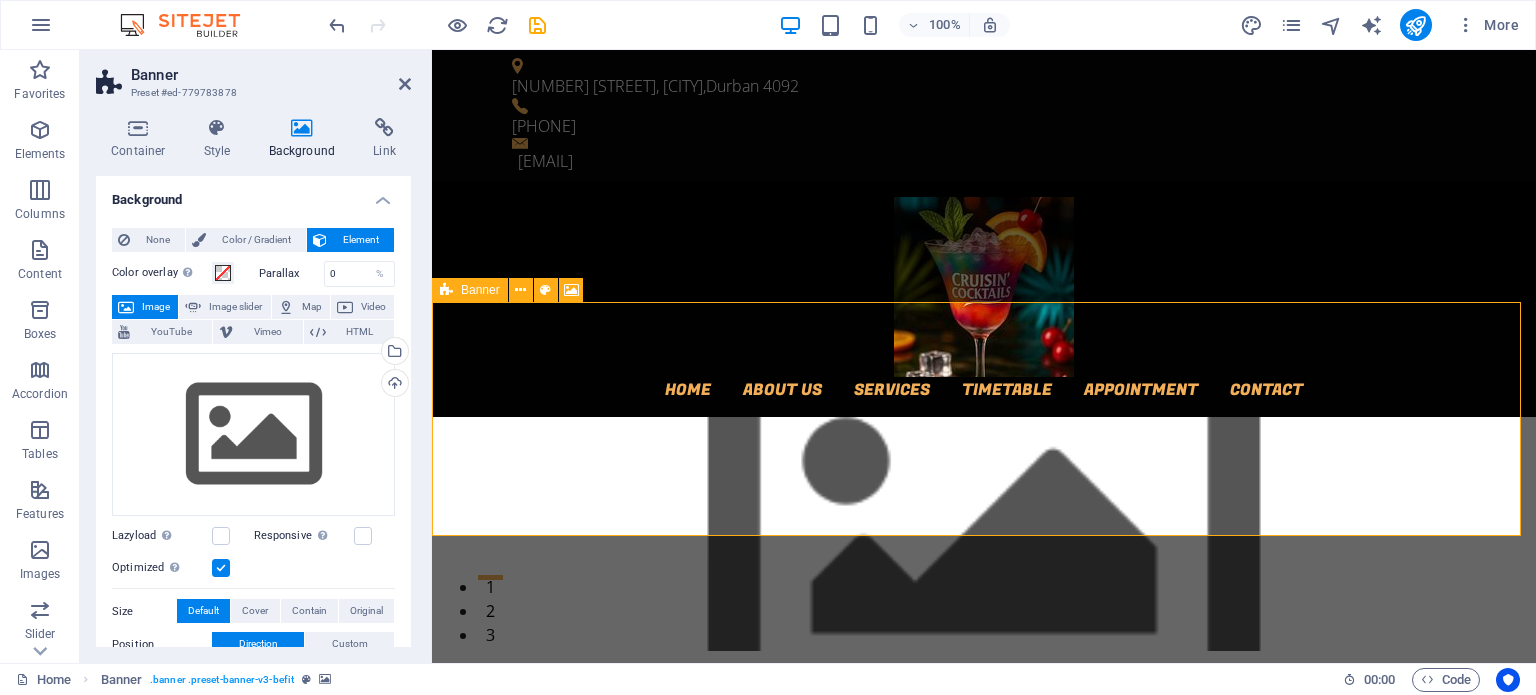 click on "Banner" at bounding box center (480, 290) 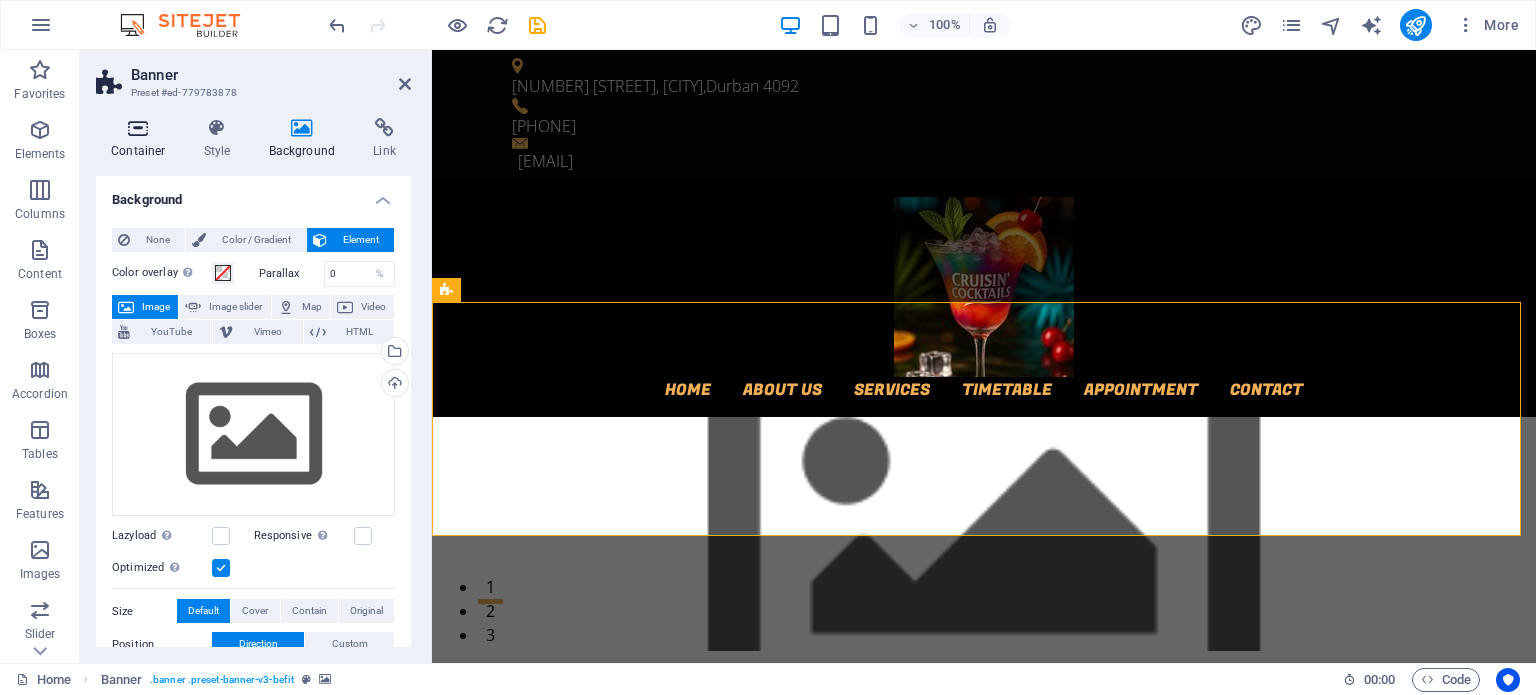 click at bounding box center [138, 128] 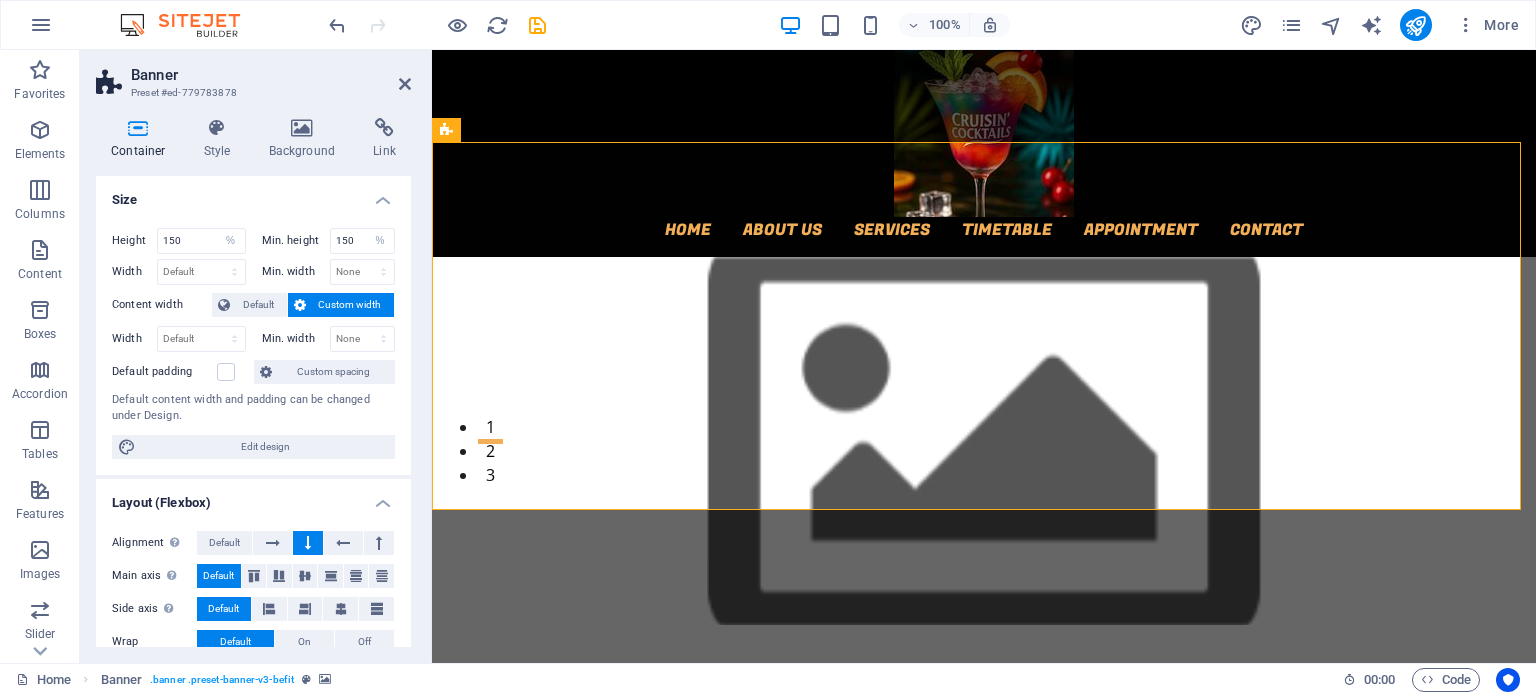 scroll, scrollTop: 132, scrollLeft: 0, axis: vertical 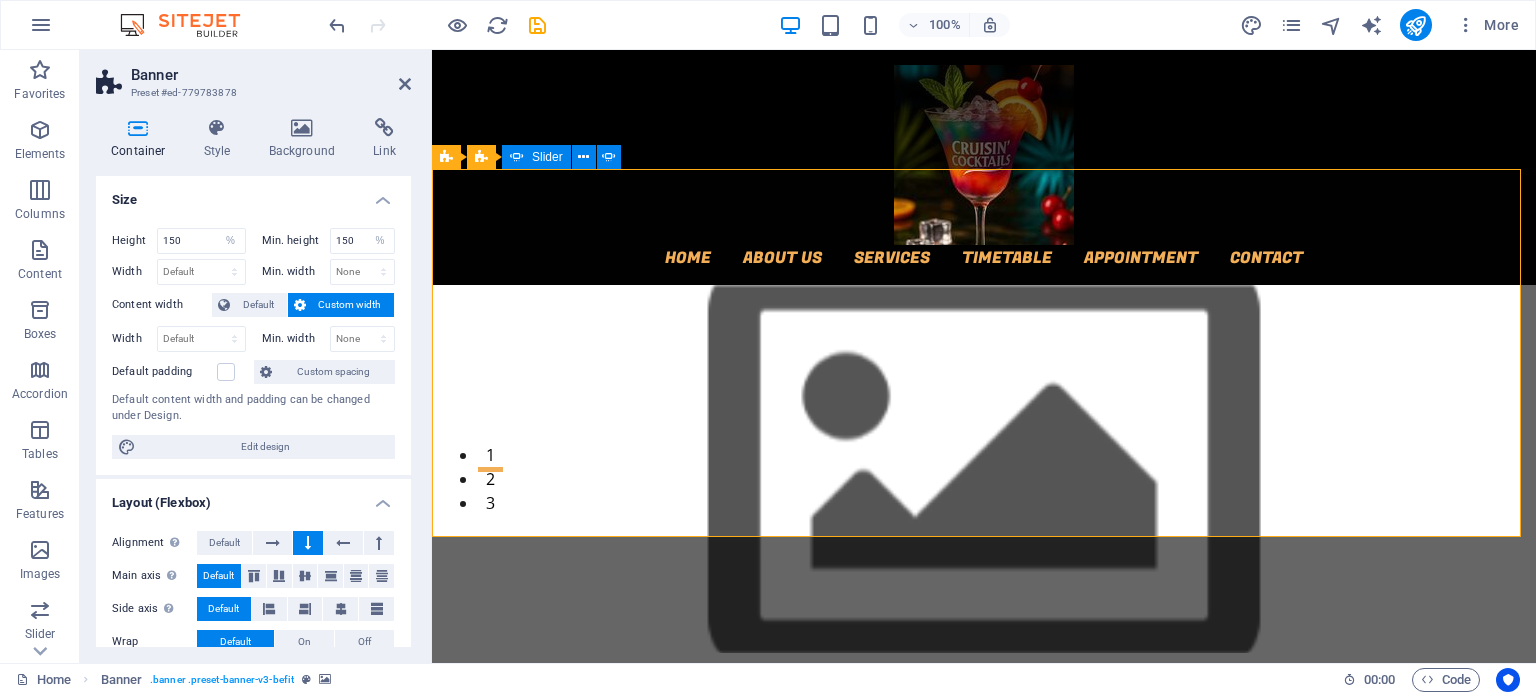 click on "3" at bounding box center [490, 493] 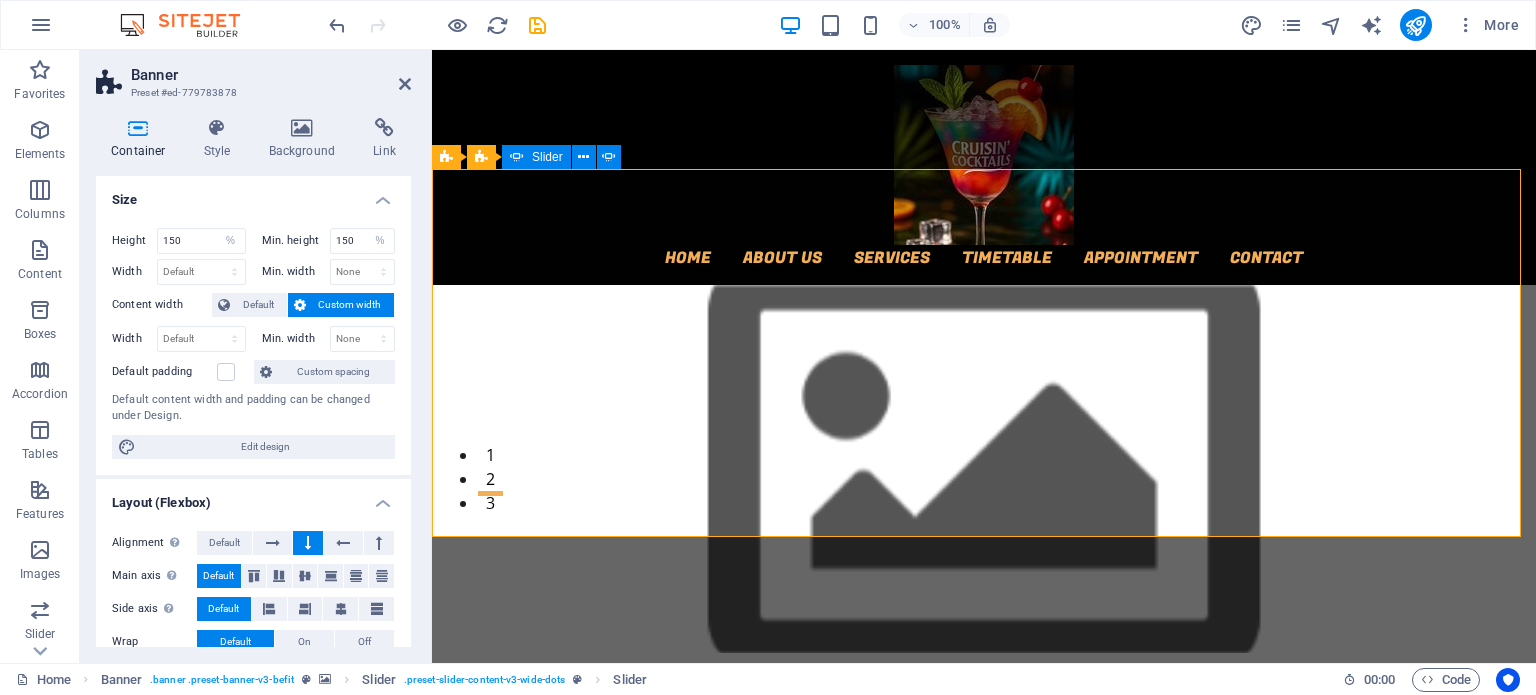 click at bounding box center [-2291, 2314] 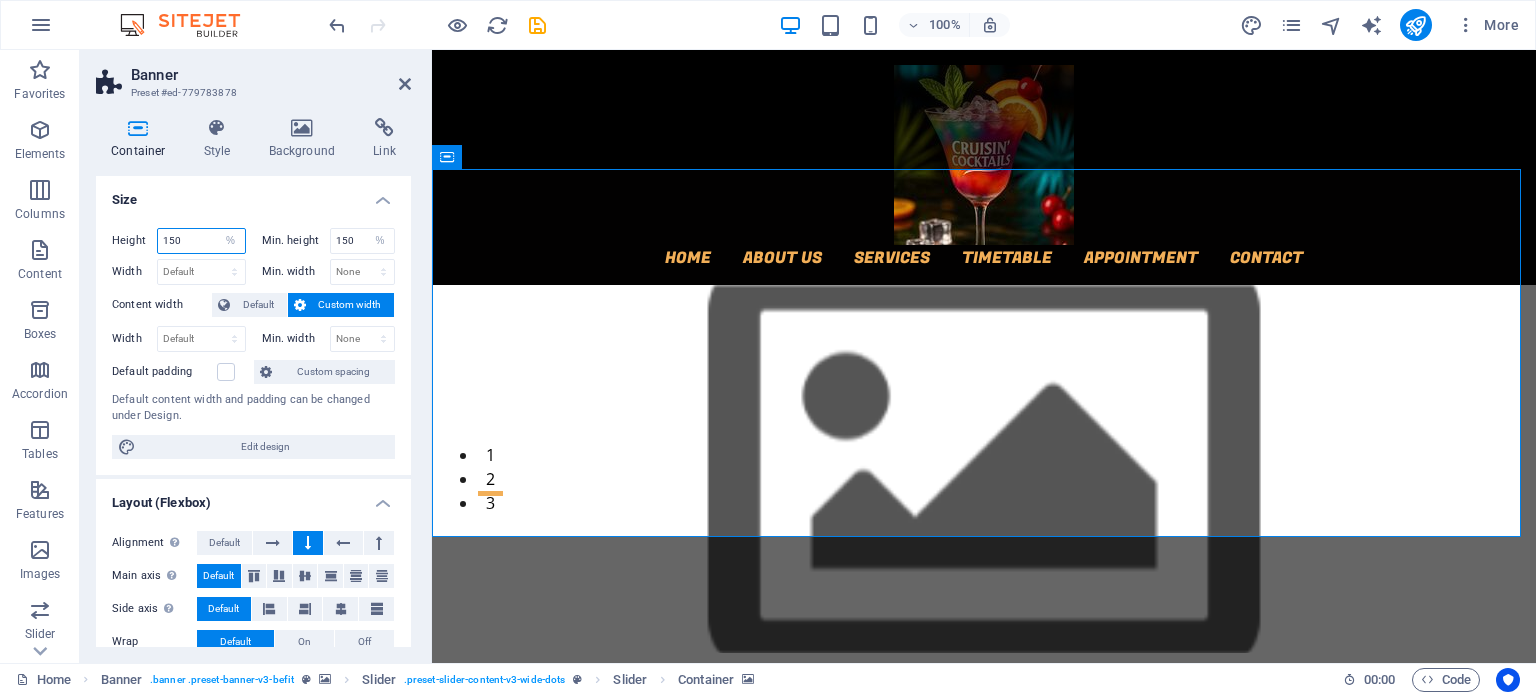 click on "150" at bounding box center [201, 241] 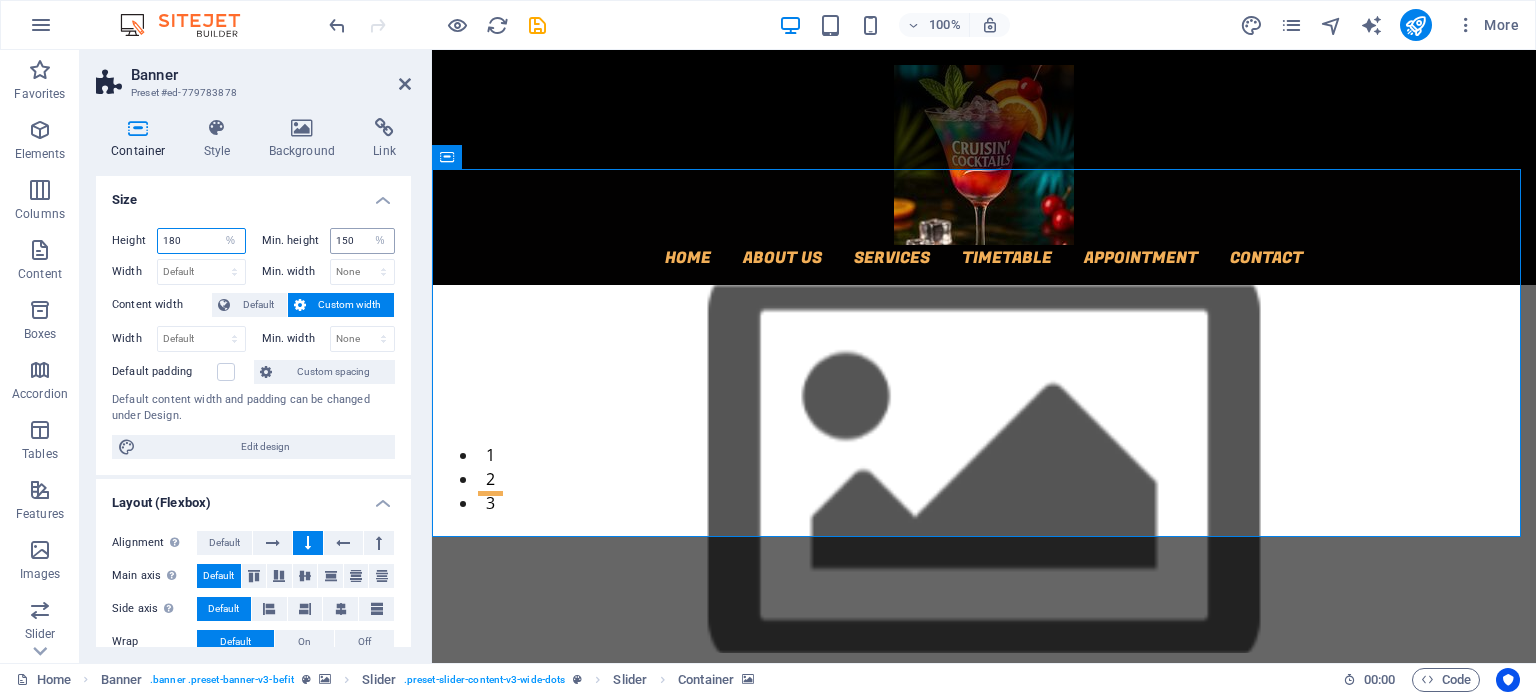 type on "180" 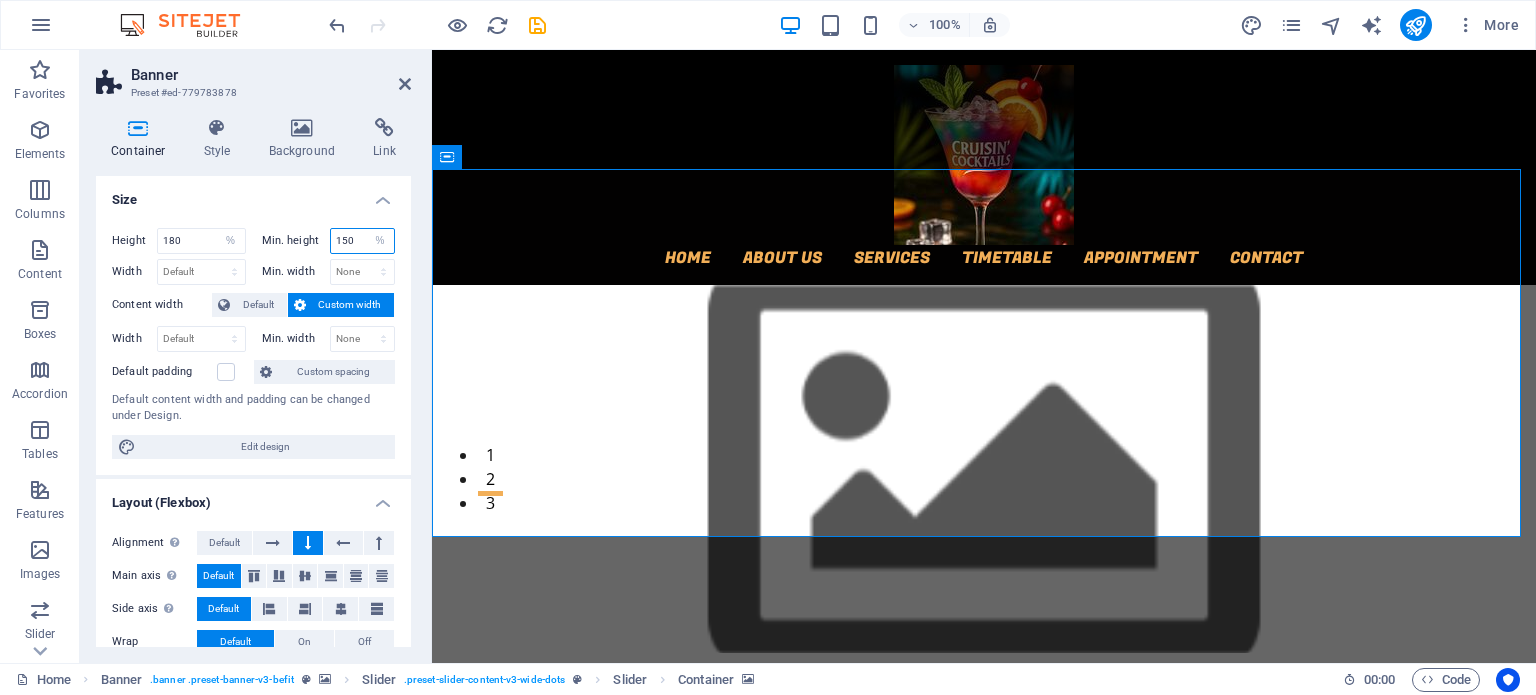 click on "150" at bounding box center (363, 241) 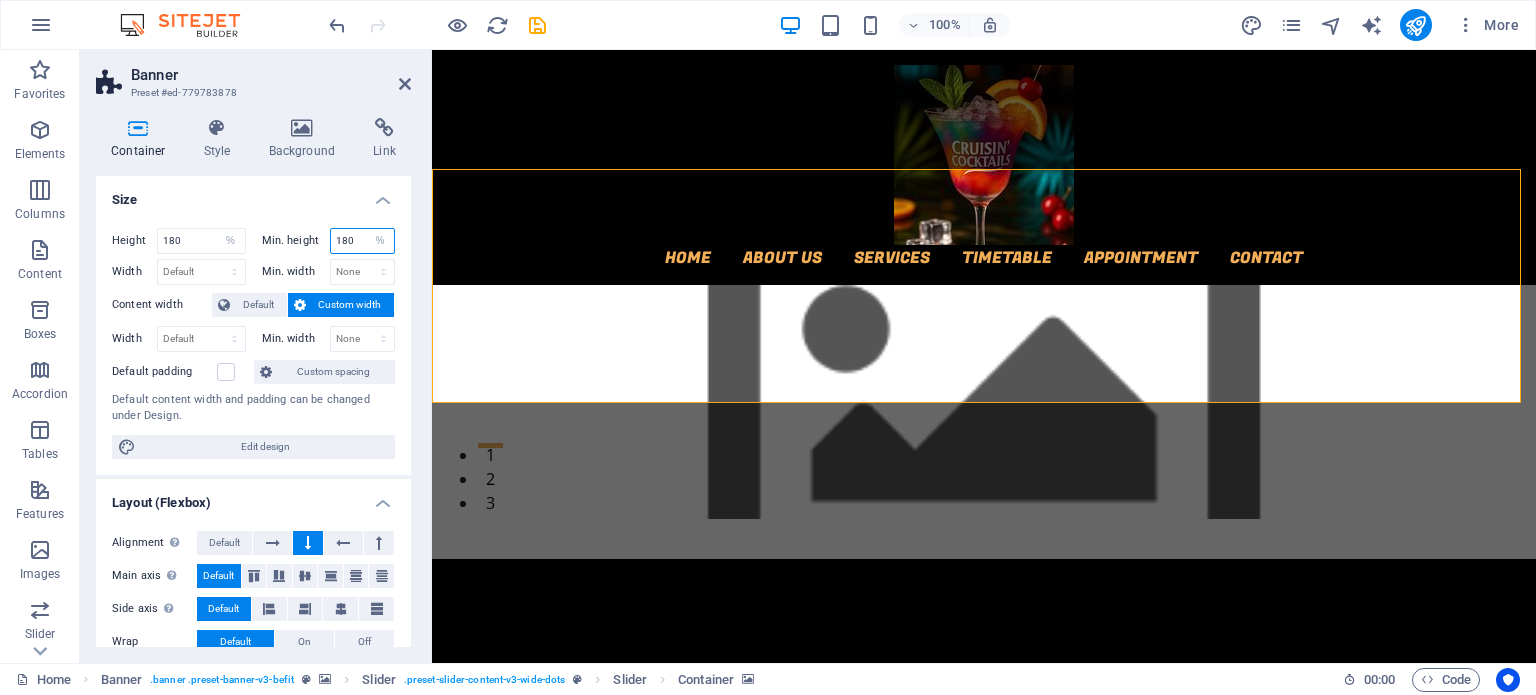 type on "180" 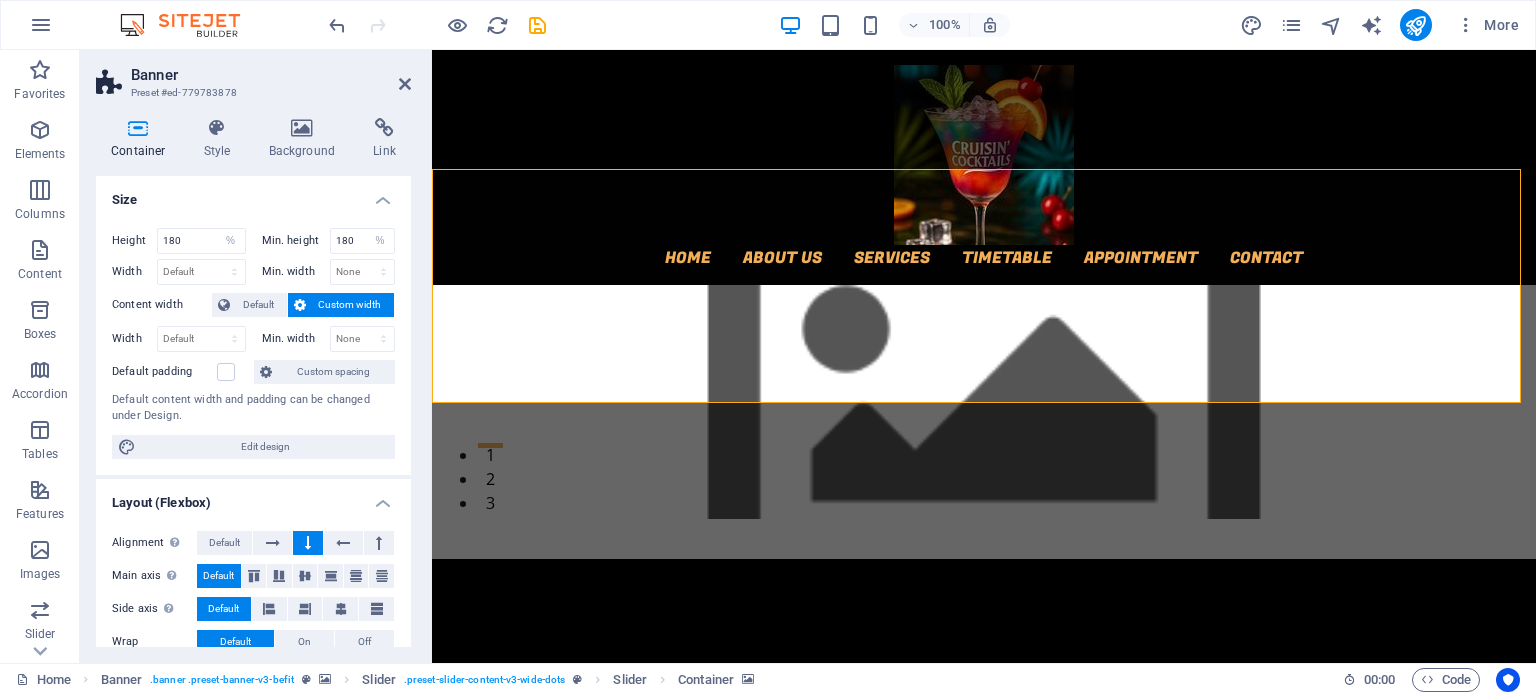 click on "Height 180 Default px rem % vh vw Min. height 180 None px rem % vh vw Width Default px rem % em vh vw Min. width None px rem % vh vw Content width Default Custom width Width Default px rem % em vh vw Min. width None px rem % vh vw Default padding Custom spacing Default content width and padding can be changed under Design. Edit design" at bounding box center [253, 343] 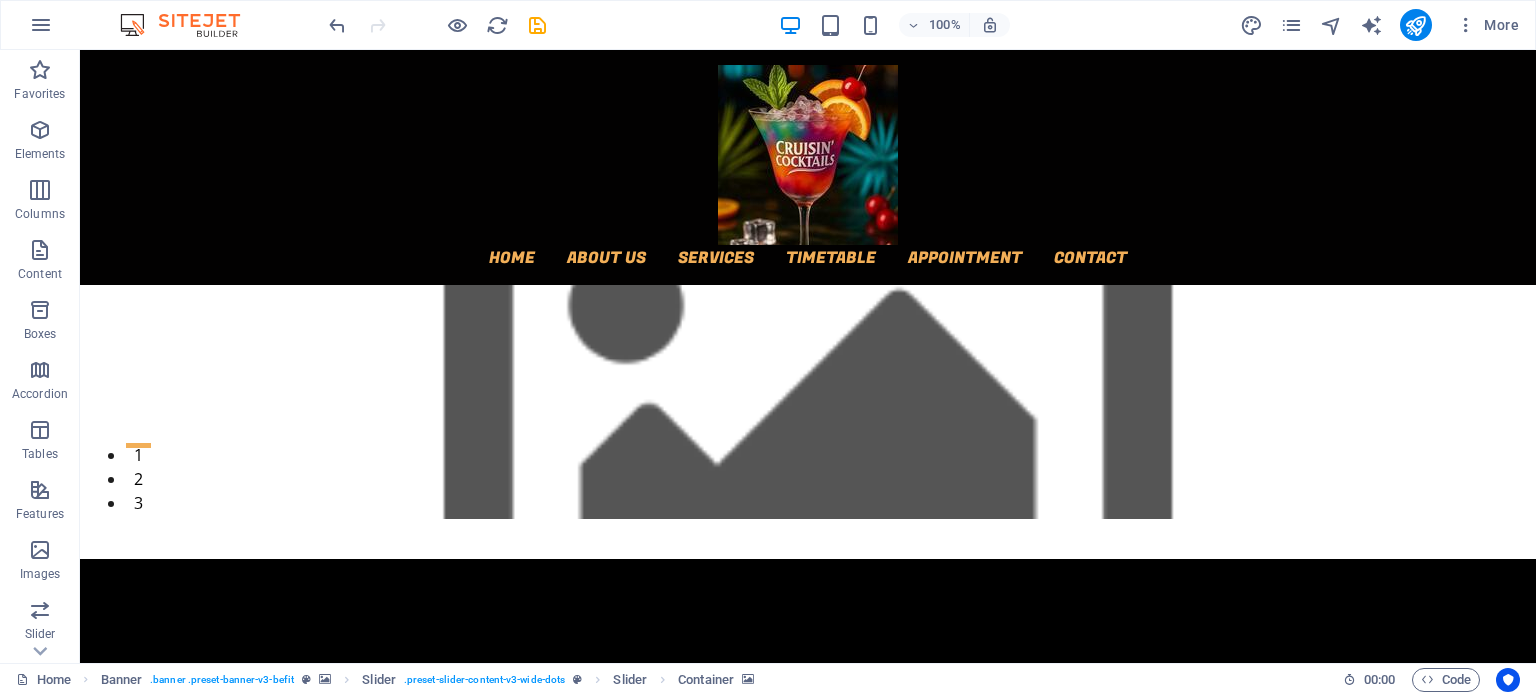 scroll, scrollTop: 0, scrollLeft: 0, axis: both 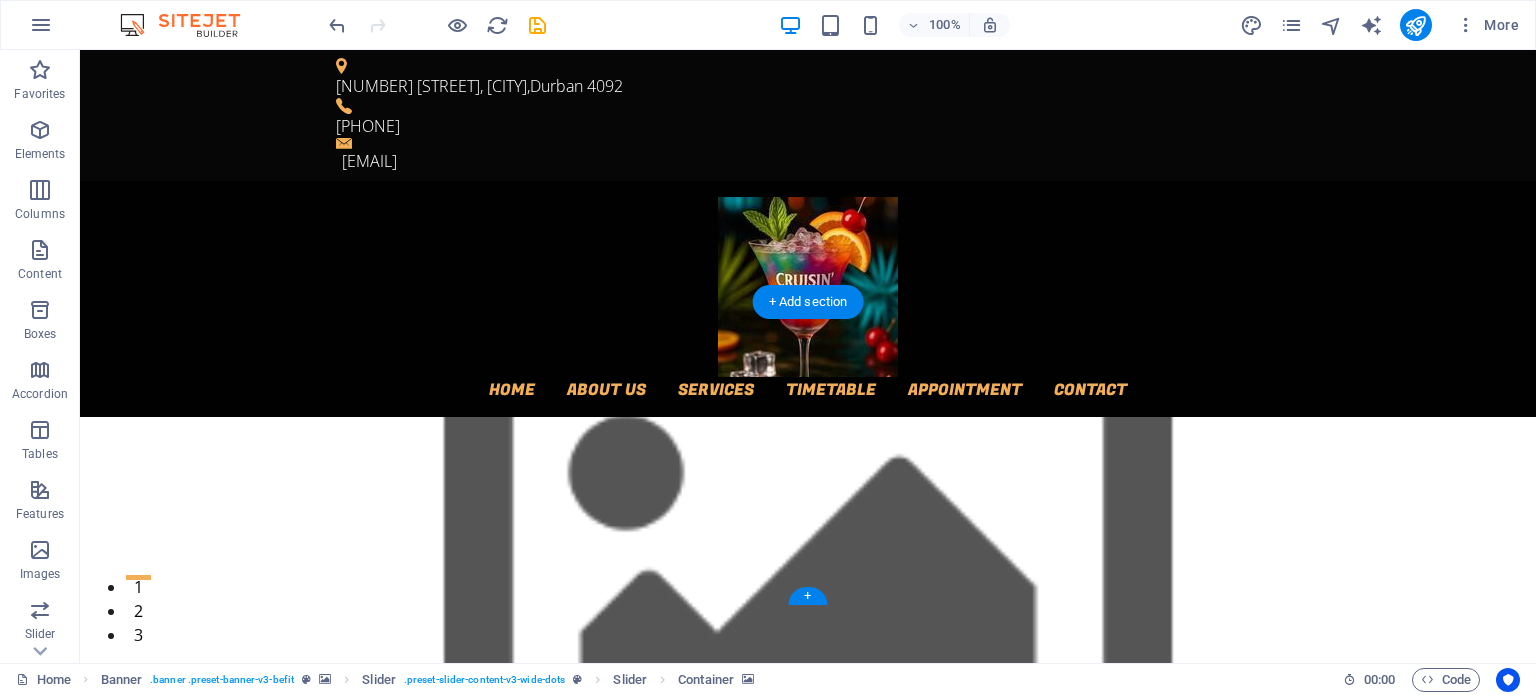 click at bounding box center [-641, 1280] 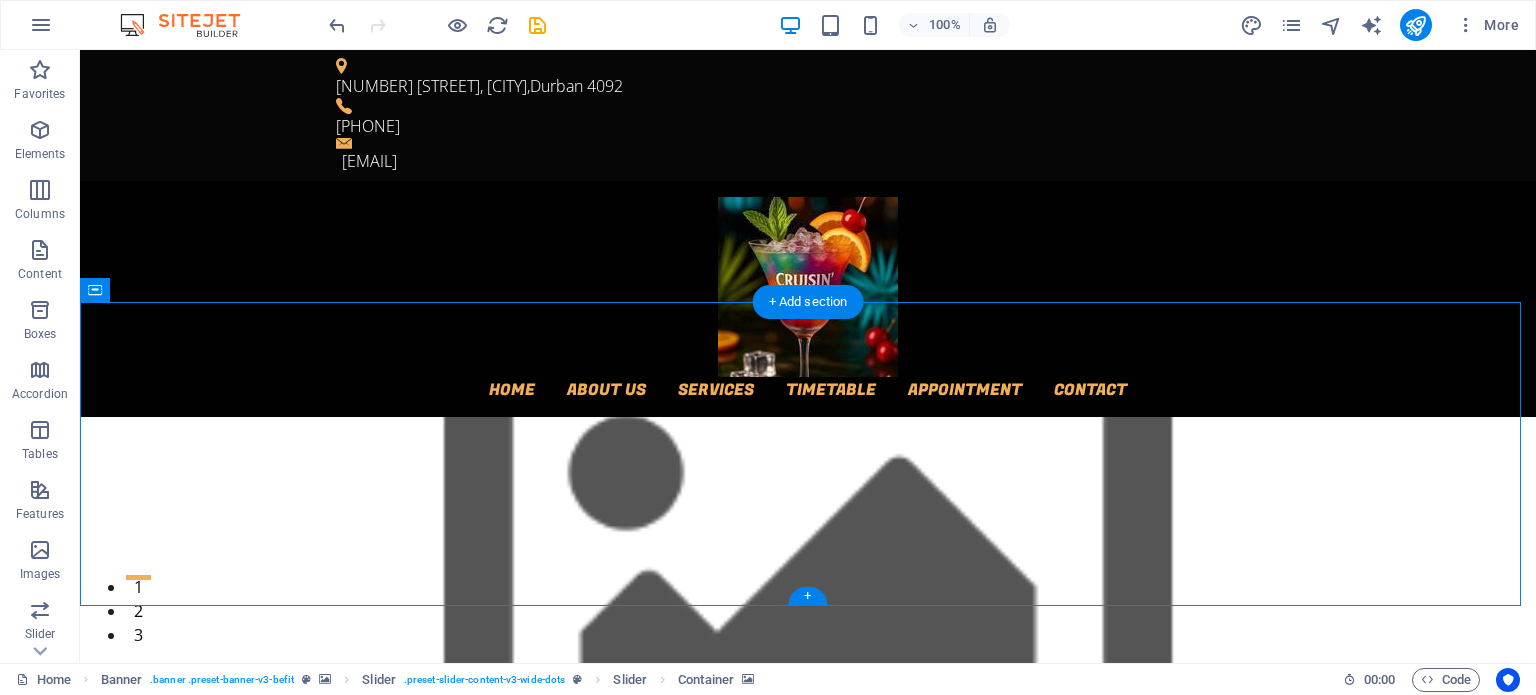 click at bounding box center [-641, 1280] 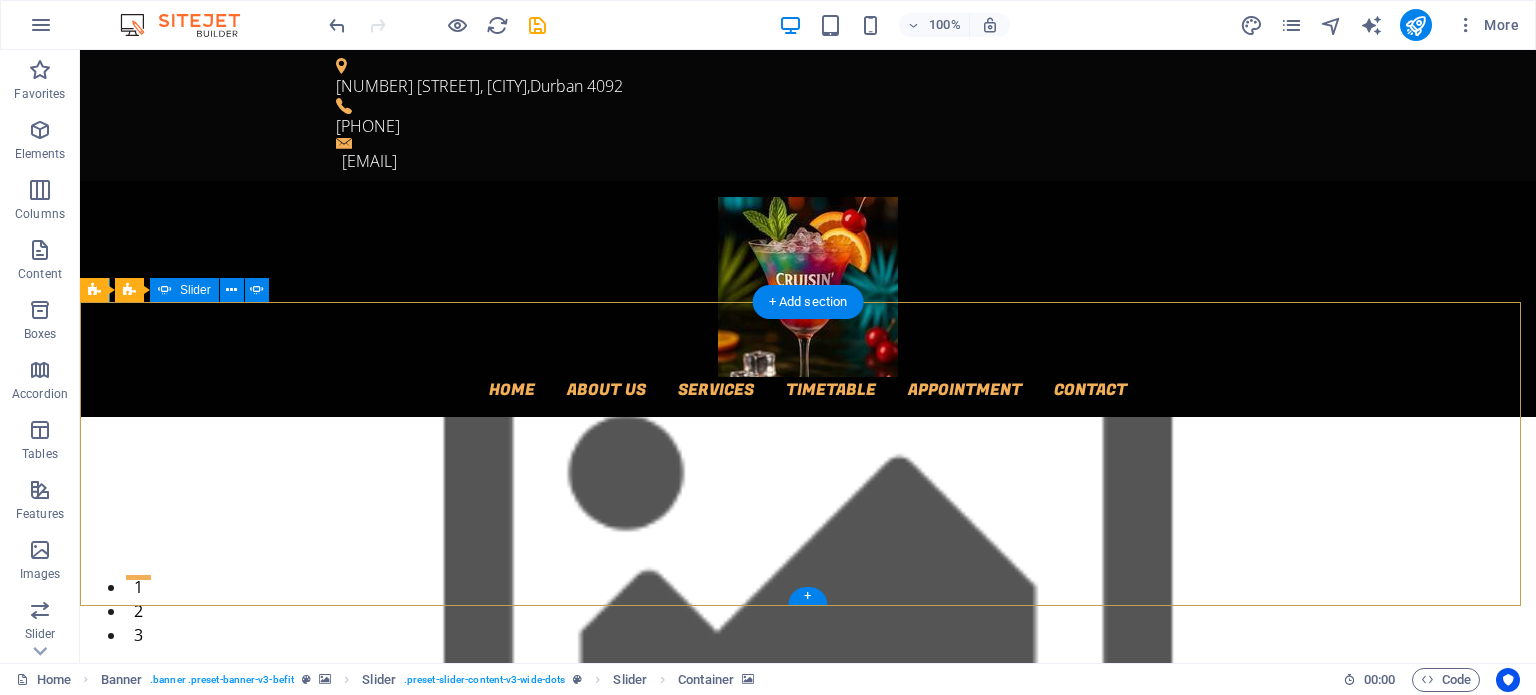 click on "2" at bounding box center (138, 601) 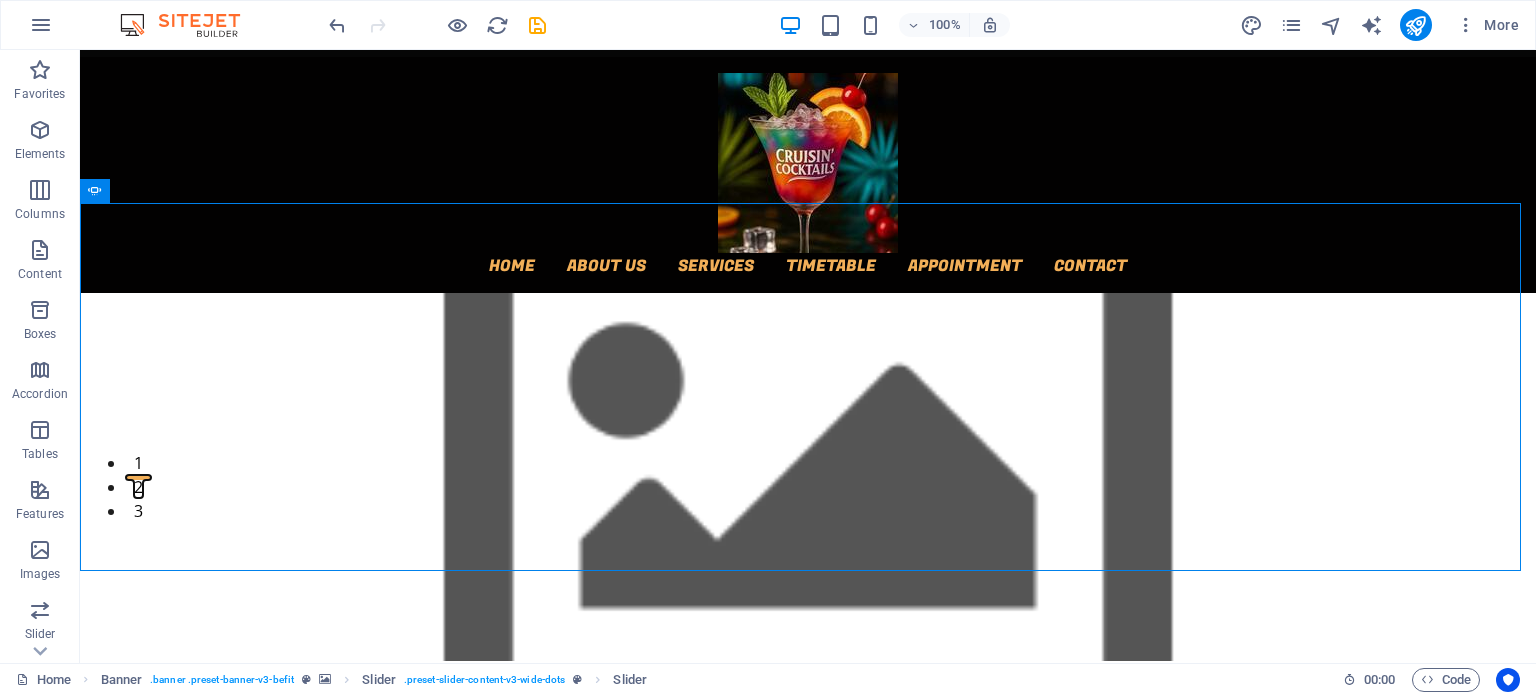scroll, scrollTop: 63, scrollLeft: 0, axis: vertical 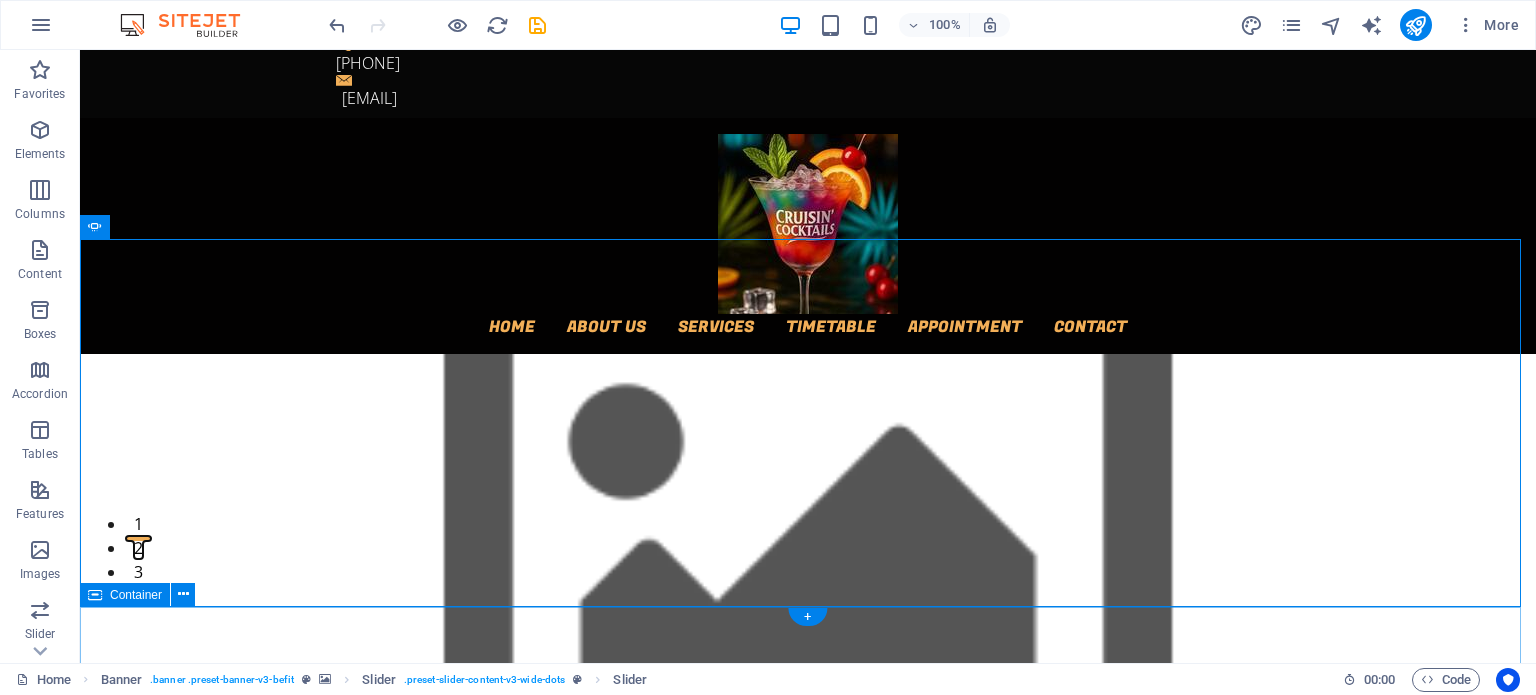 click on "cruisincocktails.co.za Your kzn mobile bar service  Cruisin Cocktails is a mobile bar service offering innovative and unique bar experience for private events, corporate events and public events. The business will provide a fully equipped bar inside a trailer that is capable of serving alcoholic and non-alcoholic drinks. The mobile bar will cater for events for any age group (Adult events or a kid’s event). With our different packages and prices, we will be able to cater and attract a diverse range of customers. The goal is to bring the bar to the event offering our elite service, convenience, quality and a fun atmosphere wherever it is needed." at bounding box center (808, 1922) 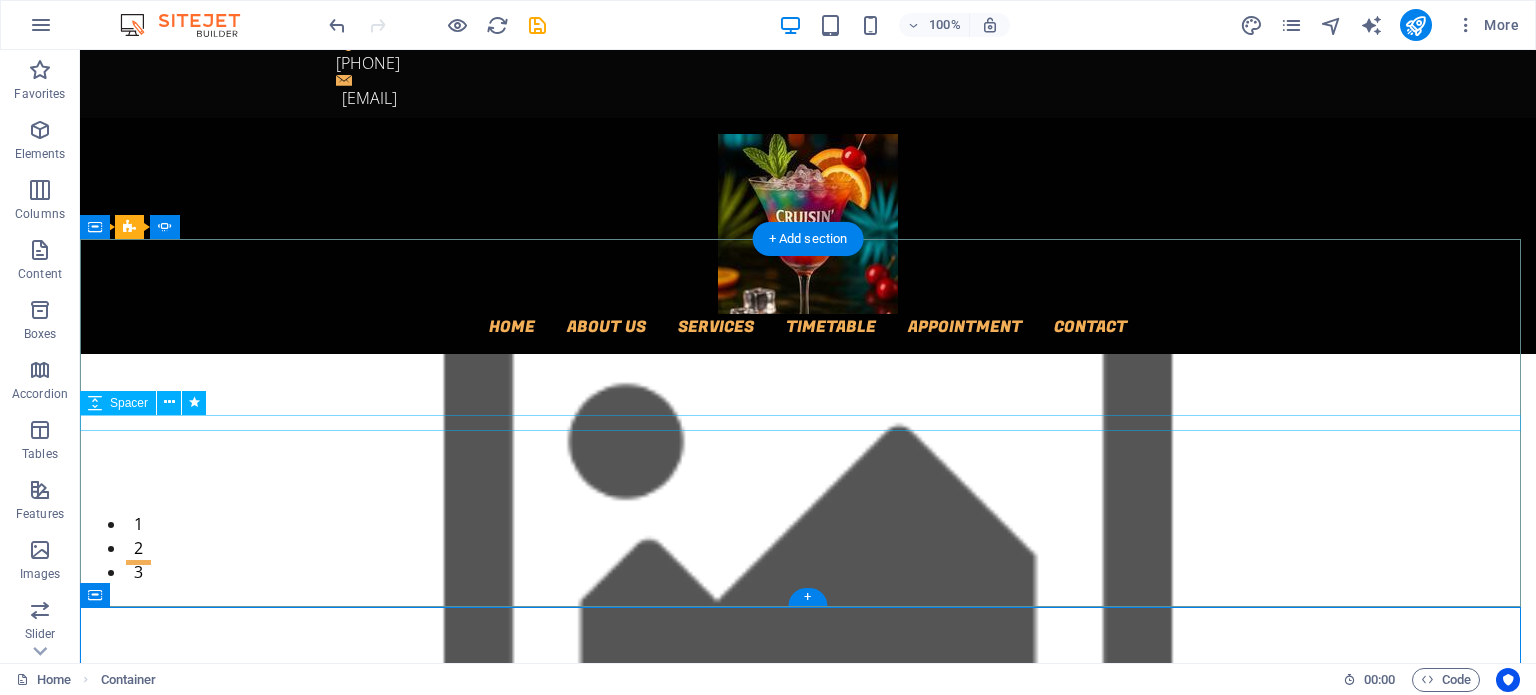 click at bounding box center [-3523, 2930] 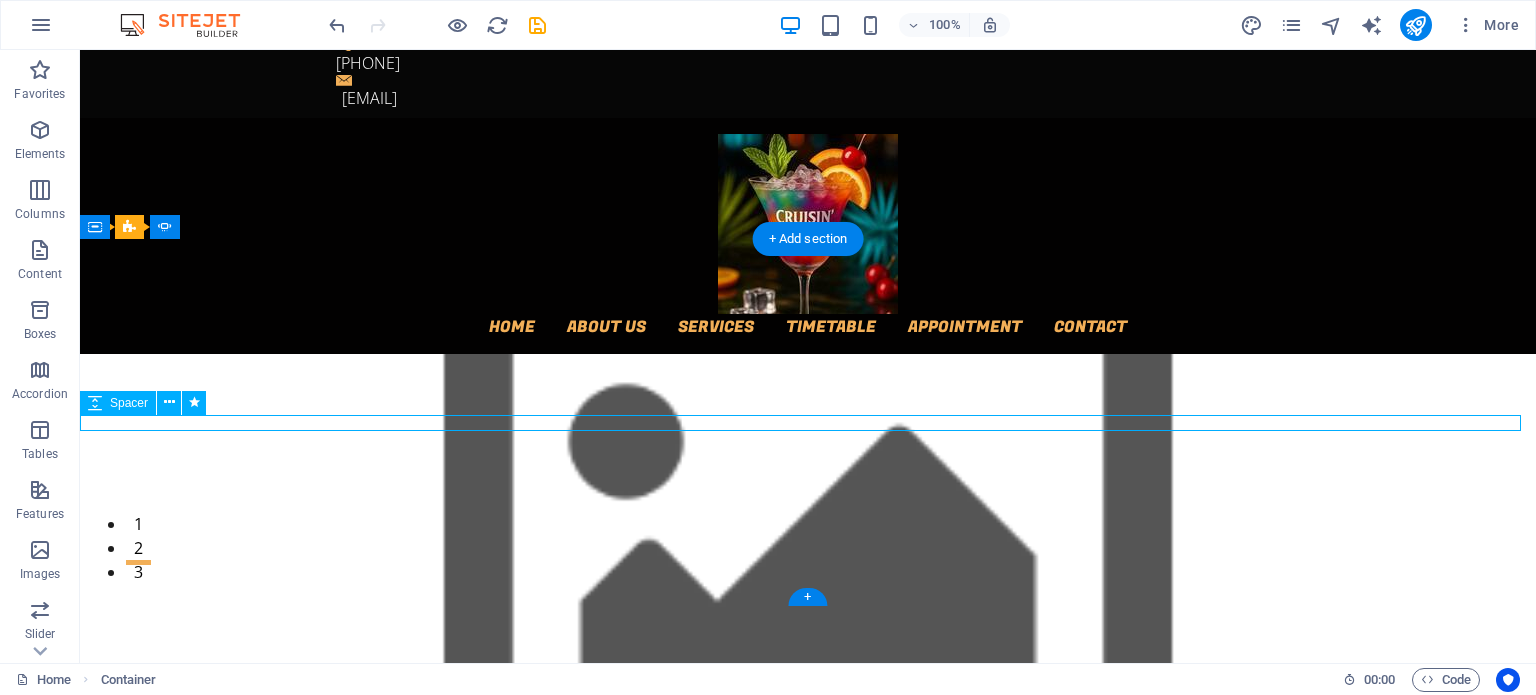 click at bounding box center [-3523, 2930] 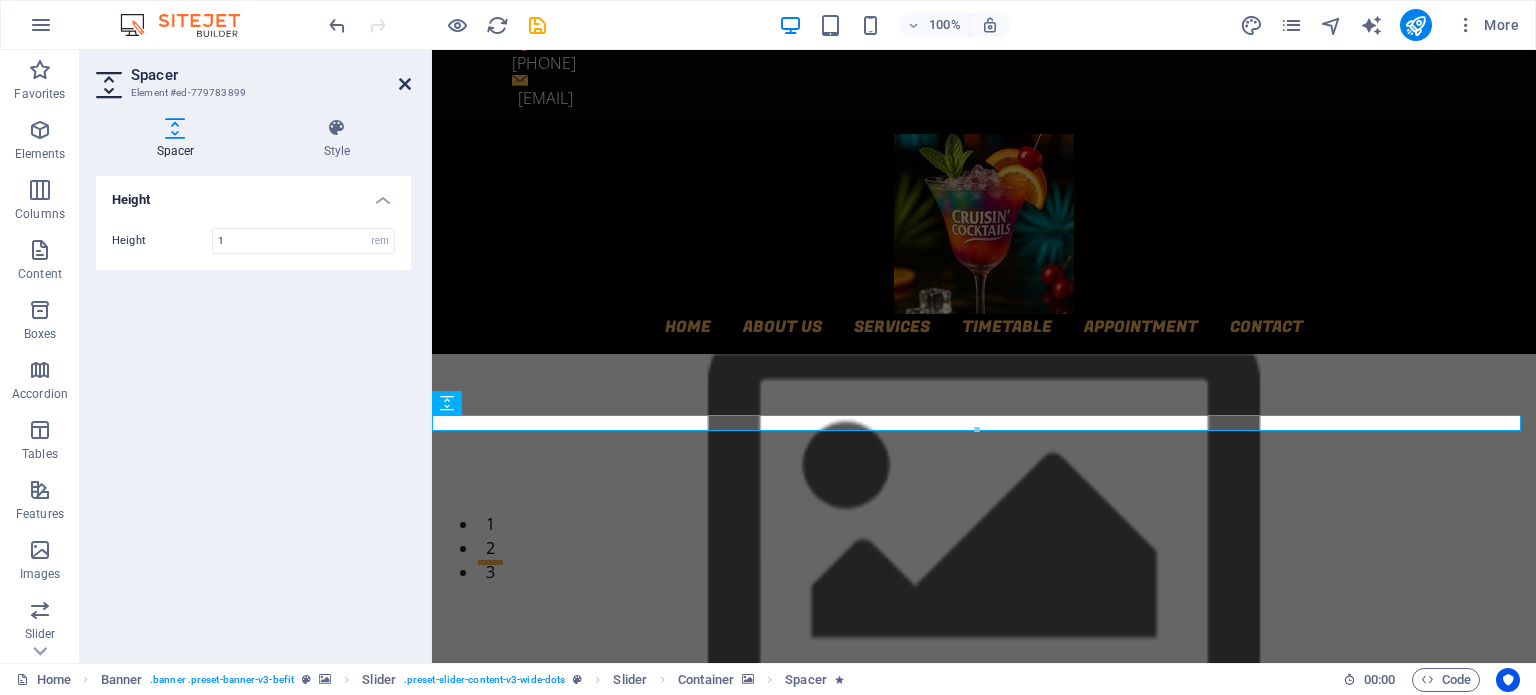 click at bounding box center [405, 84] 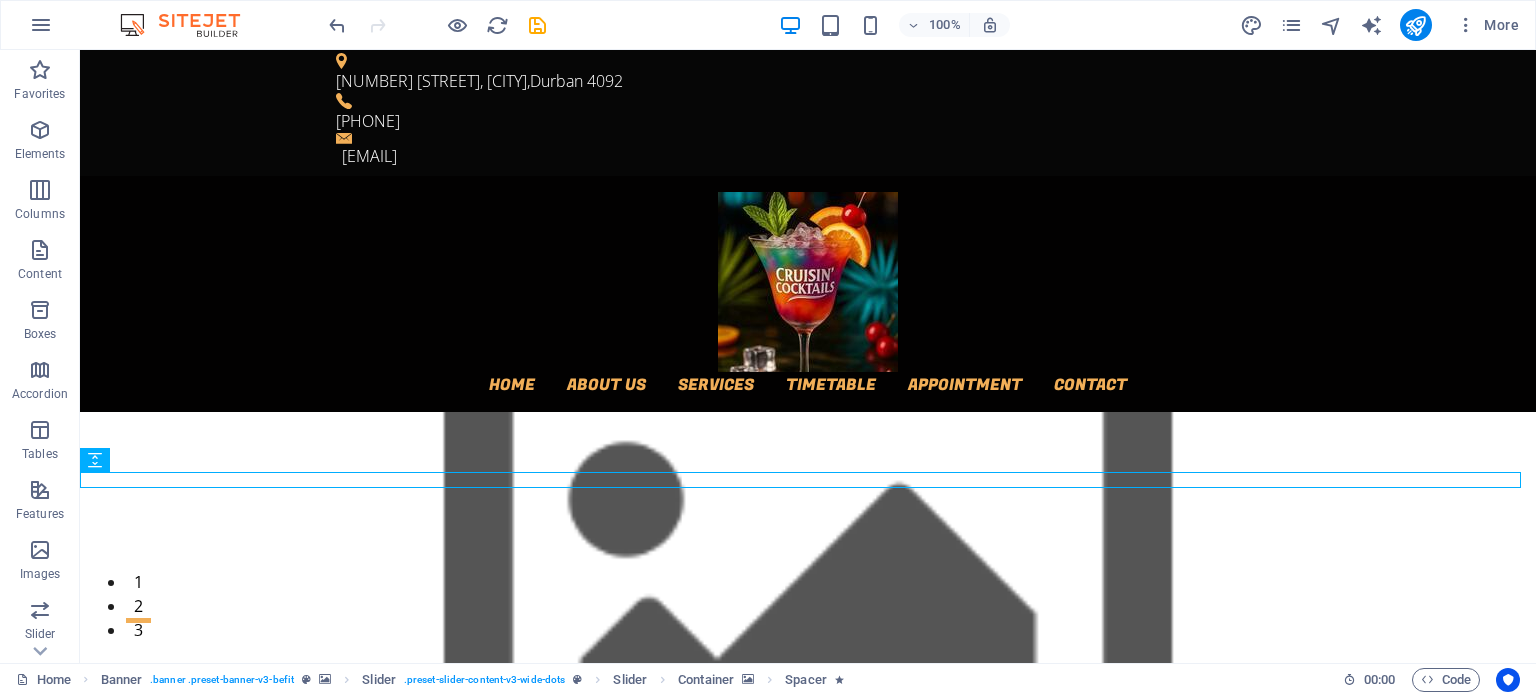 scroll, scrollTop: 0, scrollLeft: 0, axis: both 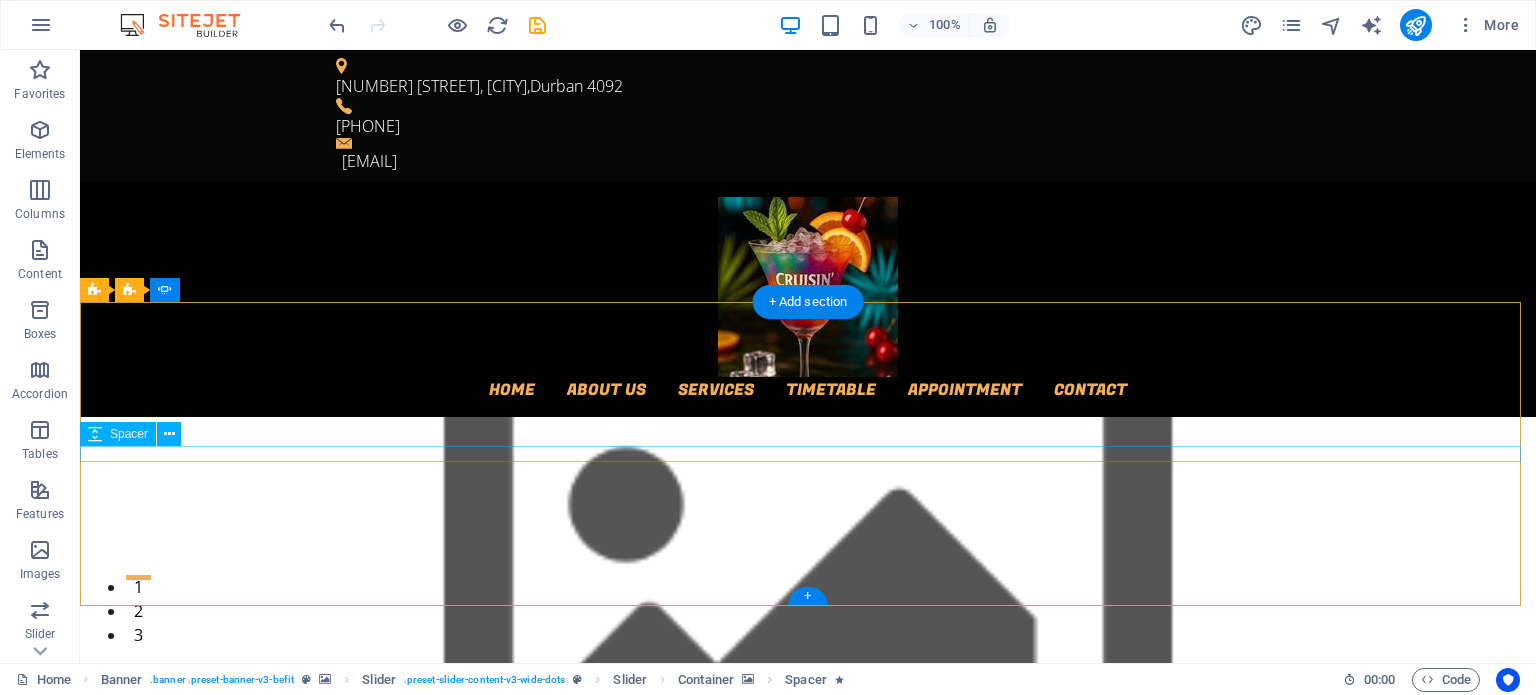 click at bounding box center (-641, 1649) 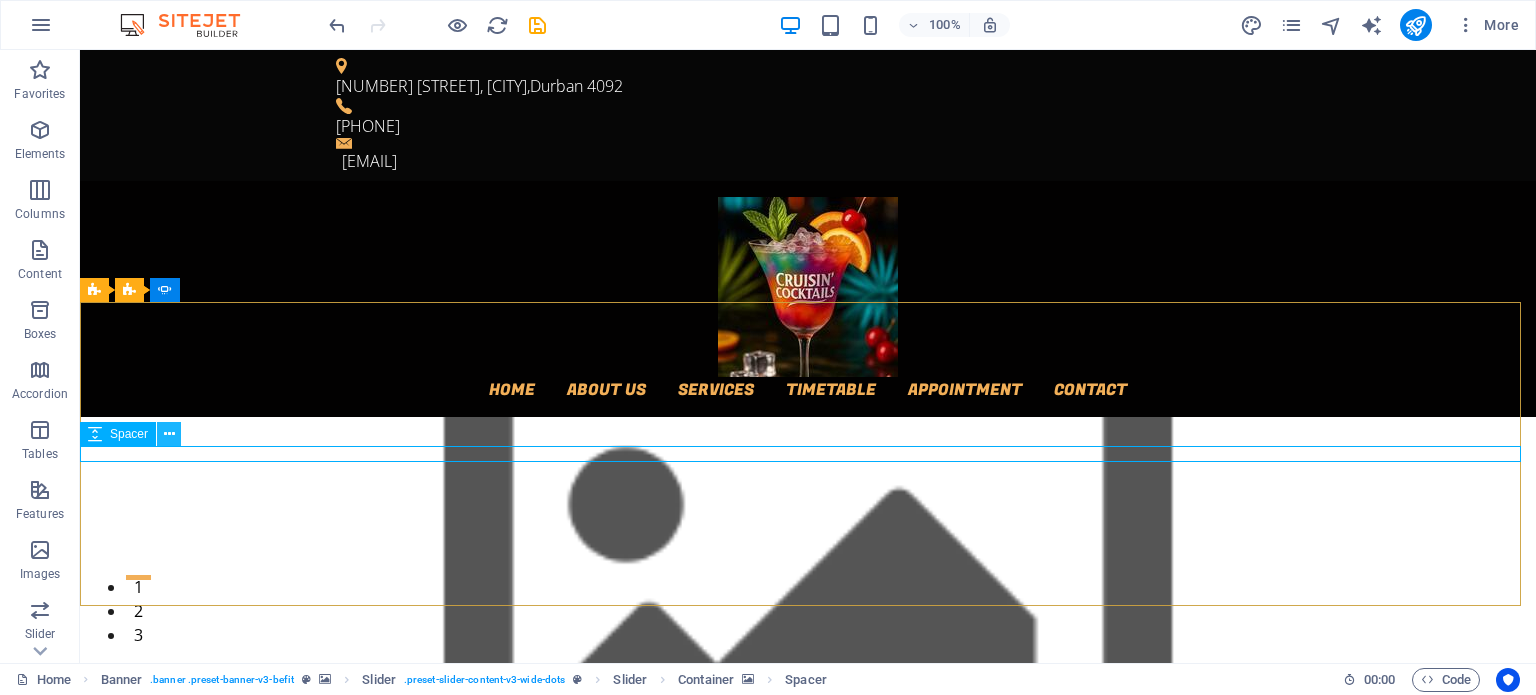 click at bounding box center (169, 434) 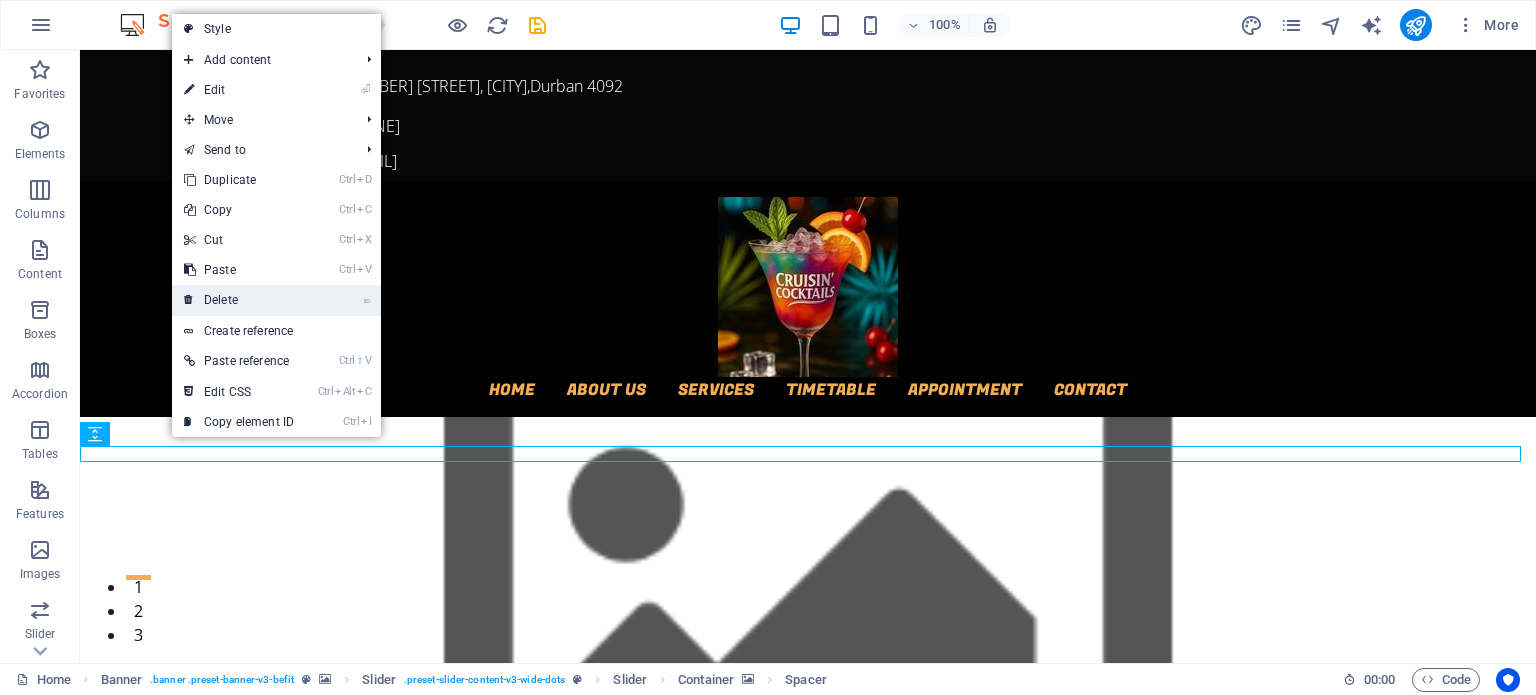 click on "⌦  Delete" at bounding box center (239, 300) 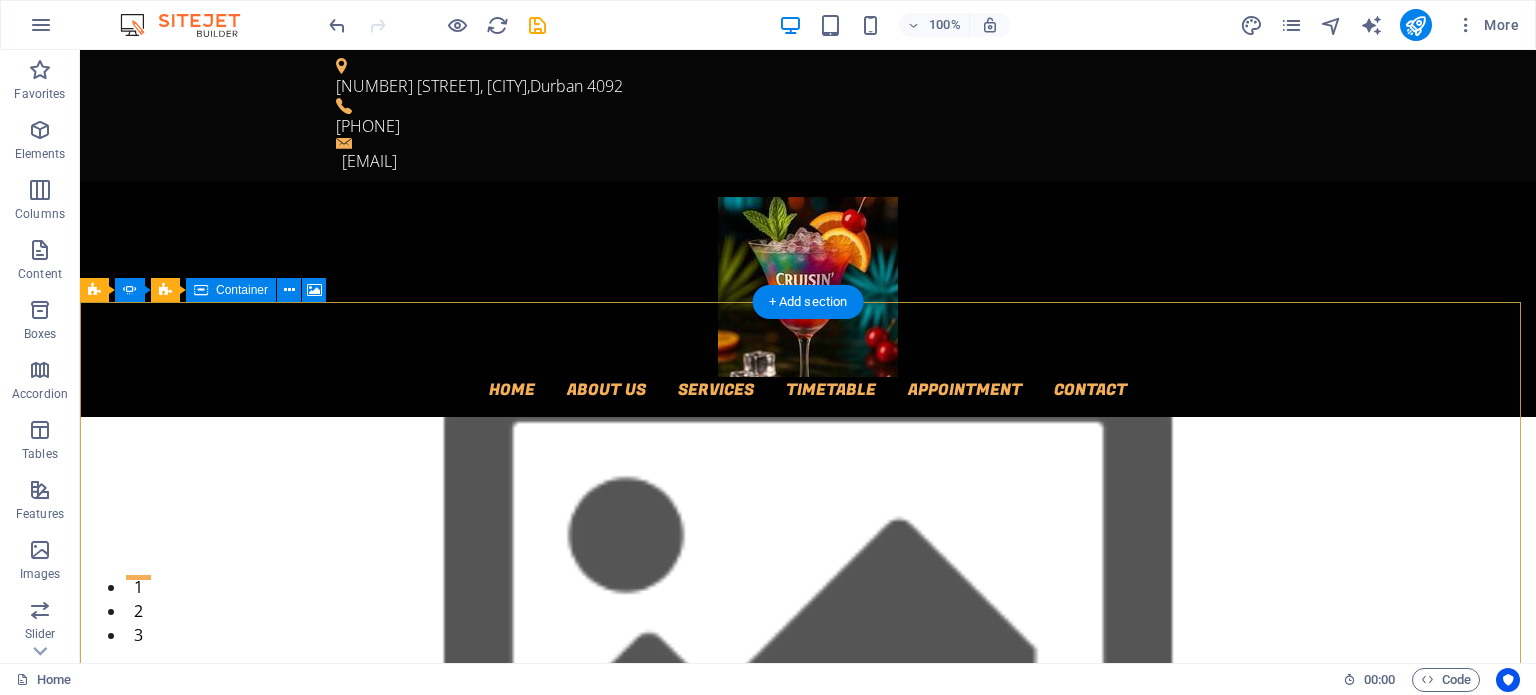 click on "Drop content here or  Add elements  Paste clipboard" at bounding box center (-641, 2202) 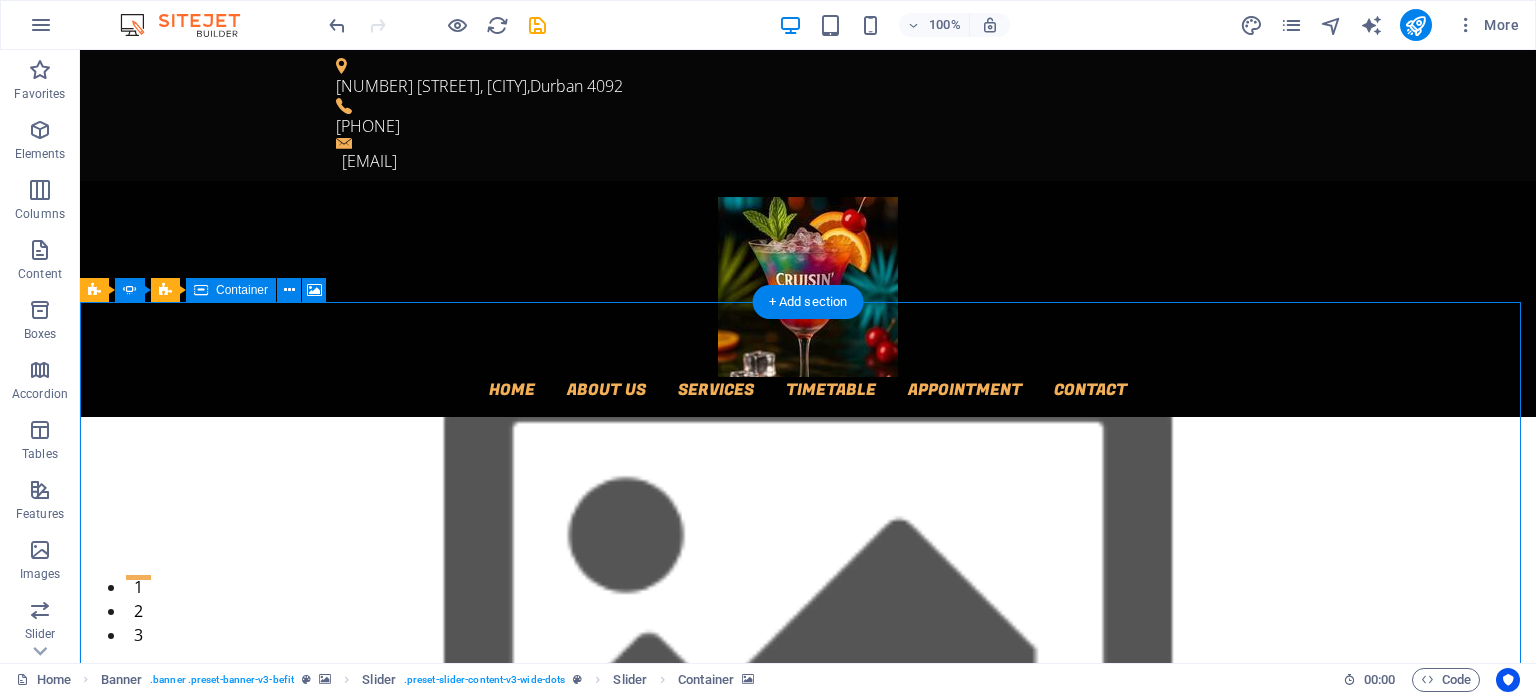 click on "Drop content here or  Add elements  Paste clipboard" at bounding box center [-641, 2202] 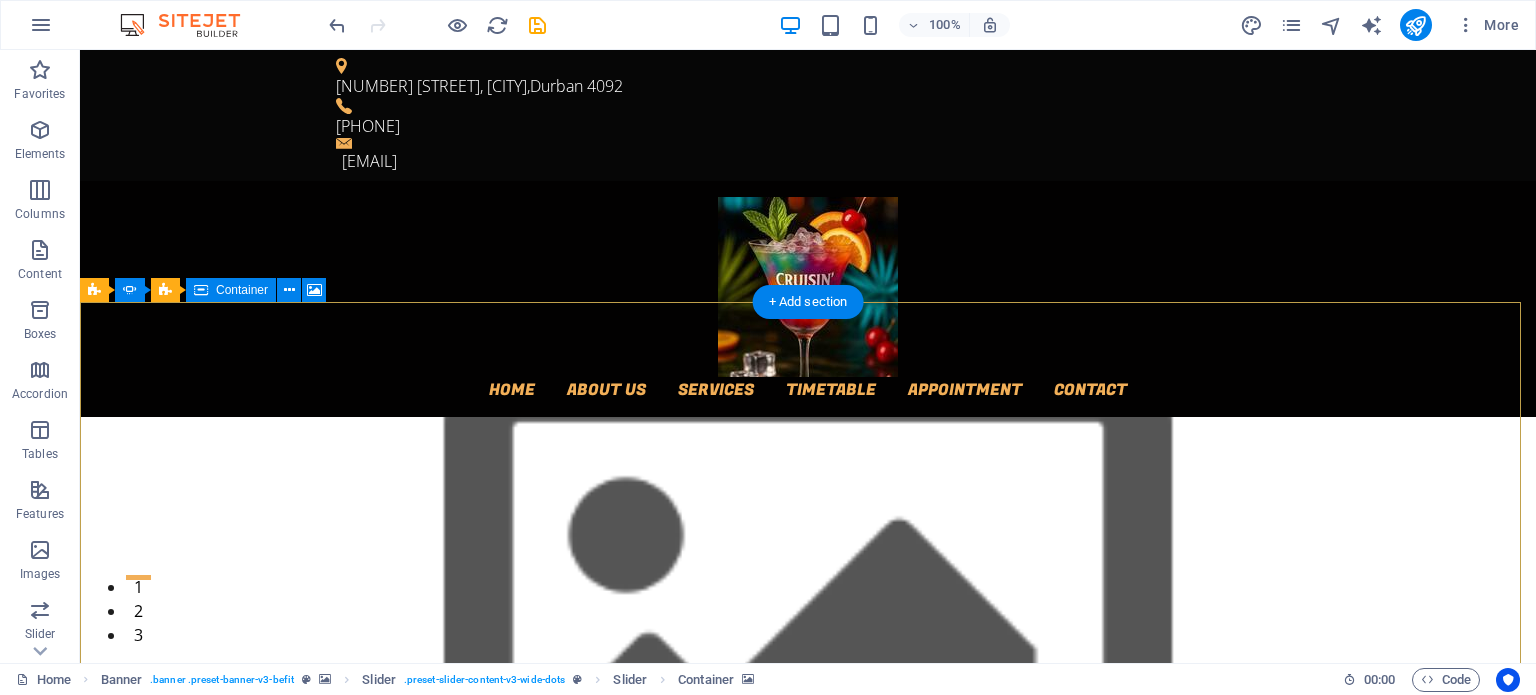 click on "Drop content here or  Add elements  Paste clipboard" at bounding box center [-641, 2202] 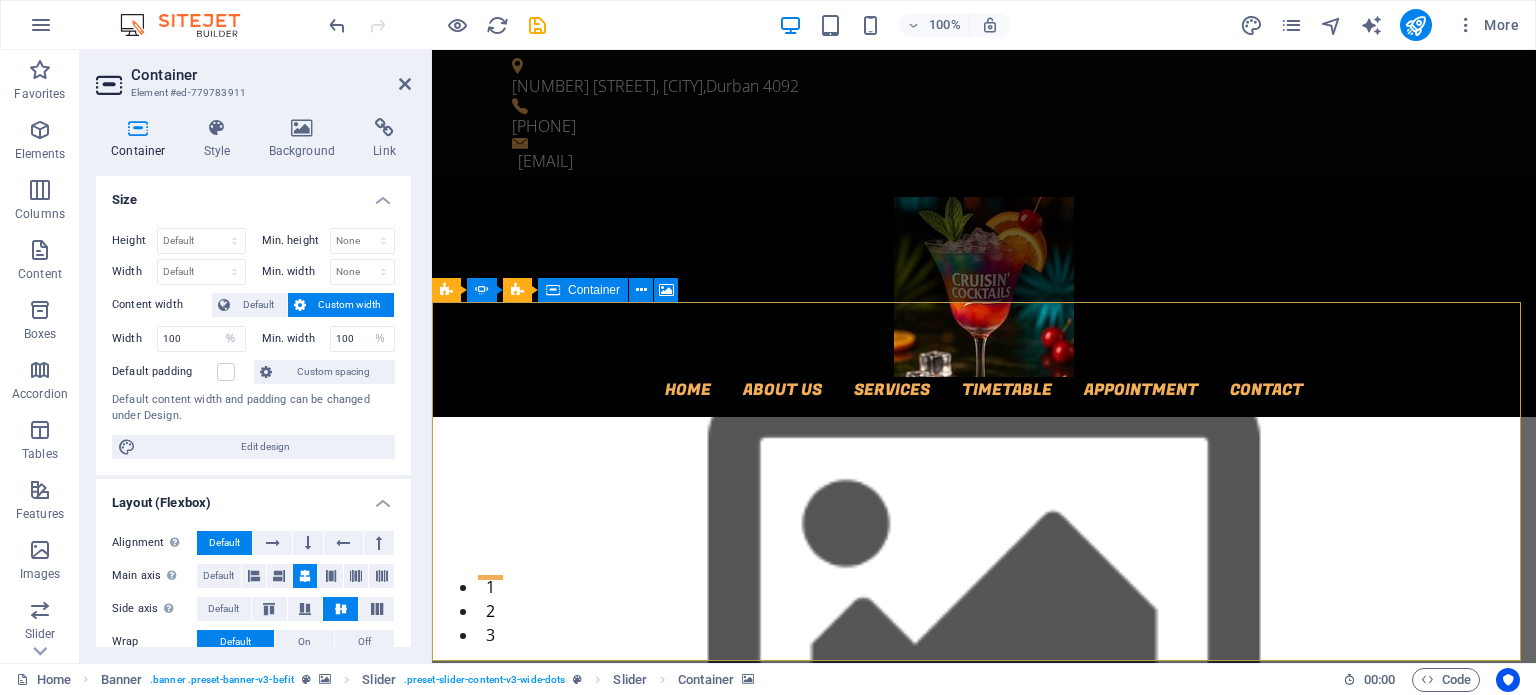 click on "Drop content here or  Add elements  Paste clipboard" at bounding box center [-113, 1956] 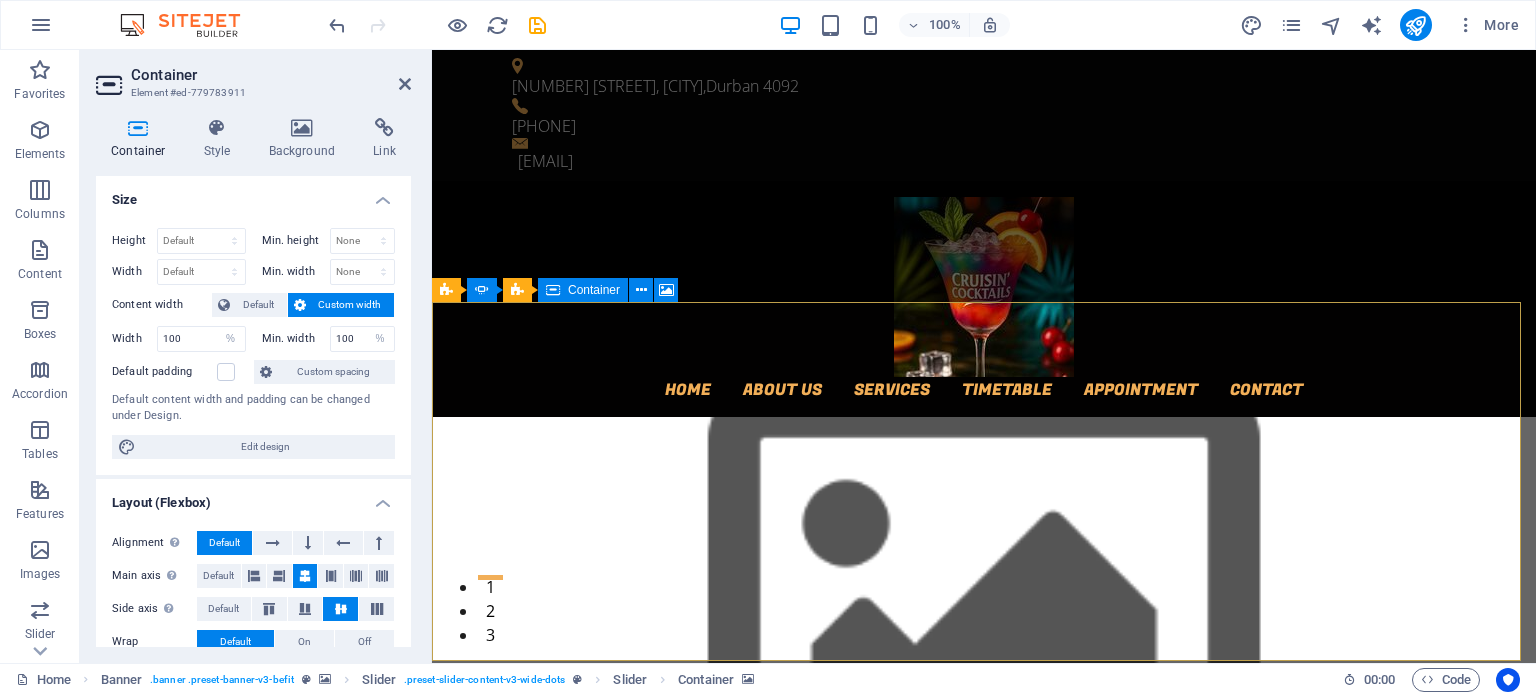 click on "Drop content here or  Add elements  Paste clipboard" at bounding box center (-113, 1956) 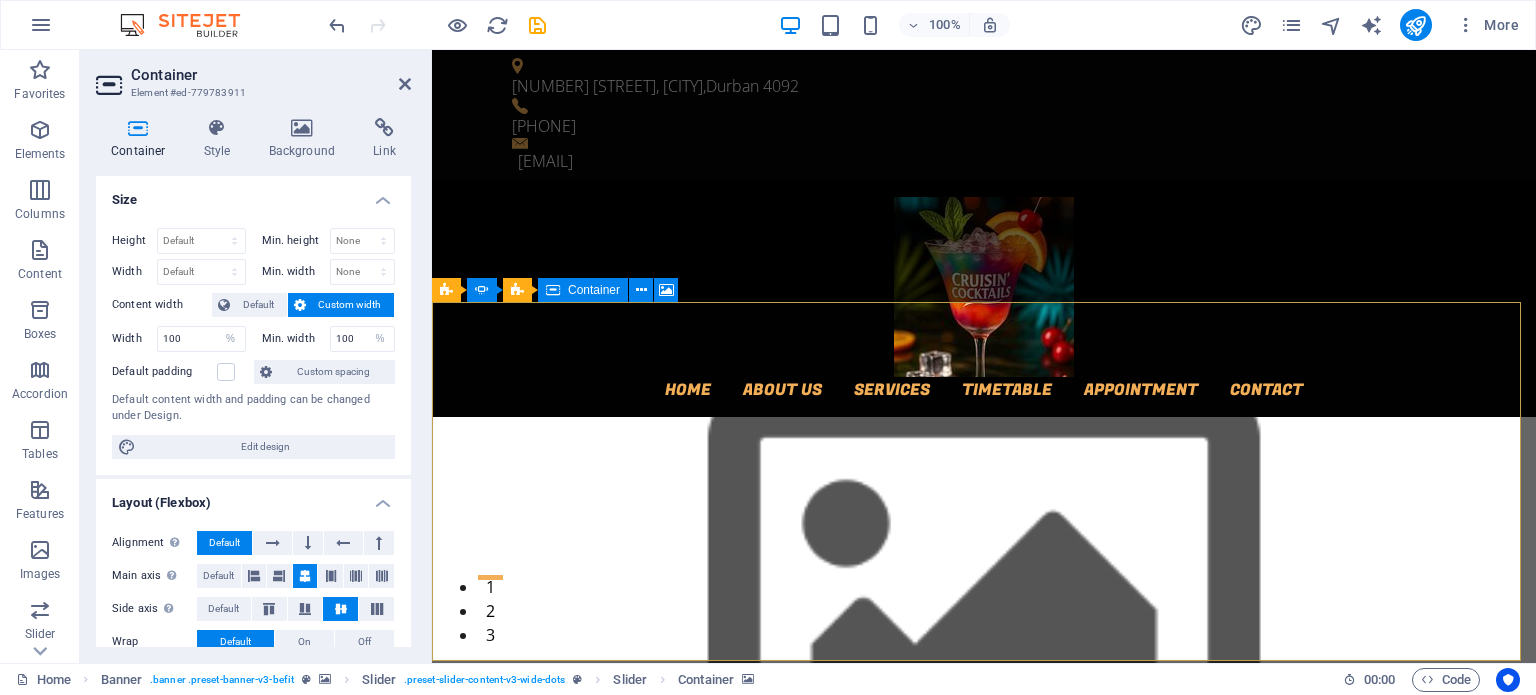 click on "Drop content here or  Add elements  Paste clipboard" at bounding box center [-113, 1956] 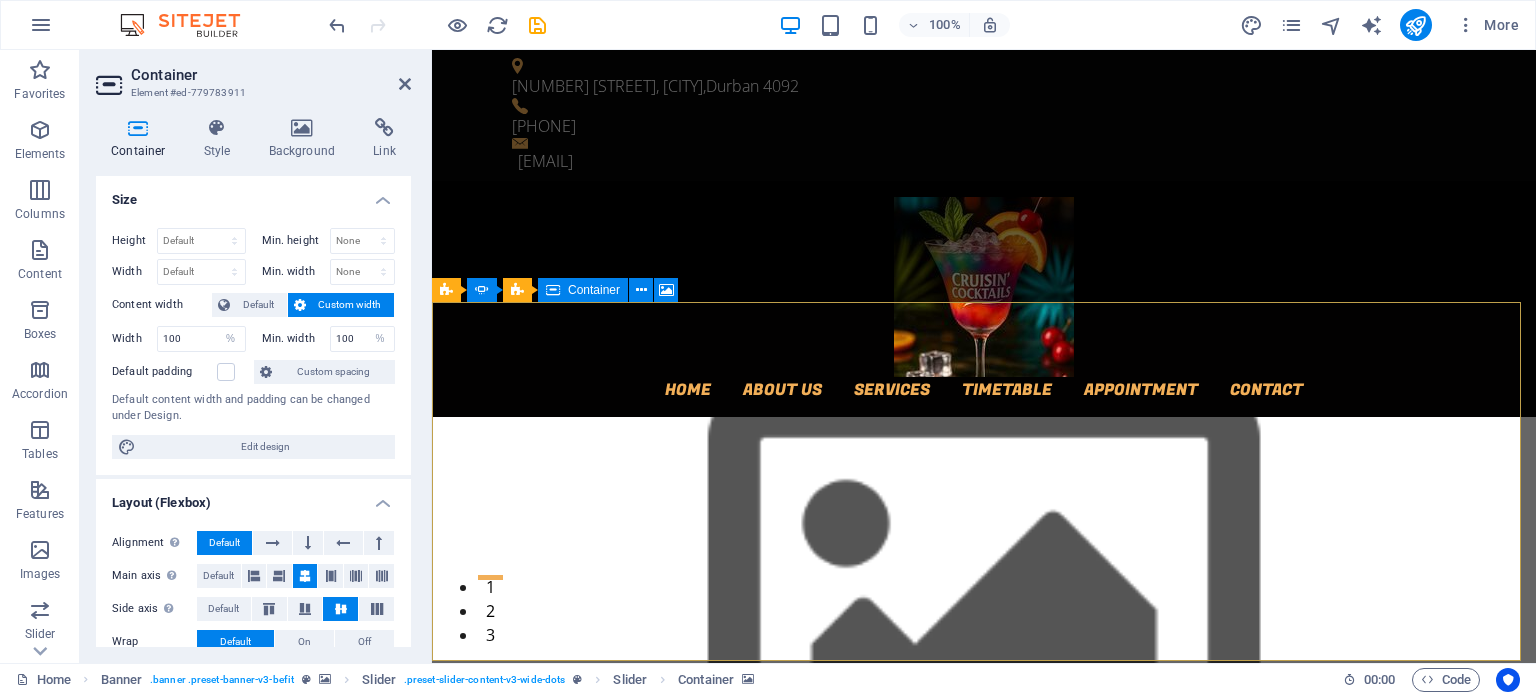 click on "Drop content here or  Add elements  Paste clipboard" at bounding box center (-113, 1956) 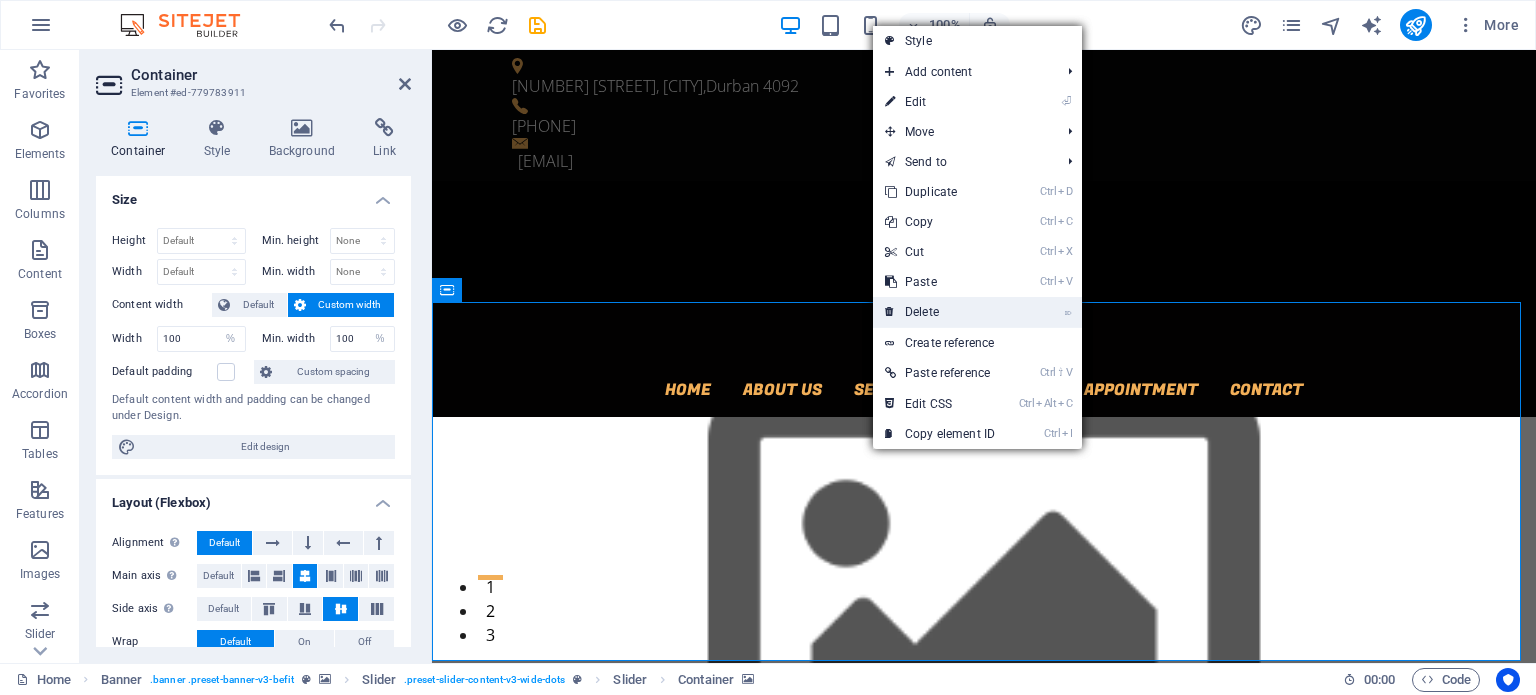 click on "⌦  Delete" at bounding box center (940, 312) 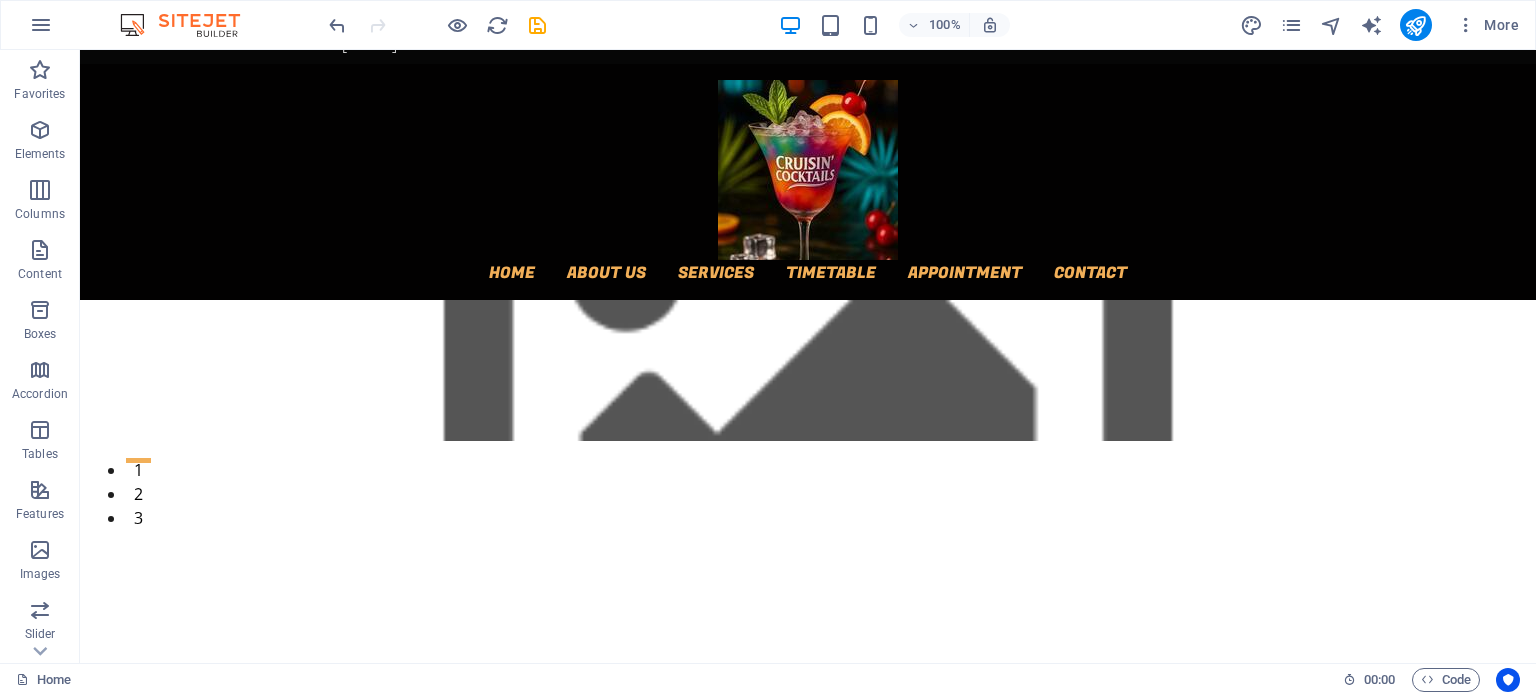 scroll, scrollTop: 0, scrollLeft: 0, axis: both 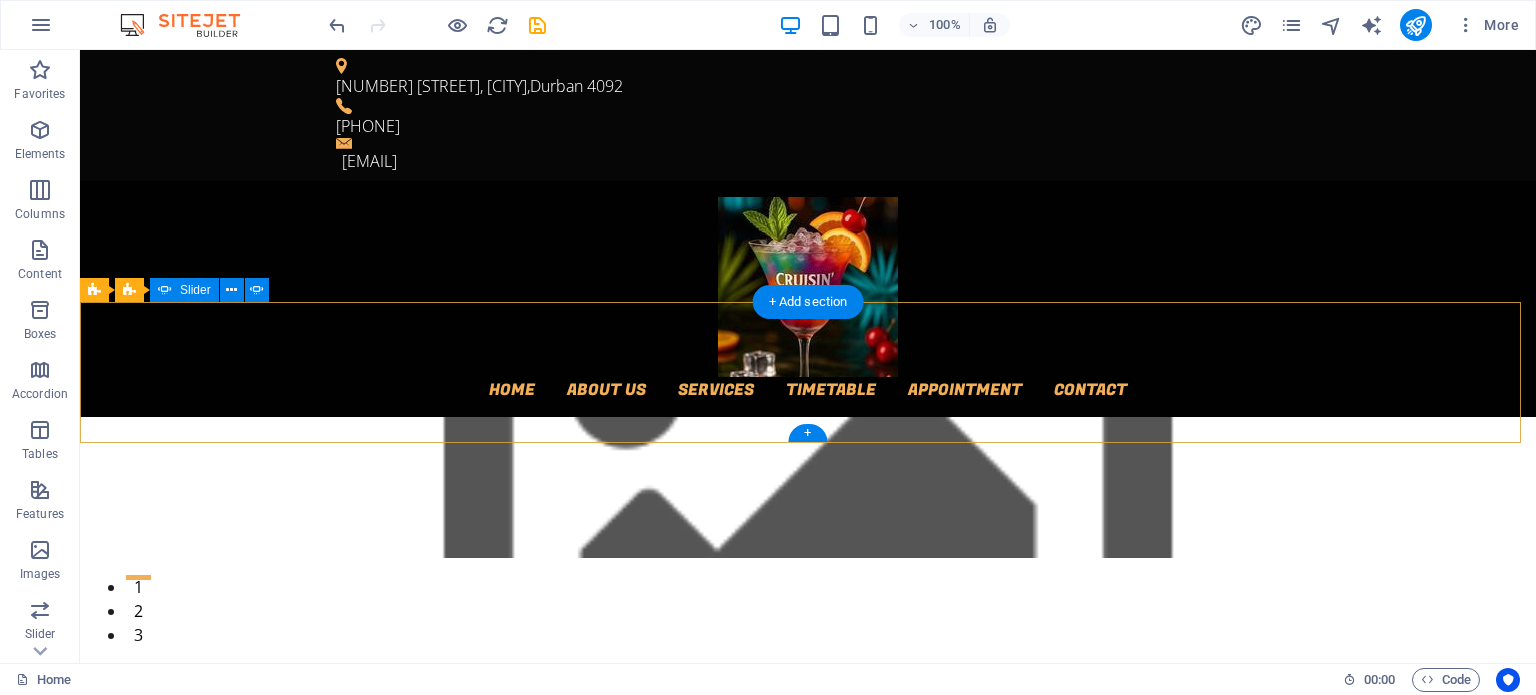 click on "Add elements" at bounding box center [-700, 1371] 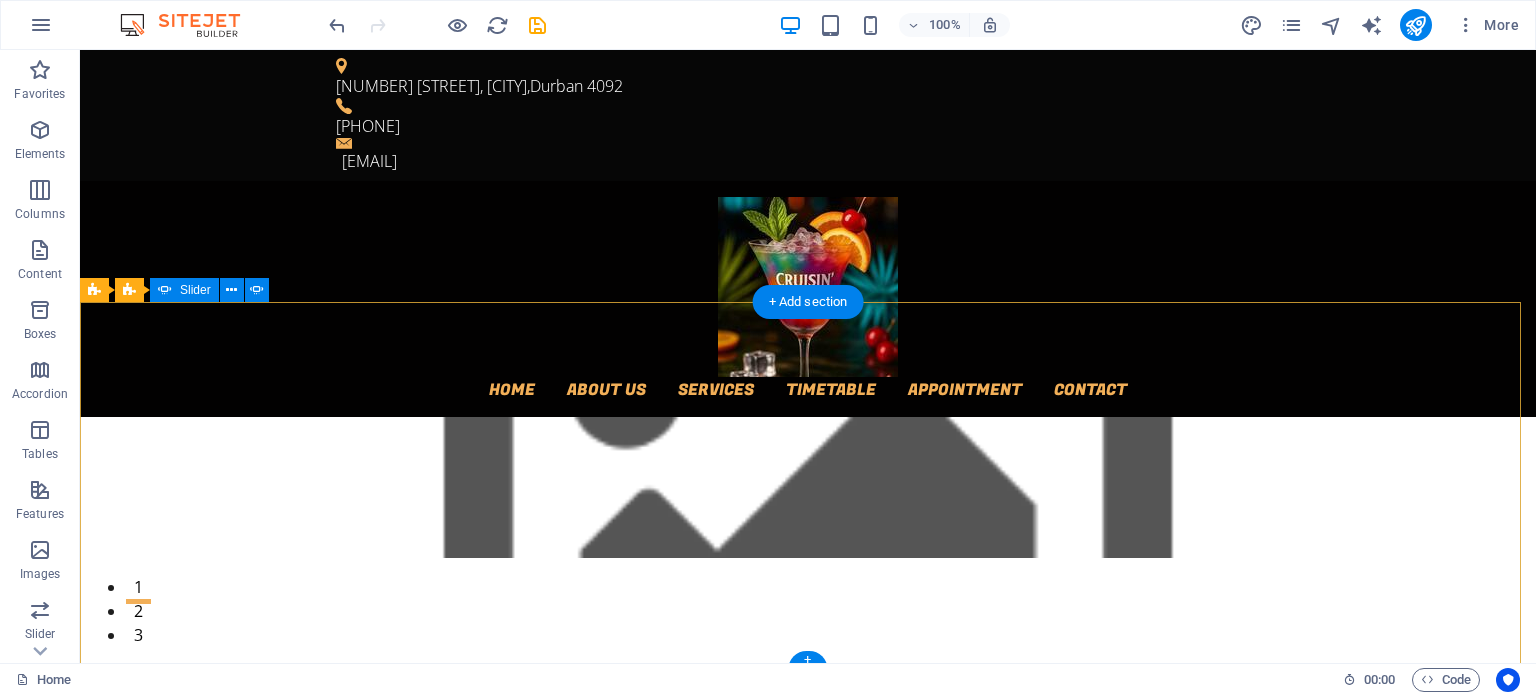 click on "1" at bounding box center (138, 577) 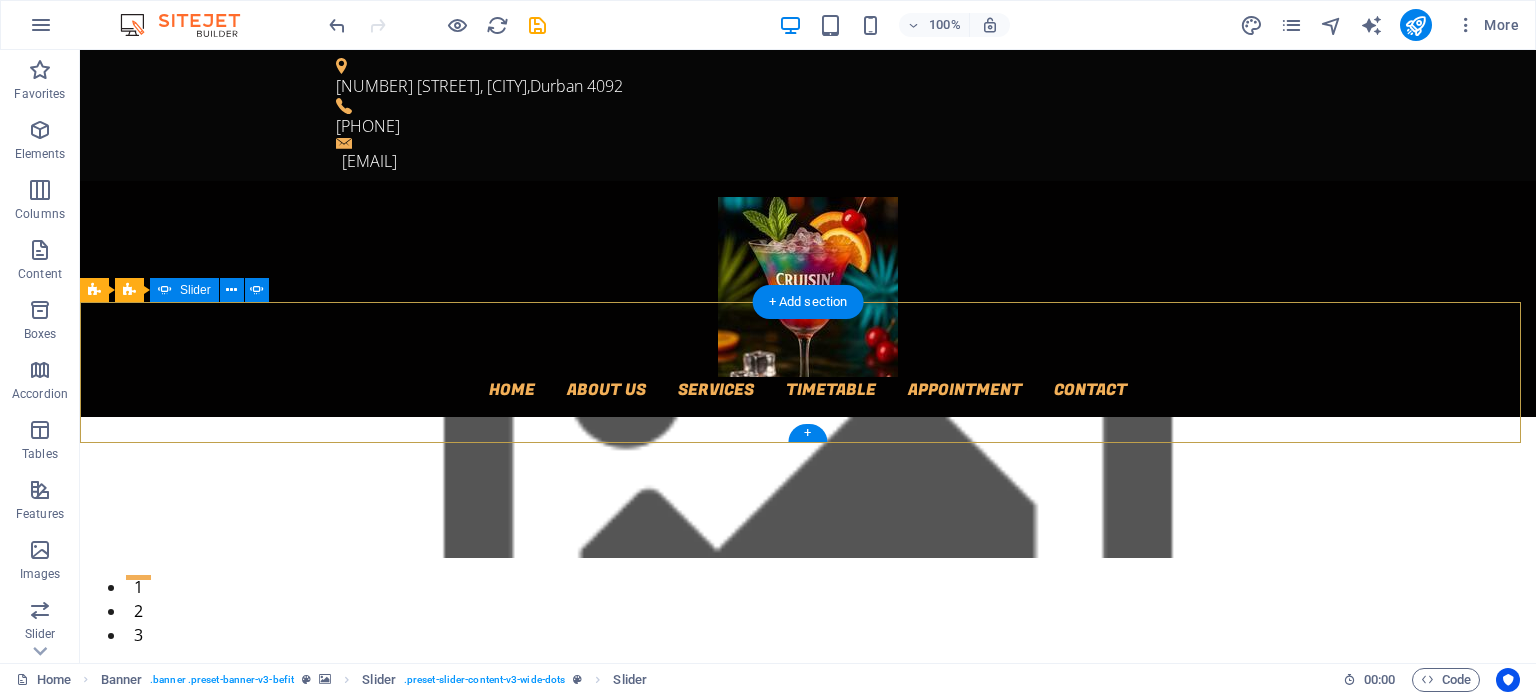 click on "Add elements" at bounding box center (-700, 1371) 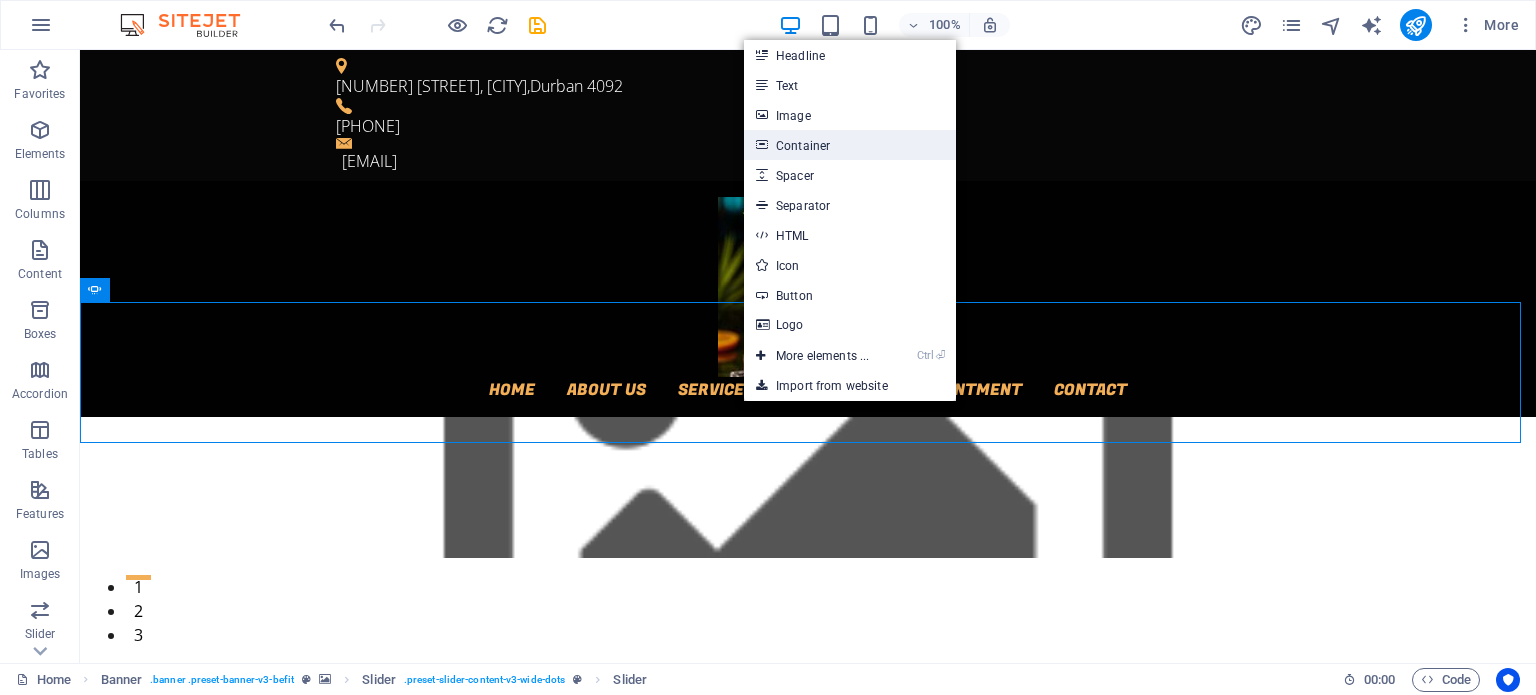 click on "Container" at bounding box center [850, 145] 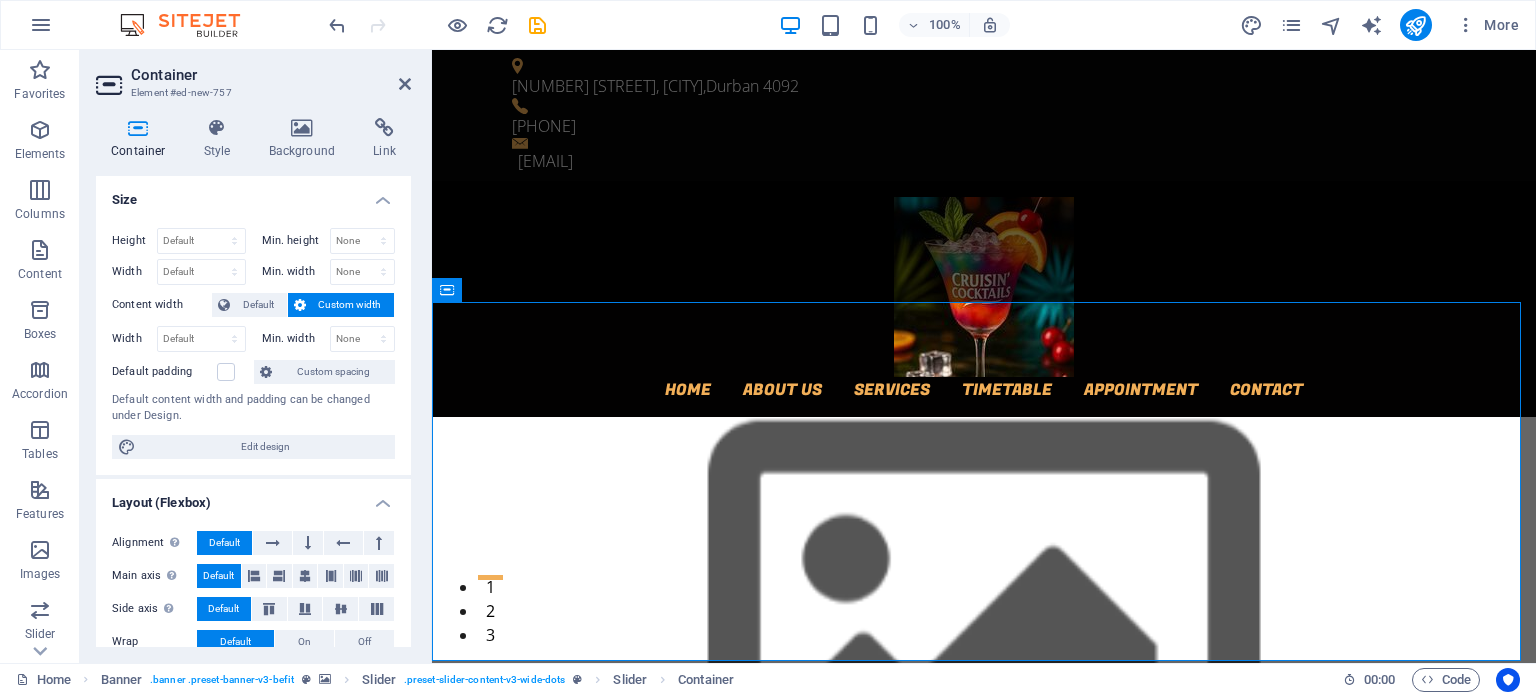click on "Size" at bounding box center [253, 194] 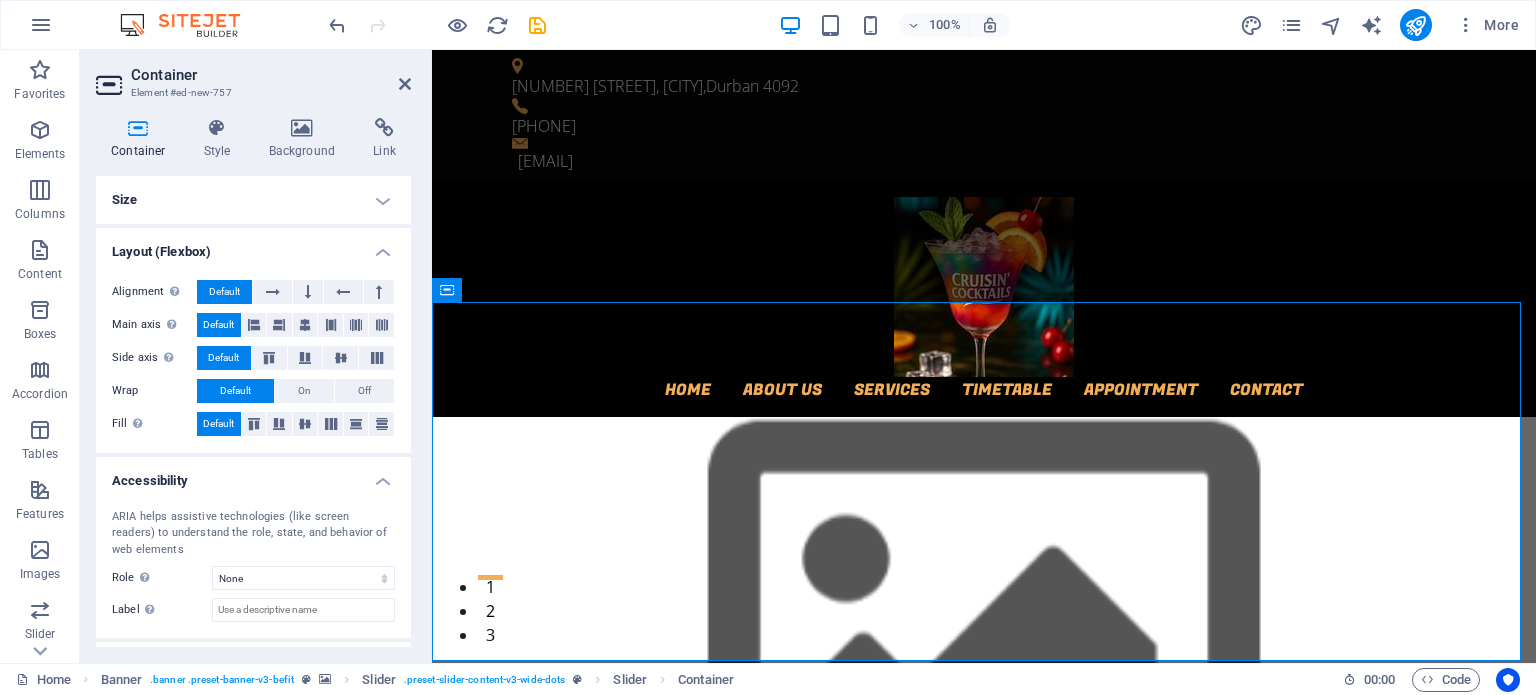 click on "Size" at bounding box center (253, 200) 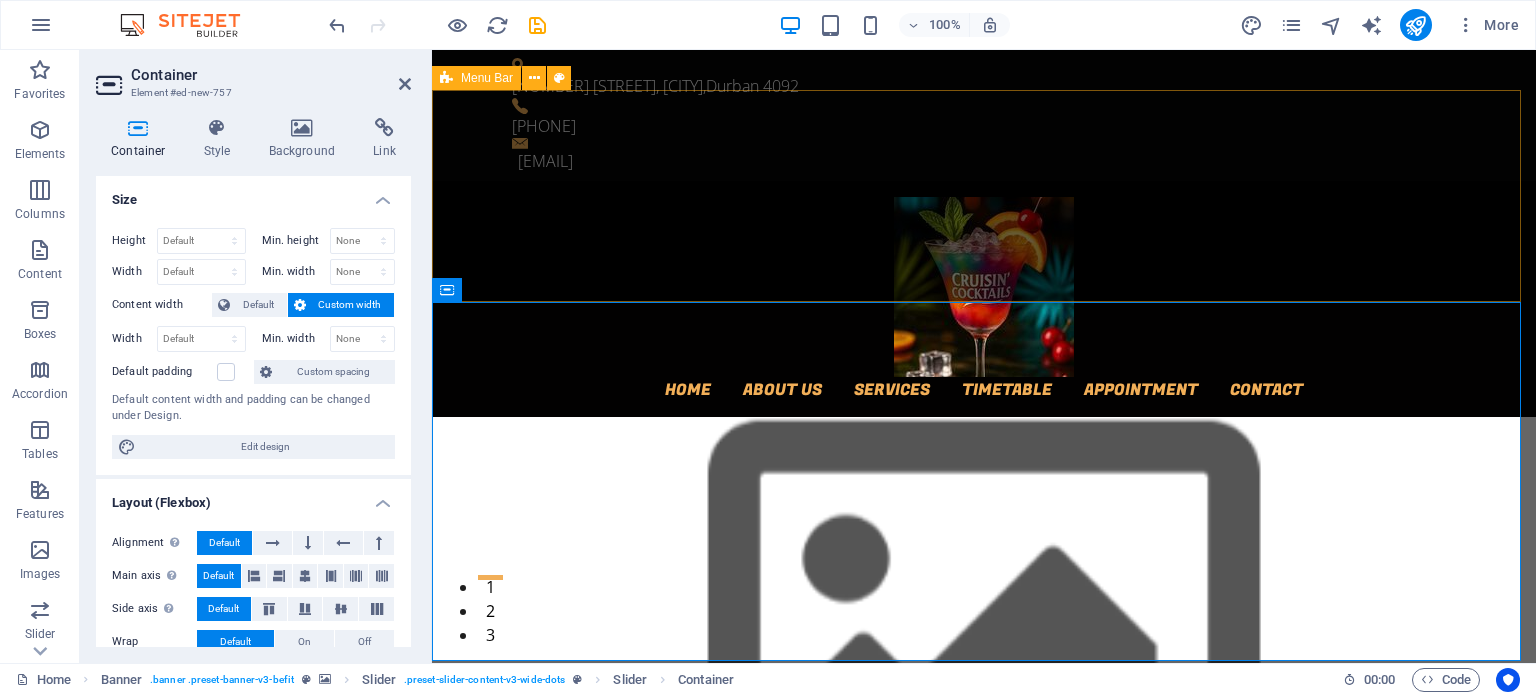 click on "Home About us Services Timetable Appointment Contact" at bounding box center (984, 299) 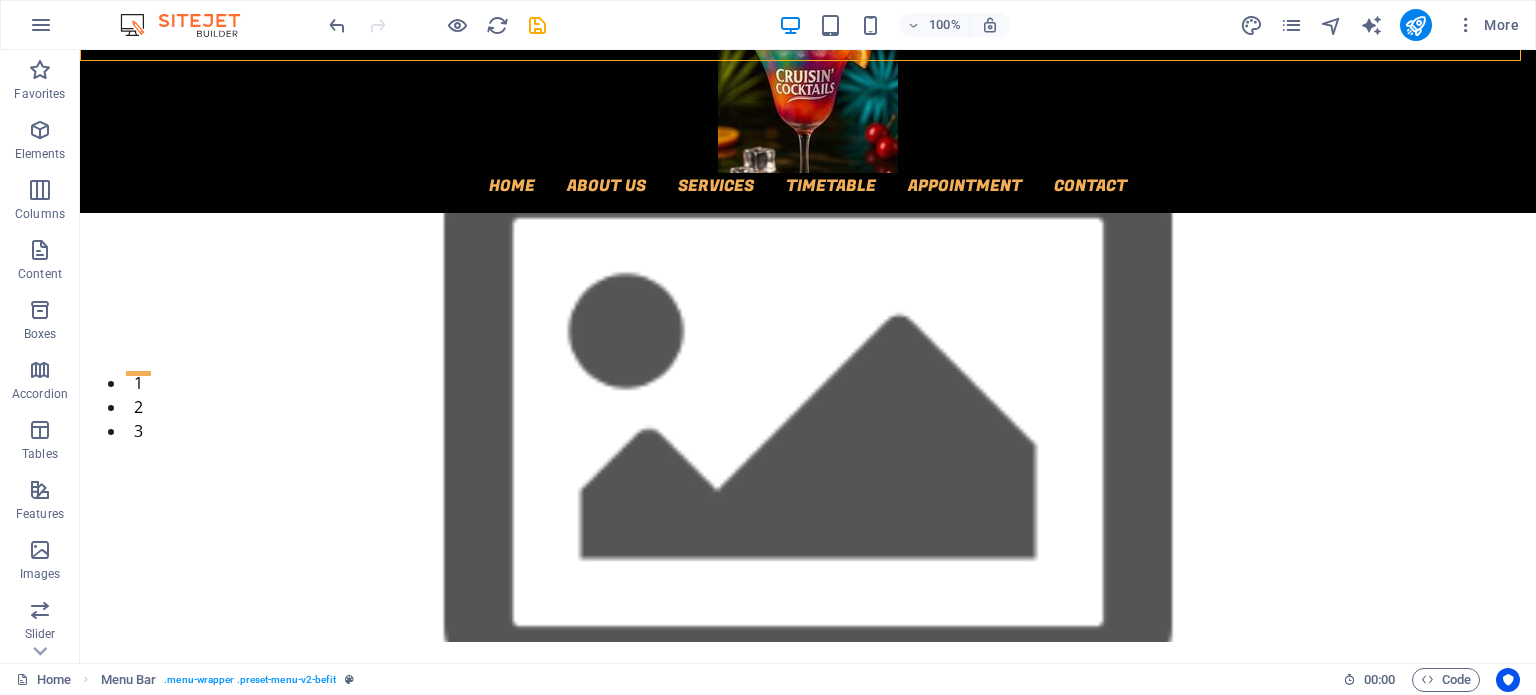 scroll, scrollTop: 184, scrollLeft: 0, axis: vertical 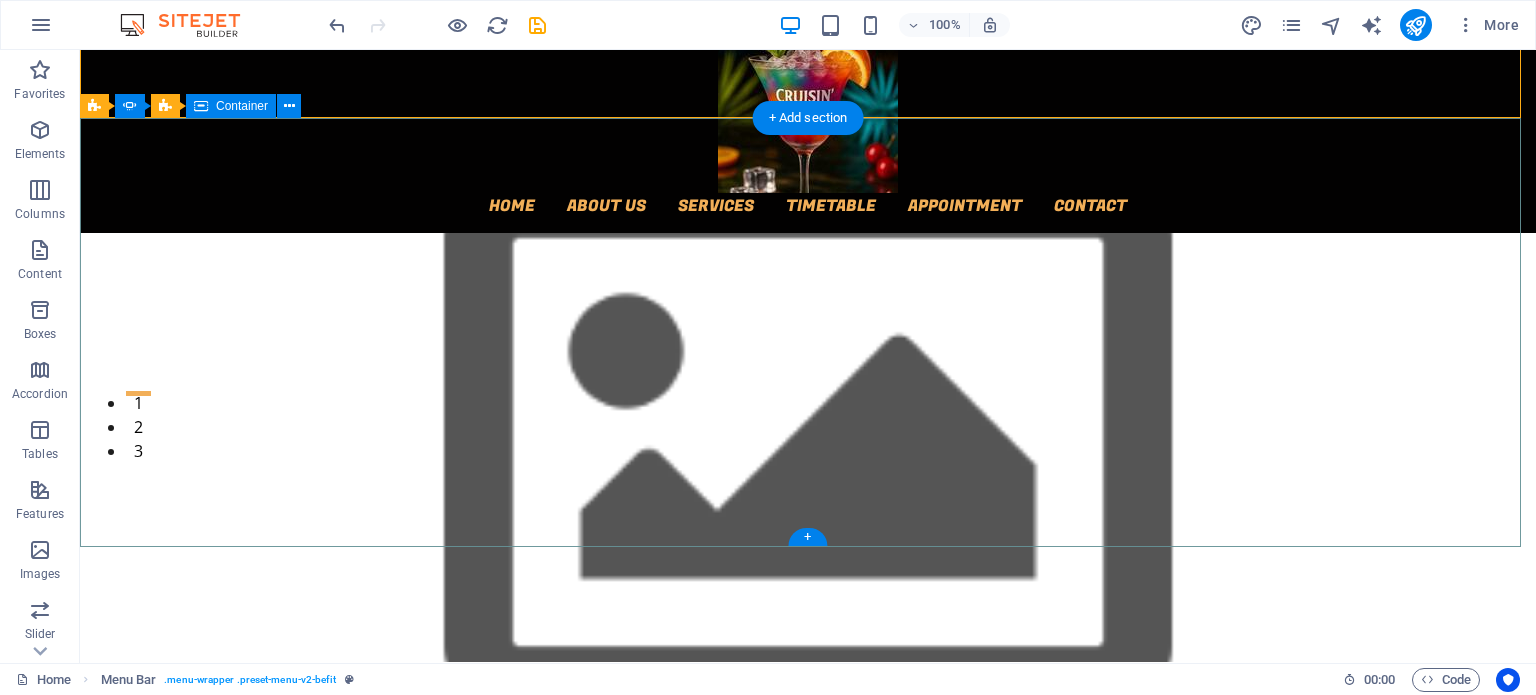 click on "Add elements" at bounding box center [-700, 1619] 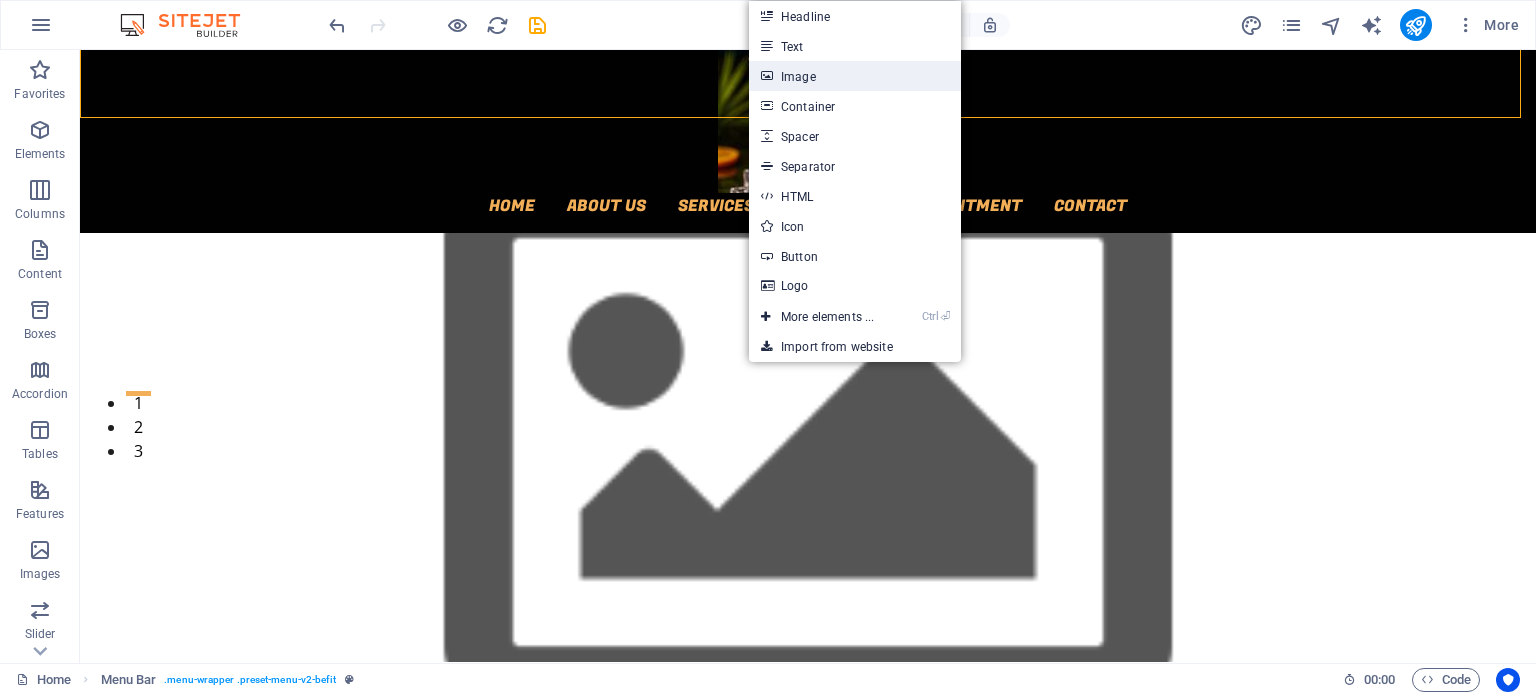 click on "Image" at bounding box center [855, 76] 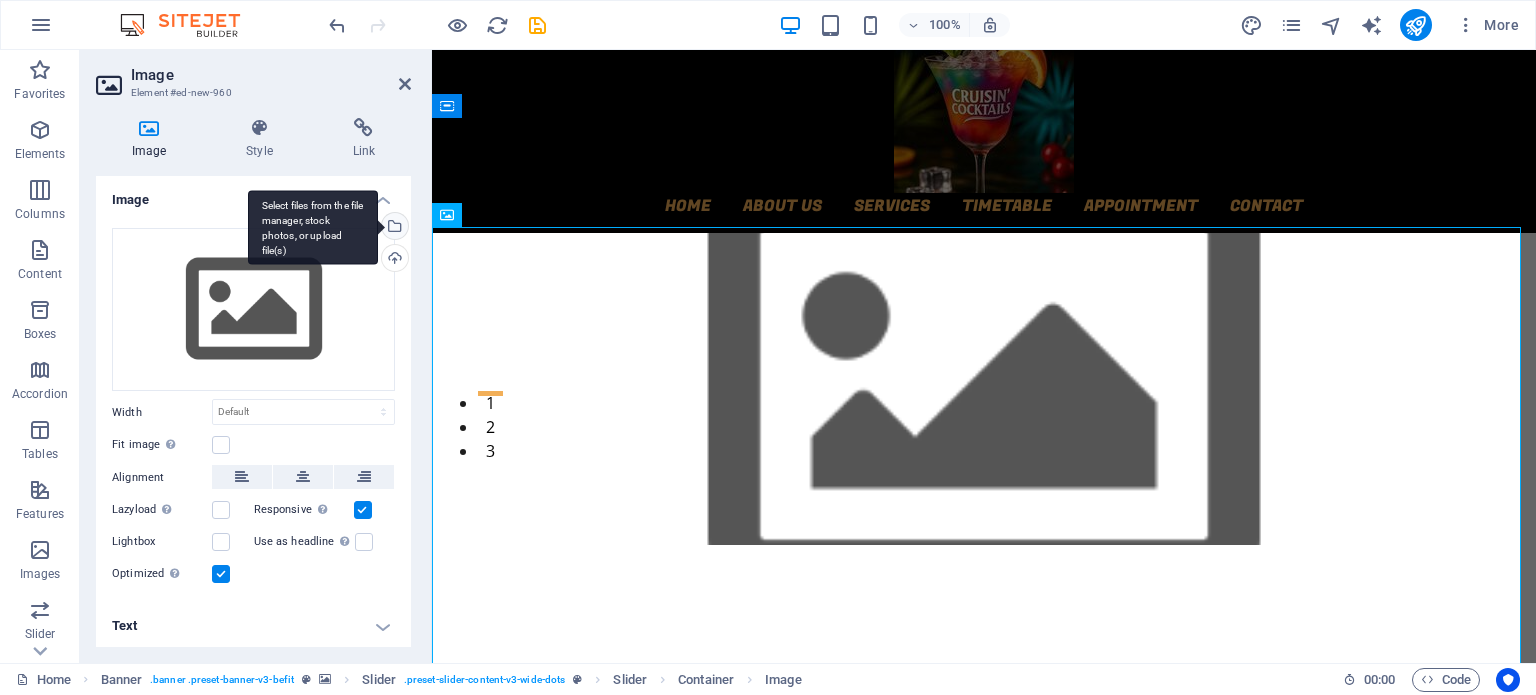 click on "Select files from the file manager, stock photos, or upload file(s)" at bounding box center (313, 227) 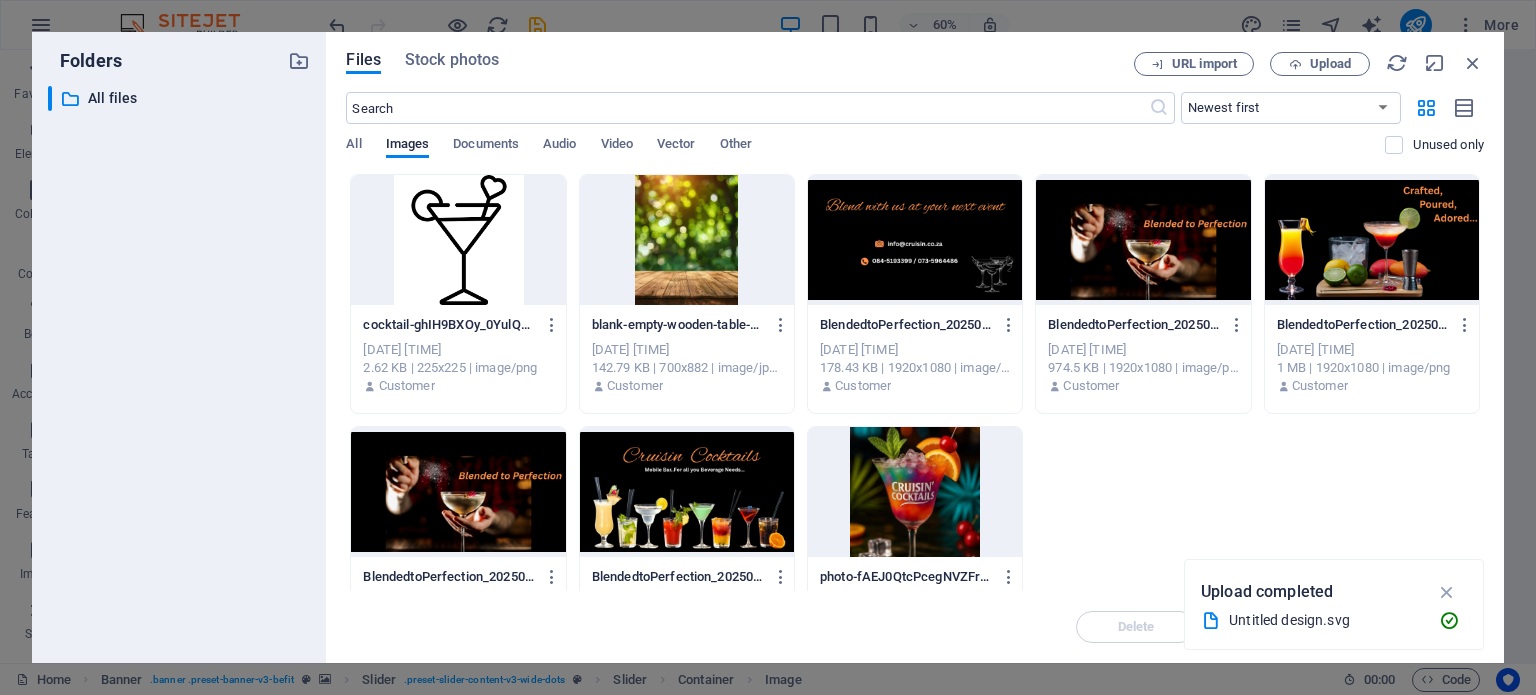 click at bounding box center [687, 492] 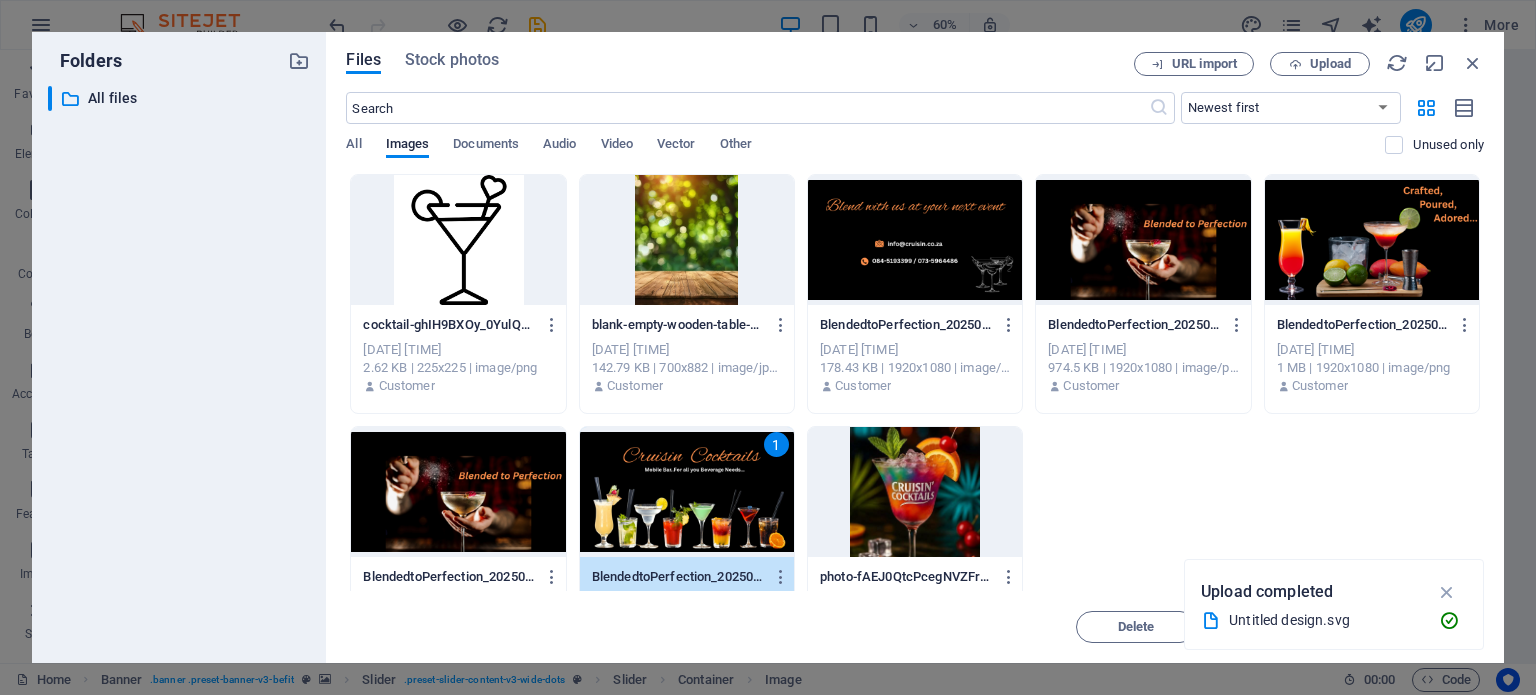 click on "1" at bounding box center [687, 492] 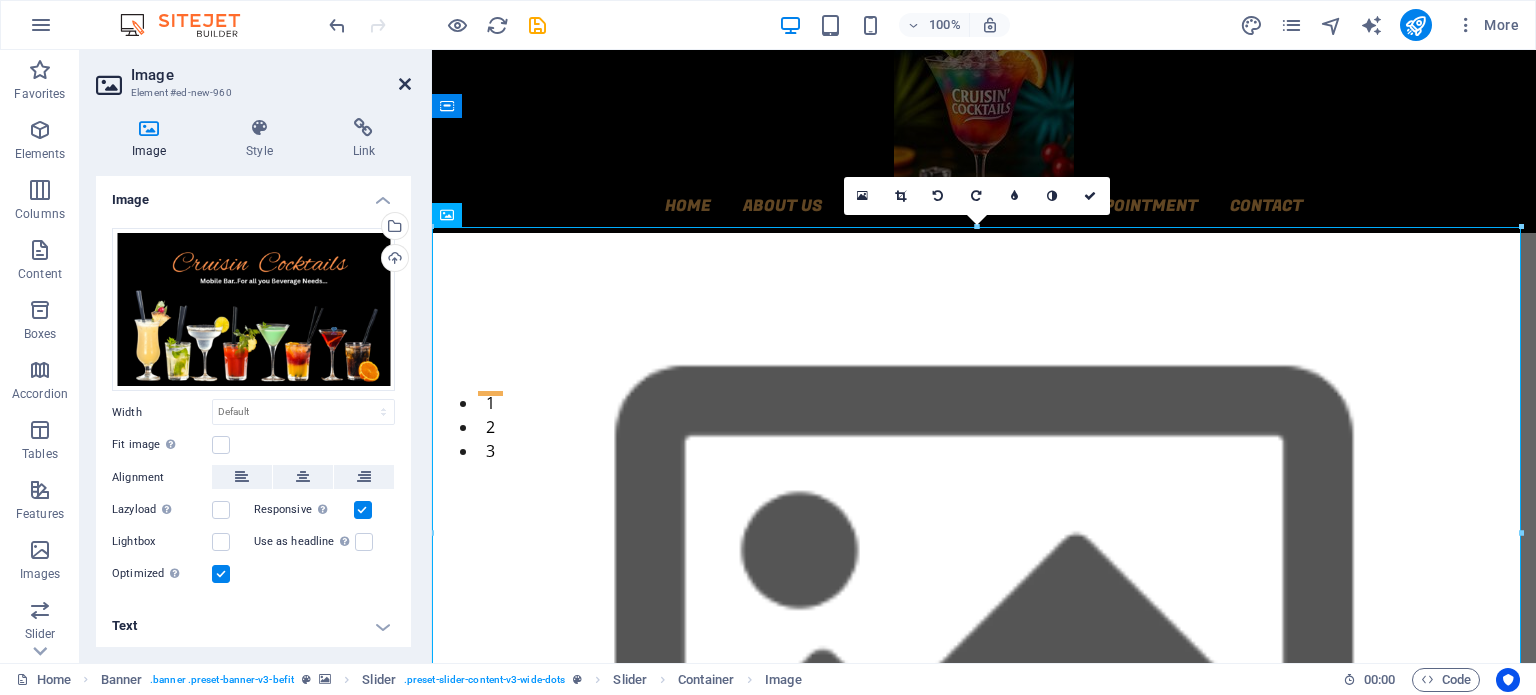 click at bounding box center (405, 84) 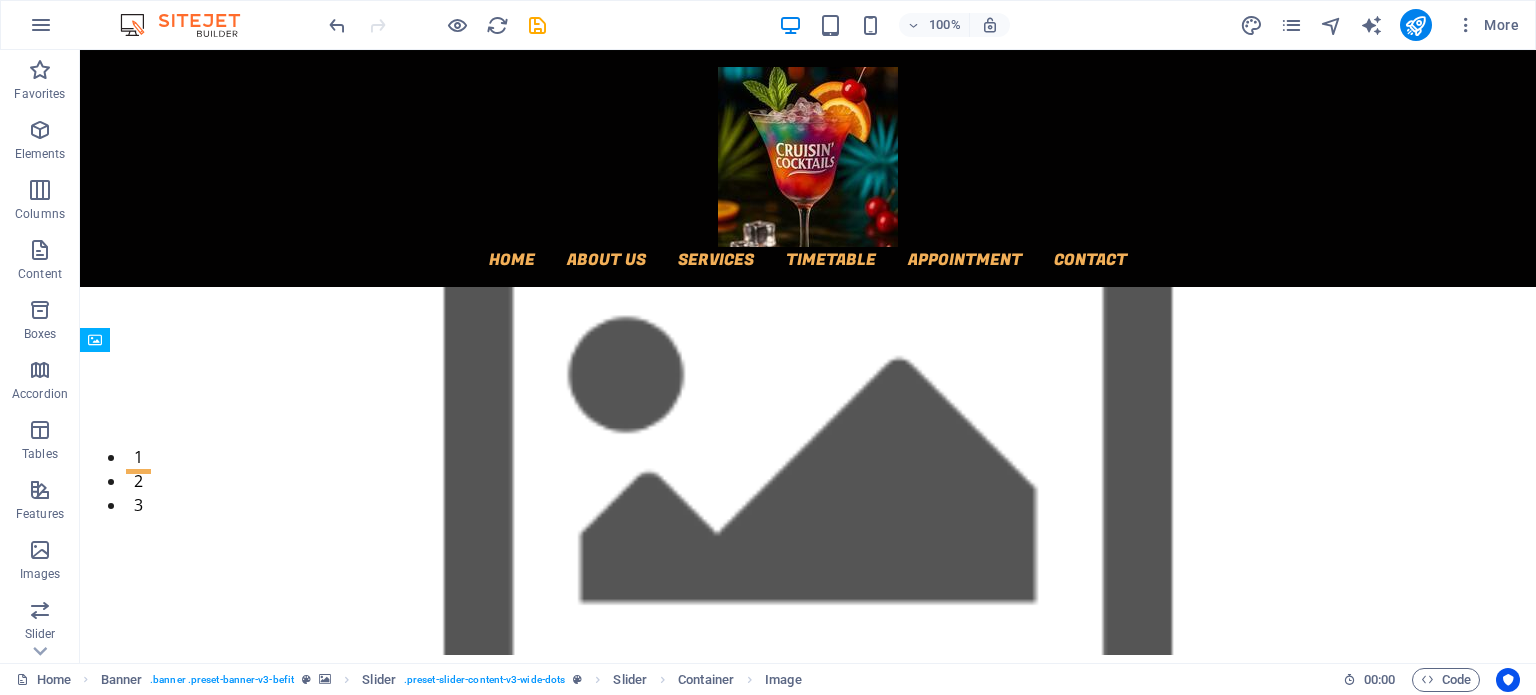 scroll, scrollTop: 140, scrollLeft: 0, axis: vertical 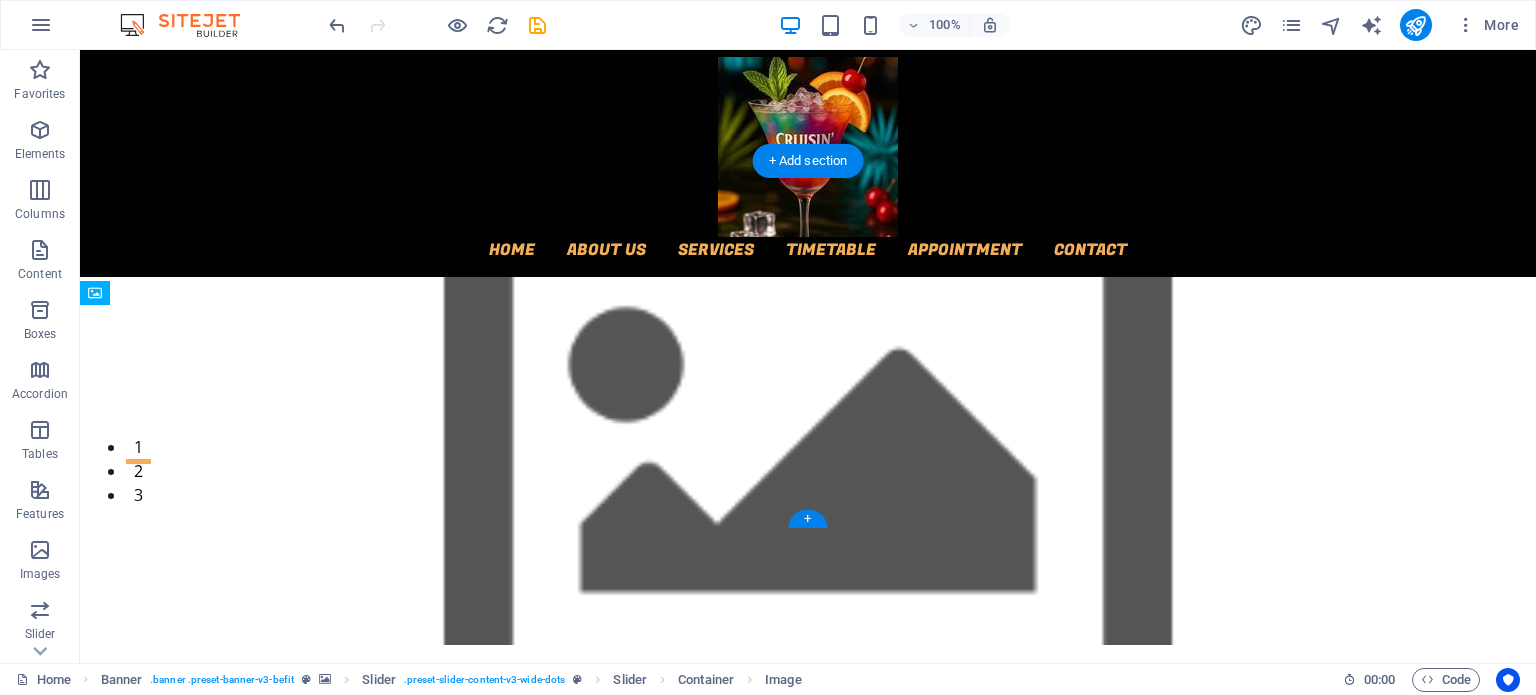 click at bounding box center (-2082, 2648) 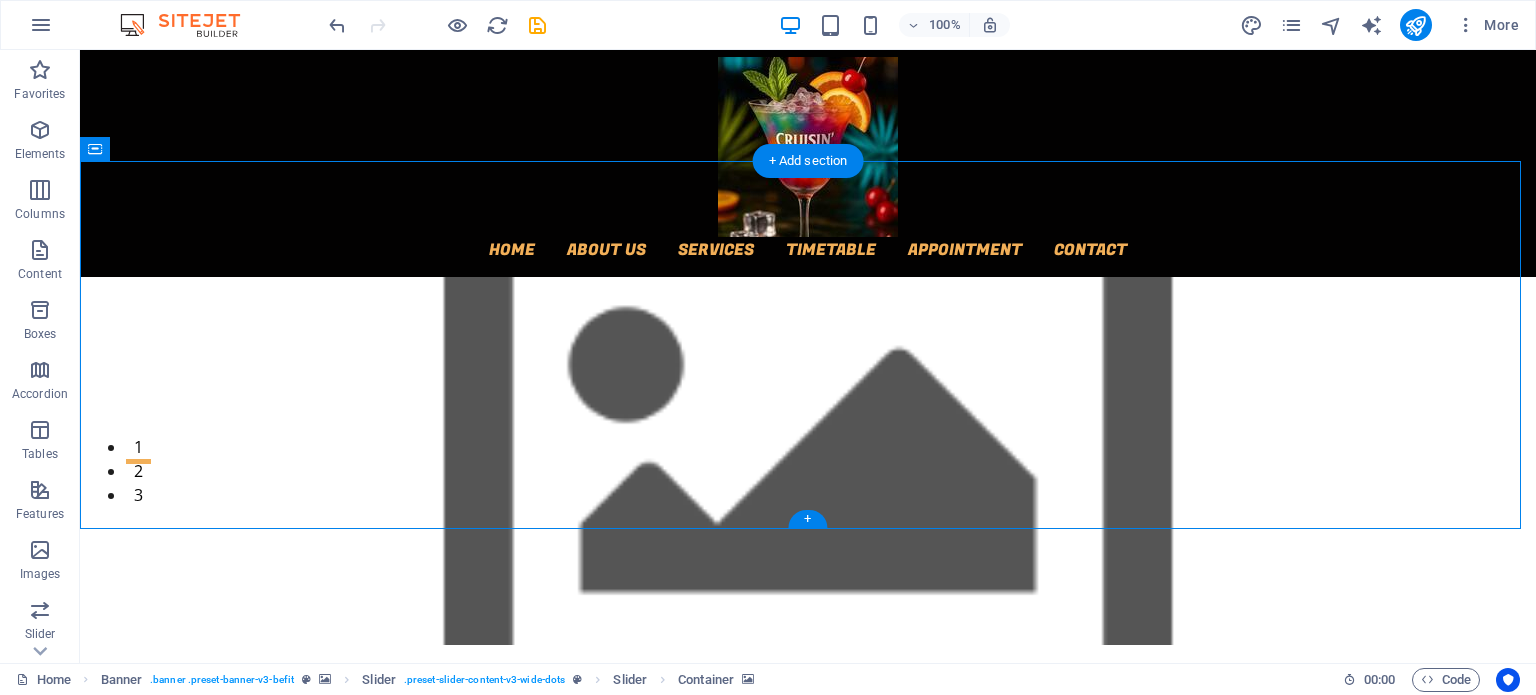 click at bounding box center [-2082, 2648] 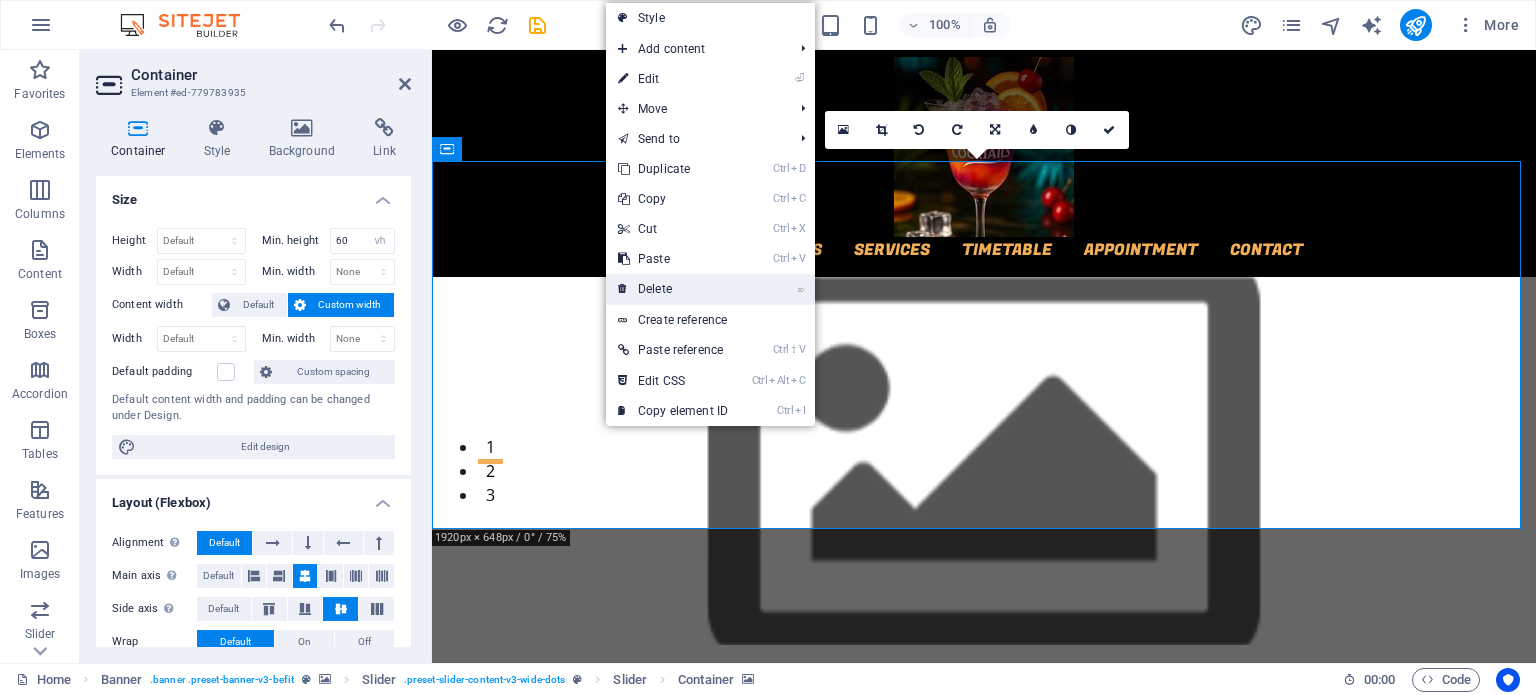 click on "⌦  Delete" at bounding box center [673, 289] 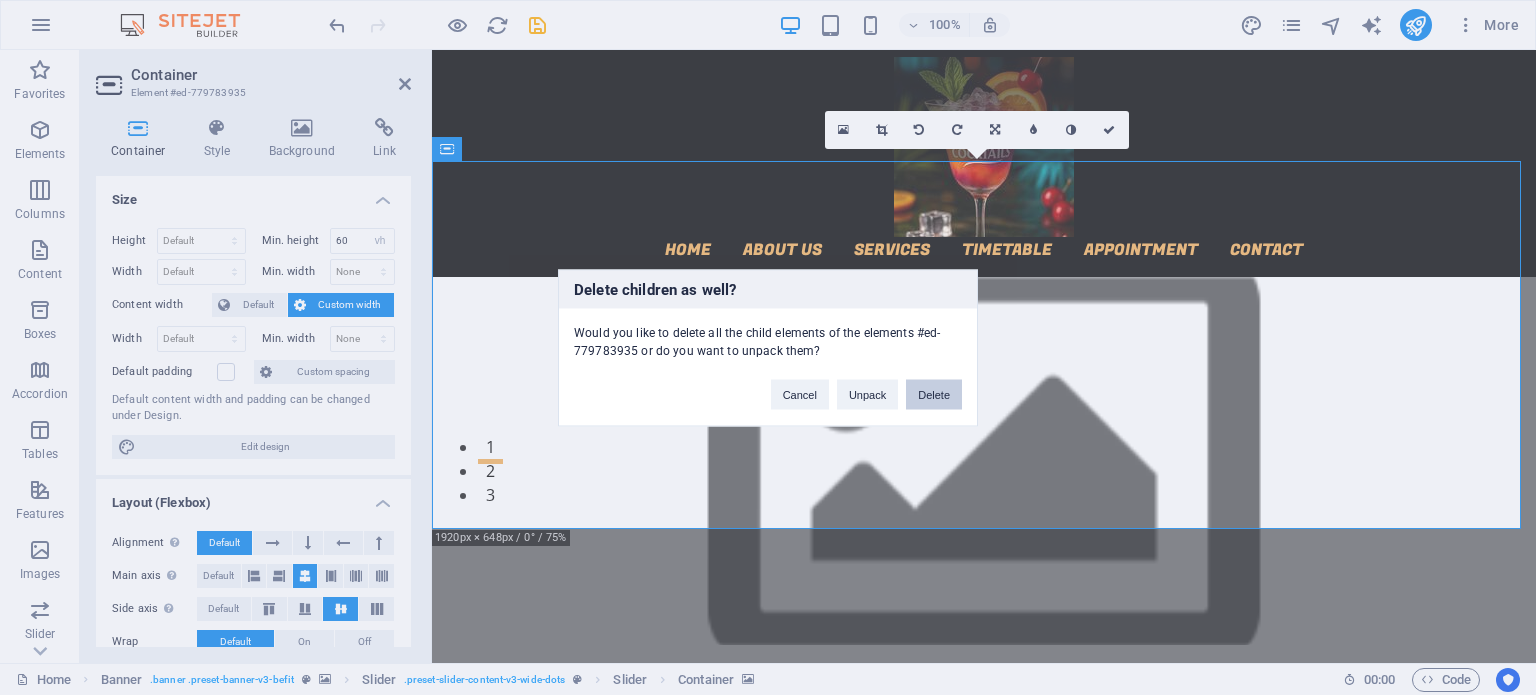 click on "Delete" at bounding box center [934, 394] 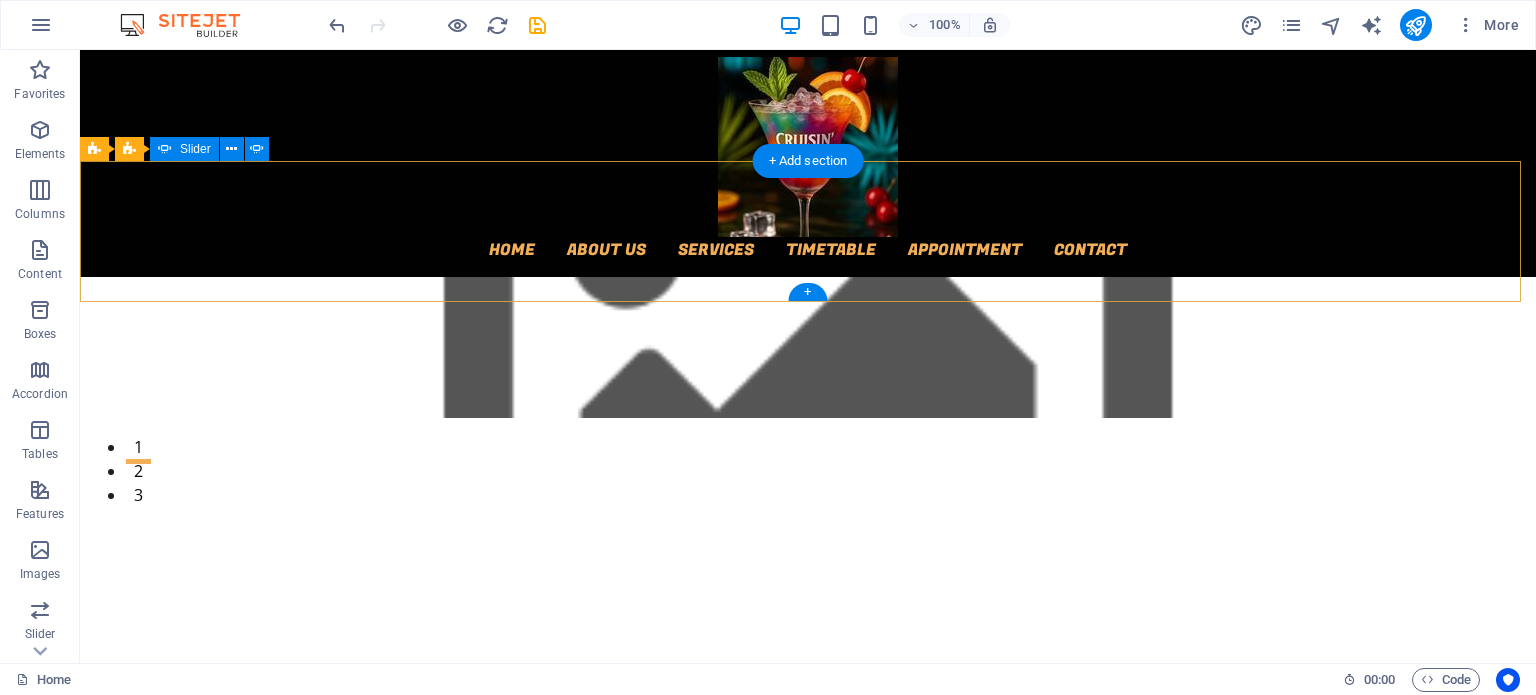 click on "Add elements" at bounding box center (-2141, 2338) 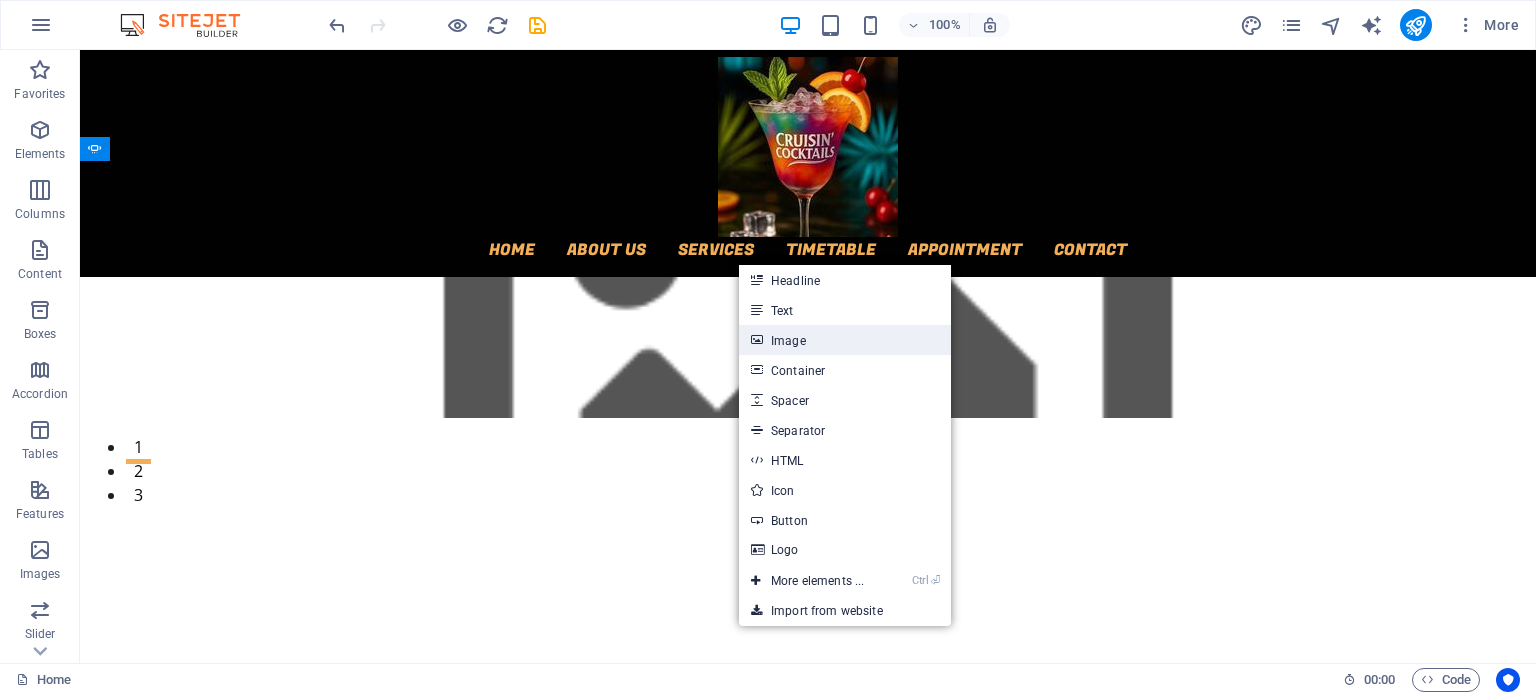 click on "Image" at bounding box center (845, 340) 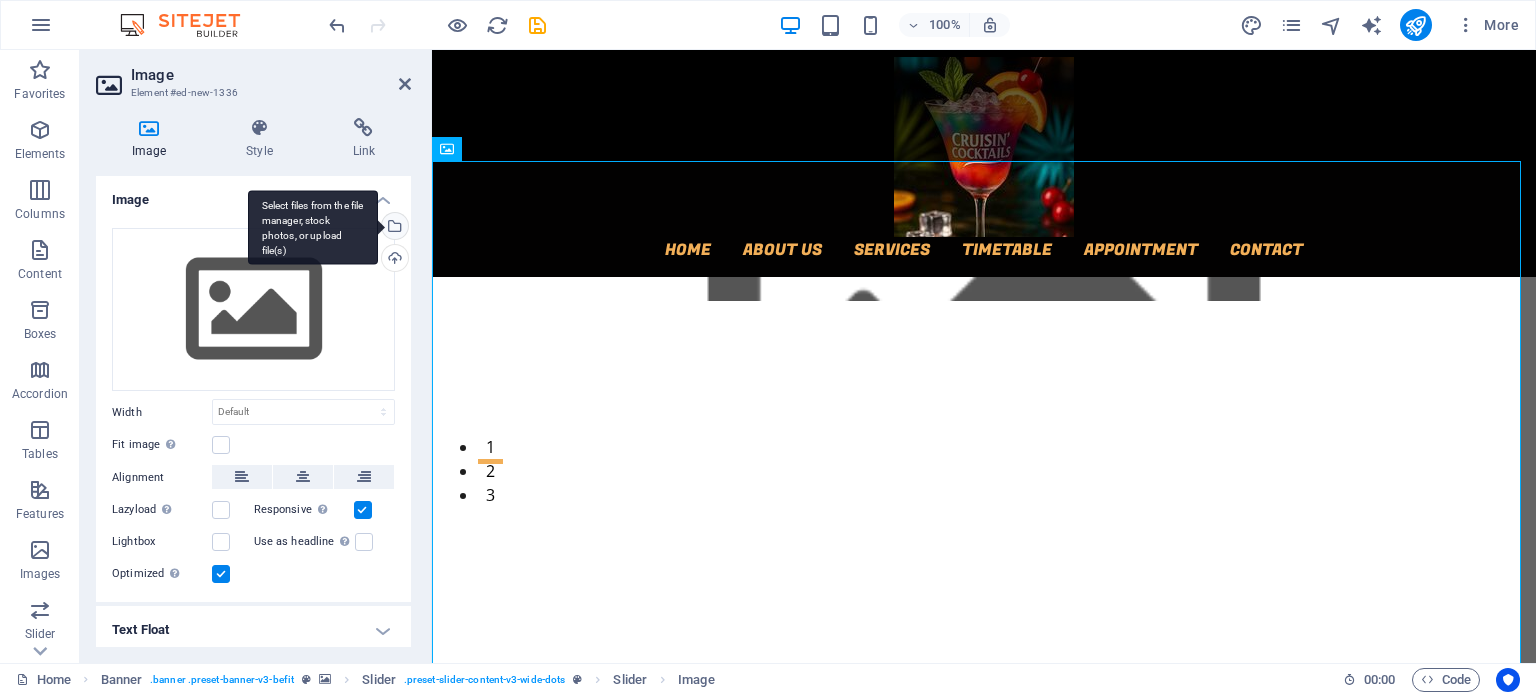 click on "Select files from the file manager, stock photos, or upload file(s)" at bounding box center (313, 227) 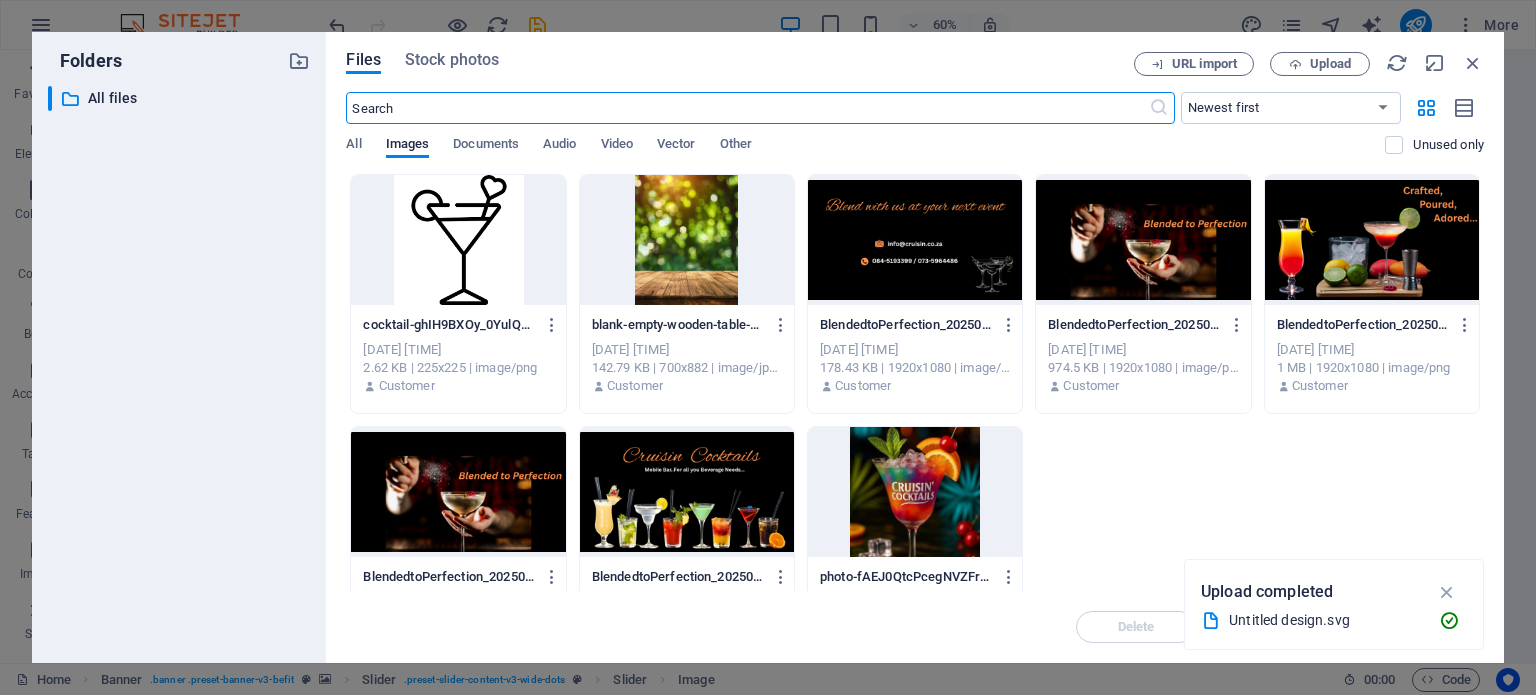 click at bounding box center (458, 492) 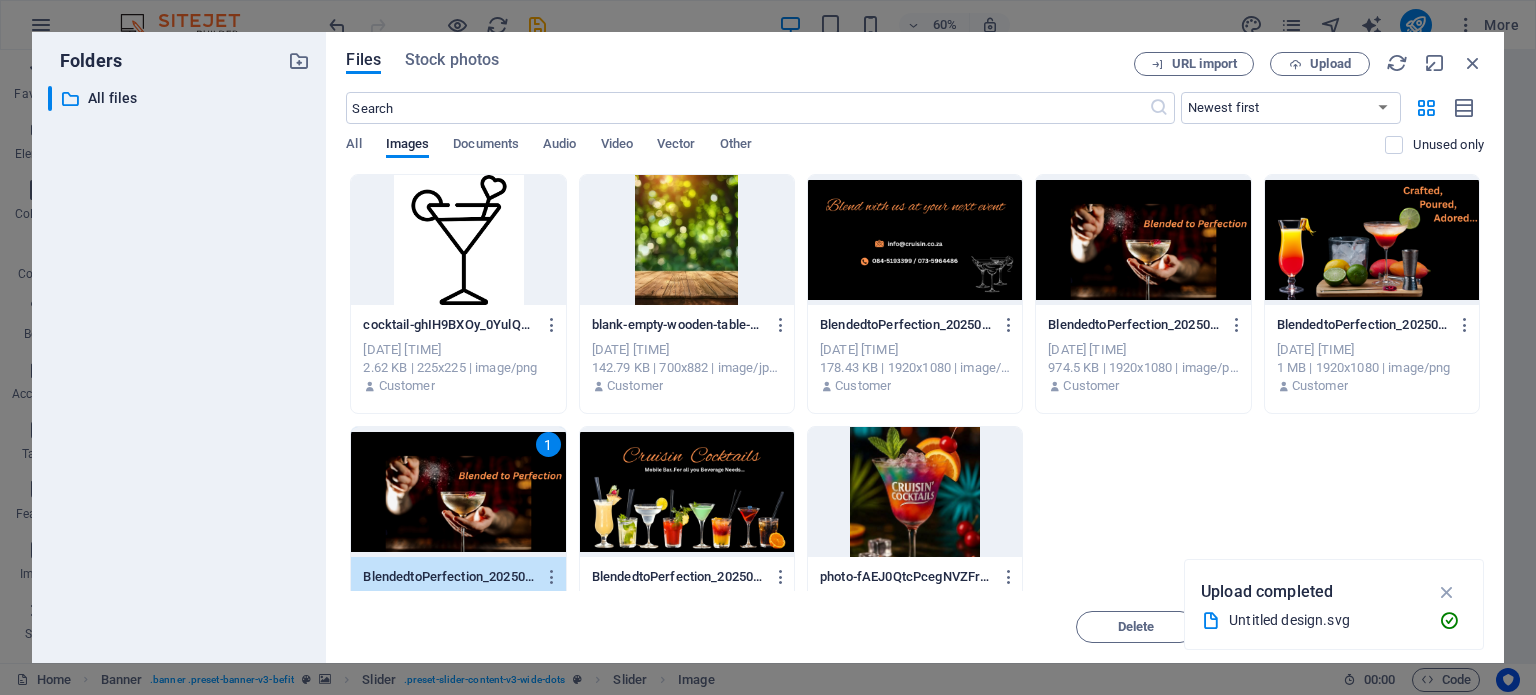 click on "1" at bounding box center (458, 492) 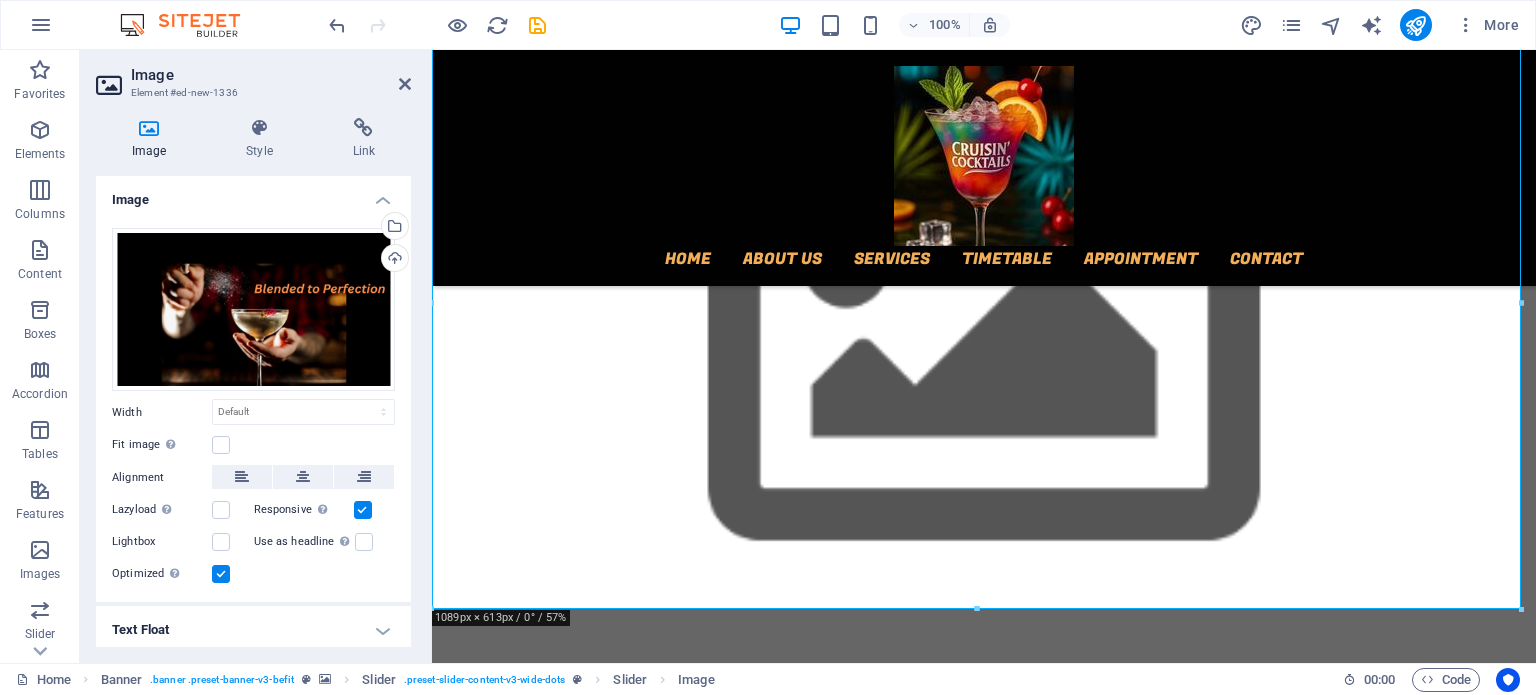 scroll, scrollTop: 368, scrollLeft: 0, axis: vertical 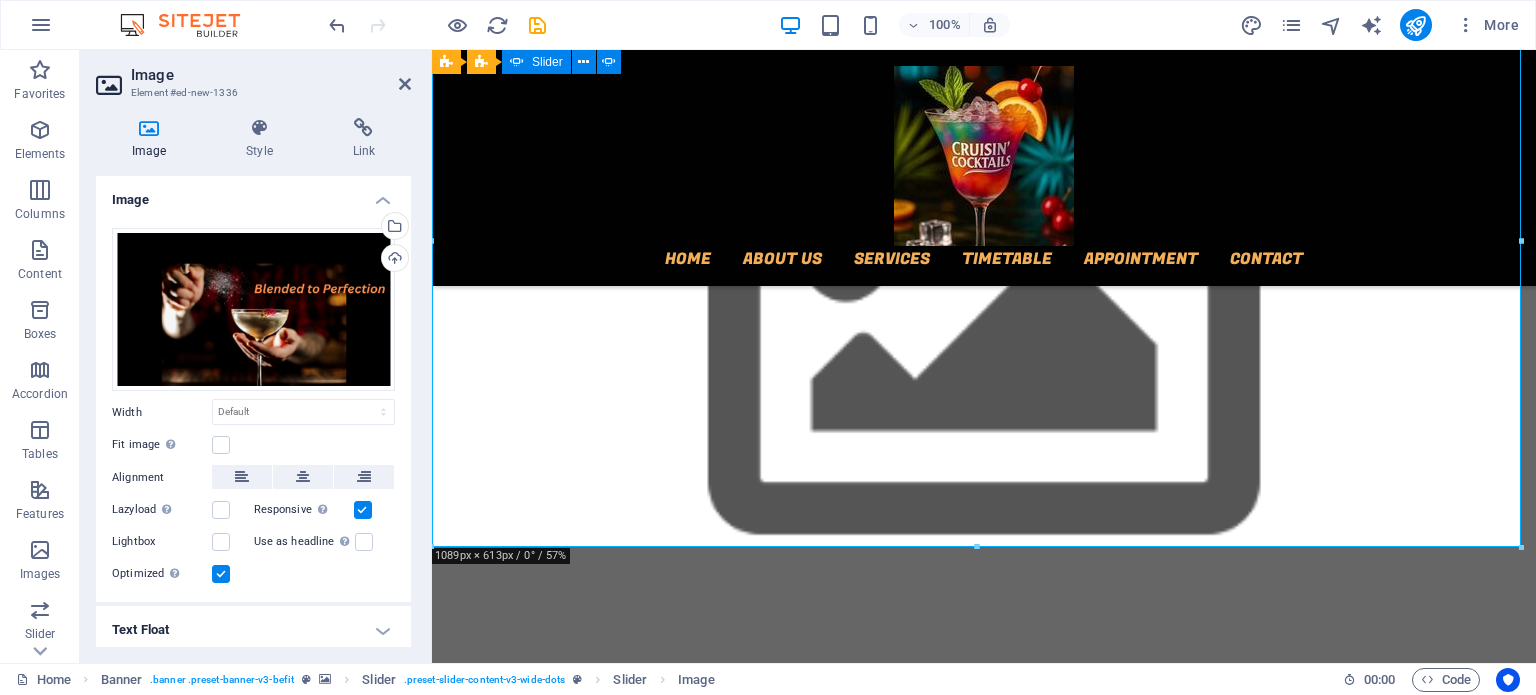 click on "3" at bounding box center (490, 257) 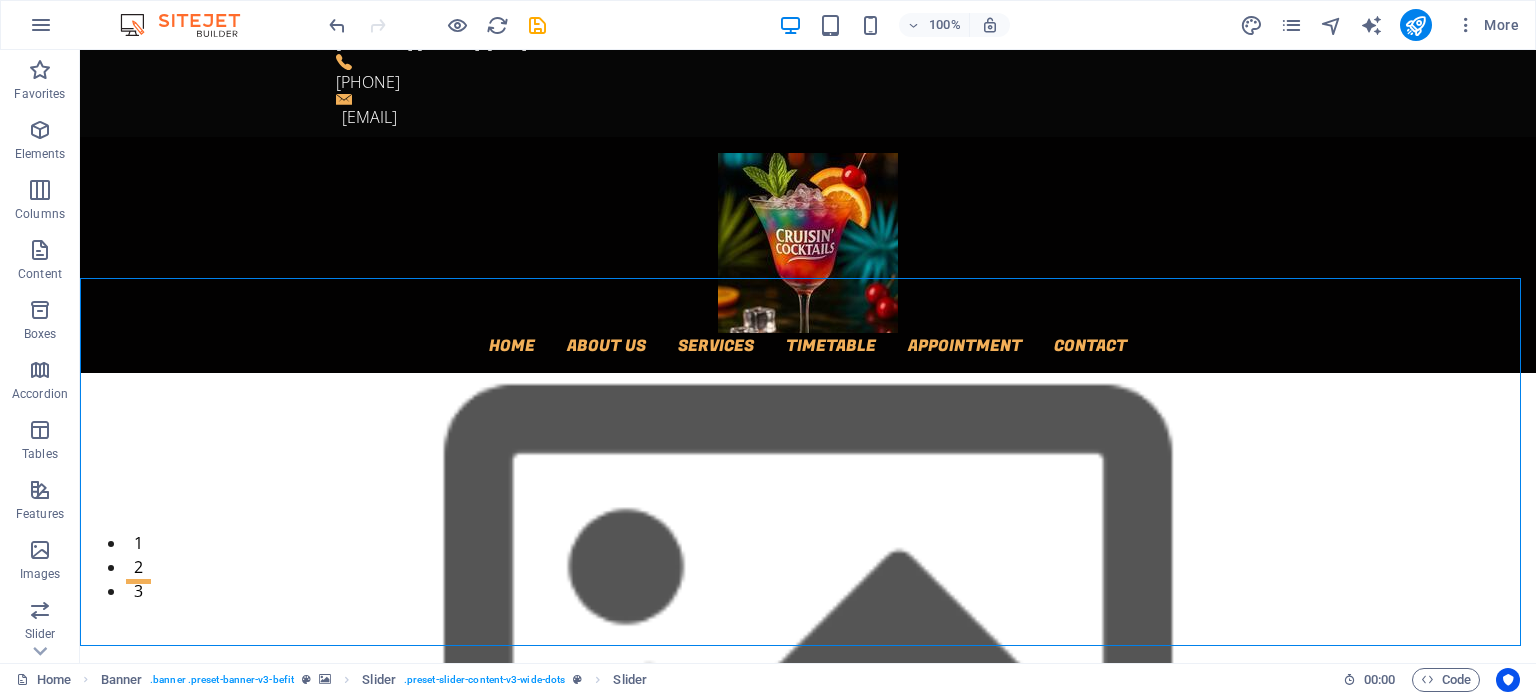 scroll, scrollTop: 60, scrollLeft: 0, axis: vertical 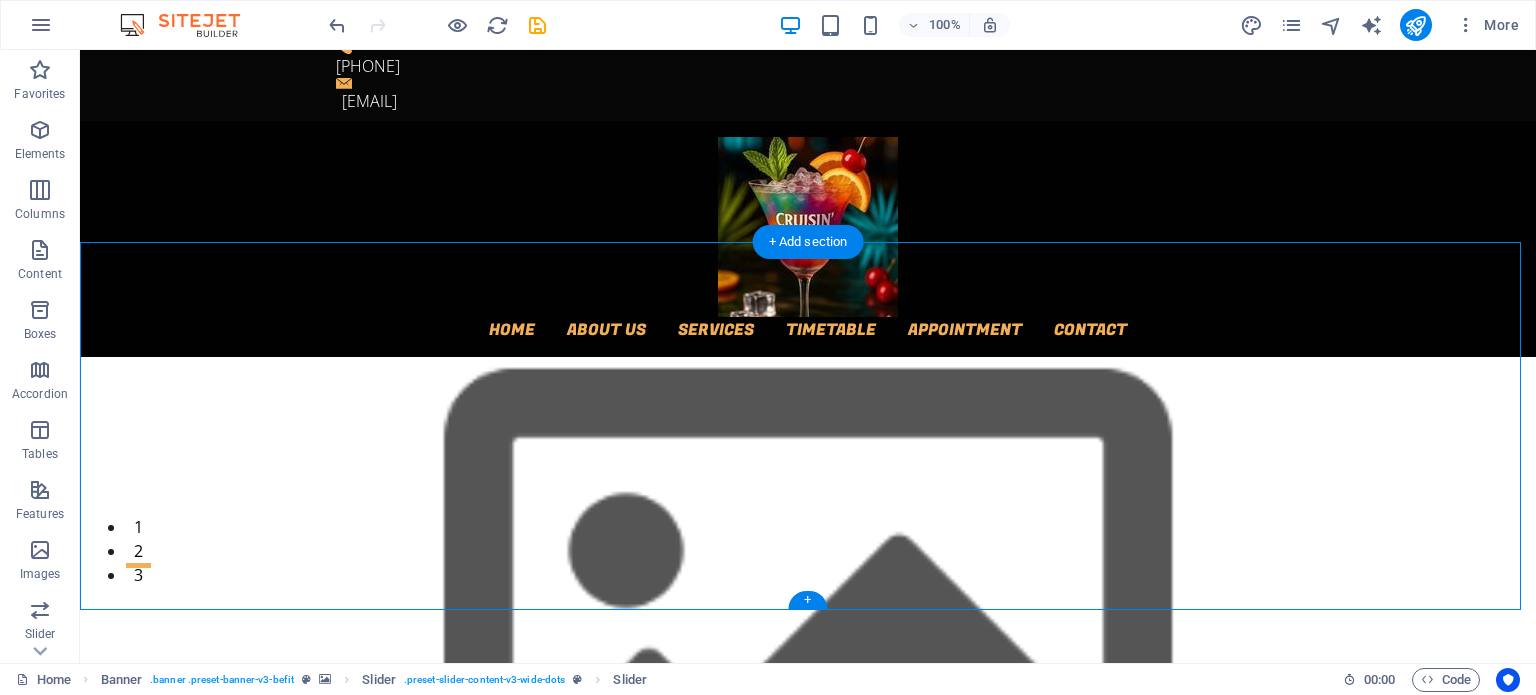 click at bounding box center [-3523, 3759] 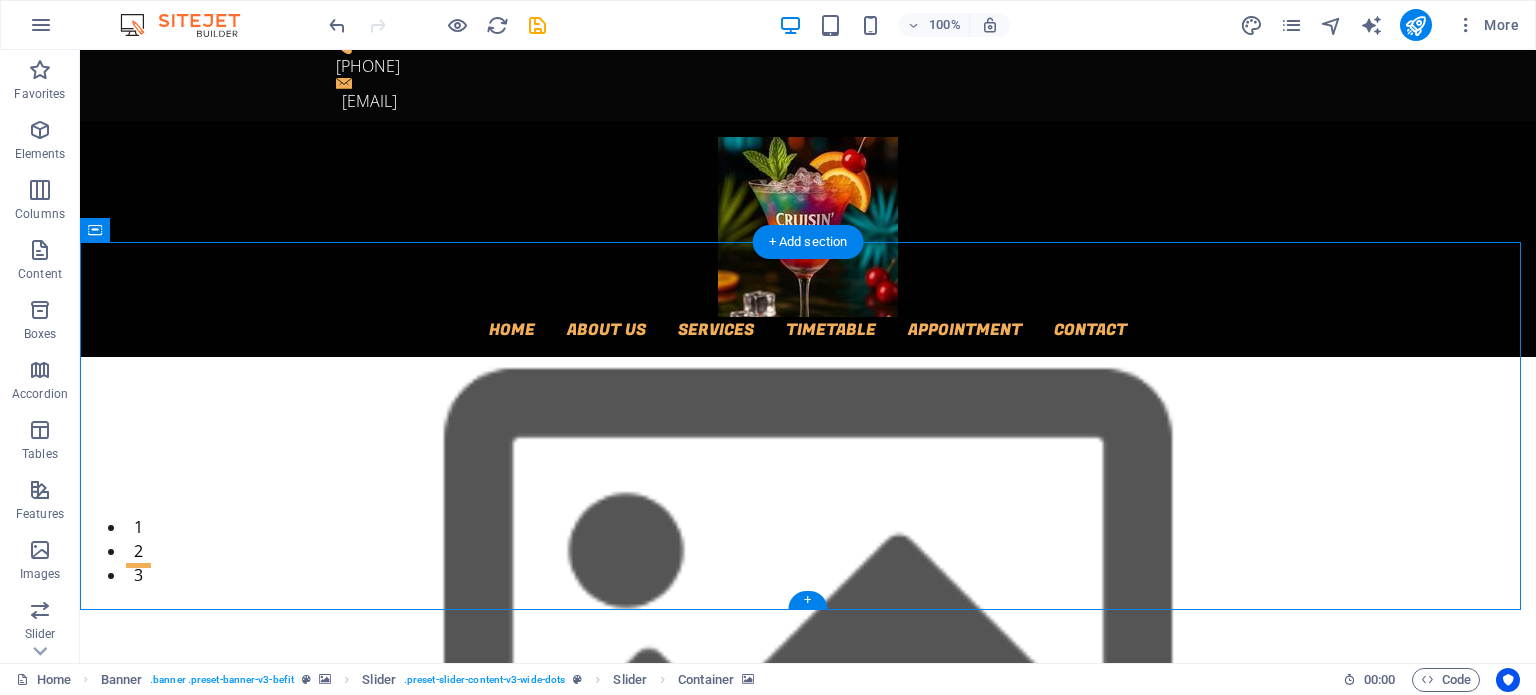 click at bounding box center (-3523, 3759) 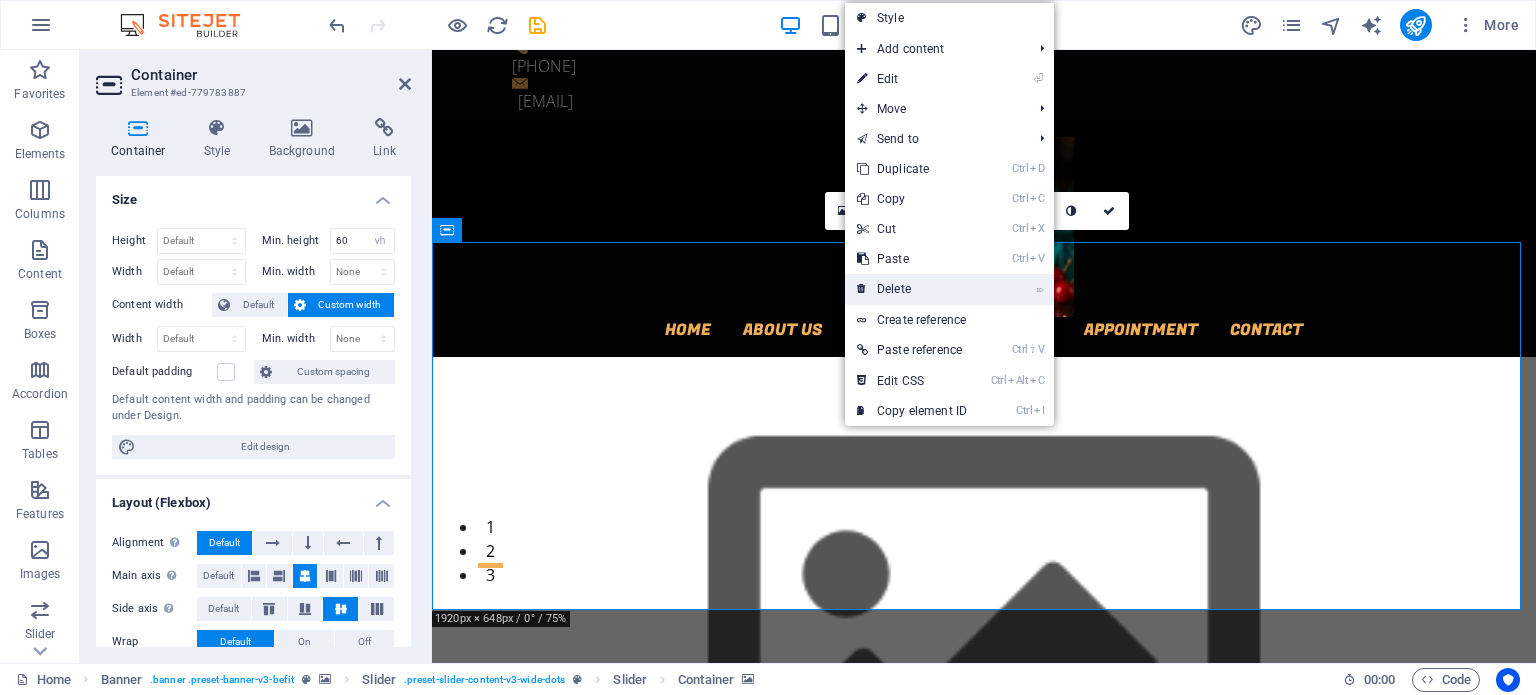 click on "⌦  Delete" at bounding box center (912, 289) 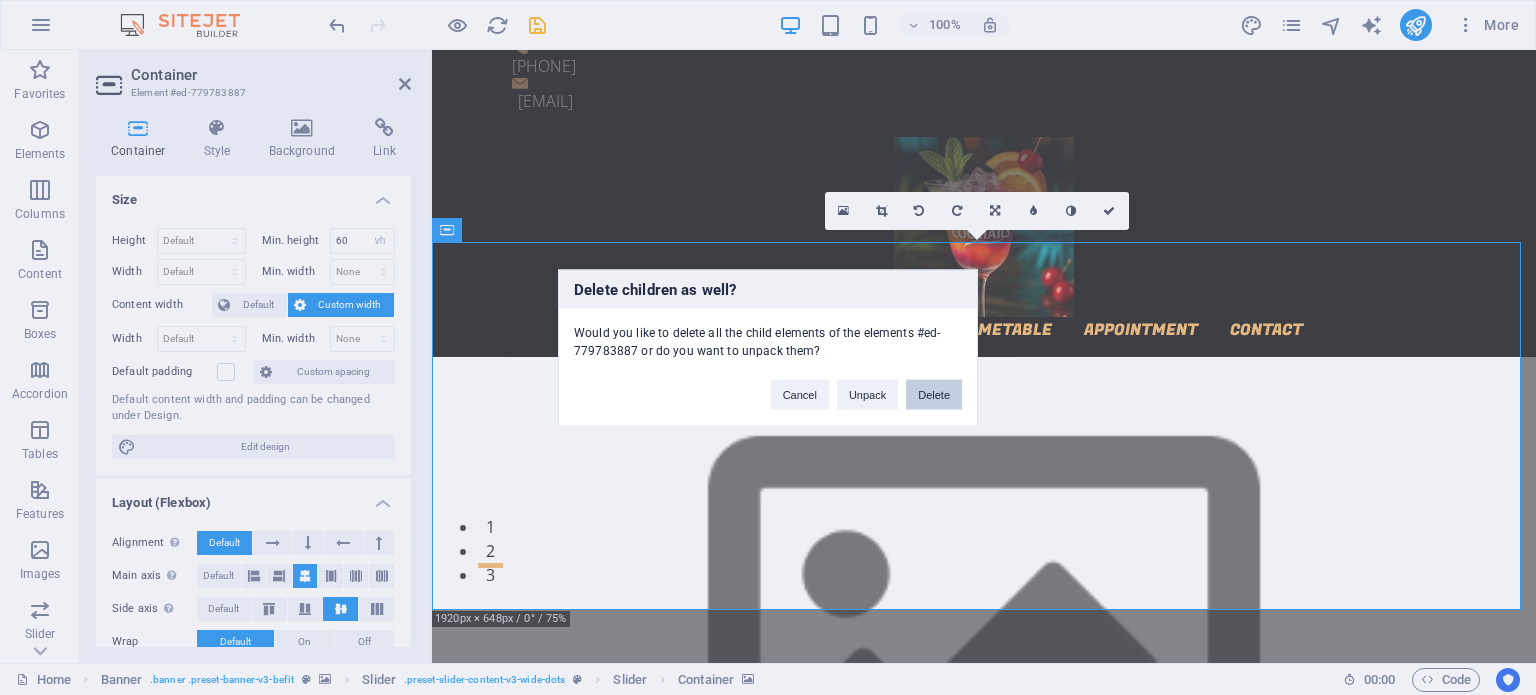 click on "Delete" at bounding box center [934, 394] 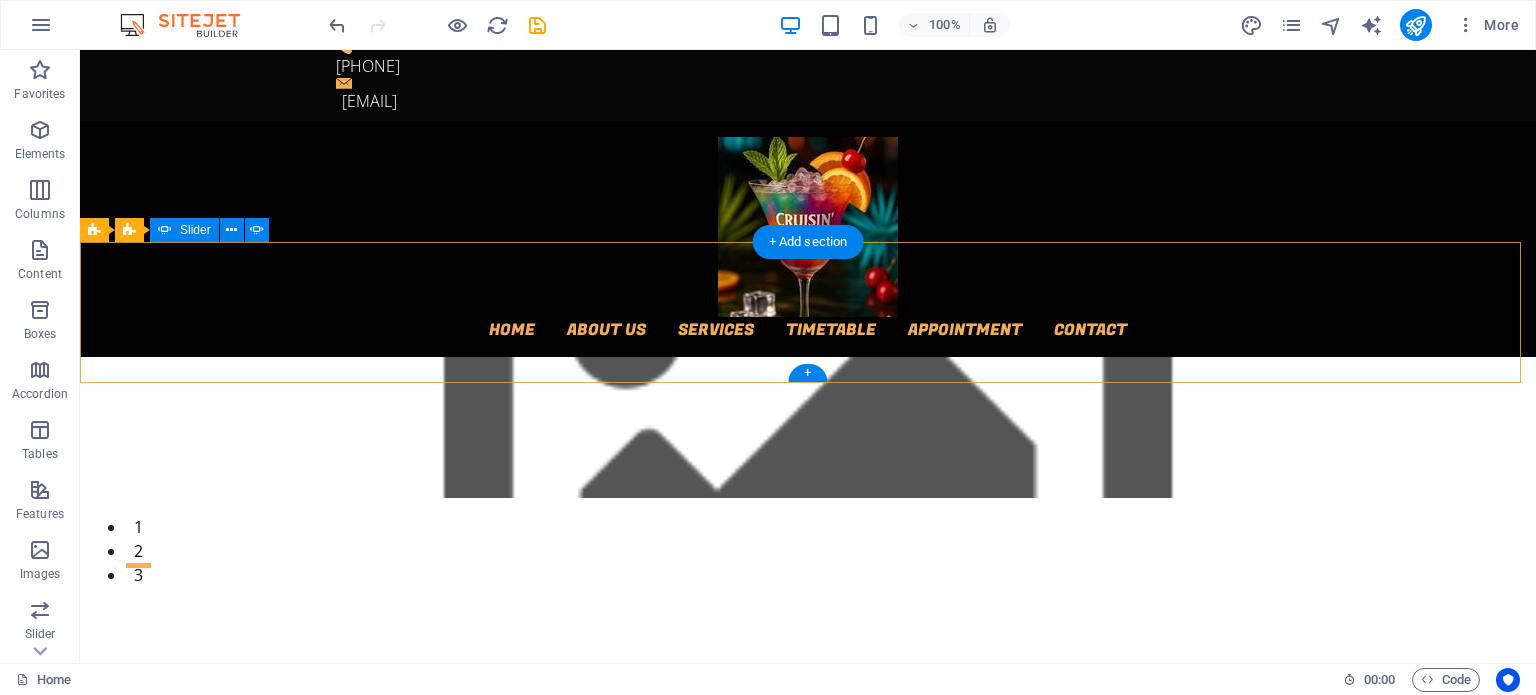 click on "Add elements" at bounding box center [-3582, 2707] 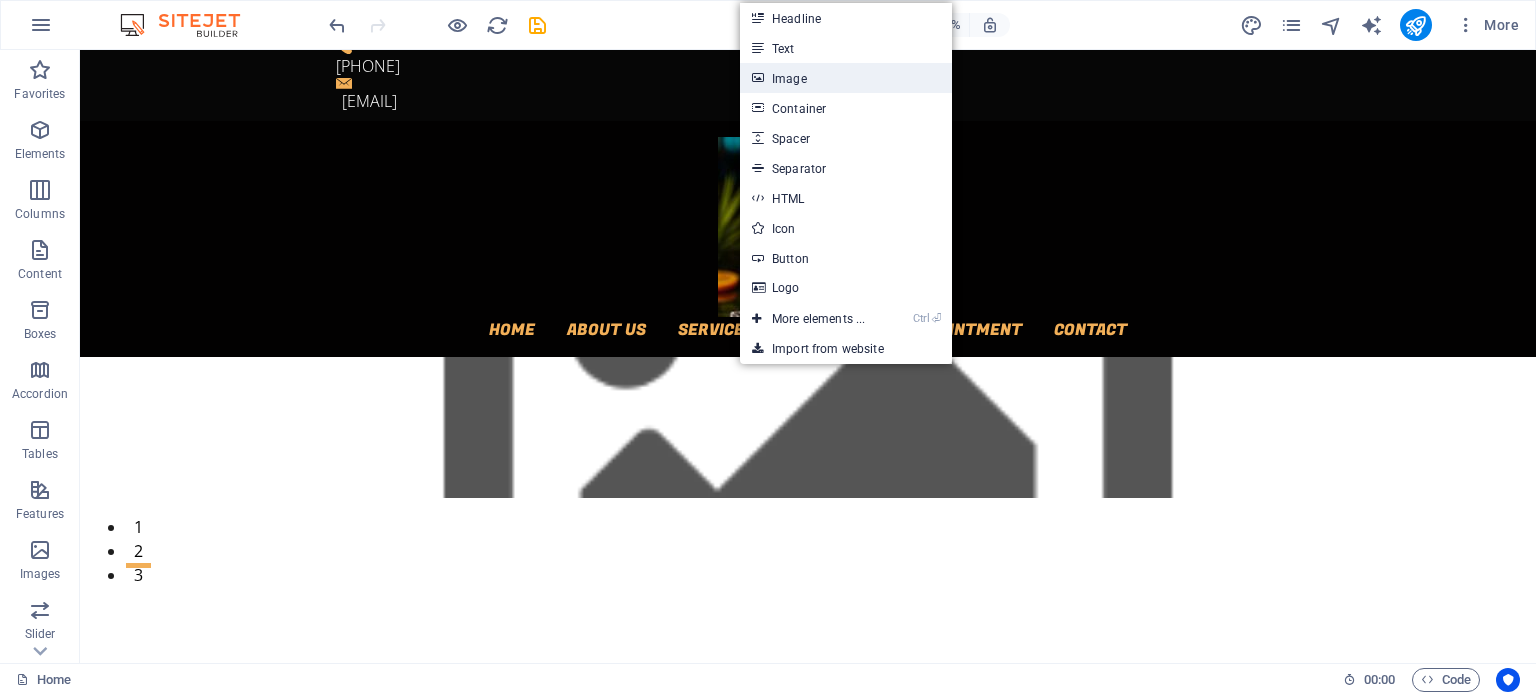 click on "Image" at bounding box center (846, 78) 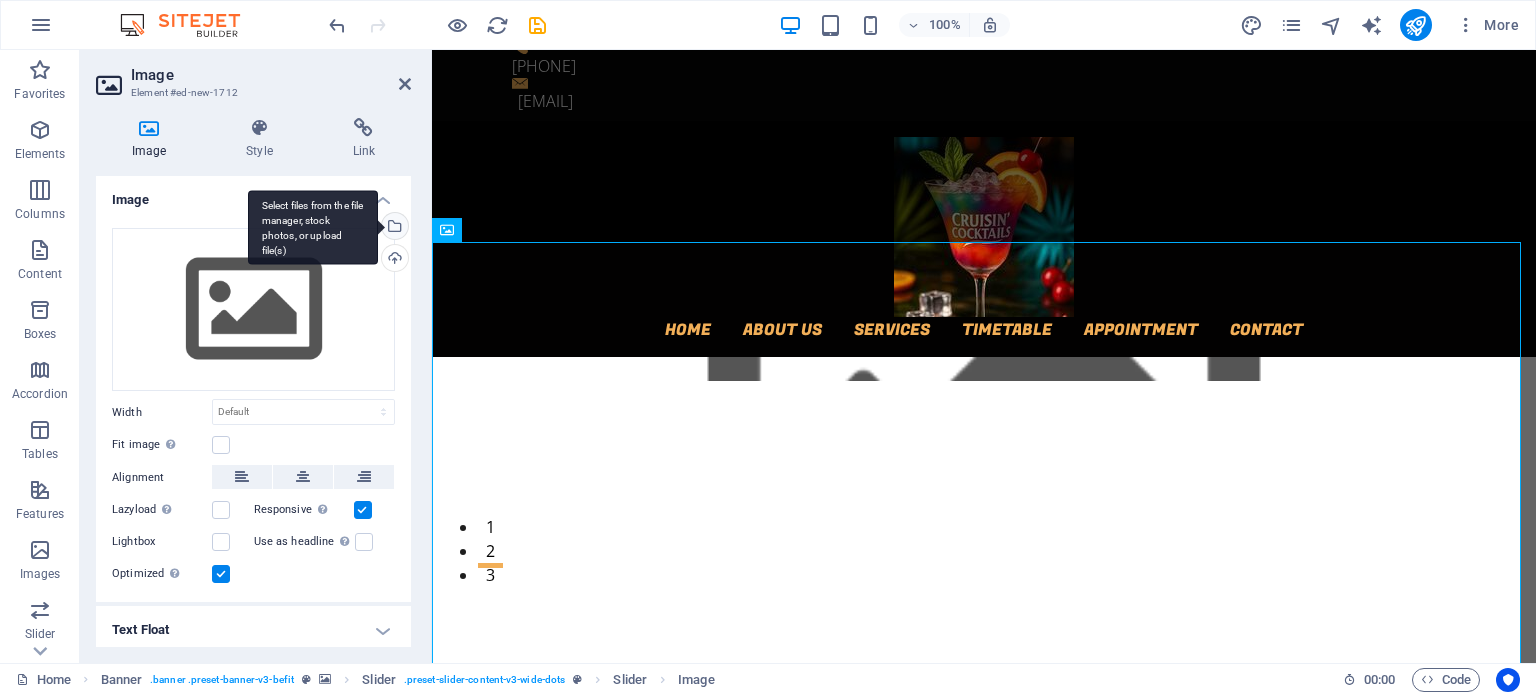 click on "Select files from the file manager, stock photos, or upload file(s)" at bounding box center (313, 227) 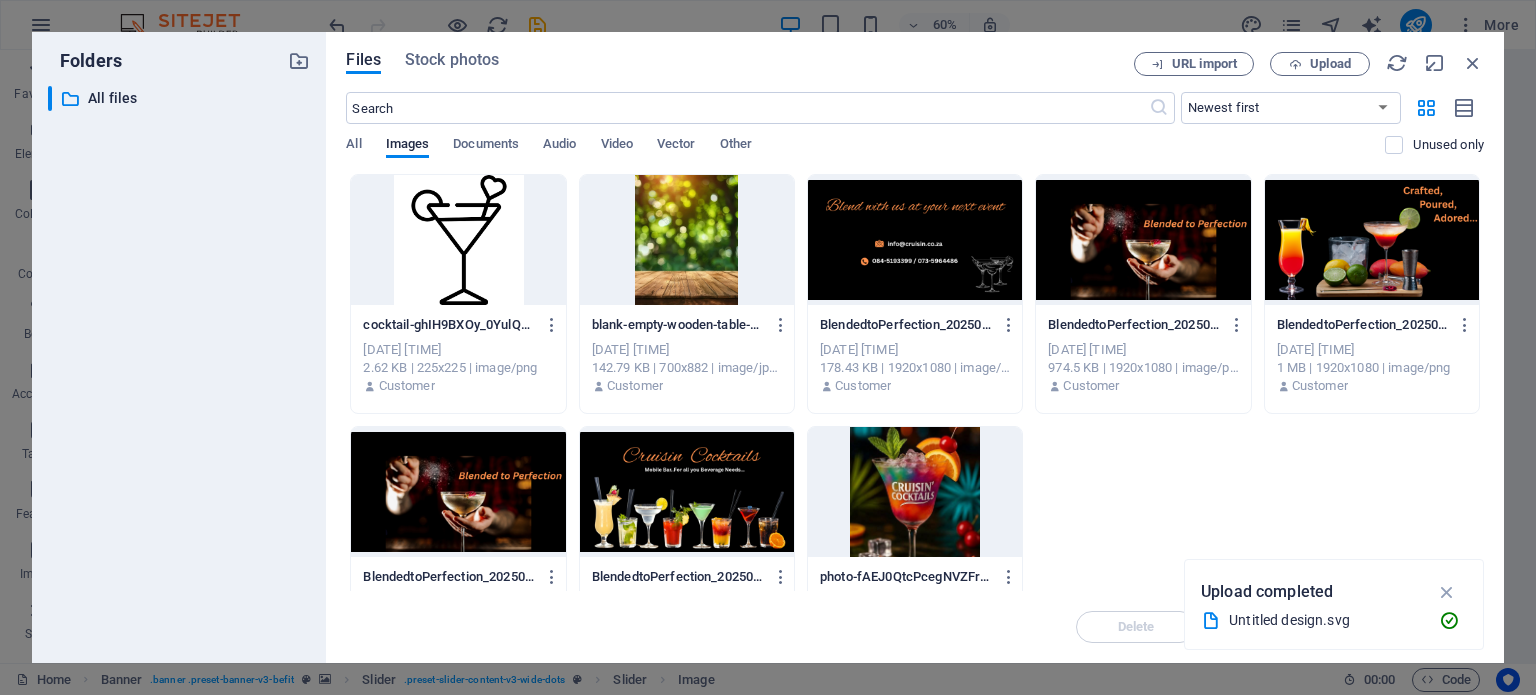 click at bounding box center (1372, 240) 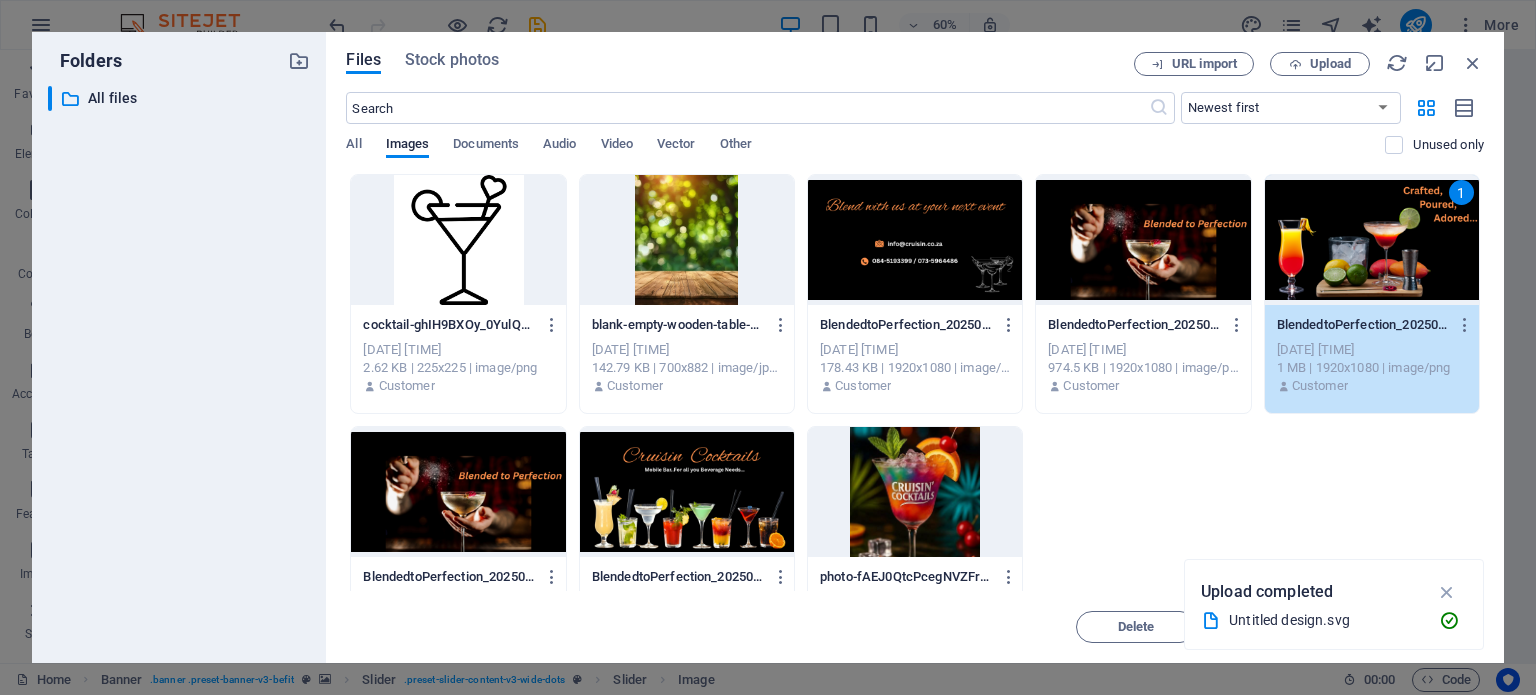 click on "1" at bounding box center [1372, 240] 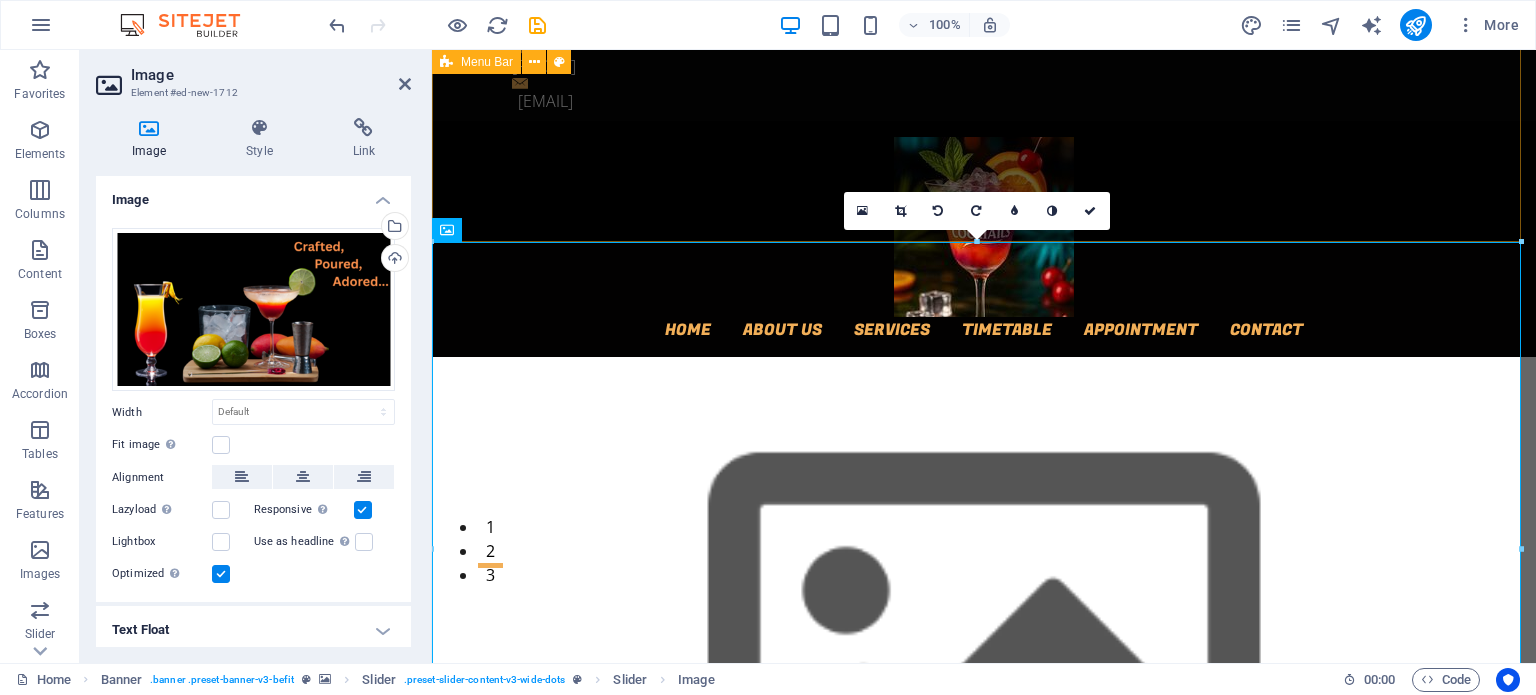 click on "Home About us Services Timetable Appointment Contact" at bounding box center [984, 239] 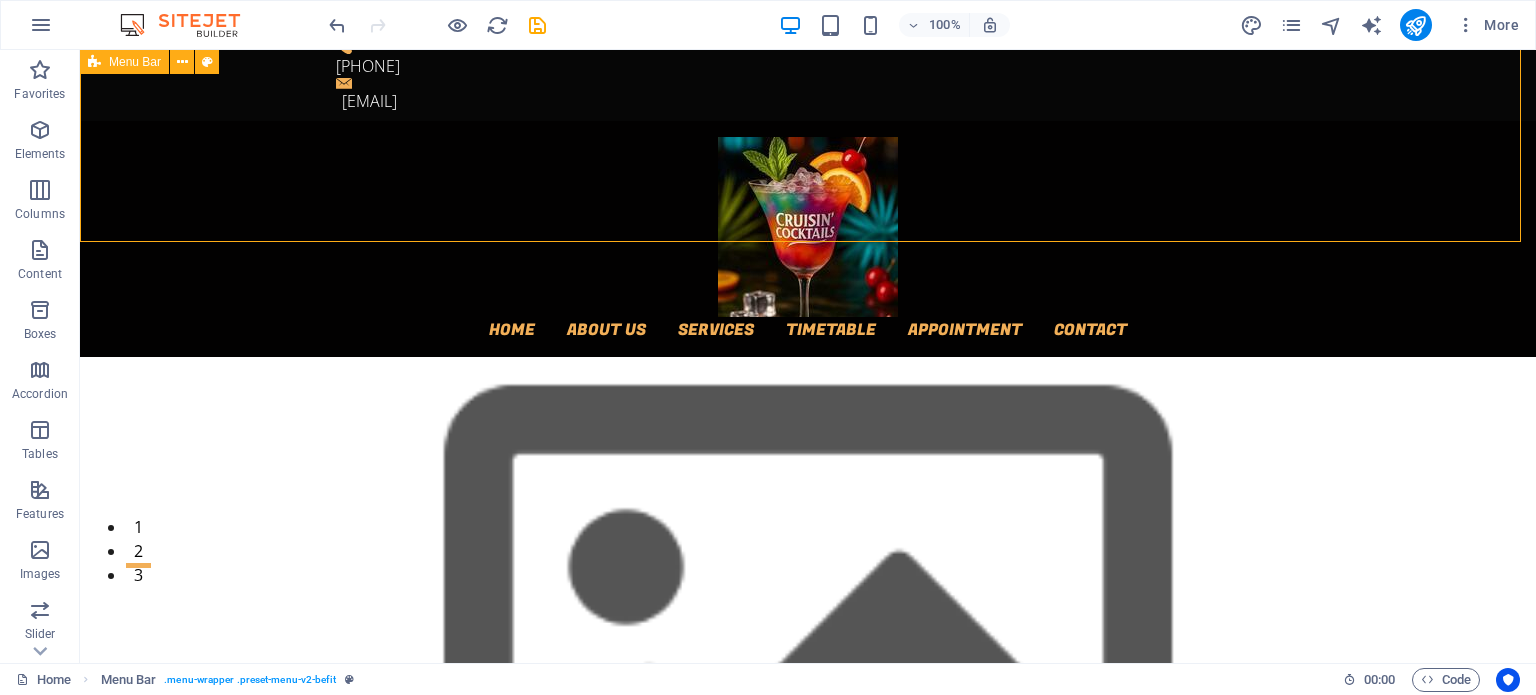 click on "Home About us Services Timetable Appointment Contact" at bounding box center (808, 239) 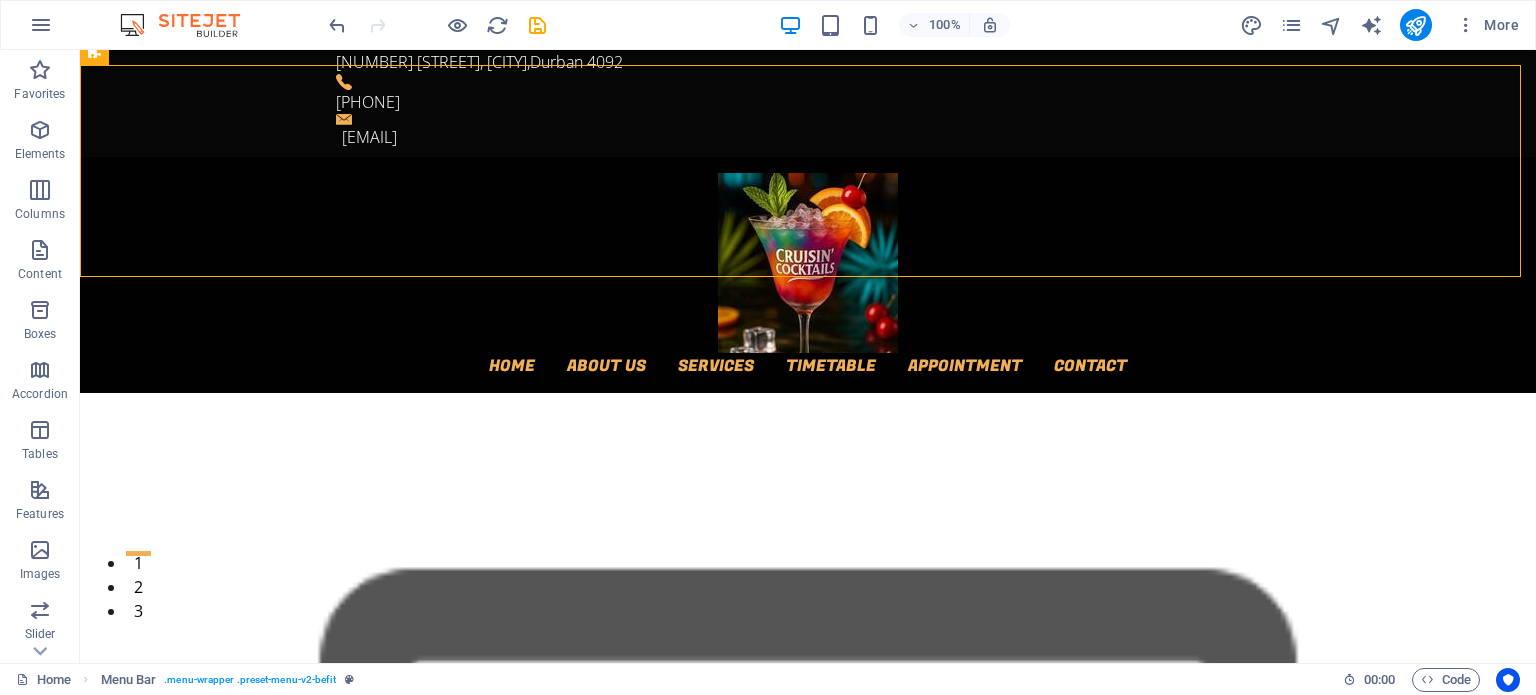 scroll, scrollTop: 31, scrollLeft: 0, axis: vertical 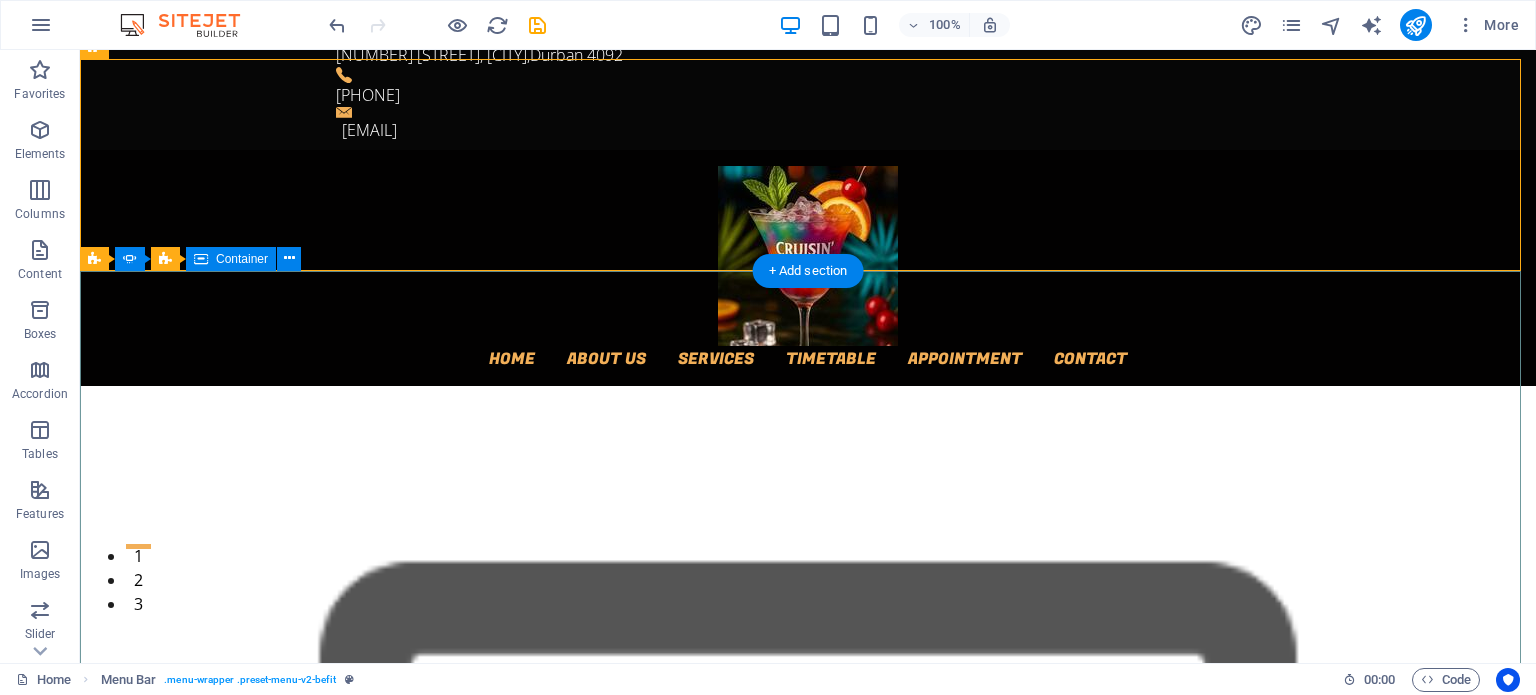click at bounding box center [-641, 2897] 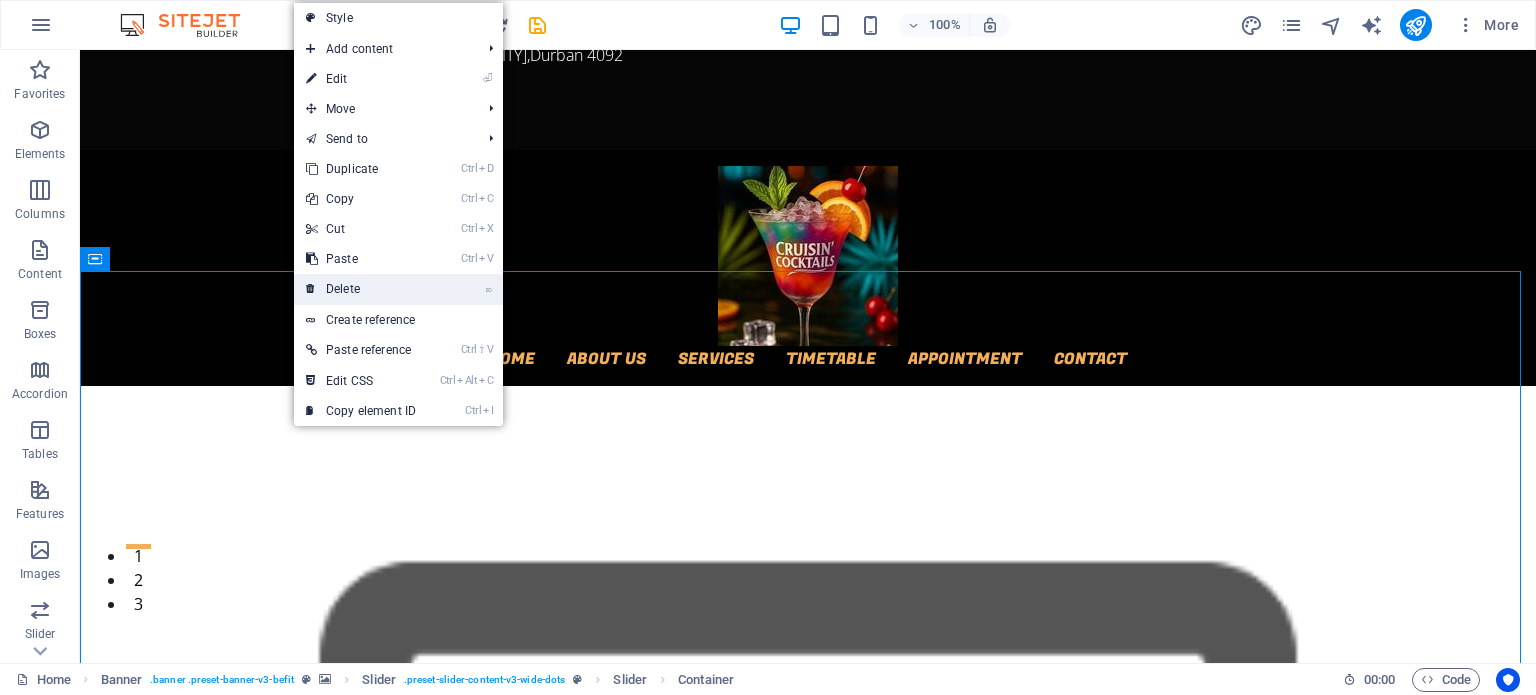 click on "⌦  Delete" at bounding box center [361, 289] 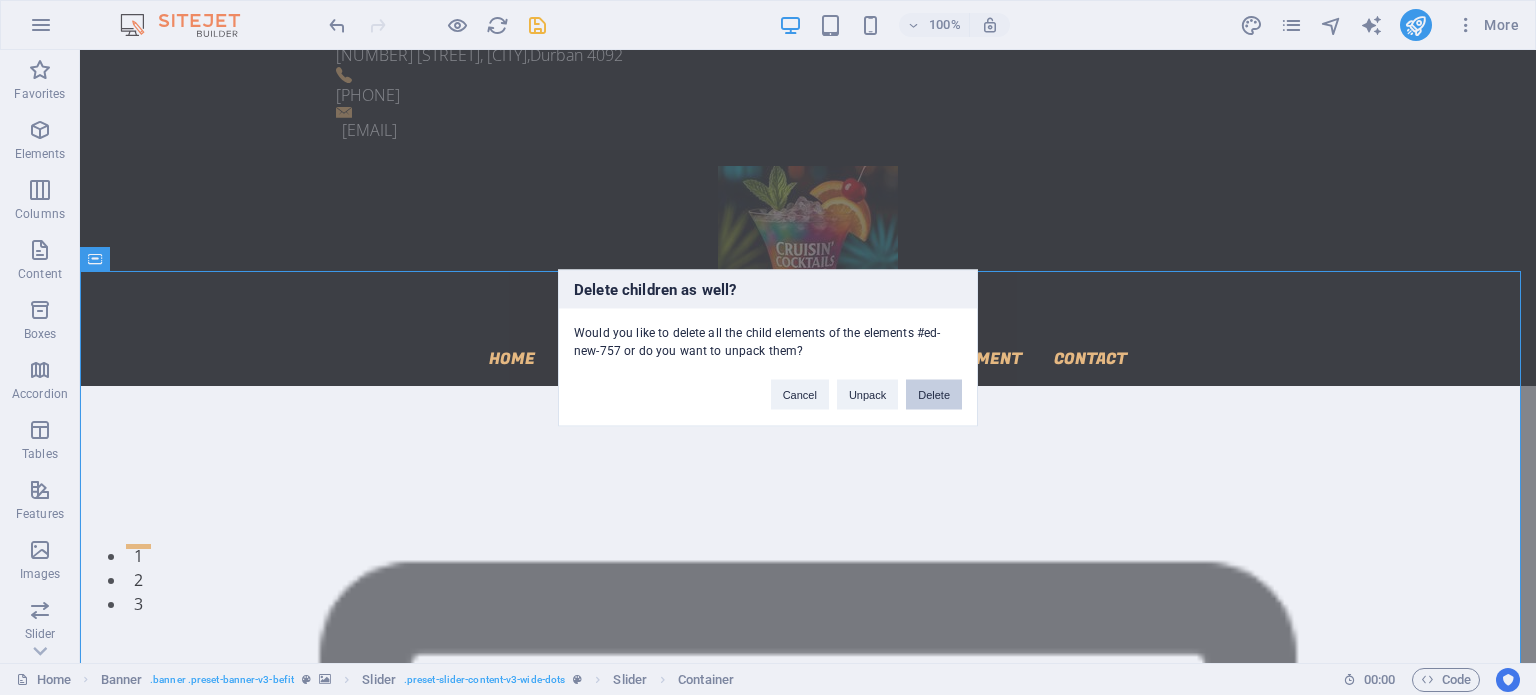 click on "Delete" at bounding box center [934, 394] 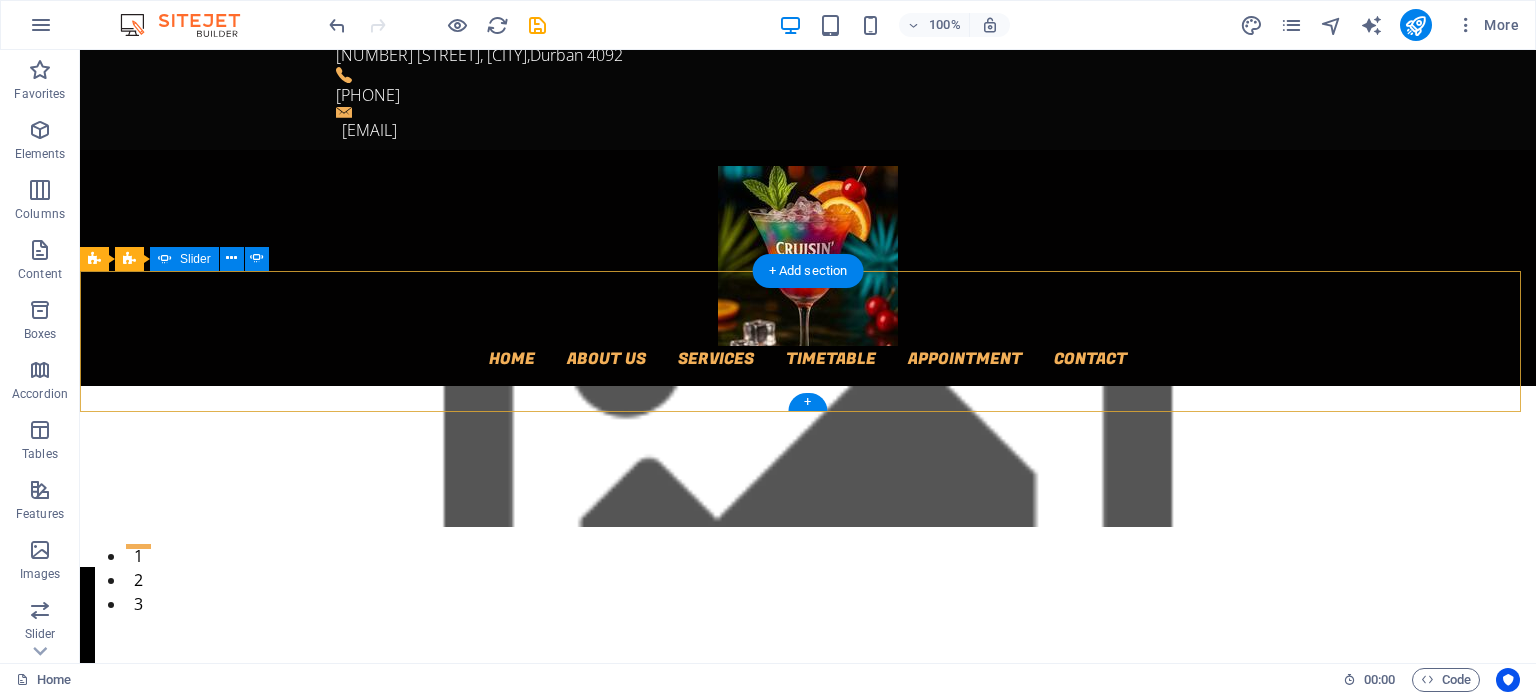click on "Add elements" at bounding box center (-700, 1487) 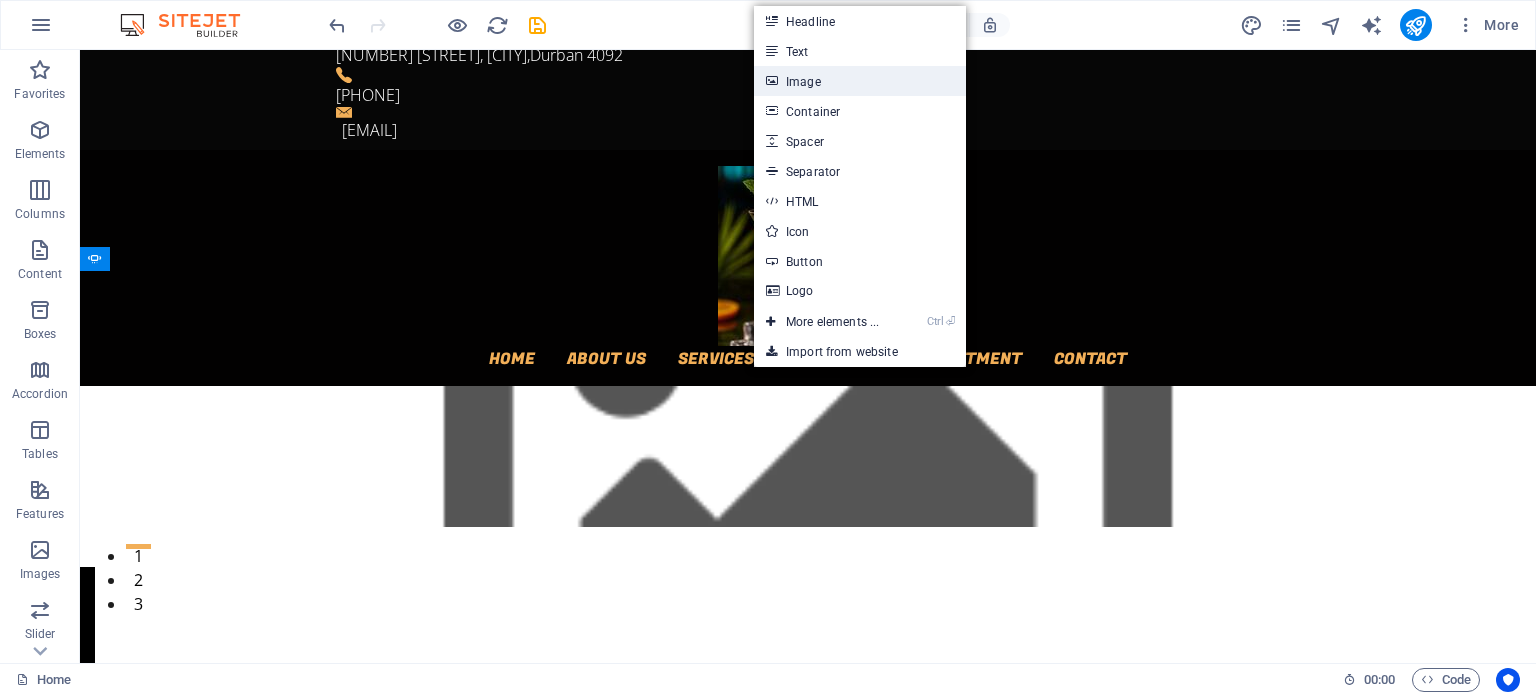 click on "Image" at bounding box center [860, 81] 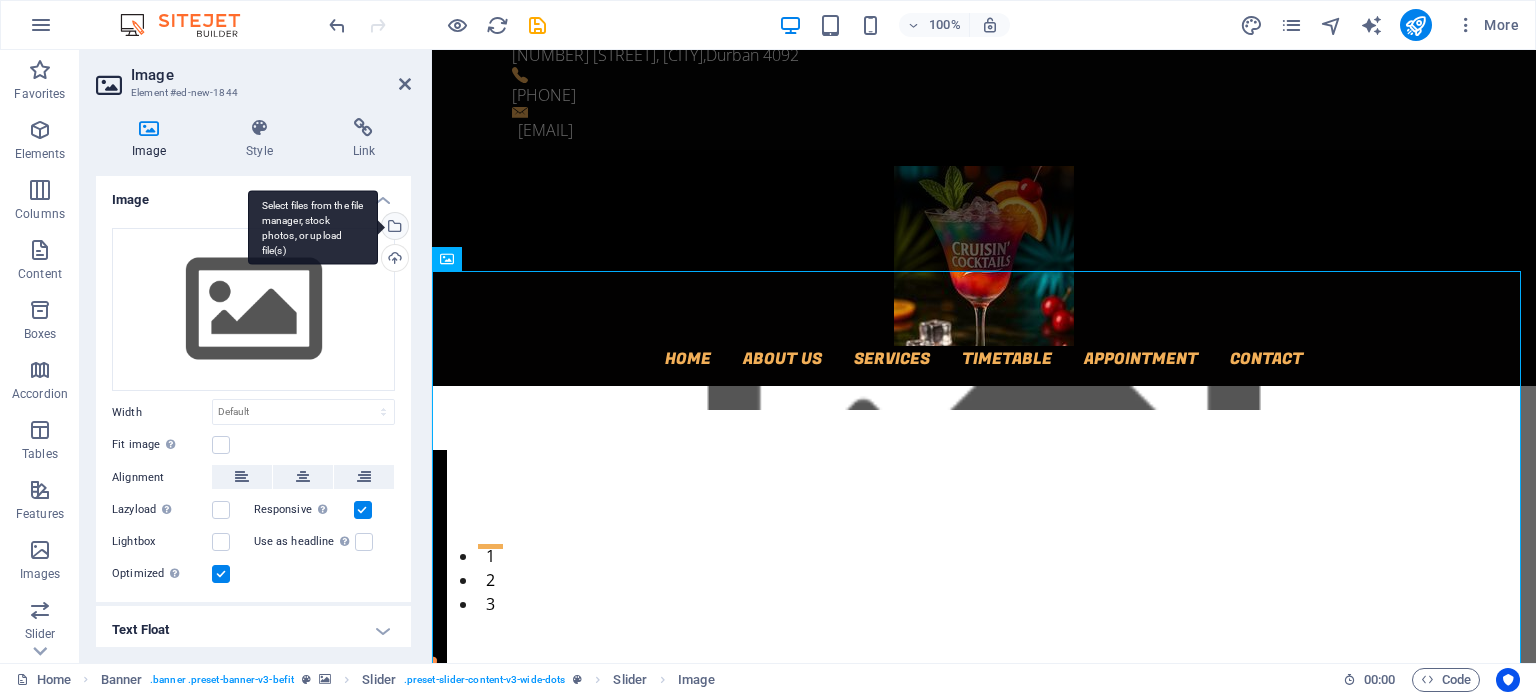 click on "Select files from the file manager, stock photos, or upload file(s)" at bounding box center (393, 228) 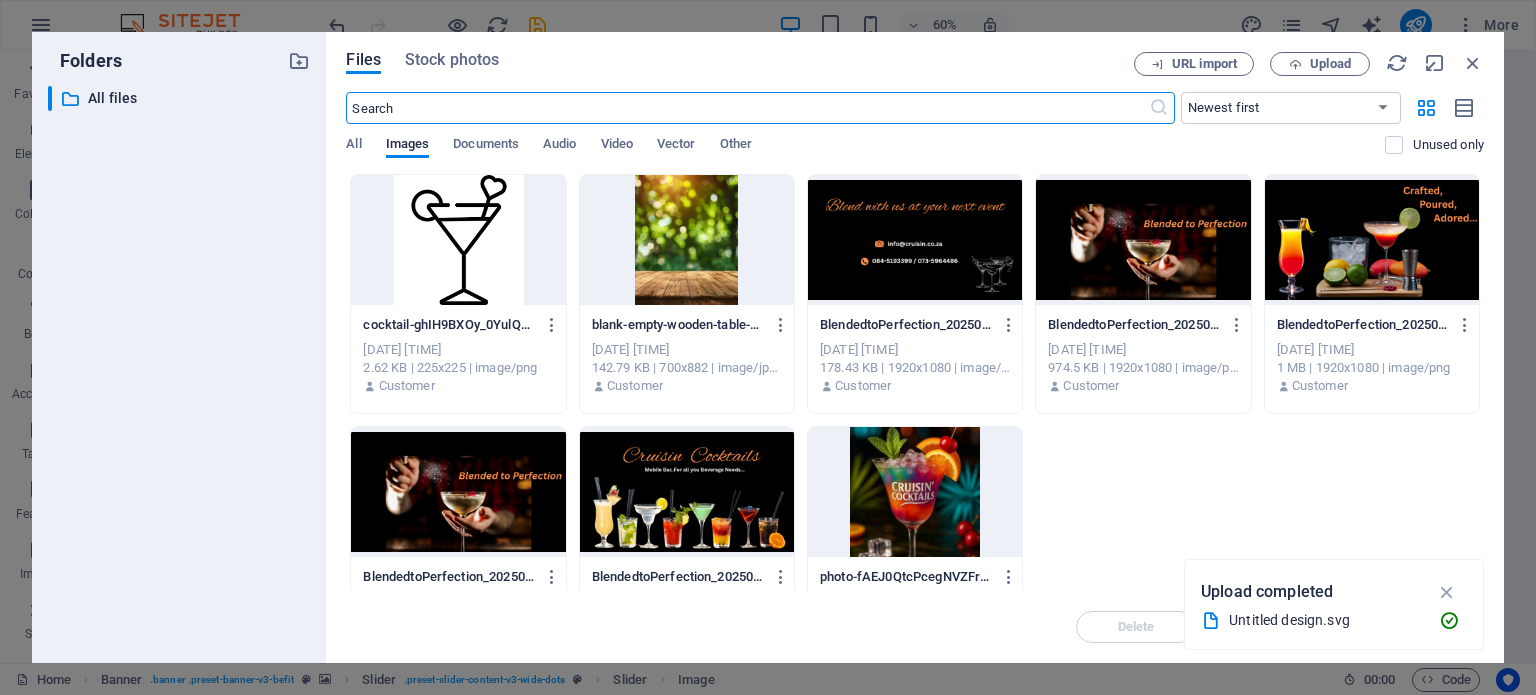 click at bounding box center [687, 492] 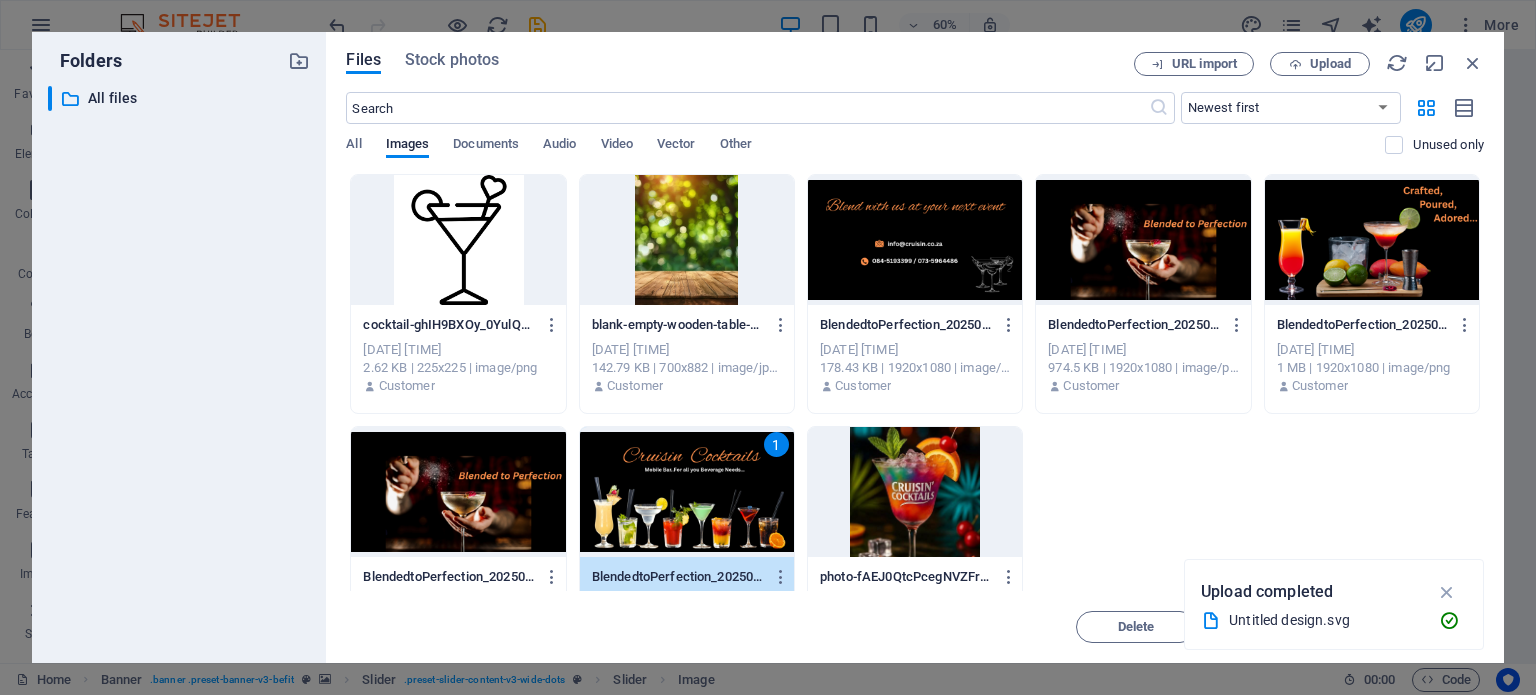 click on "1" at bounding box center [687, 492] 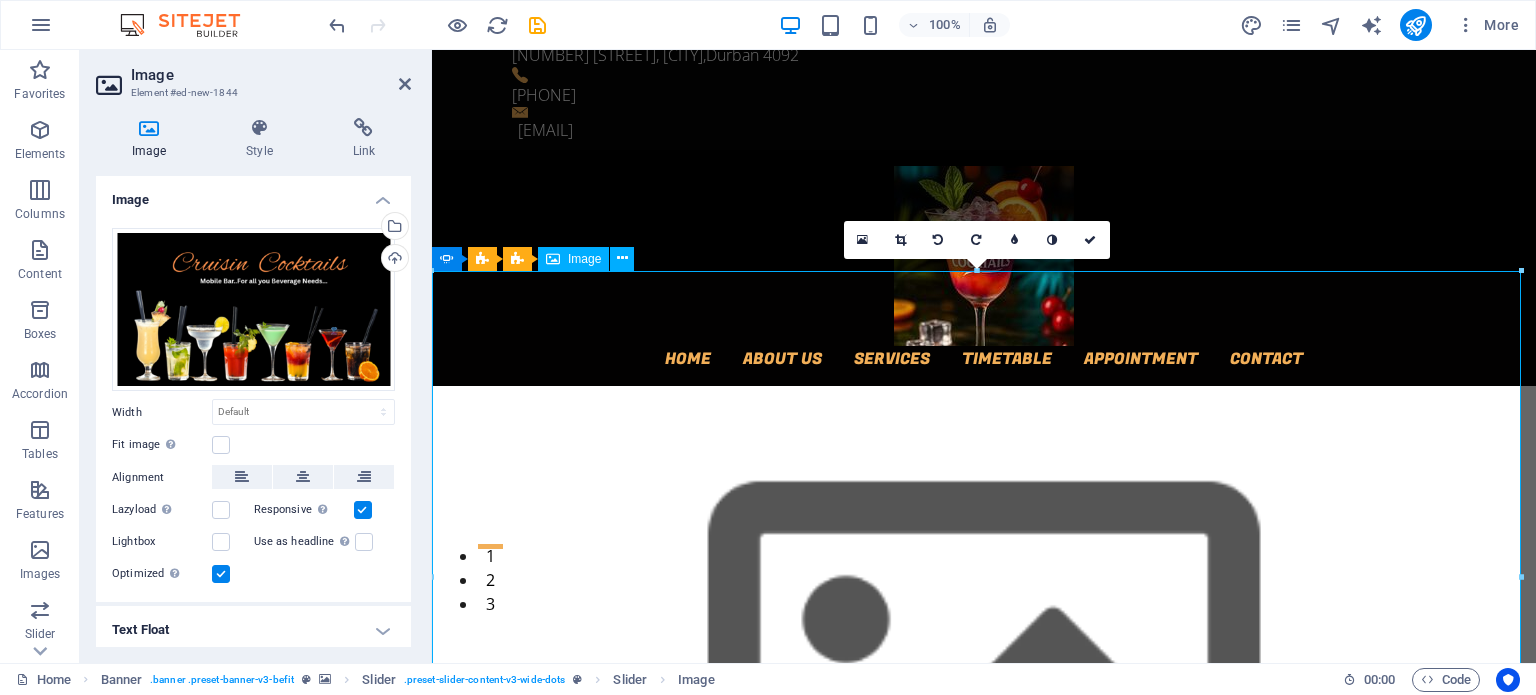 click at bounding box center (-113, 1970) 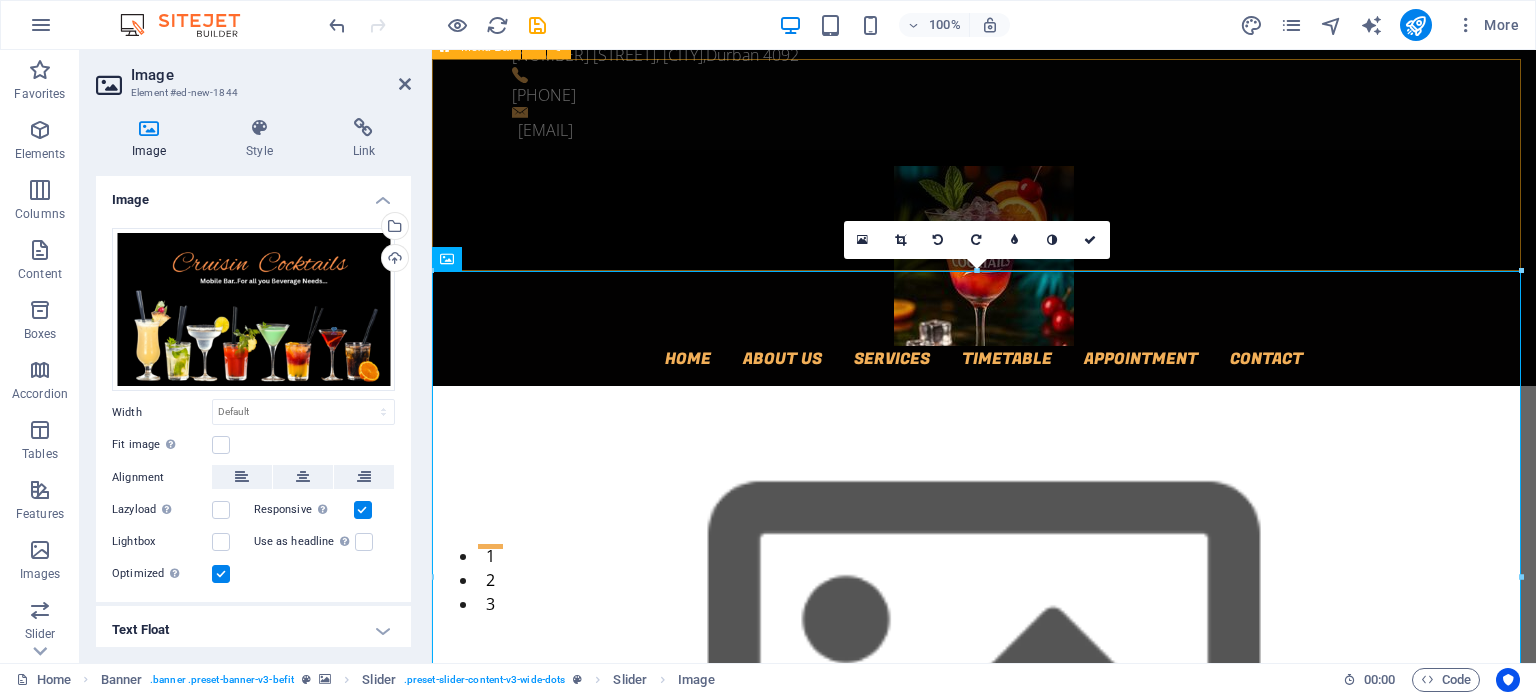 click on "Home About us Services Timetable Appointment Contact" at bounding box center (984, 268) 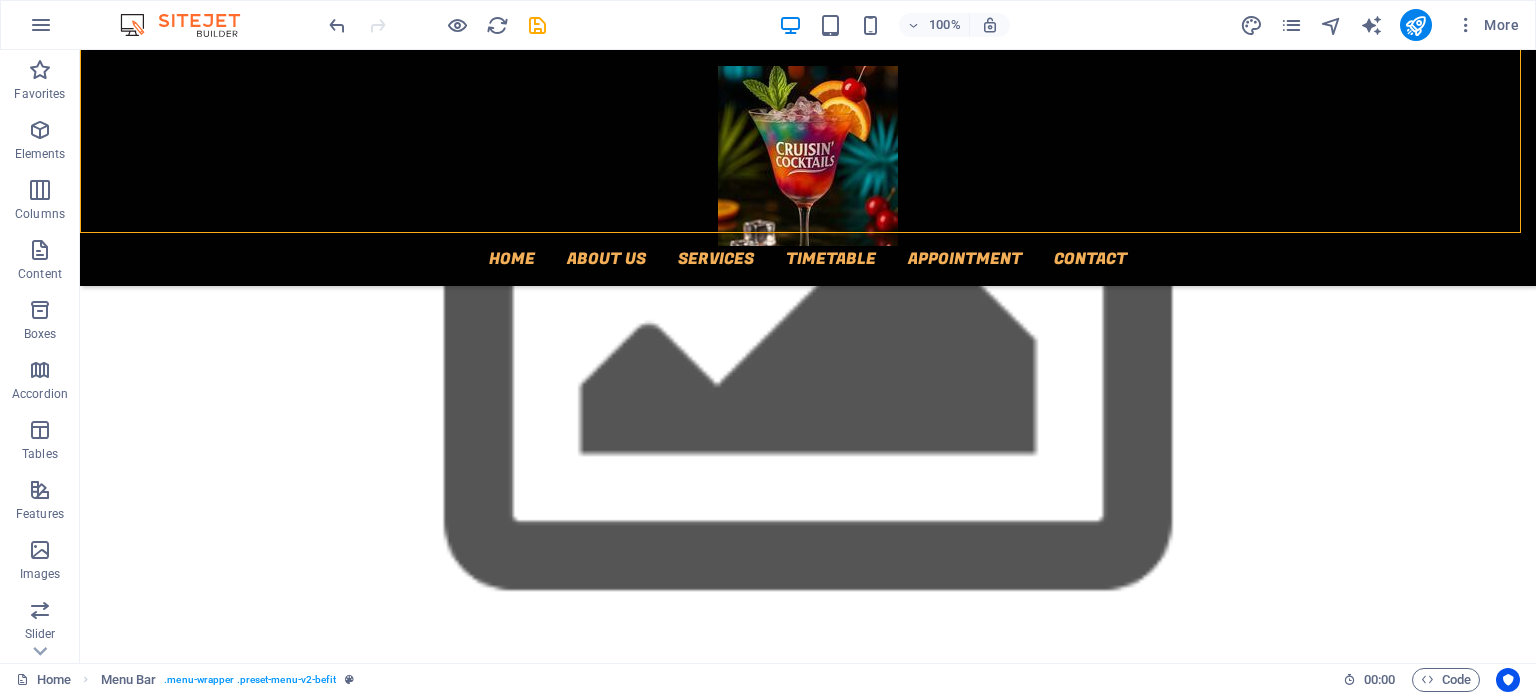 scroll, scrollTop: 579, scrollLeft: 0, axis: vertical 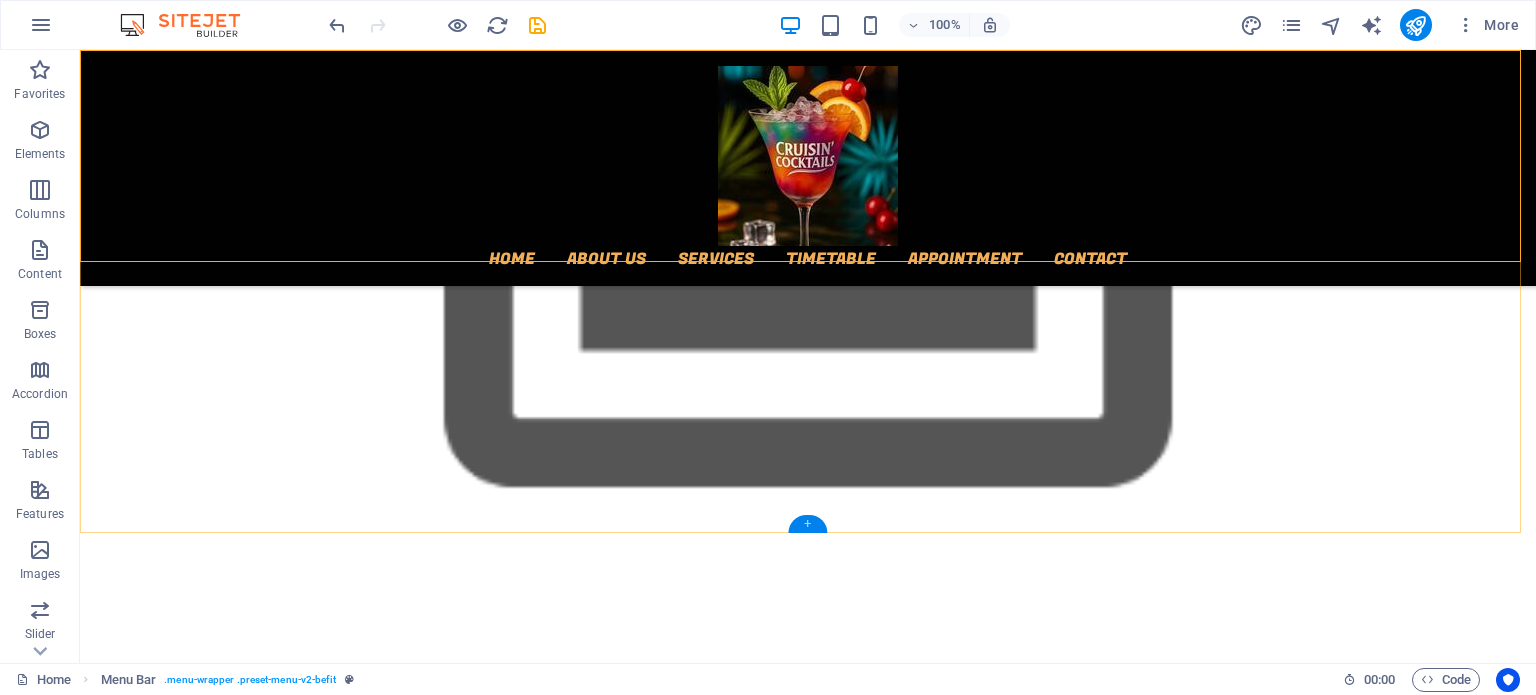 click on "+" at bounding box center [807, 524] 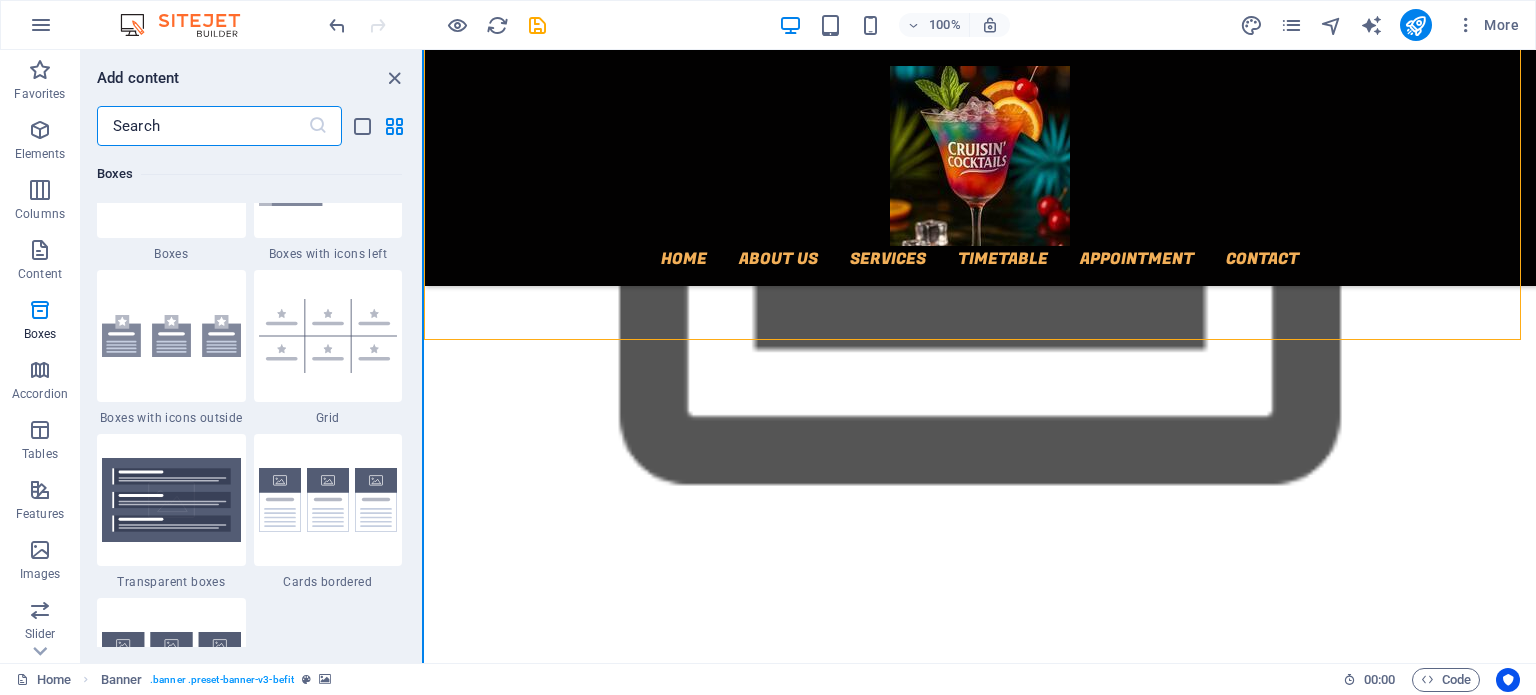 scroll, scrollTop: 5778, scrollLeft: 0, axis: vertical 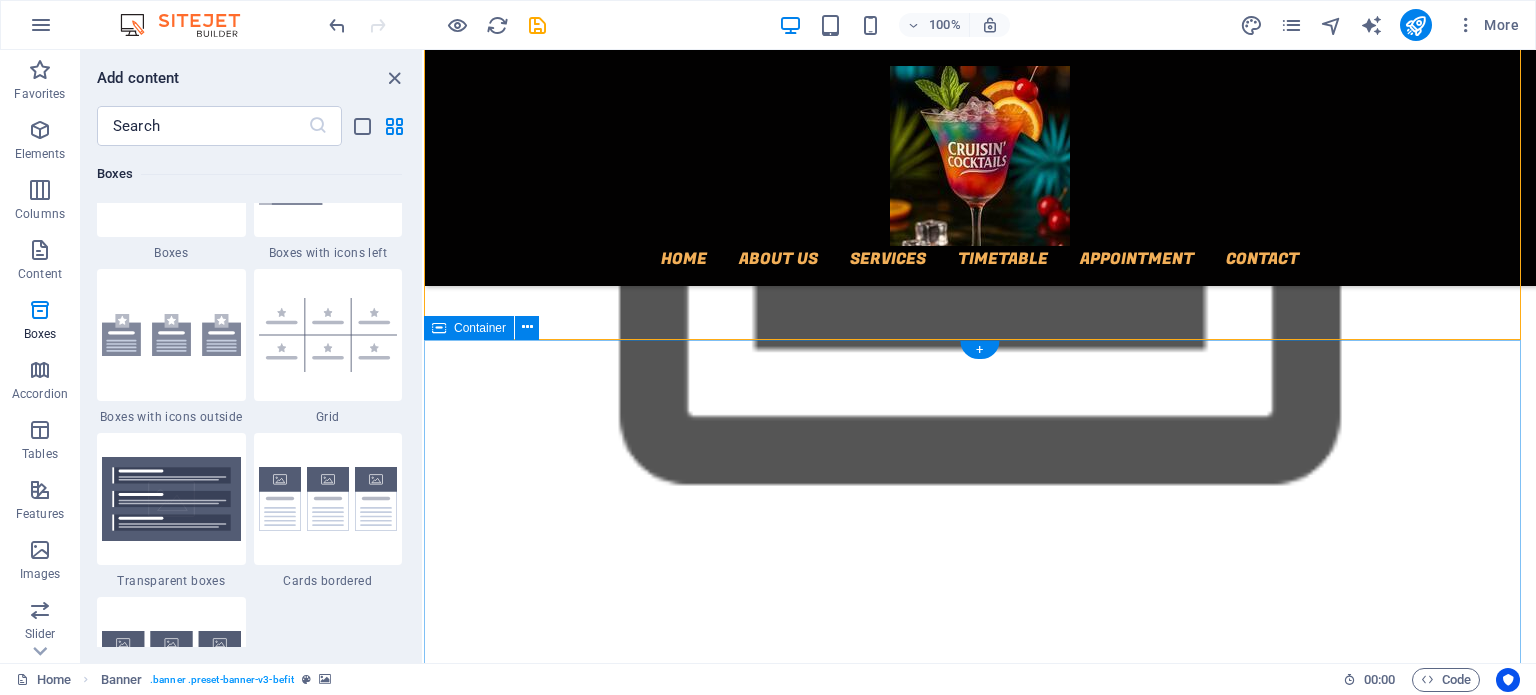 click on "cruisincocktails.co.za Your kzn mobile bar service  Cruisin Cocktails is a mobile bar service offering innovative and unique bar experience for private events, corporate events and public events. The business will provide a fully equipped bar inside a trailer that is capable of serving alcoholic and non-alcoholic drinks. The mobile bar will cater for events for any age group (Adult events or a kid’s event). With our different packages and prices, we will be able to cater and attract a diverse range of customers. The goal is to bring the bar to the event offering our elite service, convenience, quality and a fun atmosphere wherever it is needed." at bounding box center (980, 2074) 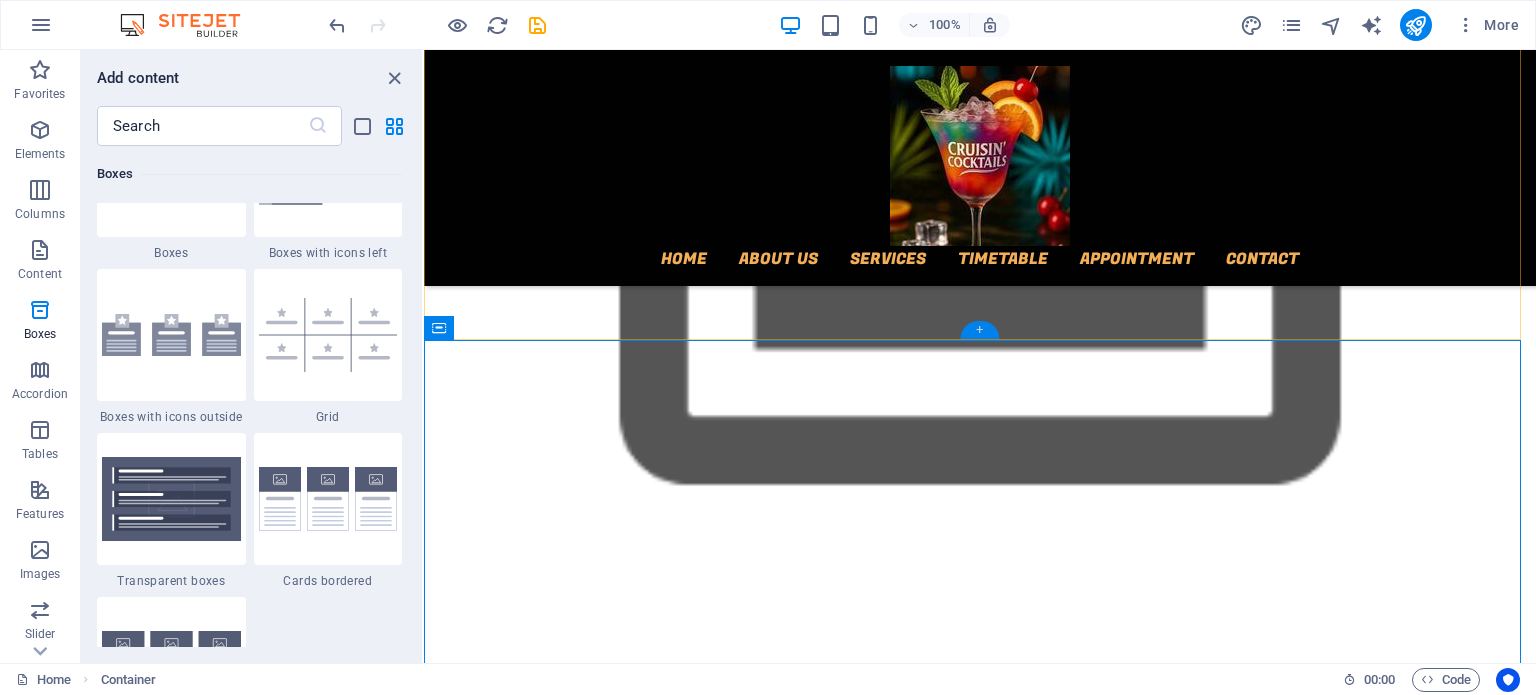 click on "+" at bounding box center (979, 330) 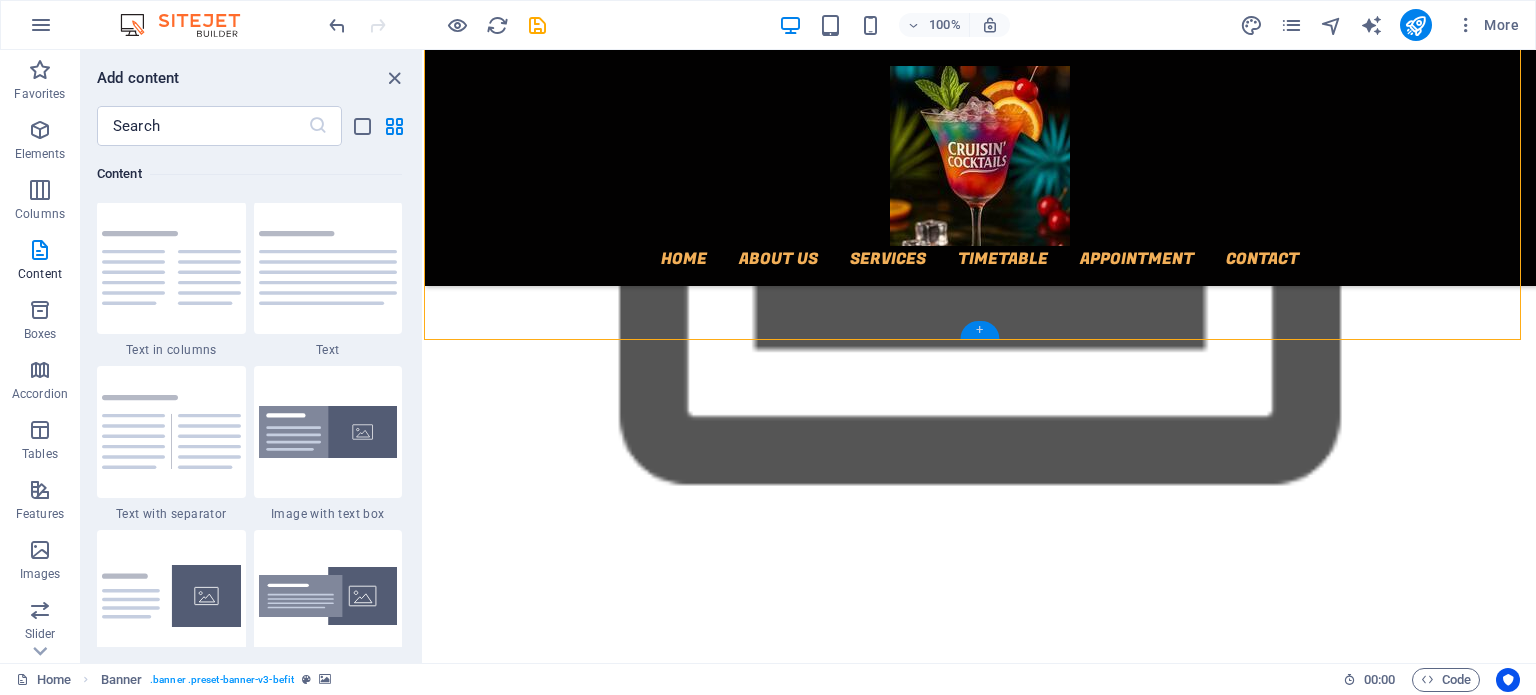 scroll, scrollTop: 3499, scrollLeft: 0, axis: vertical 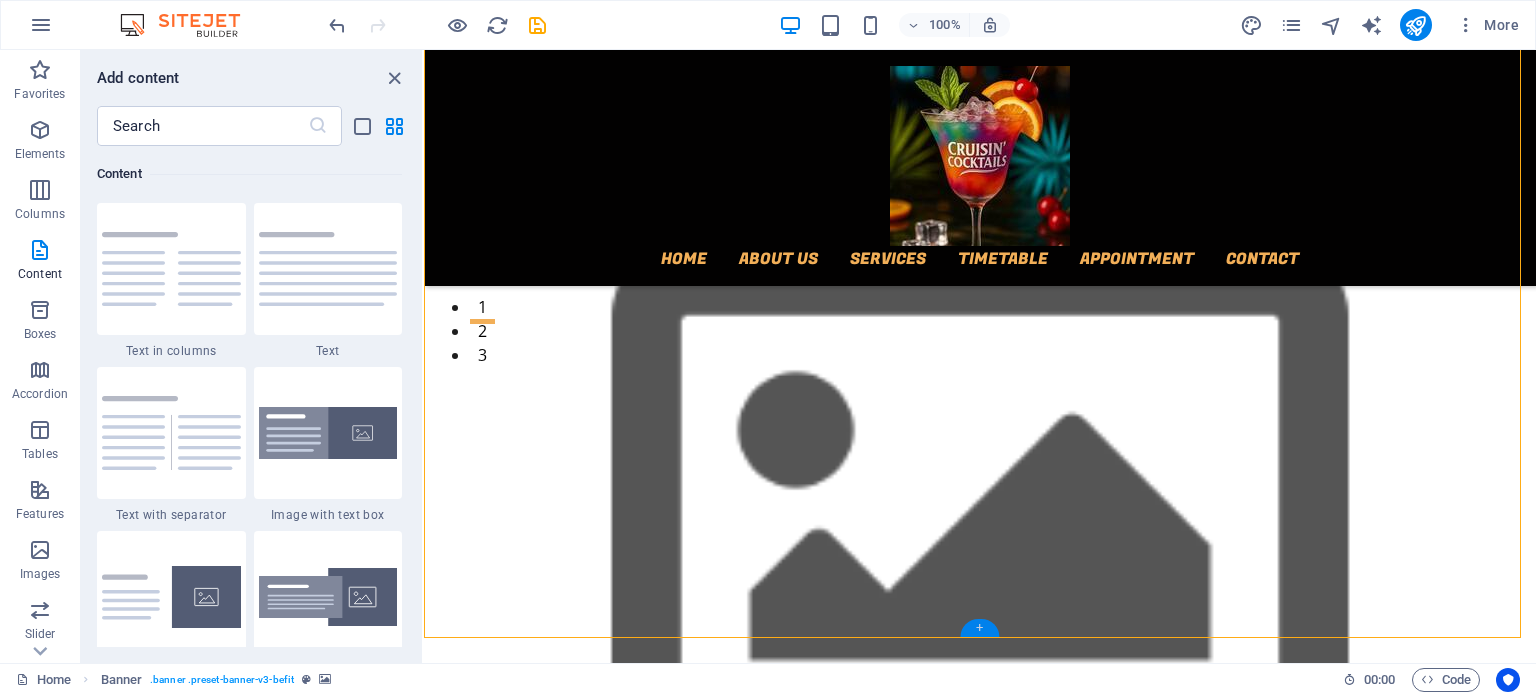 click on "+" at bounding box center (979, 628) 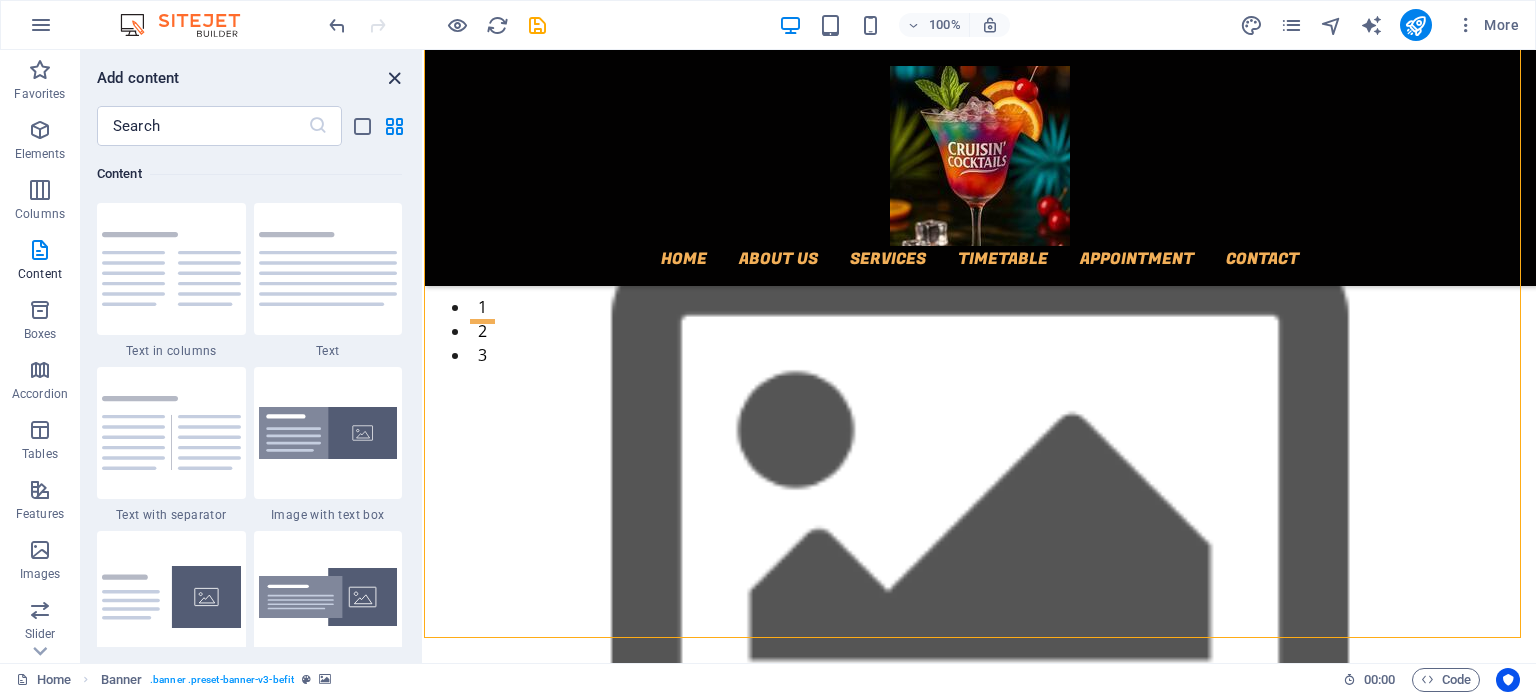 click at bounding box center (394, 78) 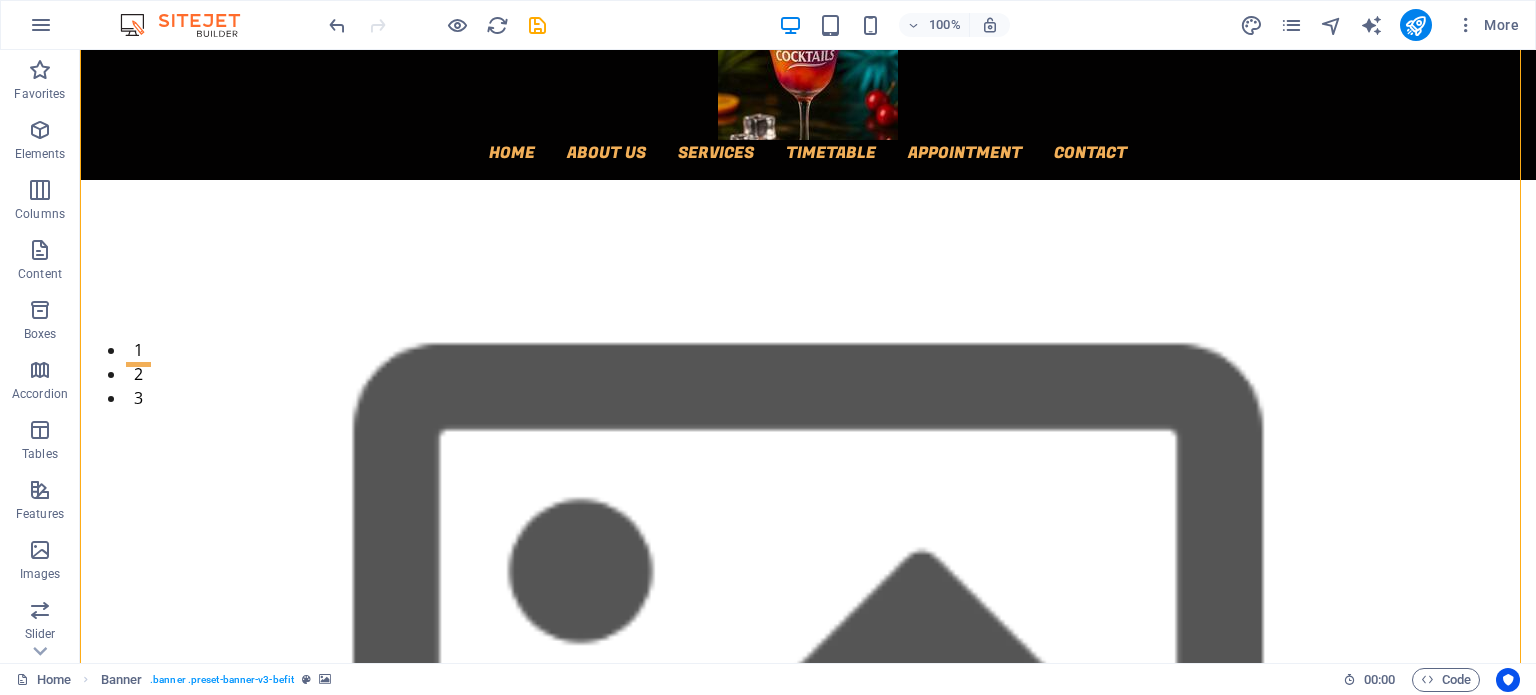 scroll, scrollTop: 272, scrollLeft: 0, axis: vertical 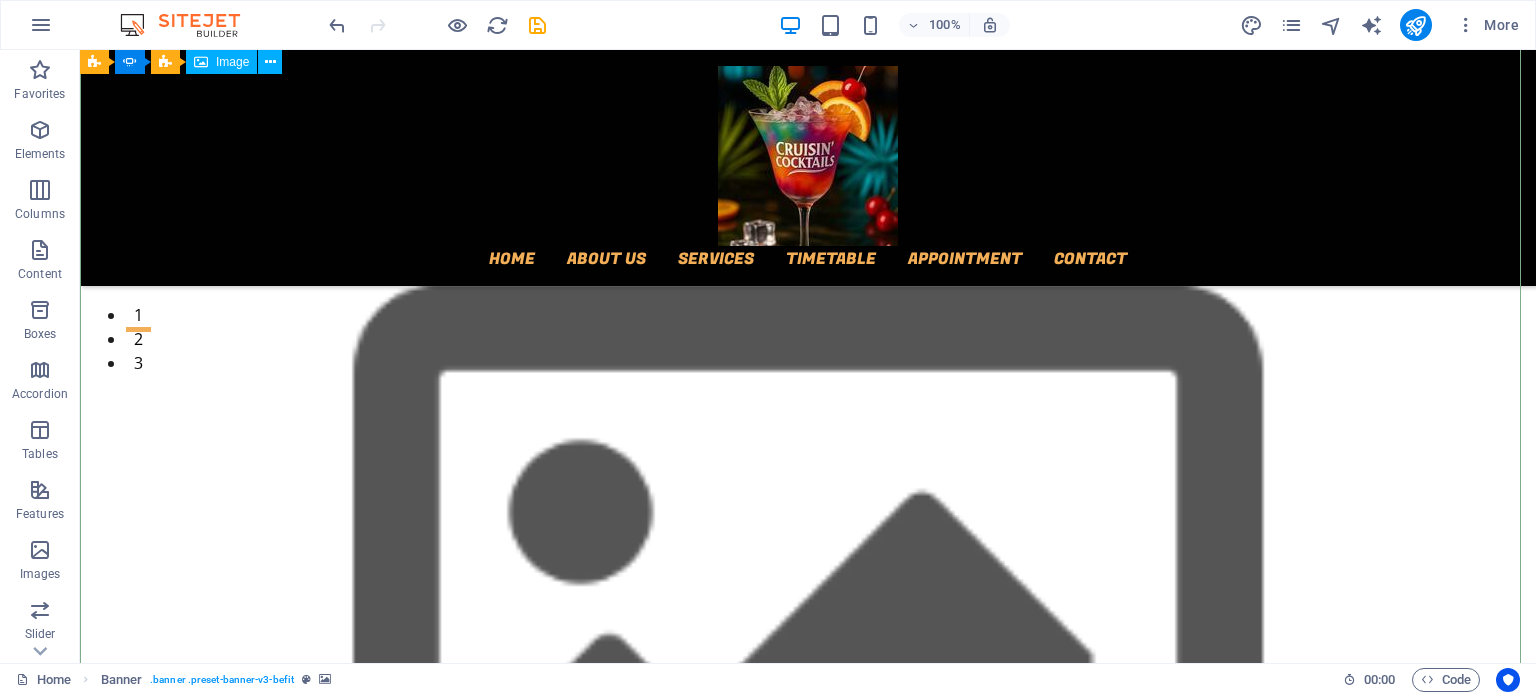 click at bounding box center (-2082, 3231) 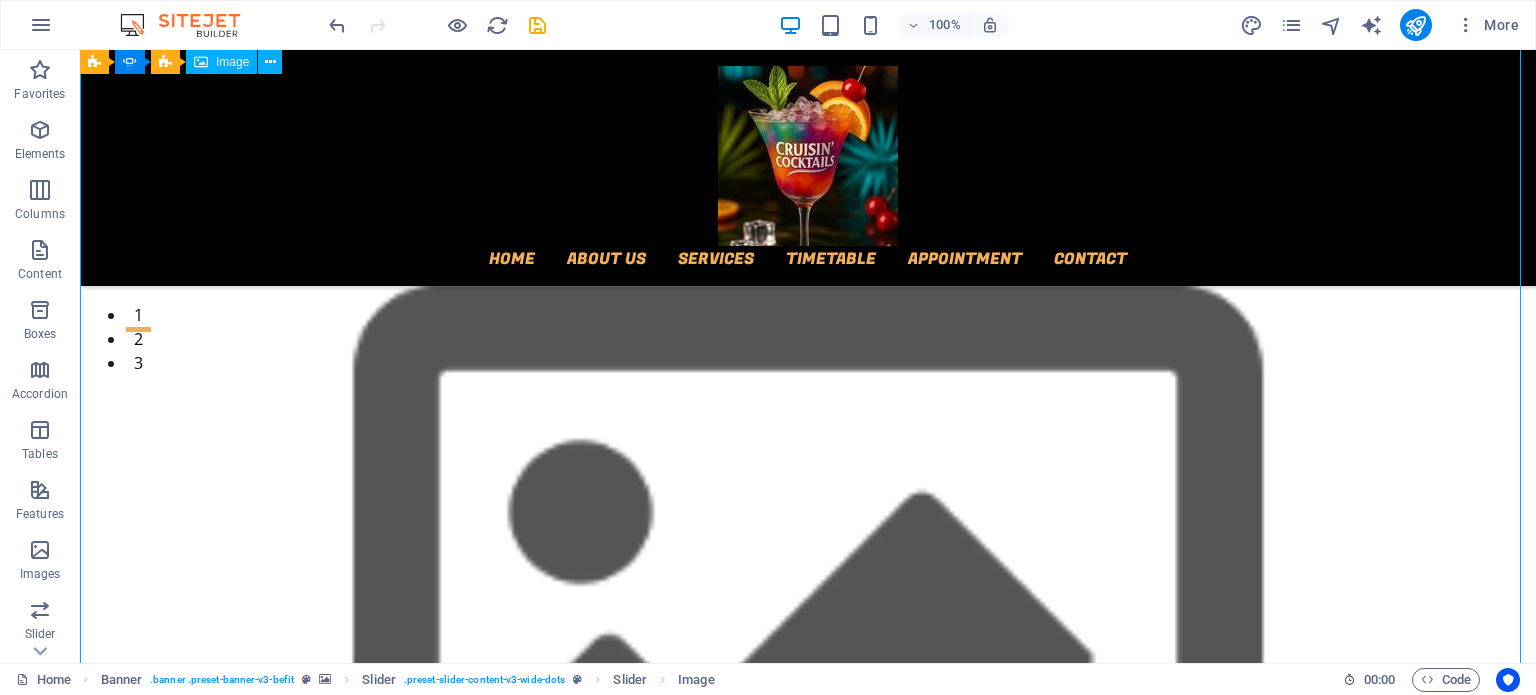click at bounding box center (-2082, 3231) 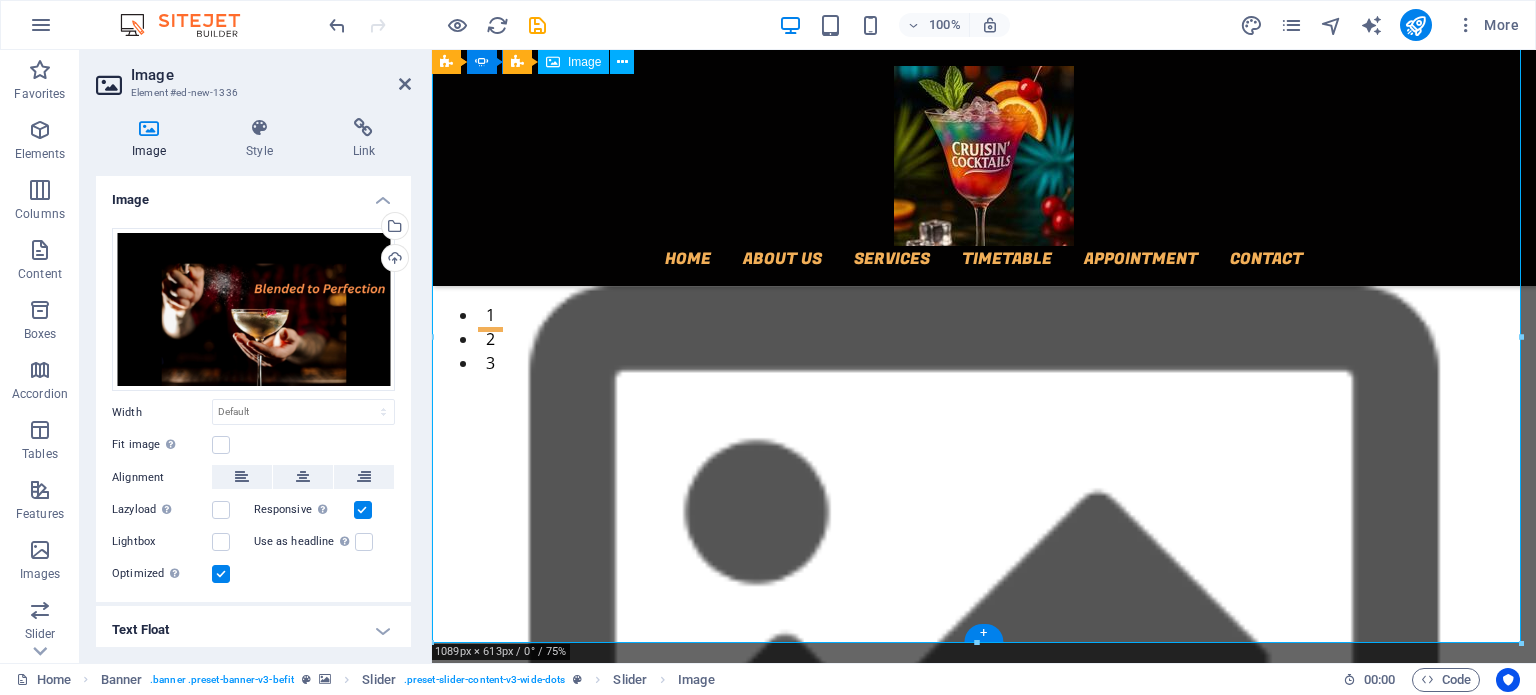 click at bounding box center (-1202, 2736) 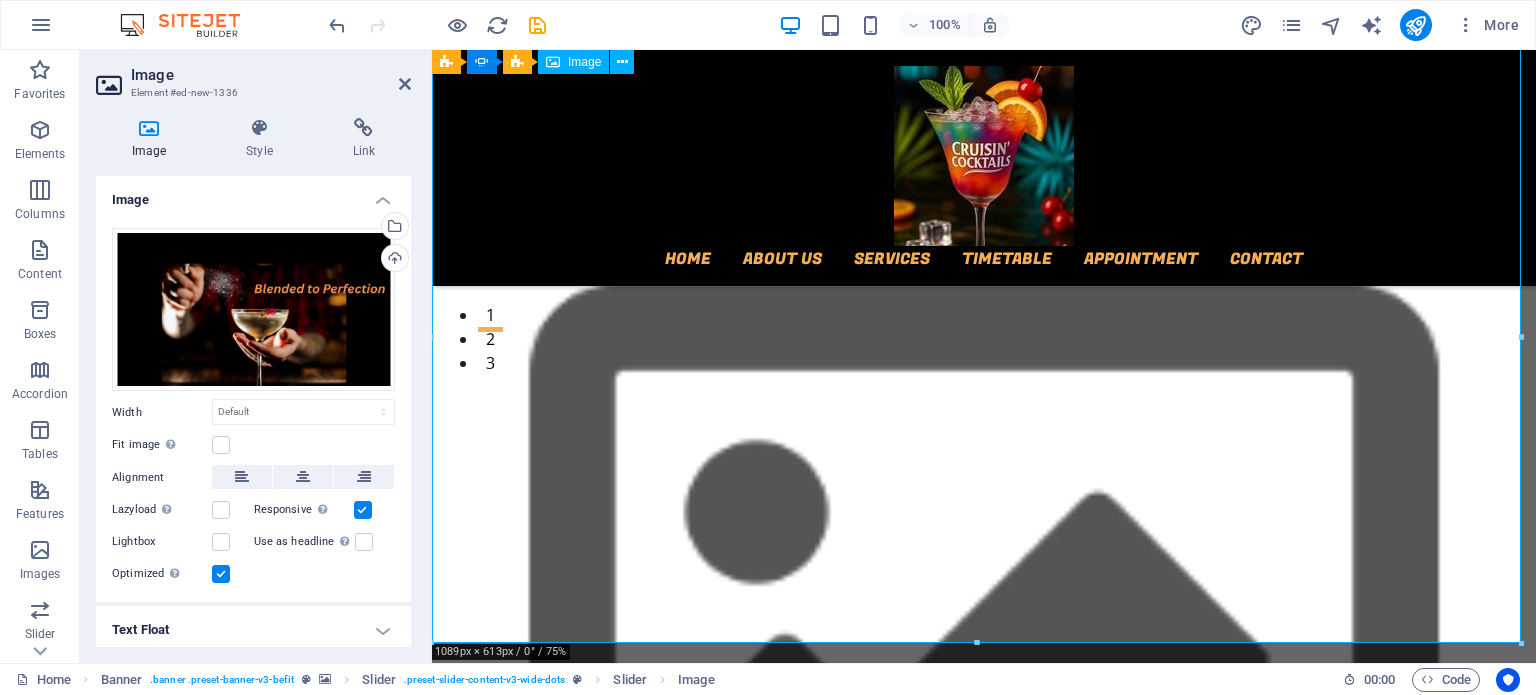 click at bounding box center (-1202, 2736) 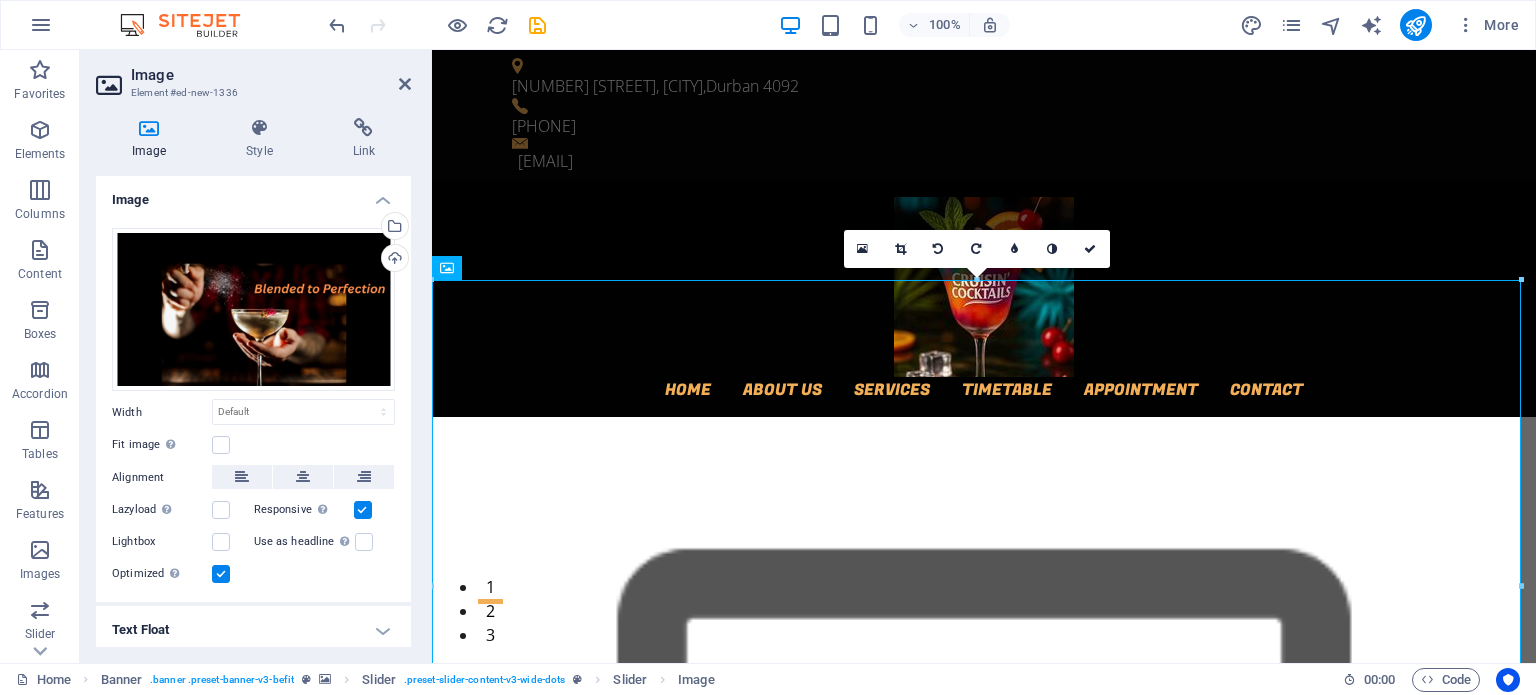 scroll, scrollTop: 22, scrollLeft: 0, axis: vertical 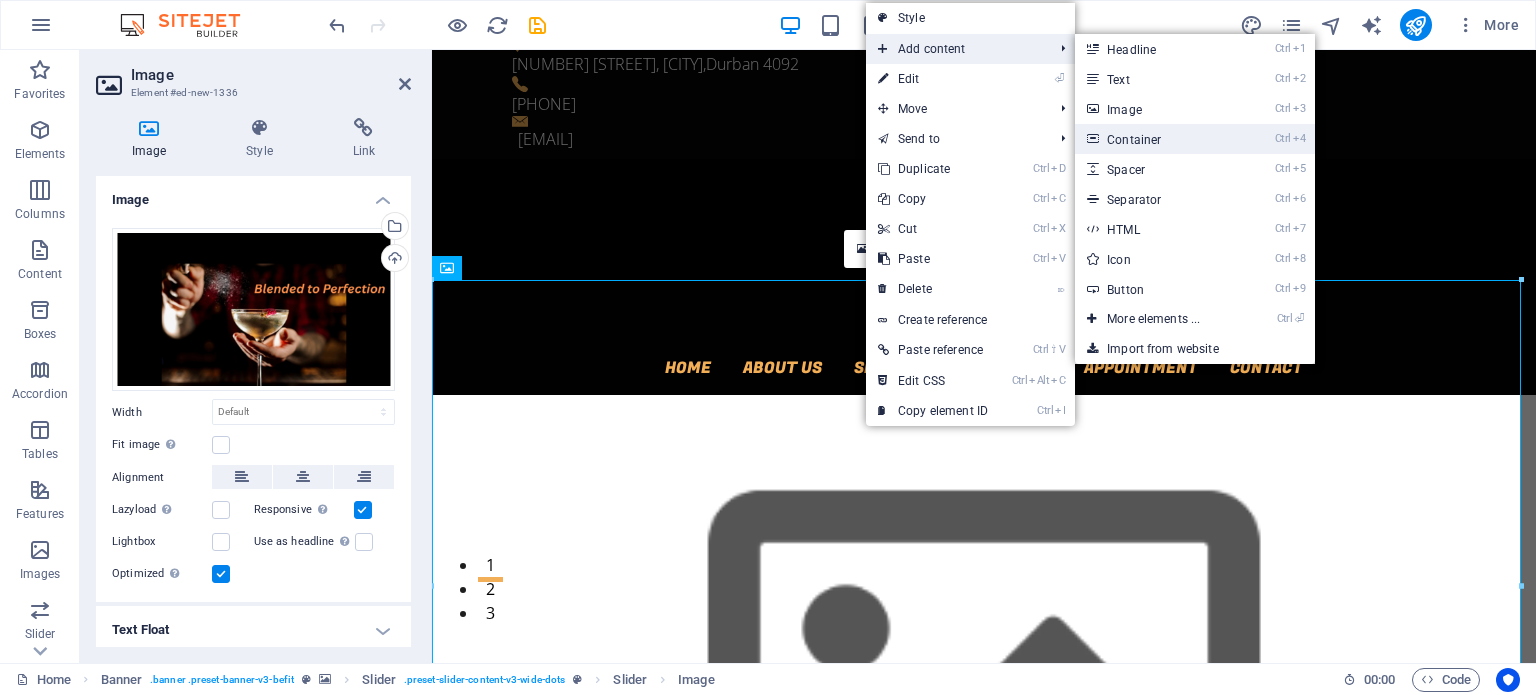 click on "Ctrl 4  Container" at bounding box center [1157, 139] 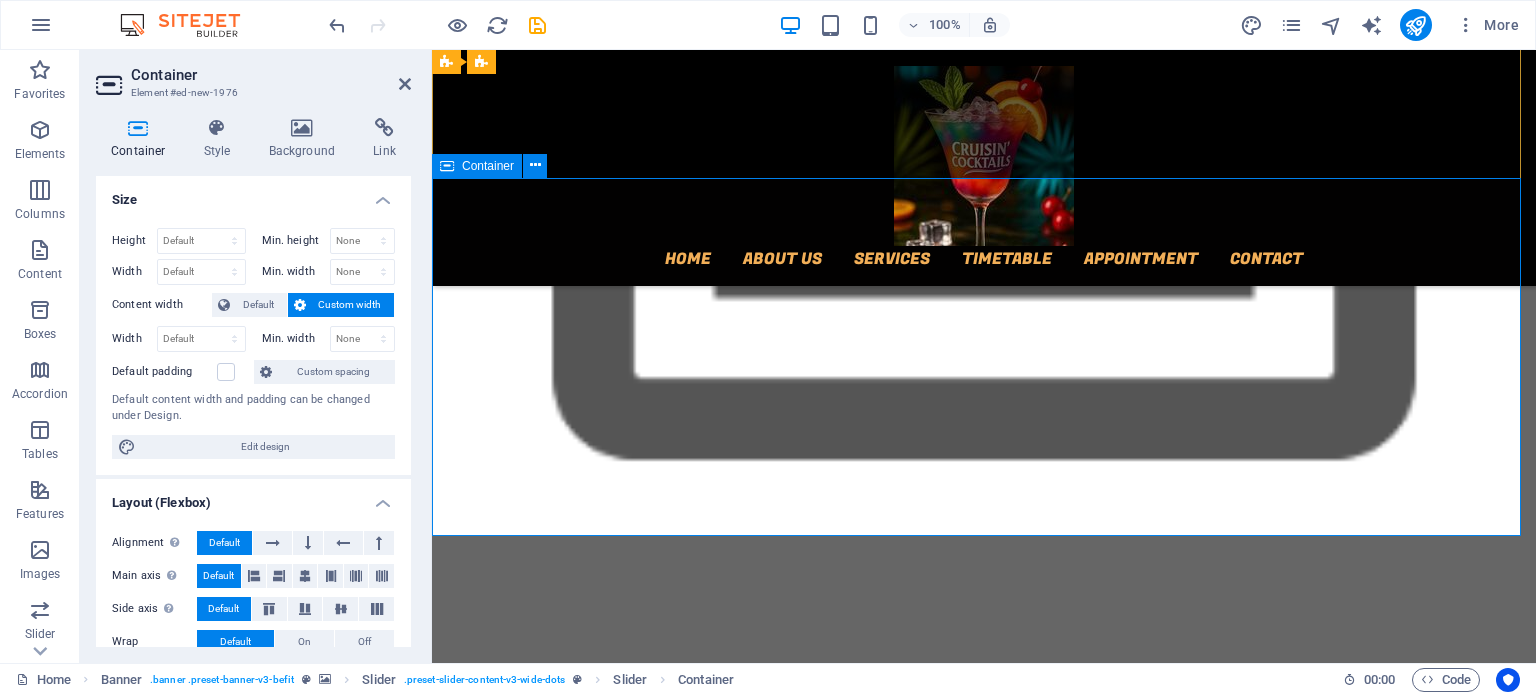 click on "Drop content here or  Add elements  Paste clipboard" at bounding box center (-1202, 2711) 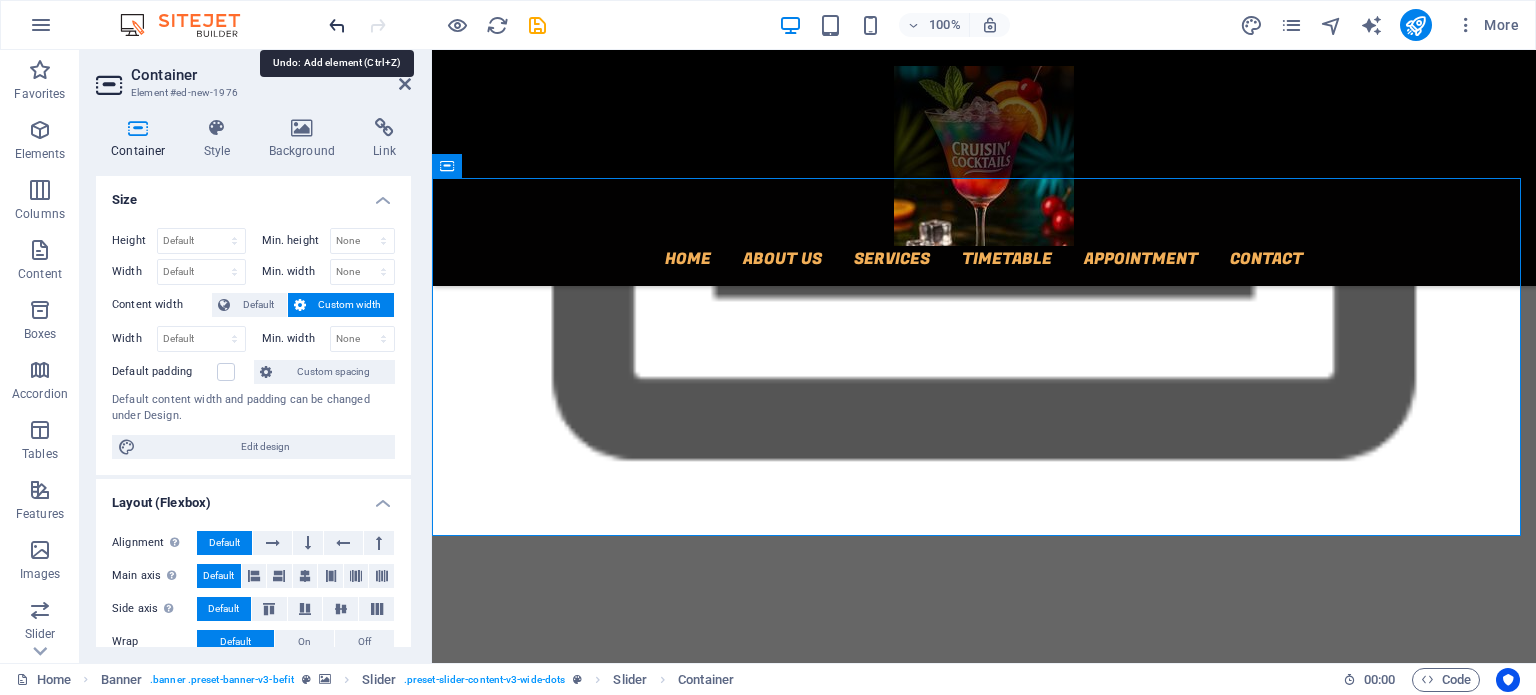 click at bounding box center [337, 25] 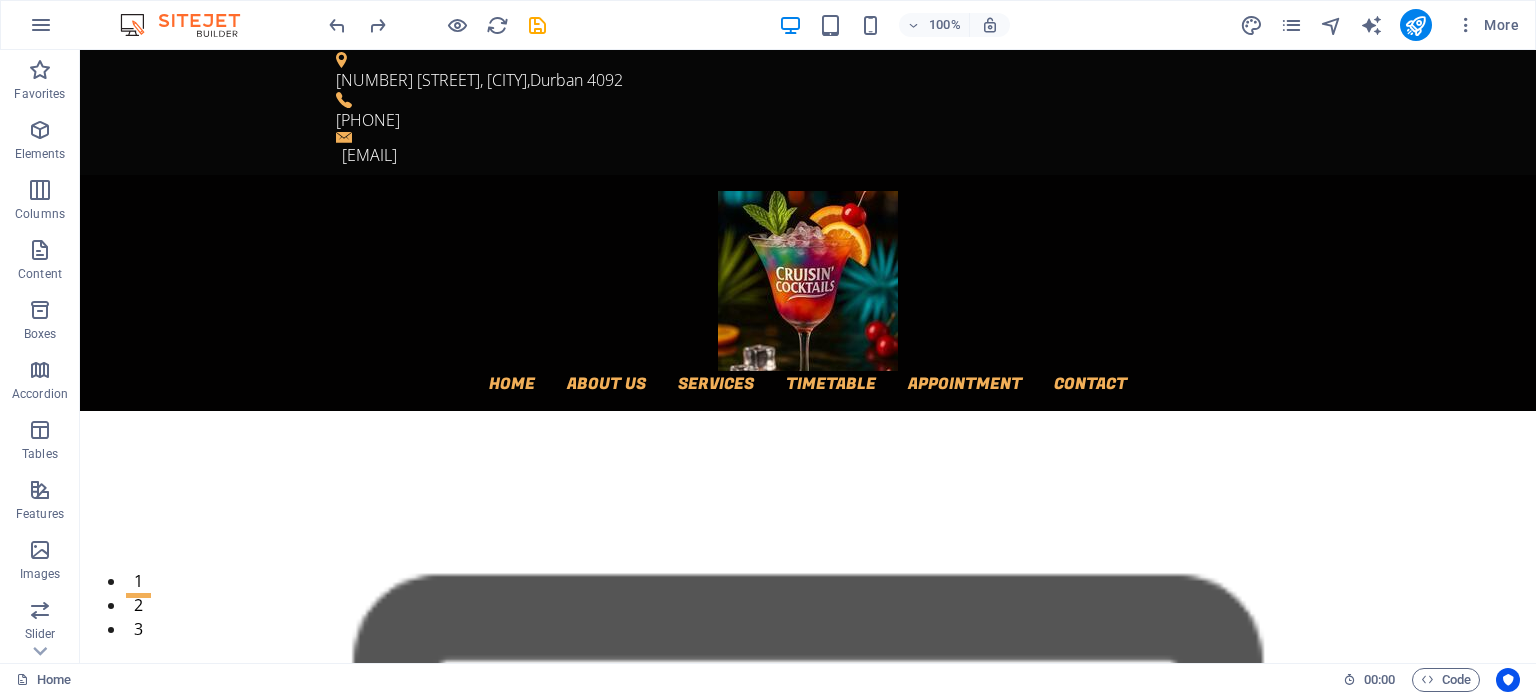 scroll, scrollTop: 0, scrollLeft: 0, axis: both 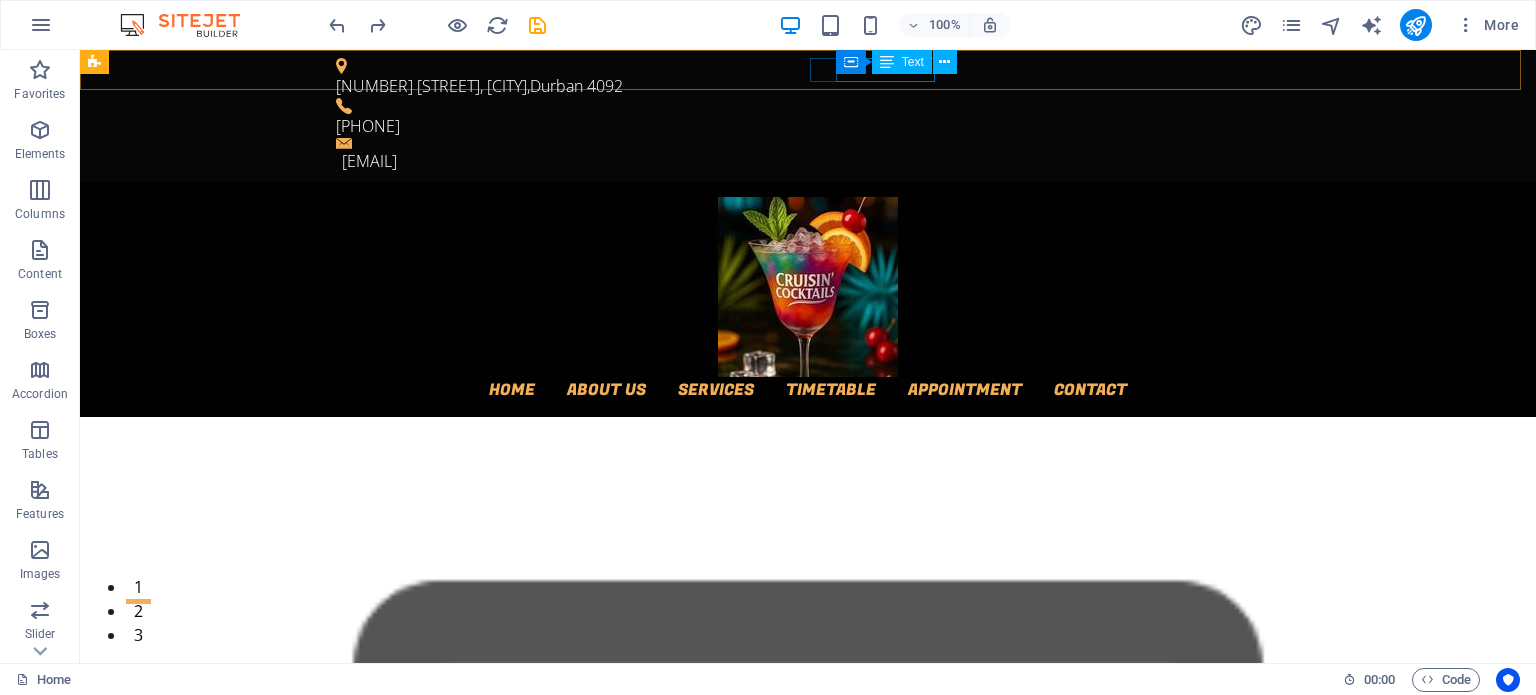 click on "Text" at bounding box center [902, 62] 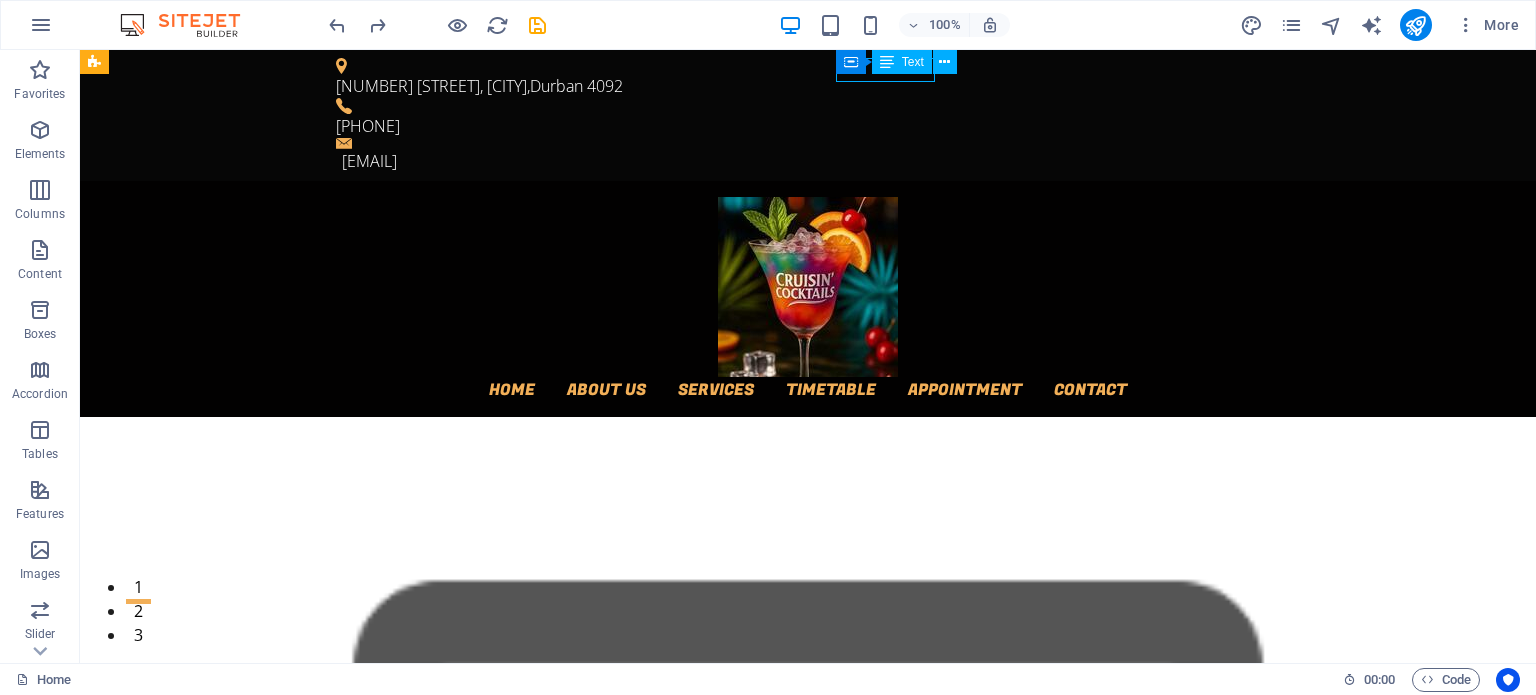 click on "Text" at bounding box center [902, 62] 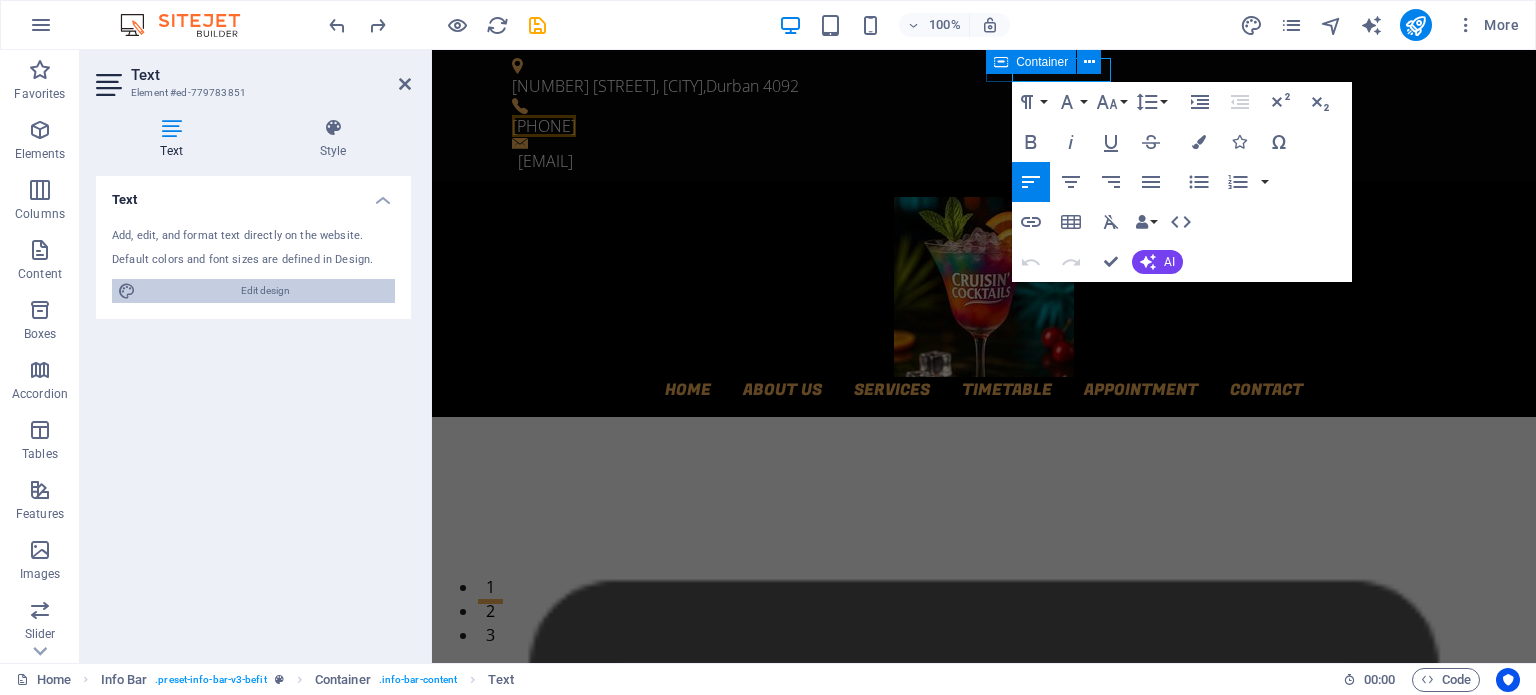 click on "Edit design" at bounding box center (265, 291) 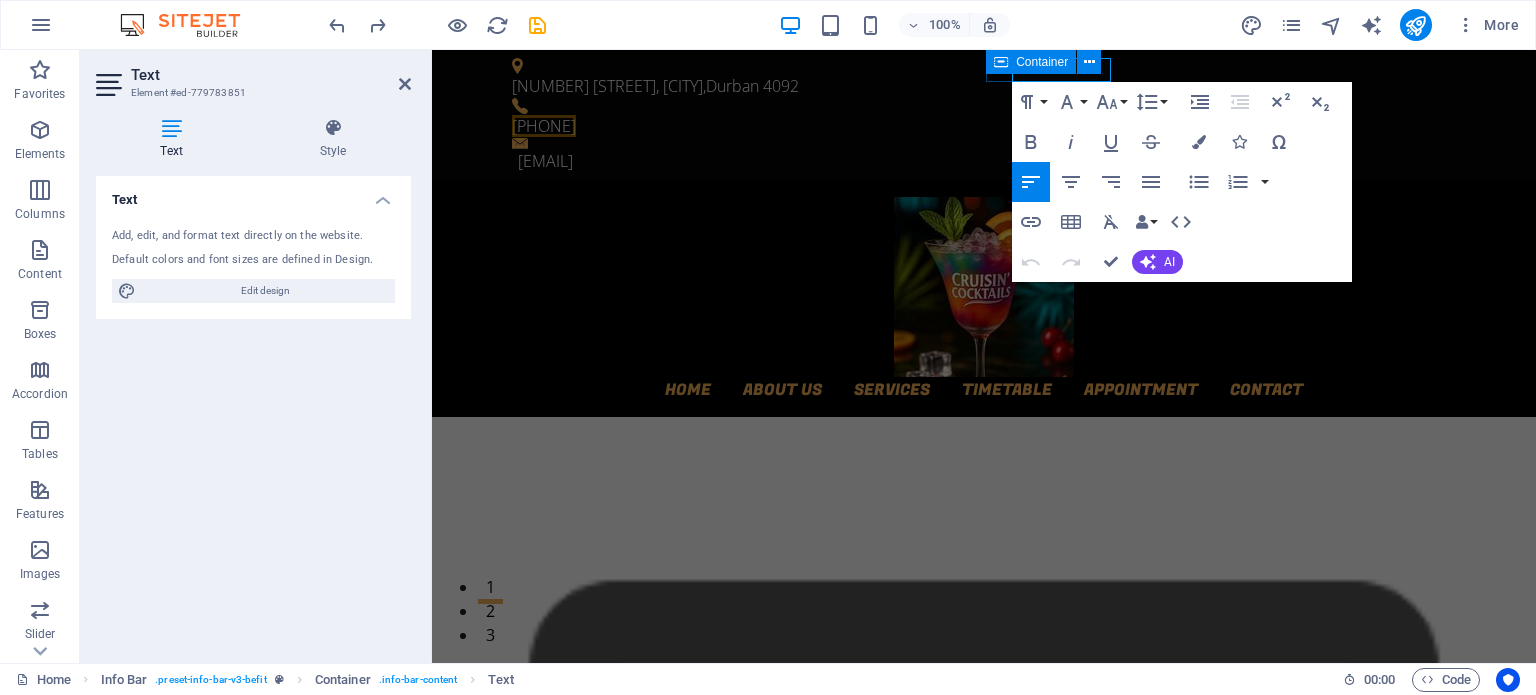 select on "px" 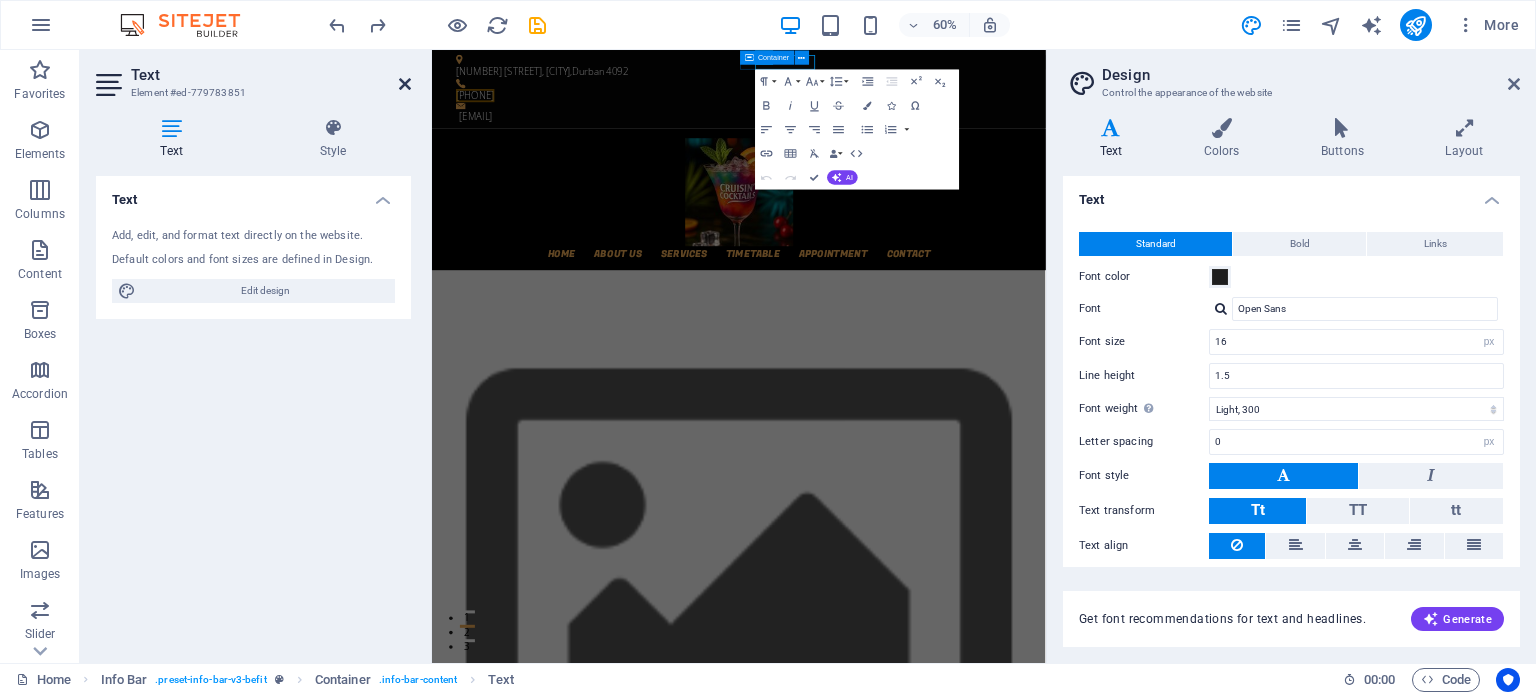 click at bounding box center [405, 84] 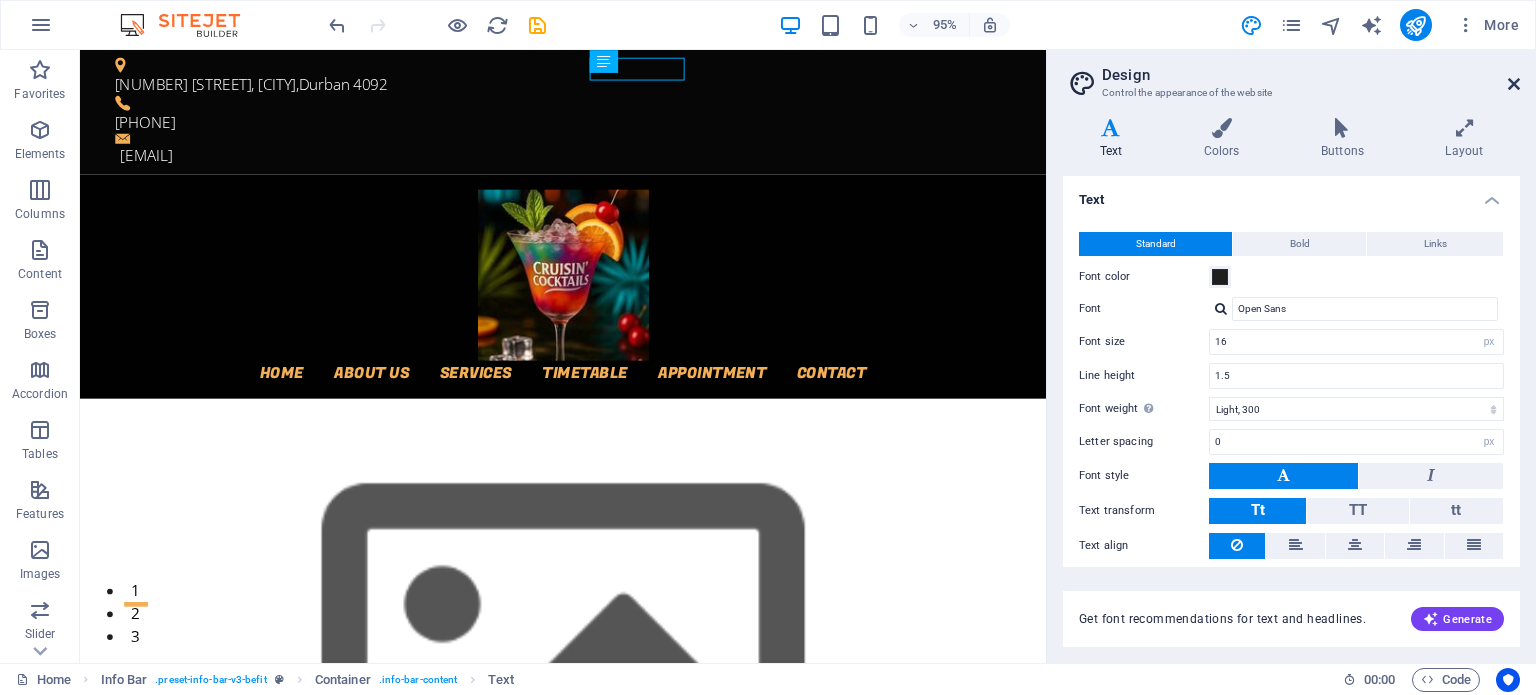 click at bounding box center (1514, 84) 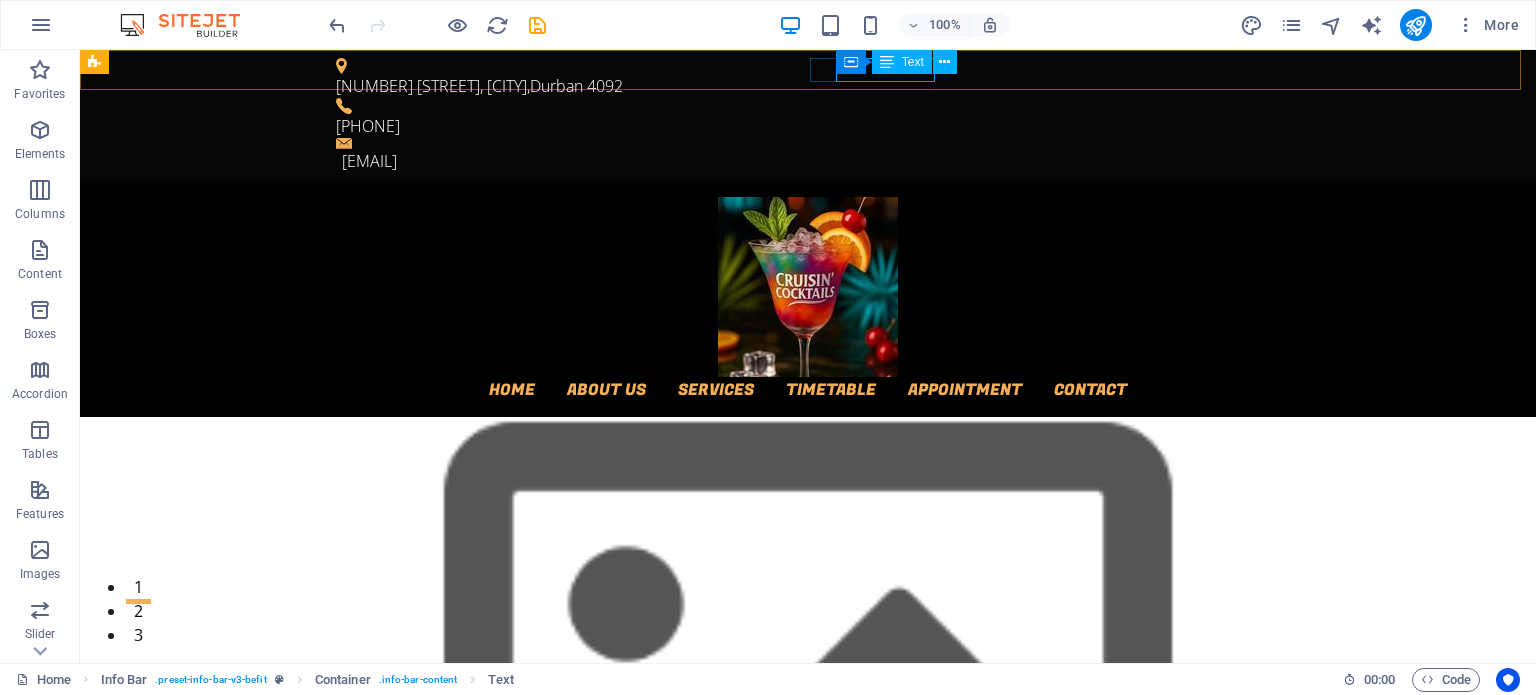 click on "Text" at bounding box center [913, 62] 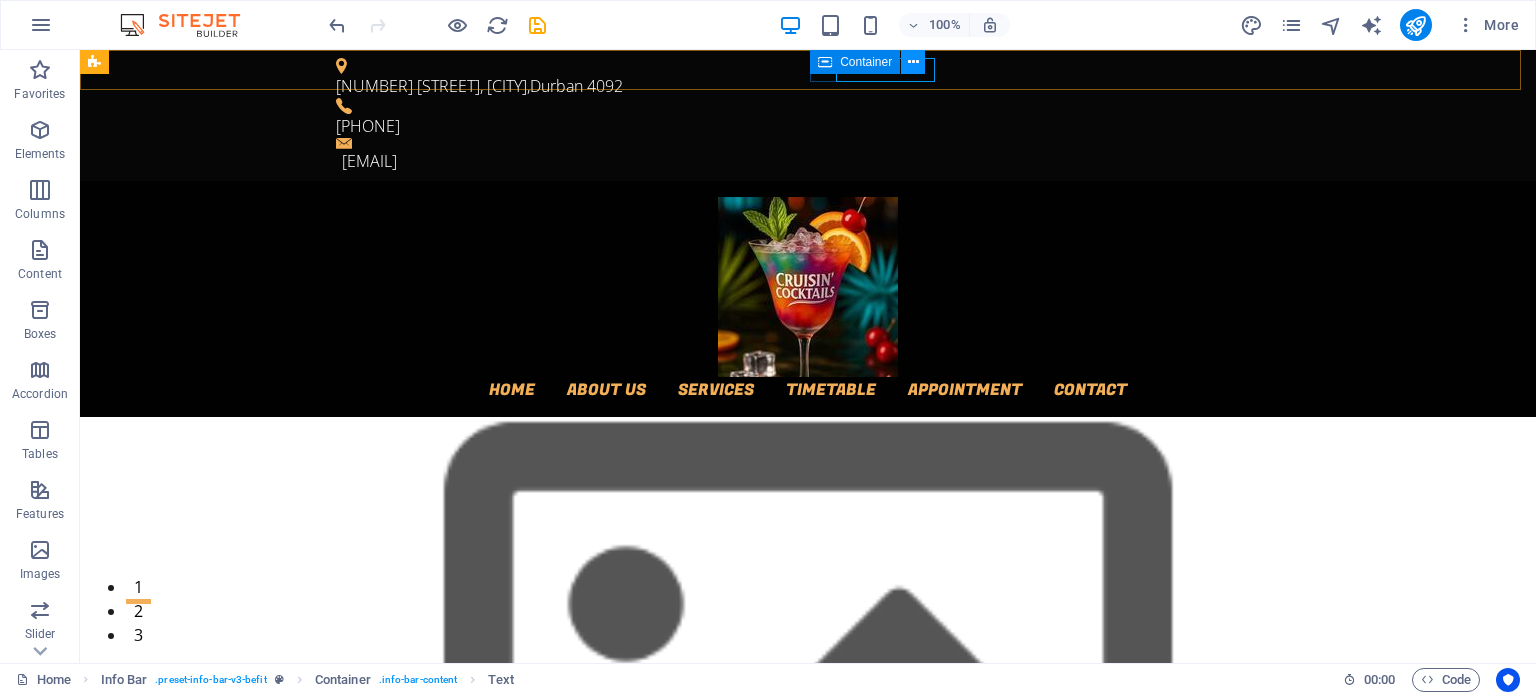 click at bounding box center [913, 62] 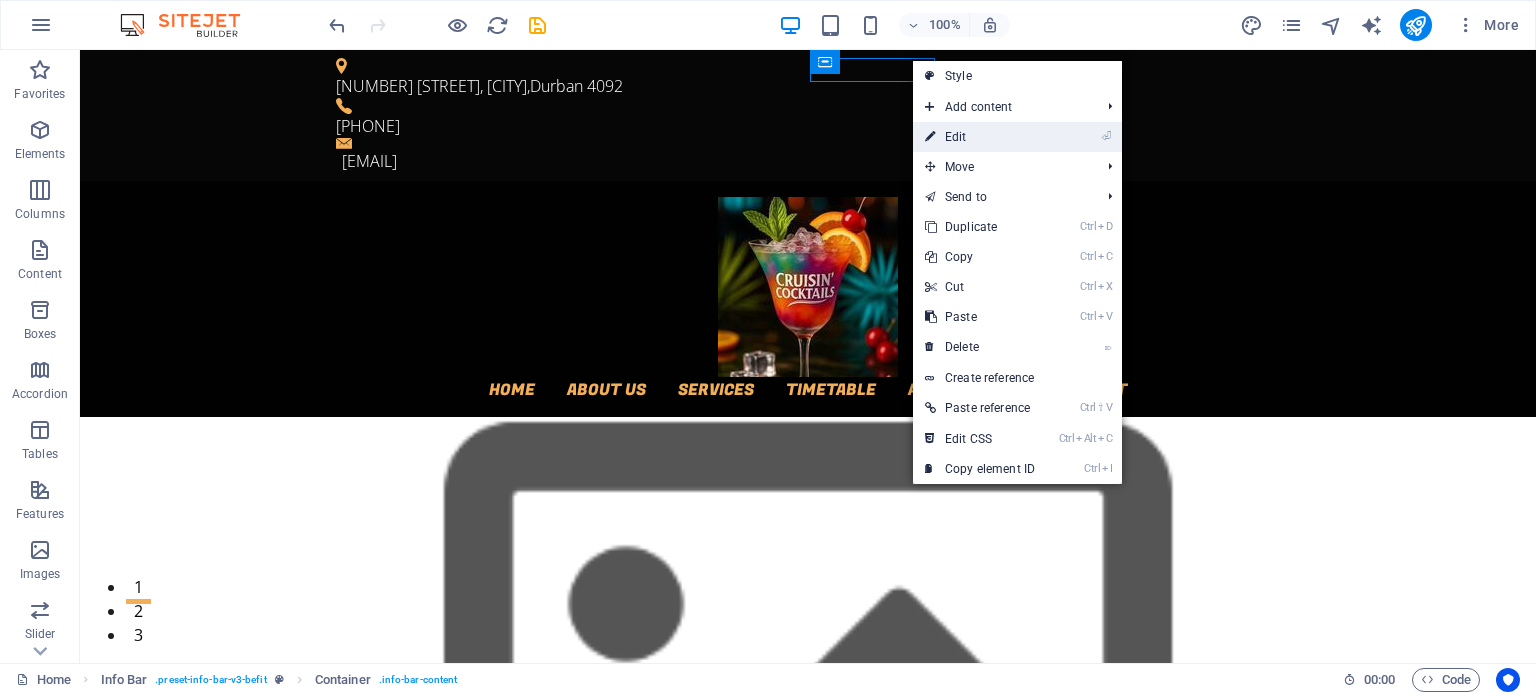 click on "⏎  Edit" at bounding box center [980, 137] 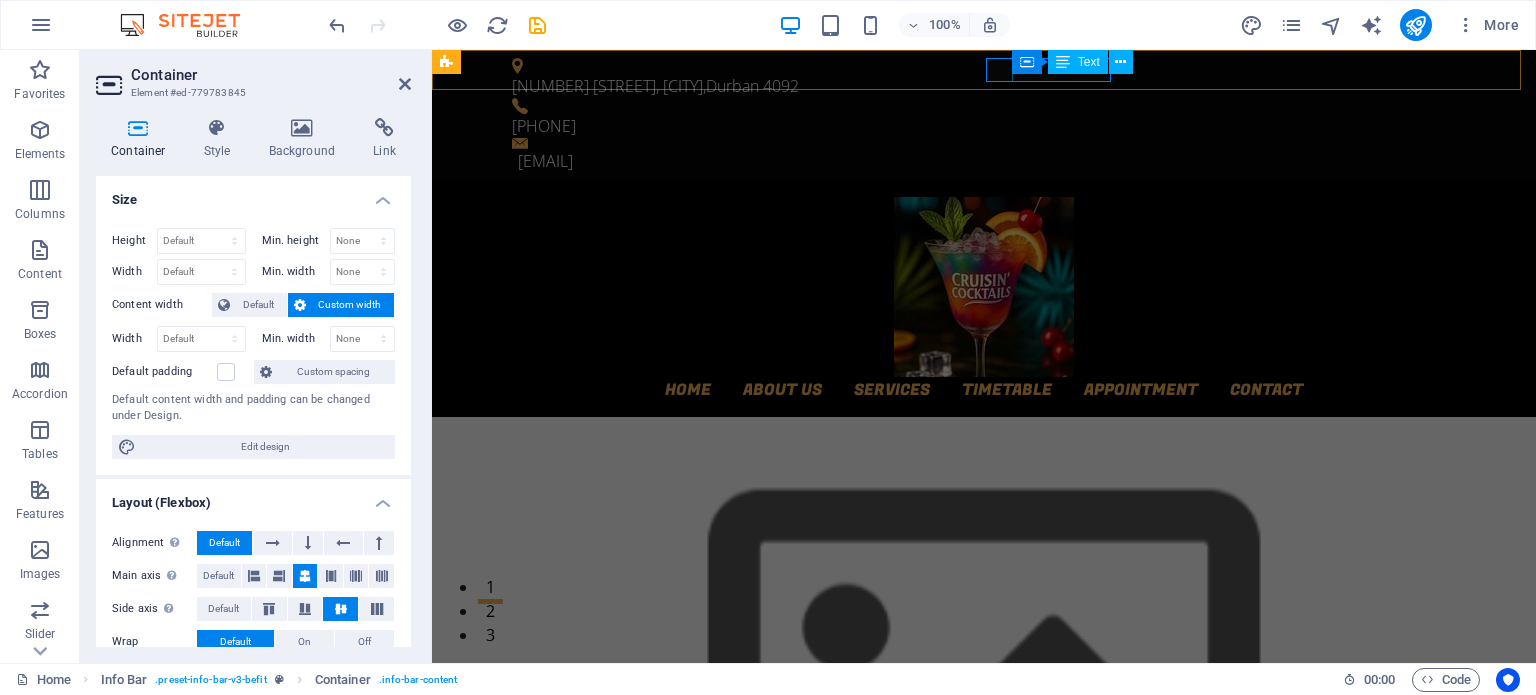 click on "Text" at bounding box center (1078, 62) 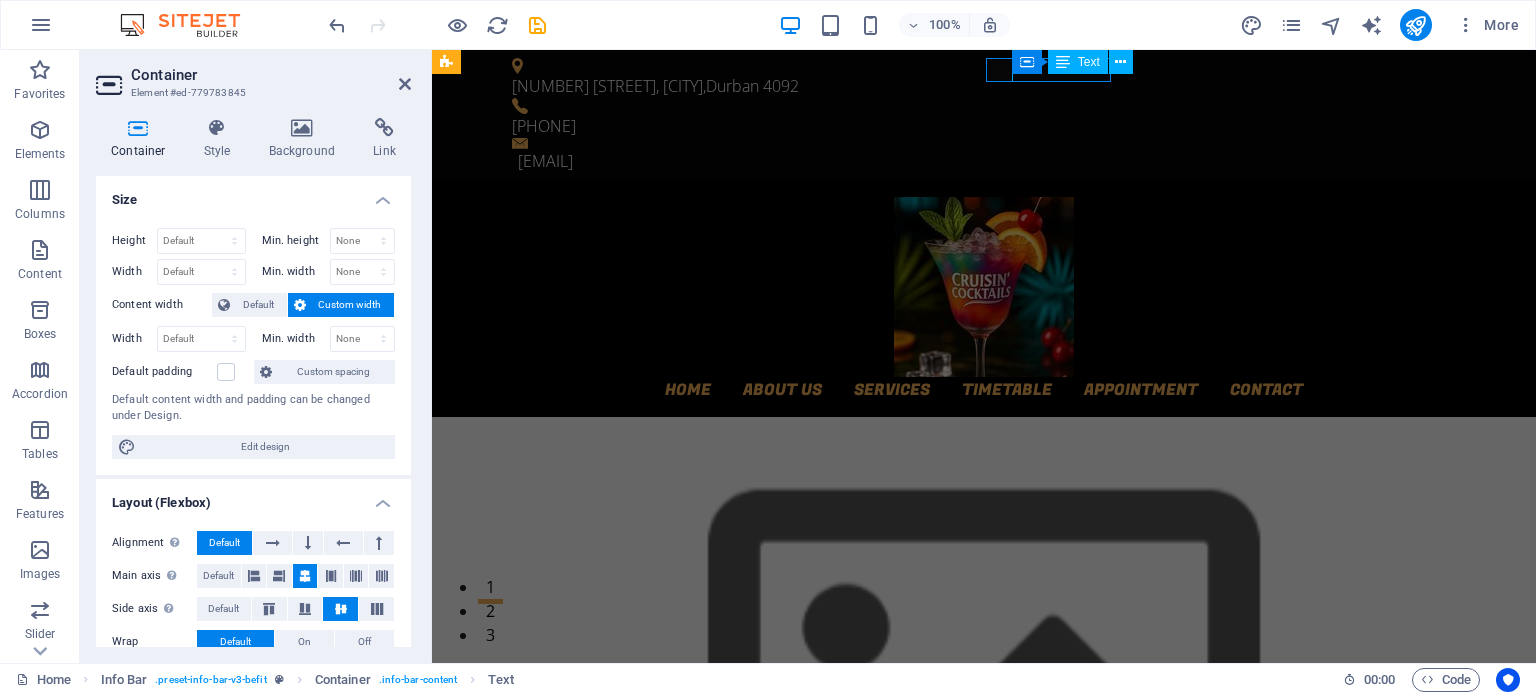 click on "Text" at bounding box center (1078, 62) 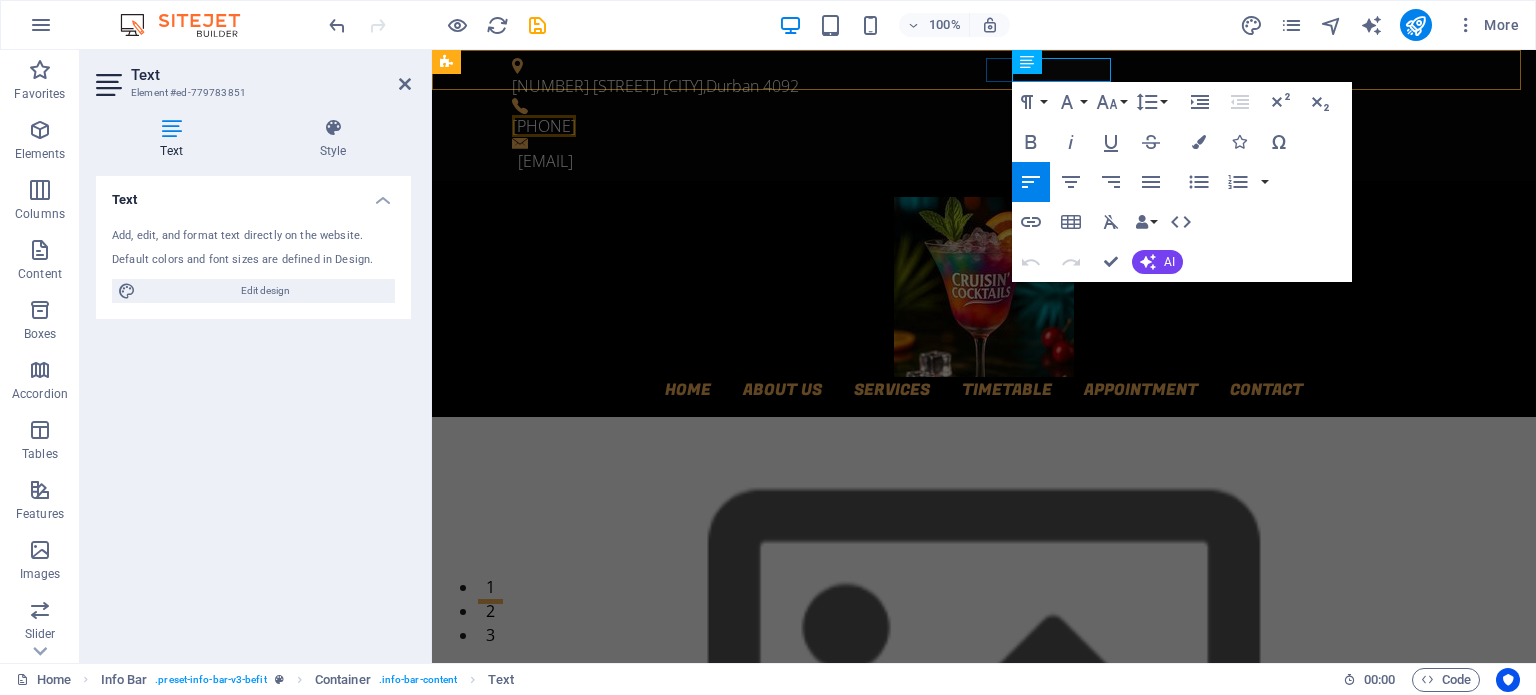type 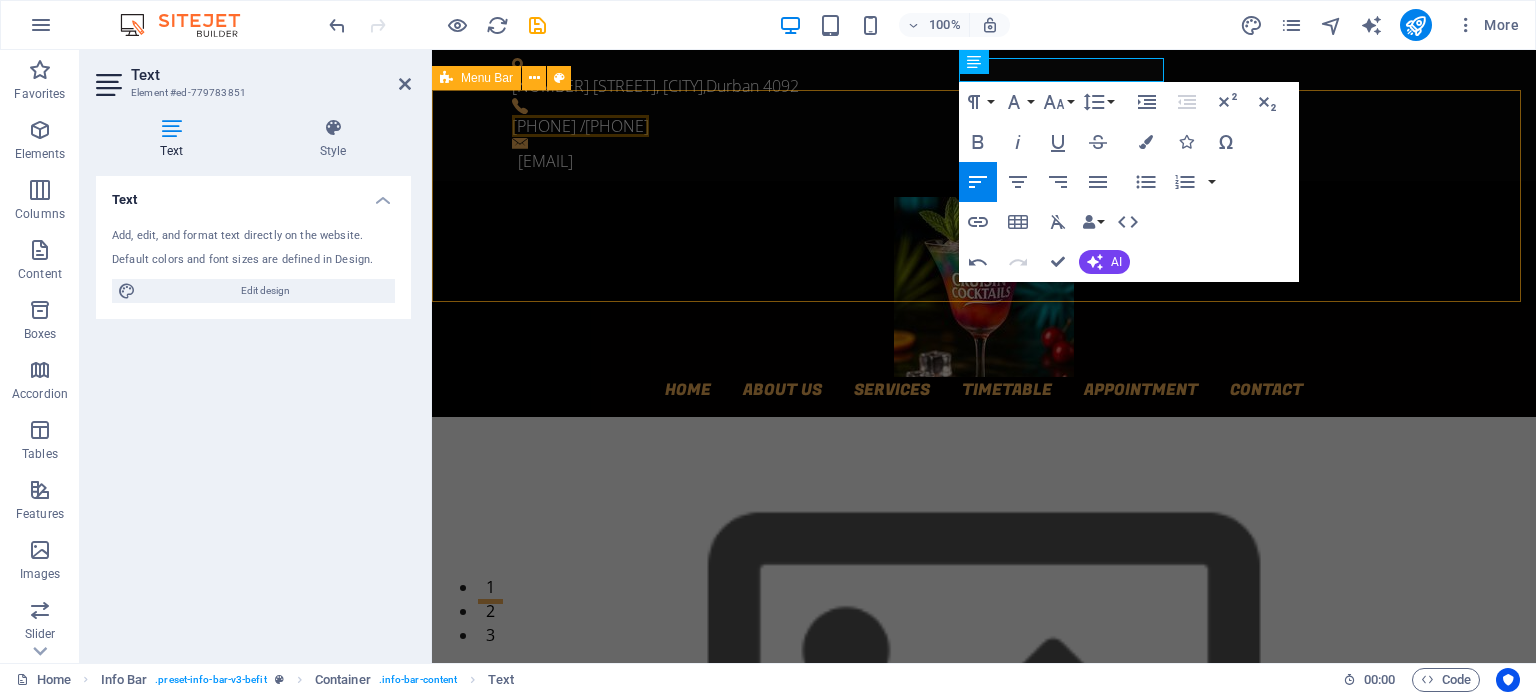 click on "Home About us Services Timetable Appointment Contact" at bounding box center (984, 299) 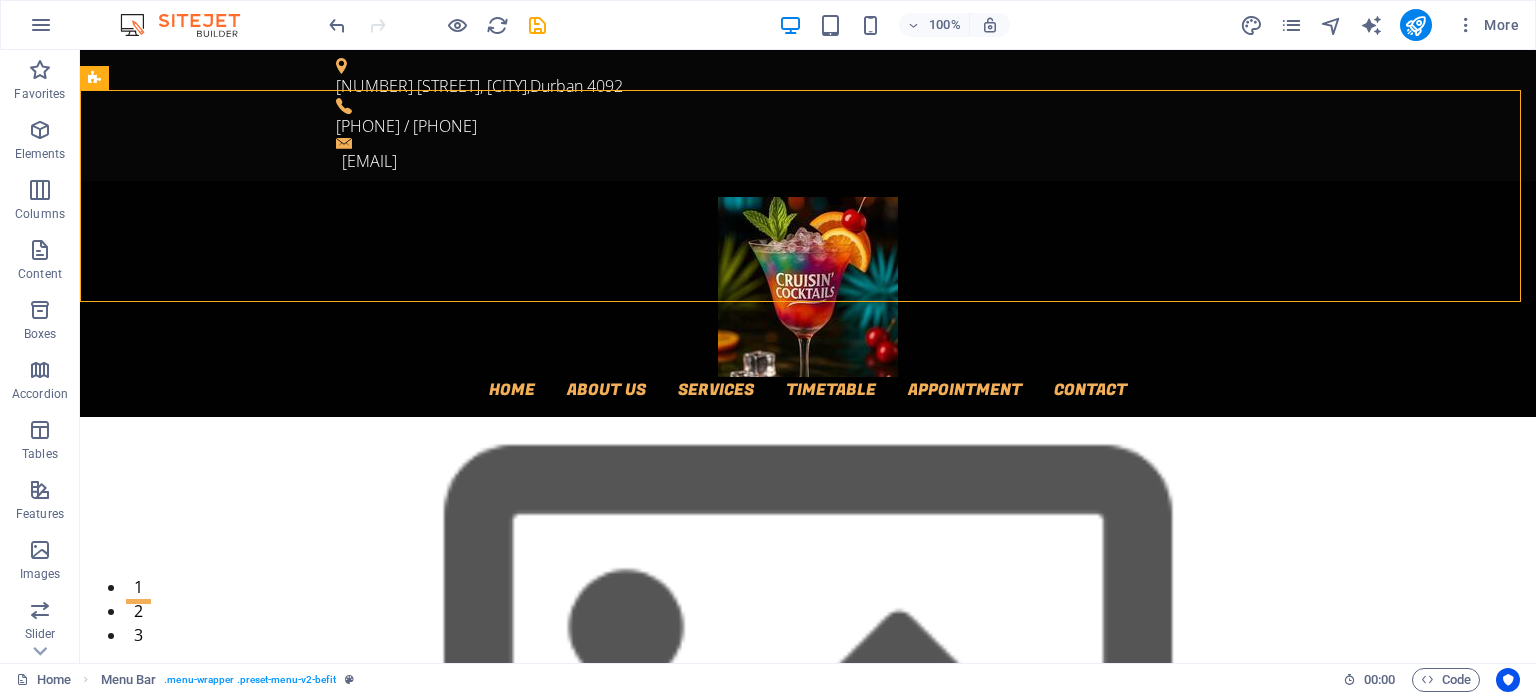 click on "100% More" at bounding box center [926, 25] 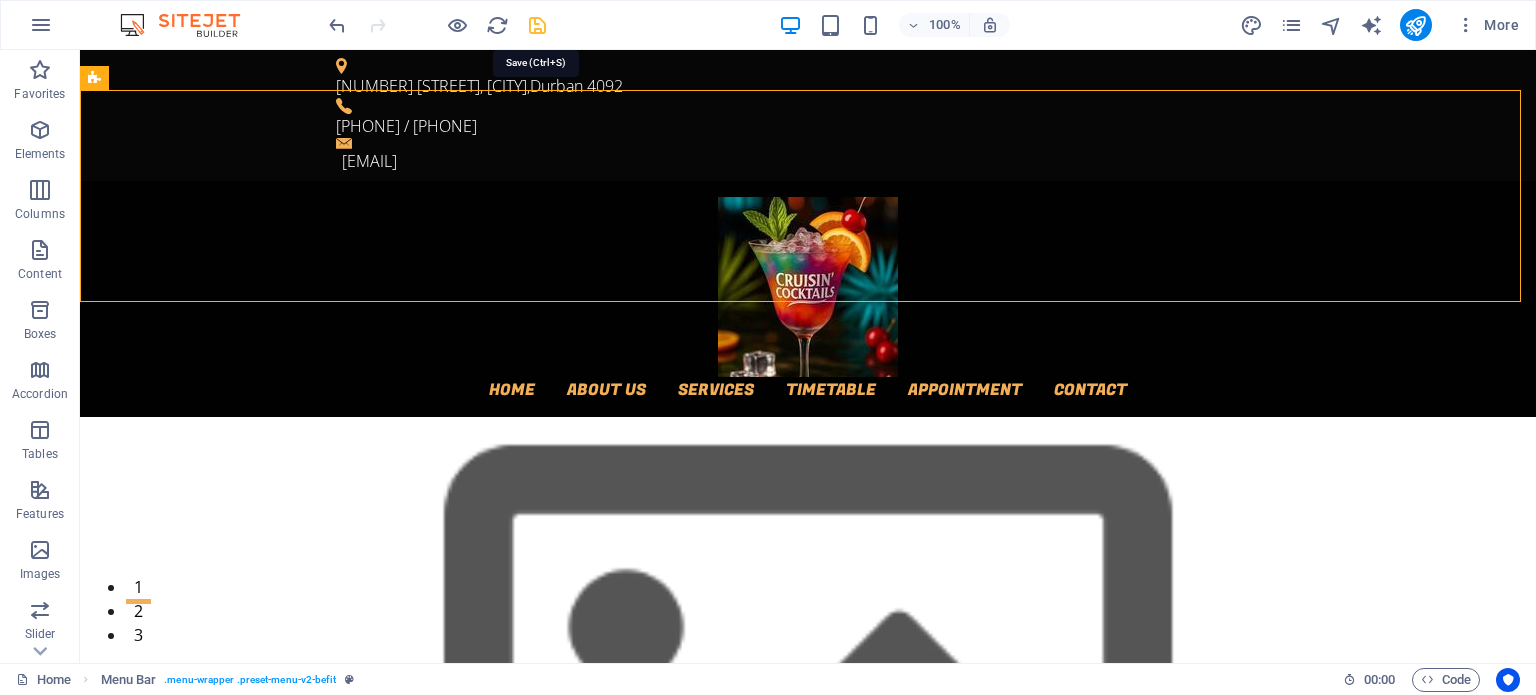 click at bounding box center (537, 25) 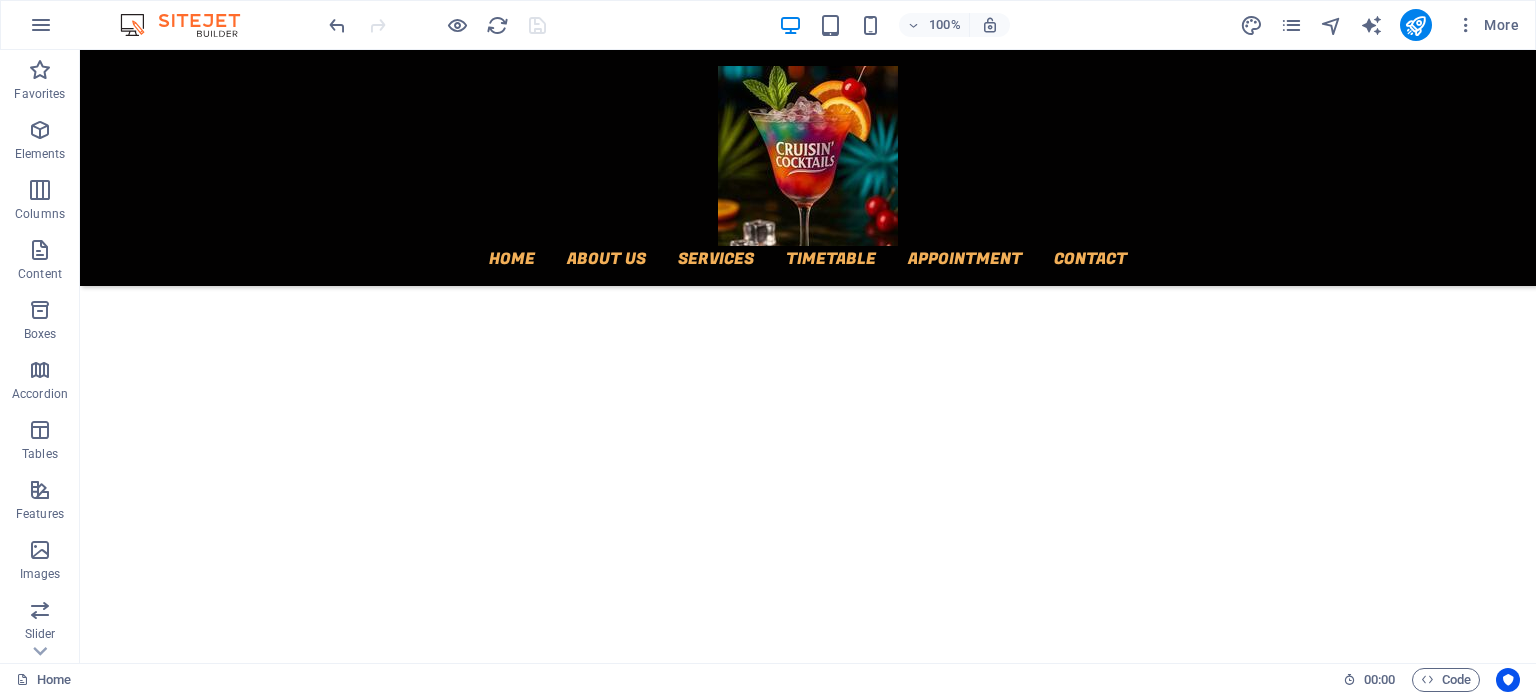 scroll, scrollTop: 895, scrollLeft: 0, axis: vertical 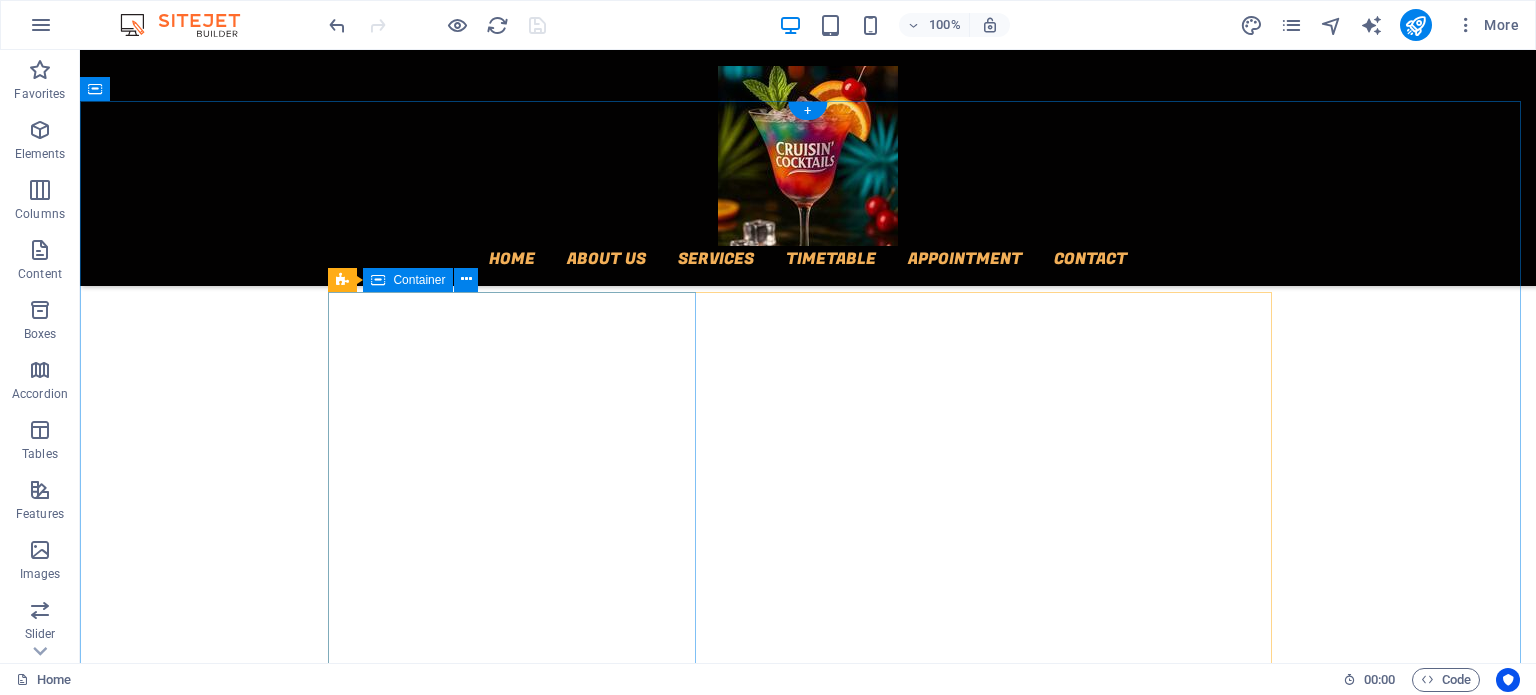click on "Cruisin Cocktails is a mobile bar service offering innovative and unique bar experience for private events, corporate events and public events. The business will provide a fully equipped bar inside a trailer that is capable of serving alcoholic and non-alcoholic drinks. The mobile bar will cater for events for any age group (Adult events or a kid’s event). With our different packages and prices, we will be able to cater and attract a diverse range of customers. The goal is to bring the bar to the event offering our elite service, convenience, quality and a fun atmosphere wherever it is needed." at bounding box center [808, 1558] 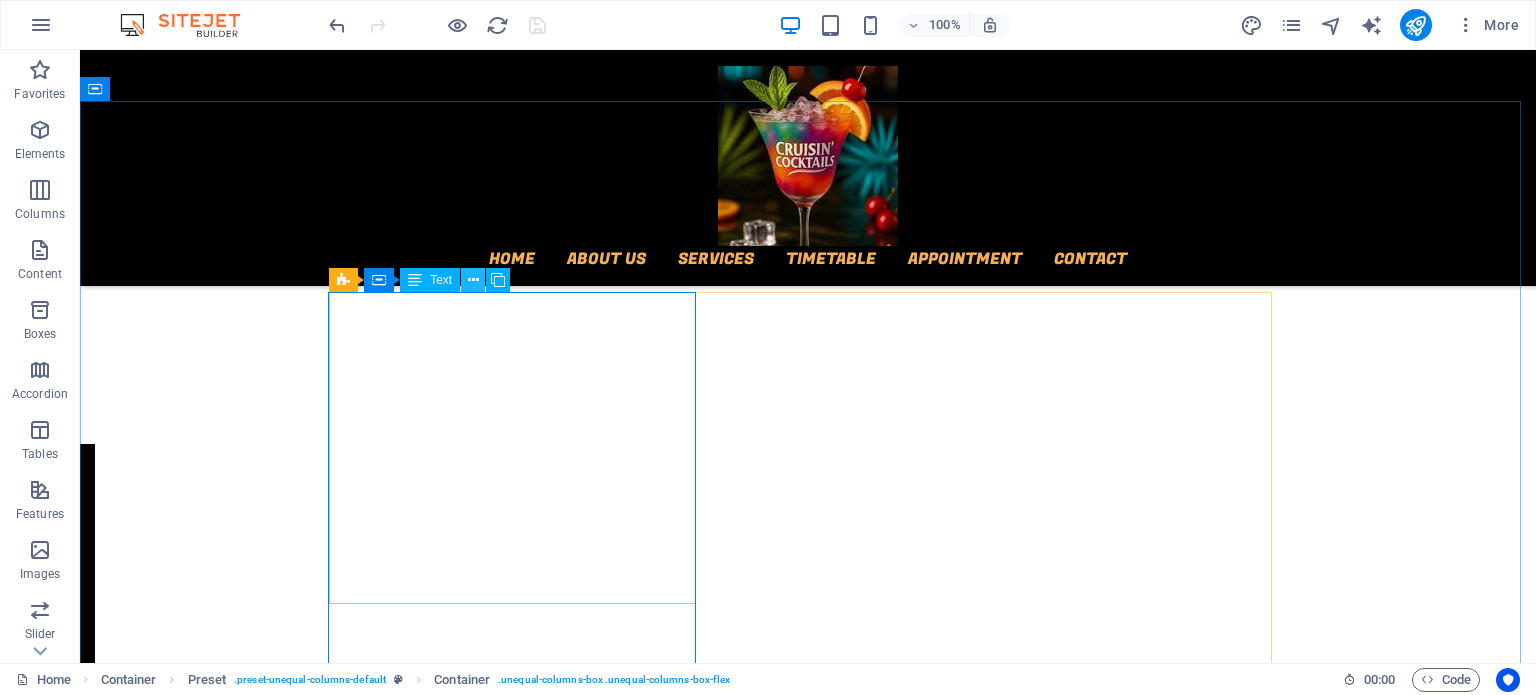 click at bounding box center [473, 280] 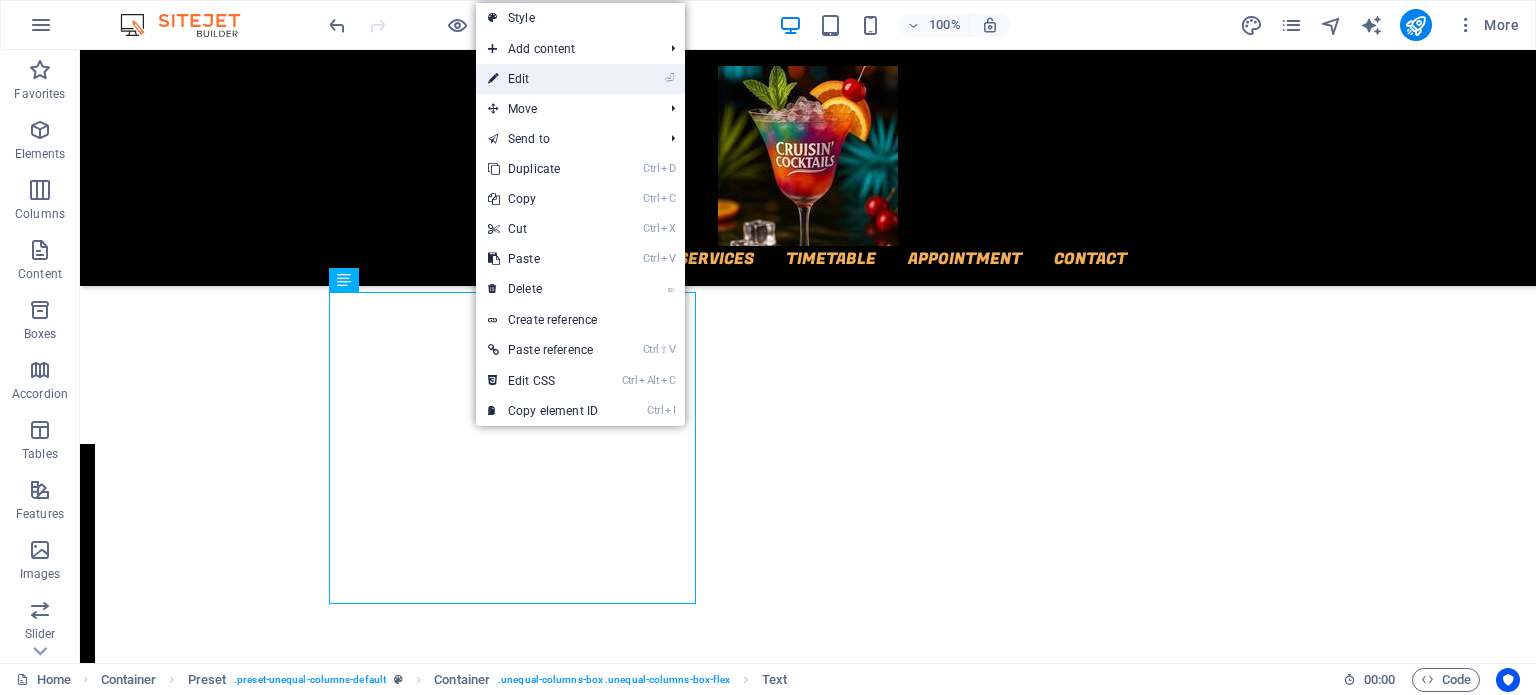 click on "⏎  Edit" at bounding box center (543, 79) 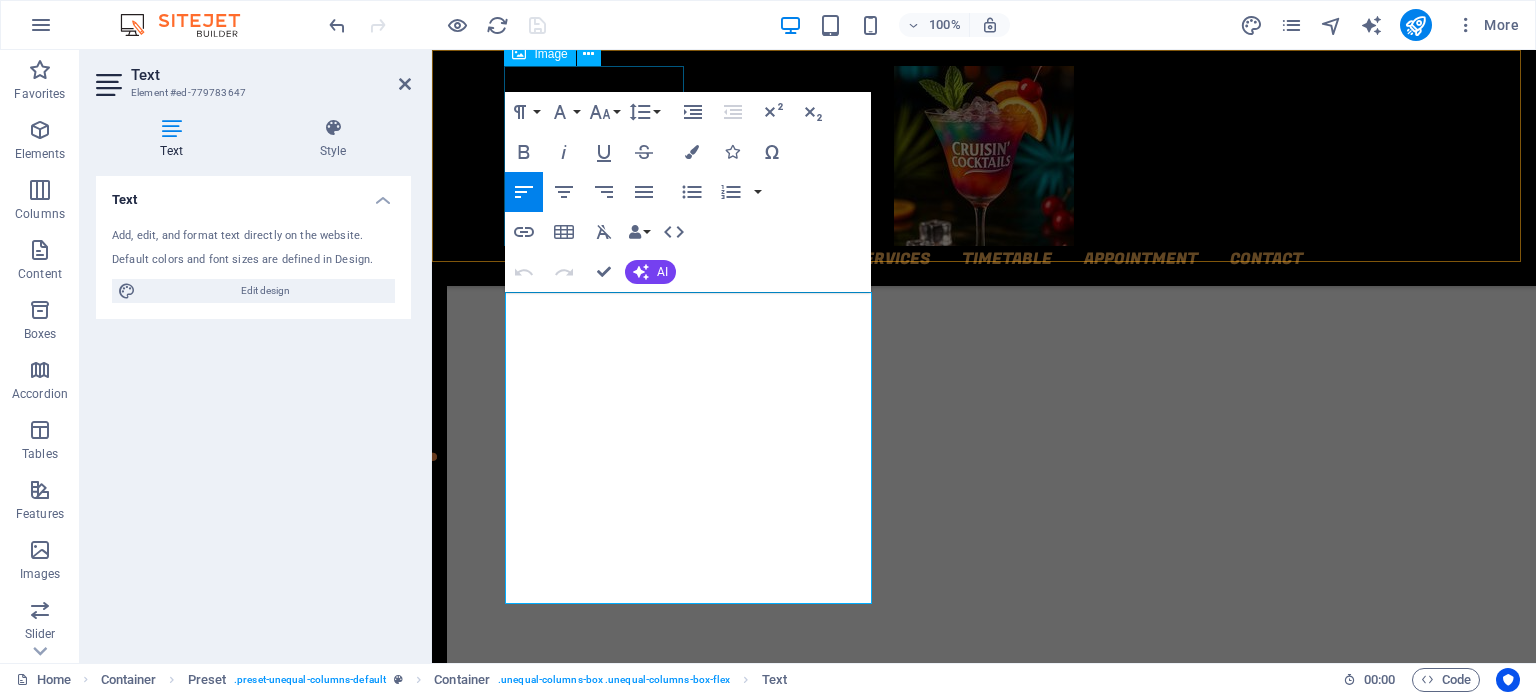 scroll, scrollTop: 813, scrollLeft: 0, axis: vertical 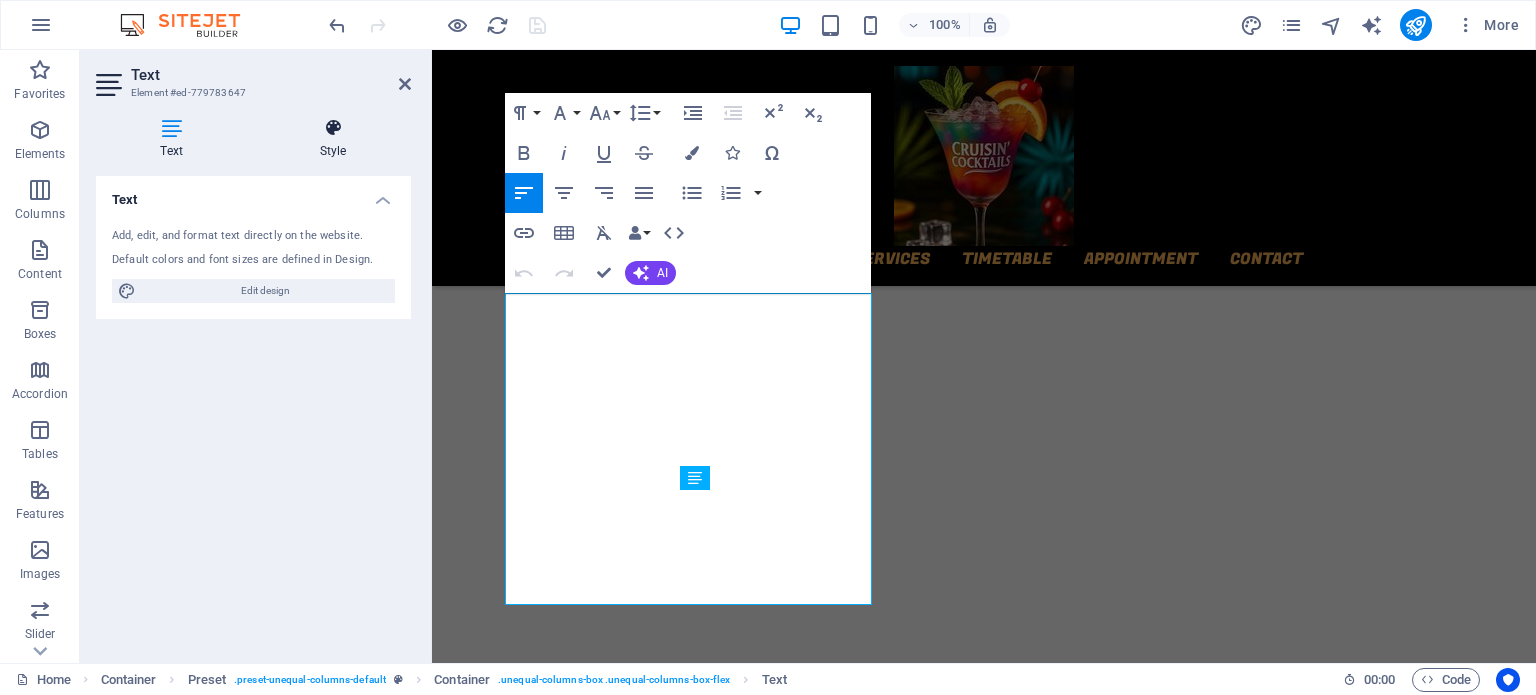 click at bounding box center (333, 128) 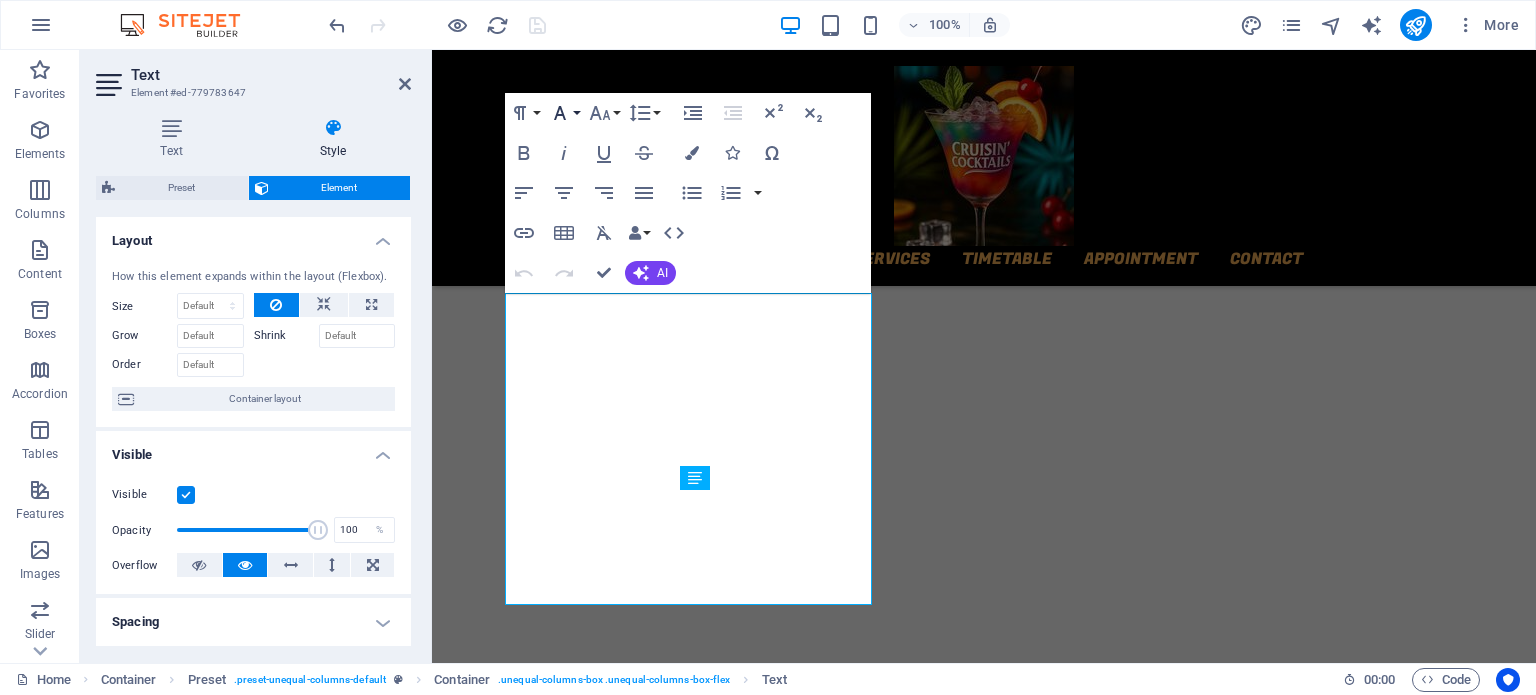 click on "Font Family" at bounding box center [564, 113] 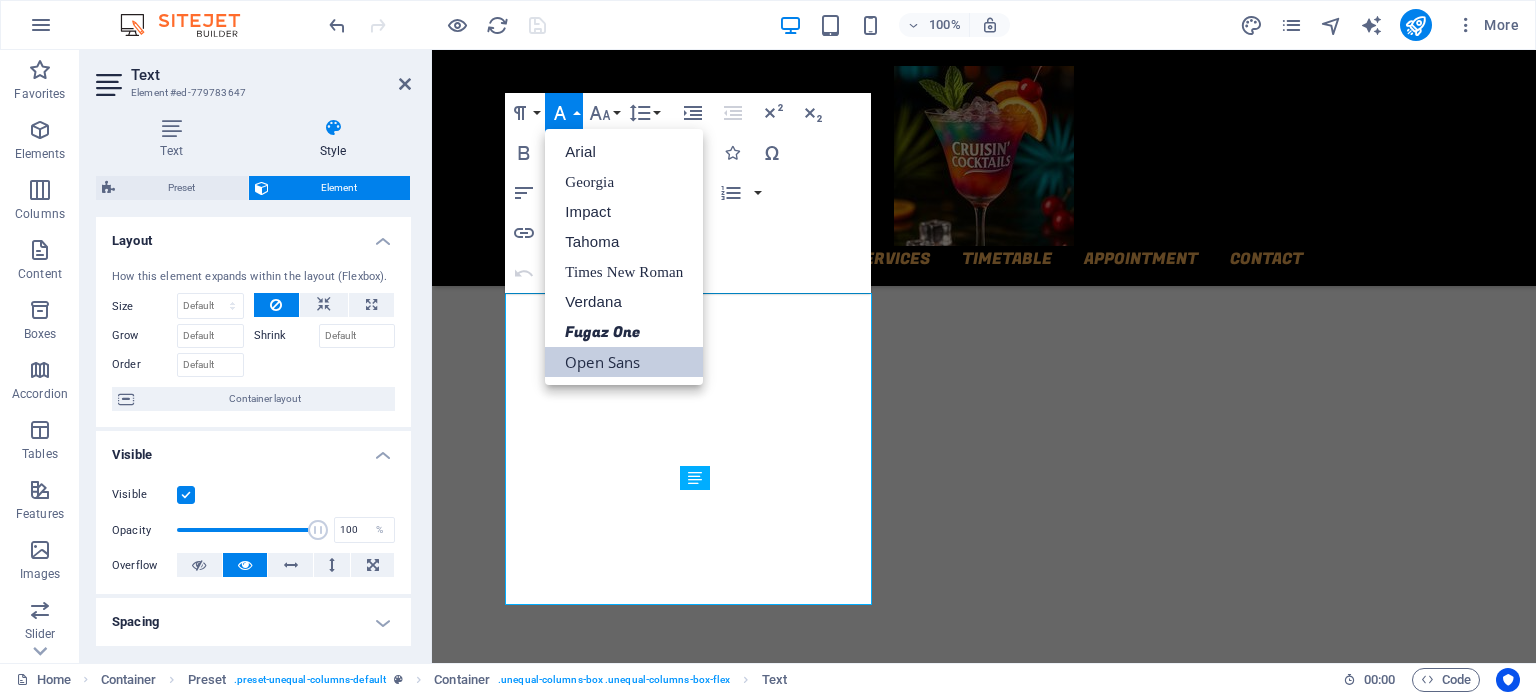 scroll, scrollTop: 0, scrollLeft: 0, axis: both 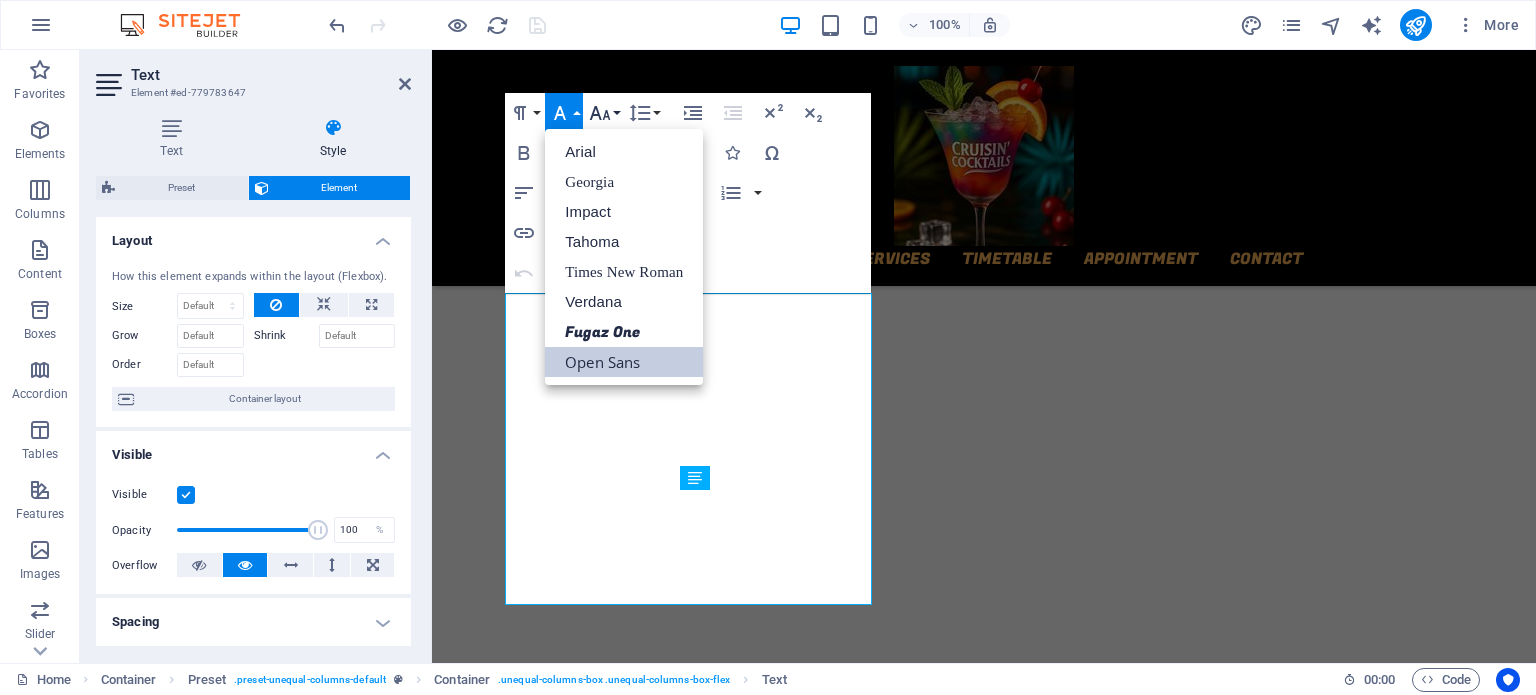 click on "Font Size" at bounding box center [604, 113] 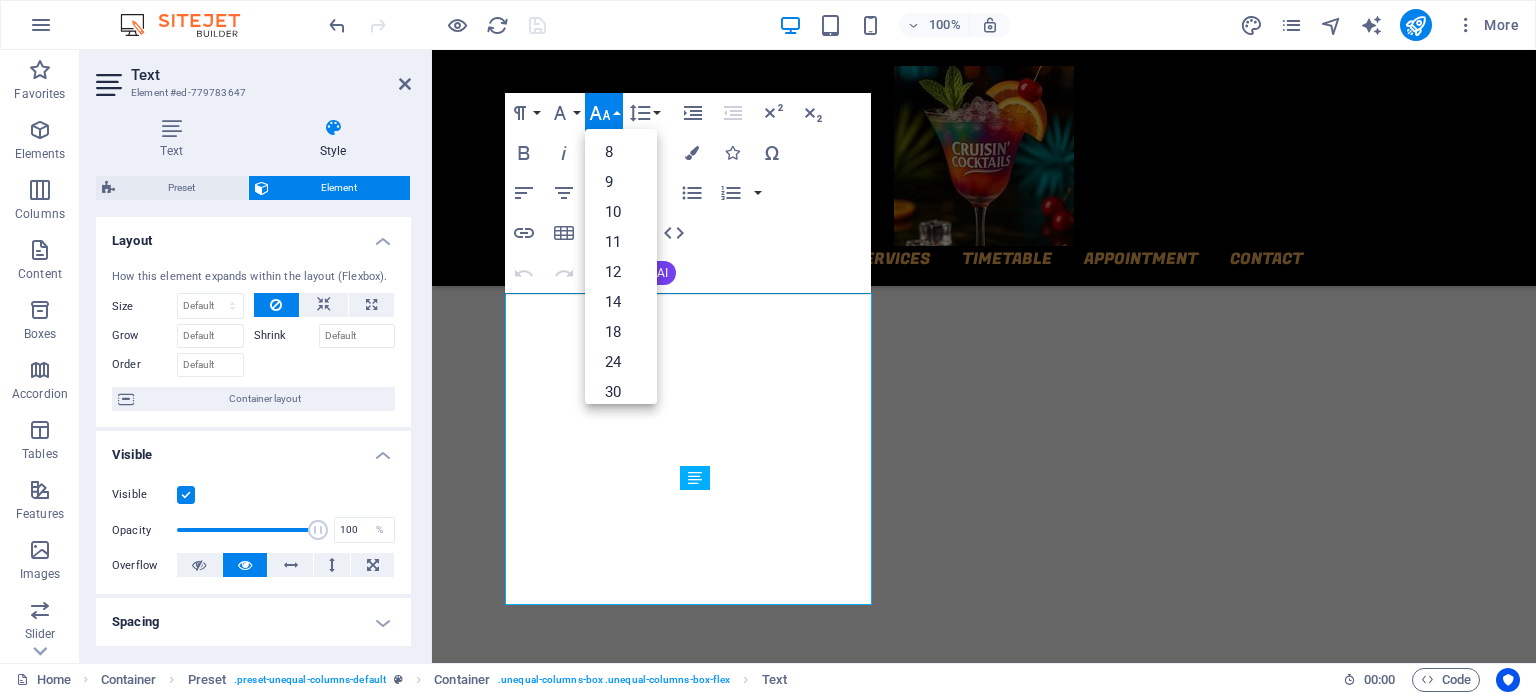 click on "Paragraph Format Normal Heading 1 Heading 2 Heading 3 Heading 4 Heading 5 Heading 6 Code Font Family Arial Georgia Impact Tahoma Times New Roman Verdana Fugaz One Open Sans Font Size 8 9 10 11 12 14 18 24 30 36 48 60 72 96 Line Height Default Single 1.15 1.5 Double Increase Indent Decrease Indent Superscript Subscript Bold Italic Underline Strikethrough Colors Icons Special Characters Align Left Align Center Align Right Align Justify Unordered List   Default Circle Disc Square    Ordered List   Default Lower Alpha Lower Greek Lower Roman Upper Alpha Upper Roman    Insert Link Insert Table Clear Formatting Data Bindings Company First name Last name Street ZIP code City Email Phone Mobile Fax Custom field 1 Custom field 2 Custom field 3 Custom field 4 Custom field 5 Custom field 6 HTML Undo Redo Confirm (Ctrl+⏎) AI Improve Make shorter Make longer Fix spelling & grammar Translate to English Generate text" at bounding box center (688, 193) 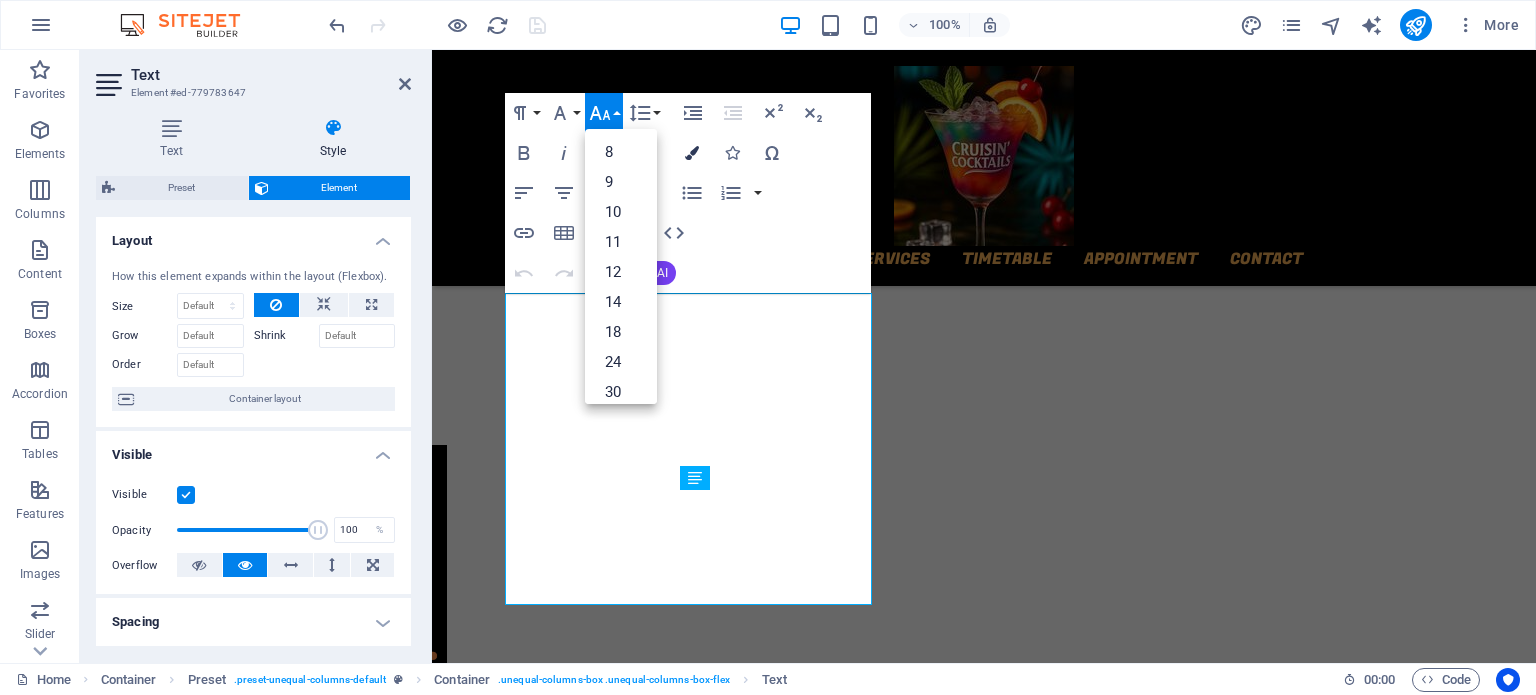 click at bounding box center [692, 153] 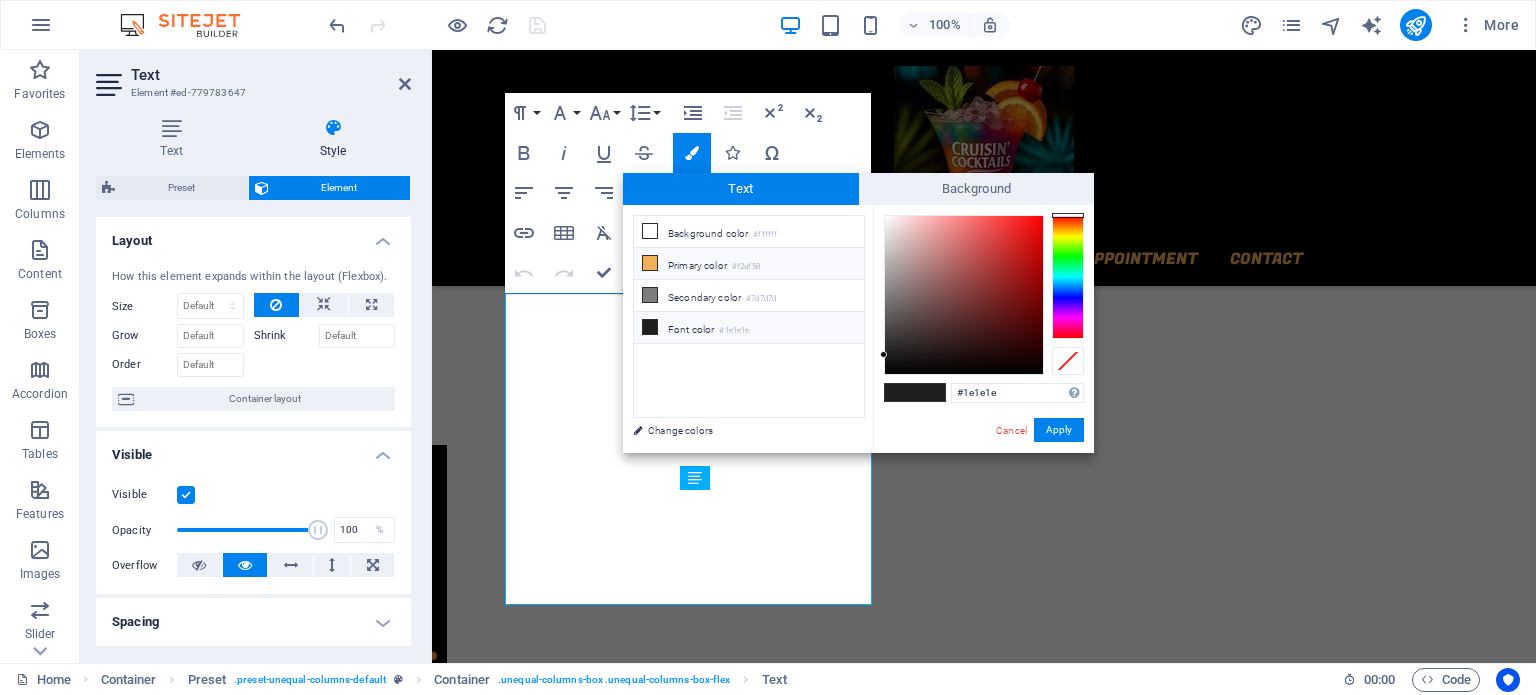 click on "Primary color
#f2af58" at bounding box center [749, 264] 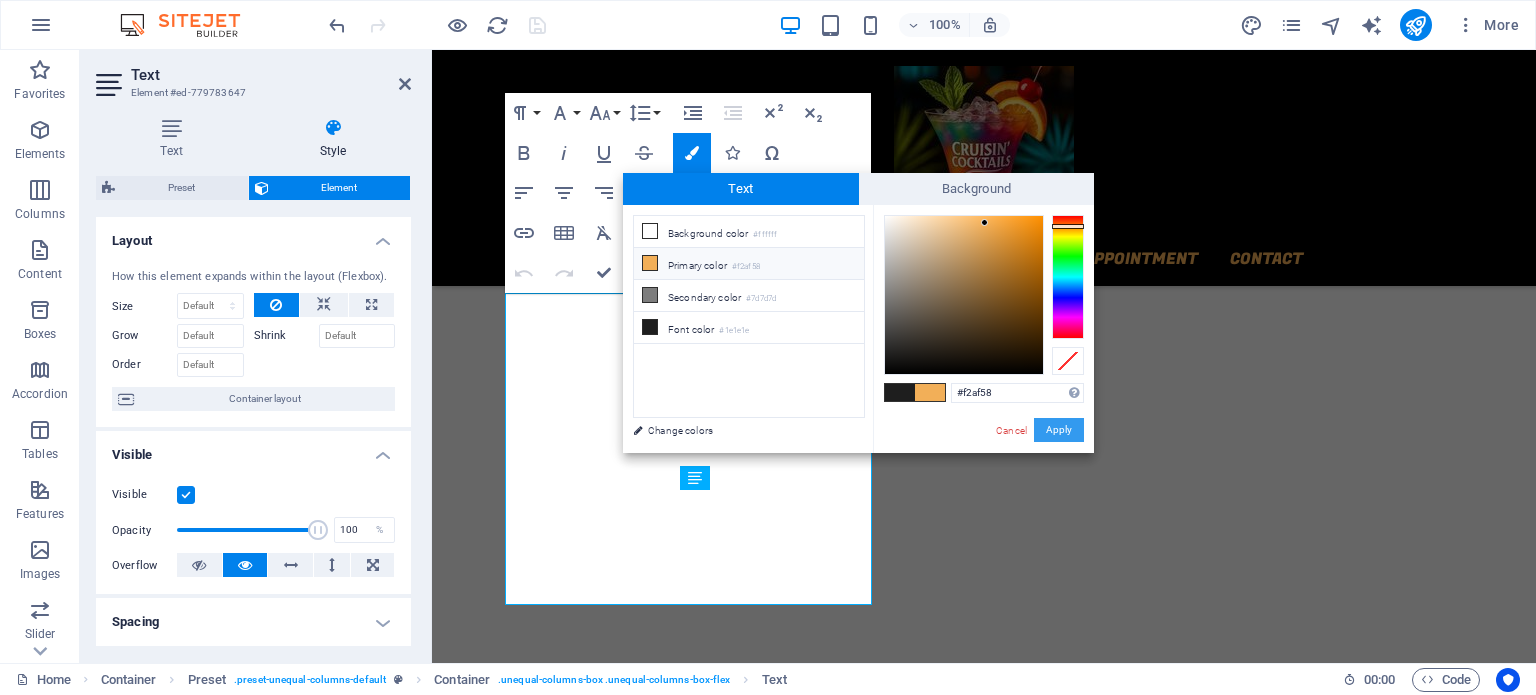 click on "Apply" at bounding box center (1059, 430) 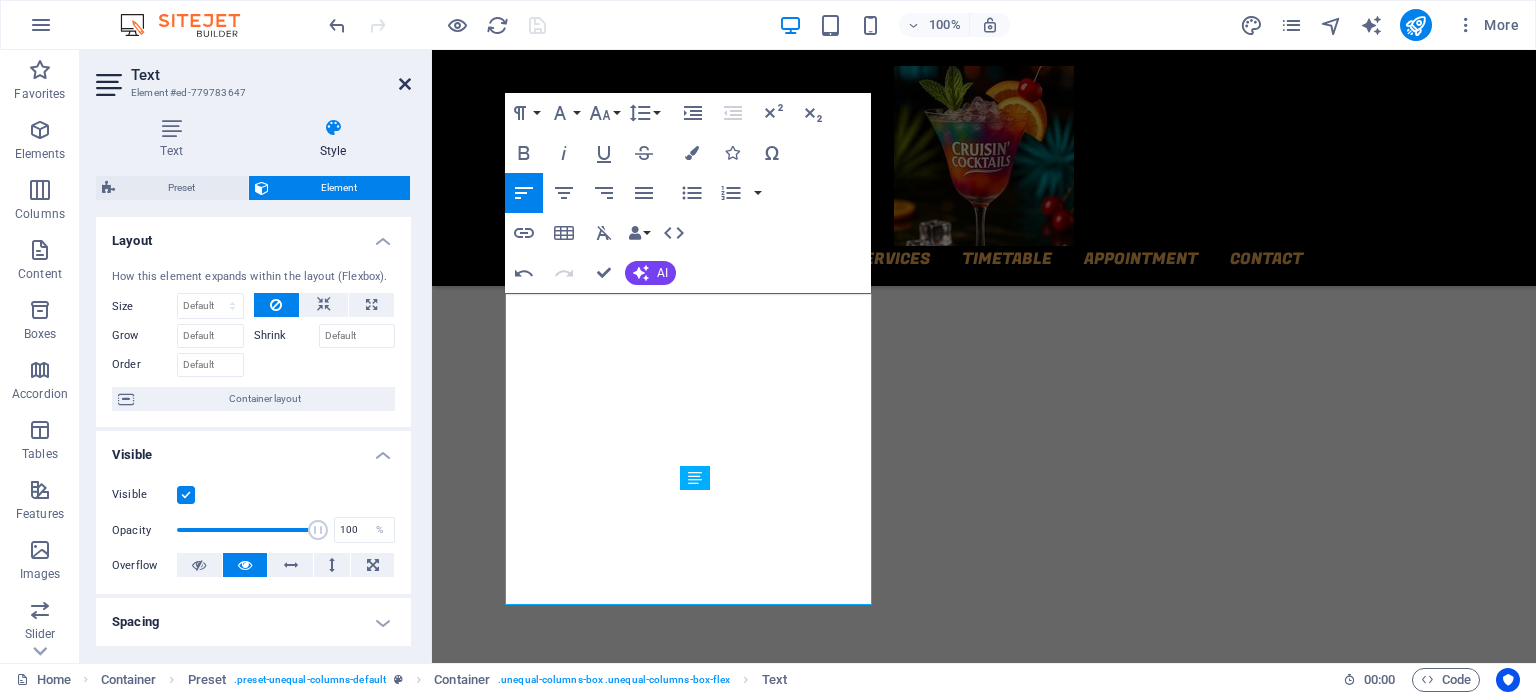 click at bounding box center (405, 84) 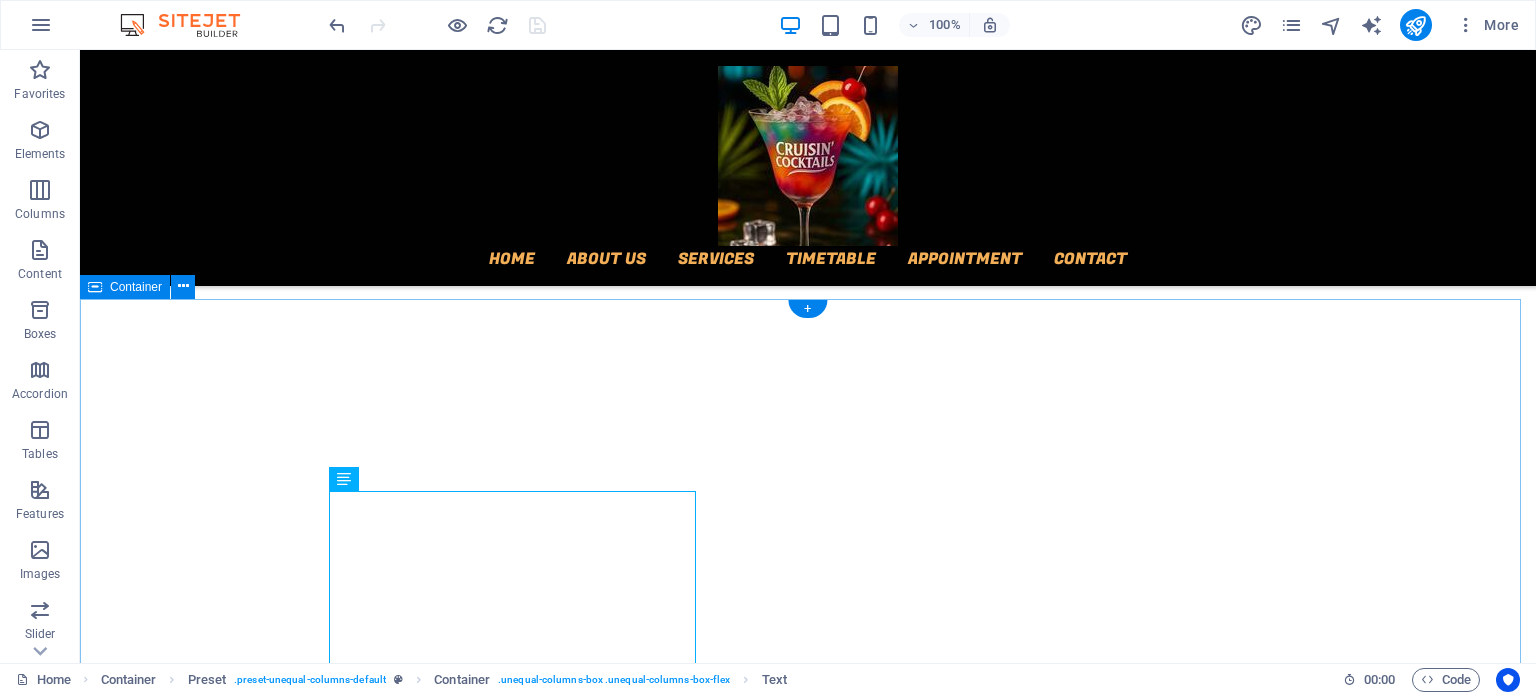 click on "cruisincocktails.co.za Your kzn mobile bar service  Cruisin Cocktails is a mobile bar service offering innovative and unique bar experience for private events, corporate events and public events. The business will provide a fully equipped bar inside a trailer that is capable of serving alcoholic and non-alcoholic drinks. The mobile bar will cater for events for any age group (Adult events or a kid’s event). With our different packages and prices, we will be able to cater and attract a diverse range of customers. The goal is to bring the bar to the event offering our elite service, convenience, quality and a fun atmosphere wherever it is needed." at bounding box center (808, 2047) 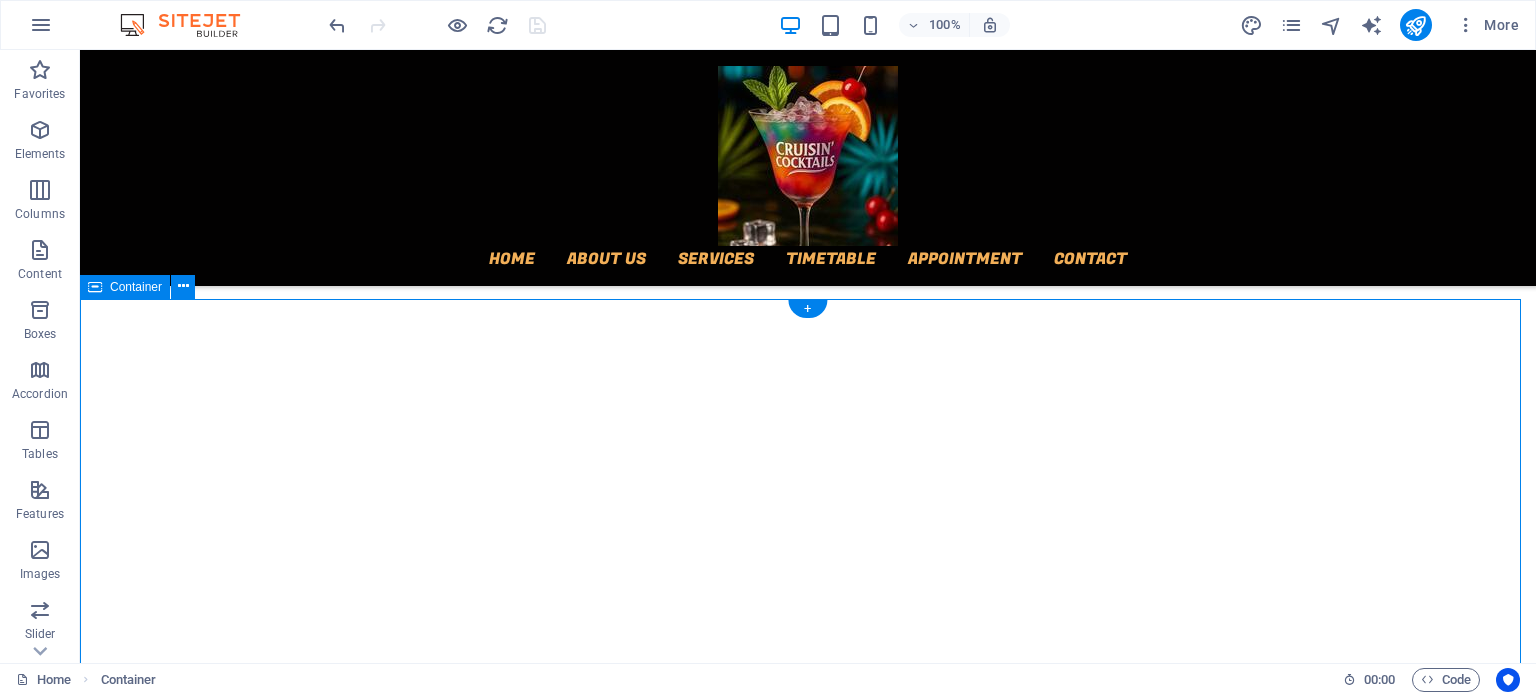 click on "cruisincocktails.co.za Your kzn mobile bar service  Cruisin Cocktails is a mobile bar service offering innovative and unique bar experience for private events, corporate events and public events. The business will provide a fully equipped bar inside a trailer that is capable of serving alcoholic and non-alcoholic drinks. The mobile bar will cater for events for any age group (Adult events or a kid’s event). With our different packages and prices, we will be able to cater and attract a diverse range of customers. The goal is to bring the bar to the event offering our elite service, convenience, quality and a fun atmosphere wherever it is needed." at bounding box center (808, 2047) 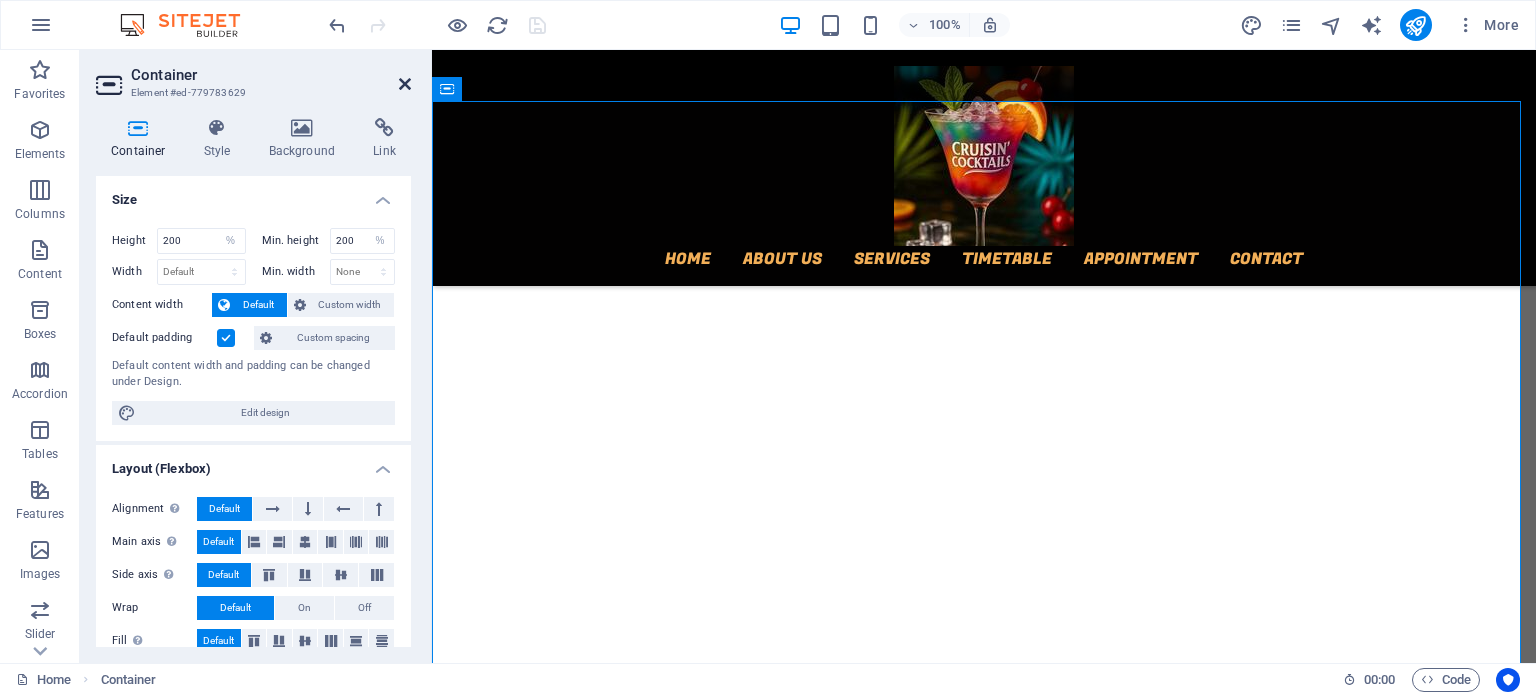 click at bounding box center (405, 84) 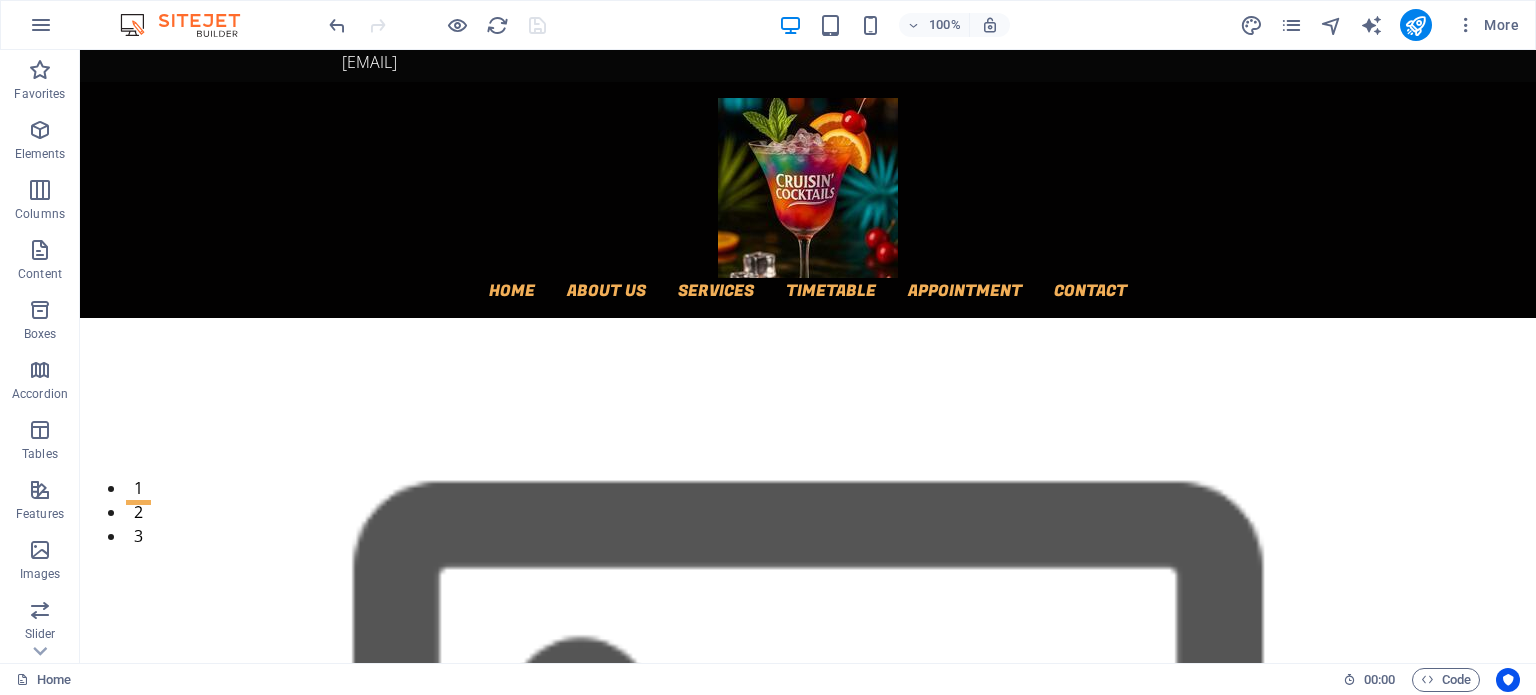 scroll, scrollTop: 0, scrollLeft: 0, axis: both 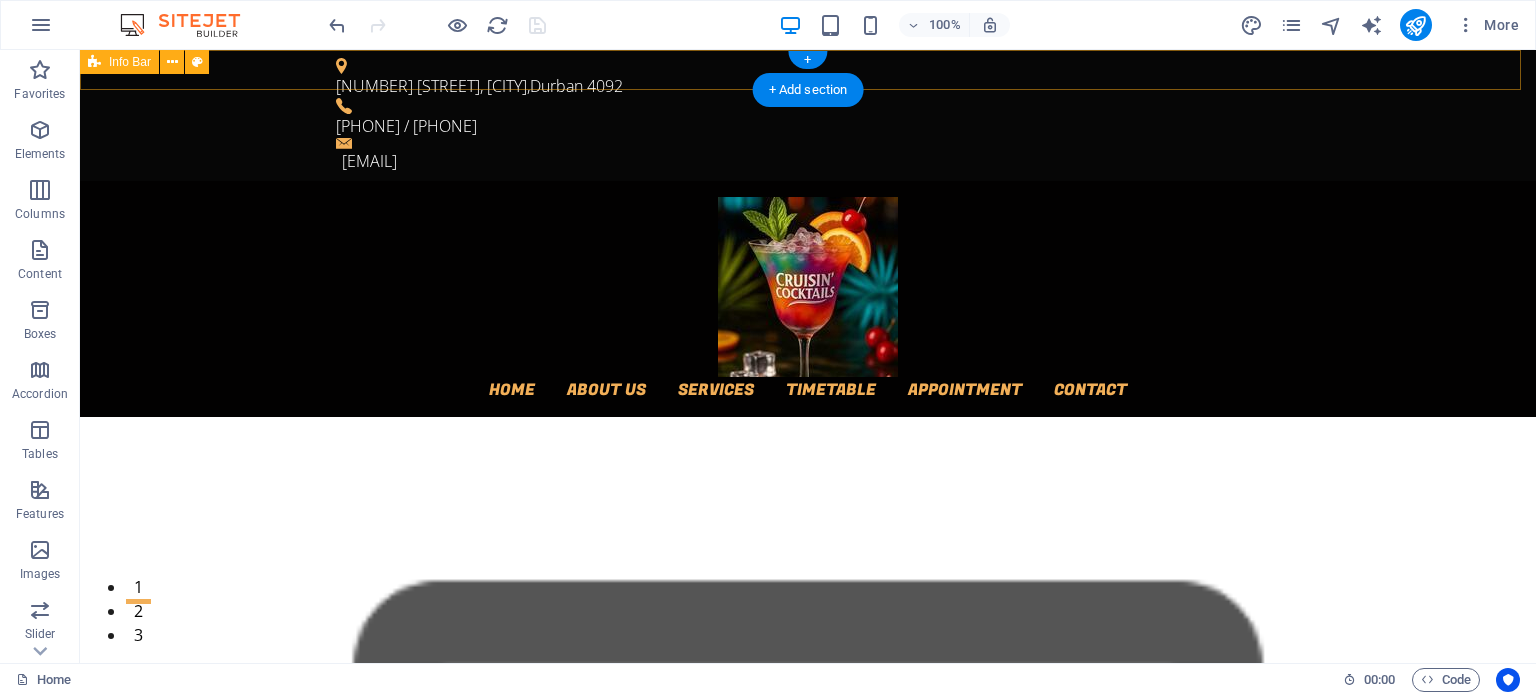 click on "148 Havenside Drive, Chatsworth ,  Durban   4092 0726540763 / 084 519 3399 info@cruisincocktails.co.za" at bounding box center [808, 115] 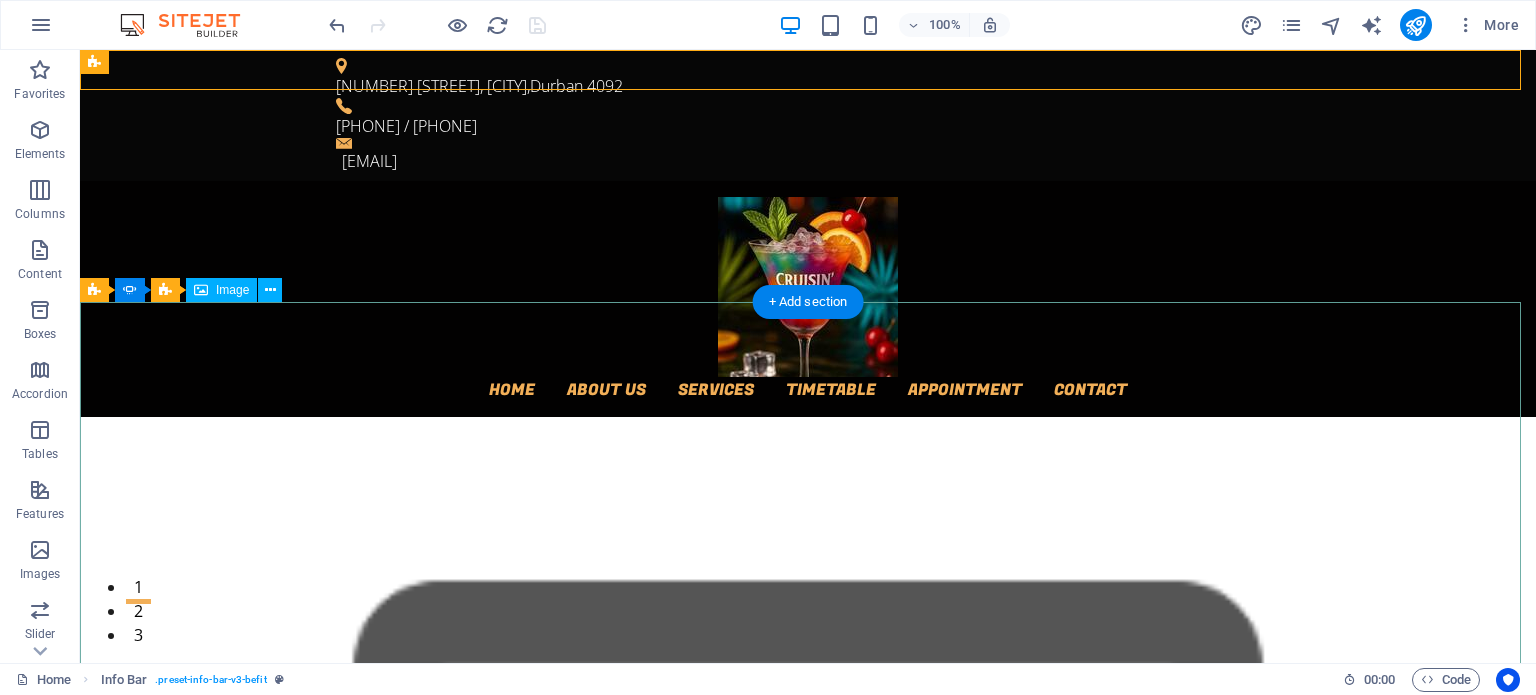 click at bounding box center [-2082, 3527] 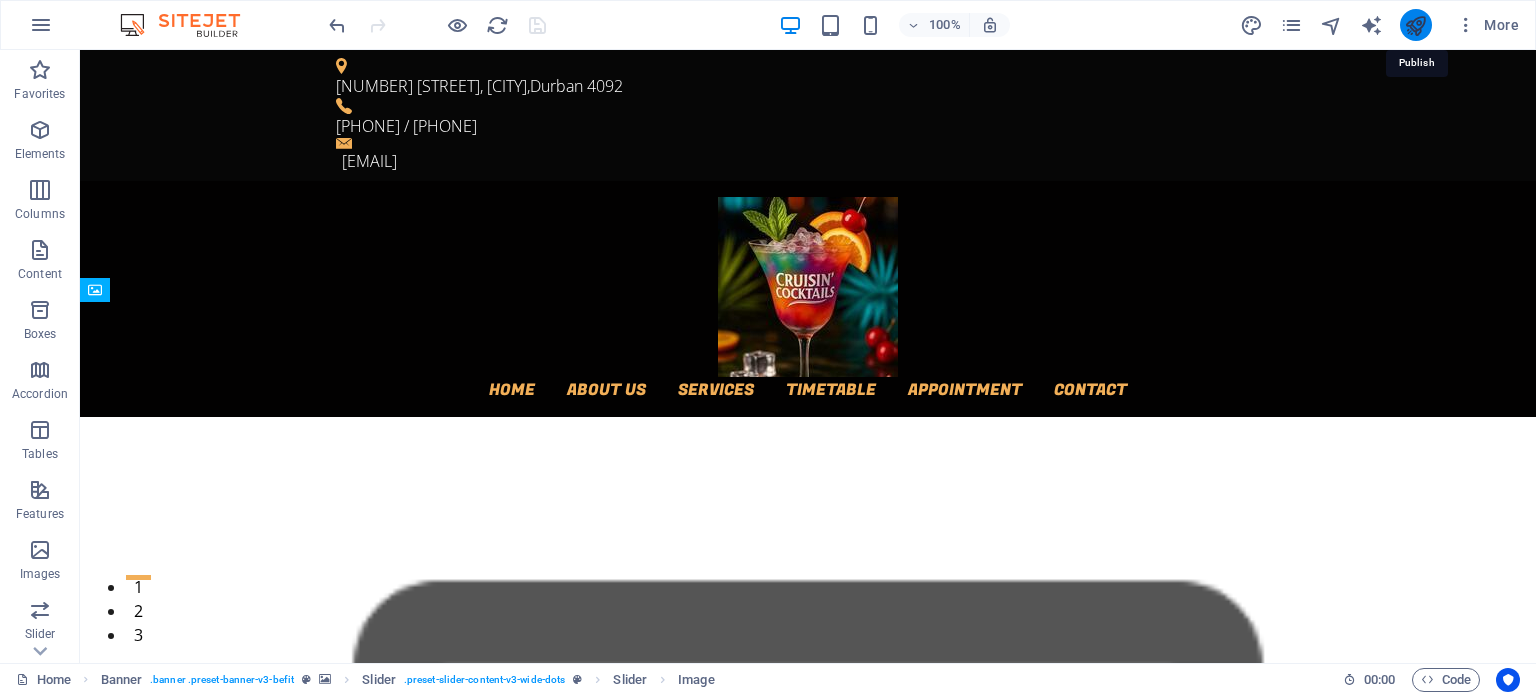 click at bounding box center [1415, 25] 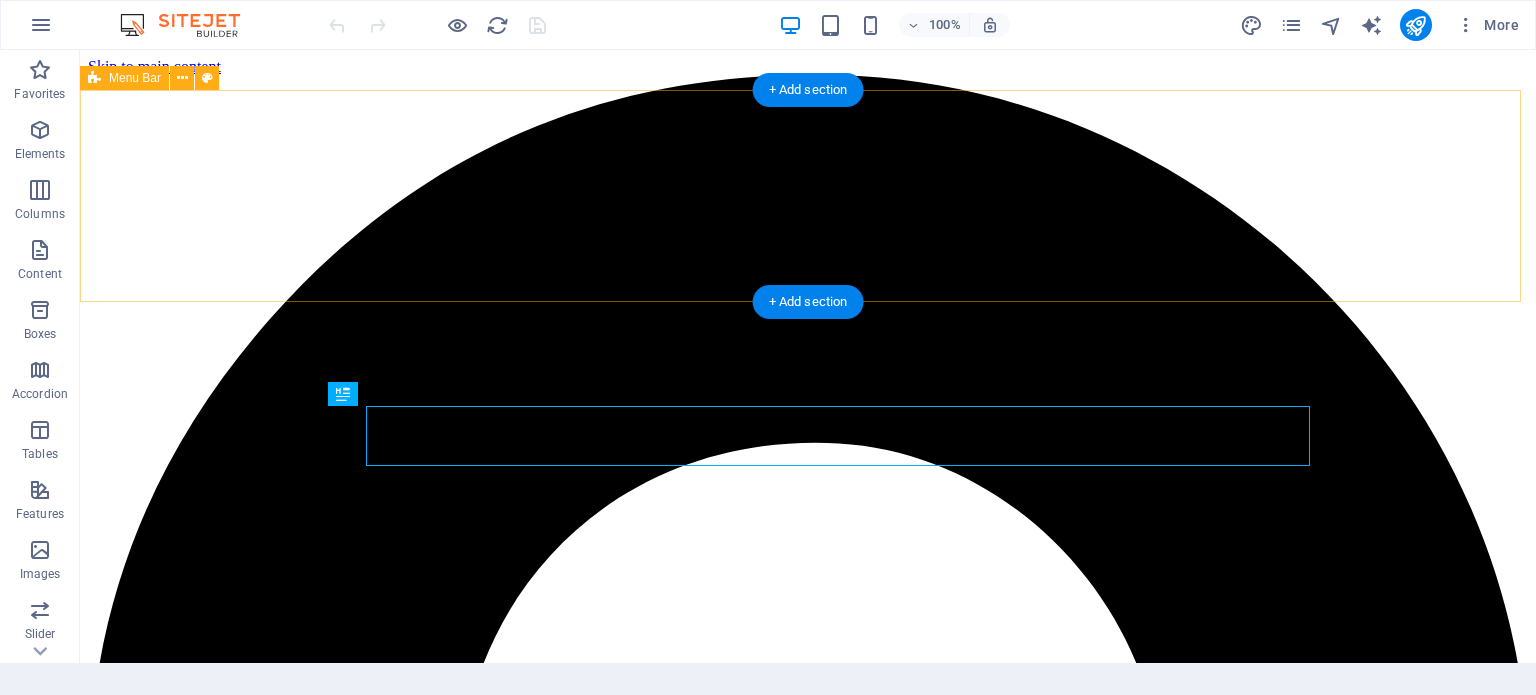 scroll, scrollTop: 865, scrollLeft: 0, axis: vertical 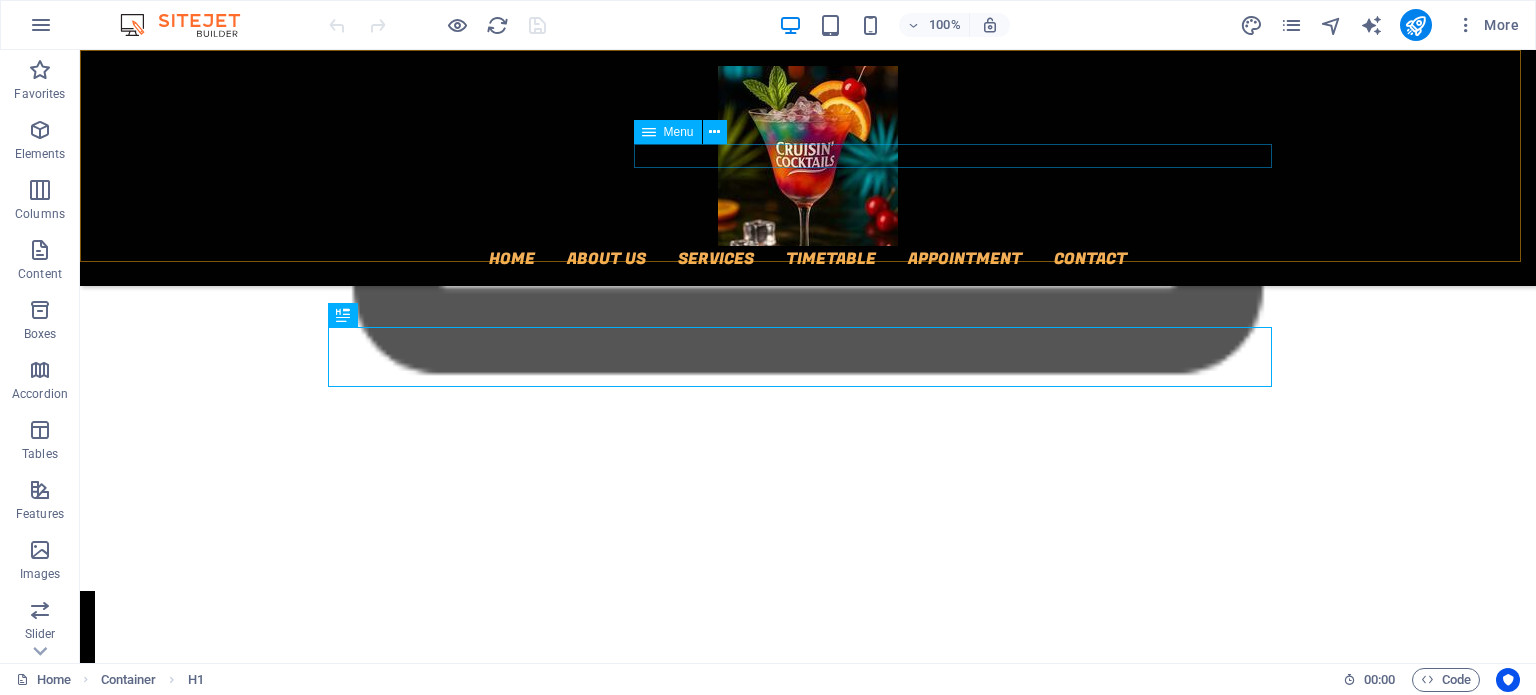 click on "Home About us Services Timetable Appointment Contact" at bounding box center (808, 258) 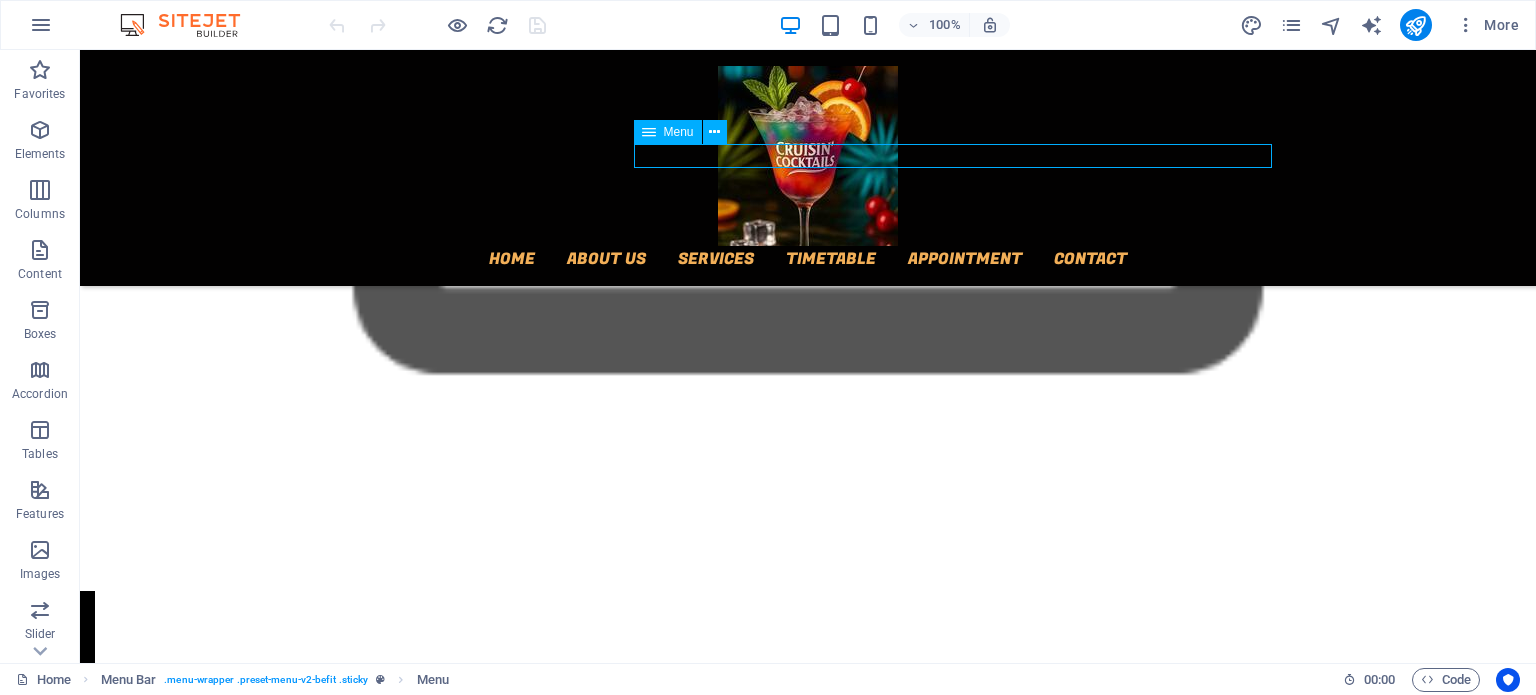 click on "Home About us Services Timetable Appointment Contact" at bounding box center [808, 258] 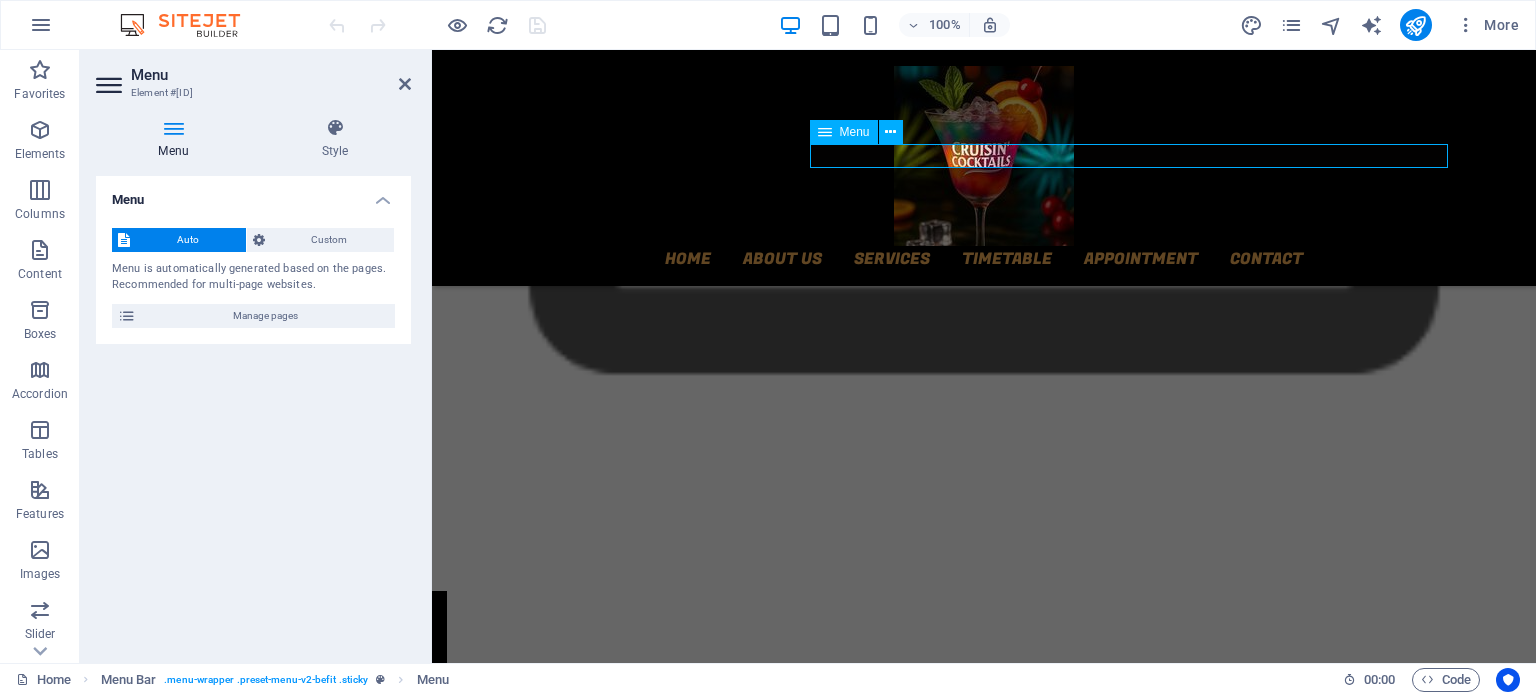 click on "Home About us Services Timetable Appointment Contact" at bounding box center [984, 258] 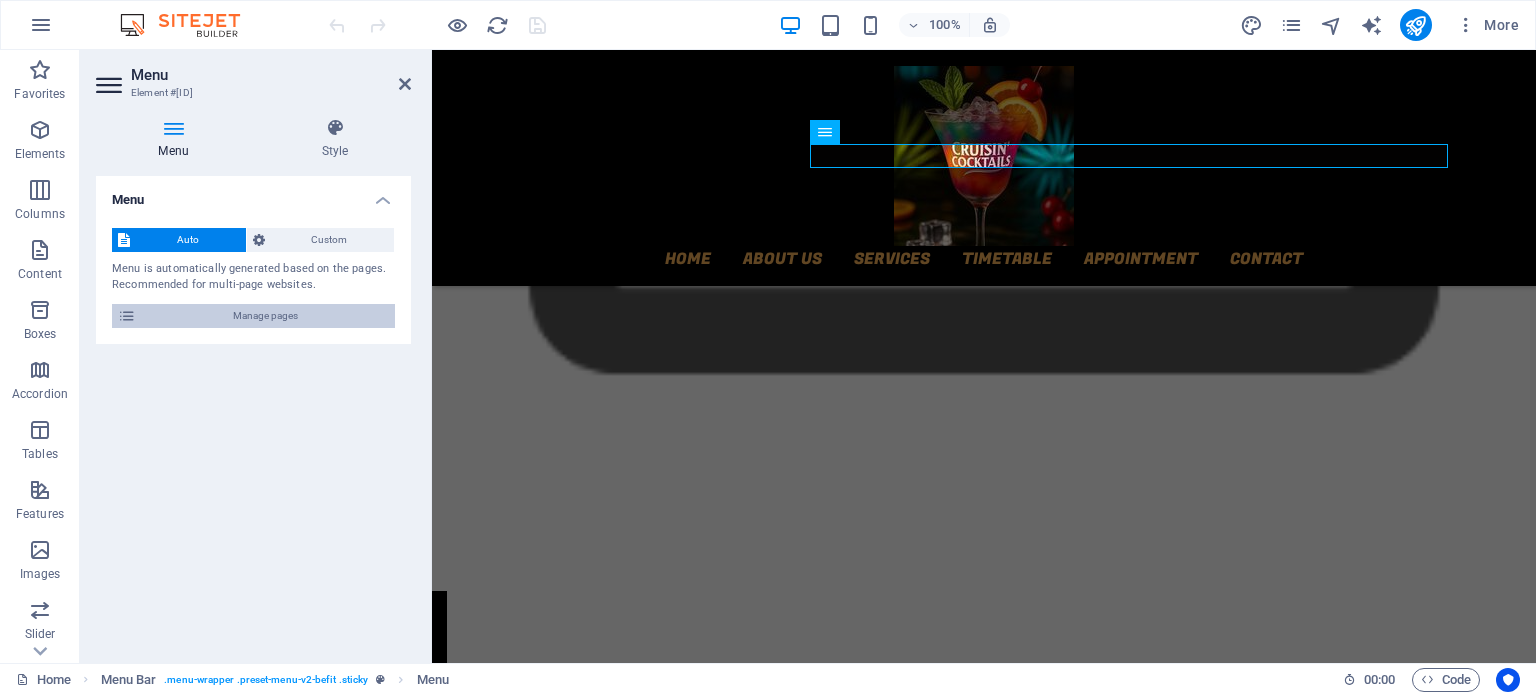 click on "Manage pages" at bounding box center [265, 316] 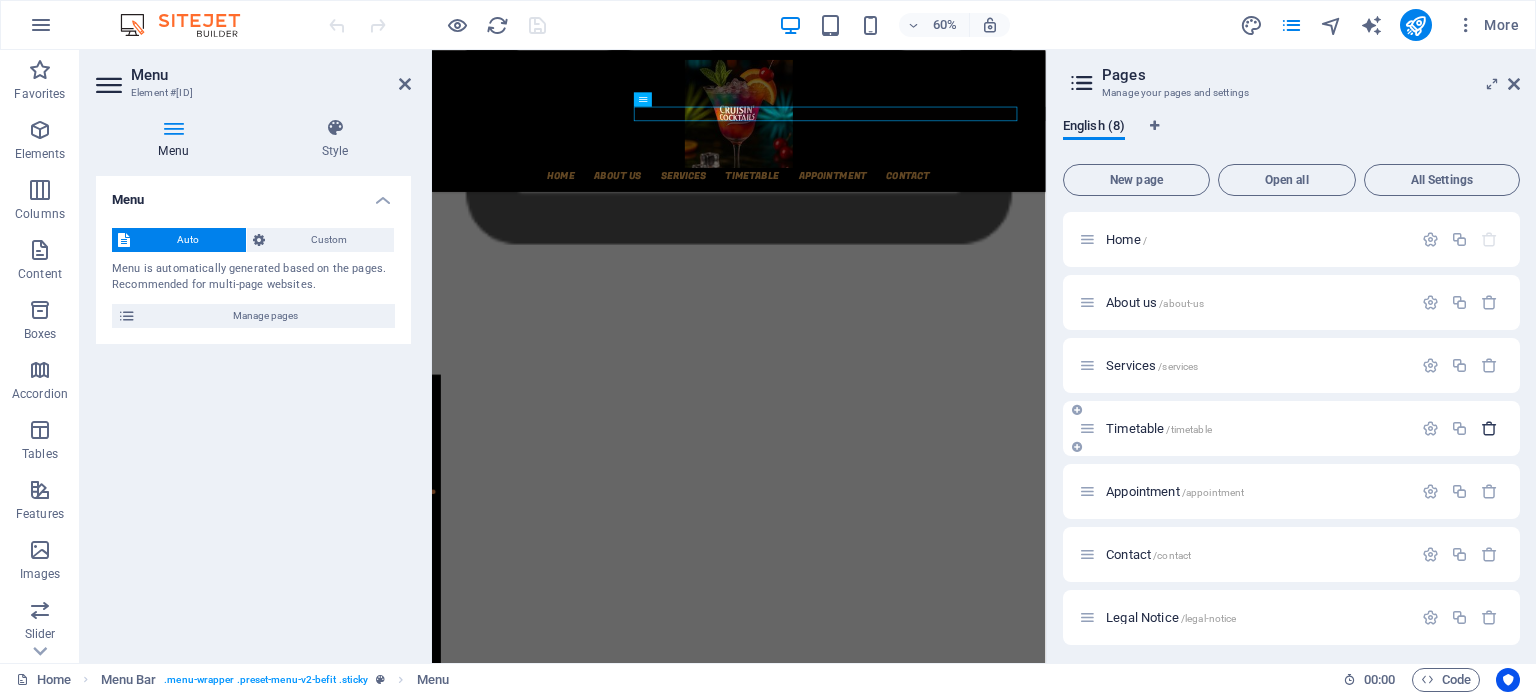 click at bounding box center [1489, 428] 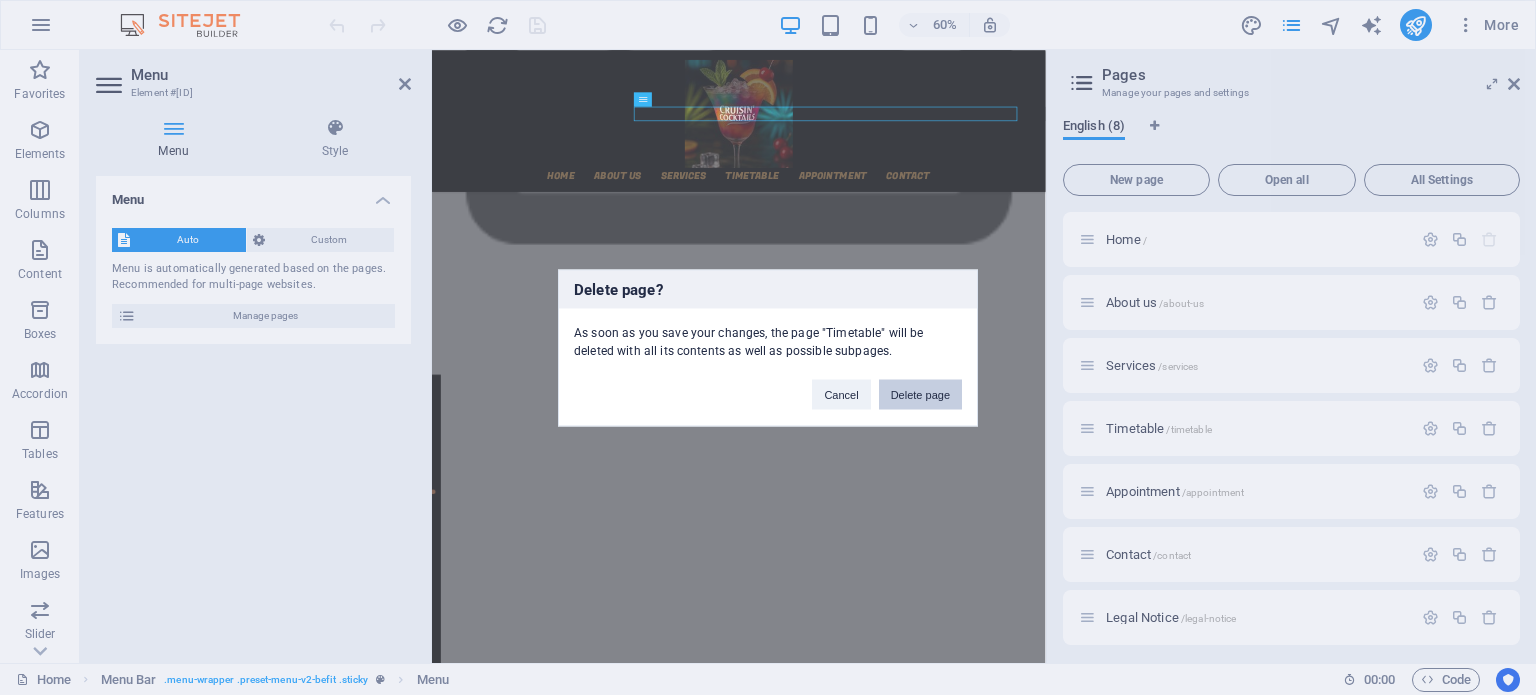 click on "Delete page" at bounding box center (920, 394) 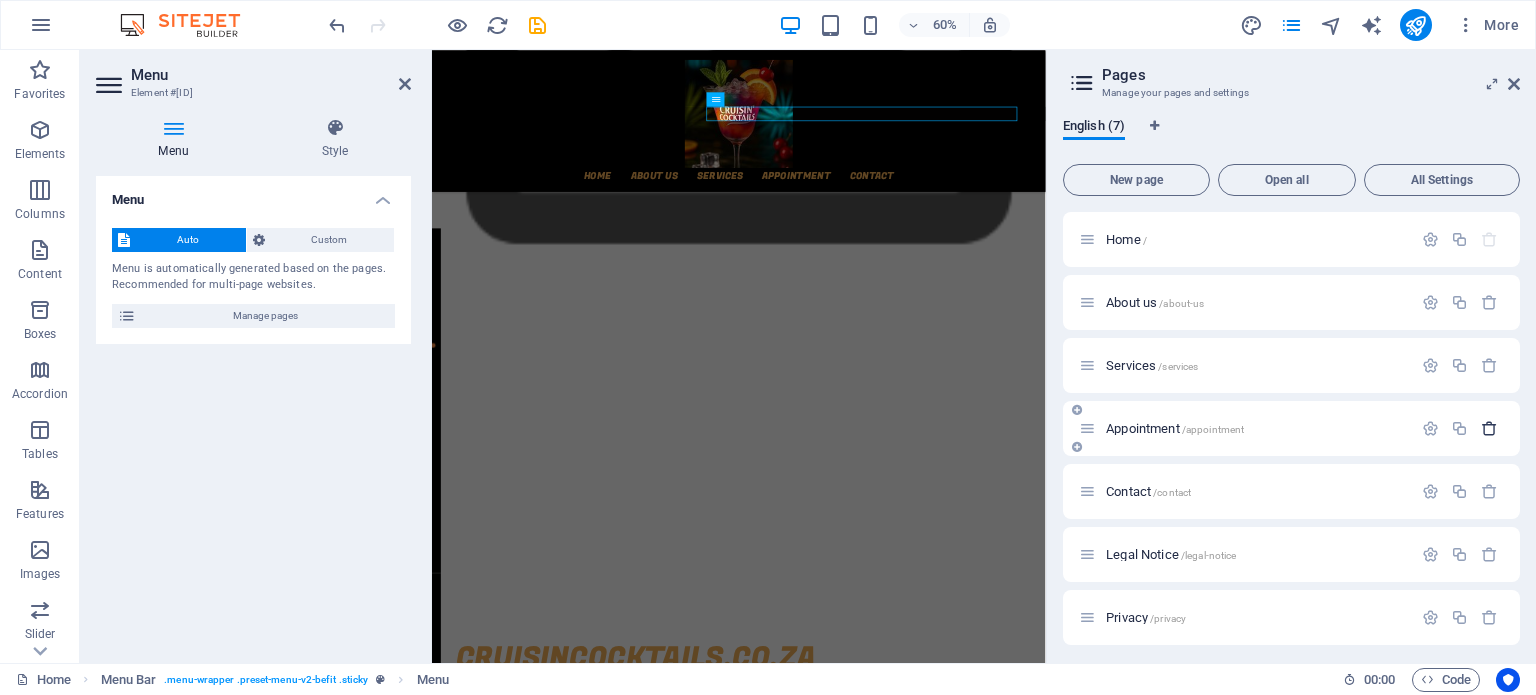 click at bounding box center [1489, 428] 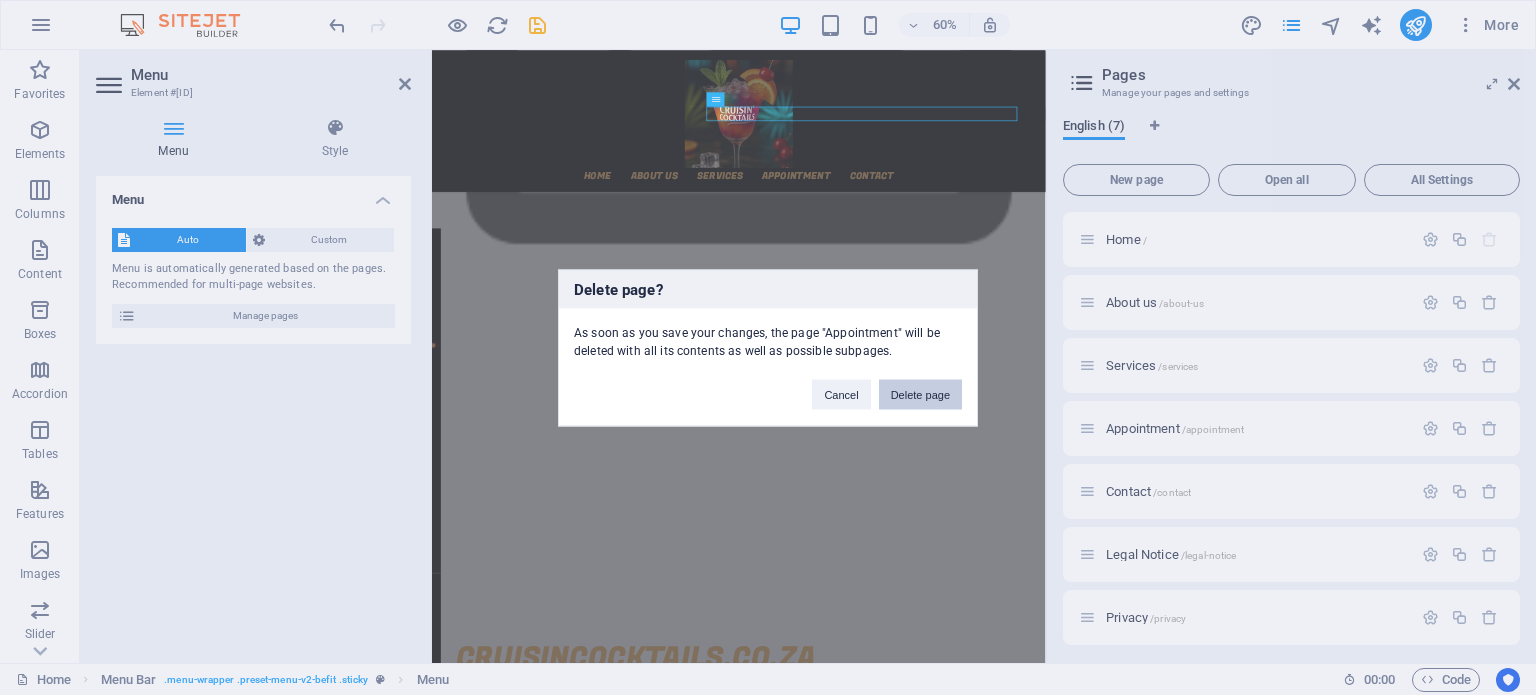 click on "Delete page" at bounding box center [920, 394] 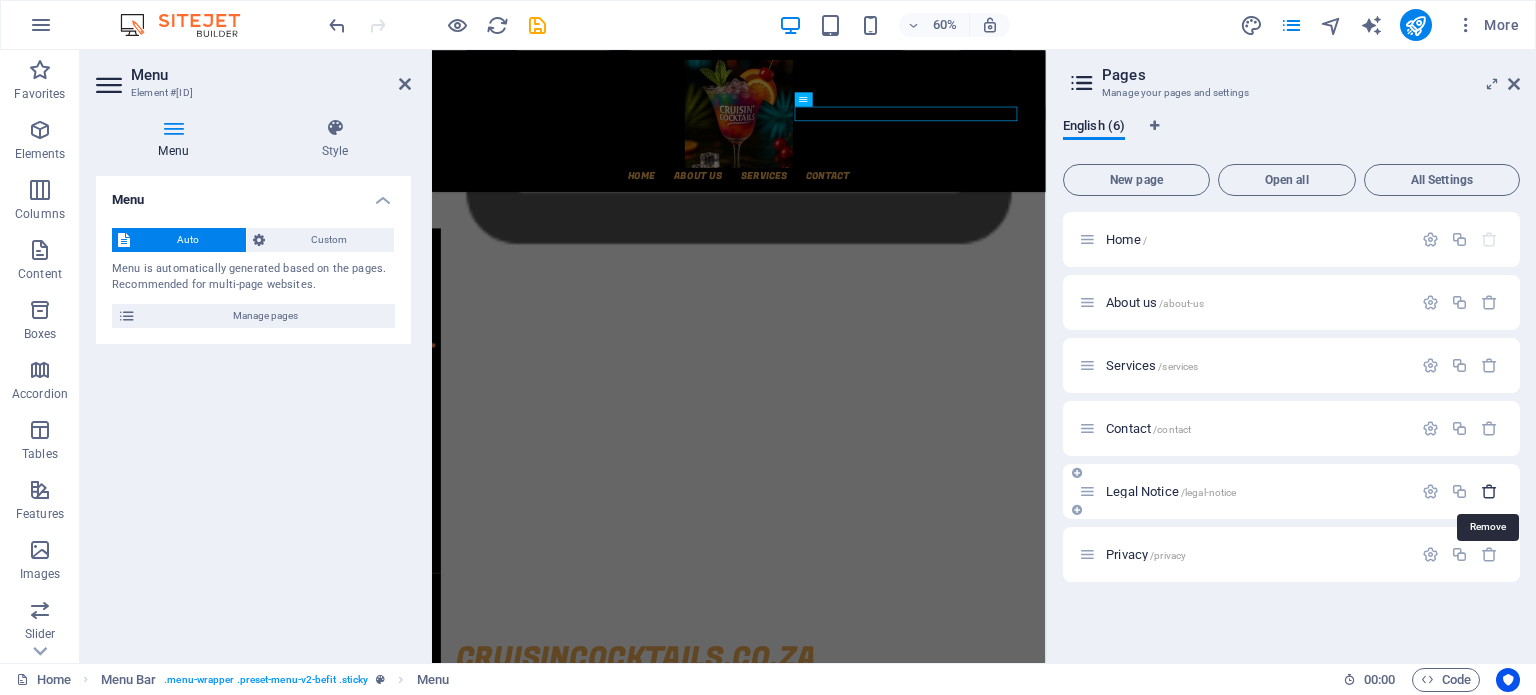 click at bounding box center [1489, 491] 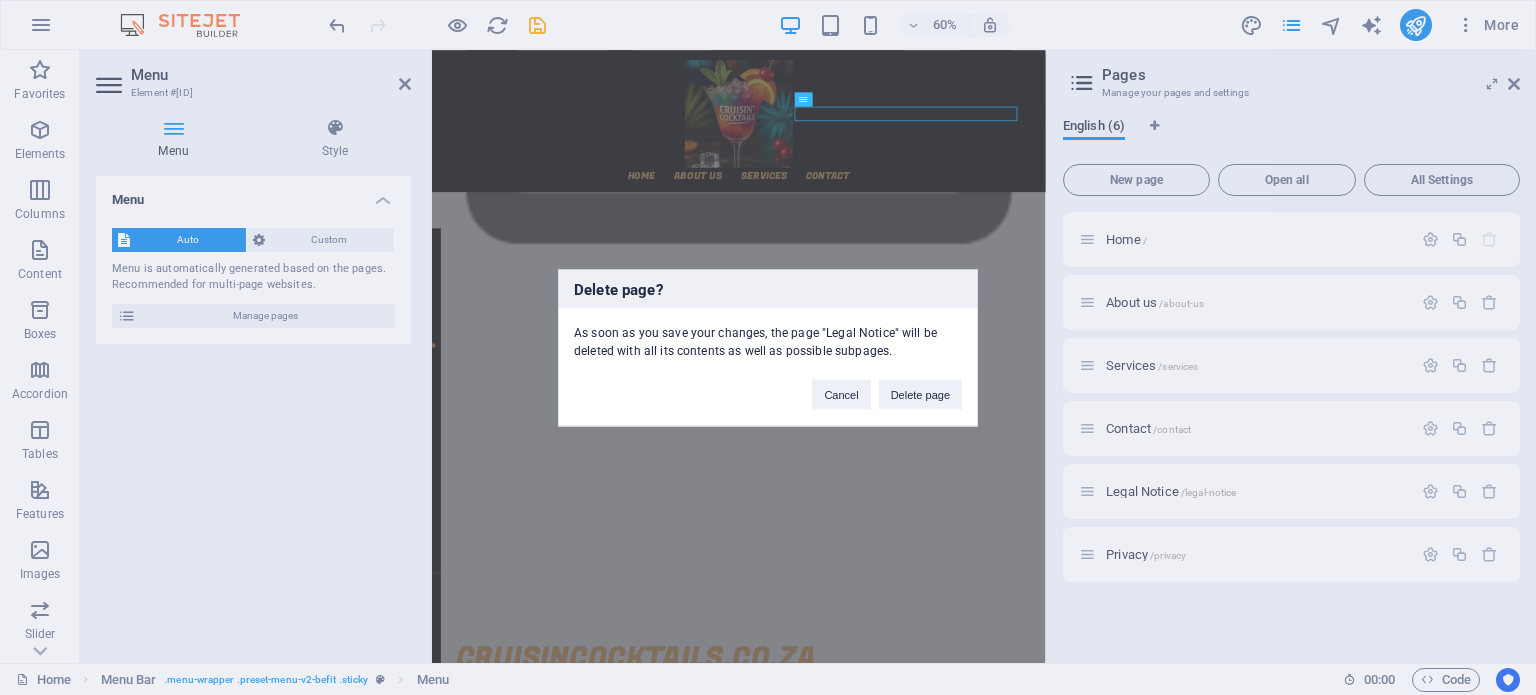 click on "Delete page? As soon as you save your changes, the page "Legal Notice" will be deleted with all its contents as well as possible subpages. Cancel Delete page" at bounding box center (768, 347) 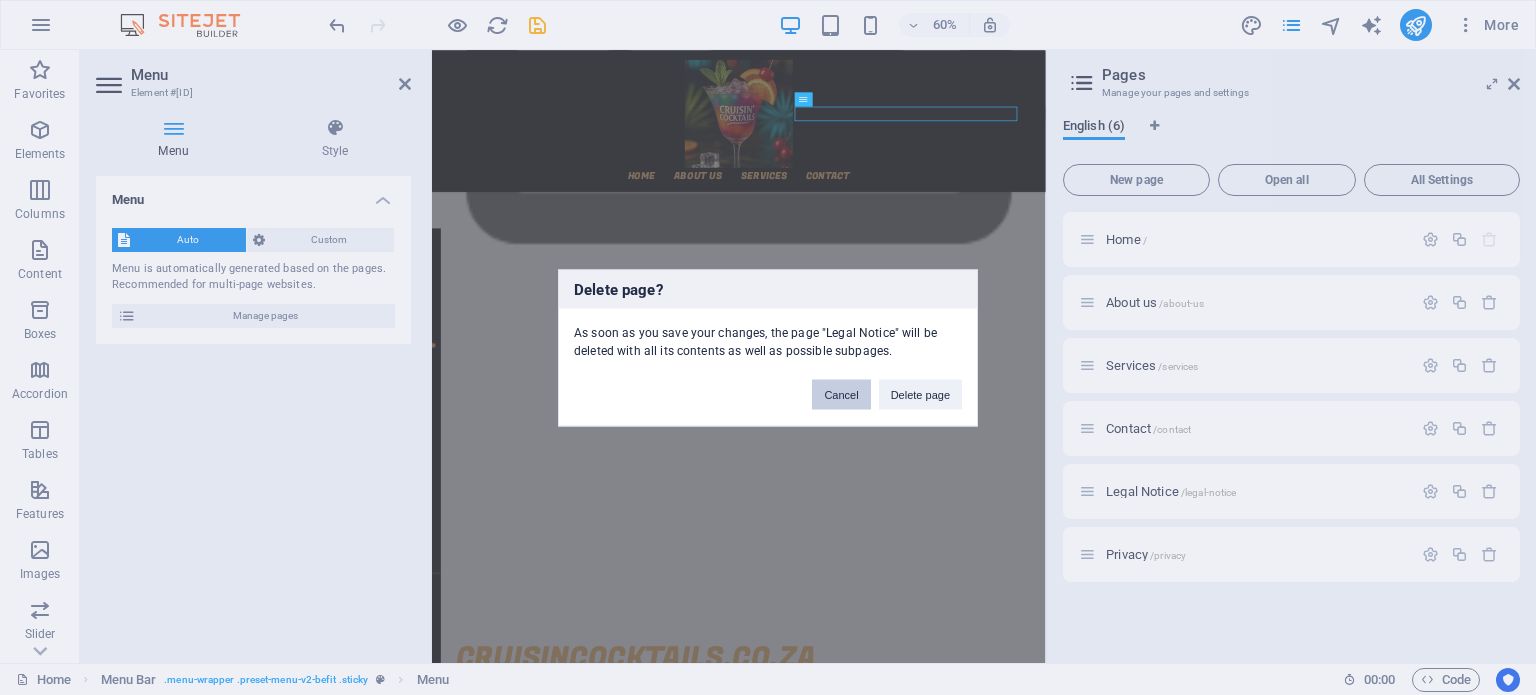 click on "Cancel" at bounding box center [841, 394] 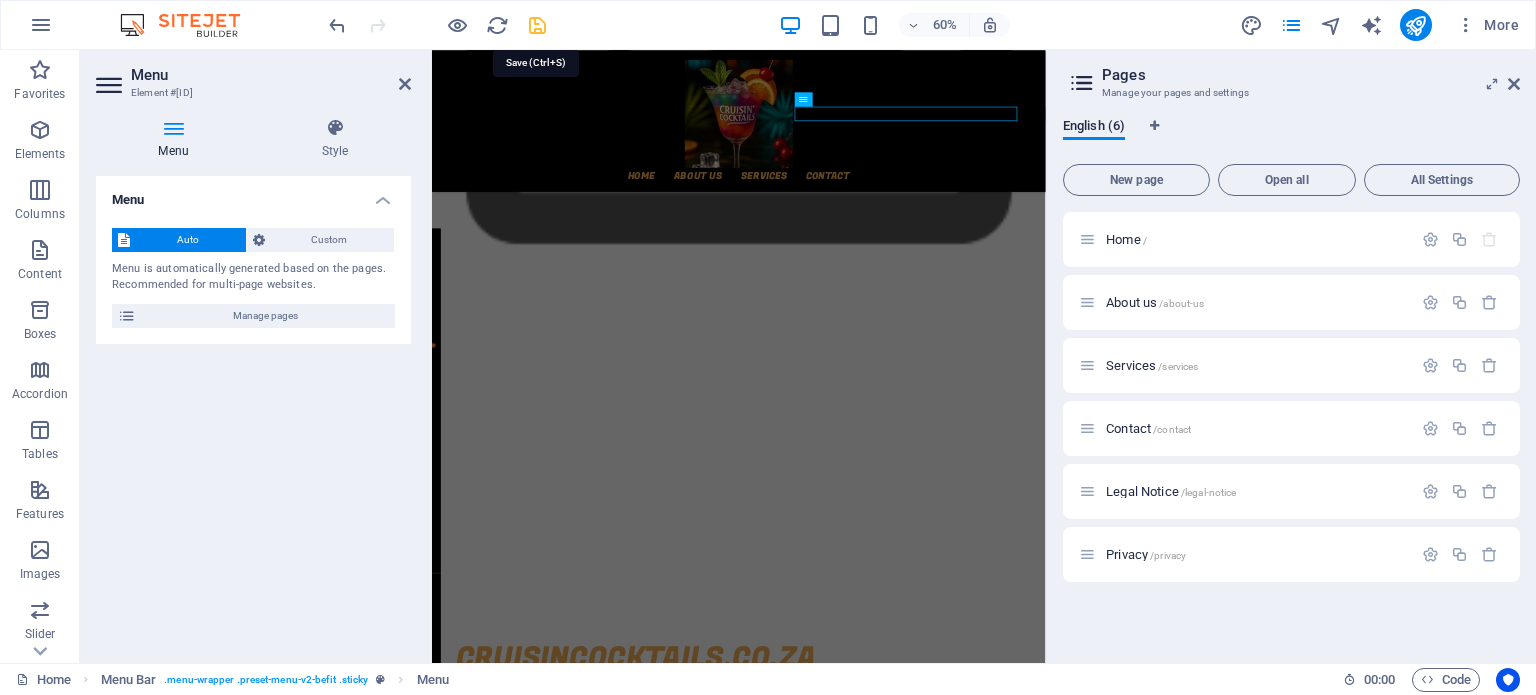 click at bounding box center (537, 25) 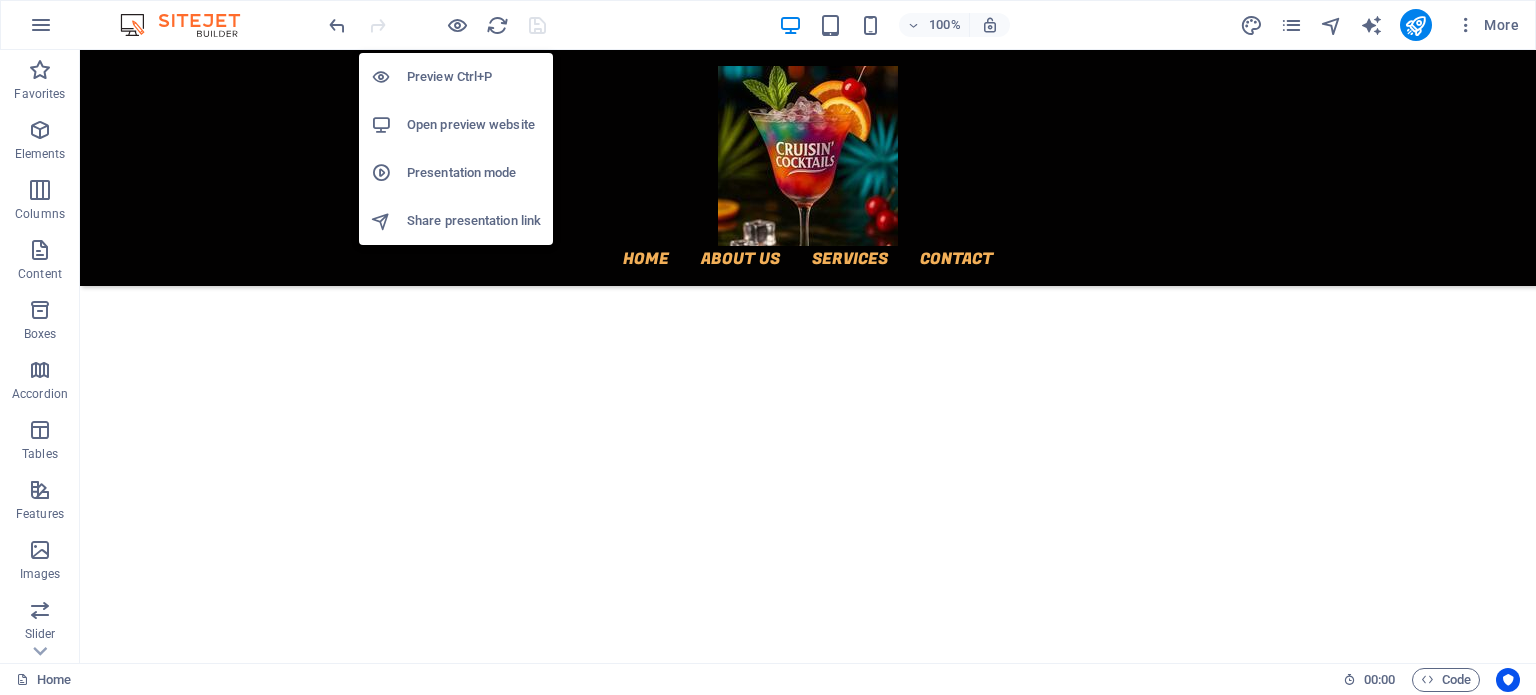 click on "Open preview website" at bounding box center [474, 125] 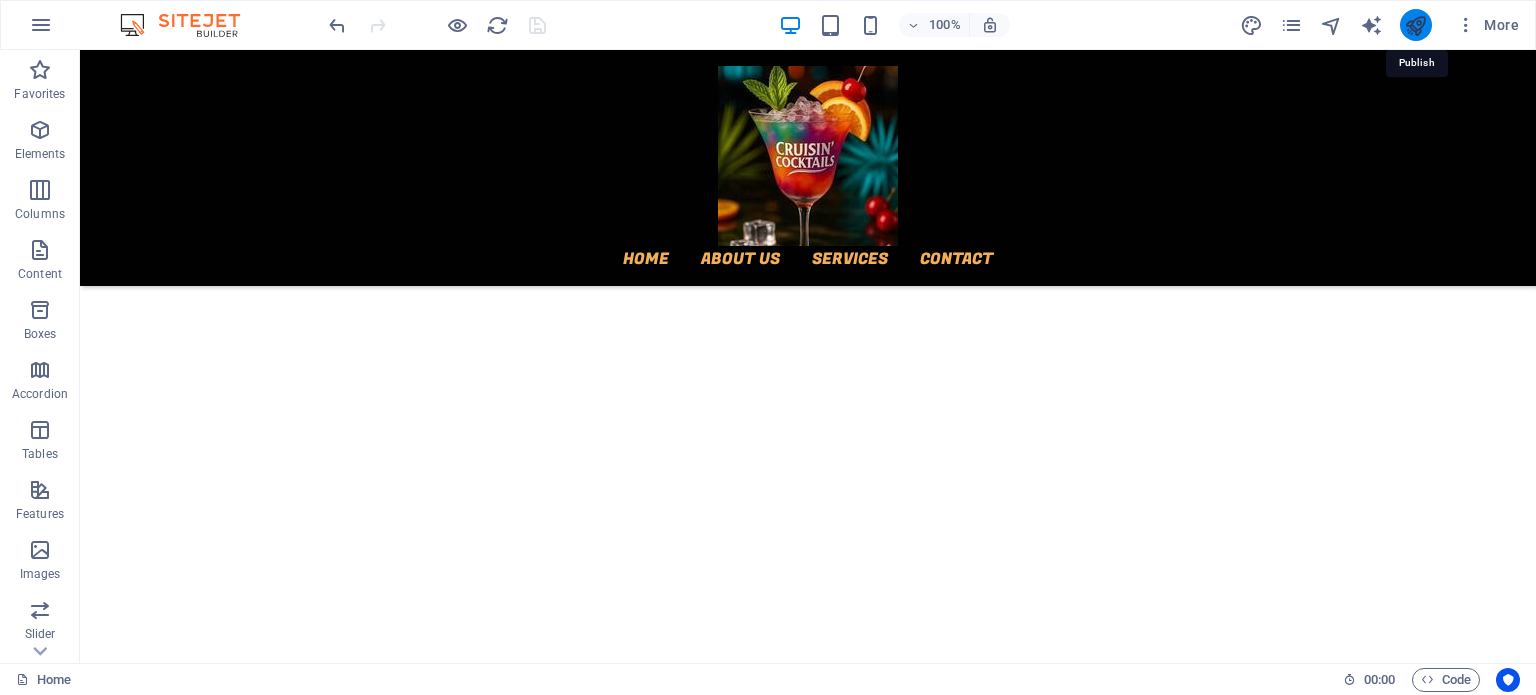 click at bounding box center [1415, 25] 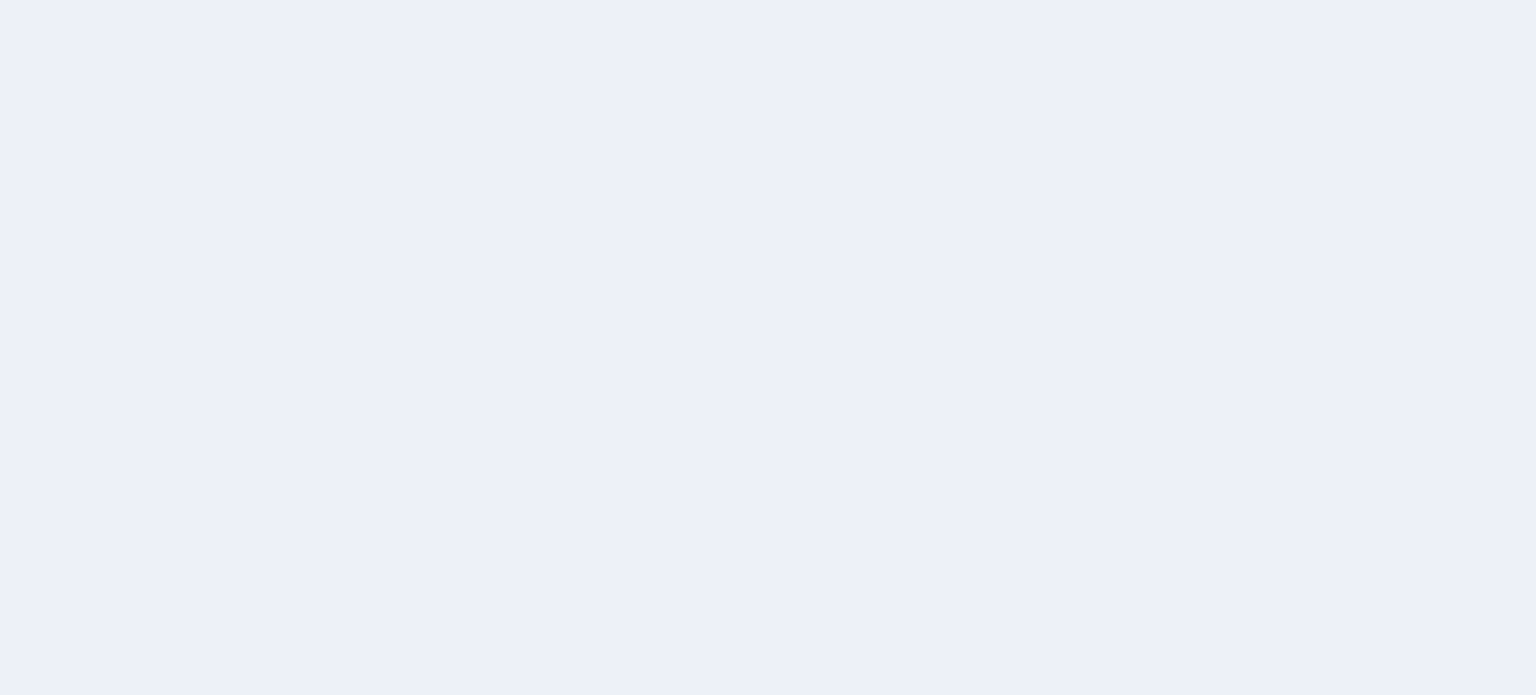 scroll, scrollTop: 0, scrollLeft: 0, axis: both 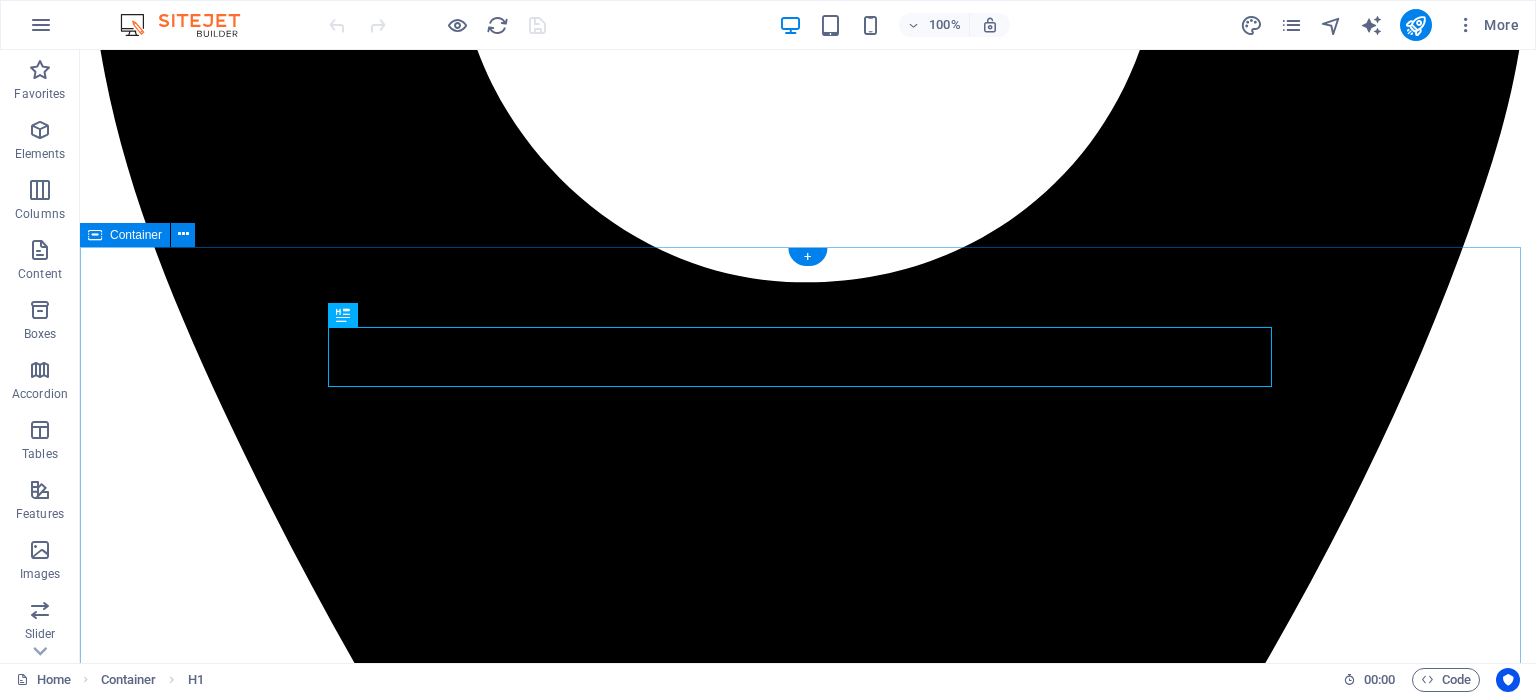 click on "[WEBSITE] Your kzn mobile bar service Cruisin Cocktails is a mobile bar service offering innovative and unique bar experience for private events, corporate events and public events. The business will provide a fully equipped bar inside a trailer that is capable of serving alcoholic and non-alcoholic drinks. The mobile bar will cater for events for any age group (Adult events or a kid’s event). With our different packages and prices, we will be able to cater and attract a diverse range of customers. The goal is to bring the bar to the event offering our elite service, convenience, quality and a fun atmosphere wherever it is needed." at bounding box center [808, 6638] 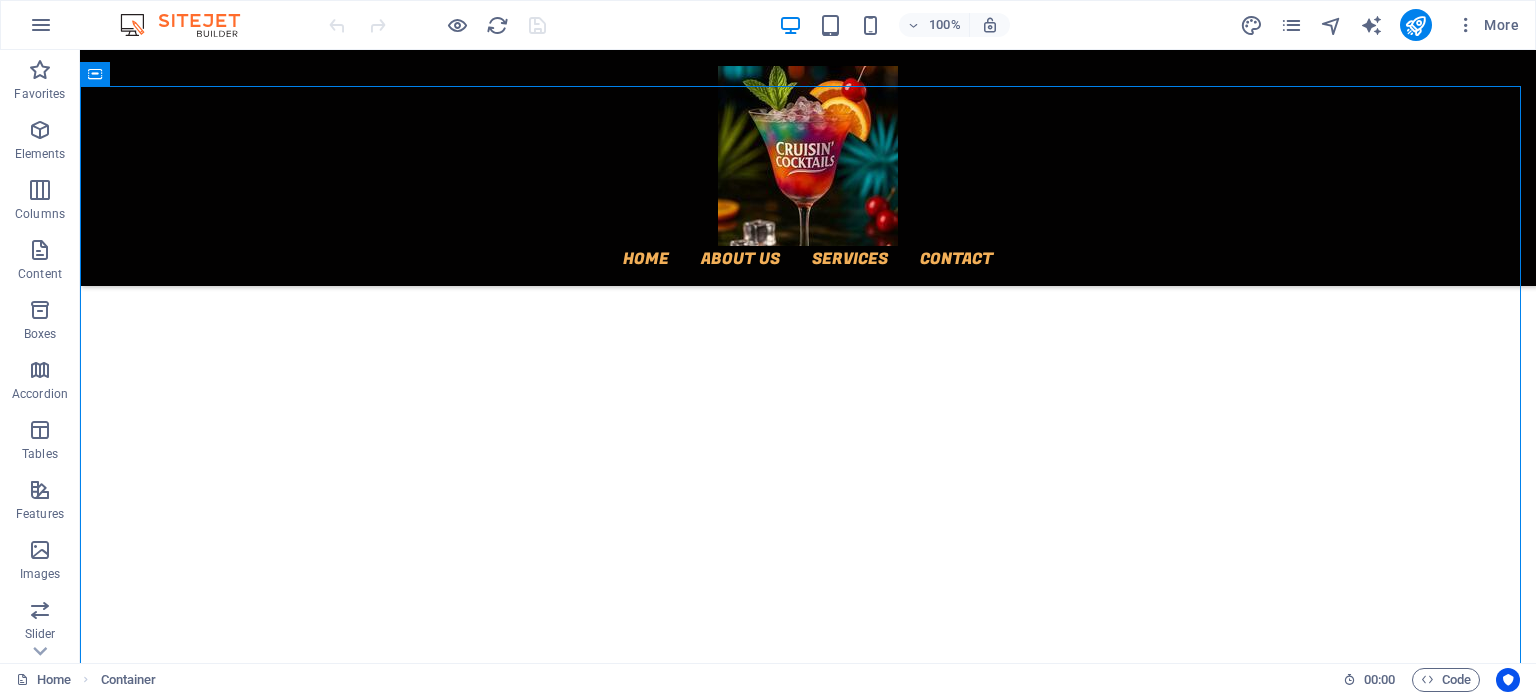 scroll, scrollTop: 1020, scrollLeft: 0, axis: vertical 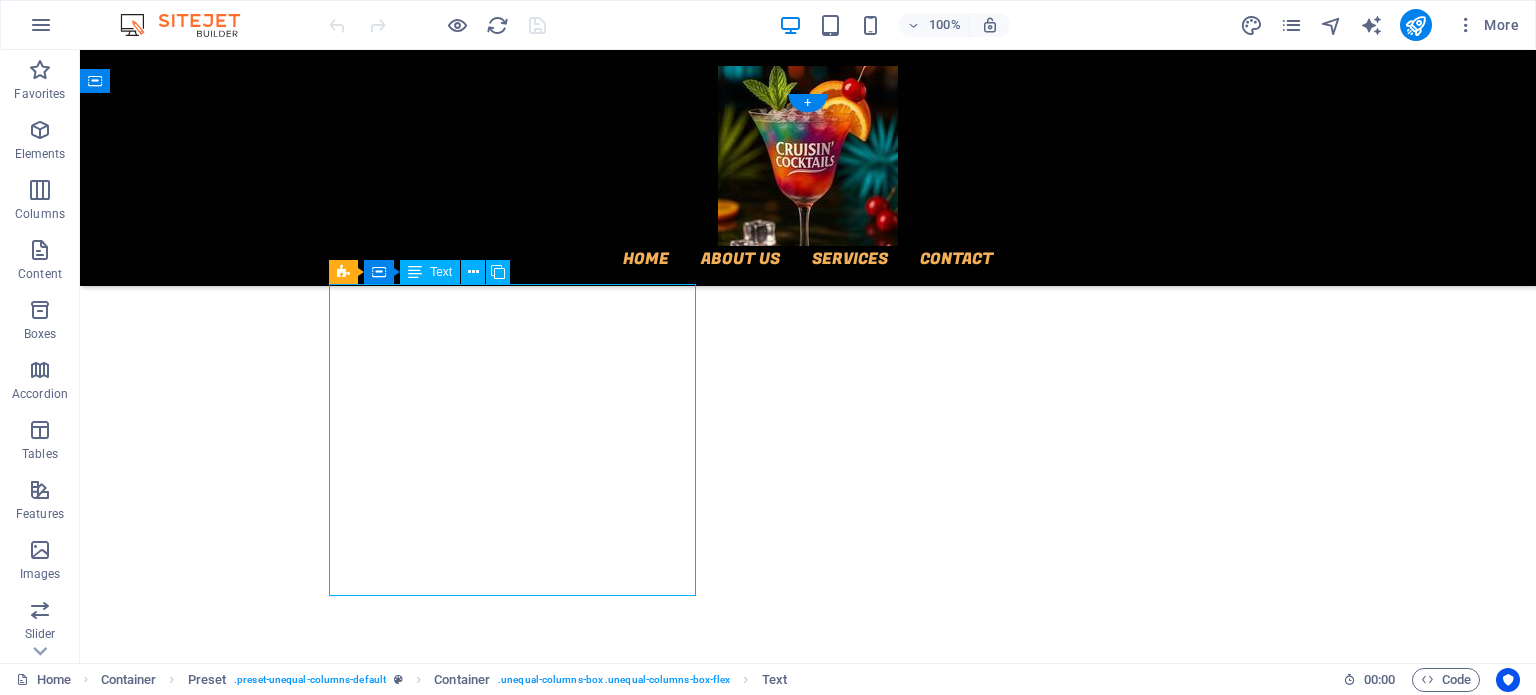 drag, startPoint x: 331, startPoint y: 296, endPoint x: 517, endPoint y: 392, distance: 209.31316 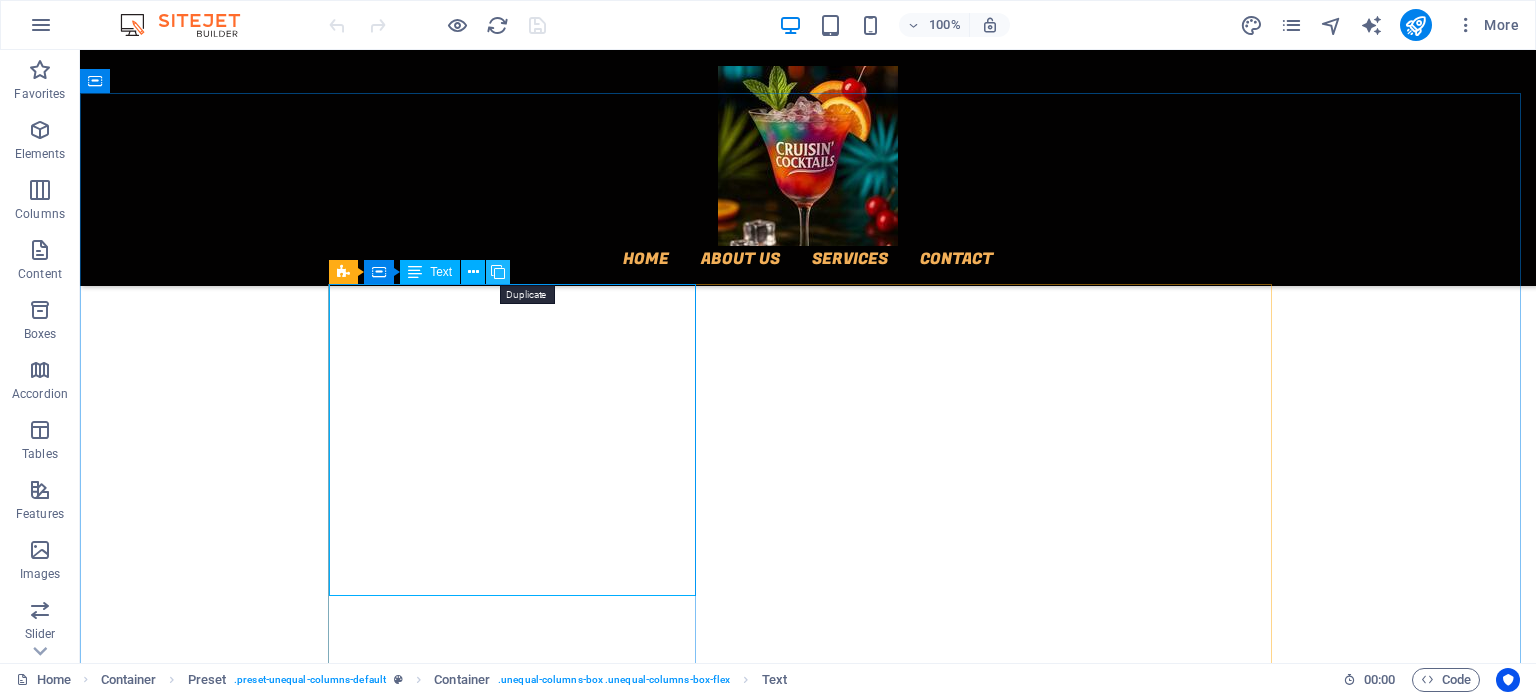 click at bounding box center [498, 272] 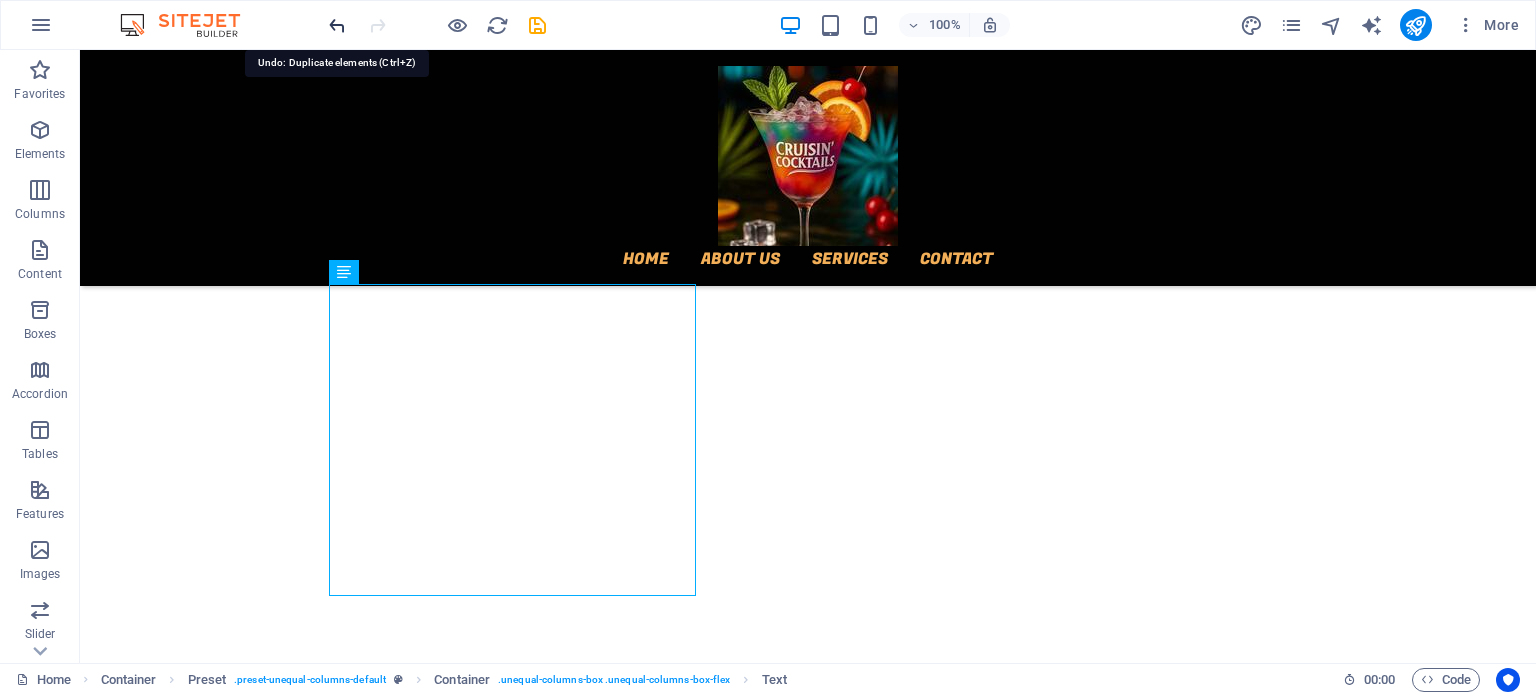 click at bounding box center (337, 25) 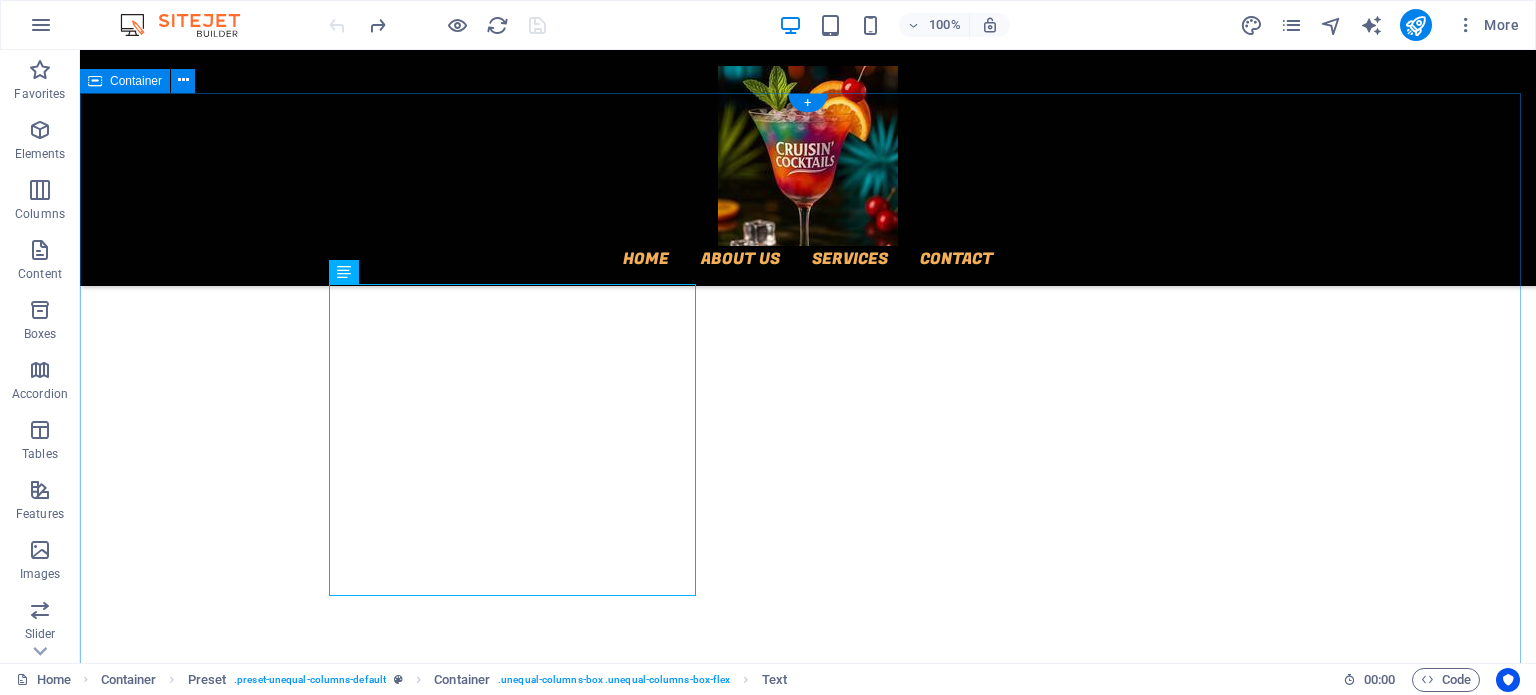 click on "[WEBSITE] Your kzn mobile bar service Cruisin Cocktails is a mobile bar service offering innovative and unique bar experience for private events, corporate events and public events. The business will provide a fully equipped bar inside a trailer that is capable of serving alcoholic and non-alcoholic drinks. The mobile bar will cater for events for any age group (Adult events or a kid’s event). With our different packages and prices, we will be able to cater and attract a diverse range of customers. The goal is to bring the bar to the event offering our elite service, convenience, quality and a fun atmosphere wherever it is needed." at bounding box center (808, 2038) 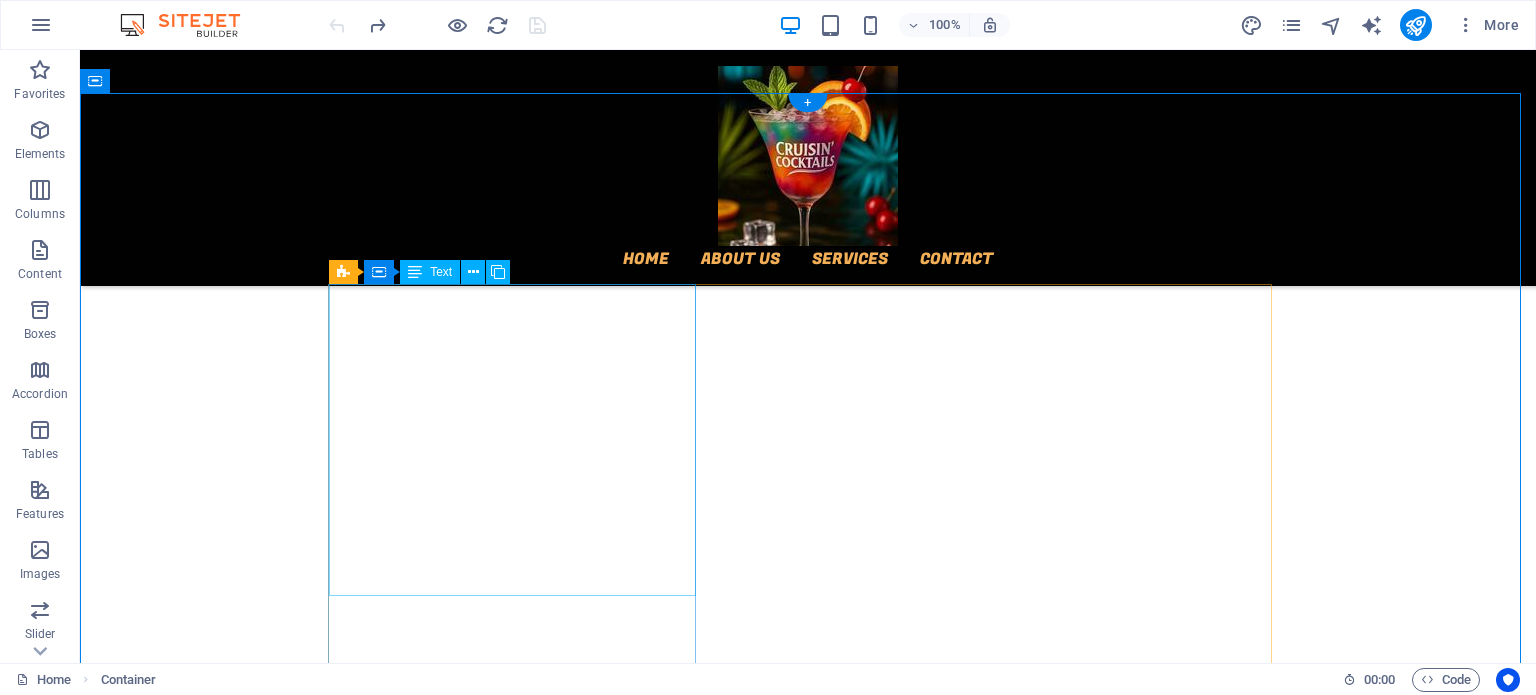 click on "Cruisin Cocktails is a mobile bar service offering innovative and unique bar experience for private events, corporate events and public events. The business will provide a fully equipped bar inside a trailer that is capable of serving alcoholic and non-alcoholic drinks. The mobile bar will cater for events for any age group (Adult events or a kid’s event). With our different packages and prices, we will be able to cater and attract a diverse range of customers. The goal is to bring the bar to the event offering our elite service, convenience, quality and a fun atmosphere wherever it is needed." at bounding box center (808, 1550) 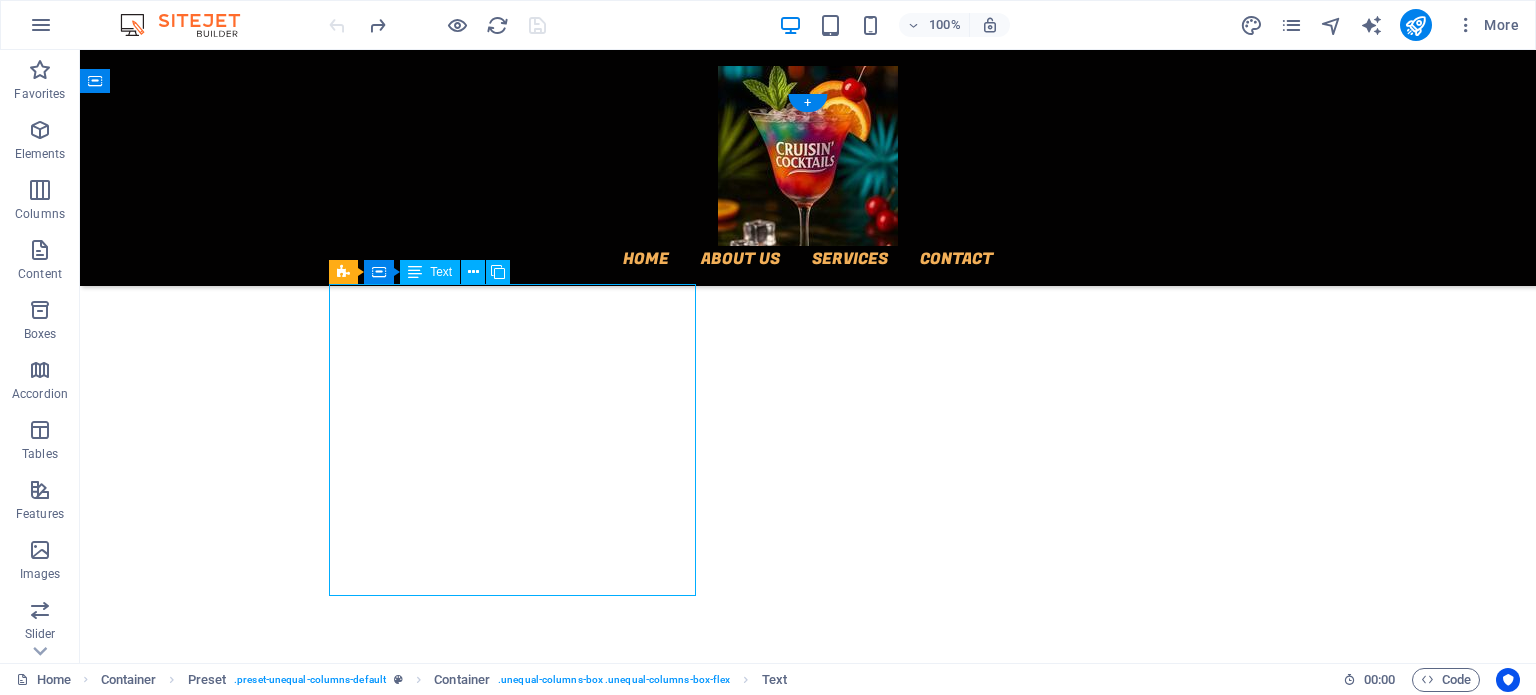 click on "Cruisin Cocktails is a mobile bar service offering innovative and unique bar experience for private events, corporate events and public events. The business will provide a fully equipped bar inside a trailer that is capable of serving alcoholic and non-alcoholic drinks. The mobile bar will cater for events for any age group (Adult events or a kid’s event). With our different packages and prices, we will be able to cater and attract a diverse range of customers. The goal is to bring the bar to the event offering our elite service, convenience, quality and a fun atmosphere wherever it is needed." at bounding box center [808, 1550] 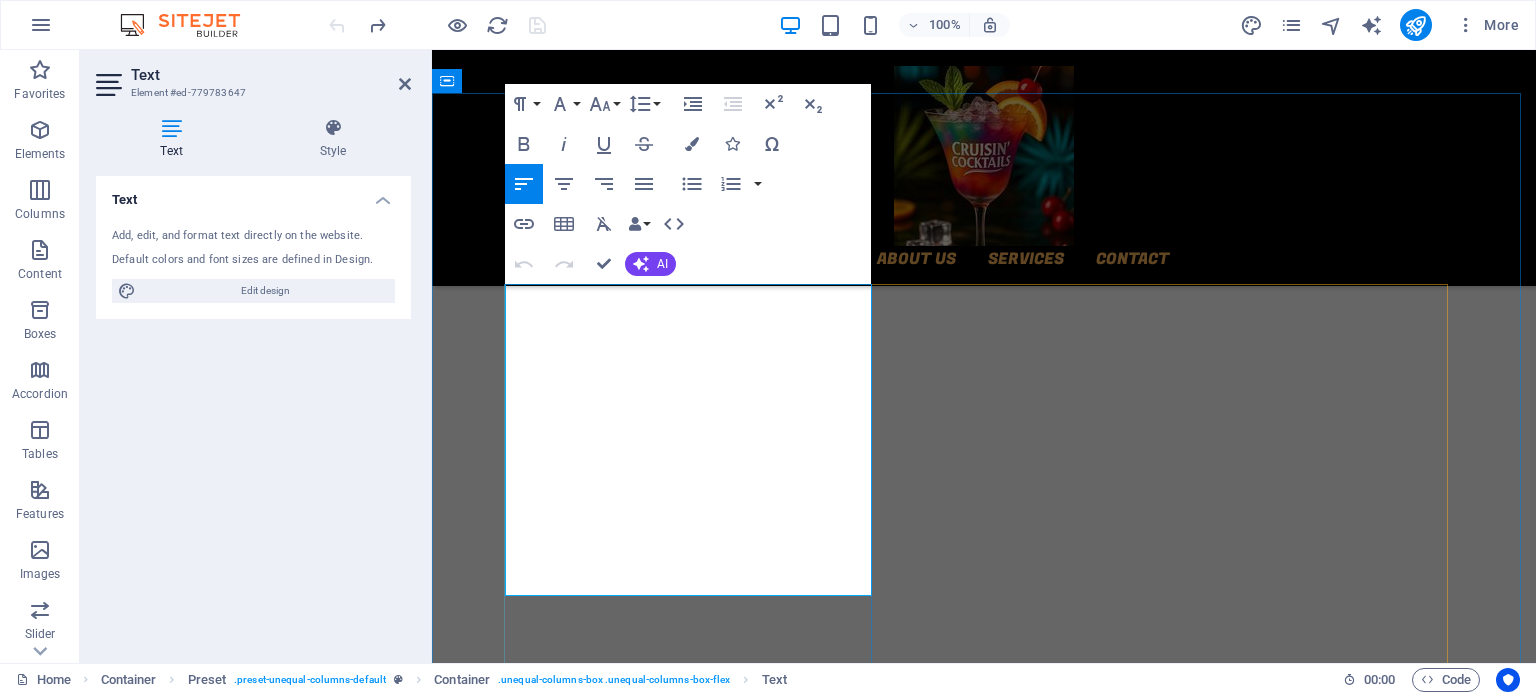 scroll, scrollTop: 821, scrollLeft: 0, axis: vertical 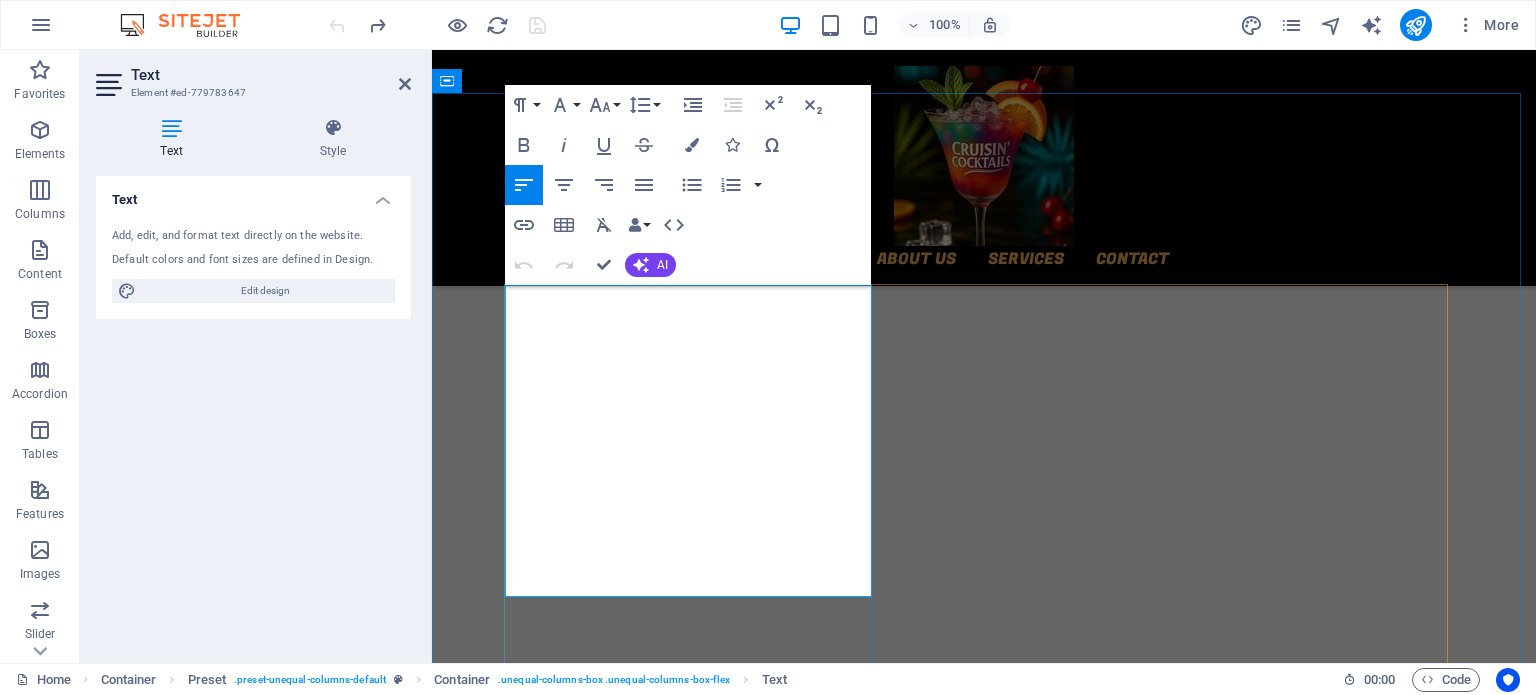 drag, startPoint x: 764, startPoint y: 579, endPoint x: 508, endPoint y: 294, distance: 383.094 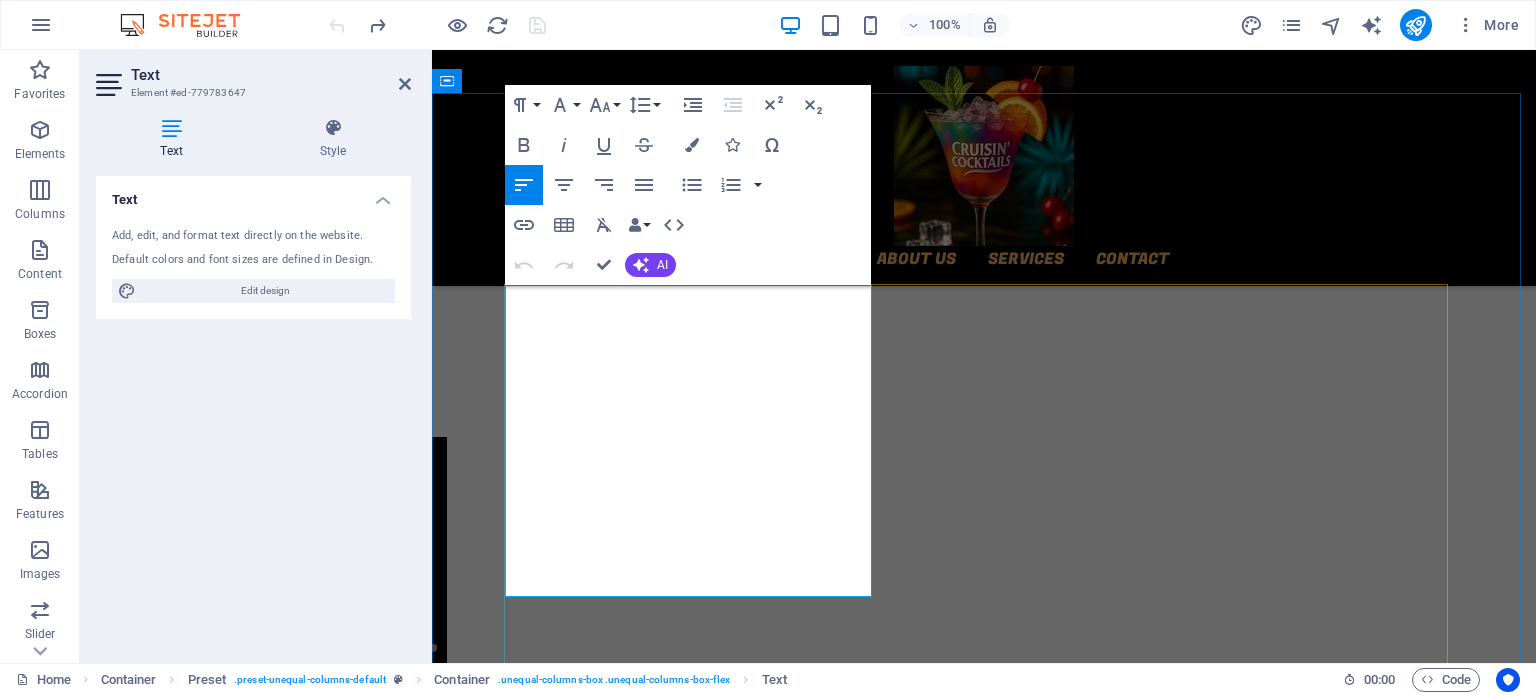 copy on "Cruisin Cocktails is a mobile bar service offering innovative and unique bar experience for private events, corporate events and public events. The business will provide a fully equipped bar inside a trailer that is capable of serving alcoholic and non-alcoholic drinks. The mobile bar will cater for events for any age group (Adult events or a kid’s event). With our different packages and prices, we will be able to cater and attract a diverse range of customers. The goal is to bring the bar to the event offering our elite service, convenience, quality and a fun atmosphere wherever it is needed." 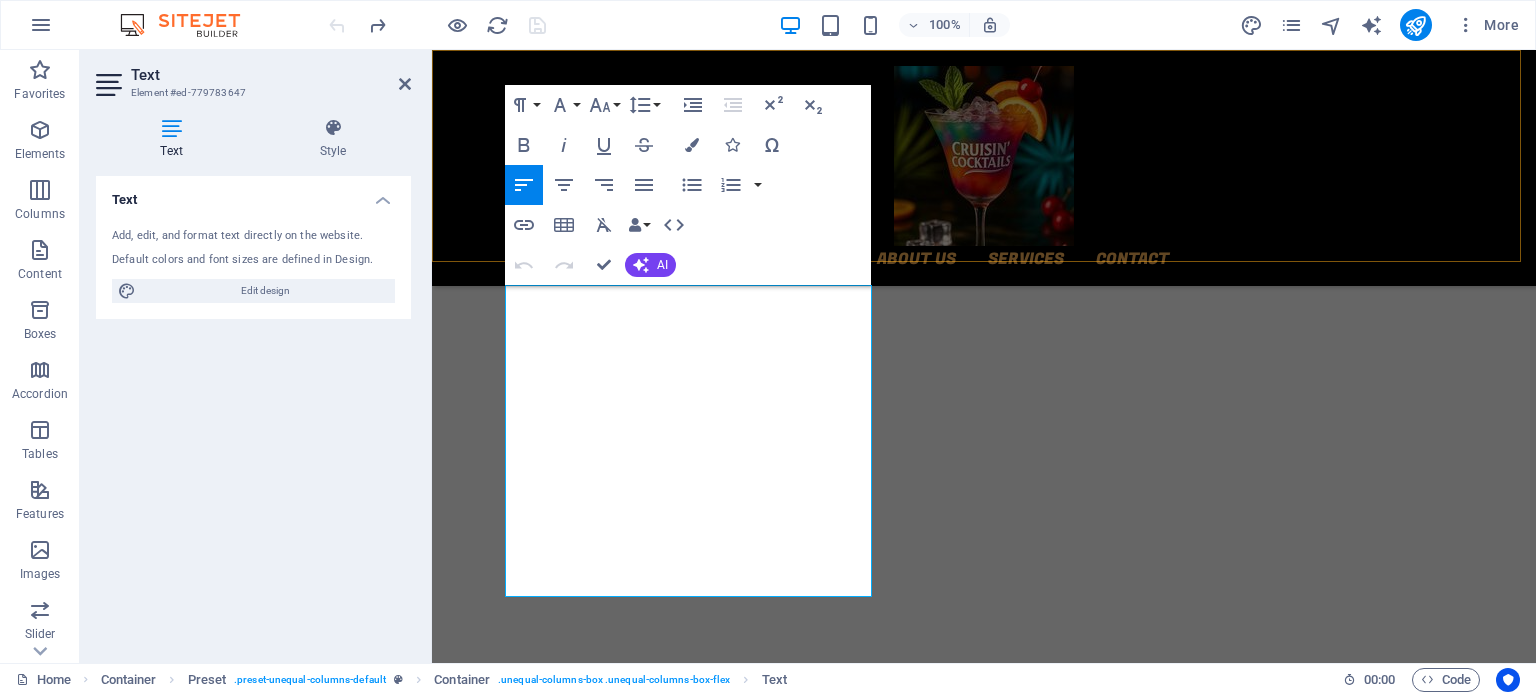 click on "Home About us Services Contact" at bounding box center (984, 168) 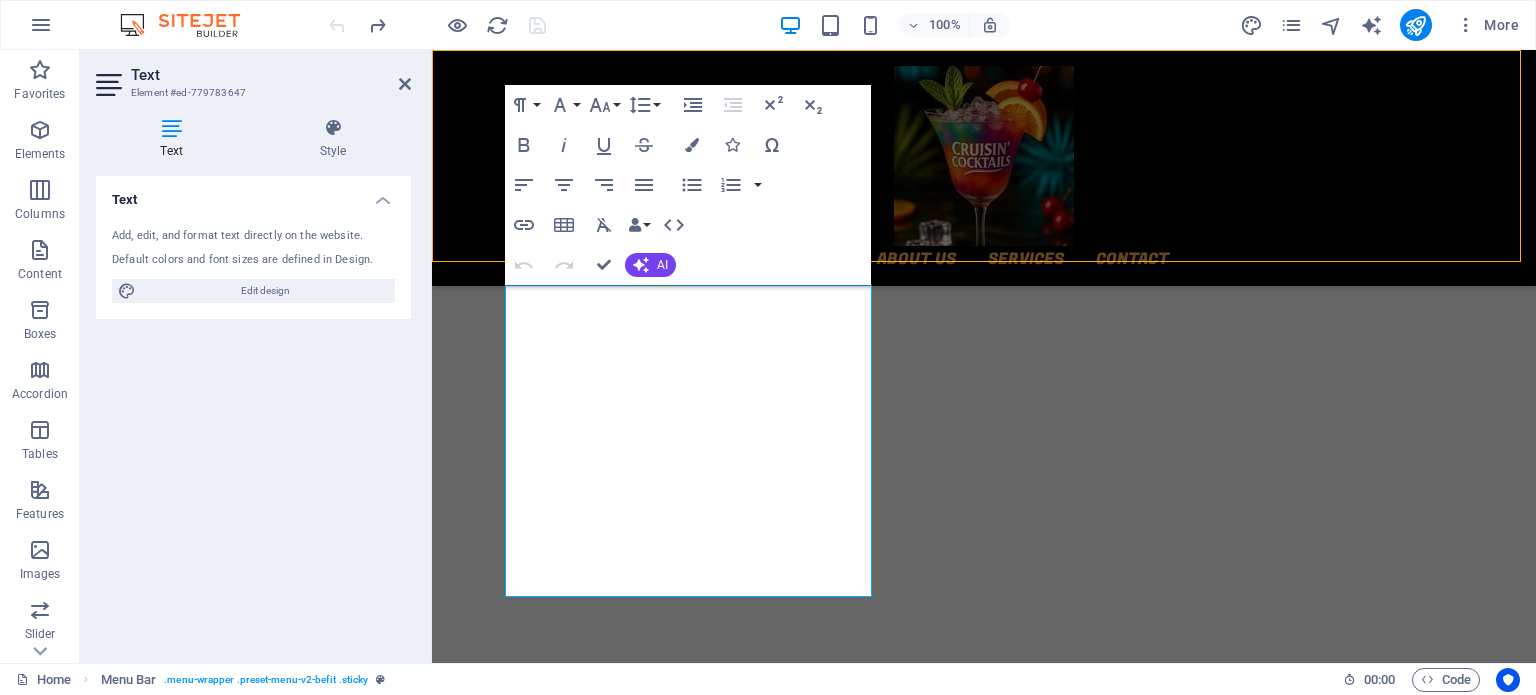 click on "Home About us Services Contact" at bounding box center (984, 168) 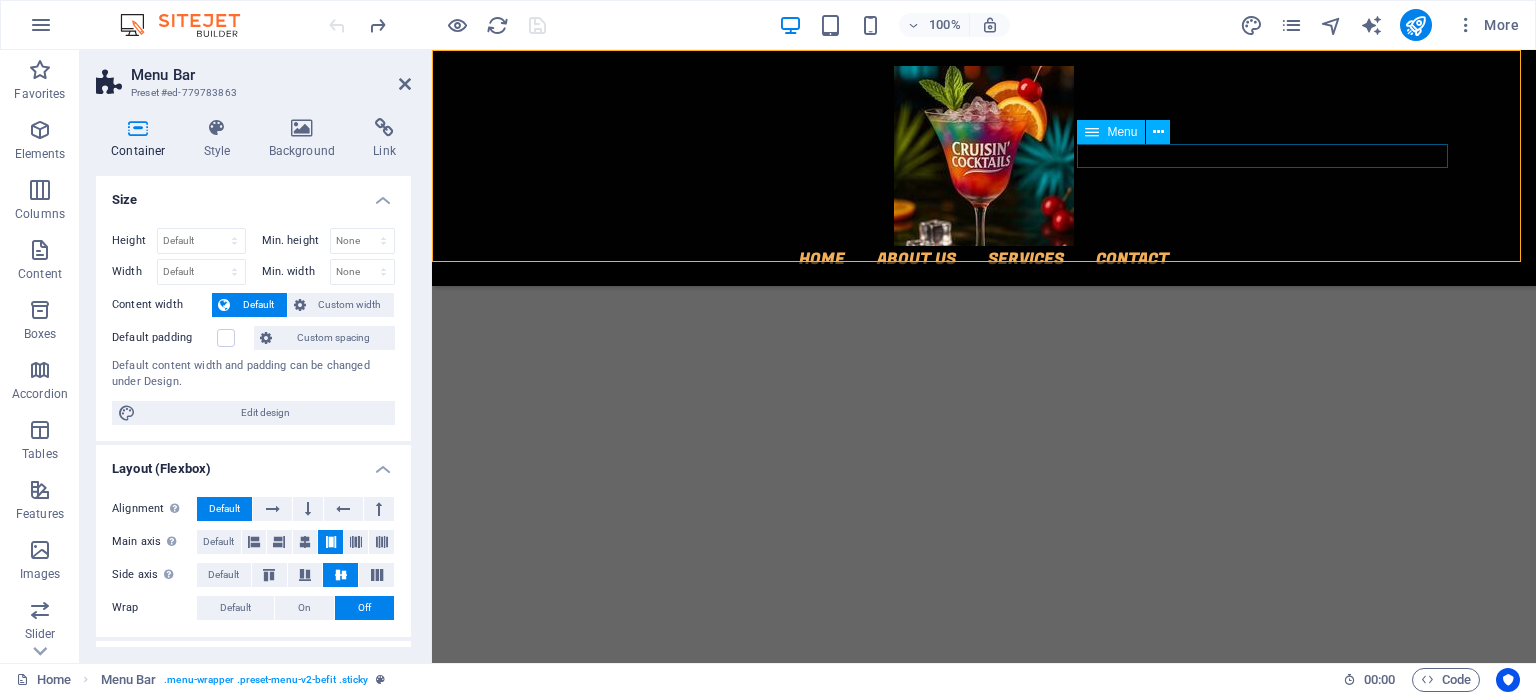 click on "Home About us Services Contact" at bounding box center (984, 258) 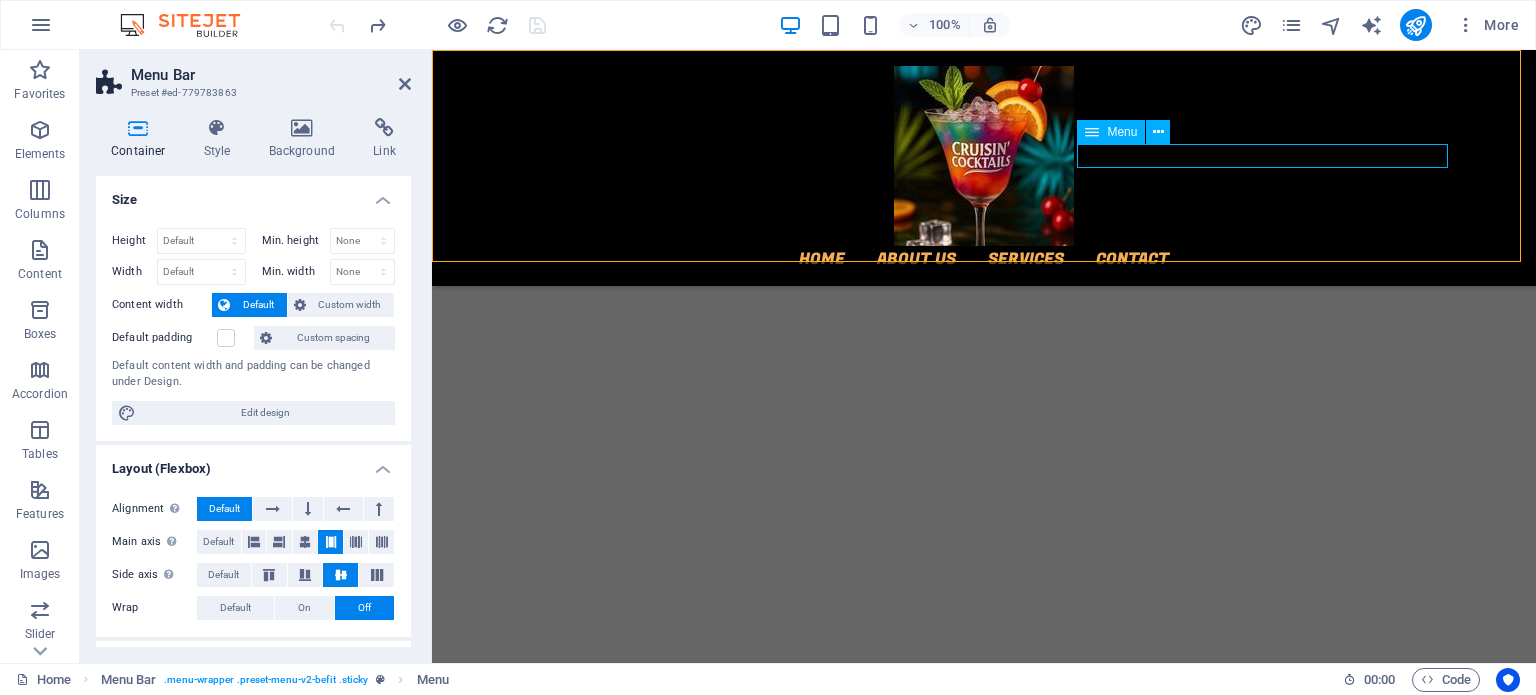 click on "Home About us Services Contact" at bounding box center [984, 258] 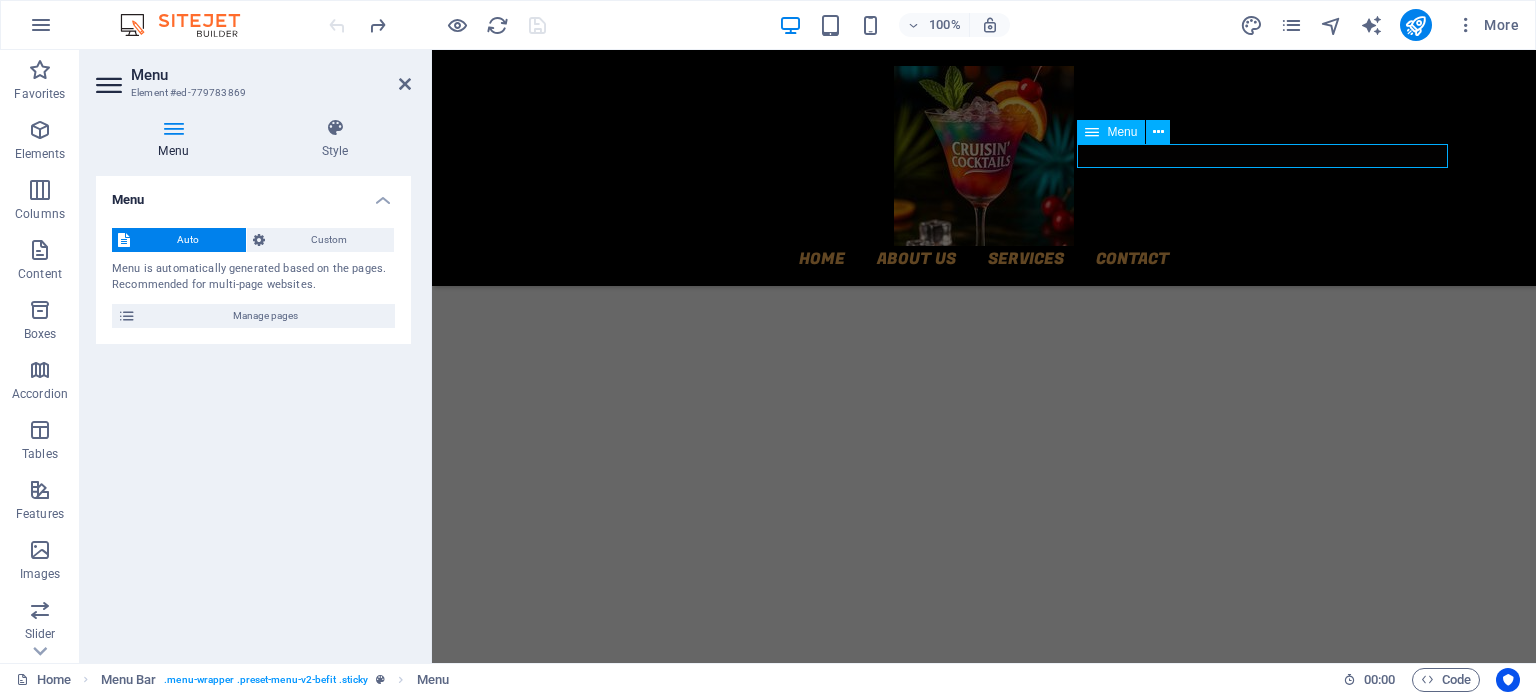 click on "Home About us Services Contact" at bounding box center (984, 258) 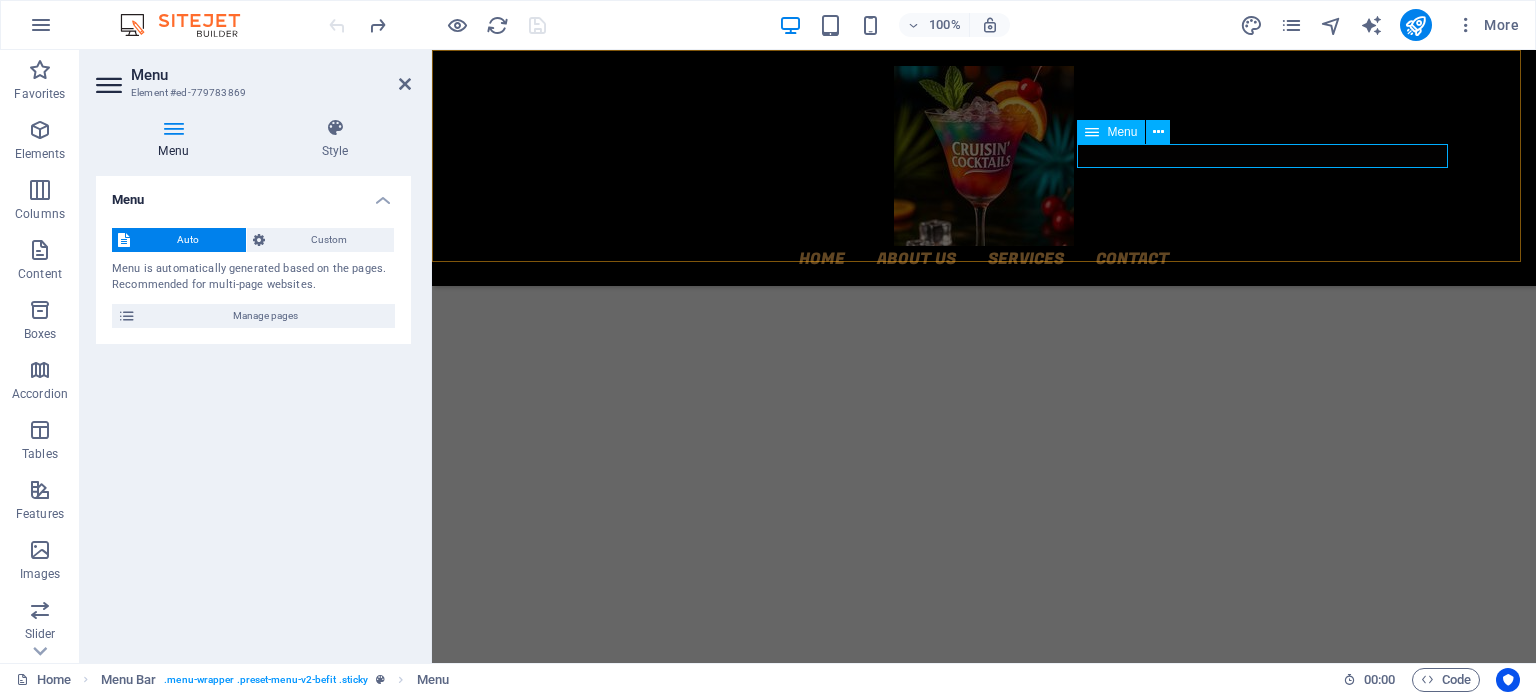 click on "Home About us Services Contact" at bounding box center (984, 258) 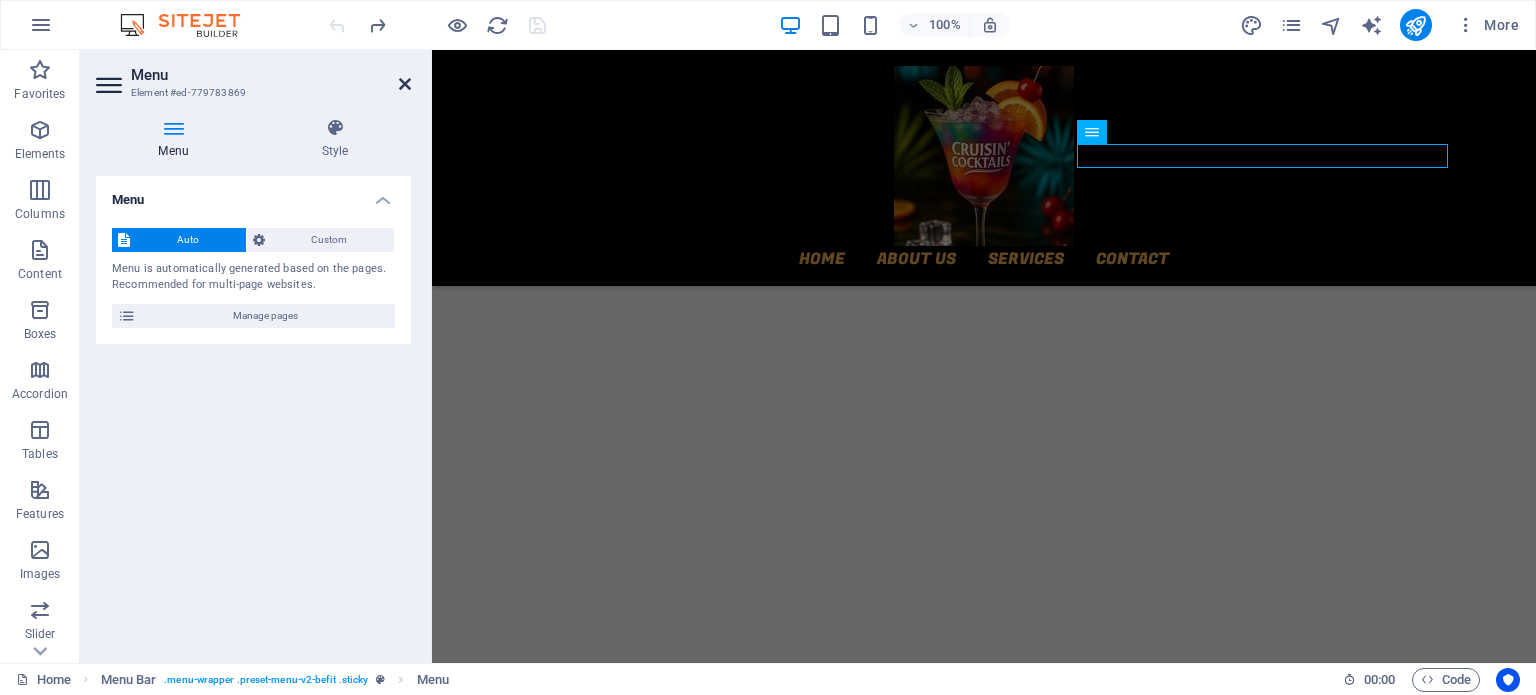 click at bounding box center (405, 84) 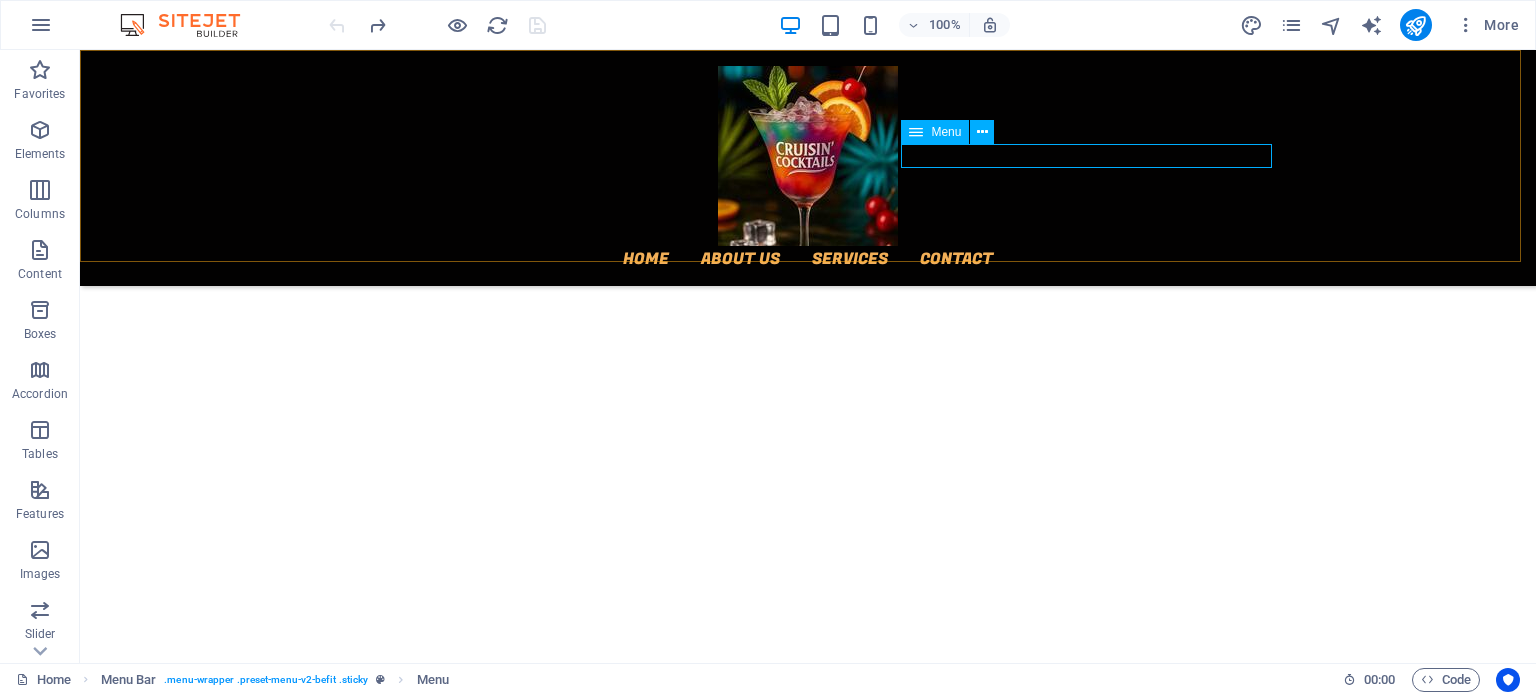 click on "Home About us Services Contact" at bounding box center (808, 258) 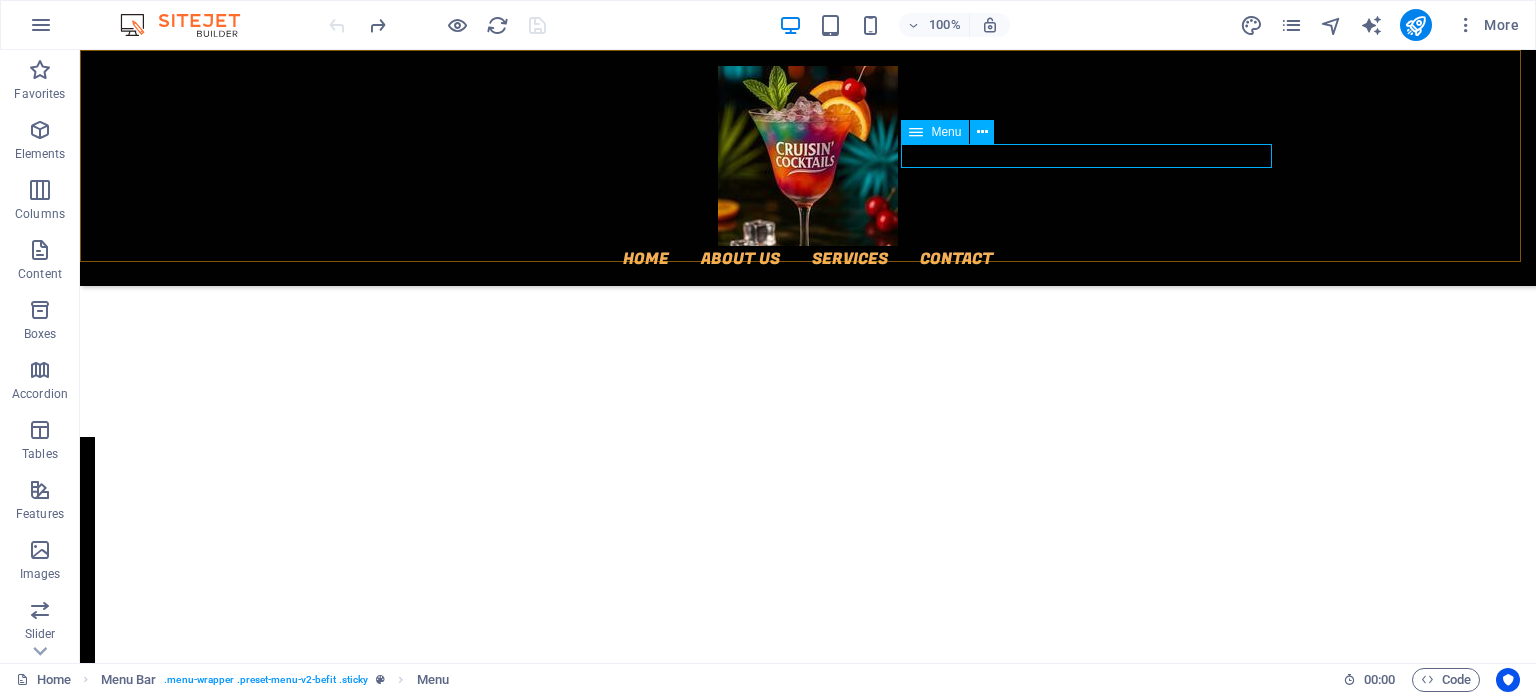 click on "Home About us Services Contact" at bounding box center (808, 258) 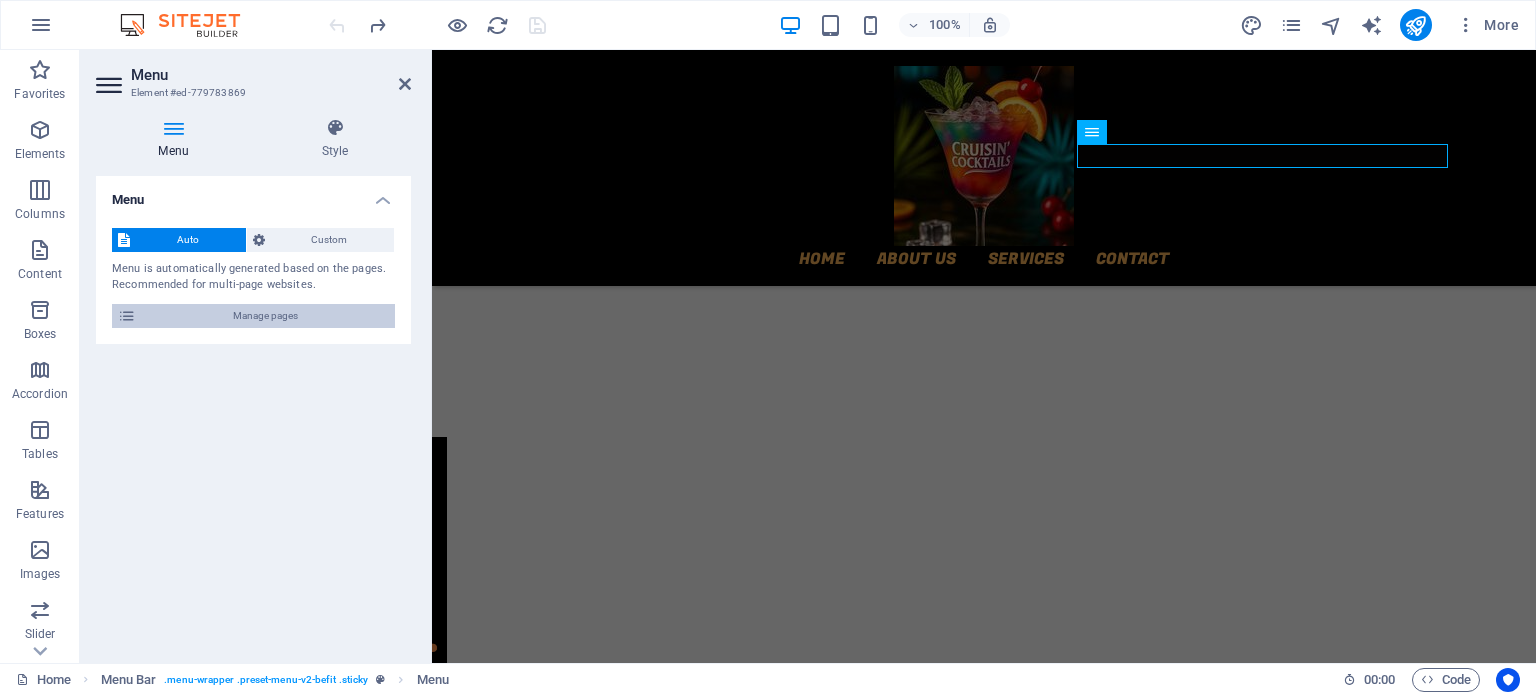 click on "Manage pages" at bounding box center (265, 316) 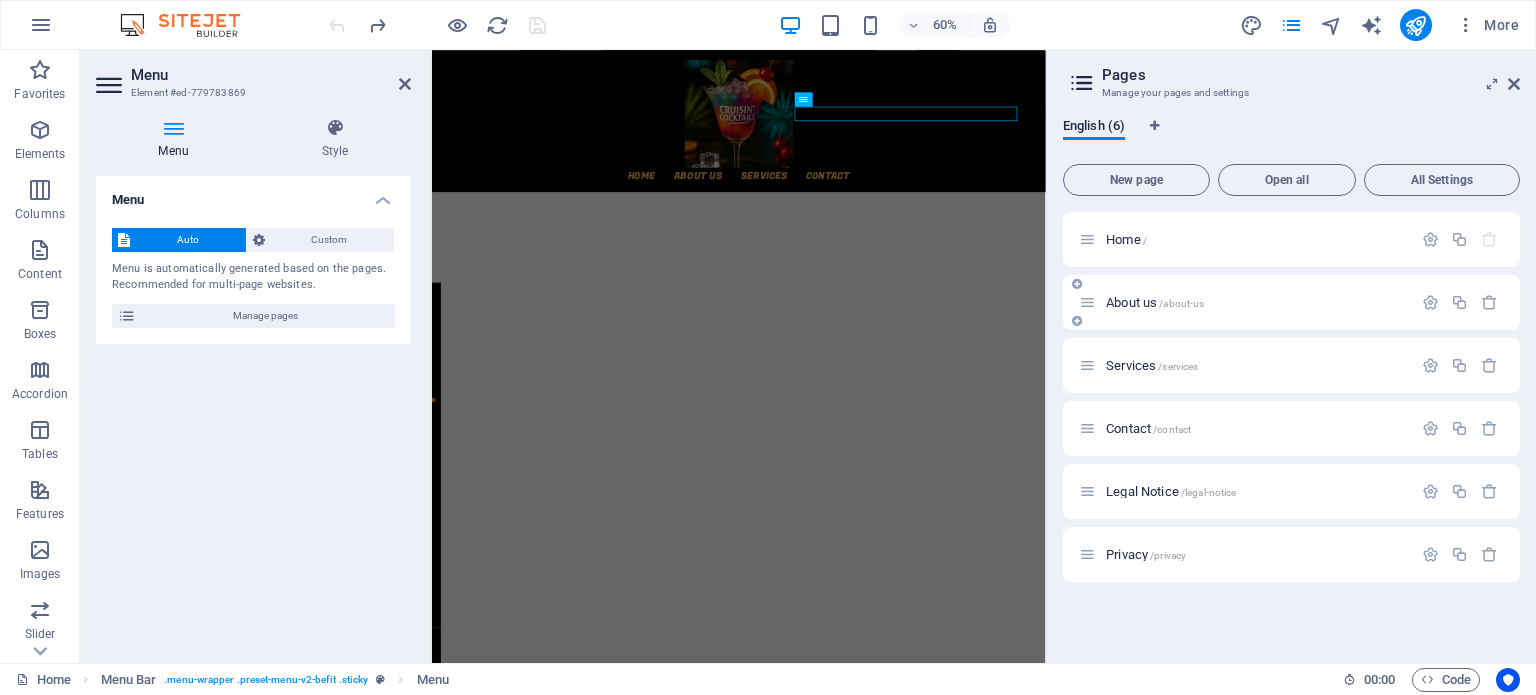 click at bounding box center (1087, 302) 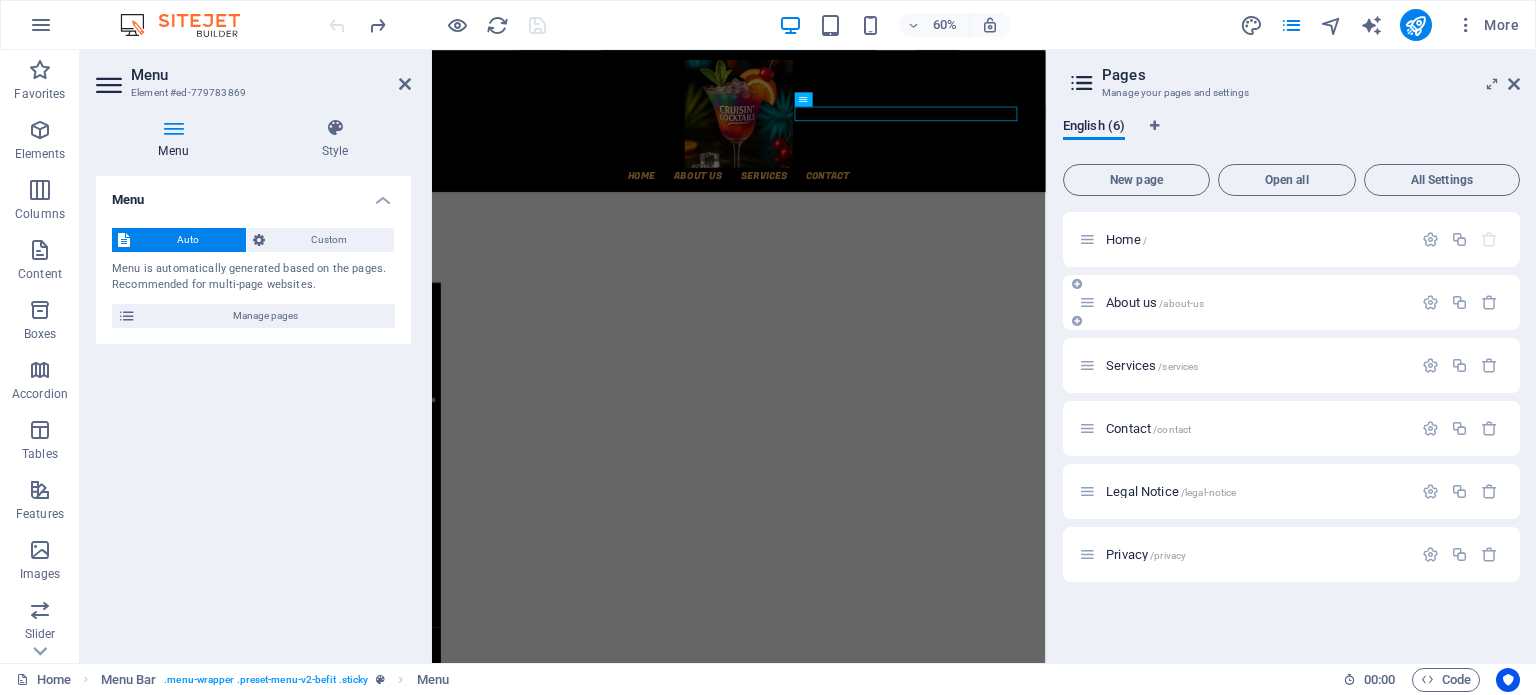 click on "About us /about-us" at bounding box center [1256, 302] 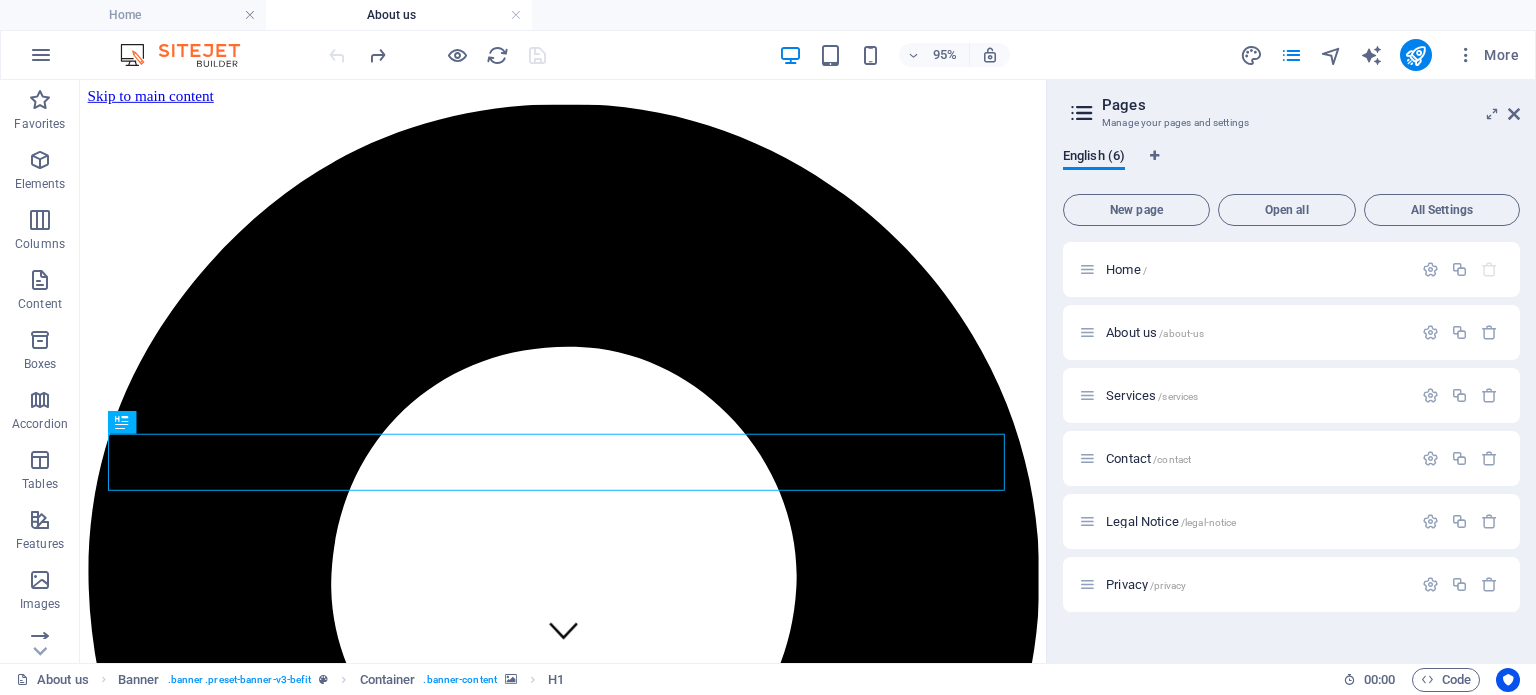 scroll, scrollTop: 0, scrollLeft: 0, axis: both 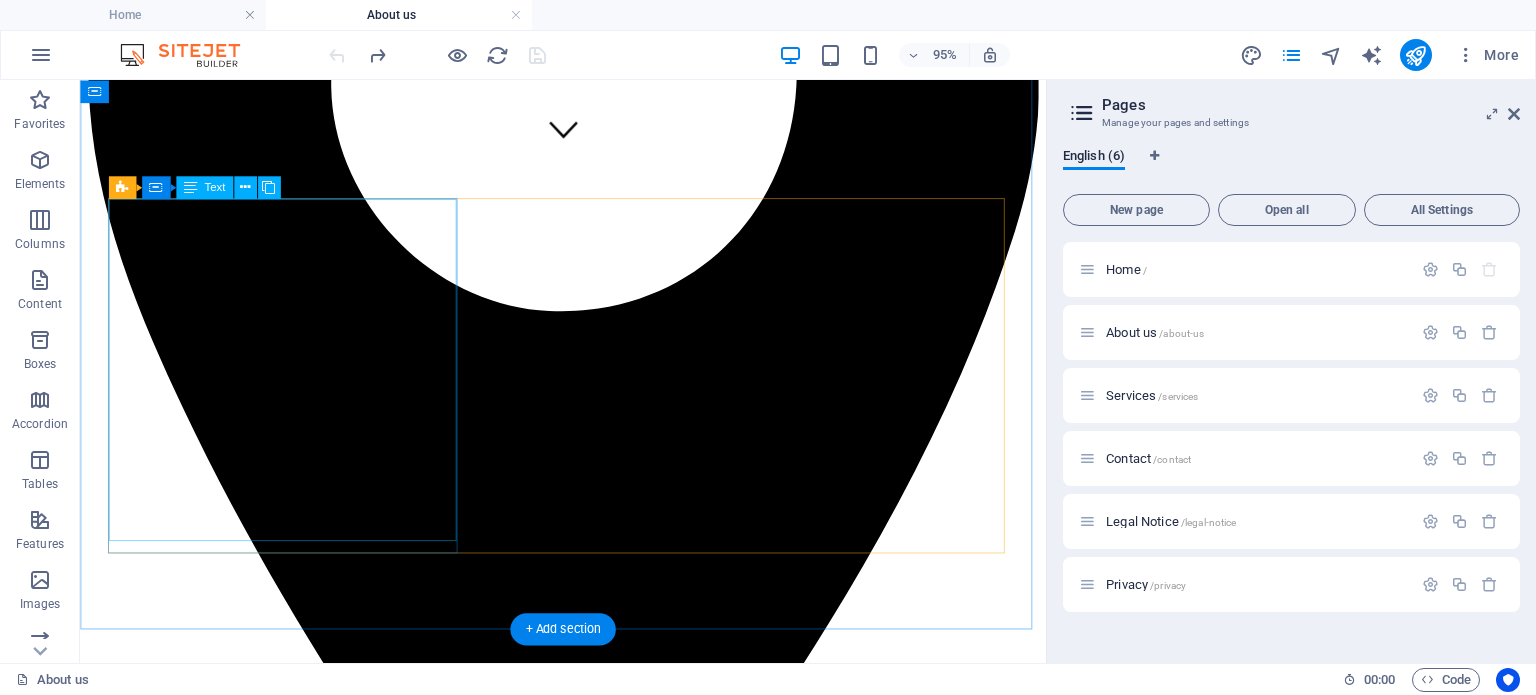 click on "L orem ipsum dolor sit amet, consectetur adipisicing elit. Repellat, maiores, a libero atque assumenda praesentium cum magni odio dolor accusantium explicabo repudiandae molestiae itaque provident sit debitis aspernatur soluta deserunt incidunt ad cumque ex laboriosam. Distinctio, mollitia, molestias excepturi voluptatem veritatis iusto nam nulla. Maiores, a libero atque assumenda praesentium cum magni odio dolor accusantium explicabo, praesentium cum magni odio dolor accusantium explicabo repudiandae molestiae itaque provident. Provident sit debitis aspernatur soluta deserunt incidunt ad cumque ex laboriosam." at bounding box center [588, 3696] 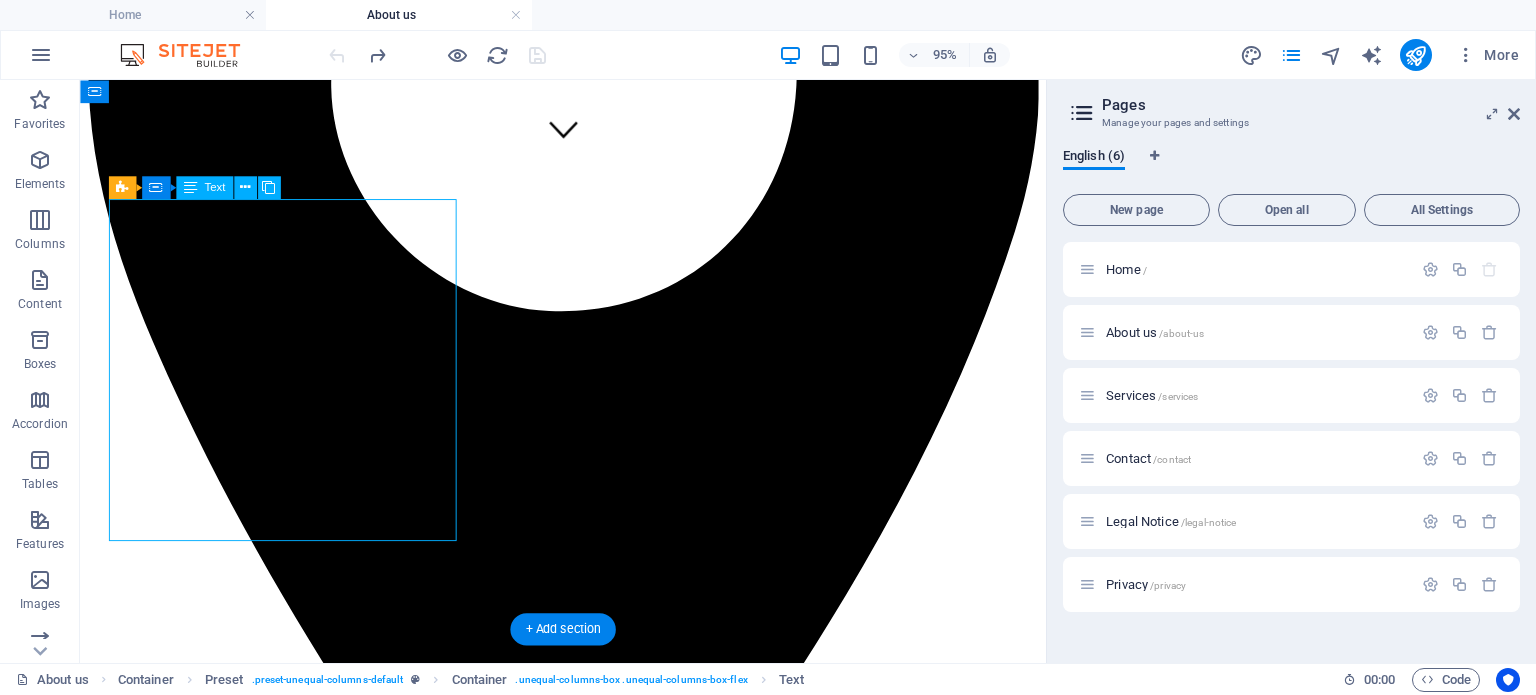 click on "L orem ipsum dolor sit amet, consectetur adipisicing elit. Repellat, maiores, a libero atque assumenda praesentium cum magni odio dolor accusantium explicabo repudiandae molestiae itaque provident sit debitis aspernatur soluta deserunt incidunt ad cumque ex laboriosam. Distinctio, mollitia, molestias excepturi voluptatem veritatis iusto nam nulla. Maiores, a libero atque assumenda praesentium cum magni odio dolor accusantium explicabo, praesentium cum magni odio dolor accusantium explicabo repudiandae molestiae itaque provident. Provident sit debitis aspernatur soluta deserunt incidunt ad cumque ex laboriosam." at bounding box center (588, 3696) 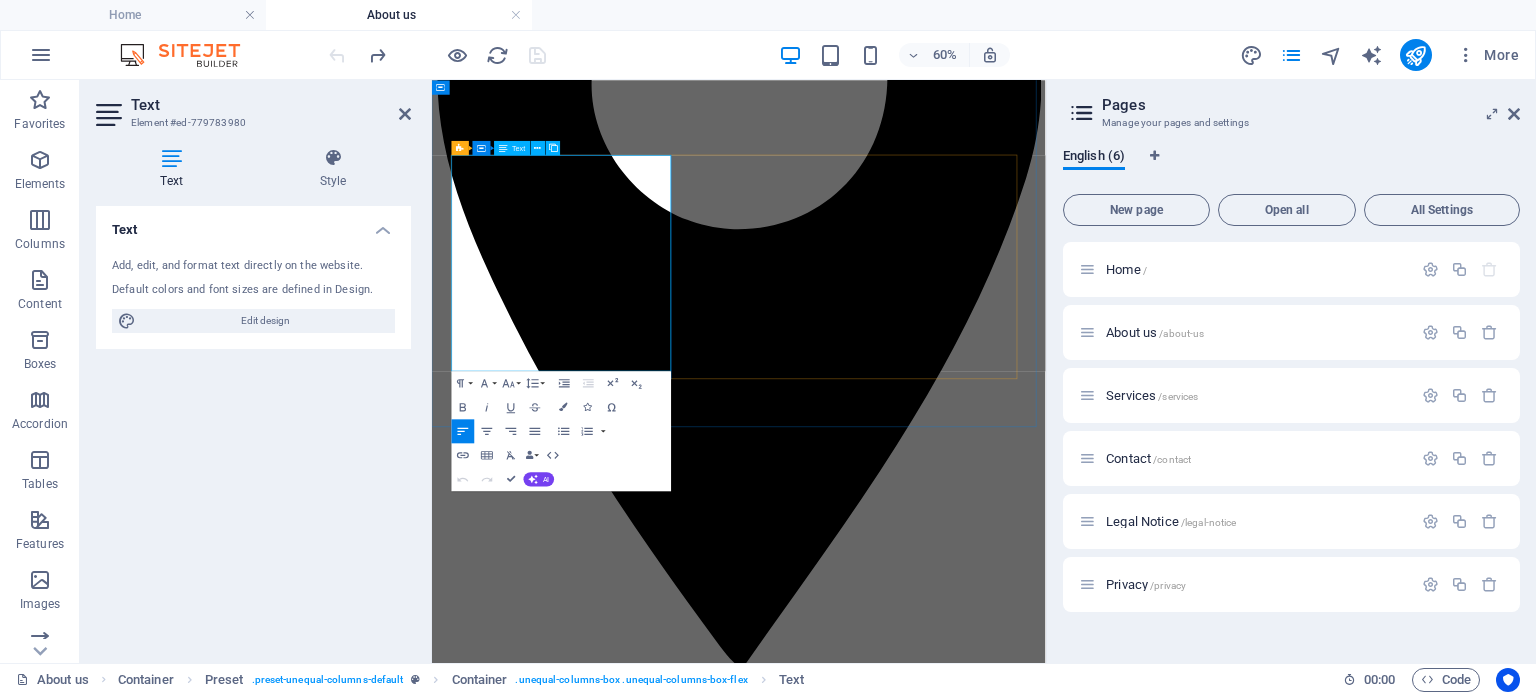 click on "Maiores, a libero atque assumenda praesentium cum magni odio dolor accusantium explicabo, praesentium cum magni odio dolor accusantium explicabo repudiandae molestiae itaque provident. Provident sit debitis aspernatur soluta deserunt incidunt ad cumque ex laboriosam." at bounding box center [943, 3767] 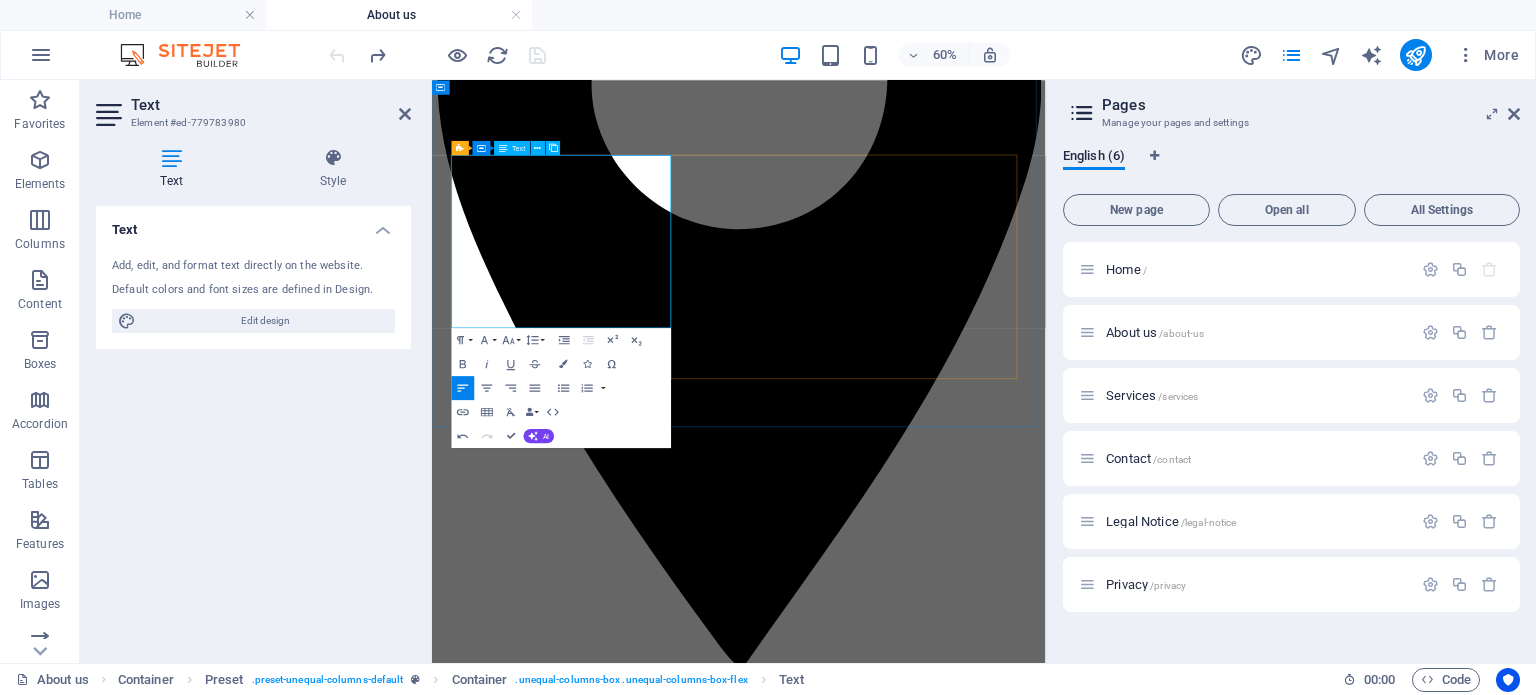 drag, startPoint x: 718, startPoint y: 486, endPoint x: 479, endPoint y: 325, distance: 288.17007 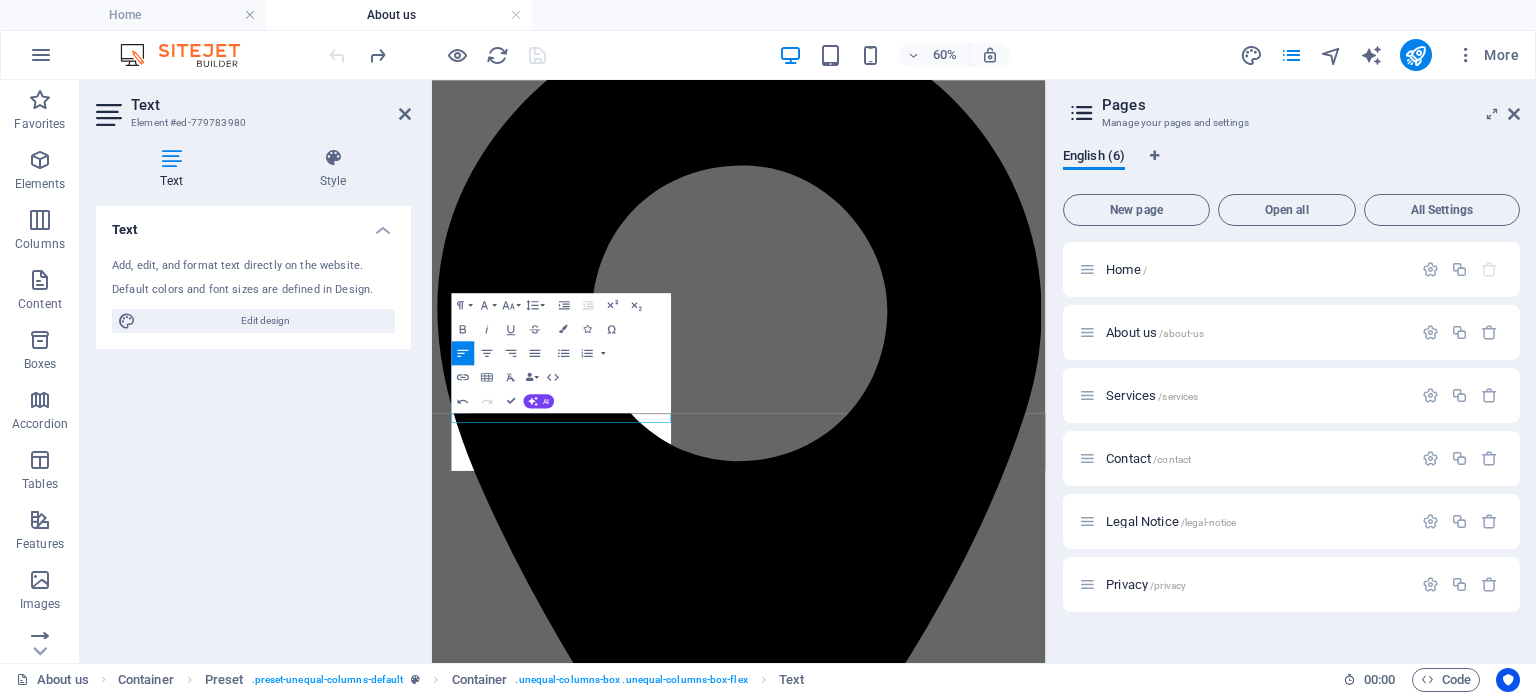 scroll, scrollTop: 120, scrollLeft: 0, axis: vertical 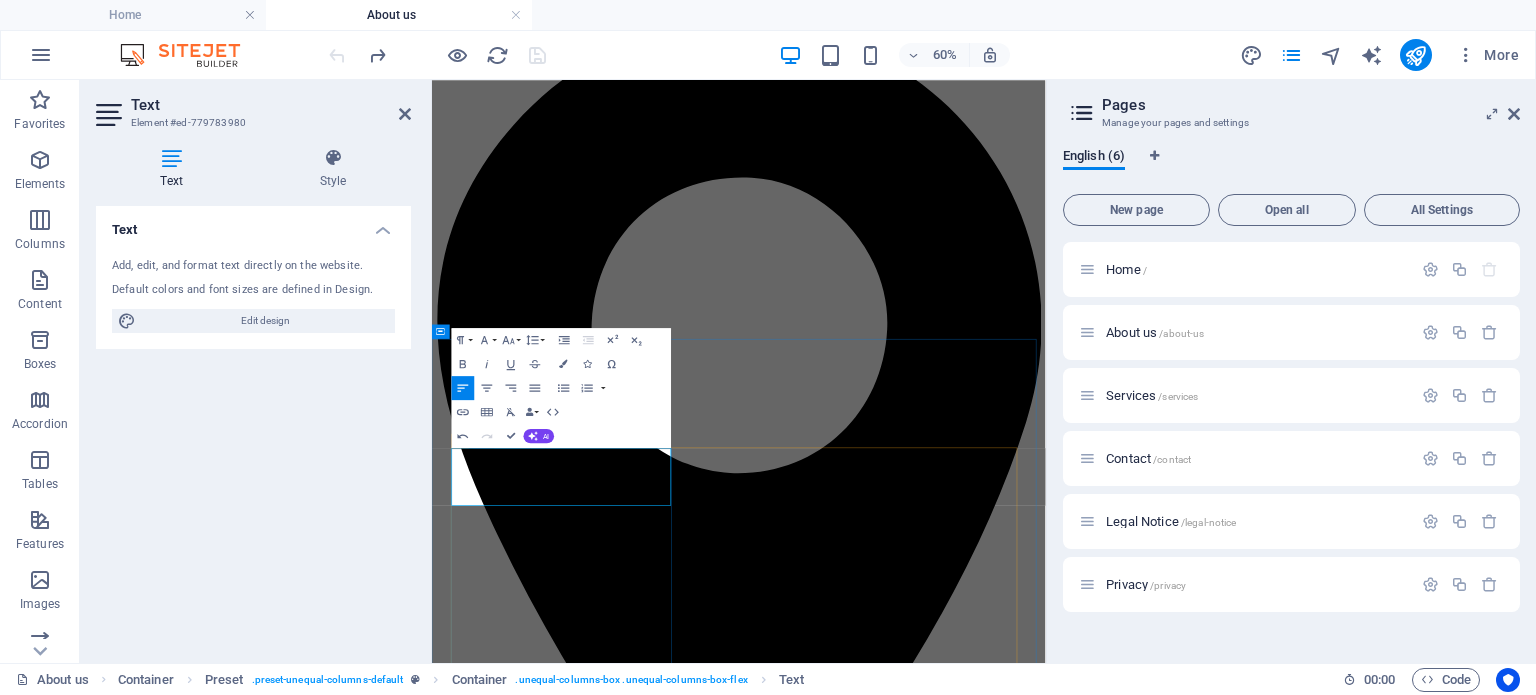 drag, startPoint x: 811, startPoint y: 771, endPoint x: 475, endPoint y: 739, distance: 337.52036 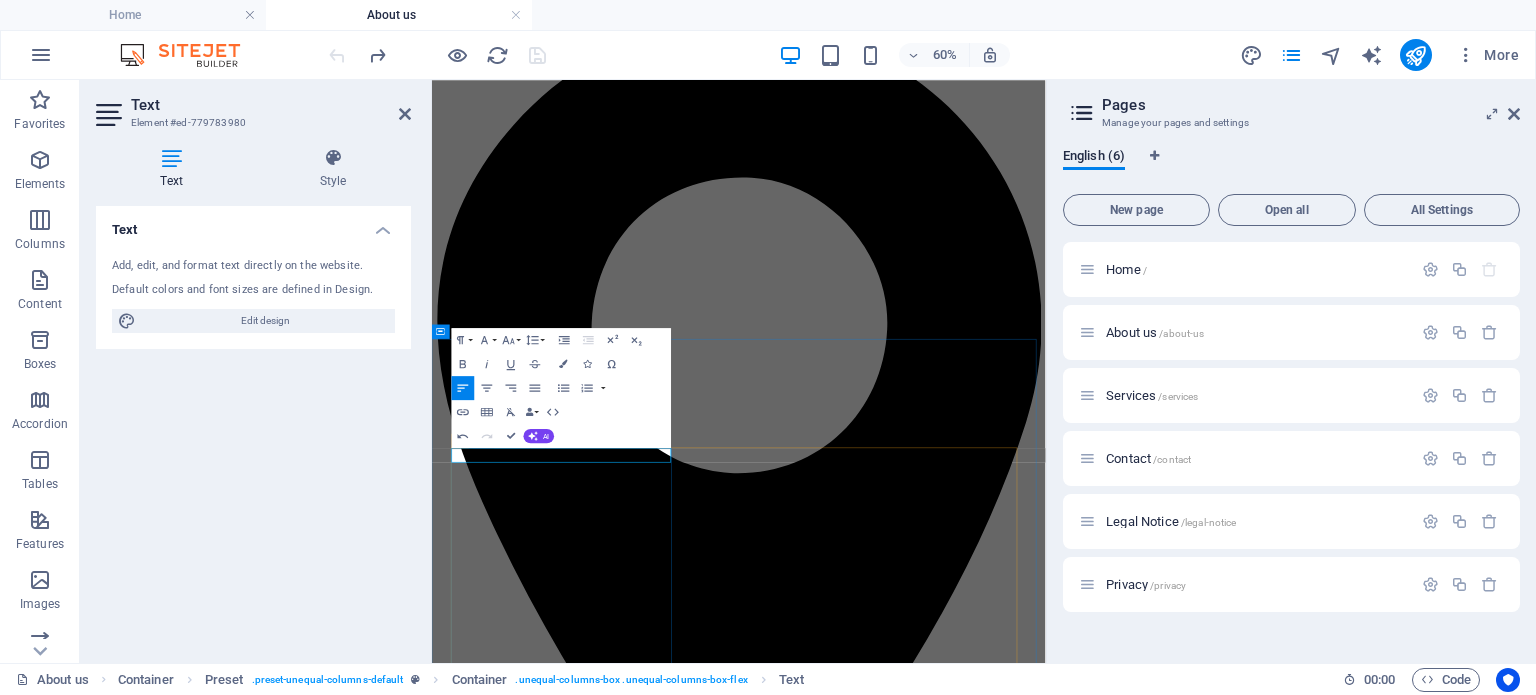 click on "​" at bounding box center [943, 4142] 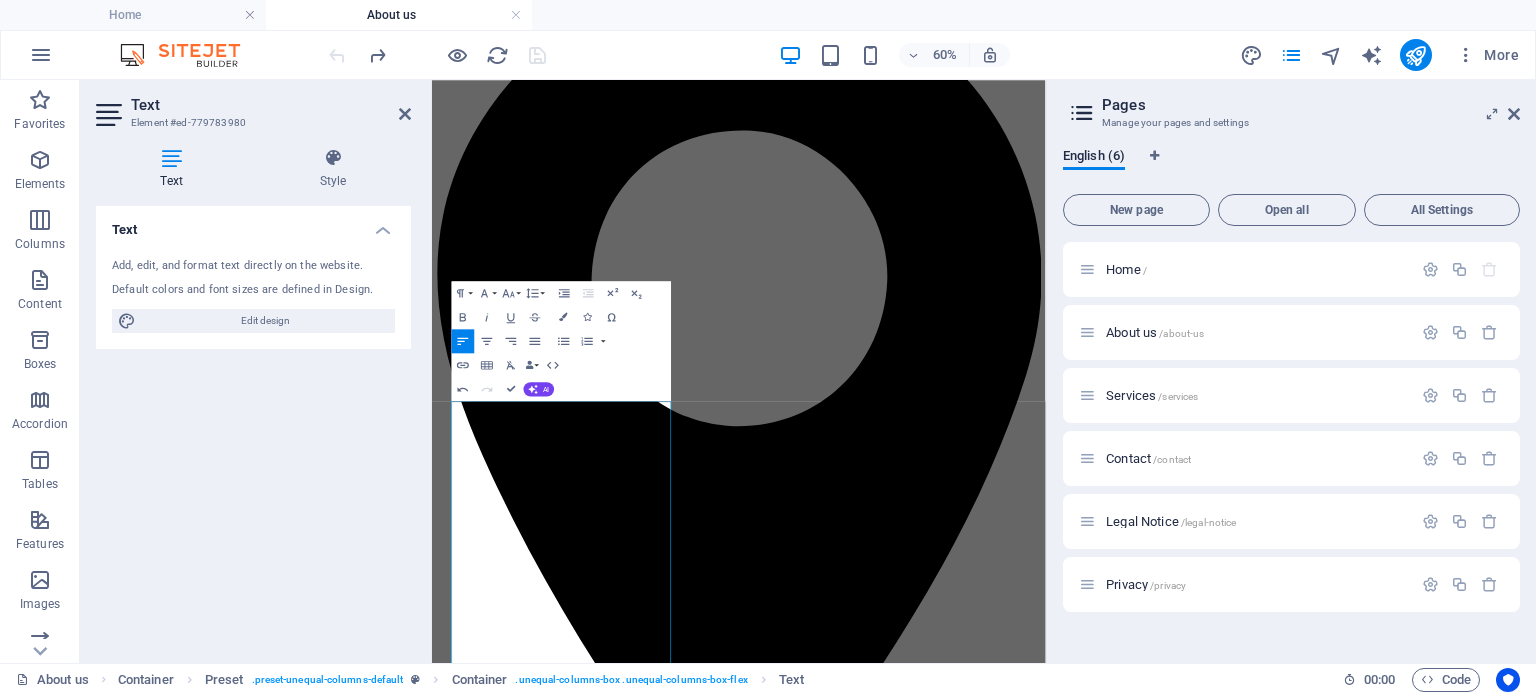 scroll, scrollTop: 208, scrollLeft: 0, axis: vertical 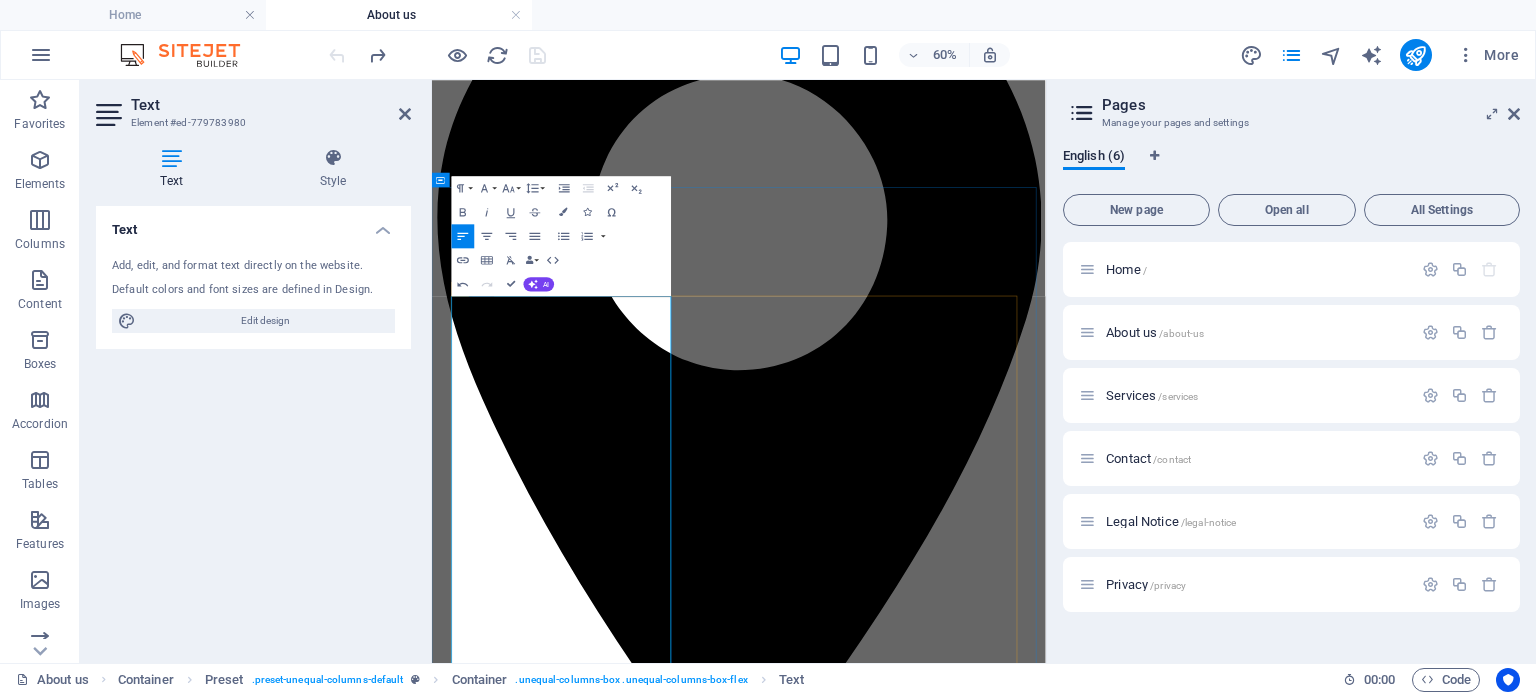 click on "Cruisin Cocktails  is more than just a bar — we’re a  mobile experience  on wheels, bringing the party directly to you! Whether you're planning a private celebration, a corporate function, or a public event, our fully equipped mobile bar trailer delivers unmatched convenience, quality, and atmosphere anywhere you need it." at bounding box center [943, 3987] 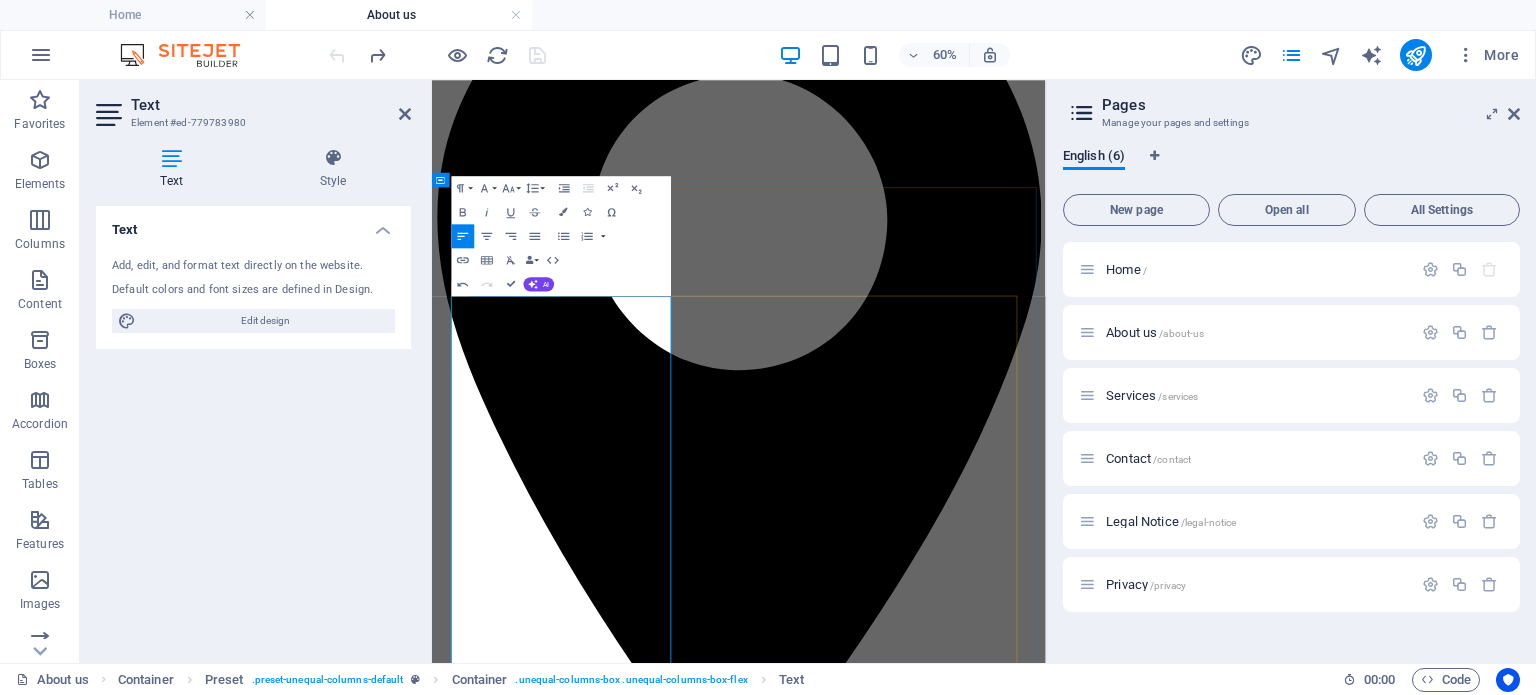 click on "Whether it’s an elegant wedding, a vibrant birthday bash, a relaxed office social, or a fun community festival,  Cruisin Cocktails  offers:" at bounding box center [943, 4029] 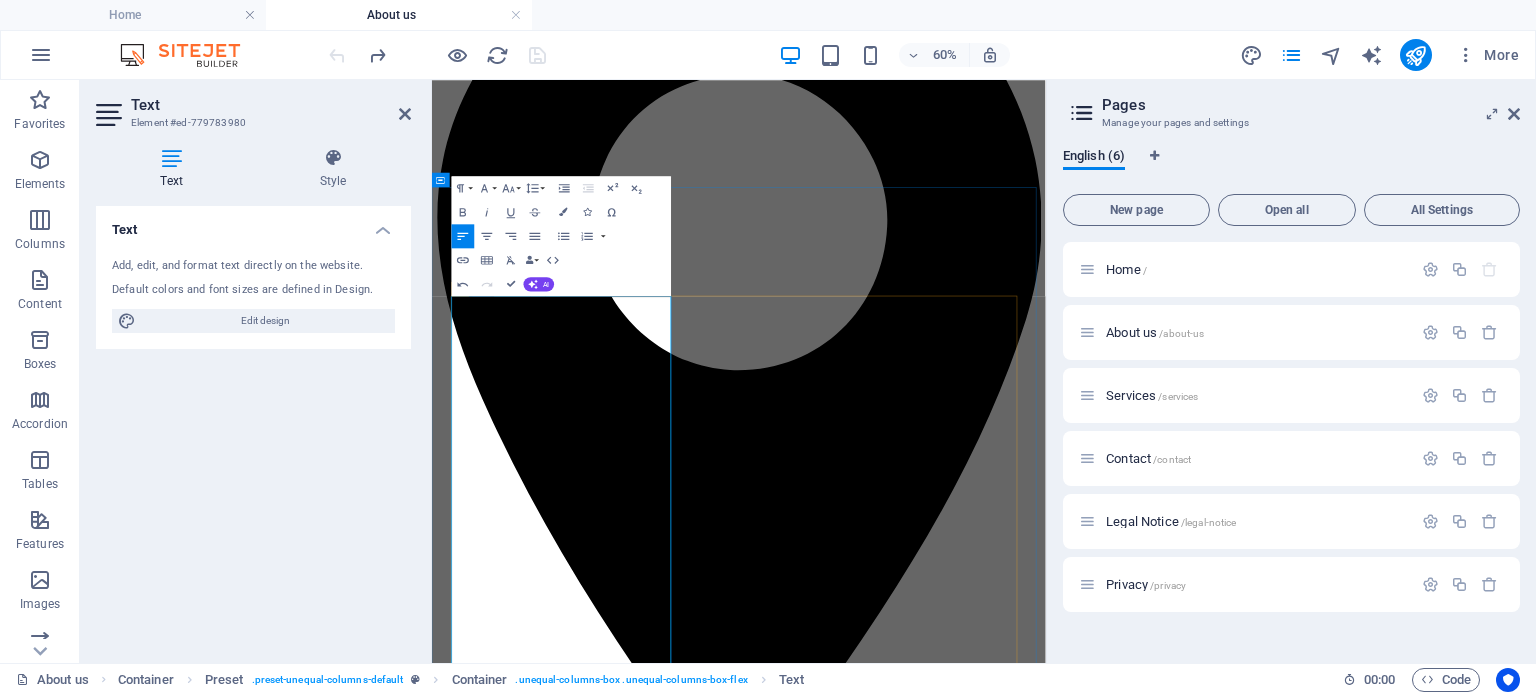 click on "Top-tier service  from experienced bar staff" at bounding box center (963, 4063) 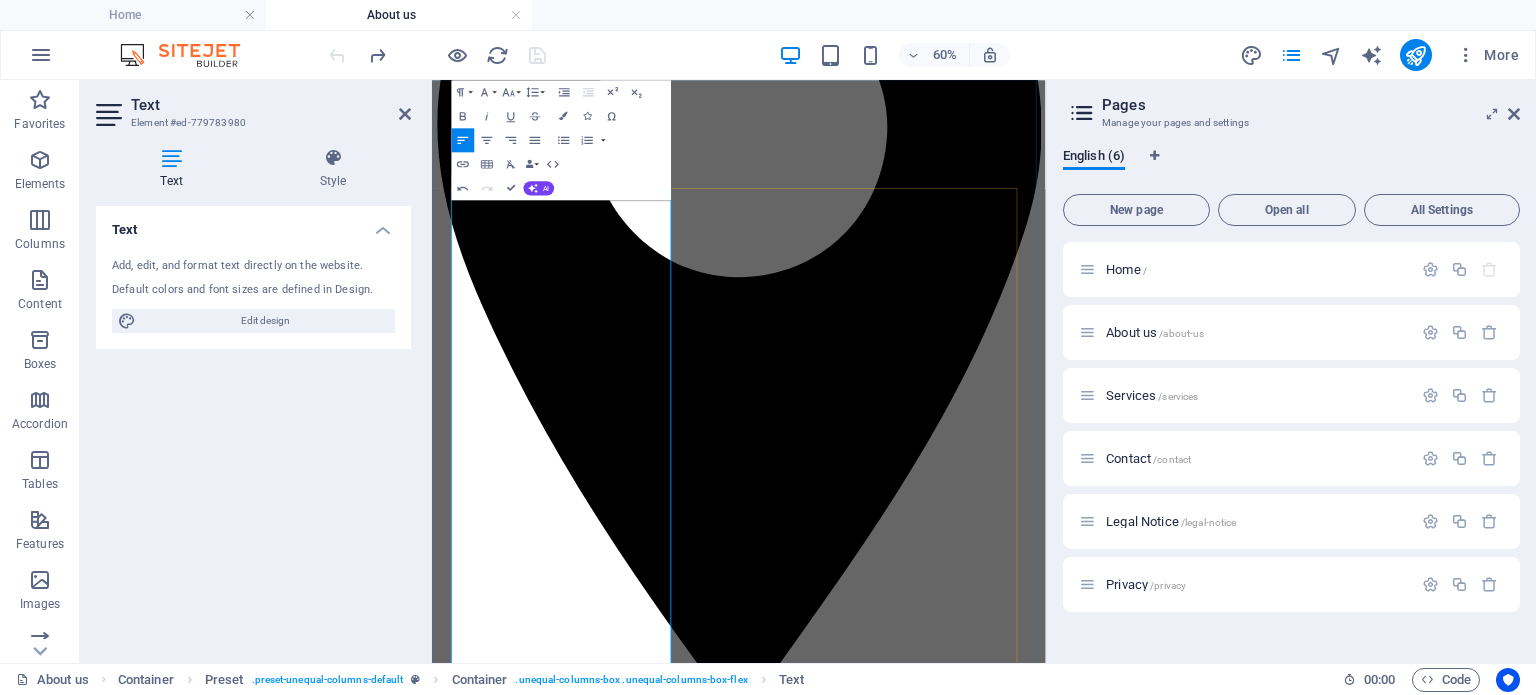 scroll, scrollTop: 472, scrollLeft: 0, axis: vertical 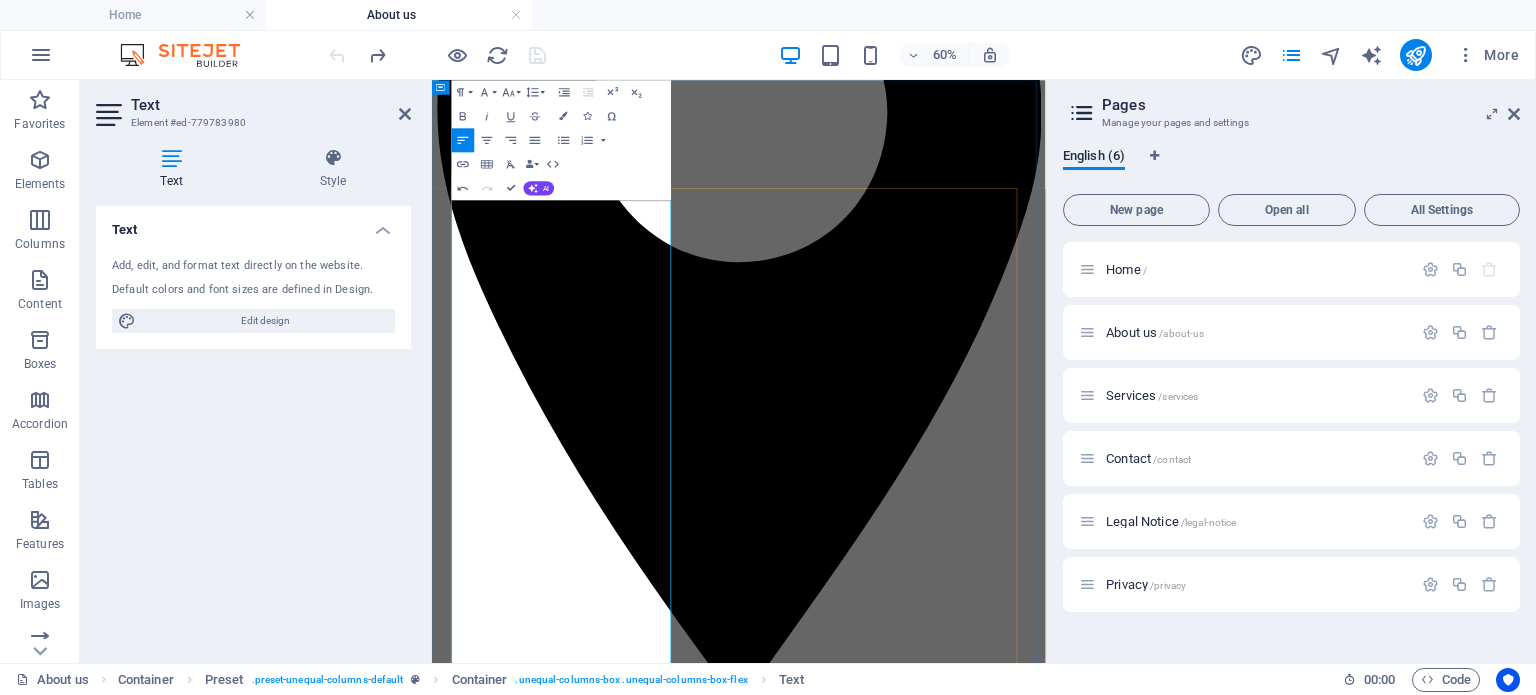 click on "Unforgettable experiences  with a personal touch" at bounding box center [963, 3986] 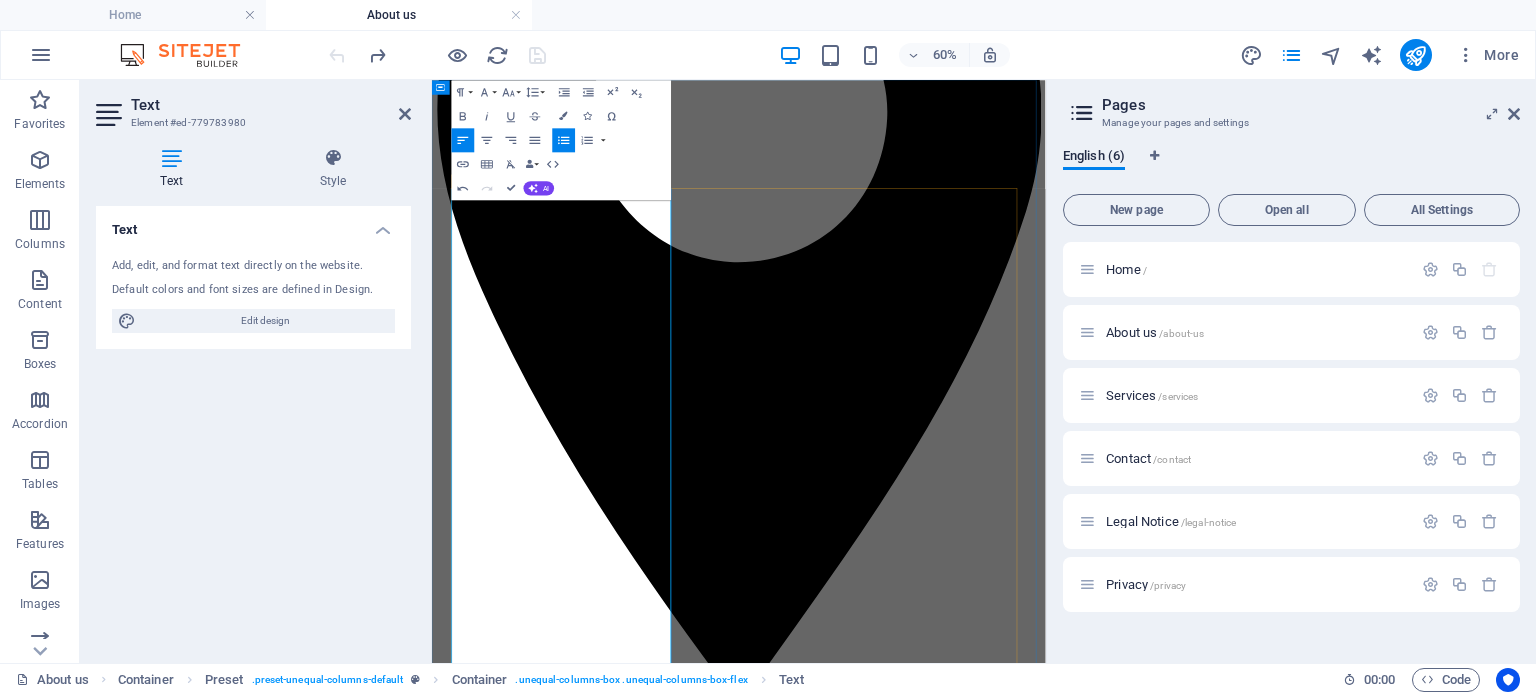 click on "At Cruisin Cocktails, our mission is to deliver an  innovative, fun, and elite bar experience  that’s as unique as your event. So, sit back, relax, and let us bring the bar — and the good times — to you." at bounding box center (943, 4029) 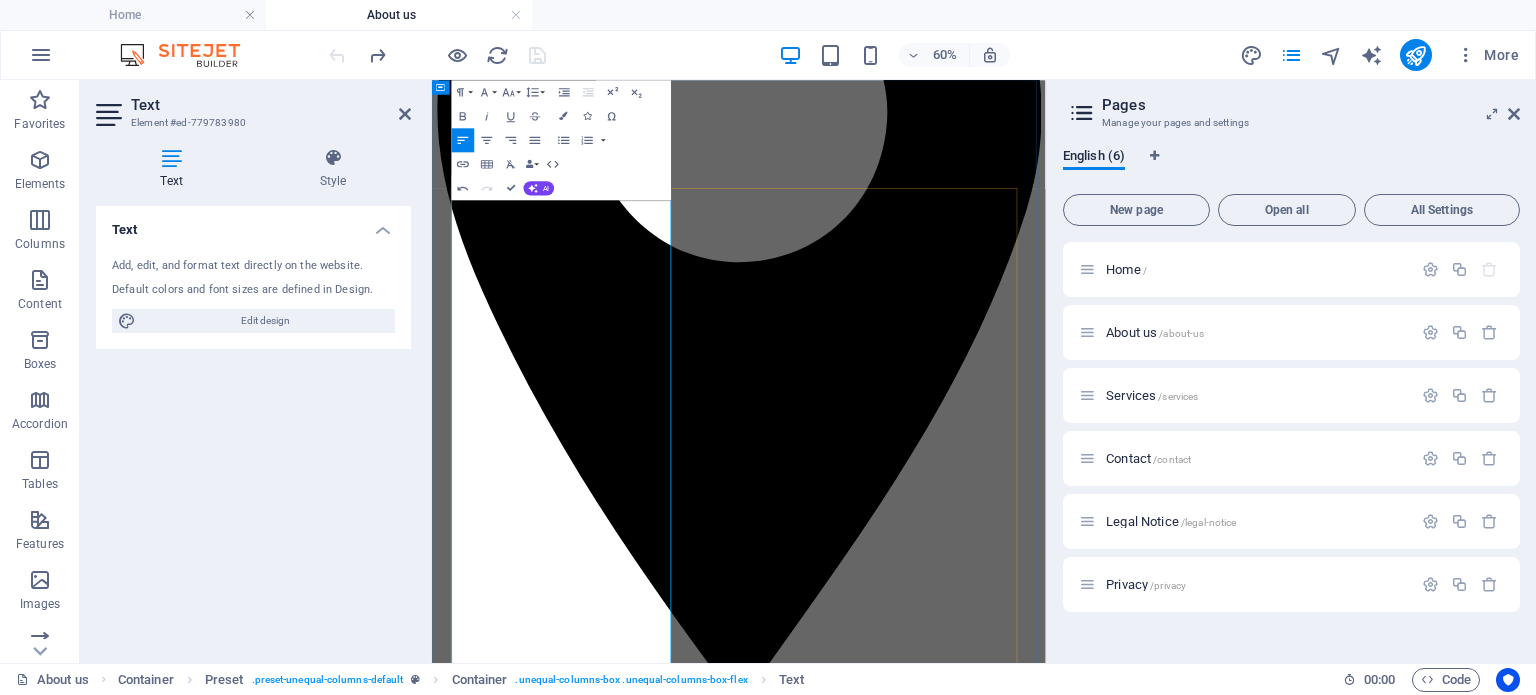 click on "At Cruisin Cocktails, our mission is to deliver an  innovative, fun, and elite bar experience  that’s as unique as your event. So, sit back, relax, and let us bring the bar — and the good times — to you." at bounding box center (943, 4029) 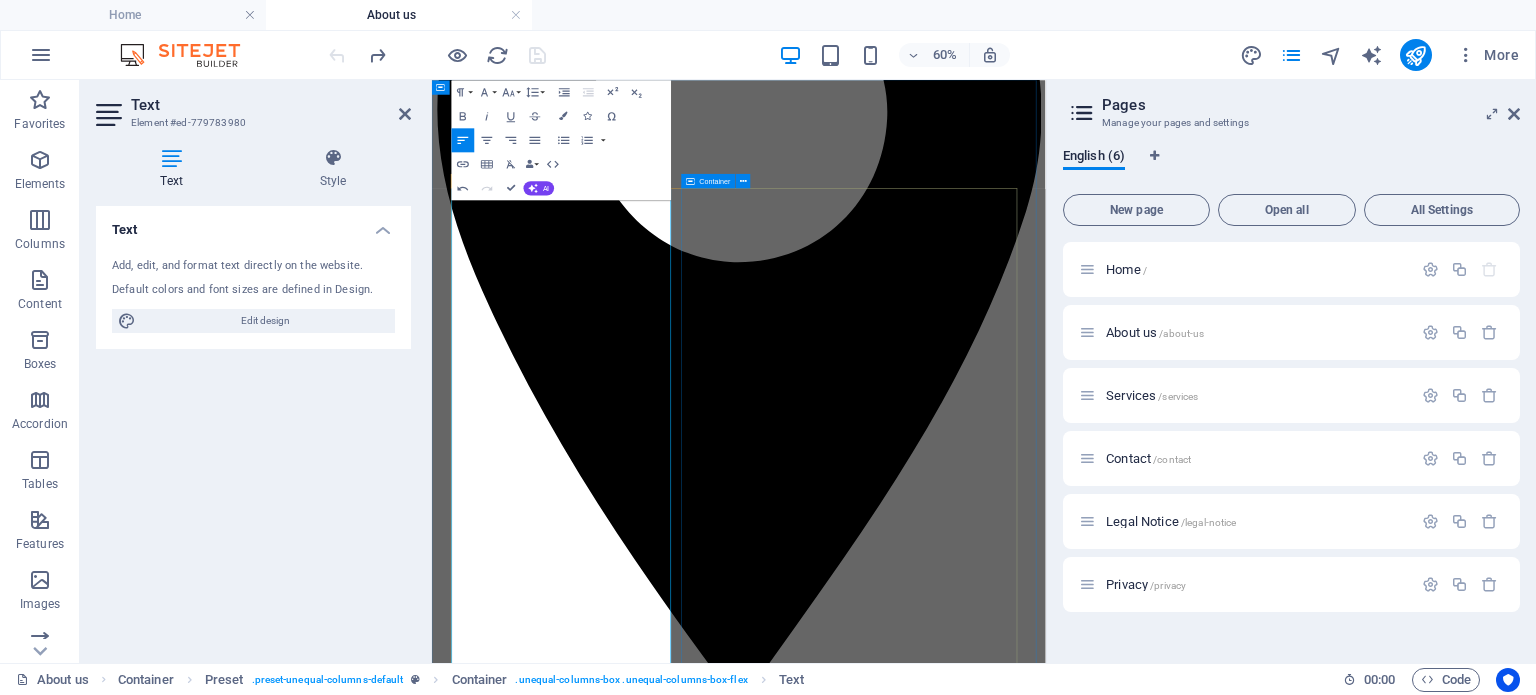 click at bounding box center (943, 4435) 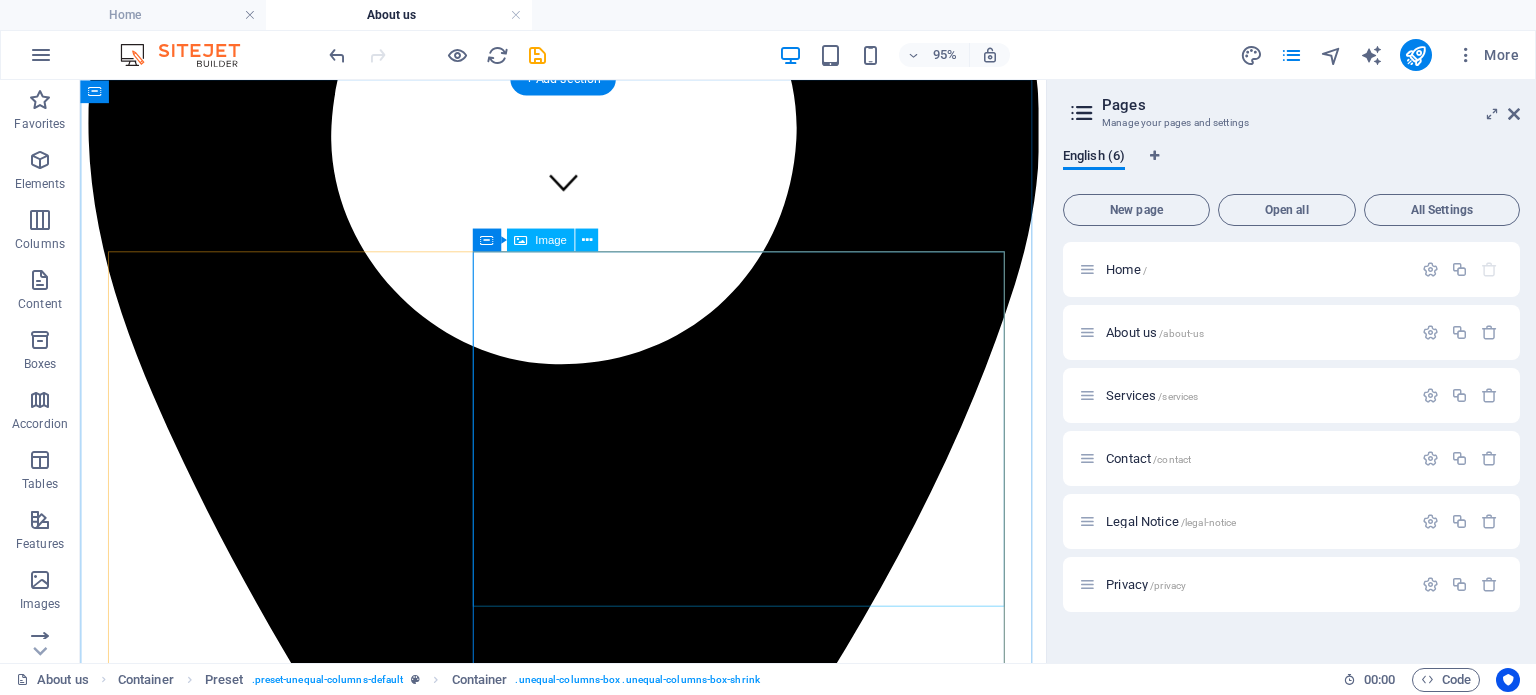 click at bounding box center [588, 4414] 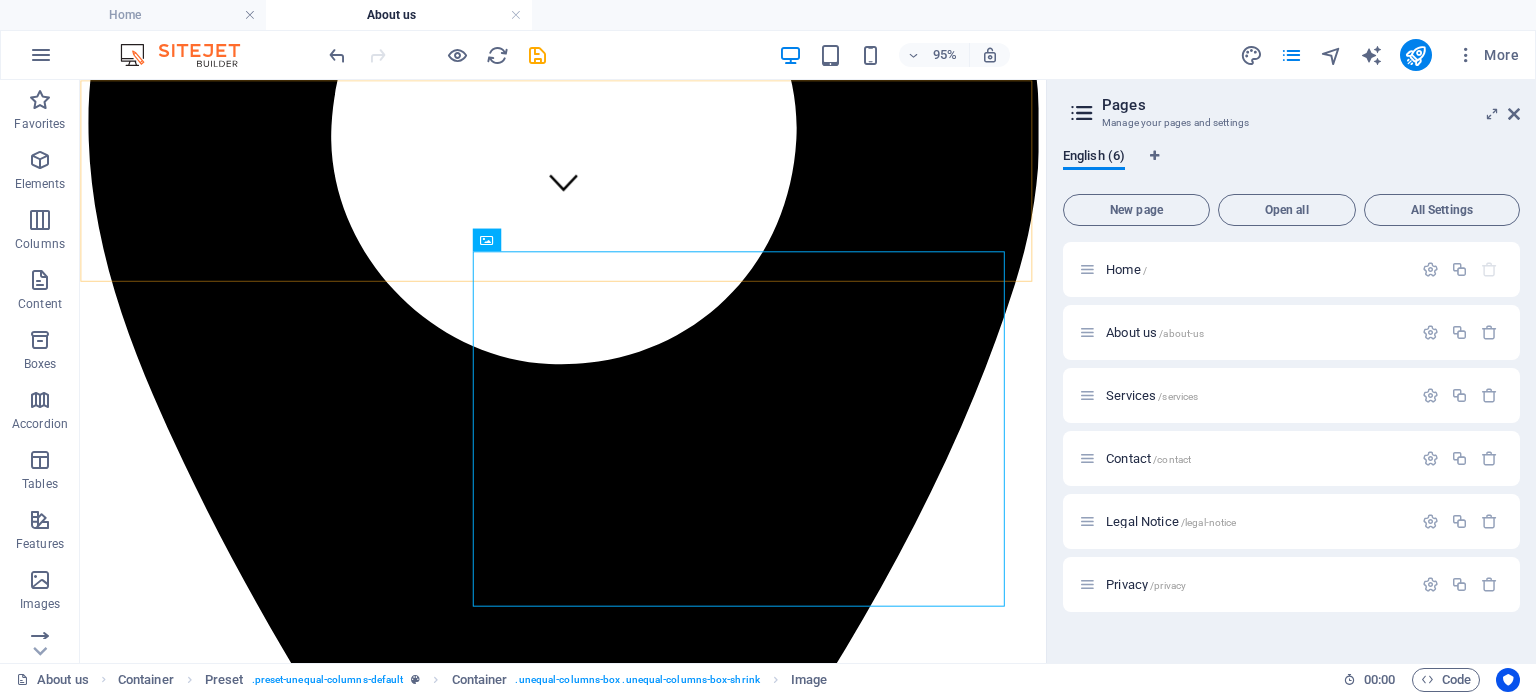 click on "Home About us Services Contact" at bounding box center (588, 3089) 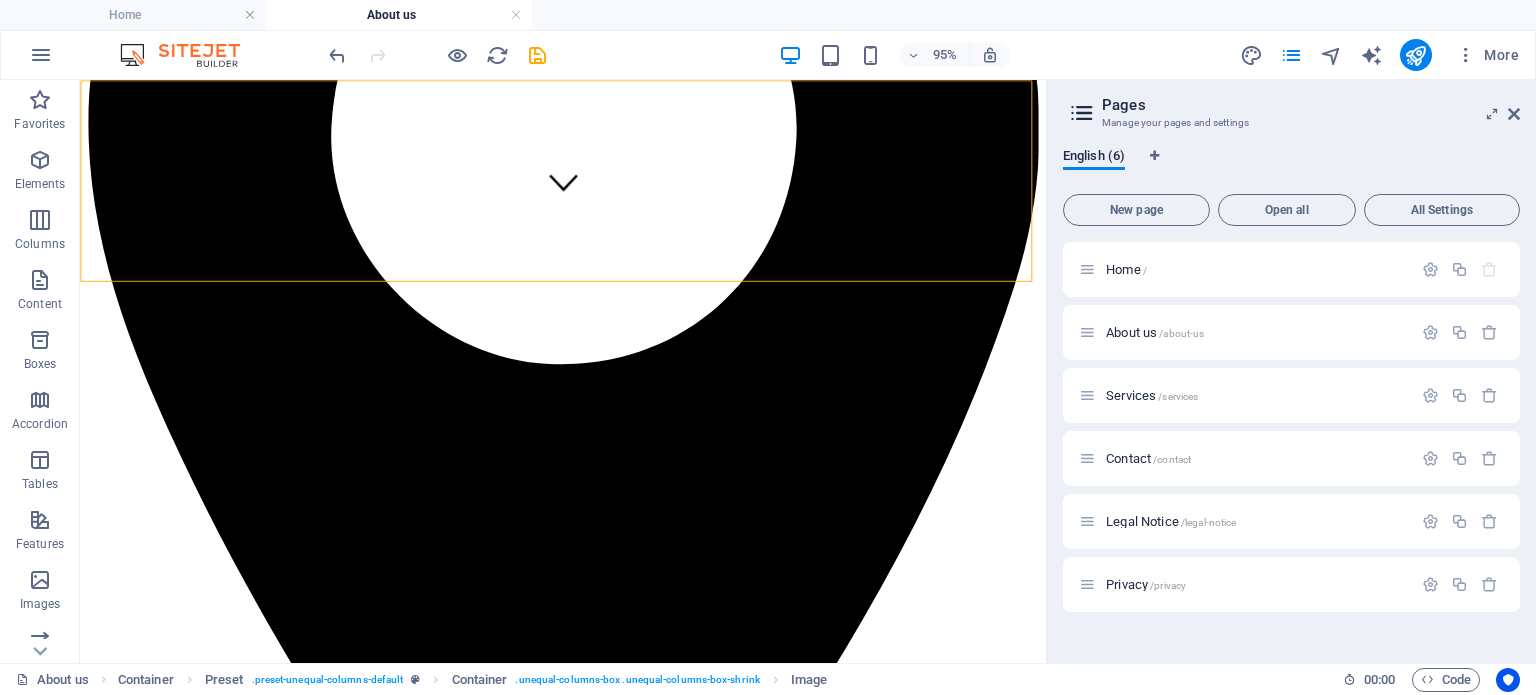 click on "Home About us Services Contact" at bounding box center [588, 3089] 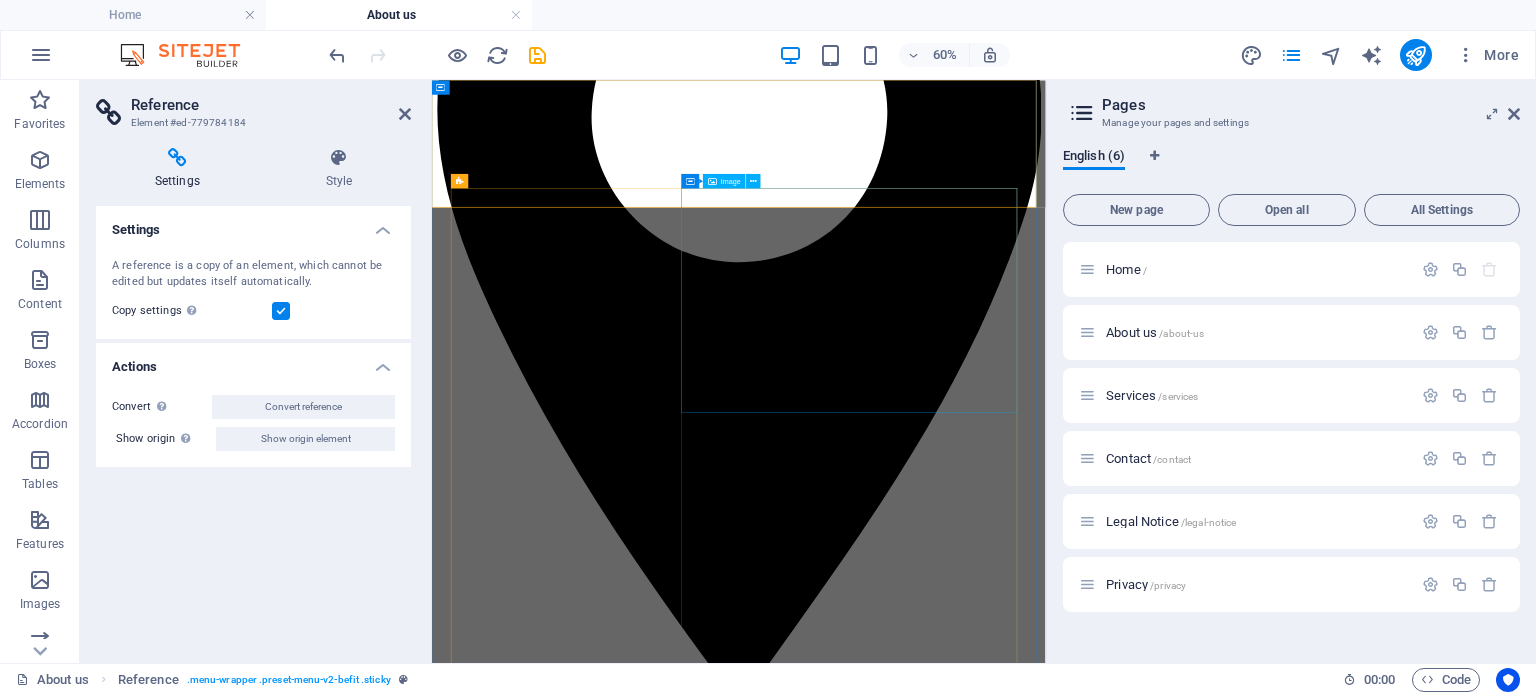 click at bounding box center (943, 4435) 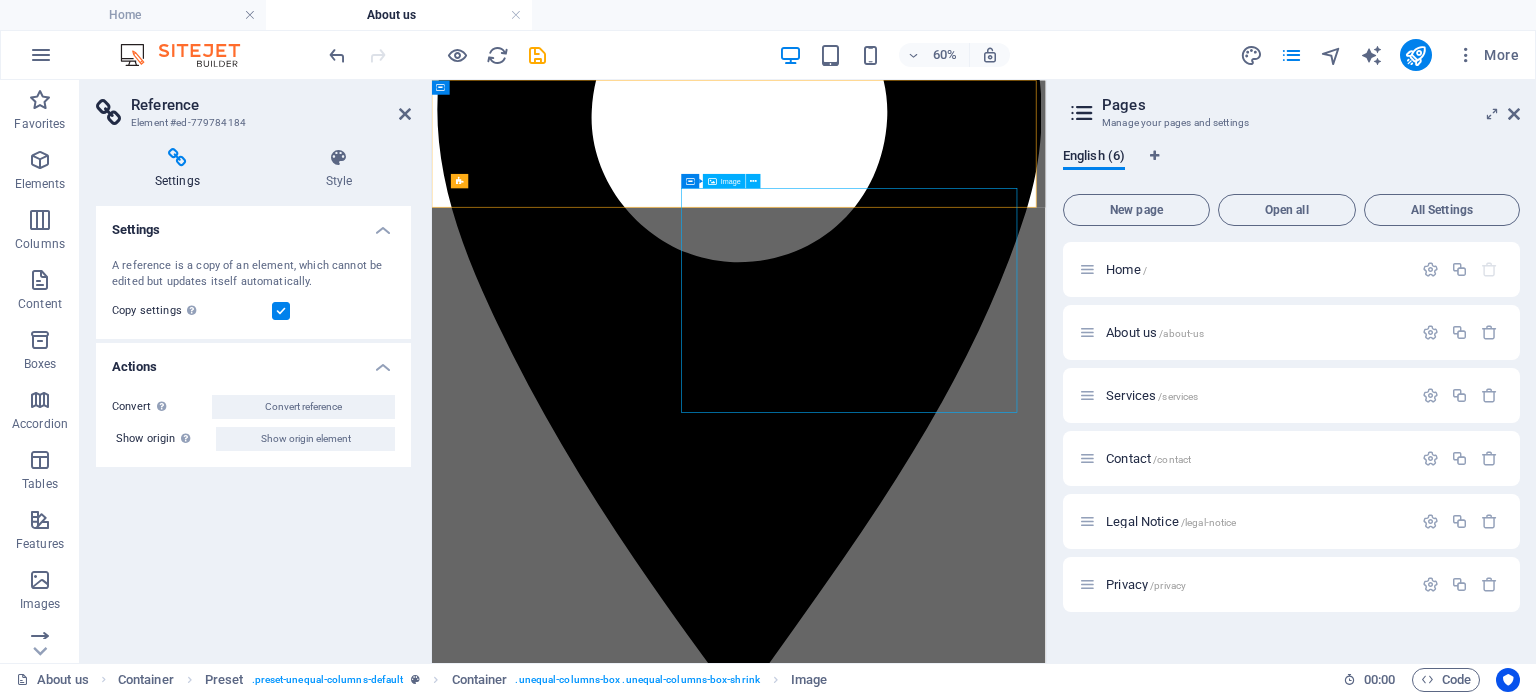click at bounding box center (943, 4435) 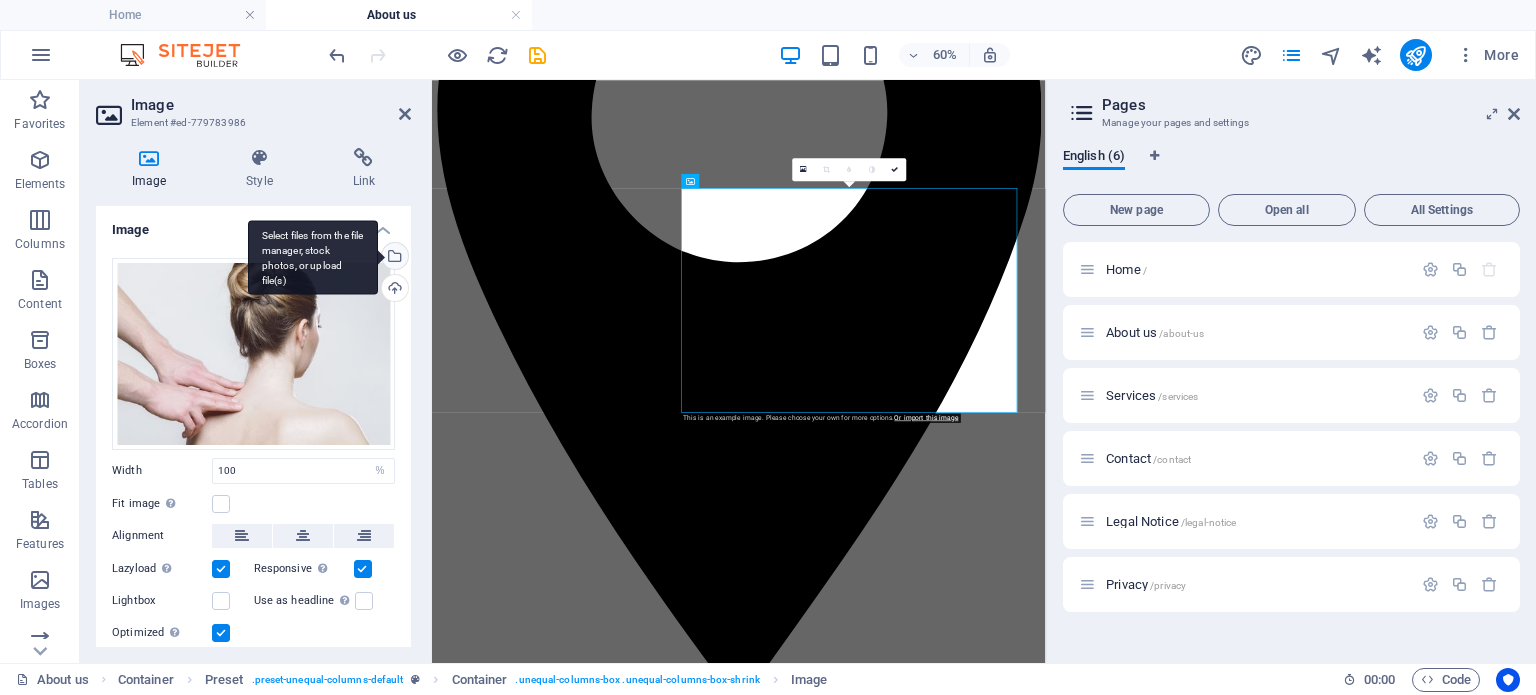 click on "Select files from the file manager, stock photos, or upload file(s)" at bounding box center [393, 258] 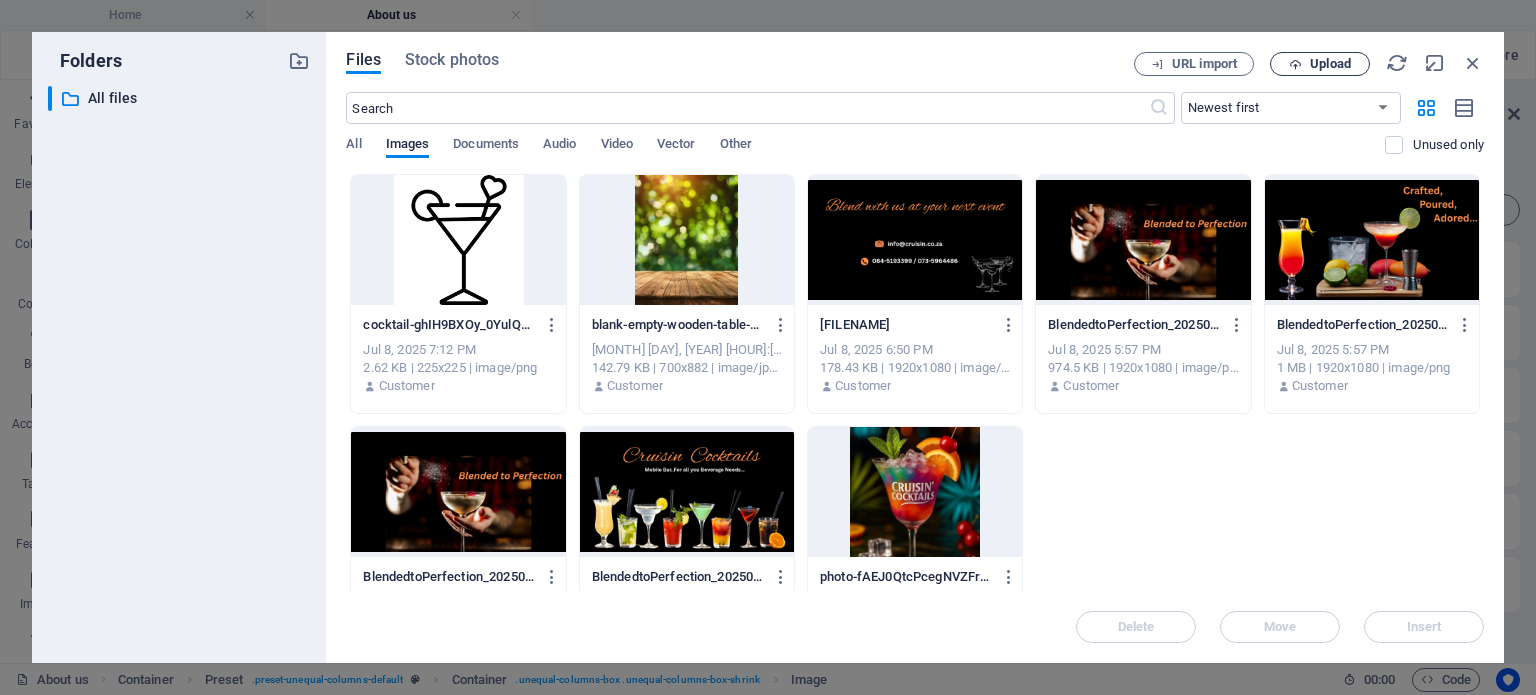 click on "Upload" at bounding box center [1330, 64] 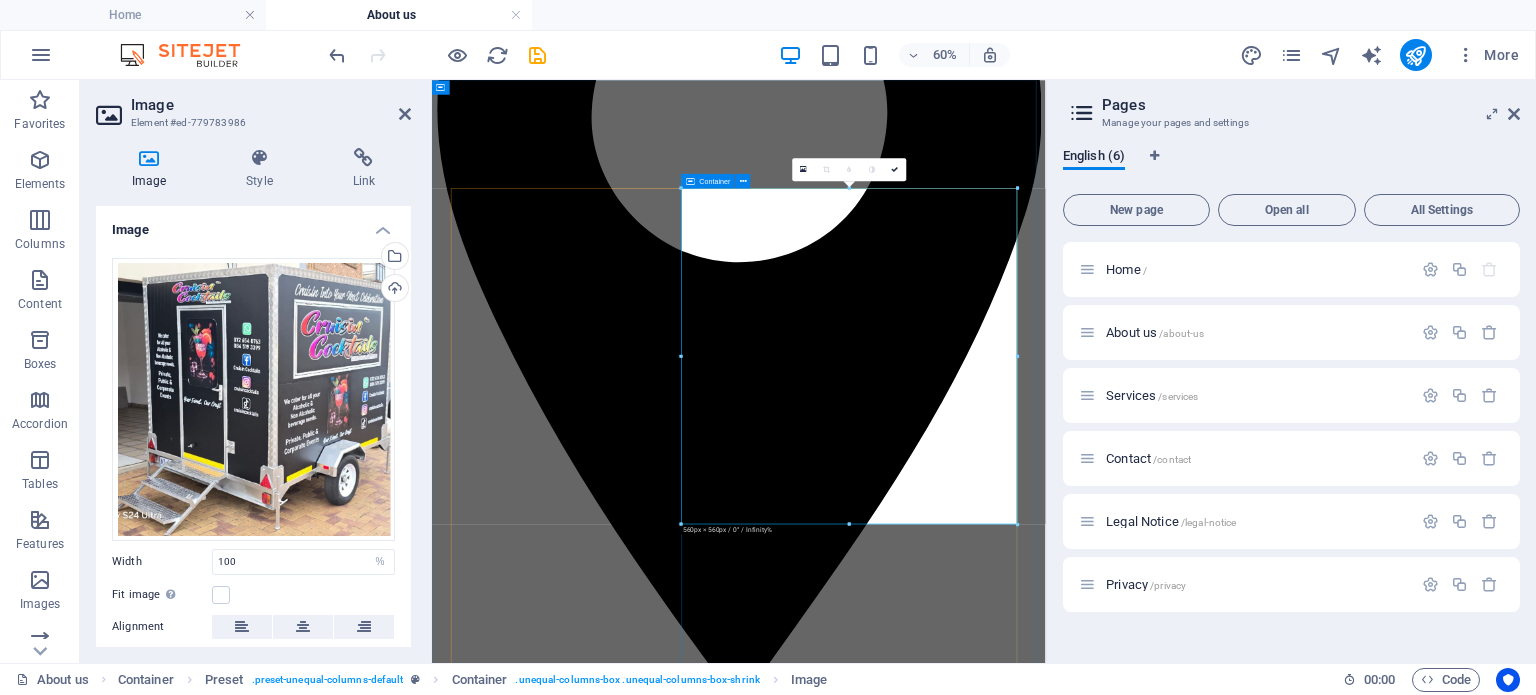 click at bounding box center [943, 4602] 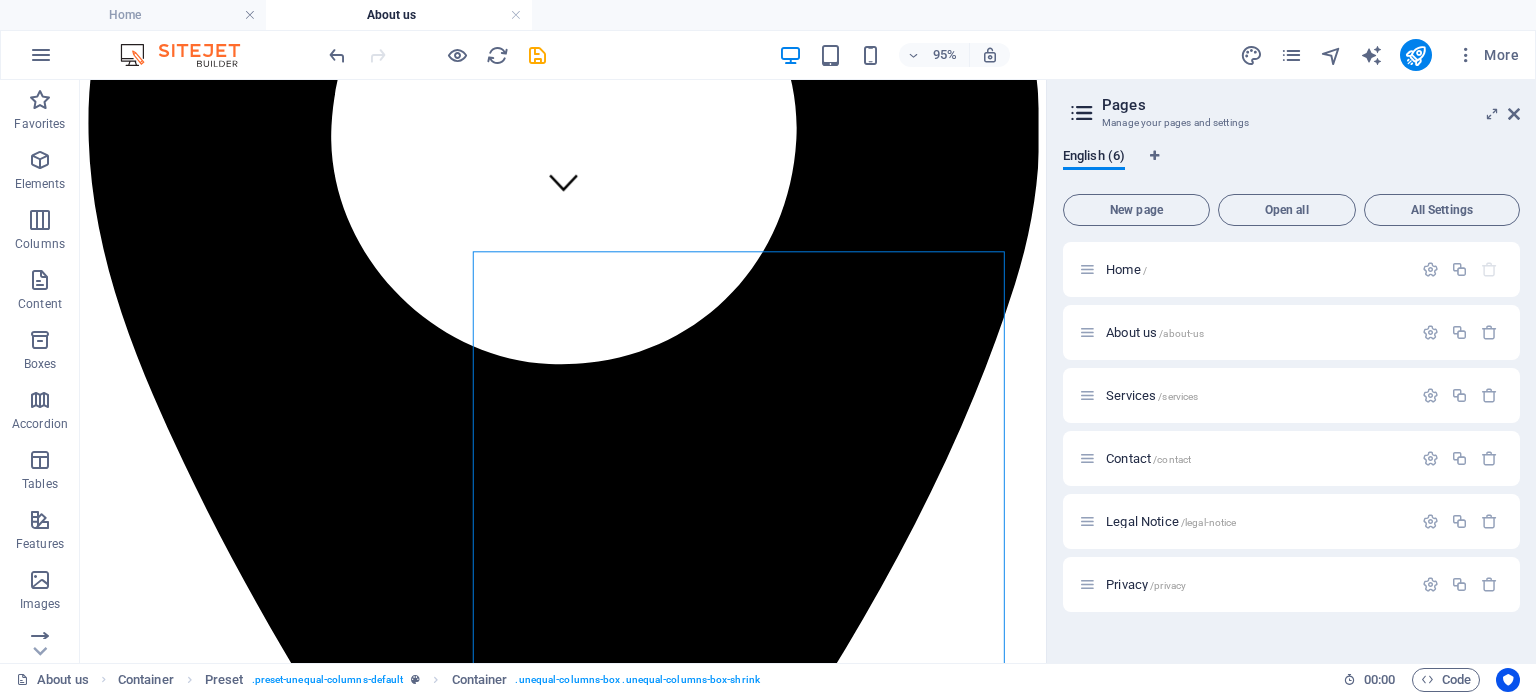 click on "95% More" at bounding box center [926, 55] 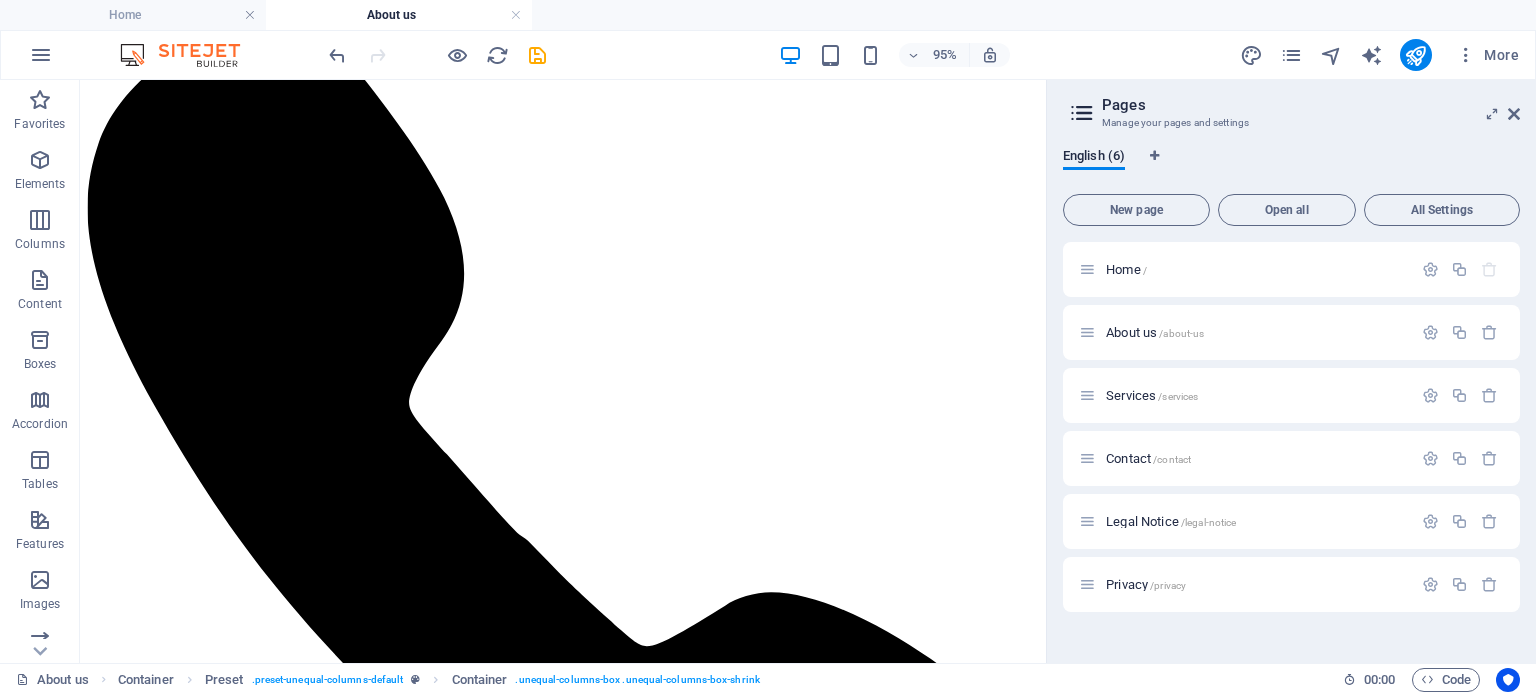 scroll, scrollTop: 1731, scrollLeft: 0, axis: vertical 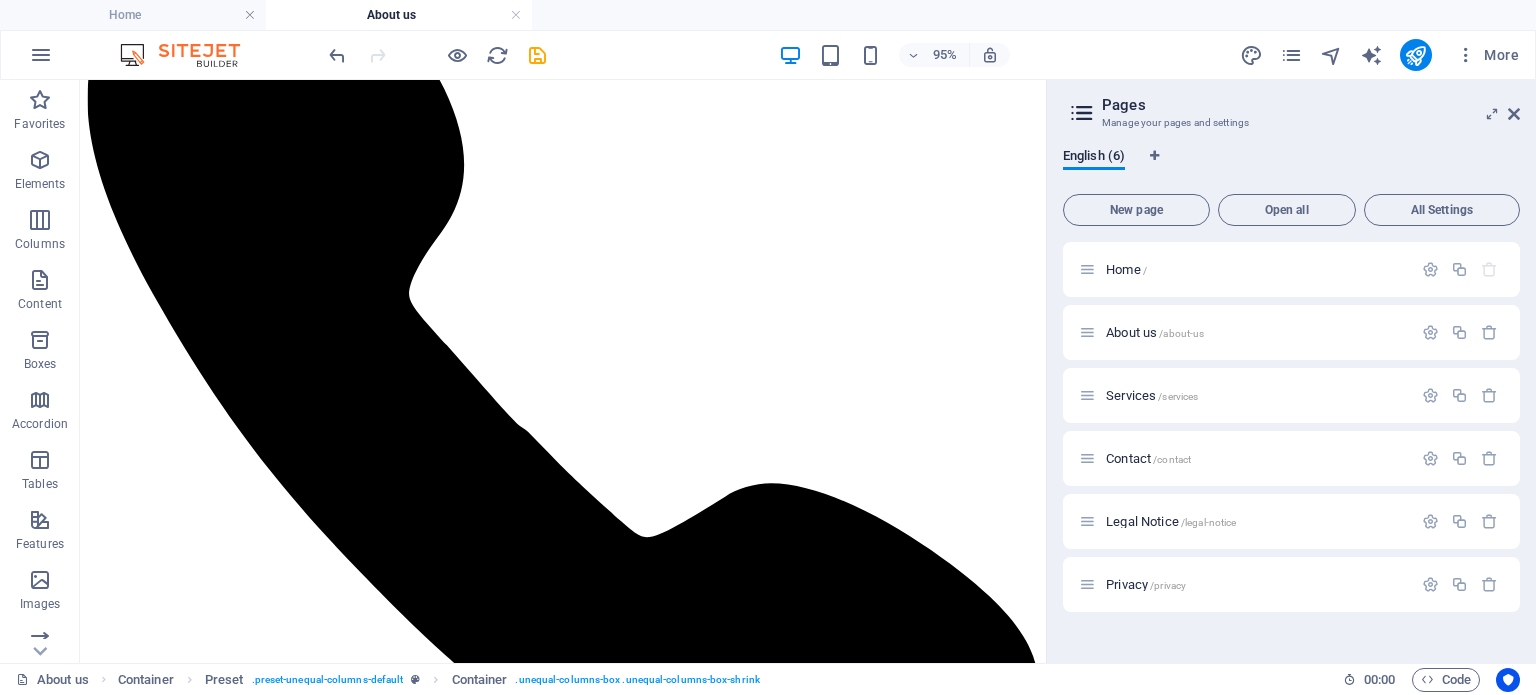 drag, startPoint x: 1086, startPoint y: 175, endPoint x: 1125, endPoint y: 384, distance: 212.60762 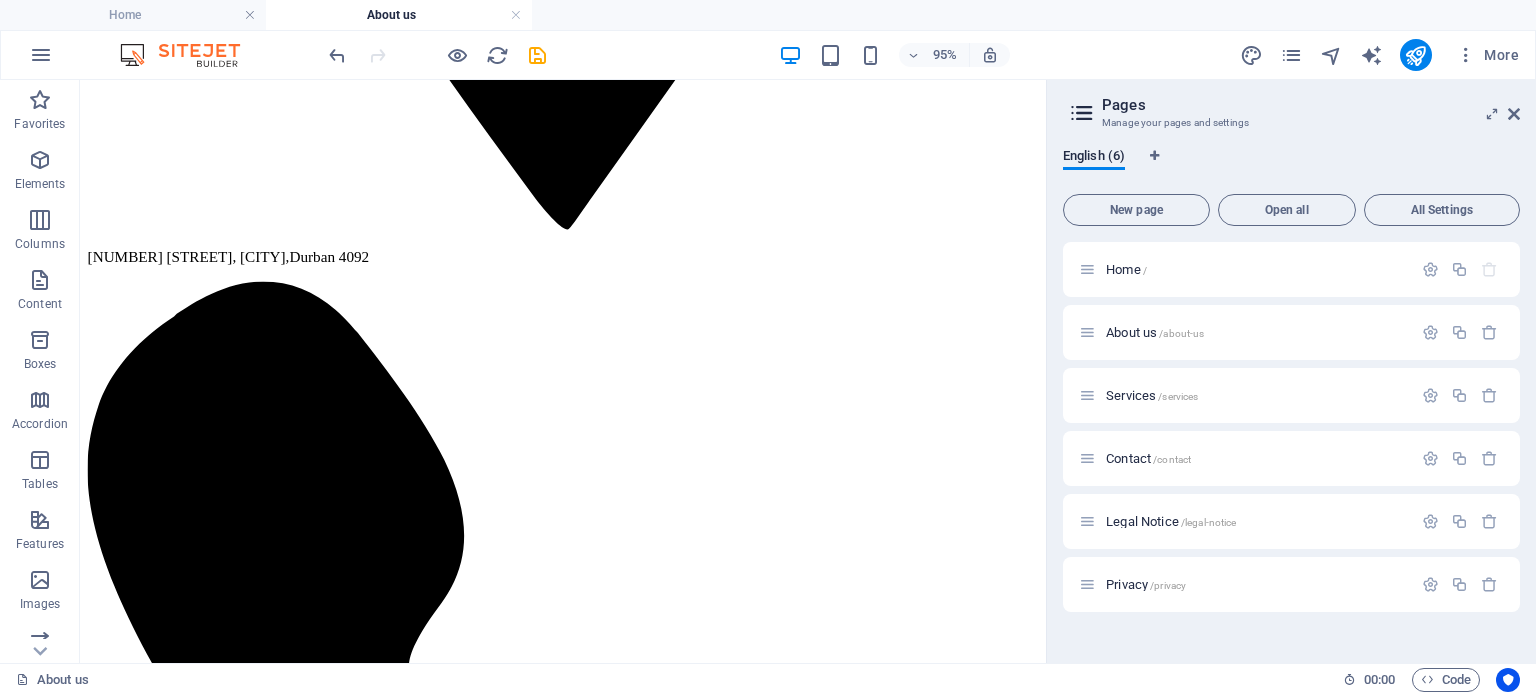 scroll, scrollTop: 1332, scrollLeft: 0, axis: vertical 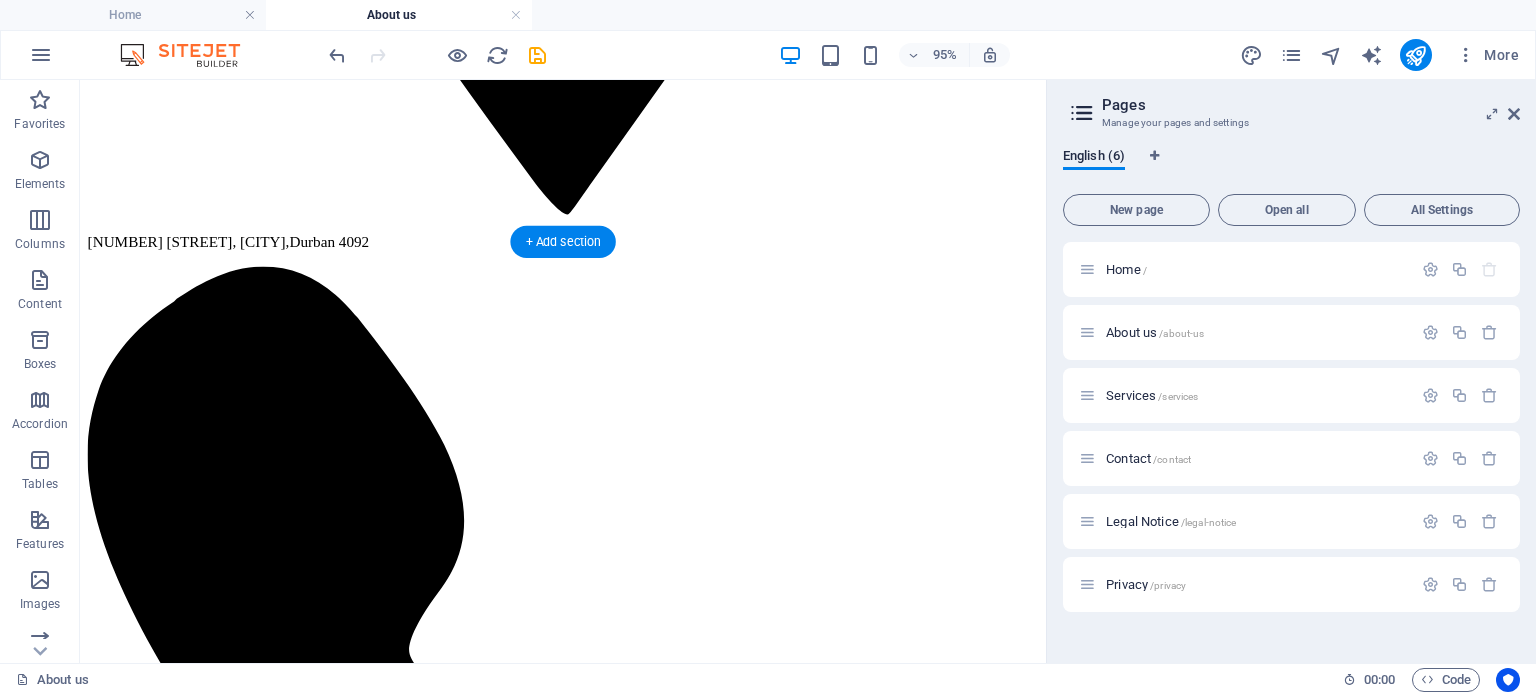 click at bounding box center [588, 4199] 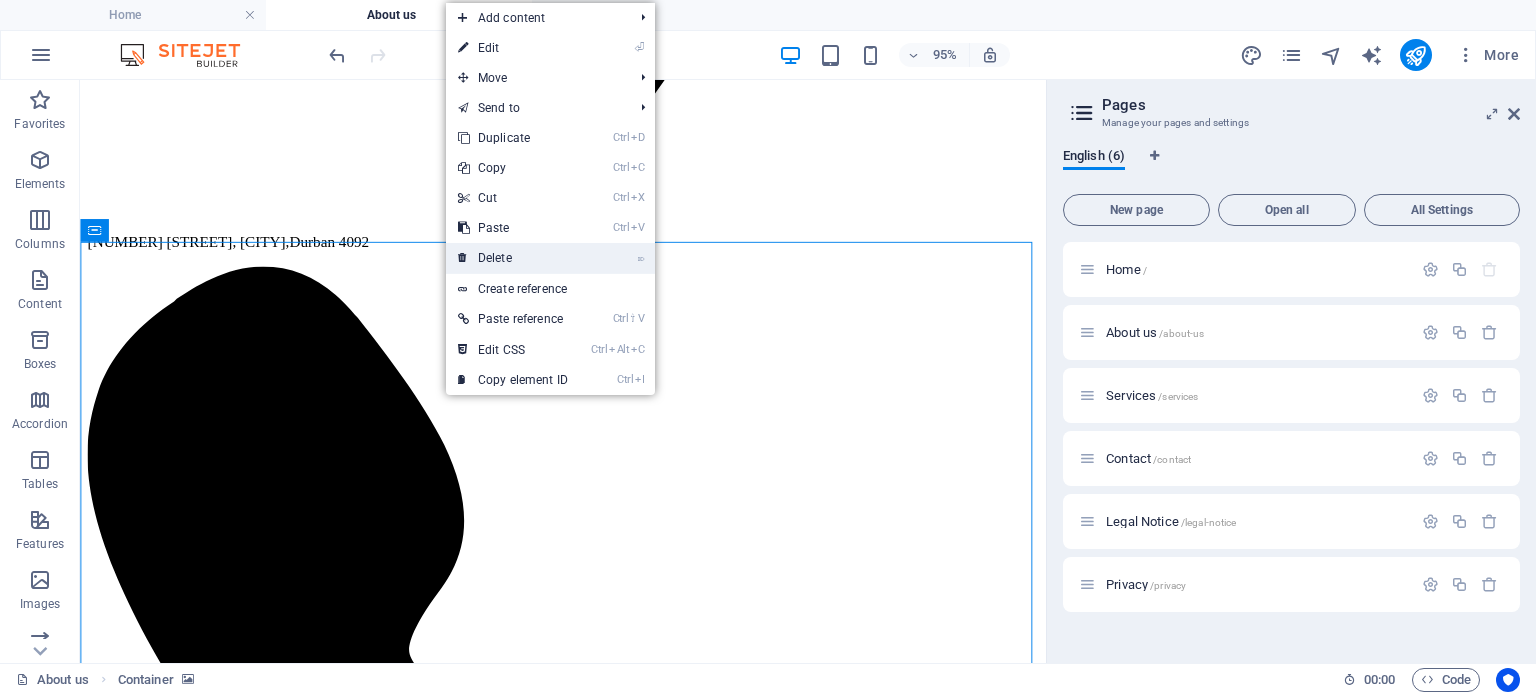 click on "⌦  Delete" at bounding box center [513, 258] 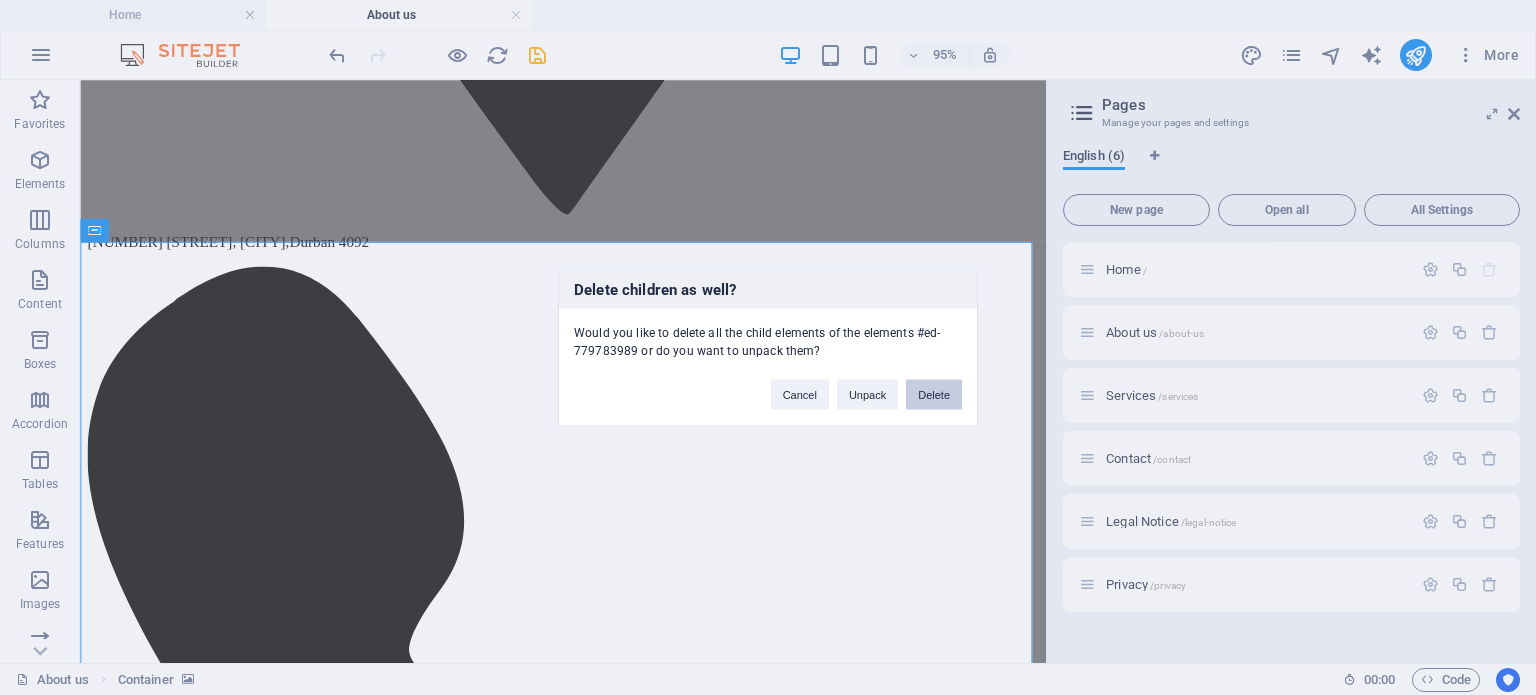 click on "Delete" at bounding box center (934, 394) 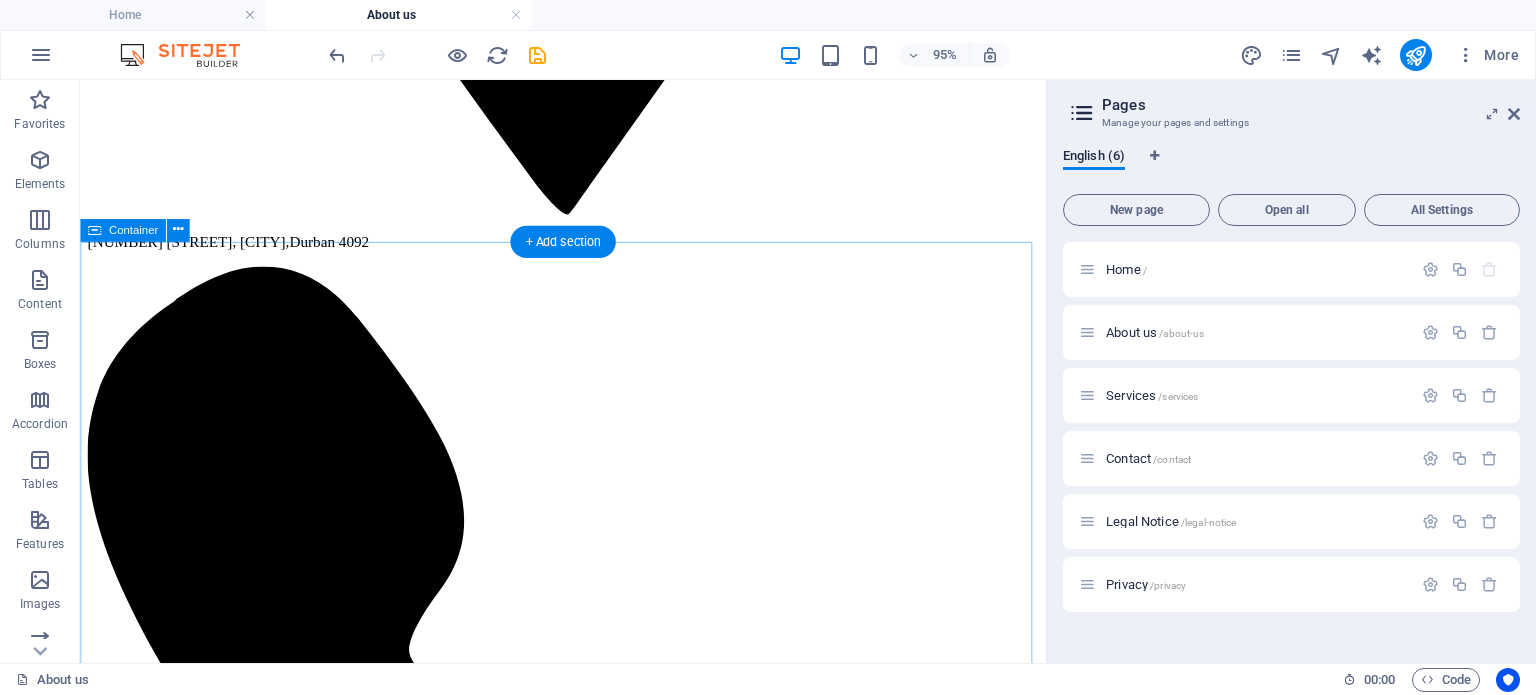 click on "Our History 01. January 2017 Lorem Ipsum is simply dummy text of the printing and typesetting industry. Lorem Ipsum has been the industry's standard dummy text ever since the 1500s, when an unknown printer took a galley of type and scrambled it to make a type specimen book. It has survived not only five centuries 01. January 2017 Lorem Ipsum is simply dummy text of the printing and typesetting industry. Lorem Ipsum has been the industry's standard dummy text ever since the 1500s, when an unknown printer took a galley of type and scrambled it to make a type specimen book. It has survived not only five centuries 01. January 2017 Lorem Ipsum is simply dummy text of the printing and typesetting industry. Lorem Ipsum has been the industry's standard dummy text ever since the 1500s, when an unknown printer took a galley of type and scrambled it to make a type specimen book. It has survived not only five centuries 01. January 2017 01. January 2017 01. January 2017" at bounding box center [588, 4512] 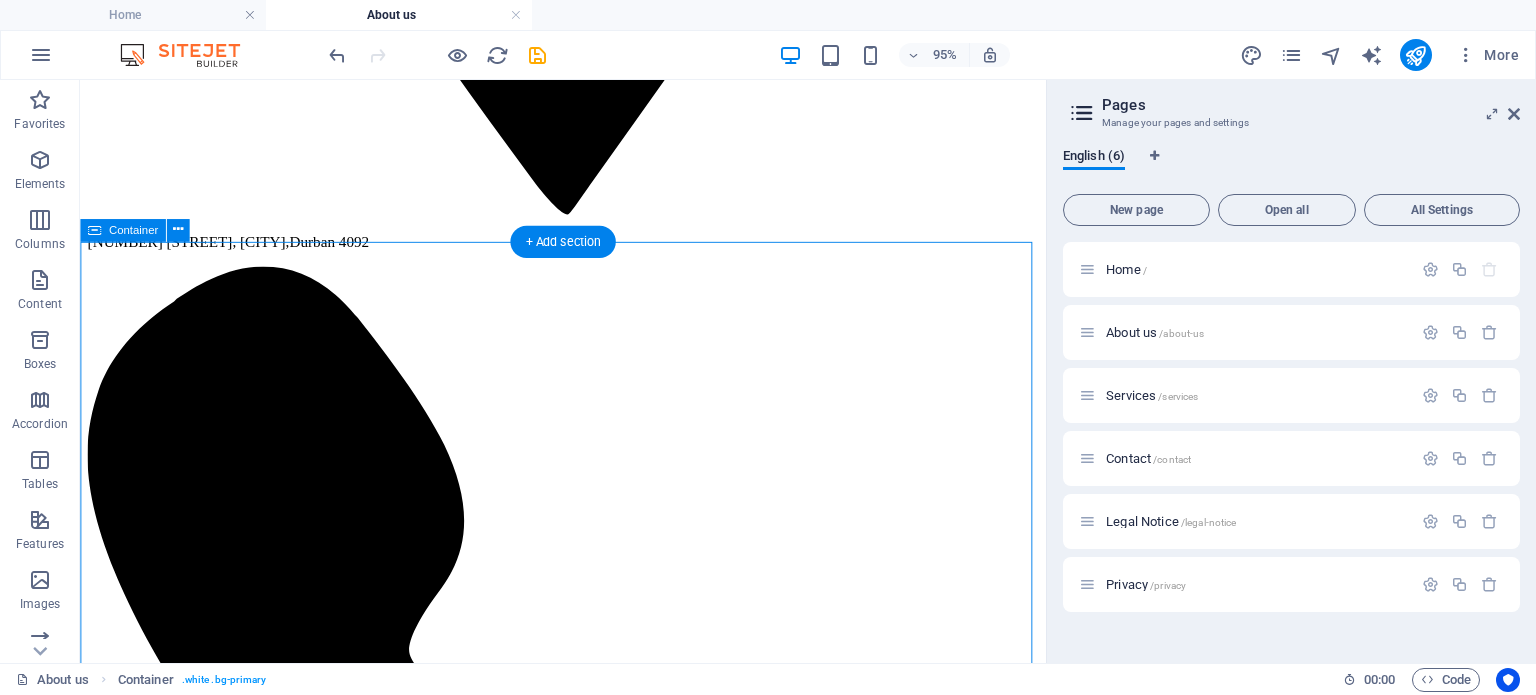 click on "Our History 01. January 2017 Lorem Ipsum is simply dummy text of the printing and typesetting industry. Lorem Ipsum has been the industry's standard dummy text ever since the 1500s, when an unknown printer took a galley of type and scrambled it to make a type specimen book. It has survived not only five centuries 01. January 2017 Lorem Ipsum is simply dummy text of the printing and typesetting industry. Lorem Ipsum has been the industry's standard dummy text ever since the 1500s, when an unknown printer took a galley of type and scrambled it to make a type specimen book. It has survived not only five centuries 01. January 2017 Lorem Ipsum is simply dummy text of the printing and typesetting industry. Lorem Ipsum has been the industry's standard dummy text ever since the 1500s, when an unknown printer took a galley of type and scrambled it to make a type specimen book. It has survived not only five centuries 01. January 2017 01. January 2017 01. January 2017" at bounding box center (588, 4512) 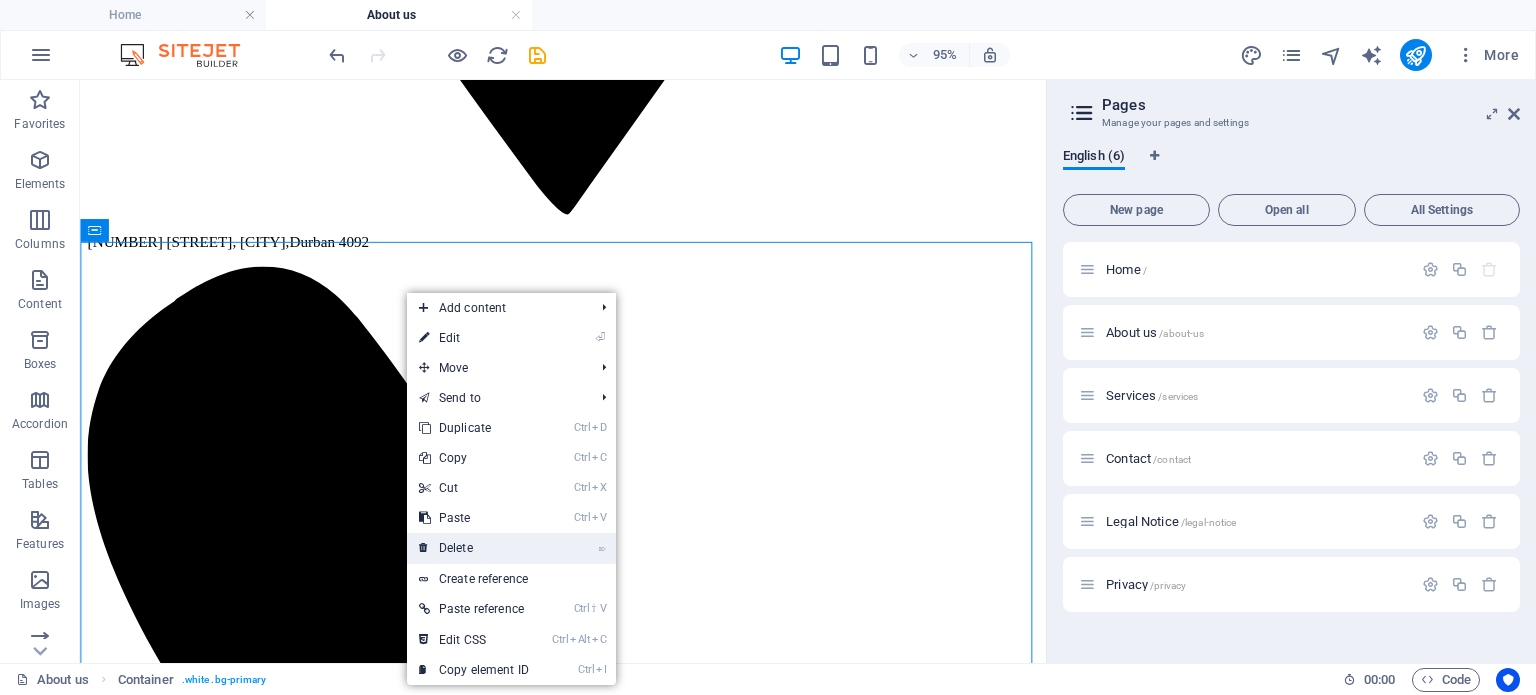 click on "⌦  Delete" at bounding box center [474, 548] 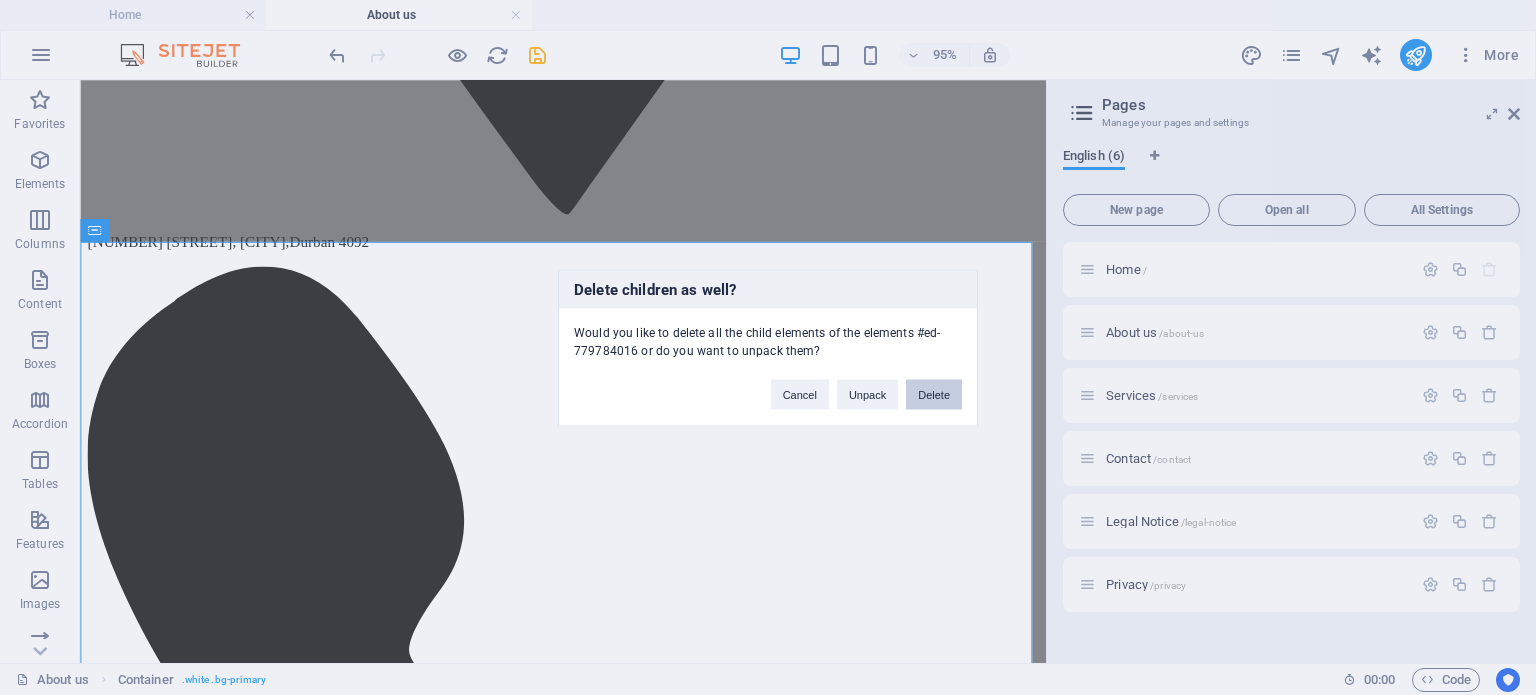 click on "Delete" at bounding box center (934, 394) 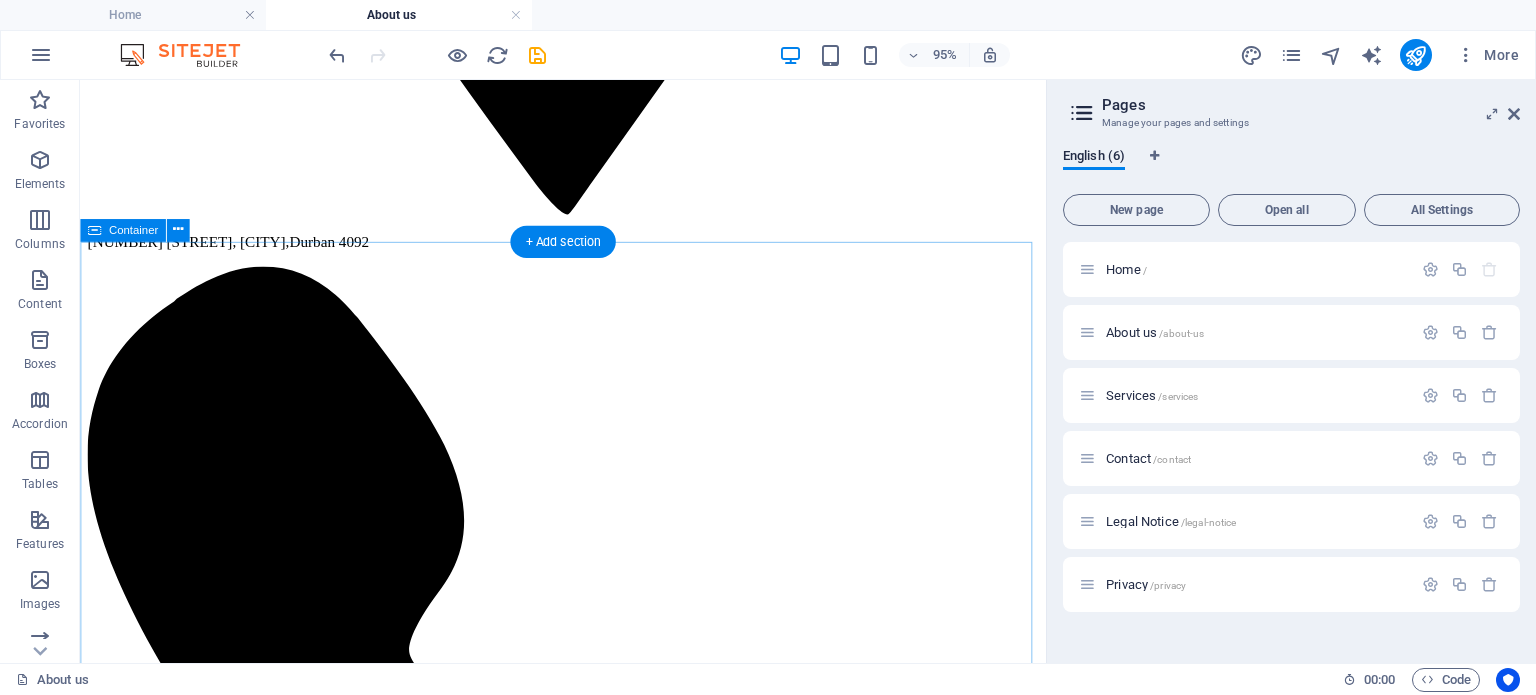 click on "Our Specialists John Doe Chief Physioterapist Lorem ipsum dolor sit amet, consectetur adipisicing elit. Veritatis, dolorem! Laura Foe Orthopedic Specialist Lorem ipsum dolor sit amet, consectetur adipisicing elit. Veritatis, dolorem! Mike Xoe Massage Therapist Lorem ipsum dolor sit amet, consectetur adipisicing elit. Veritatis, dolorem!" at bounding box center [588, 5983] 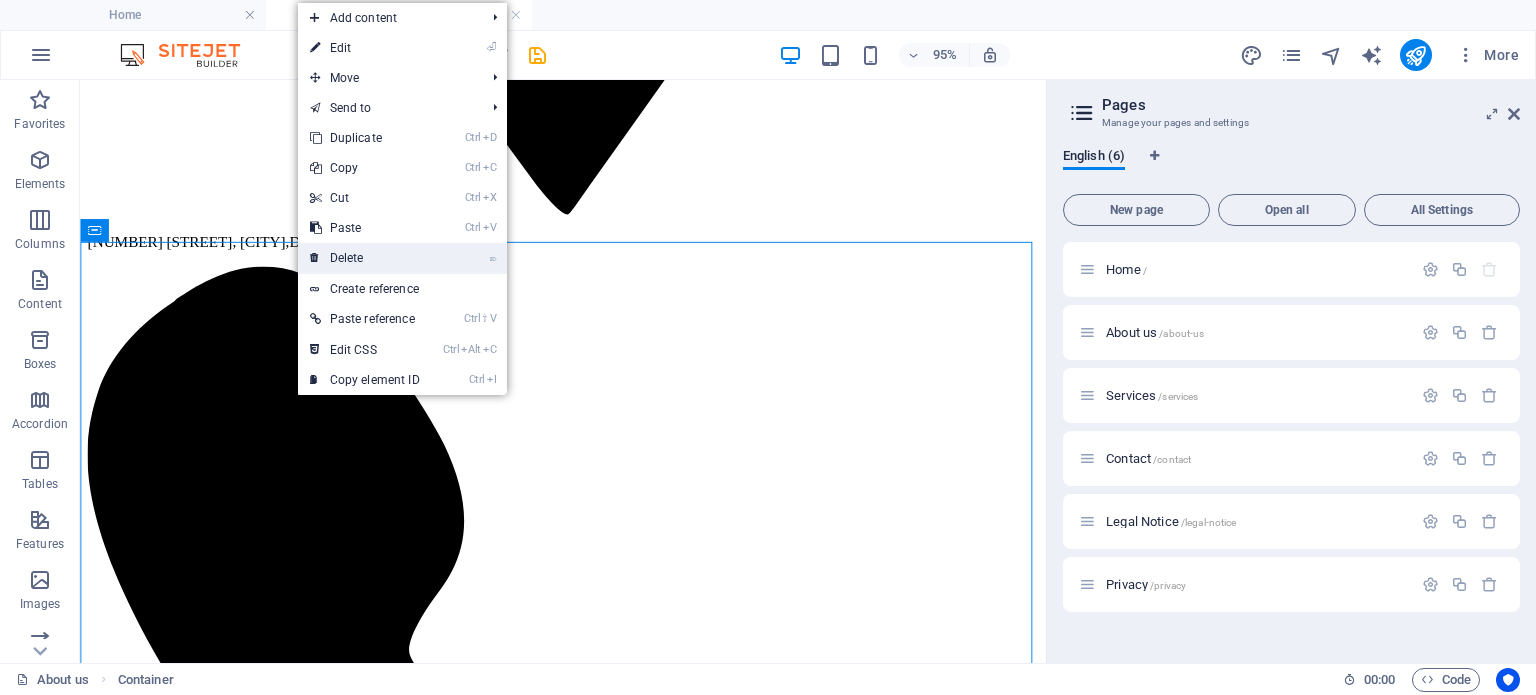 click on "⌦  Delete" at bounding box center [365, 258] 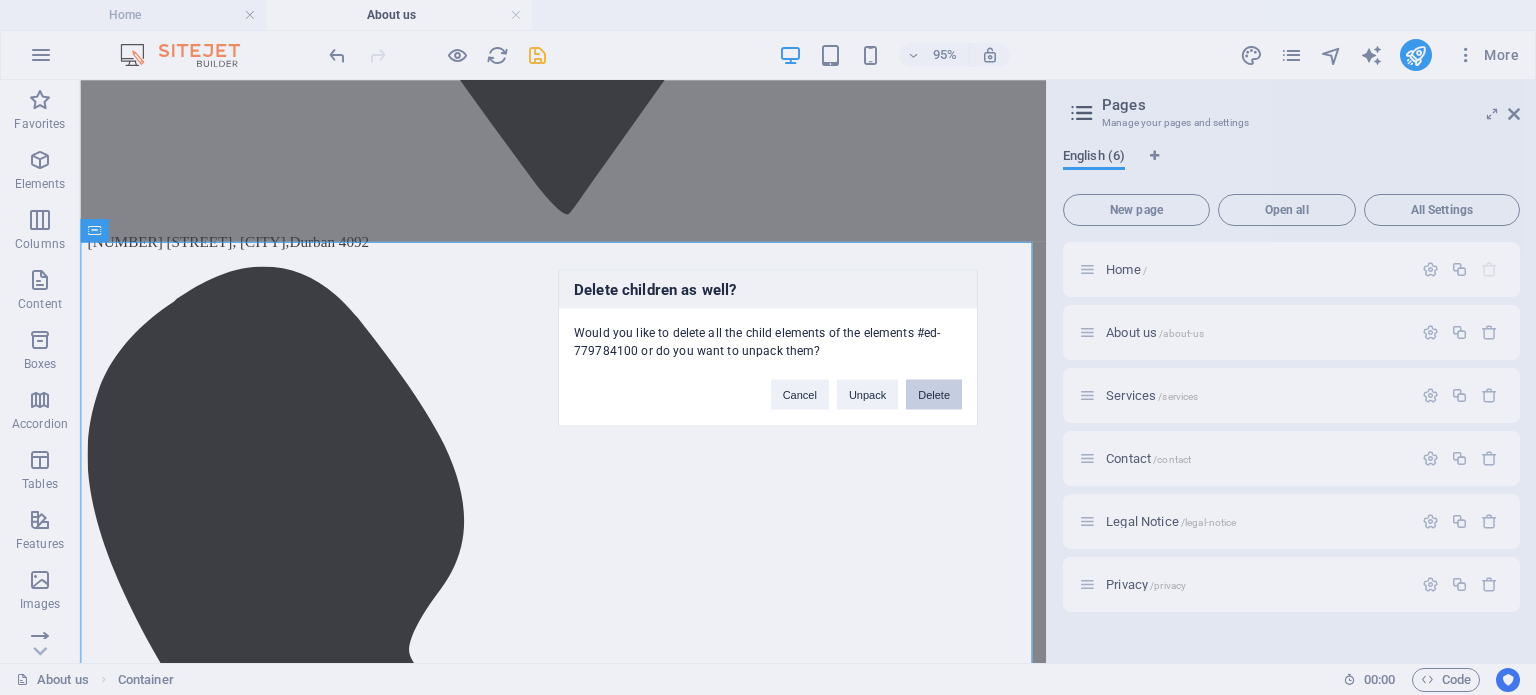 click on "Delete" at bounding box center (934, 394) 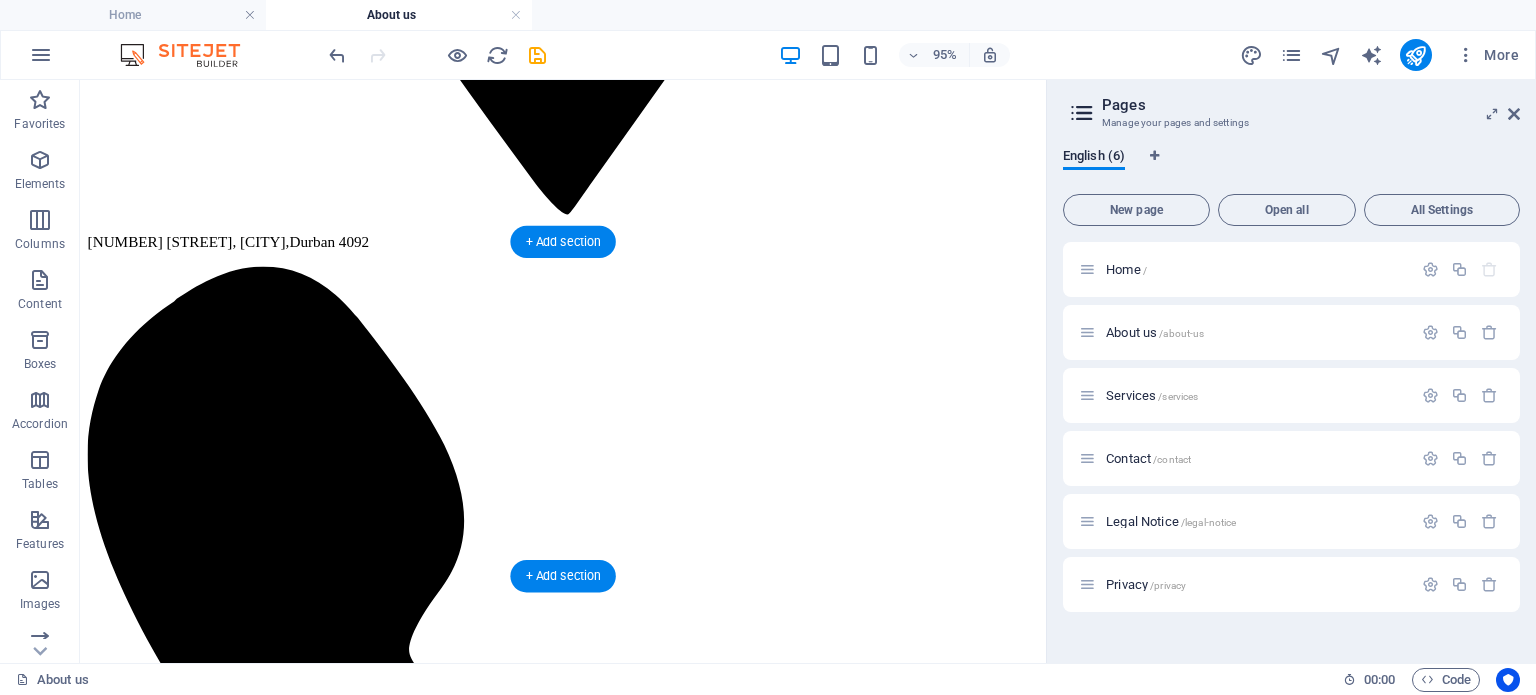 click at bounding box center [588, 4199] 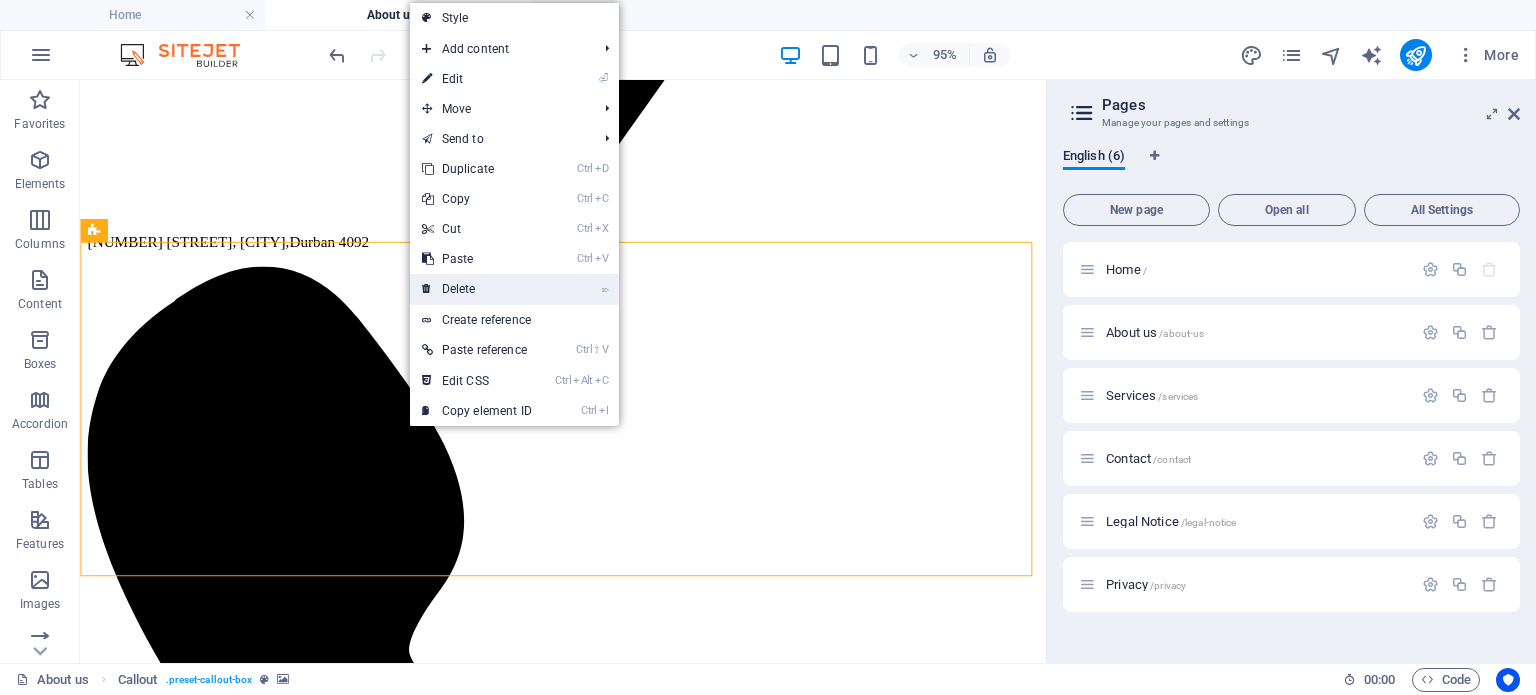 click on "⌦  Delete" at bounding box center (477, 289) 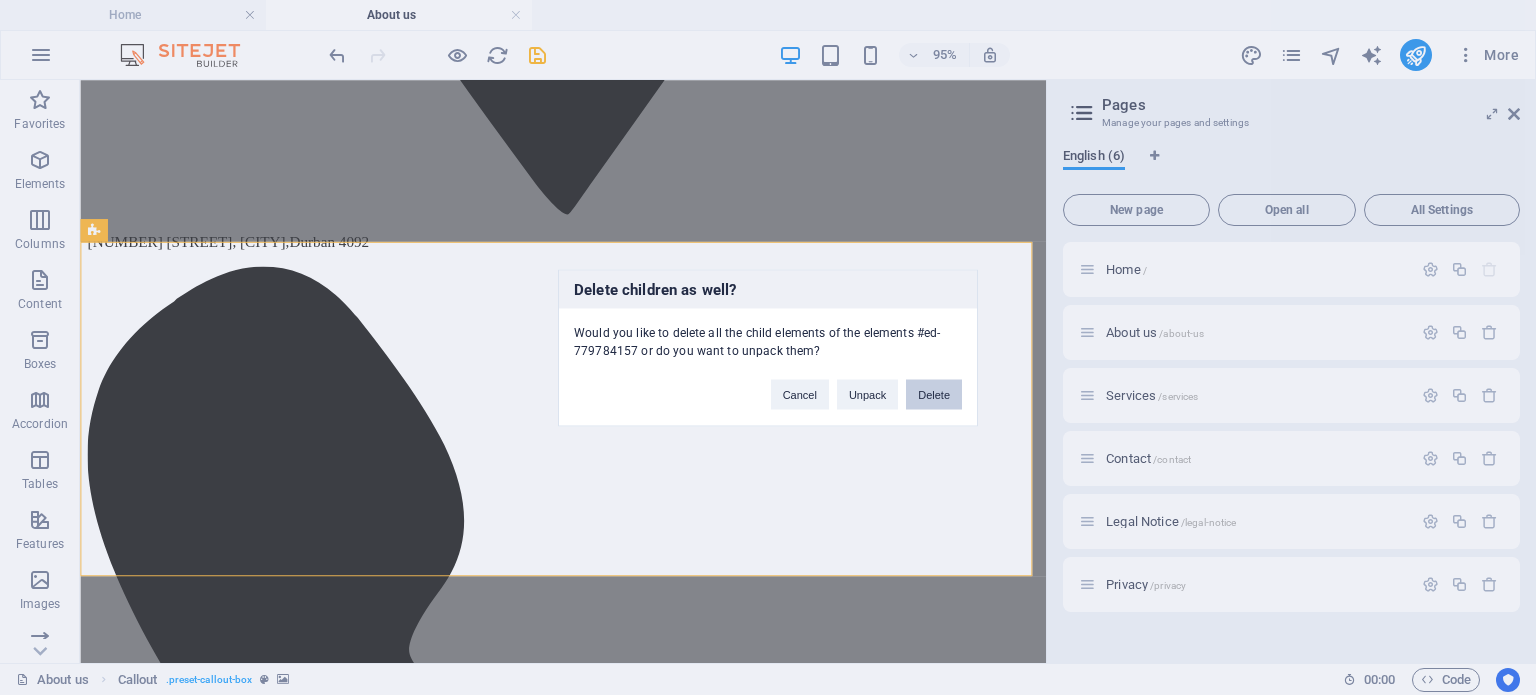 click on "Delete" at bounding box center (934, 394) 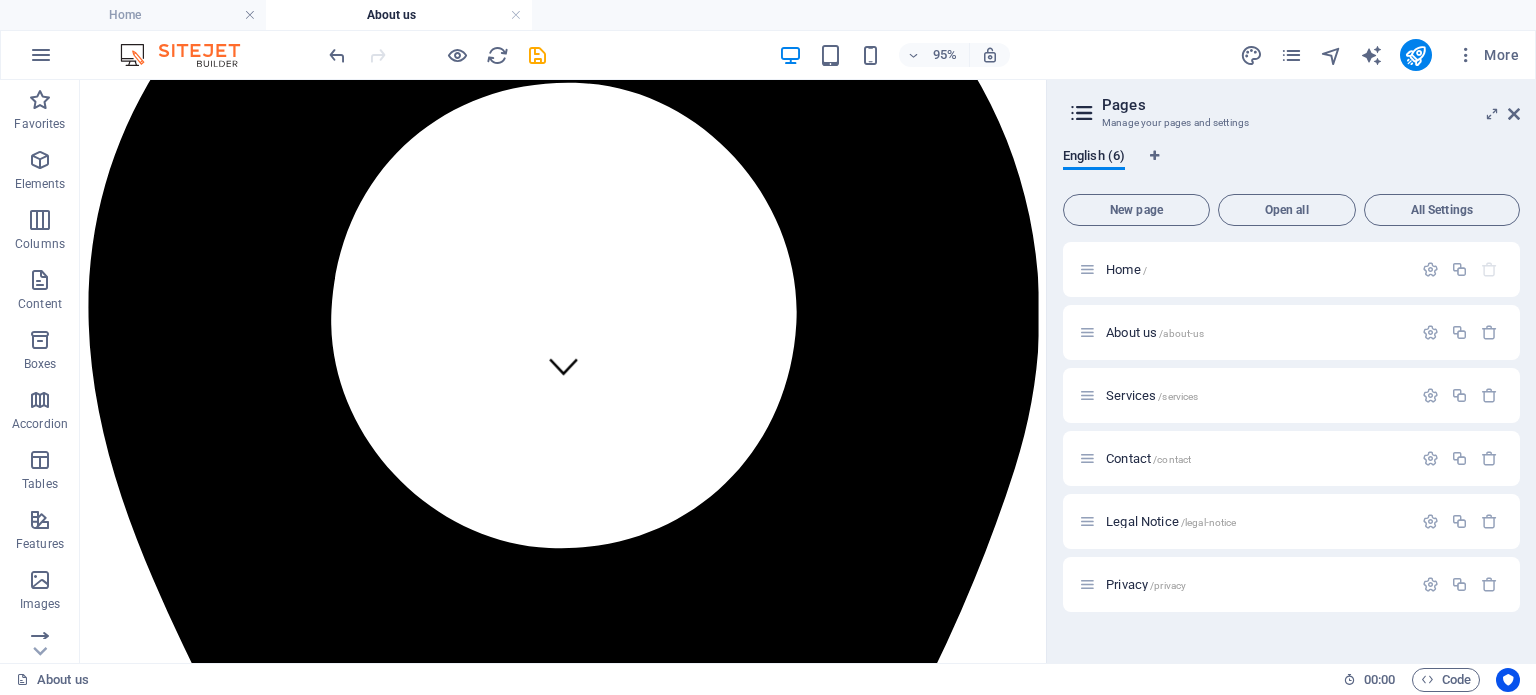 scroll, scrollTop: 317, scrollLeft: 0, axis: vertical 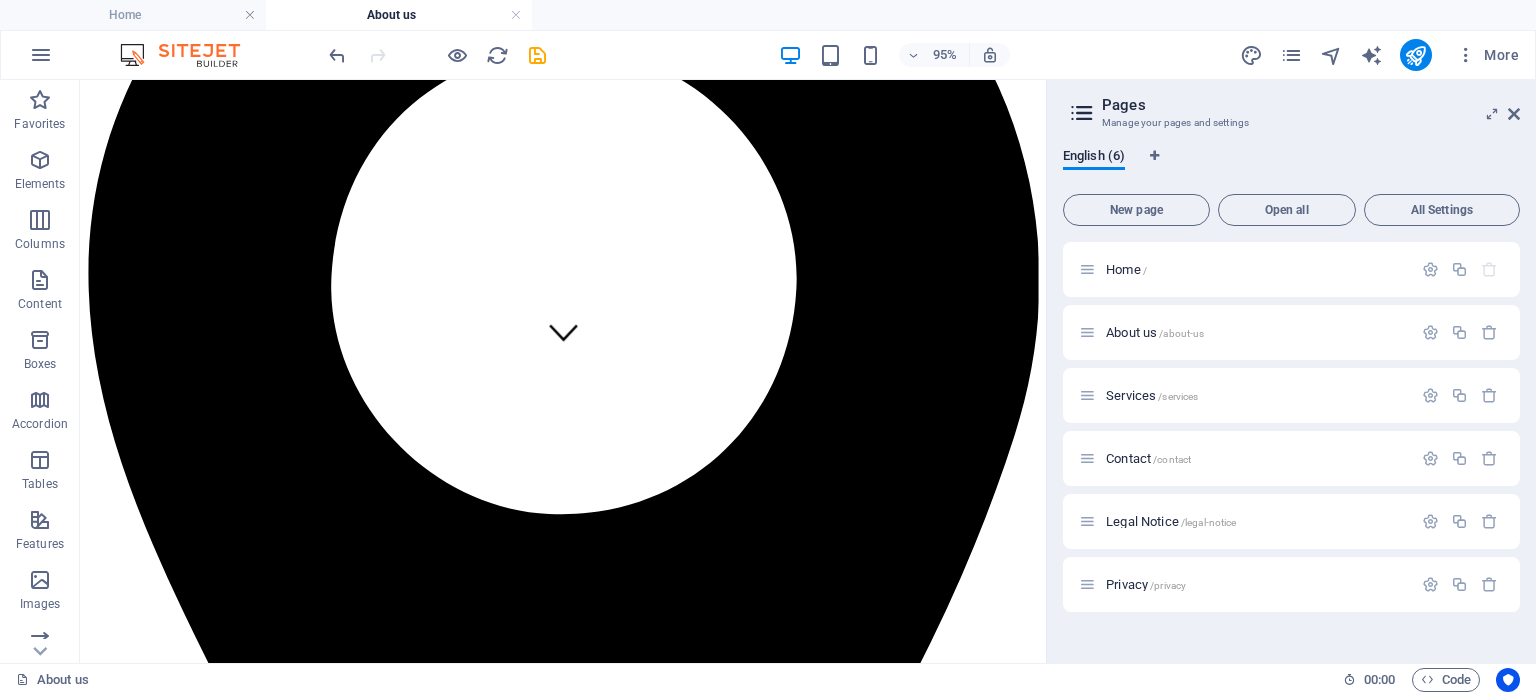 drag, startPoint x: 1089, startPoint y: 526, endPoint x: 1156, endPoint y: 314, distance: 222.33533 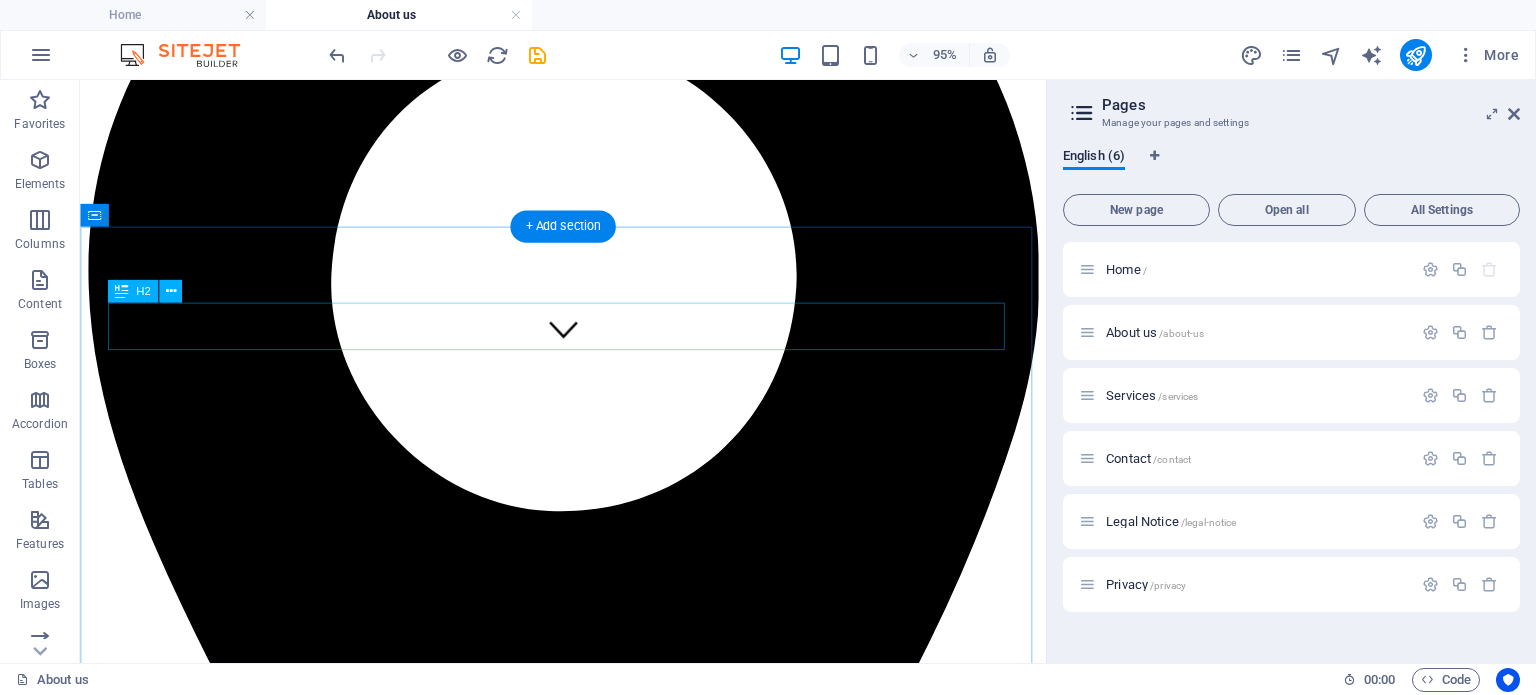click on "Physioterapy & more" at bounding box center (588, 3730) 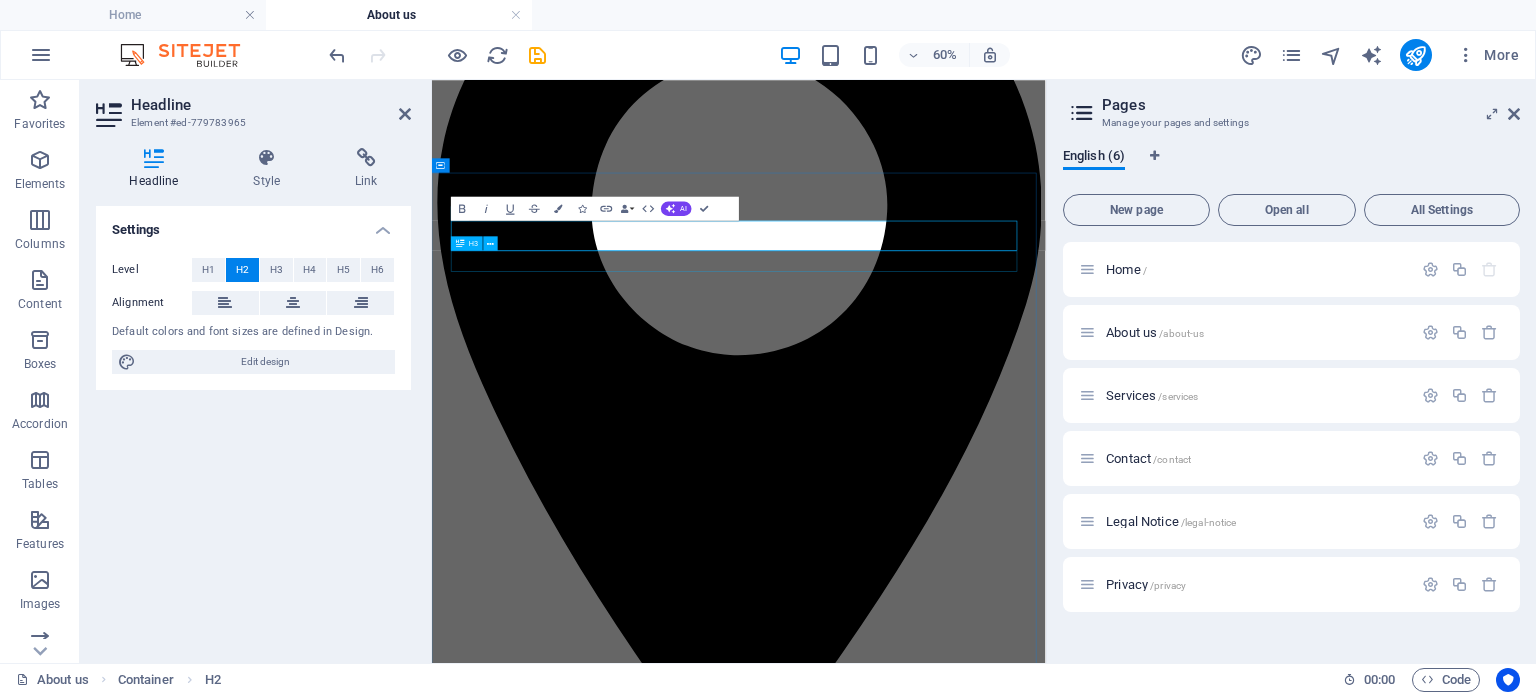 type 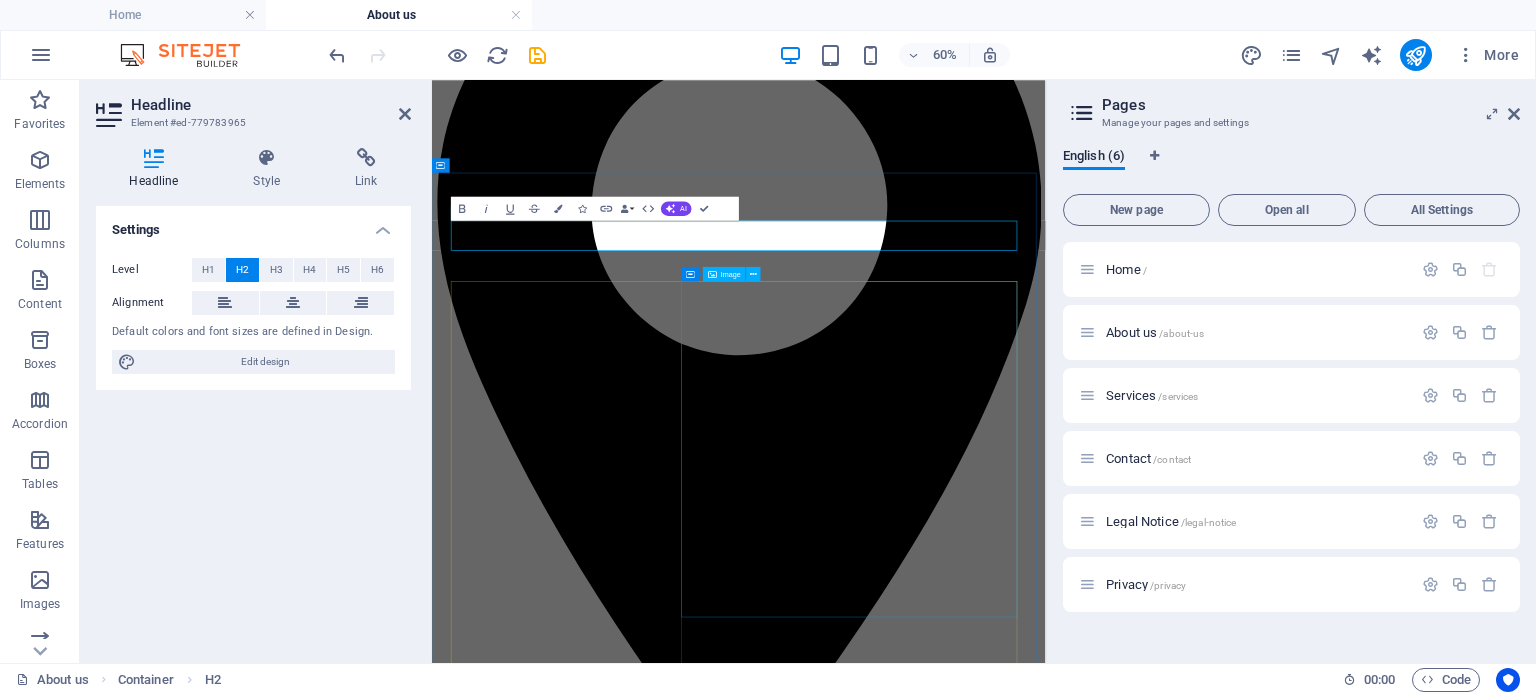 click at bounding box center (943, 4757) 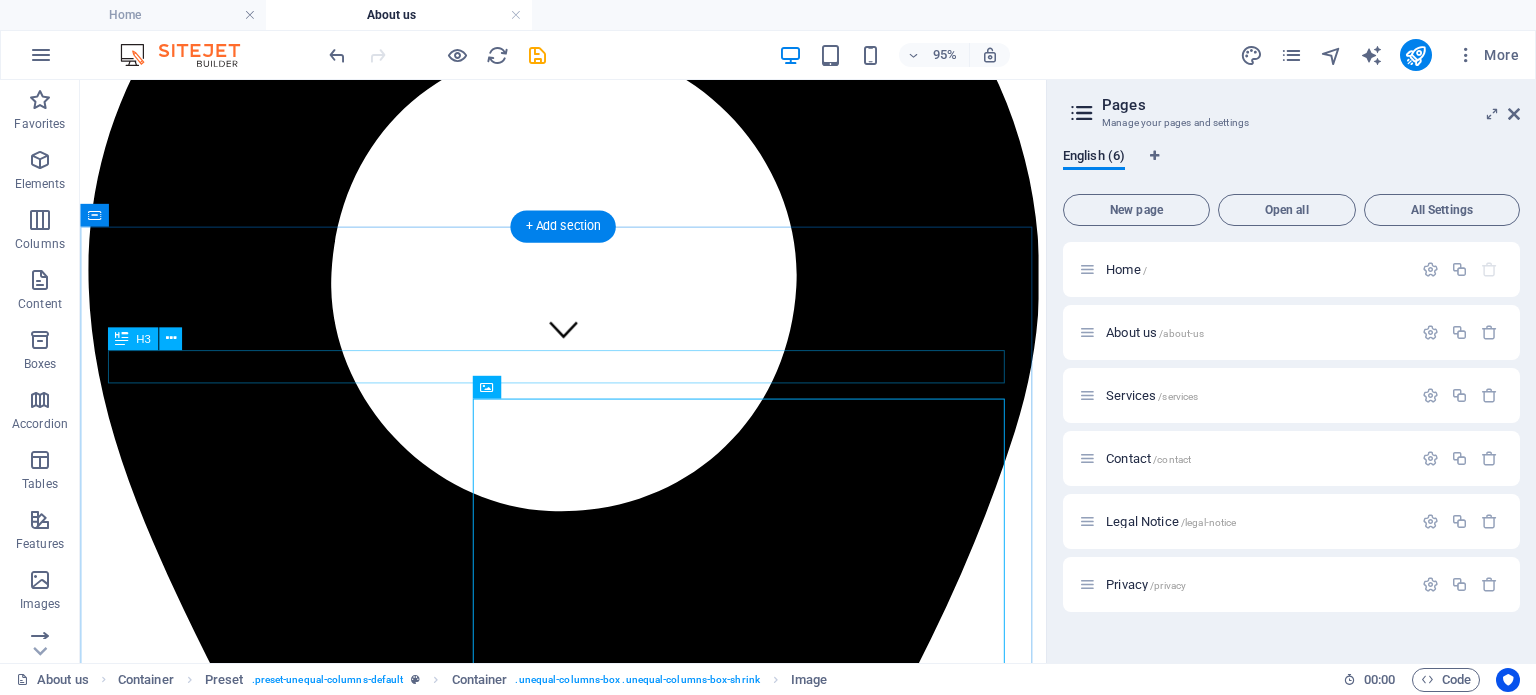 click on "Lorem consectetur adipisicing elit" at bounding box center [588, 3775] 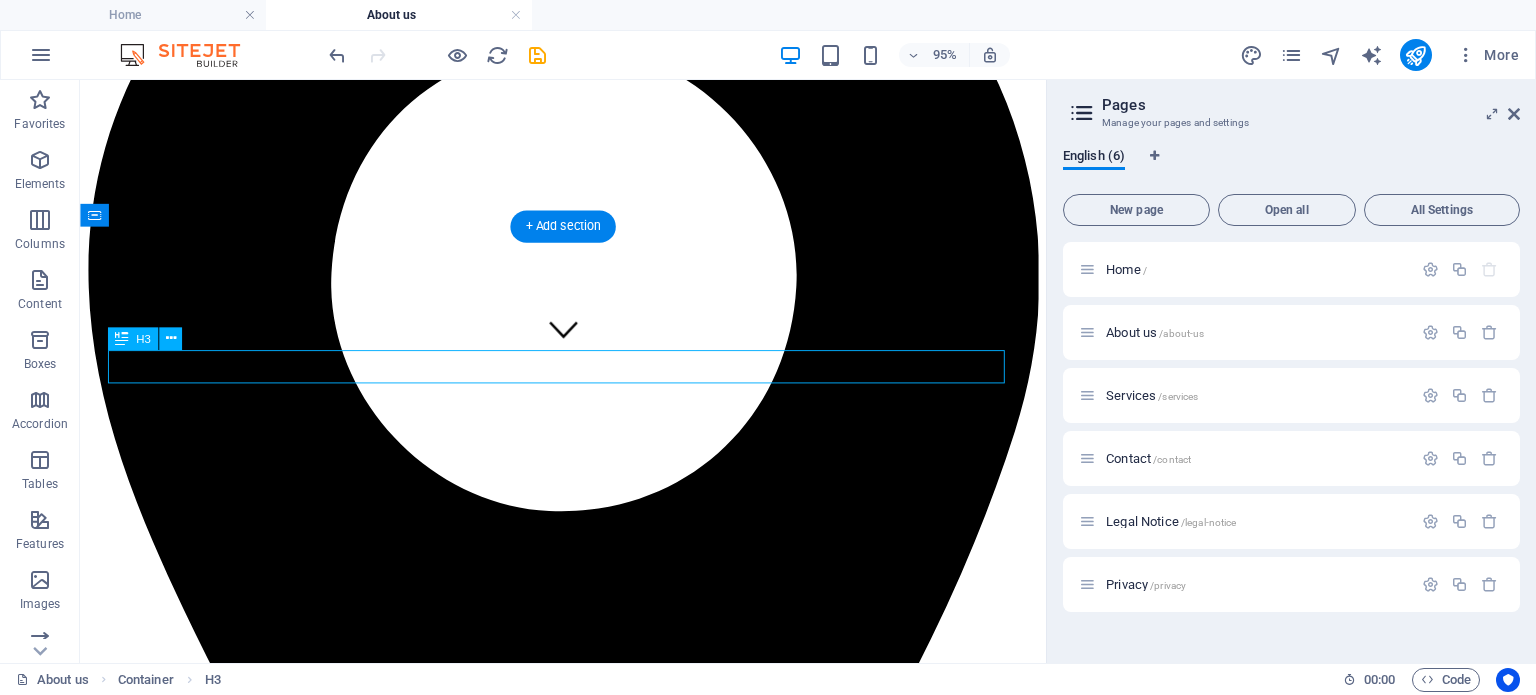 click on "Lorem consectetur adipisicing elit" at bounding box center (588, 3775) 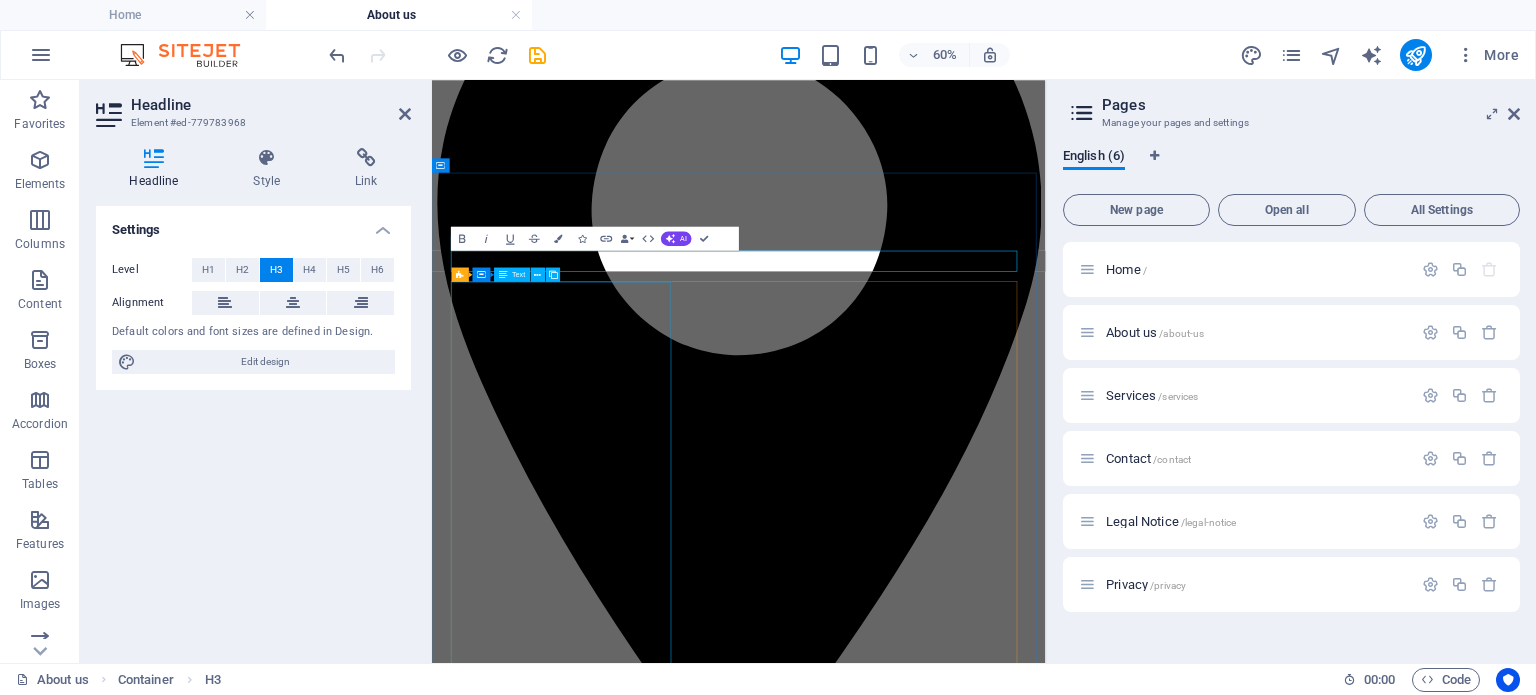 type 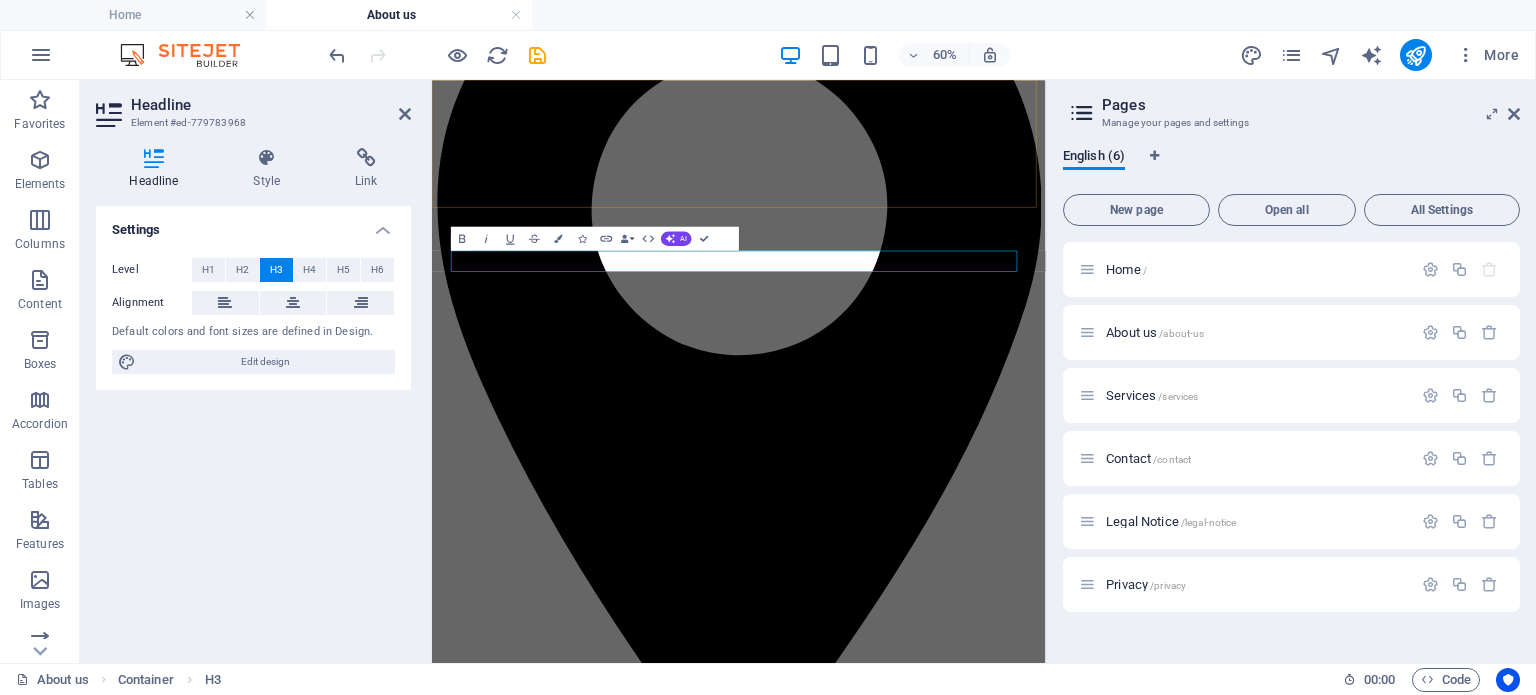 click on "Home About us Services Contact" at bounding box center (943, 3263) 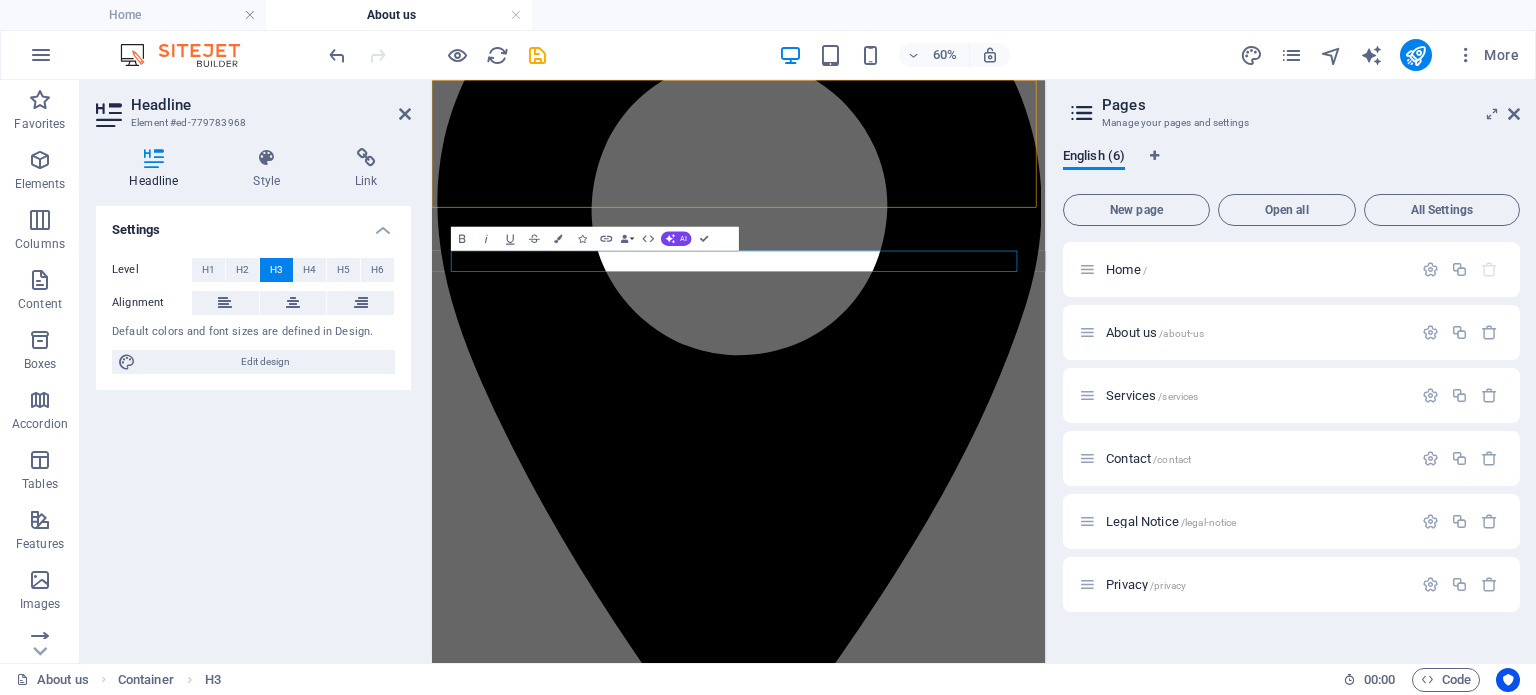 click on "Home About us Services Contact" at bounding box center [943, 3263] 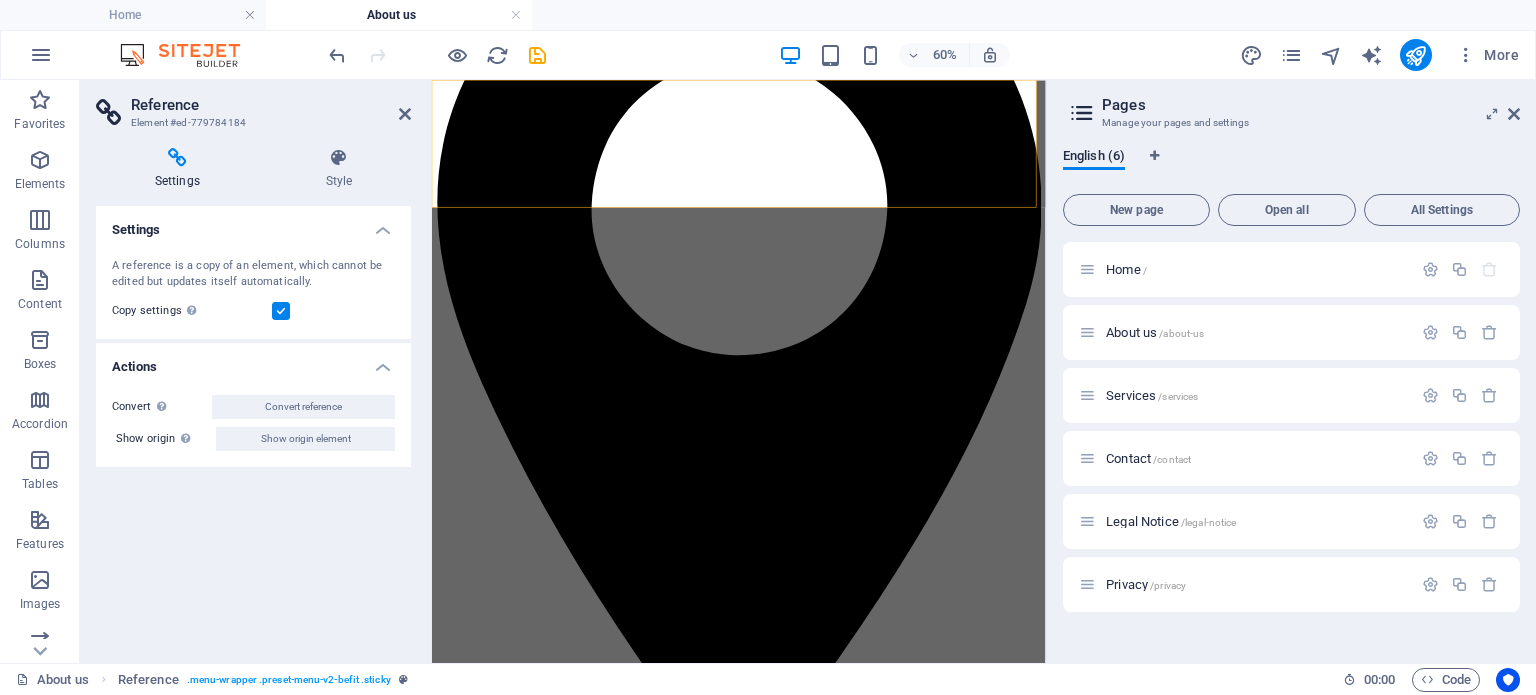 click on "Reference" at bounding box center (271, 105) 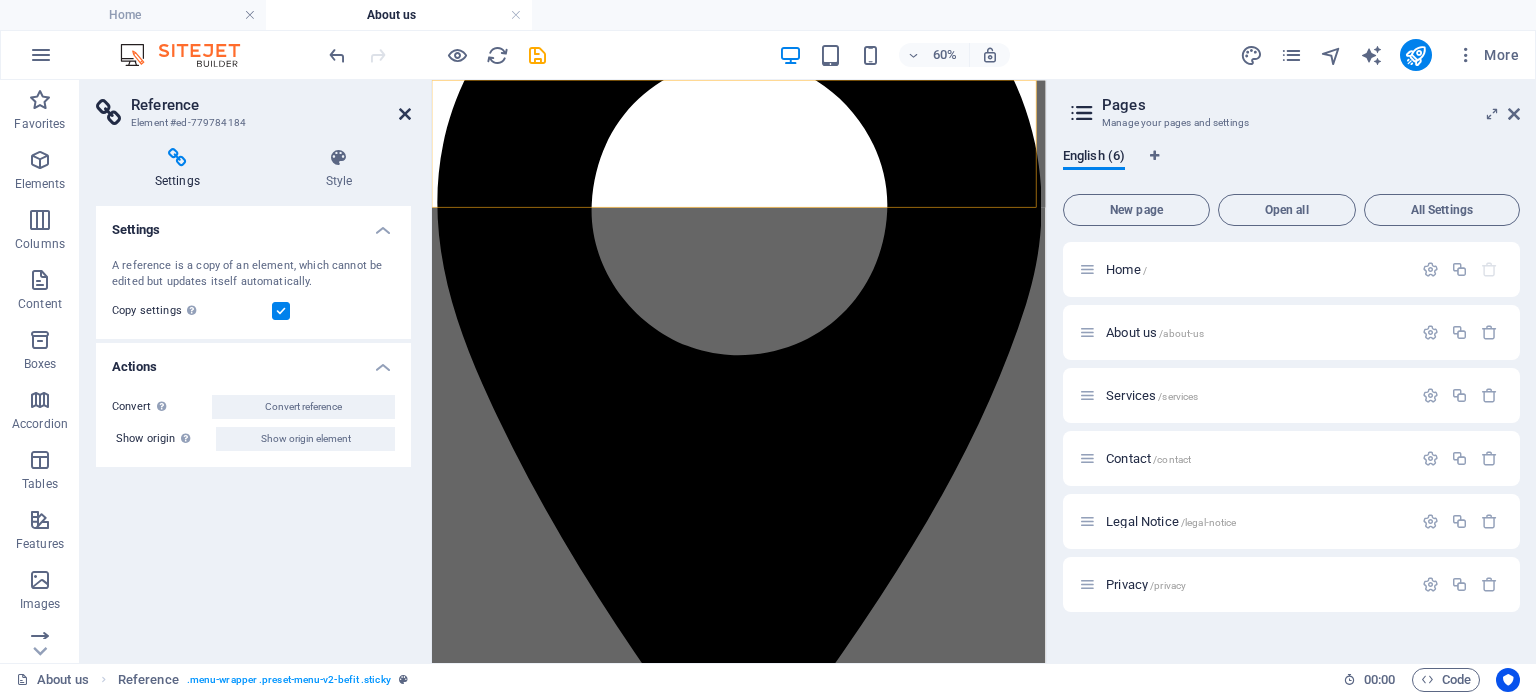 click at bounding box center (405, 114) 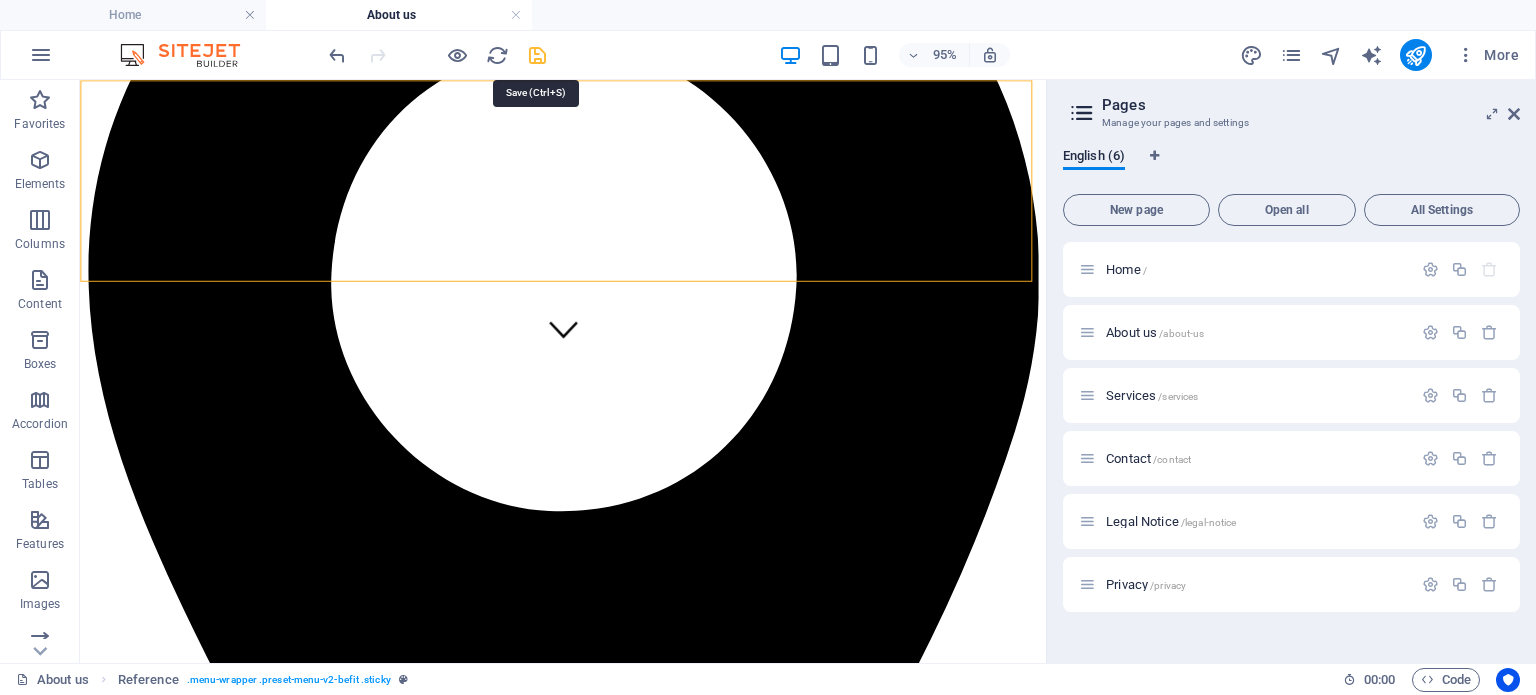 click at bounding box center [537, 55] 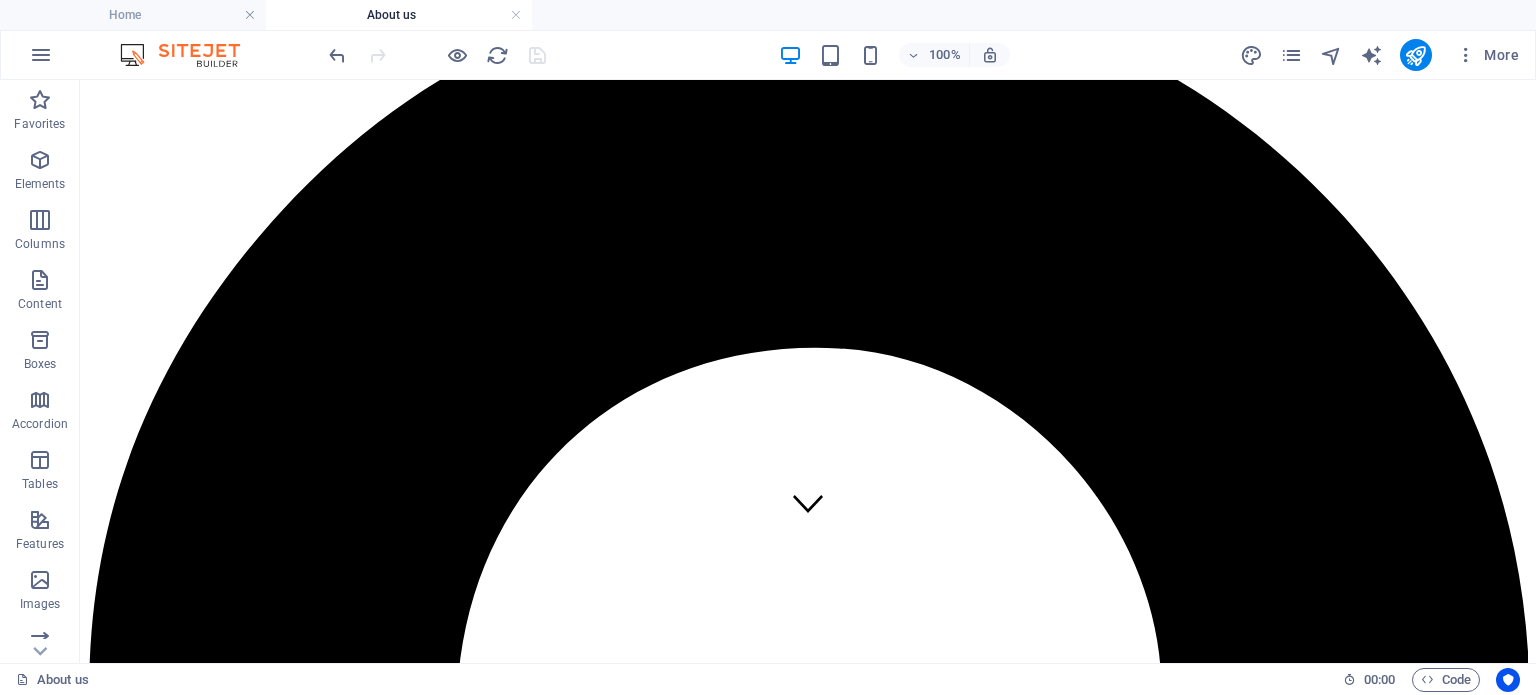 scroll, scrollTop: 13, scrollLeft: 0, axis: vertical 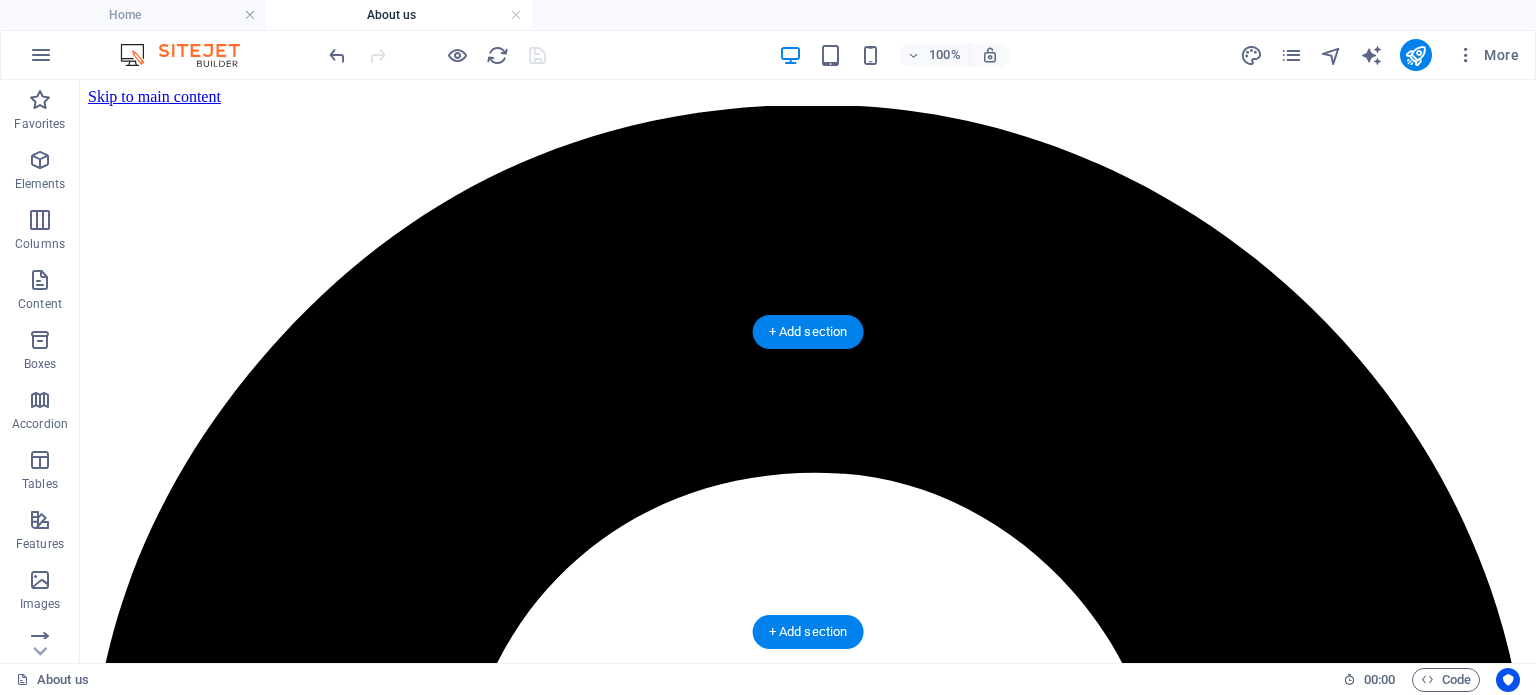 click at bounding box center (808, 5092) 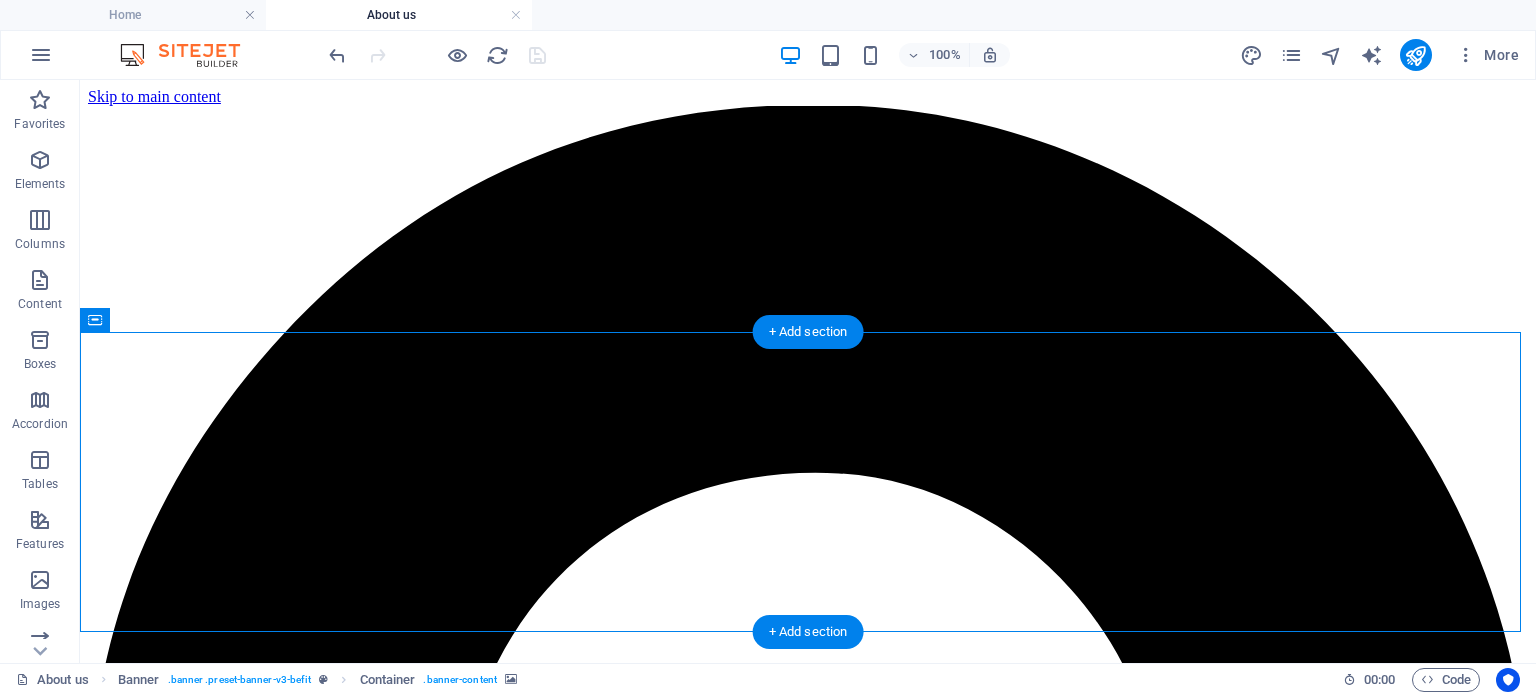 click at bounding box center [808, 5092] 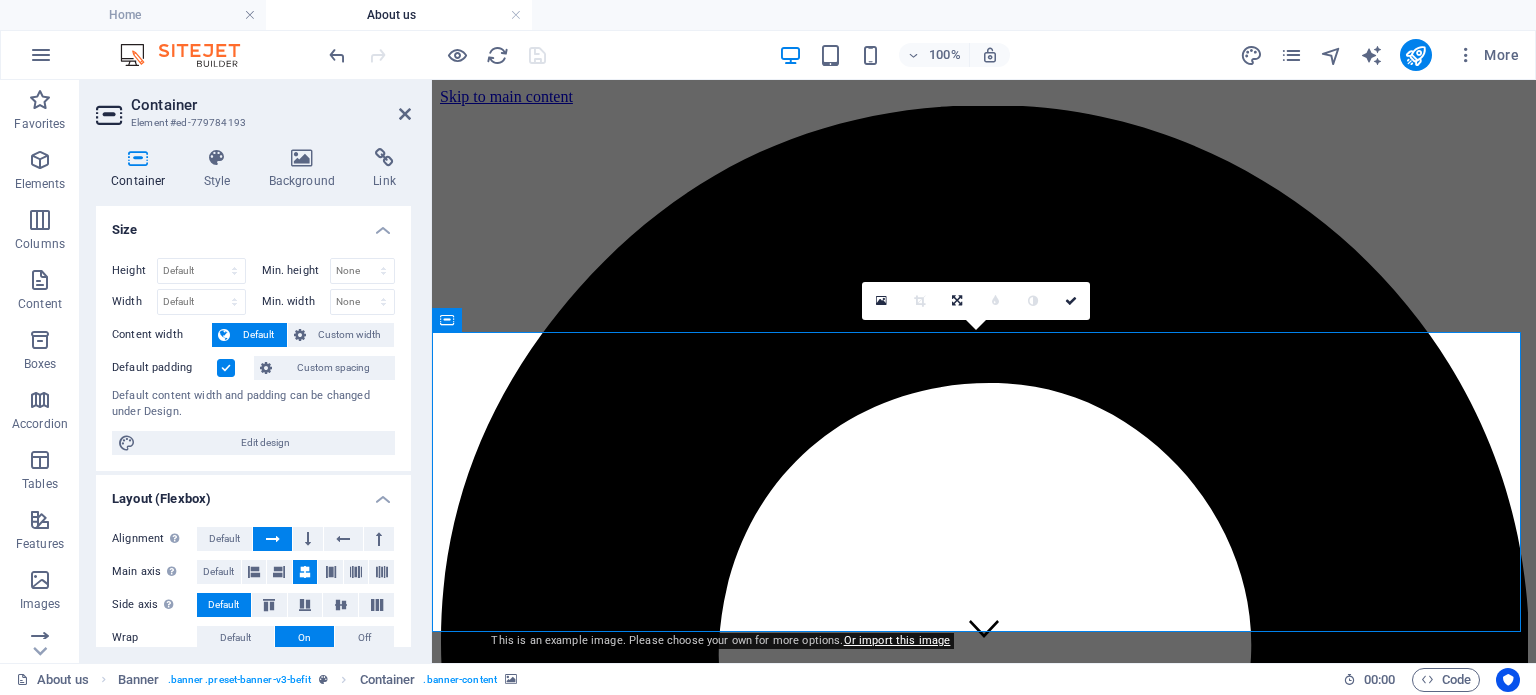 click on "Container Style Background Link Size Height Default px rem % vh vw Min. height None px rem % vh vw Width Default px rem % em vh vw Min. width None px rem % vh vw Content width Default Custom width Width Default px rem % em vh vw Min. width None px rem % vh vw Default padding Custom spacing Default content width and padding can be changed under Design. Edit design Layout (Flexbox) Alignment Determines the flex direction. Default Main axis Determine how elements should behave along the main axis inside this container (justify content). Default Side axis Control the vertical direction of the element inside of the container (align items). Default Wrap Default On Off Fill Controls the distances and direction of elements on the y-axis across several lines (align content). Default Accessibility ARIA helps assistive technologies (like screen readers) to understand the role, state, and behavior of web elements Role The ARIA role defines the purpose of an element.  None Alert Article Banner Comment Fan" at bounding box center [253, 397] 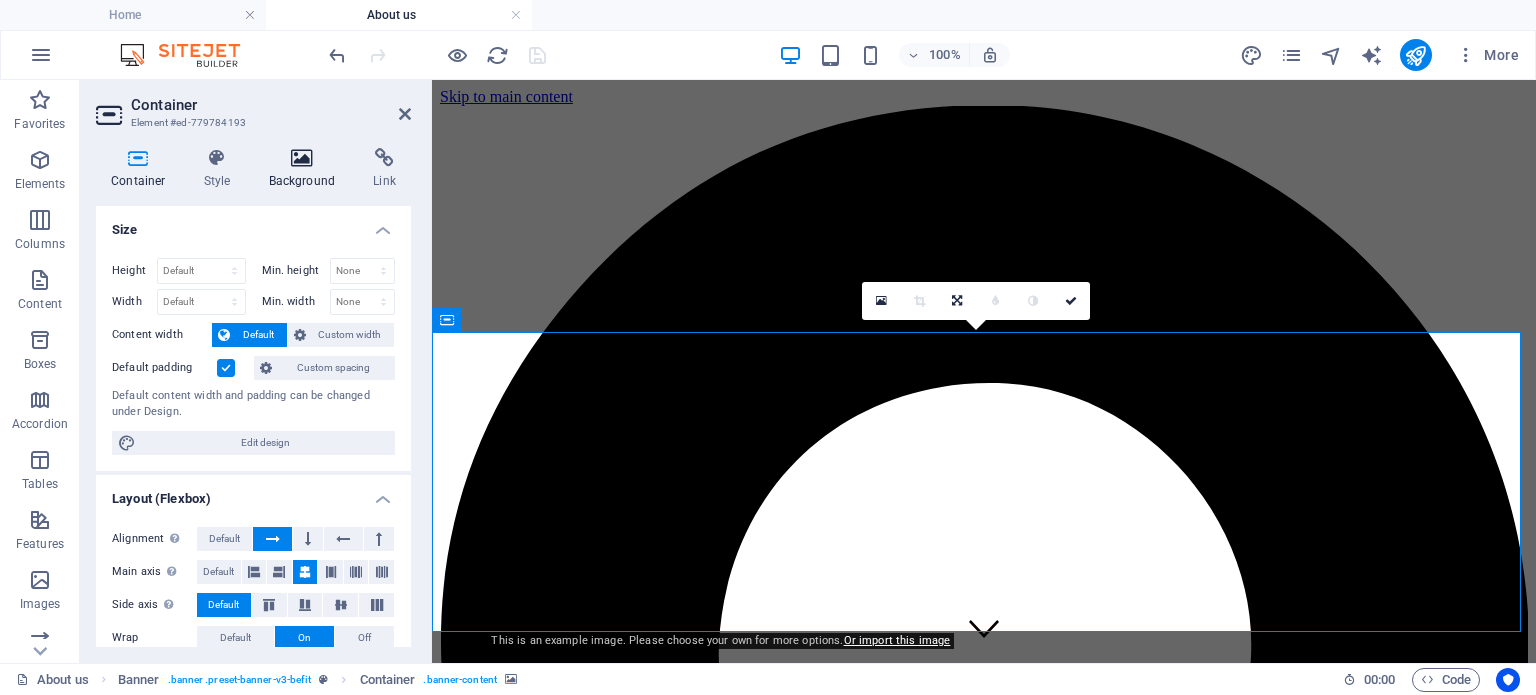 click at bounding box center (302, 158) 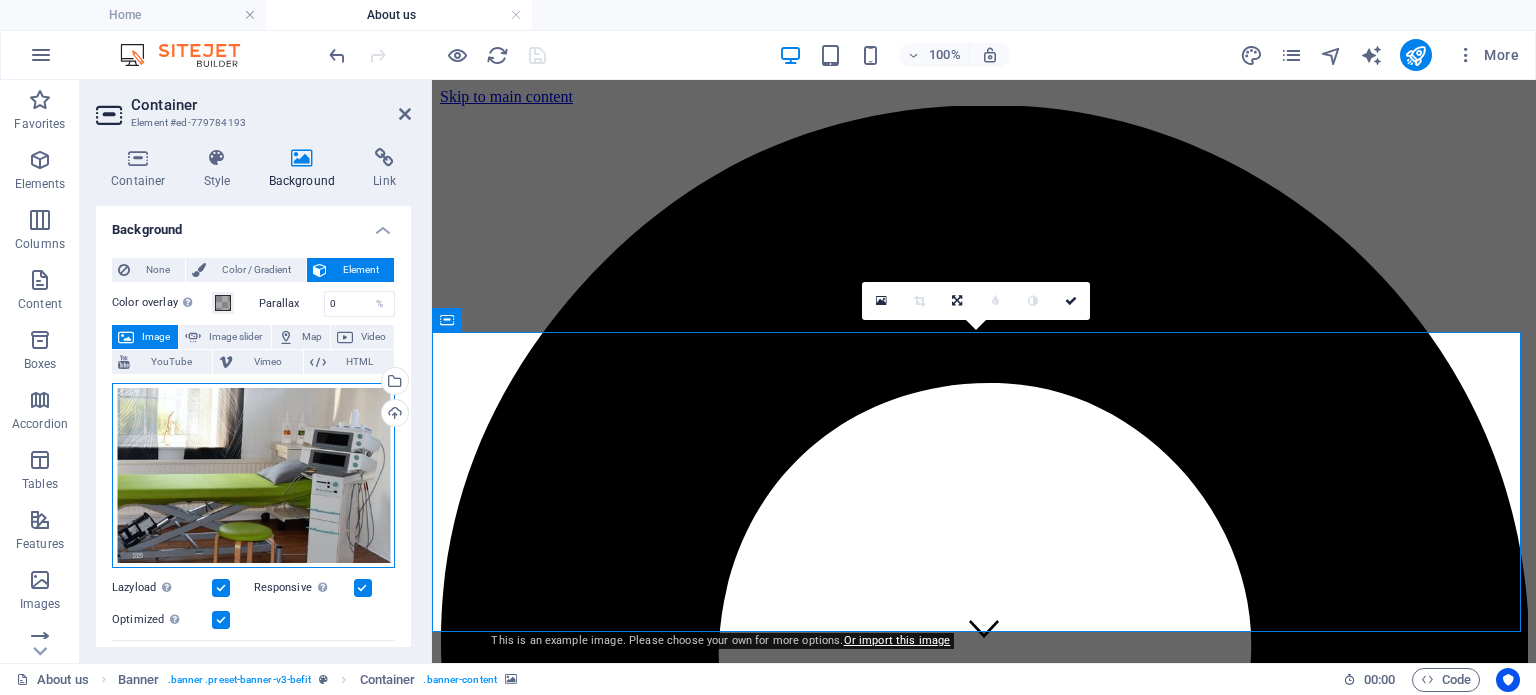 click on "Drag files here, click to choose files or select files from Files or our free stock photos & videos" at bounding box center [253, 475] 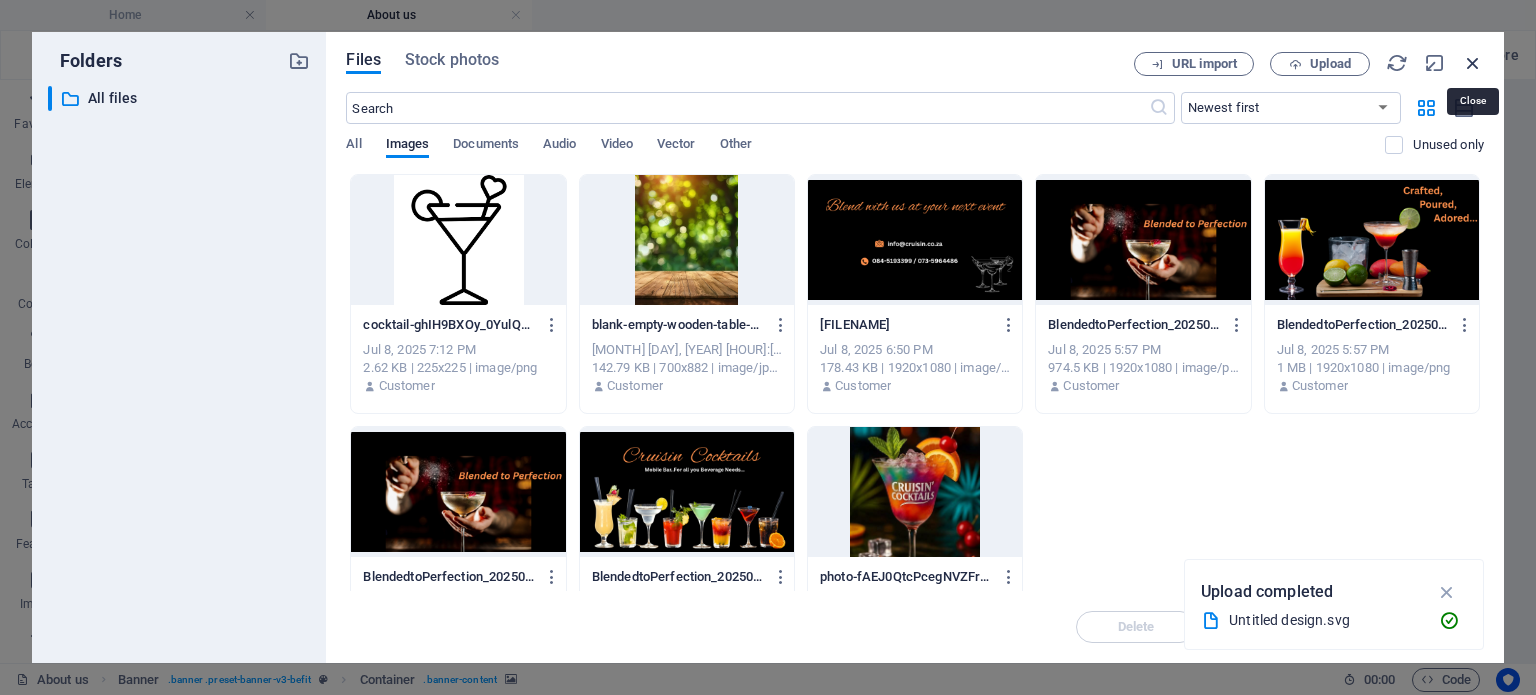click at bounding box center (1473, 63) 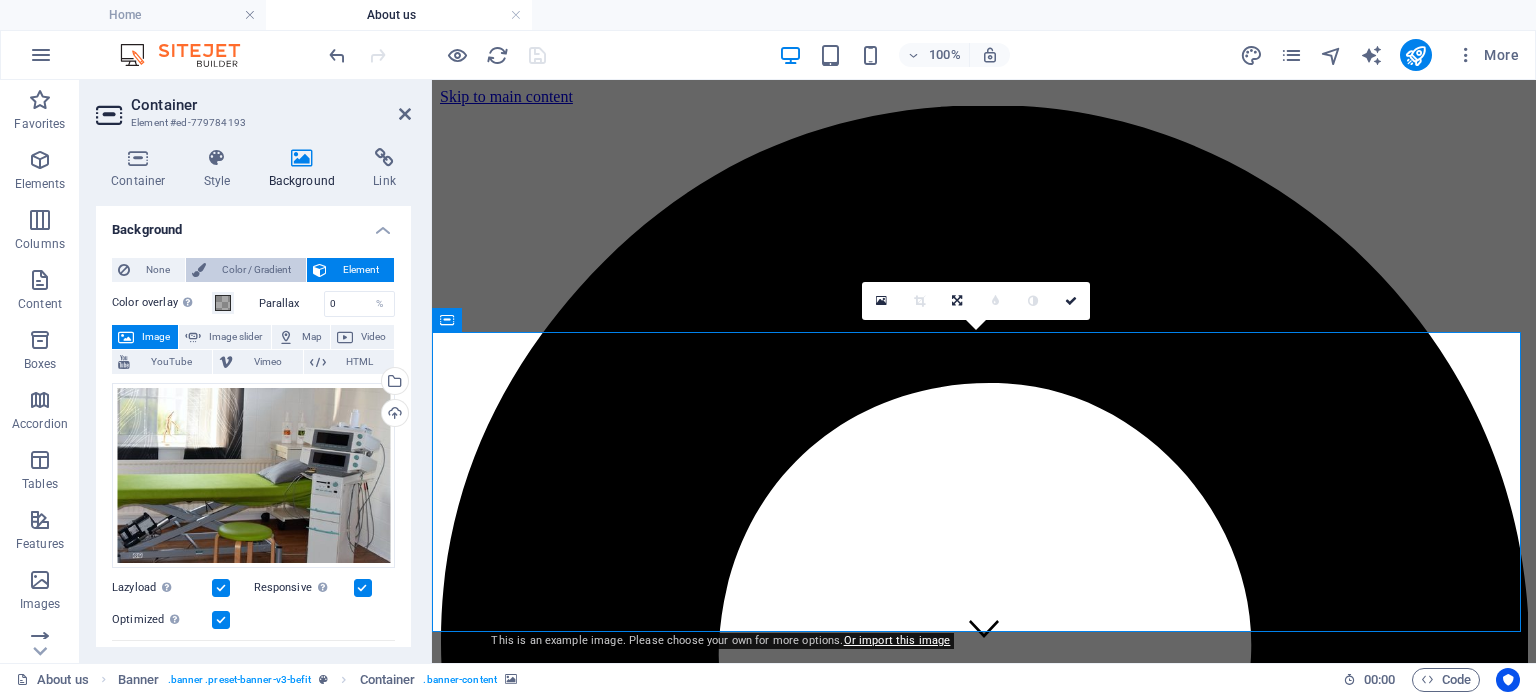 click on "Color / Gradient" at bounding box center [256, 270] 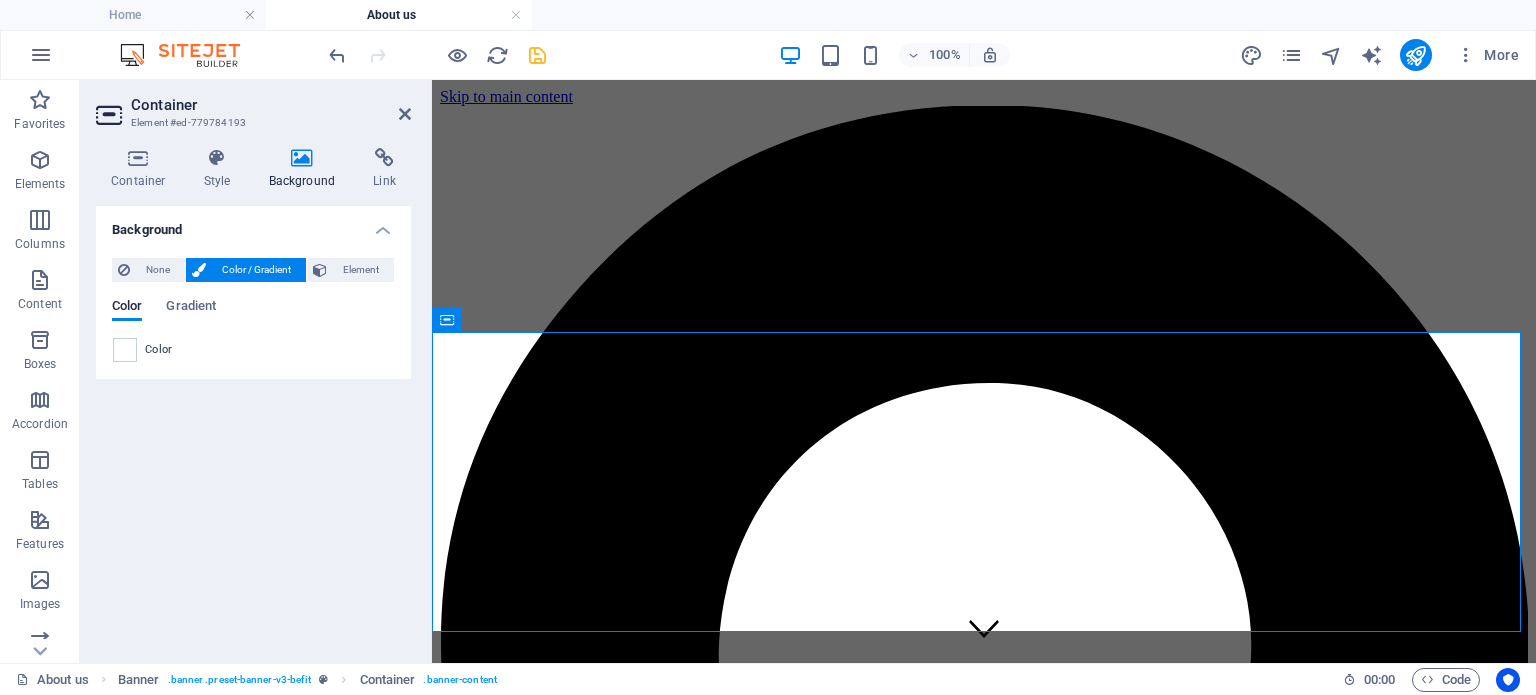 click on "Color" at bounding box center [159, 350] 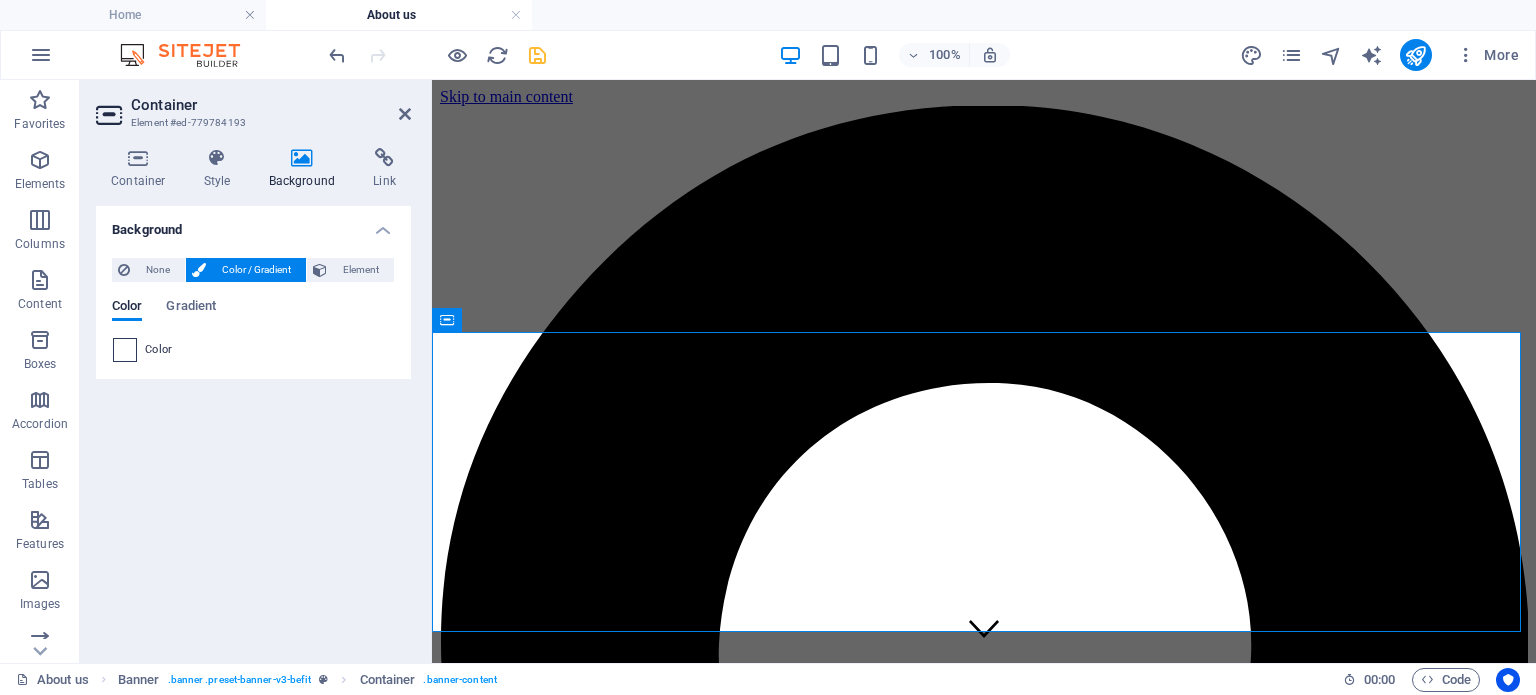 click at bounding box center (125, 350) 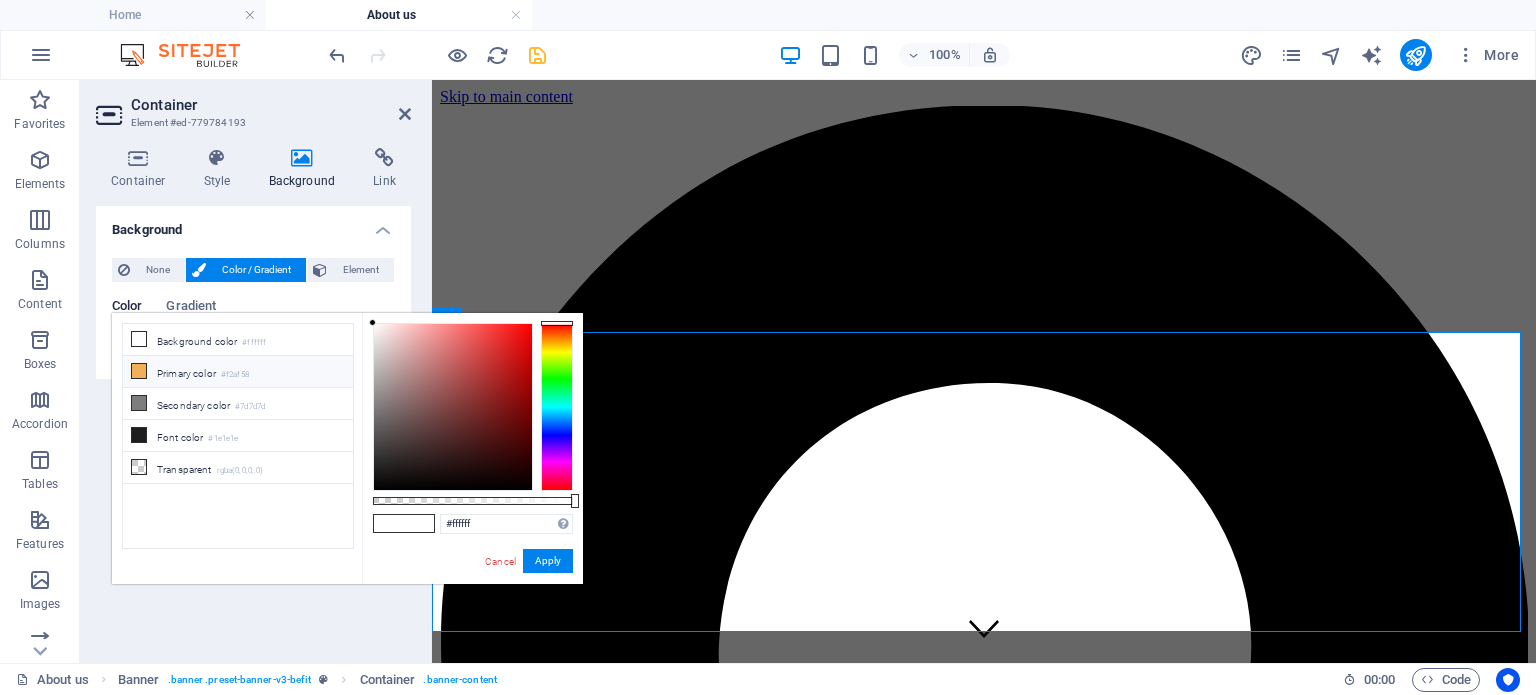 click on "Primary color
#f2af58" at bounding box center [238, 372] 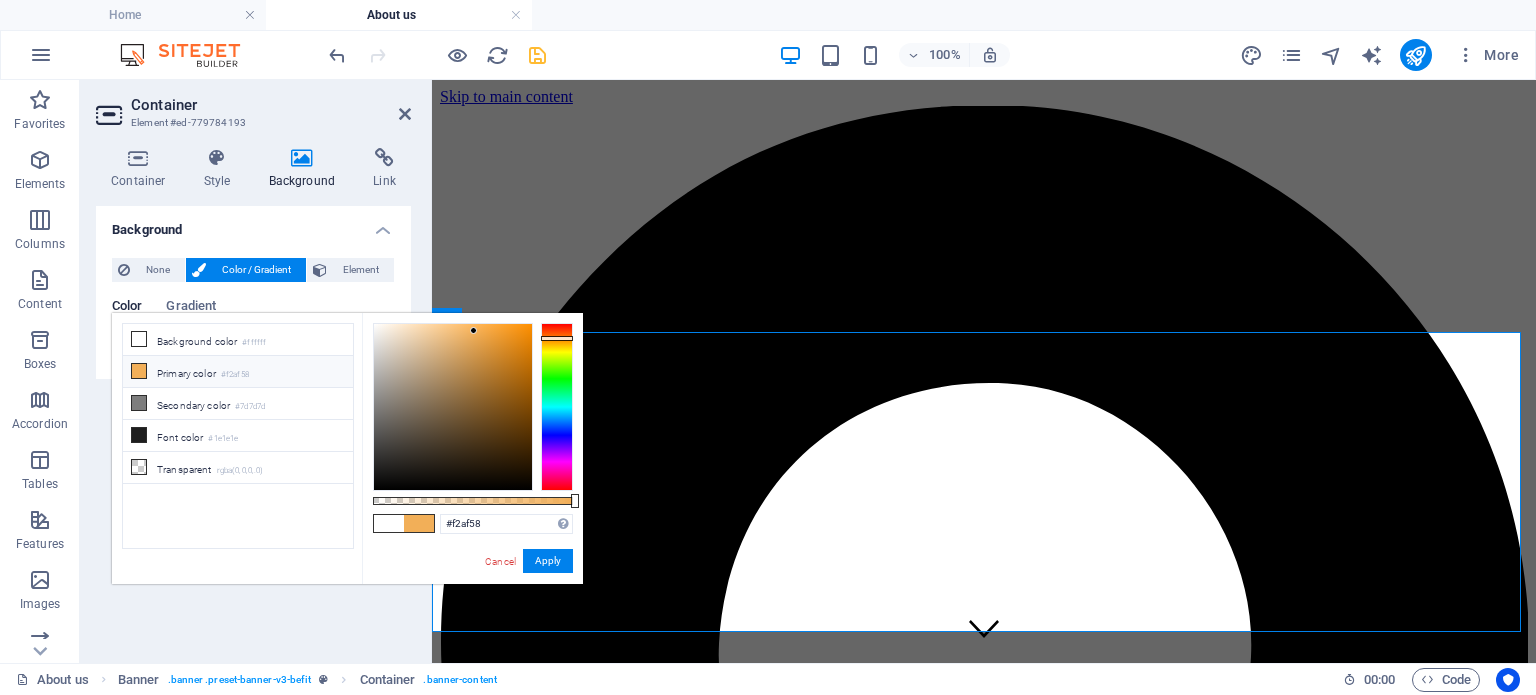 click on "100% More" at bounding box center (926, 55) 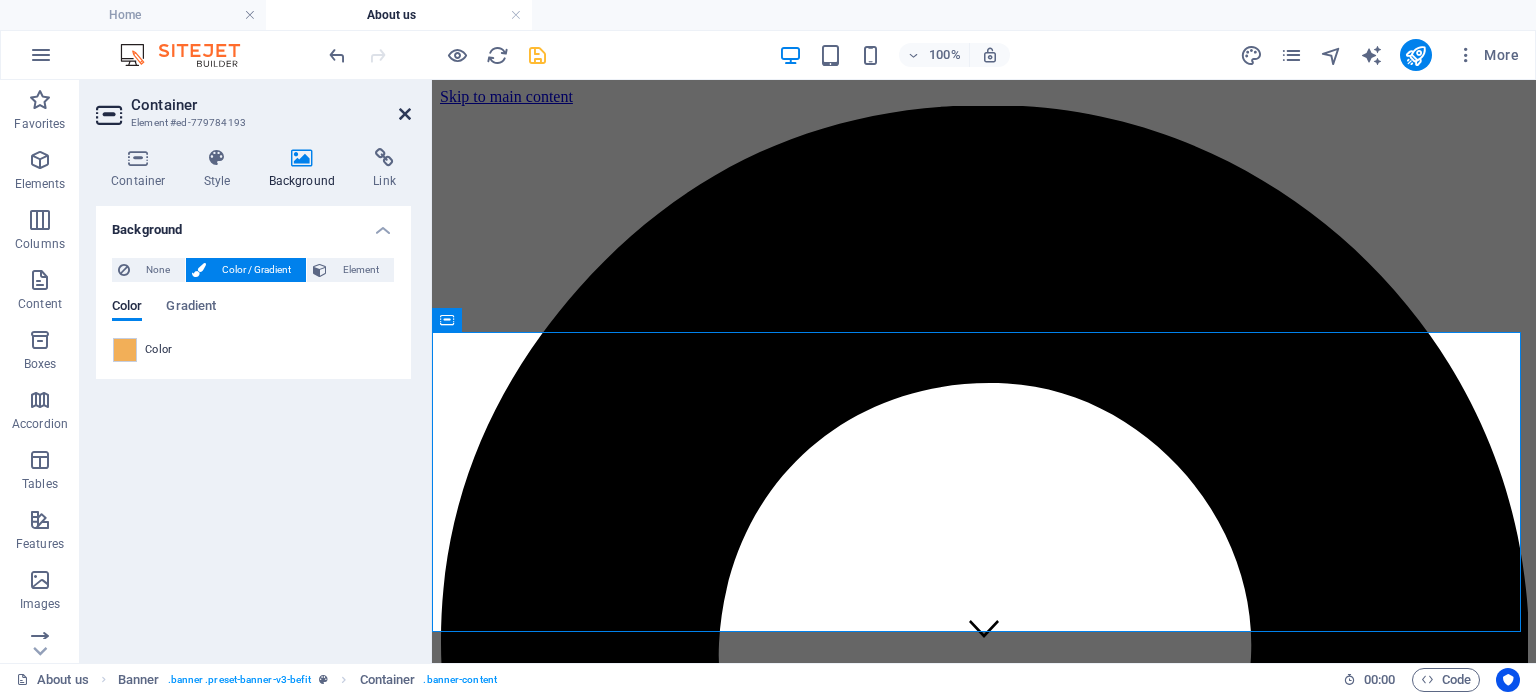 click at bounding box center [405, 114] 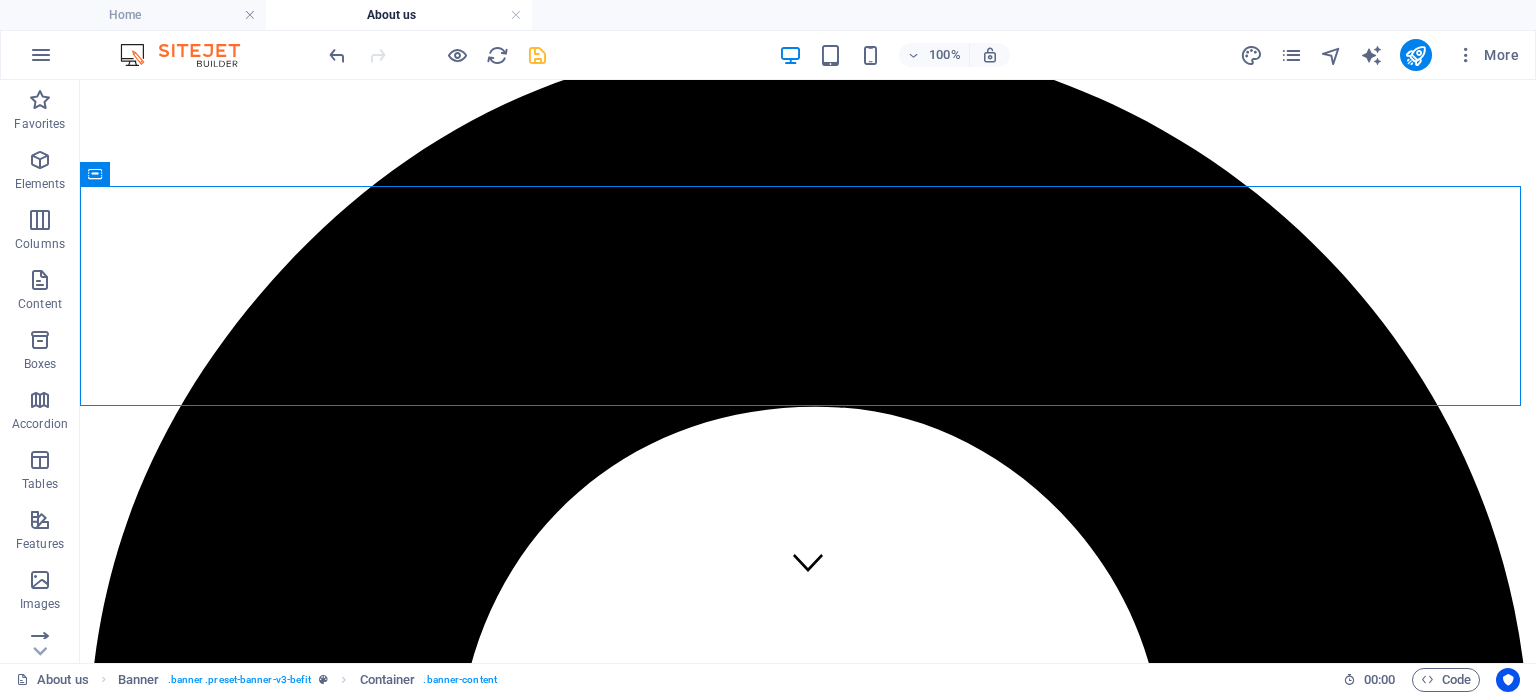 scroll, scrollTop: 0, scrollLeft: 0, axis: both 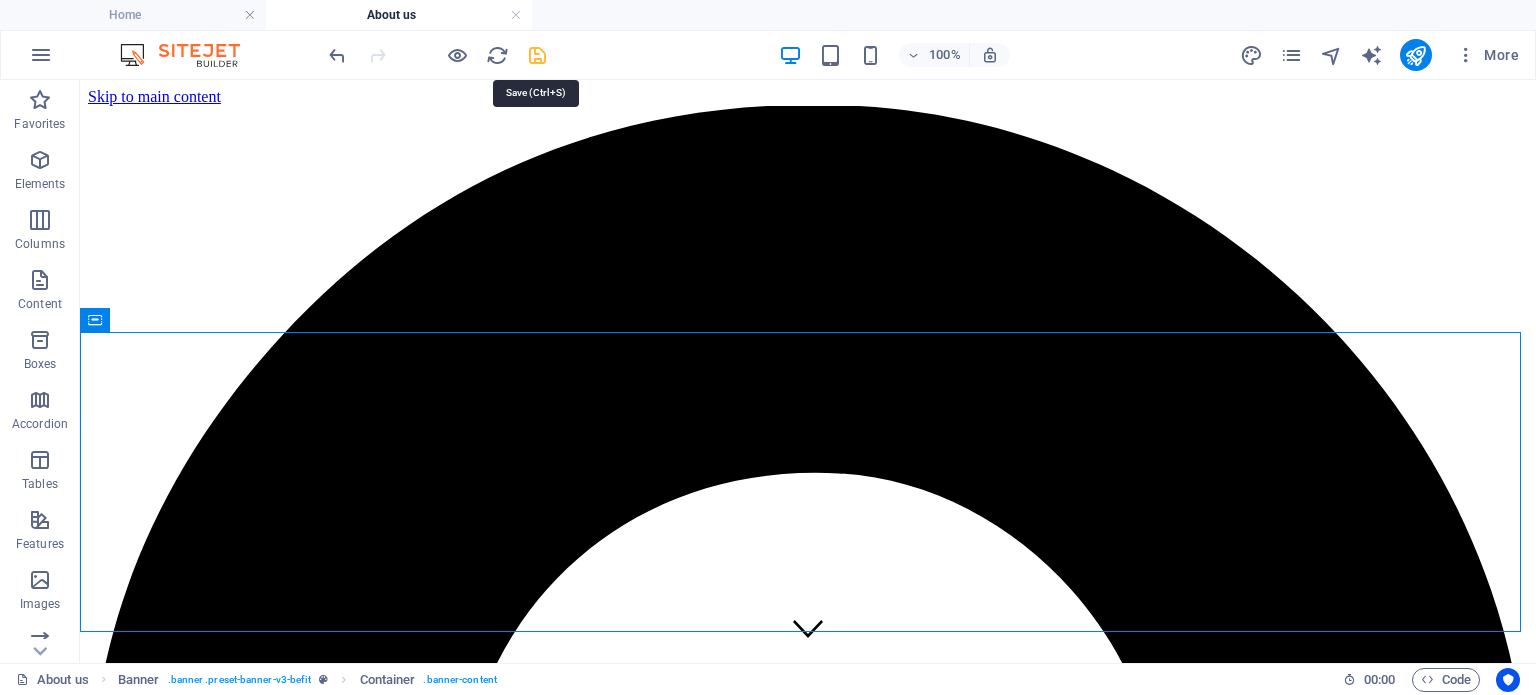 click at bounding box center (537, 55) 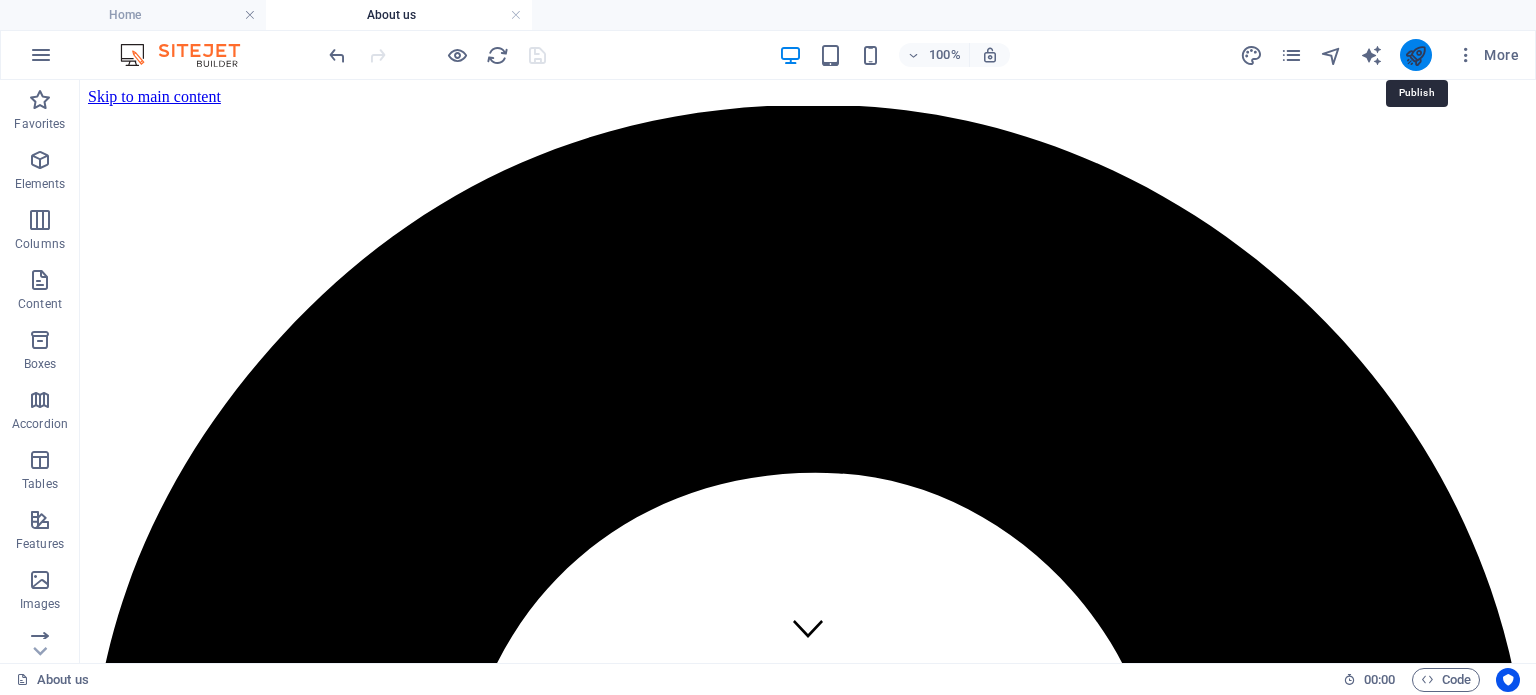 click at bounding box center (1415, 55) 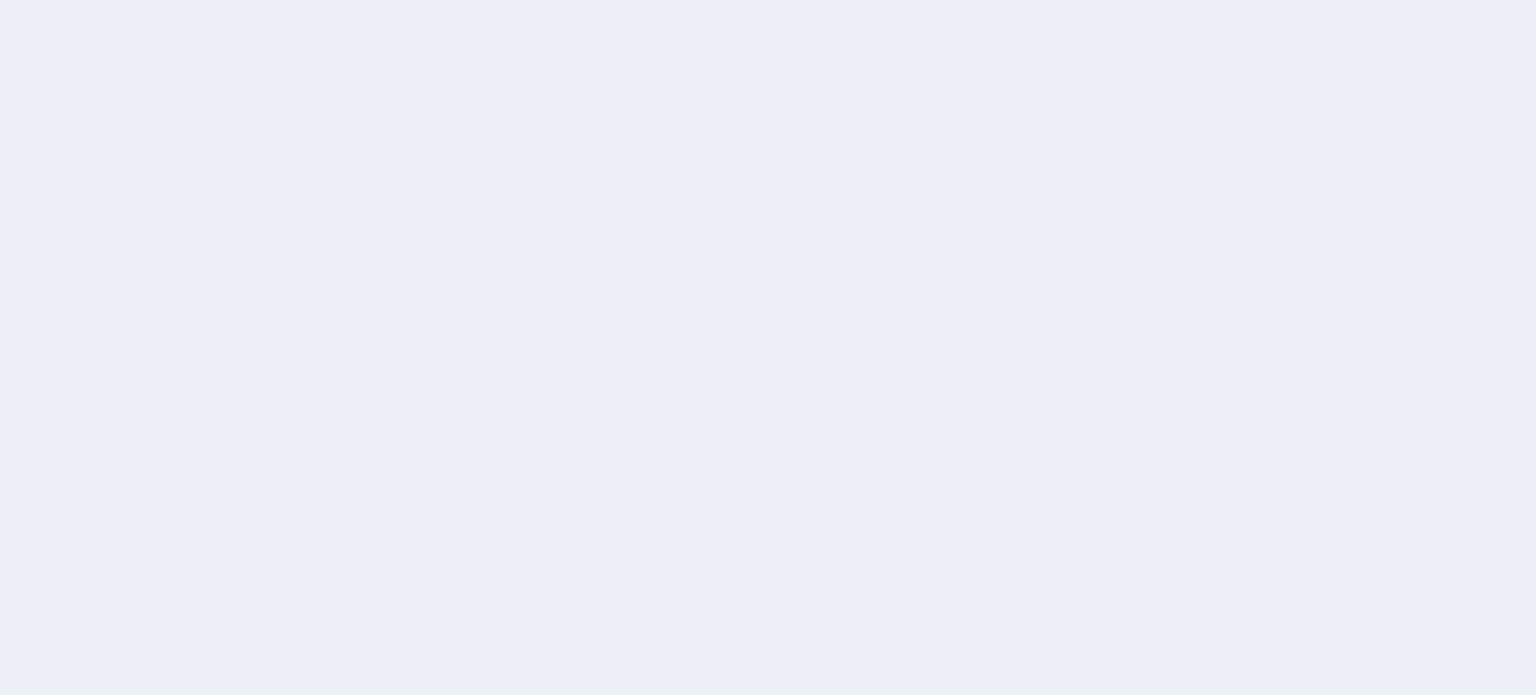 scroll, scrollTop: 0, scrollLeft: 0, axis: both 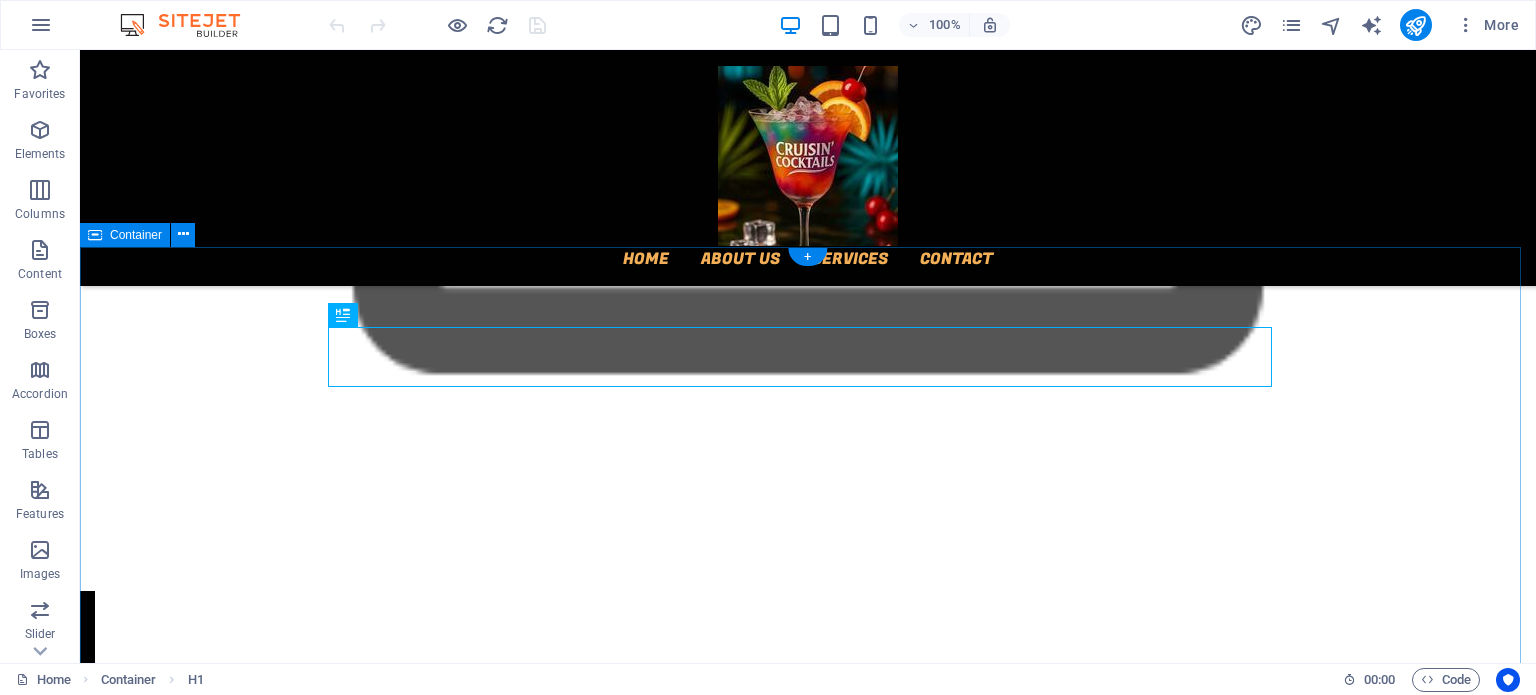 click on "[WEBSITE] Your kzn mobile bar service Cruisin Cocktails is a mobile bar service offering innovative and unique bar experience for private events, corporate events and public events. The business will provide a fully equipped bar inside a trailer that is capable of serving alcoholic and non-alcoholic drinks. The mobile bar will cater for events for any age group (Adult events or a kid’s event). With our different packages and prices, we will be able to cater and attract a diverse range of customers. The goal is to bring the bar to the event offering our elite service, convenience, quality and a fun atmosphere wherever it is needed." at bounding box center [808, 2193] 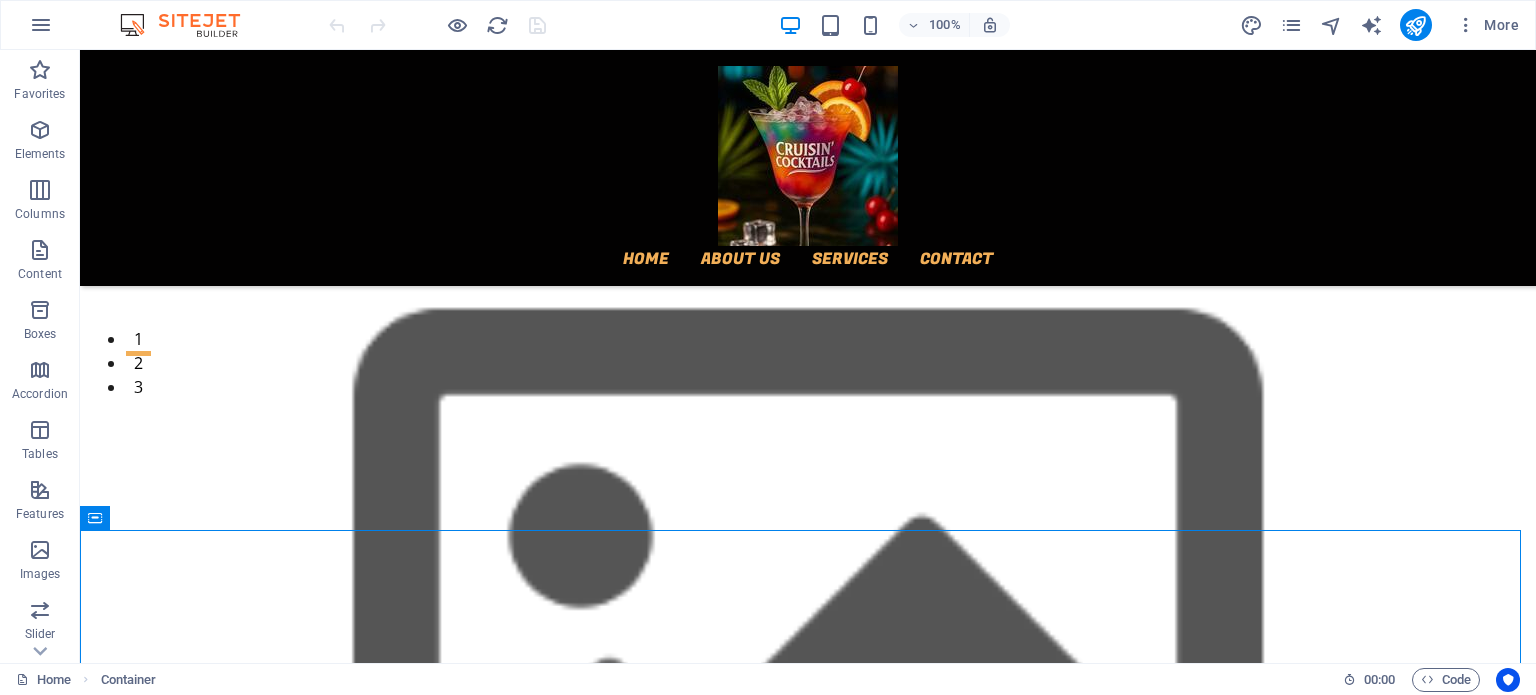 scroll, scrollTop: 0, scrollLeft: 0, axis: both 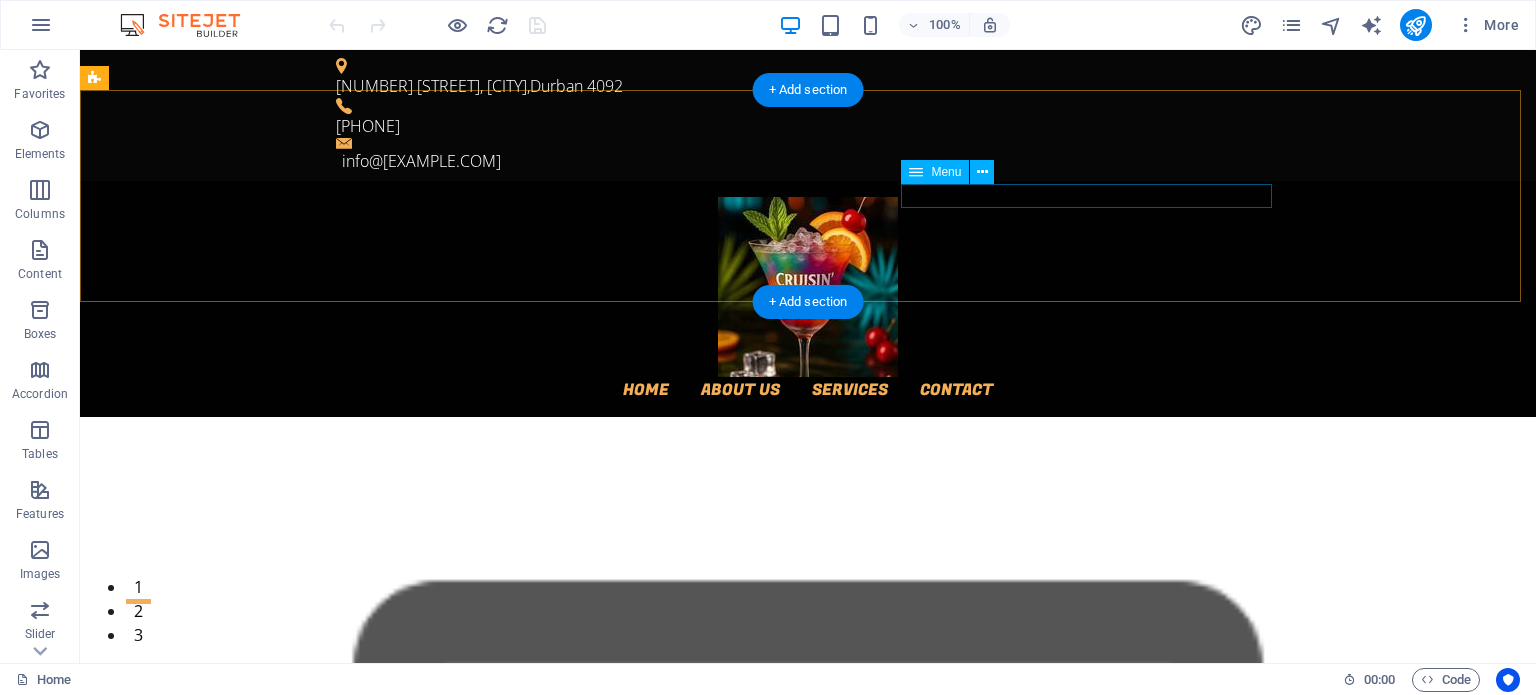 click on "Home About us Services Contact" at bounding box center [808, 389] 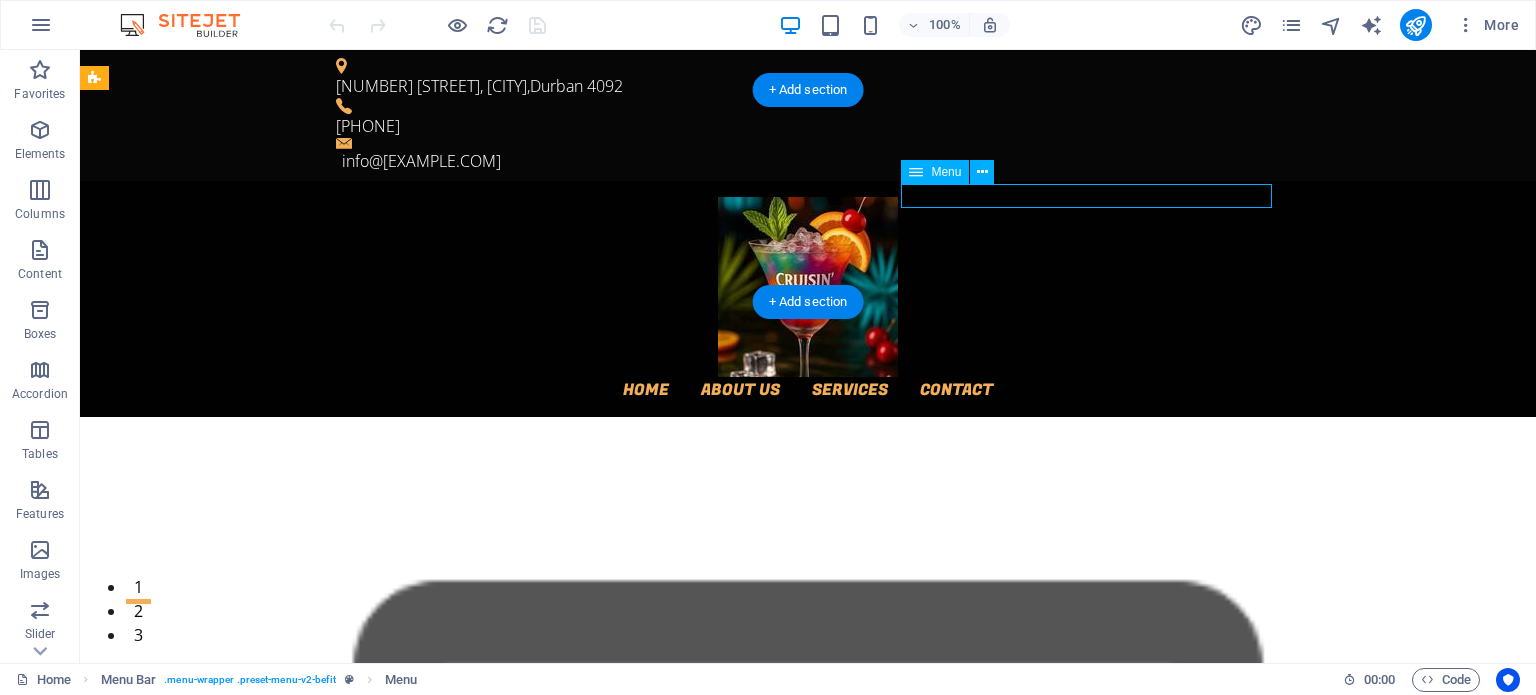 click on "Home About us Services Contact" at bounding box center [808, 389] 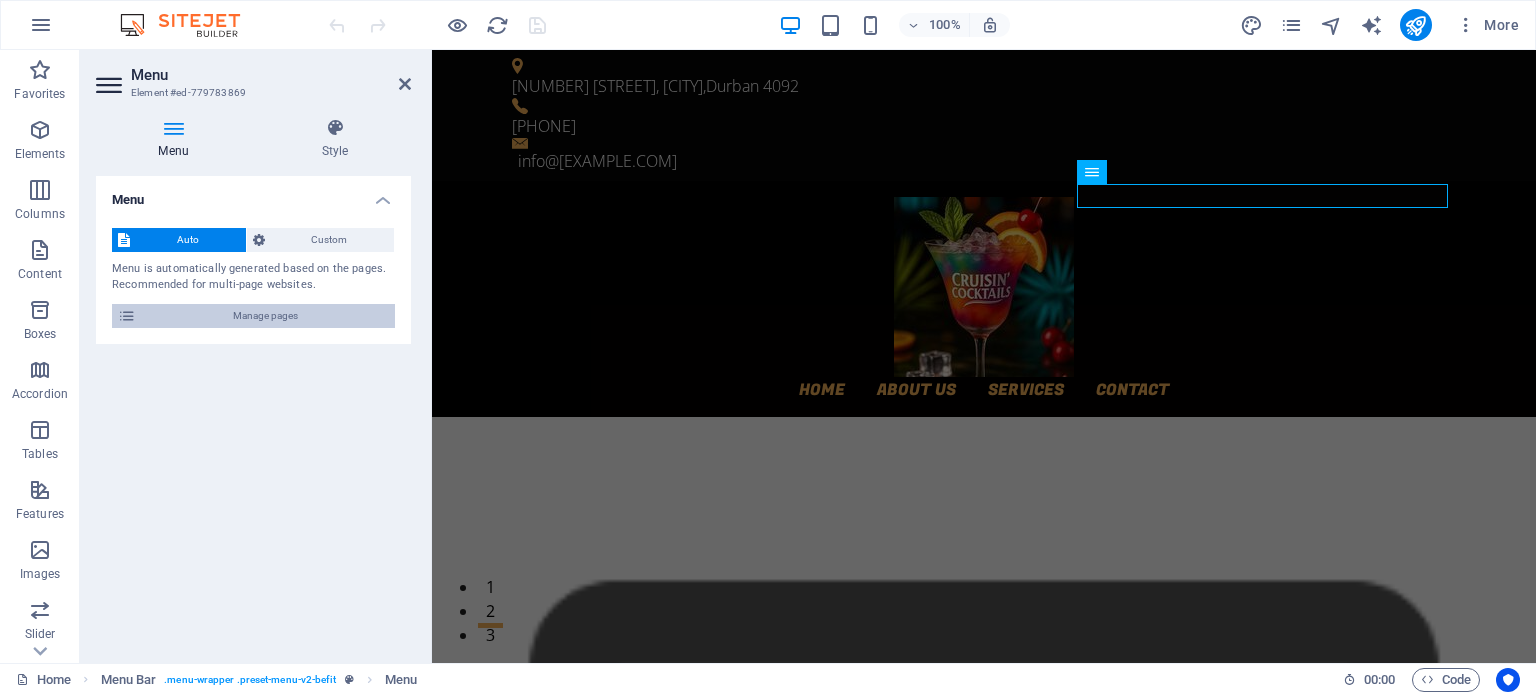 click on "Manage pages" at bounding box center (265, 316) 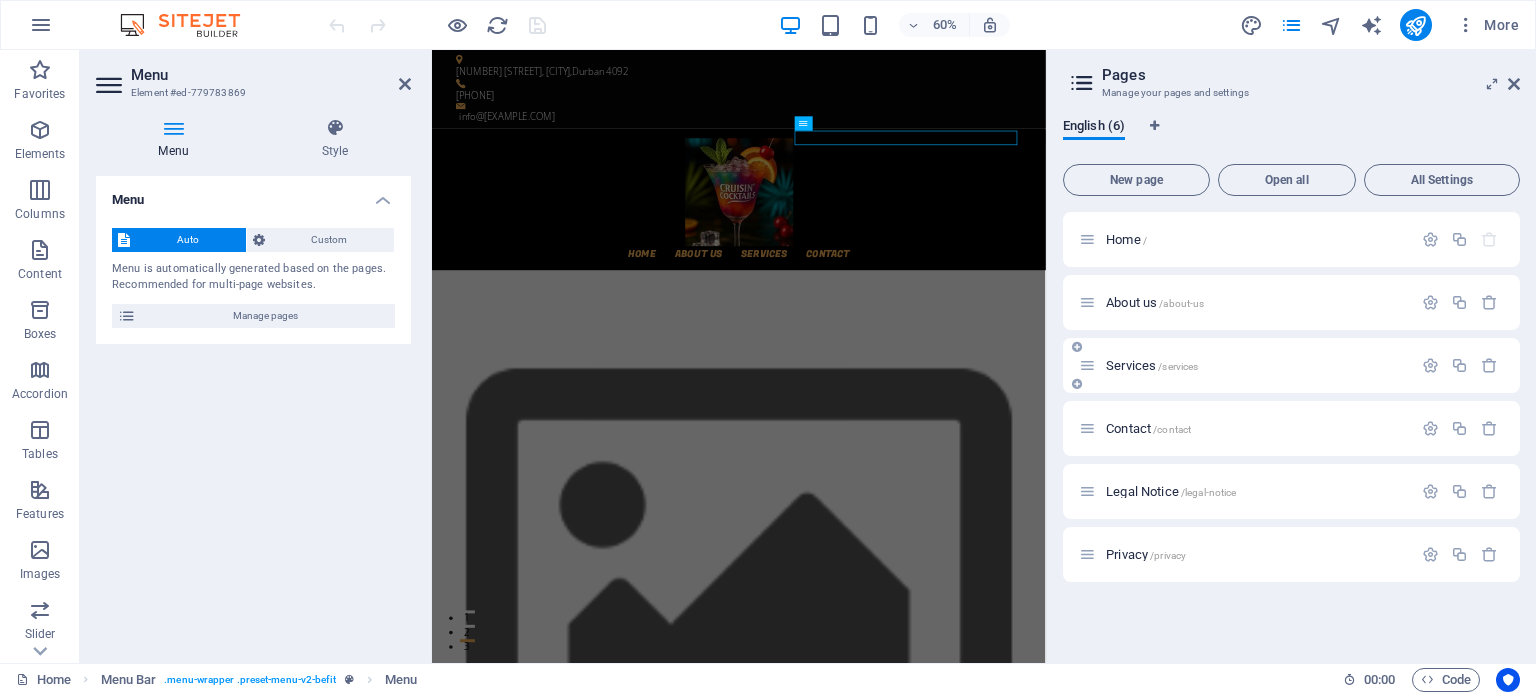 click on "Services /services" at bounding box center [1152, 365] 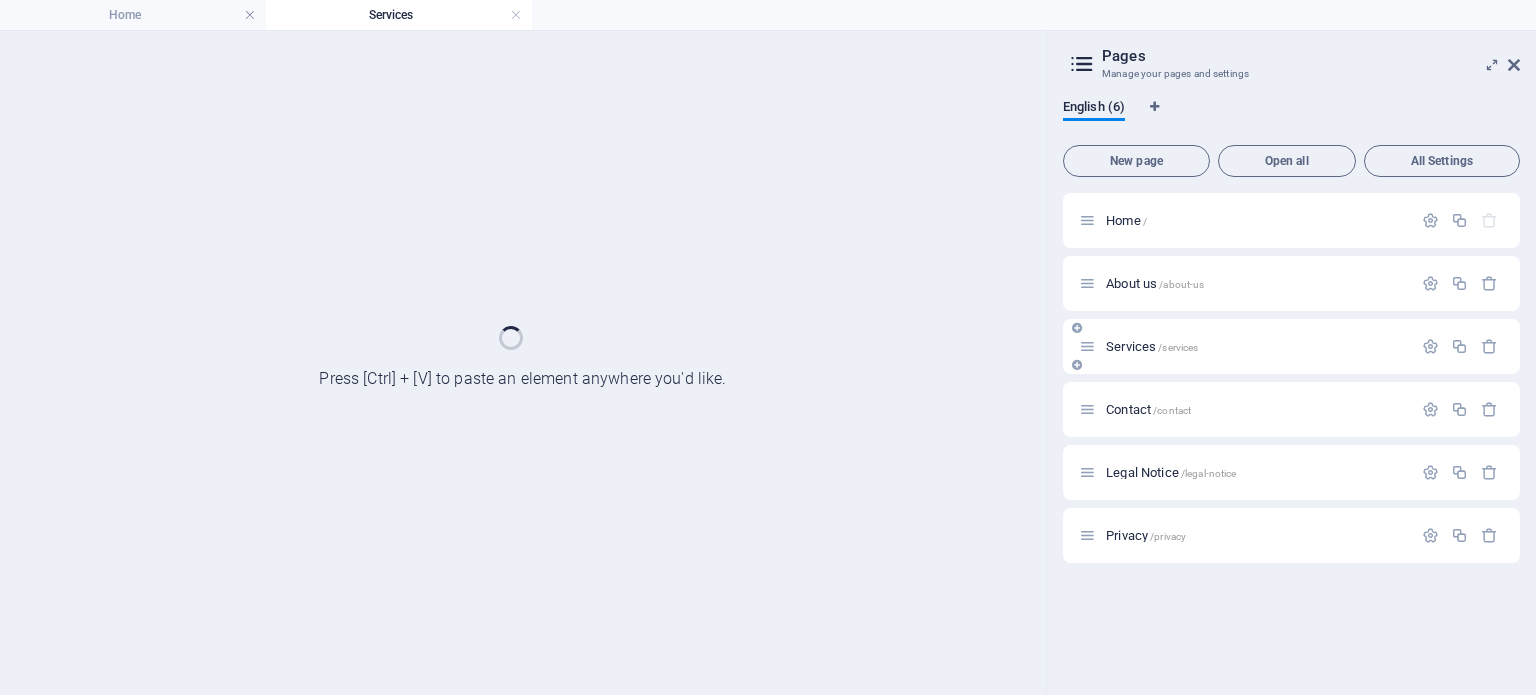 click on "Services /services" at bounding box center (1291, 346) 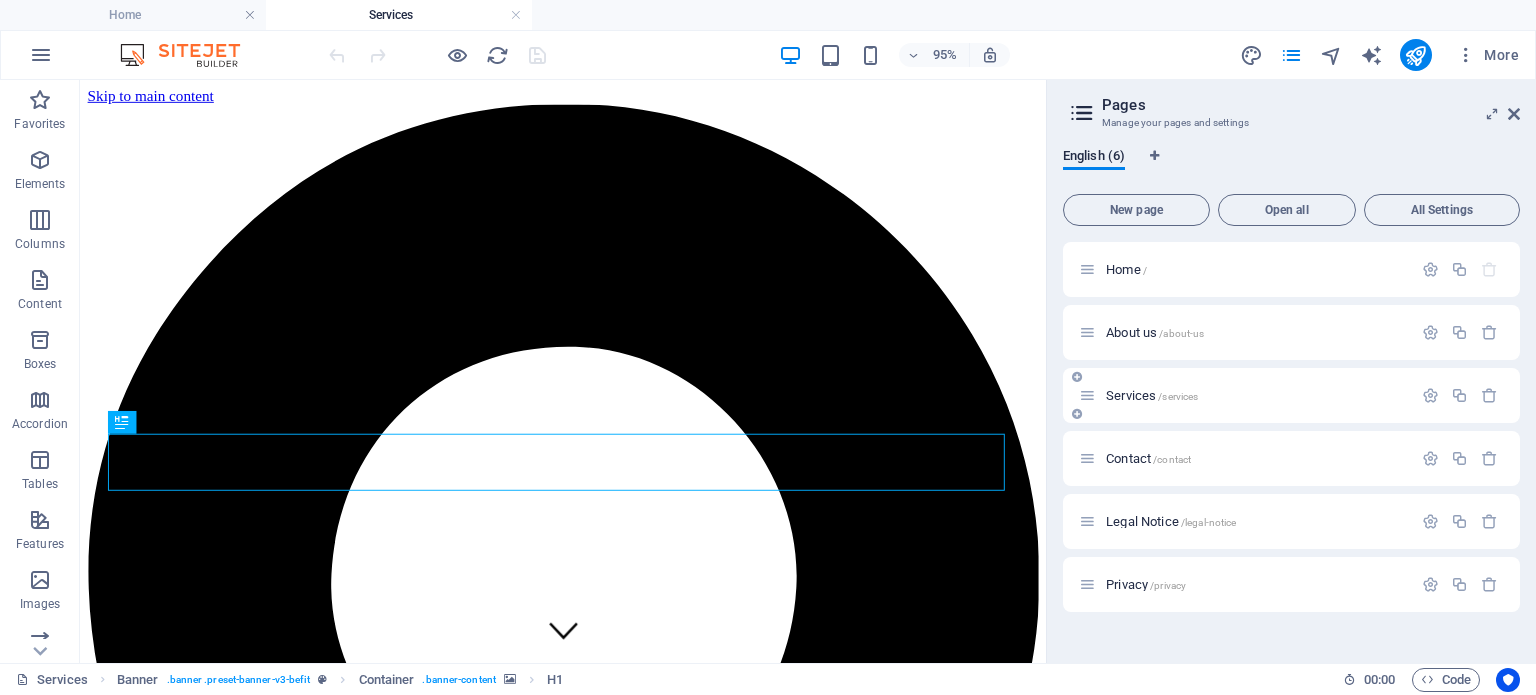 scroll, scrollTop: 0, scrollLeft: 0, axis: both 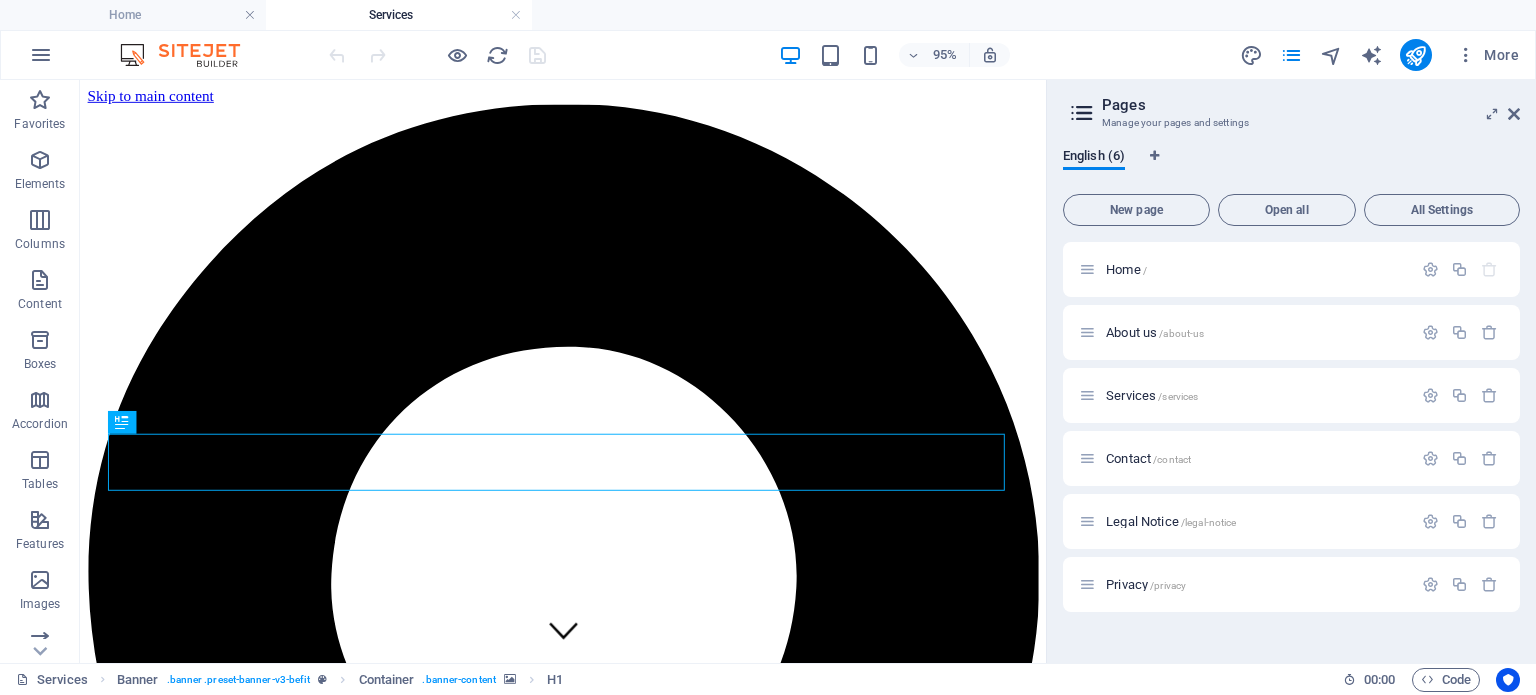 click at bounding box center [588, 3714] 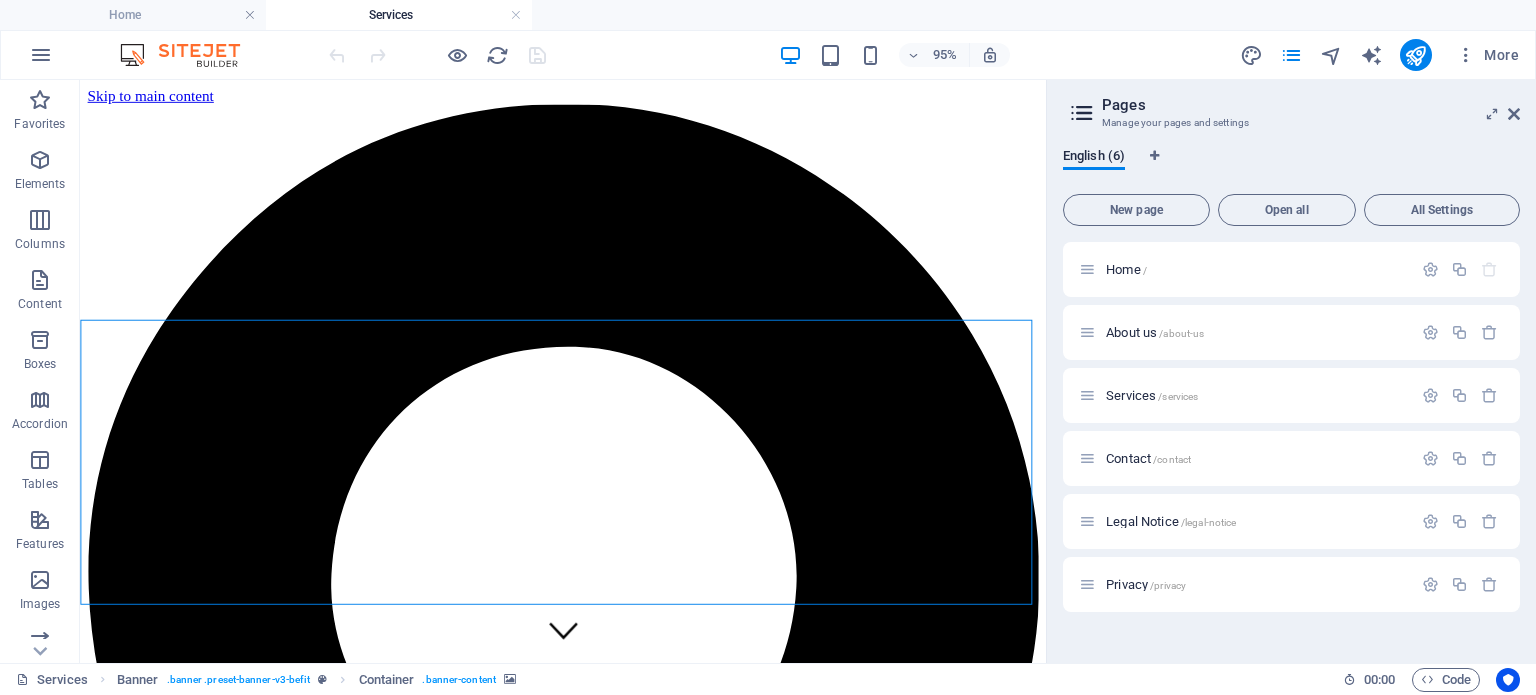 click at bounding box center [588, 3714] 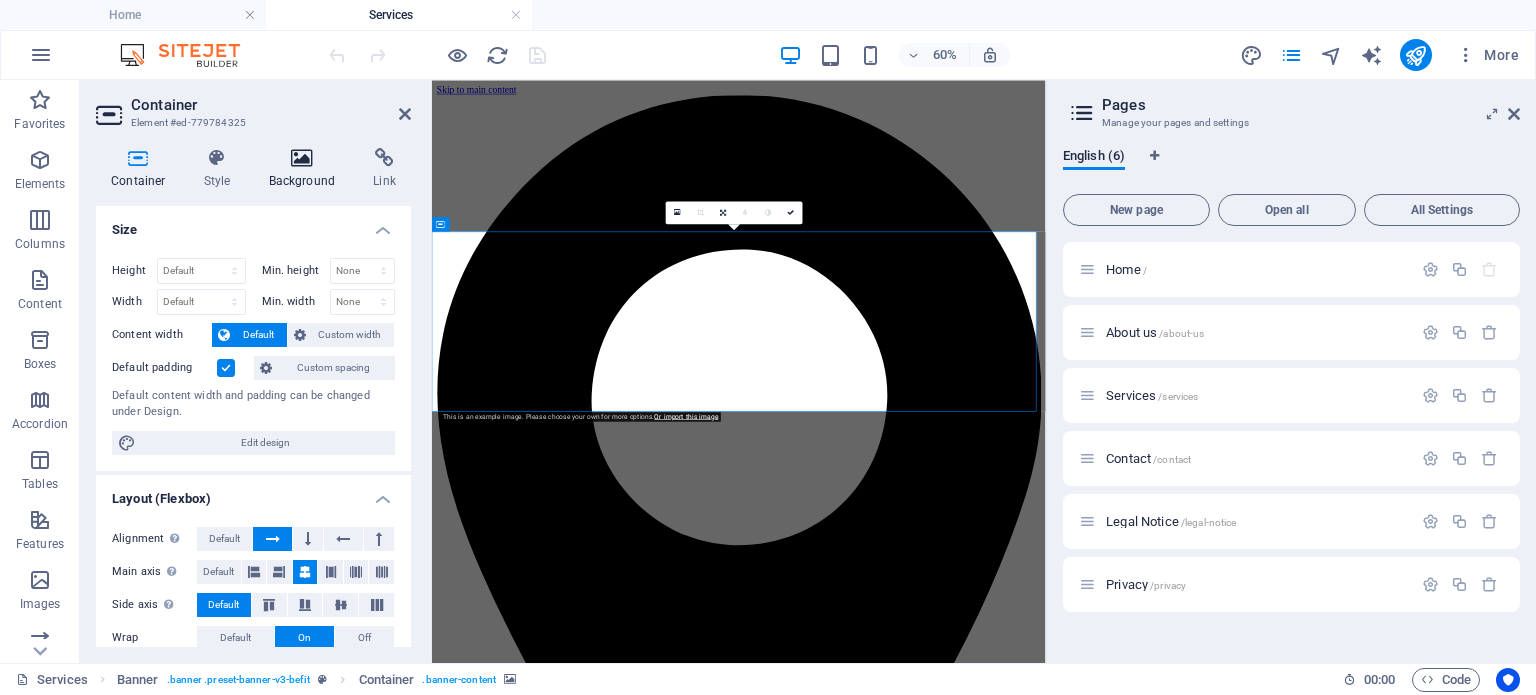 click on "Background" at bounding box center (306, 169) 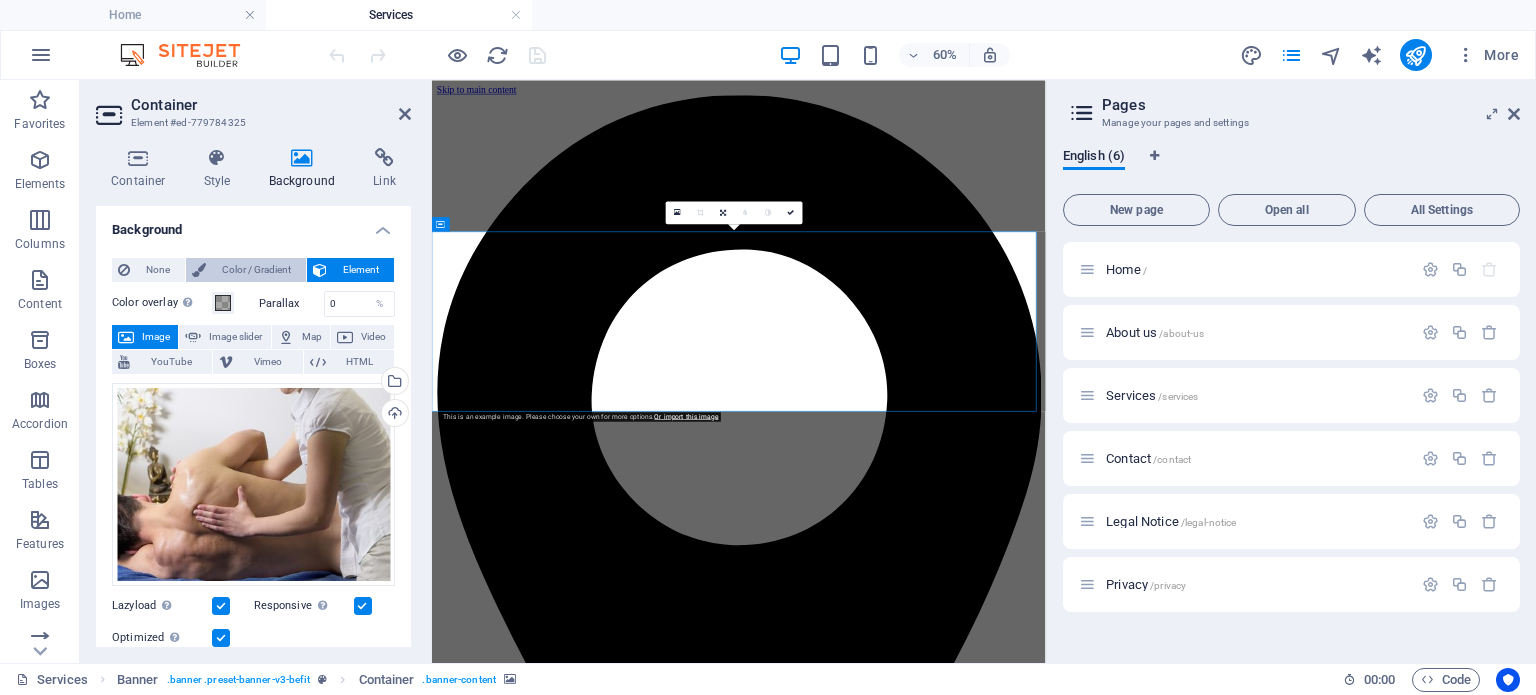 click on "Color / Gradient" at bounding box center [256, 270] 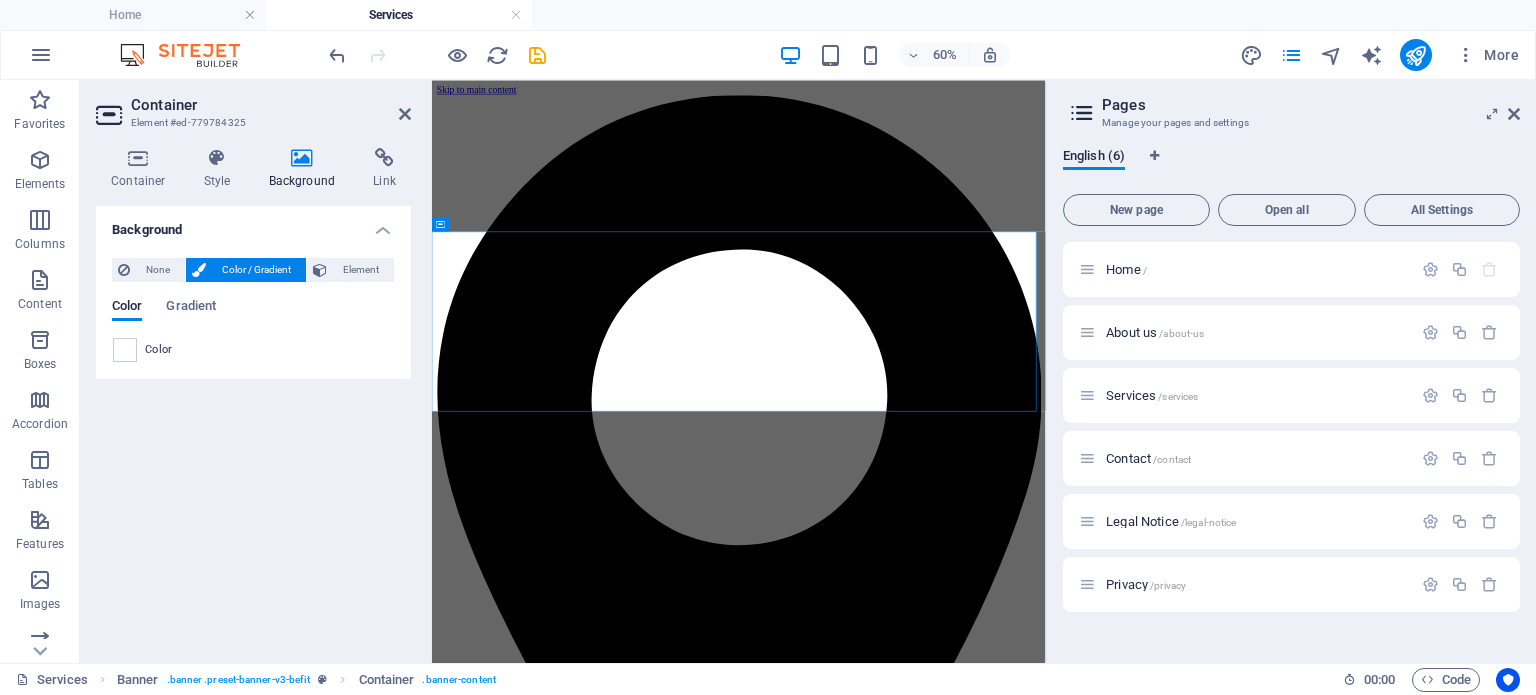 click on "Color" at bounding box center (159, 350) 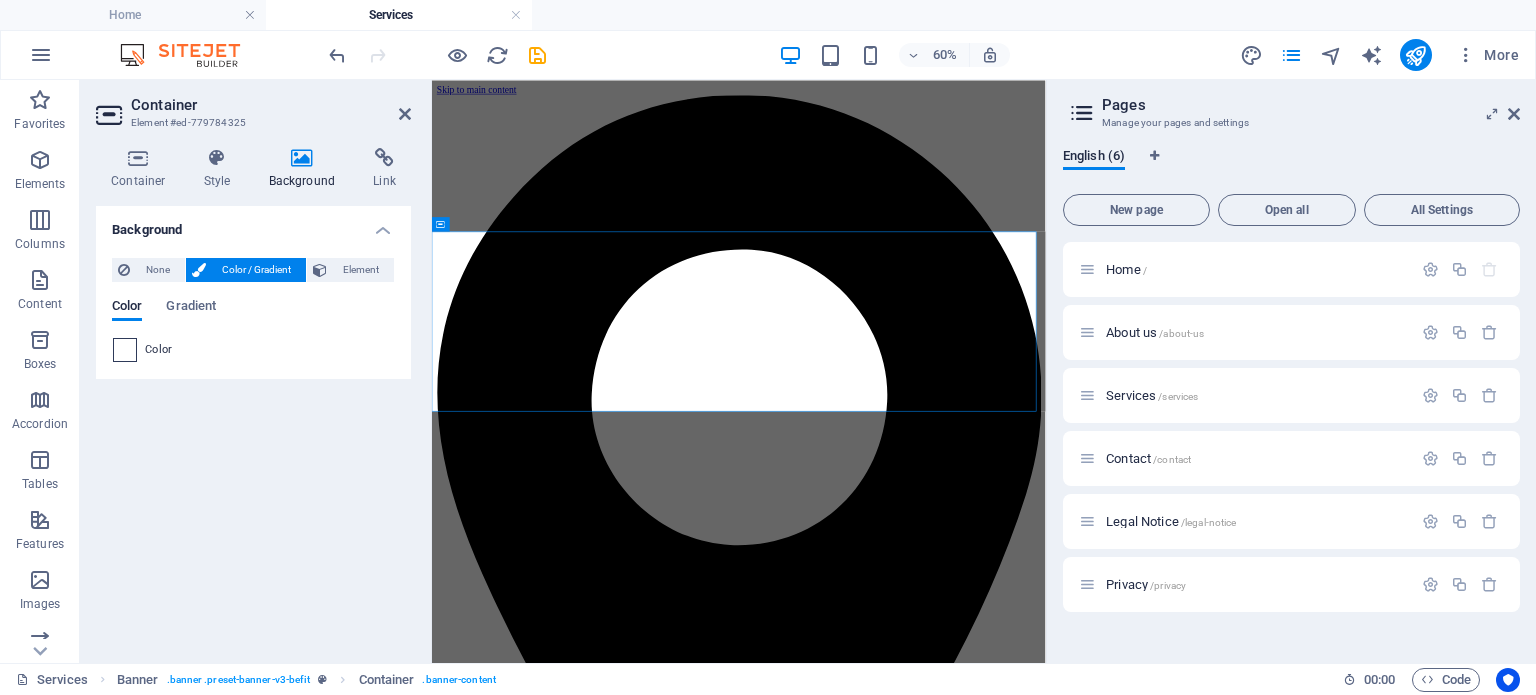 click at bounding box center [125, 350] 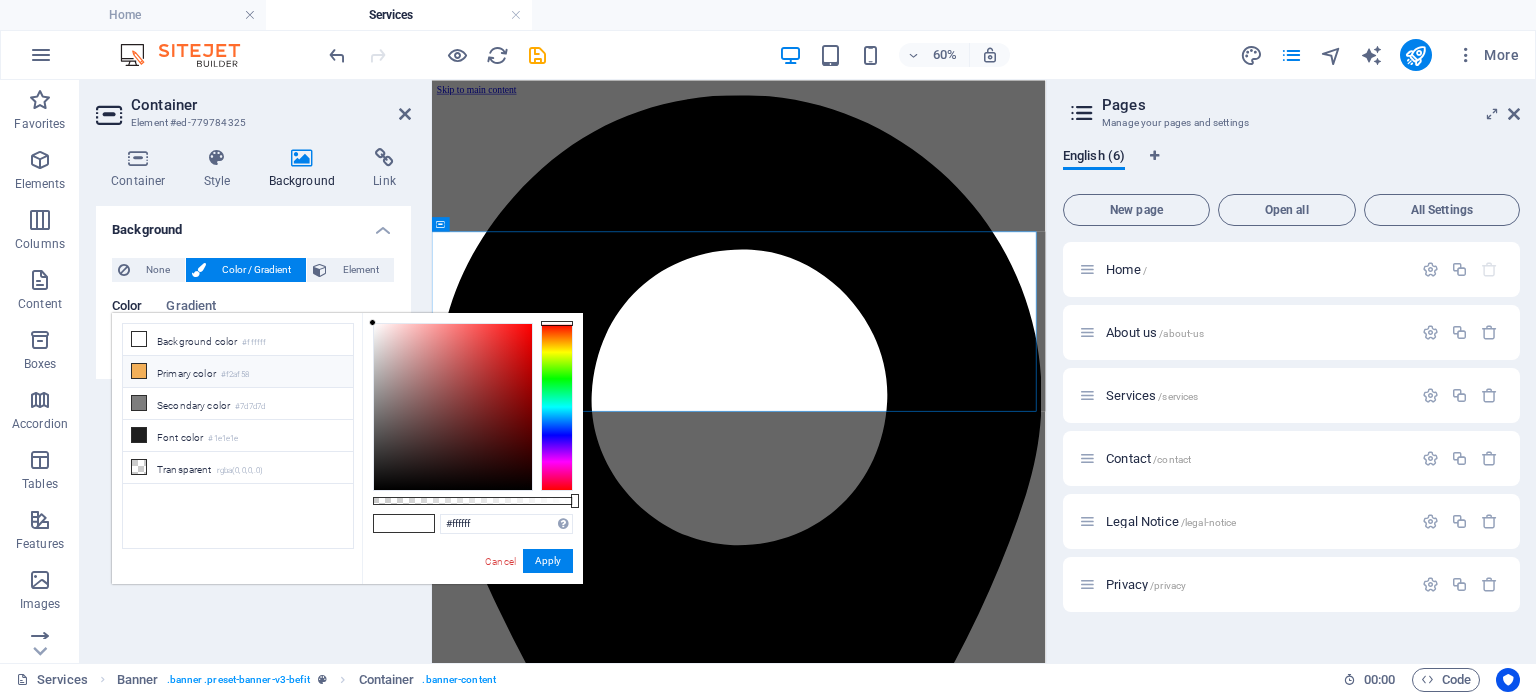 click on "Primary color
#f2af58" at bounding box center (238, 372) 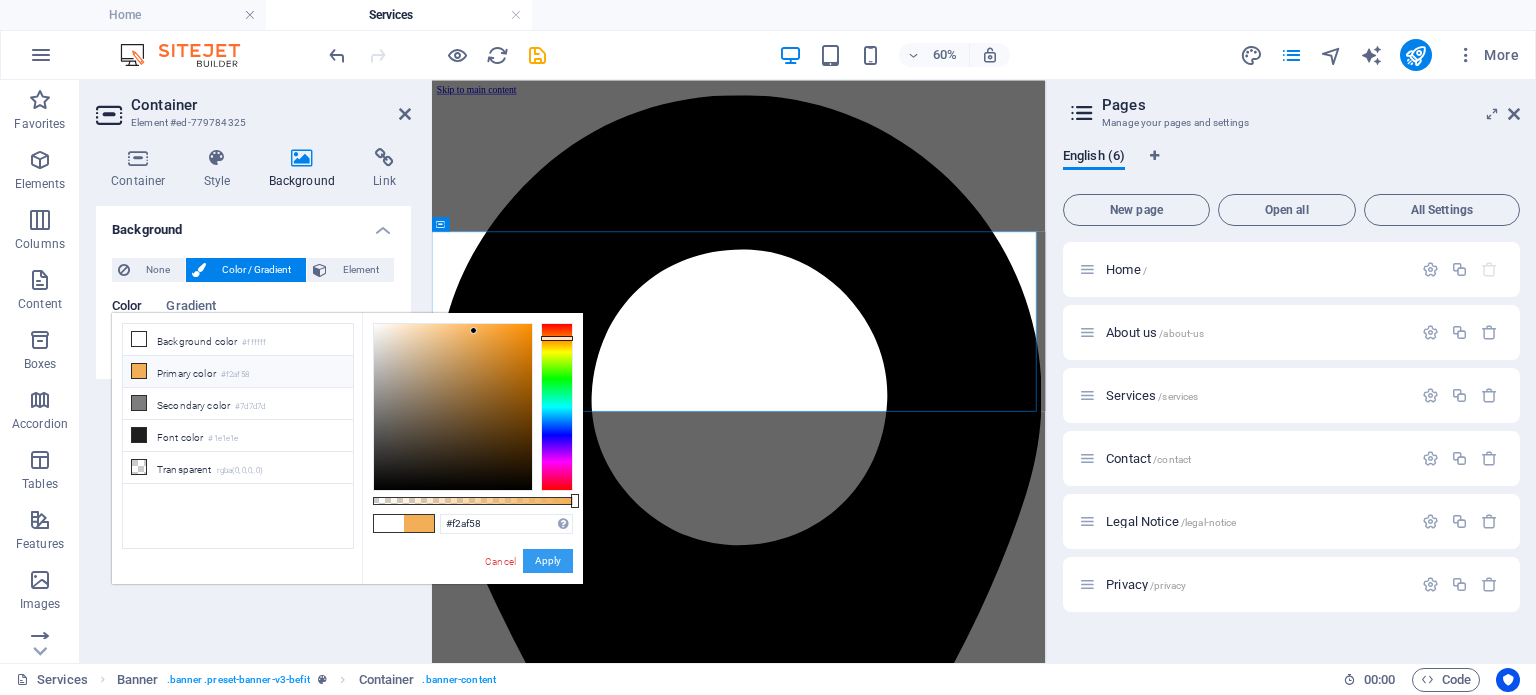 click on "Apply" at bounding box center [548, 561] 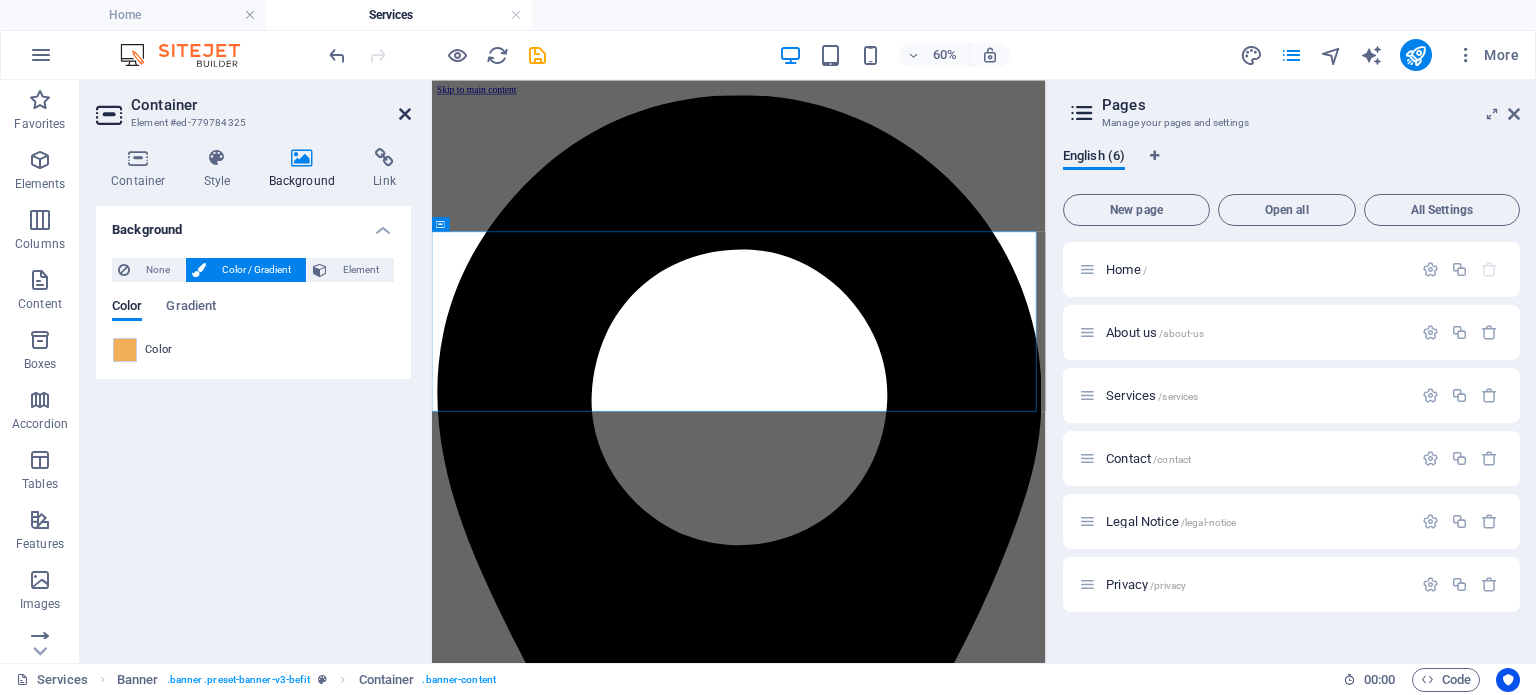 click at bounding box center (405, 114) 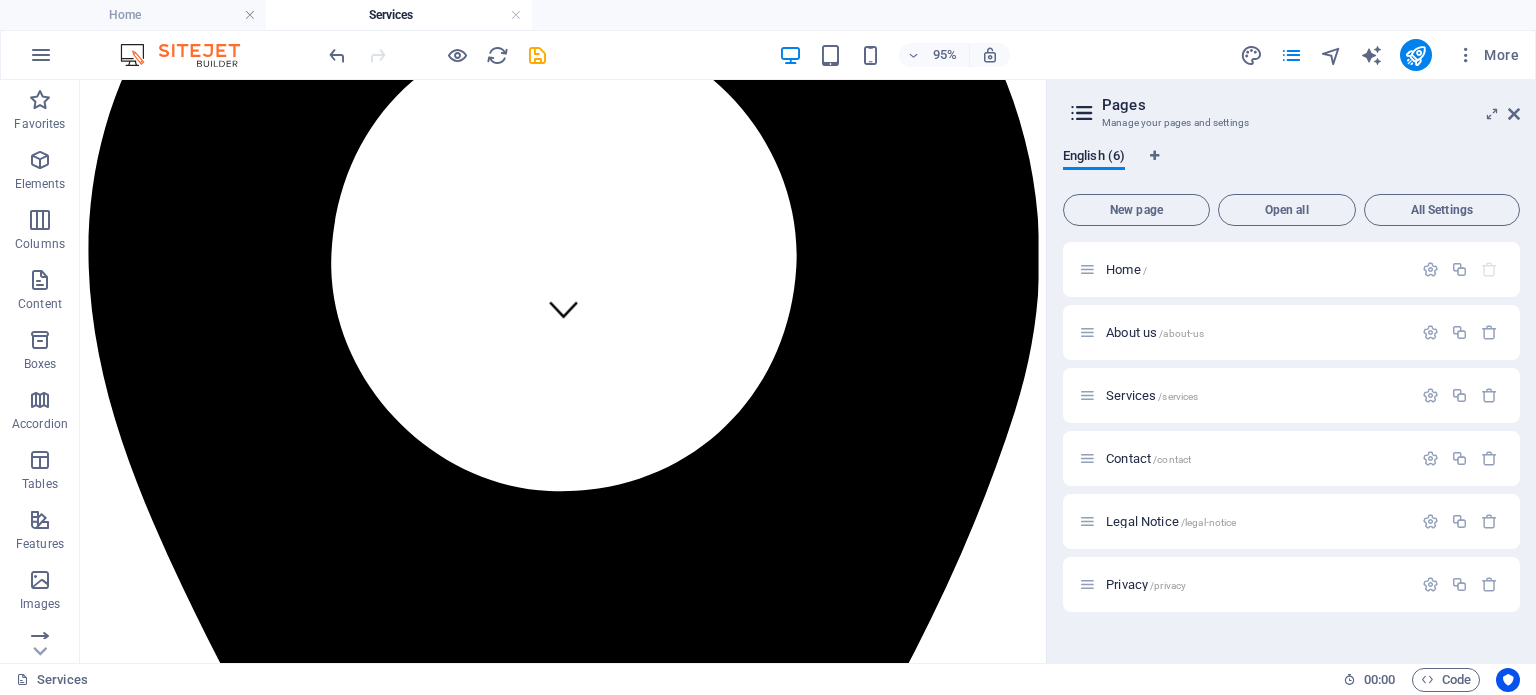 scroll, scrollTop: 328, scrollLeft: 0, axis: vertical 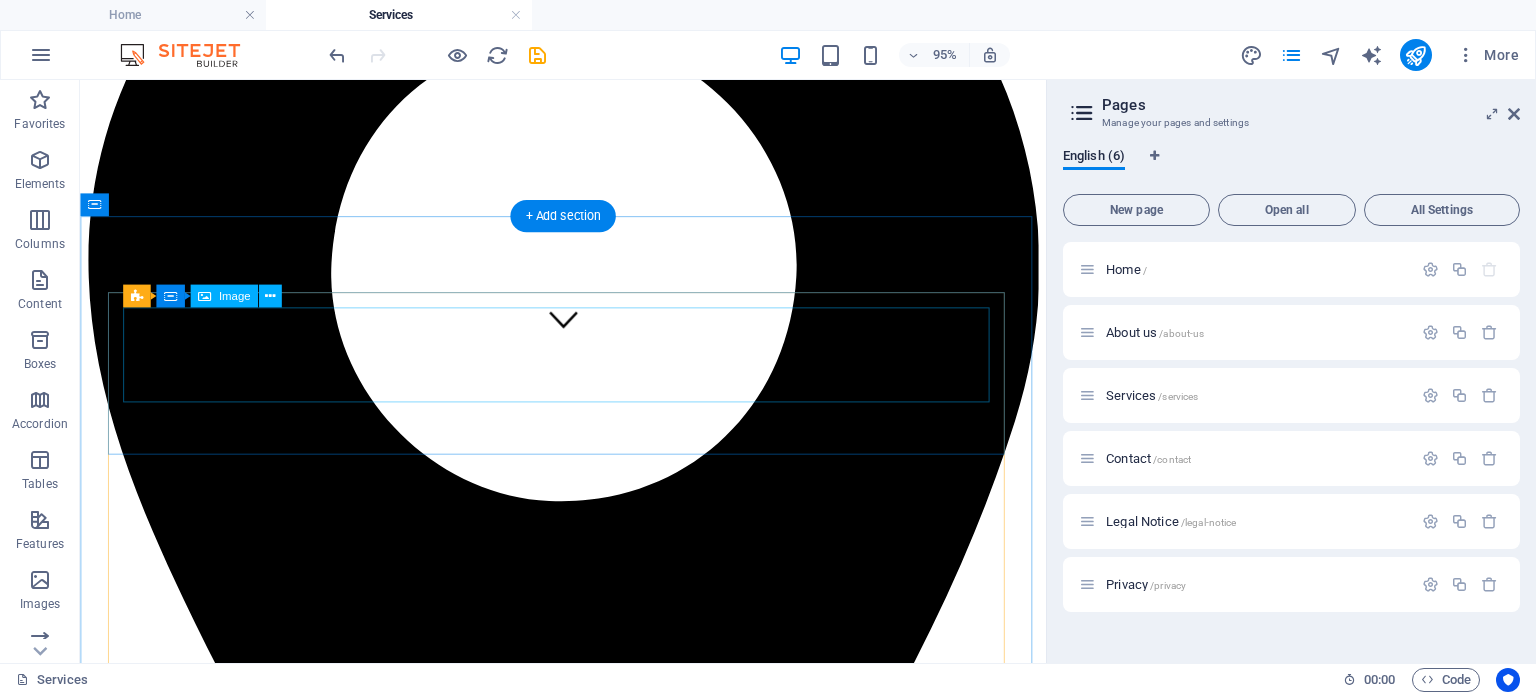 click at bounding box center (588, 3658) 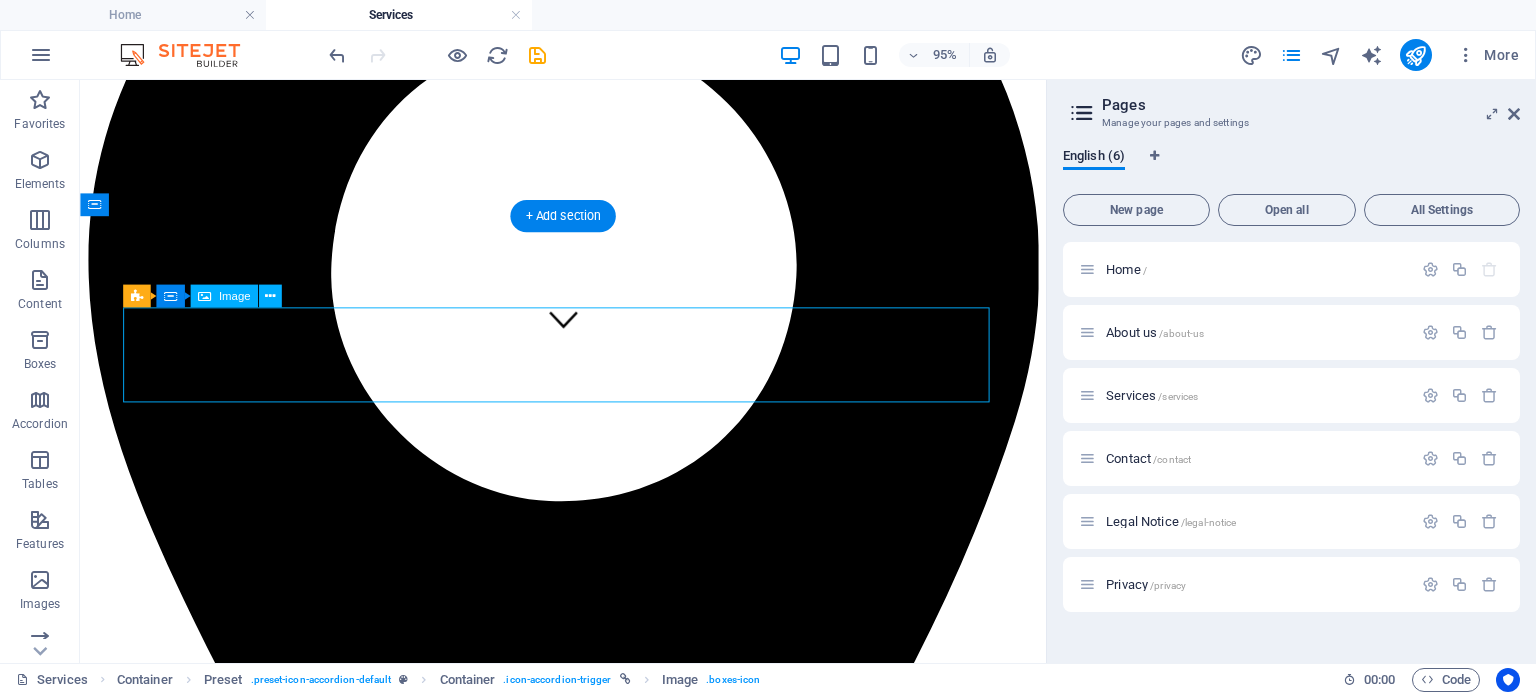 click at bounding box center (588, 3658) 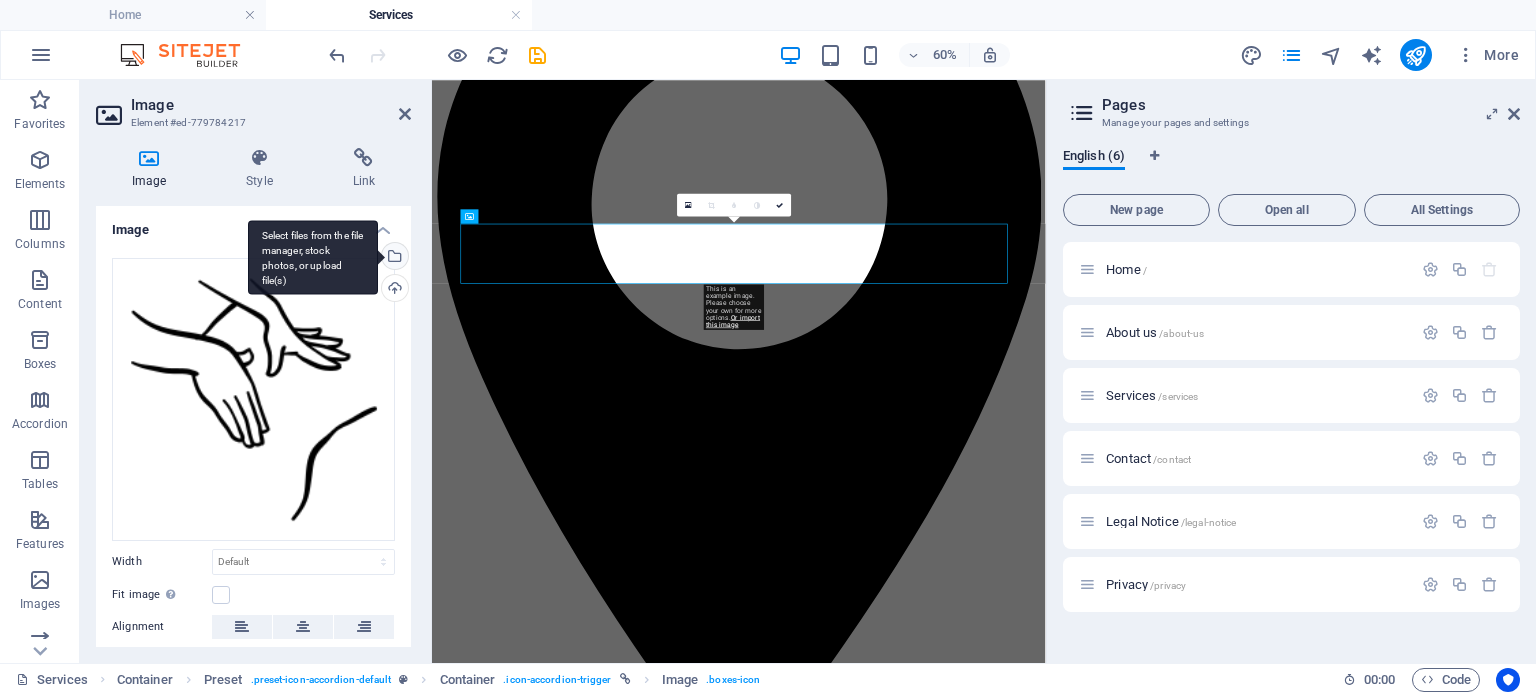 click on "Select files from the file manager, stock photos, or upload file(s)" at bounding box center [313, 257] 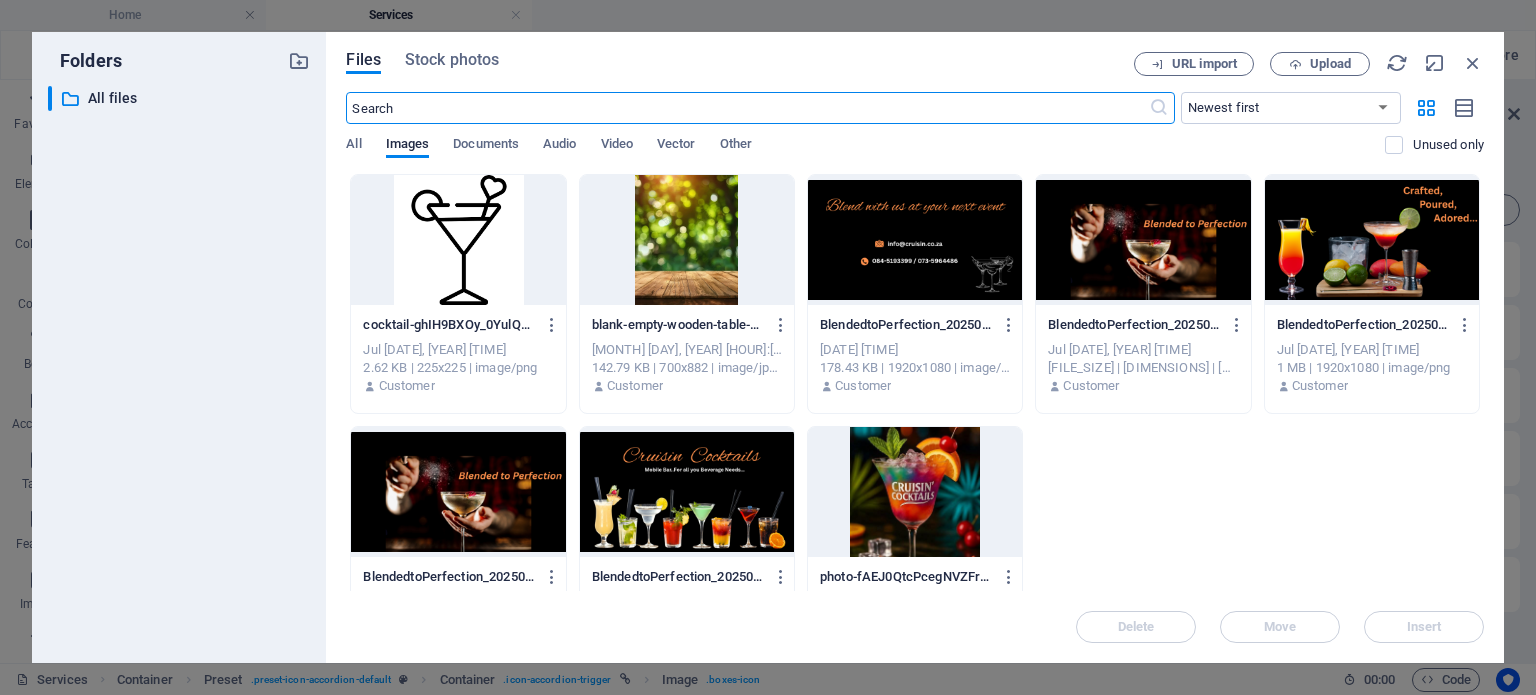 click at bounding box center [458, 240] 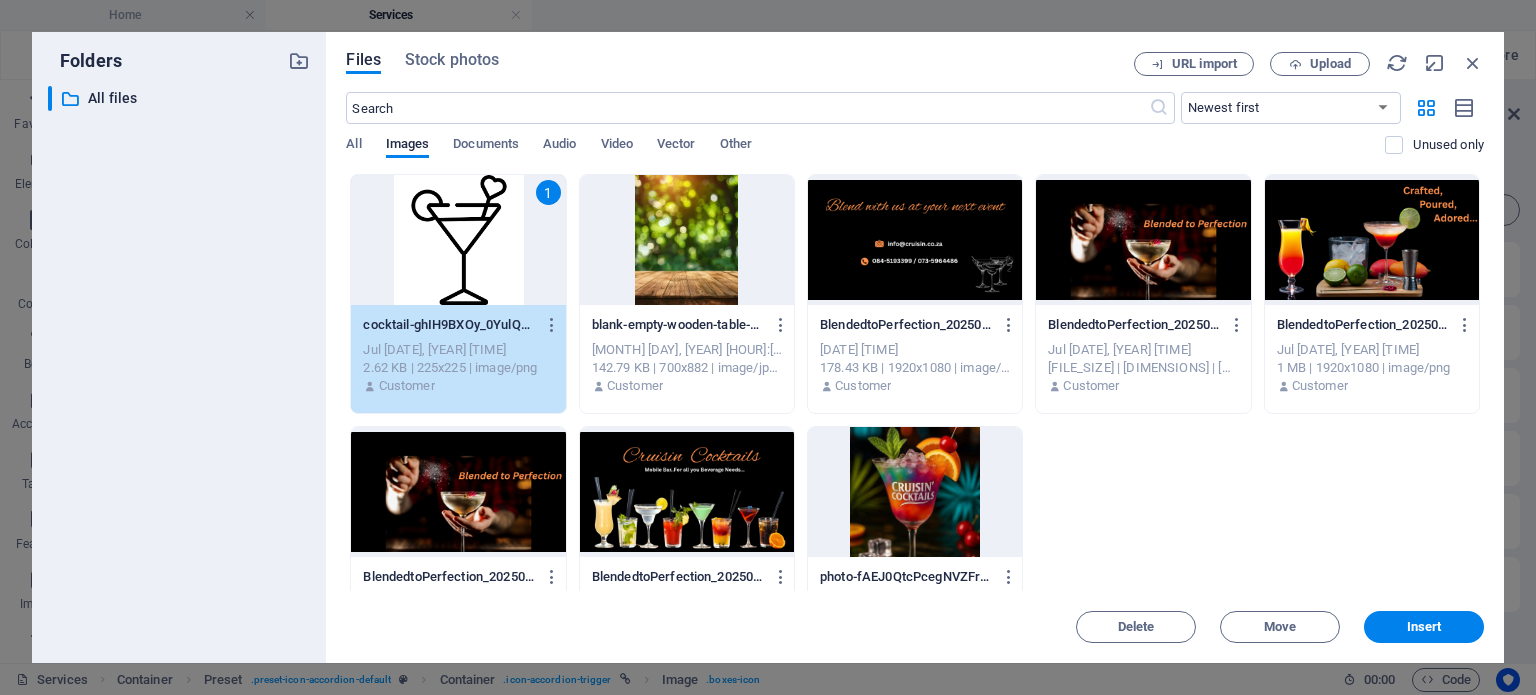 click on "1" at bounding box center (458, 240) 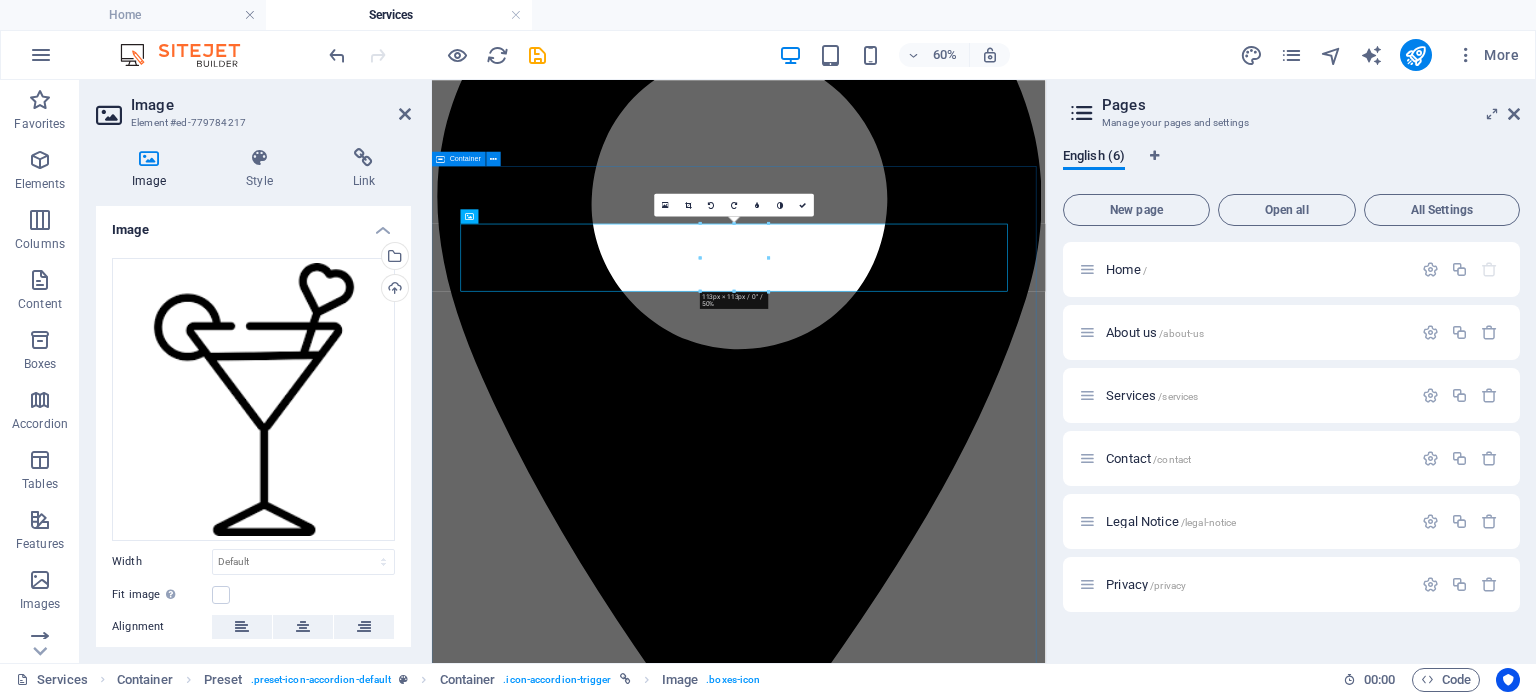 click on "PHYSIOThERAPY PHYSIOTERAPY Lorem ipsum dolor sit amet, consetetur sadipscing elitr, sed diam nonumy eirmod tempor invidunt ut labore et dolore magna aliquyam erat, sed diam voluptua. At vero eos et accusam et justo duo dolores et ea rebum. Stet clita kasd gubergren, no sea takimata sanctus est Lorem ipsum dolor sit amet. Lorem ipsum dolor sit amet, consetetur sadipscing elitr, sed diam nonumy eirmod tempor invidunt ut labore et dolore magna aliquyam erat, sed diam voluptua. At vero eos et accusam et justo duo dolores et ea rebum. Stet clita kasd gubergren, no sea takimata sanctus est Lorem ipsum dolor sit amet. Lorem ipsum dolor sit amet, consetetur sadipscing elitr, sed diam nonumy eirmod tempor invidunt ut labore et dolore magna aliquyam erat, sed diam voluptua. At vero eos et accusam et justo duo dolores et ea rebum. Stet clita kasd gubergren, no sea takimata sanctus est Lorem ipsum dolor sit amet.    Lorem ipsum dolor sit amet, consetetur sadipscing elitr MANUAL THERAPY MANUAL THERAPY REHABILITATION" at bounding box center [943, 5858] 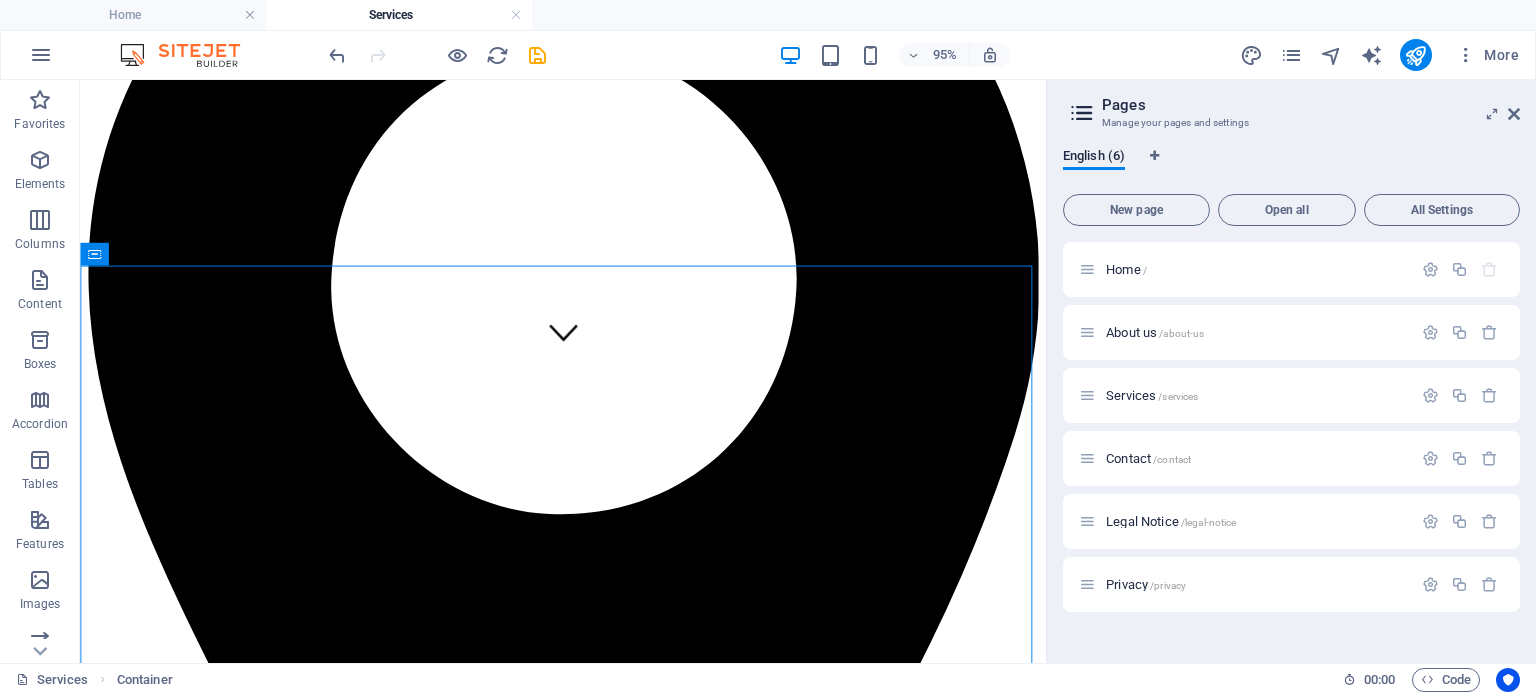 scroll, scrollTop: 276, scrollLeft: 0, axis: vertical 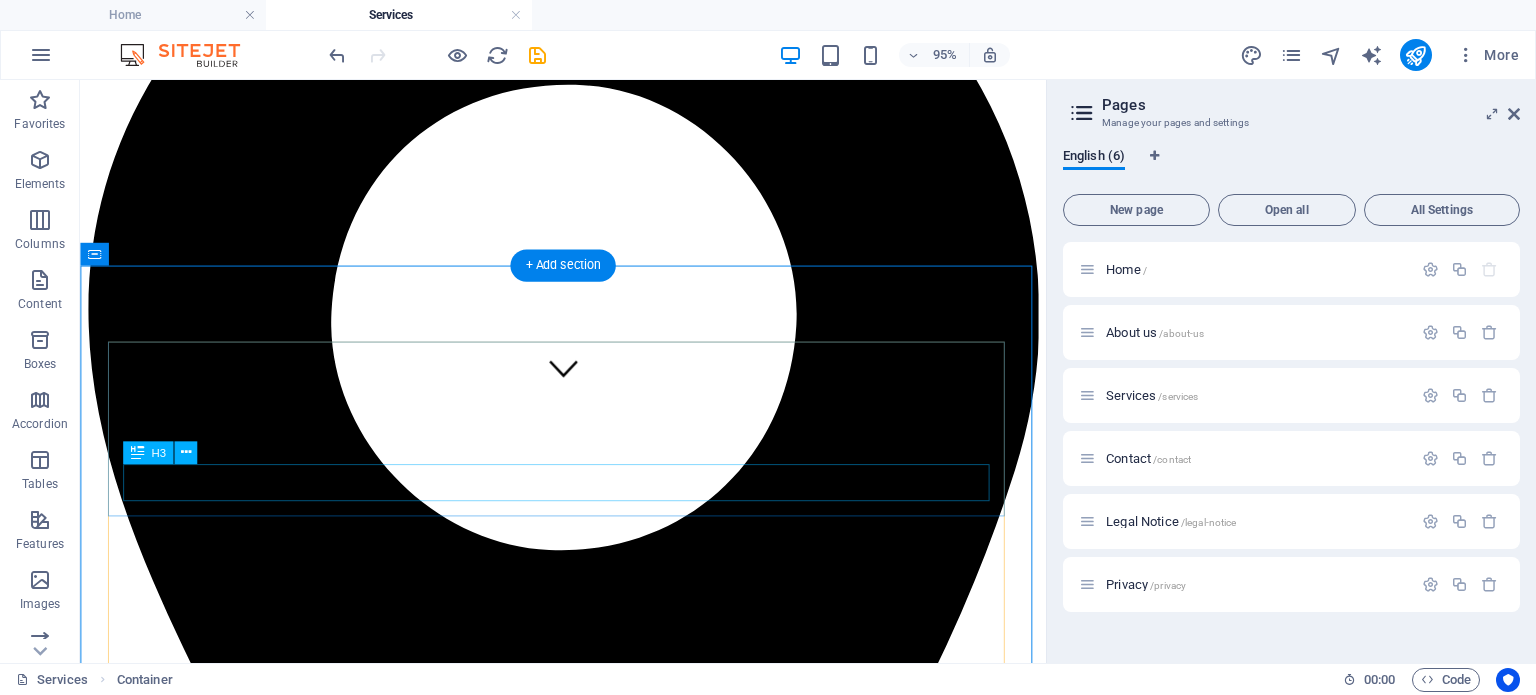 click on "PHYSIOThERAPY" at bounding box center (588, 3917) 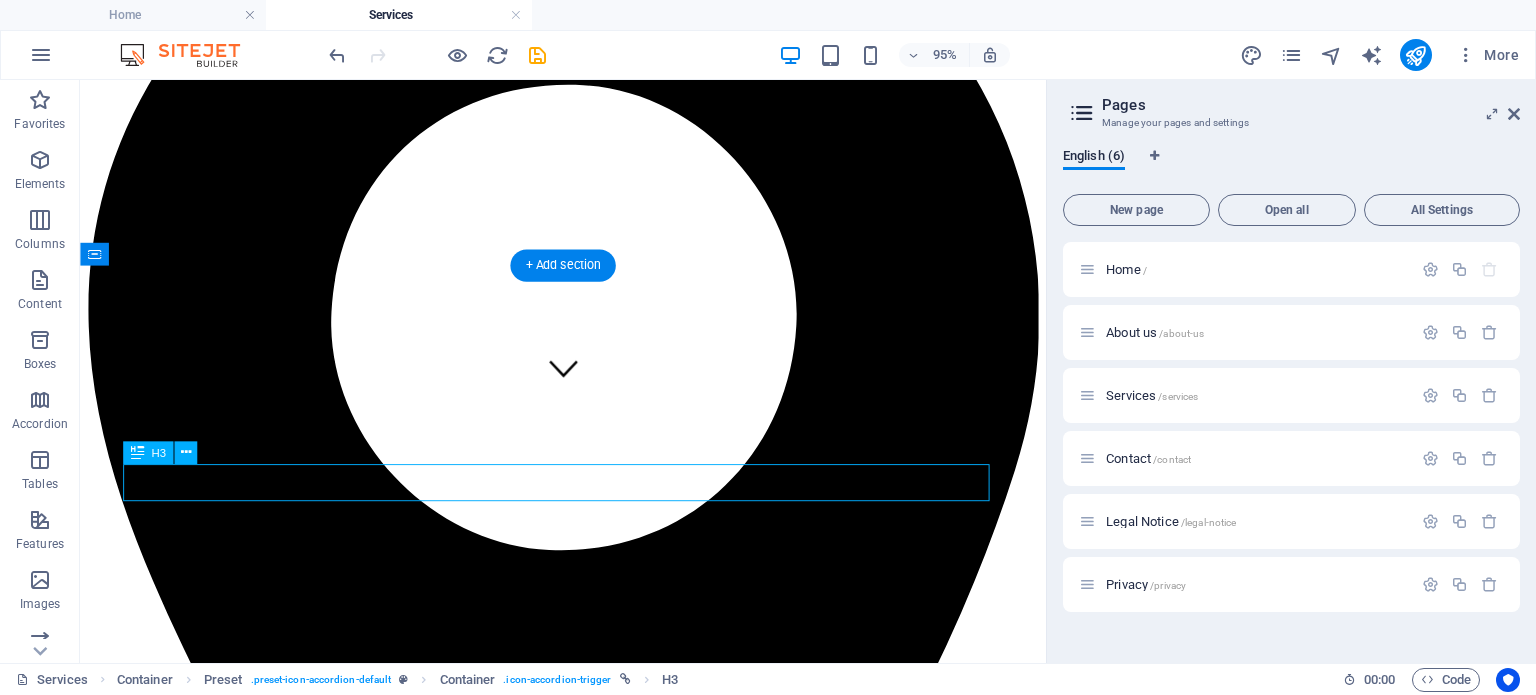 click on "PHYSIOThERAPY" at bounding box center [588, 3917] 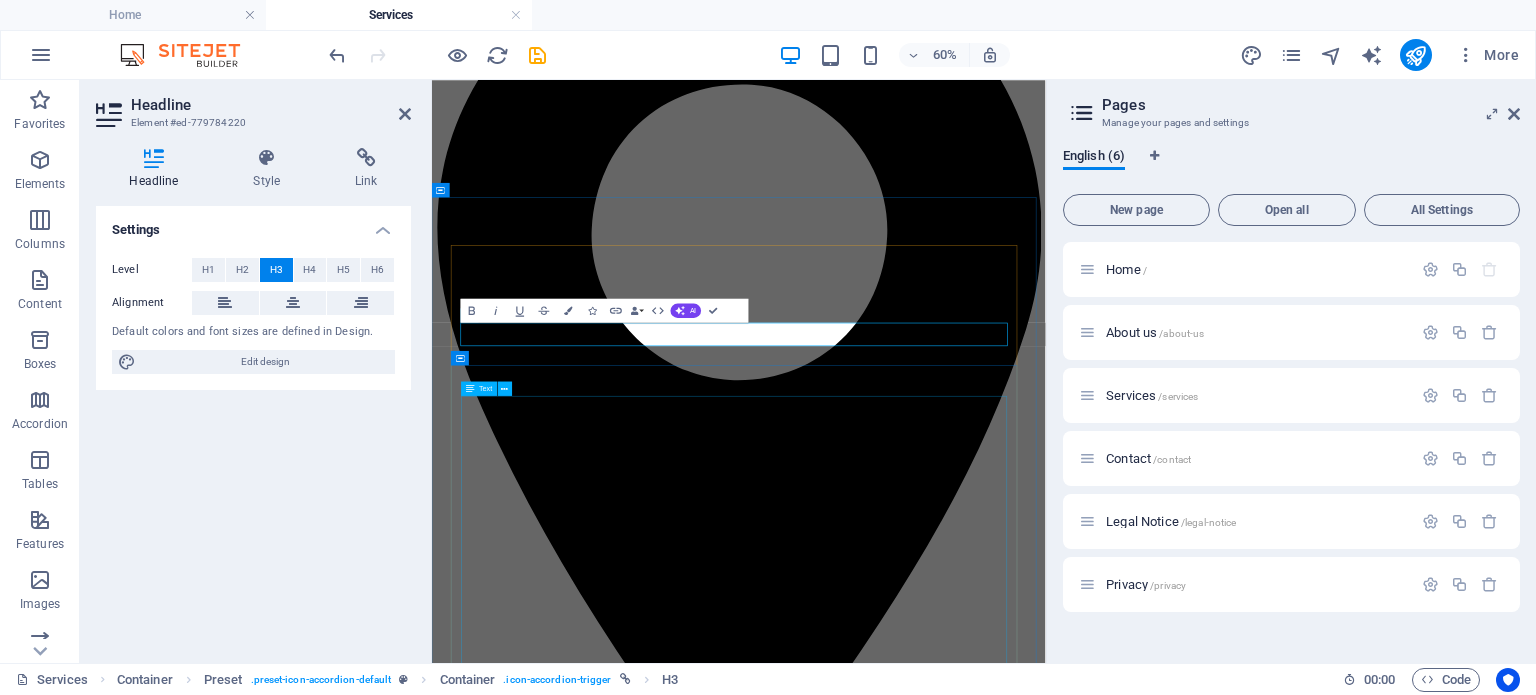 type 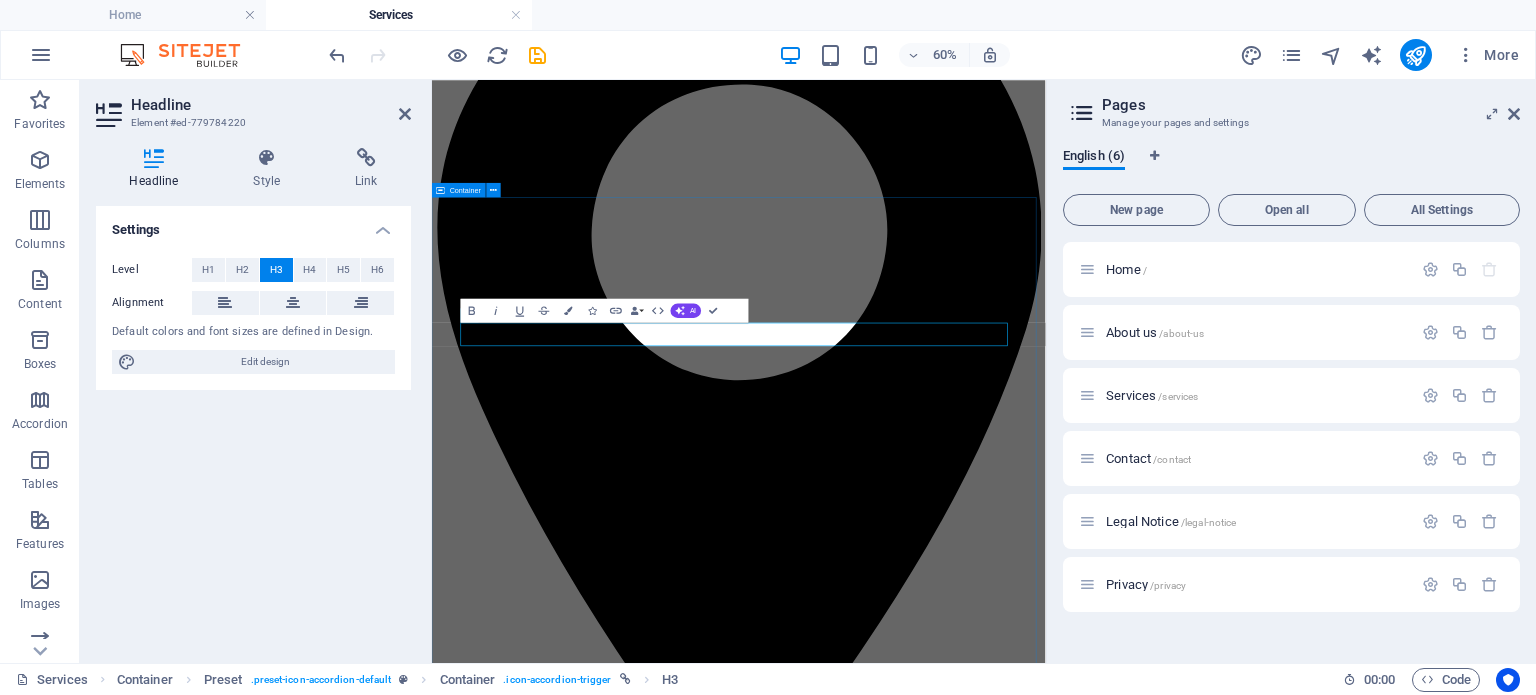 click on "We cater for all your alcoholic & non alcoholic events.. PHYSIOTERAPY Lorem ipsum dolor sit amet, consetetur sadipscing elitr, sed diam nonumy eirmod tempor invidunt ut labore et dolore magna aliquyam erat, sed diam voluptua. At vero eos et accusam et justo duo dolores et ea rebum. Stet clita kasd gubergren, no sea takimata sanctus est Lorem ipsum dolor sit amet. Lorem ipsum dolor sit amet, consetetur sadipscing elitr, sed diam nonumy eirmod tempor invidunt ut labore et dolore magna aliquyam erat, sed diam voluptua. At vero eos et accusam et justo duo dolores et ea rebum. Stet clita kasd gubergren, no sea takimata sanctus est Lorem ipsum dolor sit amet. Lorem ipsum dolor sit amet, consetetur sadipscing elitr, sed diam nonumy eirmod tempor invidunt ut labore et dolore magna aliquyam erat, sed diam voluptua. At vero eos et accusam et justo duo dolores et ea rebum. Stet clita kasd gubergren, no sea takimata sanctus est Lorem ipsum dolor sit amet.    Lorem ipsum dolor sit amet, consetetur sadipscing elitr" at bounding box center (943, 5910) 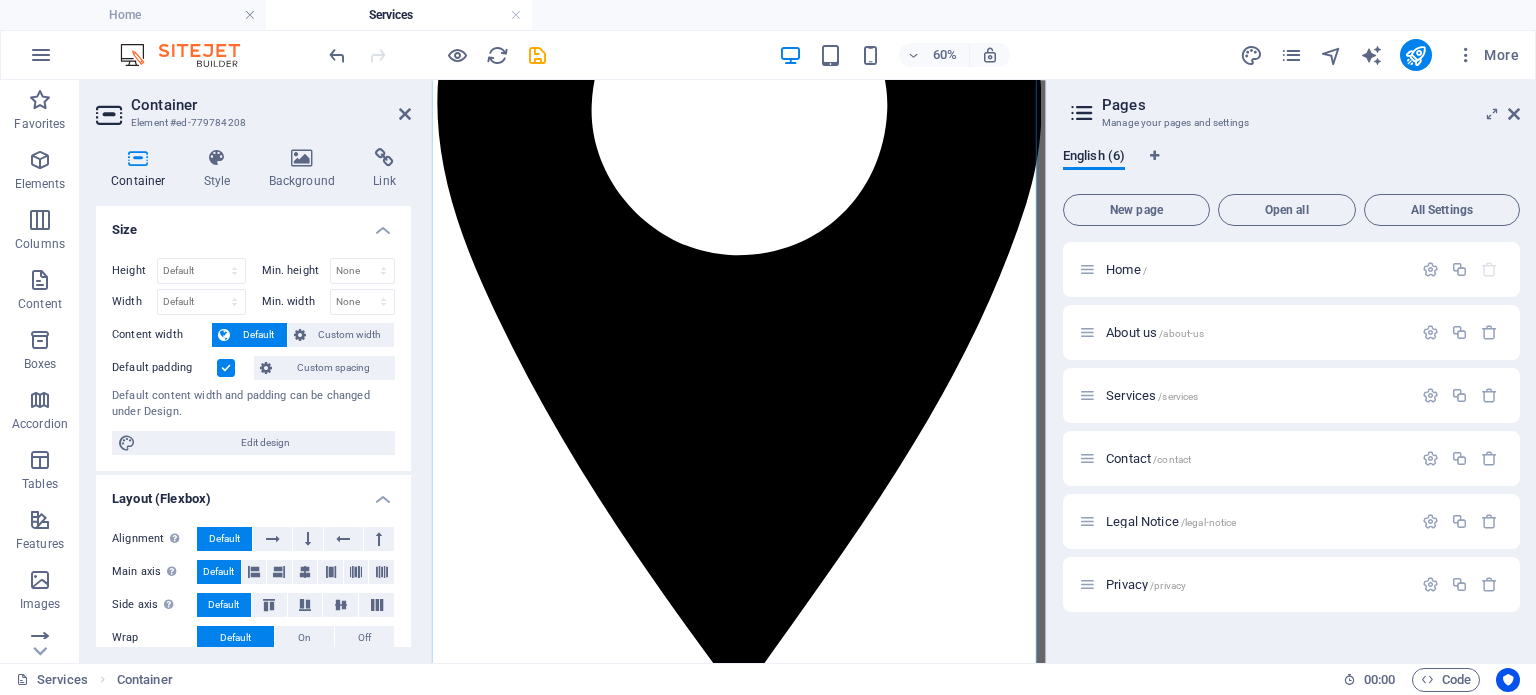 scroll, scrollTop: 478, scrollLeft: 0, axis: vertical 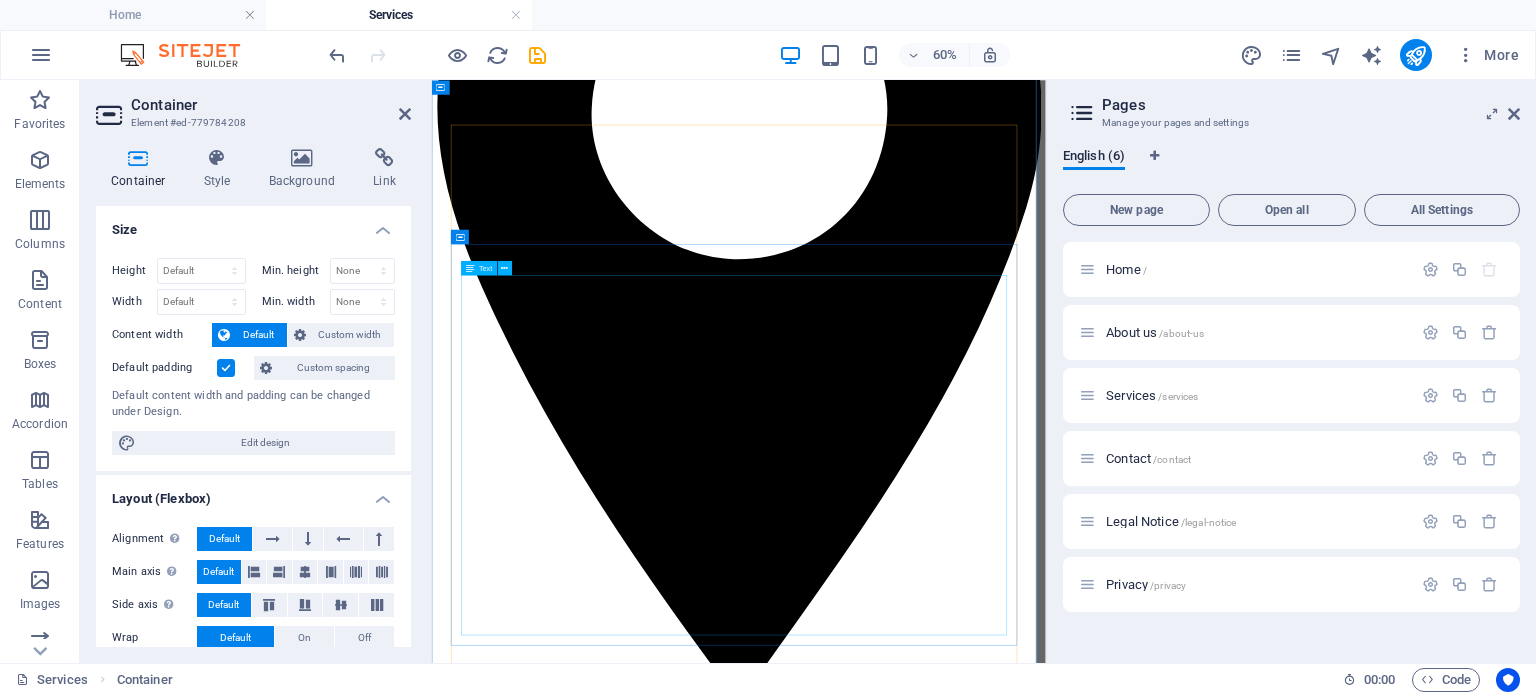 click on "Lorem ipsum dolor sit amet, consetetur sadipscing elitr, sed diam nonumy eirmod tempor invidunt ut labore et dolore magna aliquyam erat, sed diam voluptua. At vero eos et accusam et justo duo dolores et ea rebum. Stet clita kasd gubergren, no sea takimata sanctus est Lorem ipsum dolor sit amet. Lorem ipsum dolor sit amet, consetetur sadipscing elitr, sed diam nonumy eirmod tempor invidunt ut labore et dolore magna aliquyam erat, sed diam voluptua. At vero eos et accusam et justo duo dolores et ea rebum. Stet clita kasd gubergren, no sea takimata sanctus est Lorem ipsum dolor sit amet. Lorem ipsum dolor sit amet, consetetur sadipscing elitr, sed diam nonumy eirmod tempor invidunt ut labore et dolore magna aliquyam erat, sed diam voluptua. At vero eos et accusam et justo duo dolores et ea rebum. Stet clita kasd gubergren, no sea takimata sanctus est Lorem ipsum dolor sit amet.    Lorem ipsum dolor sit amet, consetetur sadipscing elitr sed diam nonumy eirmod tempor invidunt ut labore et dolore" at bounding box center (943, 4057) 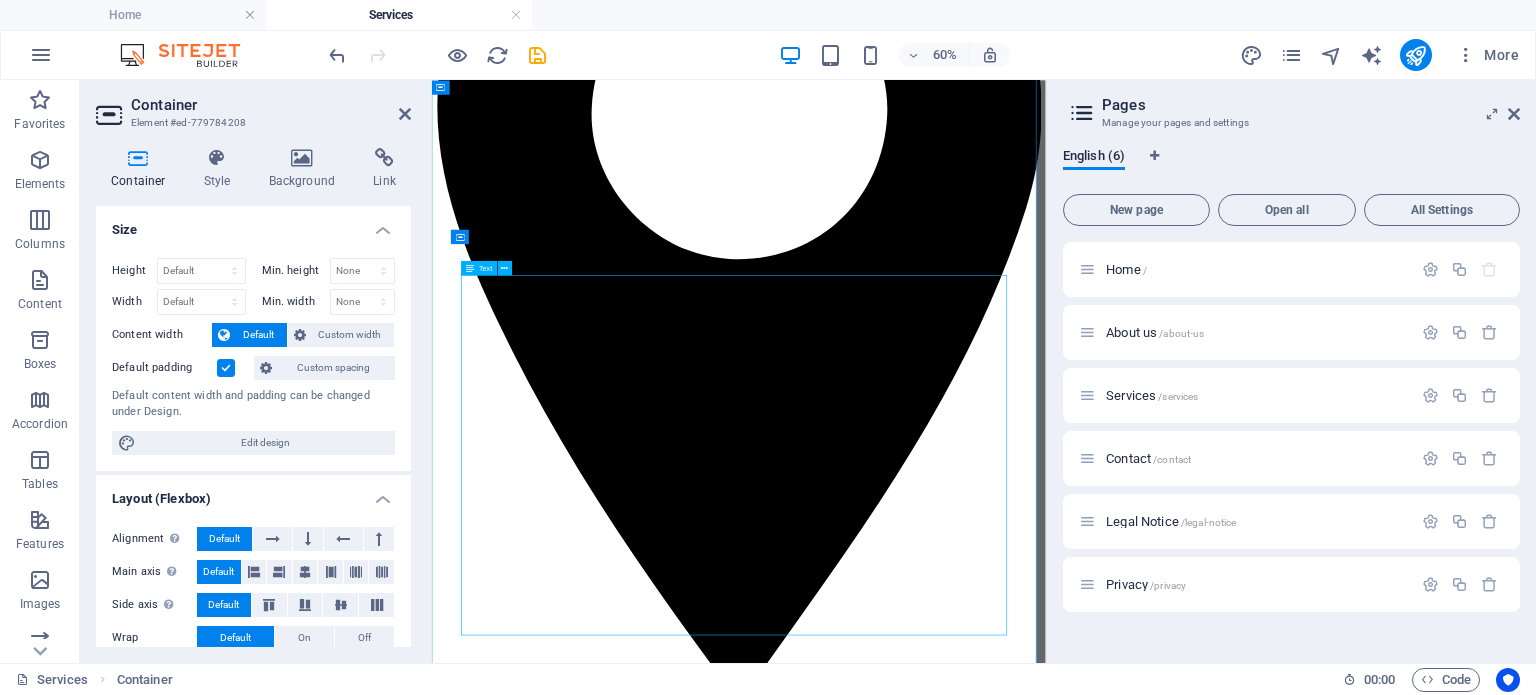 click on "Lorem ipsum dolor sit amet, consetetur sadipscing elitr, sed diam nonumy eirmod tempor invidunt ut labore et dolore magna aliquyam erat, sed diam voluptua. At vero eos et accusam et justo duo dolores et ea rebum. Stet clita kasd gubergren, no sea takimata sanctus est Lorem ipsum dolor sit amet. Lorem ipsum dolor sit amet, consetetur sadipscing elitr, sed diam nonumy eirmod tempor invidunt ut labore et dolore magna aliquyam erat, sed diam voluptua. At vero eos et accusam et justo duo dolores et ea rebum. Stet clita kasd gubergren, no sea takimata sanctus est Lorem ipsum dolor sit amet. Lorem ipsum dolor sit amet, consetetur sadipscing elitr, sed diam nonumy eirmod tempor invidunt ut labore et dolore magna aliquyam erat, sed diam voluptua. At vero eos et accusam et justo duo dolores et ea rebum. Stet clita kasd gubergren, no sea takimata sanctus est Lorem ipsum dolor sit amet.    Lorem ipsum dolor sit amet, consetetur sadipscing elitr sed diam nonumy eirmod tempor invidunt ut labore et dolore" at bounding box center [943, 4057] 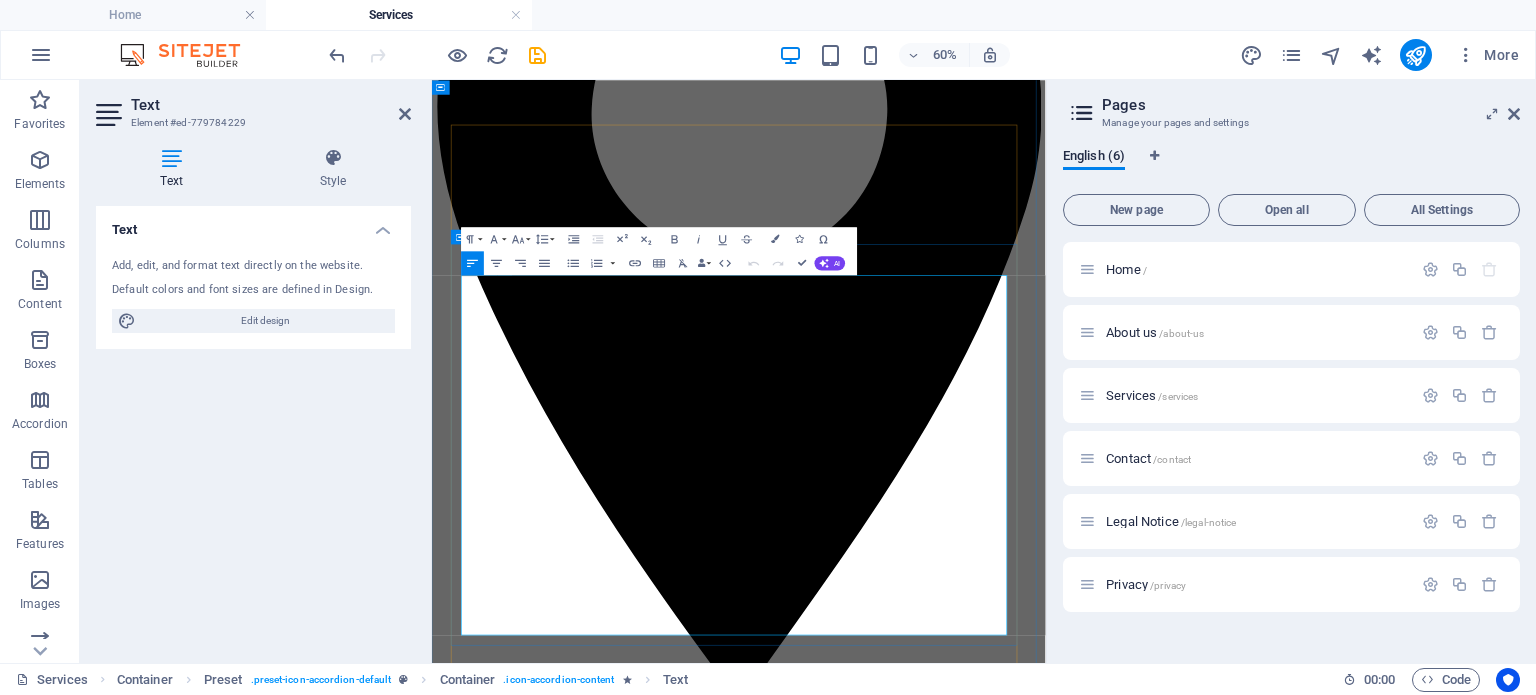 drag, startPoint x: 1303, startPoint y: 990, endPoint x: 590, endPoint y: 506, distance: 861.7569 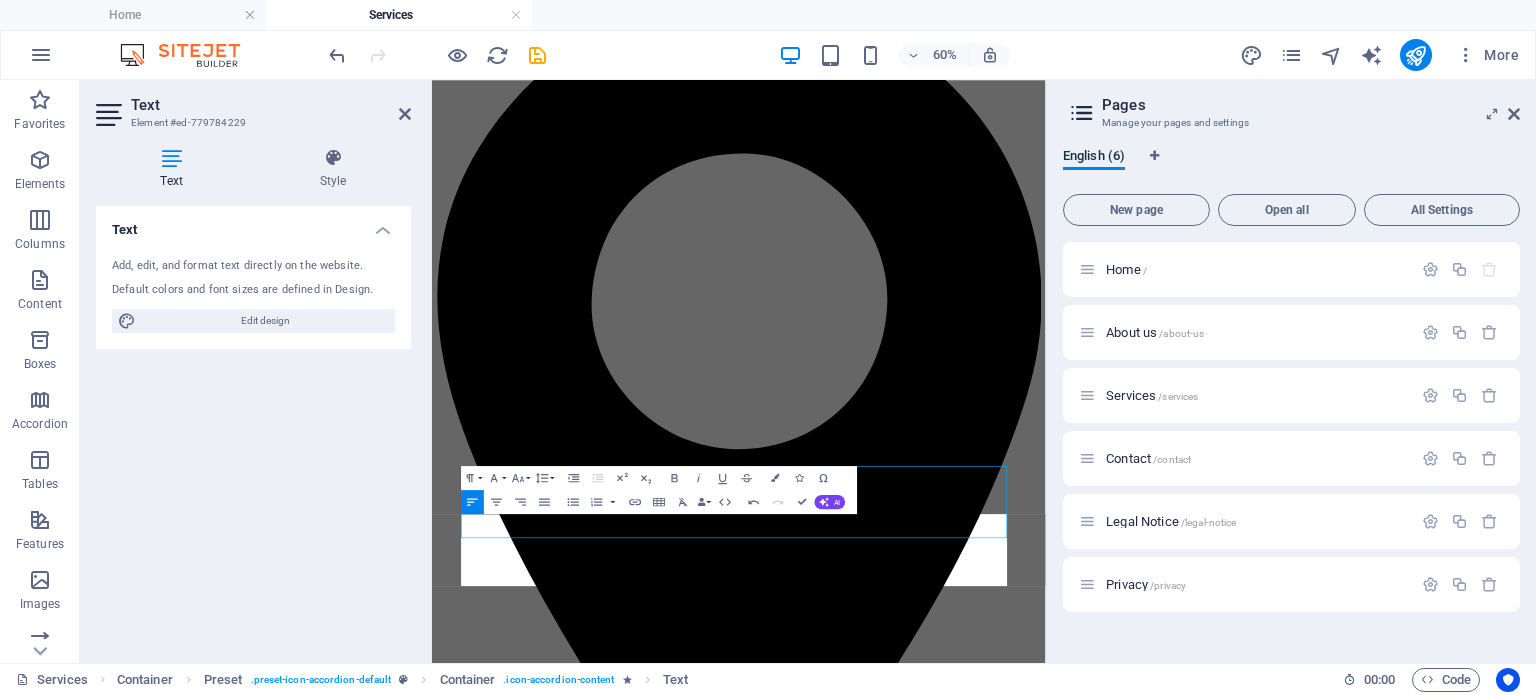 scroll, scrollTop: 211, scrollLeft: 0, axis: vertical 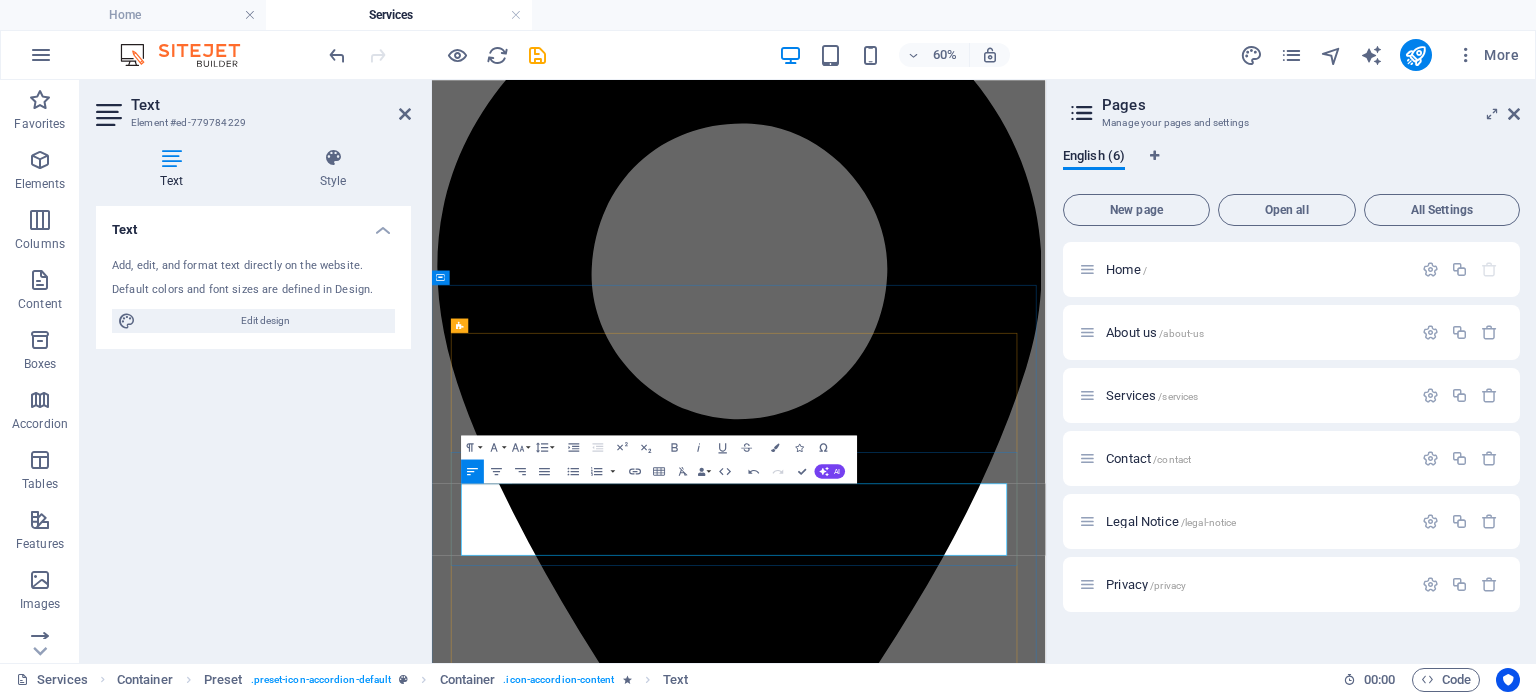 drag, startPoint x: 643, startPoint y: 855, endPoint x: 521, endPoint y: 798, distance: 134.65883 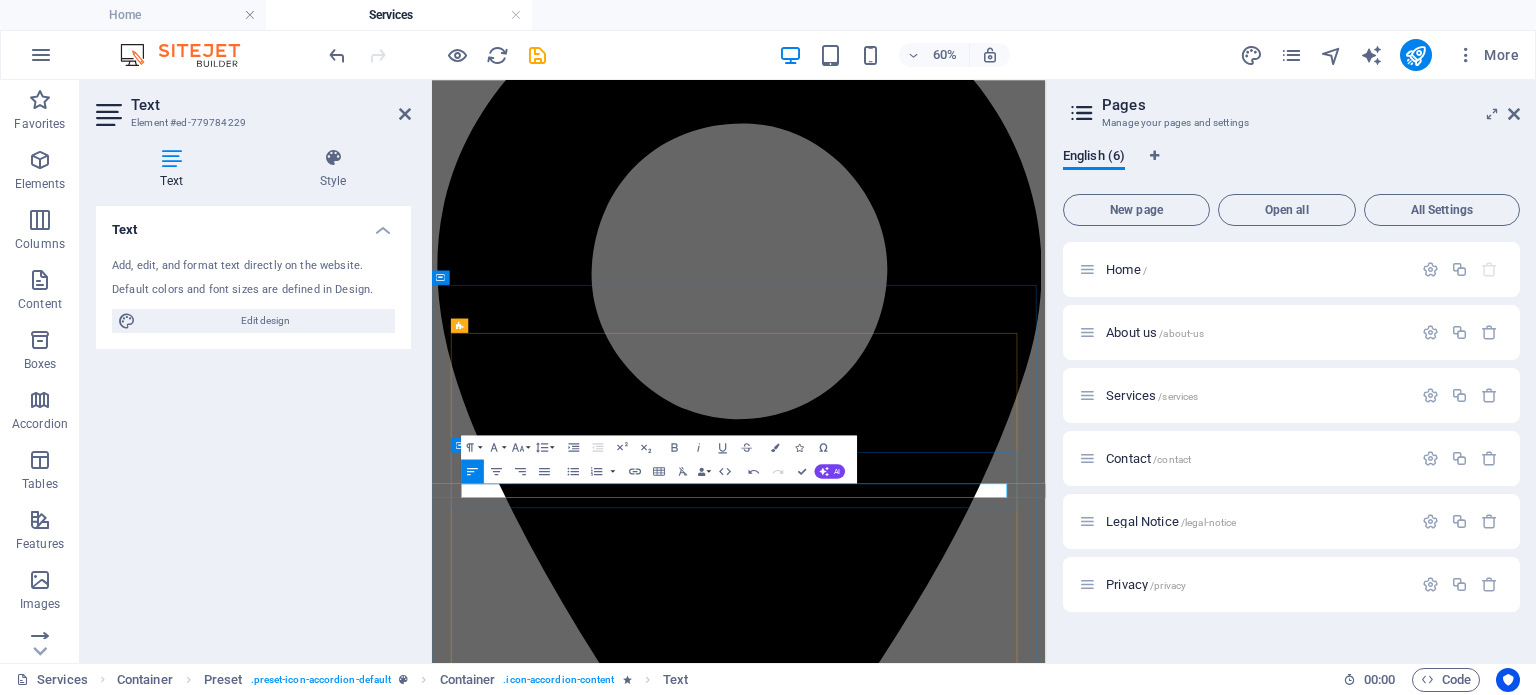click on "​" at bounding box center (943, 4080) 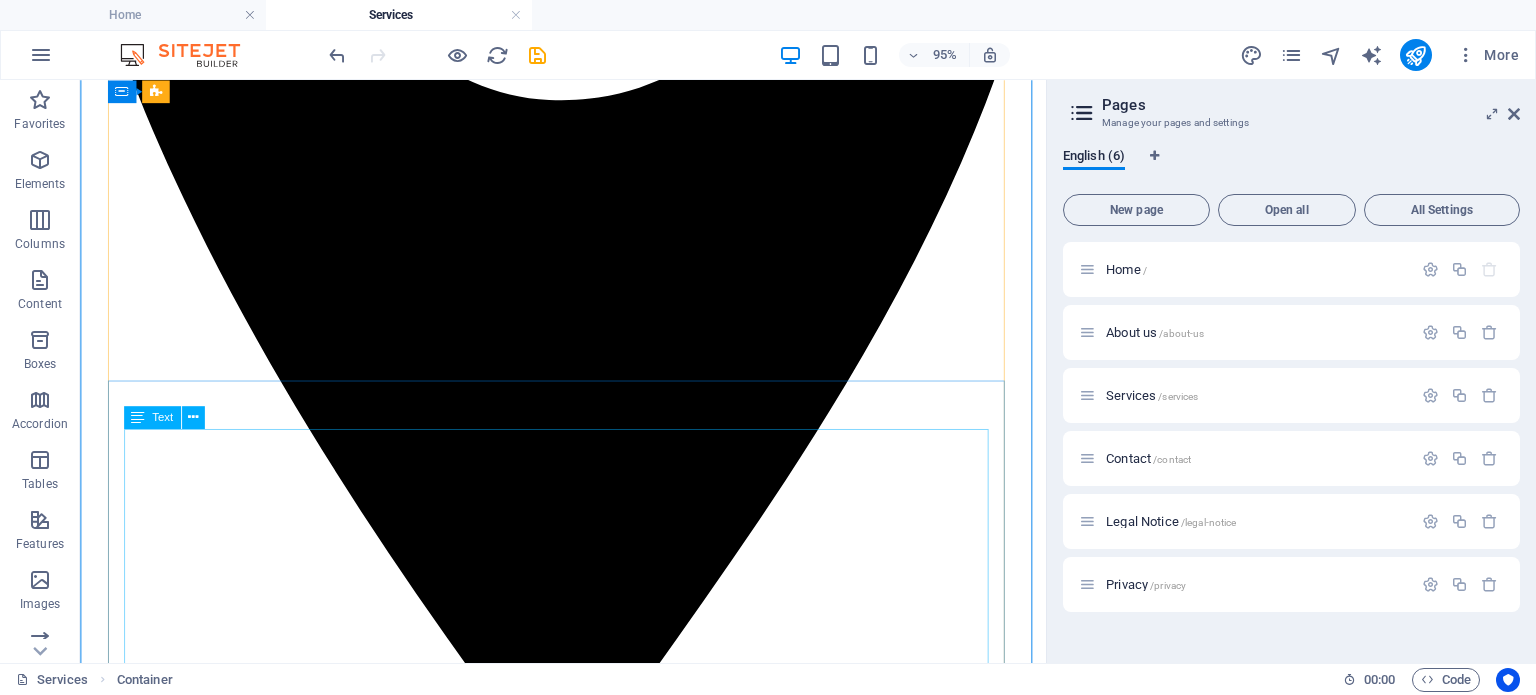 scroll, scrollTop: 876, scrollLeft: 0, axis: vertical 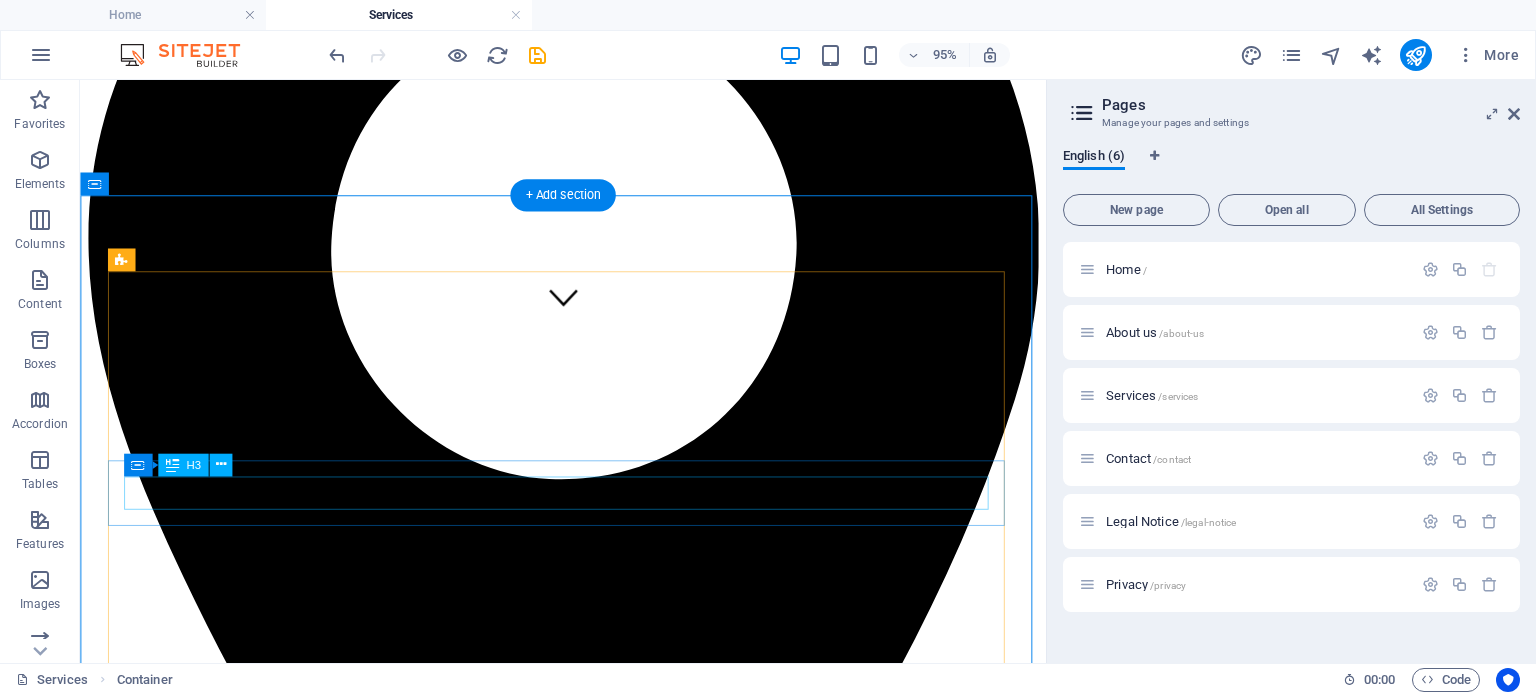 click on "PHYSIOTERAPY" at bounding box center [588, 3883] 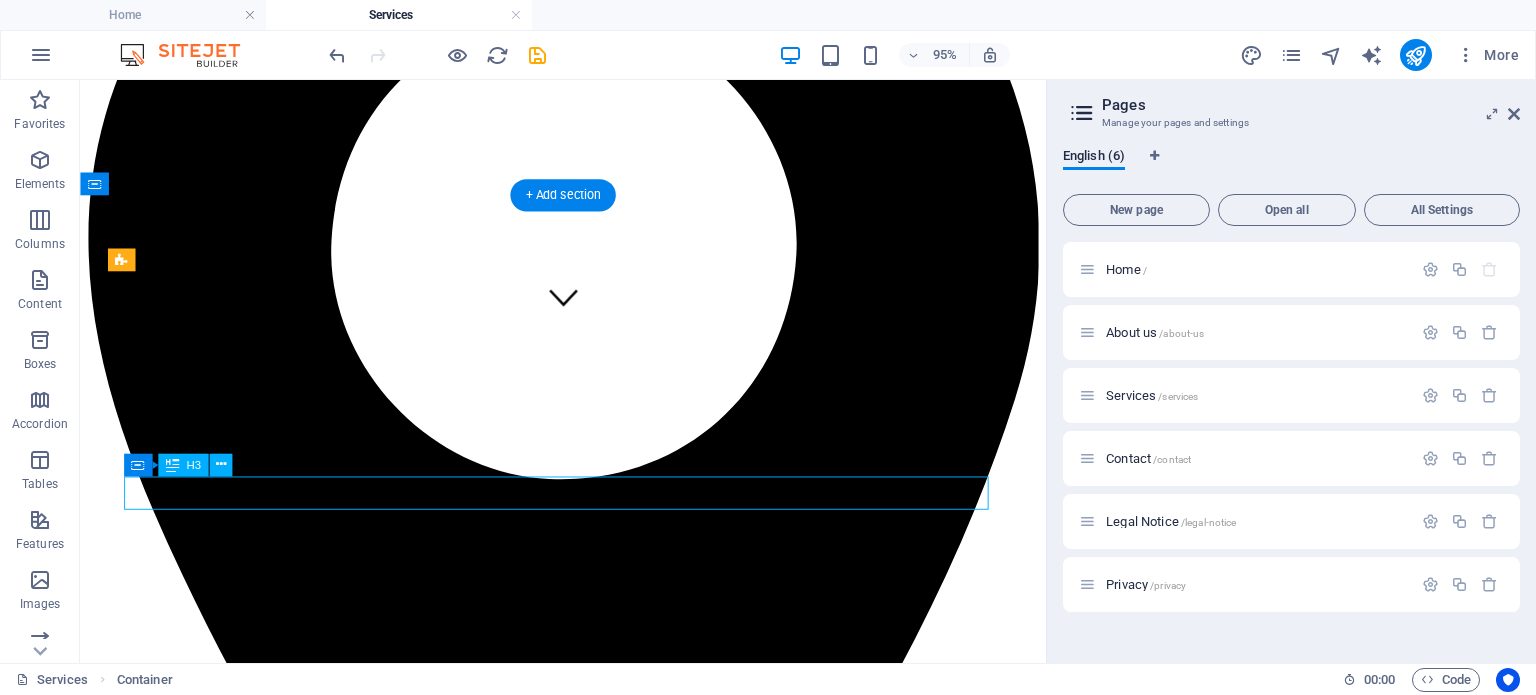 click on "PHYSIOTERAPY" at bounding box center [588, 3883] 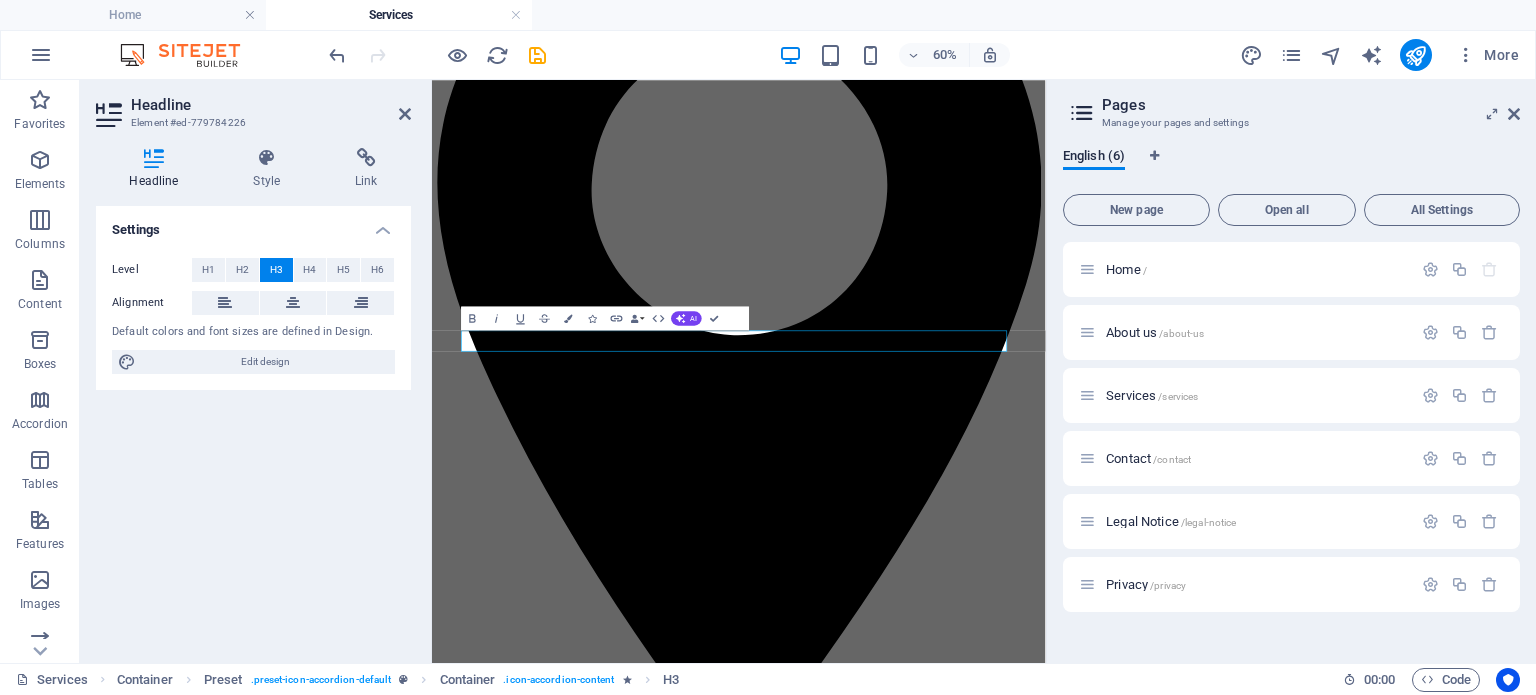 type 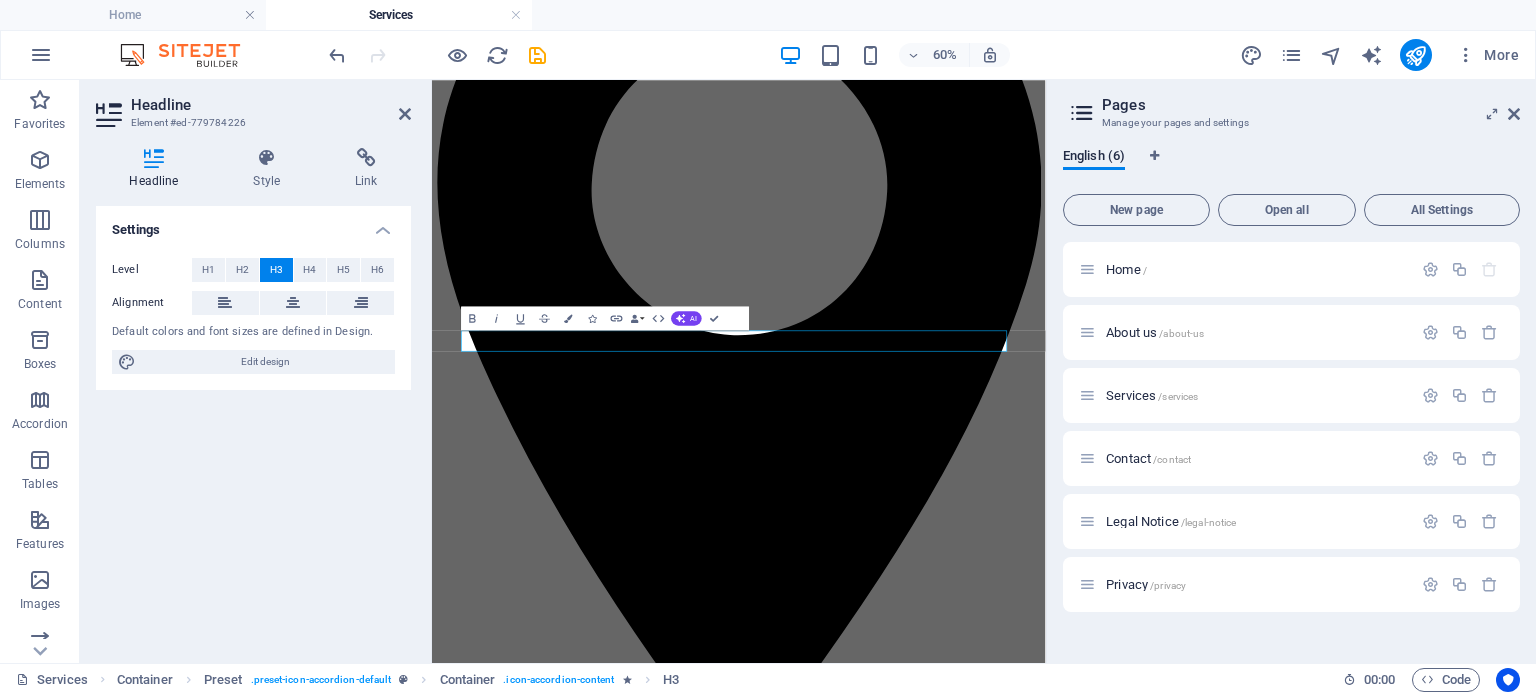 click on "60% More" at bounding box center (926, 55) 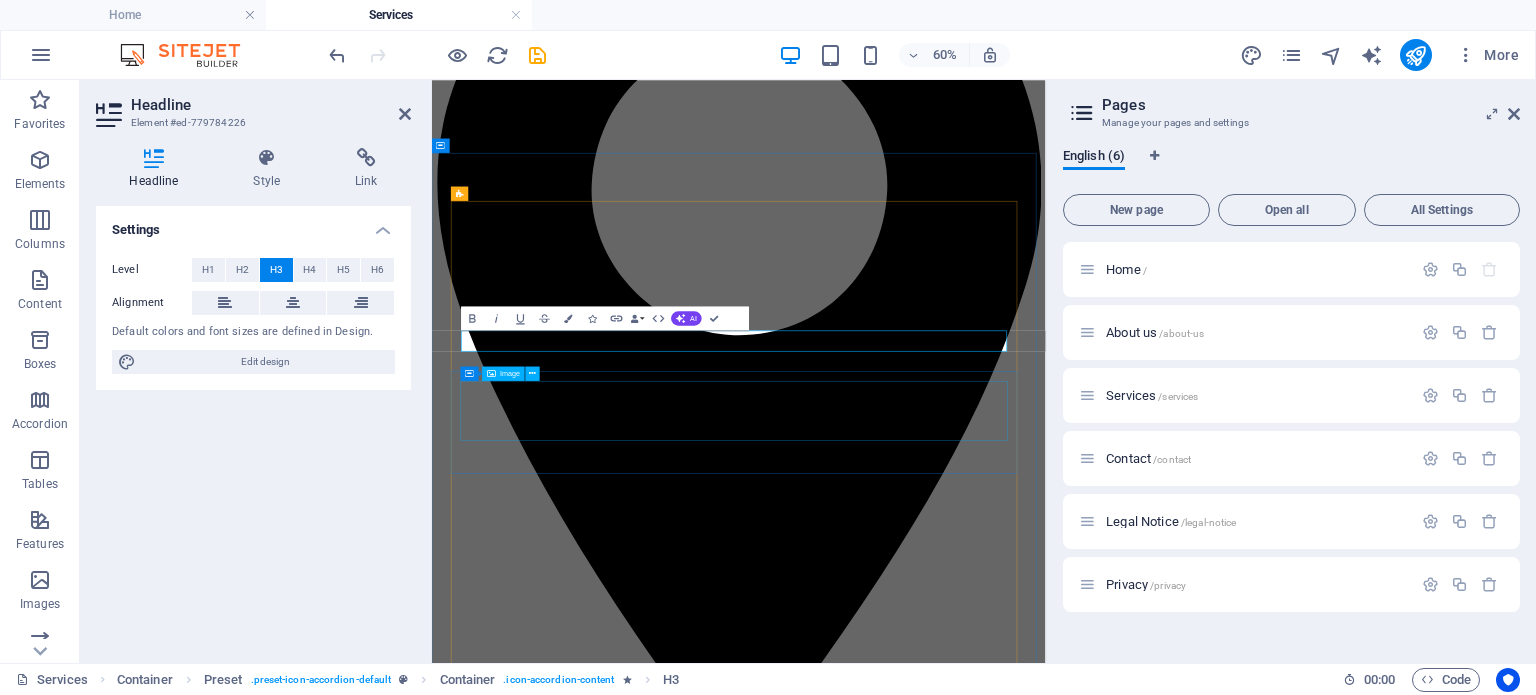 click at bounding box center (943, 3983) 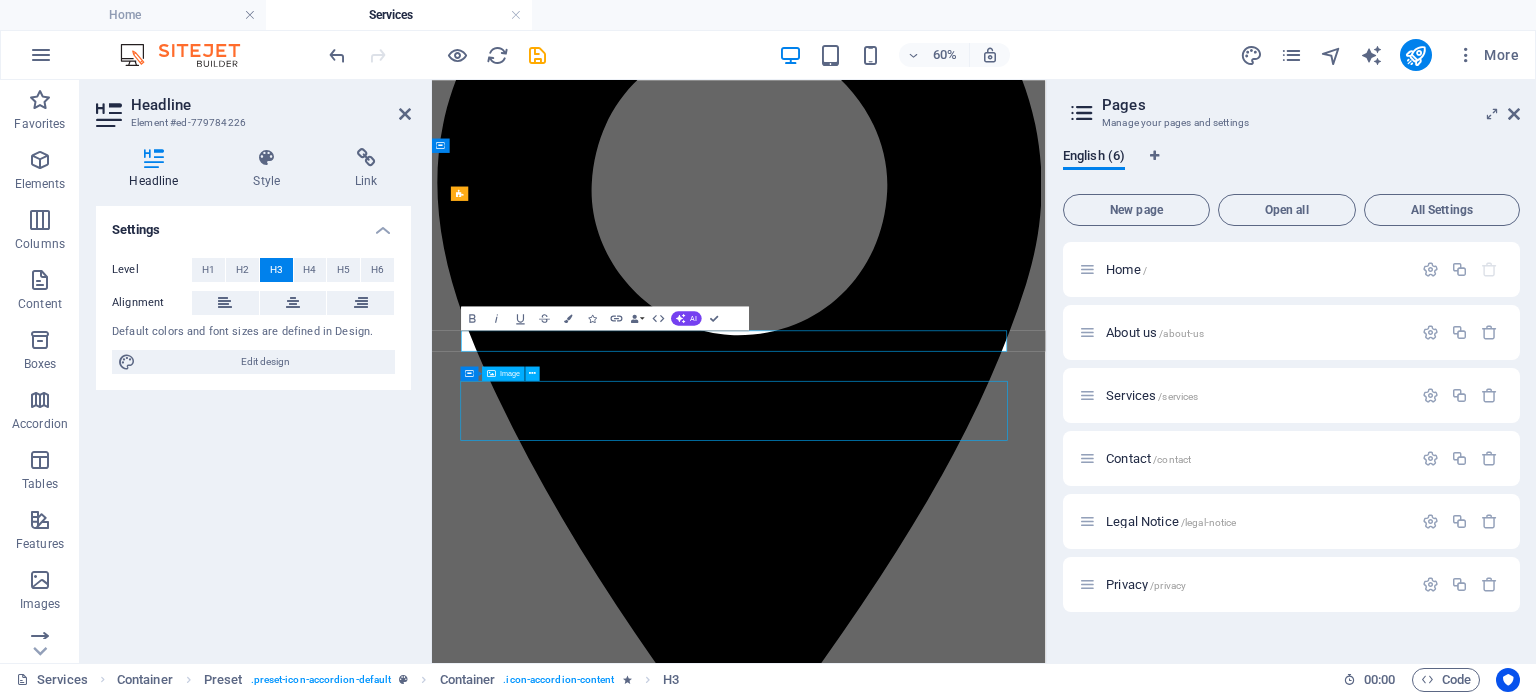 click at bounding box center (943, 3983) 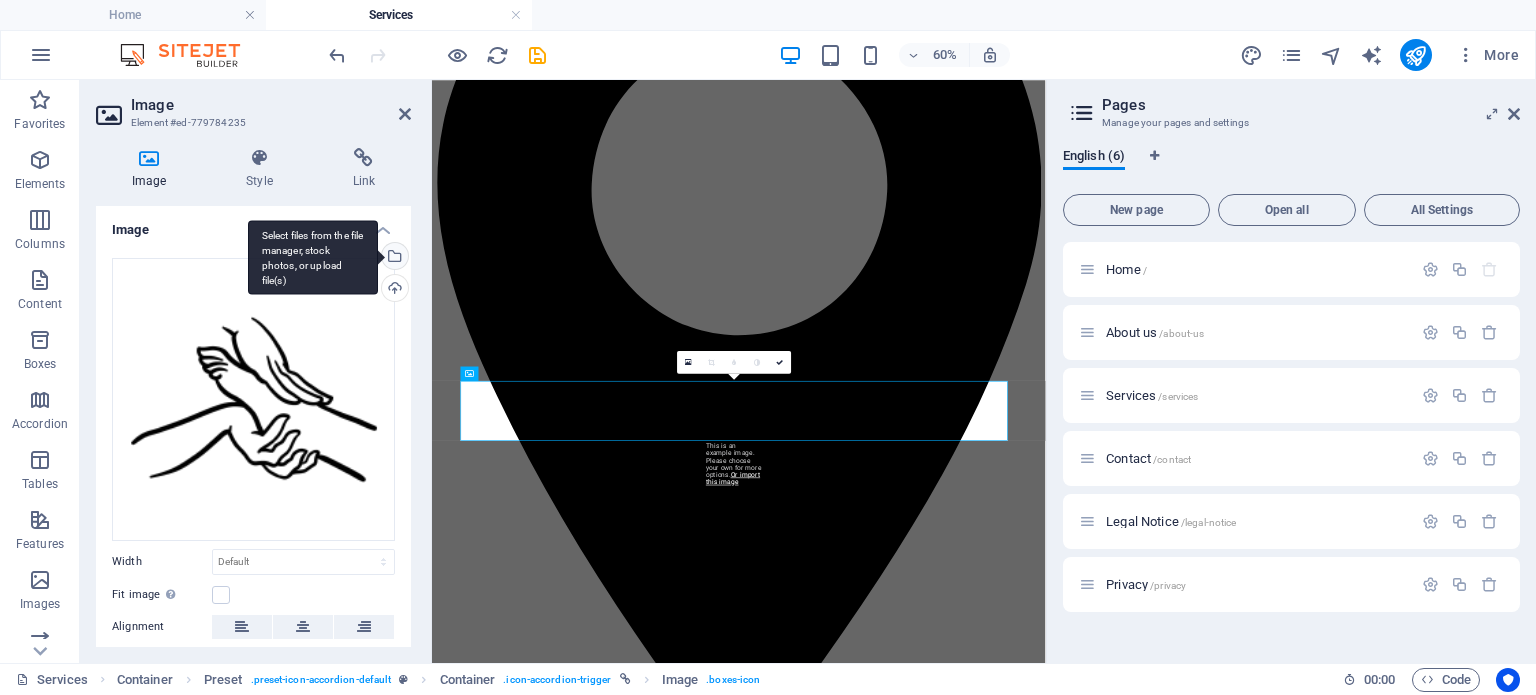 click on "Select files from the file manager, stock photos, or upload file(s)" at bounding box center (393, 258) 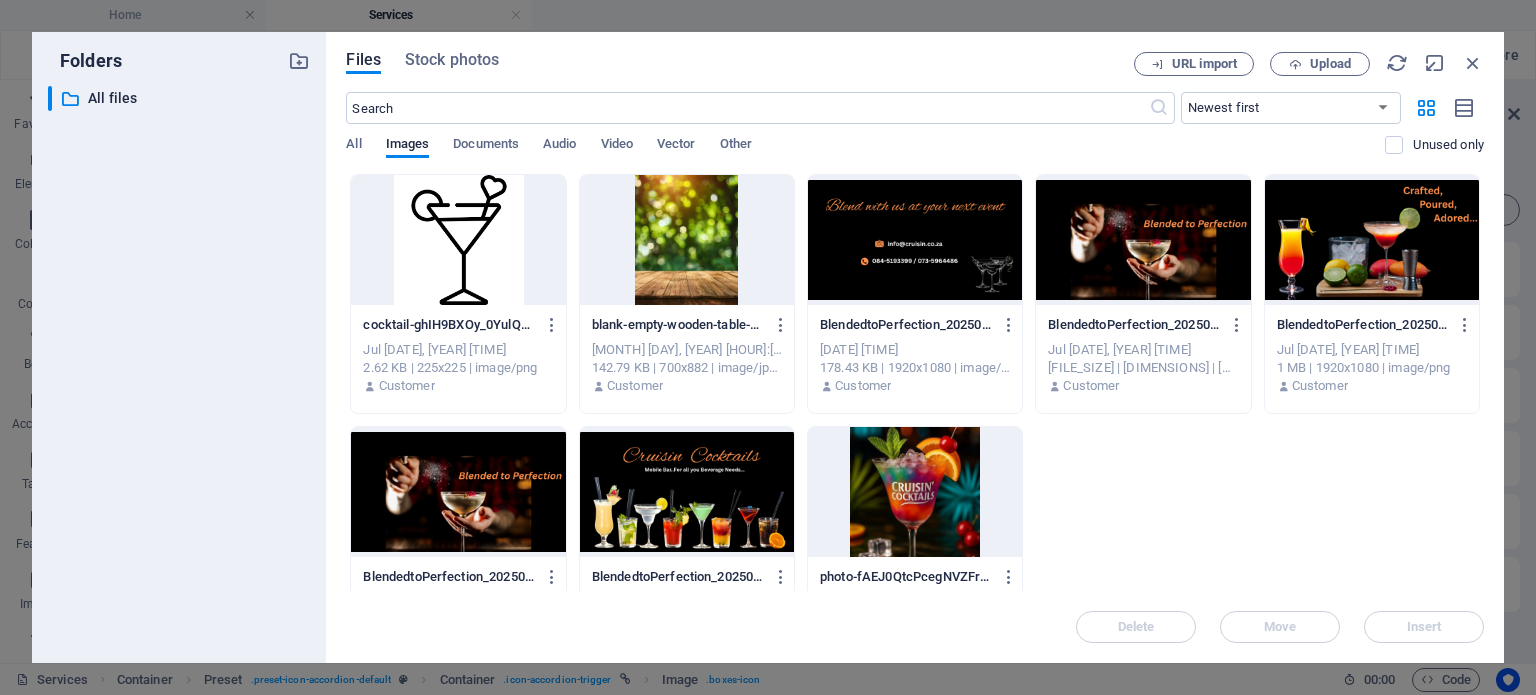 click at bounding box center [458, 240] 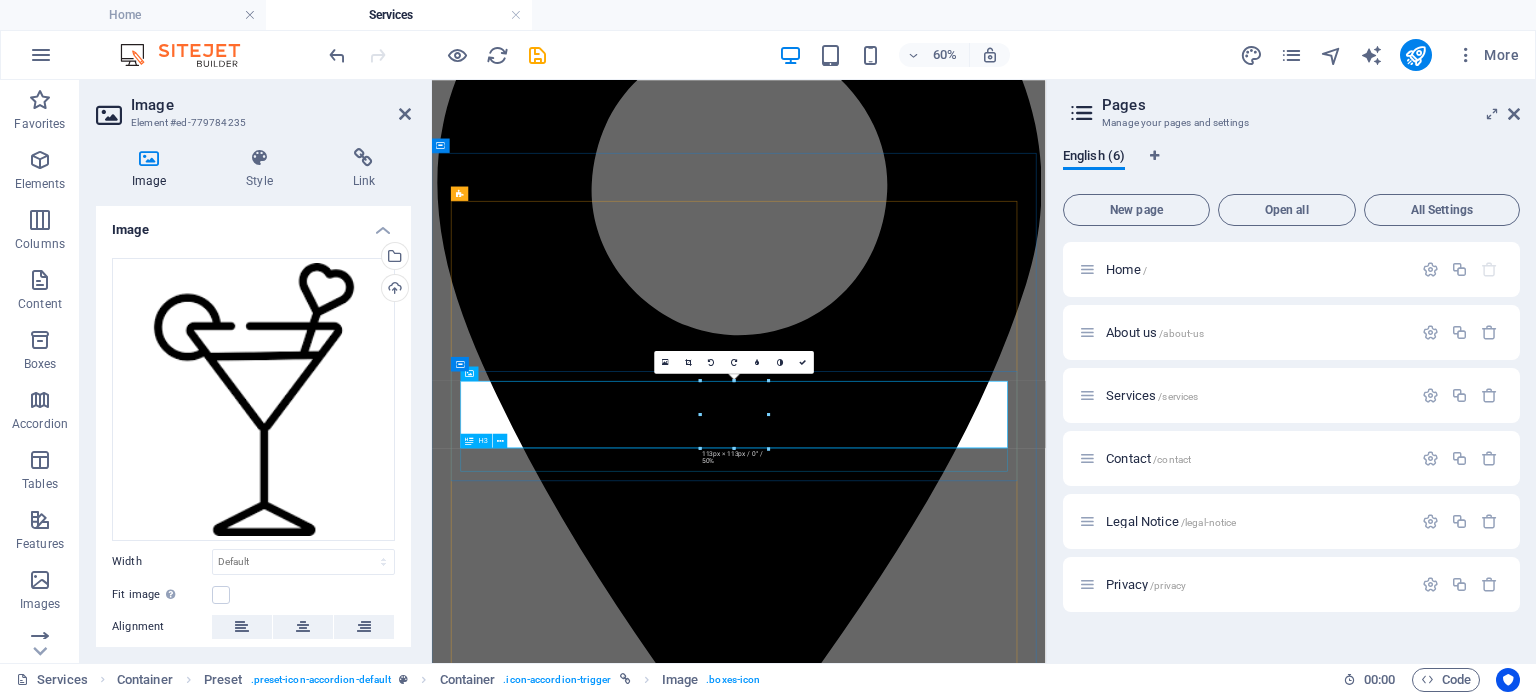click on "MANUAL THERAPY" at bounding box center (943, 4190) 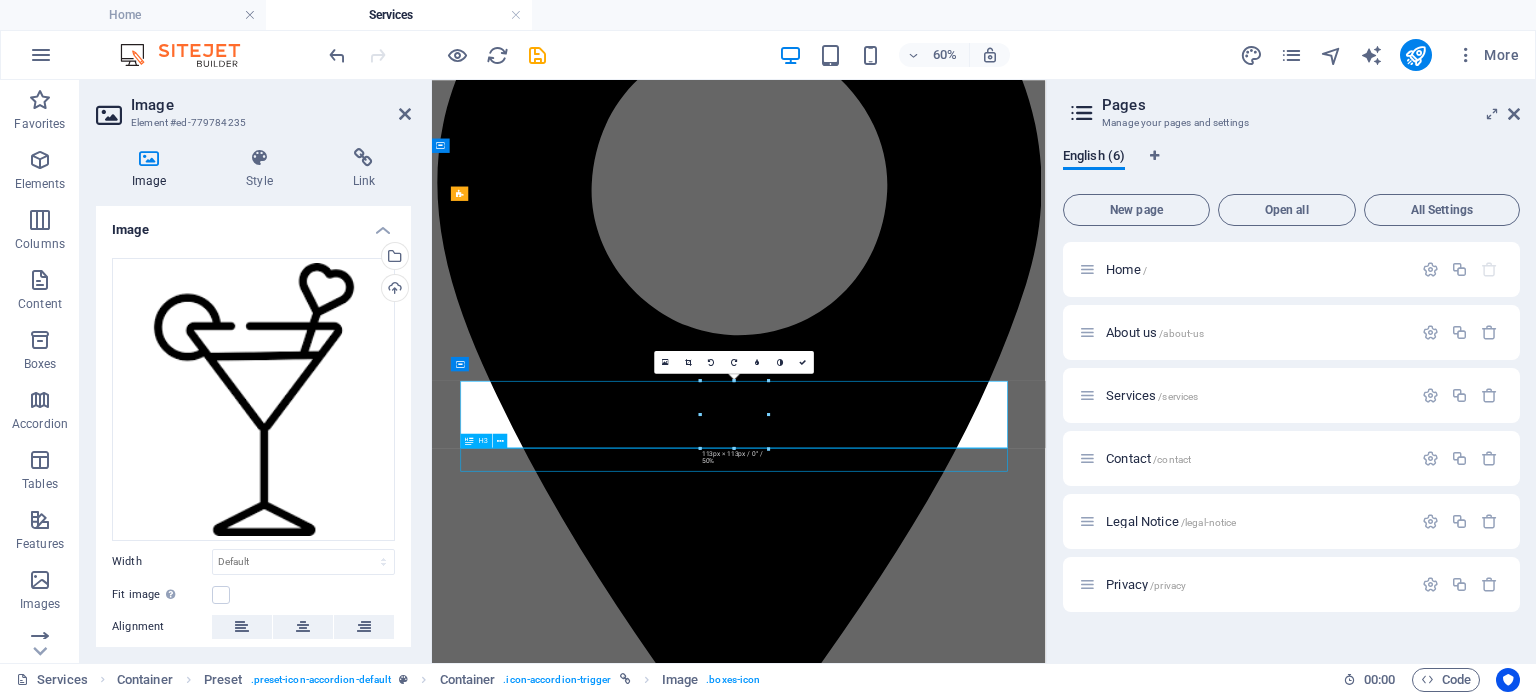 click on "MANUAL THERAPY" at bounding box center [943, 4190] 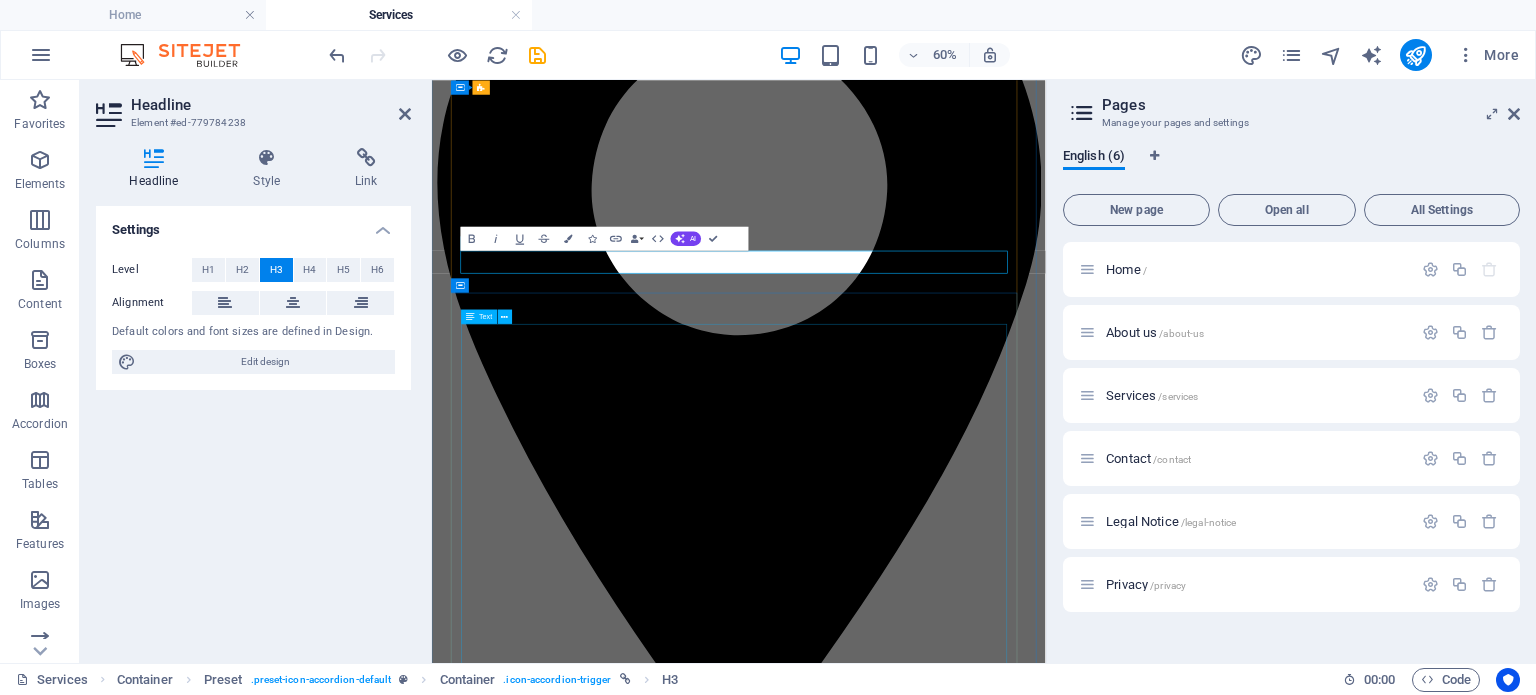 scroll, scrollTop: 680, scrollLeft: 0, axis: vertical 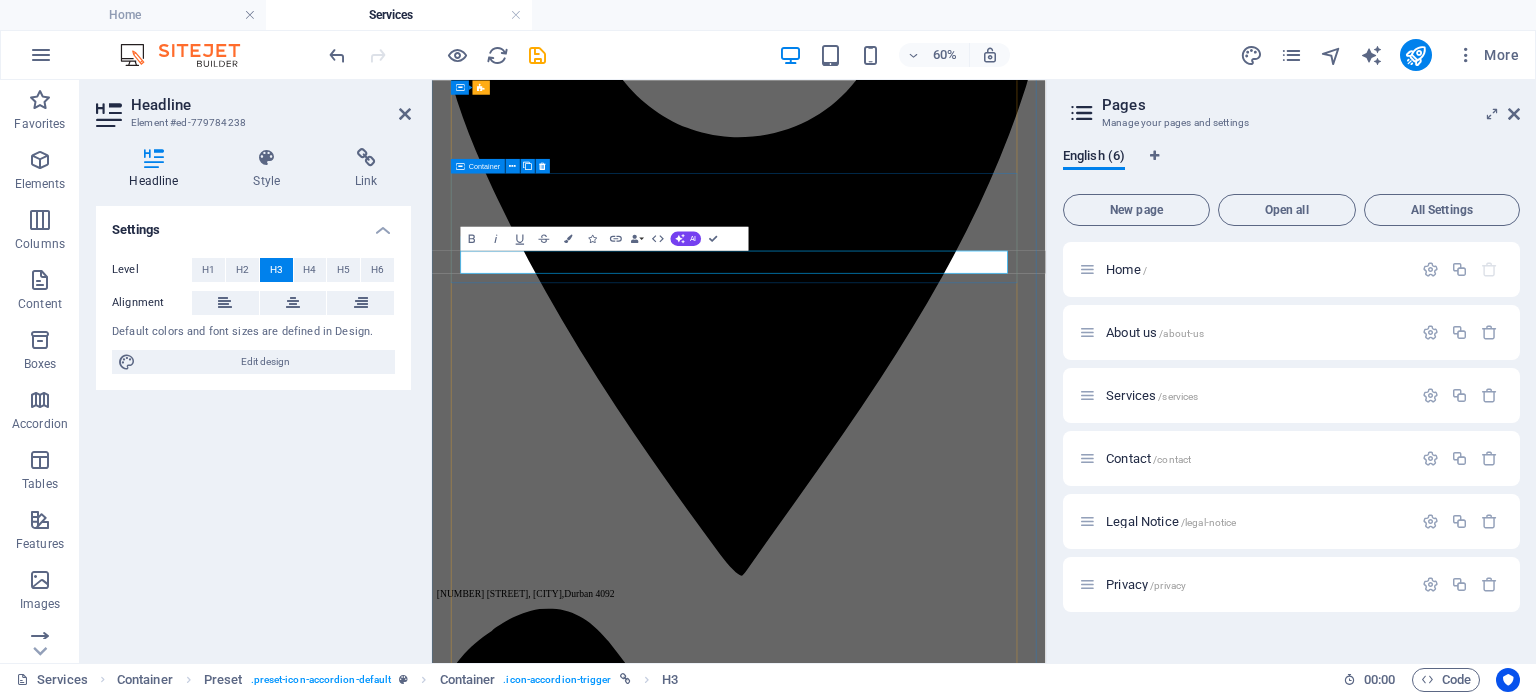 type 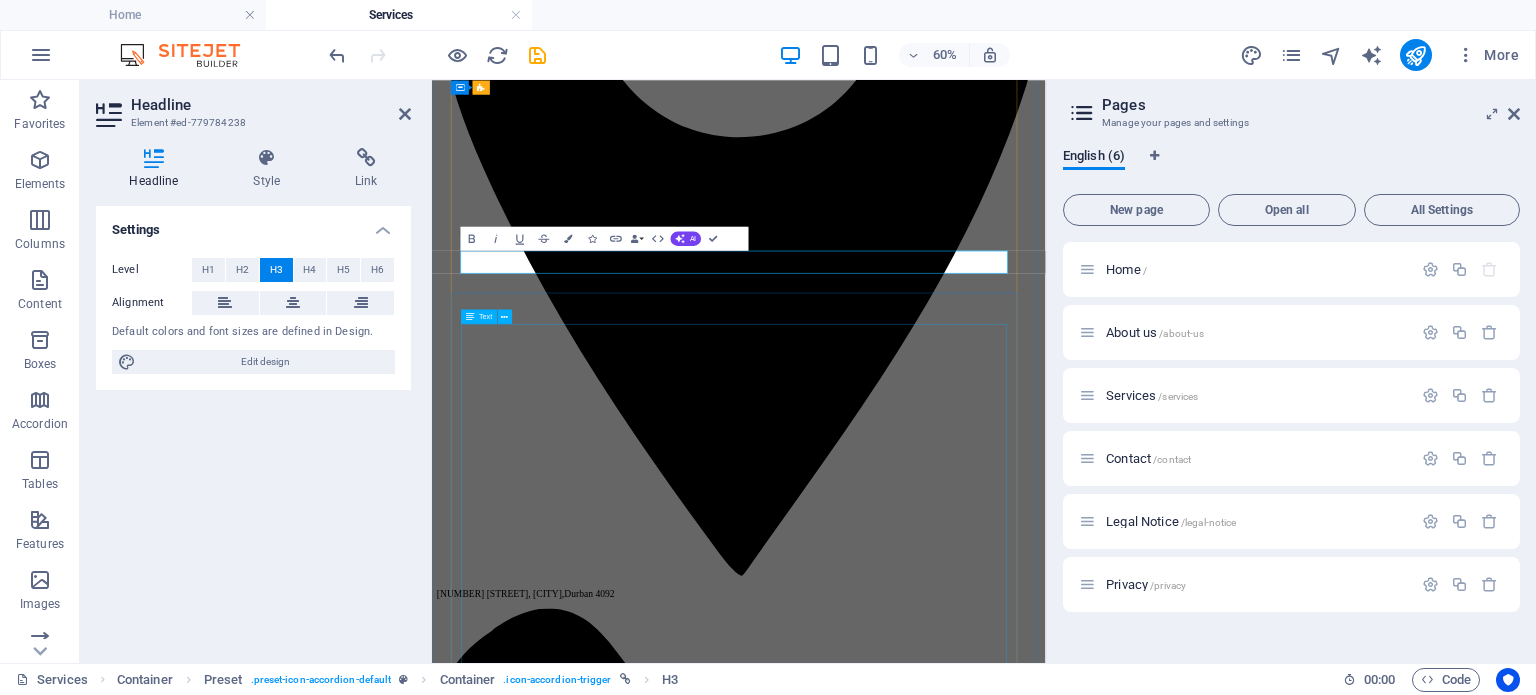 click on "Lorem ipsum dolor sit amet, consetetur sadipscing elitr, sed diam nonumy eirmod tempor invidunt ut labore et dolore magna aliquyam erat, sed diam voluptua. At vero eos et accusam et justo duo dolores et ea rebum. Stet clita kasd gubergren, no sea takimata sanctus est Lorem ipsum dolor sit amet. Lorem ipsum dolor sit amet, consetetur sadipscing elitr, sed diam nonumy eirmod tempor invidunt ut labore et dolore magna aliquyam erat, sed diam voluptua. At vero eos et accusam et justo duo dolores et ea rebum. Stet clita kasd gubergren, no sea takimata sanctus est Lorem ipsum dolor sit amet. Lorem ipsum dolor sit amet, consetetur sadipscing elitr, sed diam nonumy eirmod tempor invidunt ut labore et dolore magna aliquyam erat, sed diam voluptua. At vero eos et accusam et justo duo dolores et ea rebum. Stet clita kasd gubergren, no sea takimata sanctus est Lorem ipsum dolor sit amet.    Lorem ipsum dolor sit amet, consetetur sadipscing elitr sed diam nonumy eirmod tempor invidunt ut labore et dolore" at bounding box center (943, 4185) 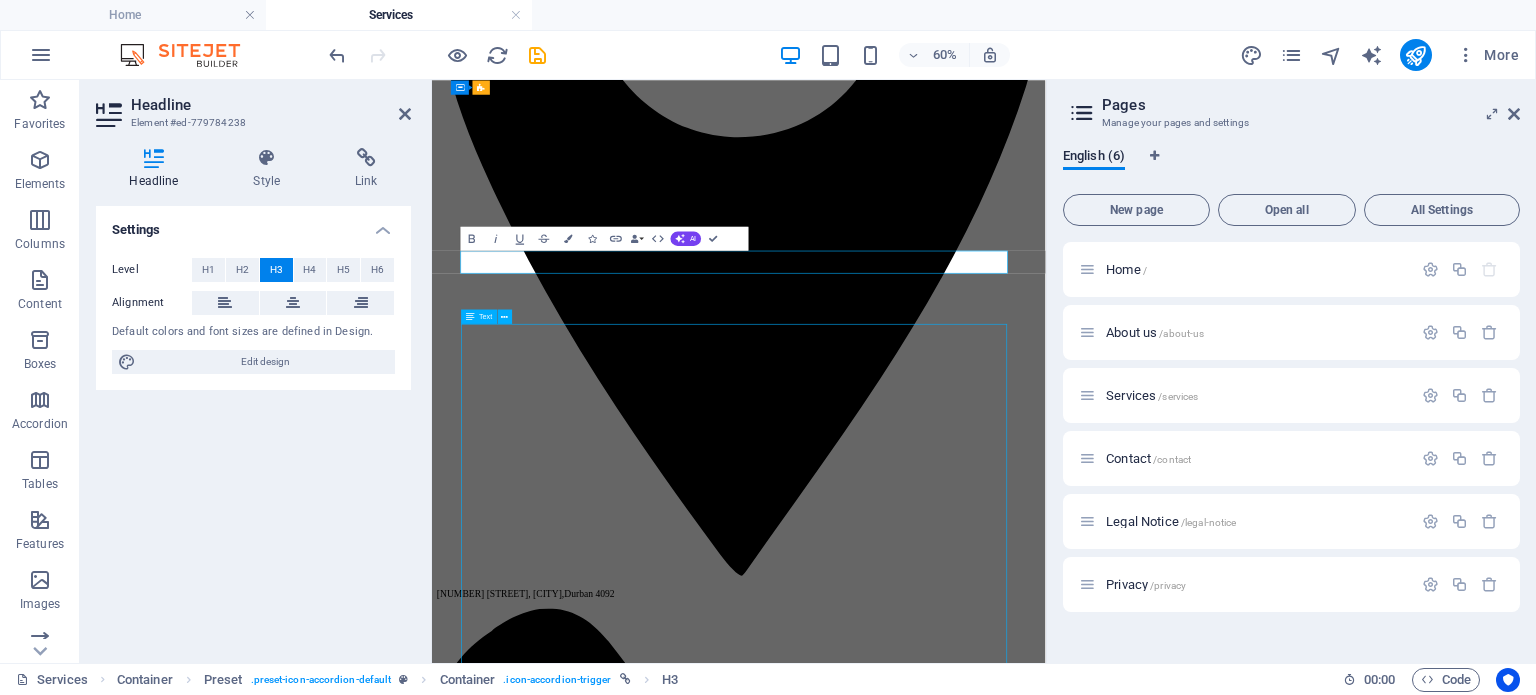 click on "Lorem ipsum dolor sit amet, consetetur sadipscing elitr, sed diam nonumy eirmod tempor invidunt ut labore et dolore magna aliquyam erat, sed diam voluptua. At vero eos et accusam et justo duo dolores et ea rebum. Stet clita kasd gubergren, no sea takimata sanctus est Lorem ipsum dolor sit amet. Lorem ipsum dolor sit amet, consetetur sadipscing elitr, sed diam nonumy eirmod tempor invidunt ut labore et dolore magna aliquyam erat, sed diam voluptua. At vero eos et accusam et justo duo dolores et ea rebum. Stet clita kasd gubergren, no sea takimata sanctus est Lorem ipsum dolor sit amet. Lorem ipsum dolor sit amet, consetetur sadipscing elitr, sed diam nonumy eirmod tempor invidunt ut labore et dolore magna aliquyam erat, sed diam voluptua. At vero eos et accusam et justo duo dolores et ea rebum. Stet clita kasd gubergren, no sea takimata sanctus est Lorem ipsum dolor sit amet.    Lorem ipsum dolor sit amet, consetetur sadipscing elitr sed diam nonumy eirmod tempor invidunt ut labore et dolore" at bounding box center [943, 4185] 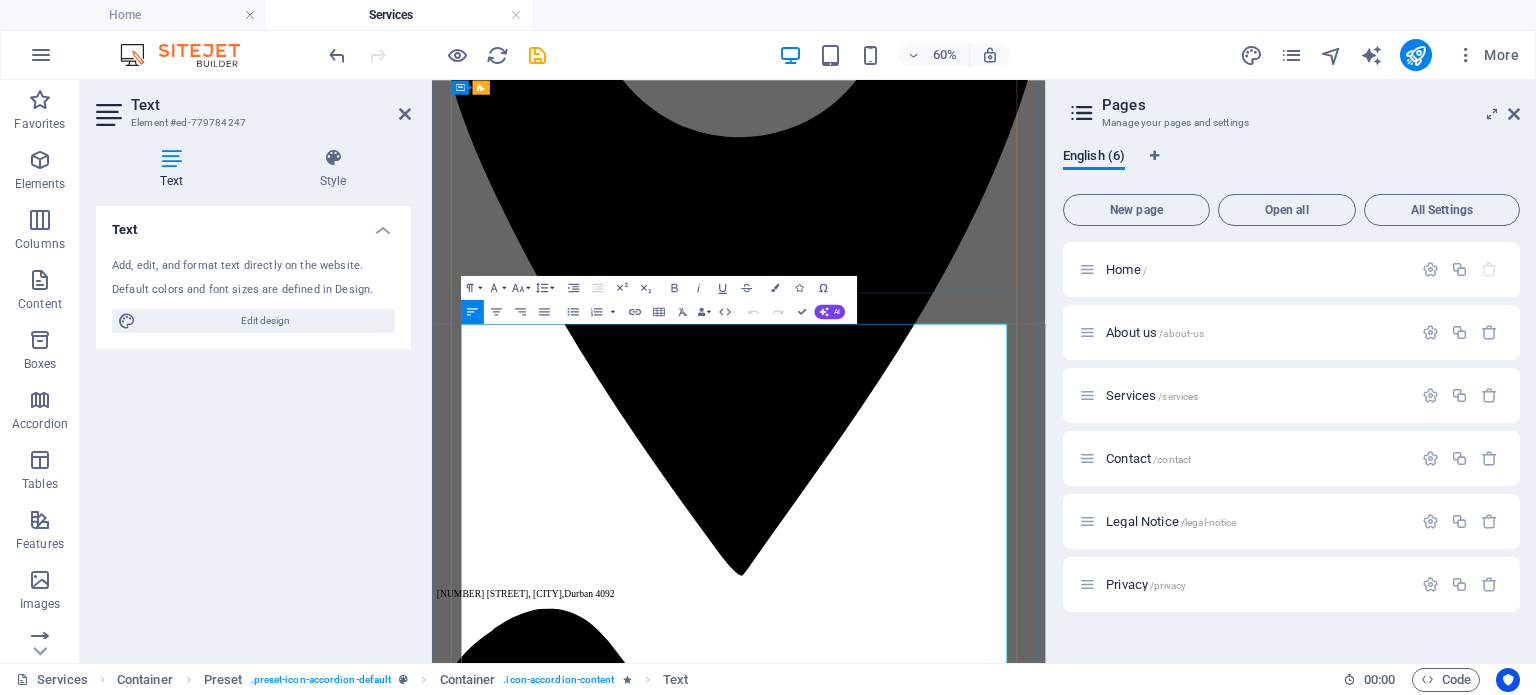drag, startPoint x: 641, startPoint y: 1033, endPoint x: 522, endPoint y: 530, distance: 516.8849 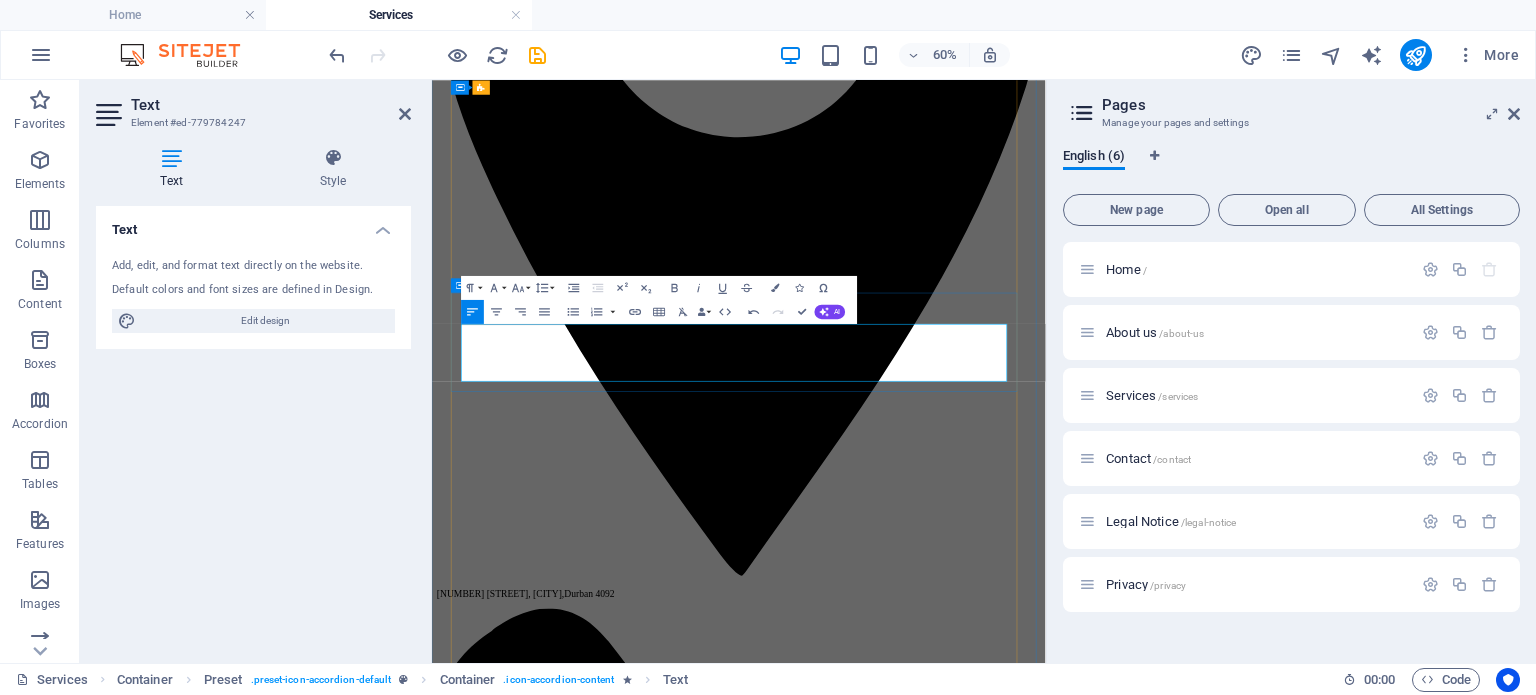 click on "Nam liber tempor cum soluta nobis eleifend option congue nihil imperdiet doming id quod mazim placerat facer" at bounding box center [943, 4009] 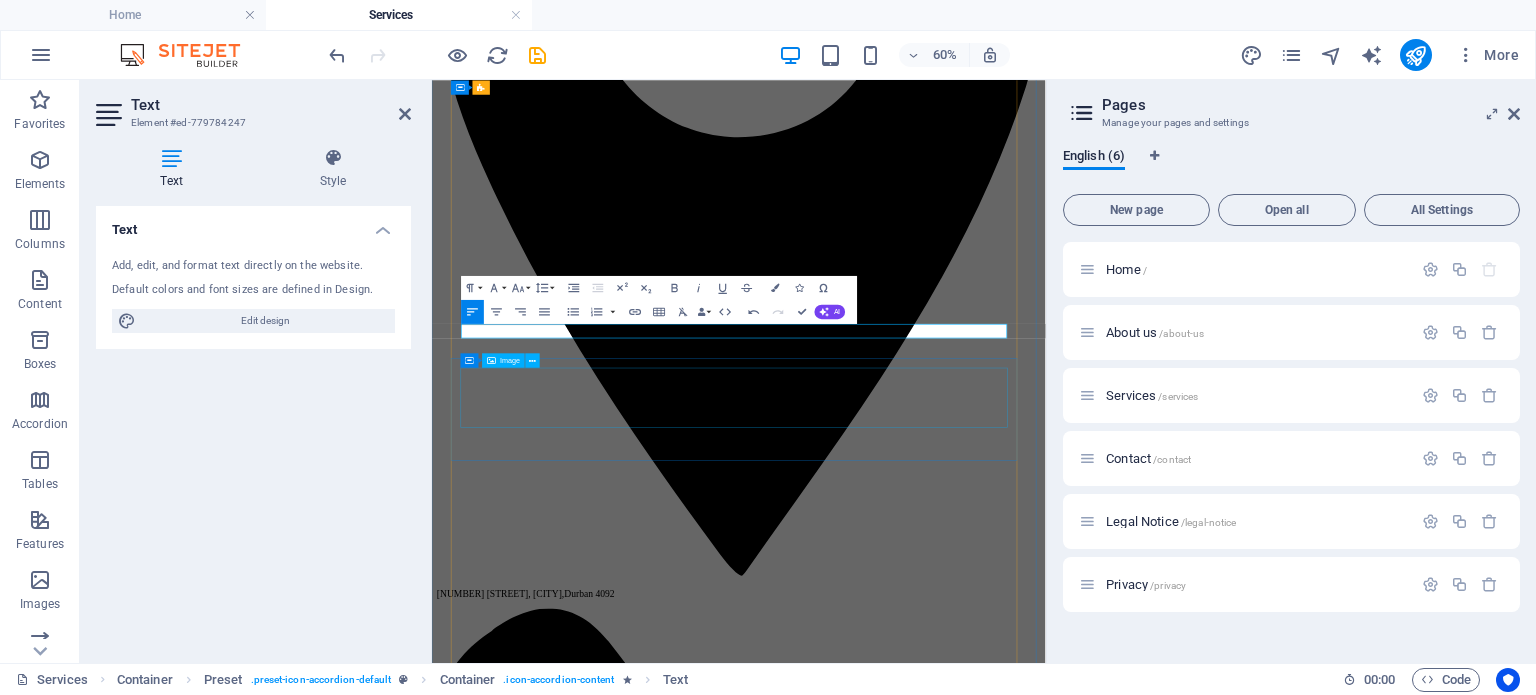 type 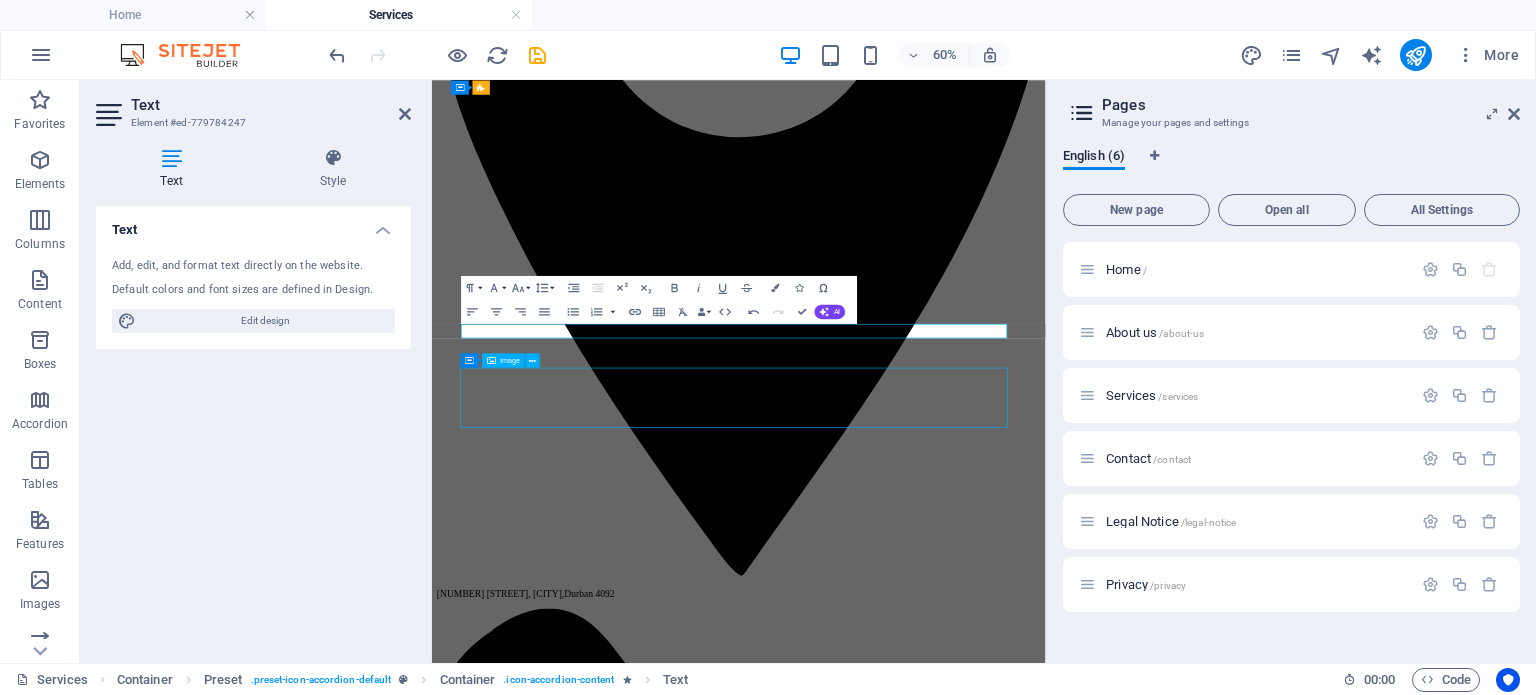 click at bounding box center (943, 4018) 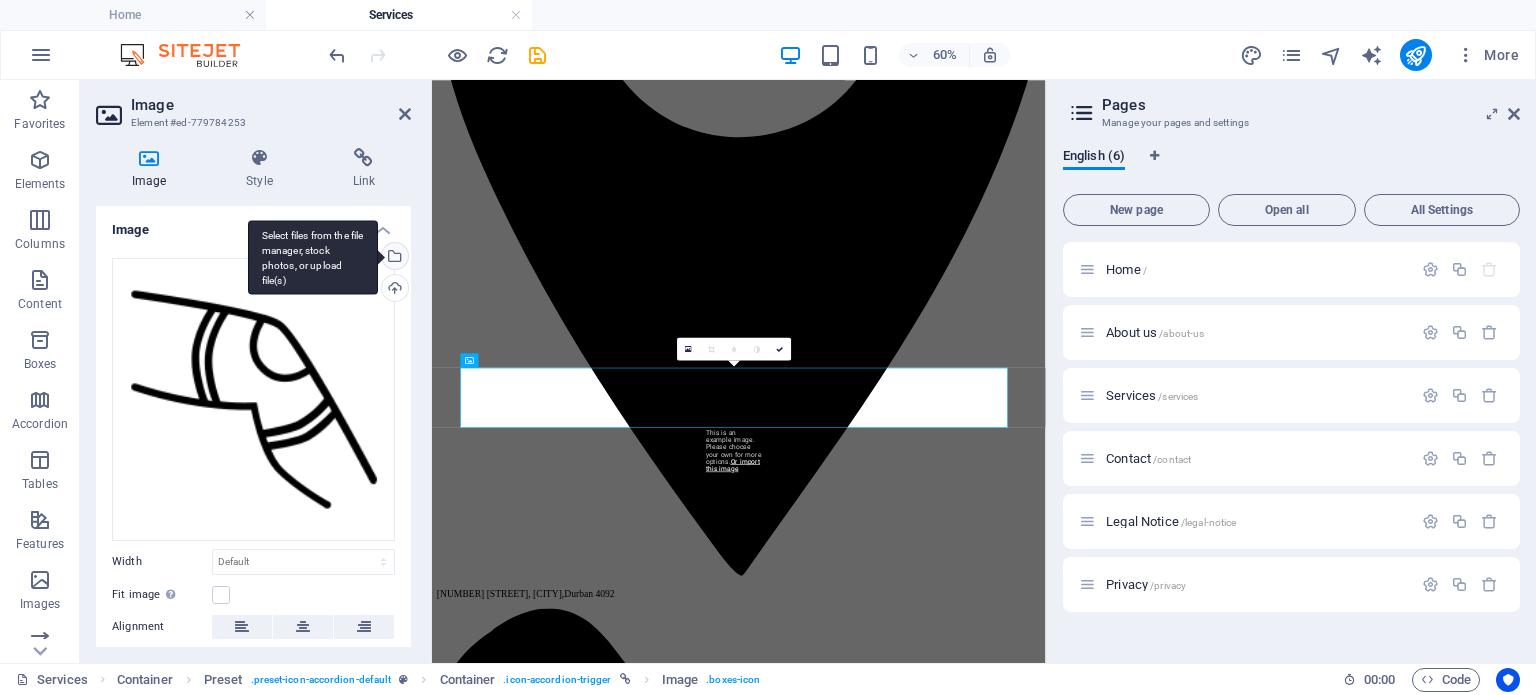 click on "Select files from the file manager, stock photos, or upload file(s)" at bounding box center [393, 258] 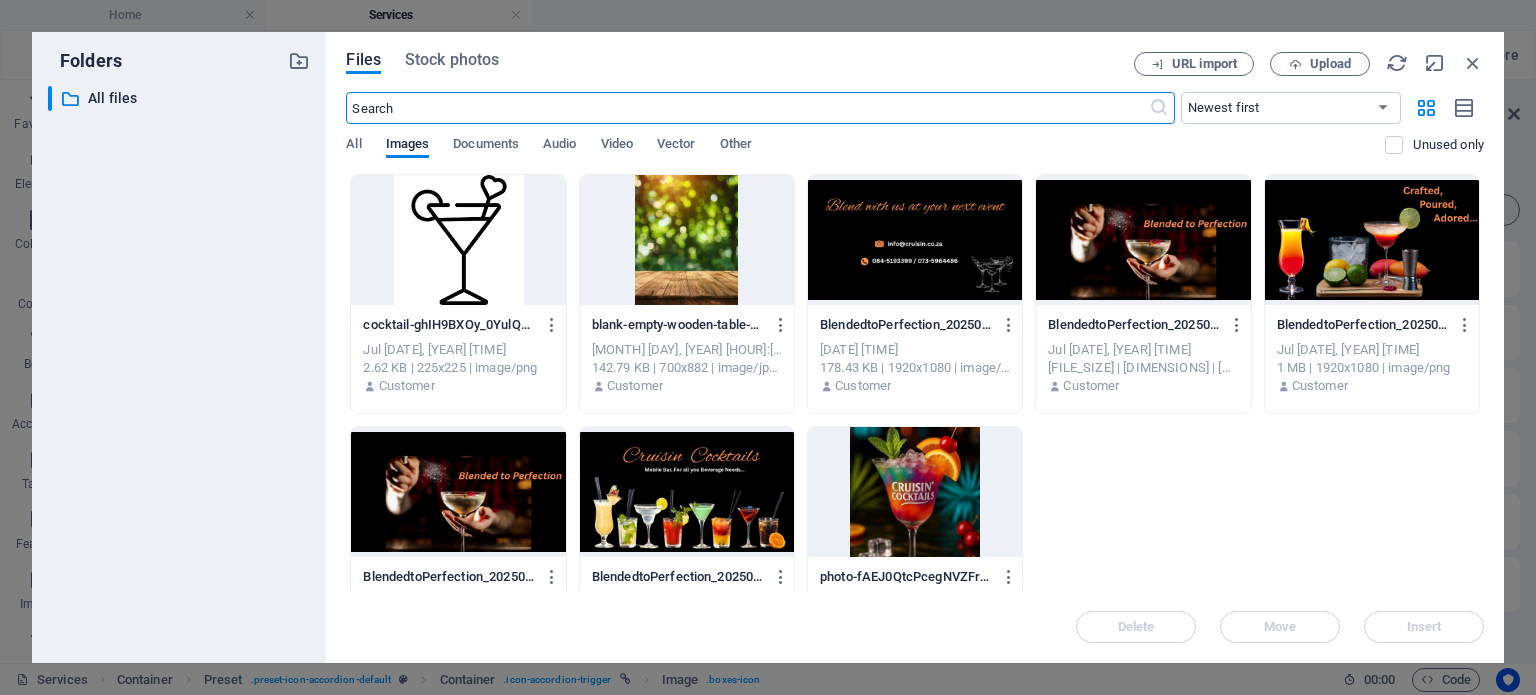 scroll, scrollTop: 672, scrollLeft: 0, axis: vertical 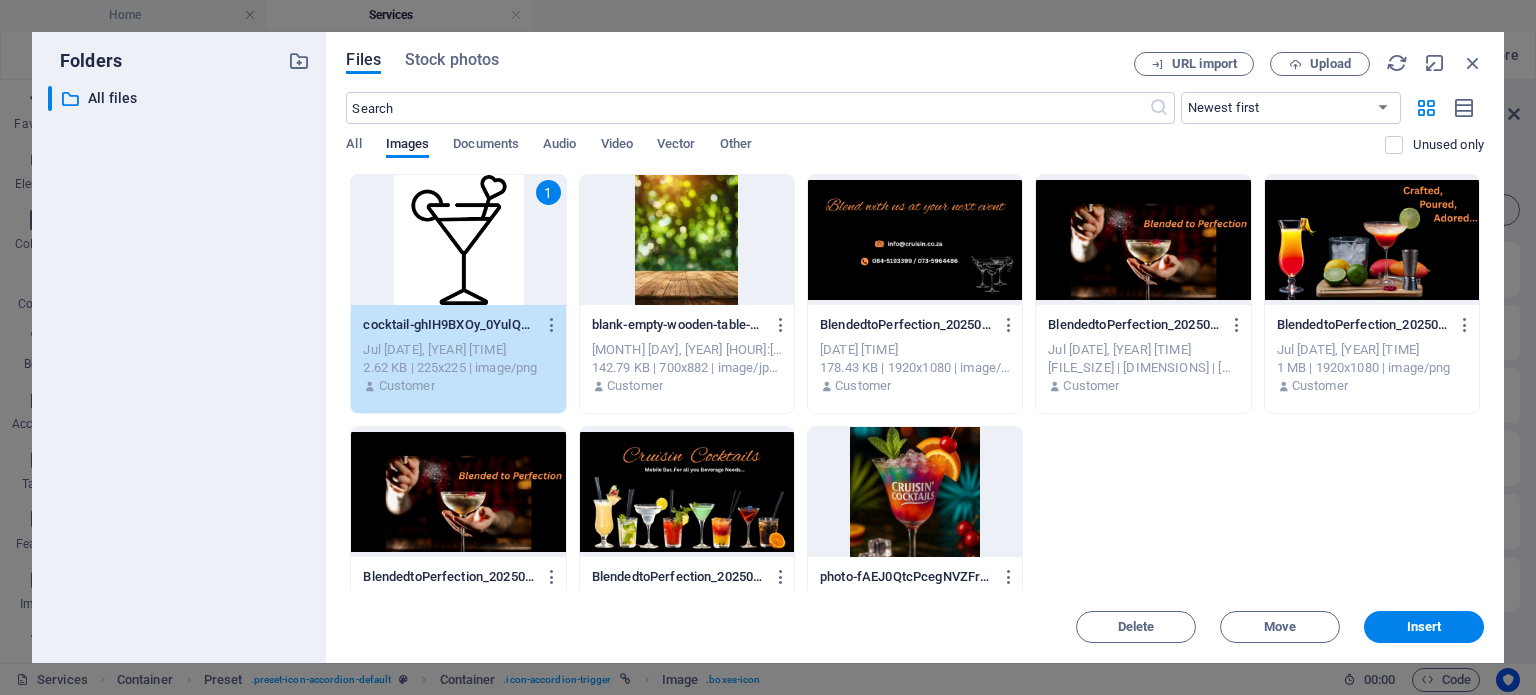 click on "1" at bounding box center (458, 240) 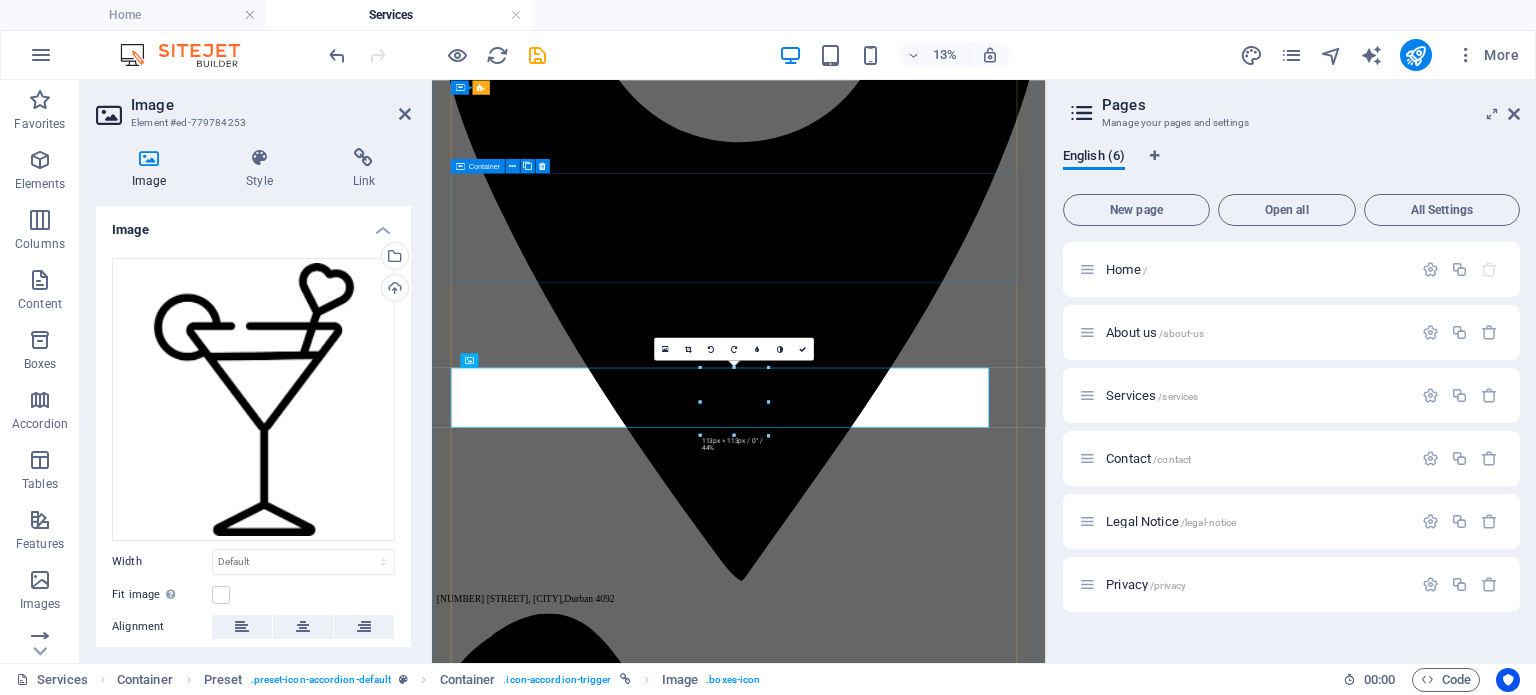 scroll, scrollTop: 680, scrollLeft: 0, axis: vertical 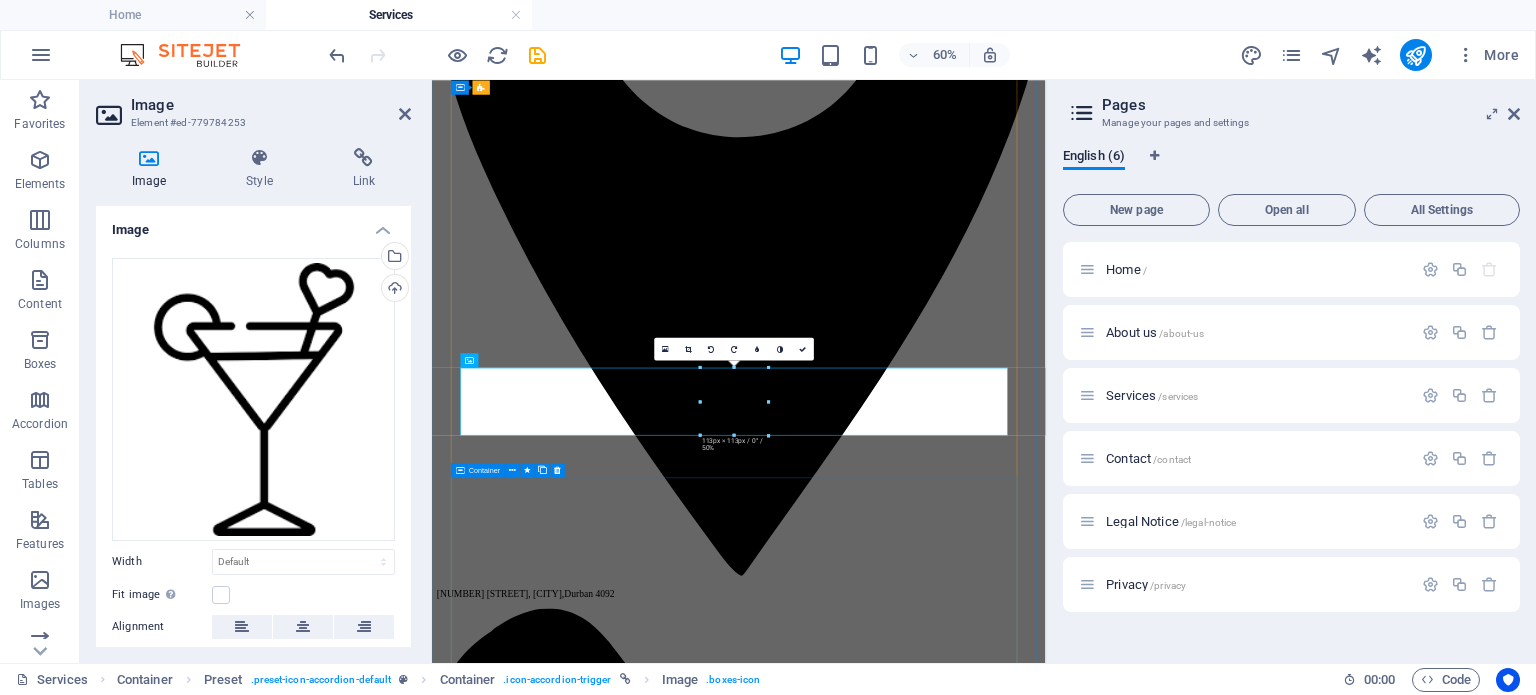 click on "REHABILITATION Lorem ipsum dolor sit amet, consetetur sadipscing elitr, sed diam nonumy eirmod tempor invidunt ut labore et dolore magna aliquyam erat, sed diam voluptua. At vero eos et accusam et justo duo dolores et ea rebum. Stet clita kasd gubergren, no sea takimata sanctus est Lorem ipsum dolor sit amet. Lorem ipsum dolor sit amet, consetetur sadipscing elitr, sed diam nonumy eirmod tempor invidunt ut labore et dolore magna aliquyam erat, sed diam voluptua. At vero eos et accusam et justo duo dolores et ea rebum. Stet clita kasd gubergren, no sea takimata sanctus est Lorem ipsum dolor sit amet. Lorem ipsum dolor sit amet, consetetur sadipscing elitr, sed diam nonumy eirmod tempor invidunt ut labore et dolore magna aliquyam erat, sed diam voluptua. At vero eos et accusam et justo duo dolores et ea rebum. Stet clita kasd gubergren, no sea takimata sanctus est Lorem ipsum dolor sit amet.    Lorem ipsum dolor sit amet, consetetur sadipscing elitr sed diam nonumy eirmod tempor invidunt ut labore et dolore" at bounding box center (943, 4527) 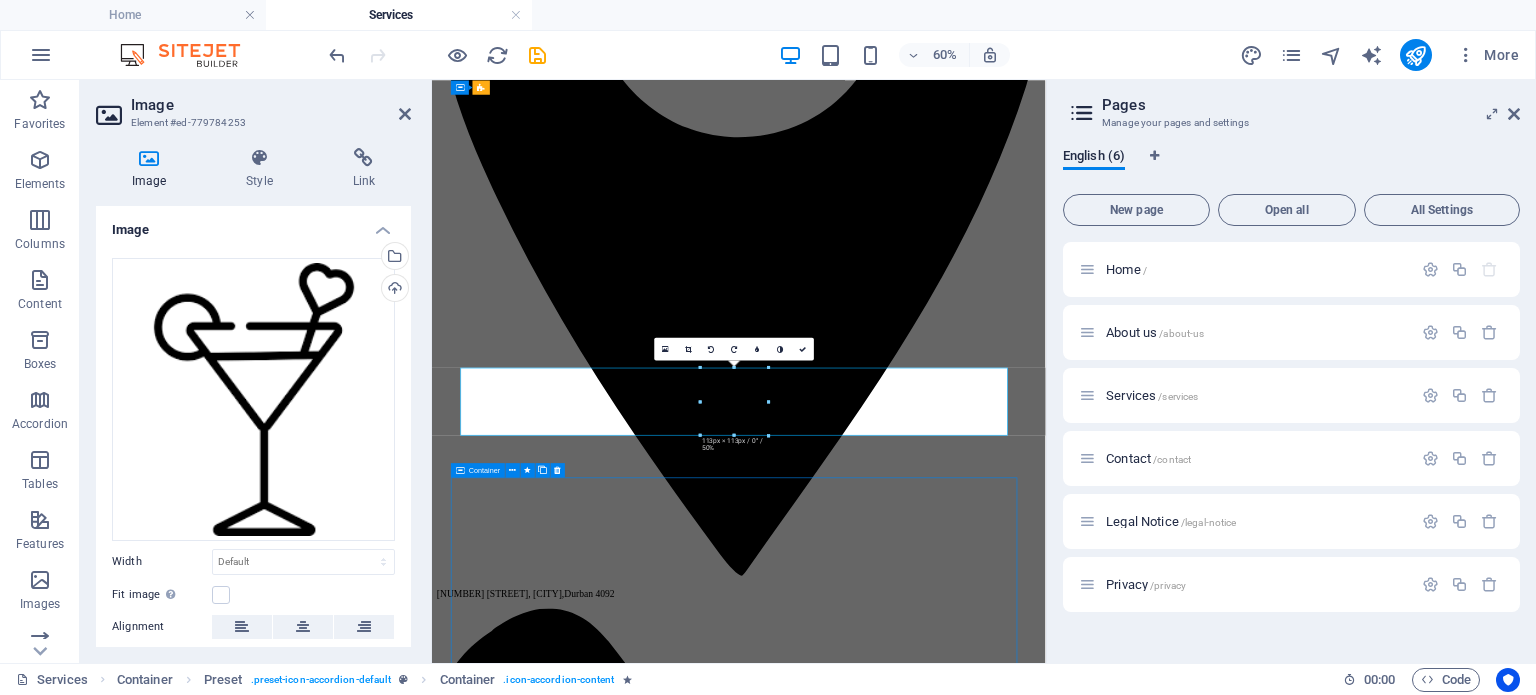 scroll, scrollTop: 1370, scrollLeft: 0, axis: vertical 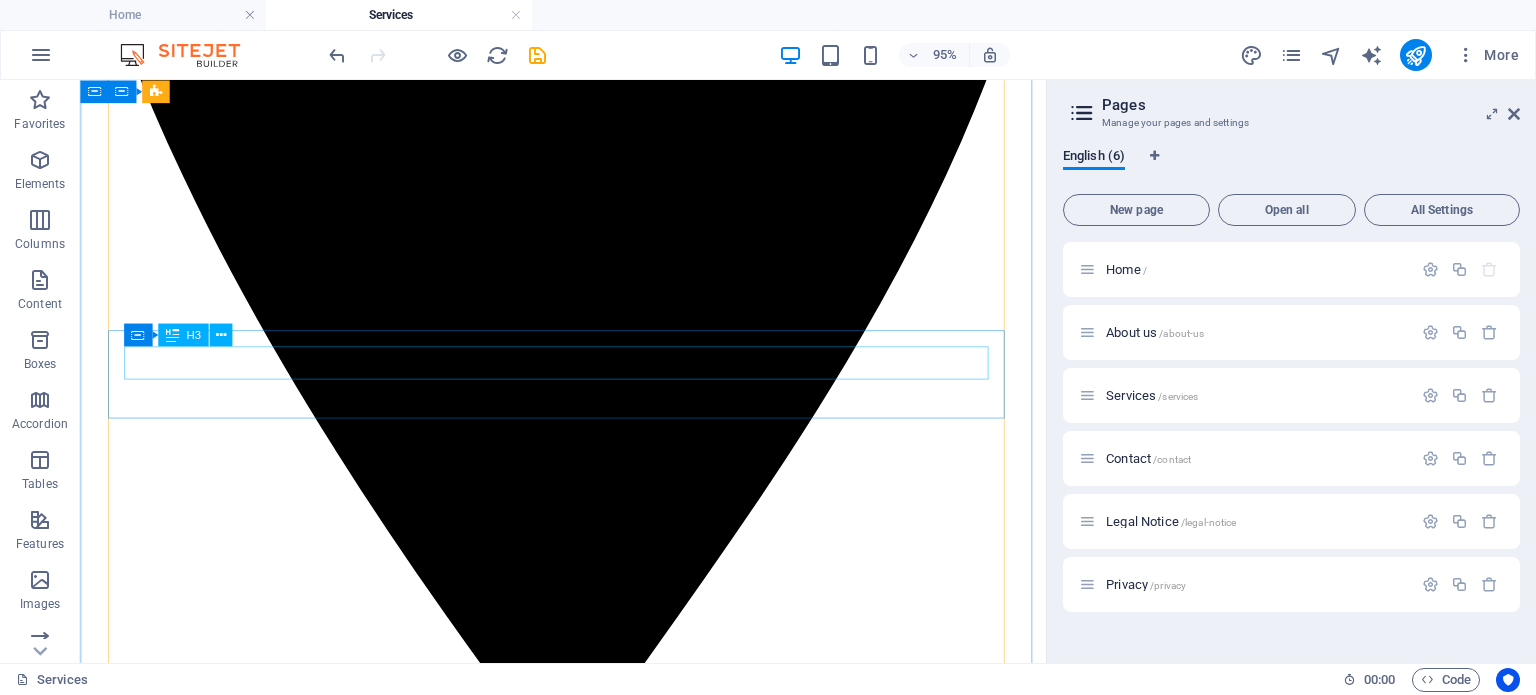 click on "MANUAL THERAPY" at bounding box center (588, 3791) 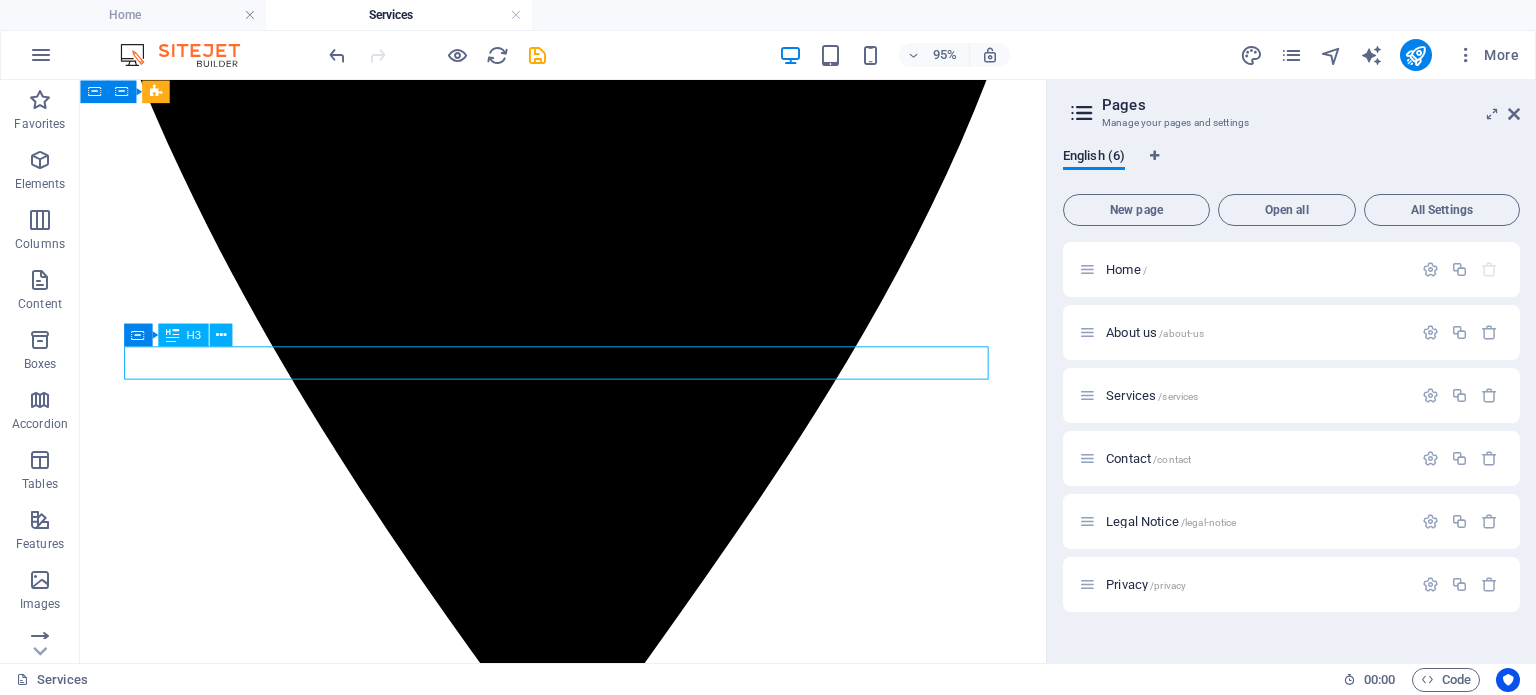 click on "MANUAL THERAPY" at bounding box center (588, 3791) 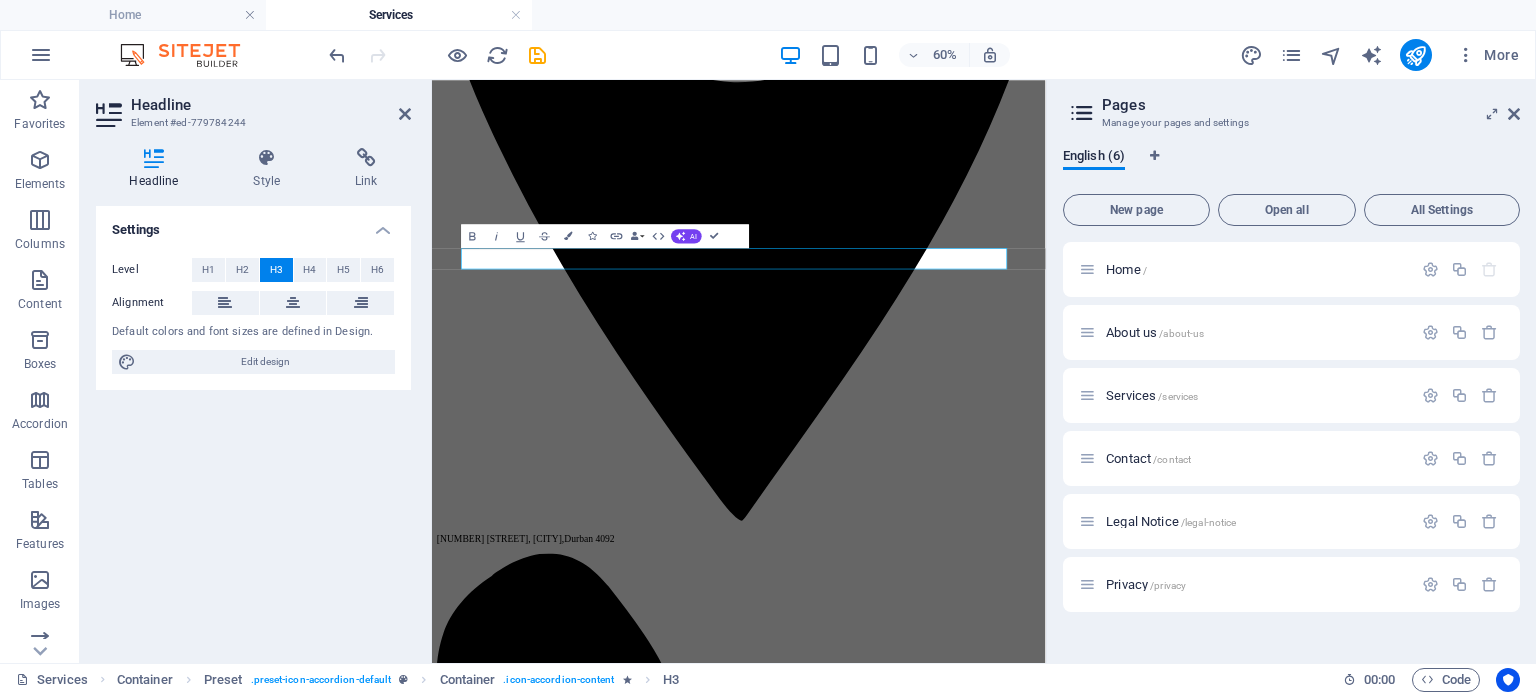 type 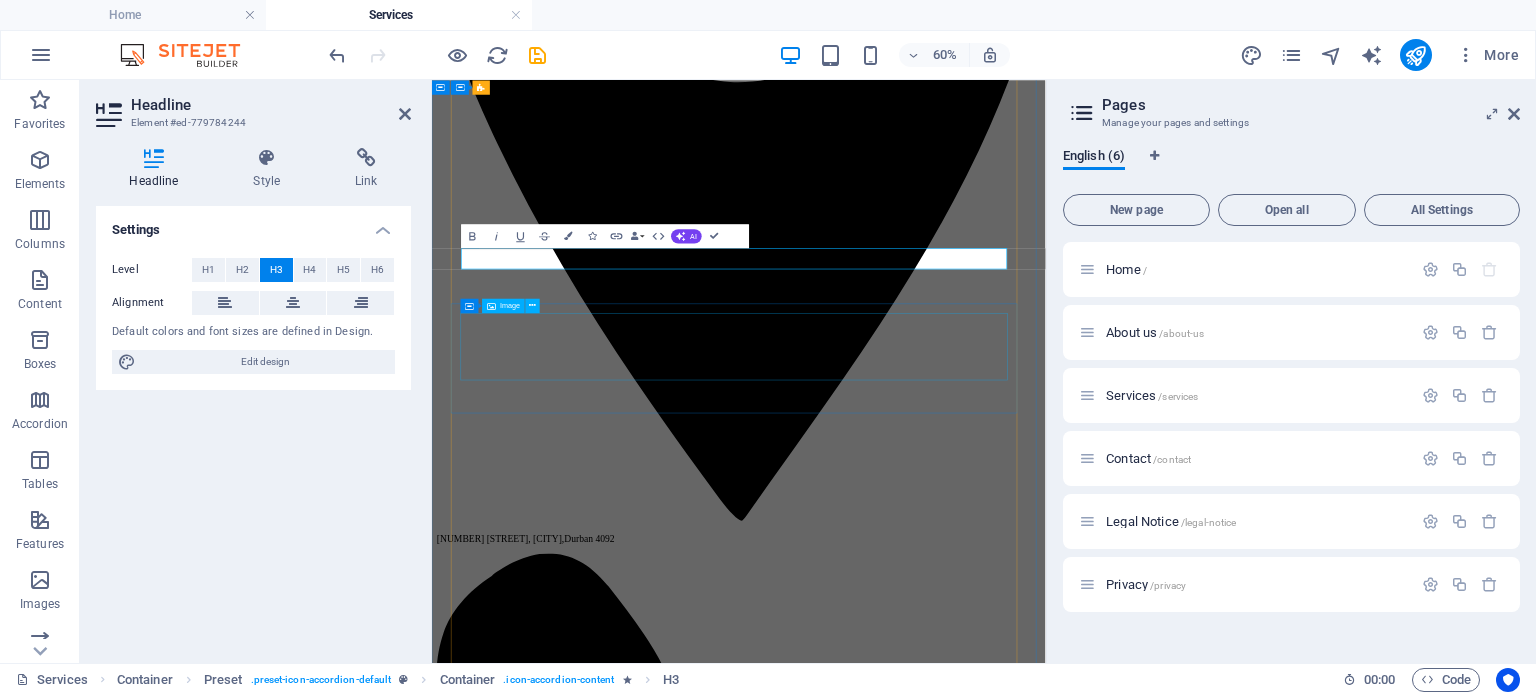 click at bounding box center [943, 3988] 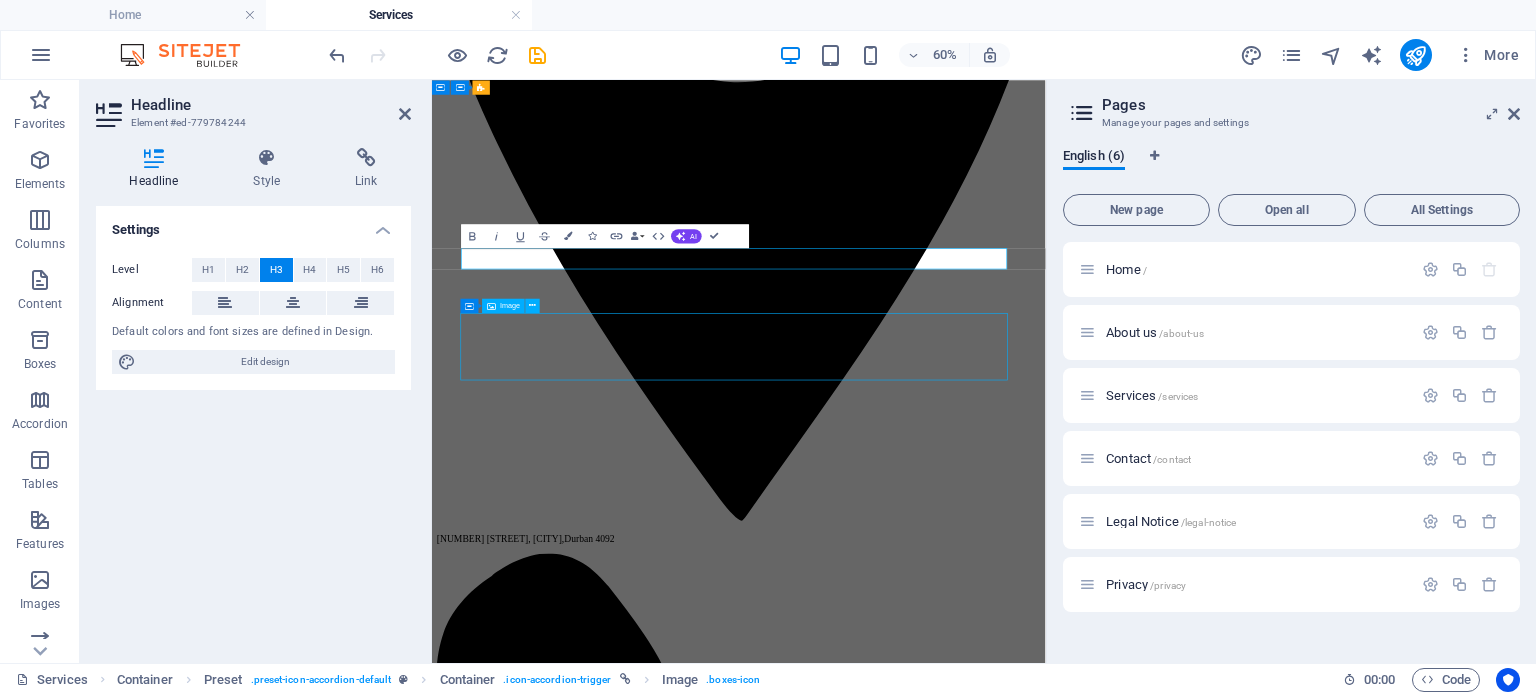click at bounding box center (943, 3988) 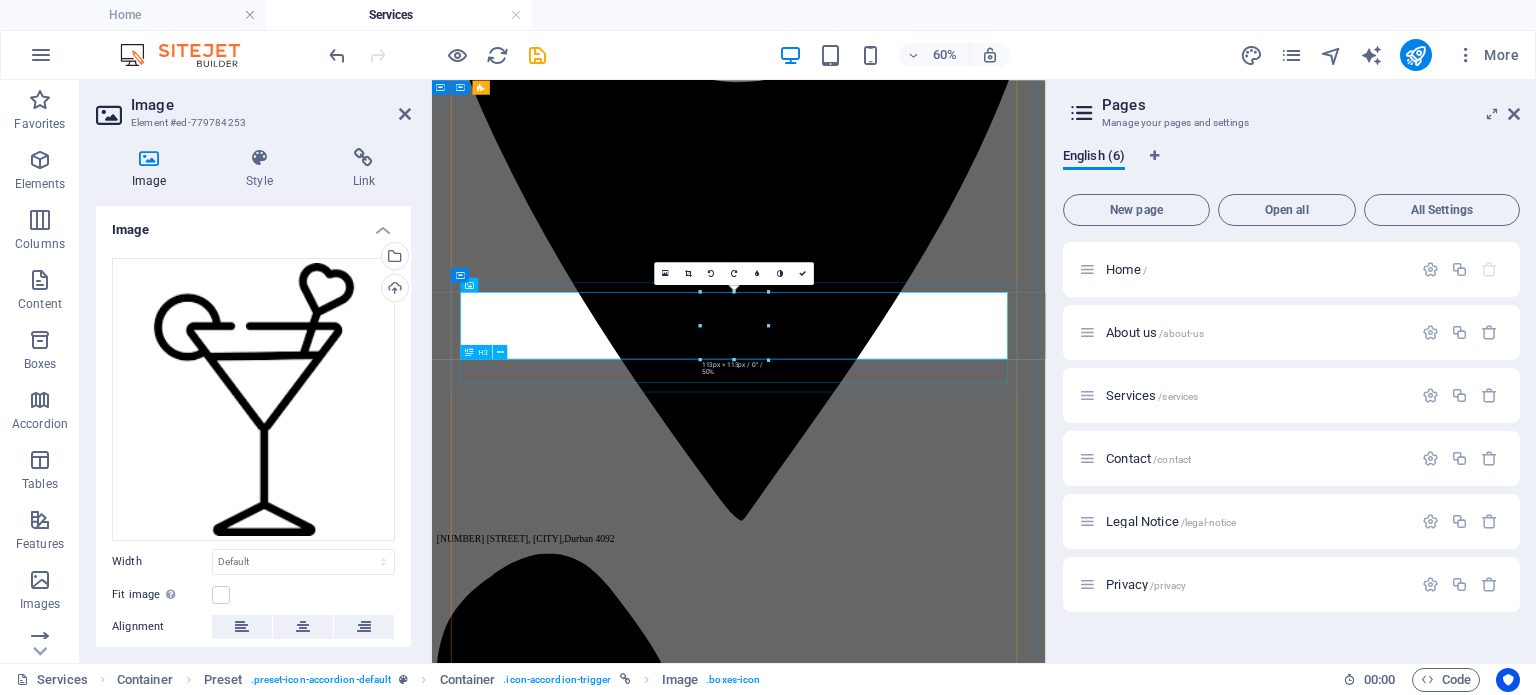 click on "REHABILITATION" at bounding box center (943, 4092) 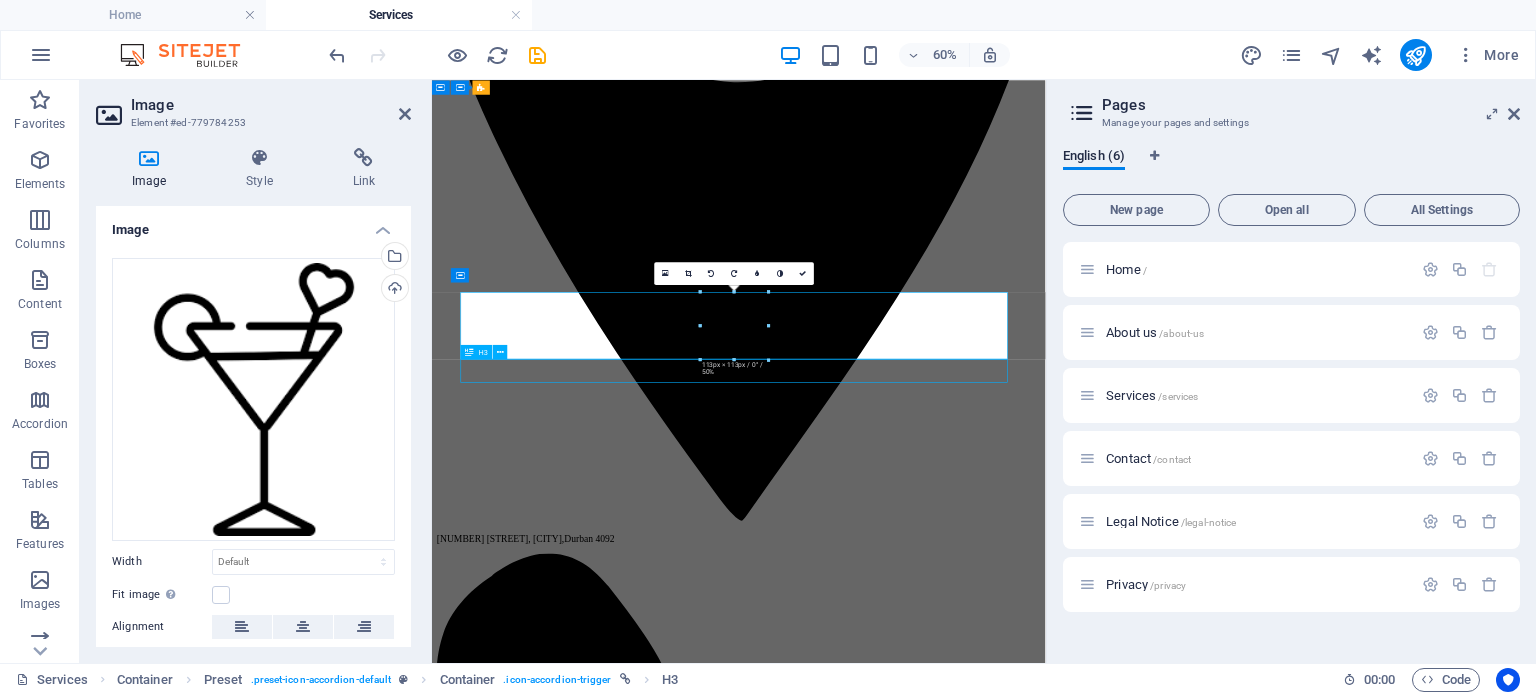 click on "REHABILITATION" at bounding box center [943, 4092] 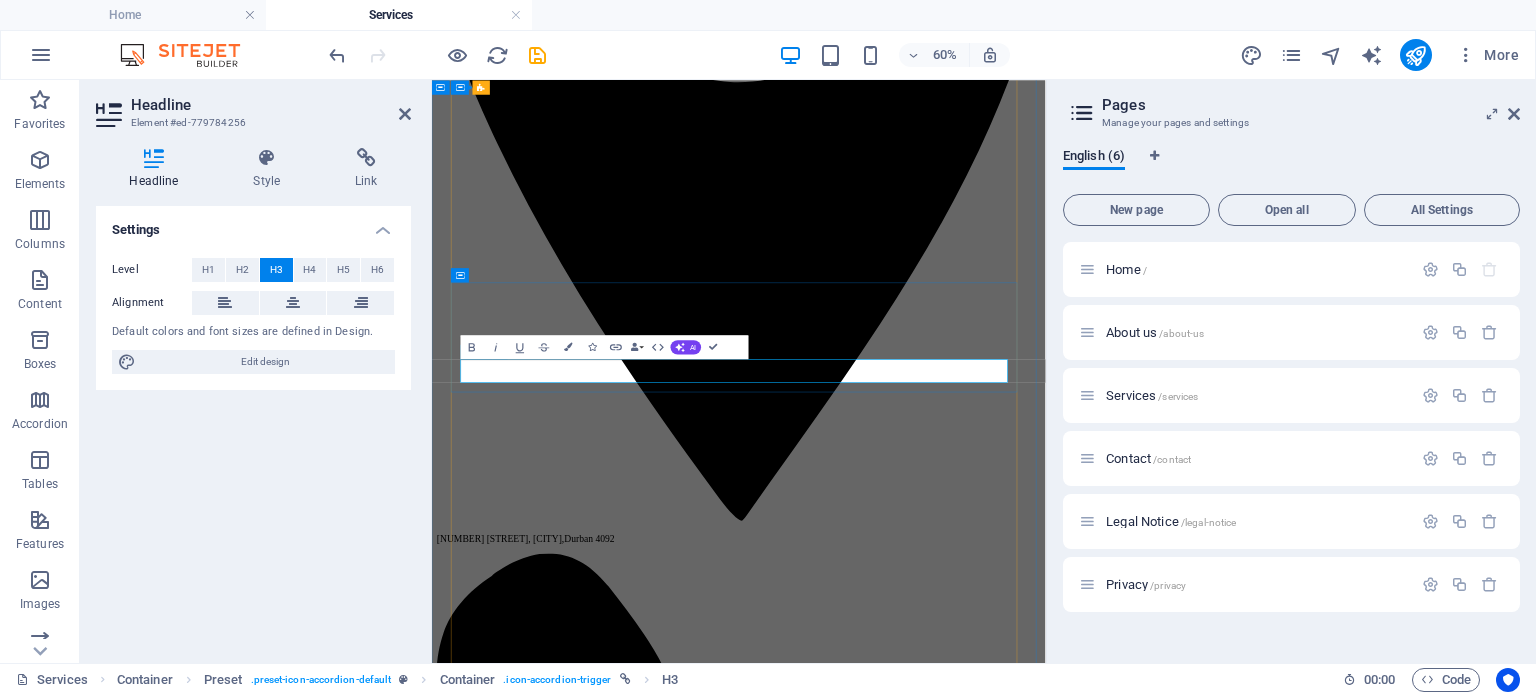 type 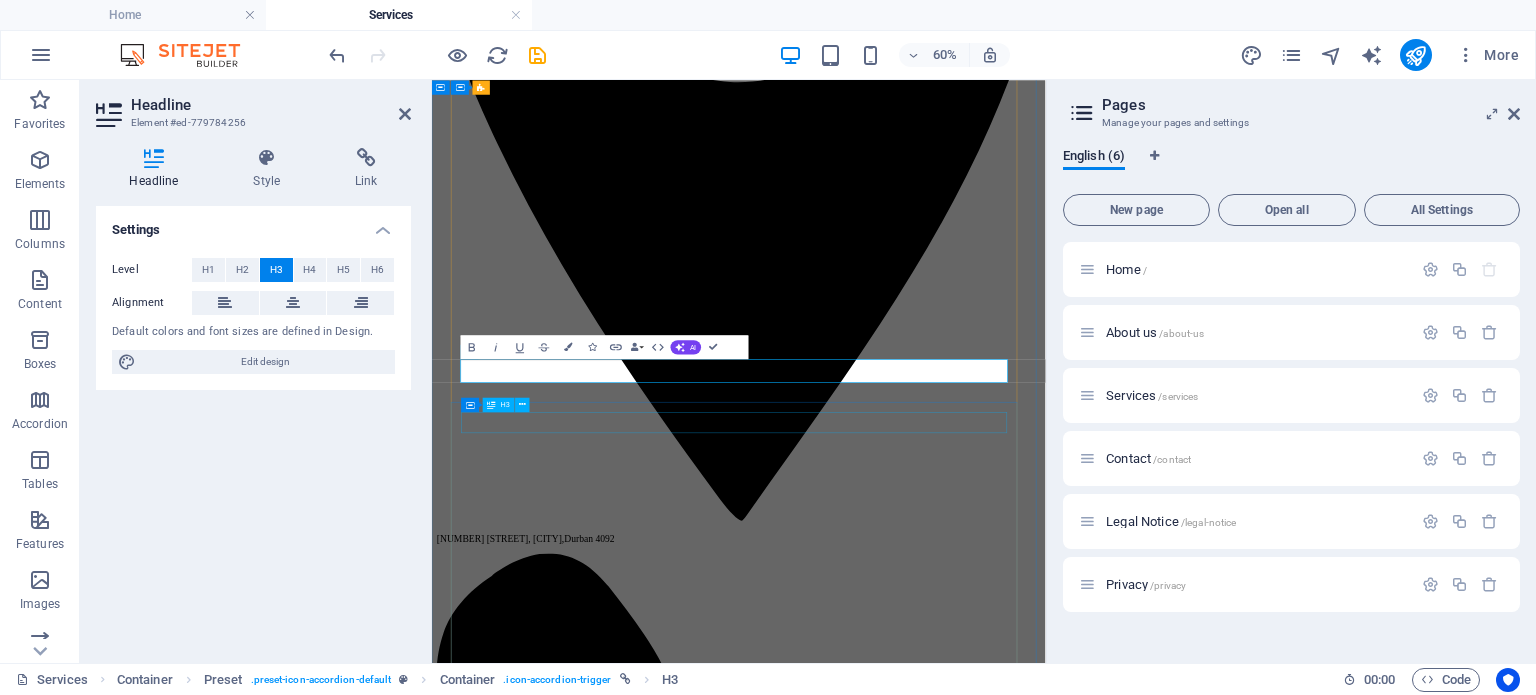 click on "REHABILITATION" at bounding box center [943, 4132] 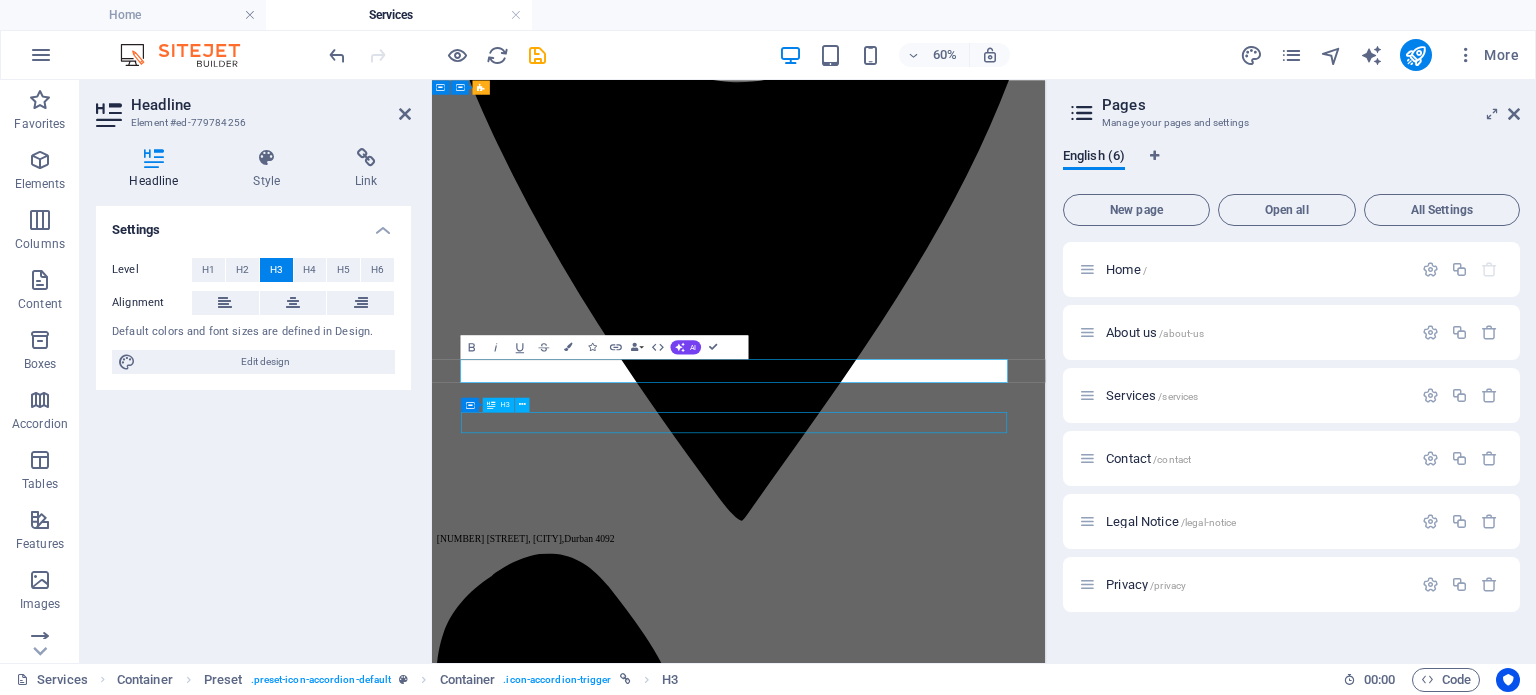 click on "REHABILITATION" at bounding box center (943, 4132) 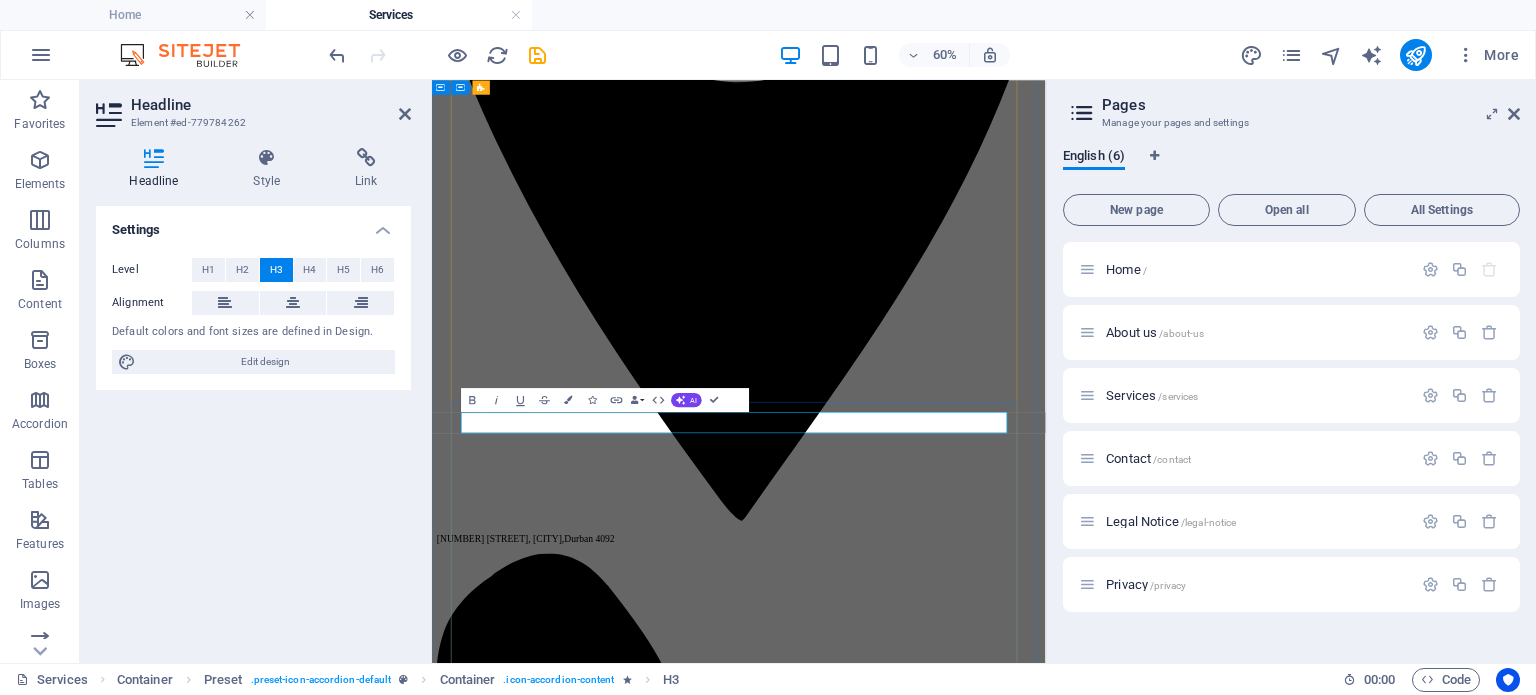 click on "REHABILITATION" at bounding box center (943, 4132) 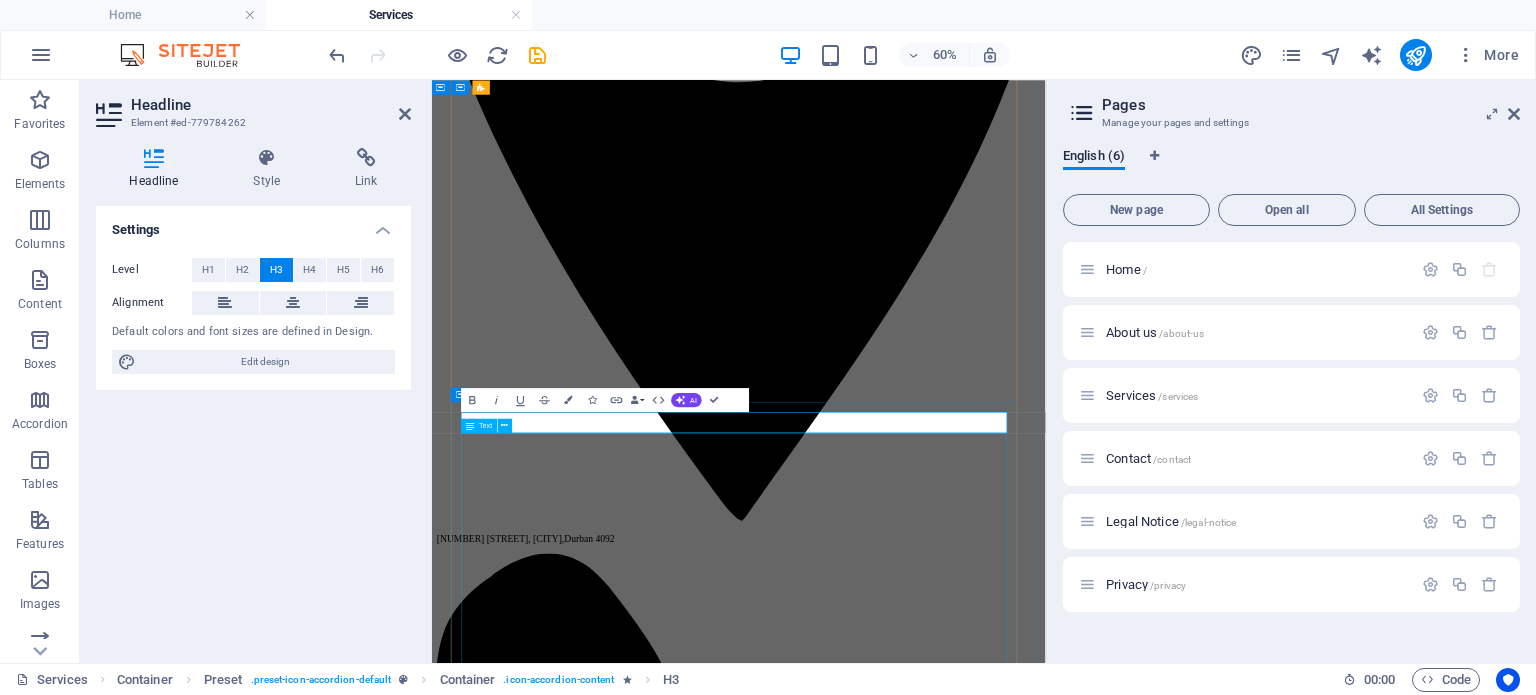 click on "Lorem ipsum dolor sit amet, consetetur sadipscing elitr, sed diam nonumy eirmod tempor invidunt ut labore et dolore magna aliquyam erat, sed diam voluptua. At vero eos et accusam et justo duo dolores et ea rebum. Stet clita kasd gubergren, no sea takimata sanctus est Lorem ipsum dolor sit amet. Lorem ipsum dolor sit amet, consetetur sadipscing elitr, sed diam nonumy eirmod tempor invidunt ut labore et dolore magna aliquyam erat, sed diam voluptua. At vero eos et accusam et justo duo dolores et ea rebum. Stet clita kasd gubergren, no sea takimata sanctus est Lorem ipsum dolor sit amet. Lorem ipsum dolor sit amet, consetetur sadipscing elitr, sed diam nonumy eirmod tempor invidunt ut labore et dolore magna aliquyam erat, sed diam voluptua. At vero eos et accusam et justo duo dolores et ea rebum. Stet clita kasd gubergren, no sea takimata sanctus est Lorem ipsum dolor sit amet.    Lorem ipsum dolor sit amet, consetetur sadipscing elitr sed diam nonumy eirmod tempor invidunt ut labore et dolore" at bounding box center [943, 4415] 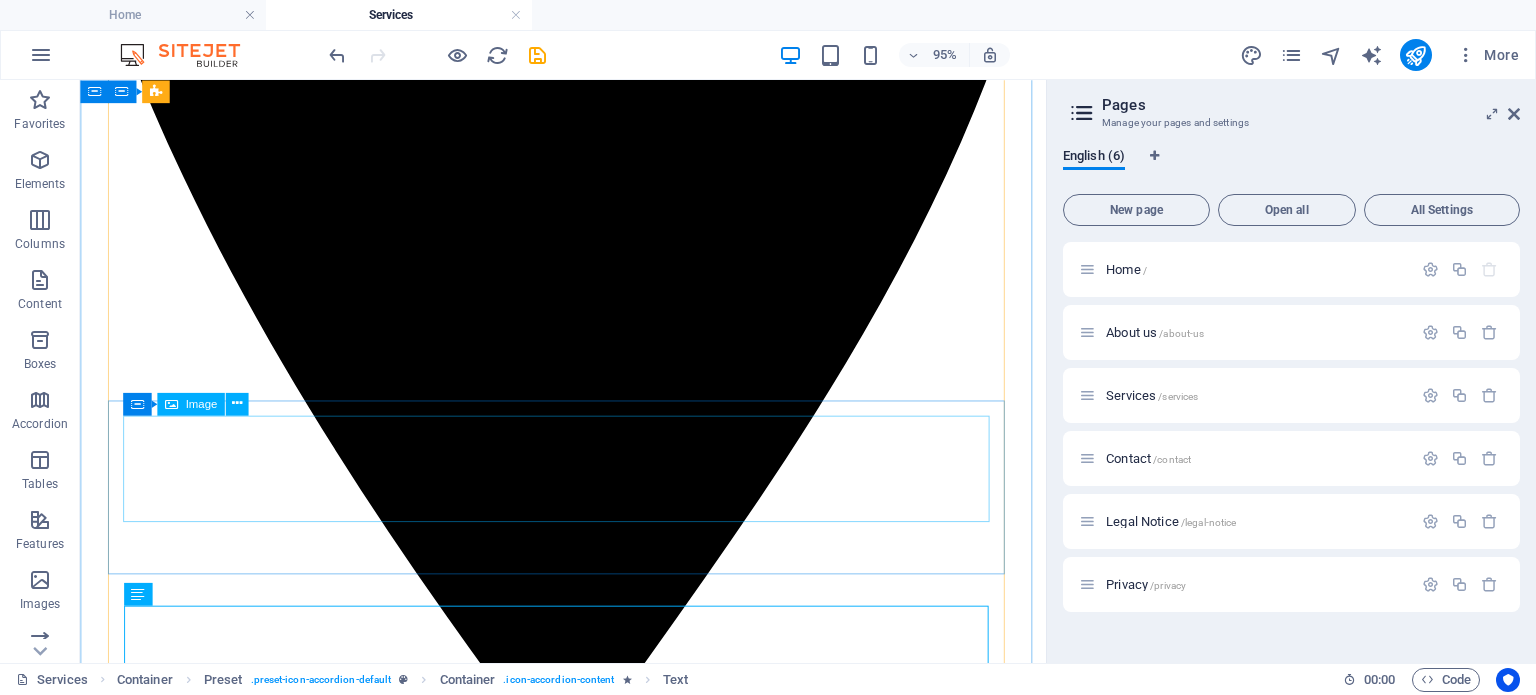 click at bounding box center [588, 3928] 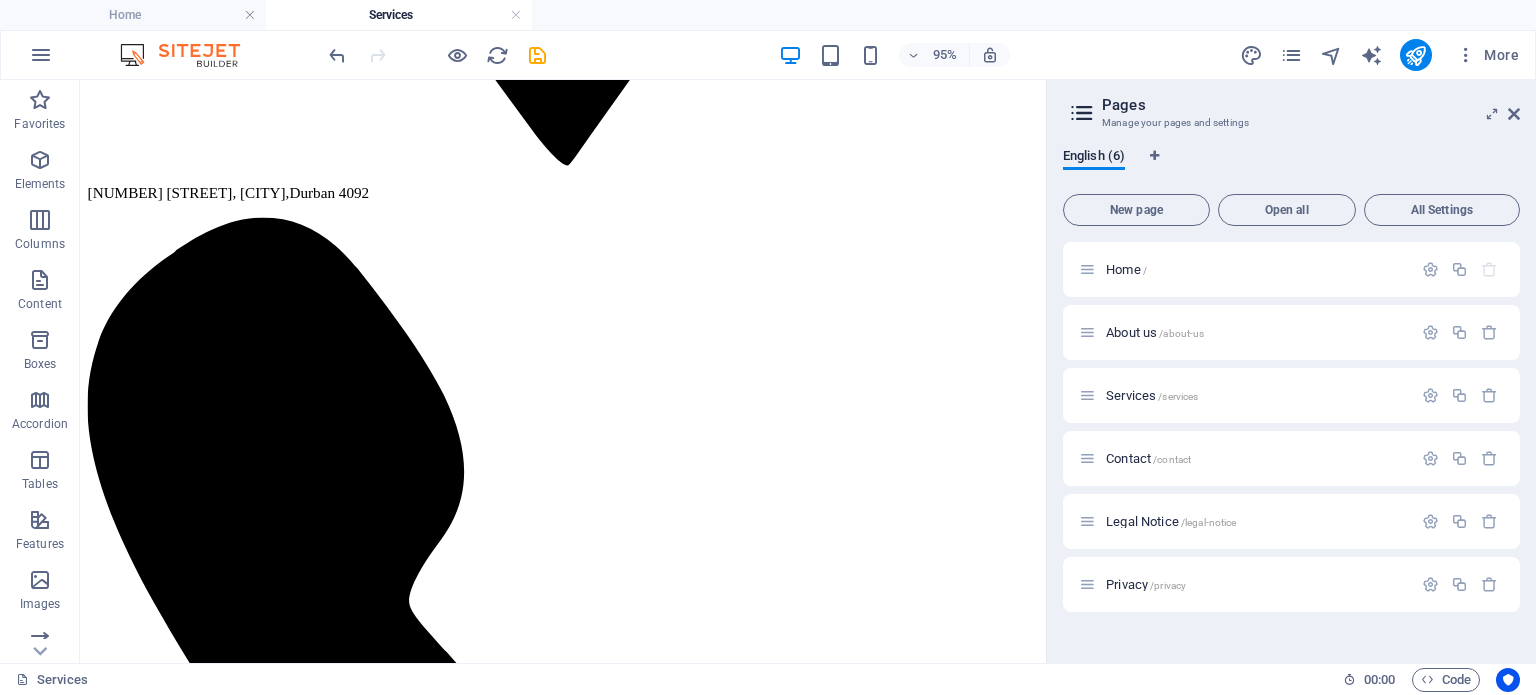 scroll, scrollTop: 1400, scrollLeft: 0, axis: vertical 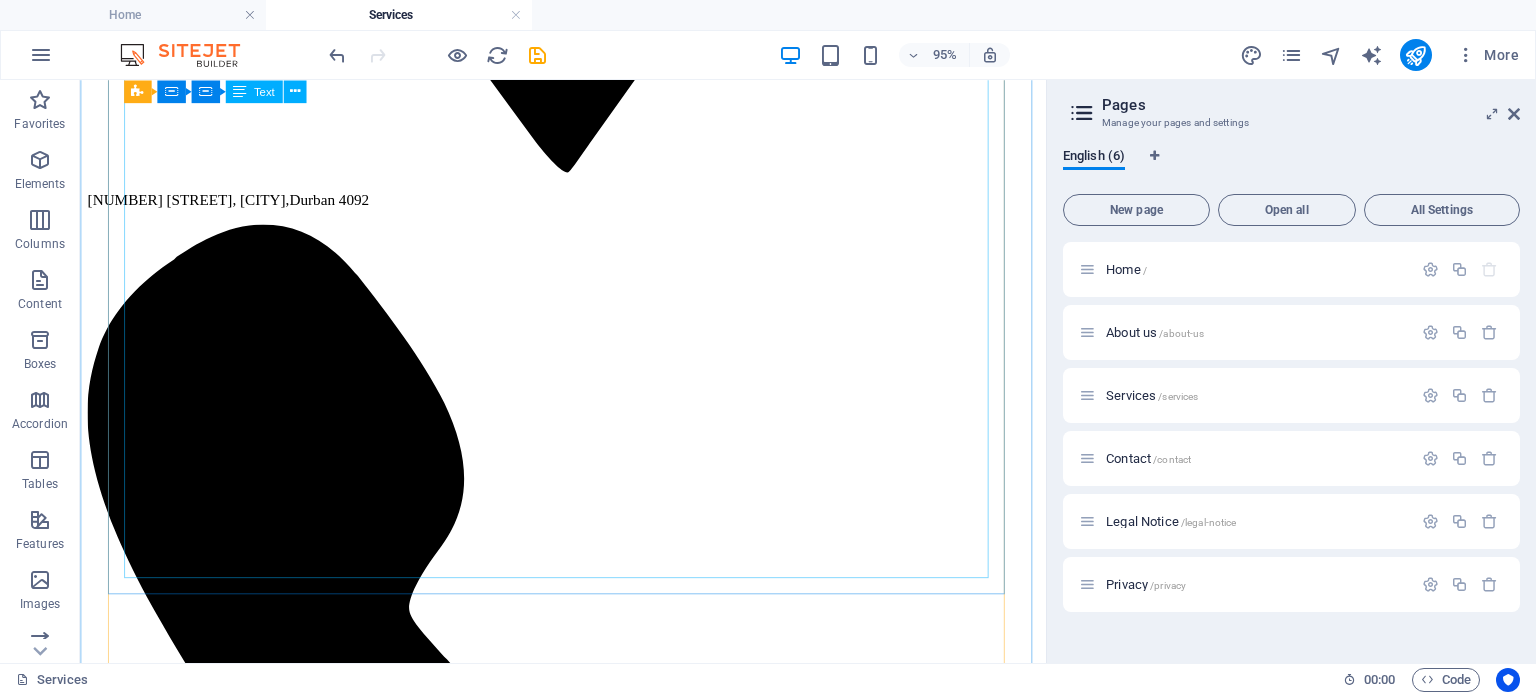 click on "Lorem ipsum dolor sit amet, consetetur sadipscing elitr, sed diam nonumy eirmod tempor invidunt ut labore et dolore magna aliquyam erat, sed diam voluptua. At vero eos et accusam et justo duo dolores et ea rebum. Stet clita kasd gubergren, no sea takimata sanctus est Lorem ipsum dolor sit amet. Lorem ipsum dolor sit amet, consetetur sadipscing elitr, sed diam nonumy eirmod tempor invidunt ut labore et dolore magna aliquyam erat, sed diam voluptua. At vero eos et accusam et justo duo dolores et ea rebum. Stet clita kasd gubergren, no sea takimata sanctus est Lorem ipsum dolor sit amet. Lorem ipsum dolor sit amet, consetetur sadipscing elitr, sed diam nonumy eirmod tempor invidunt ut labore et dolore magna aliquyam erat, sed diam voluptua. At vero eos et accusam et justo duo dolores et ea rebum. Stet clita kasd gubergren, no sea takimata sanctus est Lorem ipsum dolor sit amet.    Lorem ipsum dolor sit amet, consetetur sadipscing elitr sed diam nonumy eirmod tempor invidunt ut labore et dolore" at bounding box center [588, 3727] 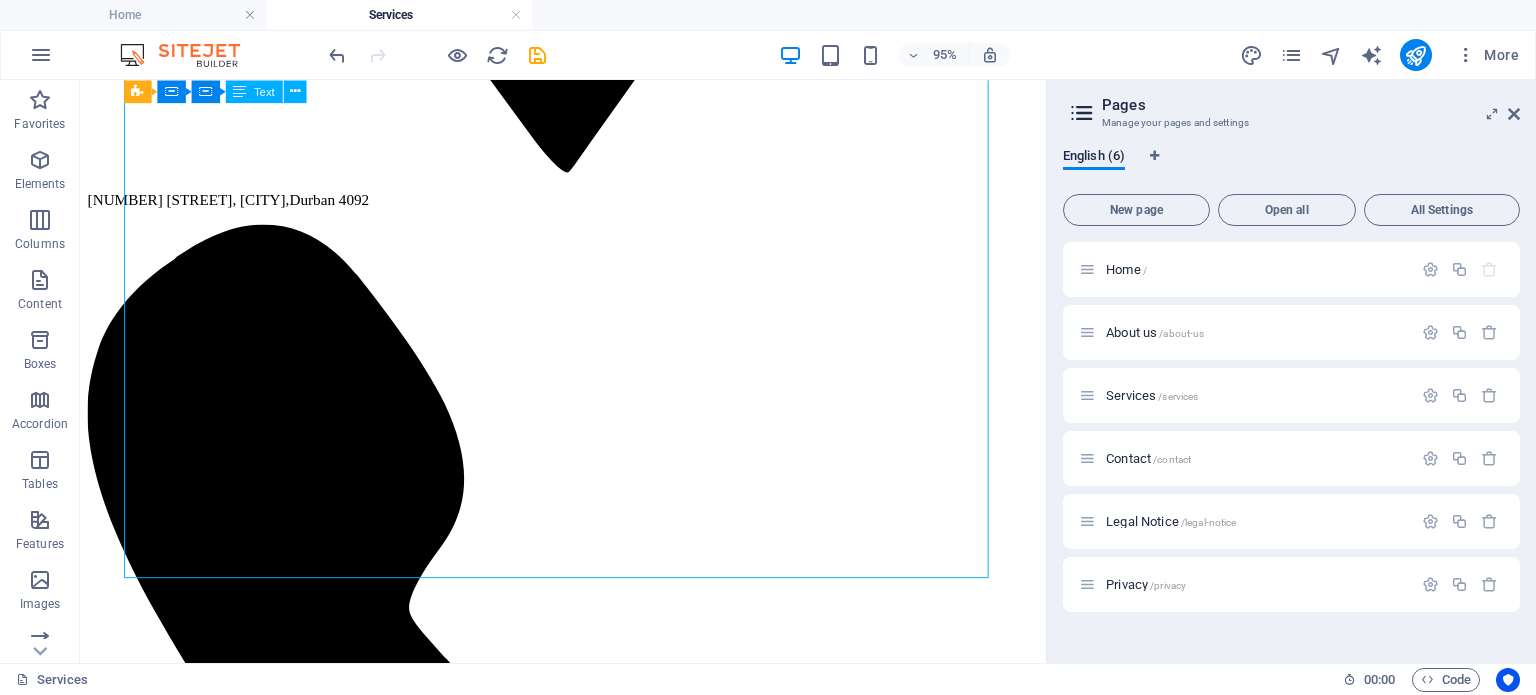 click on "Lorem ipsum dolor sit amet, consetetur sadipscing elitr, sed diam nonumy eirmod tempor invidunt ut labore et dolore magna aliquyam erat, sed diam voluptua. At vero eos et accusam et justo duo dolores et ea rebum. Stet clita kasd gubergren, no sea takimata sanctus est Lorem ipsum dolor sit amet. Lorem ipsum dolor sit amet, consetetur sadipscing elitr, sed diam nonumy eirmod tempor invidunt ut labore et dolore magna aliquyam erat, sed diam voluptua. At vero eos et accusam et justo duo dolores et ea rebum. Stet clita kasd gubergren, no sea takimata sanctus est Lorem ipsum dolor sit amet. Lorem ipsum dolor sit amet, consetetur sadipscing elitr, sed diam nonumy eirmod tempor invidunt ut labore et dolore magna aliquyam erat, sed diam voluptua. At vero eos et accusam et justo duo dolores et ea rebum. Stet clita kasd gubergren, no sea takimata sanctus est Lorem ipsum dolor sit amet.    Lorem ipsum dolor sit amet, consetetur sadipscing elitr sed diam nonumy eirmod tempor invidunt ut labore et dolore" at bounding box center [588, 3727] 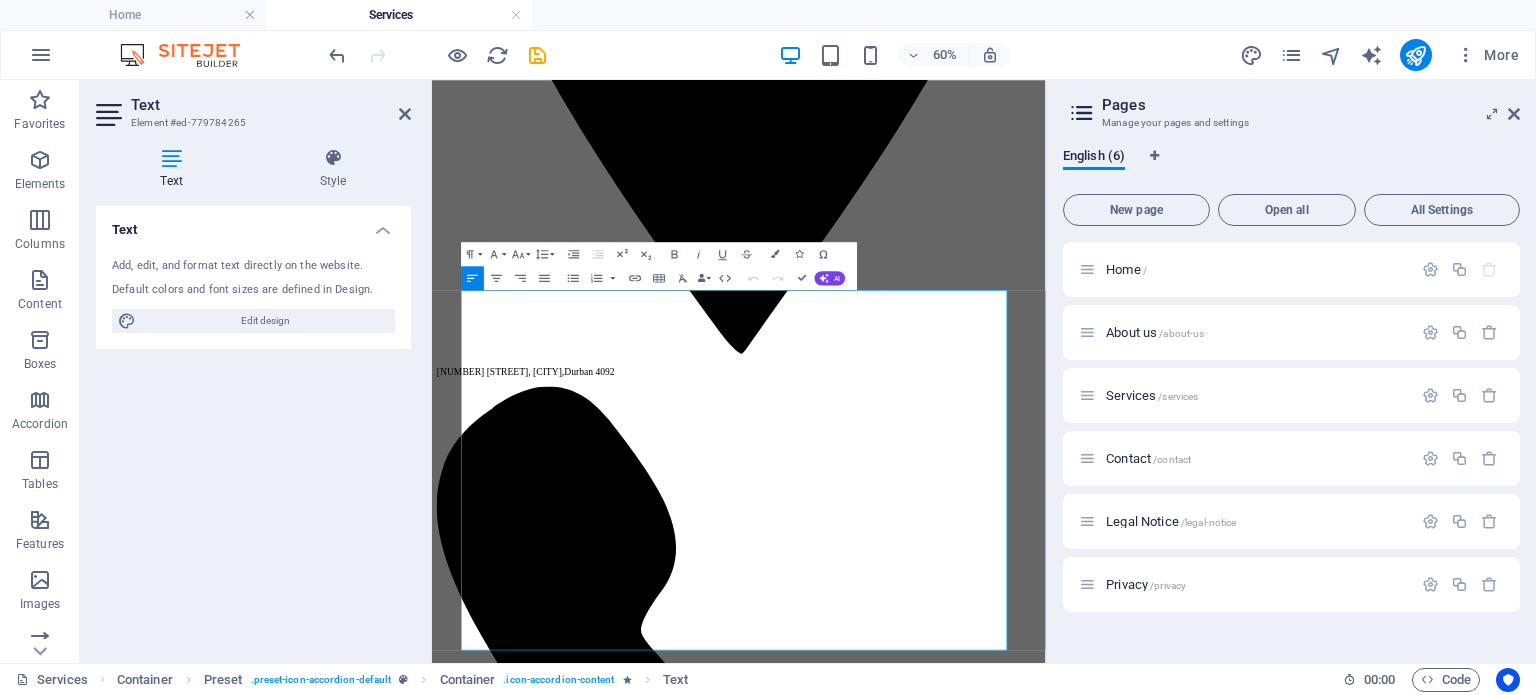 scroll, scrollTop: 1095, scrollLeft: 0, axis: vertical 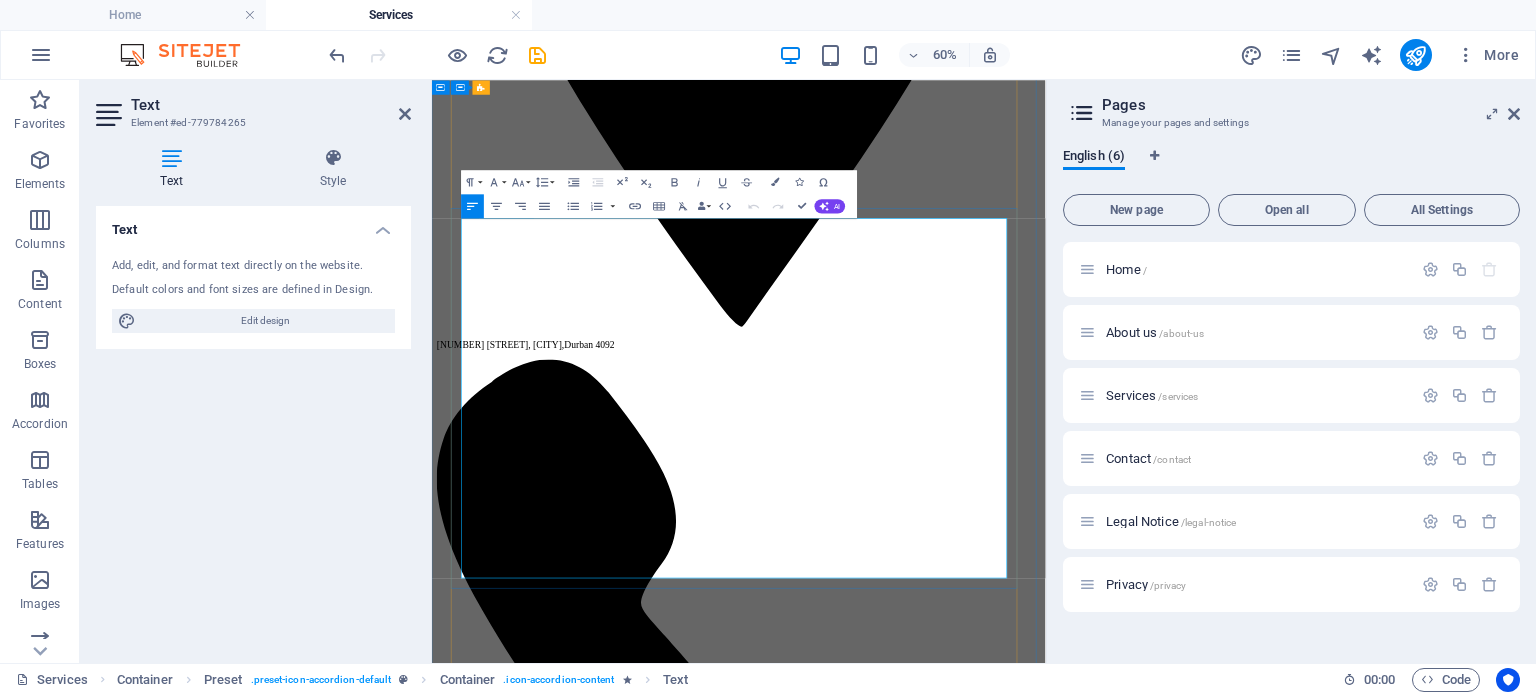 drag, startPoint x: 1301, startPoint y: 894, endPoint x: 529, endPoint y: 362, distance: 937.55426 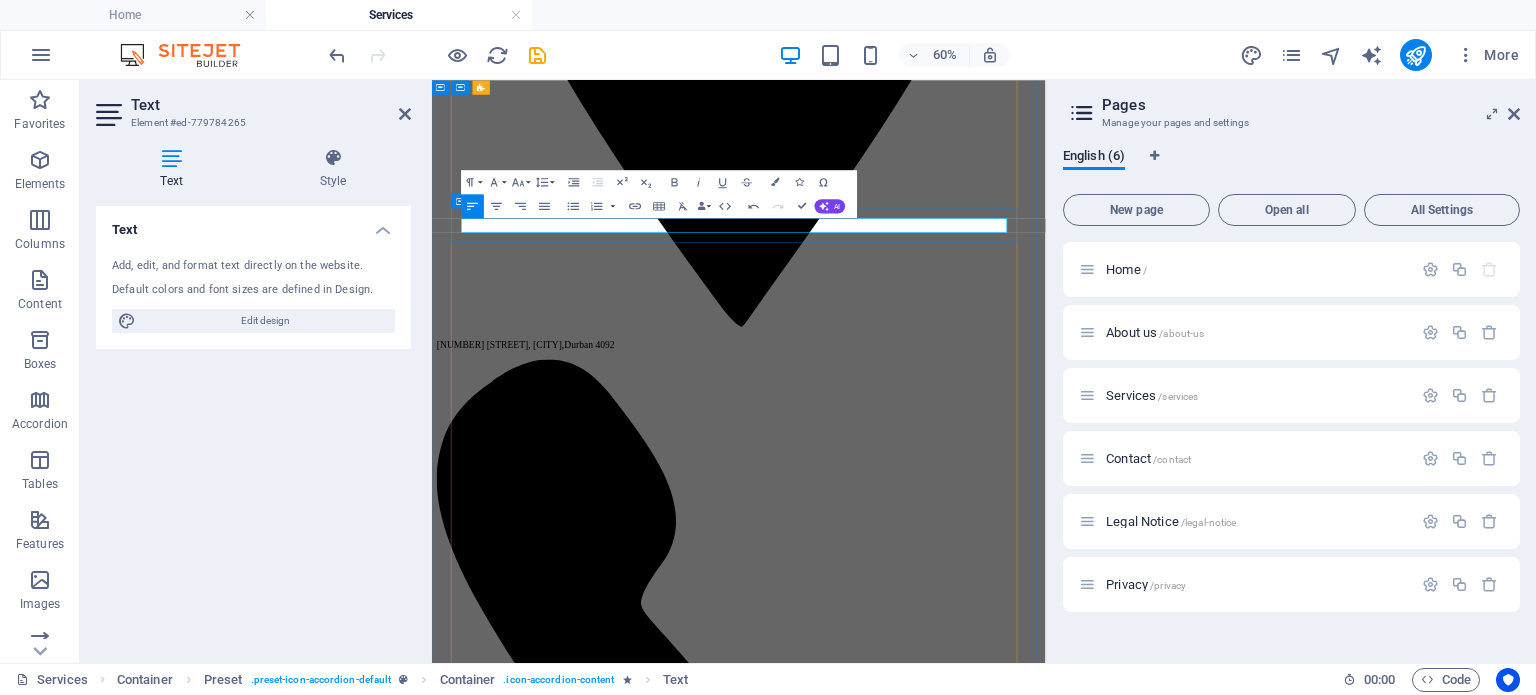 type 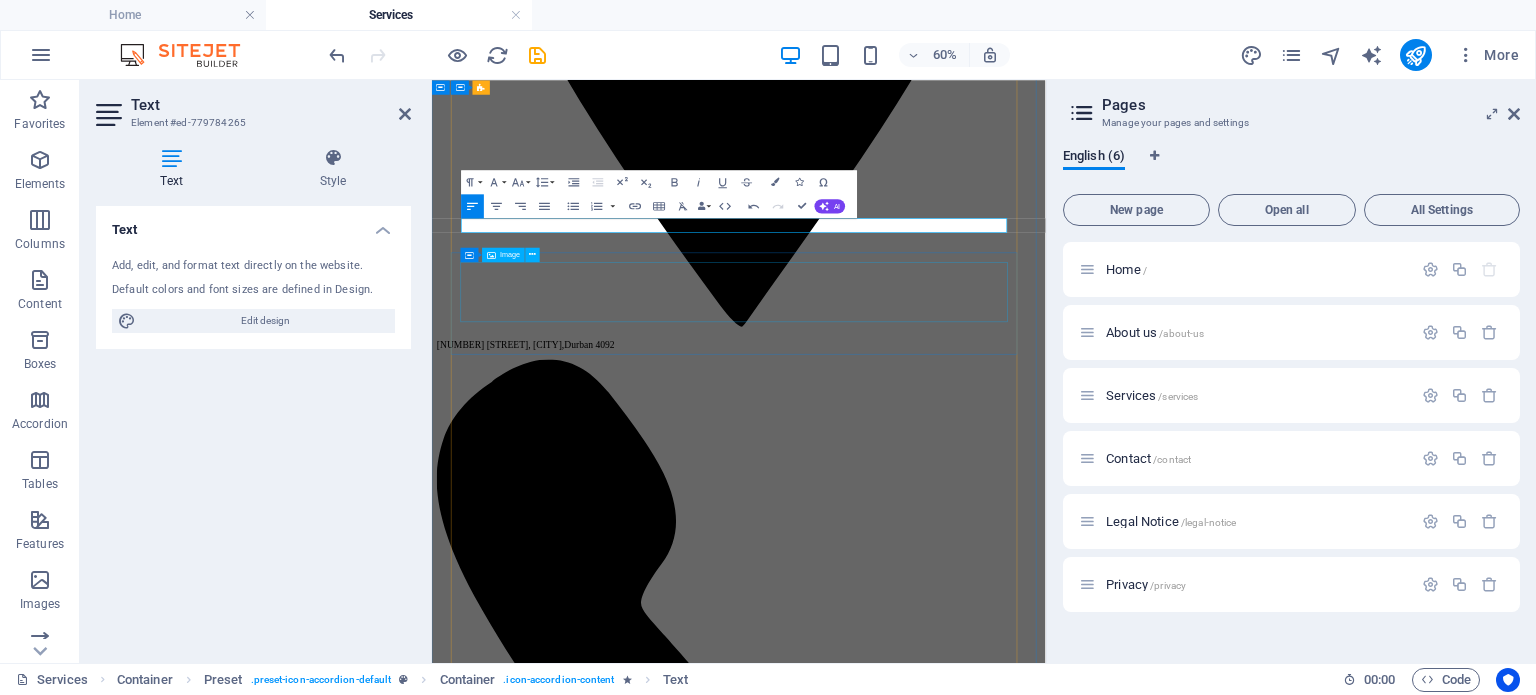 click at bounding box center (943, 3884) 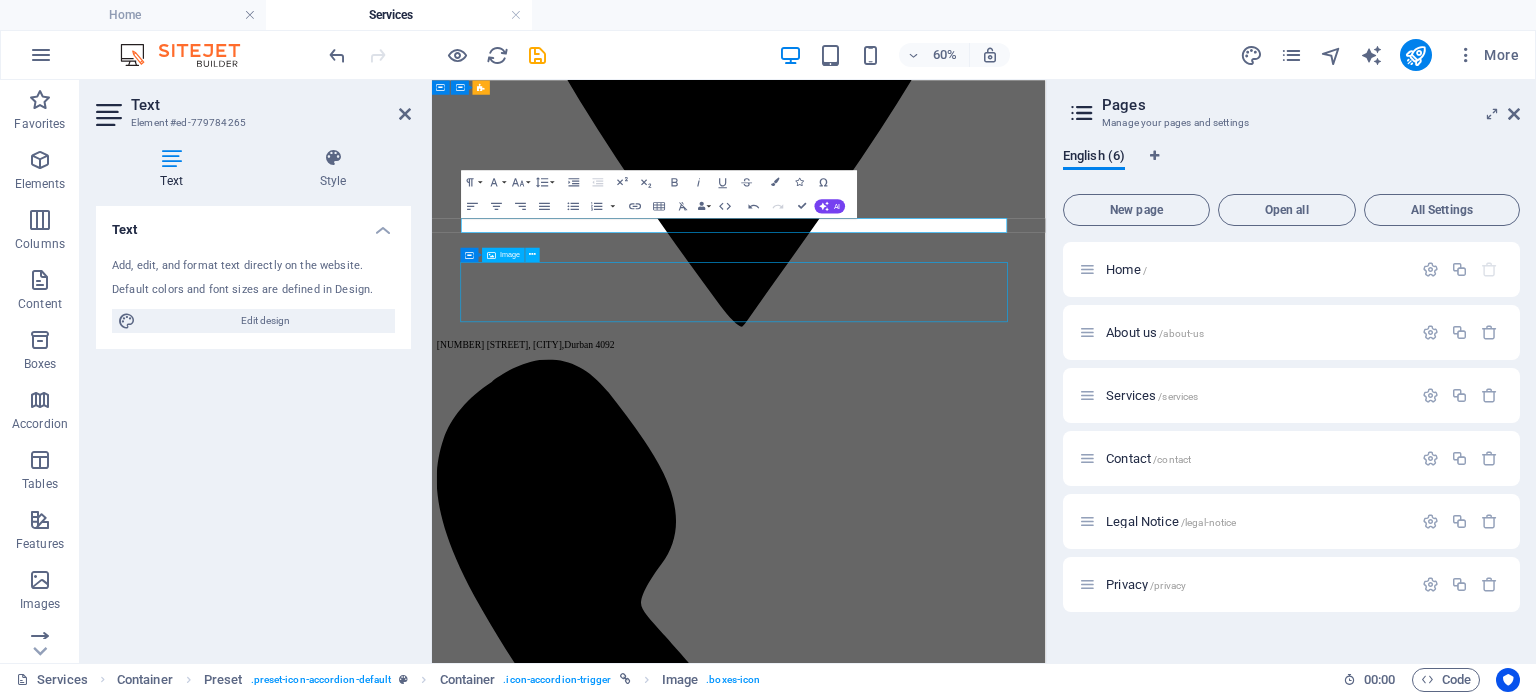 click at bounding box center [943, 3884] 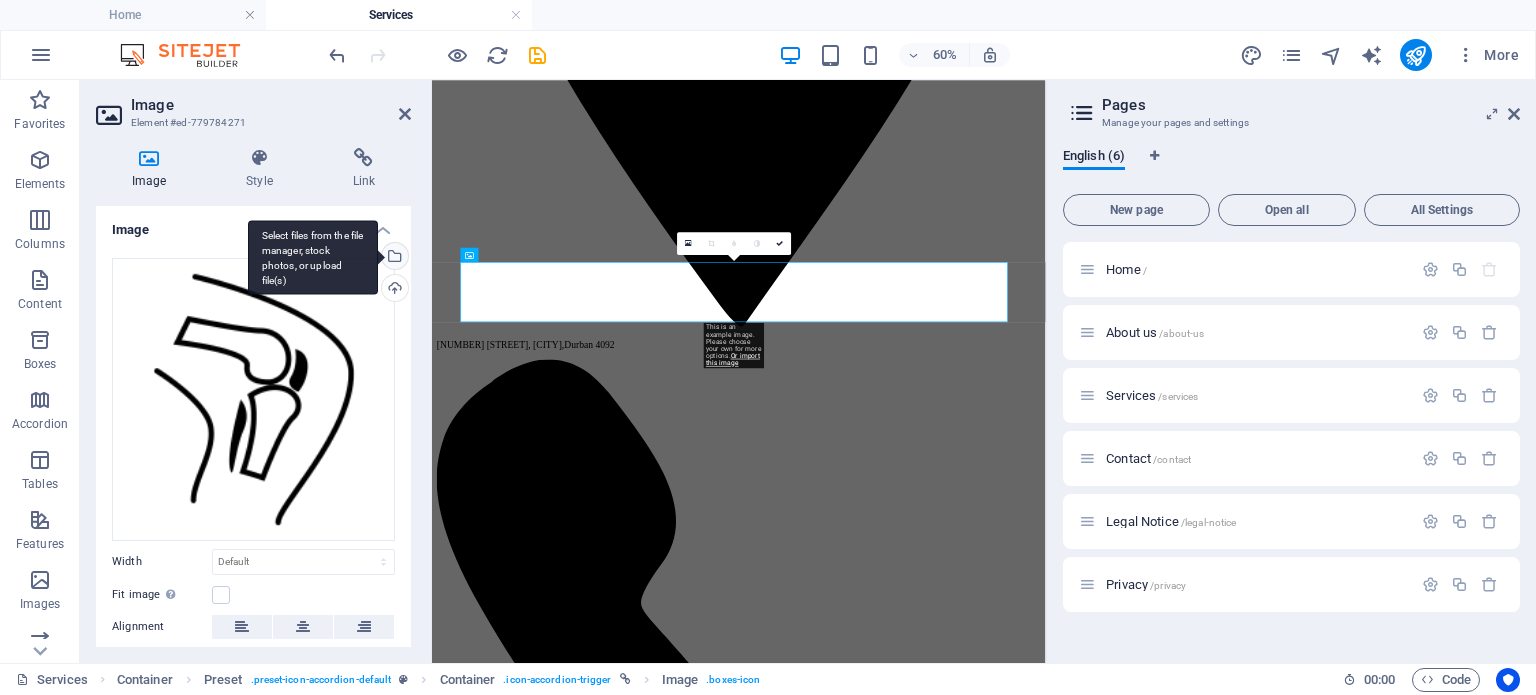 click on "Select files from the file manager, stock photos, or upload file(s)" at bounding box center (393, 258) 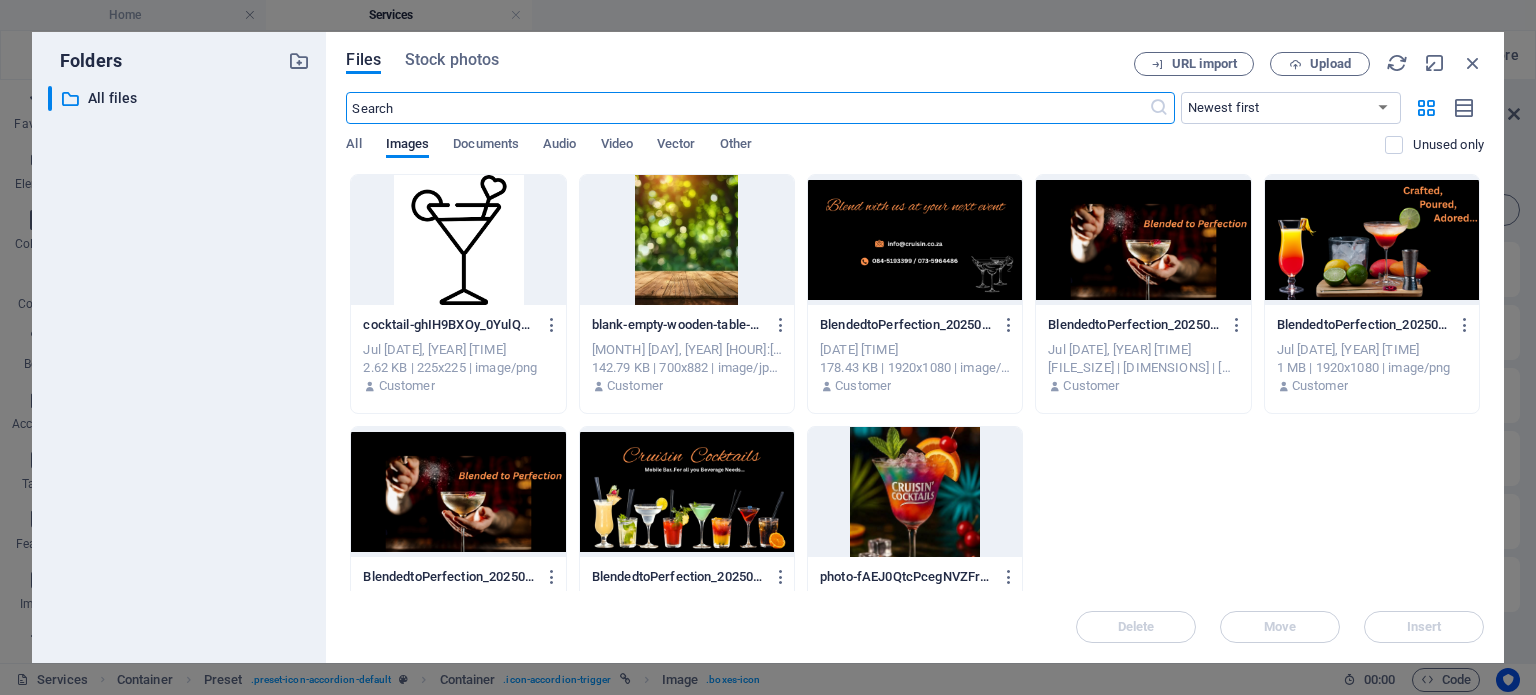 scroll, scrollTop: 39, scrollLeft: 0, axis: vertical 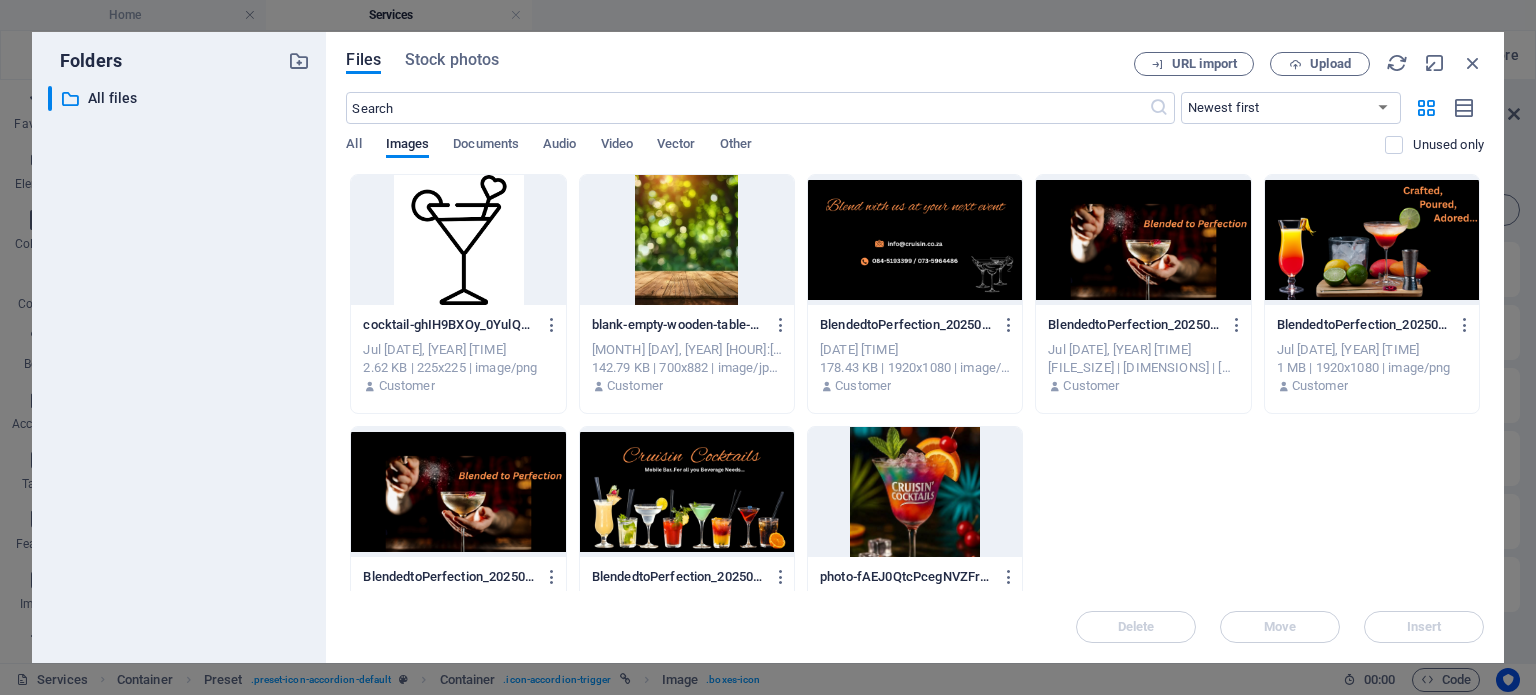 click at bounding box center (458, 240) 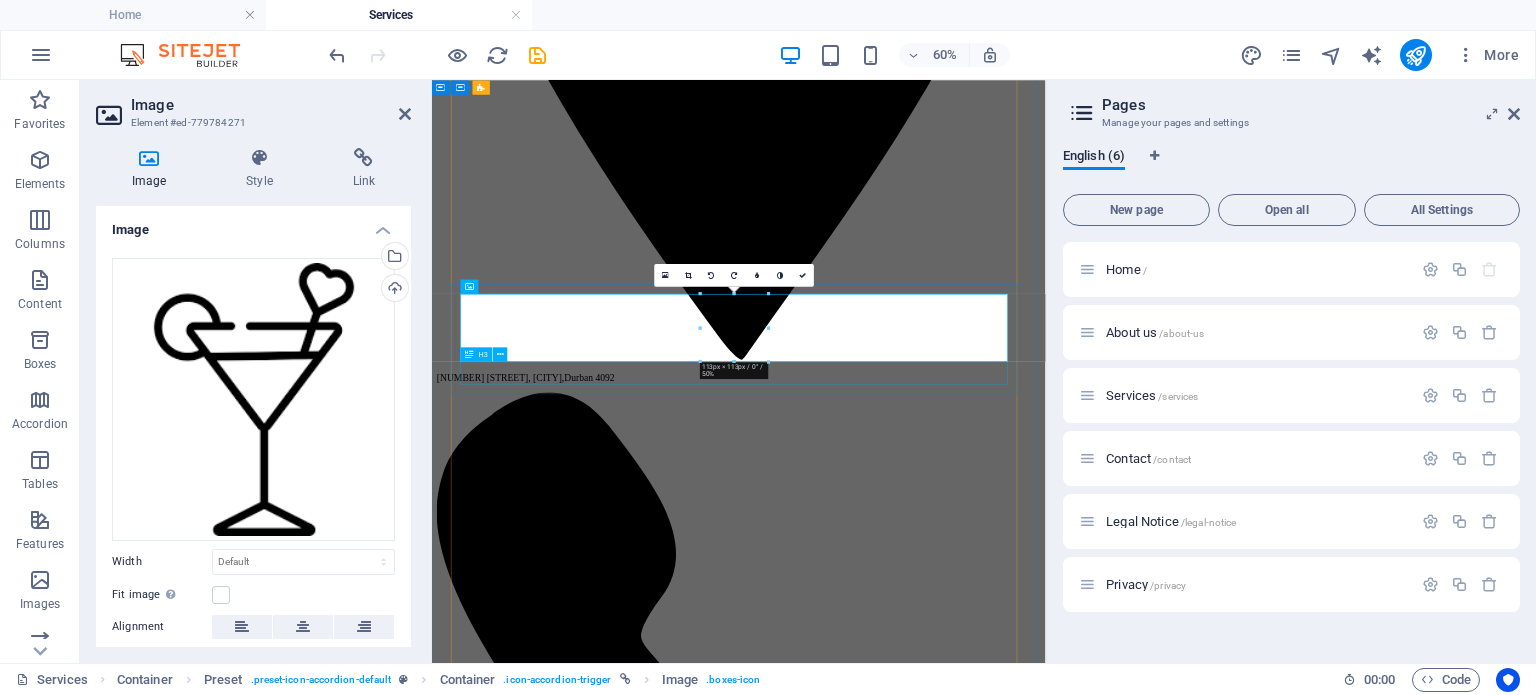 click on "ORTHOPEDIC" at bounding box center (943, 4145) 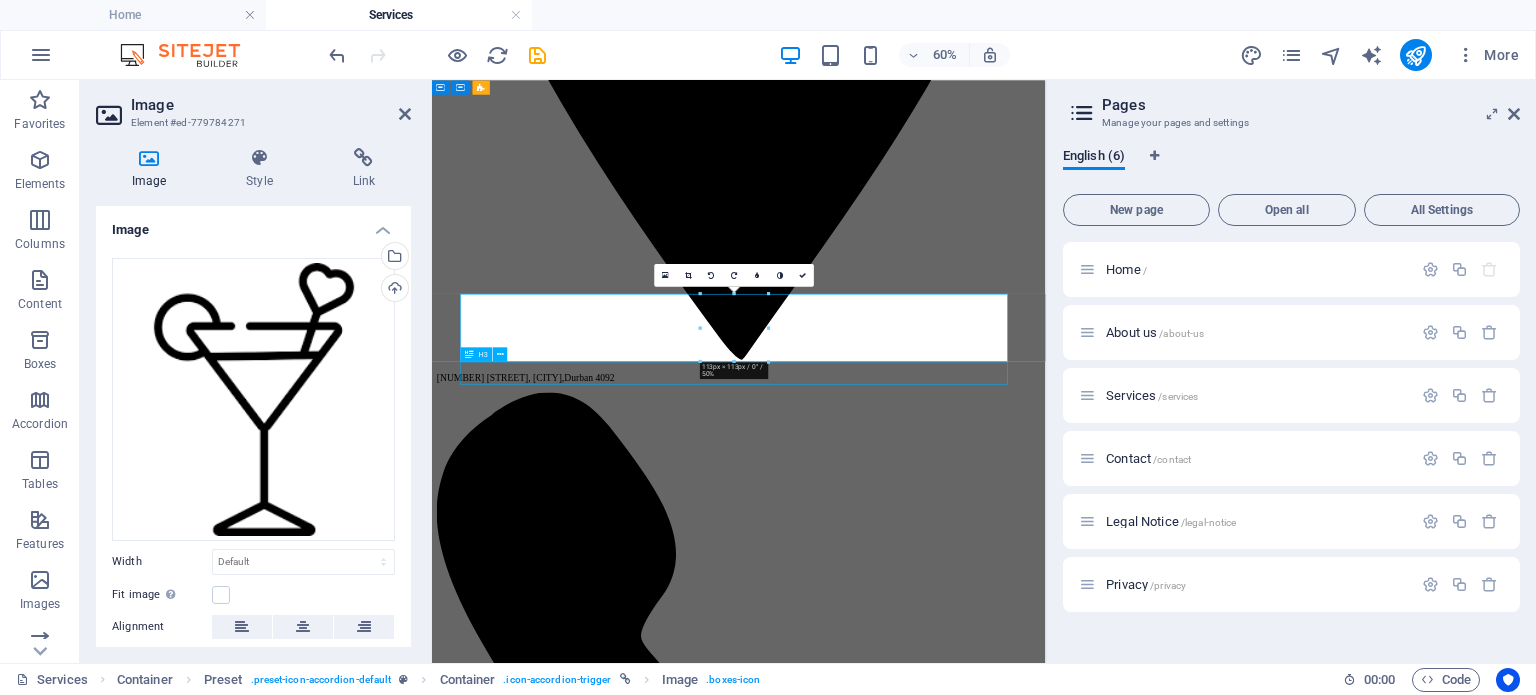 click on "ORTHOPEDIC" at bounding box center [943, 4145] 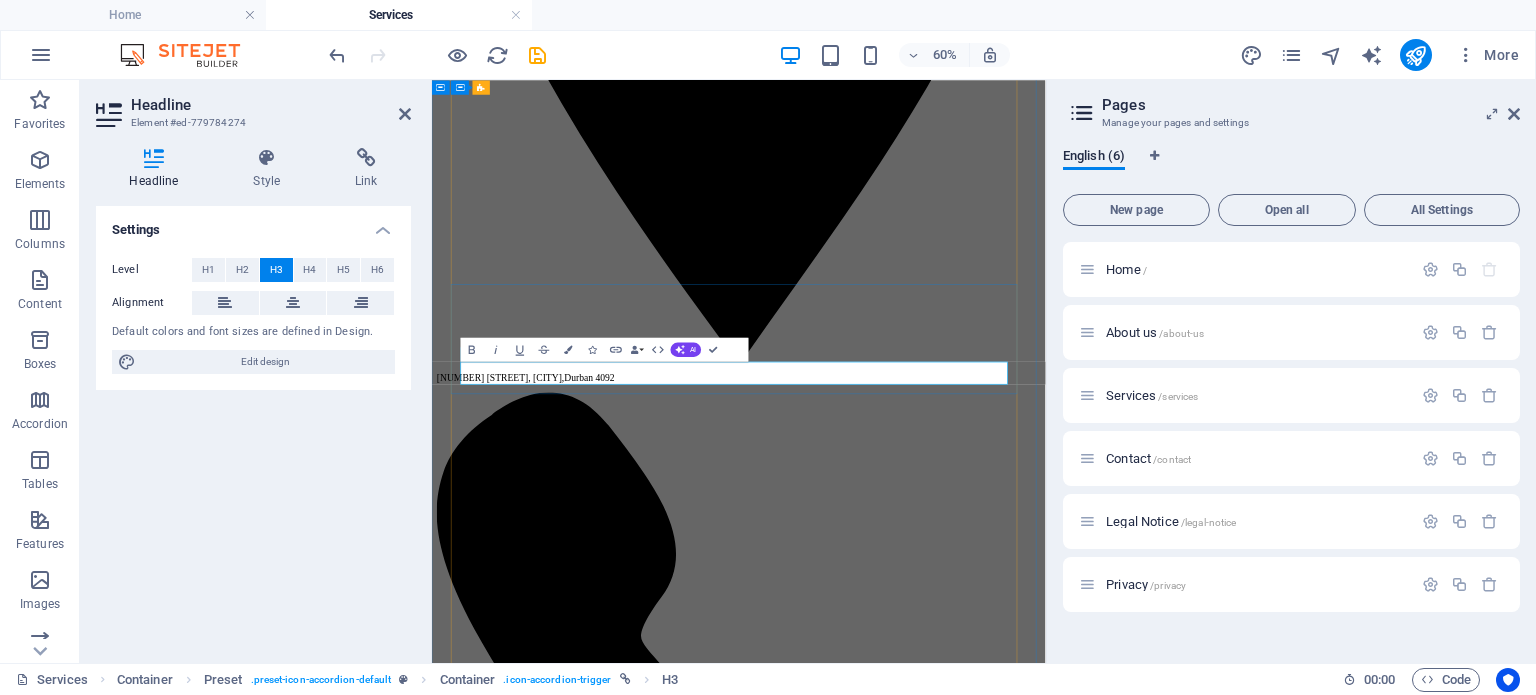 type 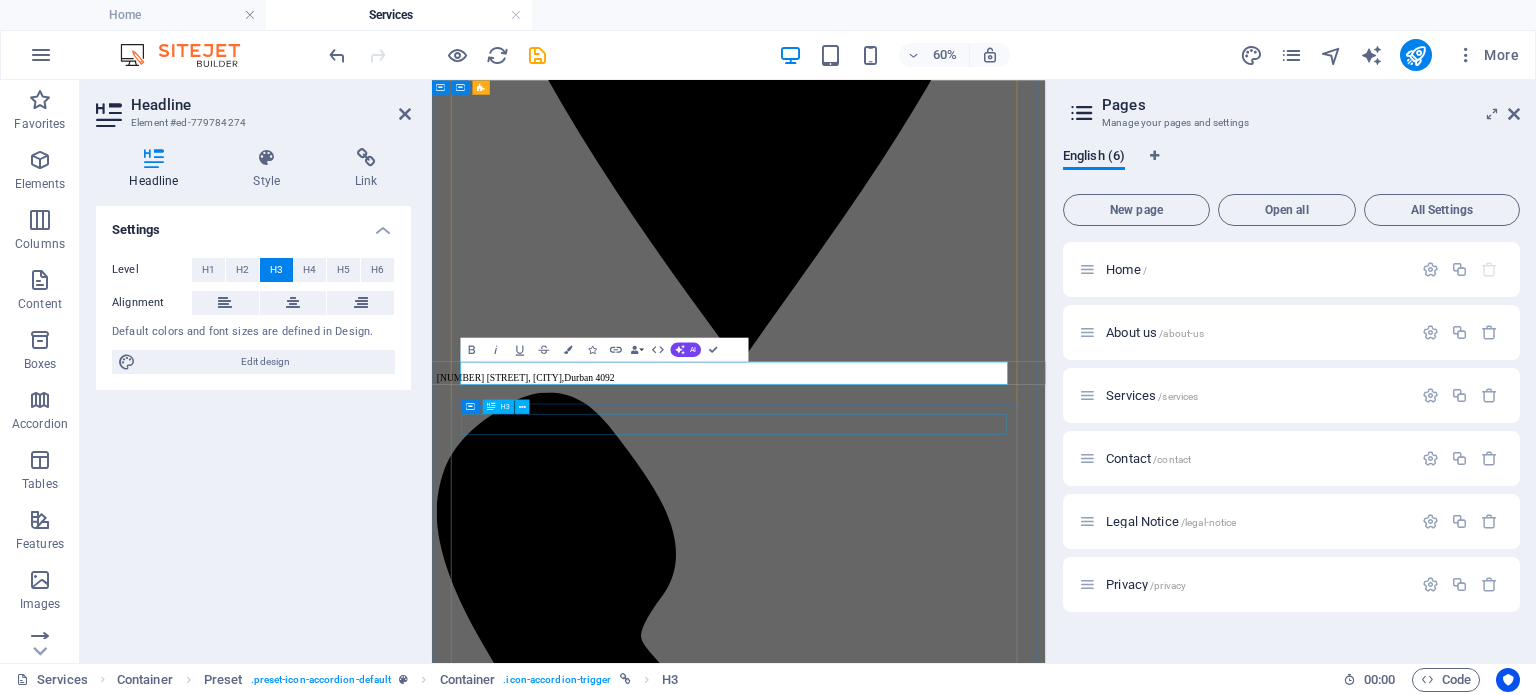 click on "ORTHOPEDIC" at bounding box center (943, 4186) 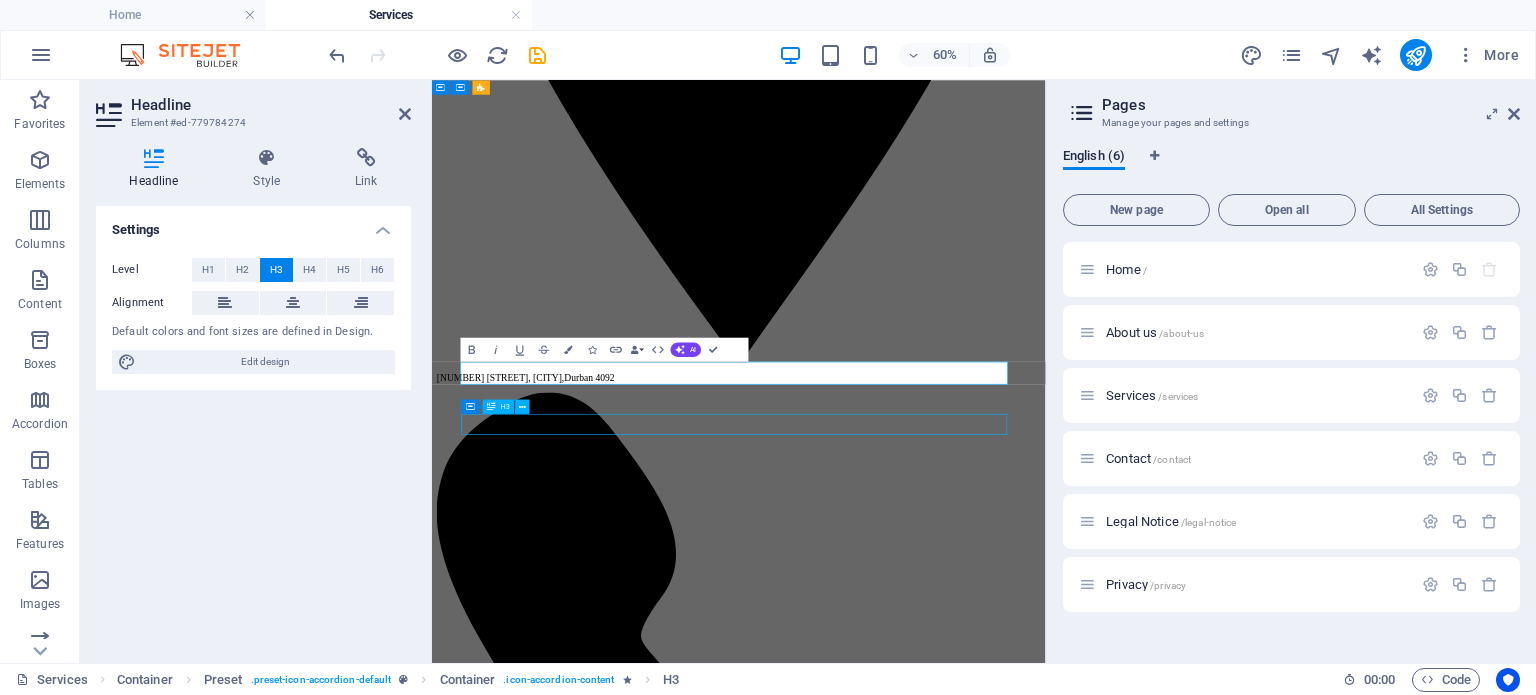 click on "ORTHOPEDIC" at bounding box center (943, 4186) 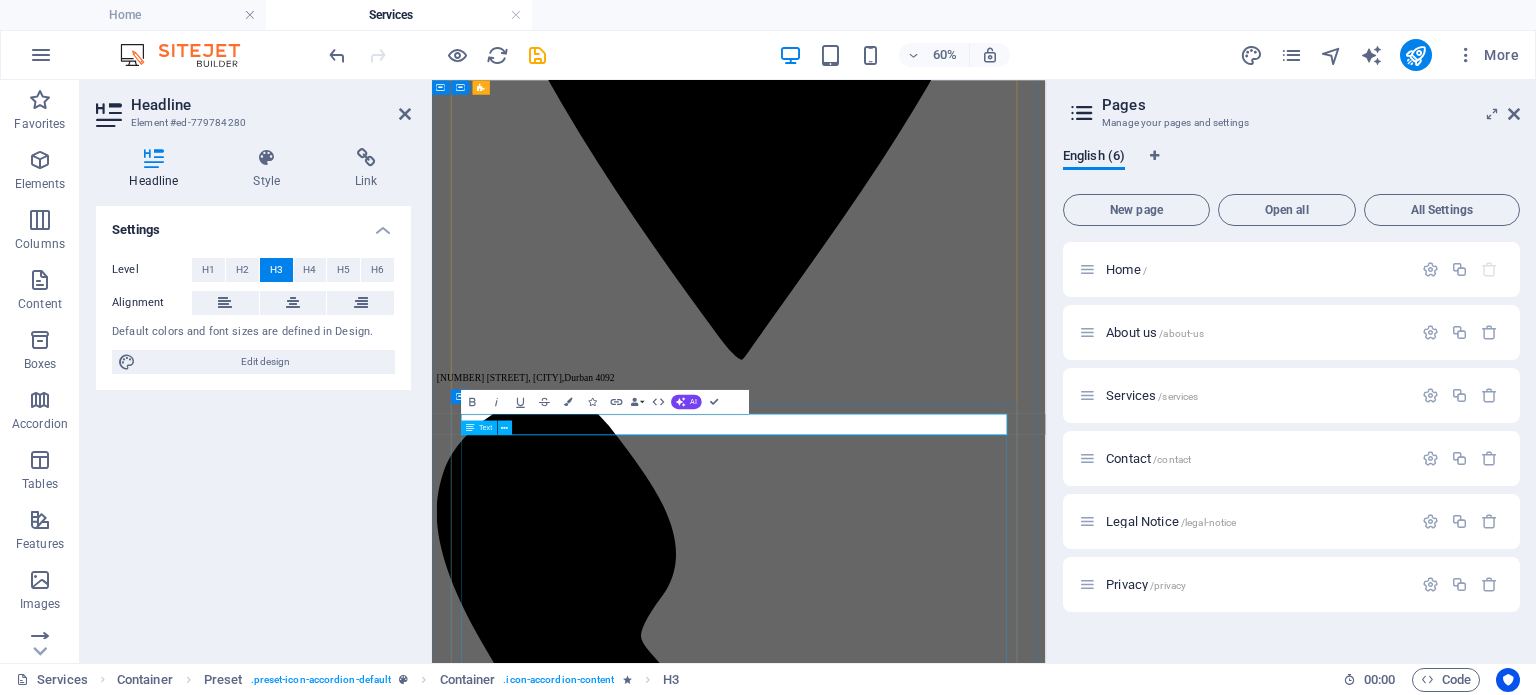 click on "Lorem ipsum dolor sit amet, consetetur sadipscing elitr, sed diam nonumy eirmod tempor invidunt ut labore et dolore magna aliquyam erat, sed diam voluptua. At vero eos et accusam et justo duo dolores et ea rebum. Stet clita kasd gubergren, no sea takimata sanctus est Lorem ipsum dolor sit amet. Lorem ipsum dolor sit amet, consetetur sadipscing elitr, sed diam nonumy eirmod tempor invidunt ut labore et dolore magna aliquyam erat, sed diam voluptua. At vero eos et accusam et justo duo dolores et ea rebum. Stet clita kasd gubergren, no sea takimata sanctus est Lorem ipsum dolor sit amet. Lorem ipsum dolor sit amet, consetetur sadipscing elitr, sed diam nonumy eirmod tempor invidunt ut labore et dolore magna aliquyam erat, sed diam voluptua. At vero eos et accusam et justo duo dolores et ea rebum. Stet clita kasd gubergren, no sea takimata sanctus est Lorem ipsum dolor sit amet.    Lorem ipsum dolor sit amet, consetetur sadipscing elitr sed diam nonumy eirmod tempor invidunt ut labore et dolore" at bounding box center [943, 4468] 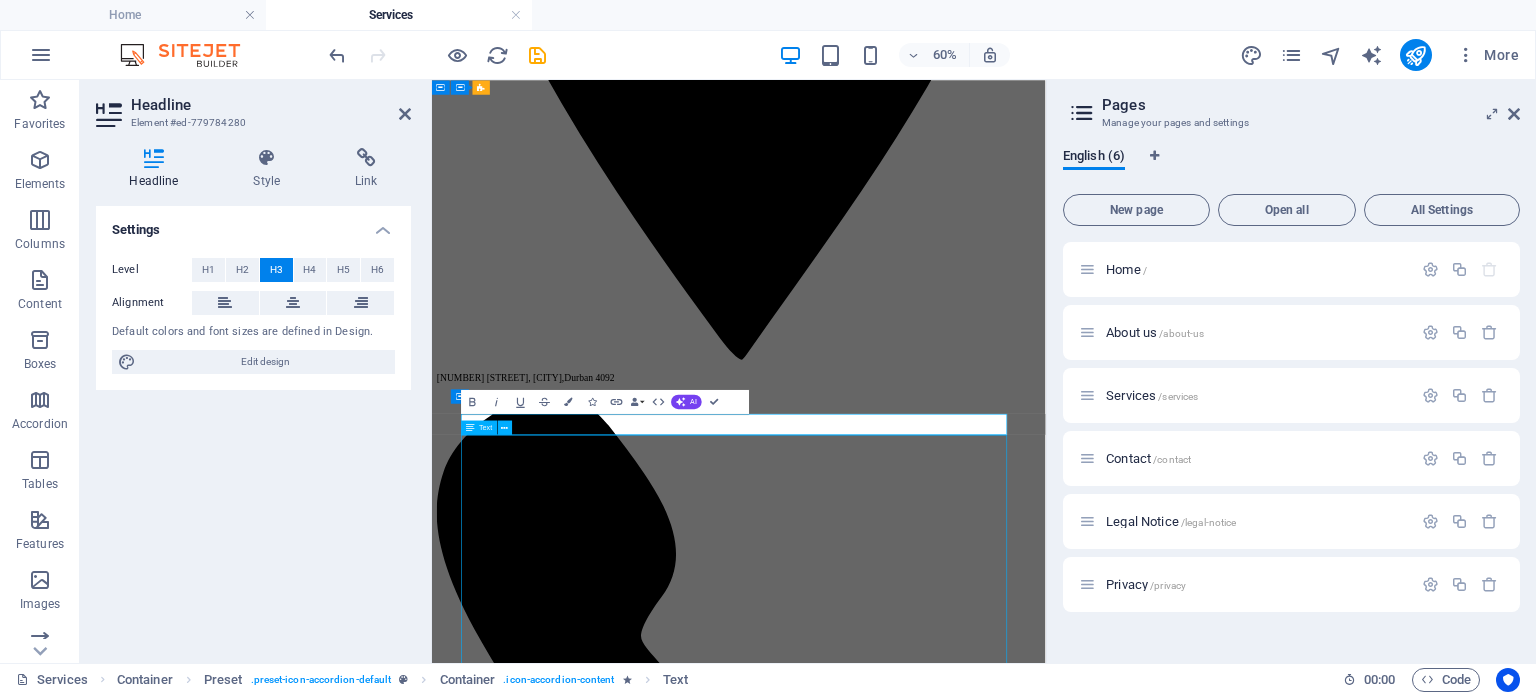 click on "Lorem ipsum dolor sit amet, consetetur sadipscing elitr, sed diam nonumy eirmod tempor invidunt ut labore et dolore magna aliquyam erat, sed diam voluptua. At vero eos et accusam et justo duo dolores et ea rebum. Stet clita kasd gubergren, no sea takimata sanctus est Lorem ipsum dolor sit amet. Lorem ipsum dolor sit amet, consetetur sadipscing elitr, sed diam nonumy eirmod tempor invidunt ut labore et dolore magna aliquyam erat, sed diam voluptua. At vero eos et accusam et justo duo dolores et ea rebum. Stet clita kasd gubergren, no sea takimata sanctus est Lorem ipsum dolor sit amet. Lorem ipsum dolor sit amet, consetetur sadipscing elitr, sed diam nonumy eirmod tempor invidunt ut labore et dolore magna aliquyam erat, sed diam voluptua. At vero eos et accusam et justo duo dolores et ea rebum. Stet clita kasd gubergren, no sea takimata sanctus est Lorem ipsum dolor sit amet.    Lorem ipsum dolor sit amet, consetetur sadipscing elitr sed diam nonumy eirmod tempor invidunt ut labore et dolore" at bounding box center [943, 4468] 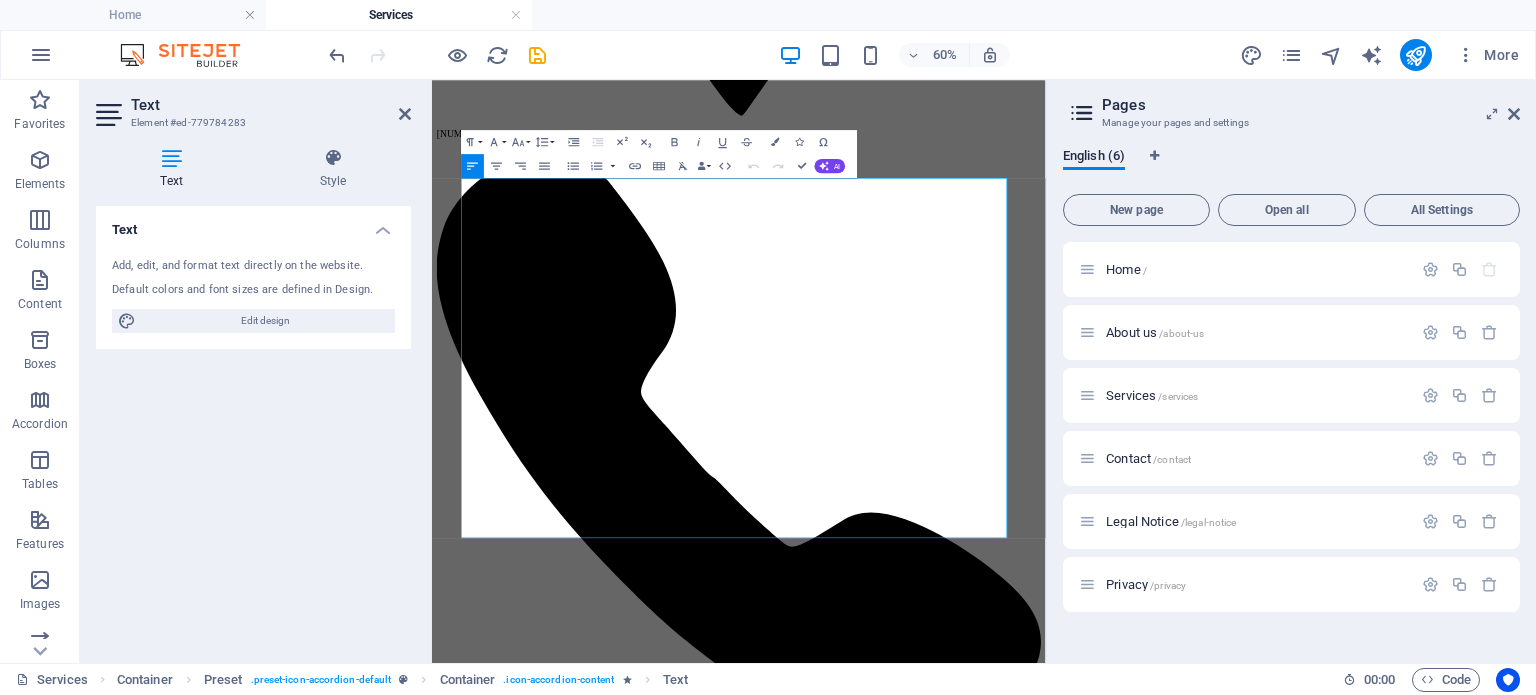 scroll, scrollTop: 1439, scrollLeft: 0, axis: vertical 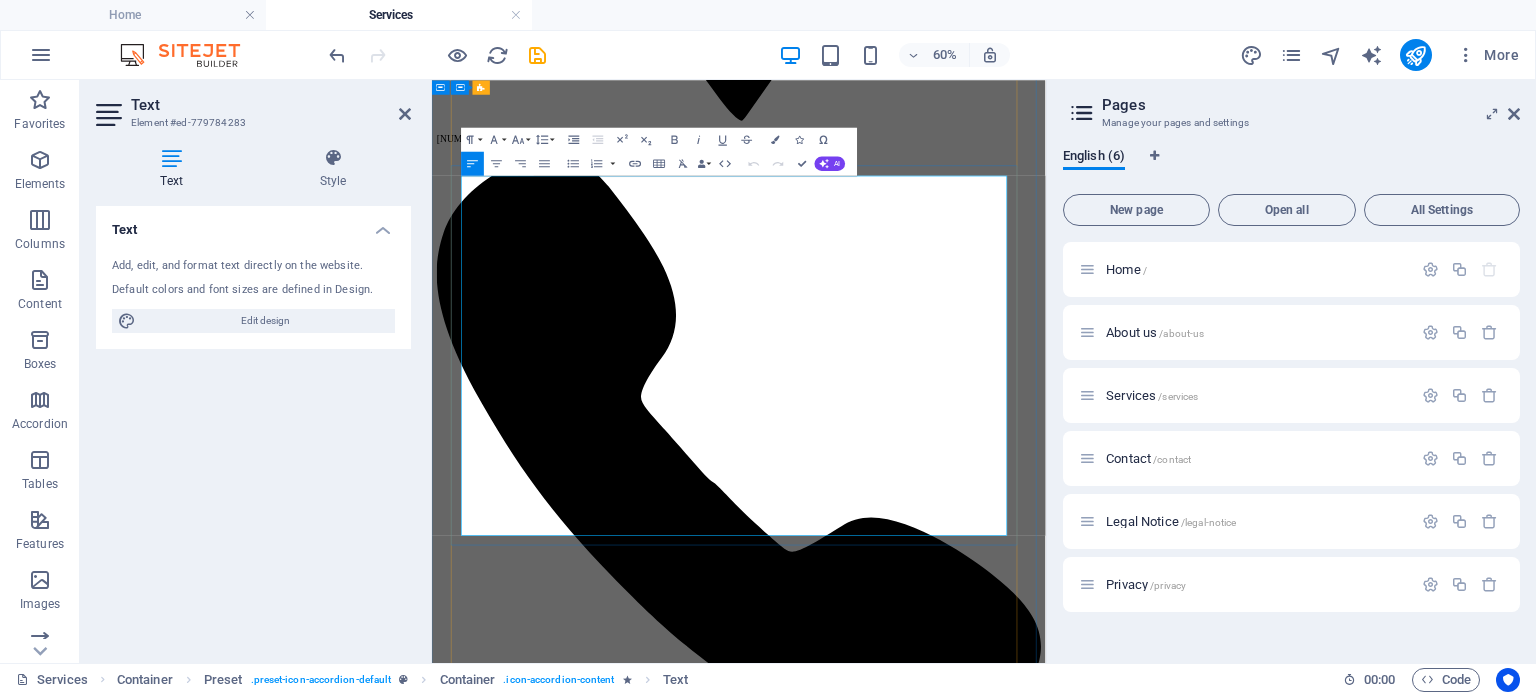 drag, startPoint x: 1295, startPoint y: 825, endPoint x: 531, endPoint y: 361, distance: 893.8635 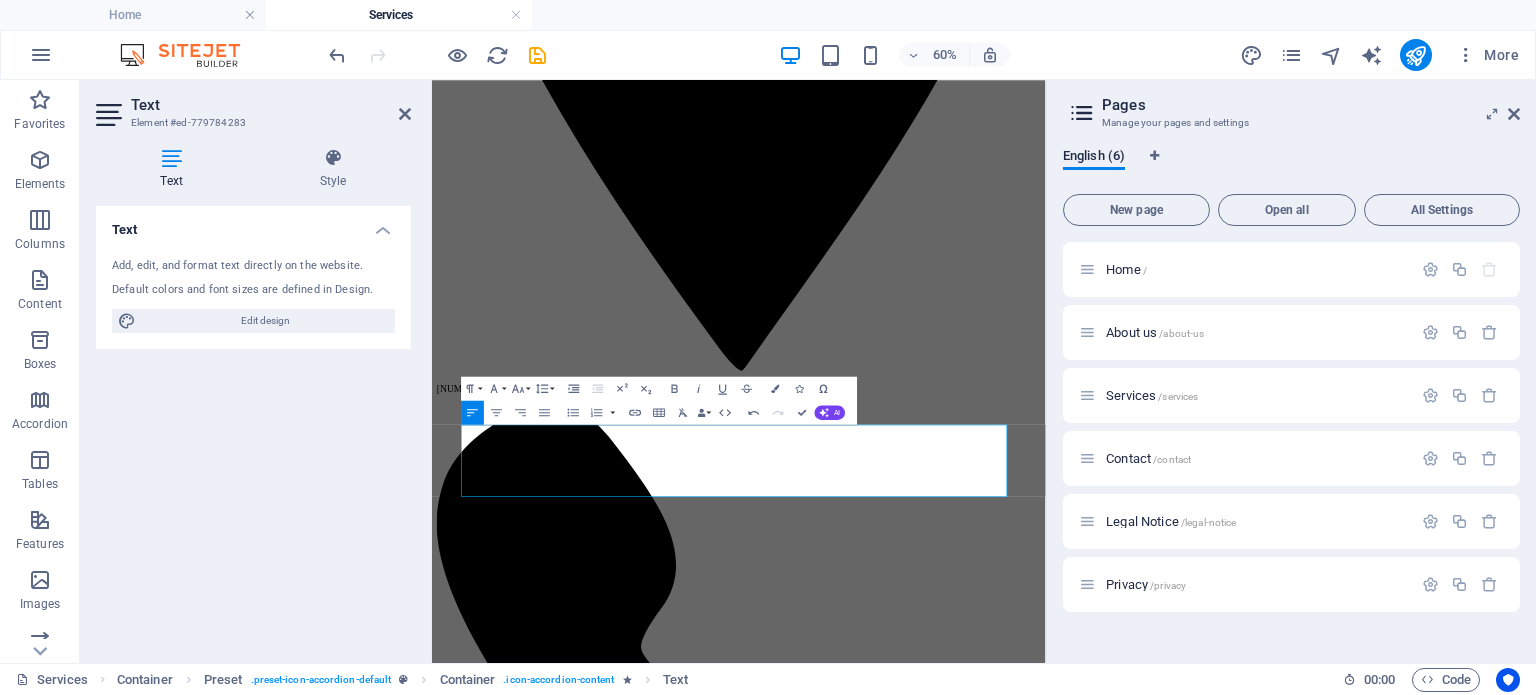 scroll, scrollTop: 1024, scrollLeft: 0, axis: vertical 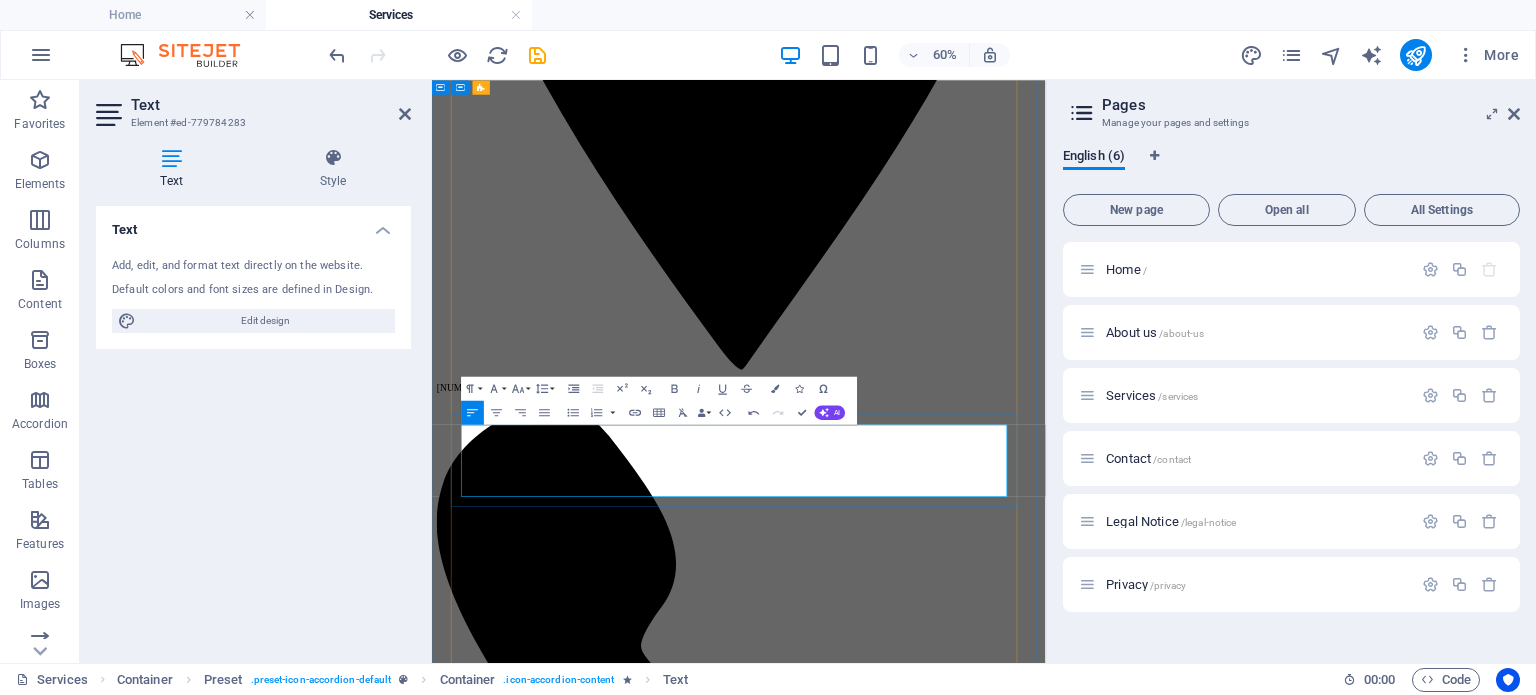 drag, startPoint x: 1298, startPoint y: 751, endPoint x: 535, endPoint y: 677, distance: 766.5801 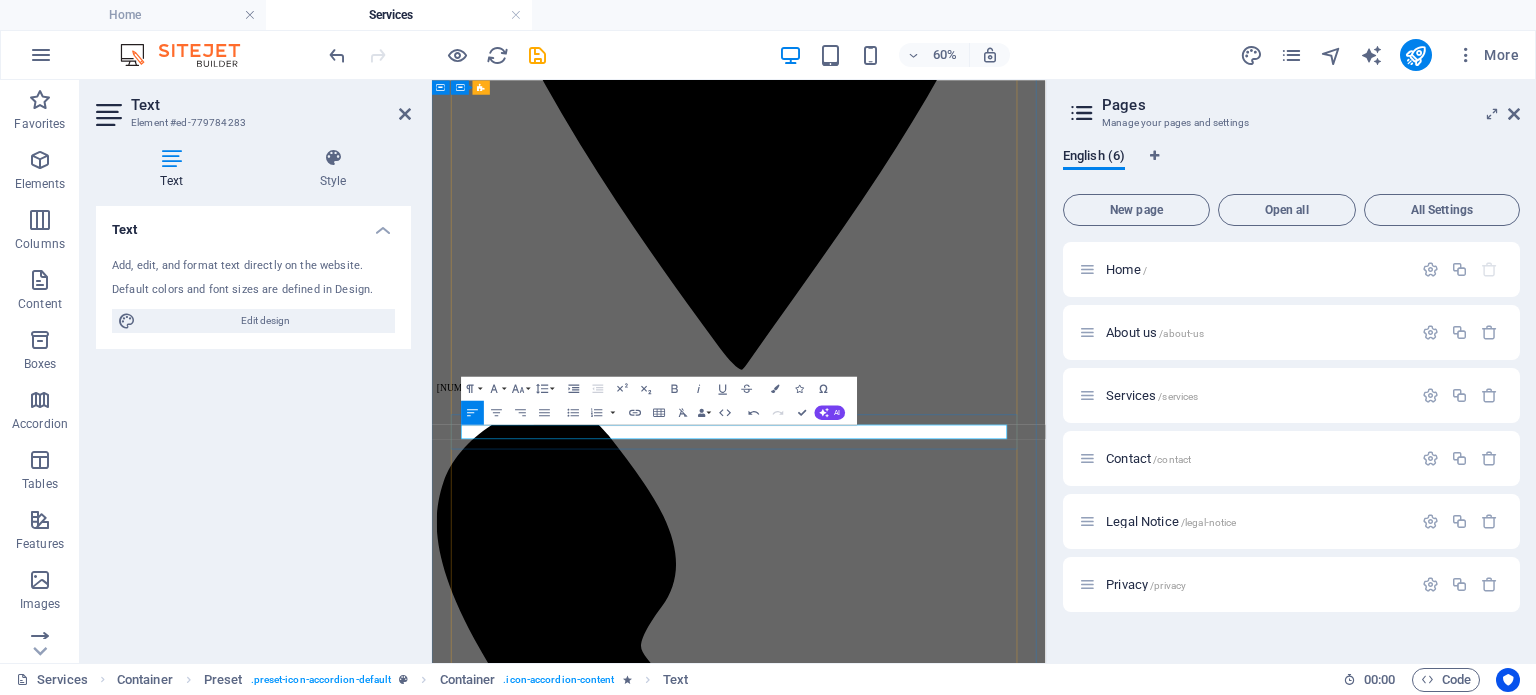 type 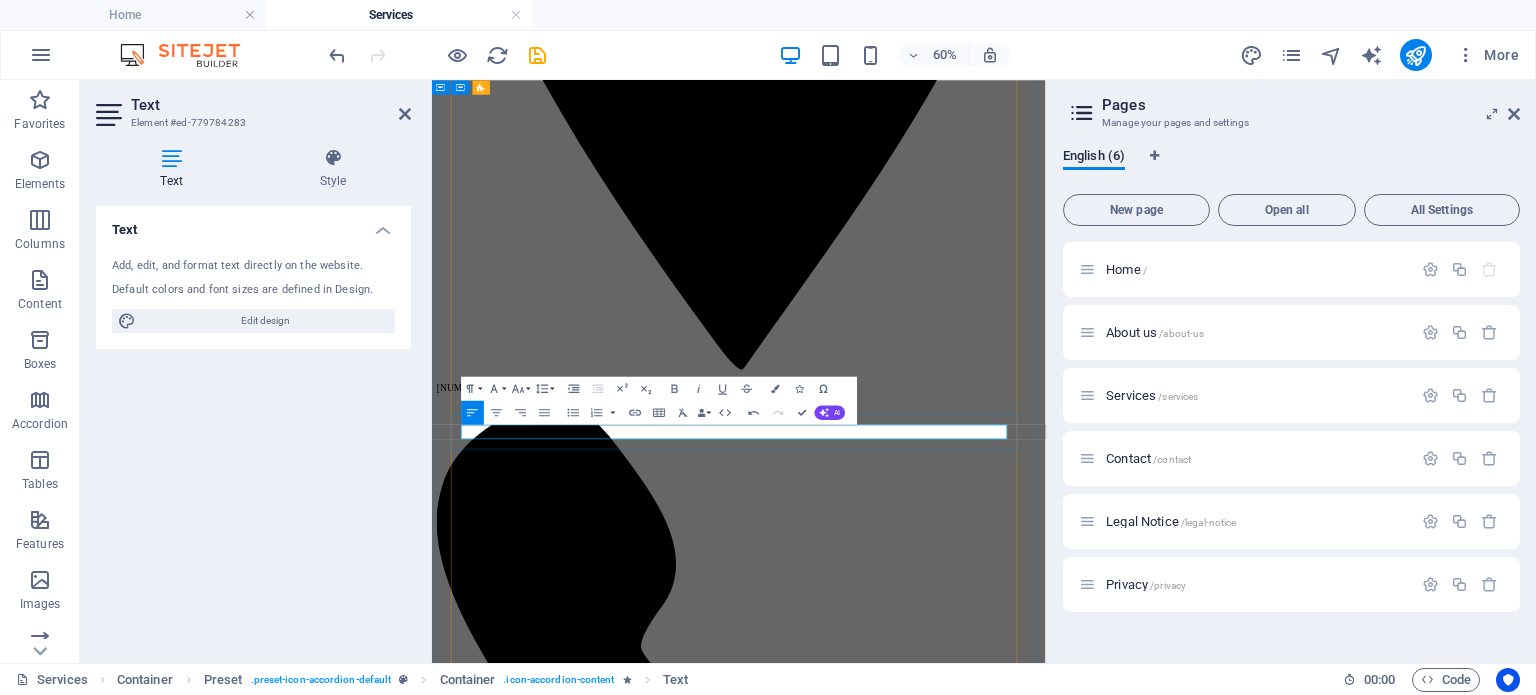 click on "​Conferences" at bounding box center [943, 4201] 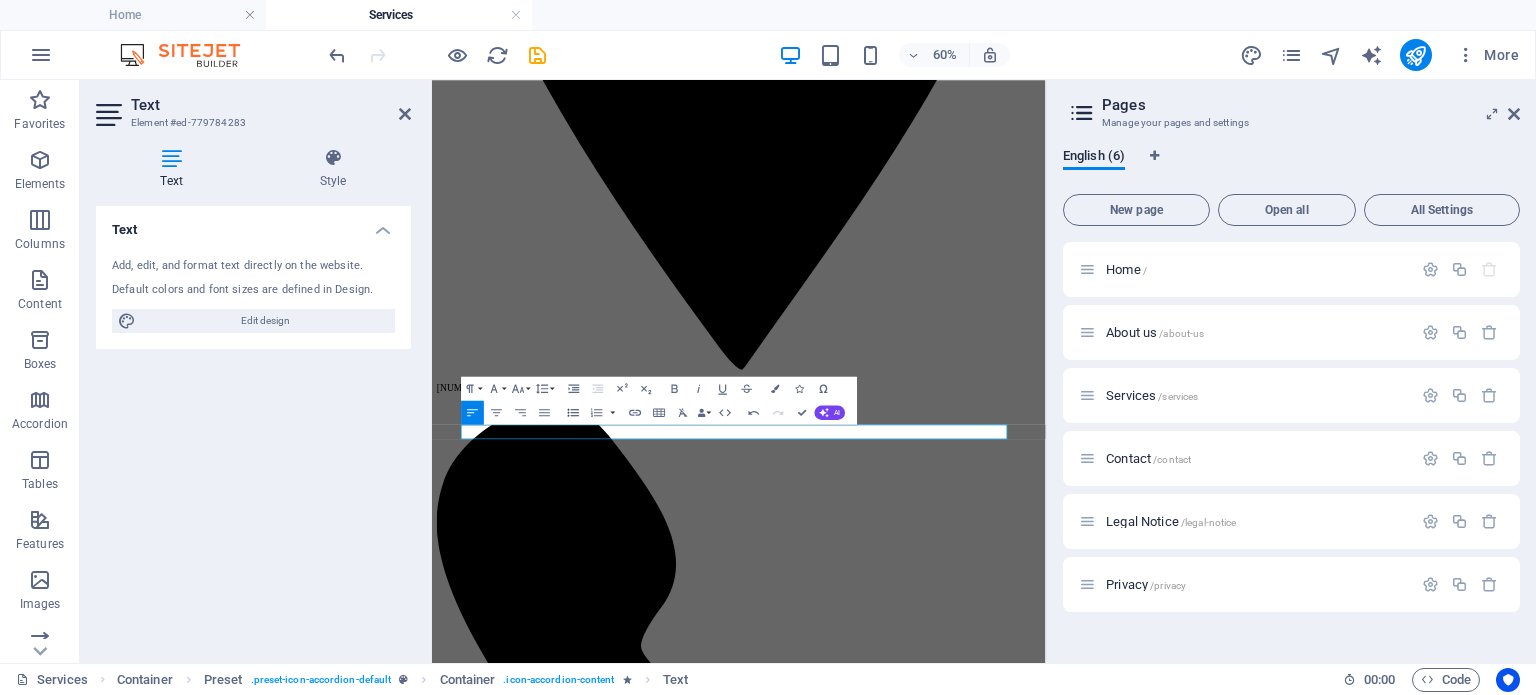 click 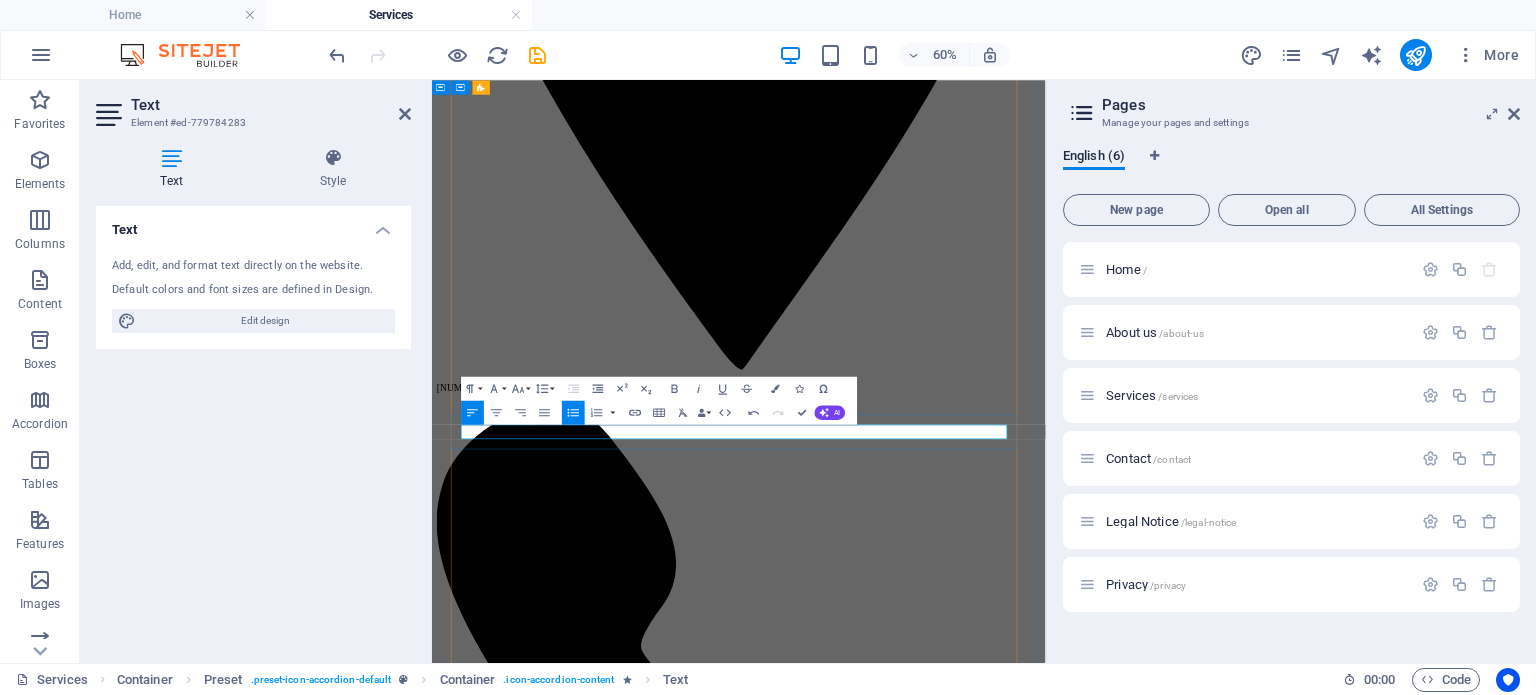 click on "​Conferences" at bounding box center (963, 4201) 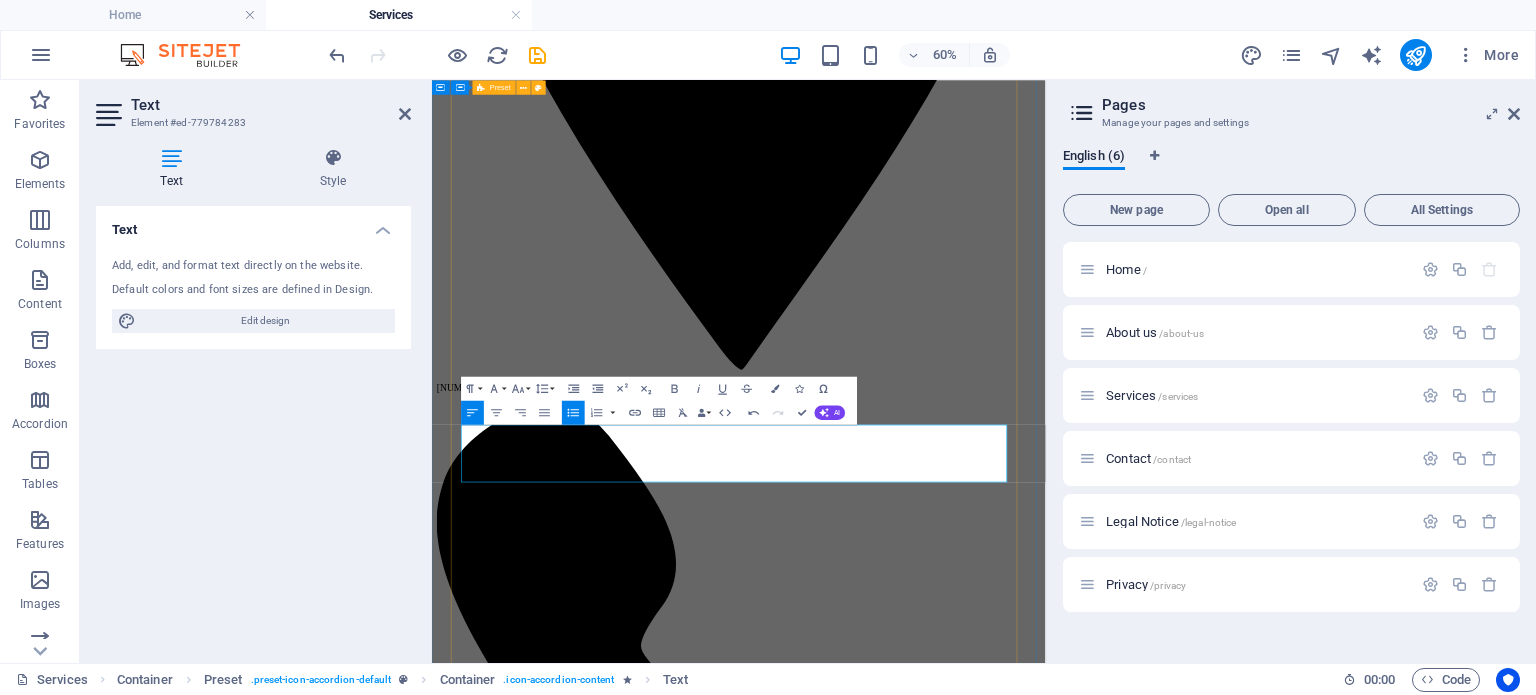 click on "We cater for all your alcoholic & non alcoholic events.. private, public & corporate events private events Weddings, Anniversaries,Exclusive Parties, BirthdayParties - both Adults and Kids, Reunions PUBLIC EVENTS Music Festivals, Food Festivals, Pop-Up Events, Car Shows, Markets Corporate ​Conferences Product Launch Team Building Year End Parties ACUPUNCTURE ACUPUNCTURE Duis autem vel eum iriure dolor in hendrerit in vulputate velit esse molestie consequat, vel illum dolore eu feugiat nulla facilisis at vero eros et accumsan et iusto odio dignissim qui blandit praesent luptatum zzril delenit augue duis dolore te feugait nulla facilisi. Lorem ipsum dolor sit amet, consectetuer adipiscing elit, sed diam nonummy nibh euismod tincidunt ut laoreet dolore magna aliquam erat volutpat.    Lorem ipsum dolor sit amet, consetetur sadipscing elitr sed diam nonumy eirmod tempor invidunt ut labore et dolore At vero eos et accusam et justo duo dolores et ea rebum DIAGNOSTICS DIAGNOSTICS" at bounding box center [943, 4322] 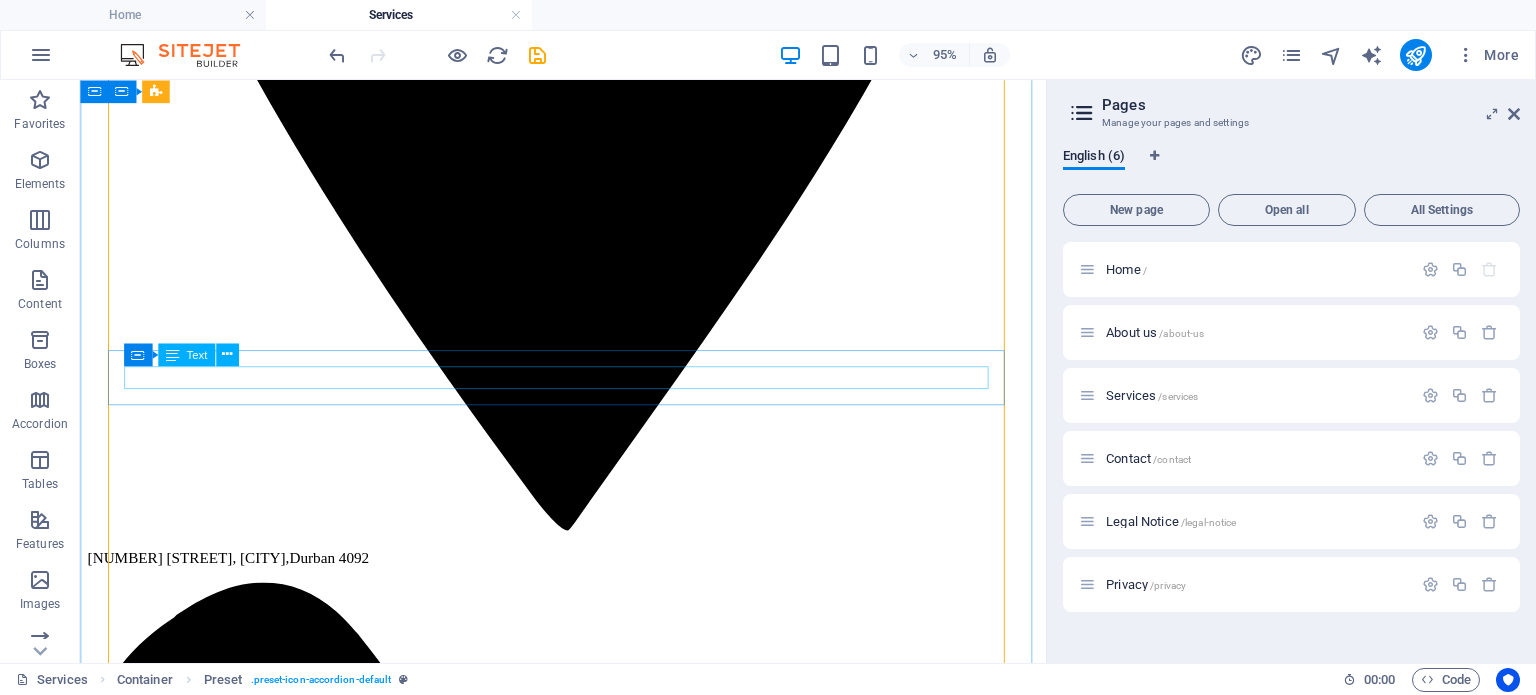 click on "Music Festivals, Food Festivals, Pop-Up Events, Car Shows, Markets" at bounding box center [588, 3859] 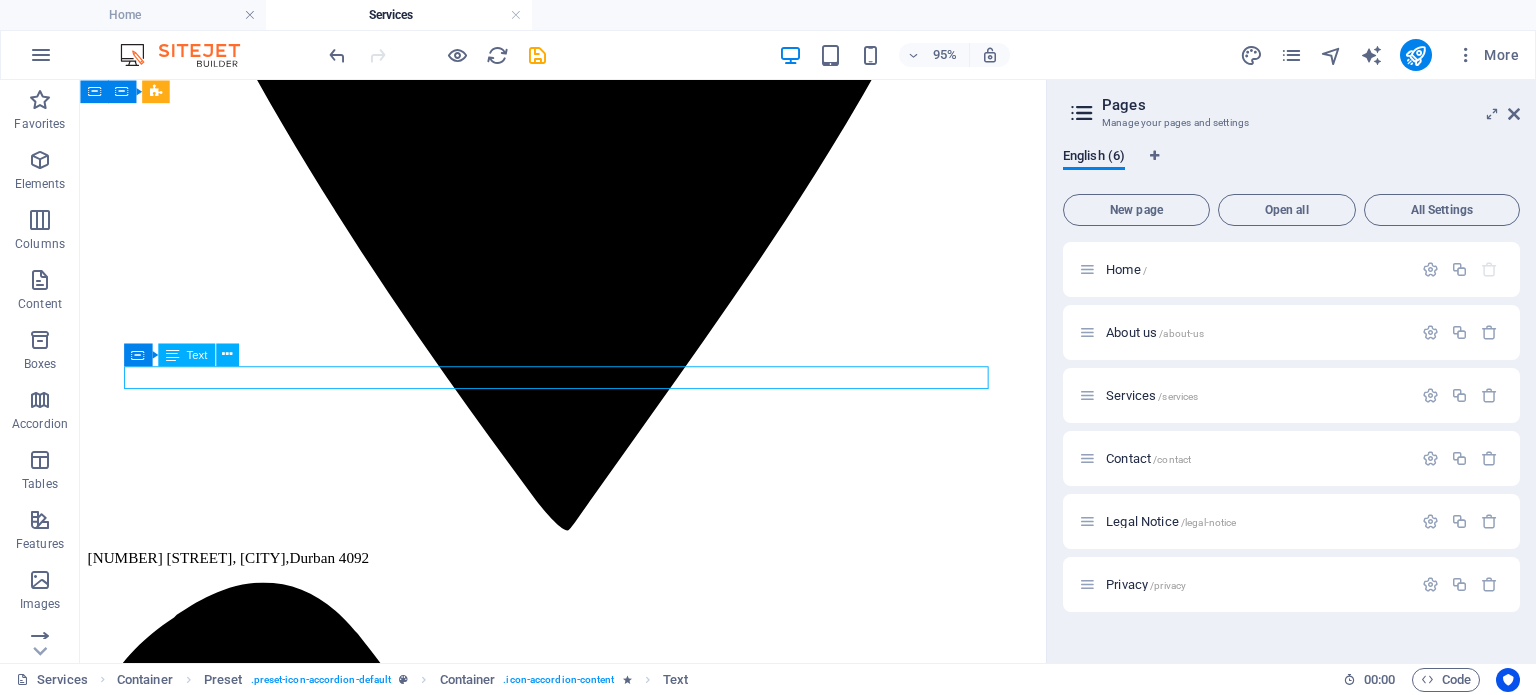 click on "Music Festivals, Food Festivals, Pop-Up Events, Car Shows, Markets" at bounding box center [588, 3859] 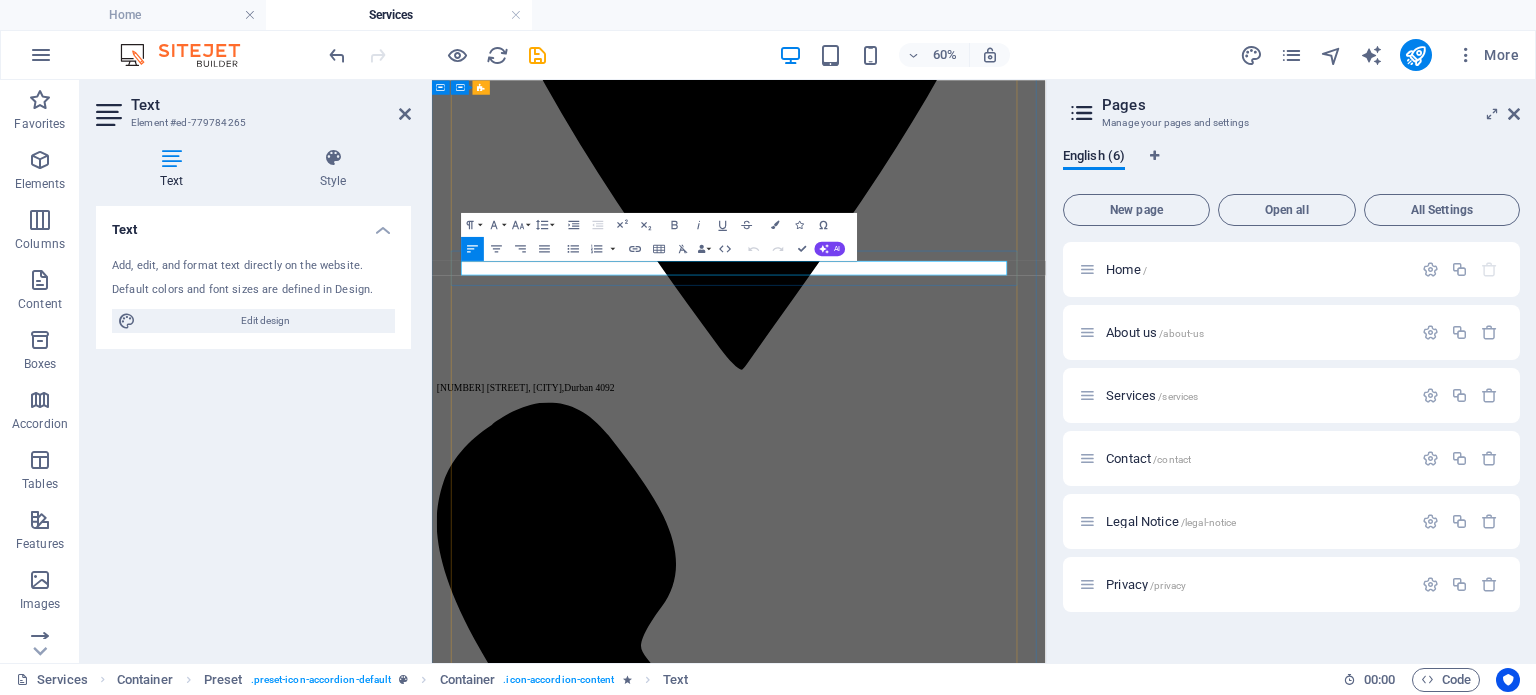 click on "Music Festivals, Food Festivals, Pop-Up Events, Car Shows, Markets" at bounding box center [943, 3878] 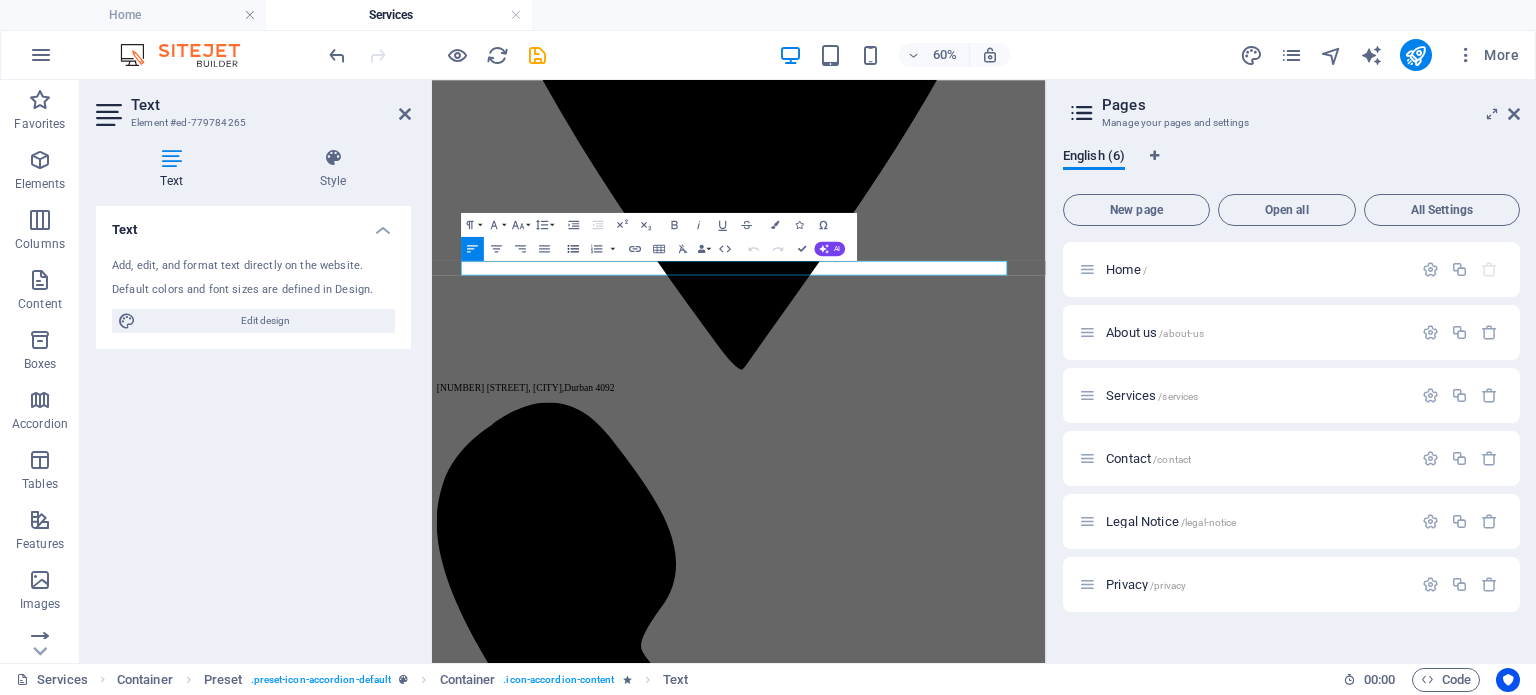 click 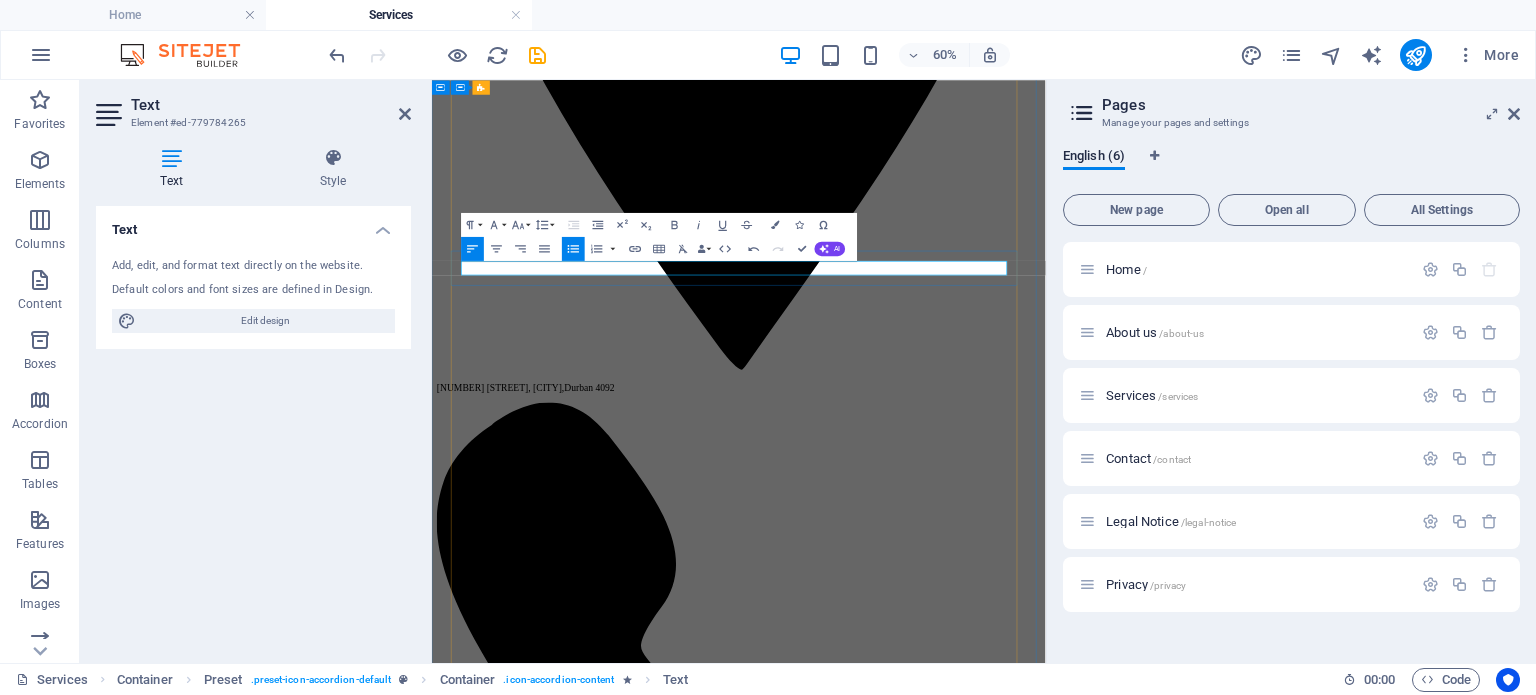 click on "Music Festivals, Food Festivals, Pop-Up Events, Car Shows, Markets" at bounding box center [963, 3878] 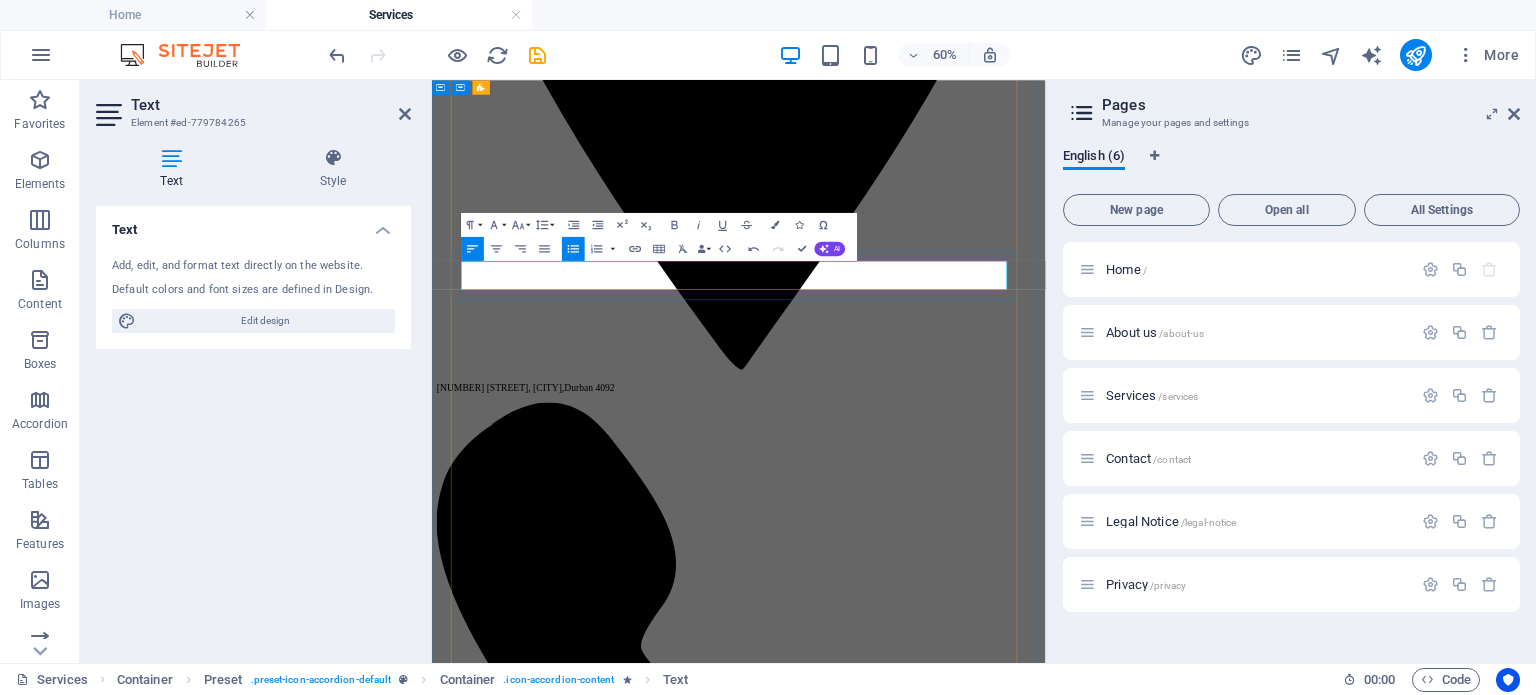 click on "Food Festivals, Pop-Up Events, Car Shows, Markets" at bounding box center [963, 3896] 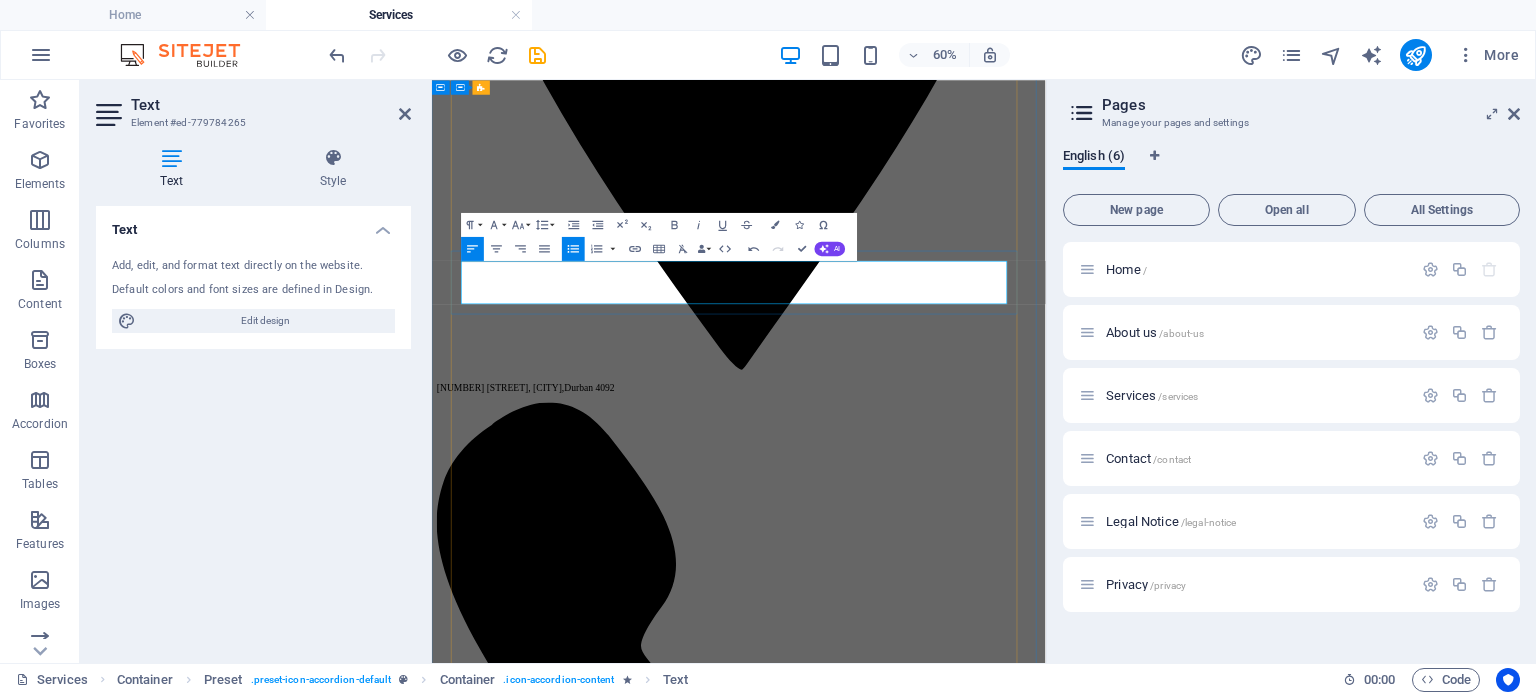 click on "Pop-Up Events, Car Shows, Markets" at bounding box center (963, 3914) 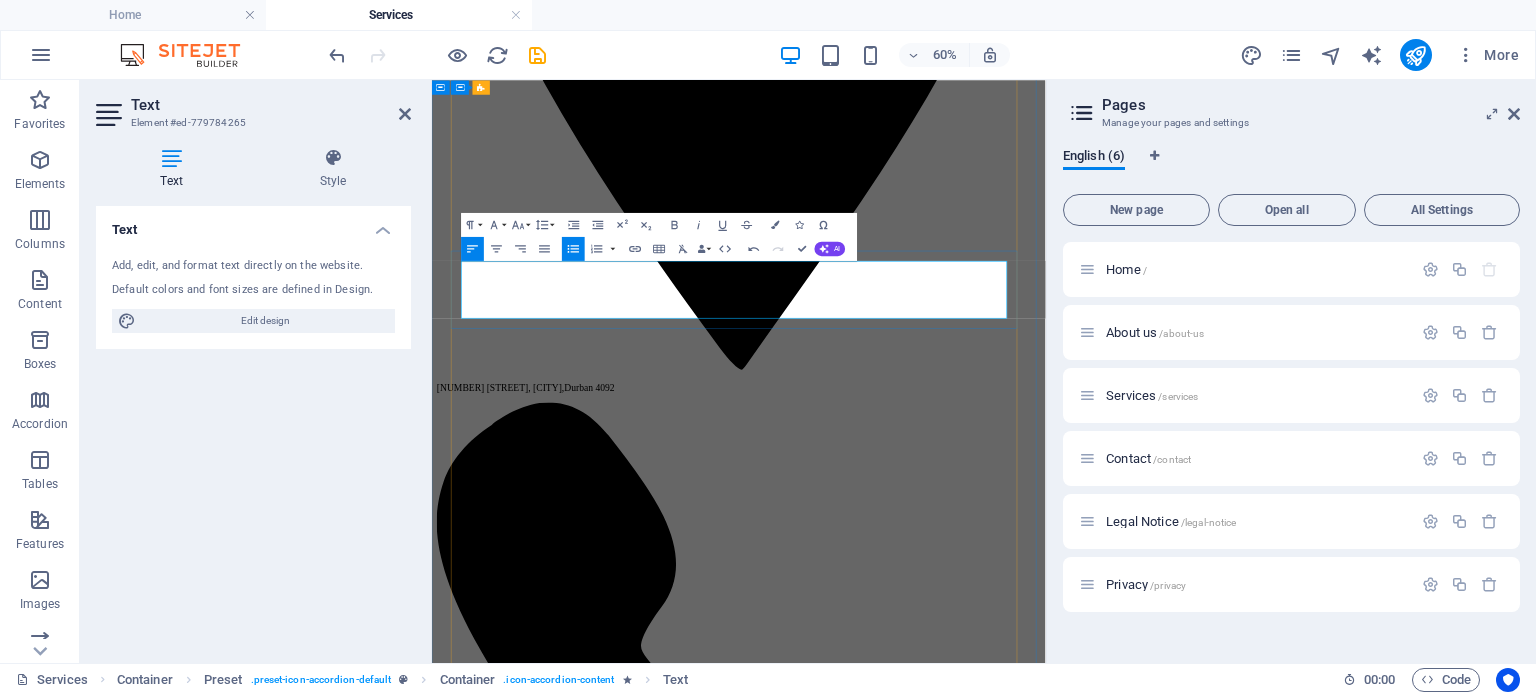 click on "Car Shows, Markets" at bounding box center [963, 3932] 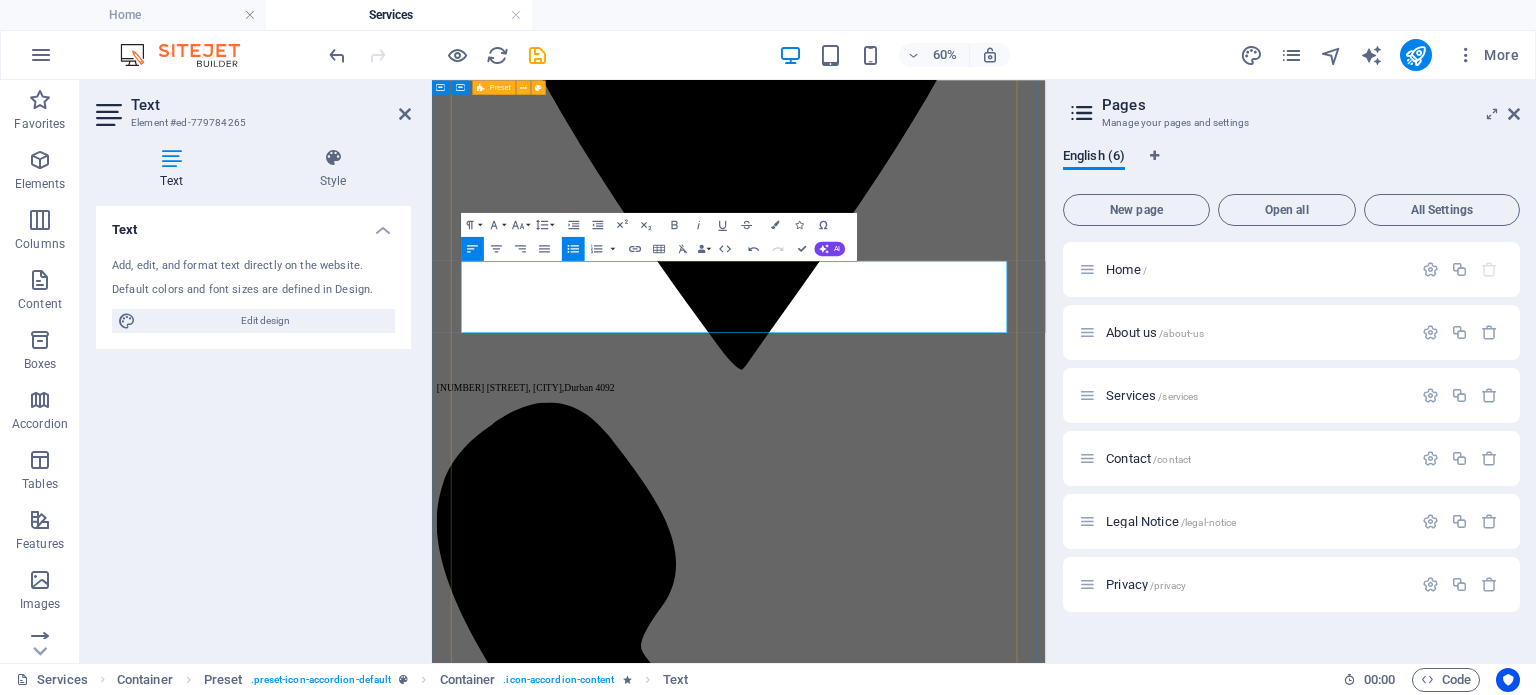 click on "We cater for all your alcoholic & non alcoholic events.. private, public & corporate events private events Weddings, Anniversaries,Exclusive Parties, BirthdayParties - both Adults and Kids, Reunions PUBLIC EVENTS Music Festivals Food Festivals Pop-Up Events  Car Shows Markets Corporate Conferences Product Launch Team Building Year End Parties ACUPUNCTURE ACUPUNCTURE Duis autem vel eum iriure dolor in hendrerit in vulputate velit esse molestie consequat, vel illum dolore eu feugiat nulla facilisis at vero eros et accumsan et iusto odio dignissim qui blandit praesent luptatum zzril delenit augue duis dolore te feugait nulla facilisi. Lorem ipsum dolor sit amet, consectetuer adipiscing elit, sed diam nonummy nibh euismod tincidunt ut laoreet dolore magna aliquam erat volutpat.    Lorem ipsum dolor sit amet, consetetur sadipscing elitr sed diam nonumy eirmod tempor invidunt ut labore et dolore At vero eos et accusam et justo duo dolores et ea rebum DIAGNOSTICS DIAGNOSTICS" at bounding box center [943, 4358] 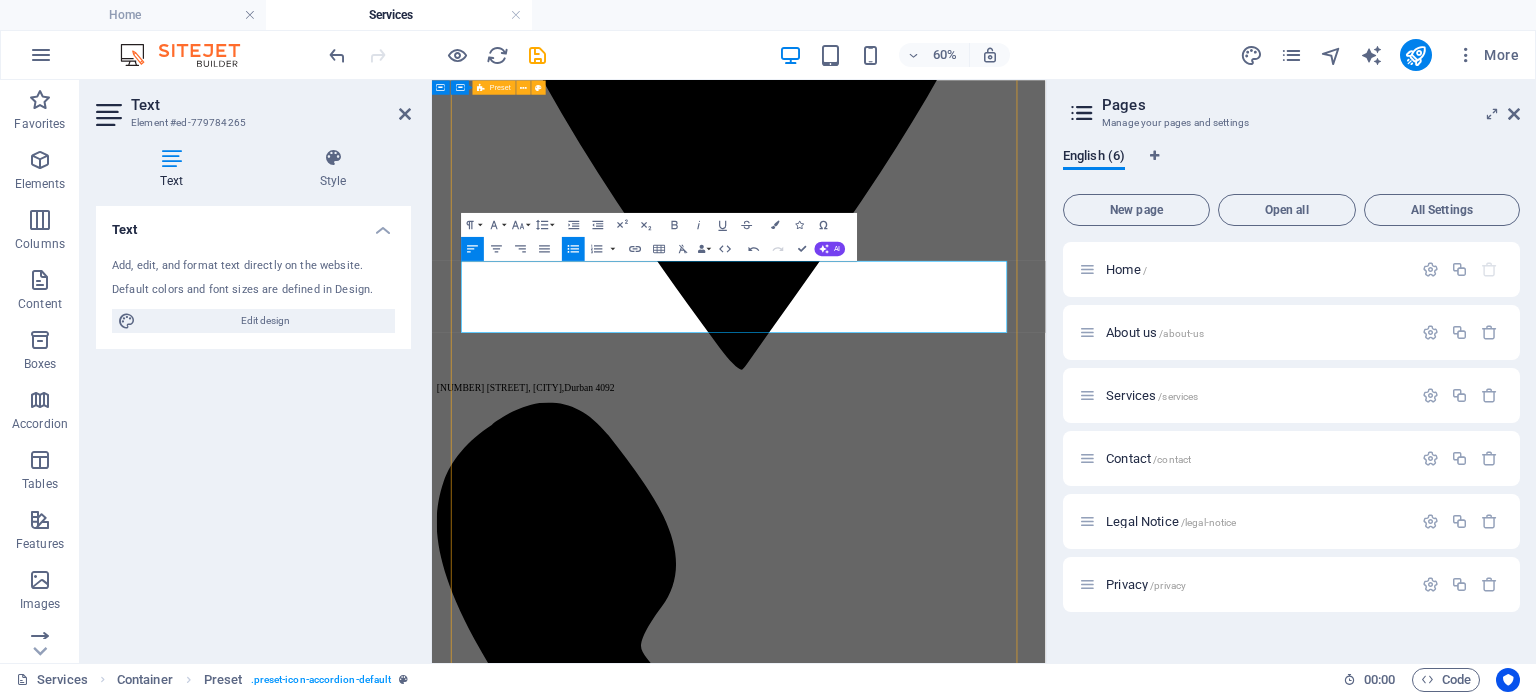 click on "We cater for all your alcoholic & non alcoholic events.. private, public & corporate events private events Weddings, Anniversaries,Exclusive Parties, BirthdayParties - both Adults and Kids, Reunions PUBLIC EVENTS Music Festivals Food Festivals Pop-Up Events  Car Shows Markets Corporate Conferences Product Launch Team Building Year End Parties ACUPUNCTURE ACUPUNCTURE Duis autem vel eum iriure dolor in hendrerit in vulputate velit esse molestie consequat, vel illum dolore eu feugiat nulla facilisis at vero eros et accumsan et iusto odio dignissim qui blandit praesent luptatum zzril delenit augue duis dolore te feugait nulla facilisi. Lorem ipsum dolor sit amet, consectetuer adipiscing elit, sed diam nonummy nibh euismod tincidunt ut laoreet dolore magna aliquam erat volutpat.    Lorem ipsum dolor sit amet, consetetur sadipscing elitr sed diam nonumy eirmod tempor invidunt ut labore et dolore At vero eos et accusam et justo duo dolores et ea rebum DIAGNOSTICS DIAGNOSTICS" at bounding box center (943, 4358) 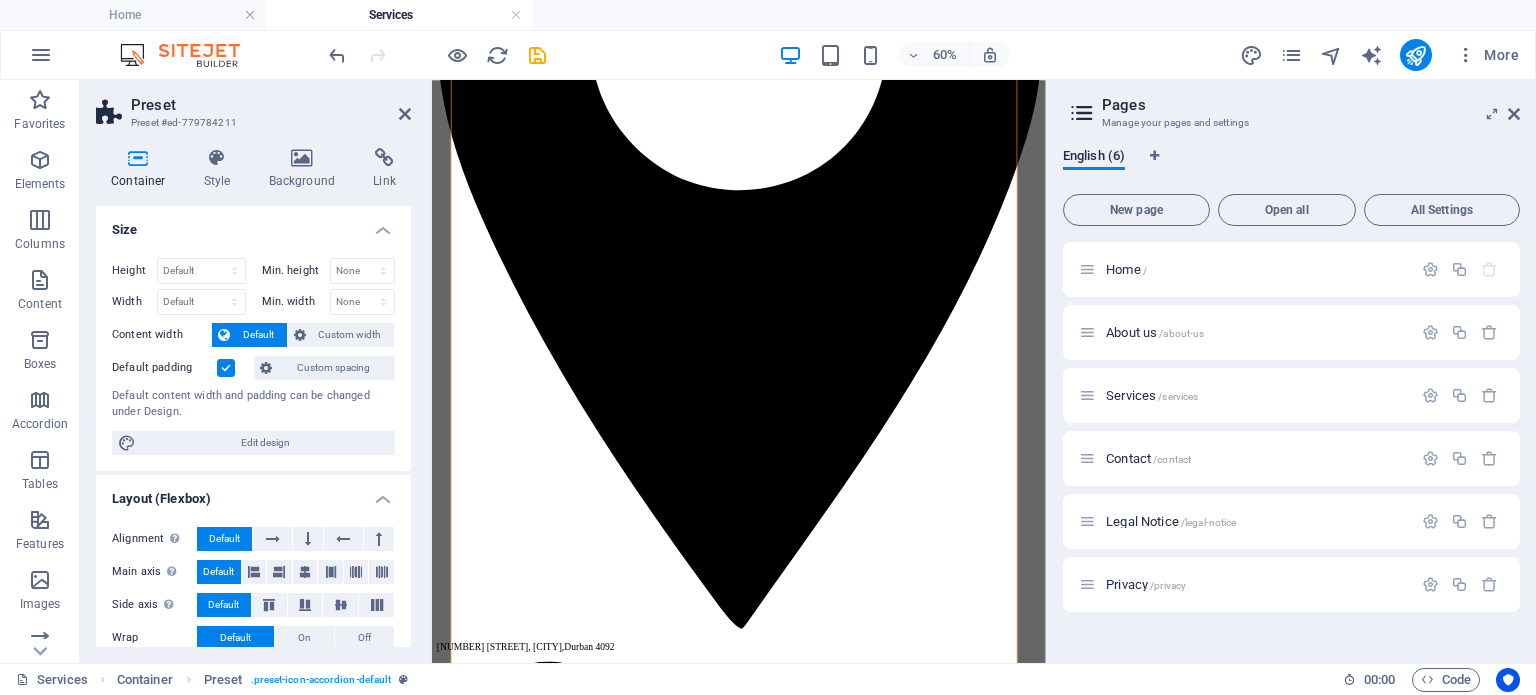 scroll, scrollTop: 570, scrollLeft: 0, axis: vertical 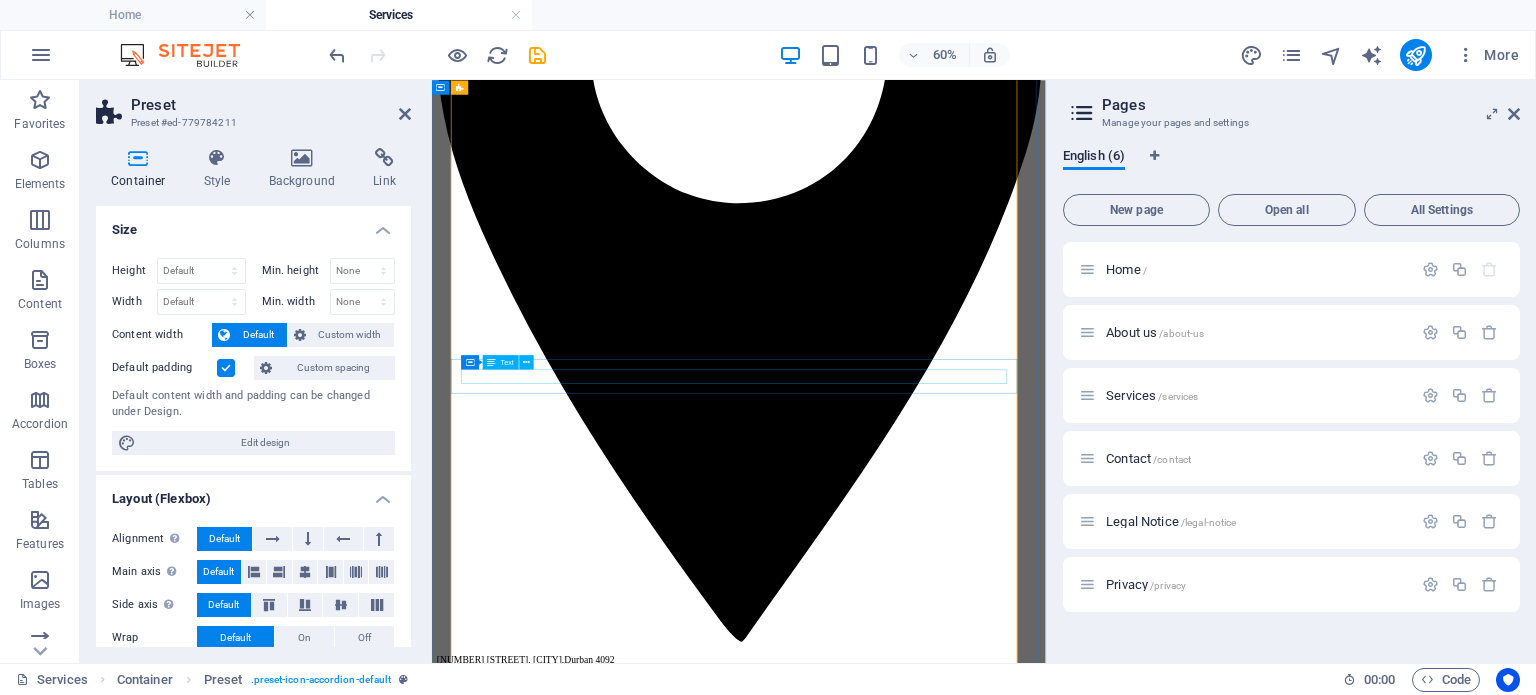 click on "Weddings, Anniversaries,Exclusive Parties, BirthdayParties - both Adults and Kids, Reunions" at bounding box center (943, 4010) 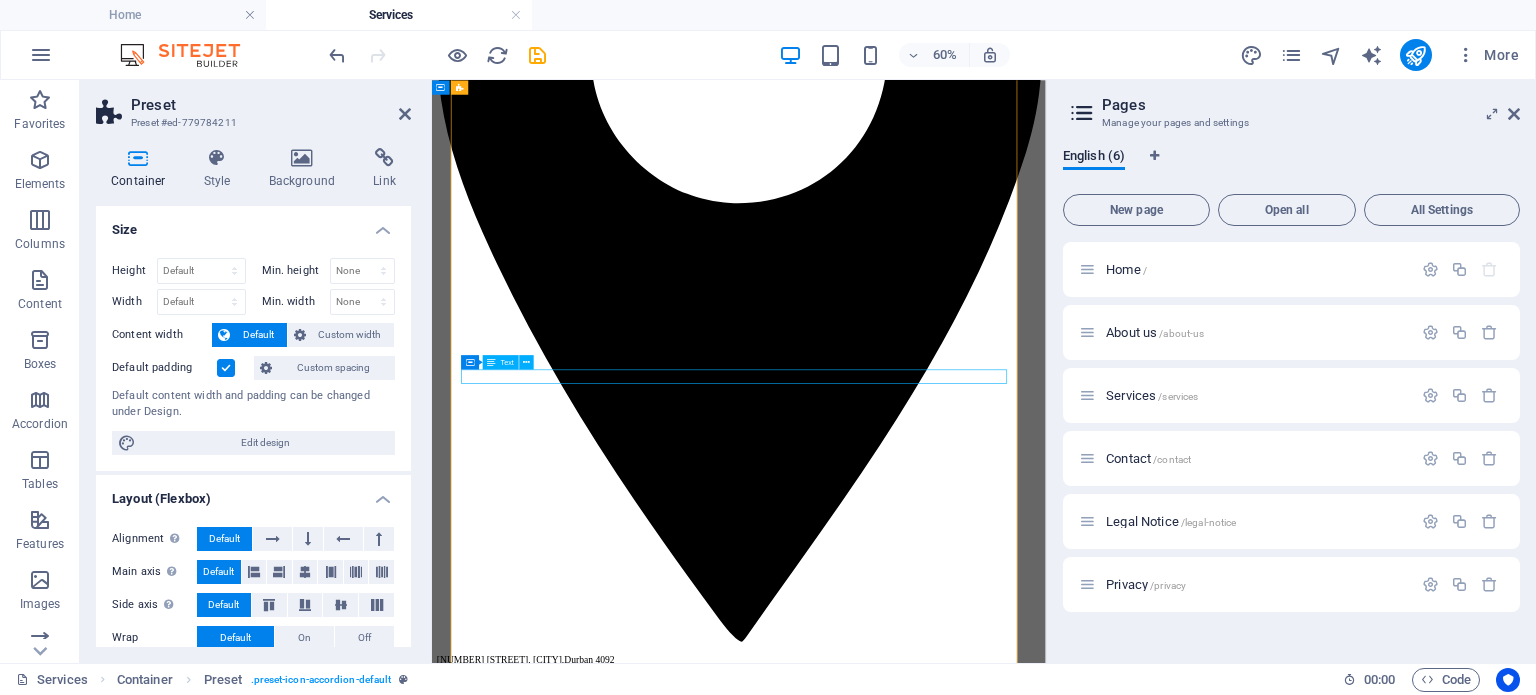 click on "Weddings, Anniversaries,Exclusive Parties, BirthdayParties - both Adults and Kids, Reunions" at bounding box center (943, 4010) 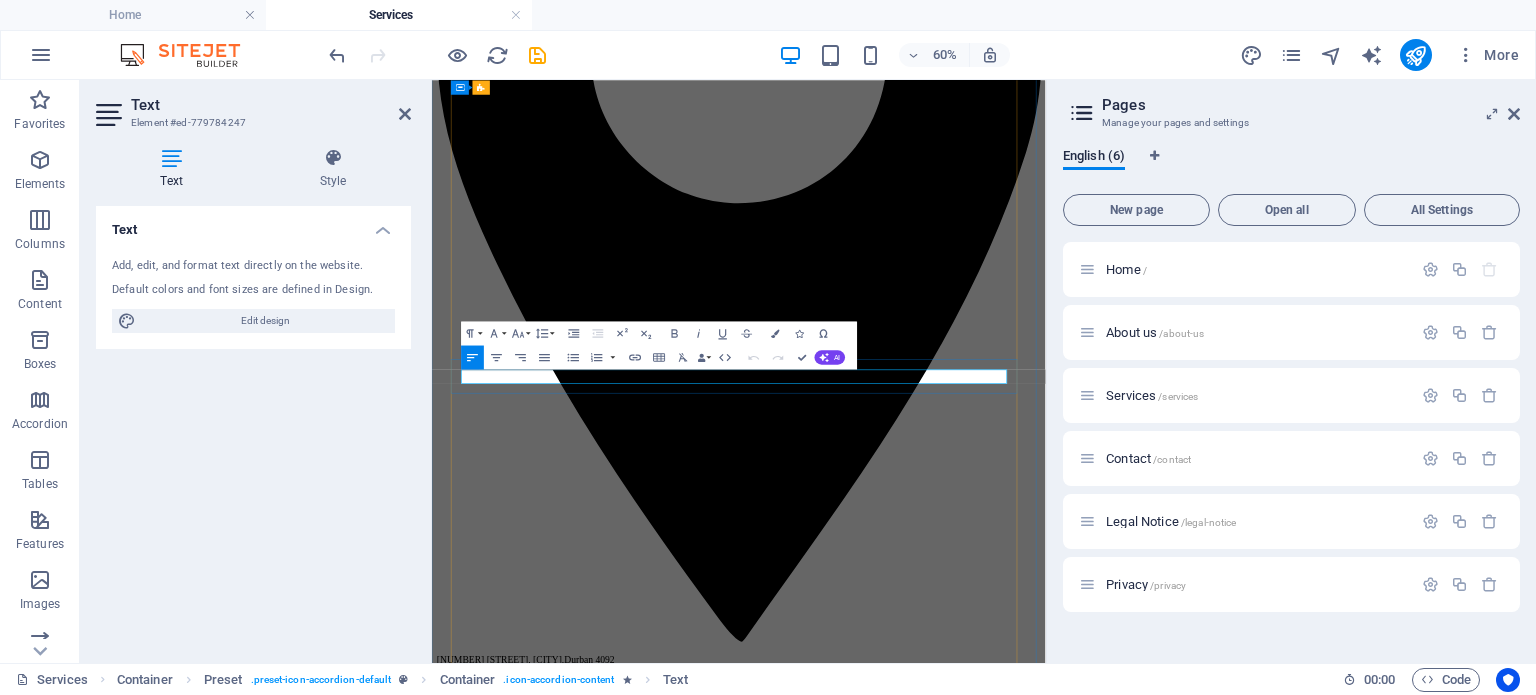 click on "Weddings, Anniversaries,Exclusive Parties, BirthdayParties - both Adults and Kids, Reunions" at bounding box center (943, 4010) 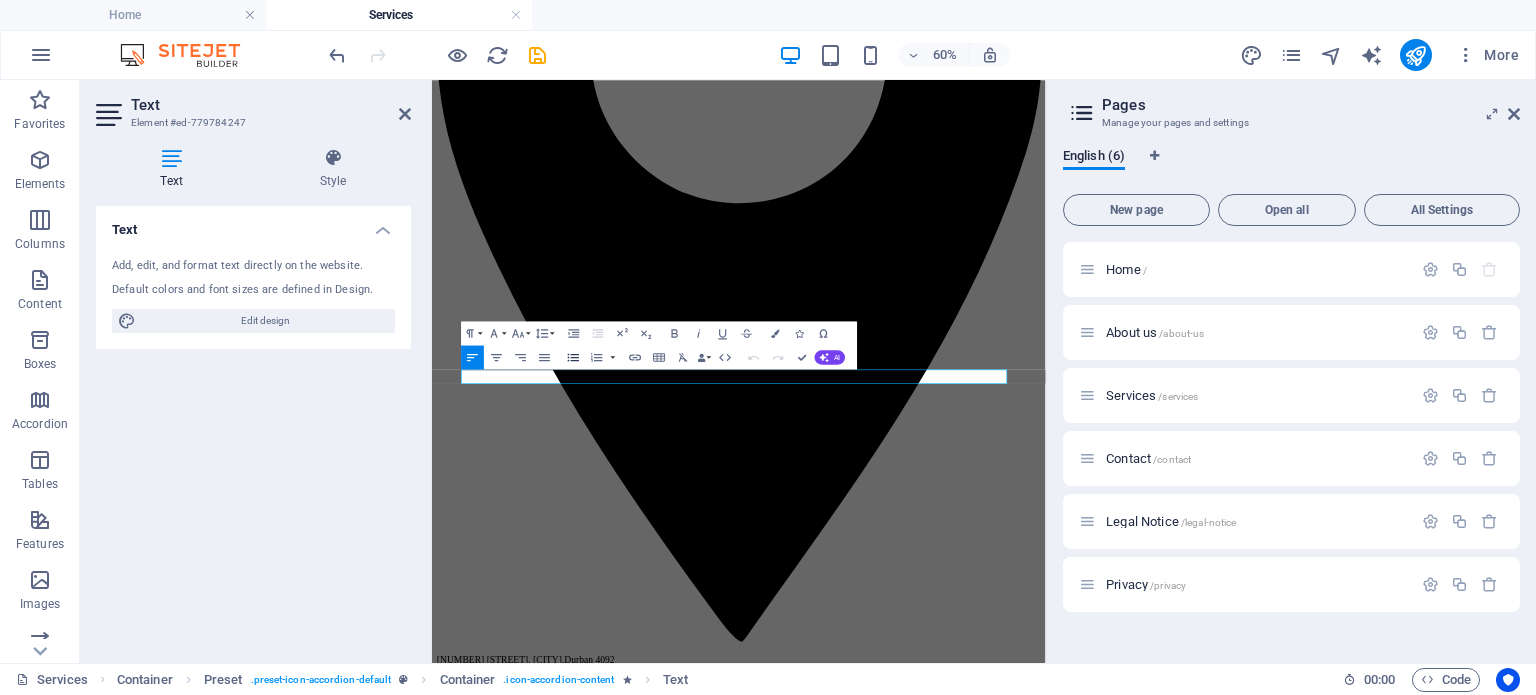 click 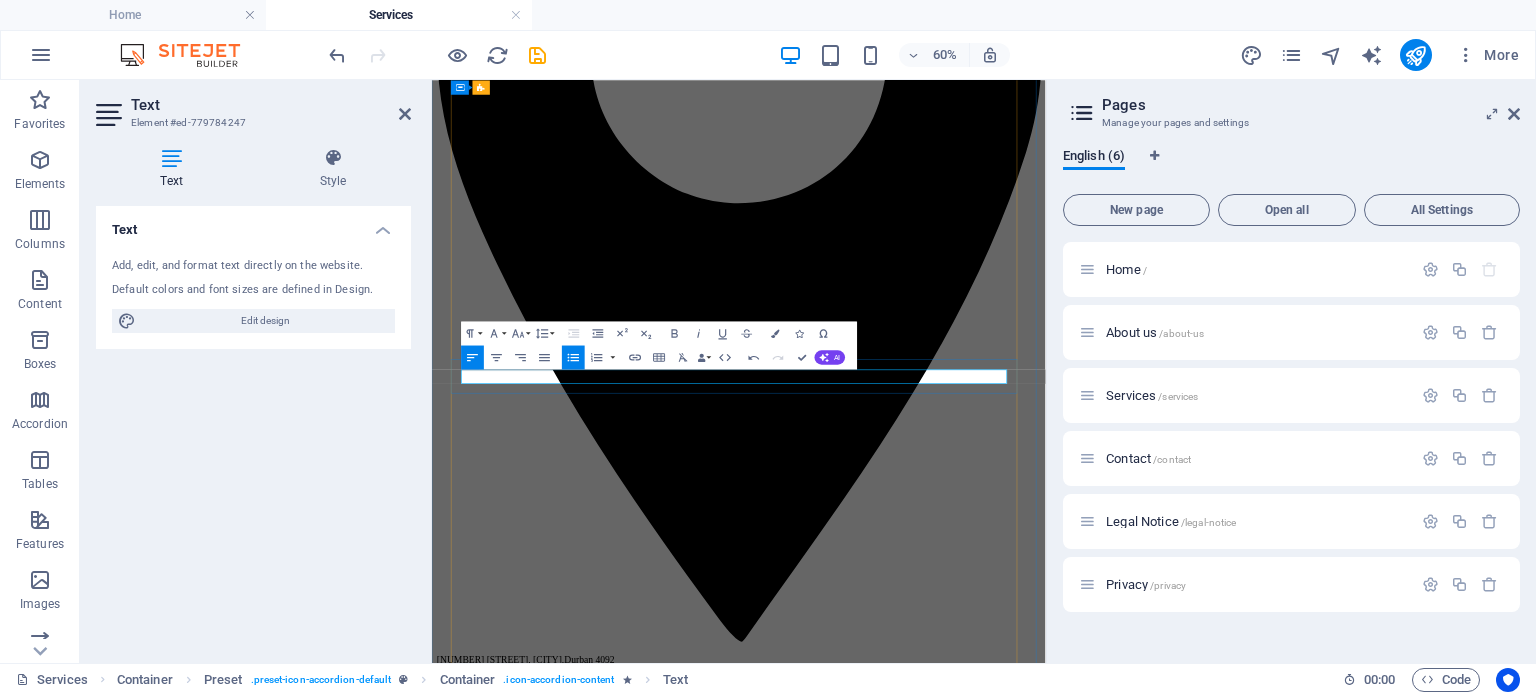 click on "Weddings, Anniversaries,Exclusive Parties, BirthdayParties - both Adults and Kids, Reunions" at bounding box center (963, 4010) 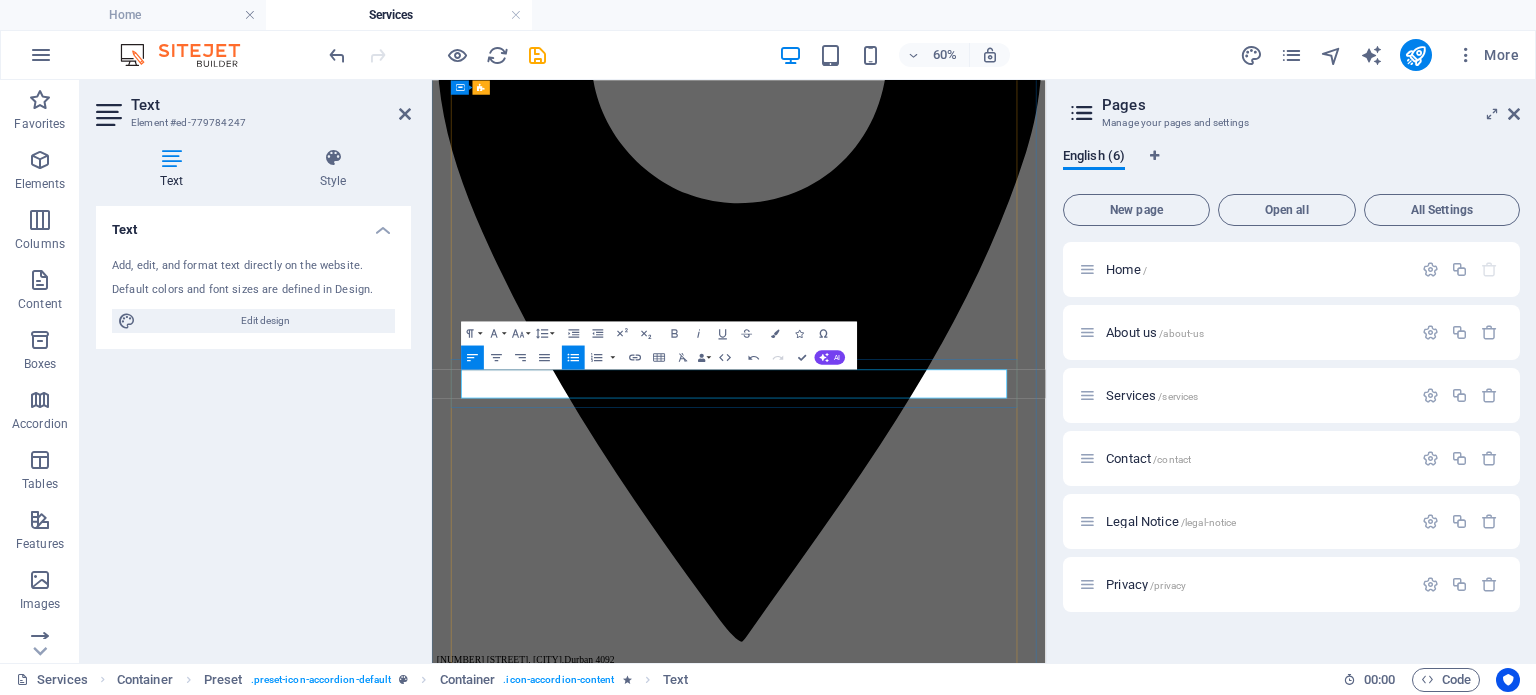 click on "Anniversaries,Exclusive Parties, BirthdayParties - both Adults and Kids, Reunions" at bounding box center (963, 4028) 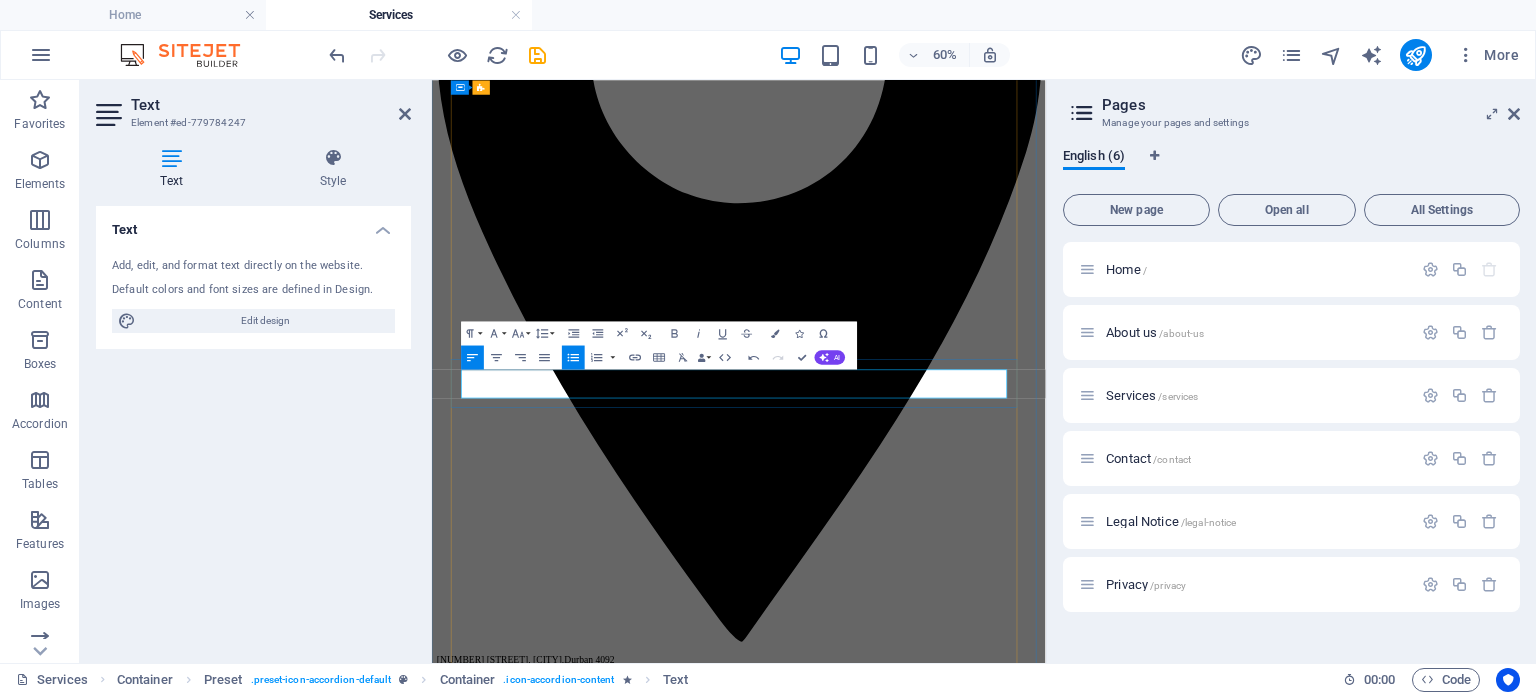 type 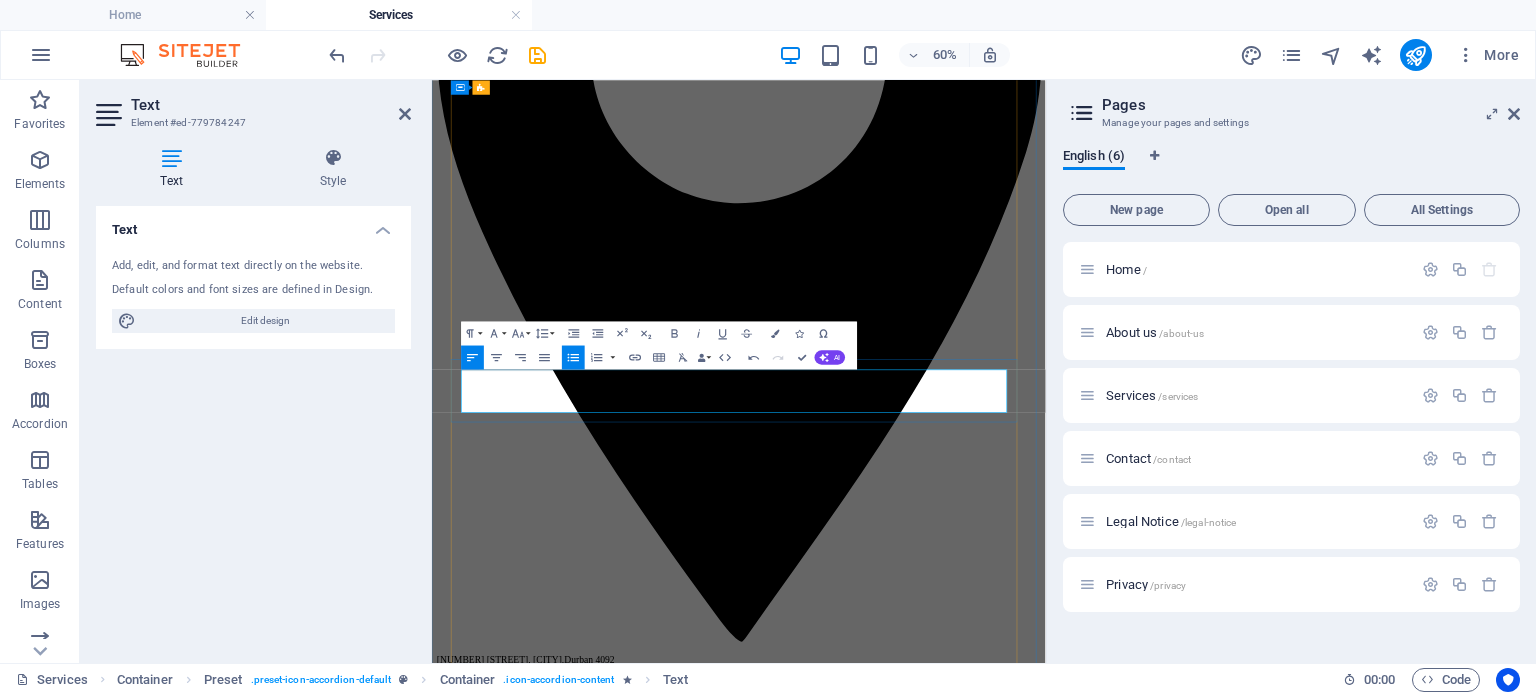 click on "Exclusive Parties, BirthdayParties - both Adults and Kids, Reunions" at bounding box center (963, 4046) 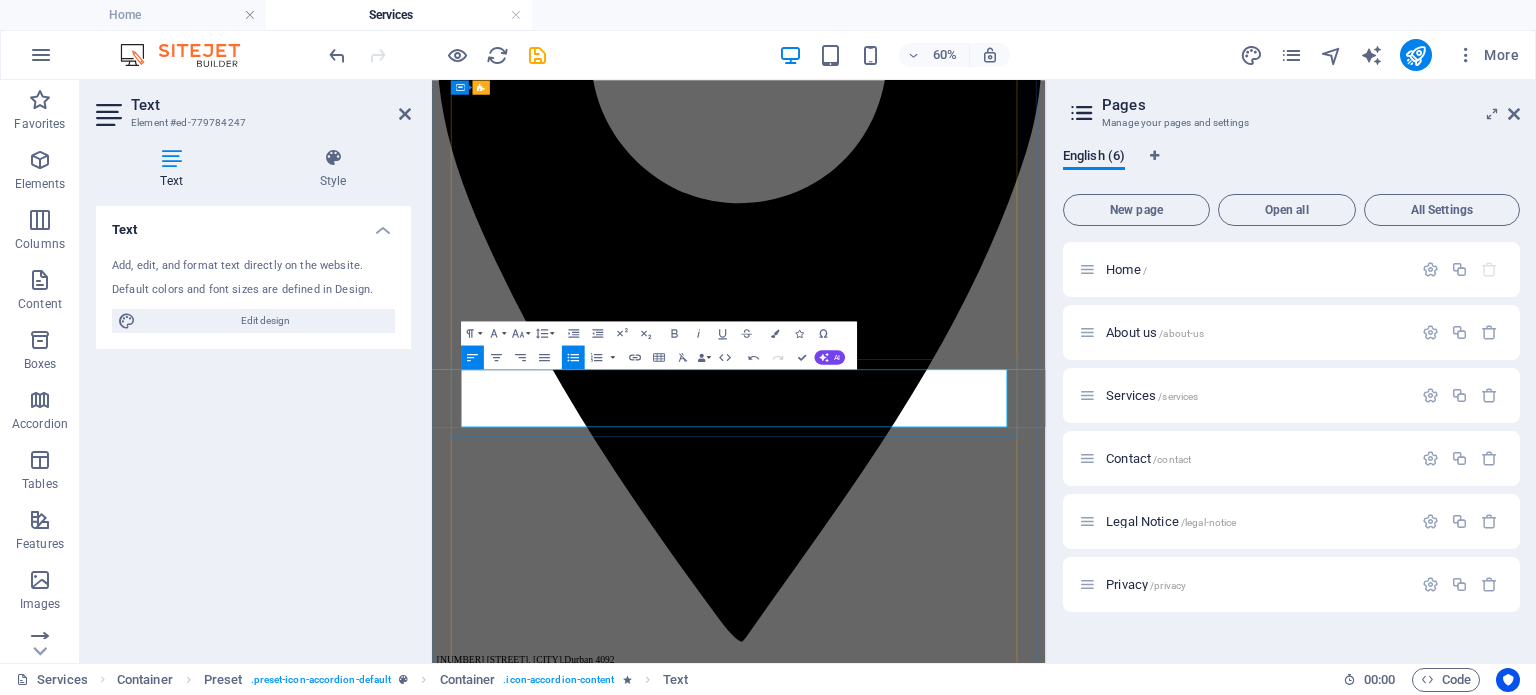 click on "BirthdayParties - both Adults and Kids, Reunions" at bounding box center (963, 4064) 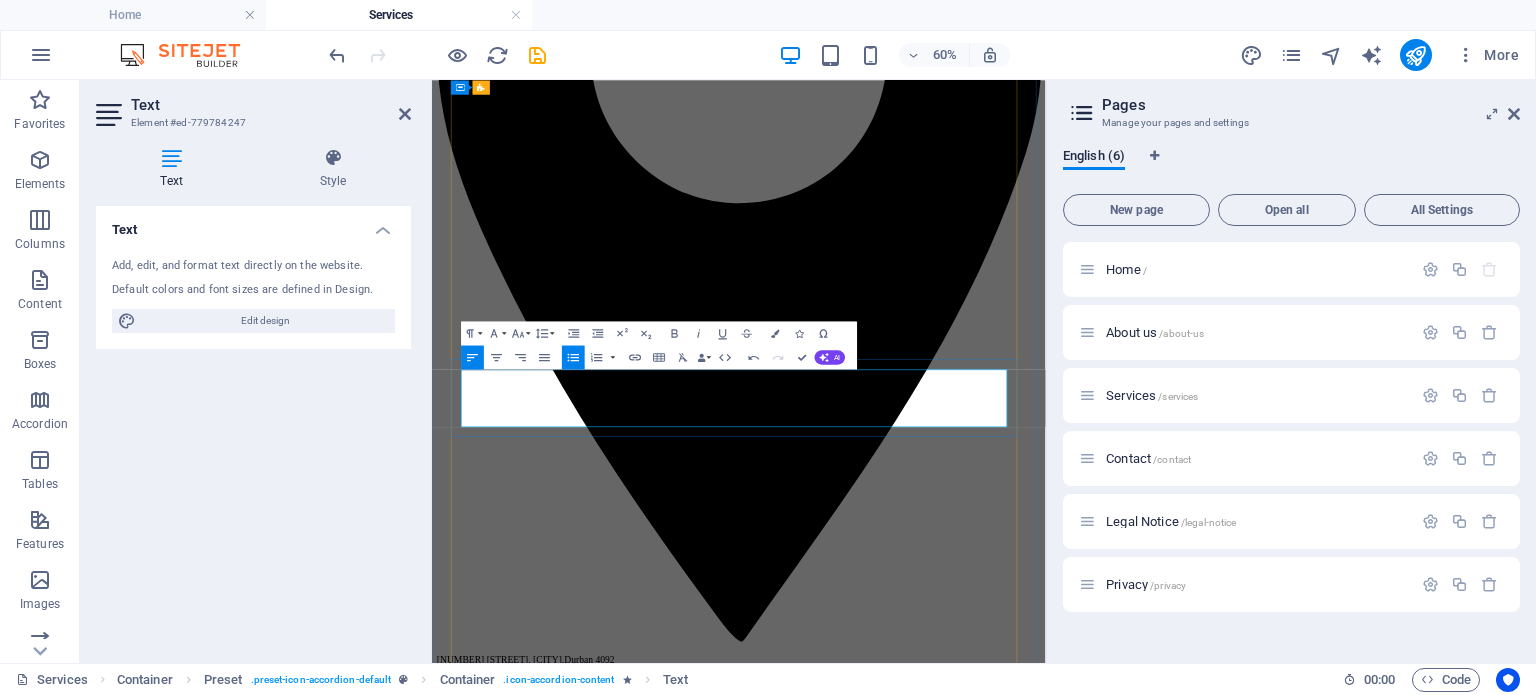 click on "BirthdayParties - both Adults and Kids, Reunions" at bounding box center (963, 4064) 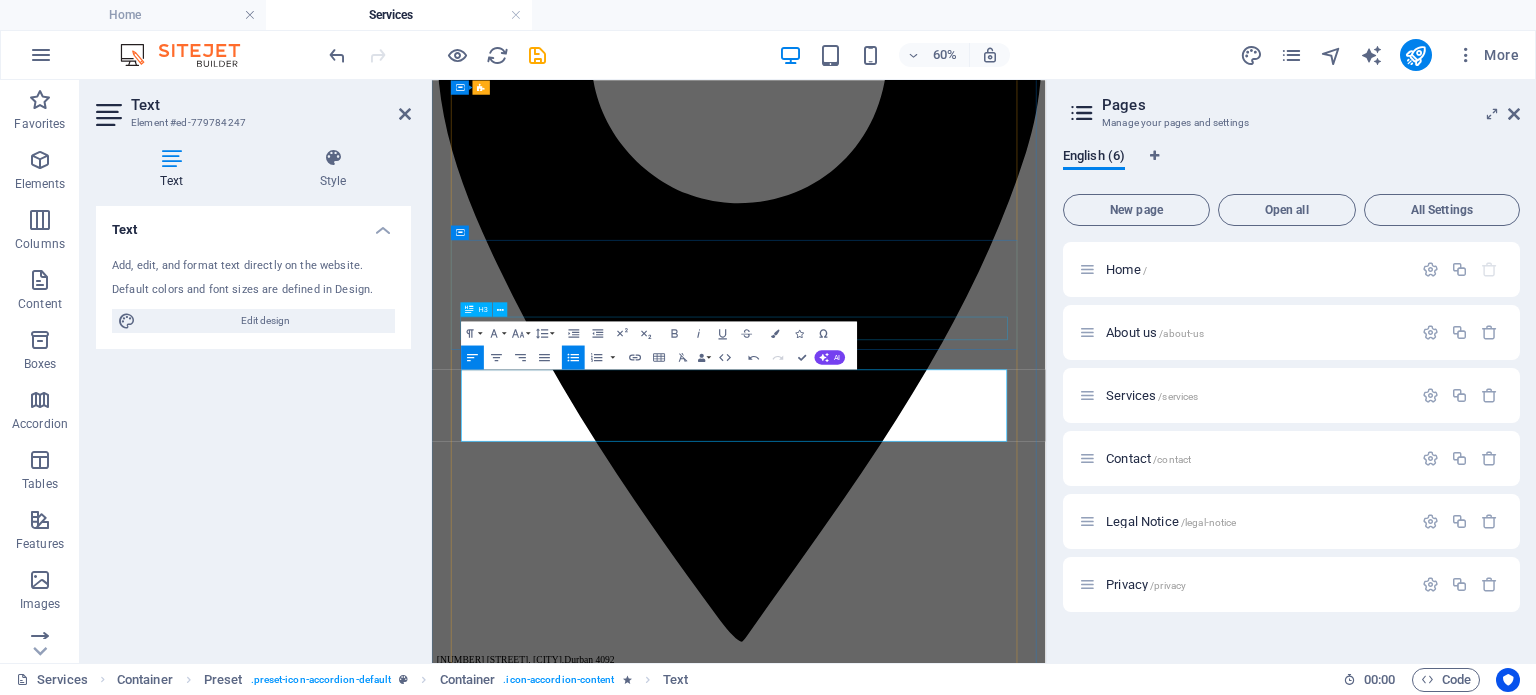 click on "private events" at bounding box center [943, 3971] 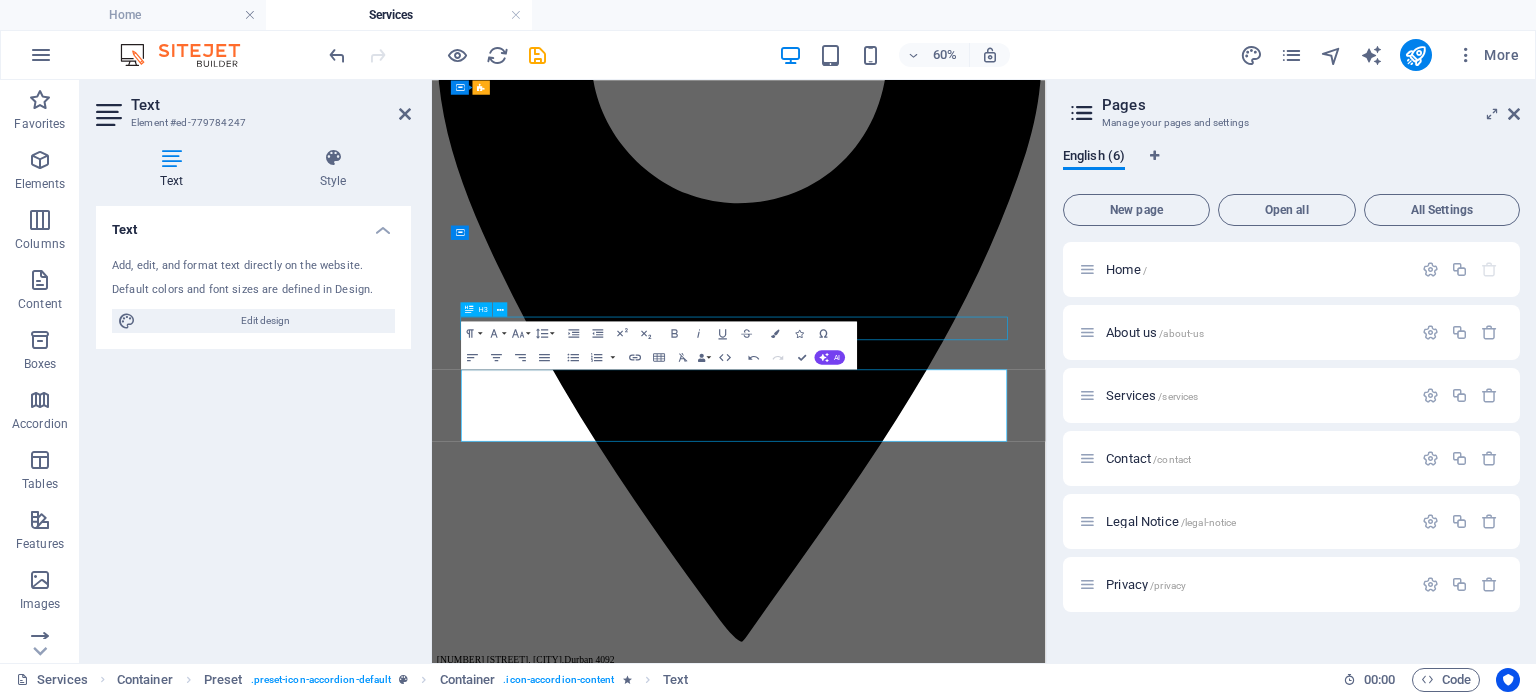 click on "private events" at bounding box center [943, 3971] 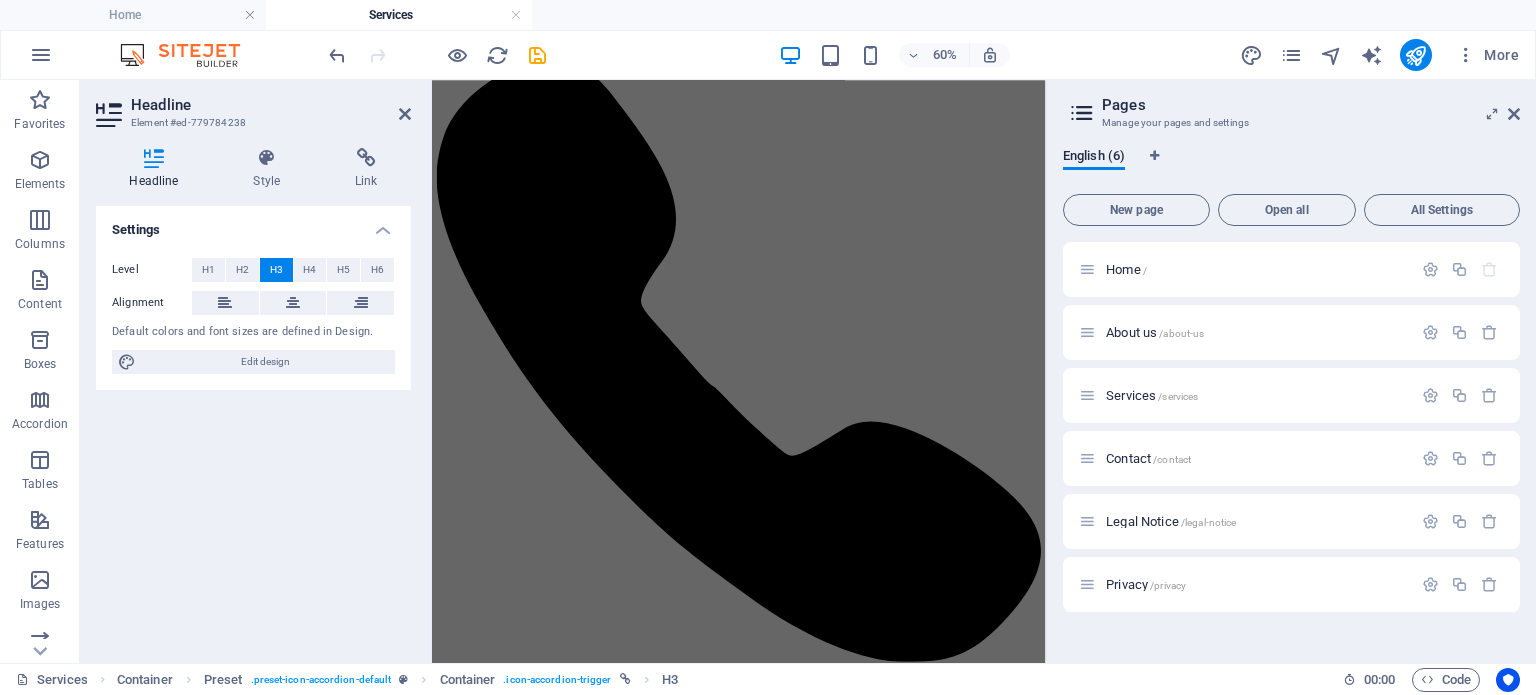 scroll, scrollTop: 1592, scrollLeft: 0, axis: vertical 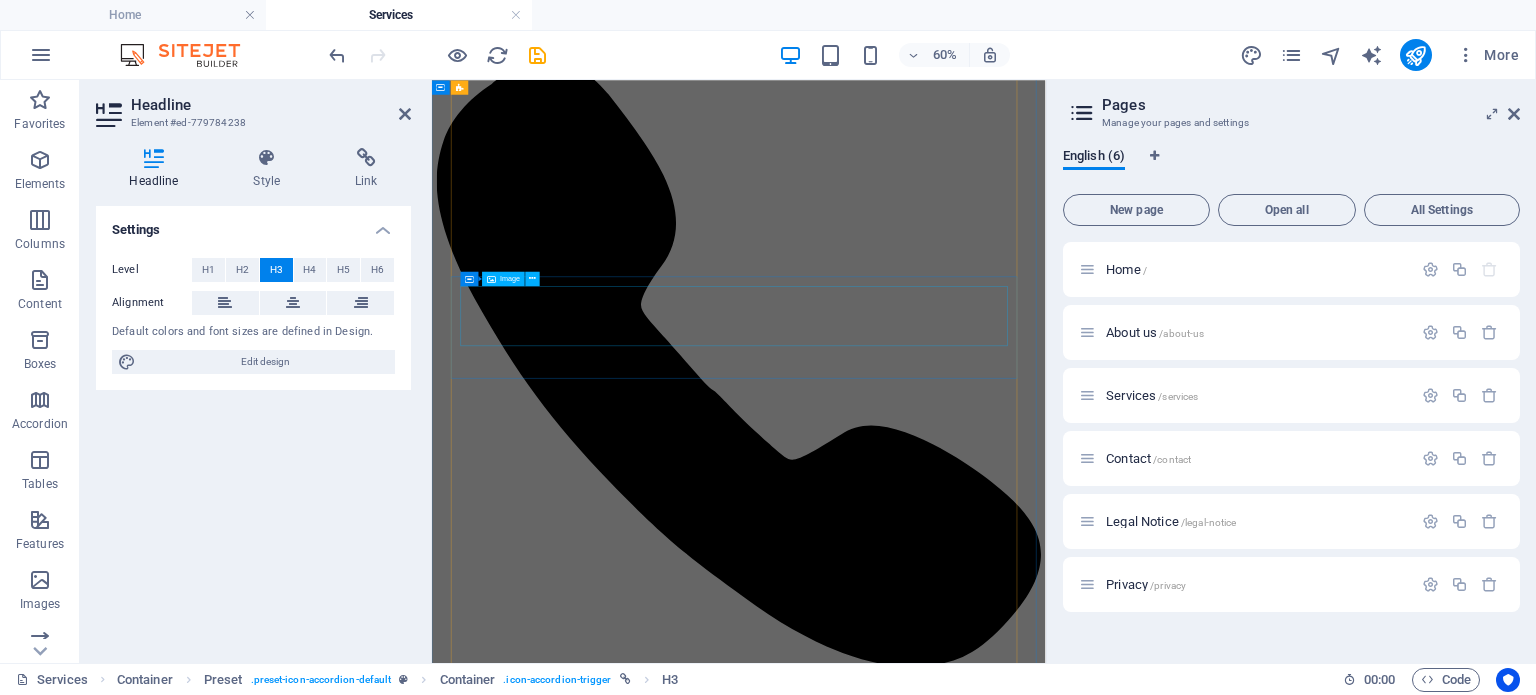 click at bounding box center [943, 3908] 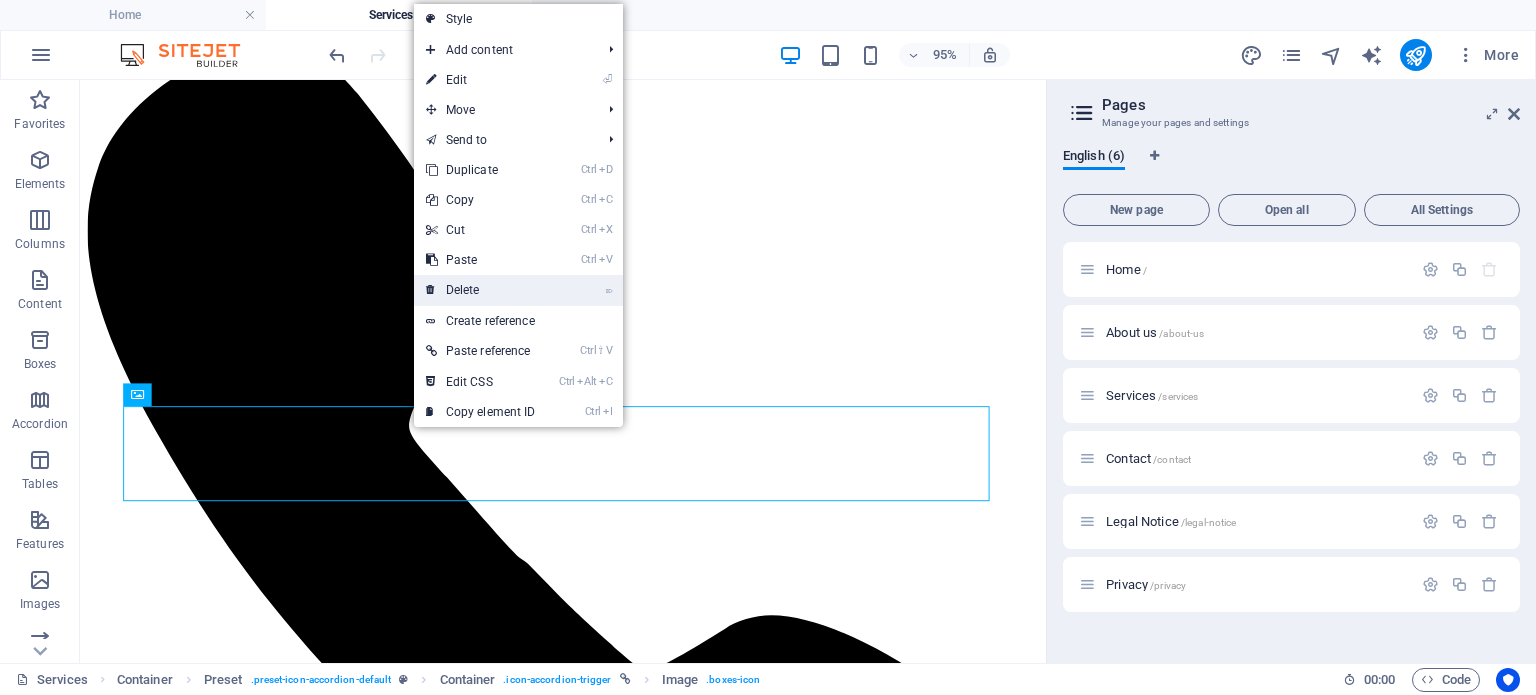 click on "⌦  Delete" at bounding box center (481, 290) 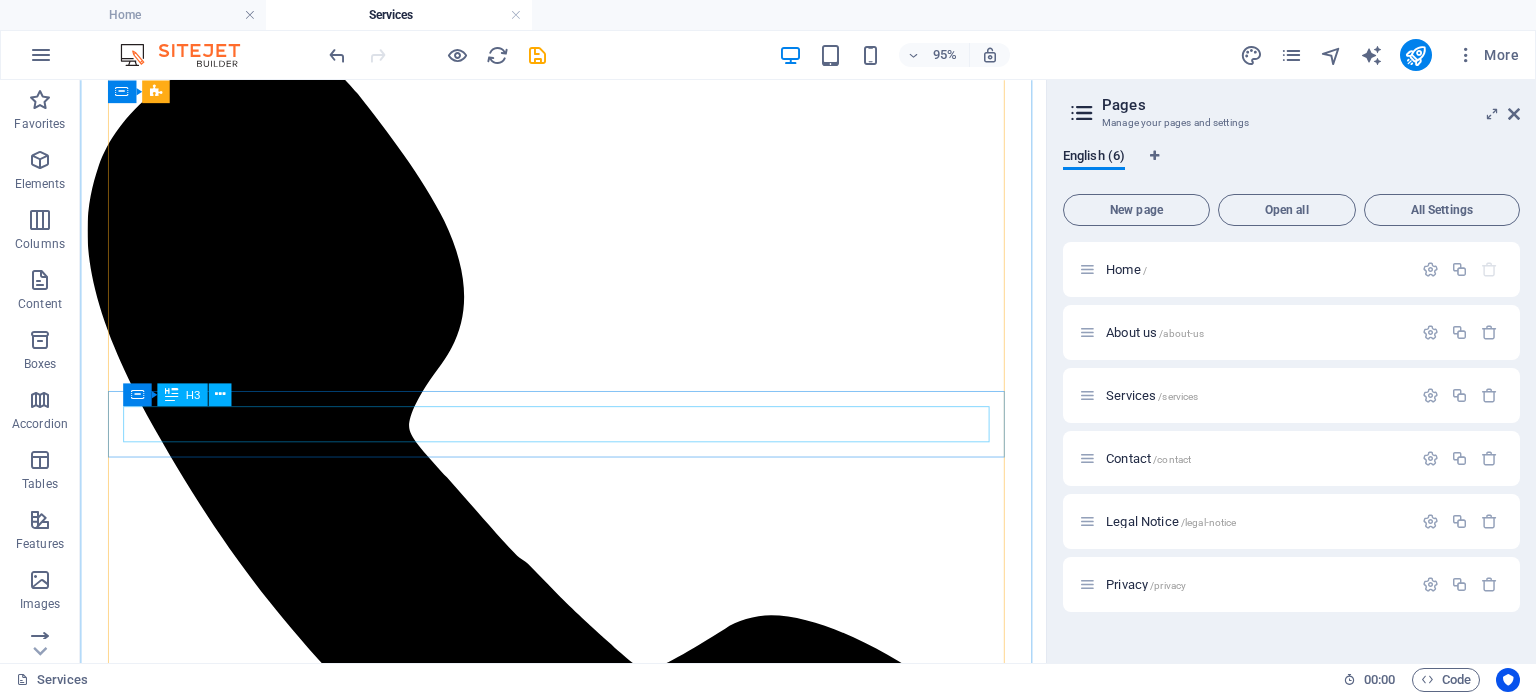 click on "ACUPUNCTURE" at bounding box center (588, 3851) 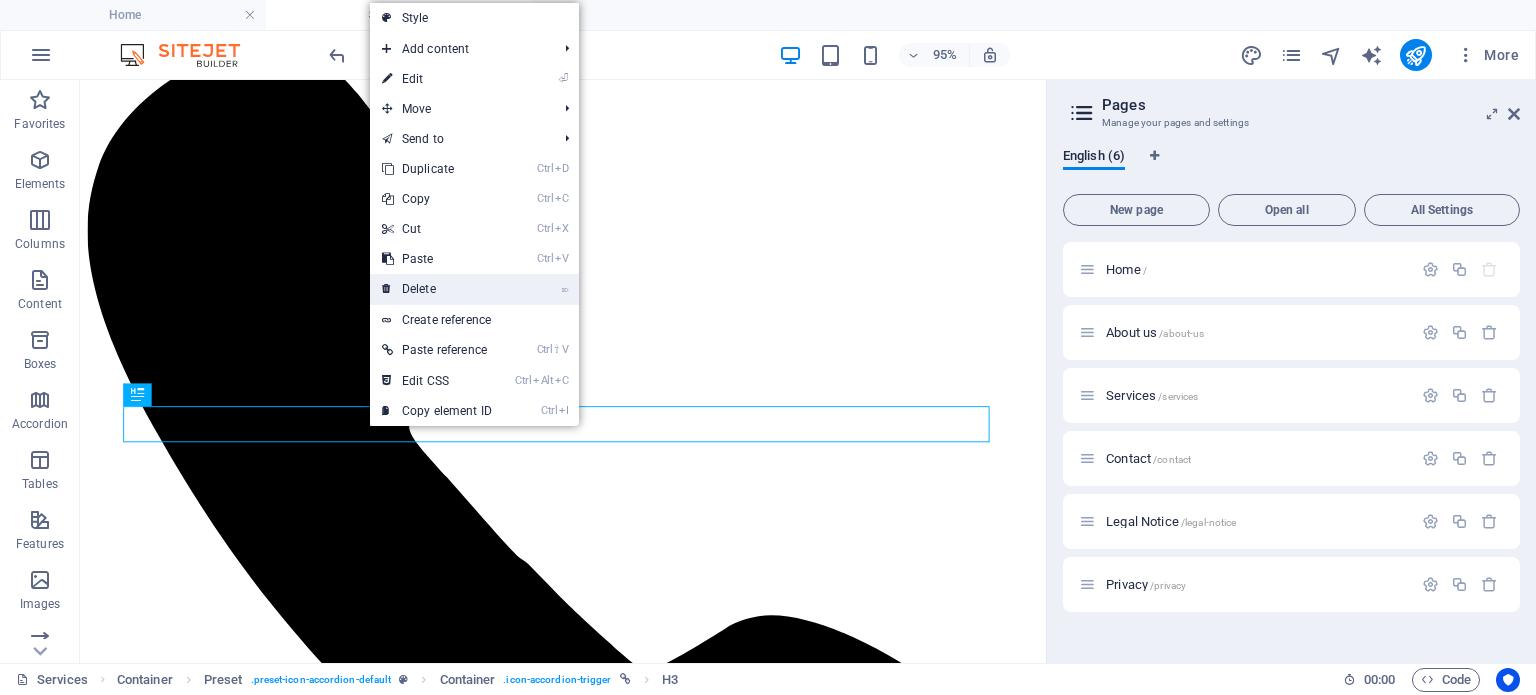 click on "⌦  Delete" at bounding box center [437, 289] 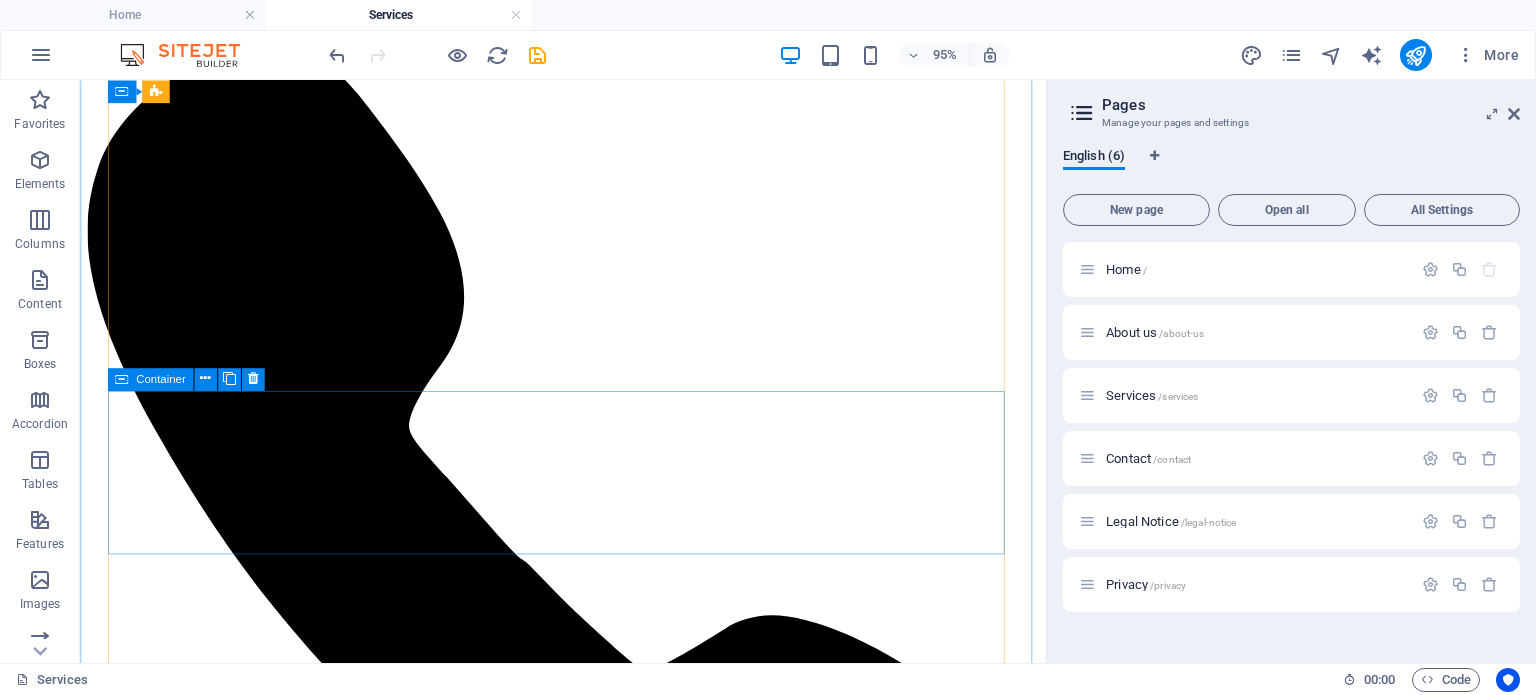 click on "Drop content here or  Add elements  Paste clipboard" at bounding box center [588, 3908] 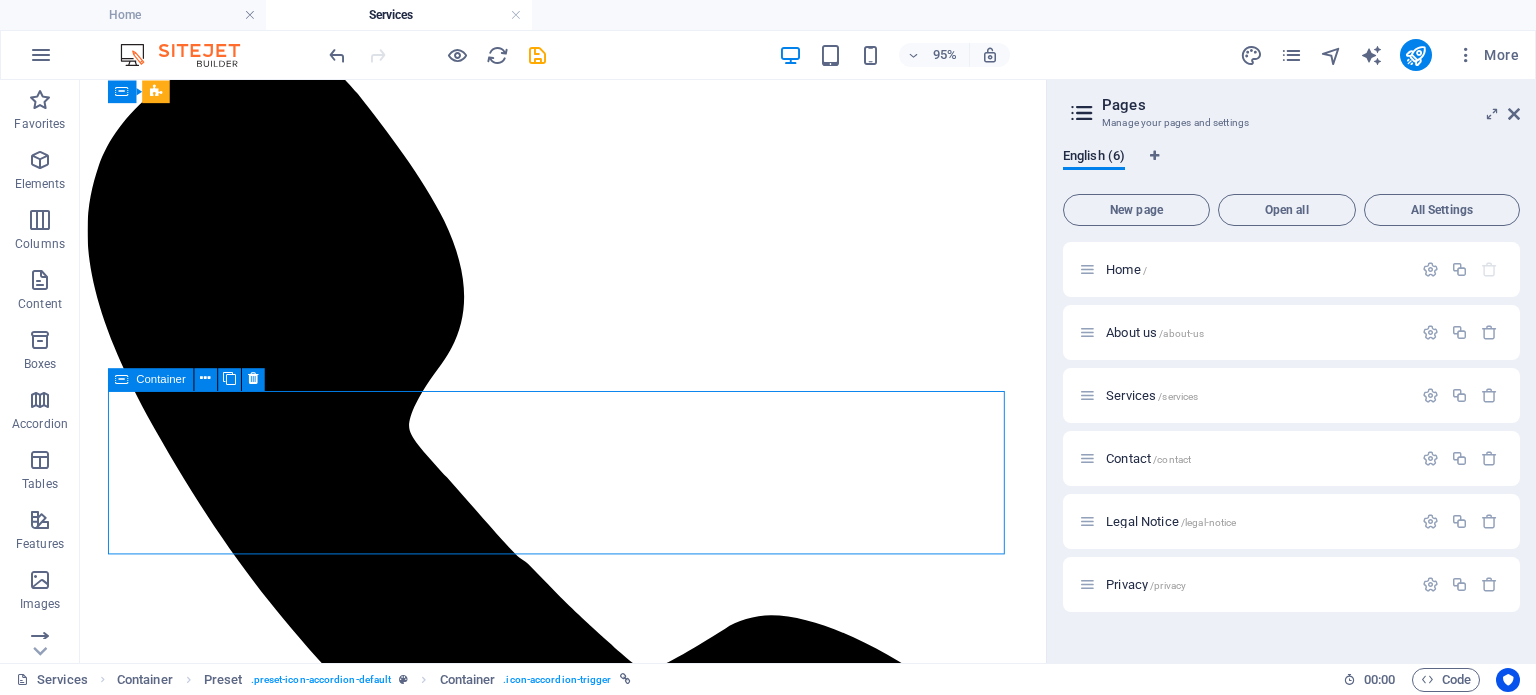 click on "Drop content here or  Add elements  Paste clipboard" at bounding box center (588, 3908) 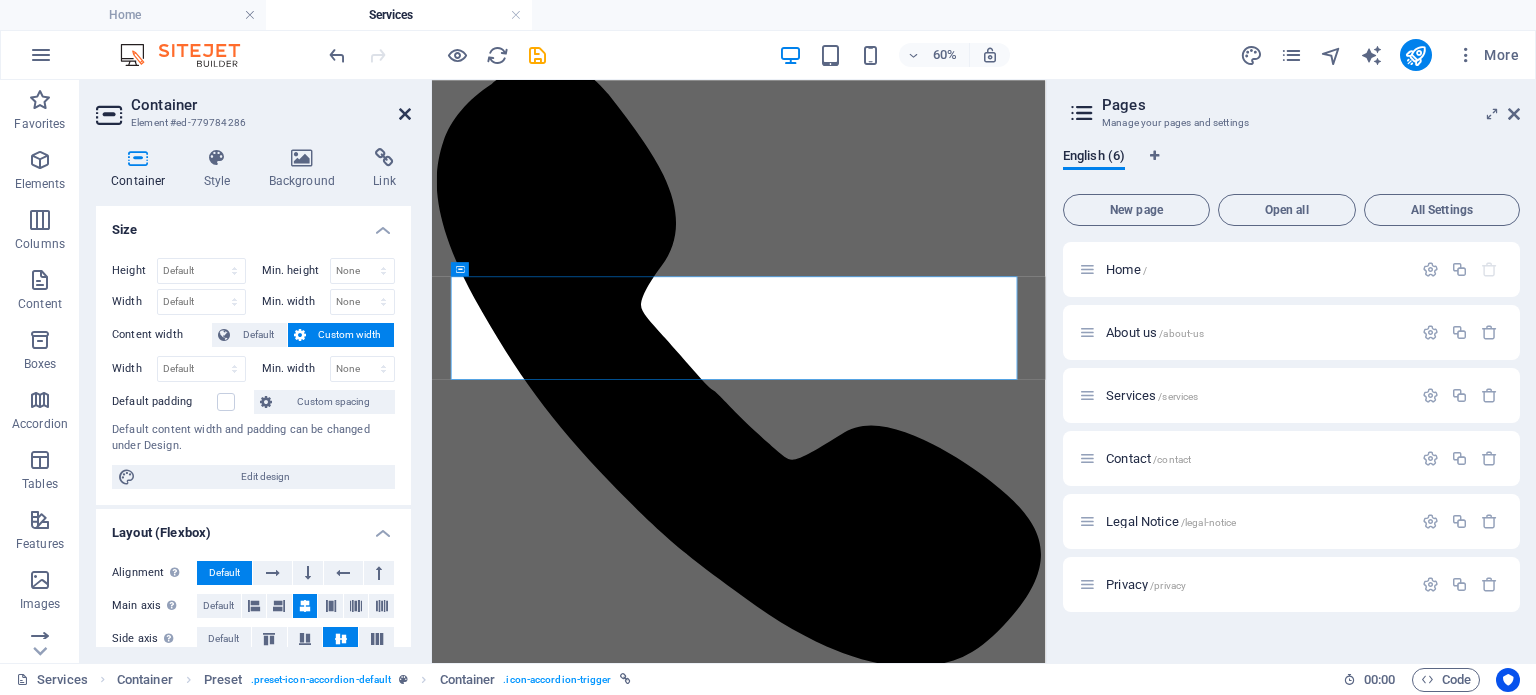click at bounding box center (405, 114) 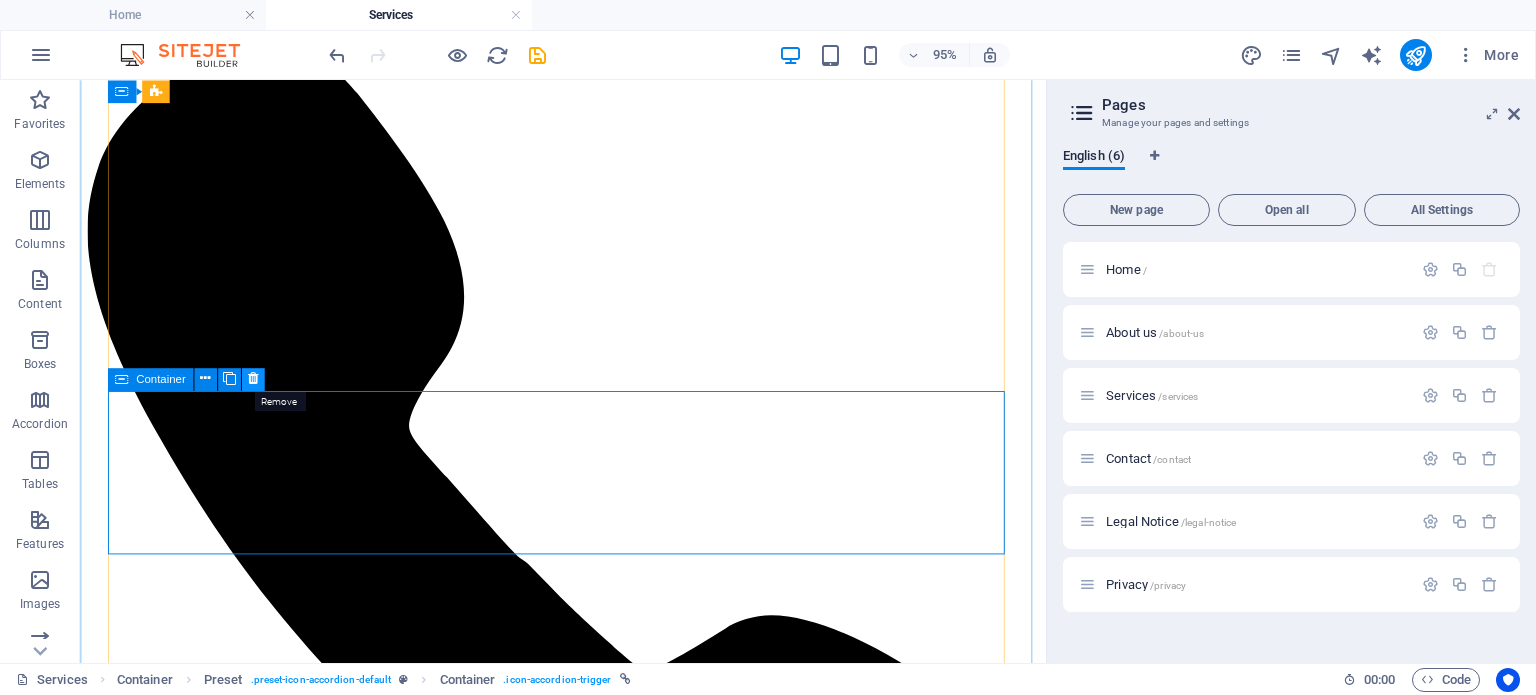 click at bounding box center (253, 379) 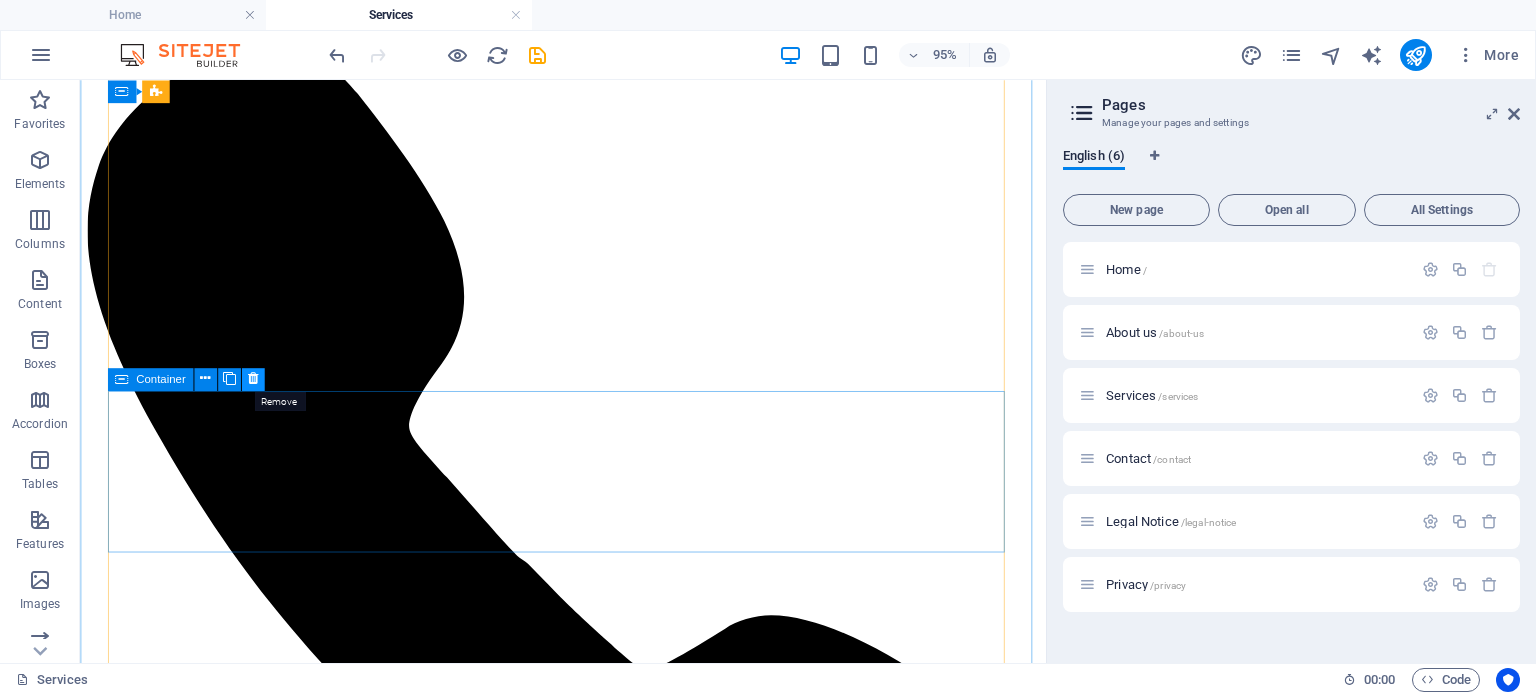 click at bounding box center (253, 379) 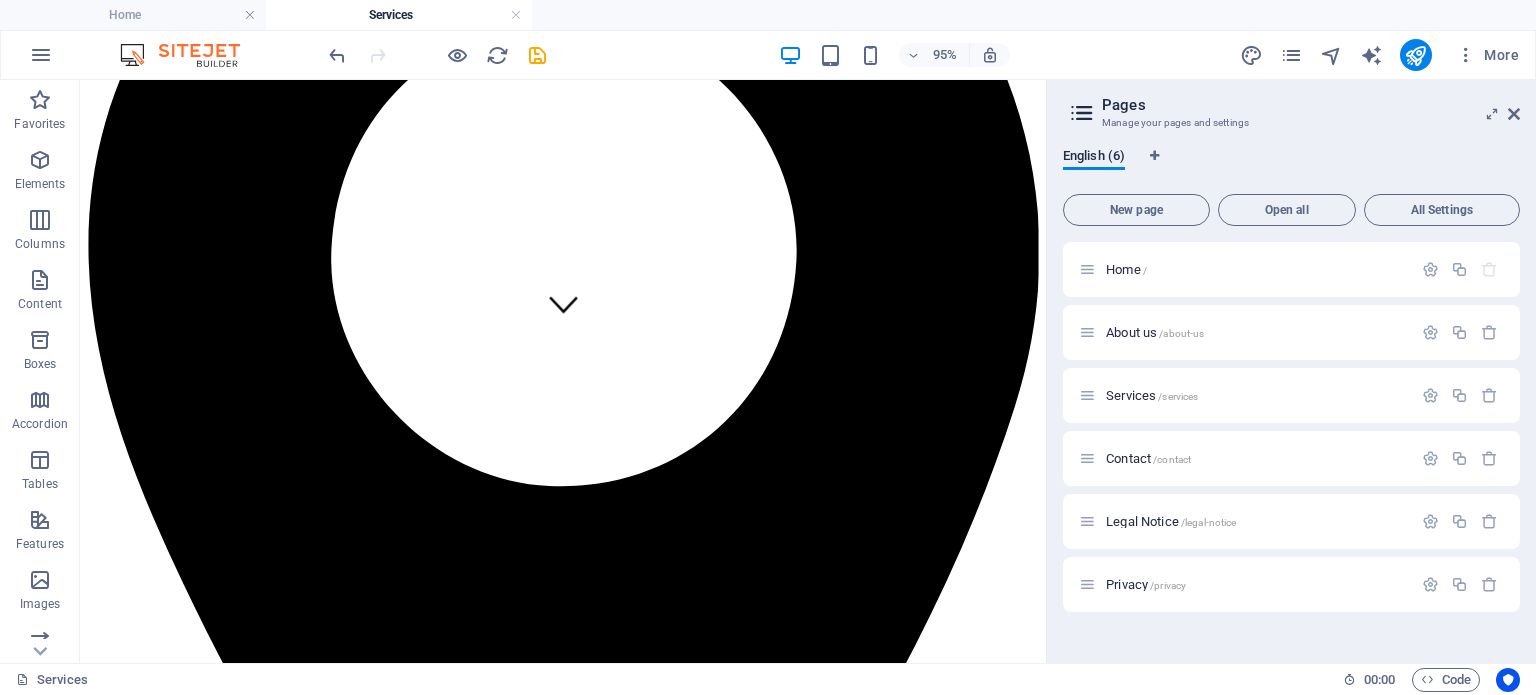 scroll, scrollTop: 370, scrollLeft: 0, axis: vertical 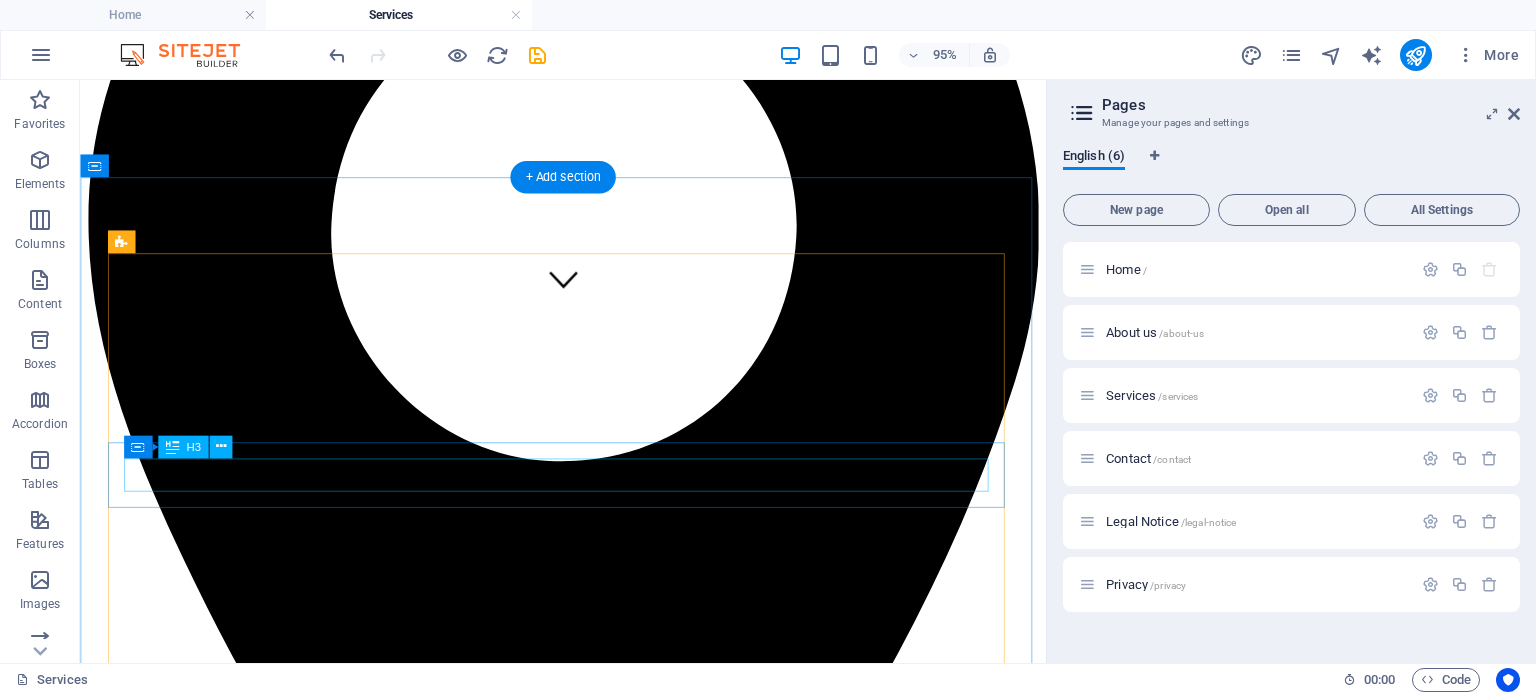 click on "private, public & corporate events" at bounding box center [588, 3864] 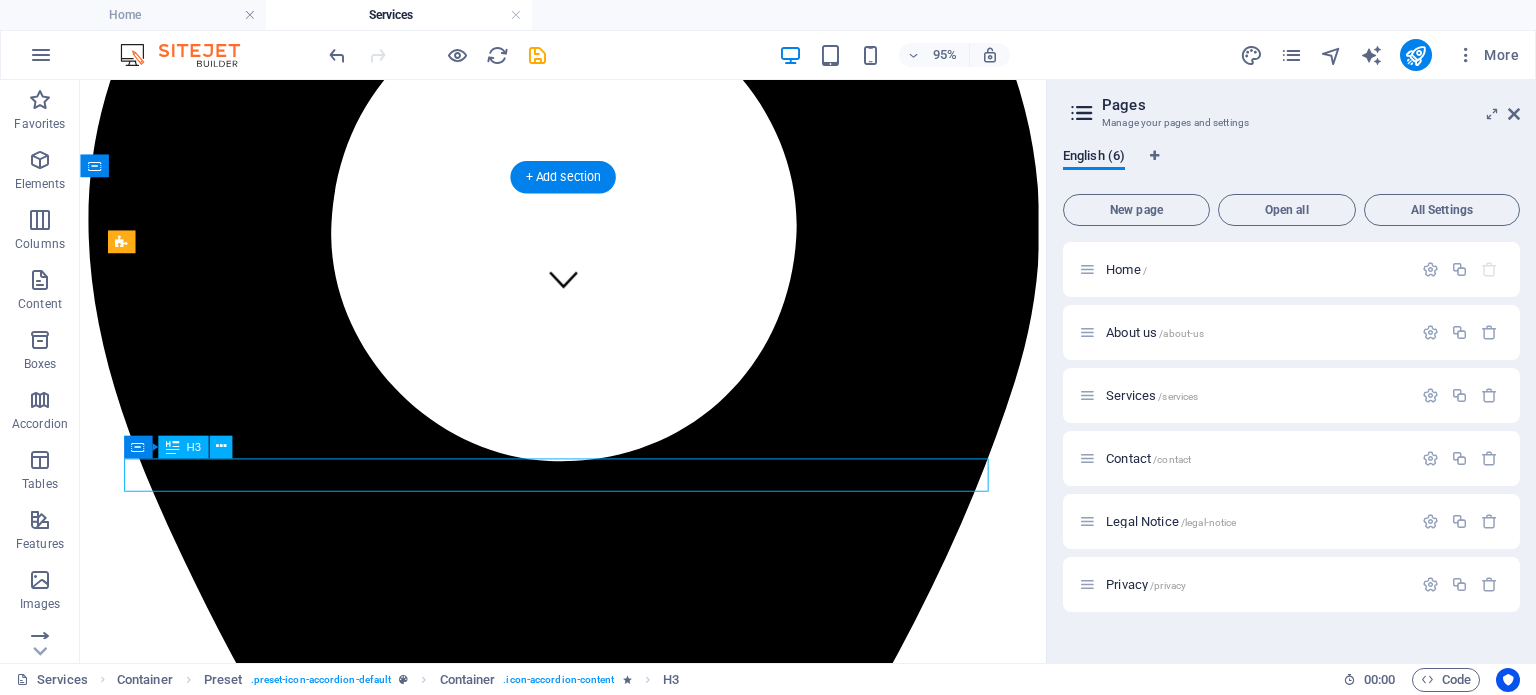 click on "private, public & corporate events" at bounding box center (588, 3864) 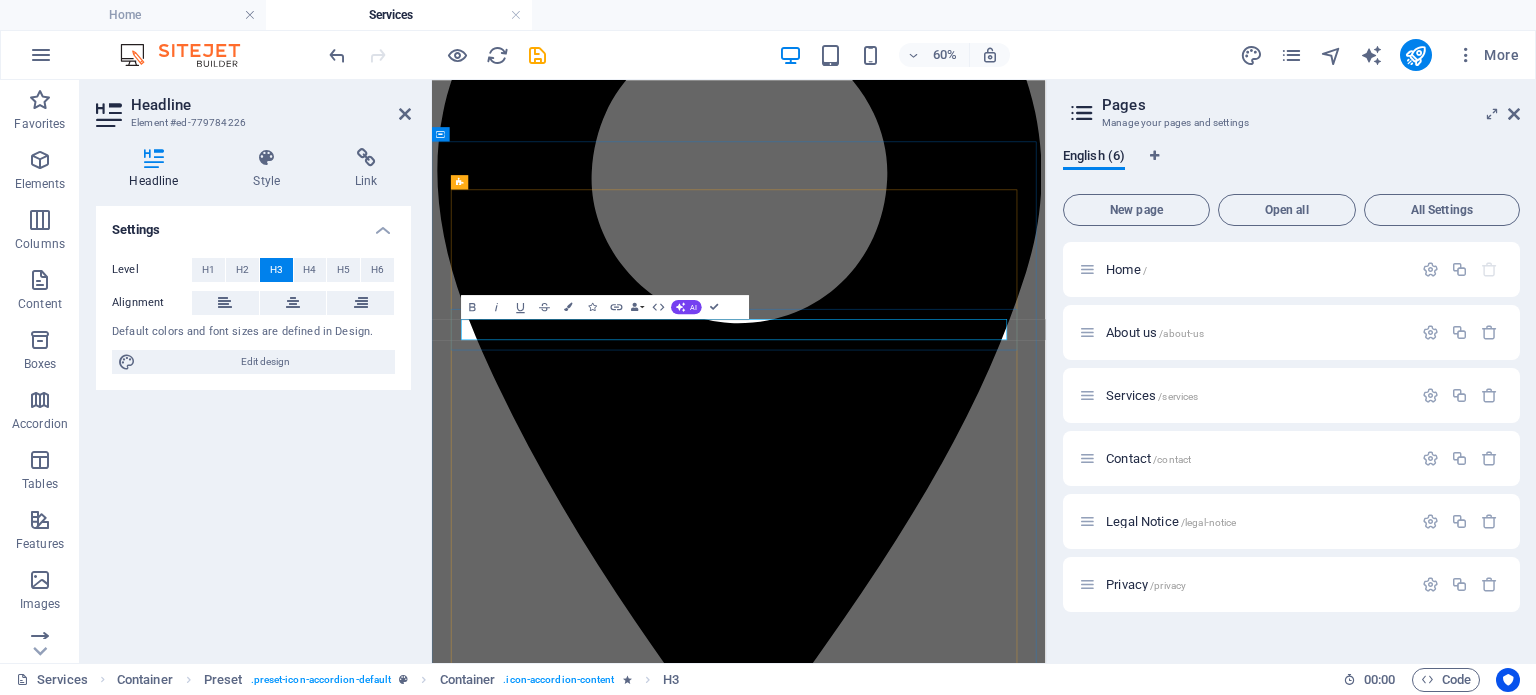 click on "private, public & corporate events" at bounding box center (943, 3883) 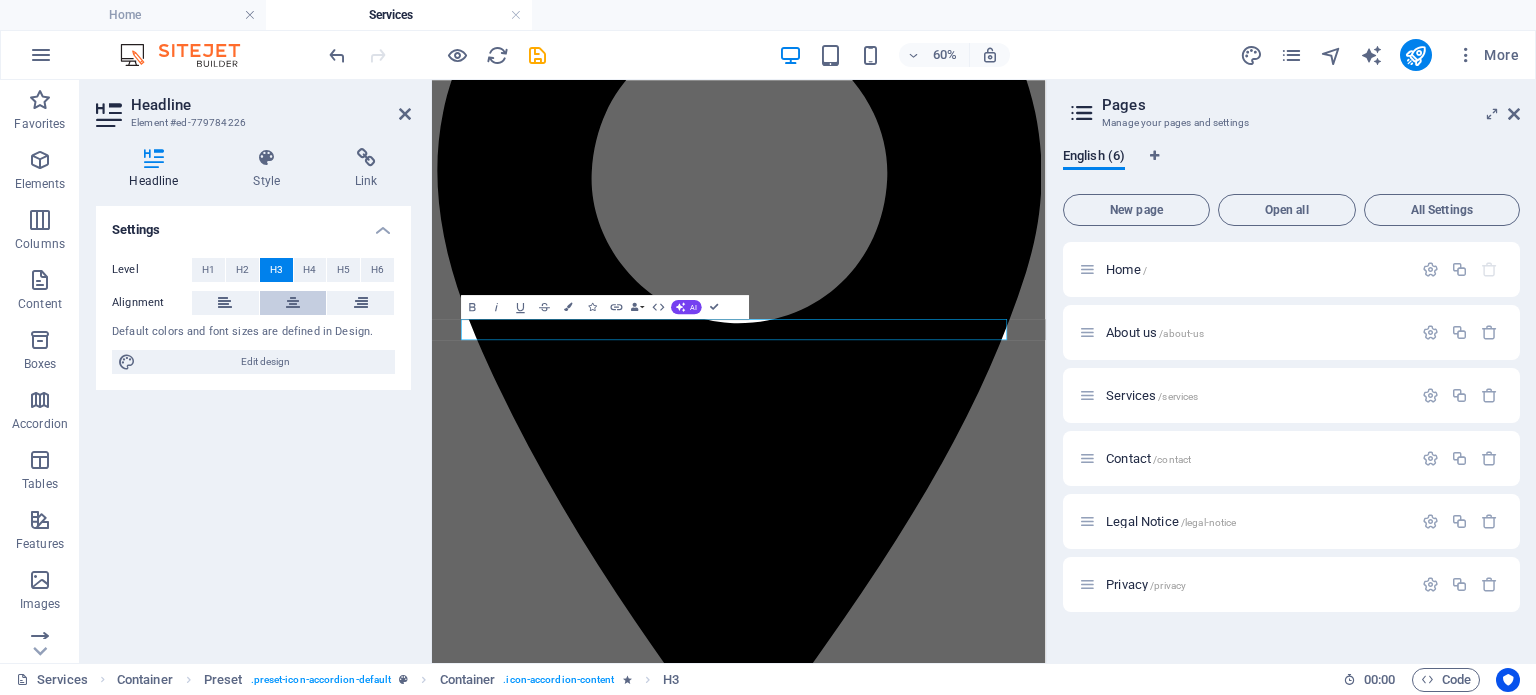 click at bounding box center [293, 303] 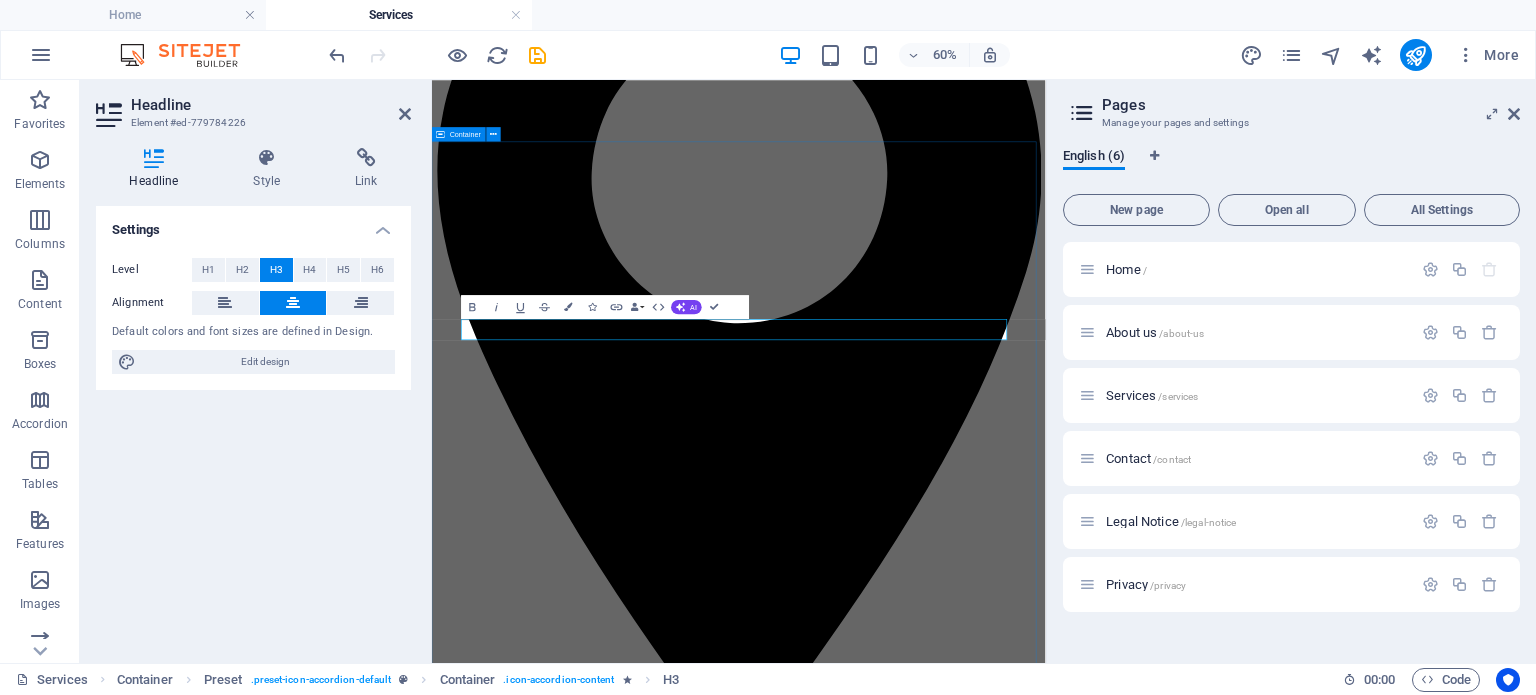 click on "We cater for all your alcoholic & non alcoholic events.. private, public & corporate events private events Weddings Anniversary Exclusive Parties BirthdayParties - both Adults and Kids Reunions PUBLIC EVENTS Music Festivals Food Festivals Pop-Up Events  Car Shows Markets Corporate Conferences Product Launch Team Building Year End Parties" at bounding box center [943, 4322] 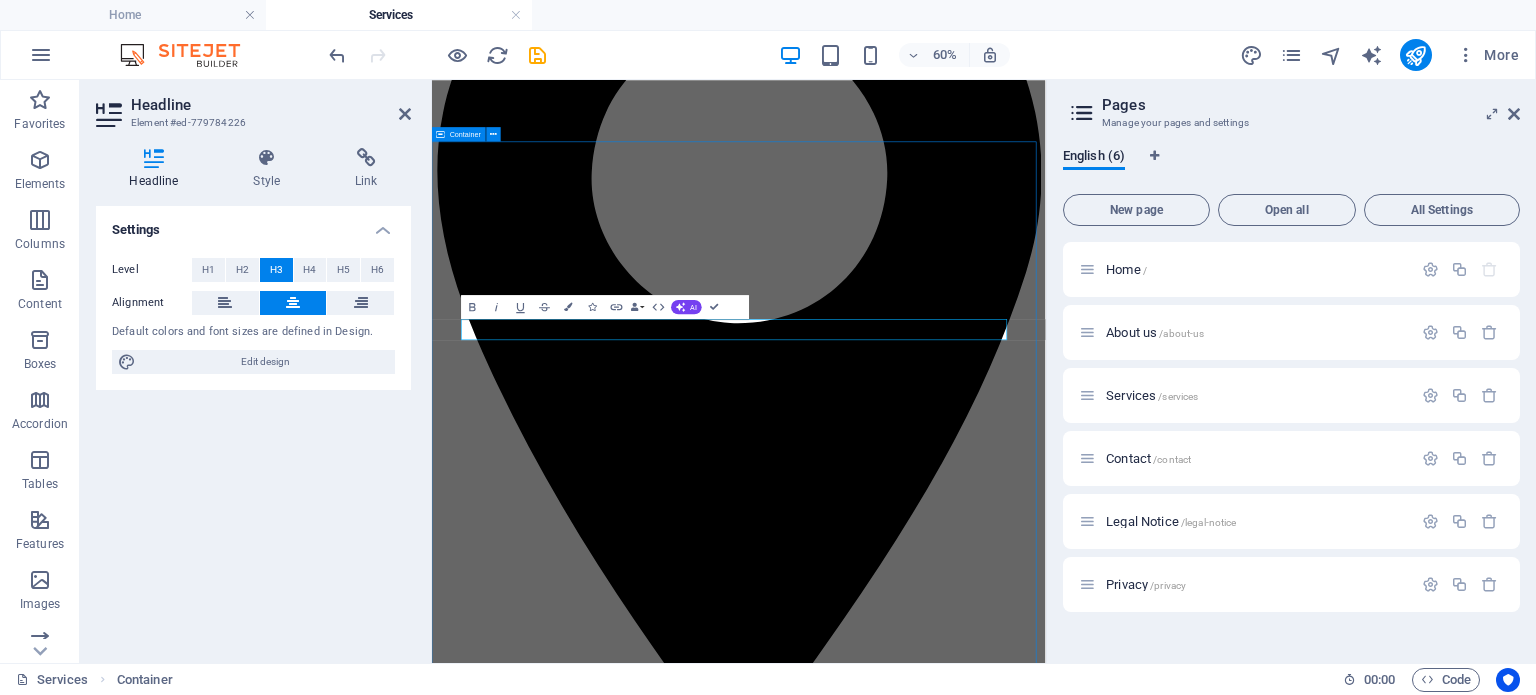 click on "We cater for all your alcoholic & non alcoholic events.. private, public & corporate events private events Weddings Anniversary Exclusive Parties BirthdayParties - both Adults and Kids Reunions PUBLIC EVENTS Music Festivals Food Festivals Pop-Up Events  Car Shows Markets Corporate Conferences Product Launch Team Building Year End Parties" at bounding box center [943, 4322] 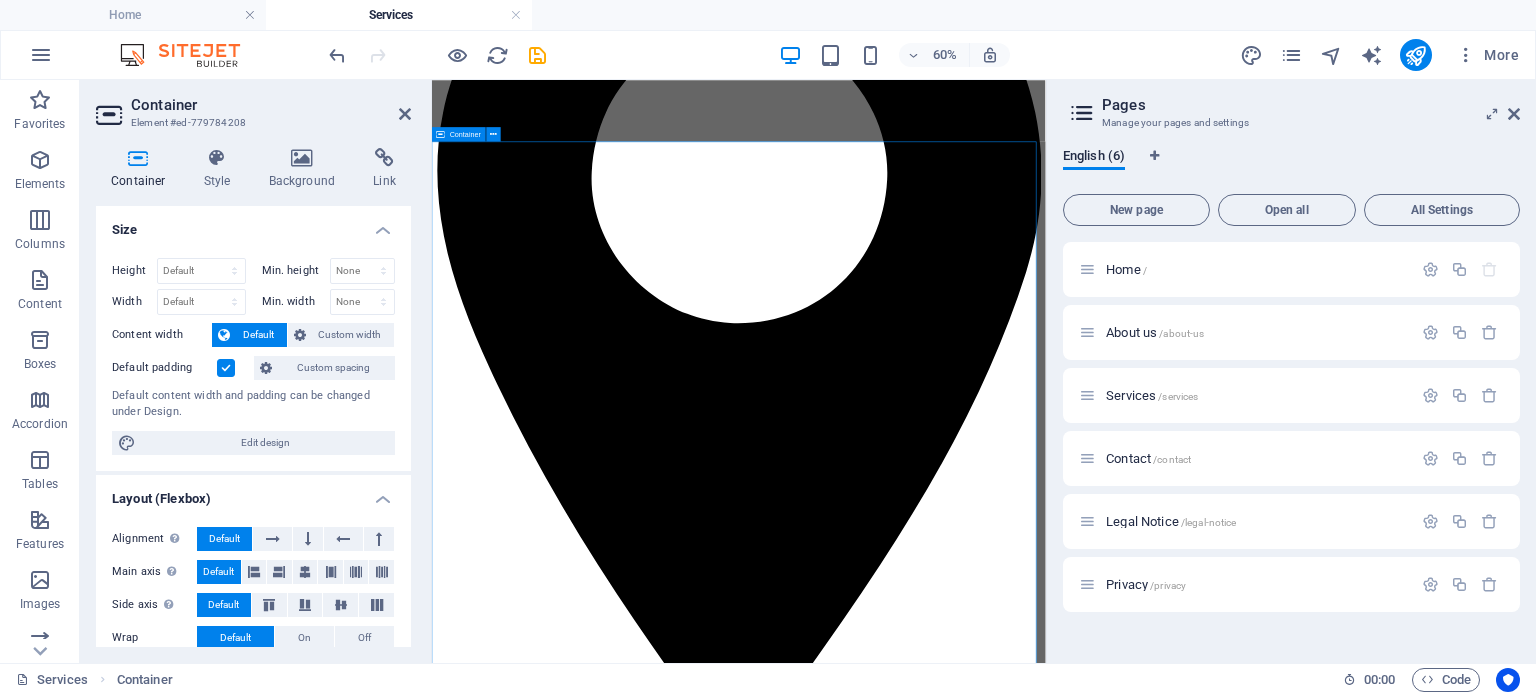 click on "We cater for all your alcoholic & non alcoholic events.. private, public & corporate events private events Weddings Anniversary Exclusive Parties BirthdayParties - both Adults and Kids Reunions PUBLIC EVENTS Music Festivals Food Festivals Pop-Up Events  Car Shows Markets Corporate Conferences Product Launch Team Building Year End Parties" at bounding box center [943, 4322] 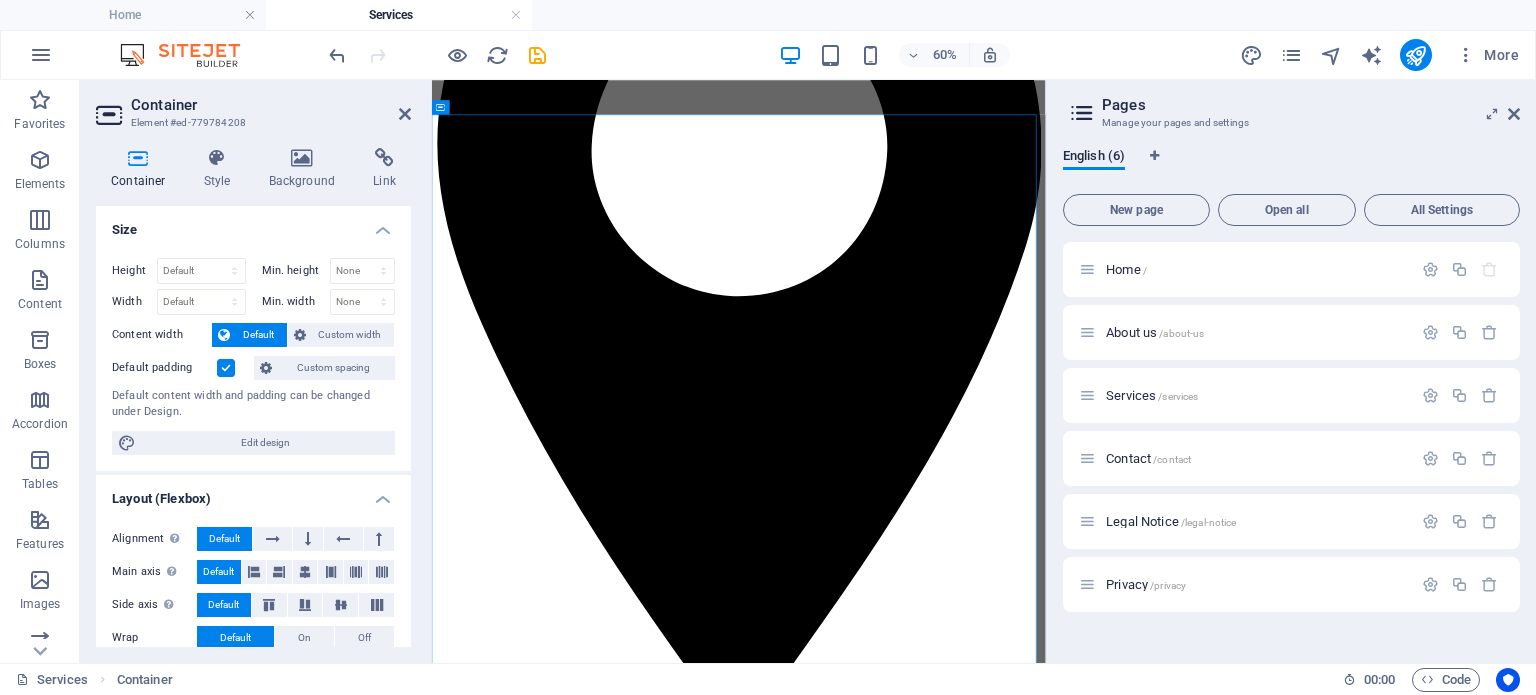 scroll, scrollTop: 312, scrollLeft: 0, axis: vertical 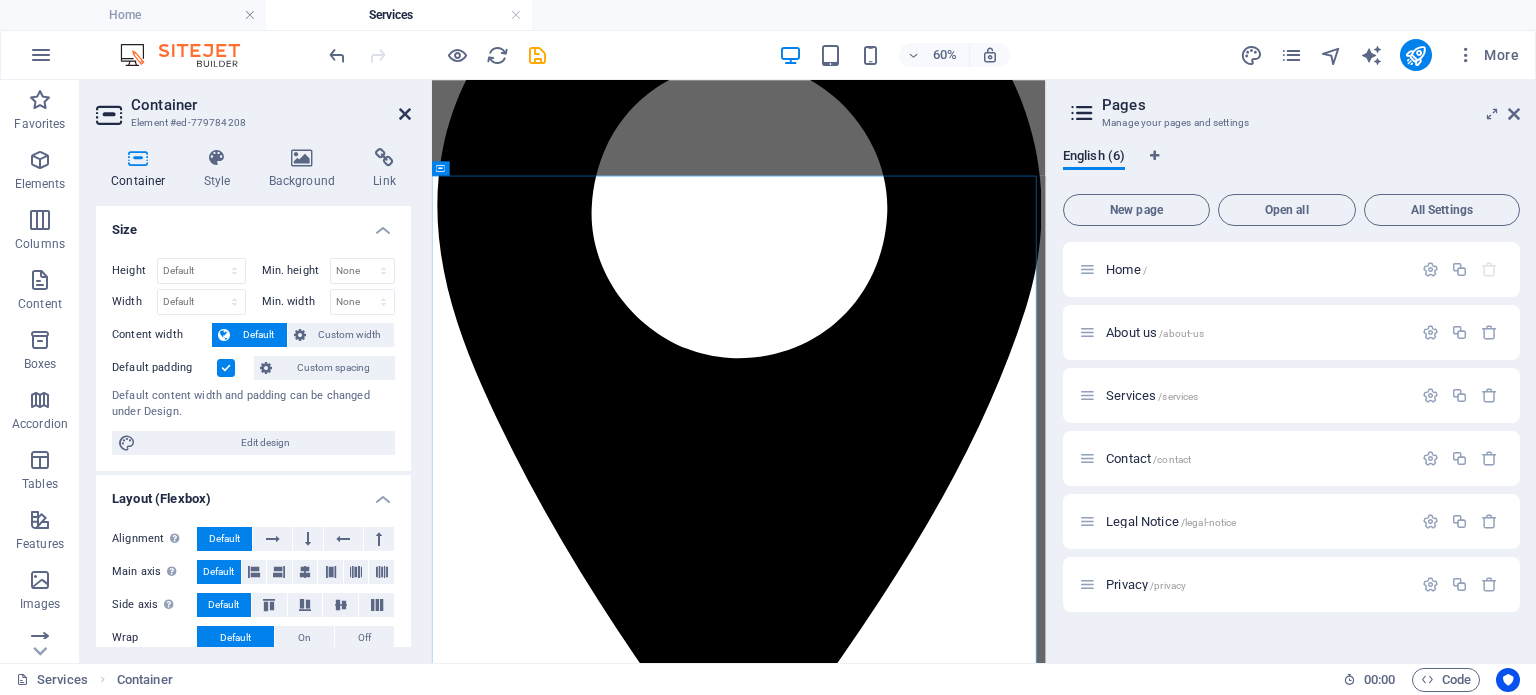 click at bounding box center [405, 114] 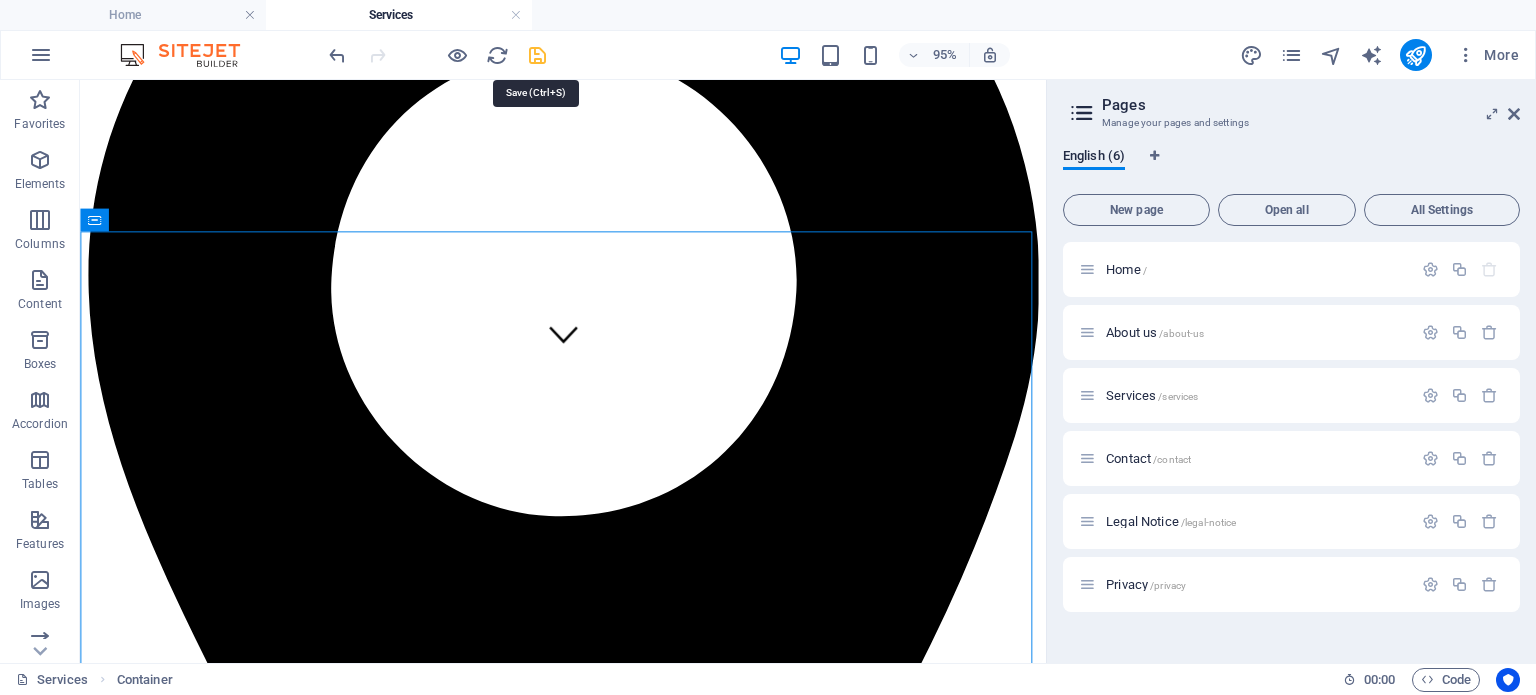 click at bounding box center [537, 55] 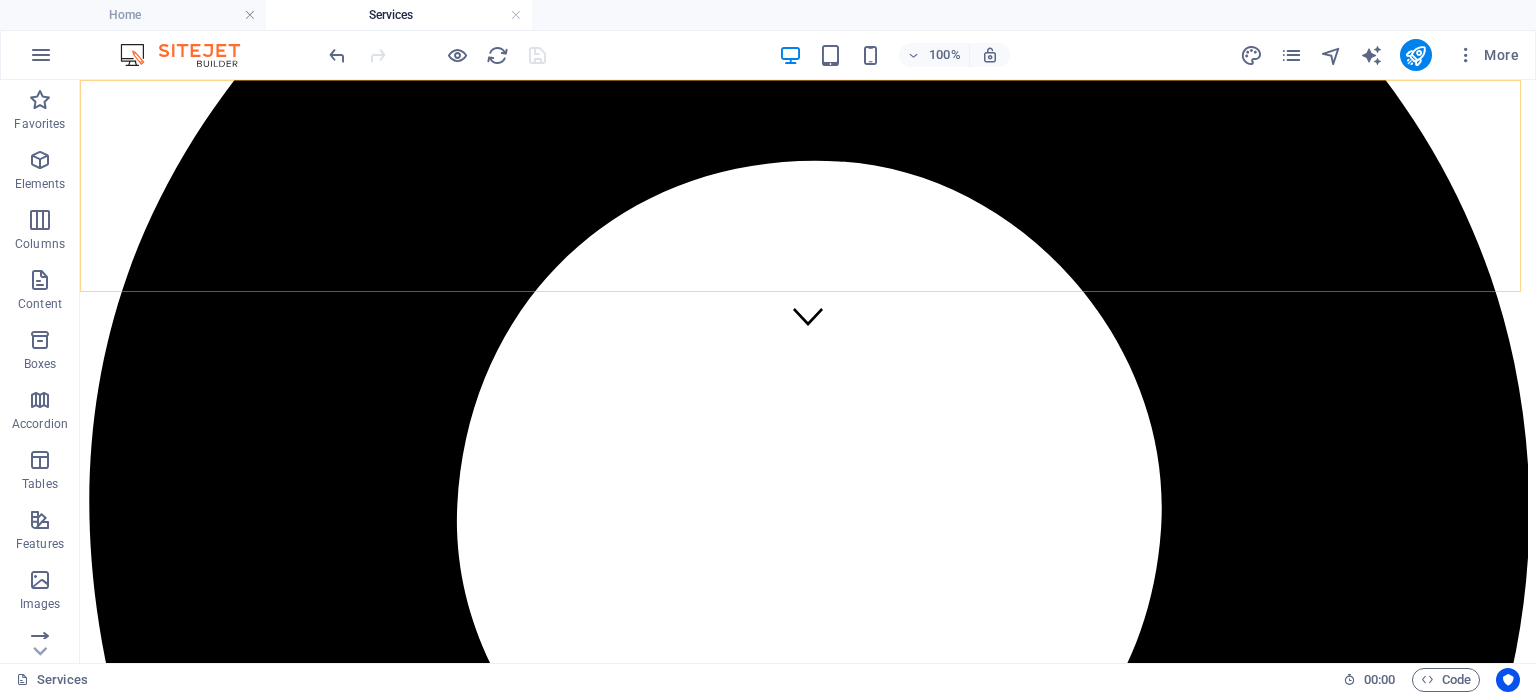 click on "Home About us Services Contact" at bounding box center [808, 4710] 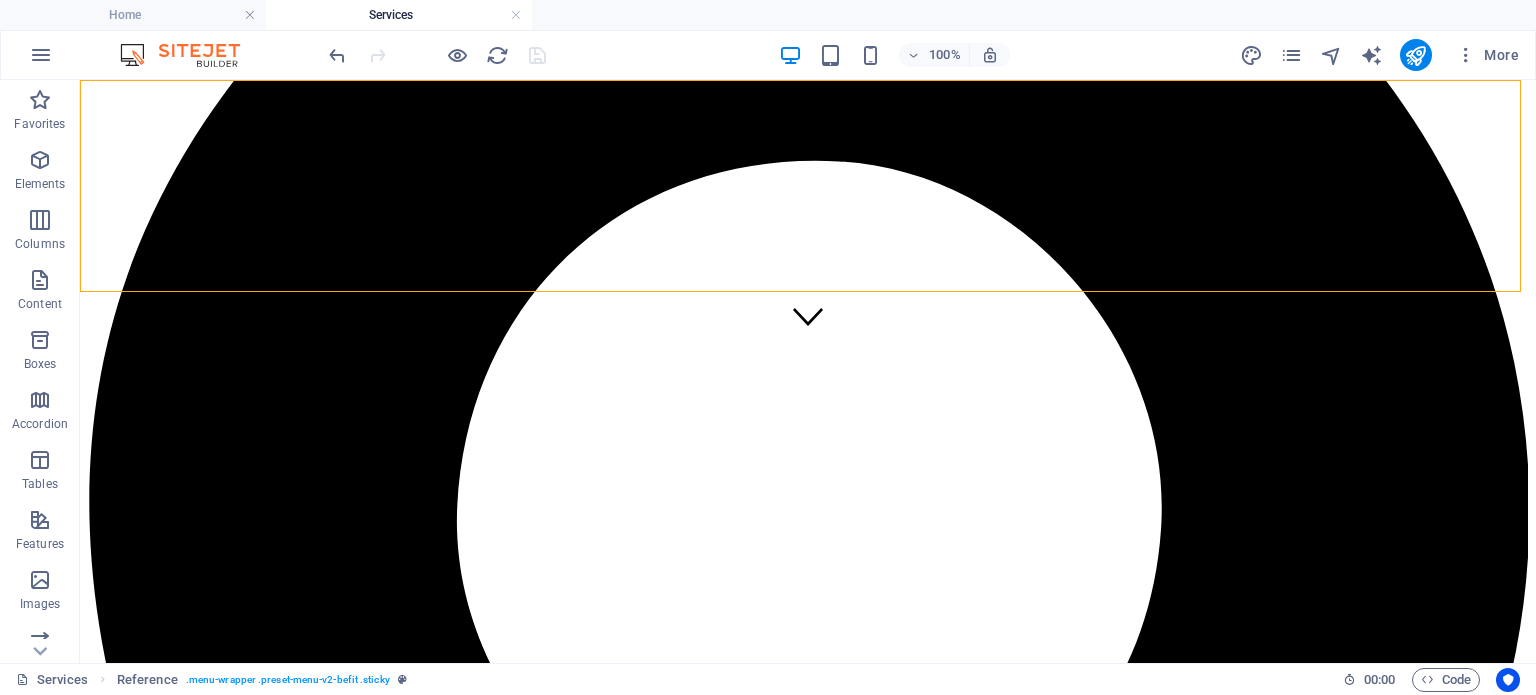 click on "Home About us Services Contact" at bounding box center (808, 4710) 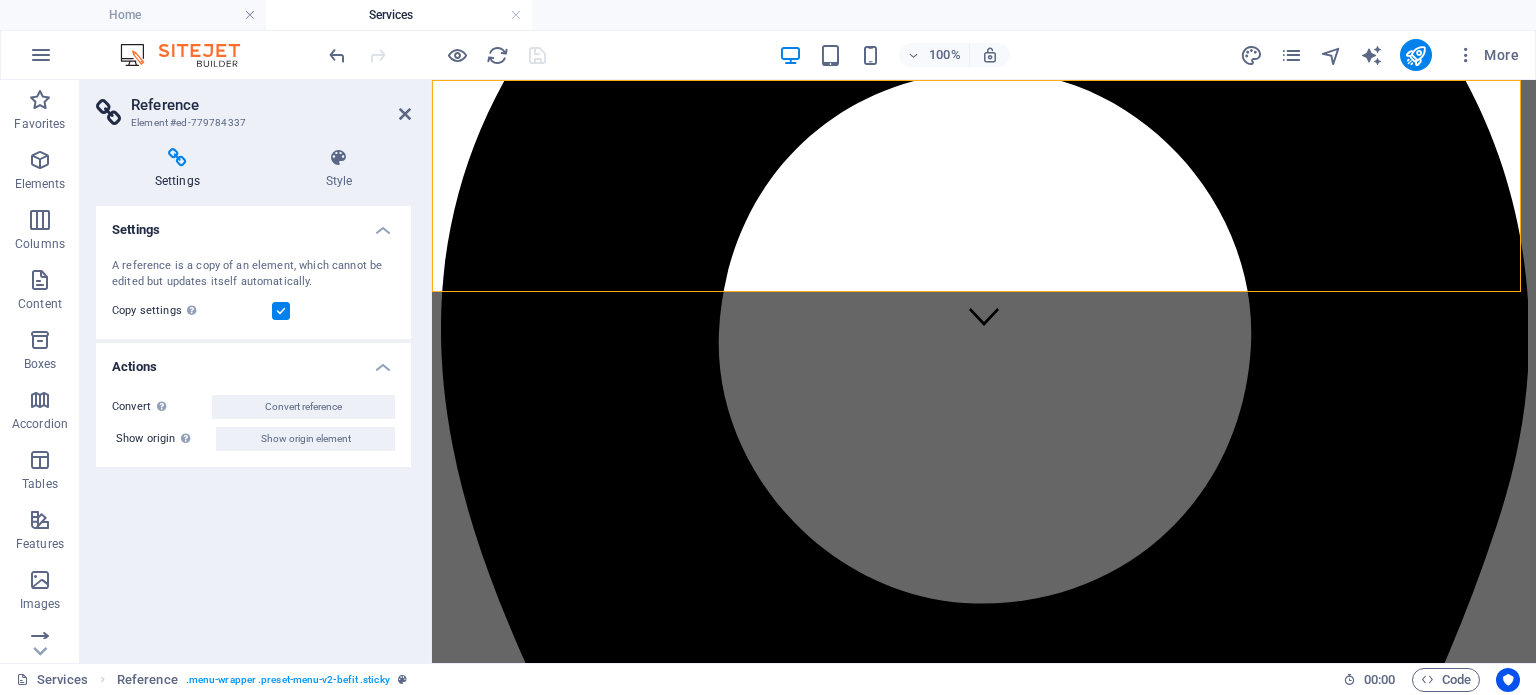 click on "Home About us Services Contact" at bounding box center (984, 3605) 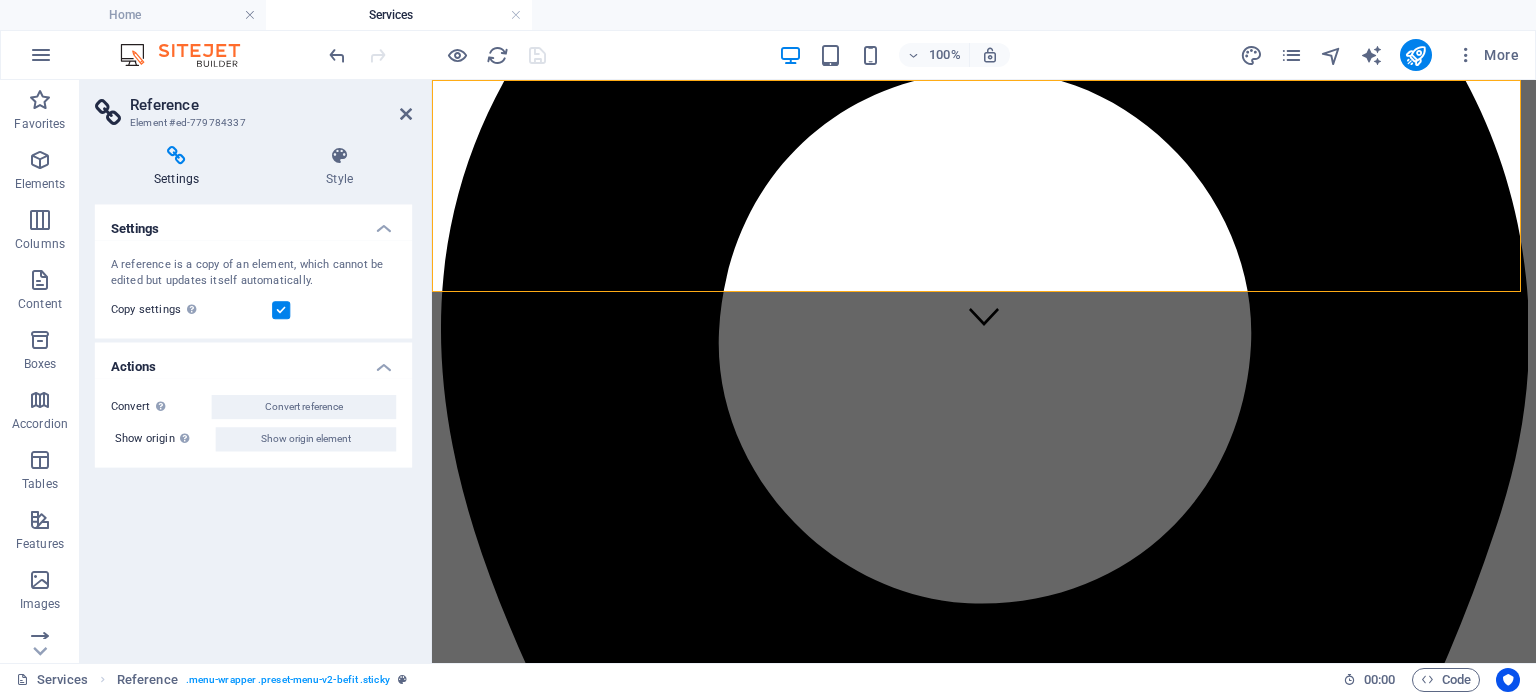 click on "Home About us Services Contact" at bounding box center (984, 3605) 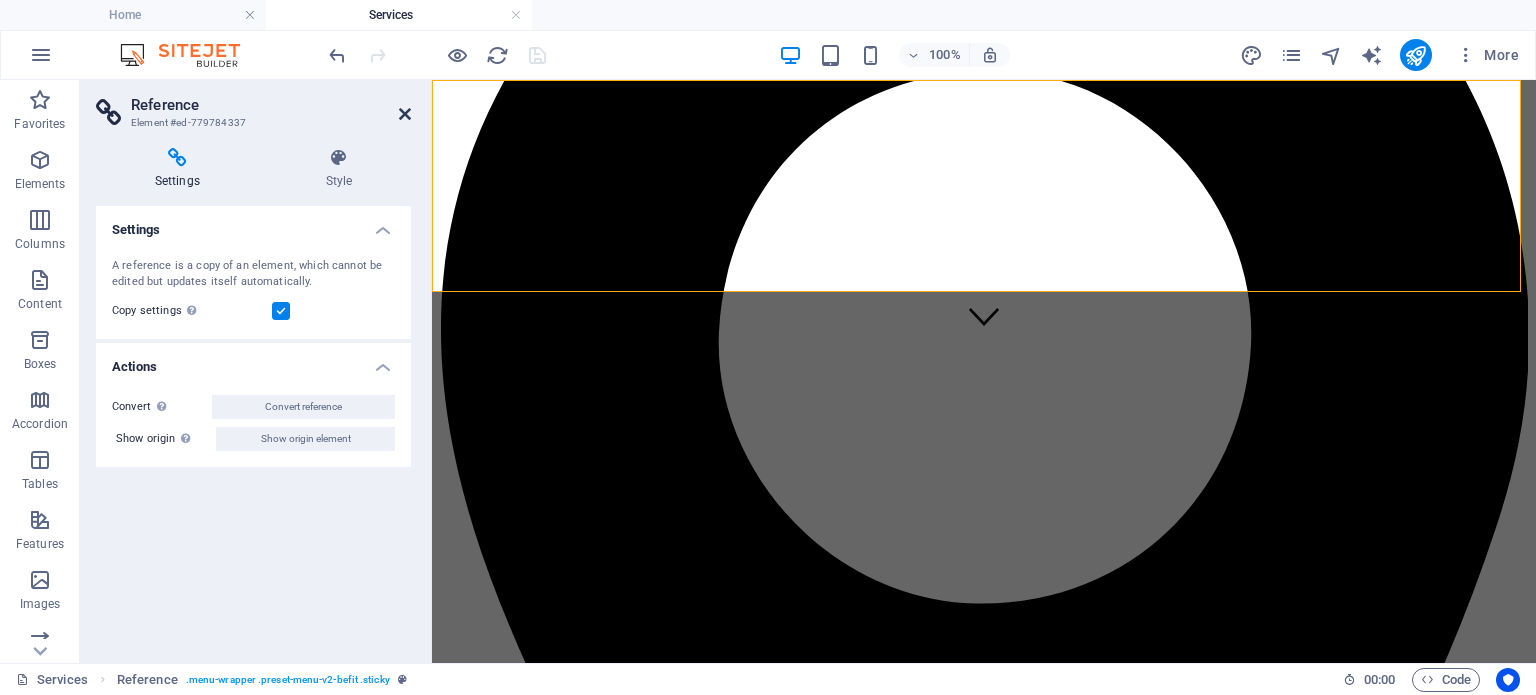 click at bounding box center [405, 114] 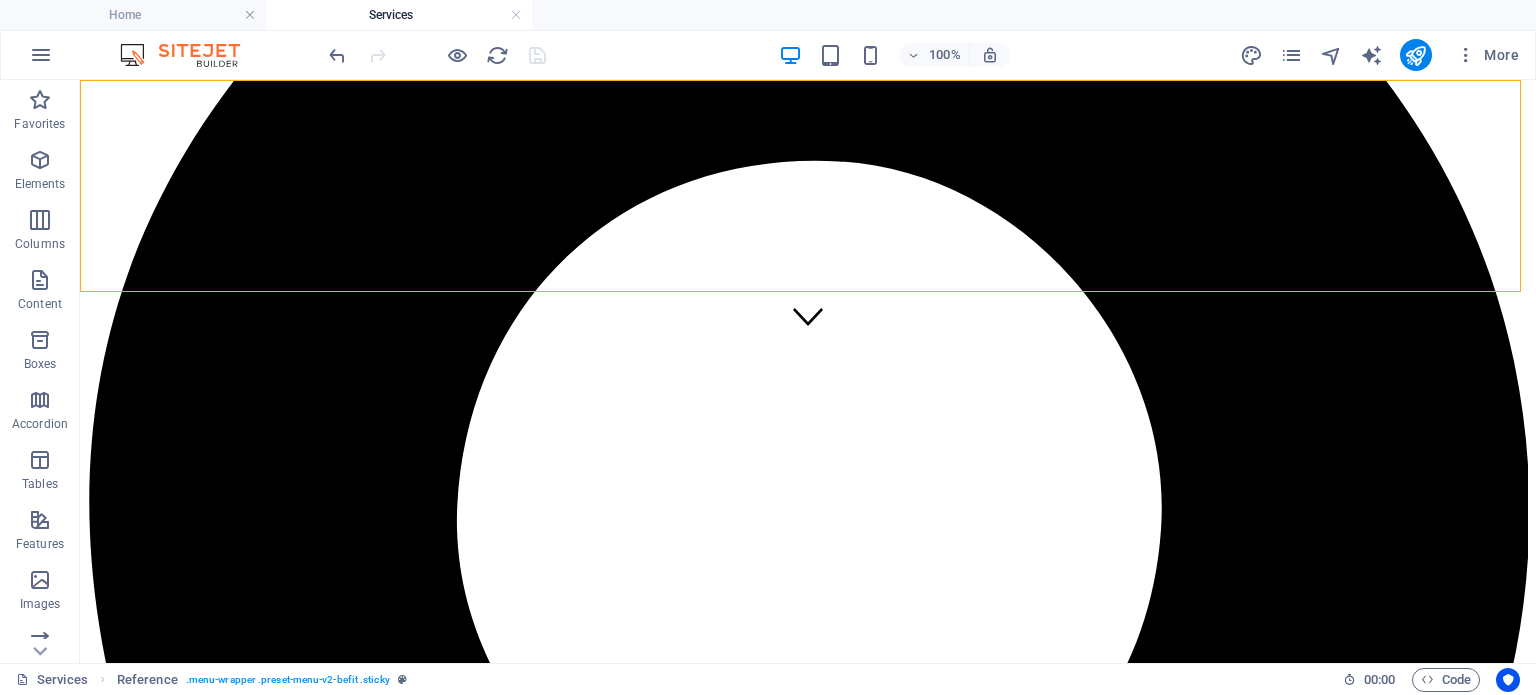 click on "Home About us Services Contact" at bounding box center (808, 4710) 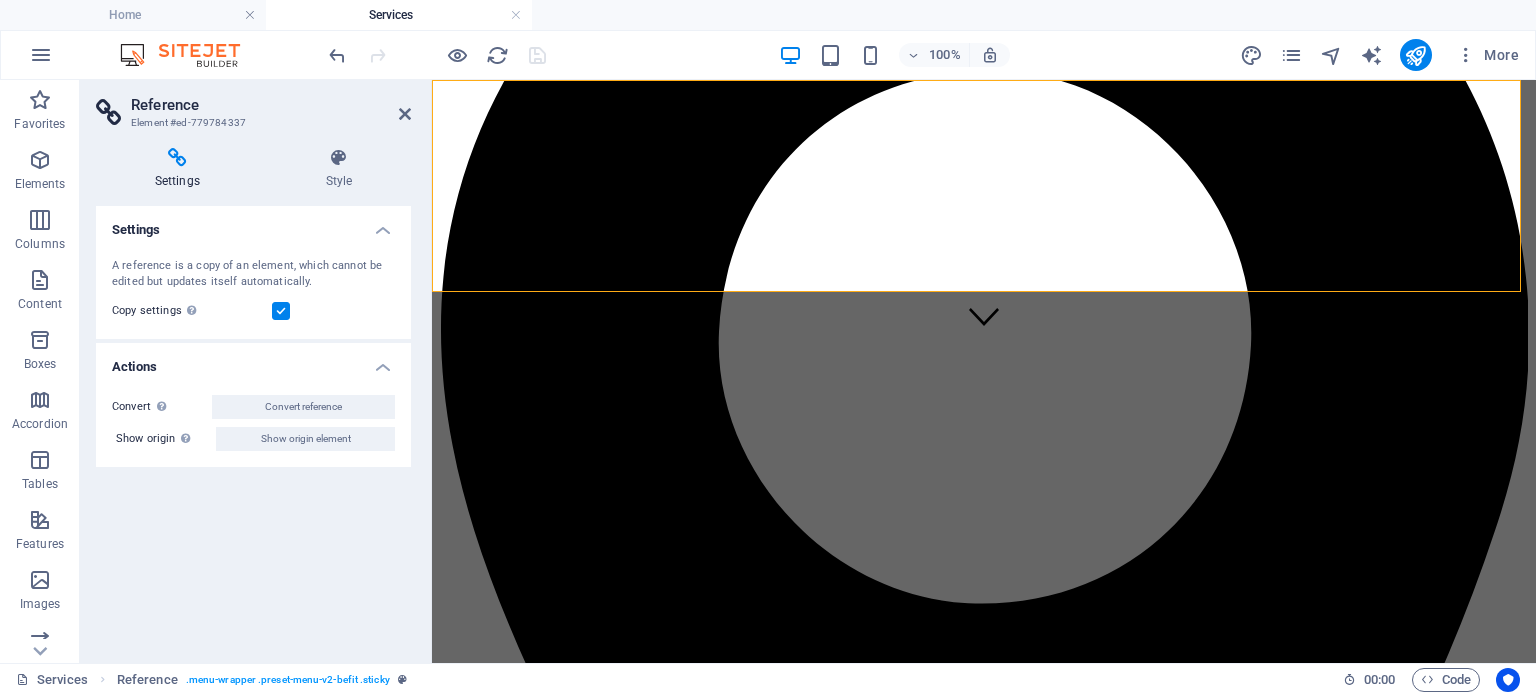 click on "Home About us Services Contact" at bounding box center (984, 3605) 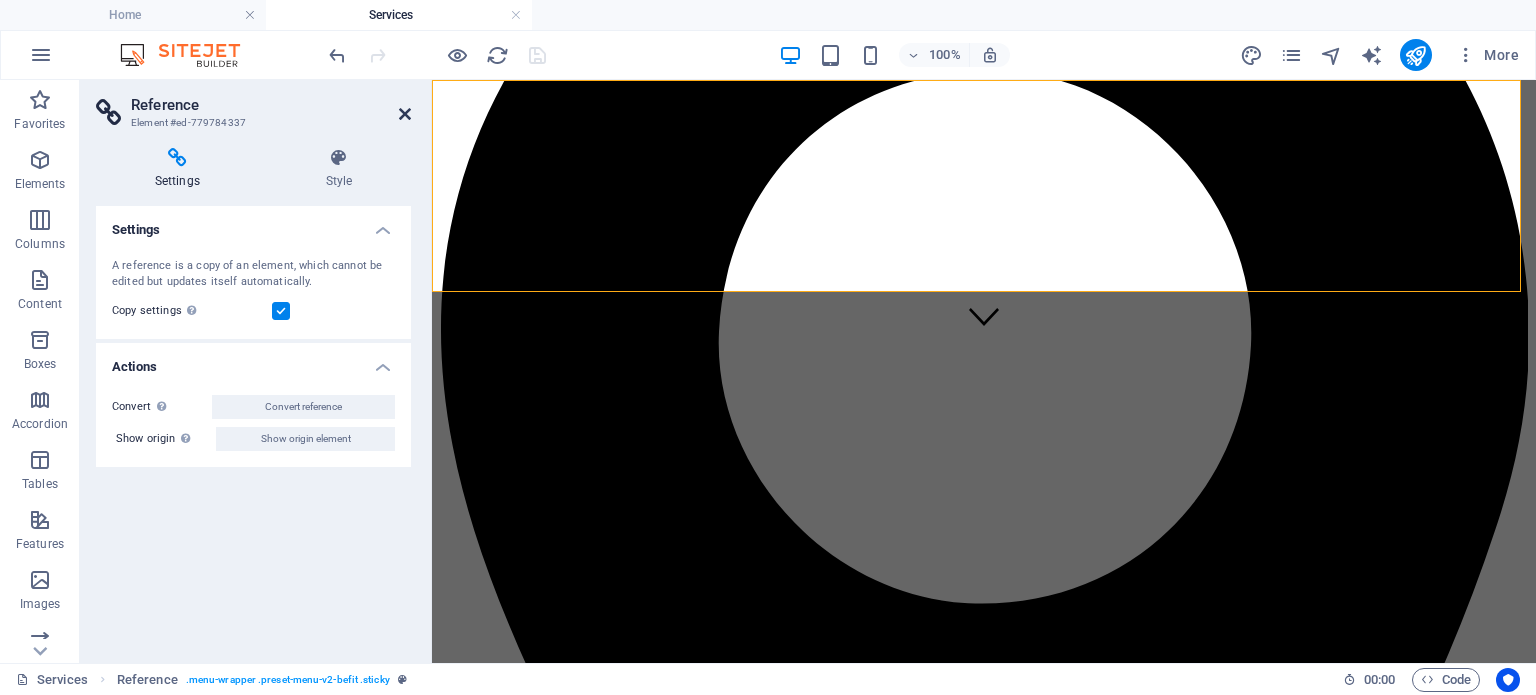 click at bounding box center (405, 114) 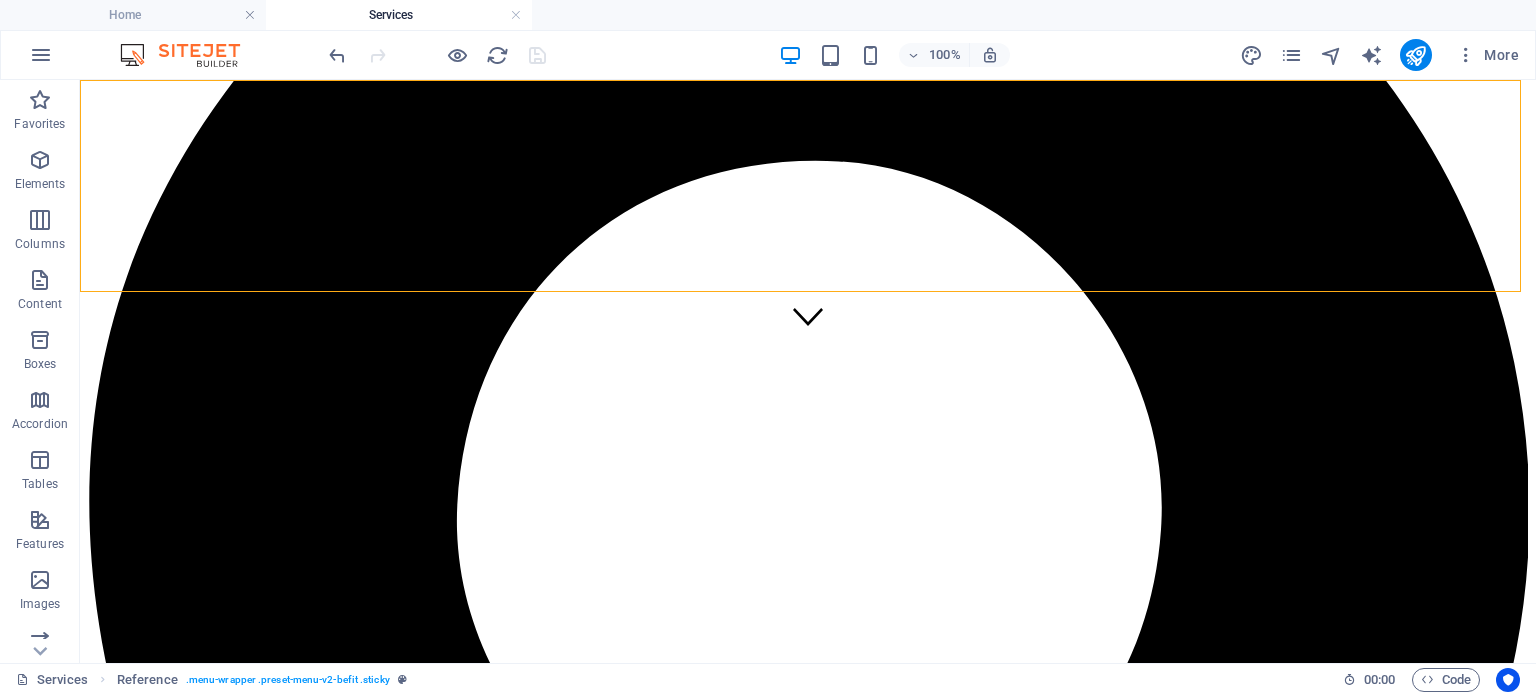 click on "Home About us Services Contact" at bounding box center (808, 4710) 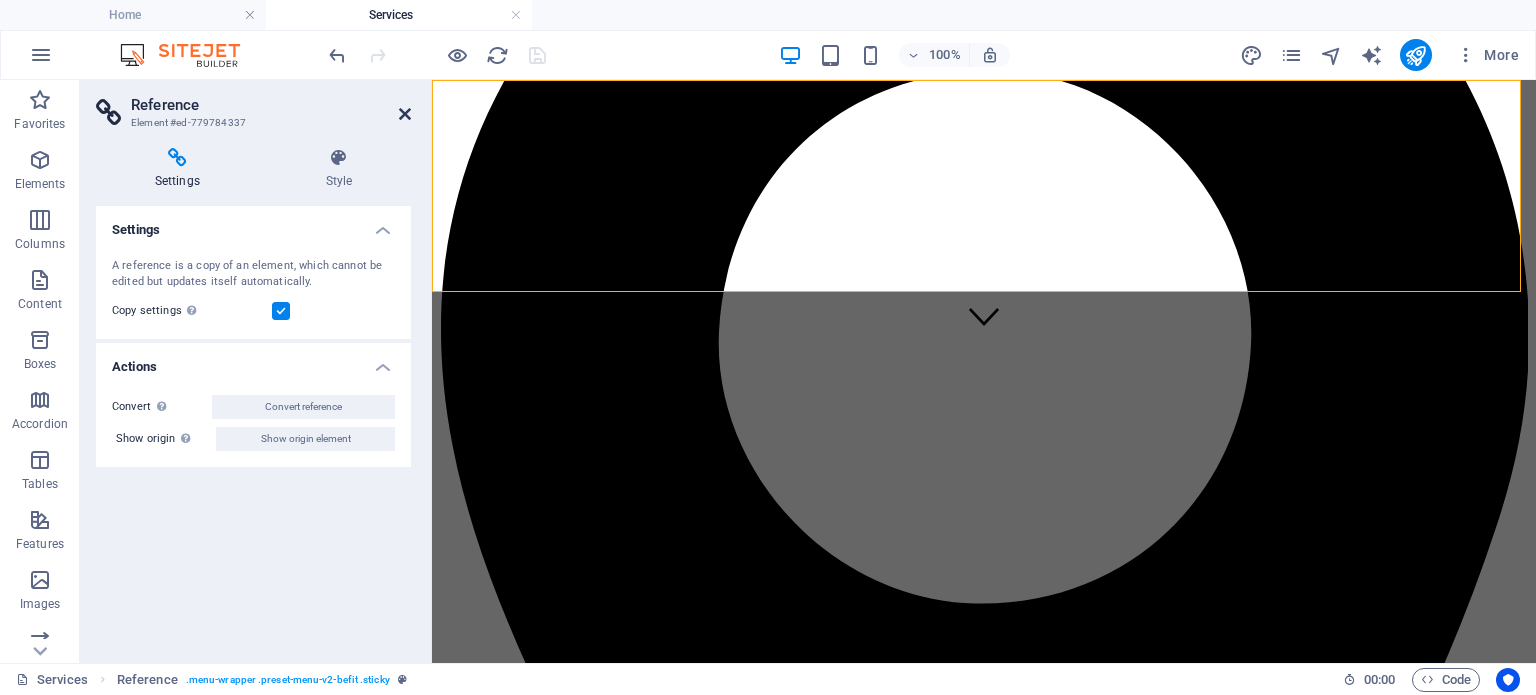 click at bounding box center (405, 114) 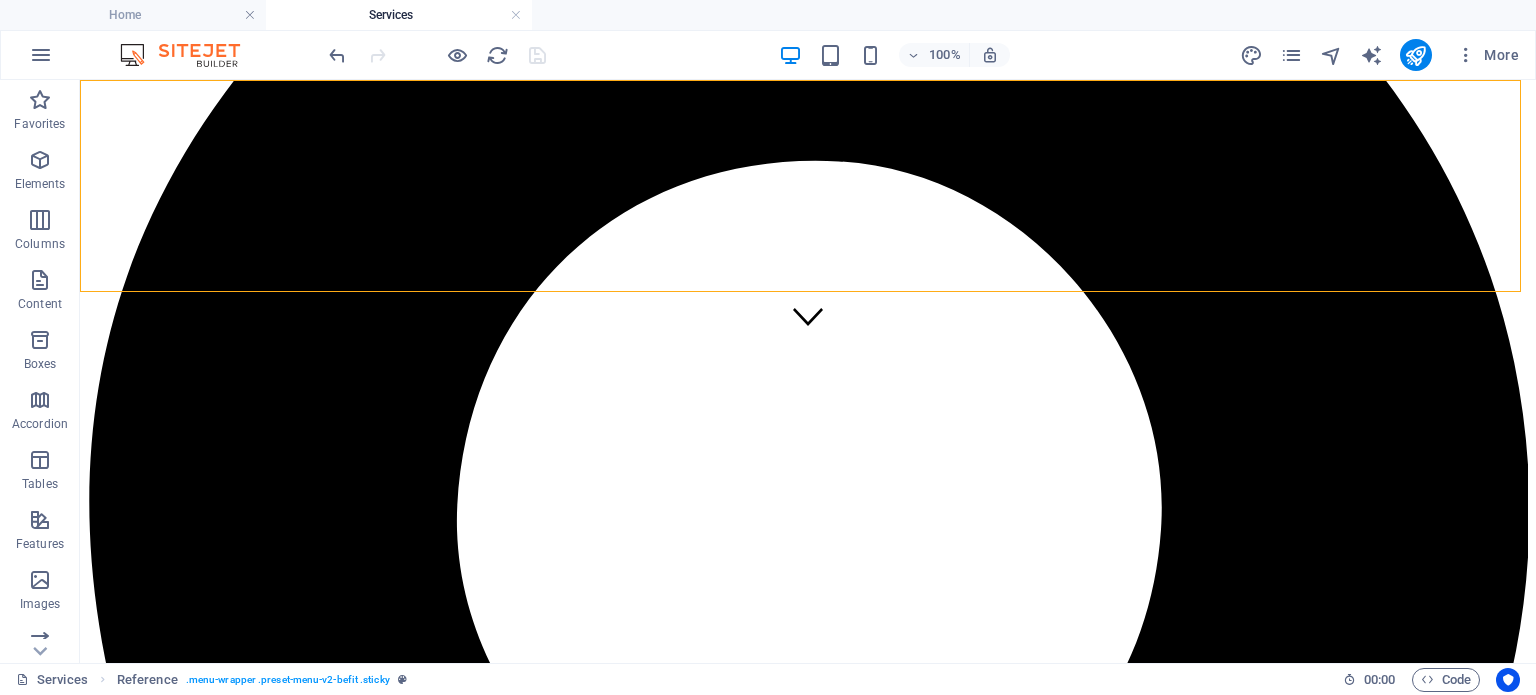 click on "Home About us Services Contact" at bounding box center [808, 4710] 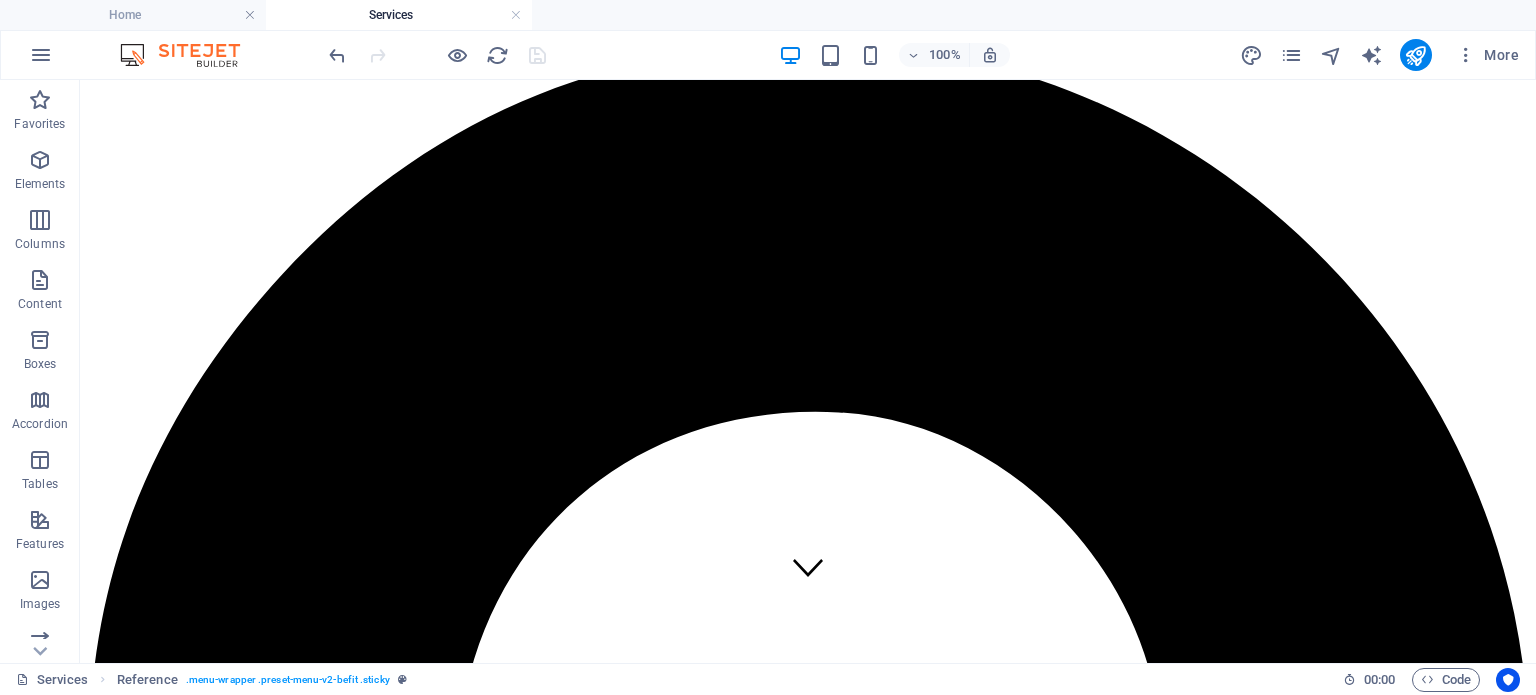 scroll, scrollTop: 0, scrollLeft: 0, axis: both 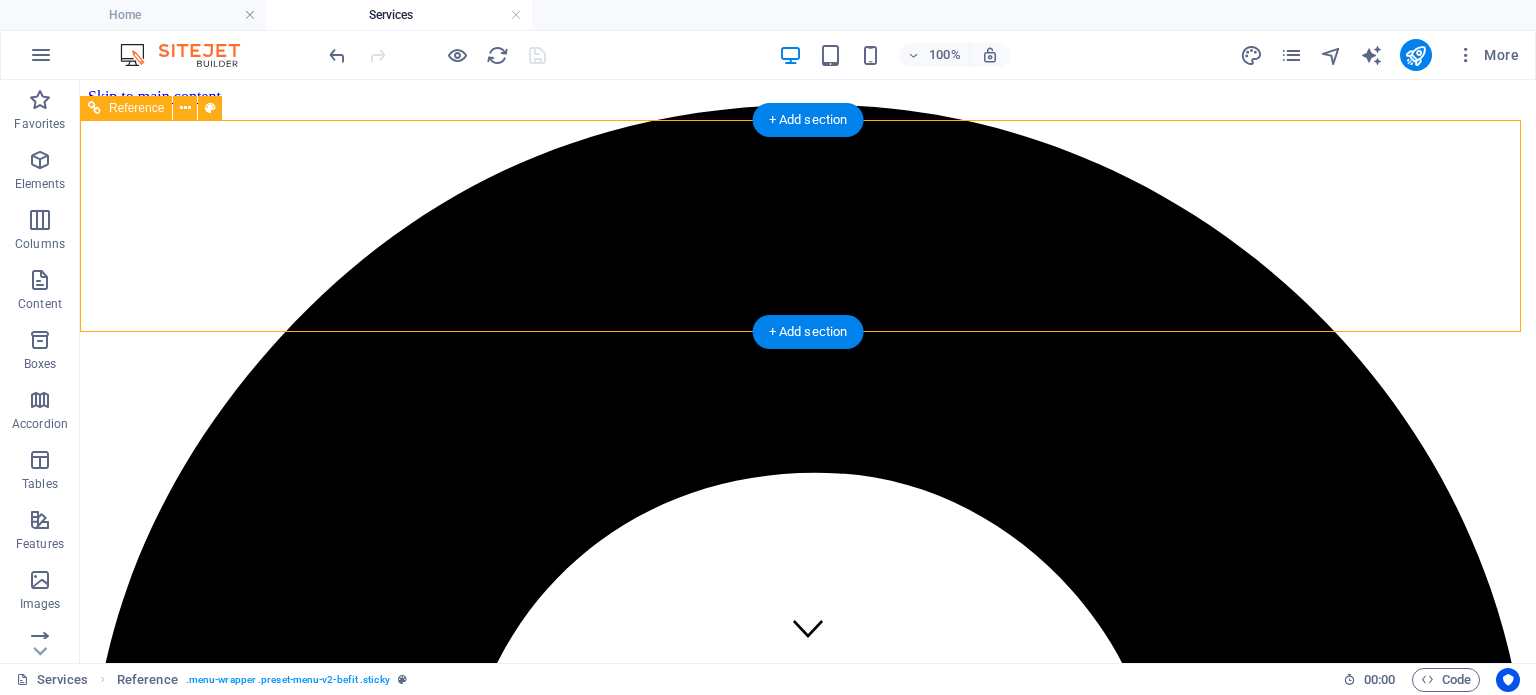 click on "Home About us Services Contact" at bounding box center (808, 5022) 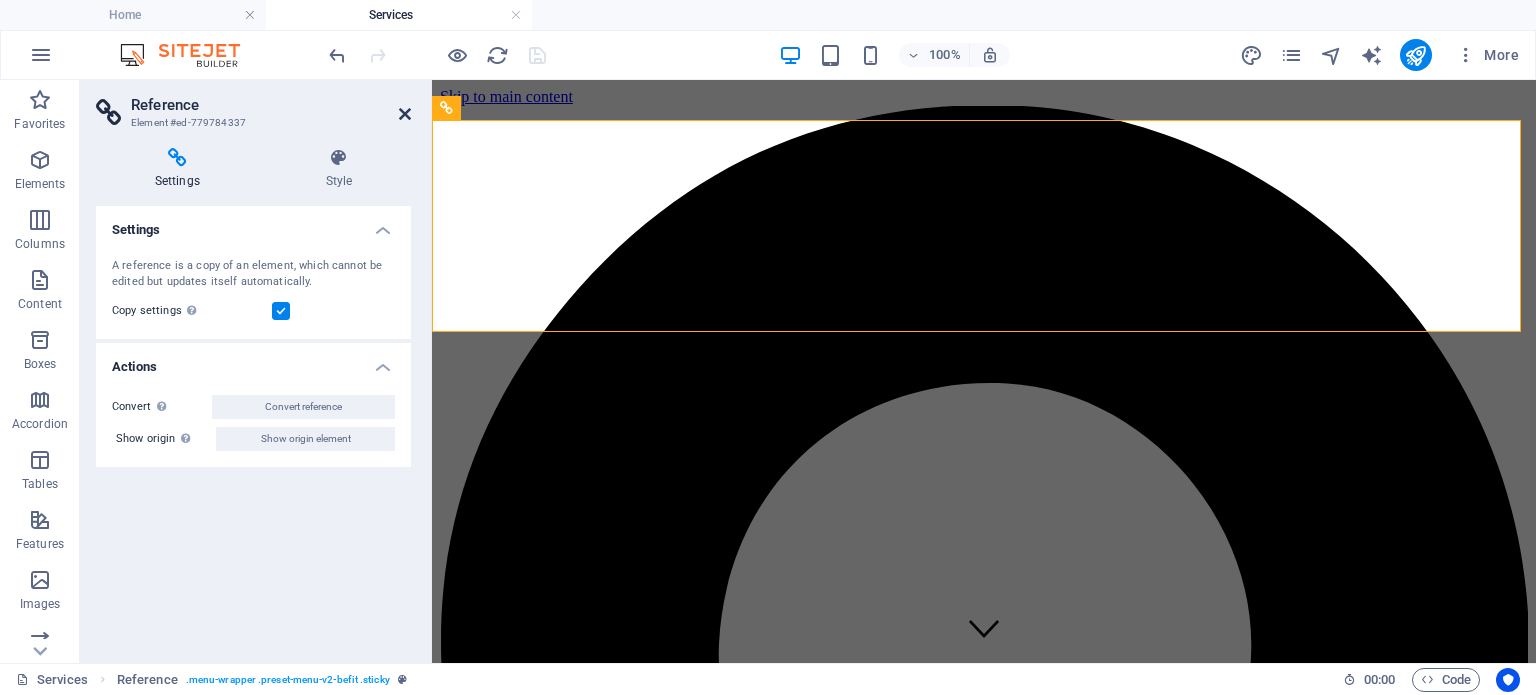 click at bounding box center (405, 114) 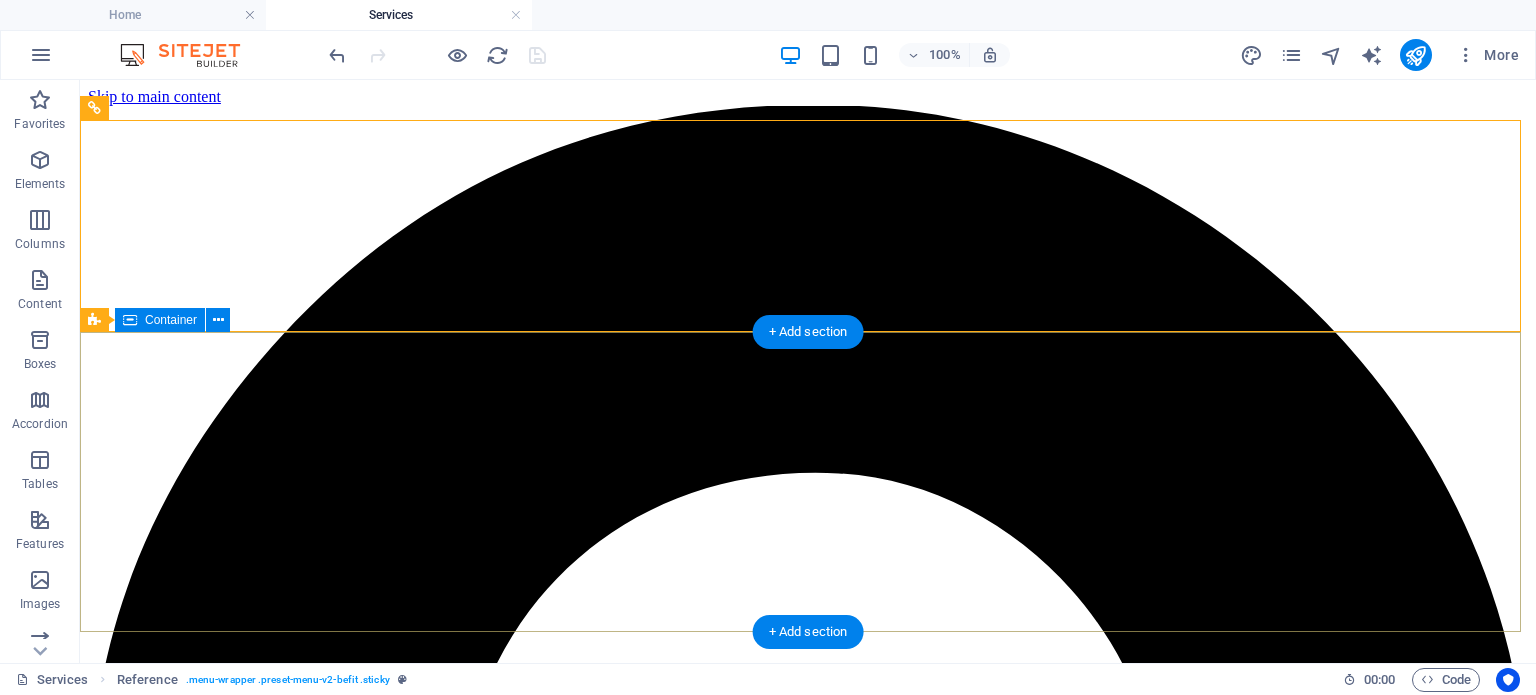 click on "SERVICES" at bounding box center (808, 5132) 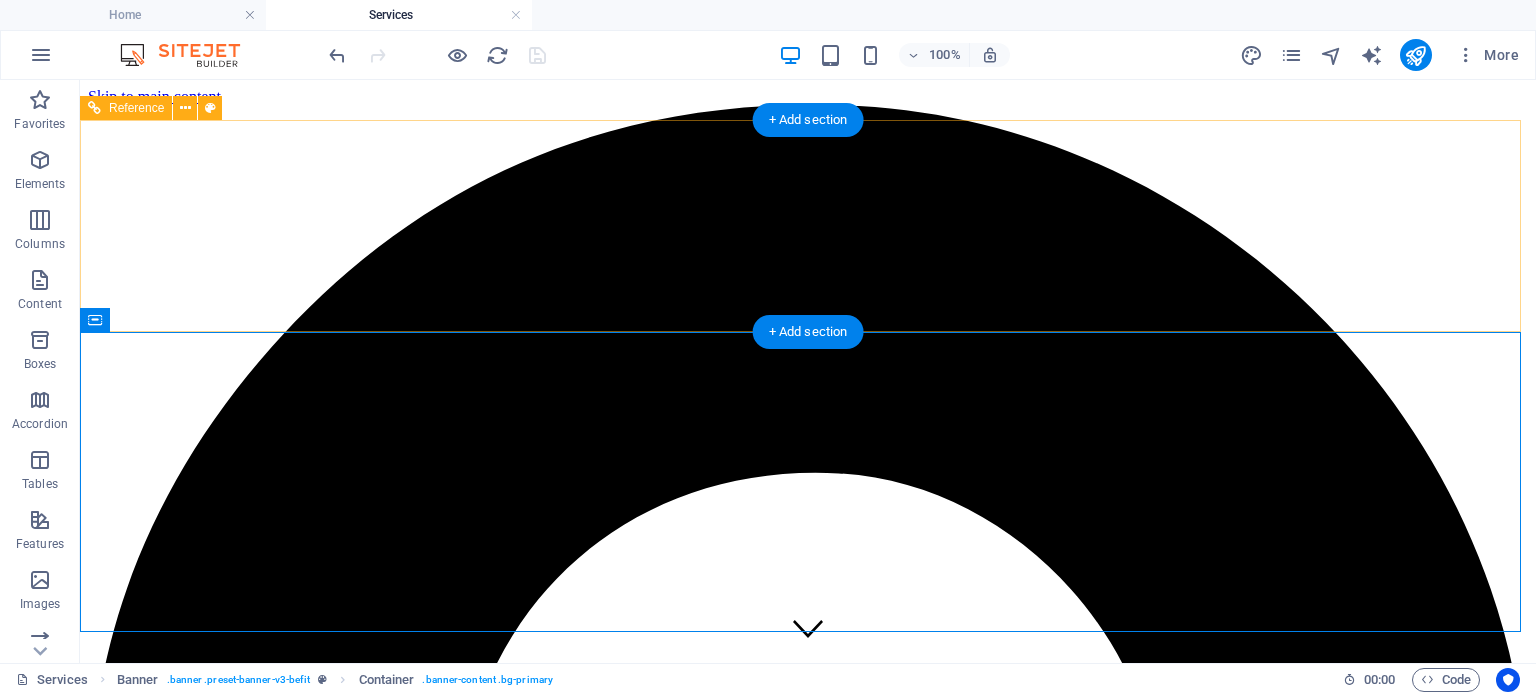 click on "Home About us Services Contact" at bounding box center (808, 5022) 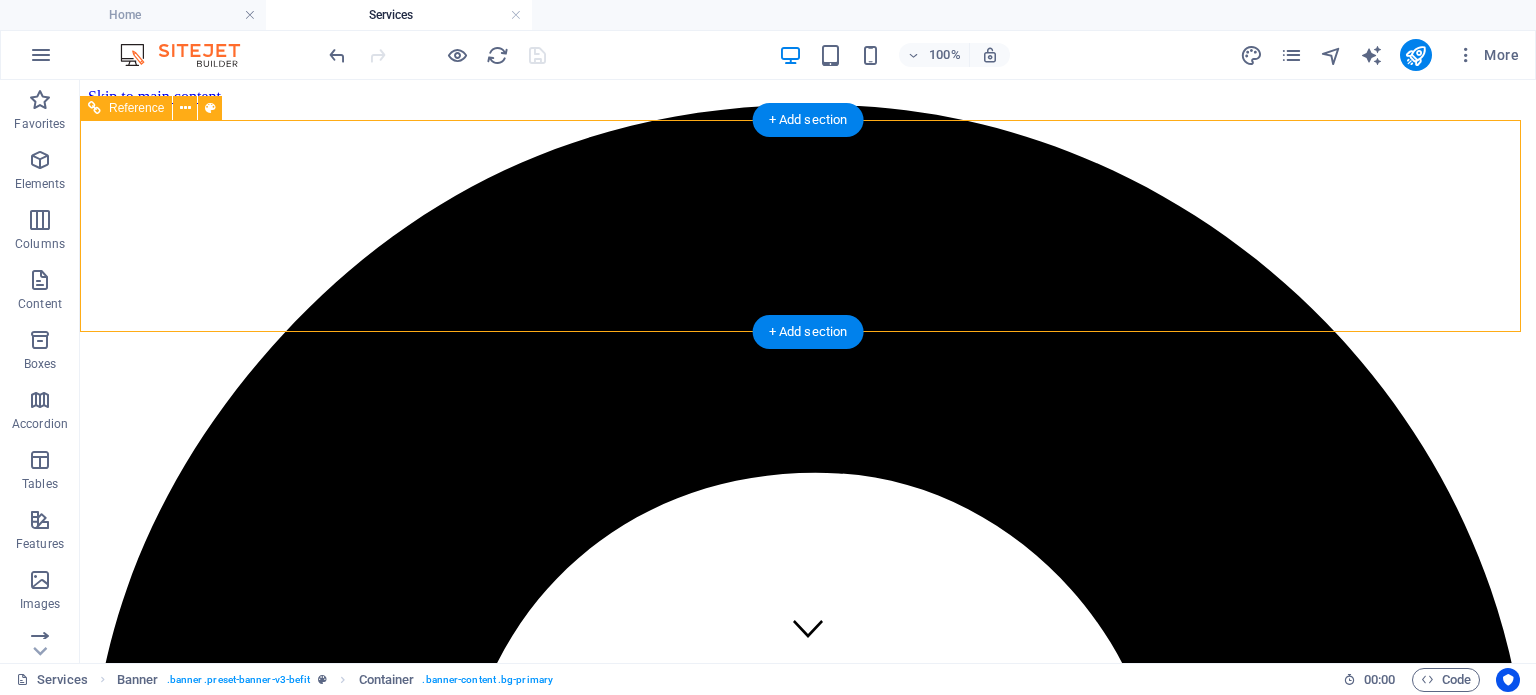 click on "Home About us Services Contact" at bounding box center (808, 5022) 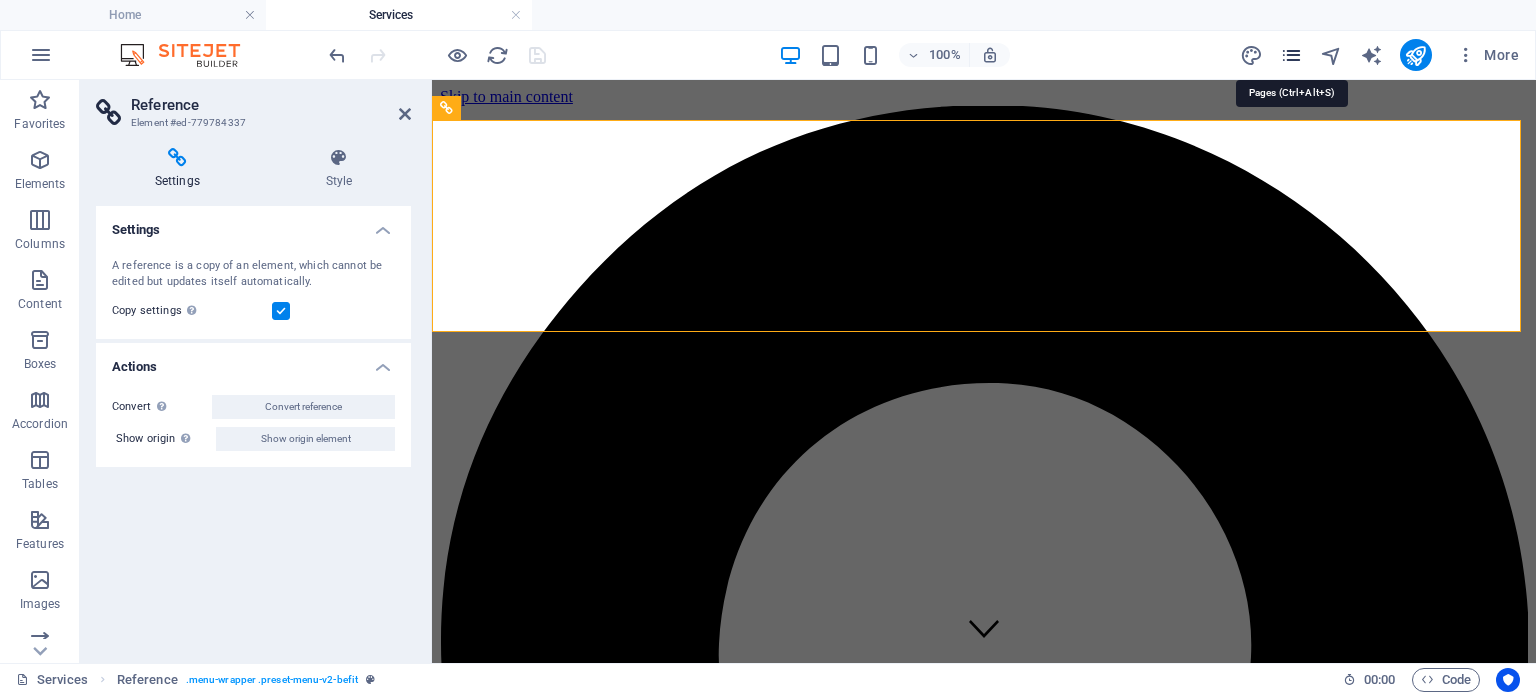 click at bounding box center [1291, 55] 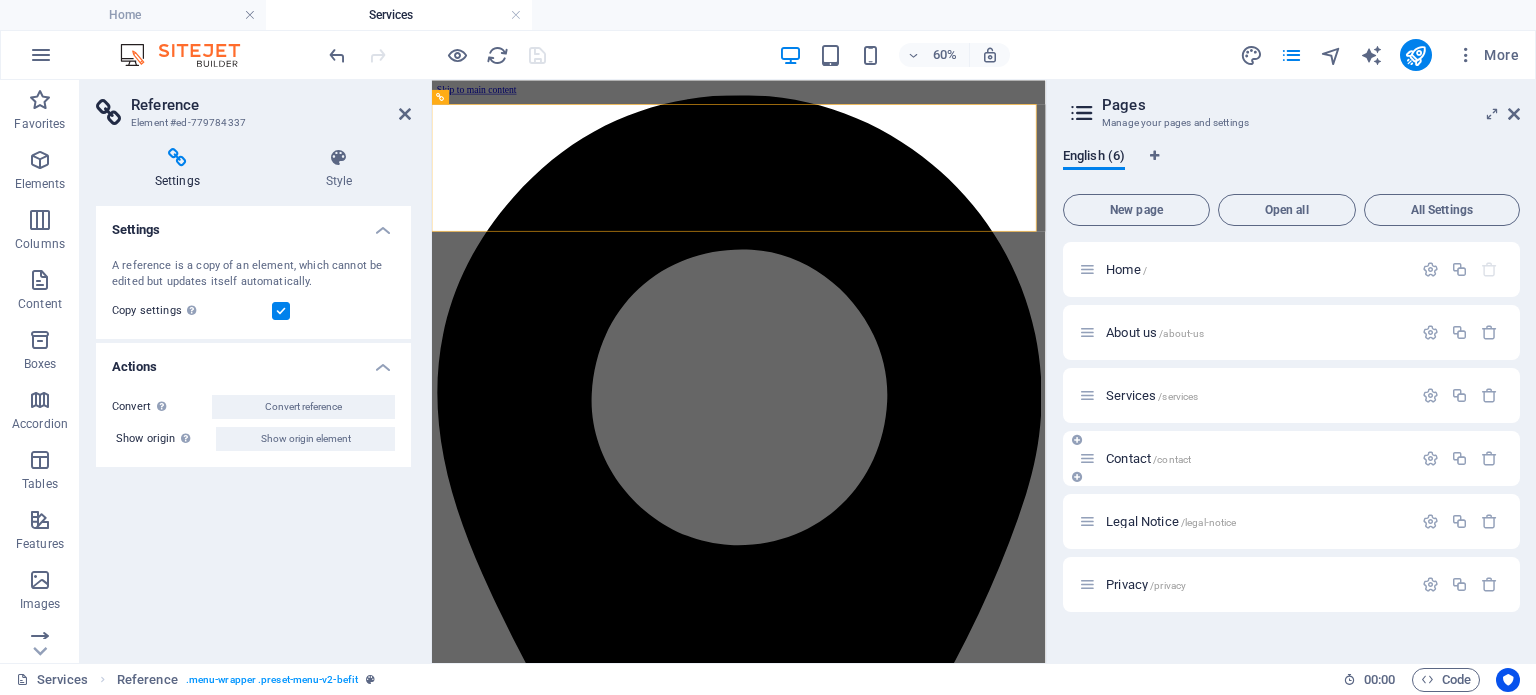 click on "Contact /contact" at bounding box center (1148, 458) 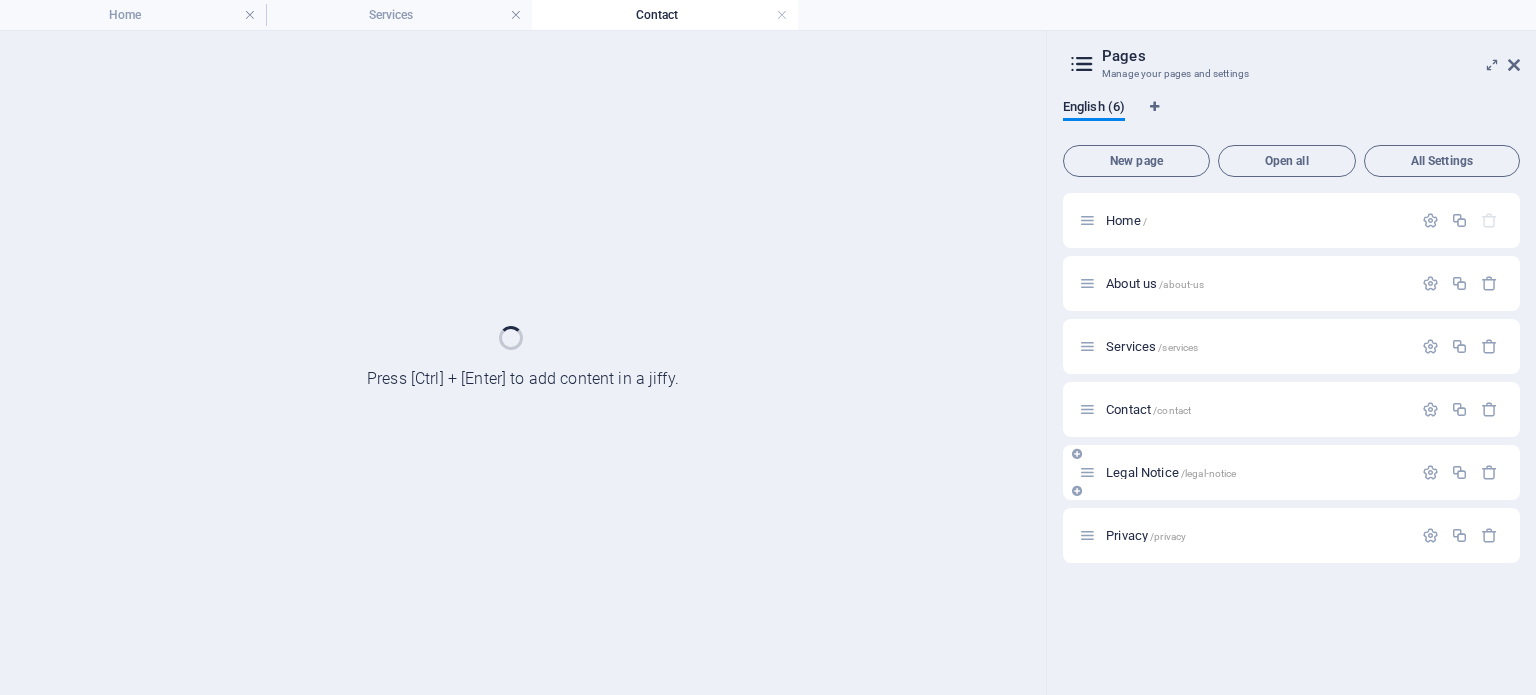 click on "Legal Notice /legal-notice" at bounding box center [1291, 472] 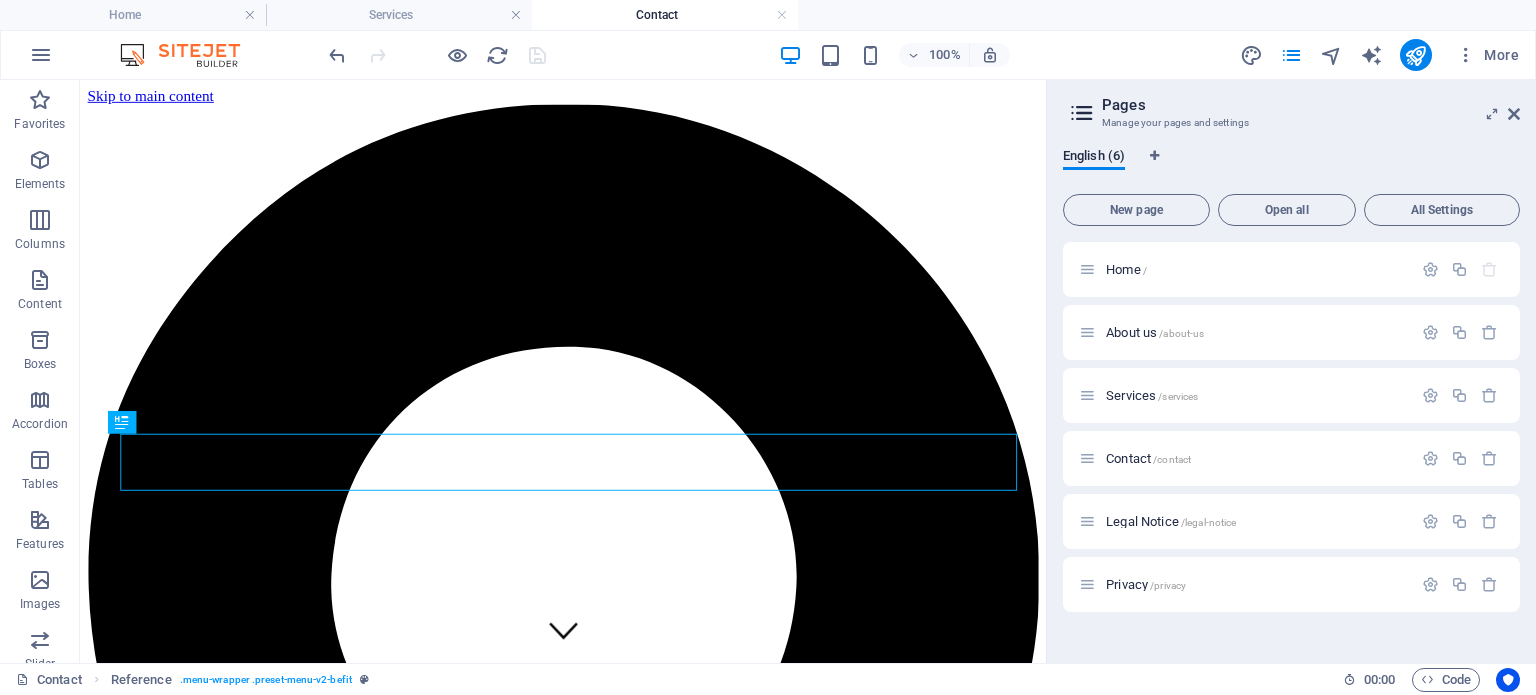 scroll, scrollTop: 0, scrollLeft: 0, axis: both 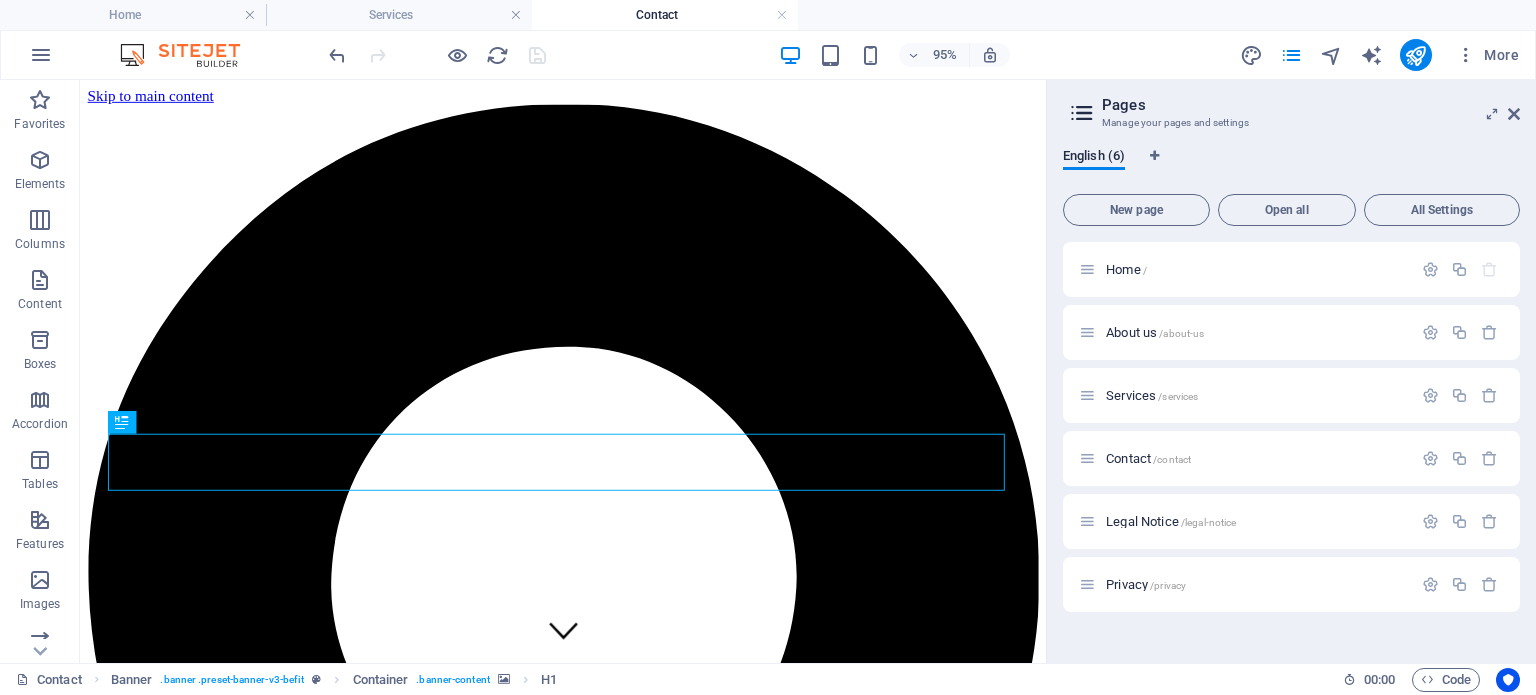 click at bounding box center [588, 3714] 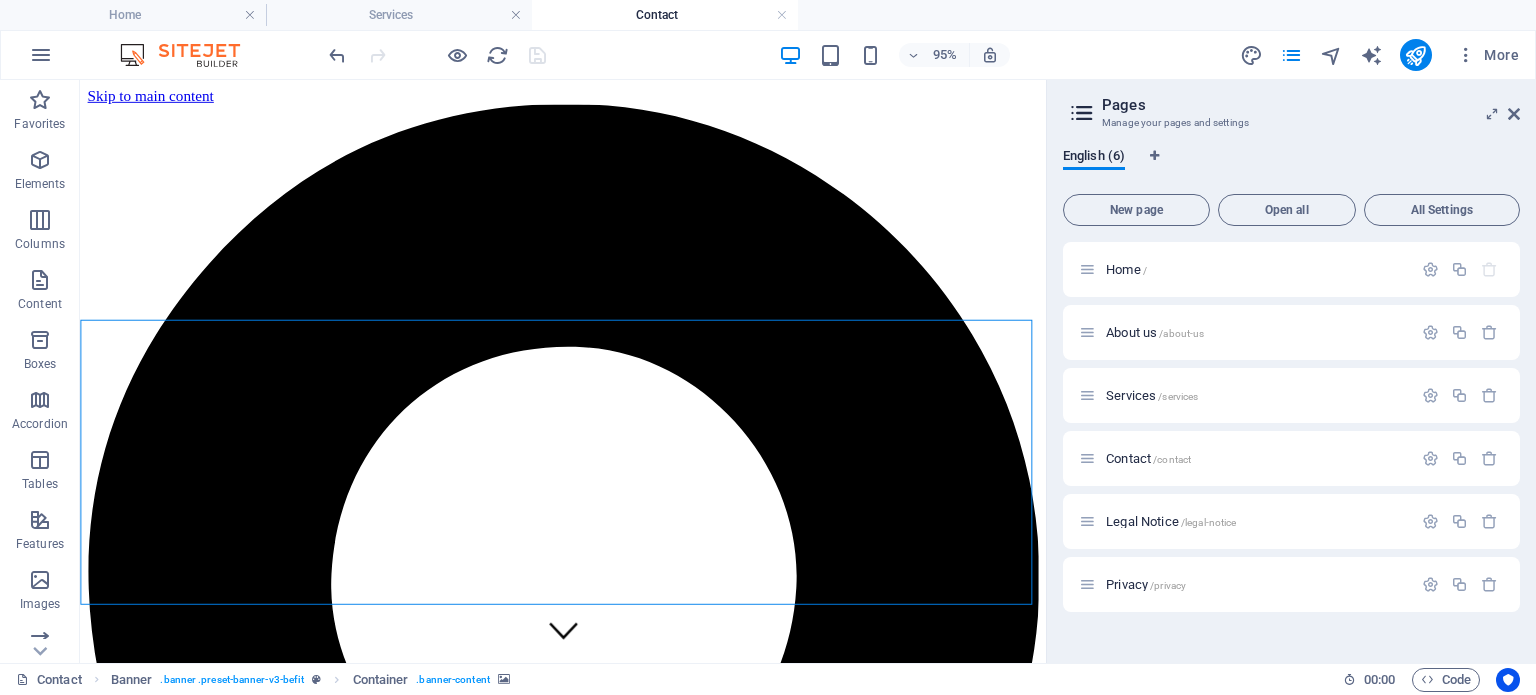 click at bounding box center (588, 3714) 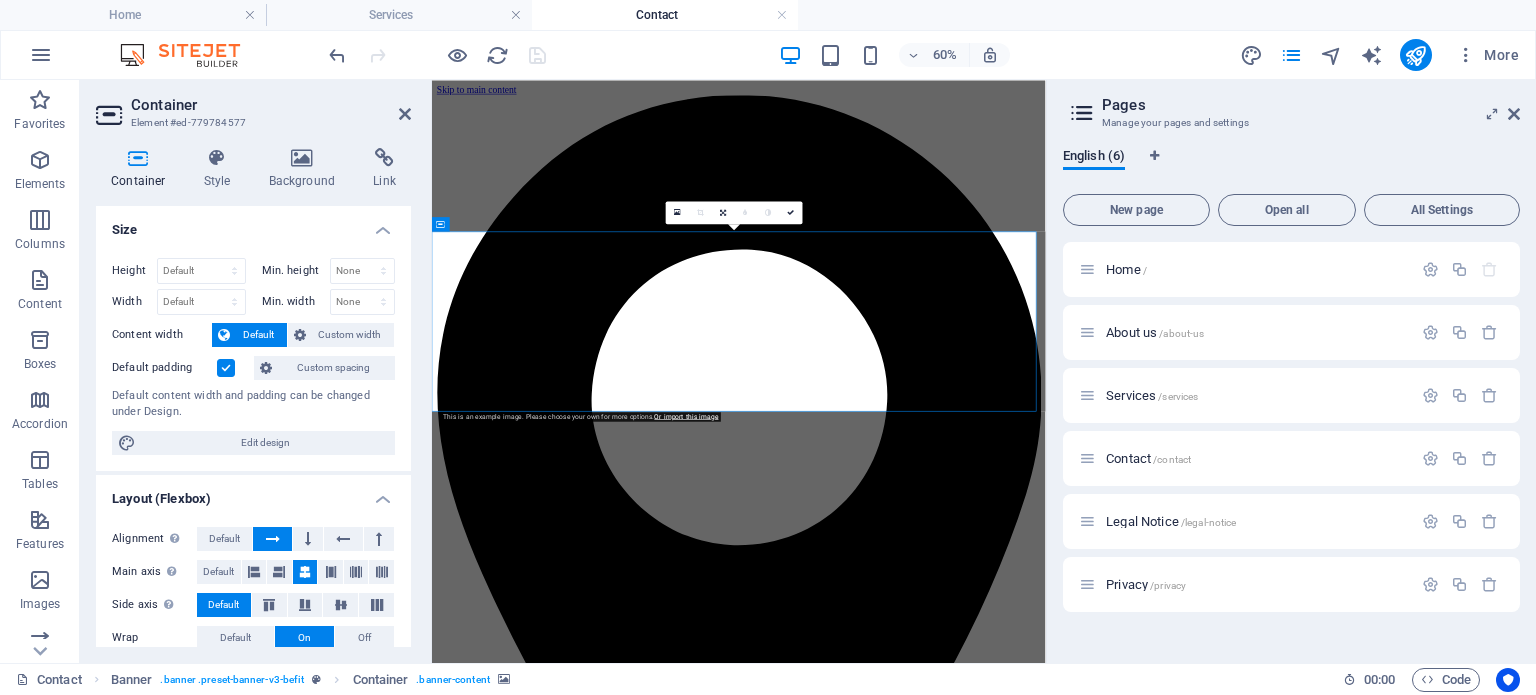 click at bounding box center (943, 3733) 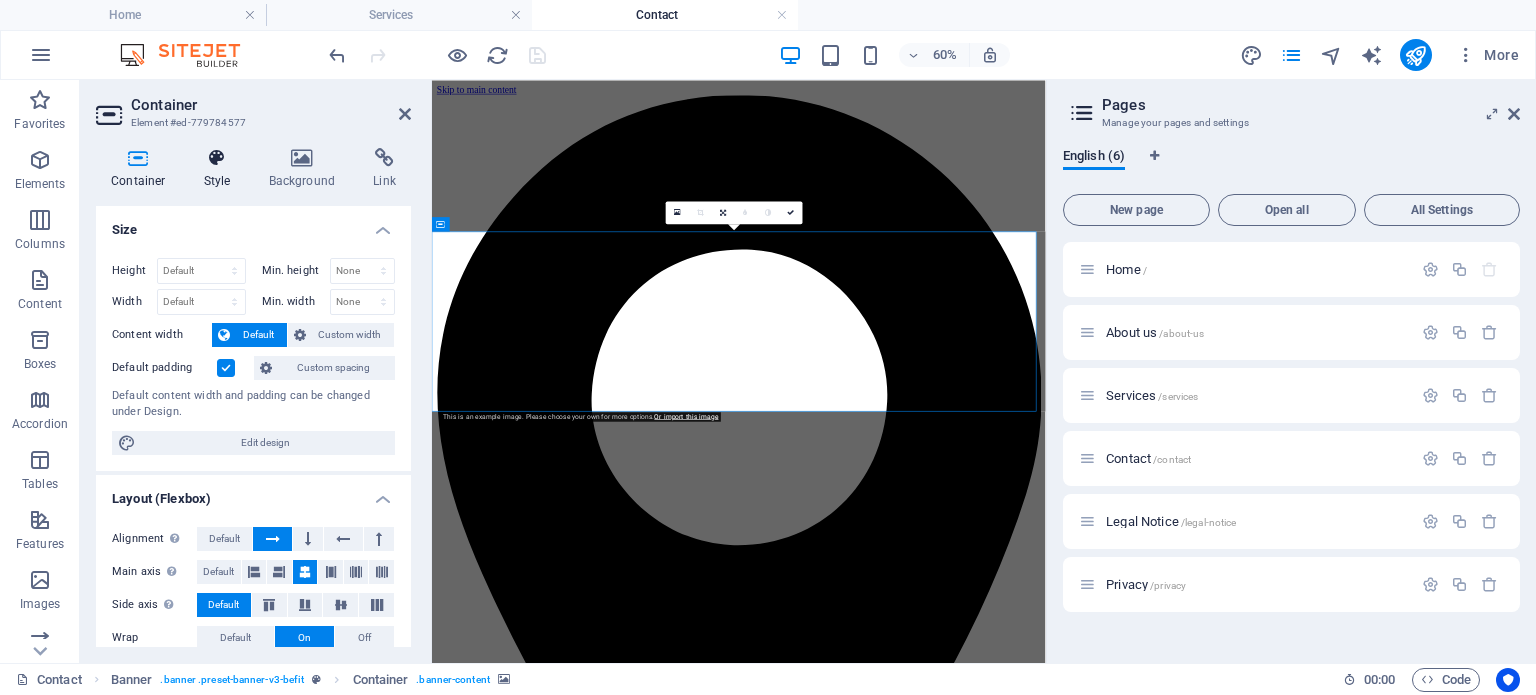 click at bounding box center (217, 158) 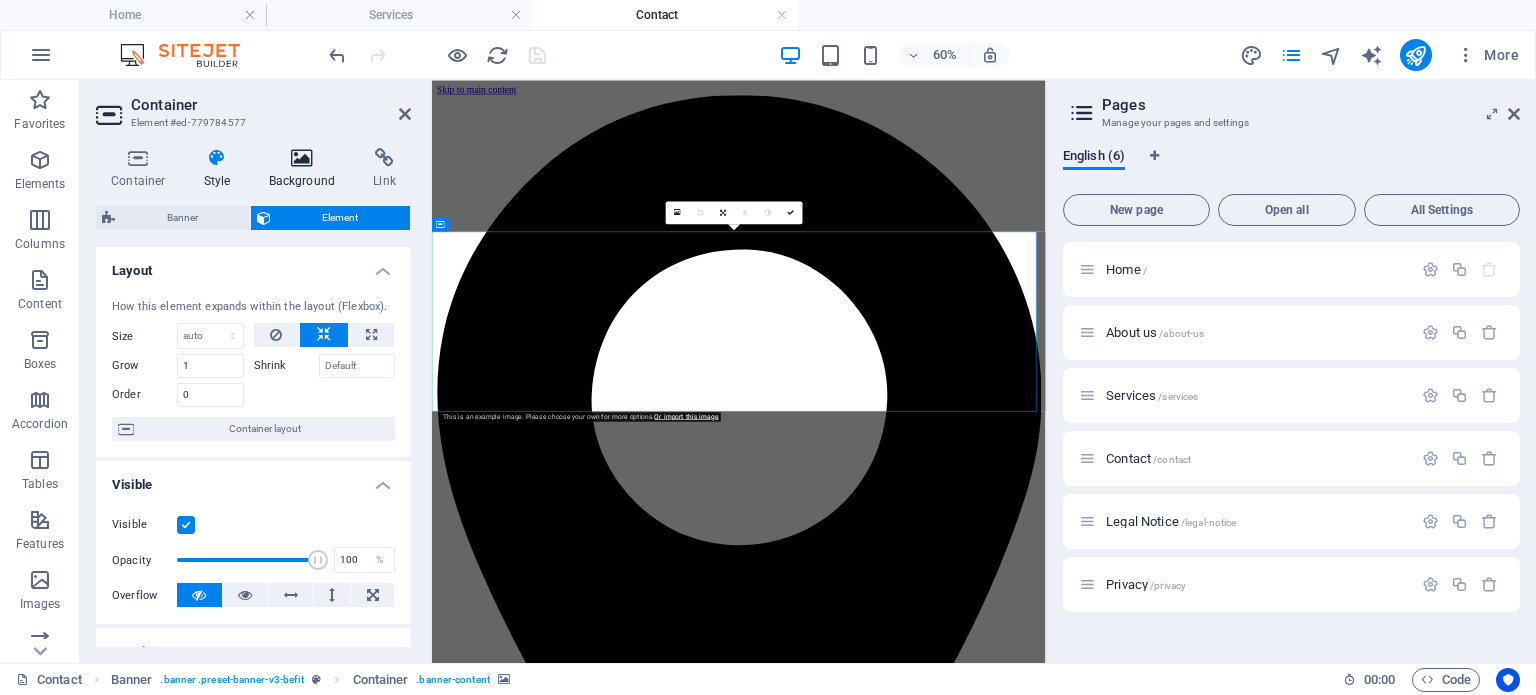click at bounding box center [302, 158] 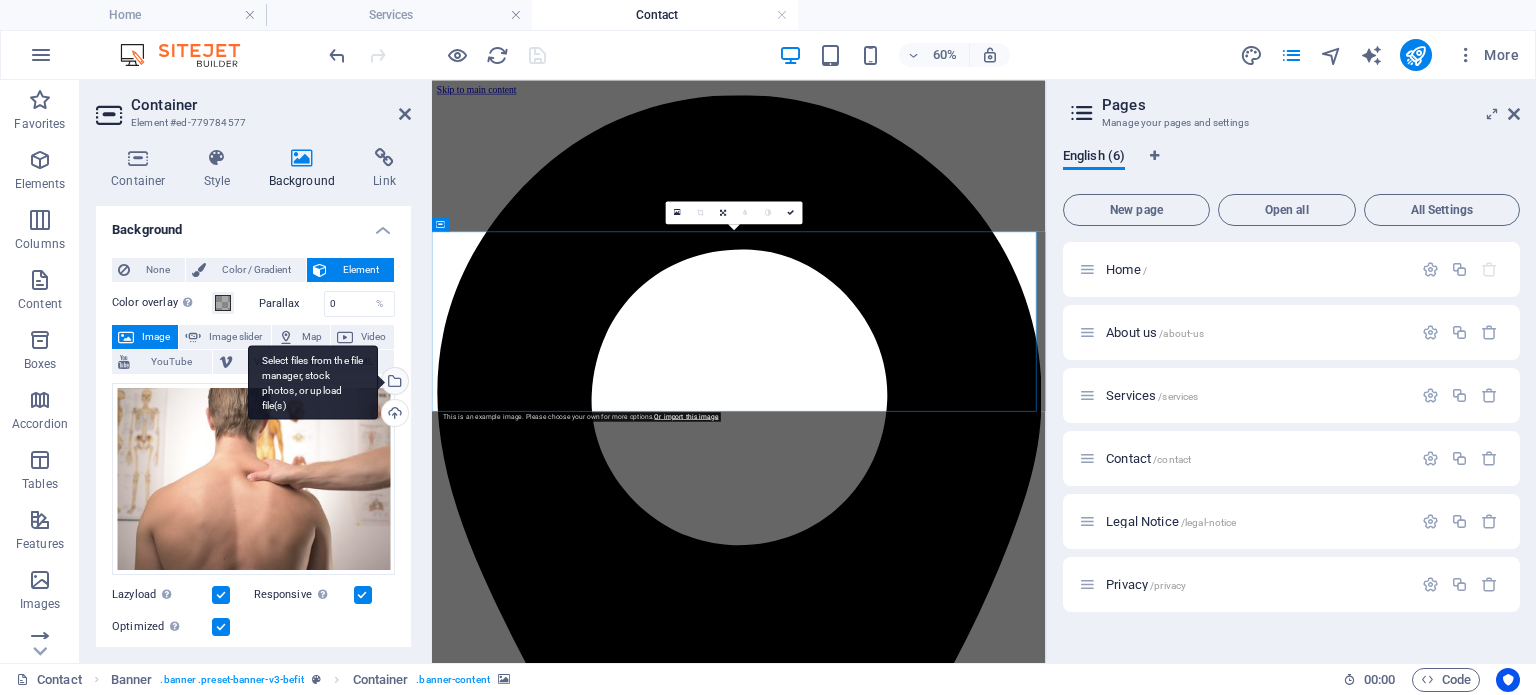 click on "Select files from the file manager, stock photos, or upload file(s)" at bounding box center [393, 383] 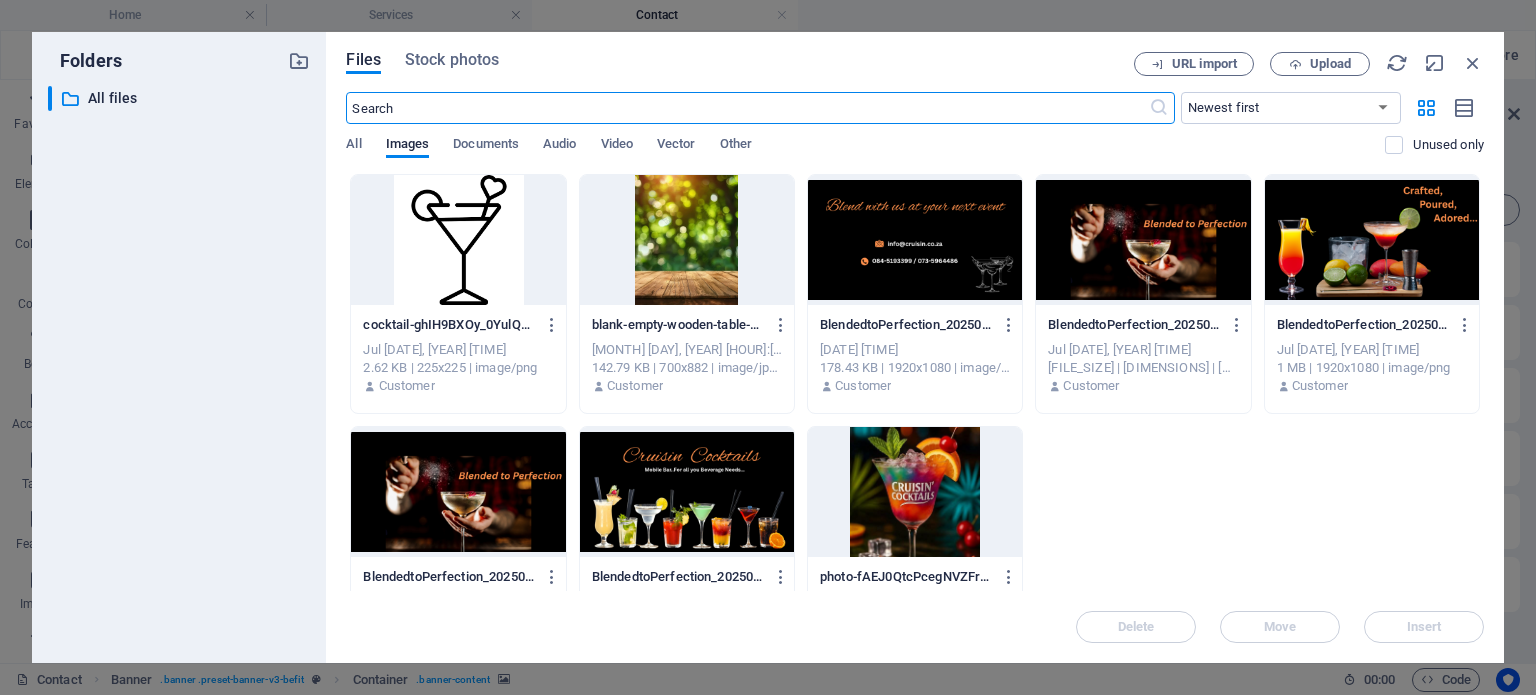click at bounding box center [915, 240] 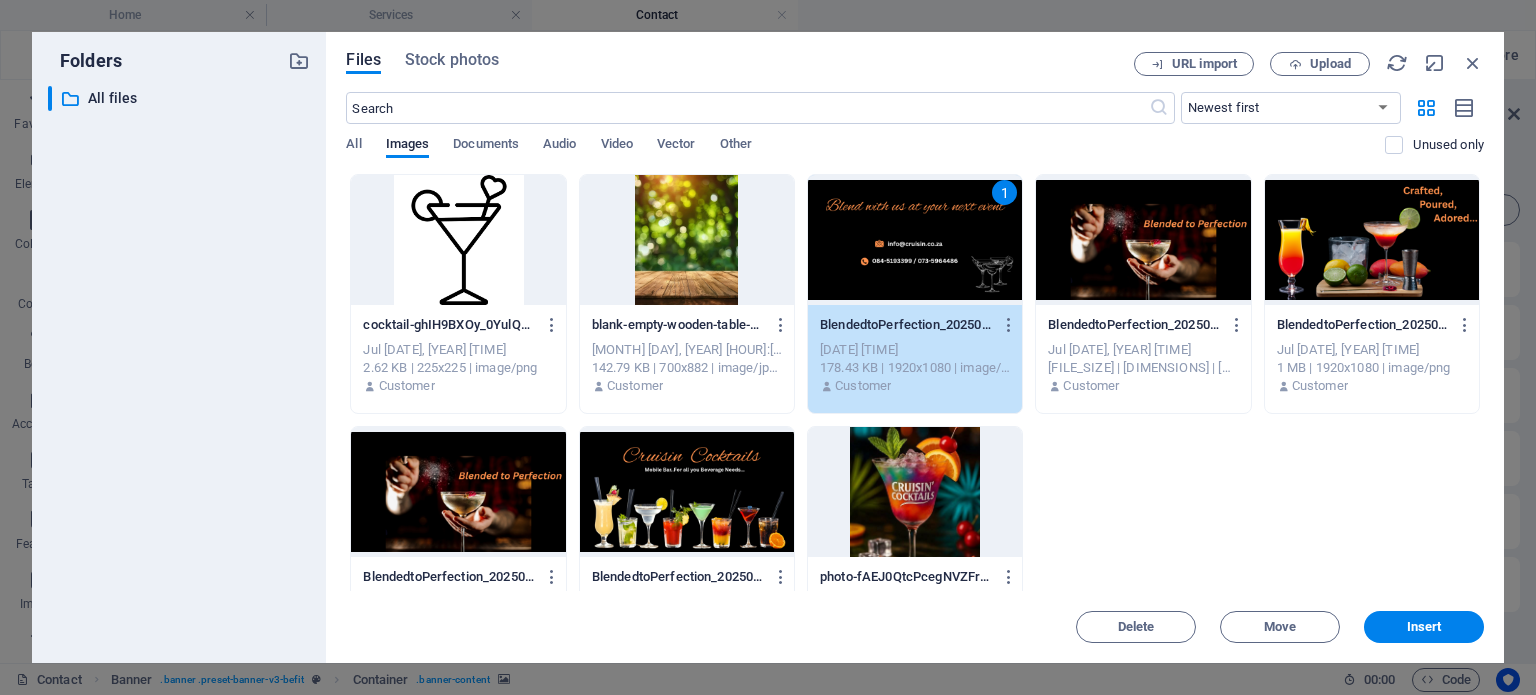 click on "1" at bounding box center (915, 240) 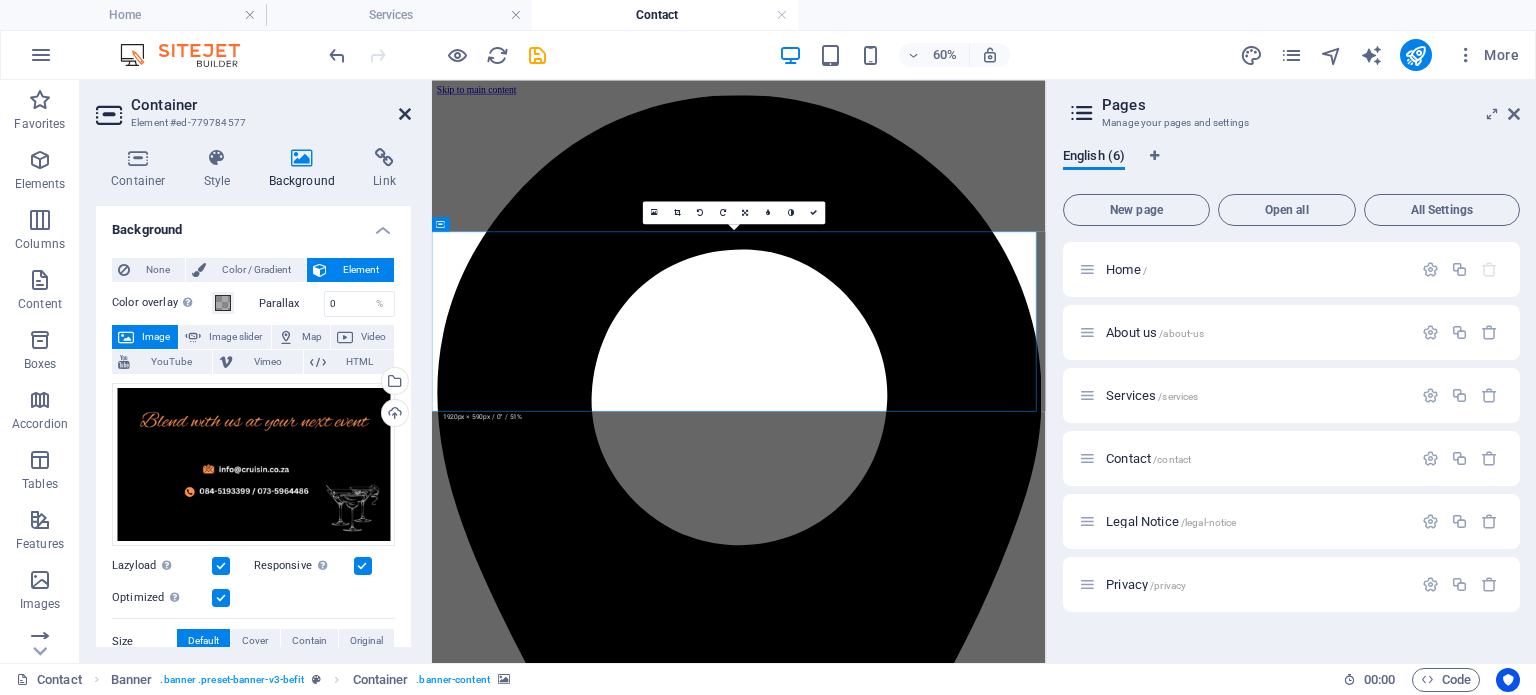 click at bounding box center (405, 114) 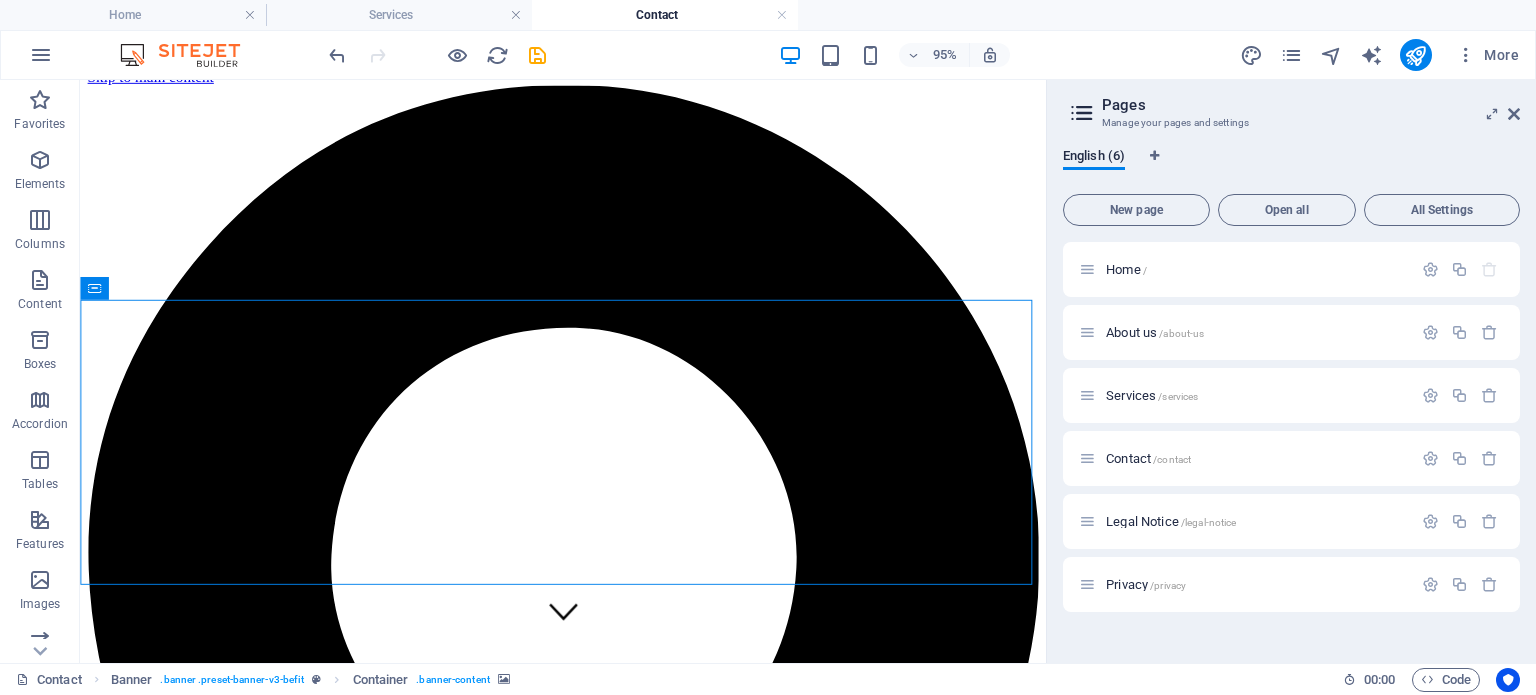 scroll, scrollTop: 10, scrollLeft: 0, axis: vertical 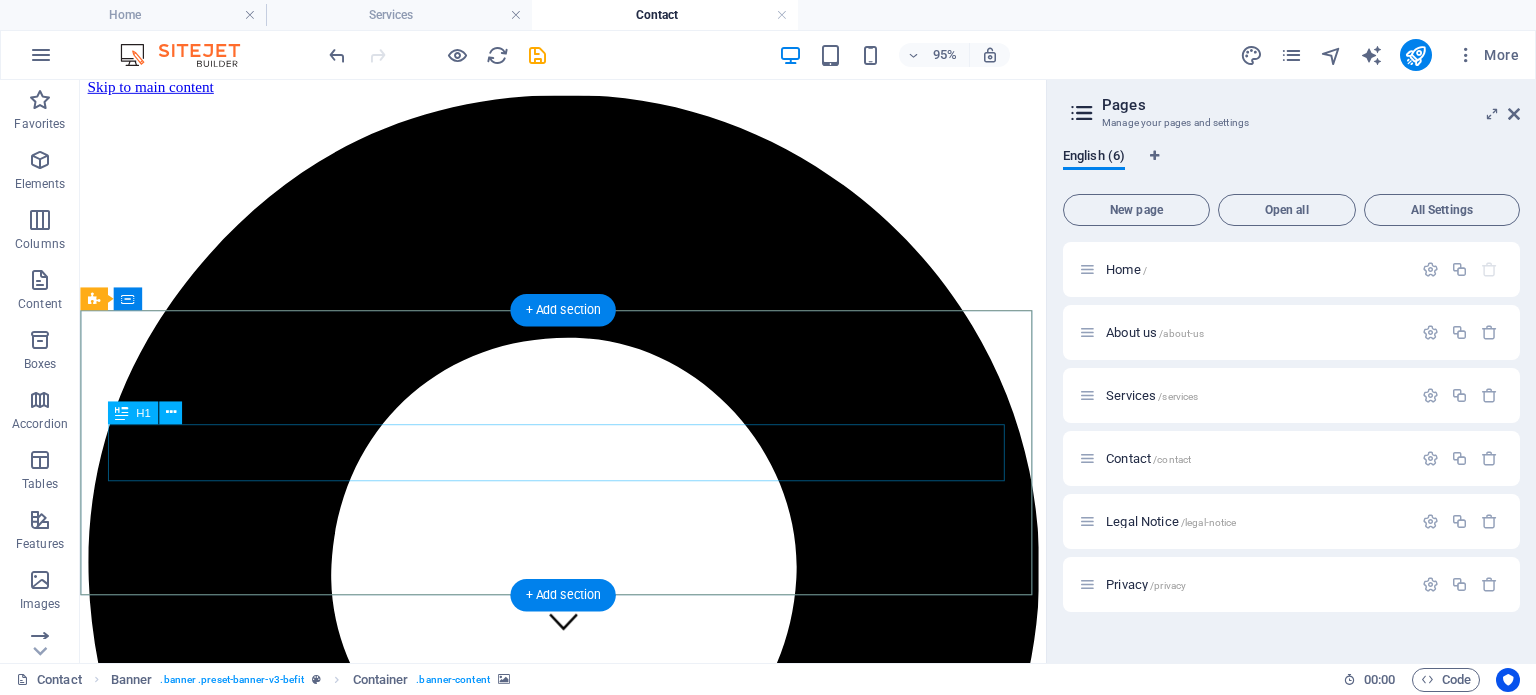 click on "Get in touch!" at bounding box center (588, 4044) 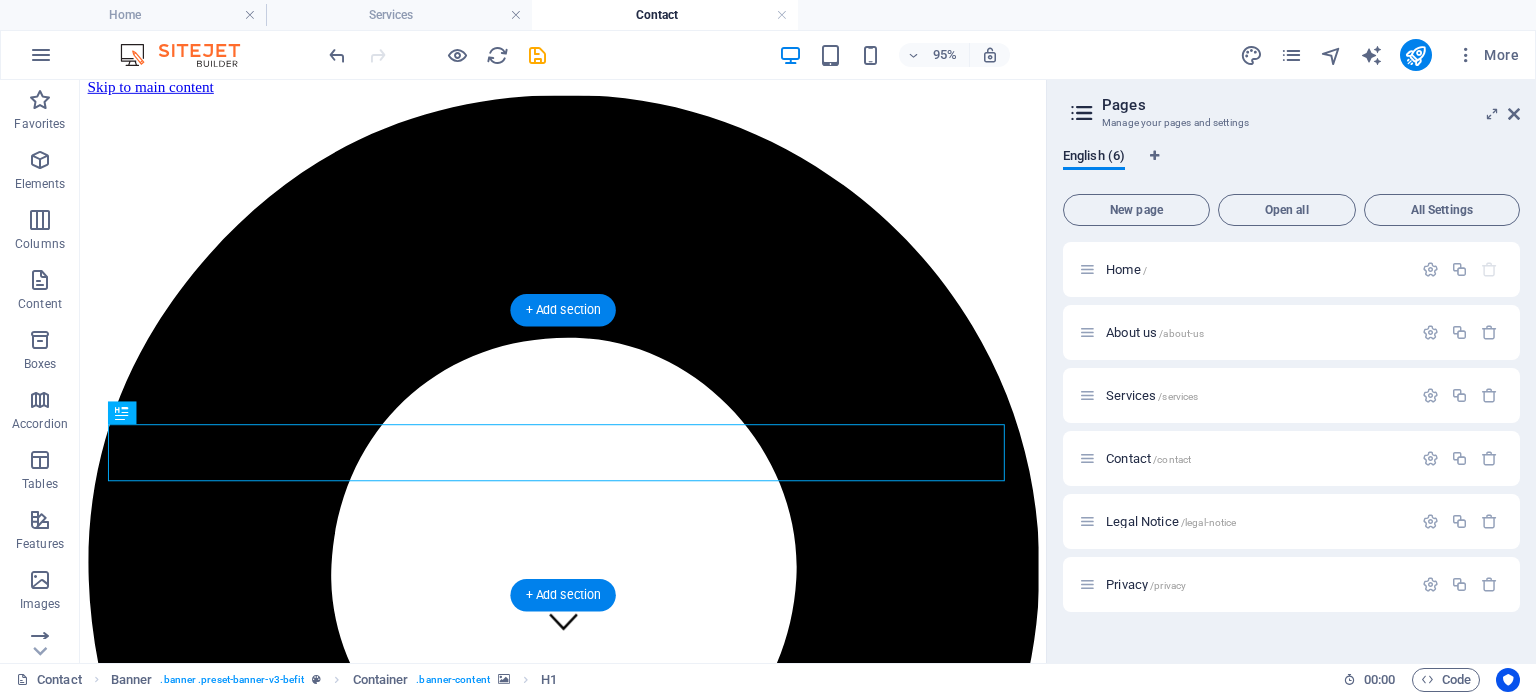 click at bounding box center (588, 3704) 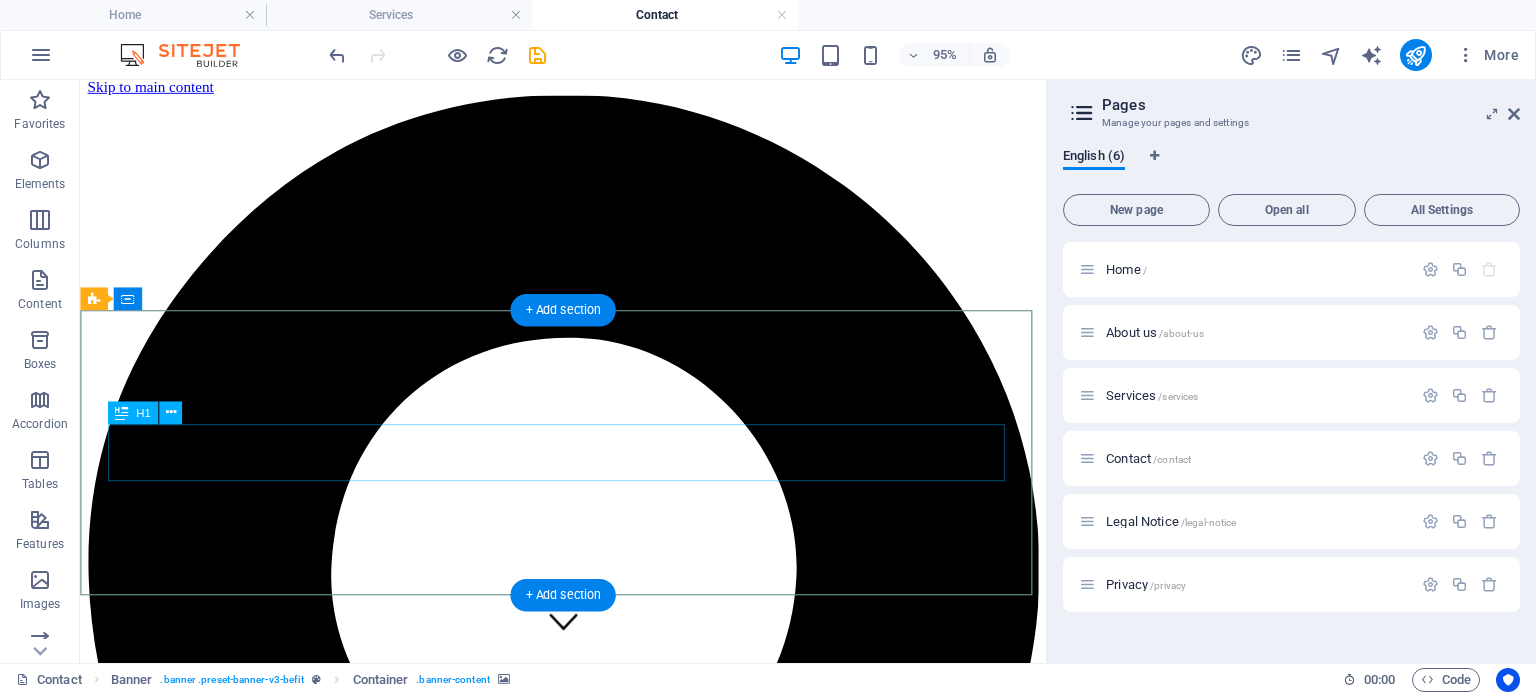 click on "Get in touch!" at bounding box center (588, 4044) 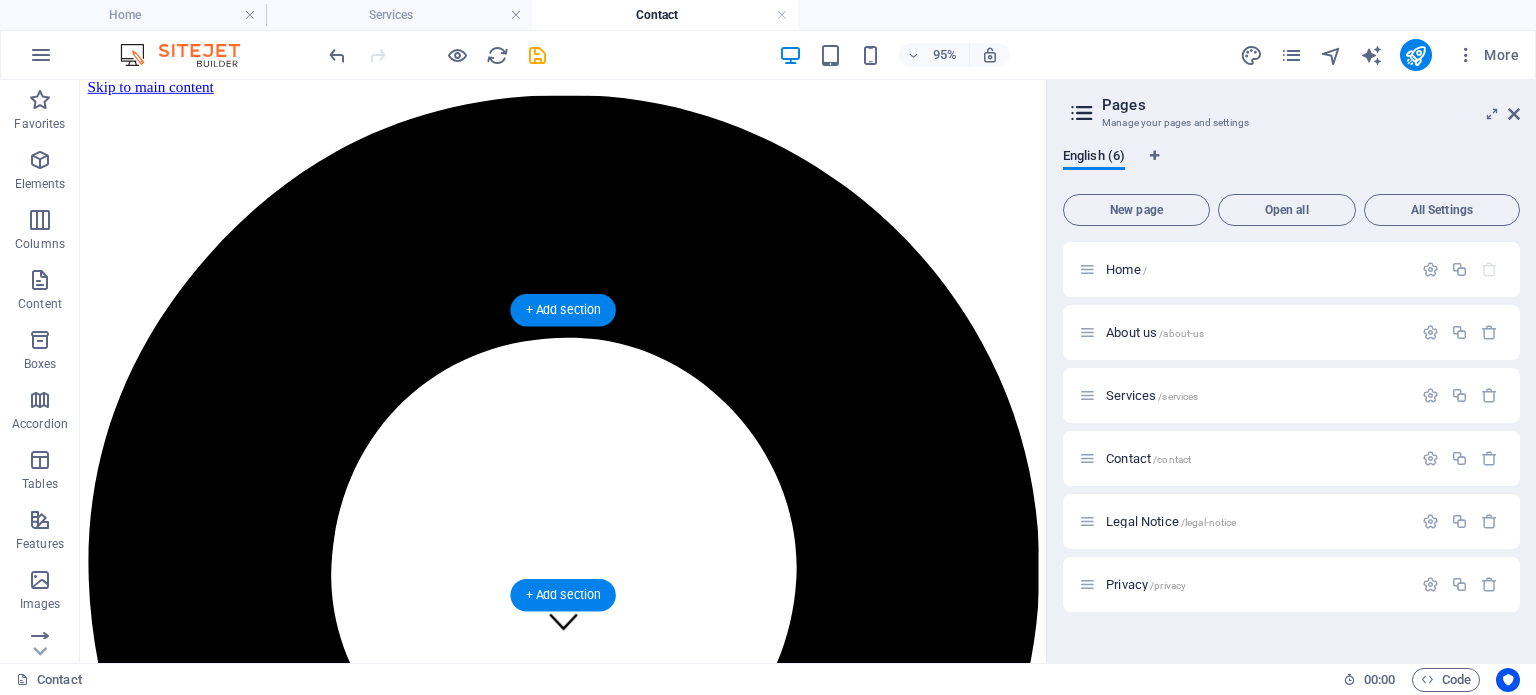 click at bounding box center [588, 3704] 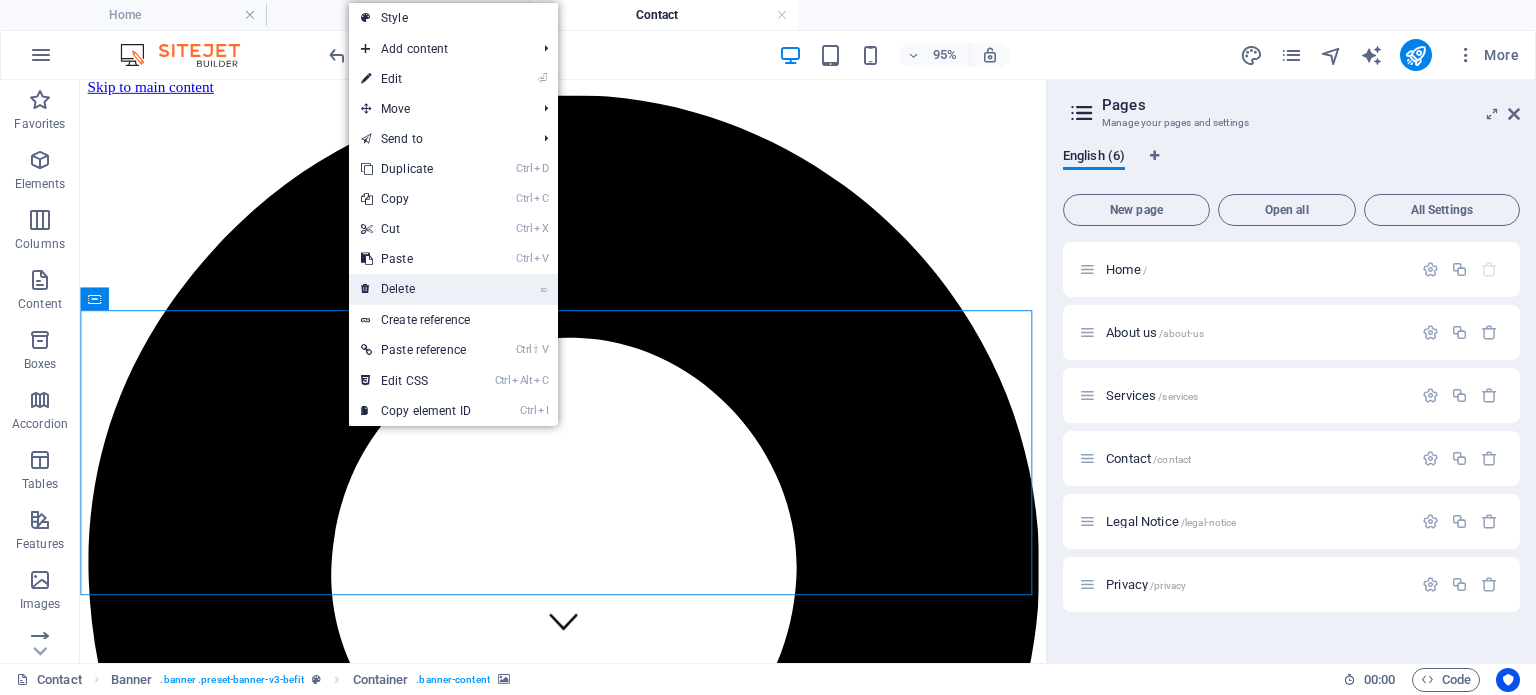 click on "⌦  Delete" at bounding box center [416, 289] 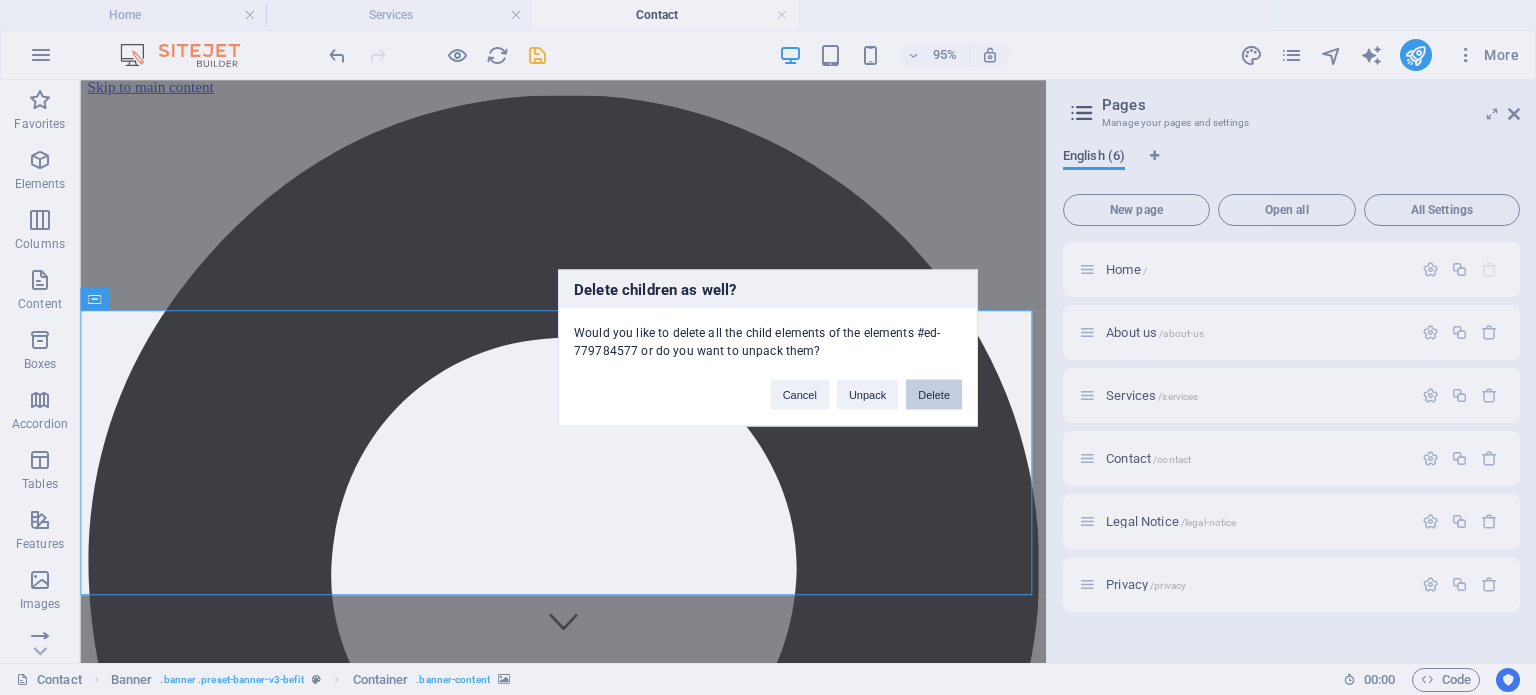 click on "Delete" at bounding box center (934, 394) 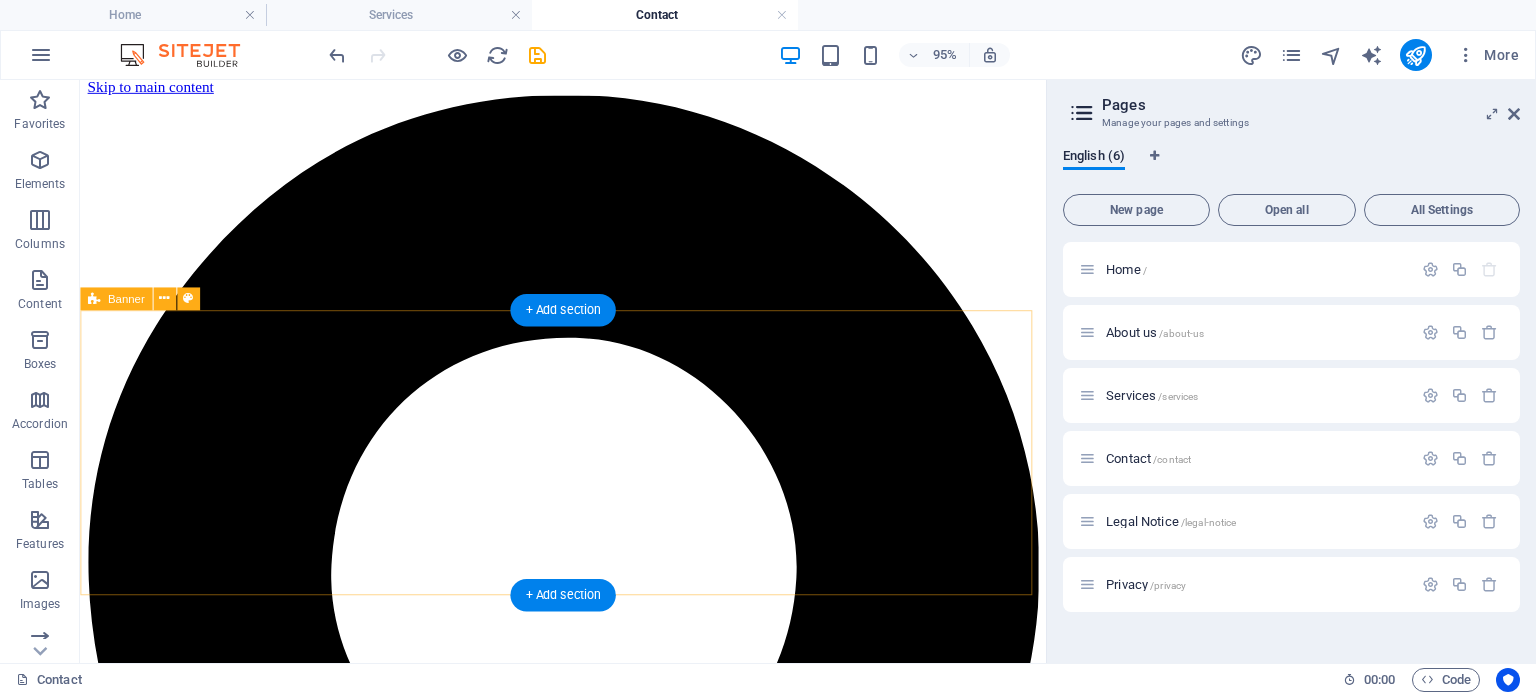 click on "Add elements" at bounding box center [529, 3805] 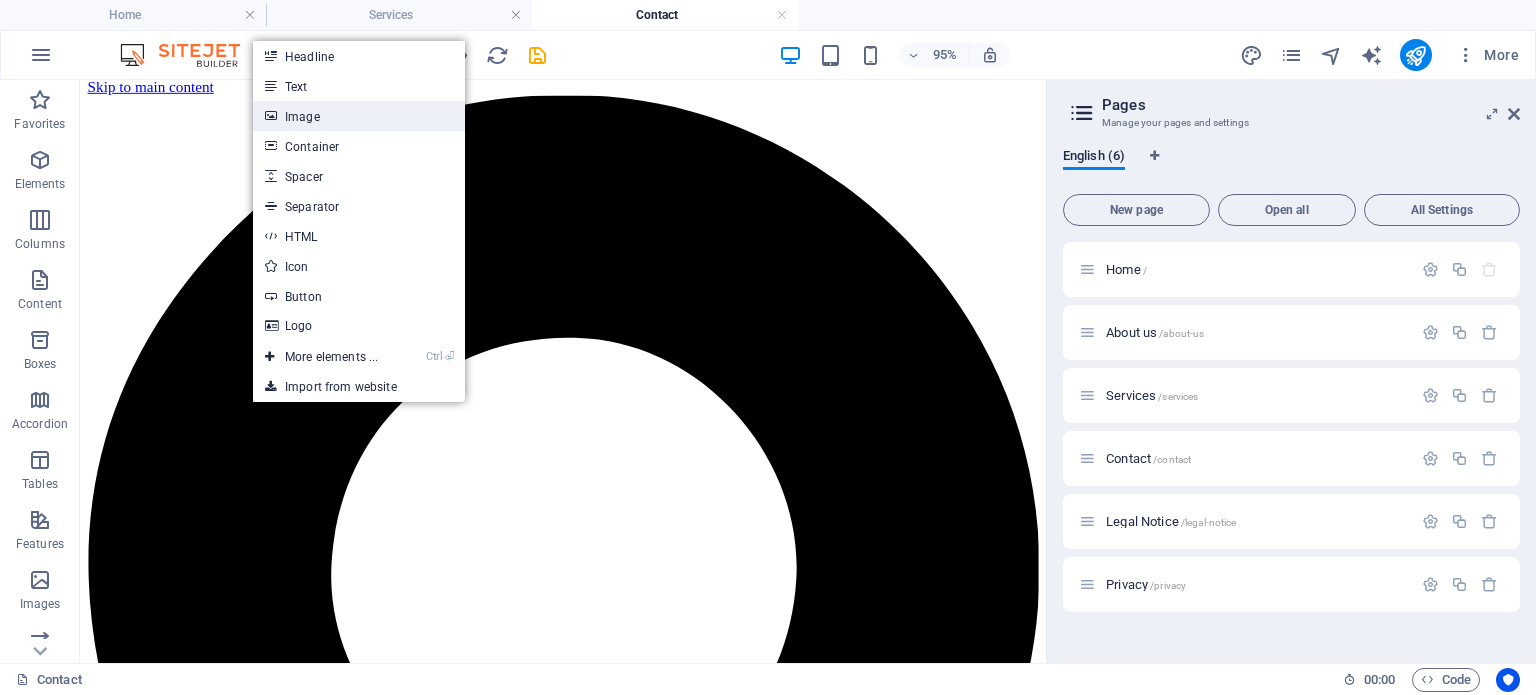 click on "Image" at bounding box center (359, 116) 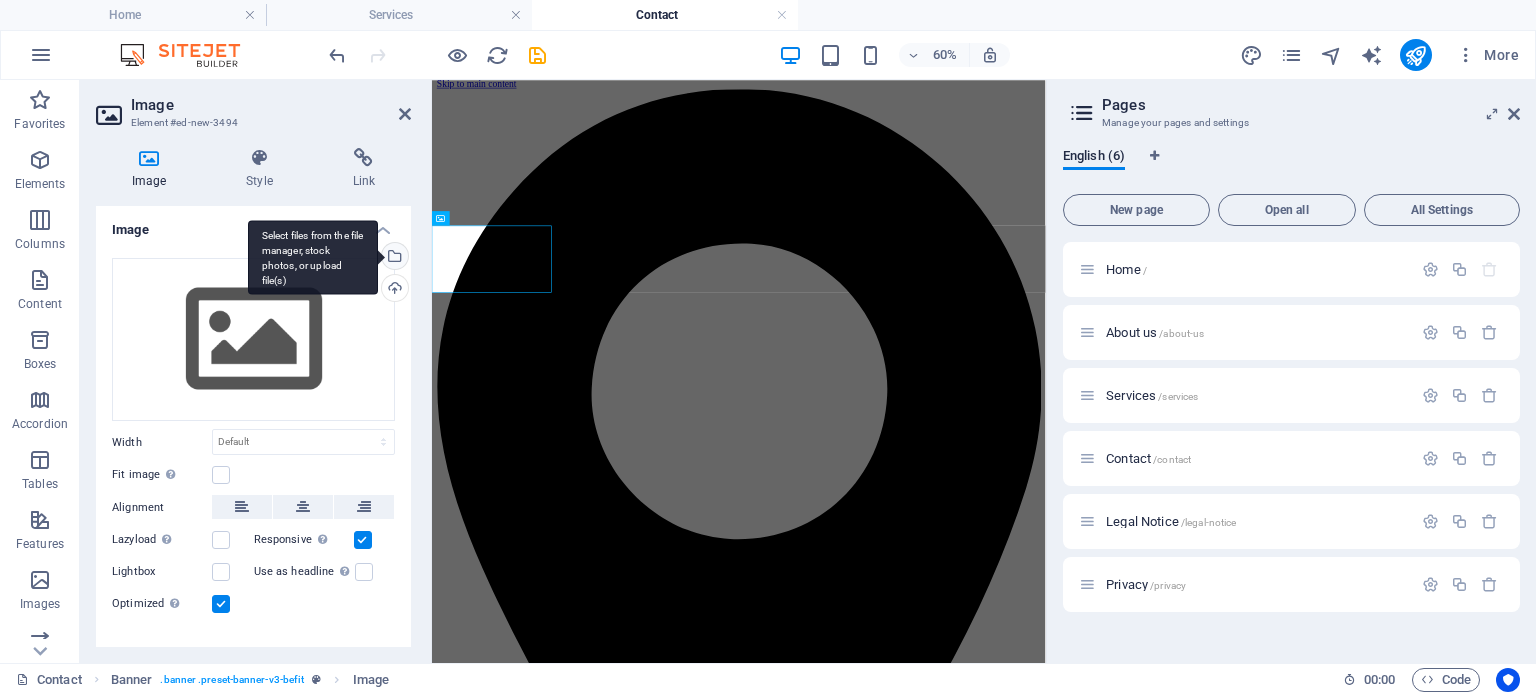 click on "Select files from the file manager, stock photos, or upload file(s)" at bounding box center (313, 257) 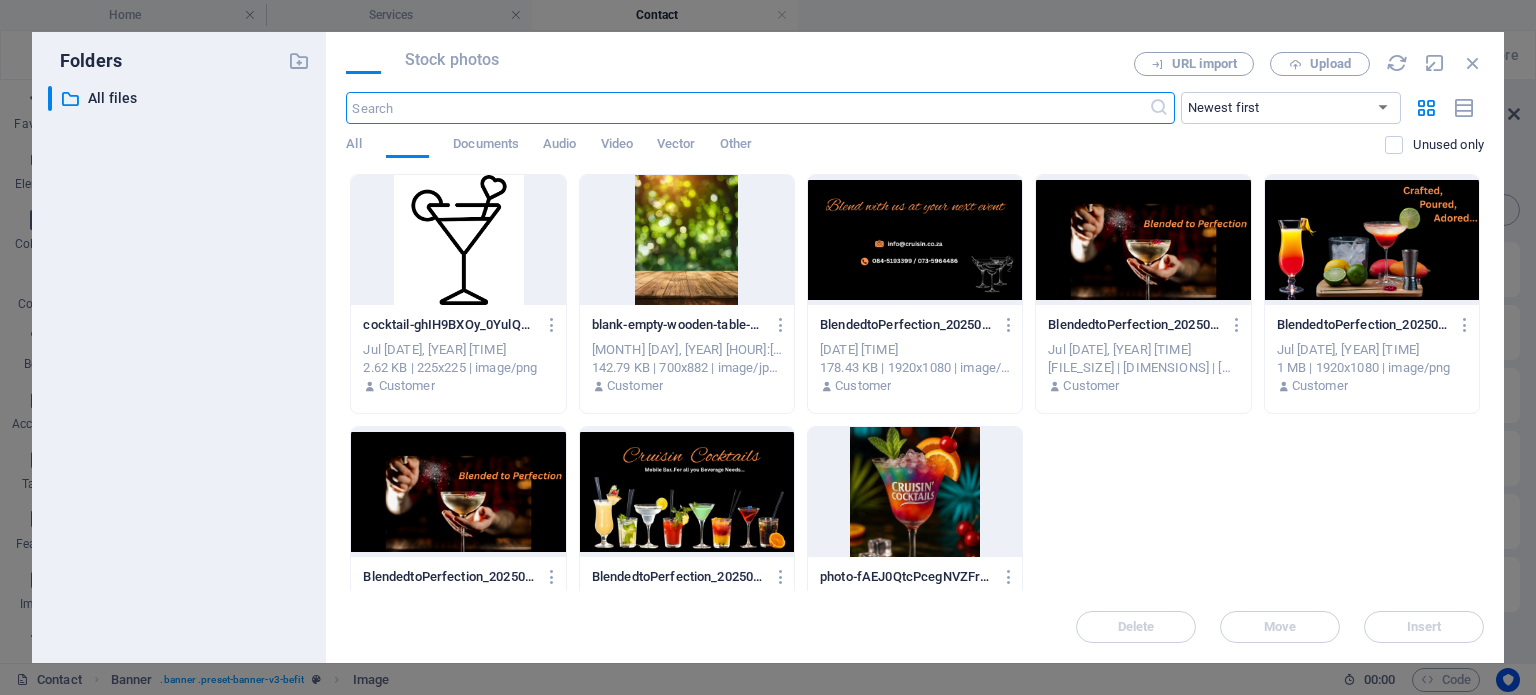 scroll, scrollTop: 0, scrollLeft: 0, axis: both 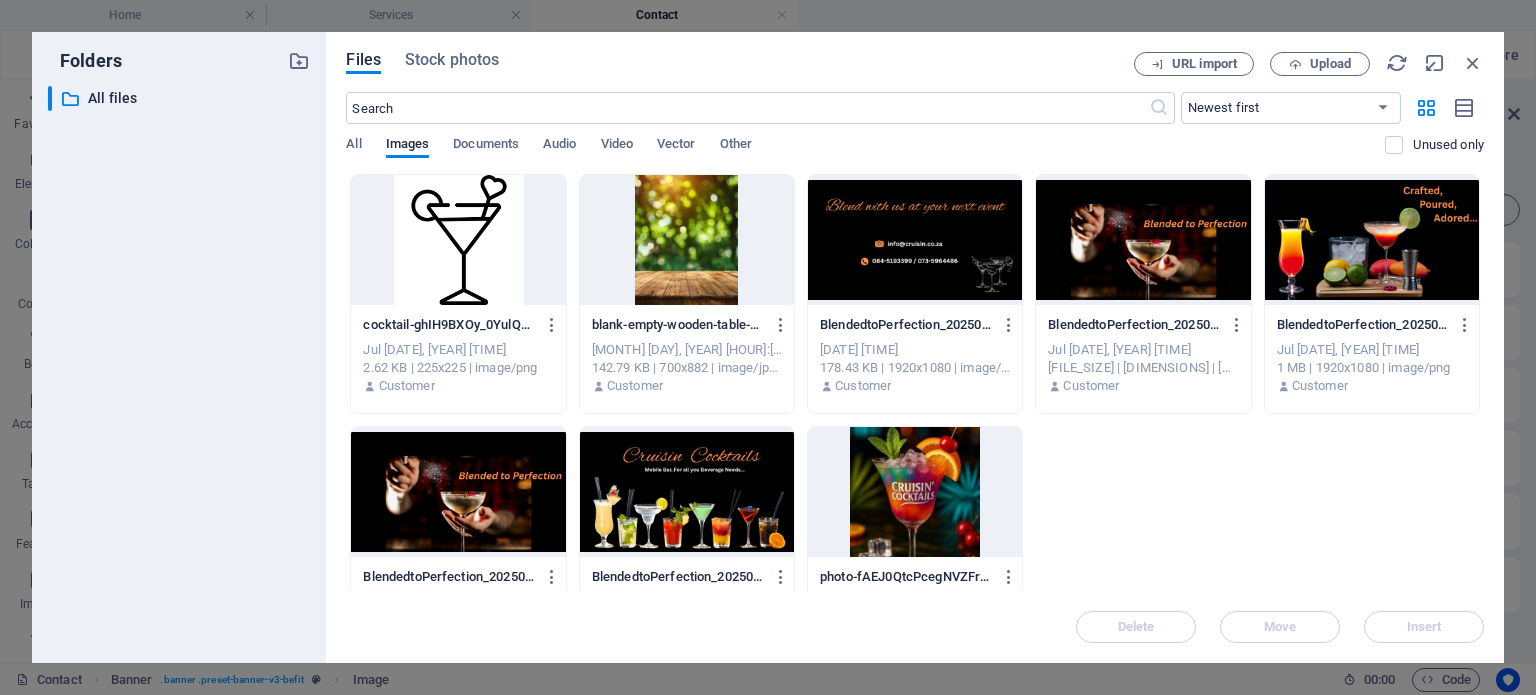 click at bounding box center [915, 240] 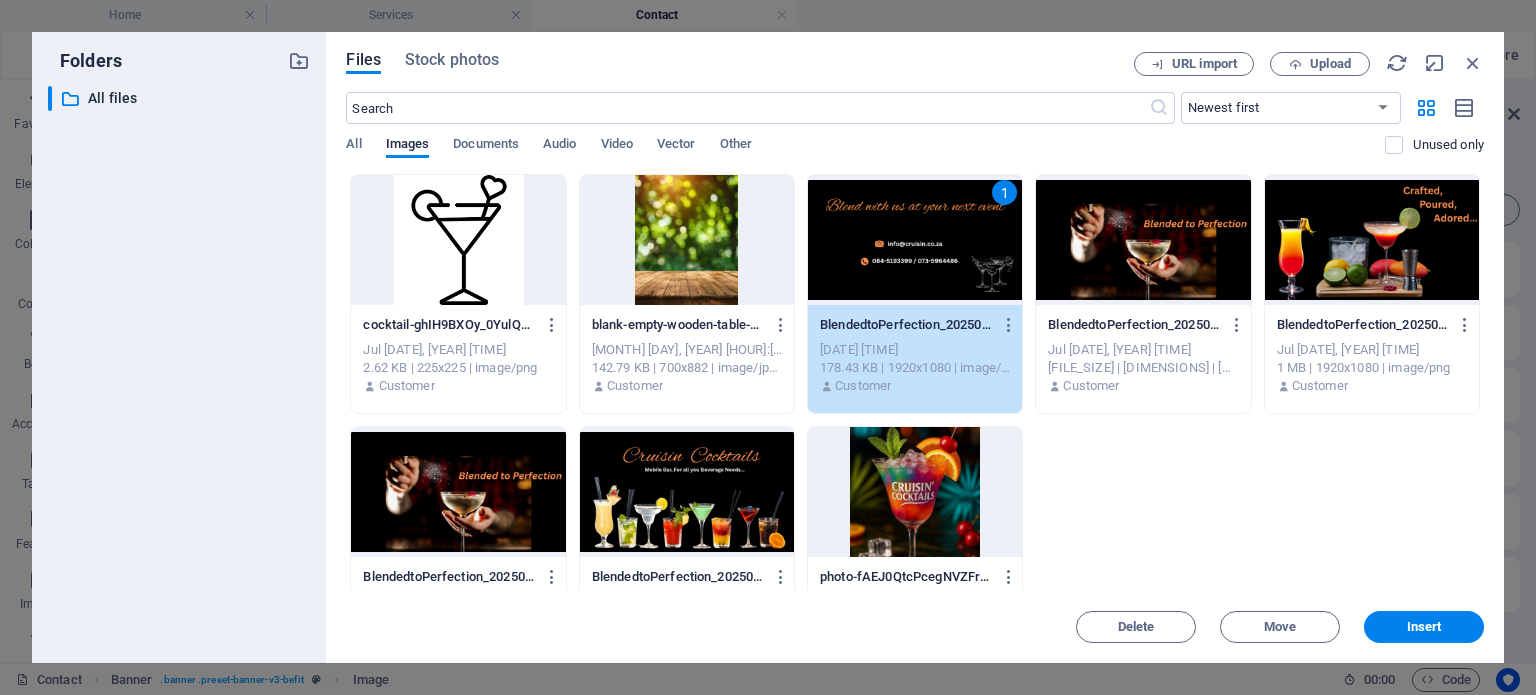 click on "1" at bounding box center (915, 240) 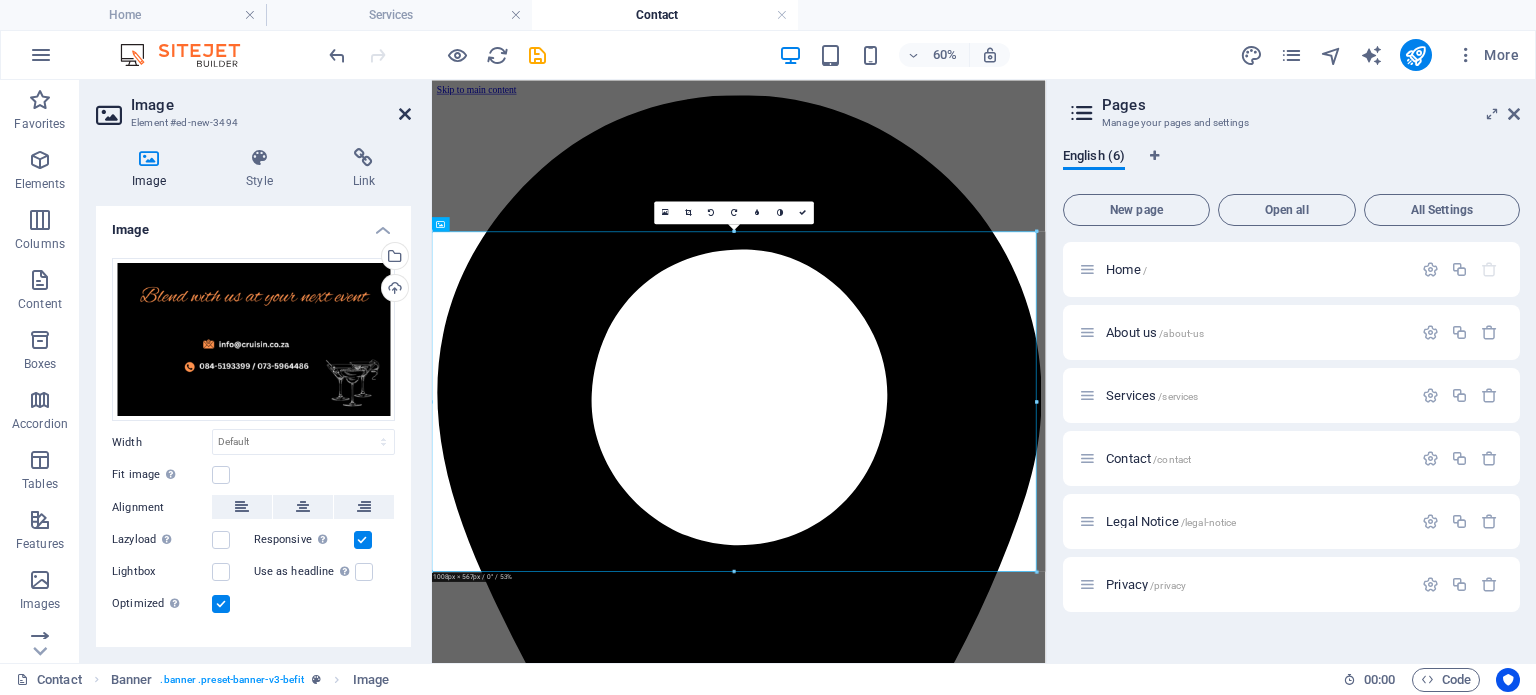 click at bounding box center (405, 114) 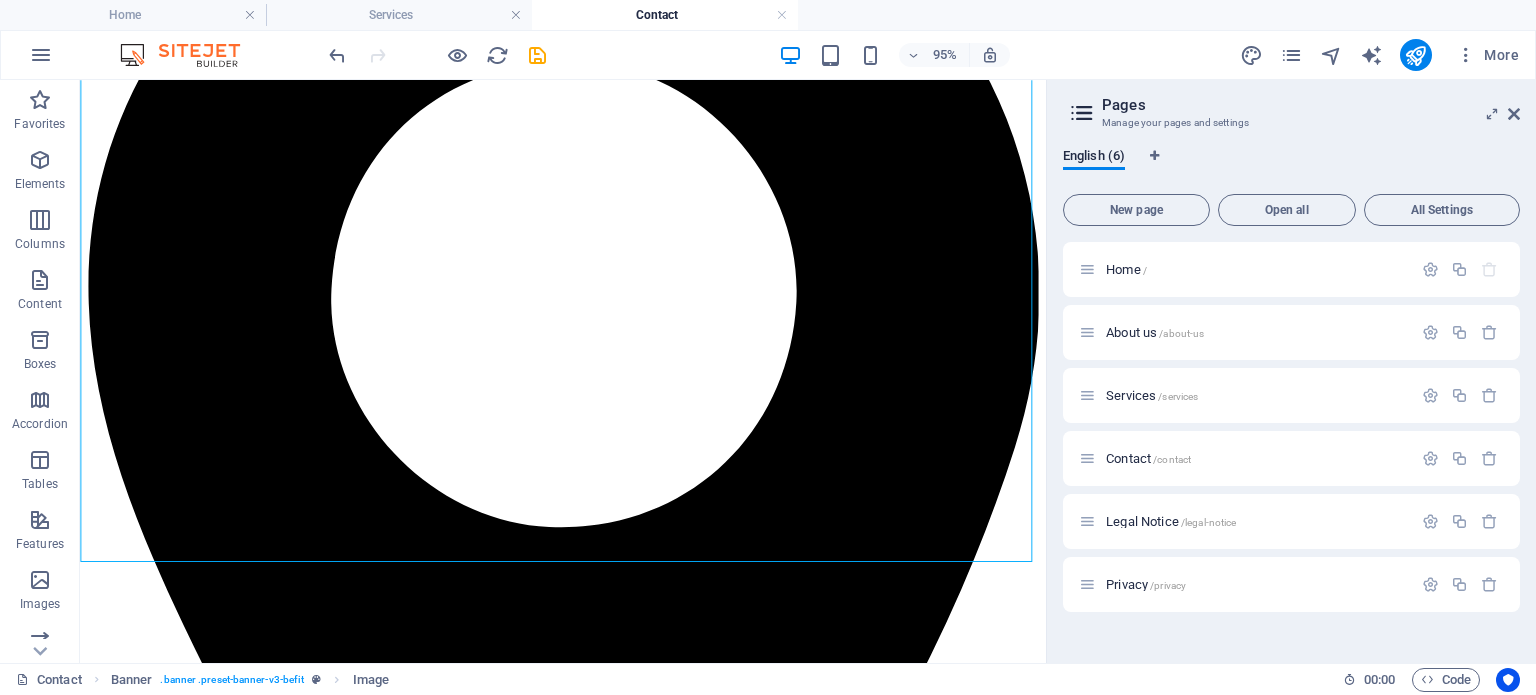 scroll, scrollTop: 0, scrollLeft: 0, axis: both 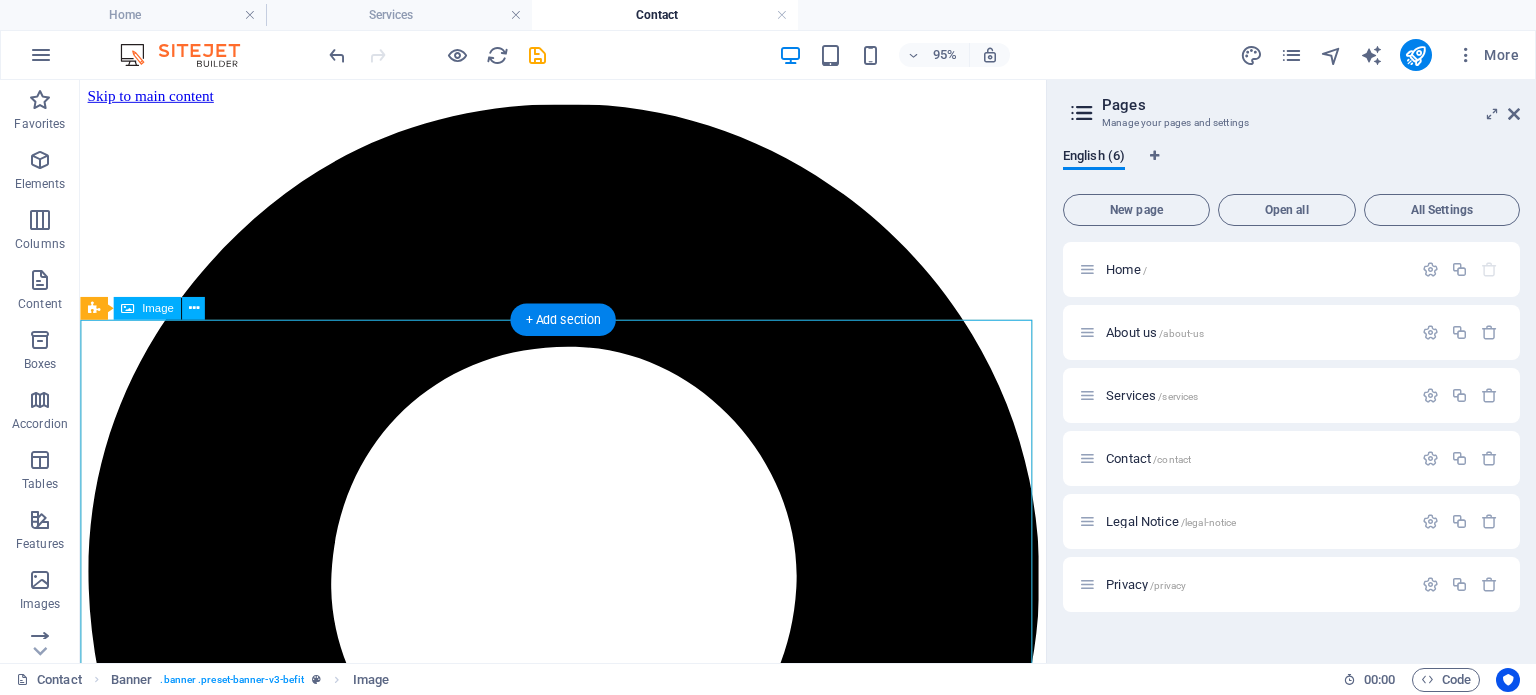 click at bounding box center (588, 4002) 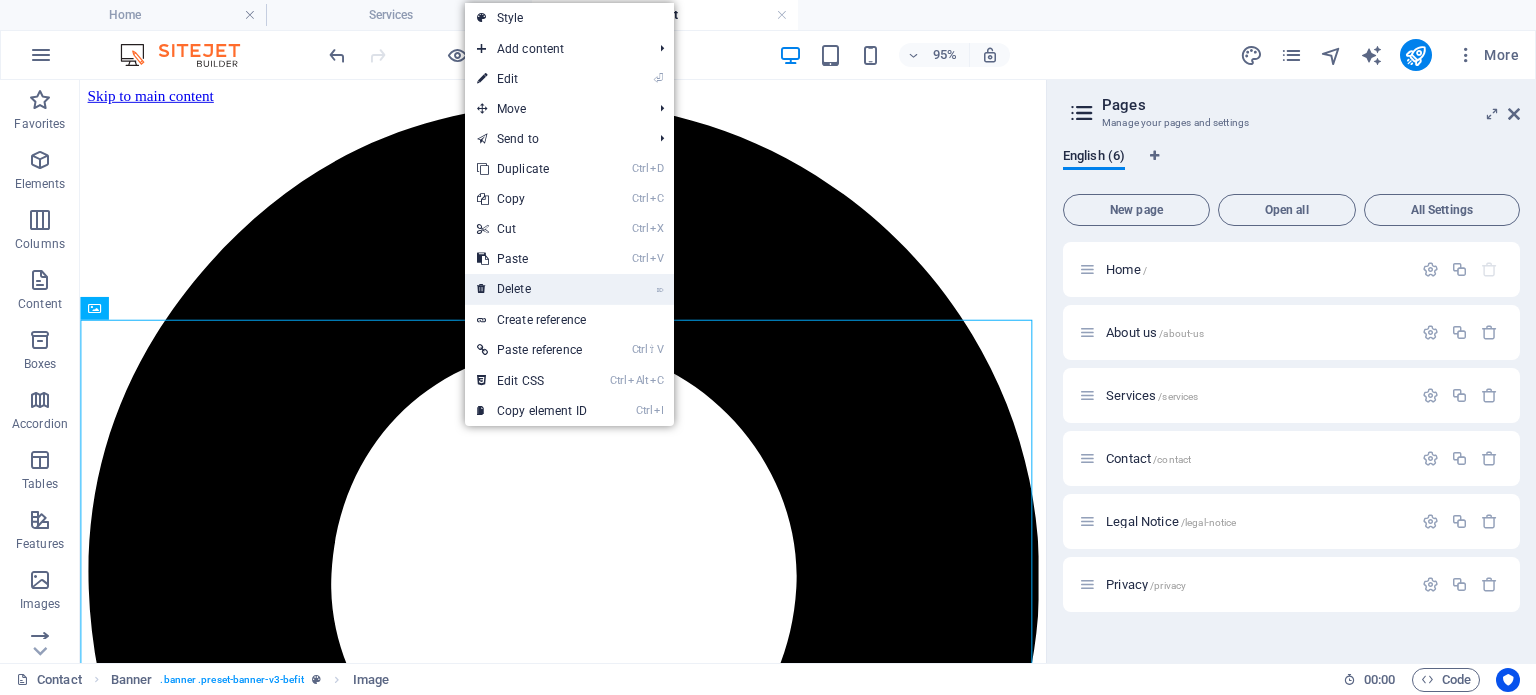 click on "⌦  Delete" at bounding box center (532, 289) 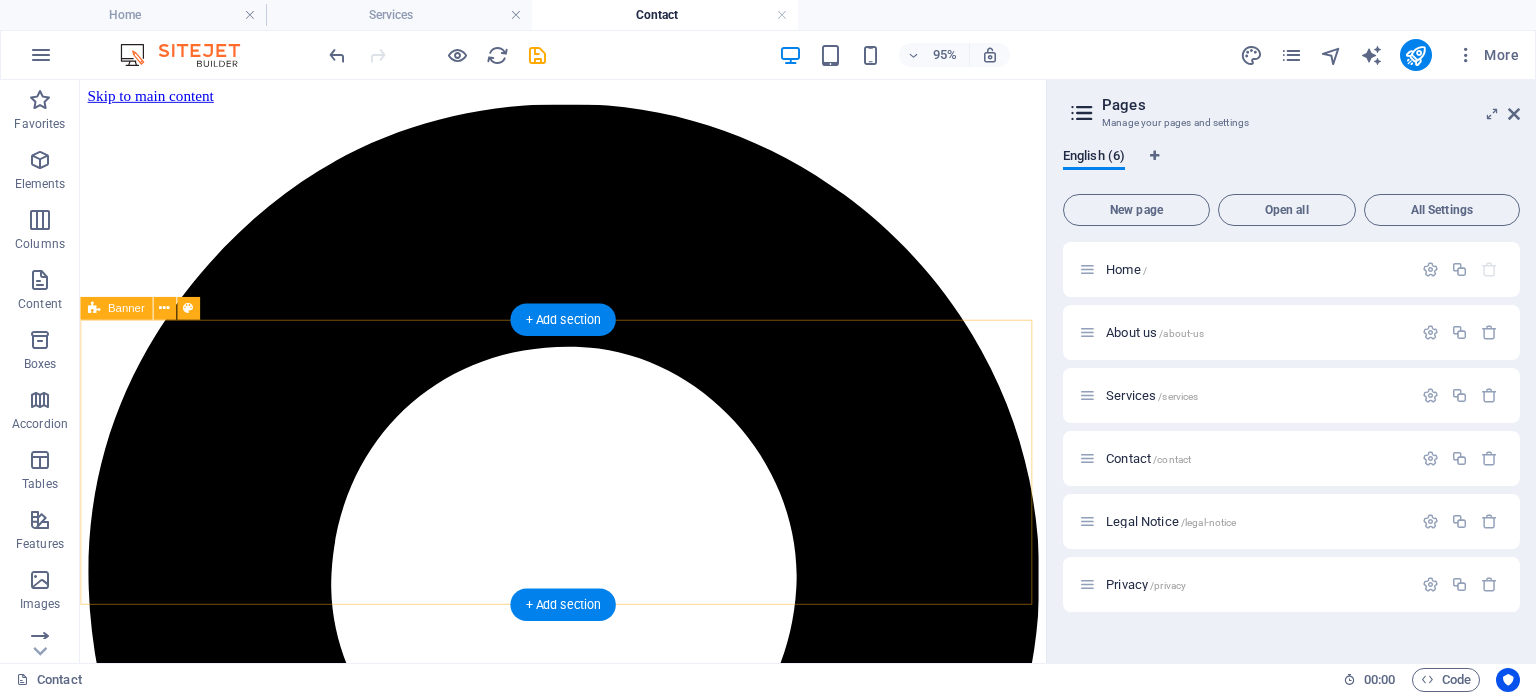 click on "Add elements" at bounding box center [529, 3815] 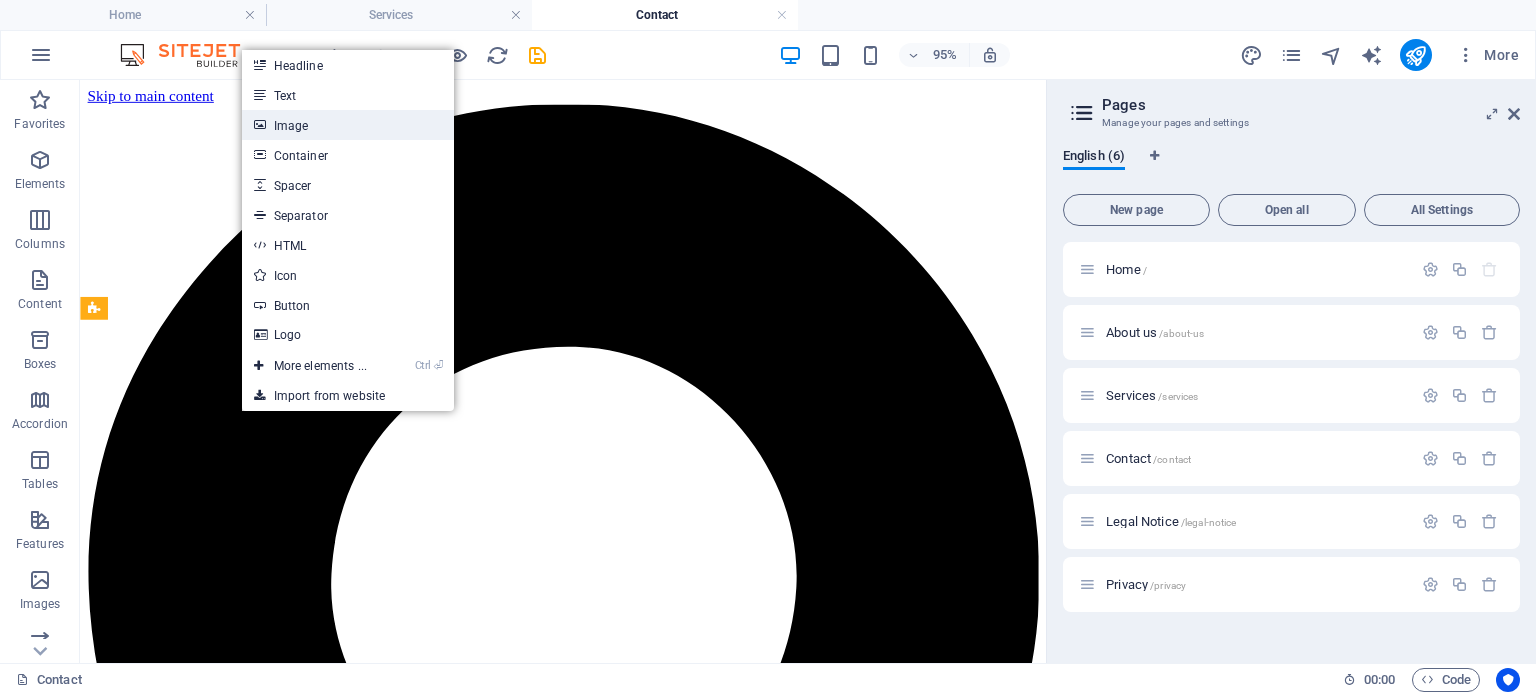 click on "Image" at bounding box center (348, 125) 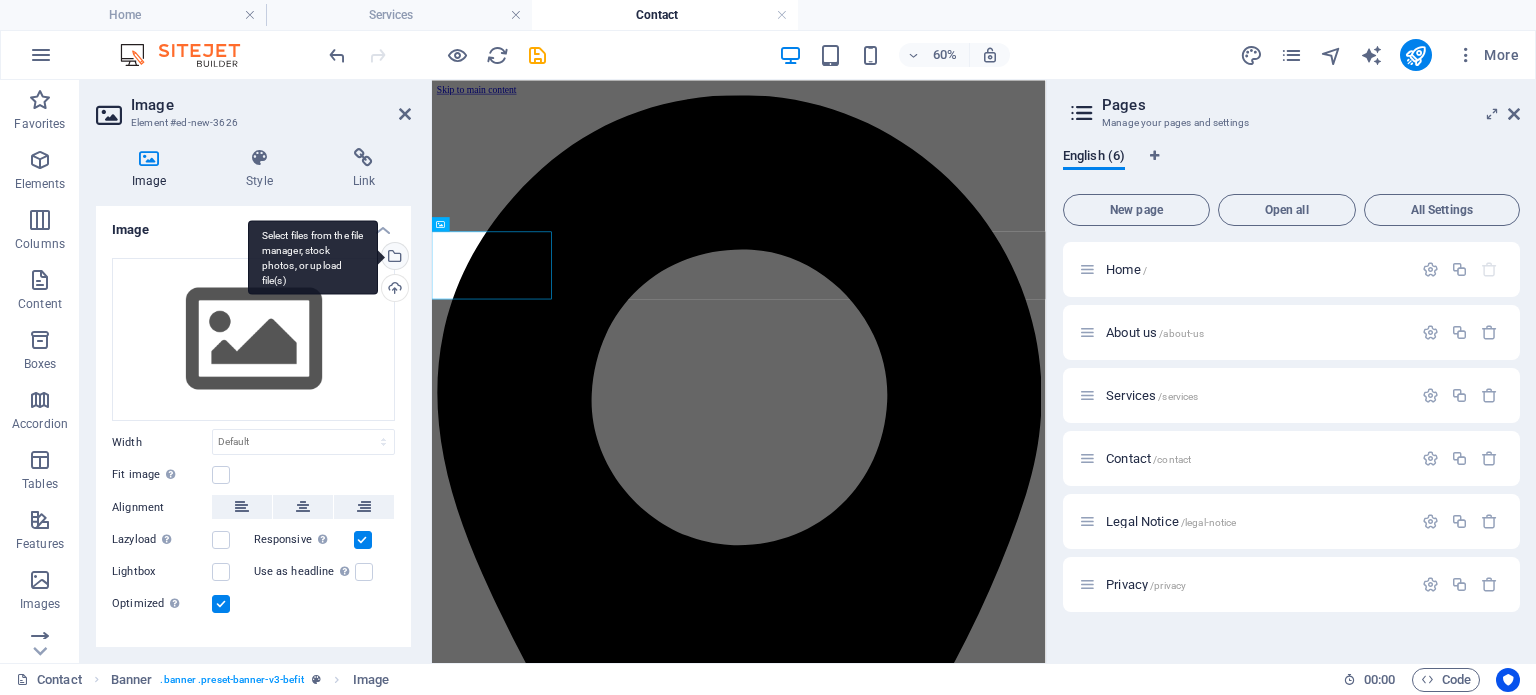 click on "Select files from the file manager, stock photos, or upload file(s)" at bounding box center [313, 257] 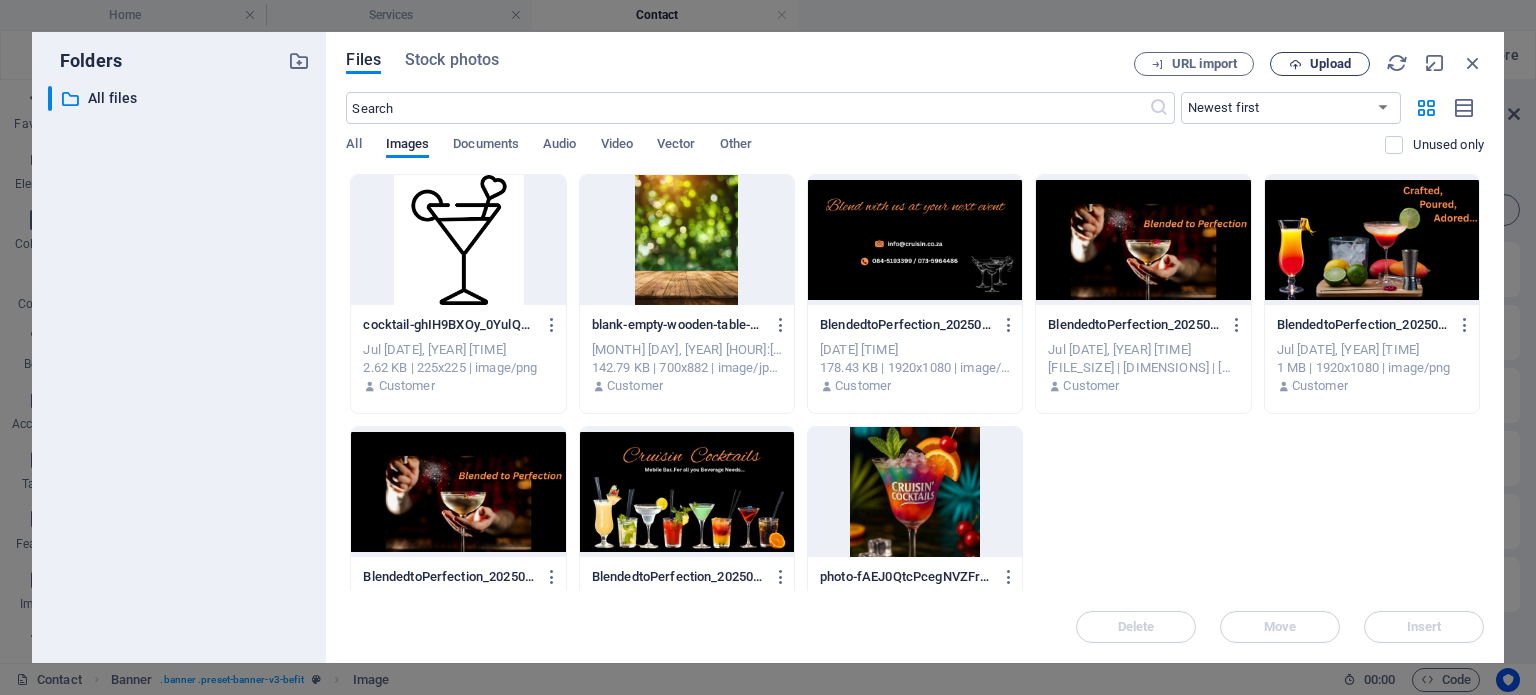 click on "Upload" at bounding box center (1330, 64) 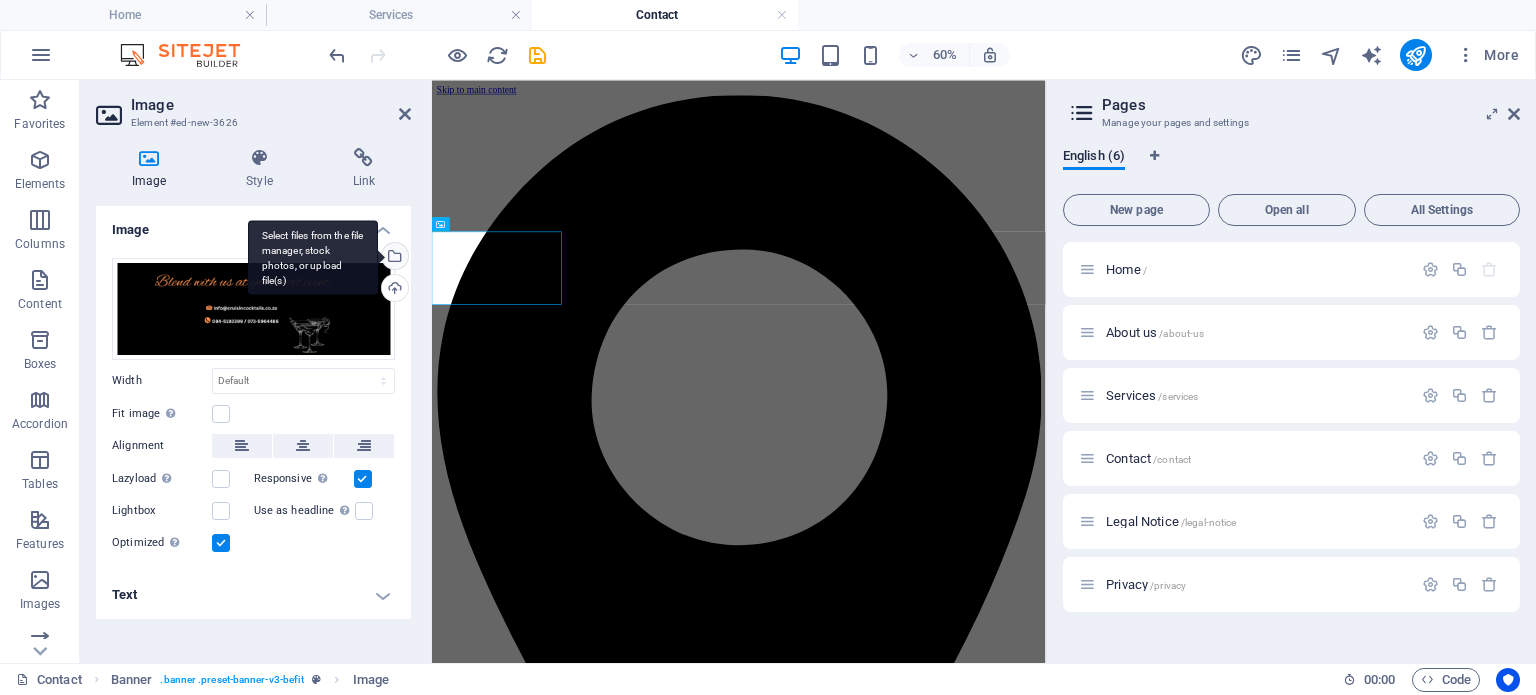 click on "Select files from the file manager, stock photos, or upload file(s)" at bounding box center (393, 258) 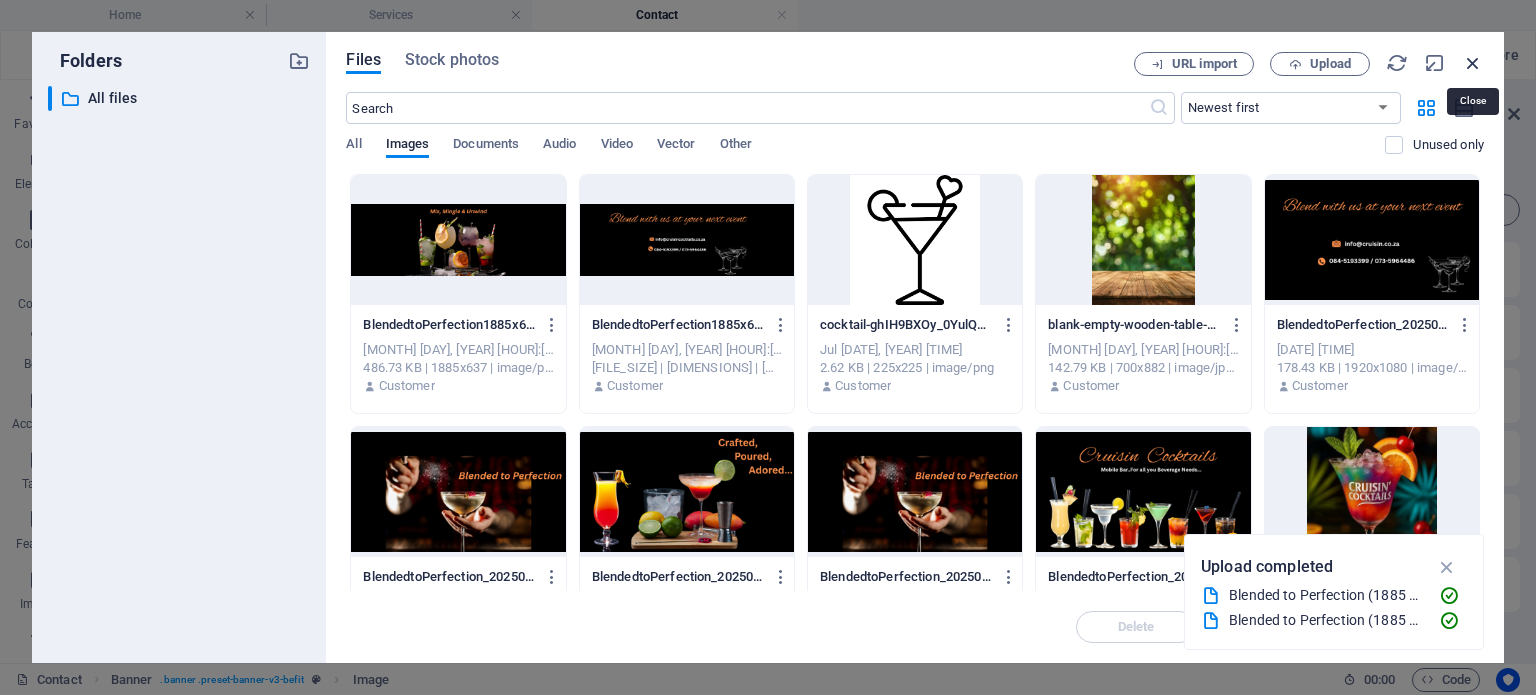 click at bounding box center (1473, 63) 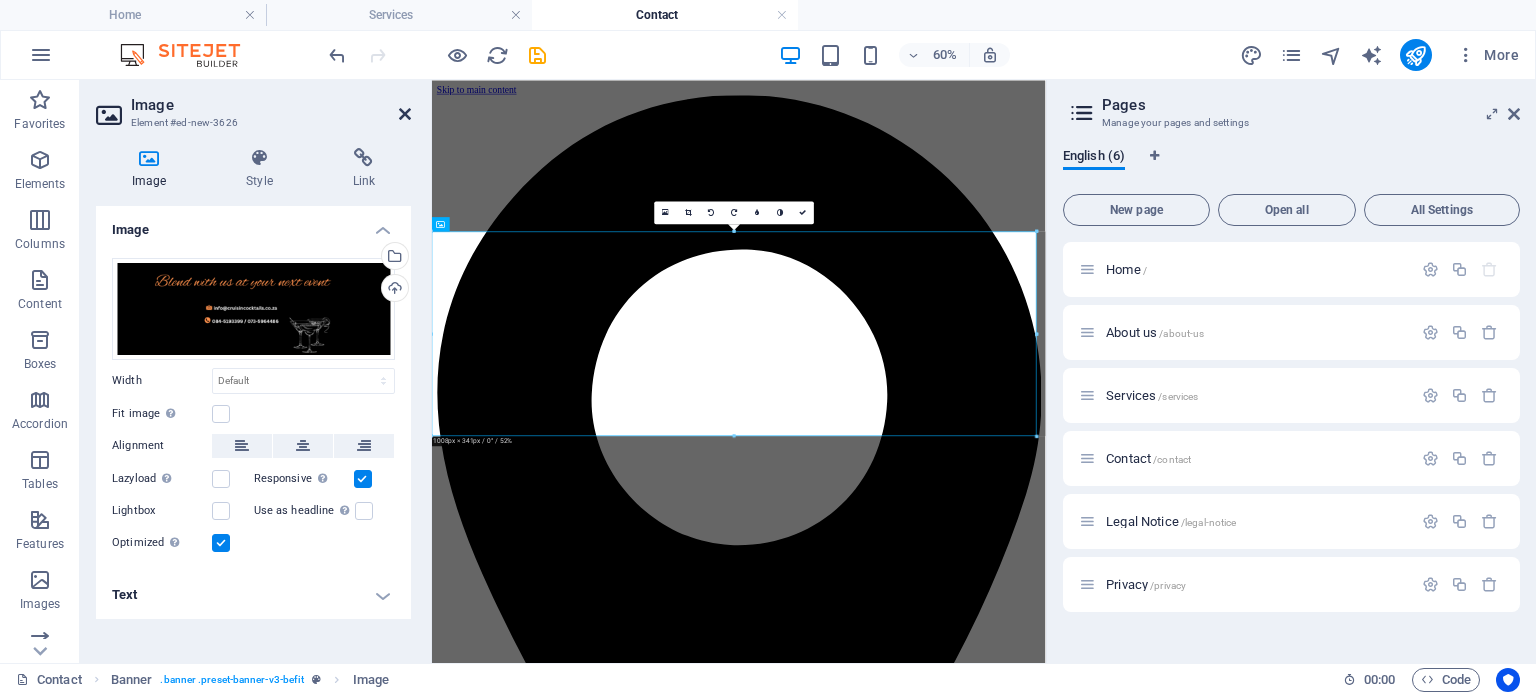 click at bounding box center [405, 114] 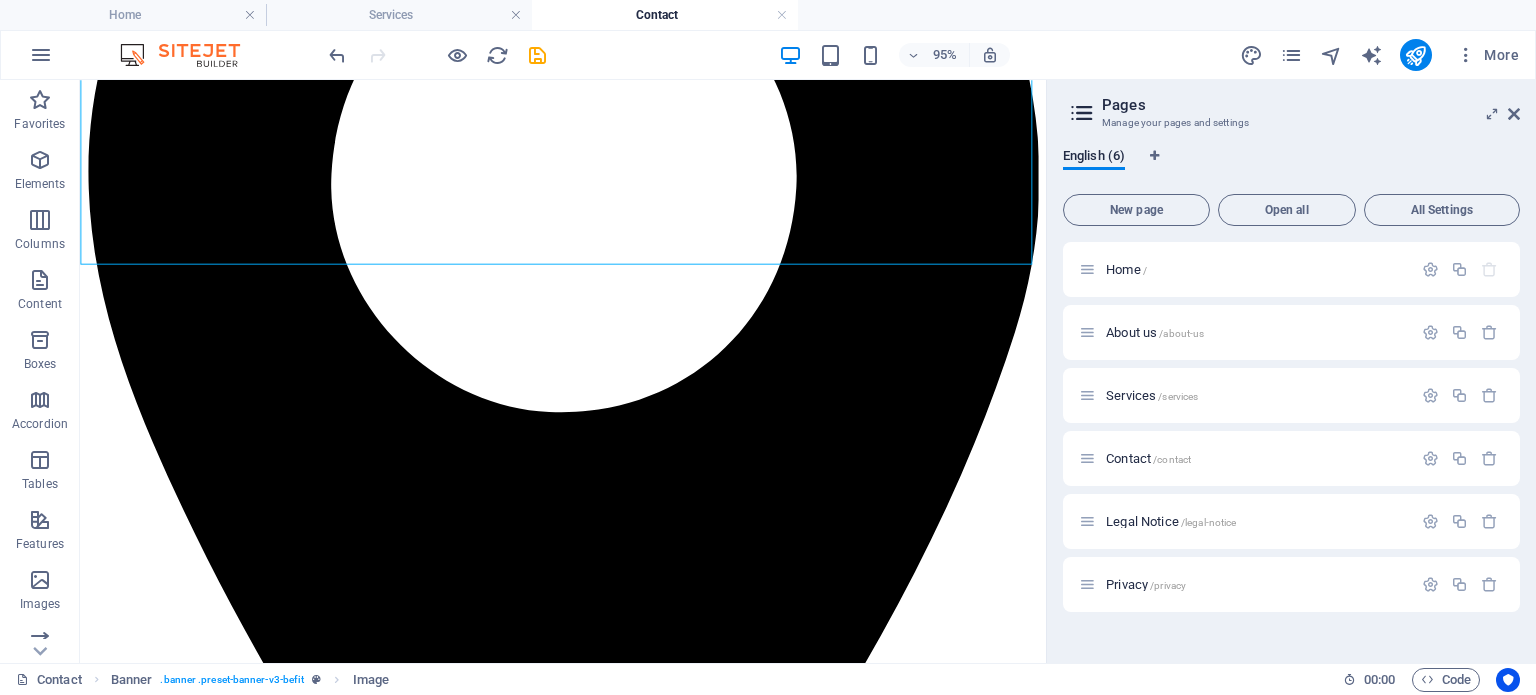 scroll, scrollTop: 385, scrollLeft: 0, axis: vertical 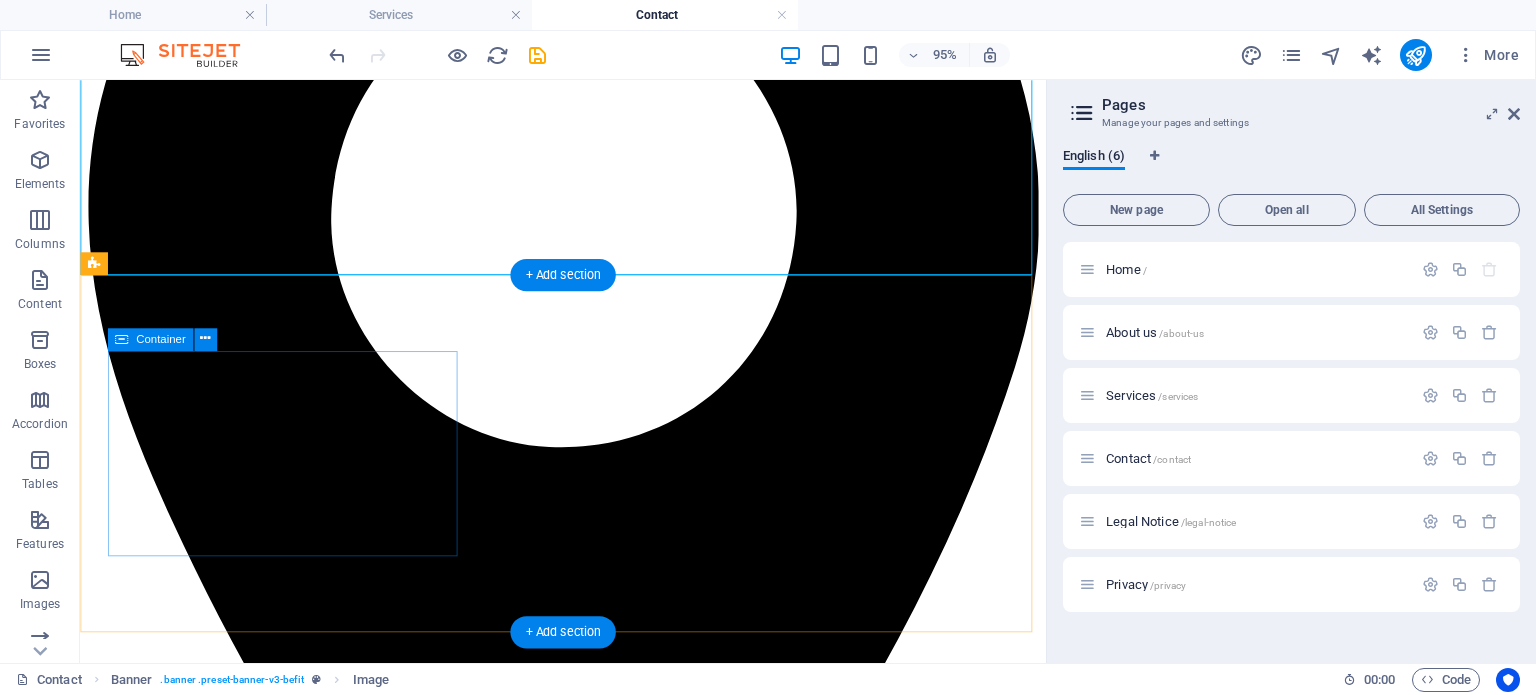 click at bounding box center [588, 3718] 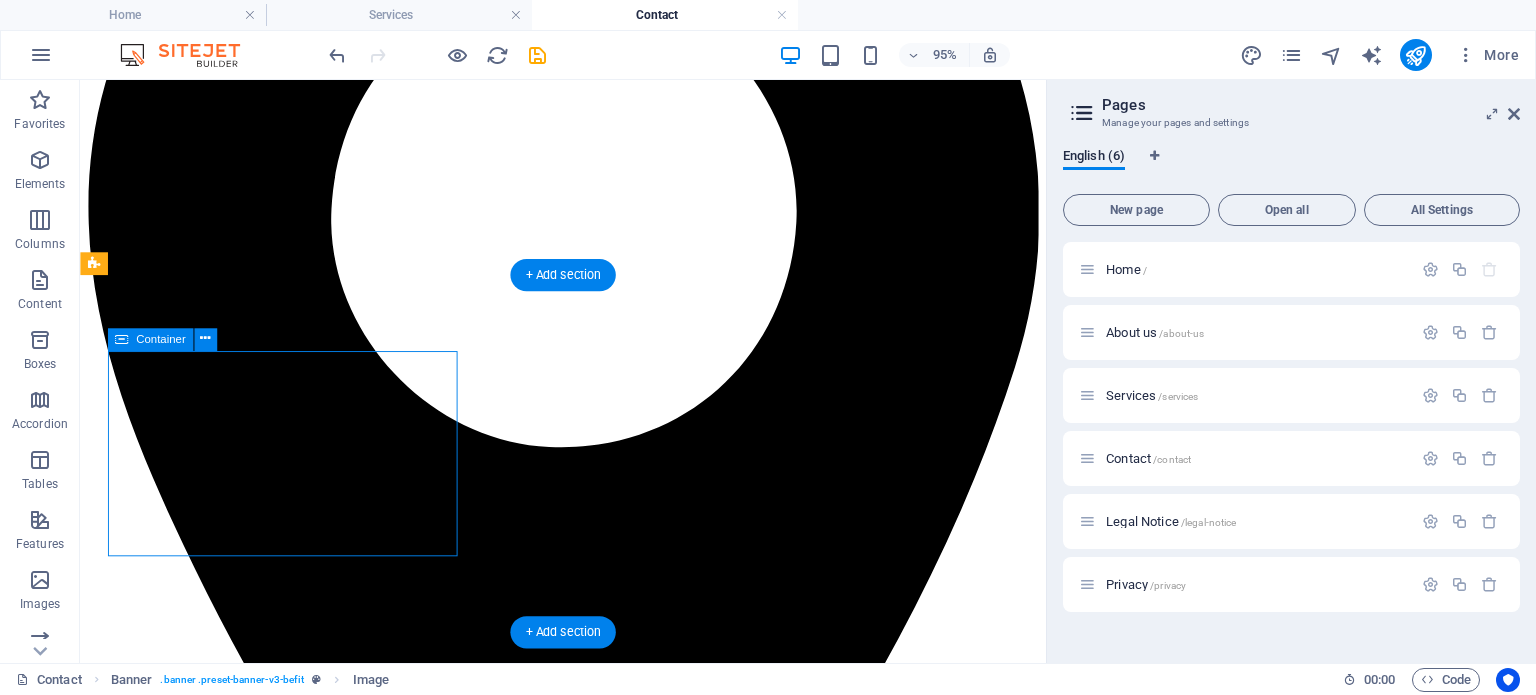 click at bounding box center [588, 3718] 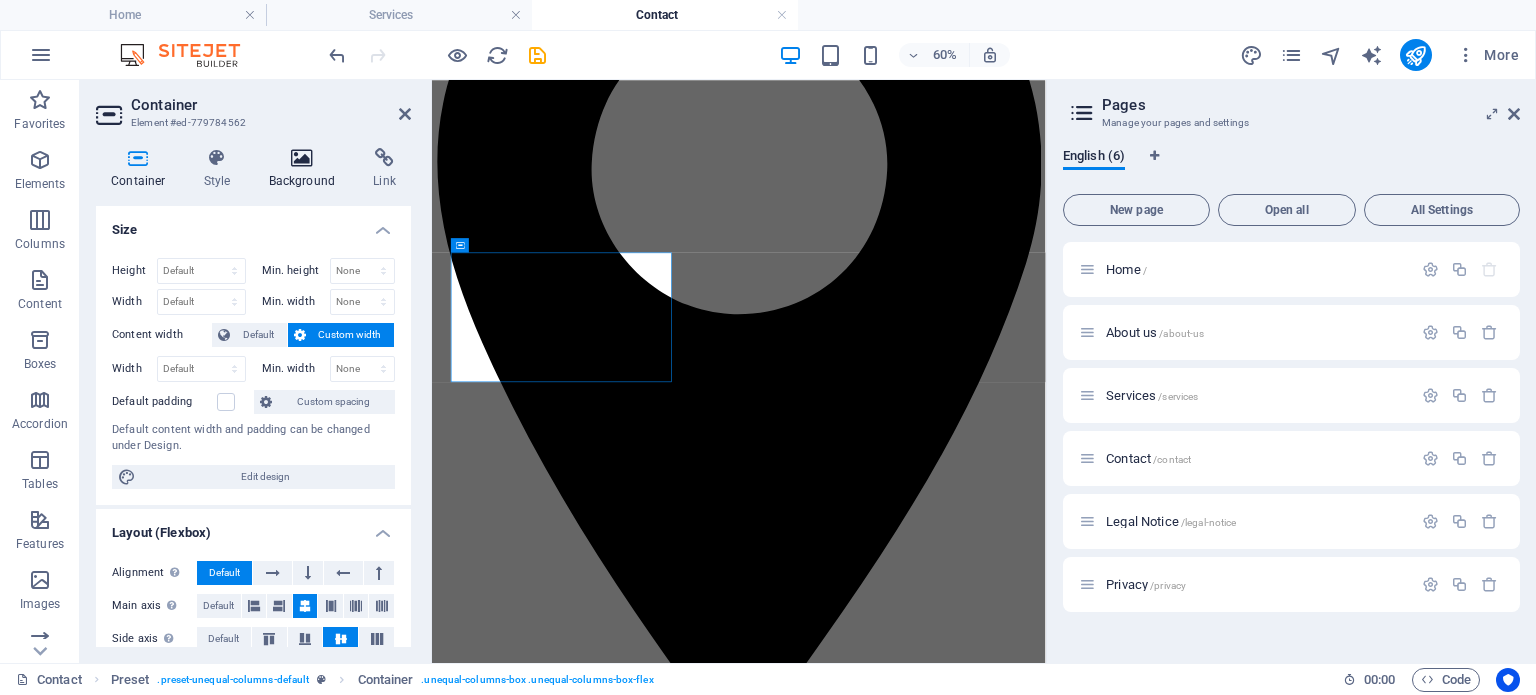 click at bounding box center (302, 158) 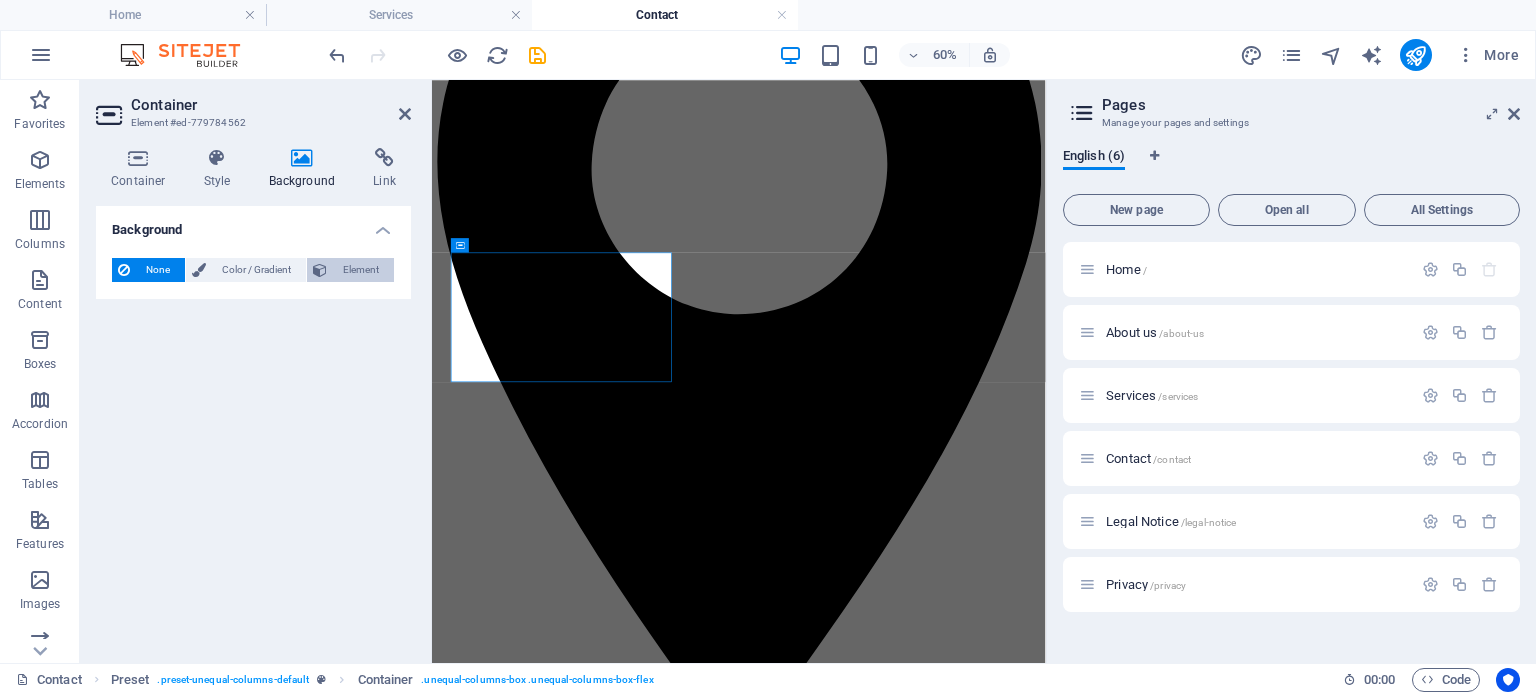 click on "Element" at bounding box center (360, 270) 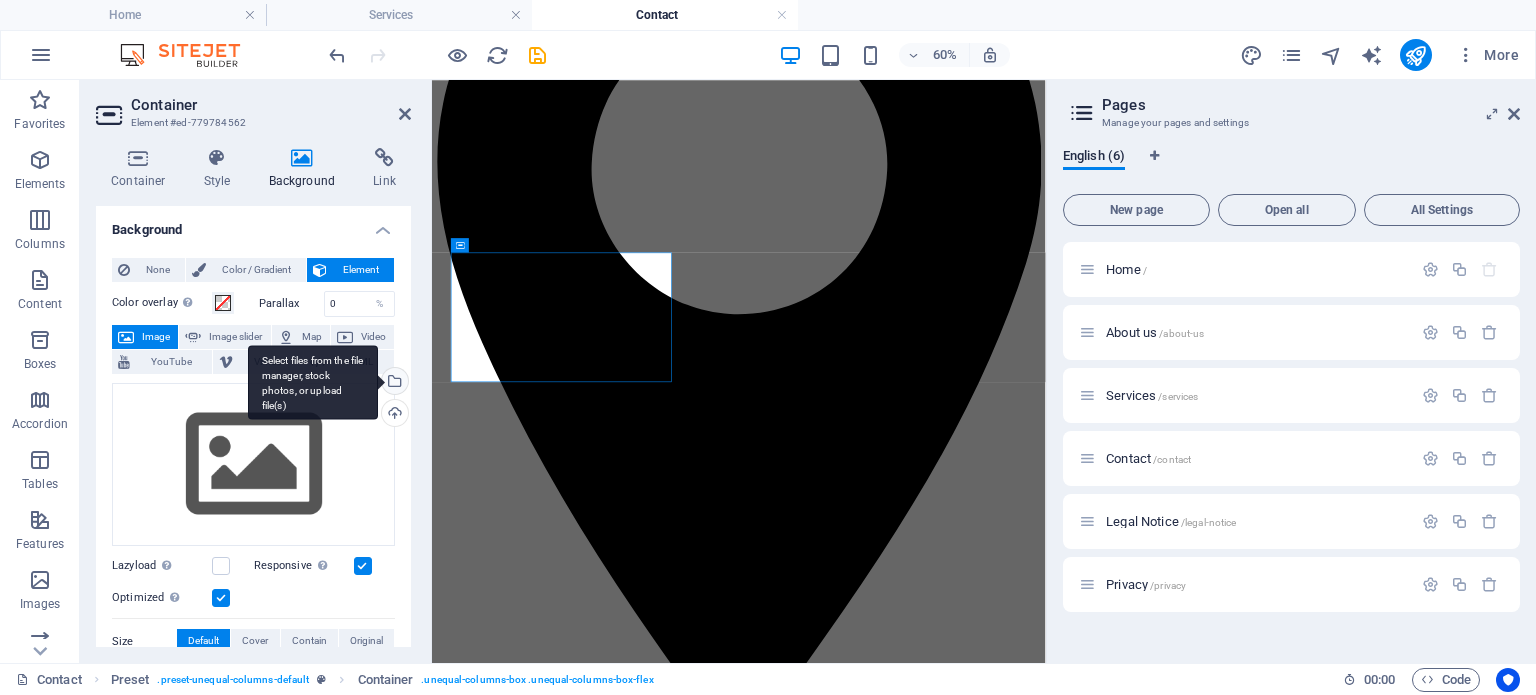 click on "Select files from the file manager, stock photos, or upload file(s)" at bounding box center (313, 382) 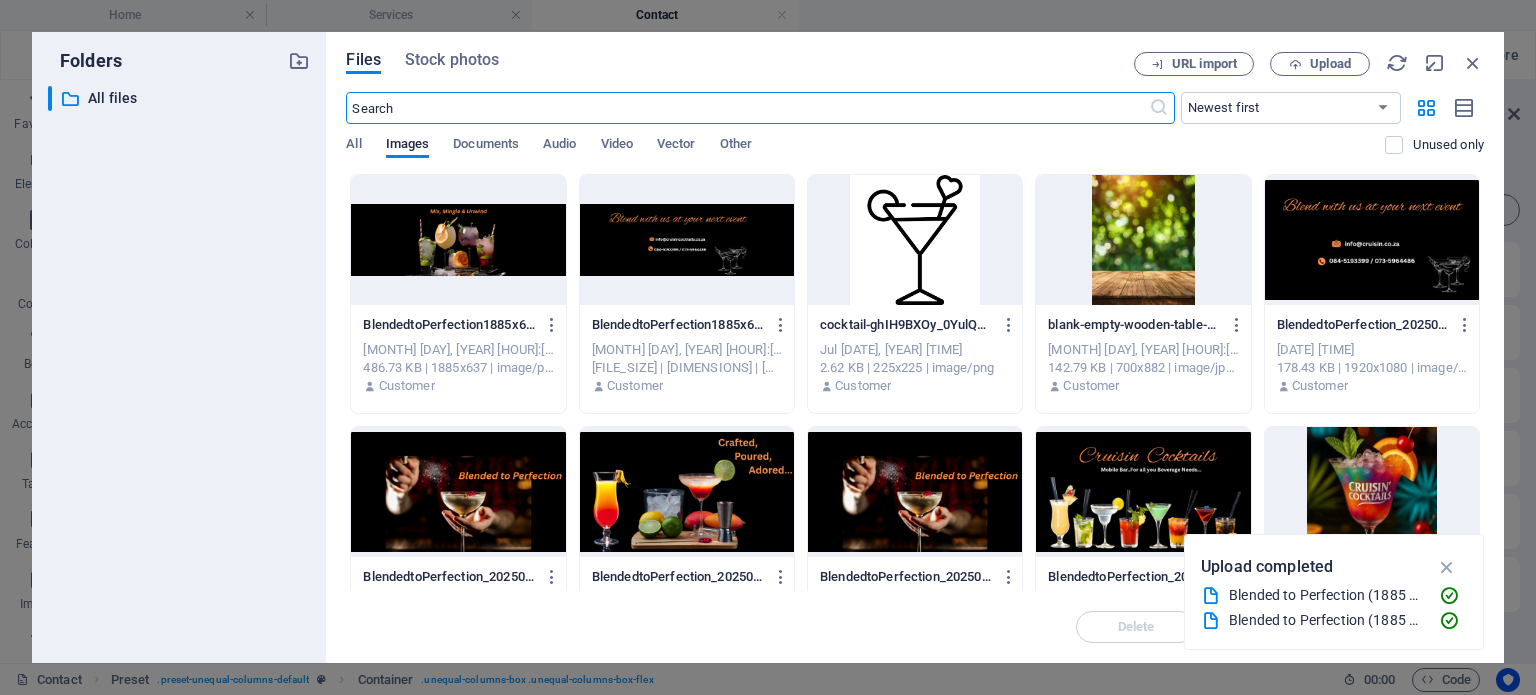 scroll, scrollTop: 0, scrollLeft: 0, axis: both 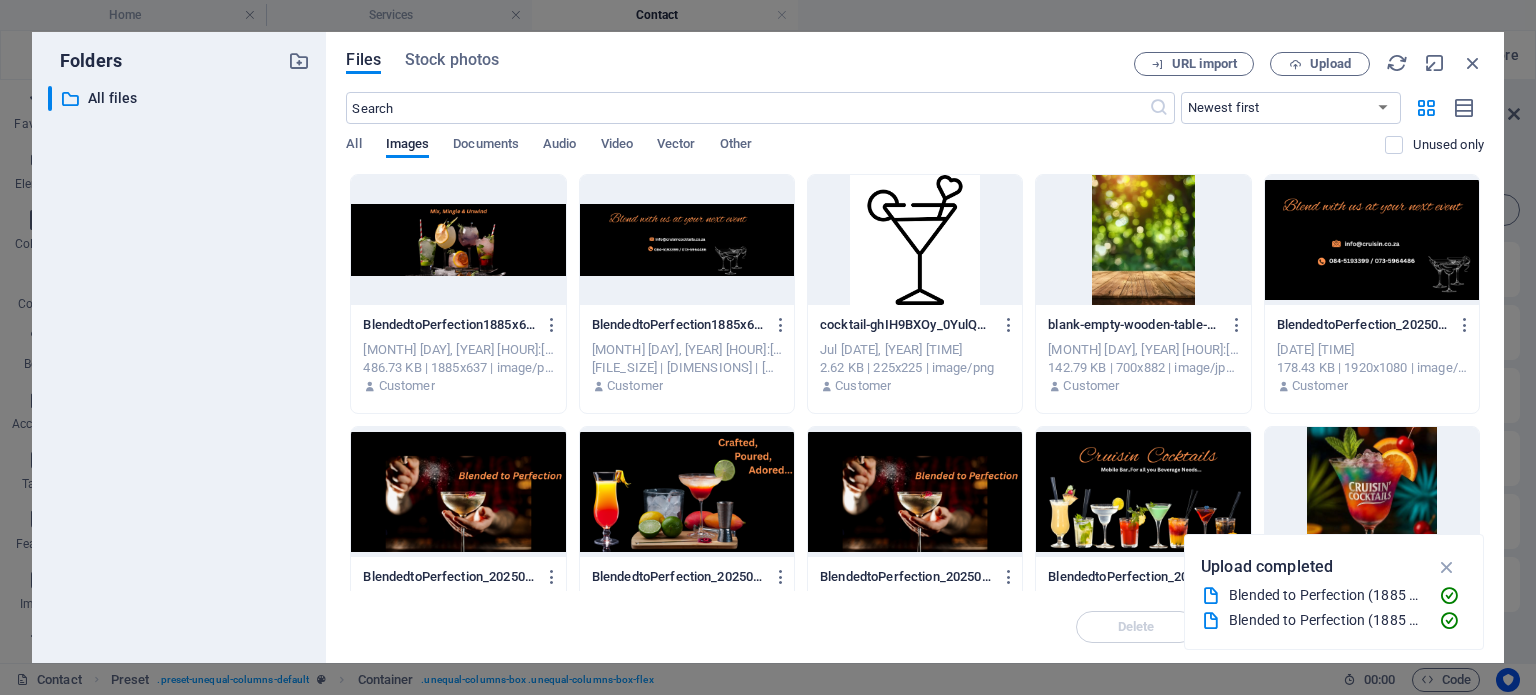 click at bounding box center [458, 240] 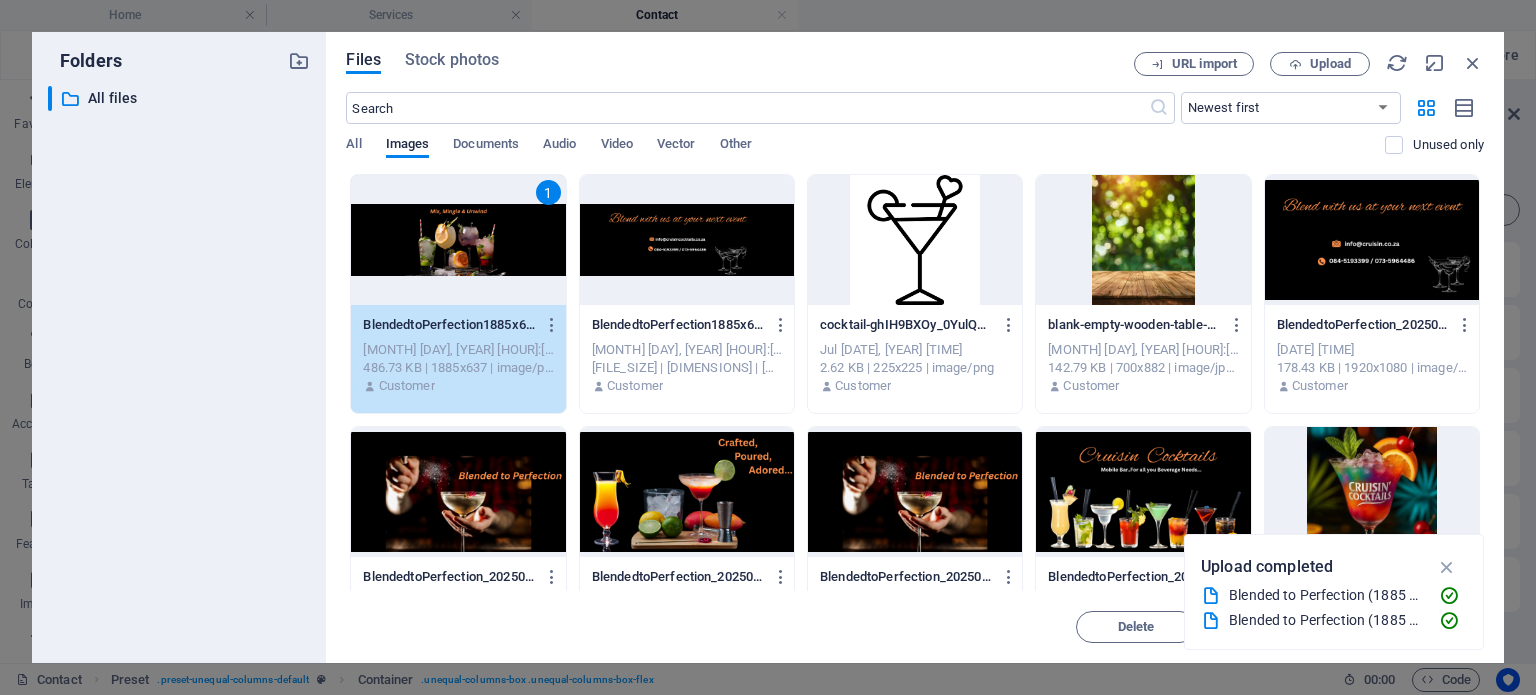 click on "1" at bounding box center (458, 240) 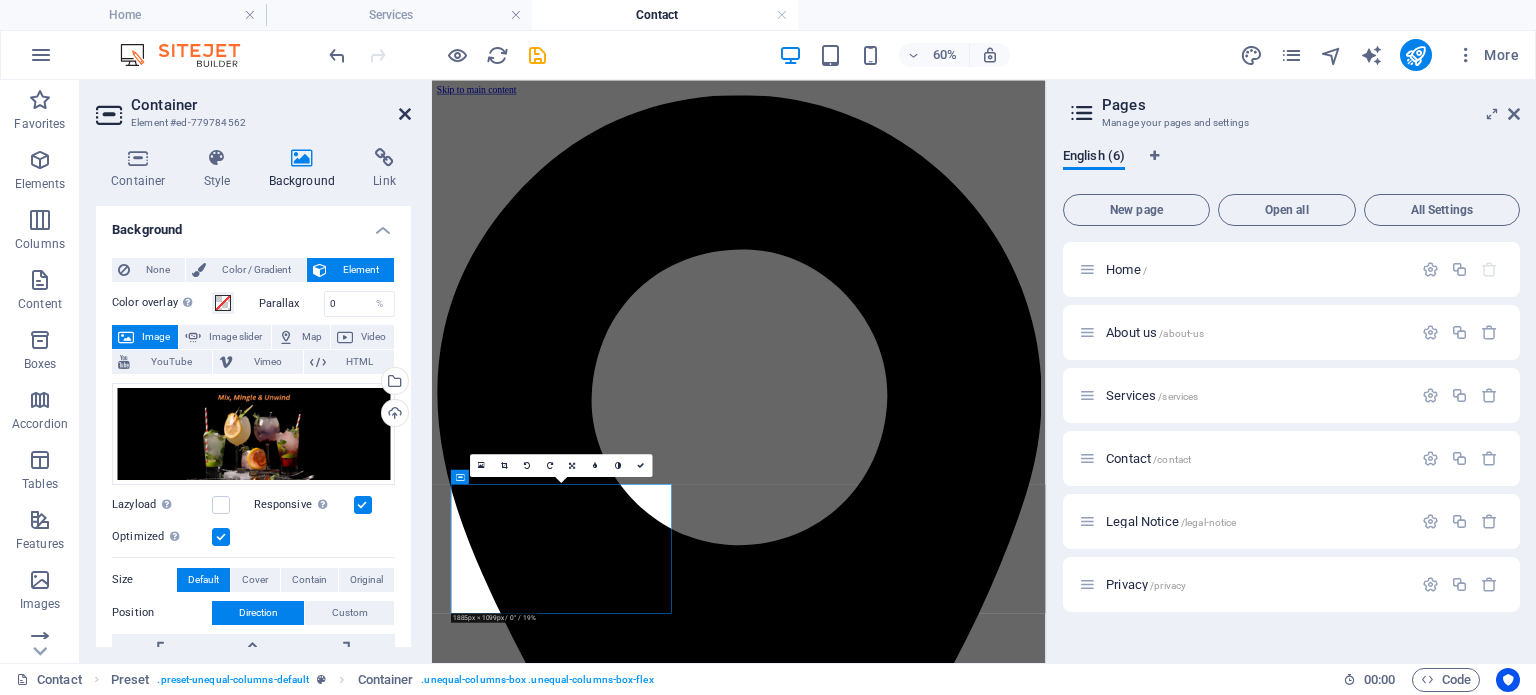 click at bounding box center (405, 114) 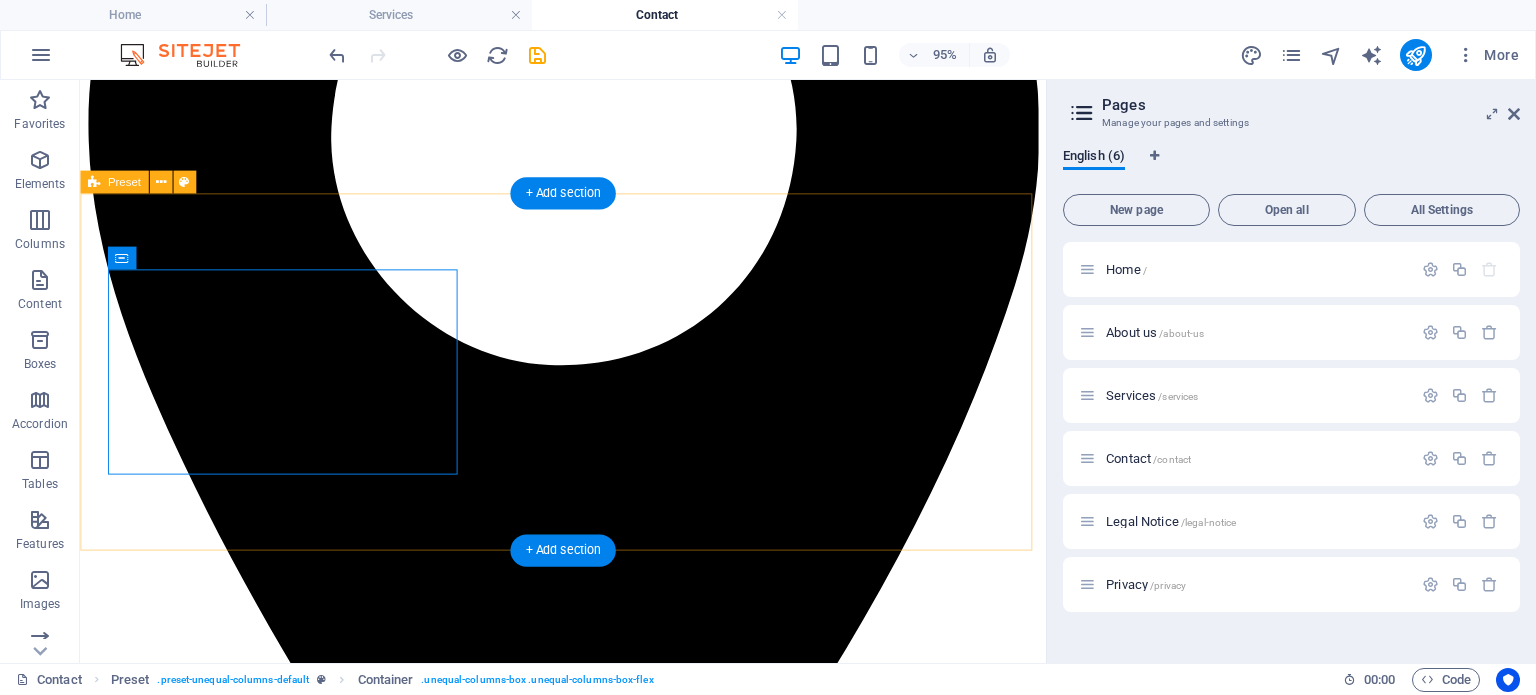 click on "Lorem ipsum dolor sit amet, consectetur adipisicing elit. Repellat, maiores, a libero atque assumenda praesentium cum magni odio dolor accusantium explicabo repudiandae molestiae itaque provident sit debitis aspernatur soluta deserunt incidunt ad cumque ex laboriosam. Distinctio, mollitia, molestias excepturi voluptatem veritatis iusto nam nulla. Maiores, a libero atque assumenda praesentium cum magni odio dolor accusantium explicabo, praesentium cum magni odio dolor accusantium explicabo repudiandae molestiae   itaque provident." at bounding box center [588, 3818] 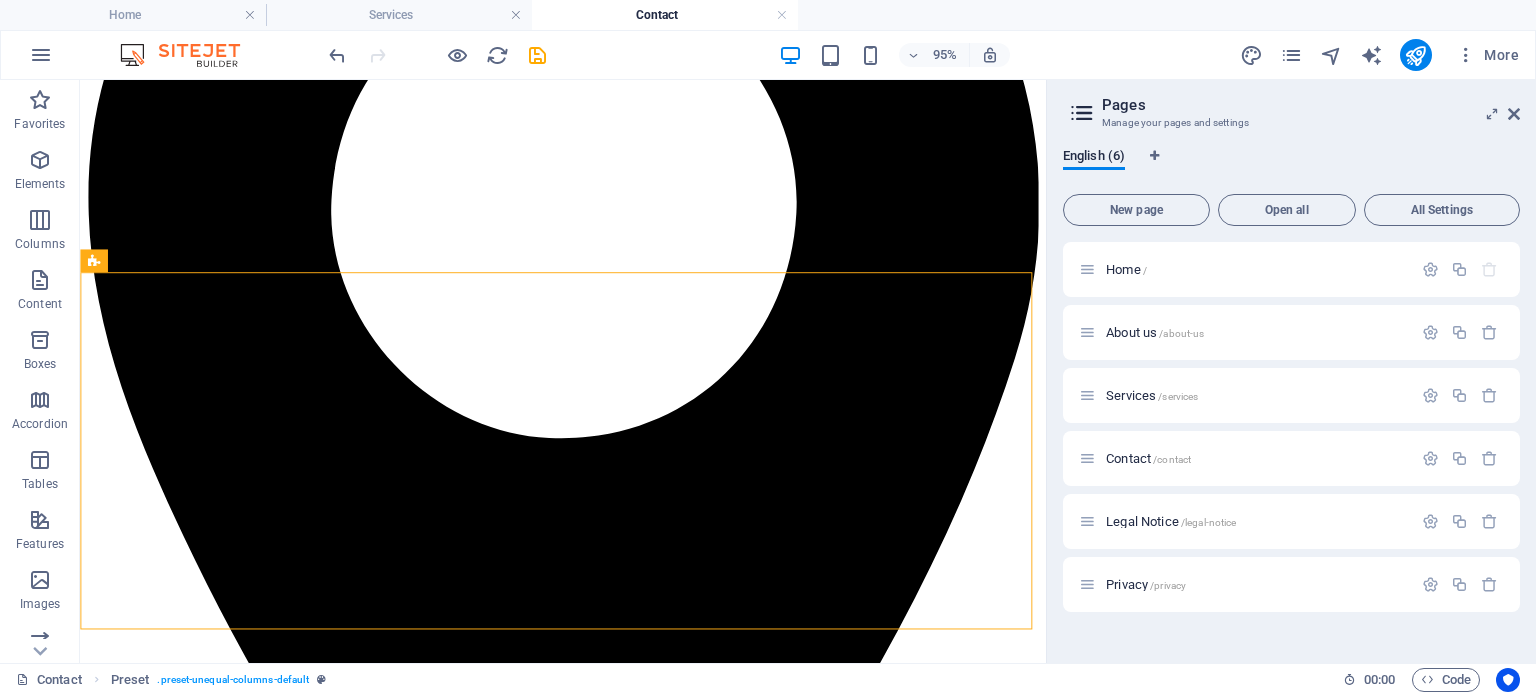 scroll, scrollTop: 396, scrollLeft: 0, axis: vertical 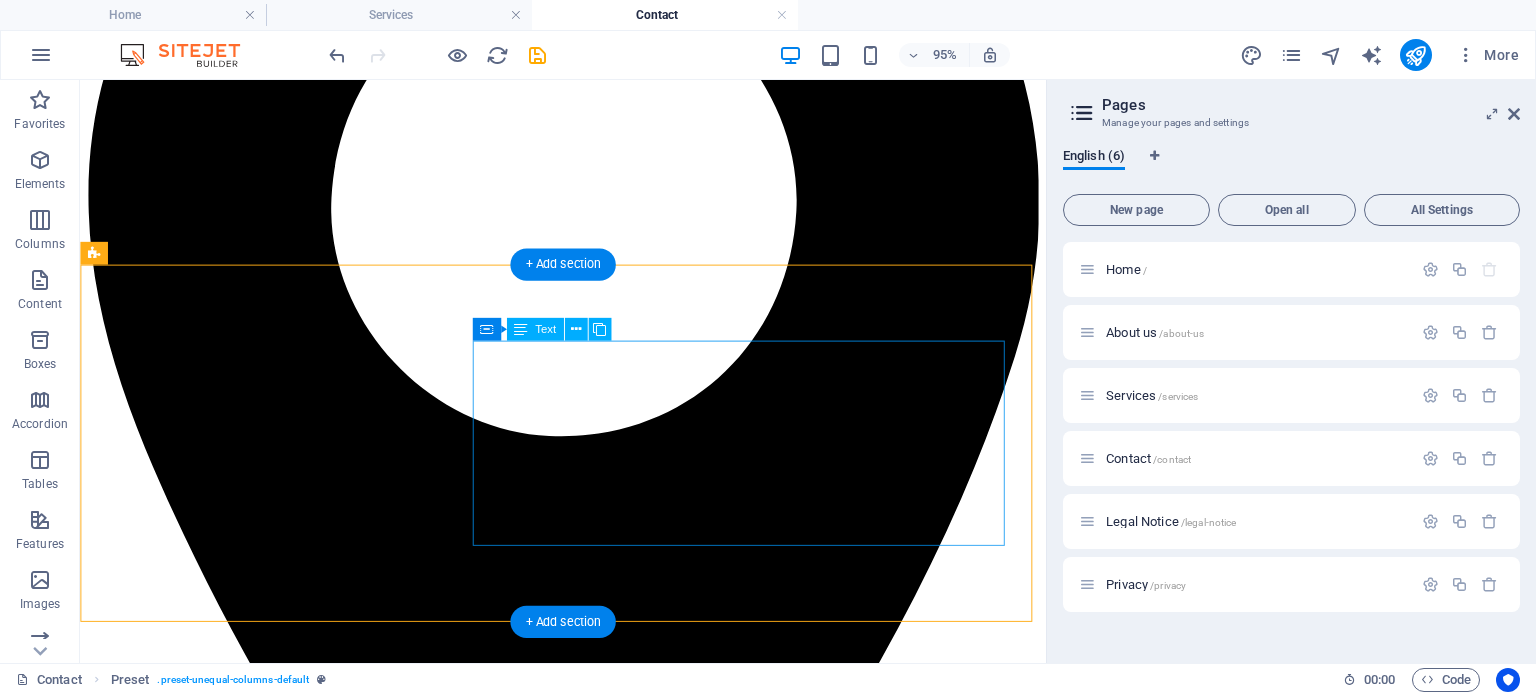 click on "Lorem ipsum dolor sit amet, consectetur adipisicing elit. Repellat, maiores, a libero atque assumenda praesentium cum magni odio dolor accusantium explicabo repudiandae molestiae itaque provident sit debitis aspernatur soluta deserunt incidunt ad cumque ex laboriosam. Distinctio, mollitia, molestias excepturi voluptatem veritatis iusto nam nulla. Maiores, a libero atque assumenda praesentium cum magni odio dolor accusantium explicabo, praesentium cum magni odio dolor accusantium explicabo repudiandae molestiae   itaque provident." at bounding box center [588, 4050] 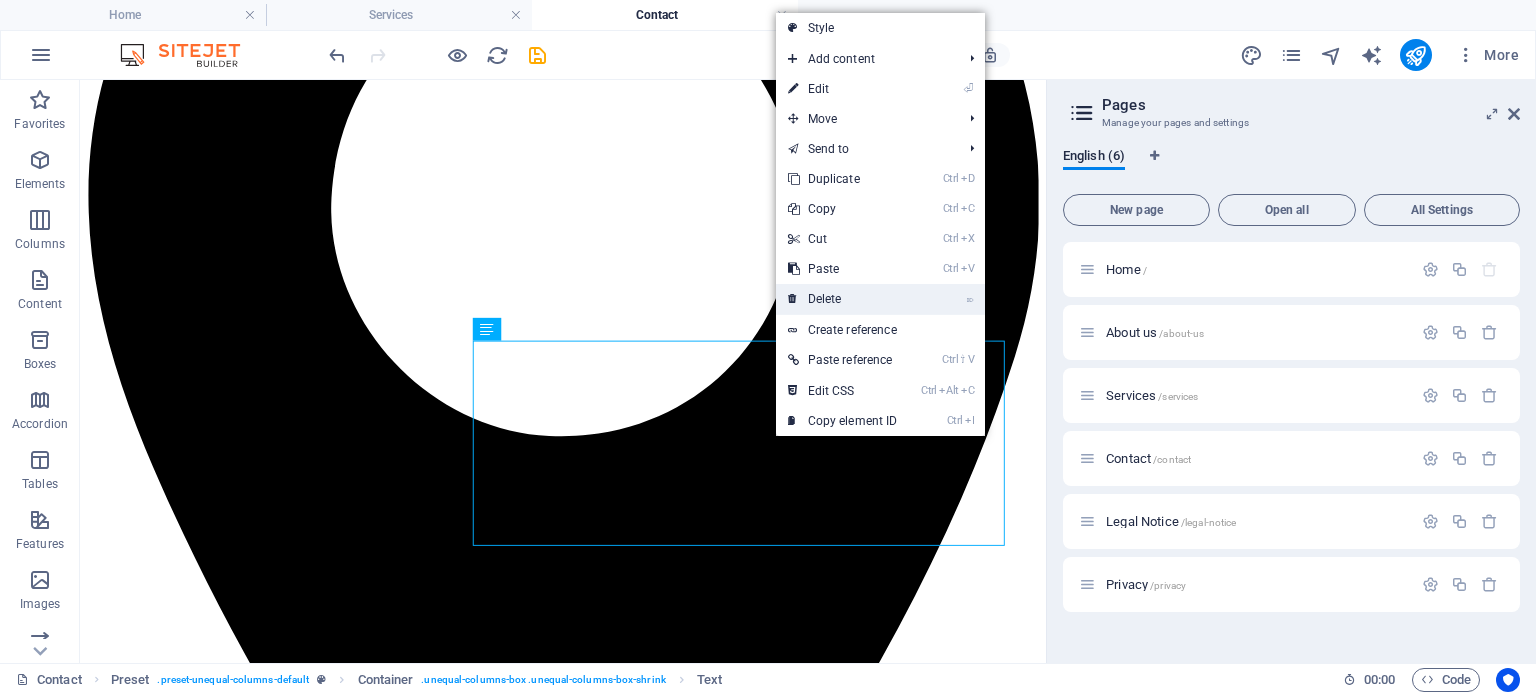 click on "⌦  Delete" at bounding box center (843, 299) 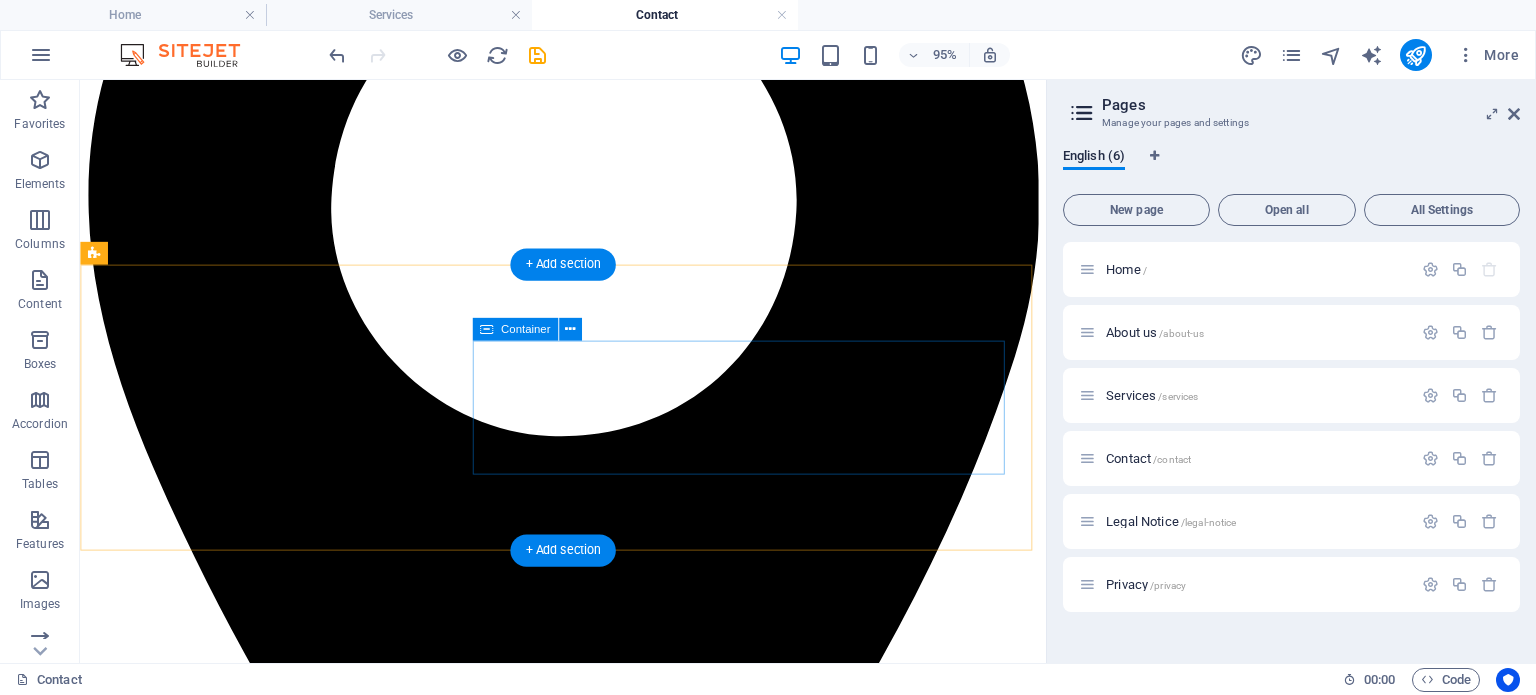 click on "Drop content here or  Add elements  Paste clipboard" at bounding box center (588, 3960) 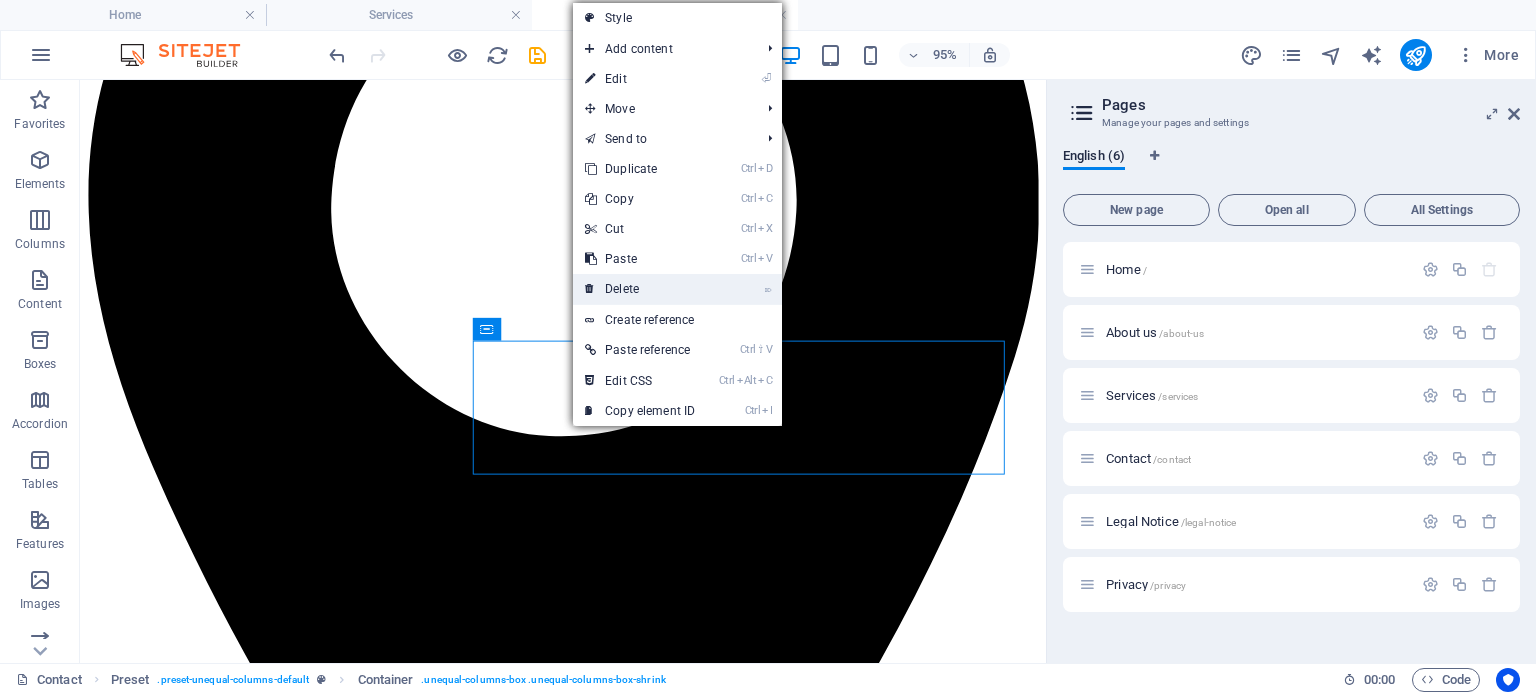 click on "⌦  Delete" at bounding box center [640, 289] 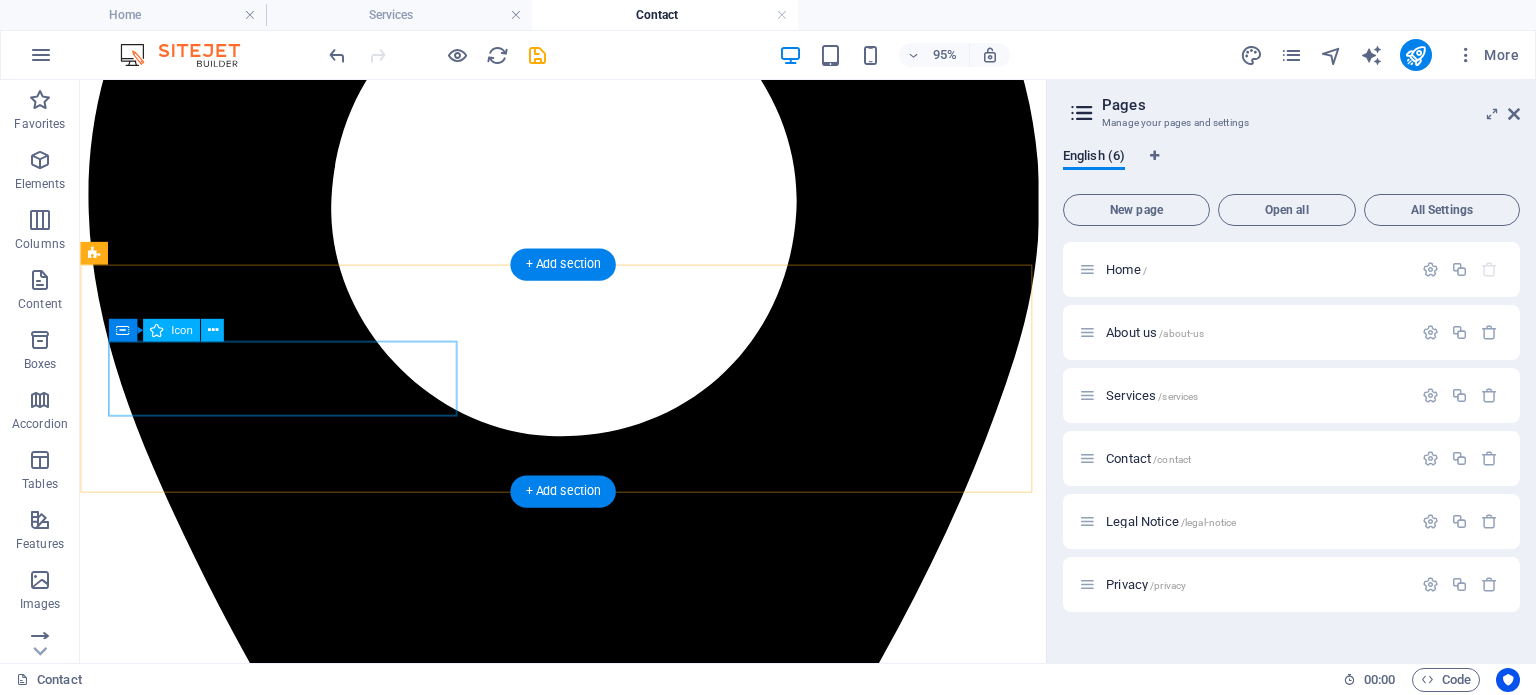 click at bounding box center (588, 3786) 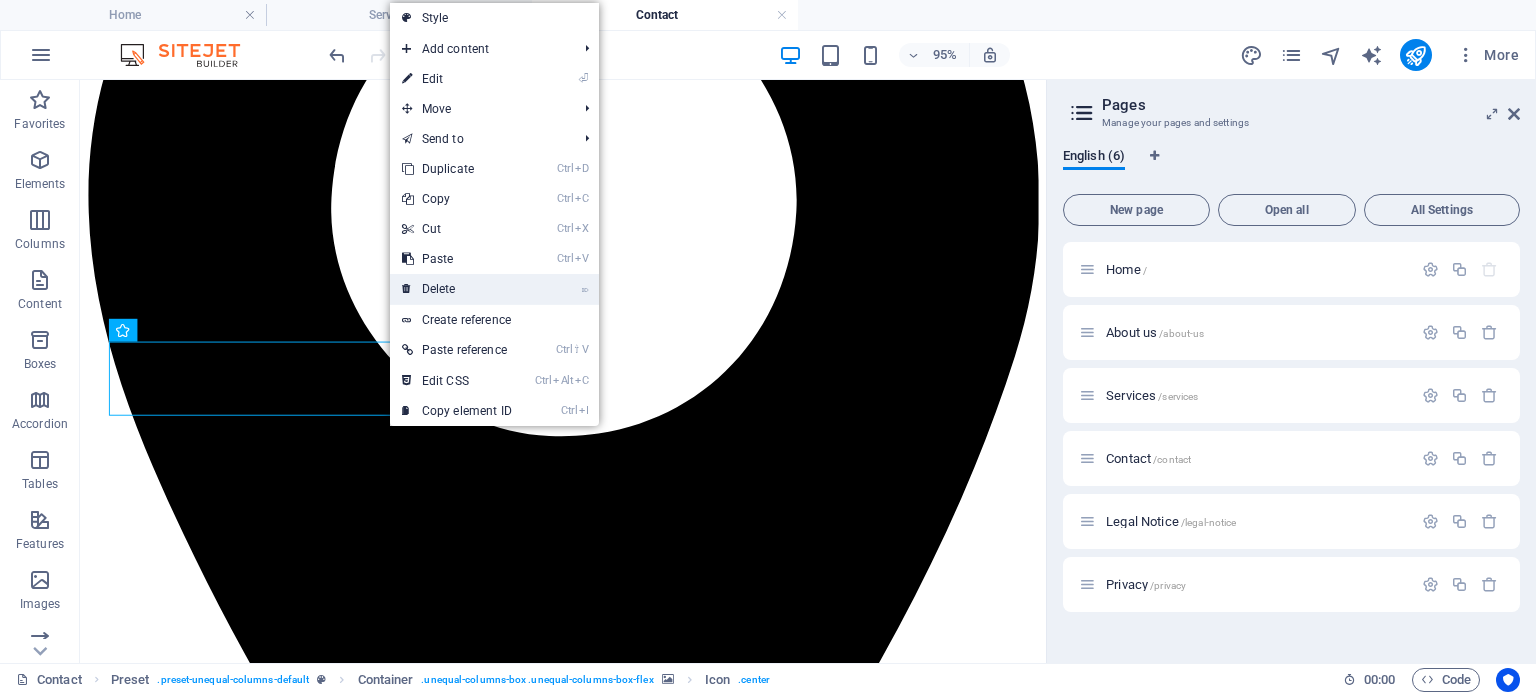click on "⌦  Delete" at bounding box center [457, 289] 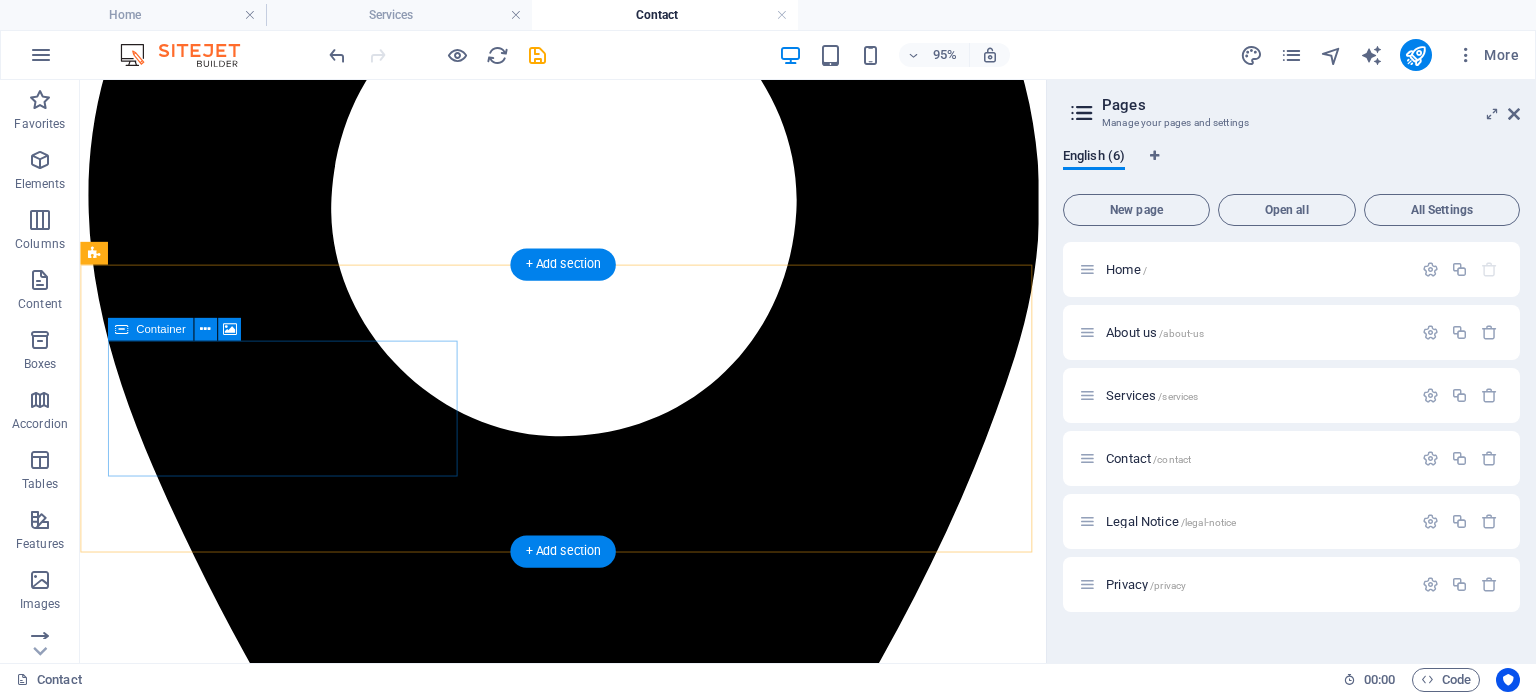 click on "Drop content here or  Add elements  Paste clipboard" at bounding box center [588, 3879] 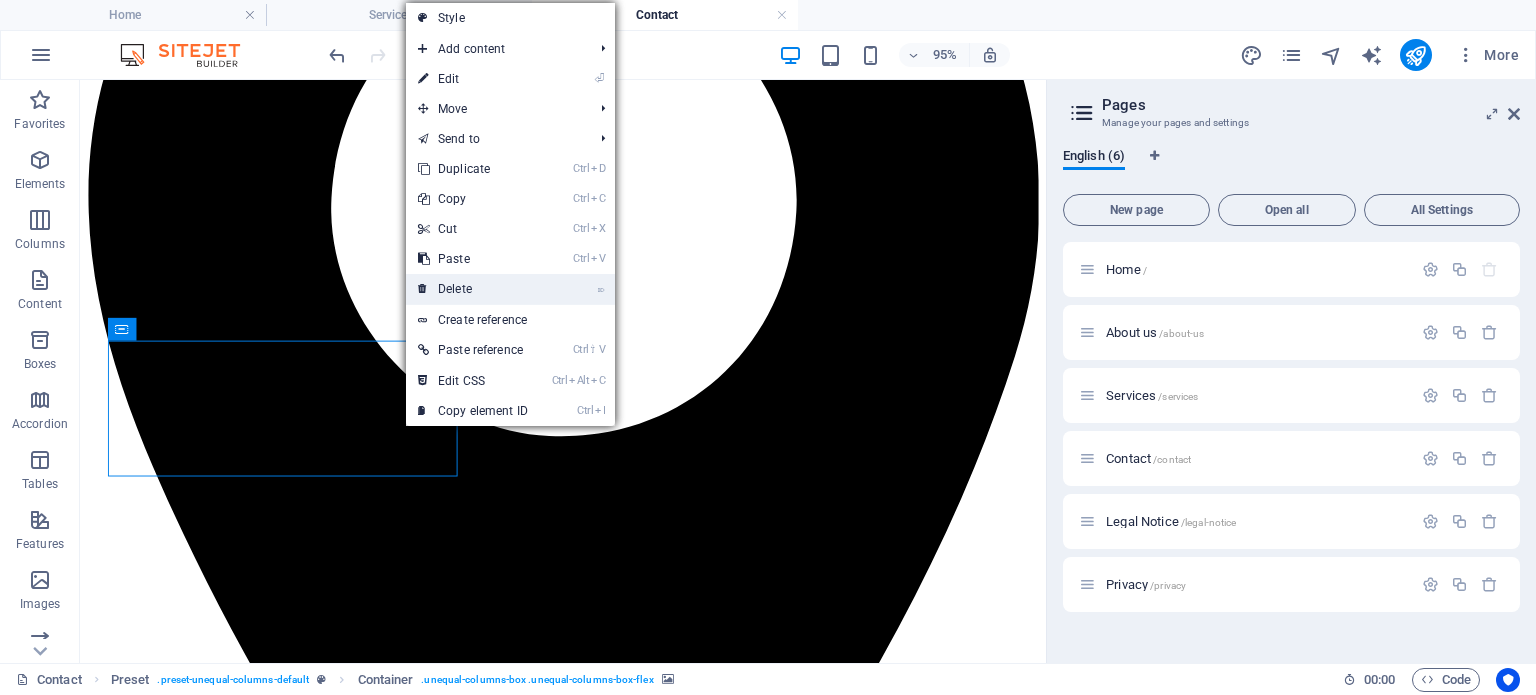 click on "⌦  Delete" at bounding box center (473, 289) 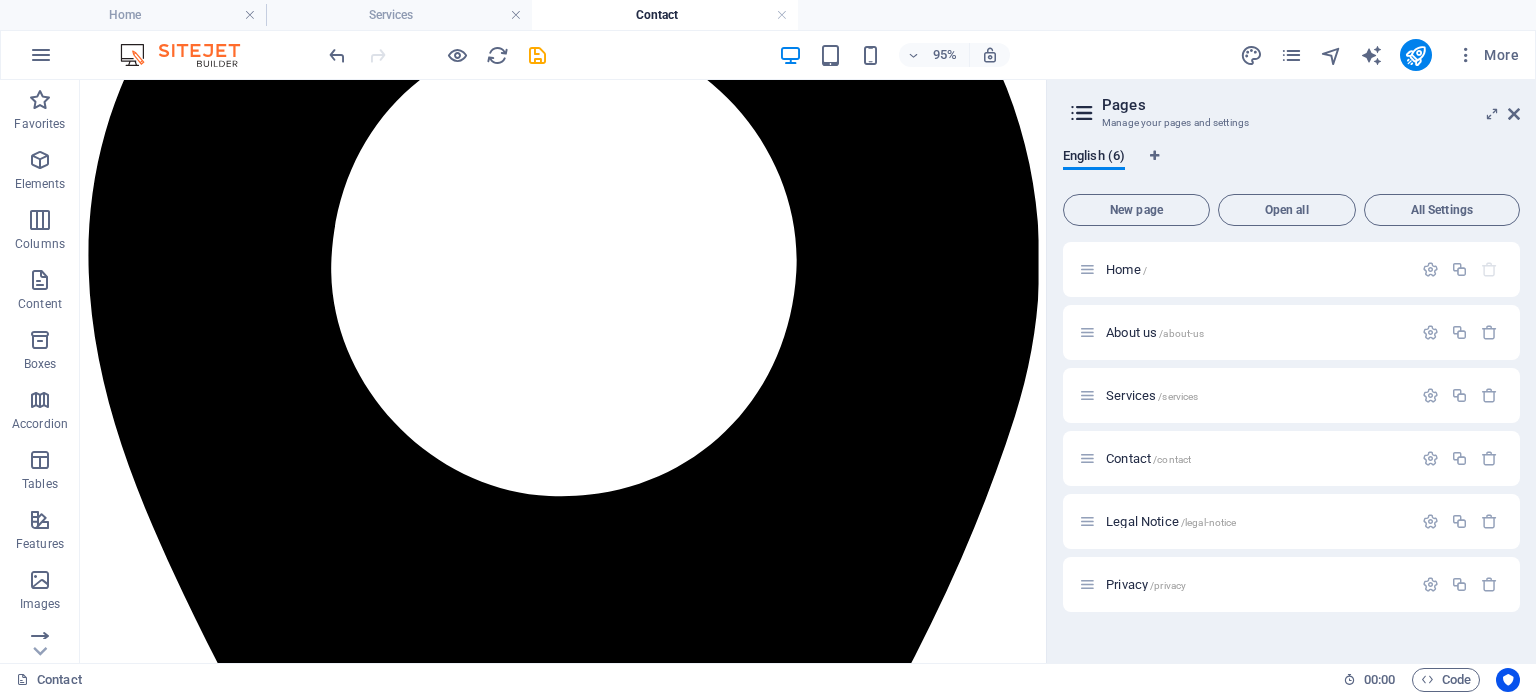 scroll, scrollTop: 331, scrollLeft: 0, axis: vertical 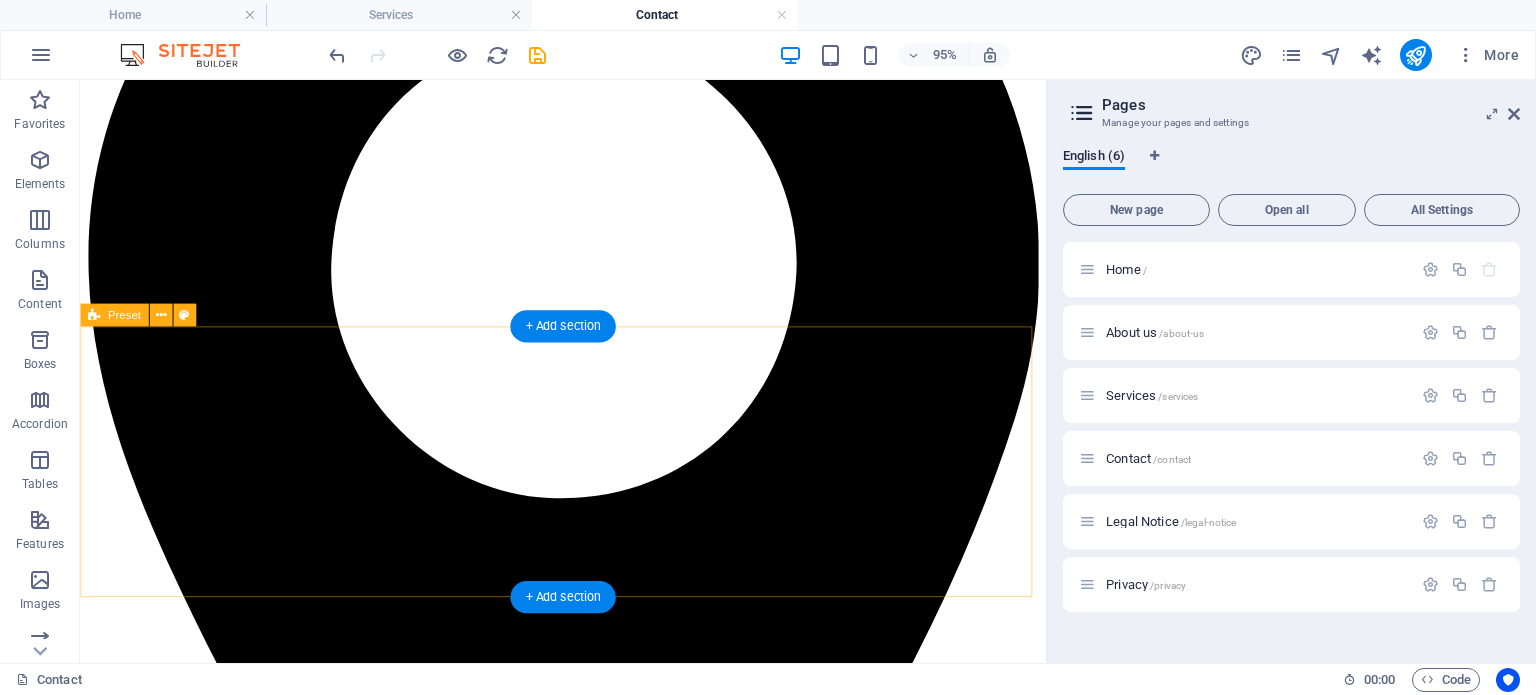 click on "Add elements" at bounding box center (529, 3832) 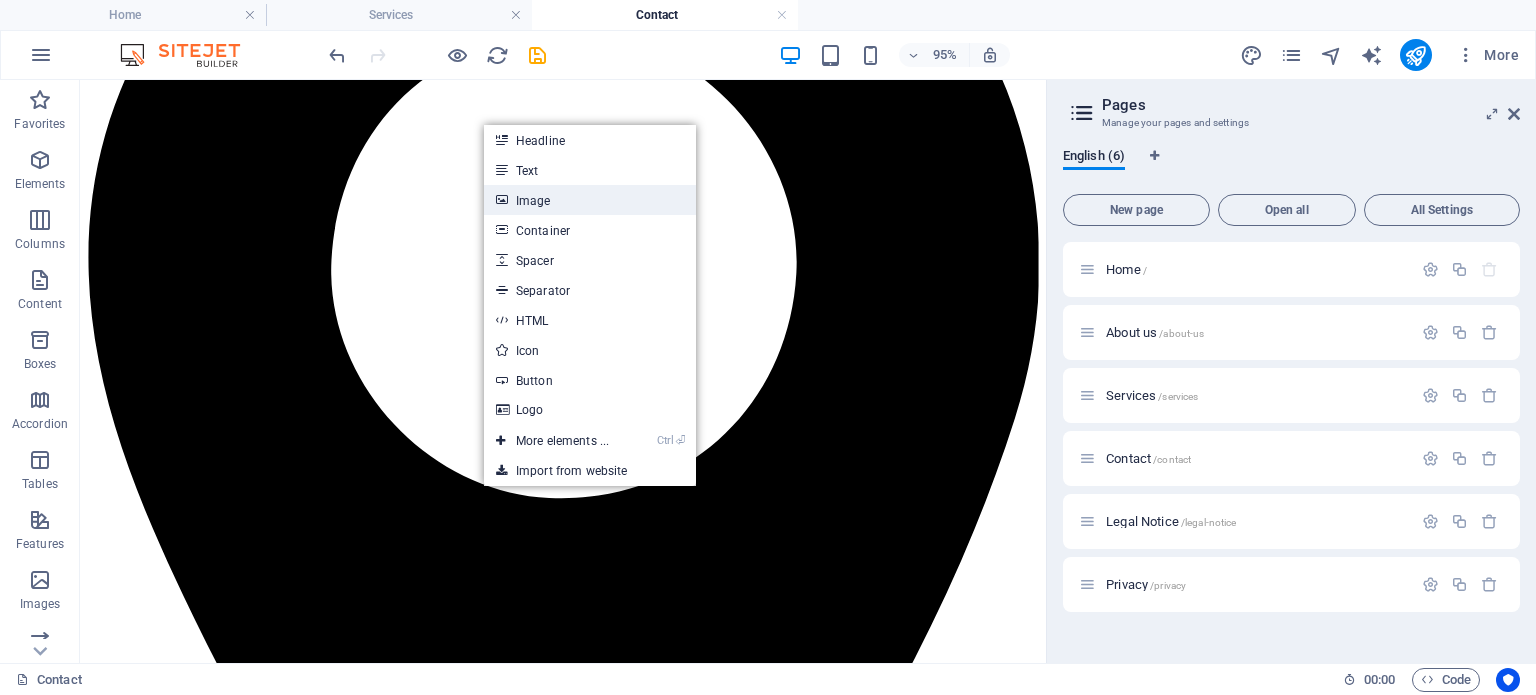 click on "Image" at bounding box center (590, 200) 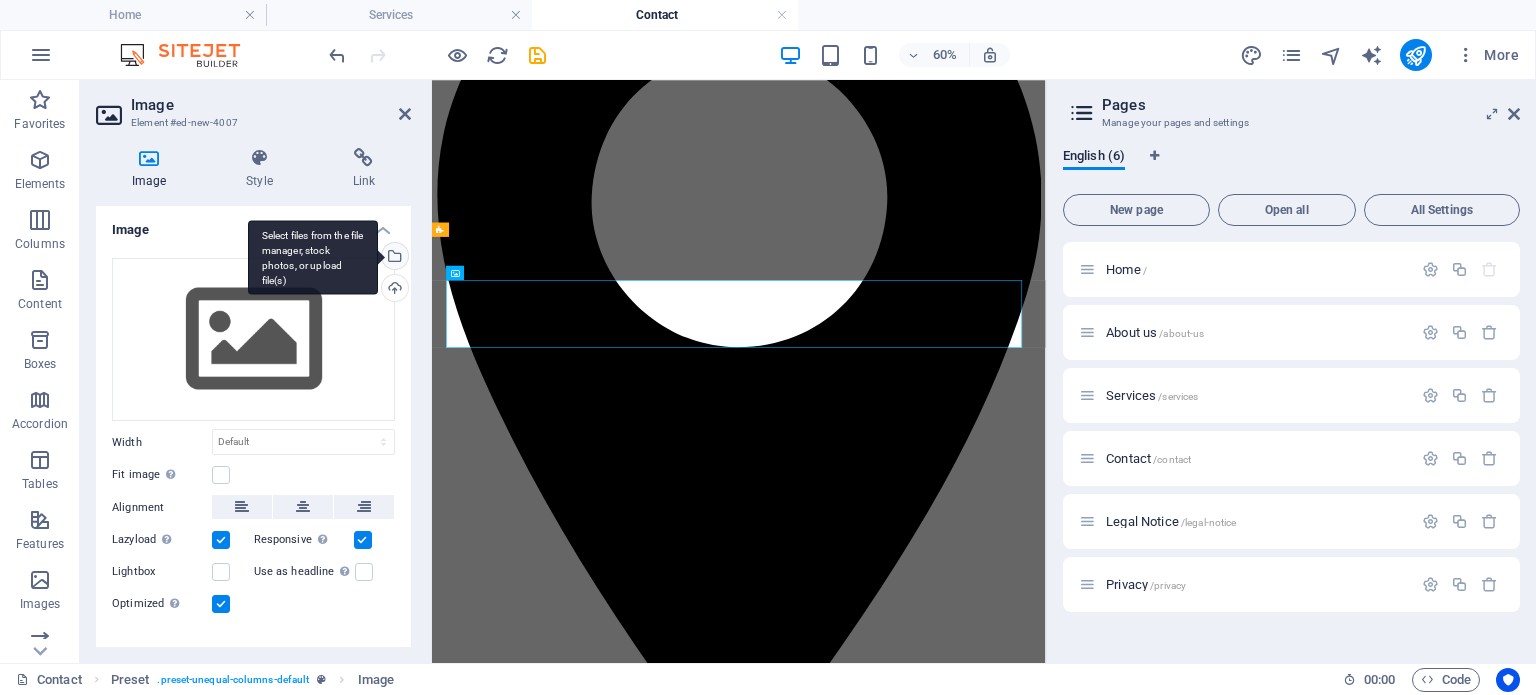 click on "Select files from the file manager, stock photos, or upload file(s)" at bounding box center [393, 258] 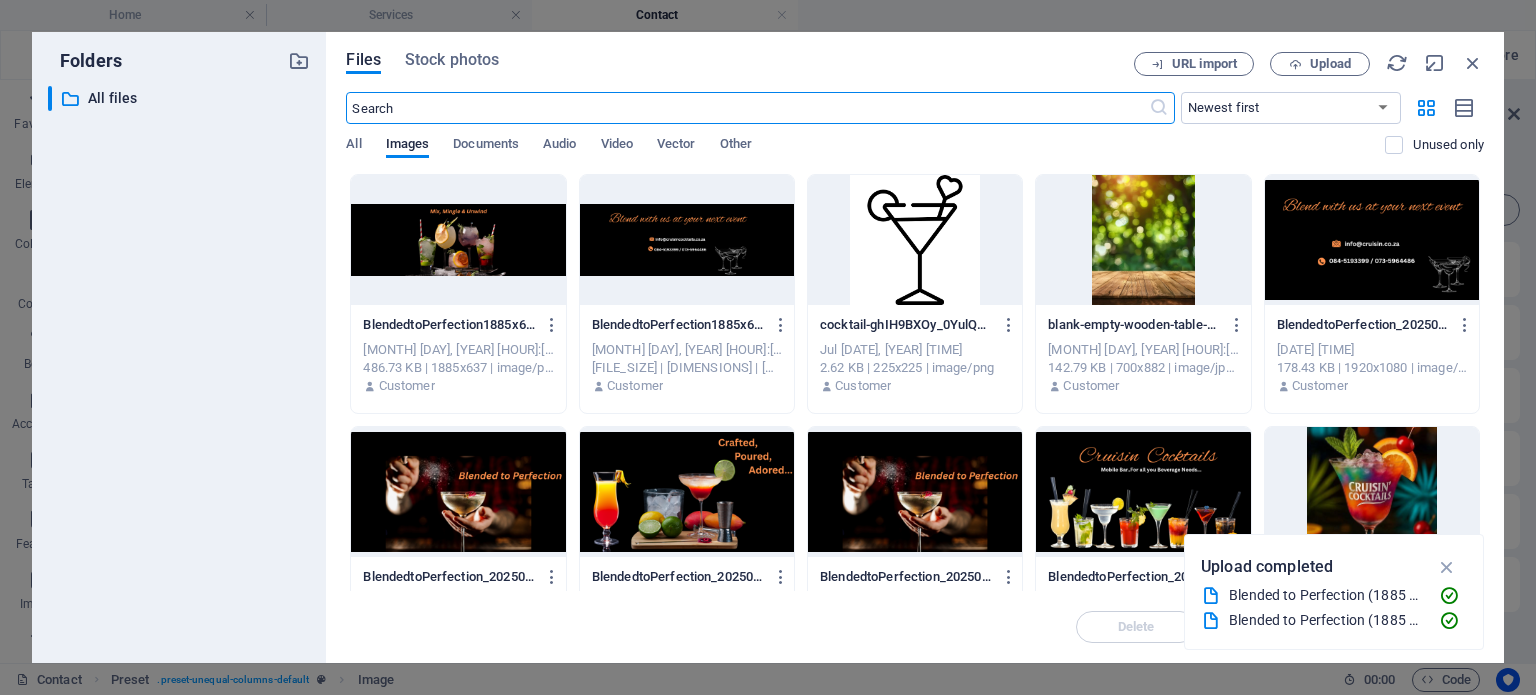 scroll, scrollTop: 0, scrollLeft: 0, axis: both 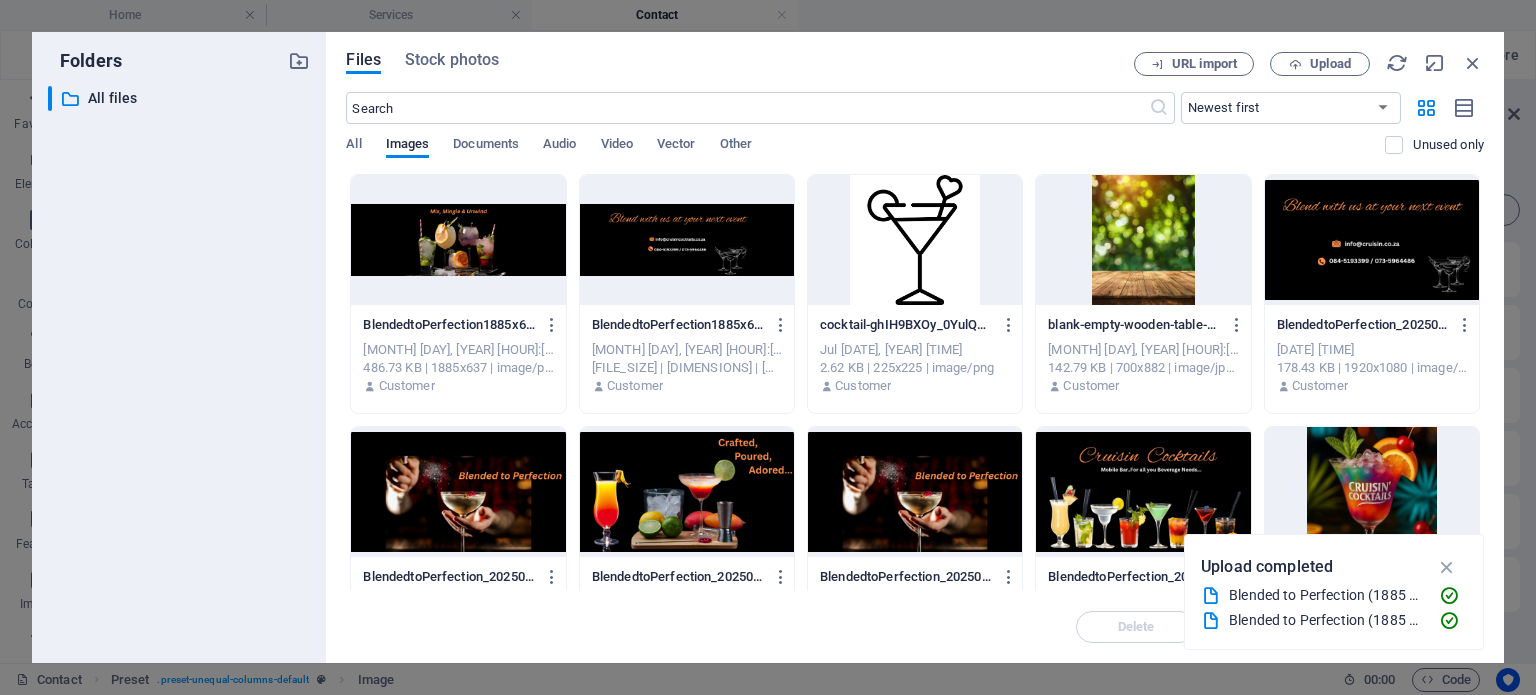 click at bounding box center (458, 240) 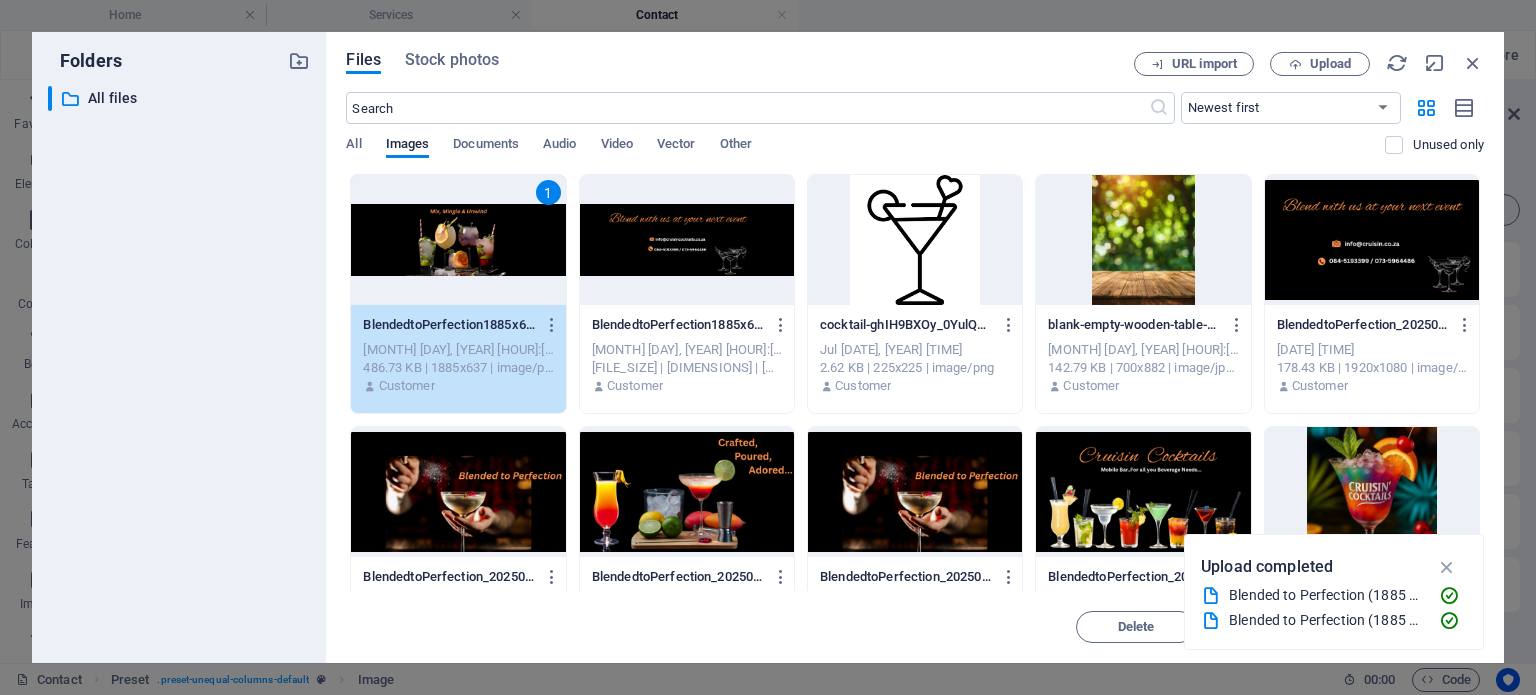 click on "1" at bounding box center (458, 240) 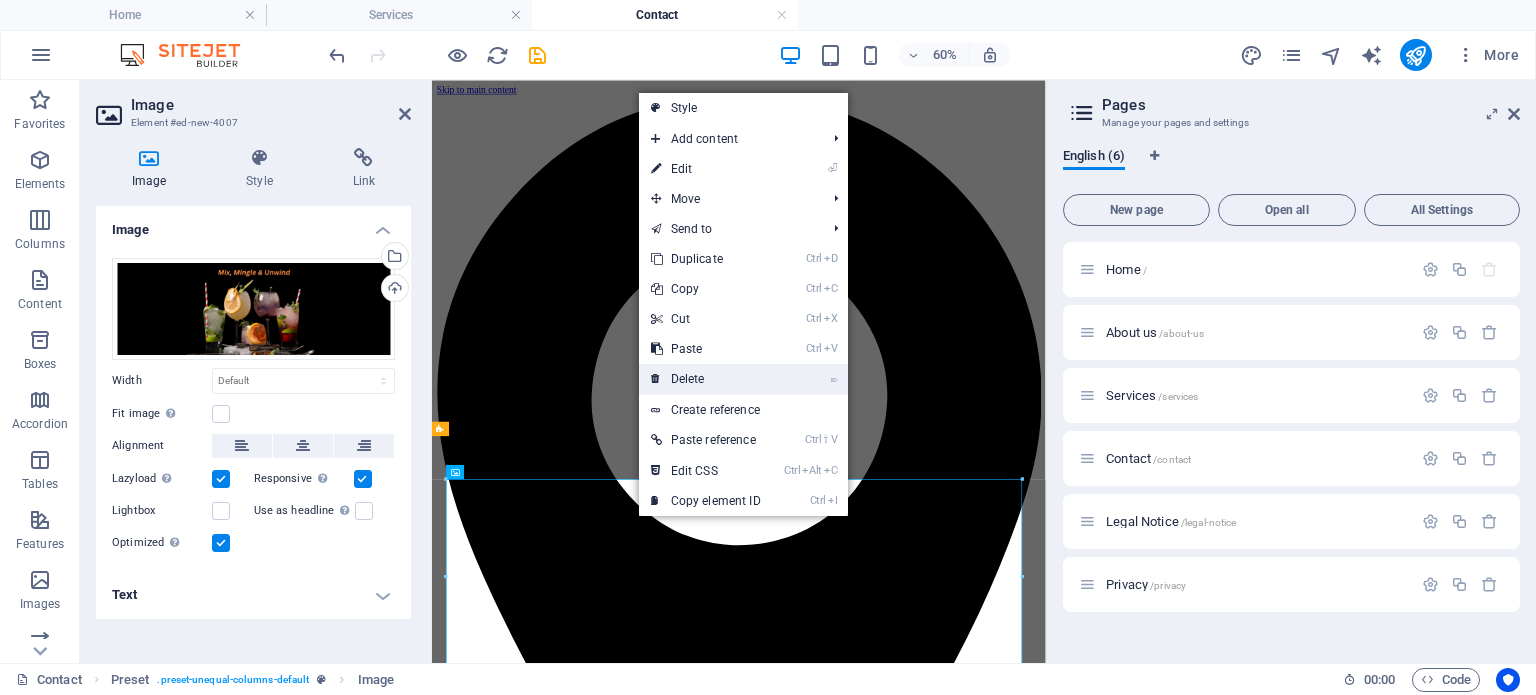 click on "⌦  Delete" at bounding box center (706, 379) 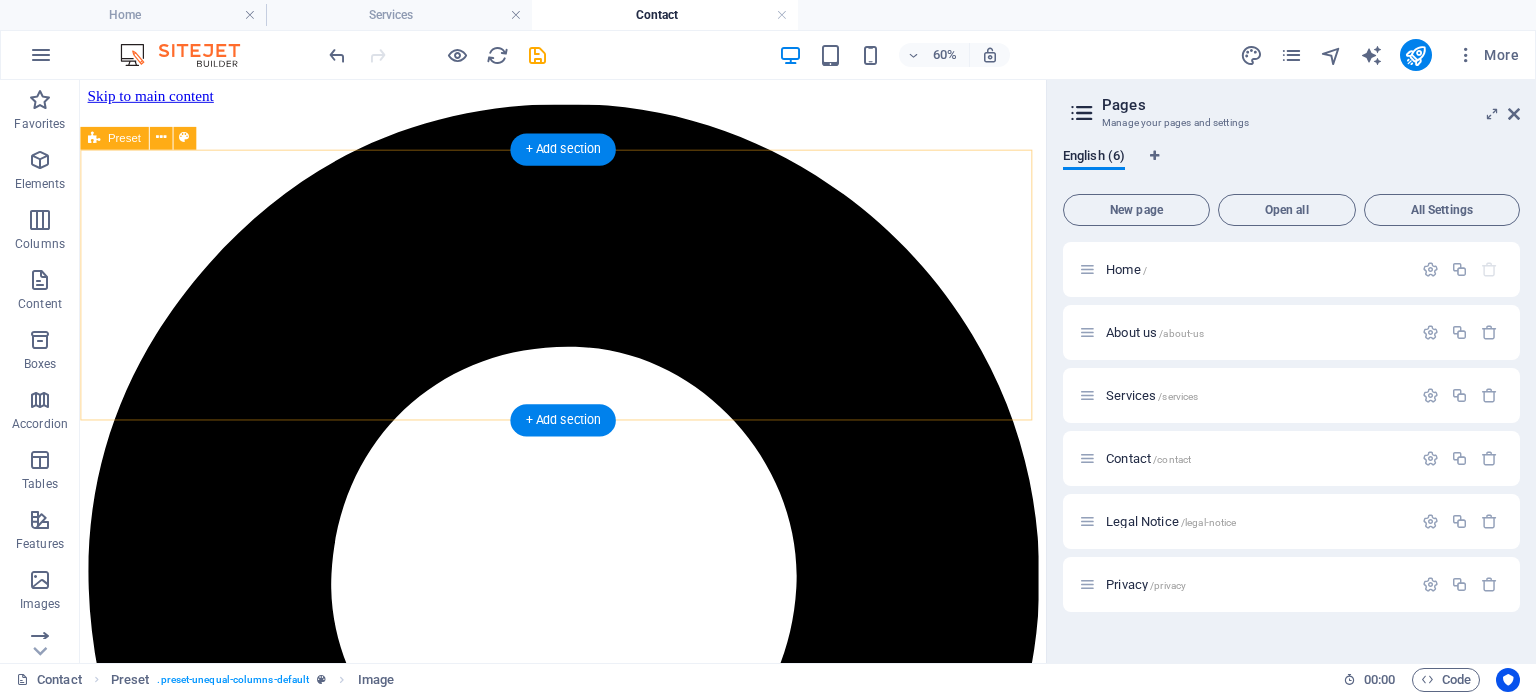 scroll, scrollTop: 517, scrollLeft: 0, axis: vertical 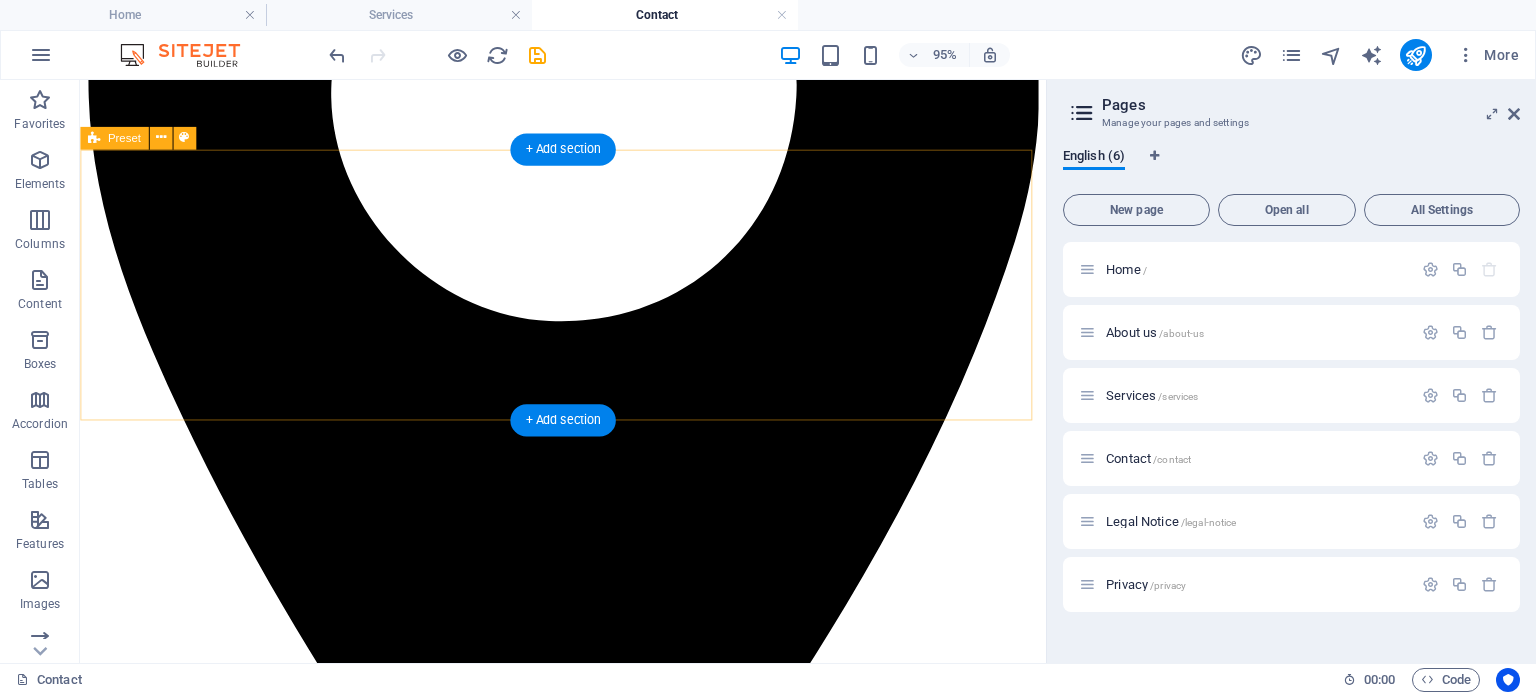 click on "Drop content here or  Add elements  Paste clipboard" at bounding box center [588, 3616] 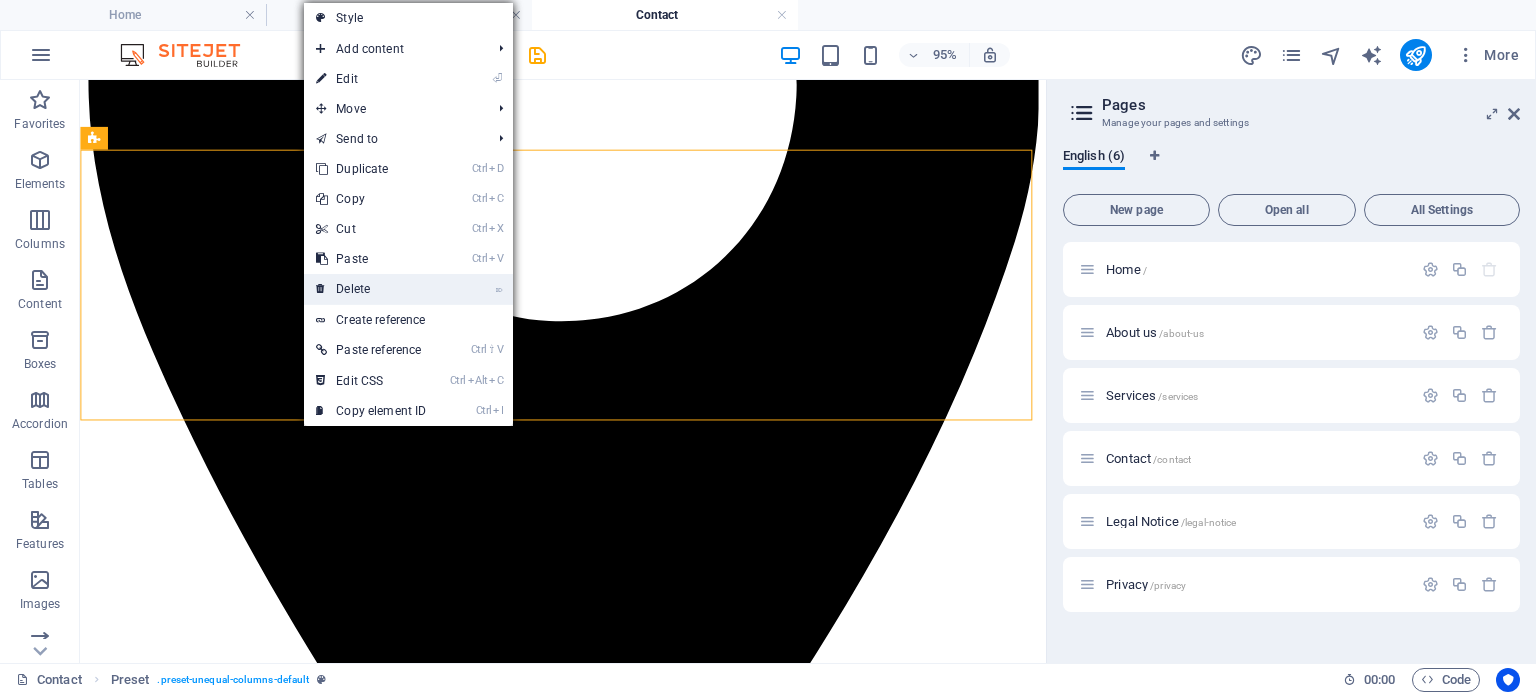 click on "⌦  Delete" at bounding box center [371, 289] 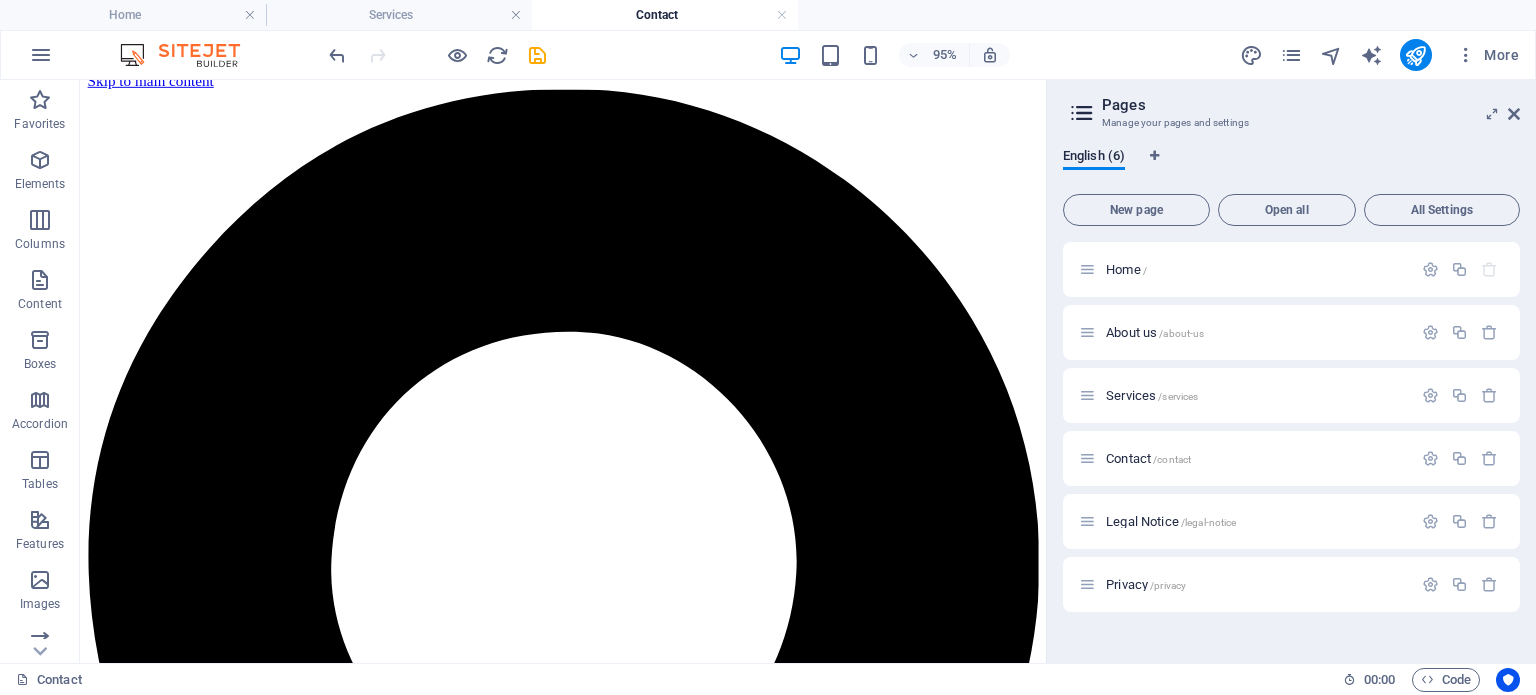 scroll, scrollTop: 13, scrollLeft: 0, axis: vertical 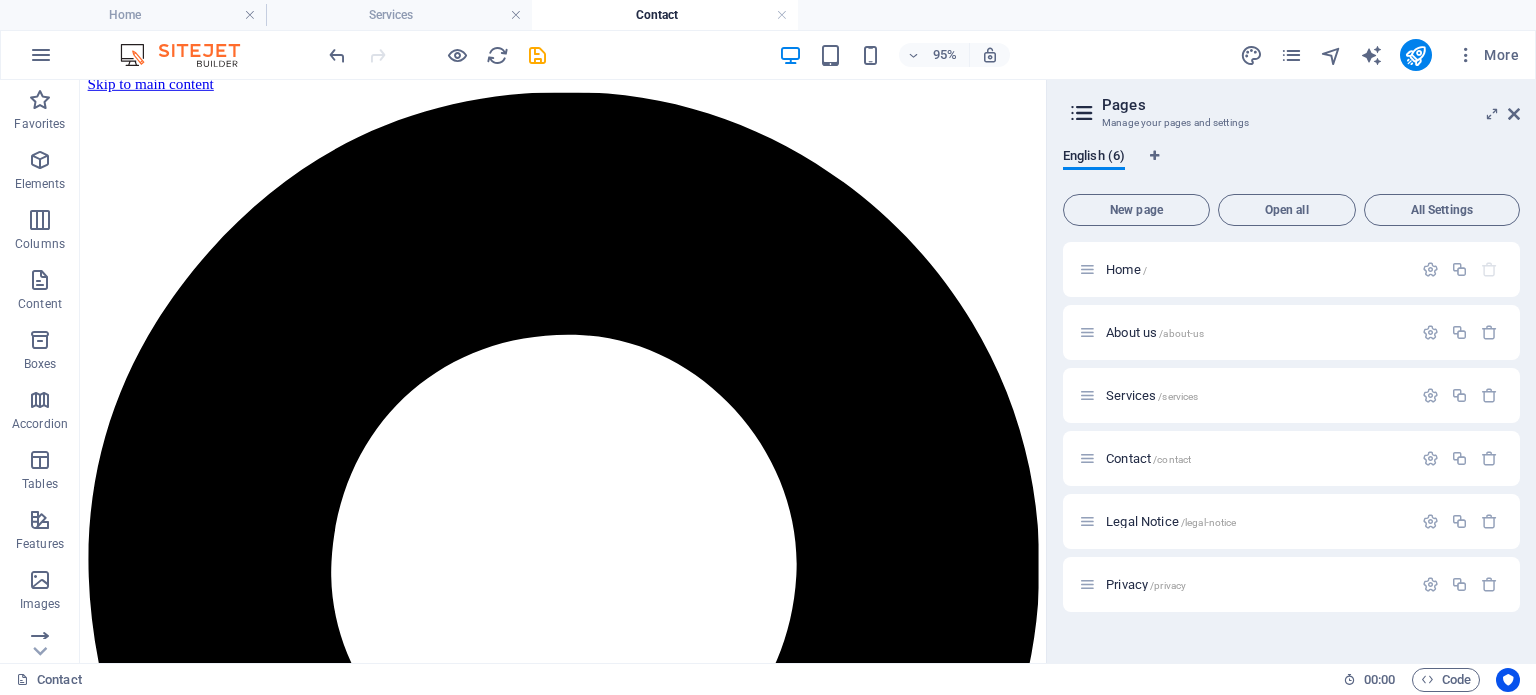 drag, startPoint x: 1087, startPoint y: 452, endPoint x: 1175, endPoint y: 276, distance: 196.77399 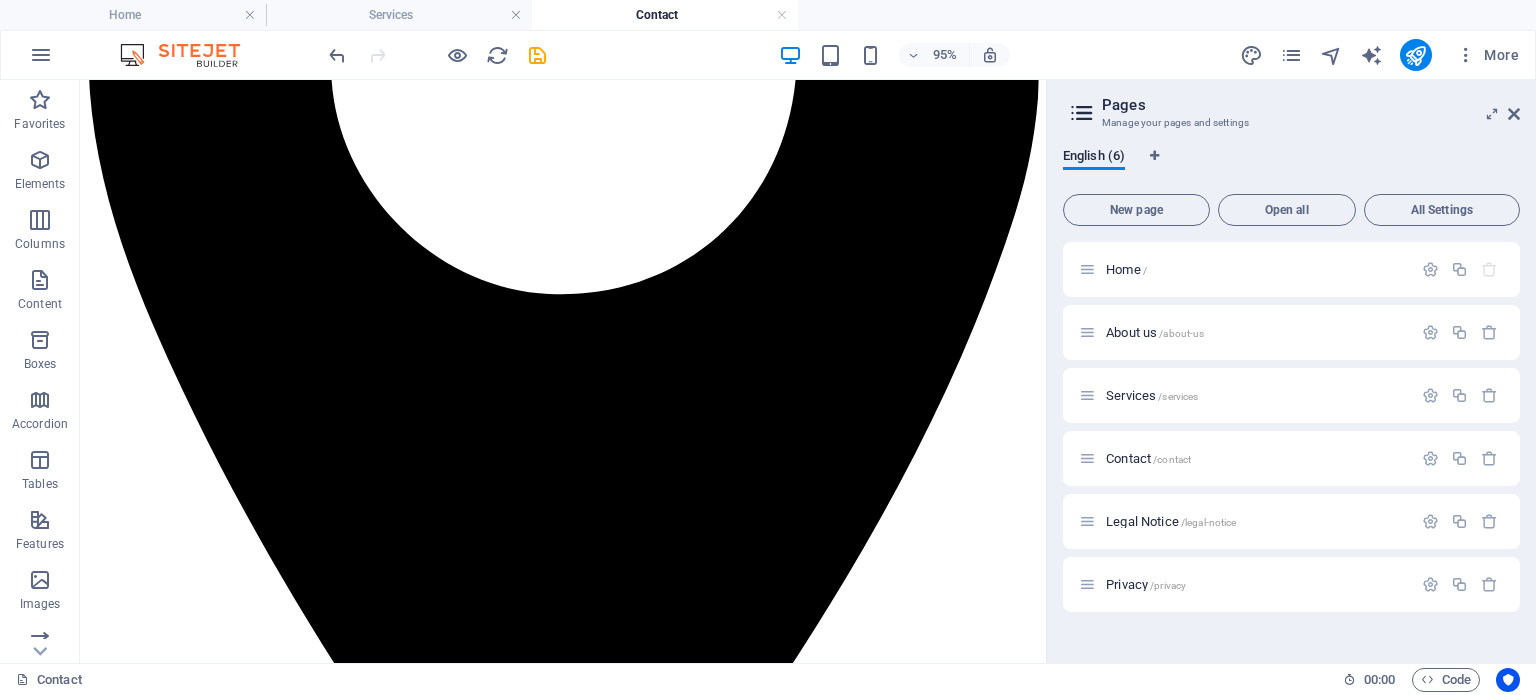 scroll, scrollTop: 0, scrollLeft: 0, axis: both 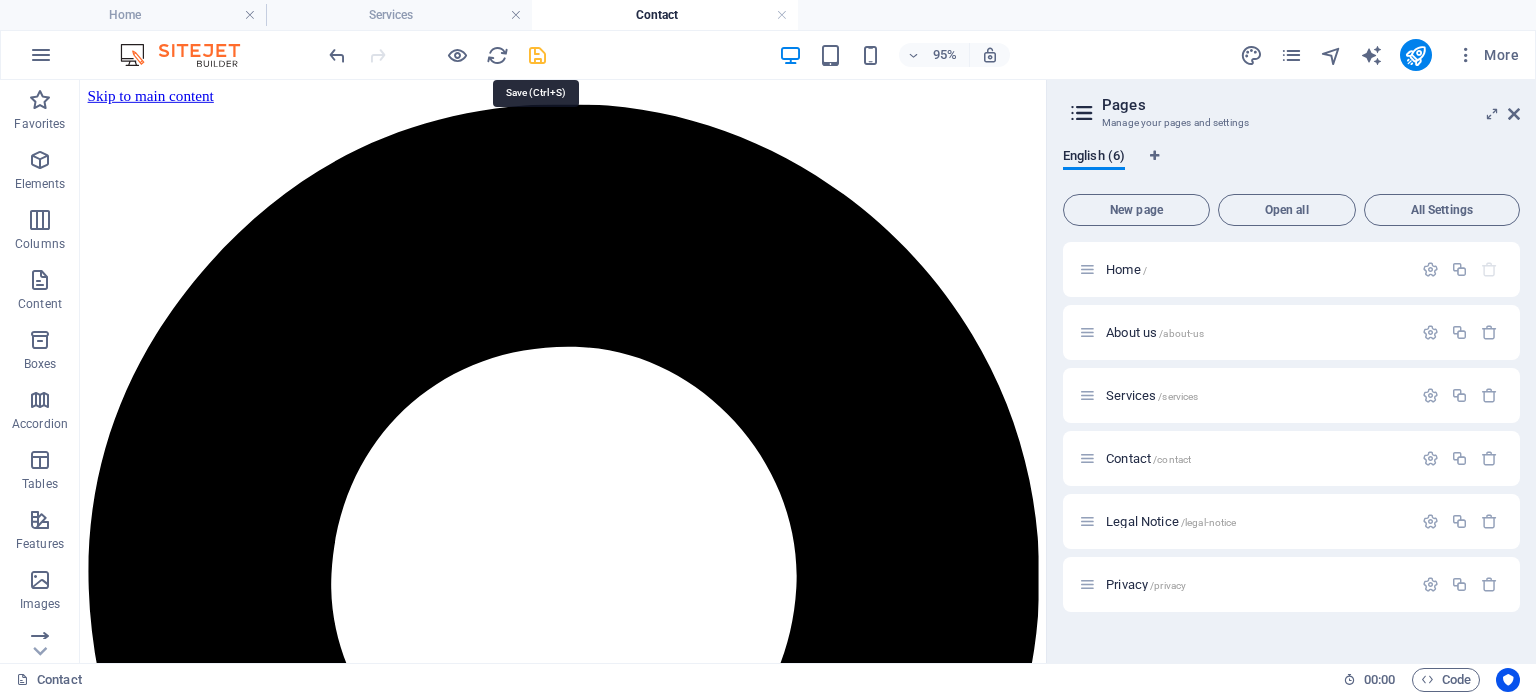 click at bounding box center (537, 55) 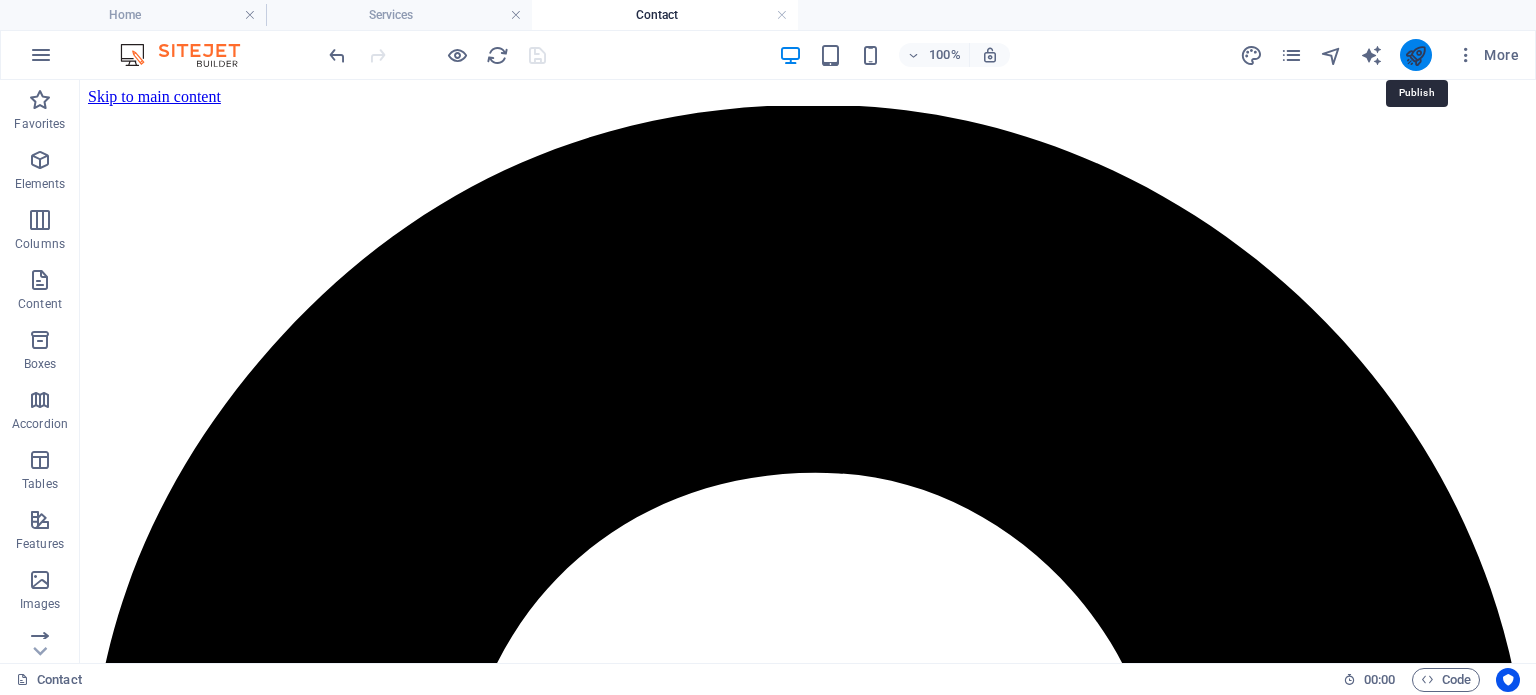 click at bounding box center [1415, 55] 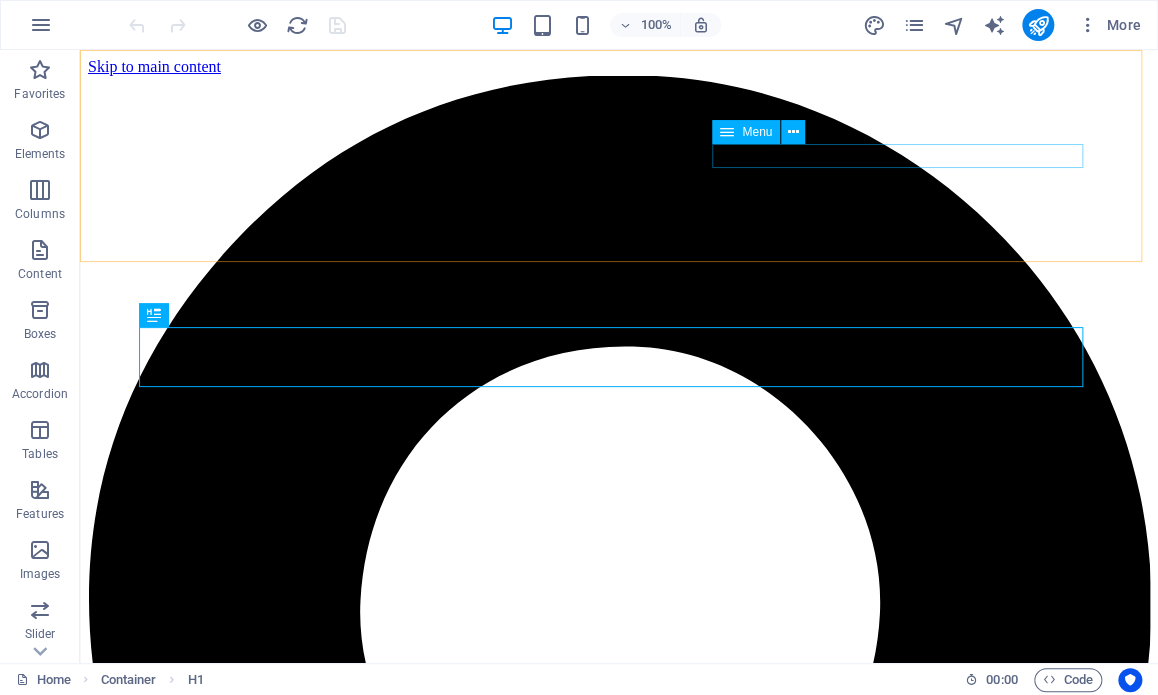 scroll, scrollTop: 652, scrollLeft: 0, axis: vertical 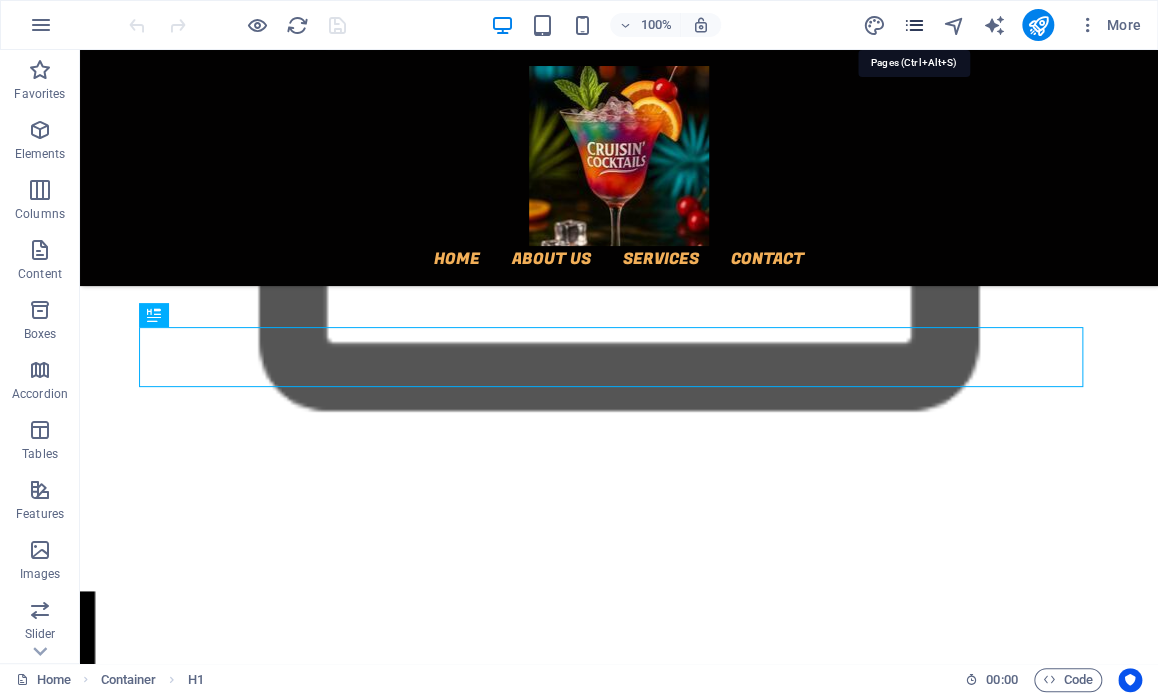 click at bounding box center (913, 25) 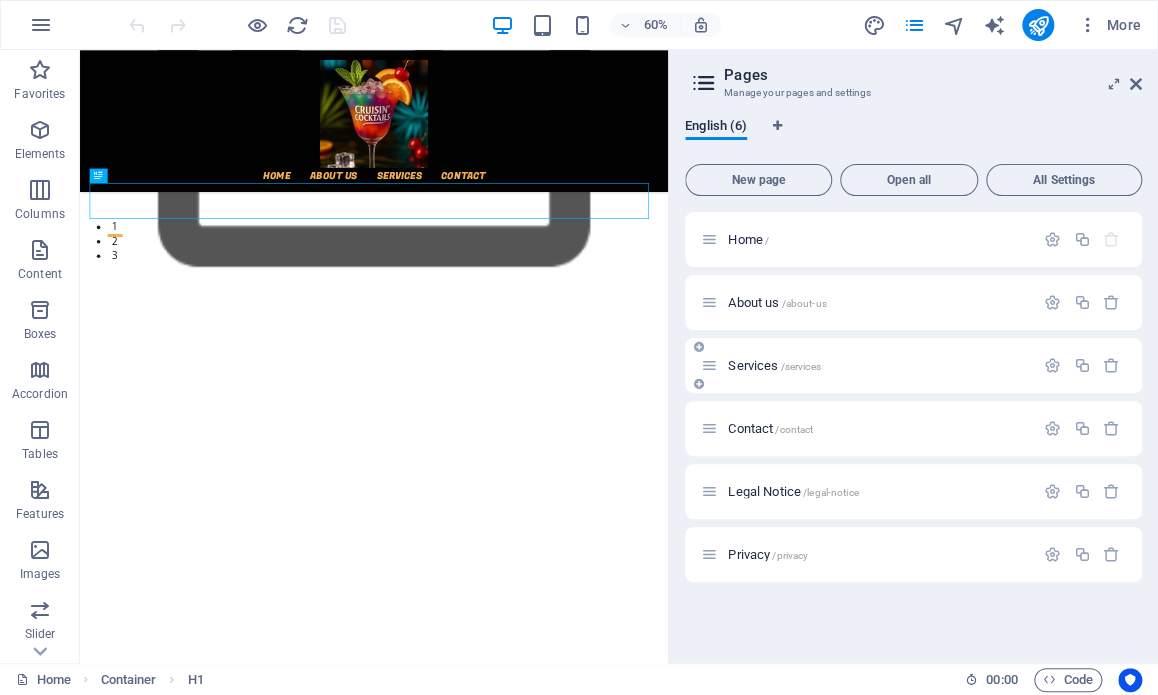 click on "Services /services" at bounding box center [774, 365] 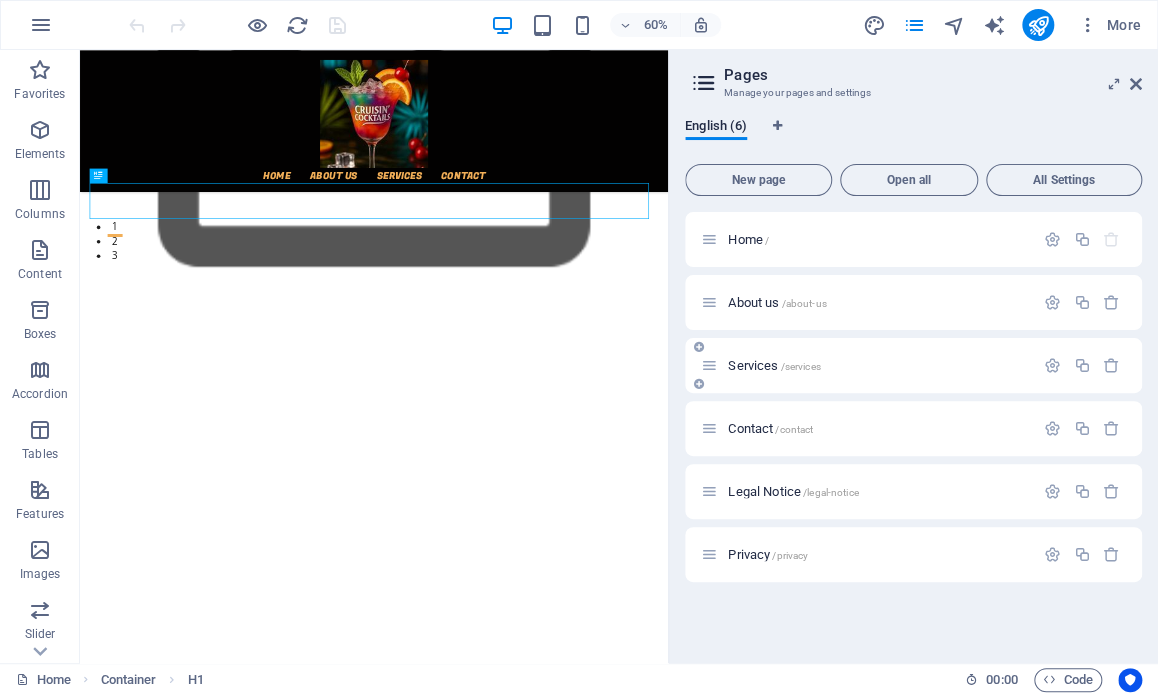 scroll, scrollTop: 0, scrollLeft: 0, axis: both 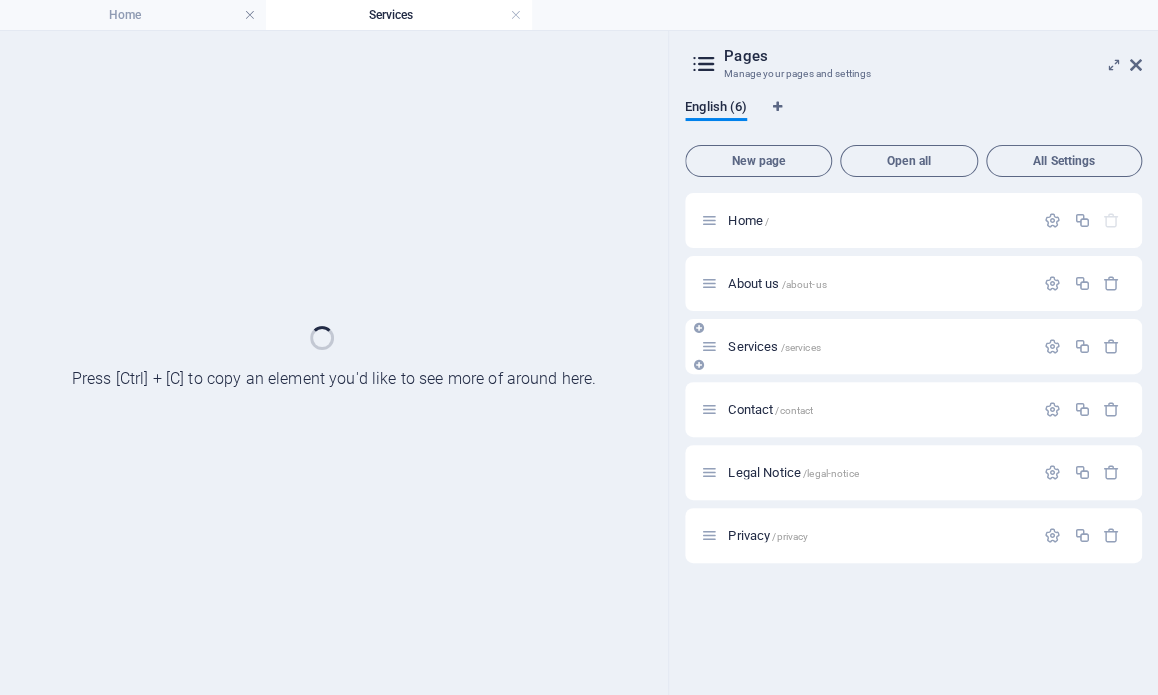 click on "Services /services" at bounding box center [913, 346] 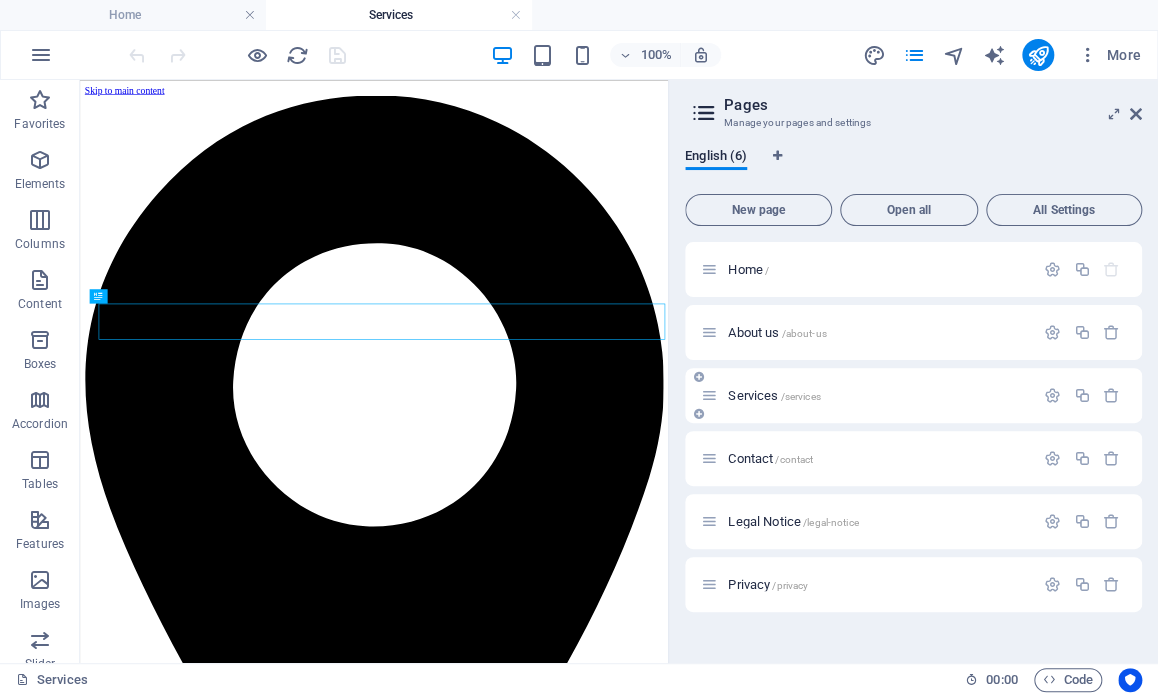 scroll, scrollTop: 0, scrollLeft: 0, axis: both 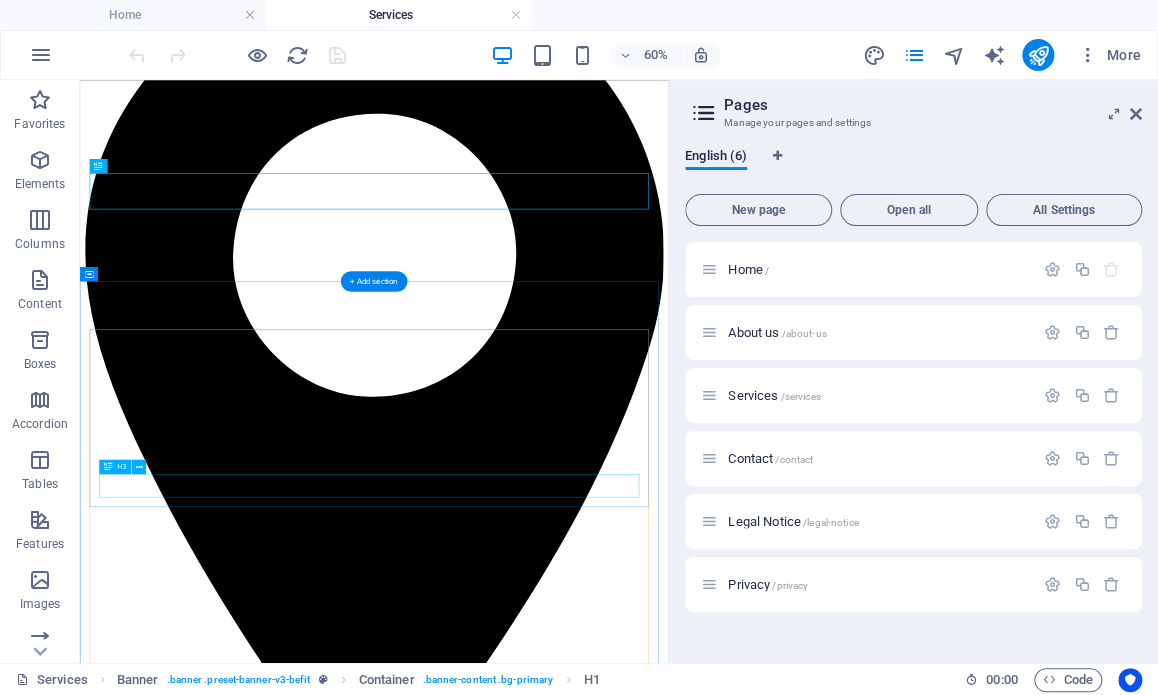 click on "We cater for all your alcoholic & non alcoholic events.." at bounding box center (570, 3861) 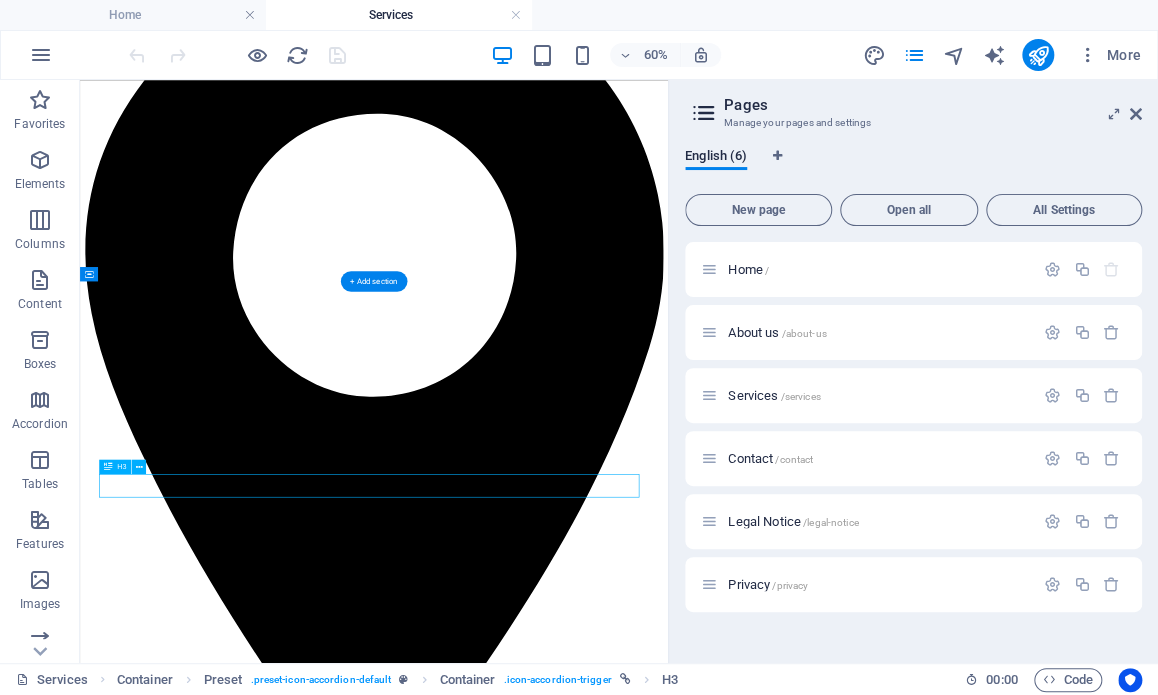 click on "We cater for all your alcoholic & non alcoholic events.." at bounding box center [570, 3861] 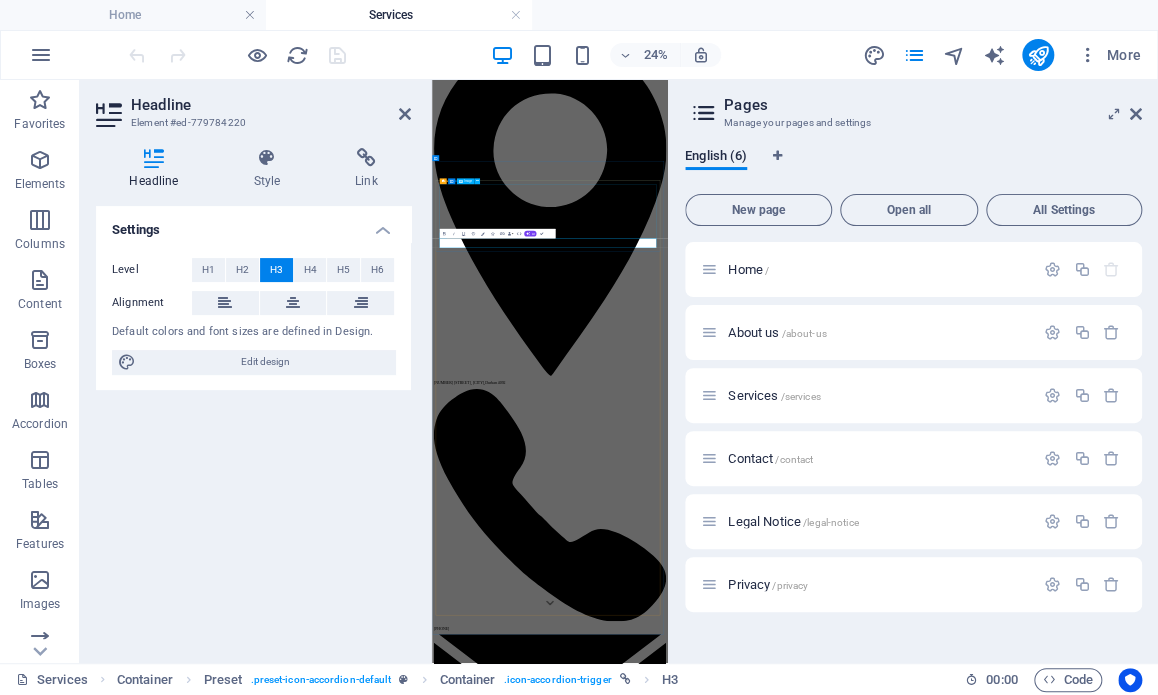 click at bounding box center (921, 3710) 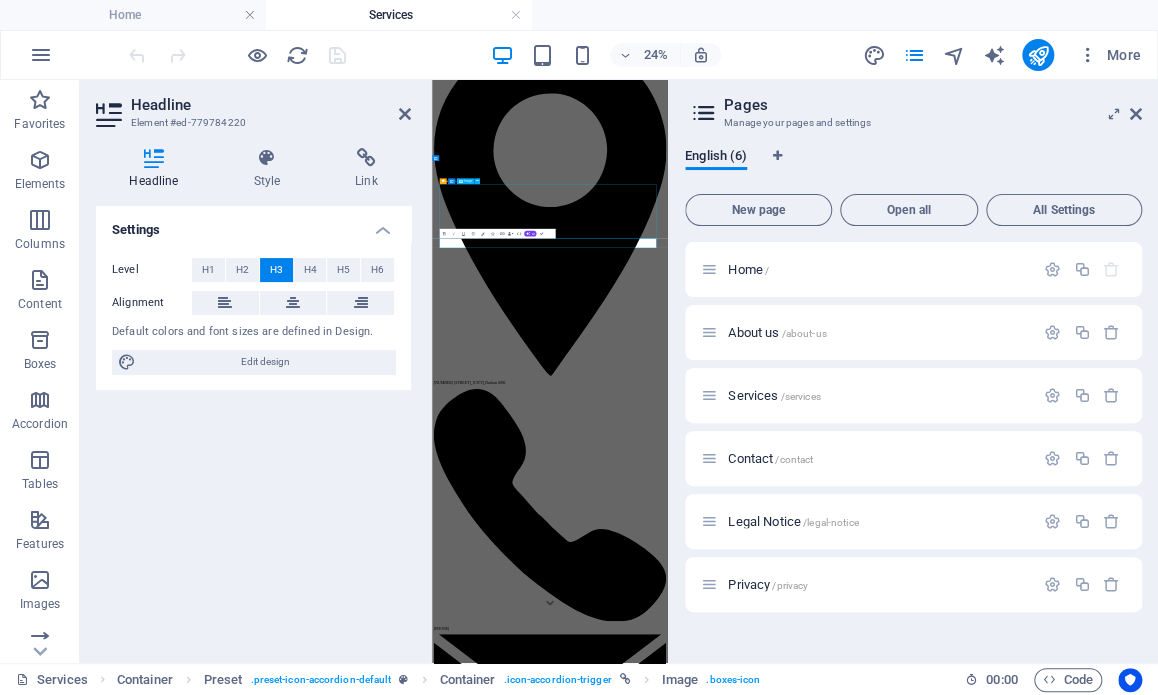 click at bounding box center [921, 3710] 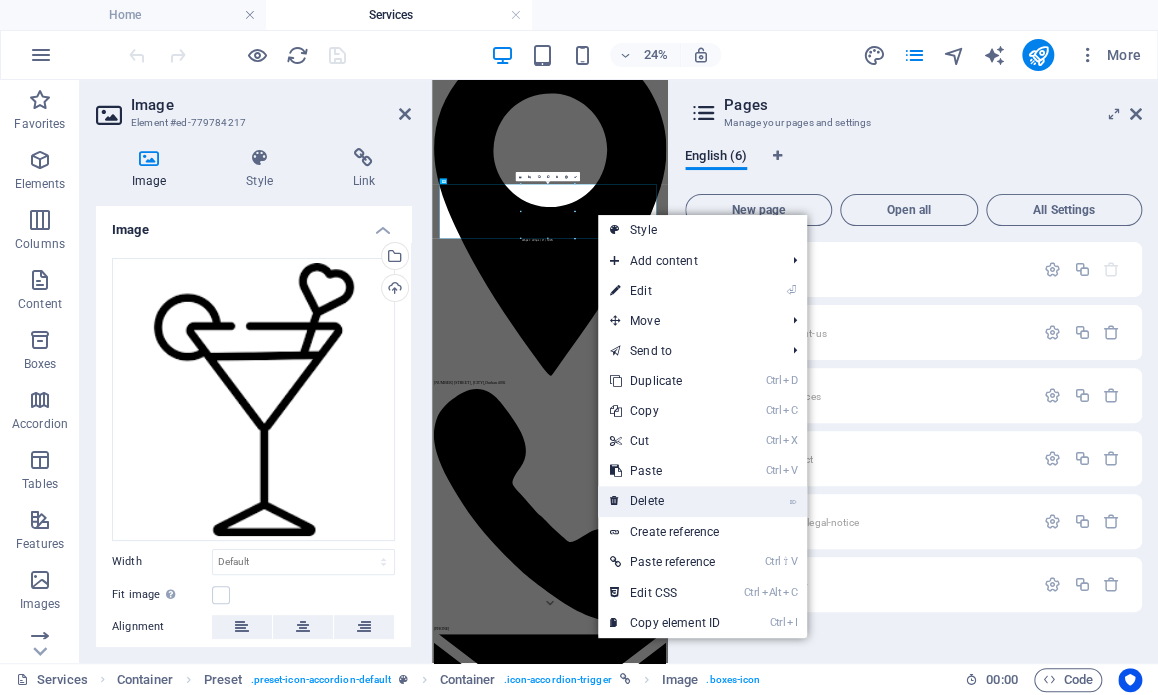 click on "⌦  Delete" at bounding box center [665, 501] 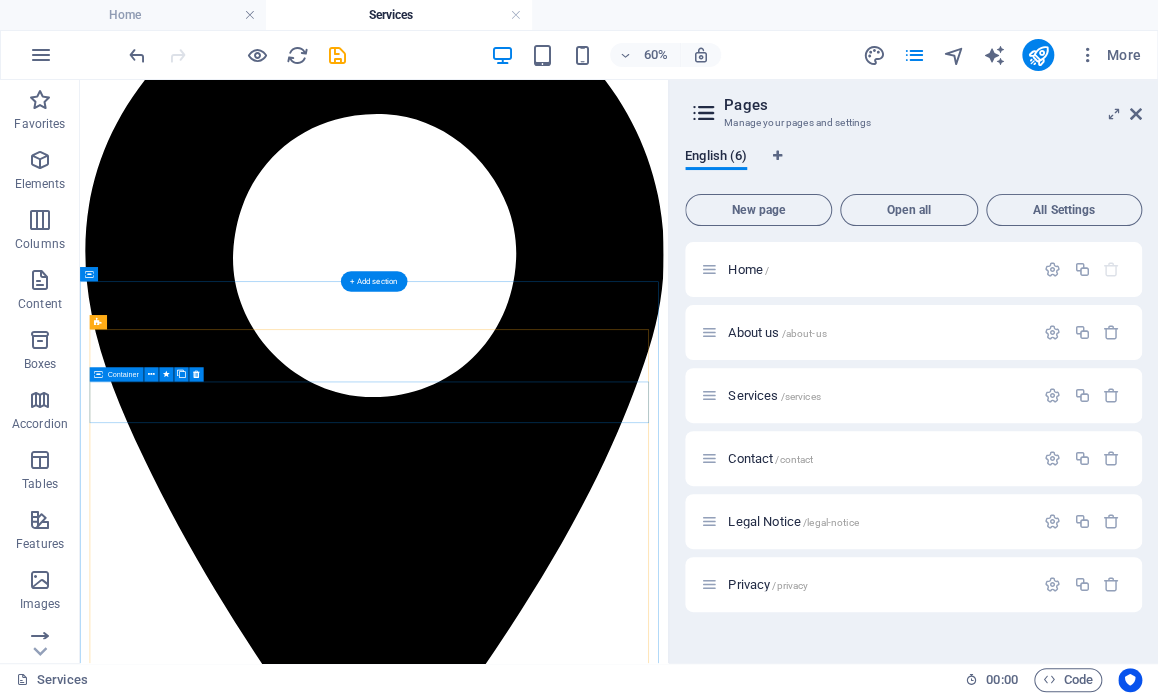 click on "private, public & corporate events" at bounding box center (570, 3673) 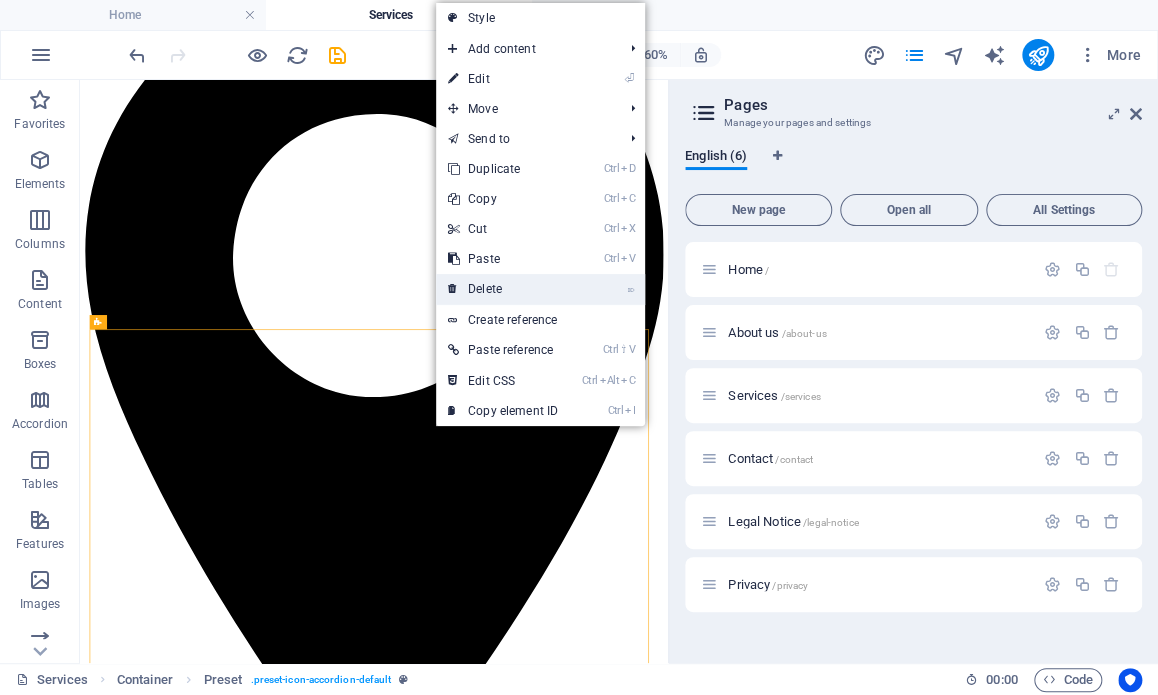 click on "⌦  Delete" at bounding box center (503, 289) 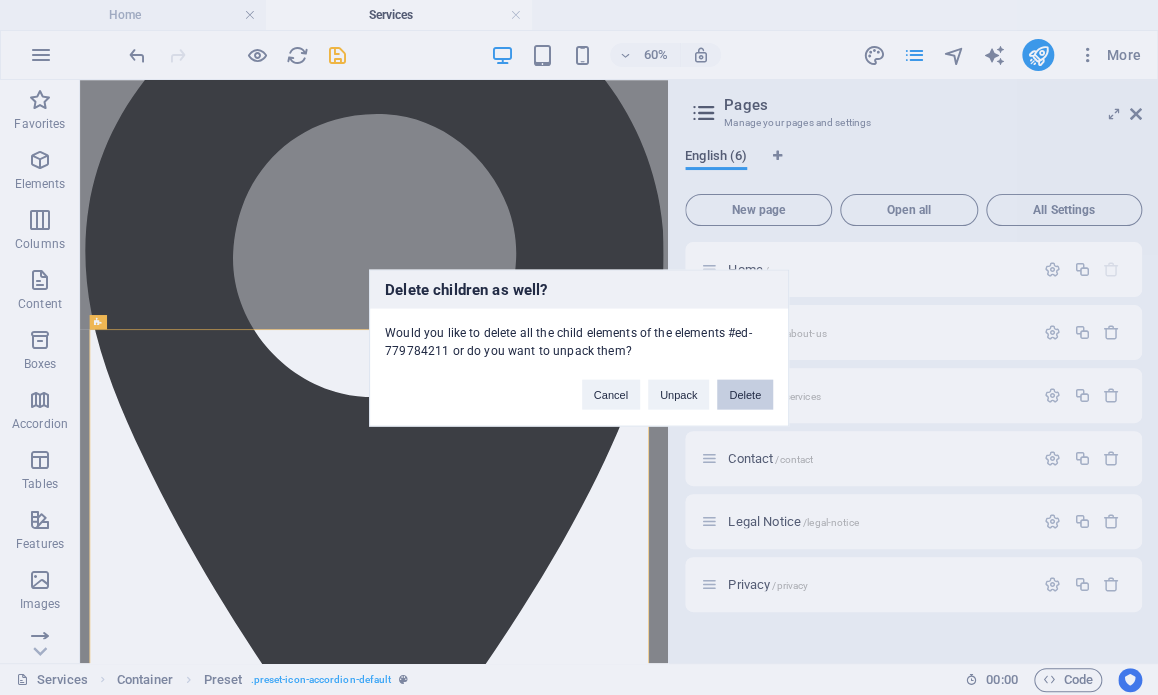 click on "Delete" at bounding box center [745, 394] 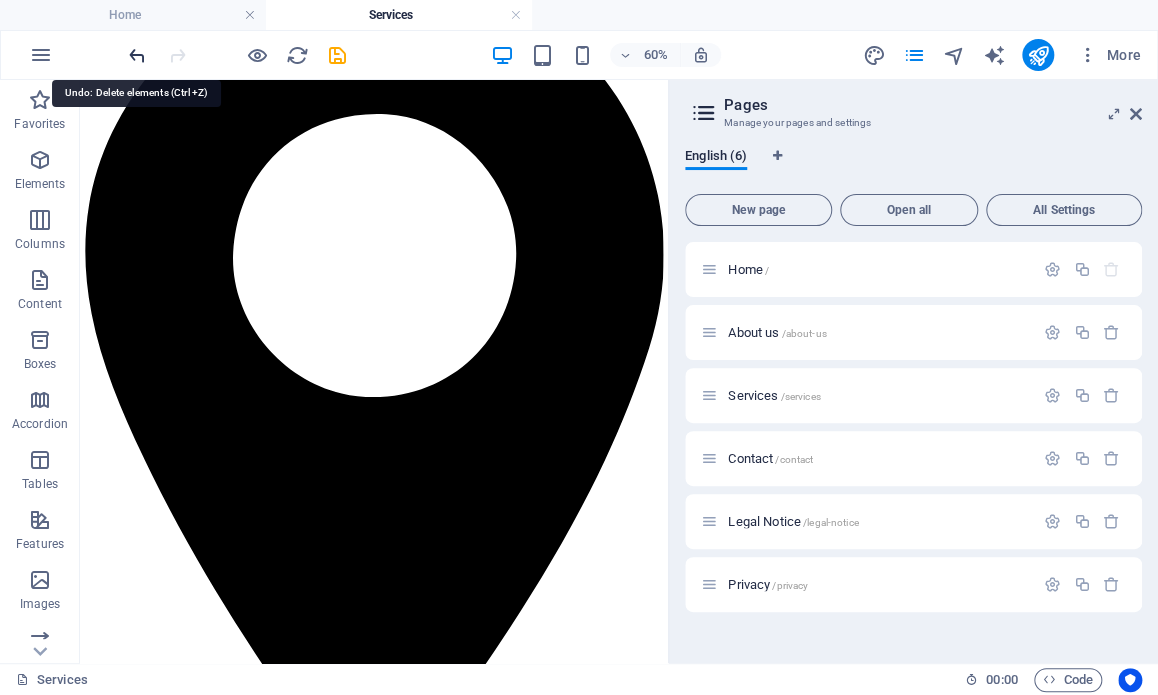 click at bounding box center [137, 55] 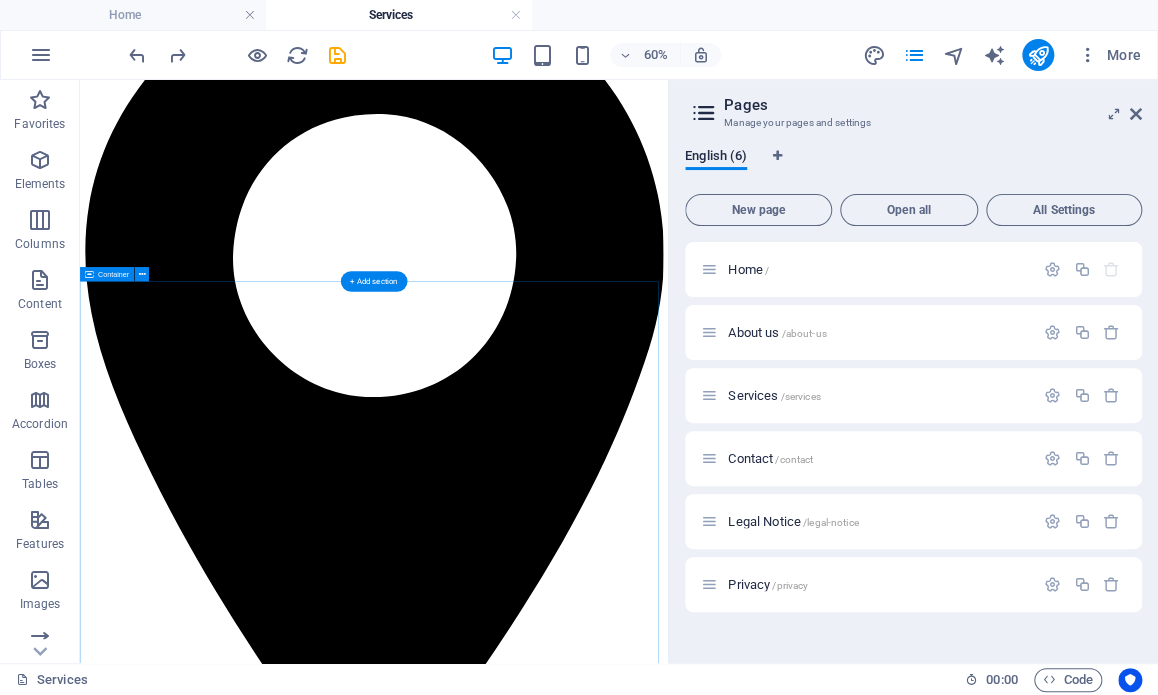 click on "We cater for all your alcoholic & non alcoholic events.. private, public & corporate events private events Weddings Anniversary Exclusive Parties BirthdayParties - both Adults and Kids Reunions PUBLIC EVENTS Music Festivals Food Festivals Pop-Up Events  Car Shows Markets Corporate Conferences Product Launch Team Building Year End Parties" at bounding box center [570, 4236] 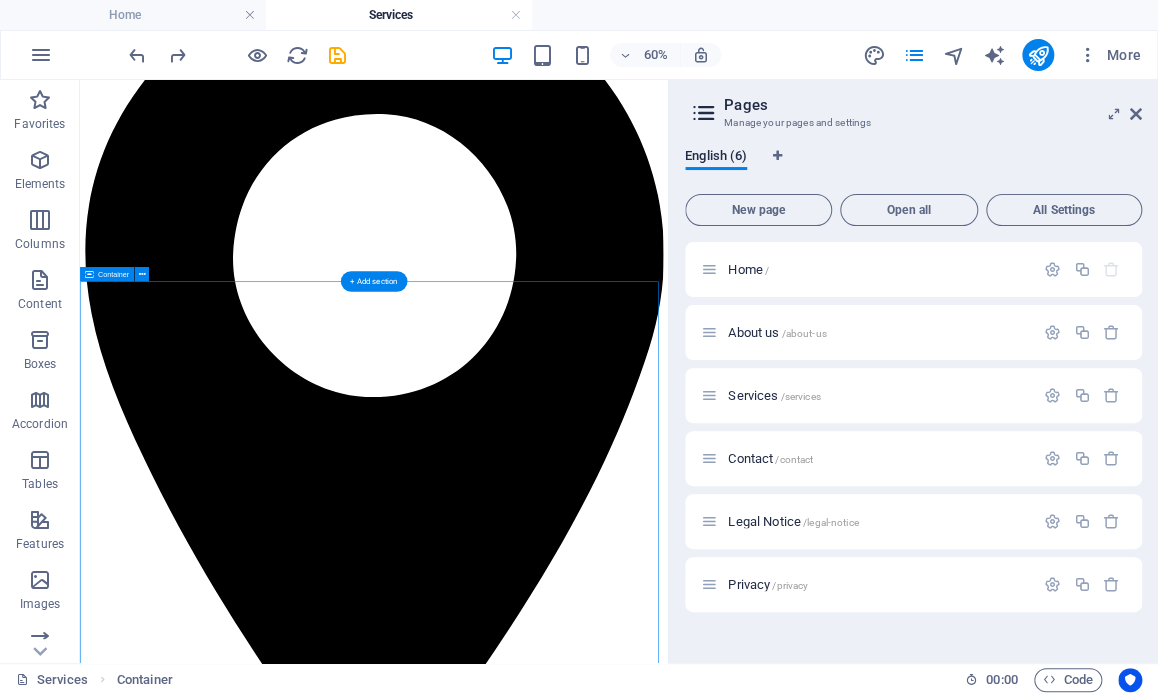 click on "We cater for all your alcoholic & non alcoholic events.. private, public & corporate events private events Weddings Anniversary Exclusive Parties BirthdayParties - both Adults and Kids Reunions PUBLIC EVENTS Music Festivals Food Festivals Pop-Up Events  Car Shows Markets Corporate Conferences Product Launch Team Building Year End Parties" at bounding box center [570, 4236] 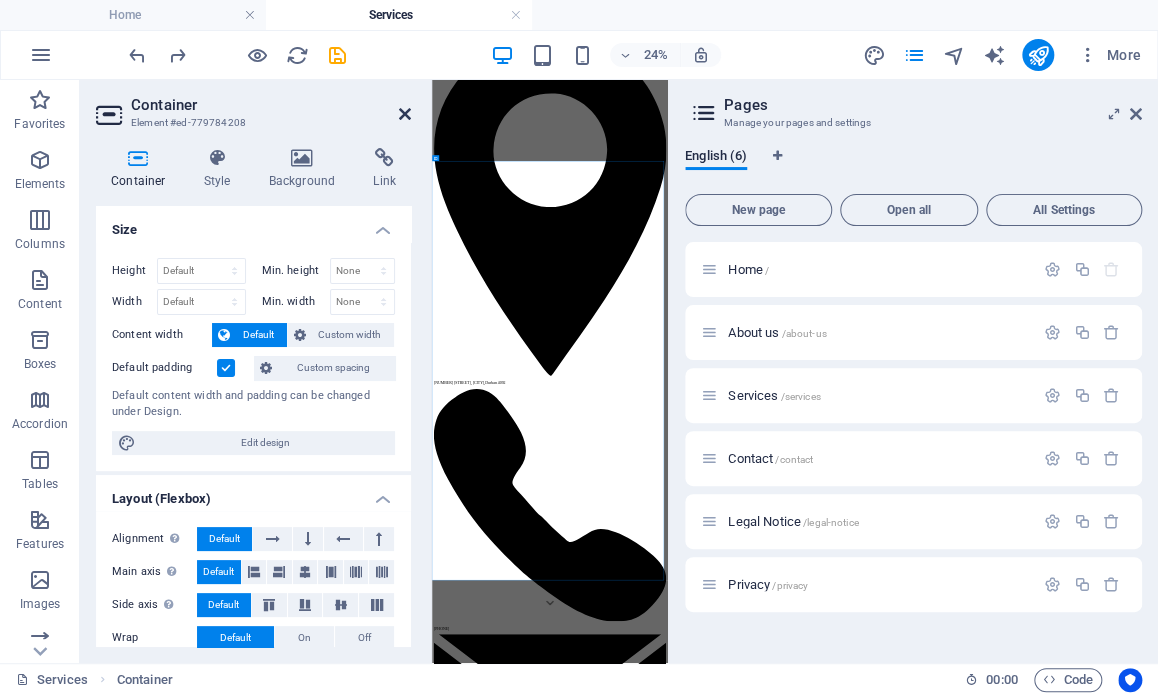 click at bounding box center [405, 114] 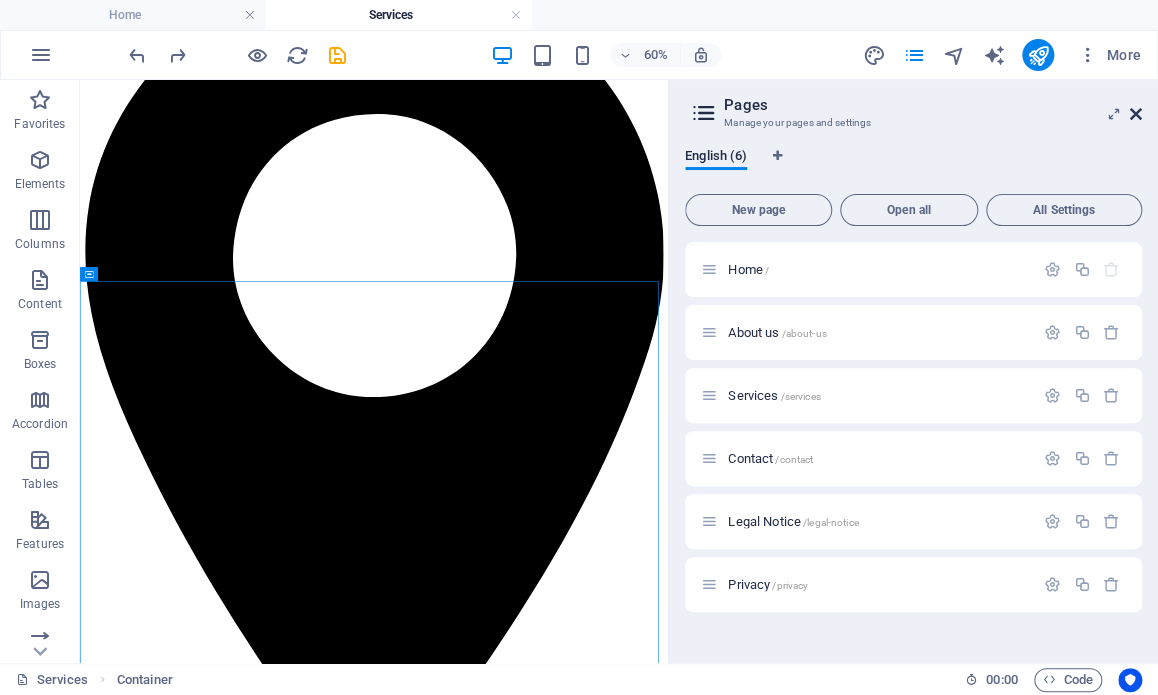 click at bounding box center (1136, 114) 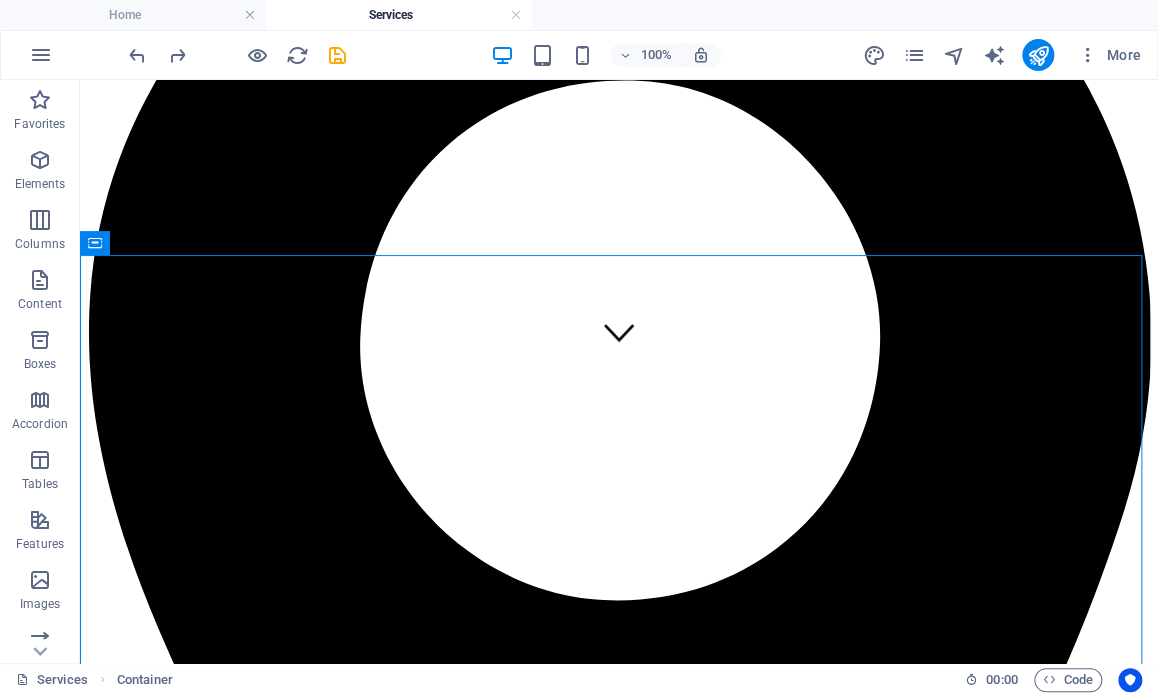 scroll, scrollTop: 292, scrollLeft: 0, axis: vertical 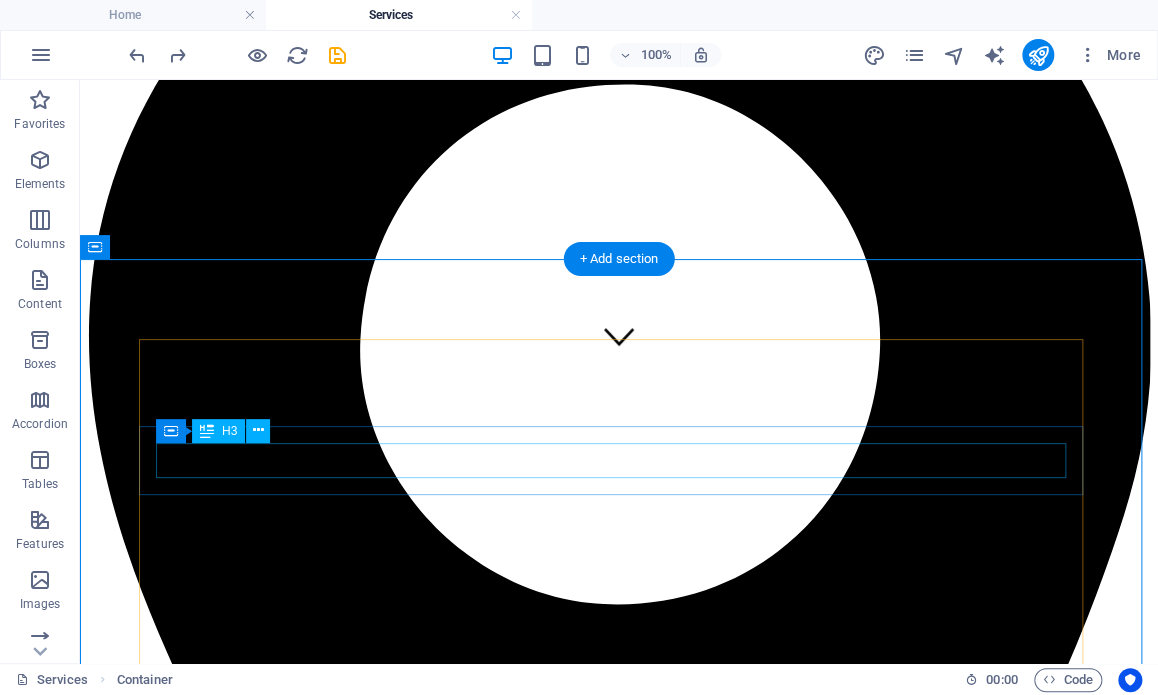 click on "private, public & corporate events" at bounding box center [619, 3904] 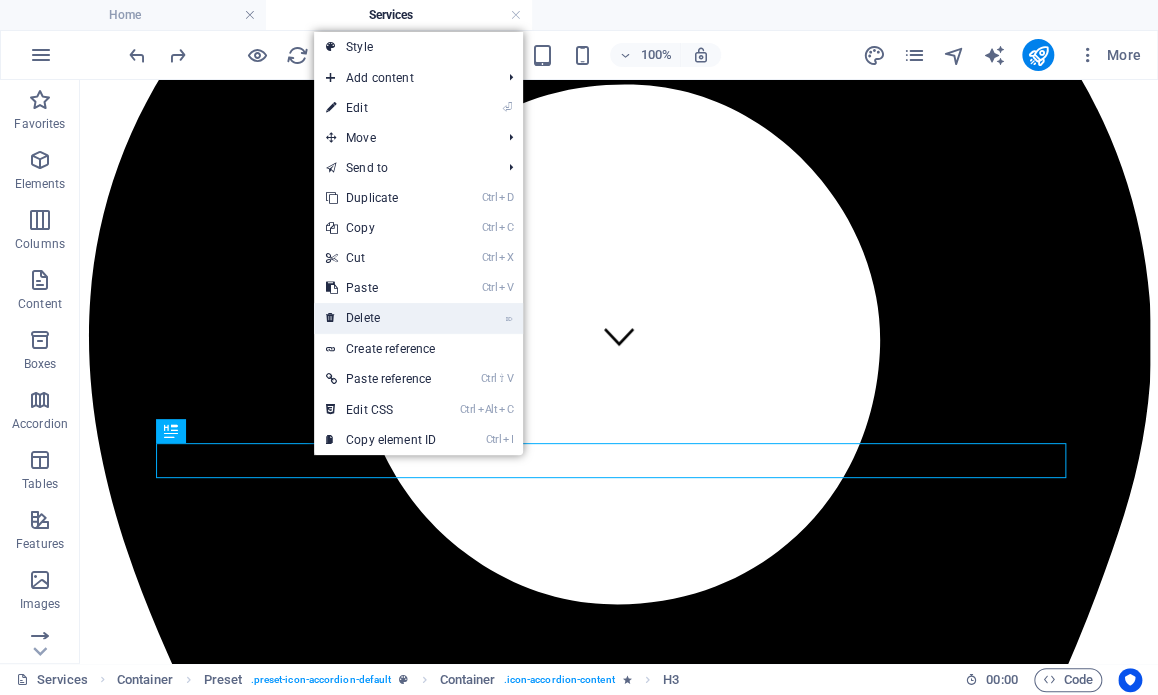 click on "⌦  Delete" at bounding box center (381, 318) 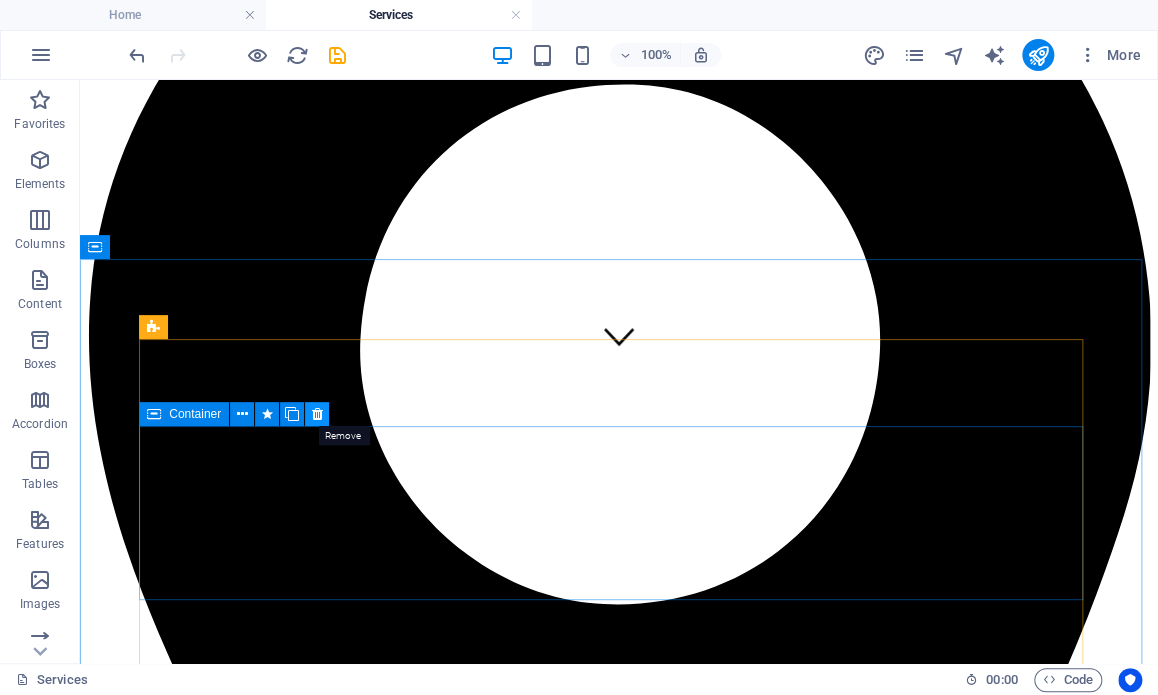 click at bounding box center [317, 414] 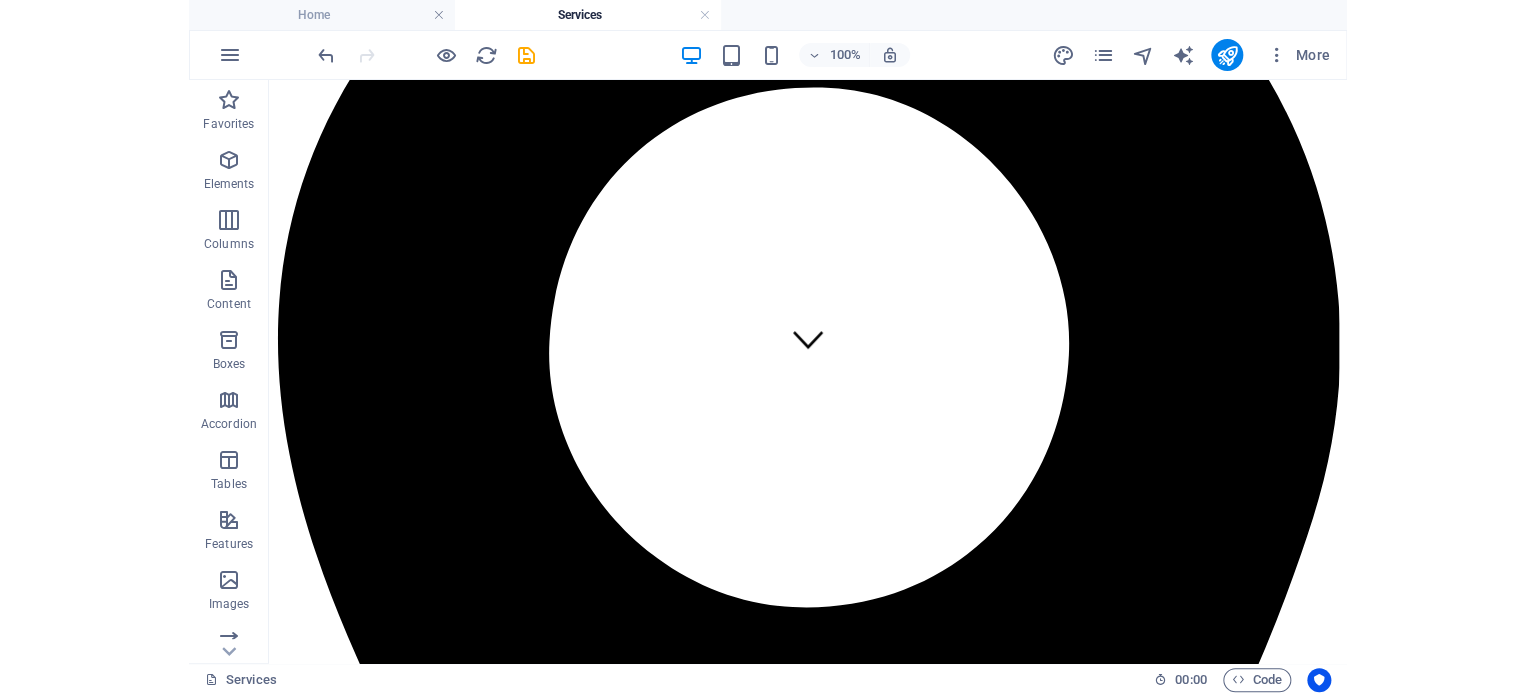 scroll, scrollTop: 286, scrollLeft: 0, axis: vertical 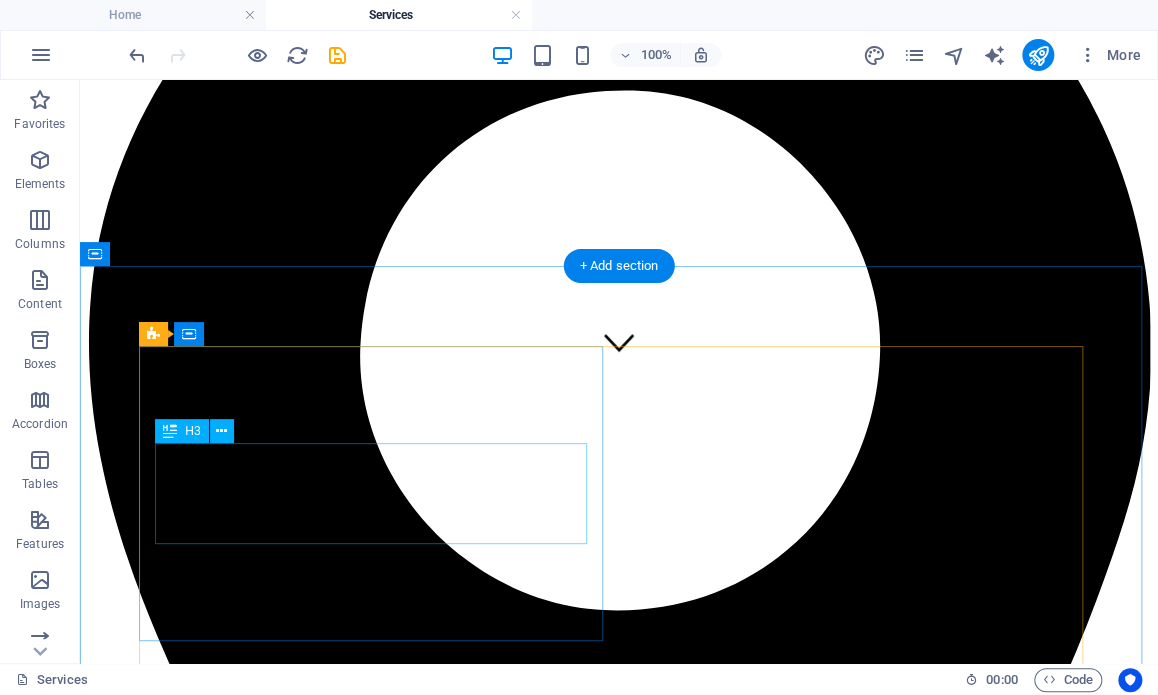click on "We cater for all your alcoholic & non alcoholic events.." at bounding box center [619, 3869] 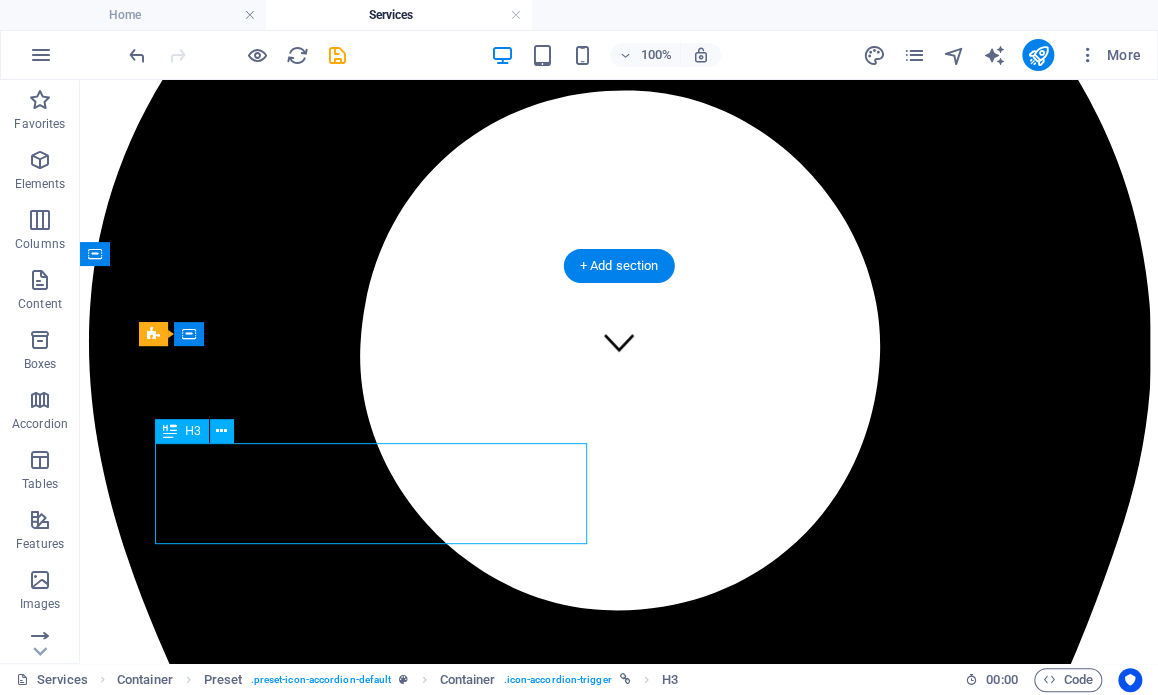 click on "We cater for all your alcoholic & non alcoholic events.." at bounding box center (619, 3869) 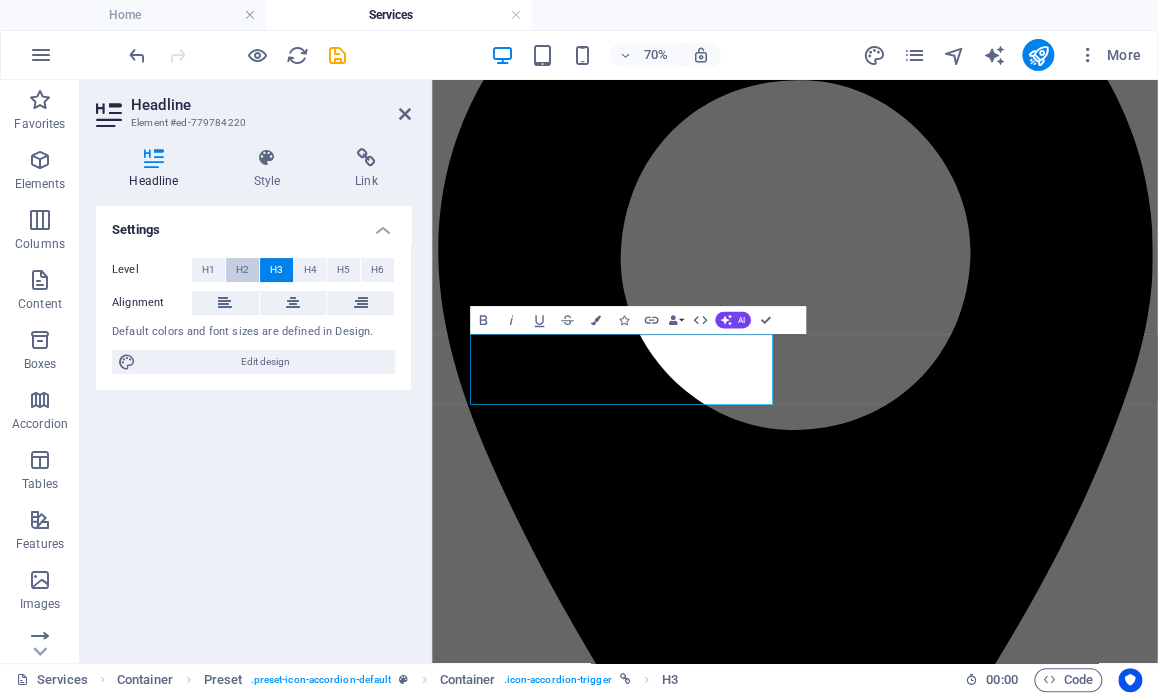click on "H2" at bounding box center [242, 270] 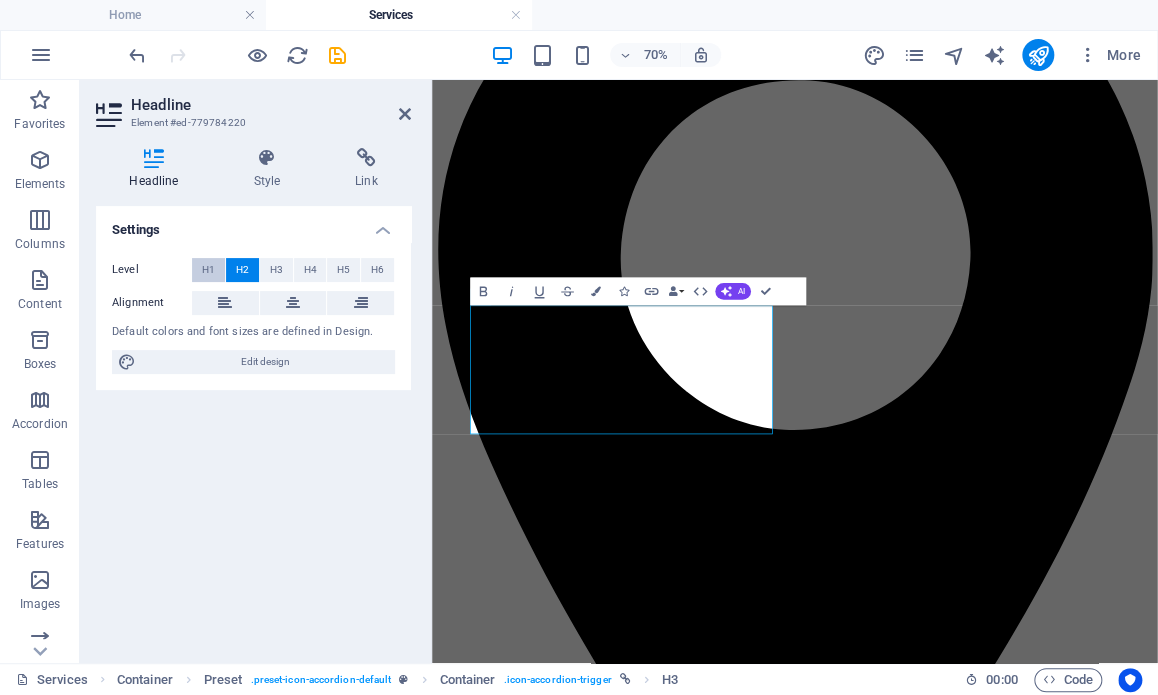 click on "H1" at bounding box center [208, 270] 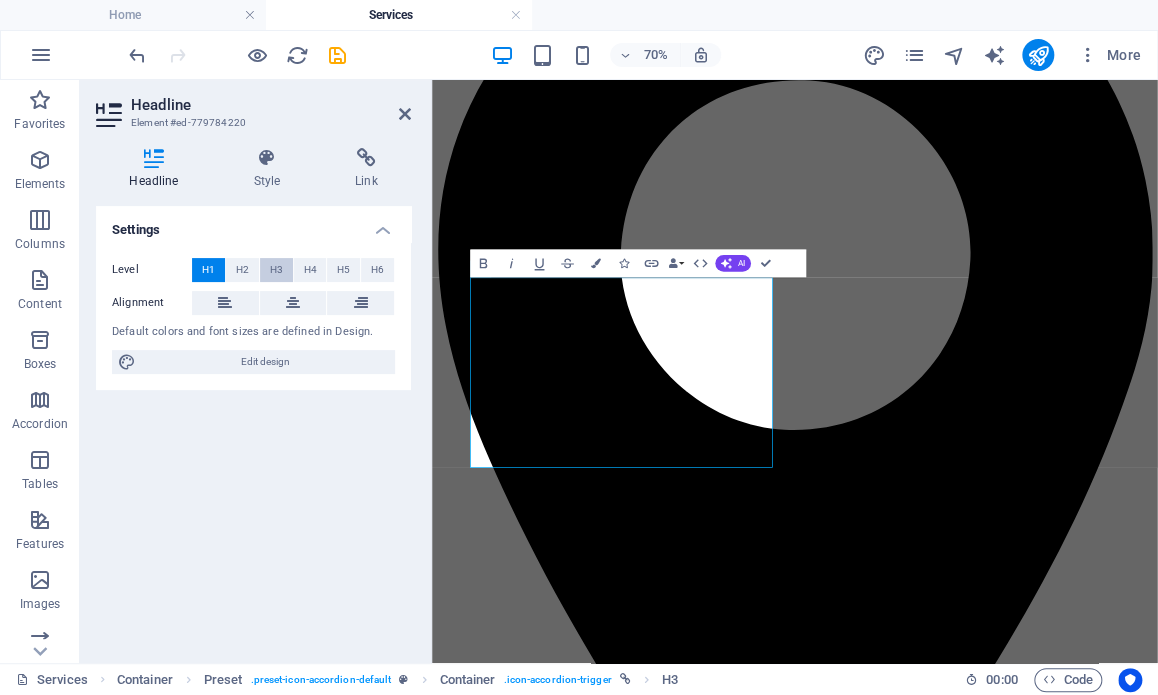 click on "H3" at bounding box center [276, 270] 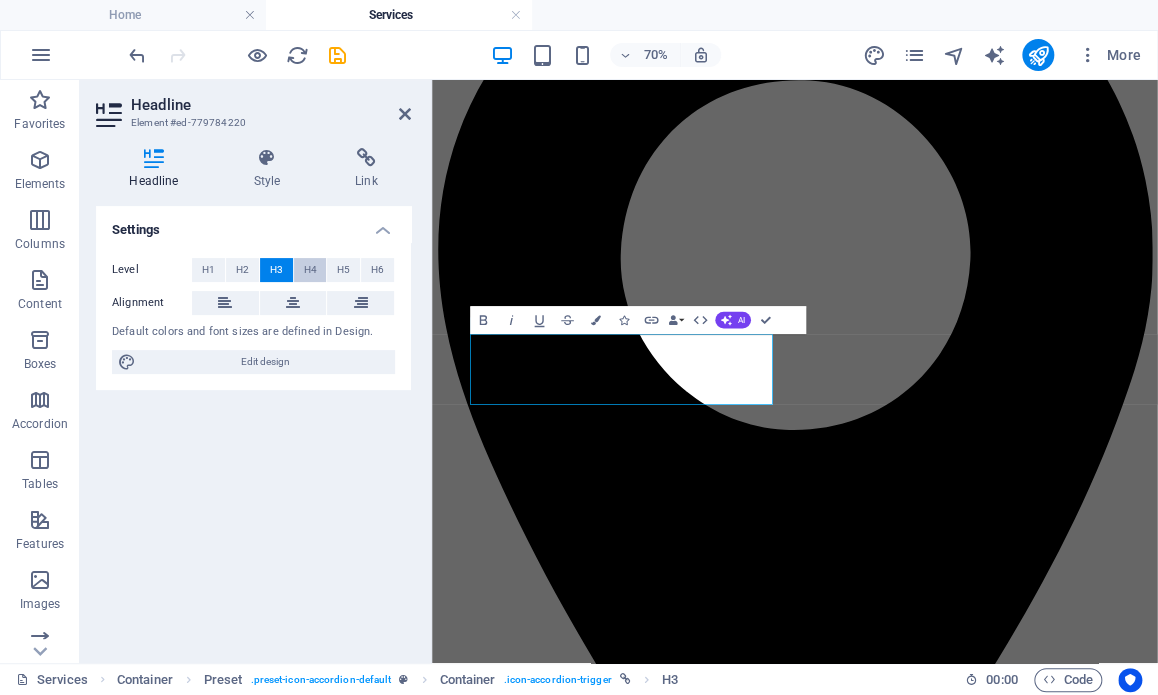 click on "H4" at bounding box center [309, 270] 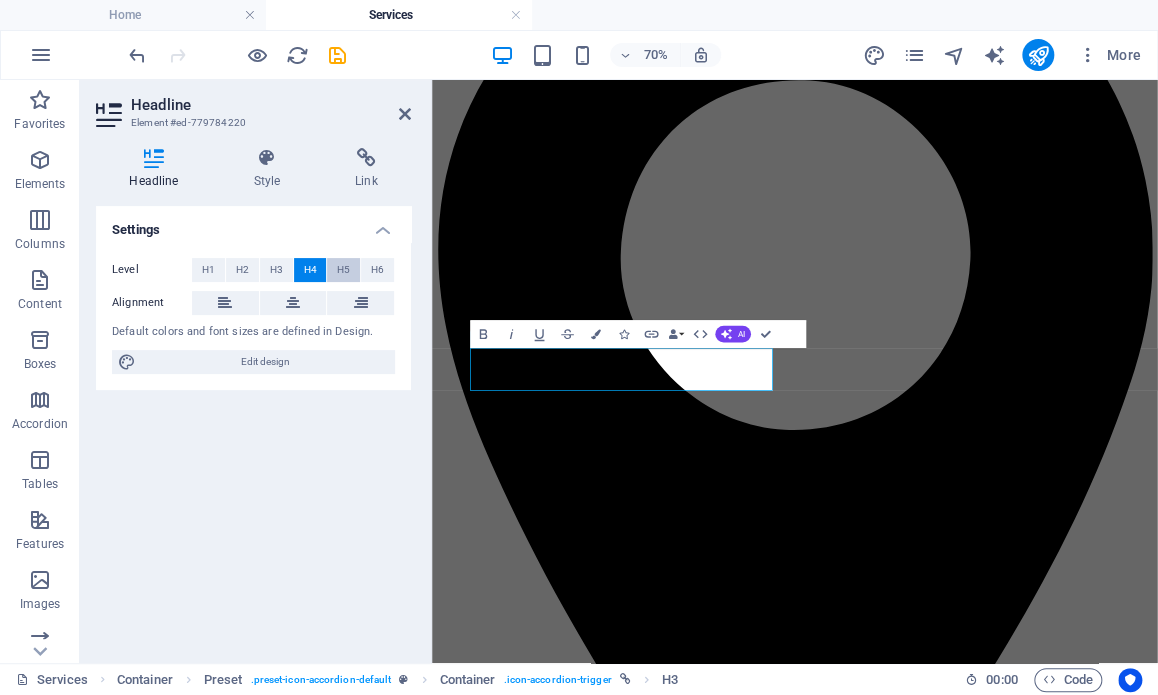 click on "H5" at bounding box center (343, 270) 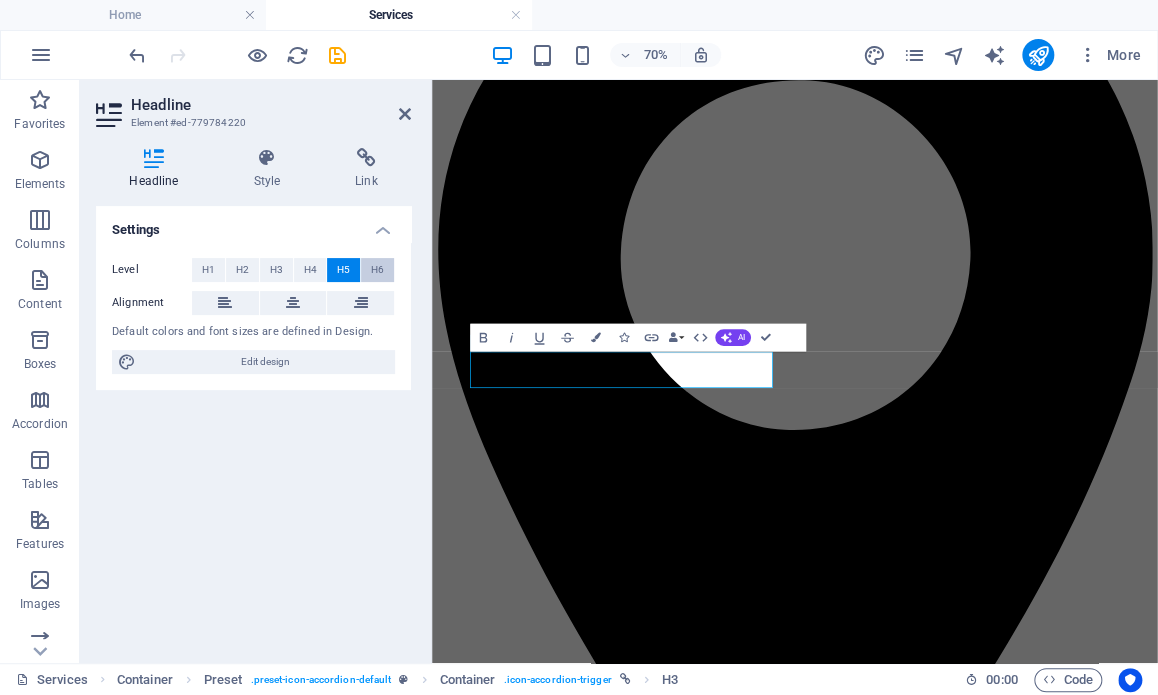 click on "H6" at bounding box center (377, 270) 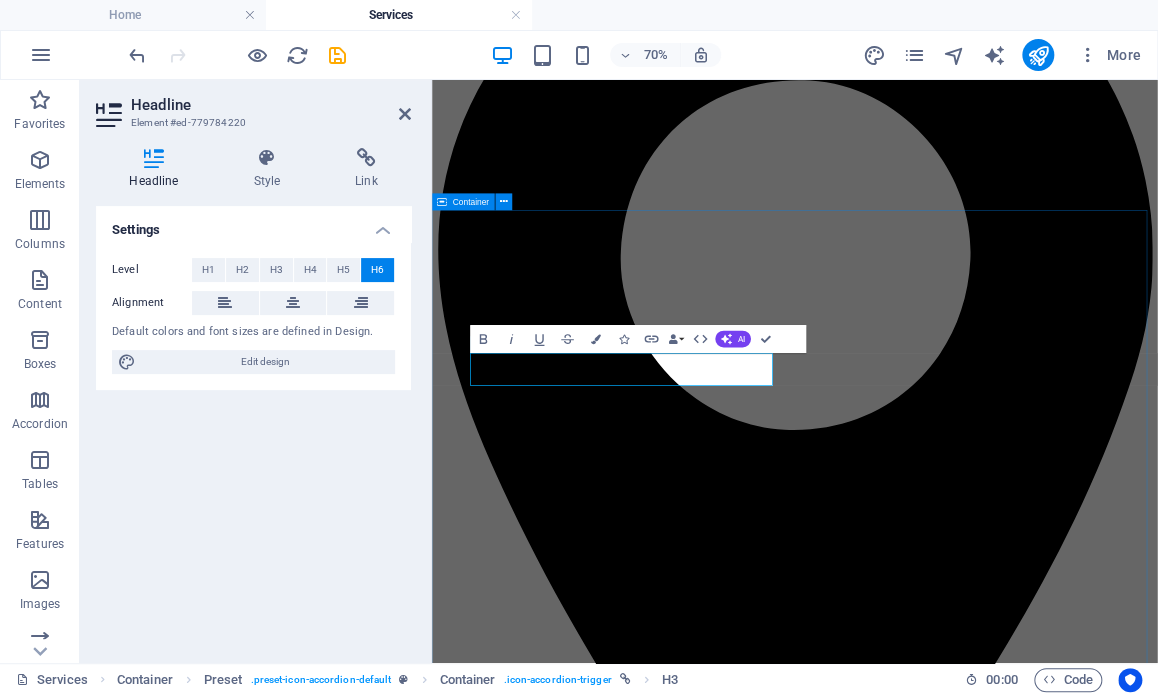 click on "We cater for all your alcoholic & non alcoholic events.. private events Weddings Anniversary Exclusive Parties BirthdayParties - both Adults and Kids Reunions PUBLIC EVENTS Music Festivals Food Festivals Pop-Up Events  Car Shows Markets Corporate Conferences Product Launch Team Building Year End Parties" at bounding box center [950, 4329] 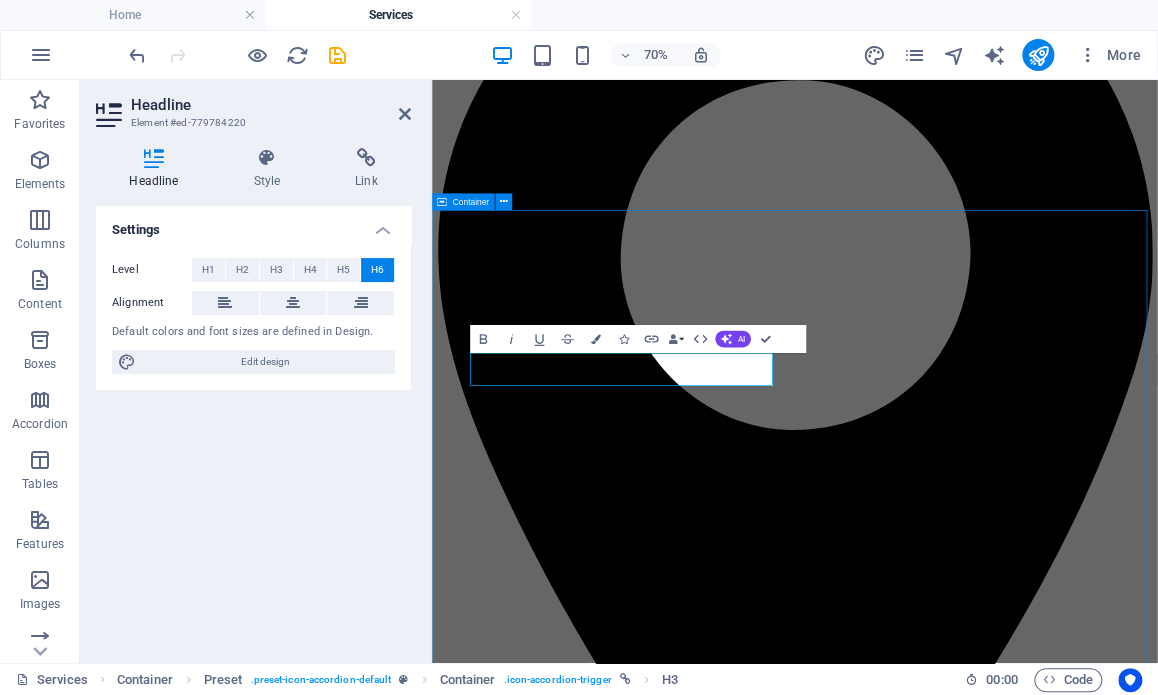 click on "We cater for all your alcoholic & non alcoholic events.. private events Weddings Anniversary Exclusive Parties BirthdayParties - both Adults and Kids Reunions PUBLIC EVENTS Music Festivals Food Festivals Pop-Up Events  Car Shows Markets Corporate Conferences Product Launch Team Building Year End Parties" at bounding box center [950, 4329] 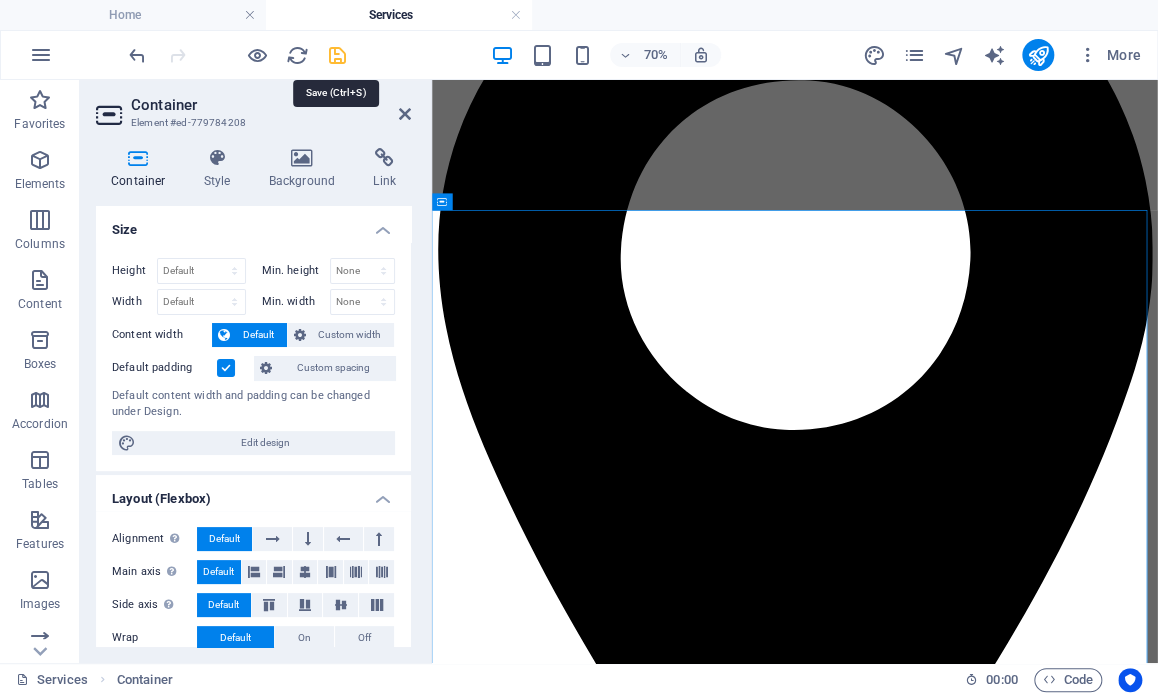 click at bounding box center (337, 55) 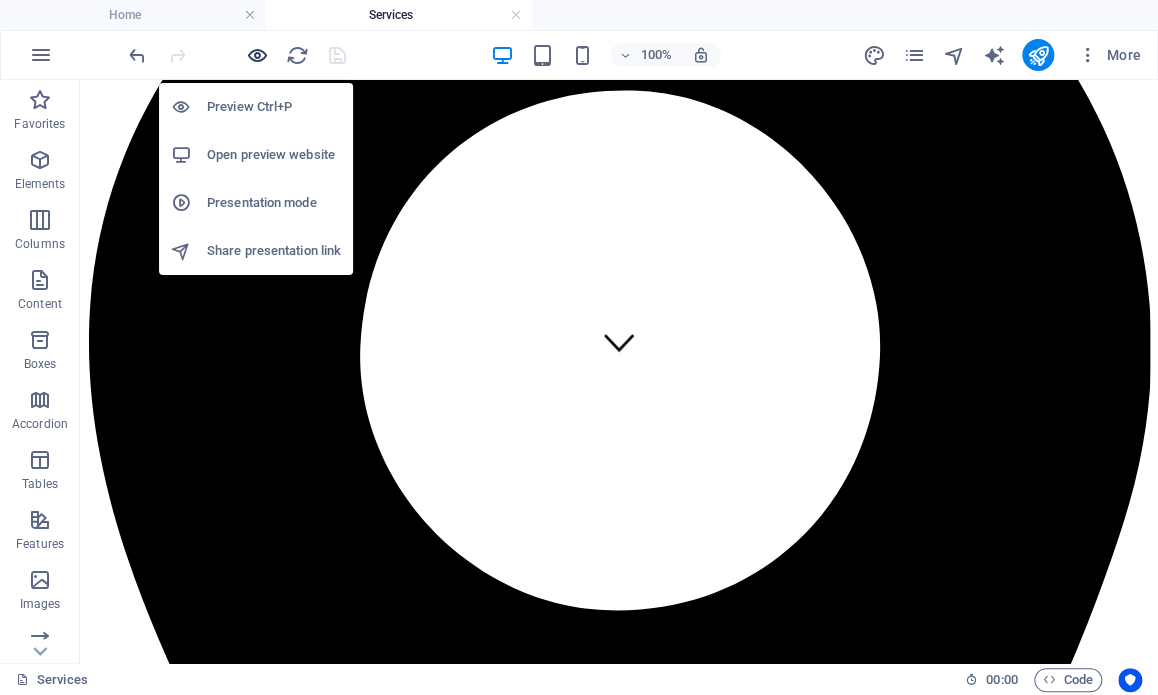 click at bounding box center (257, 55) 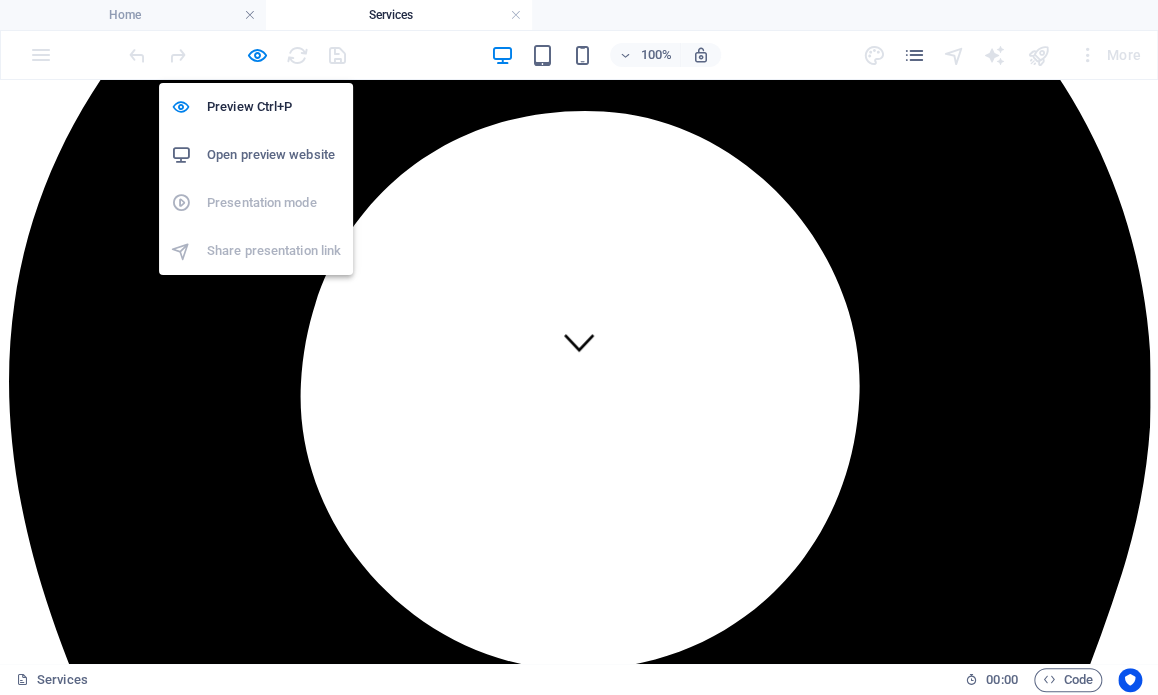 click on "Open preview website" at bounding box center (274, 155) 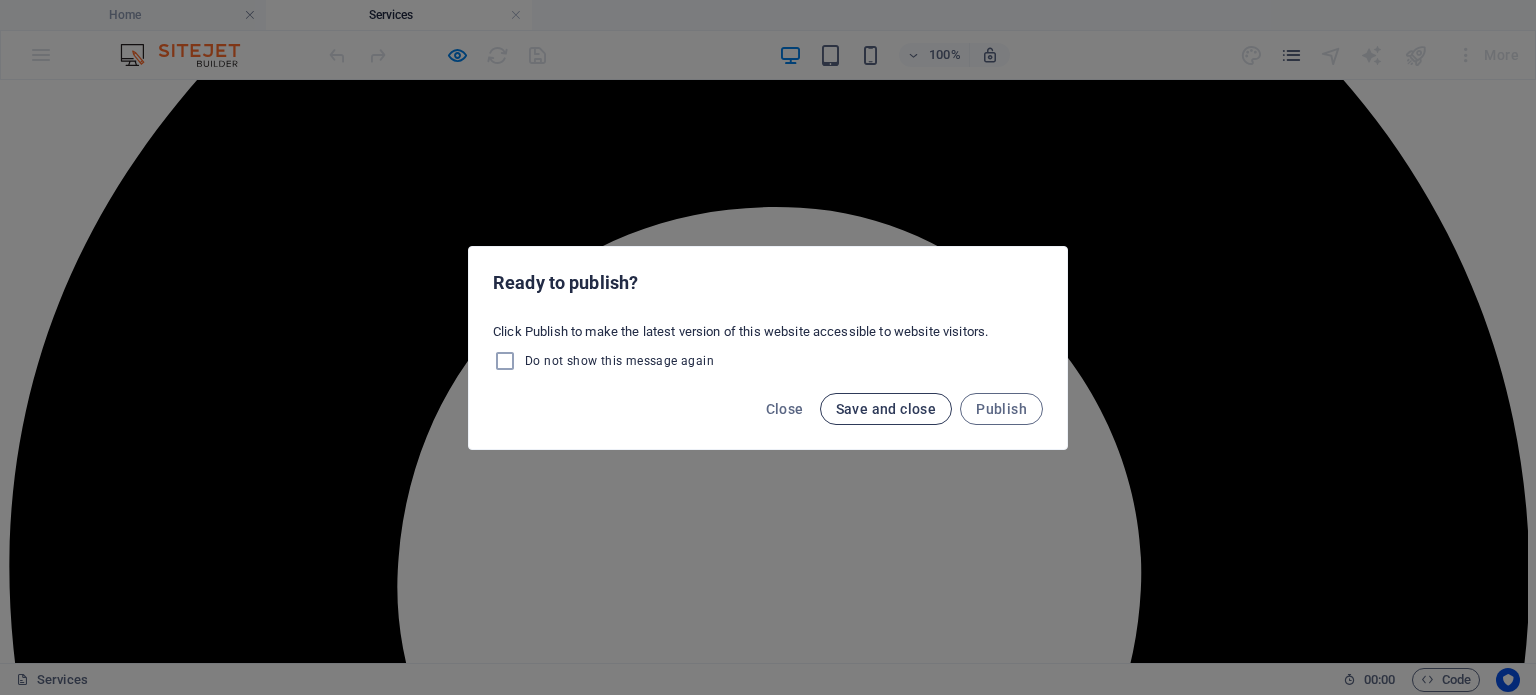 click on "Save and close" at bounding box center (886, 409) 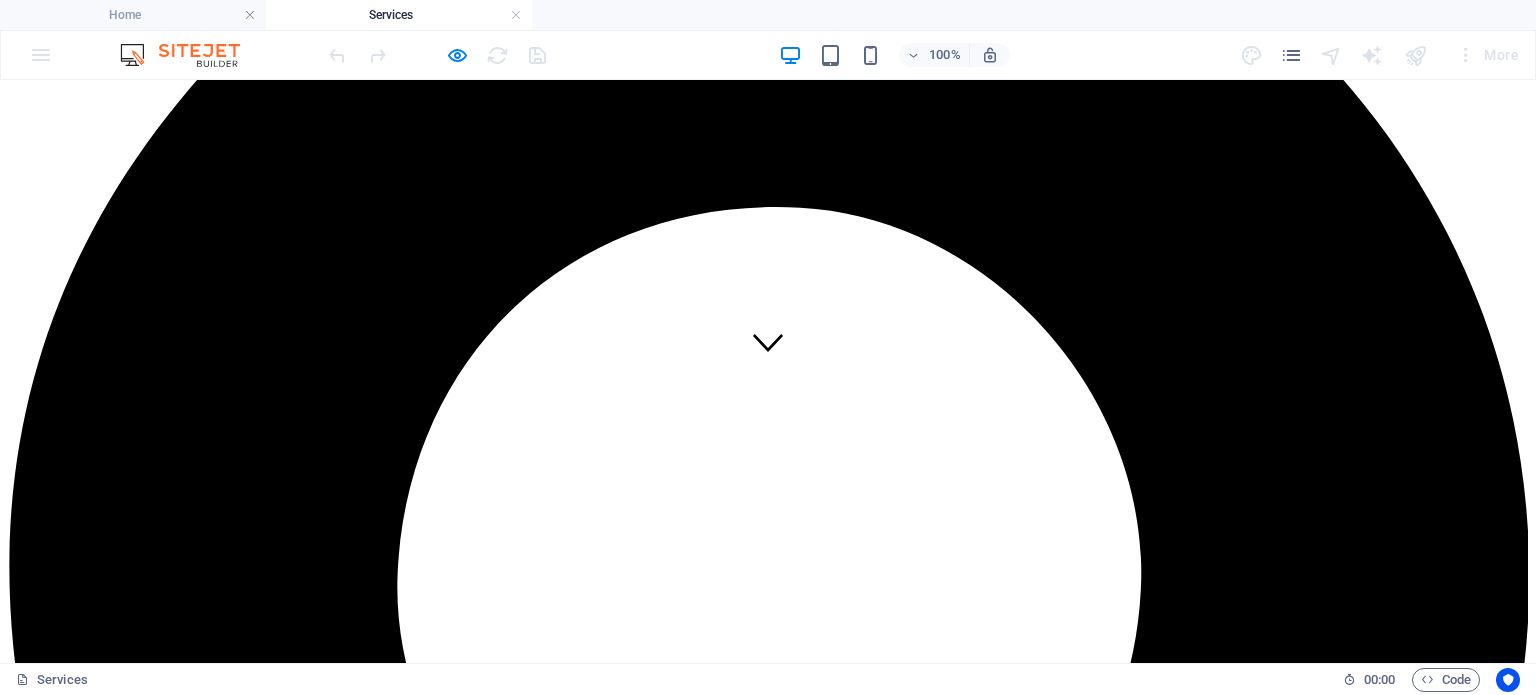 scroll, scrollTop: 0, scrollLeft: 0, axis: both 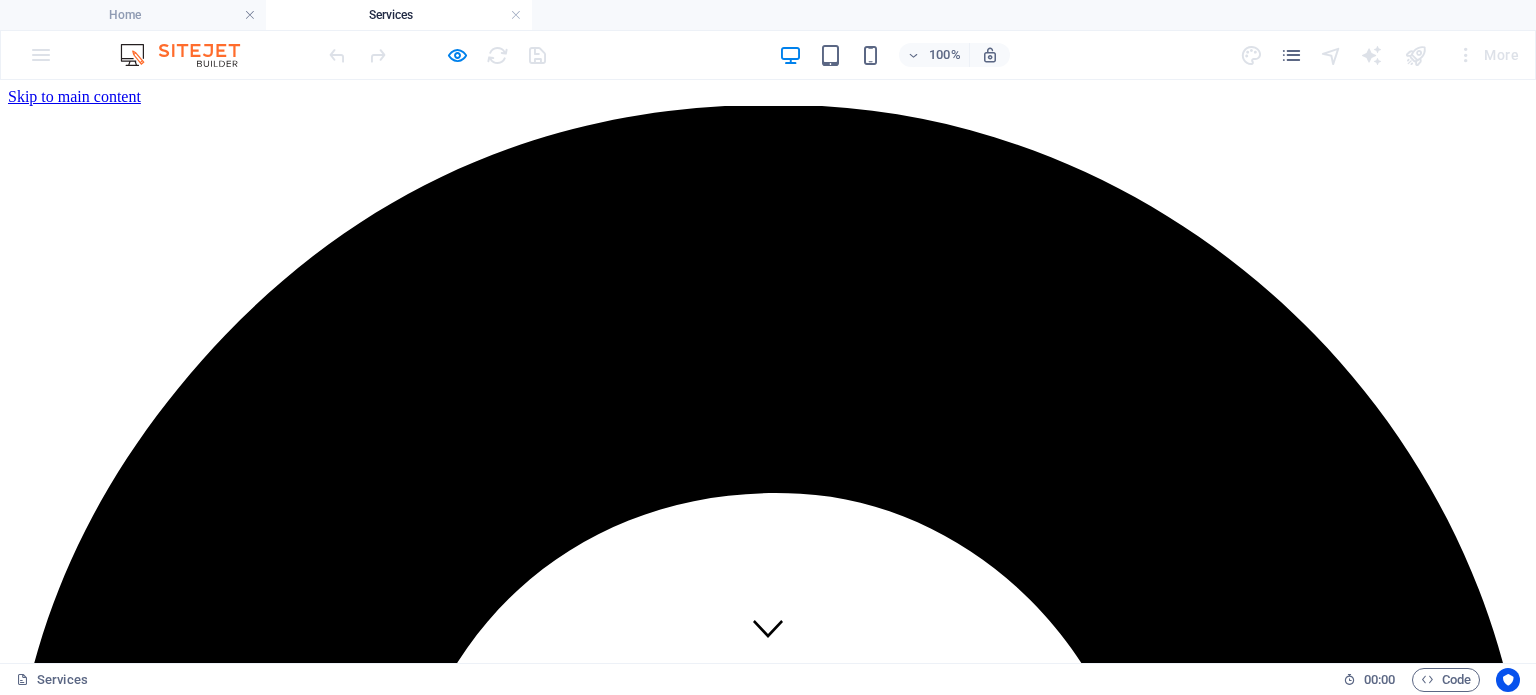 drag, startPoint x: 1526, startPoint y: 218, endPoint x: 1524, endPoint y: 114, distance: 104.019226 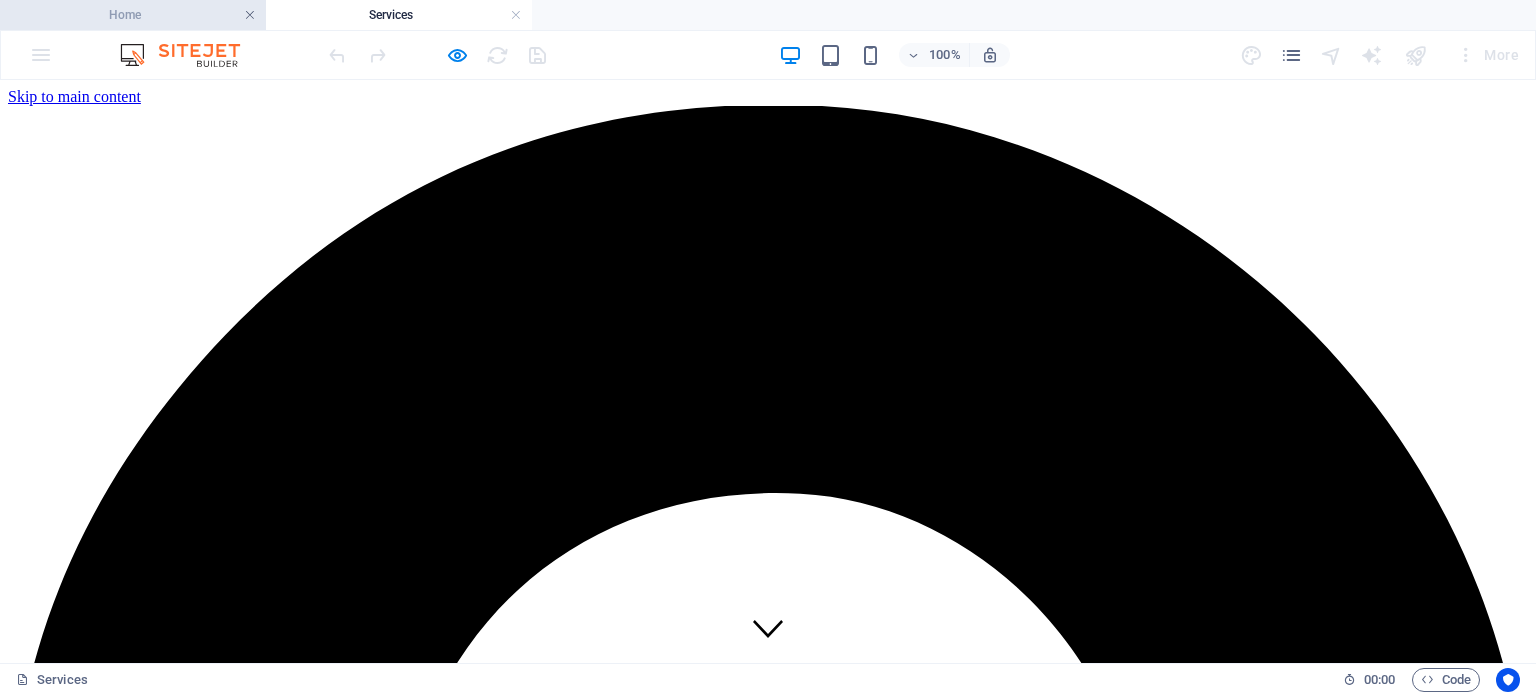 click at bounding box center [250, 15] 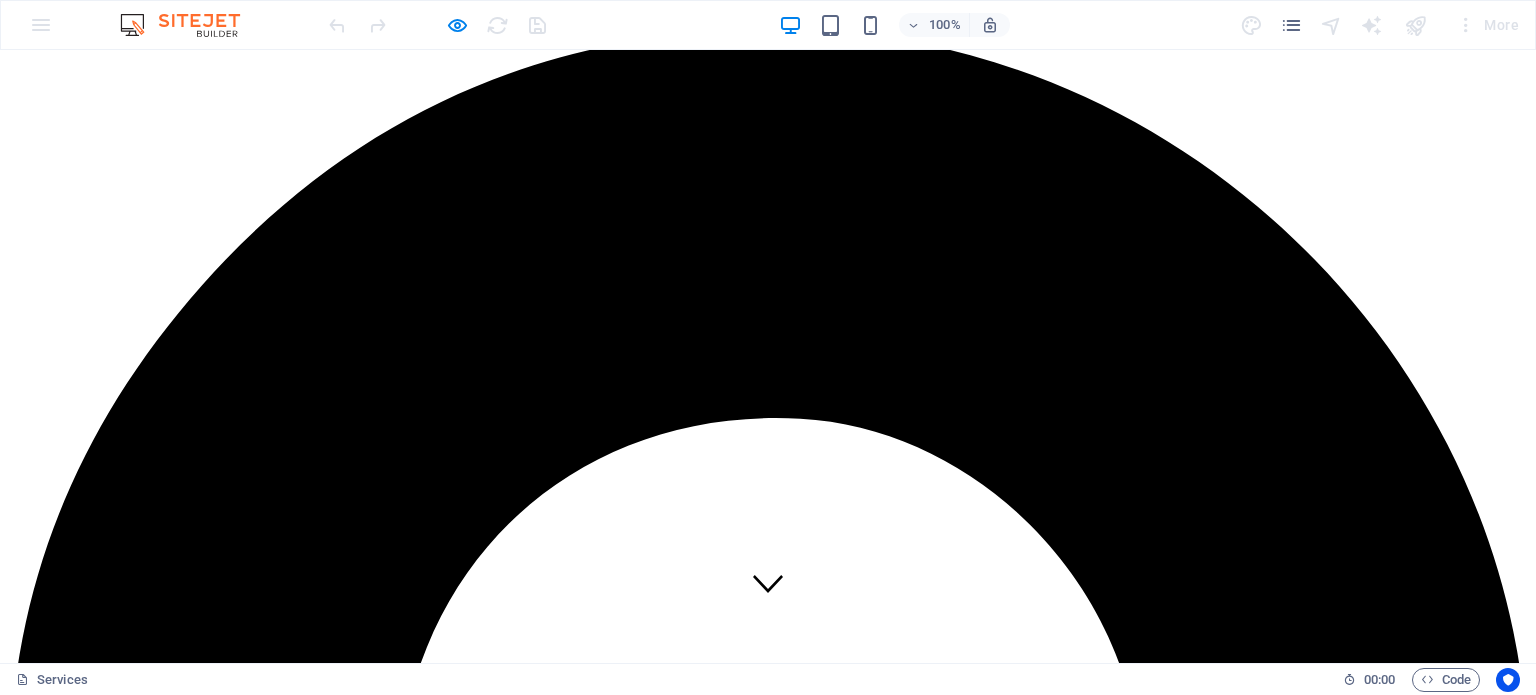 scroll, scrollTop: 0, scrollLeft: 0, axis: both 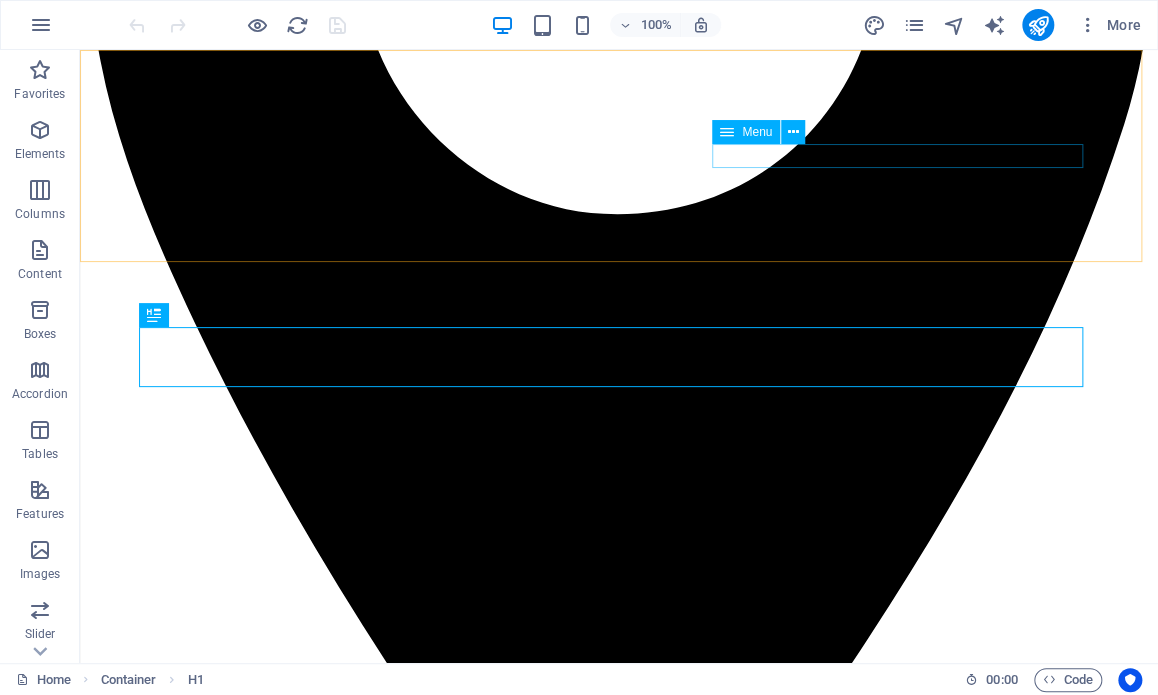 click on "Home About us Services Contact" at bounding box center (619, 3154) 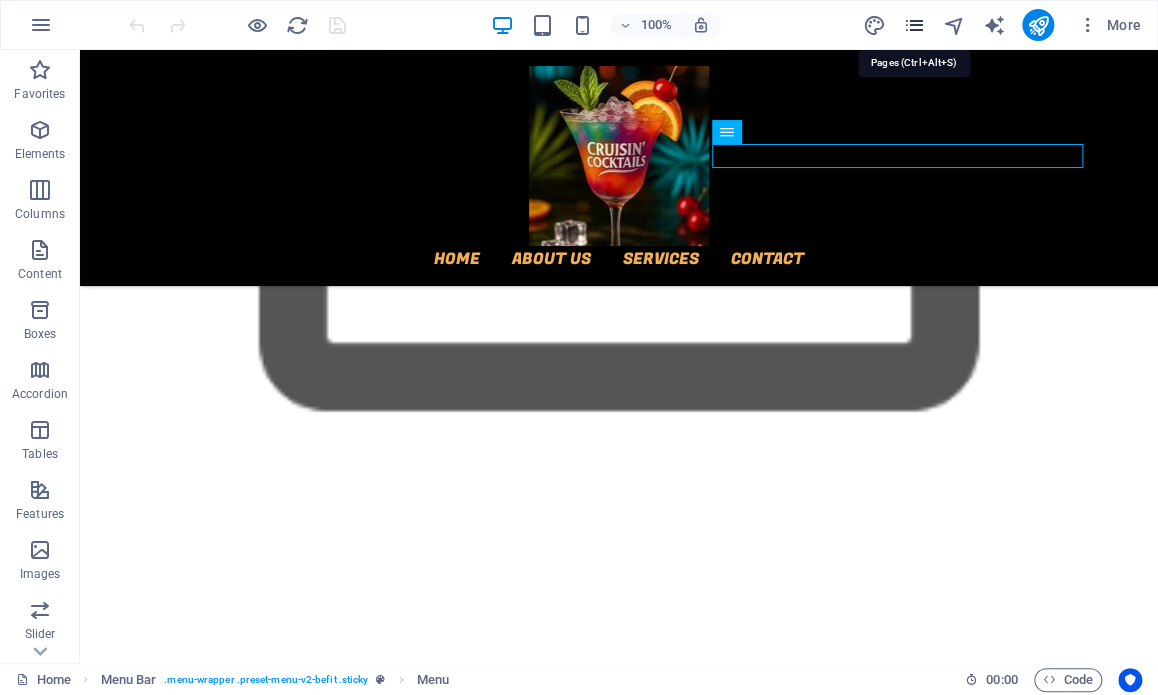 click at bounding box center (913, 25) 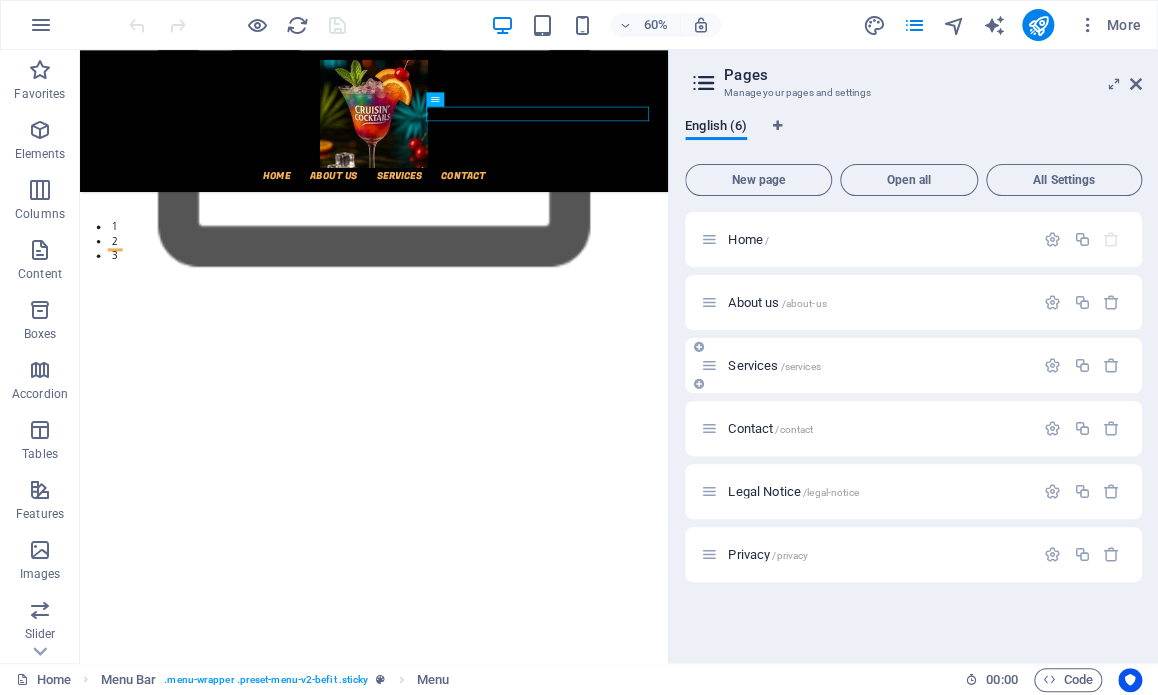 click on "Services /services" at bounding box center [774, 365] 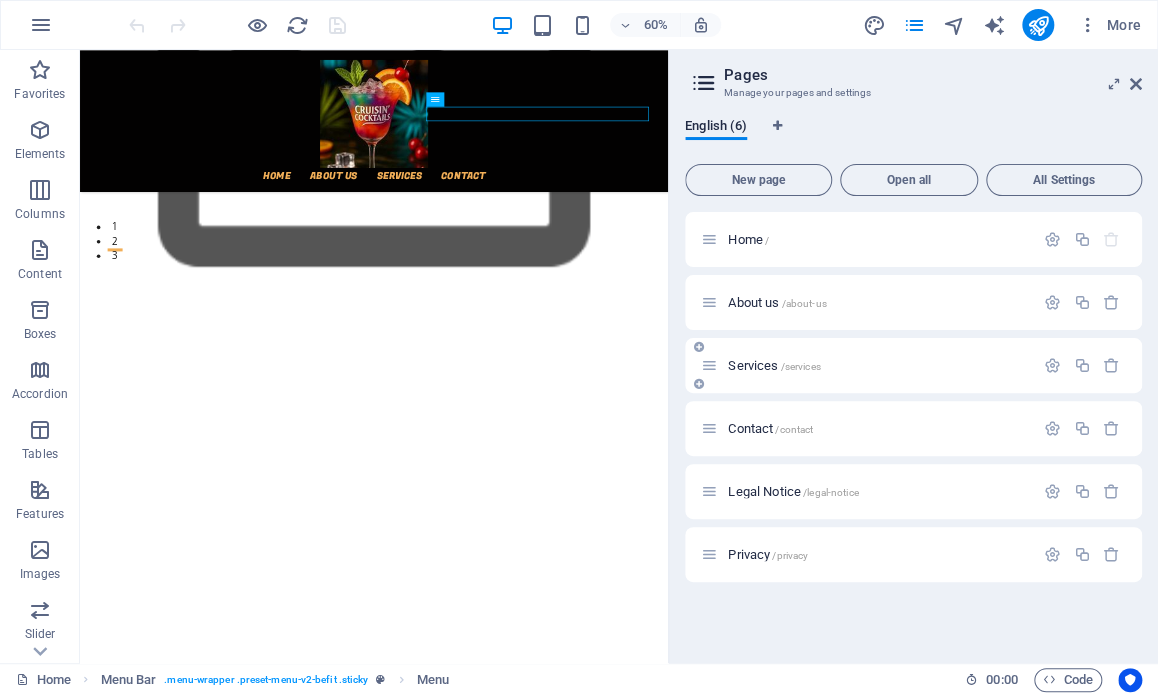 scroll, scrollTop: 0, scrollLeft: 0, axis: both 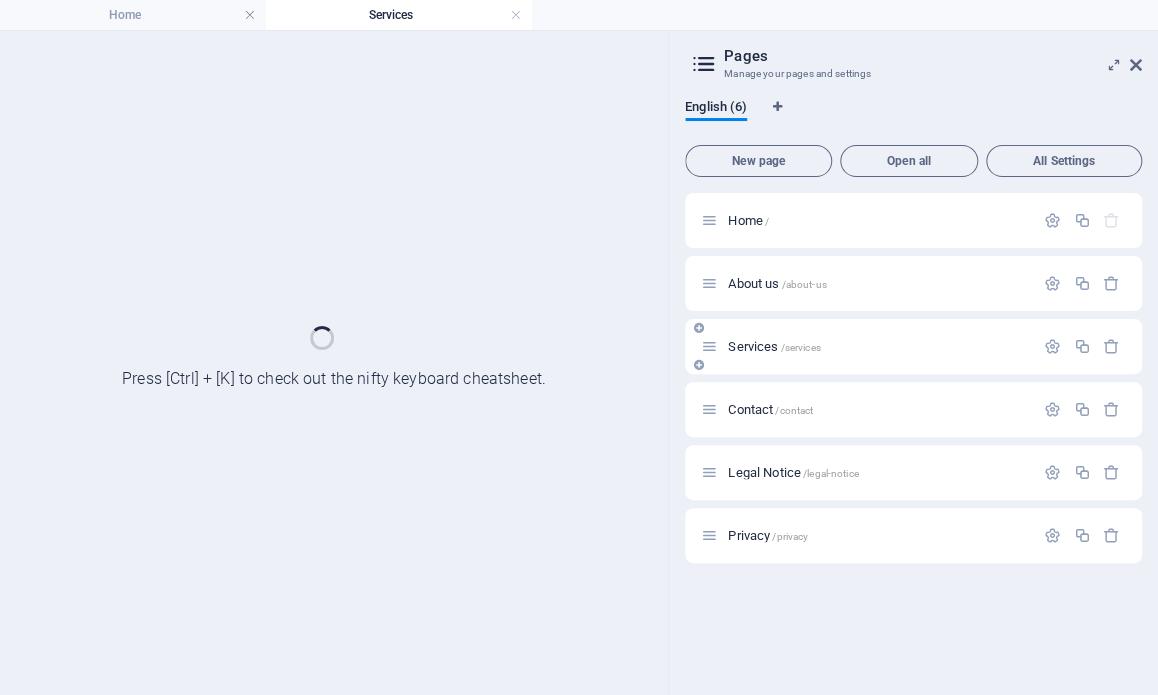 click on "Services /services" at bounding box center (913, 346) 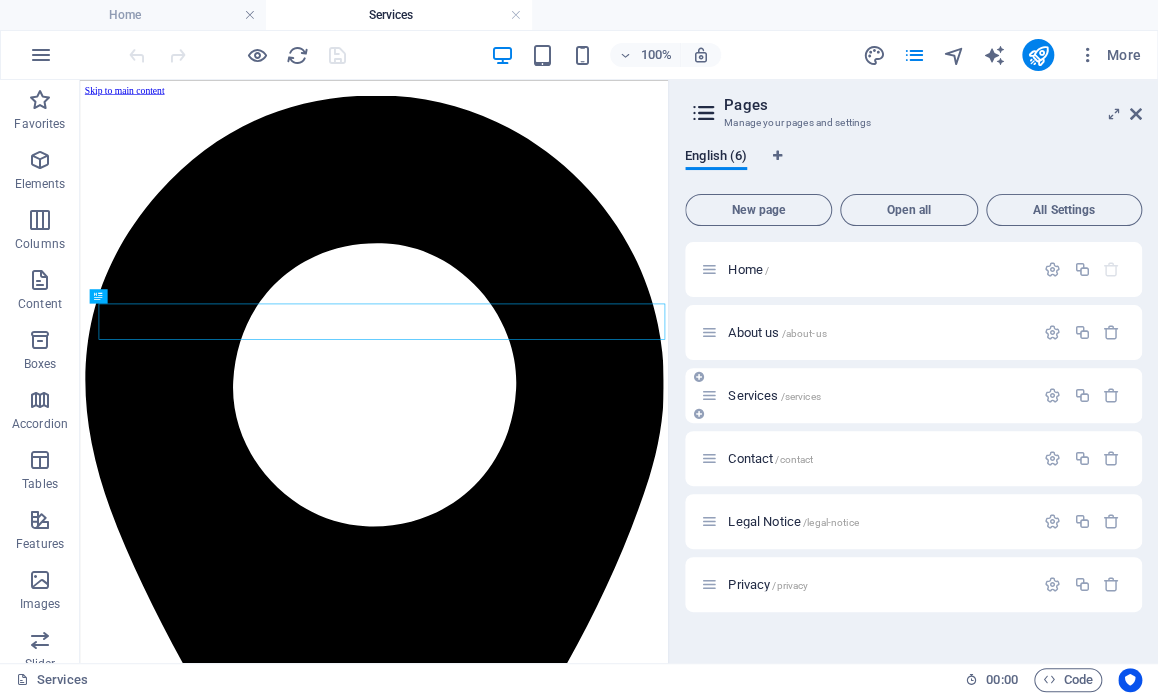 scroll, scrollTop: 0, scrollLeft: 0, axis: both 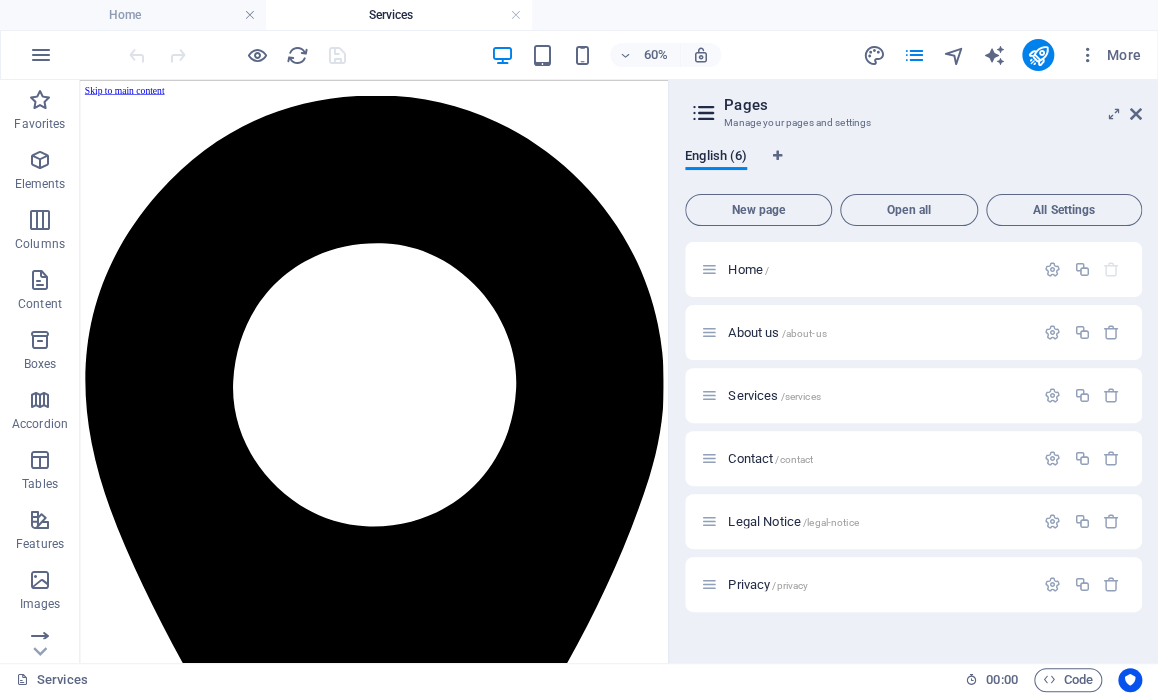 drag, startPoint x: 1049, startPoint y: 346, endPoint x: 752, endPoint y: 273, distance: 305.8398 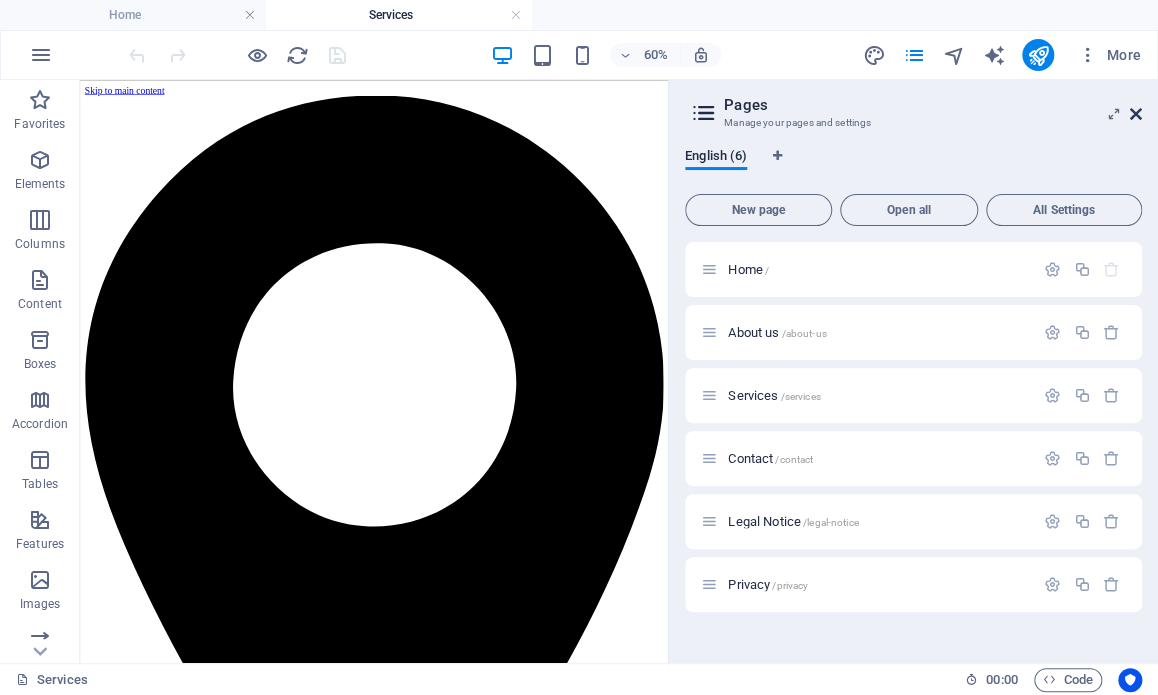 click at bounding box center [1136, 114] 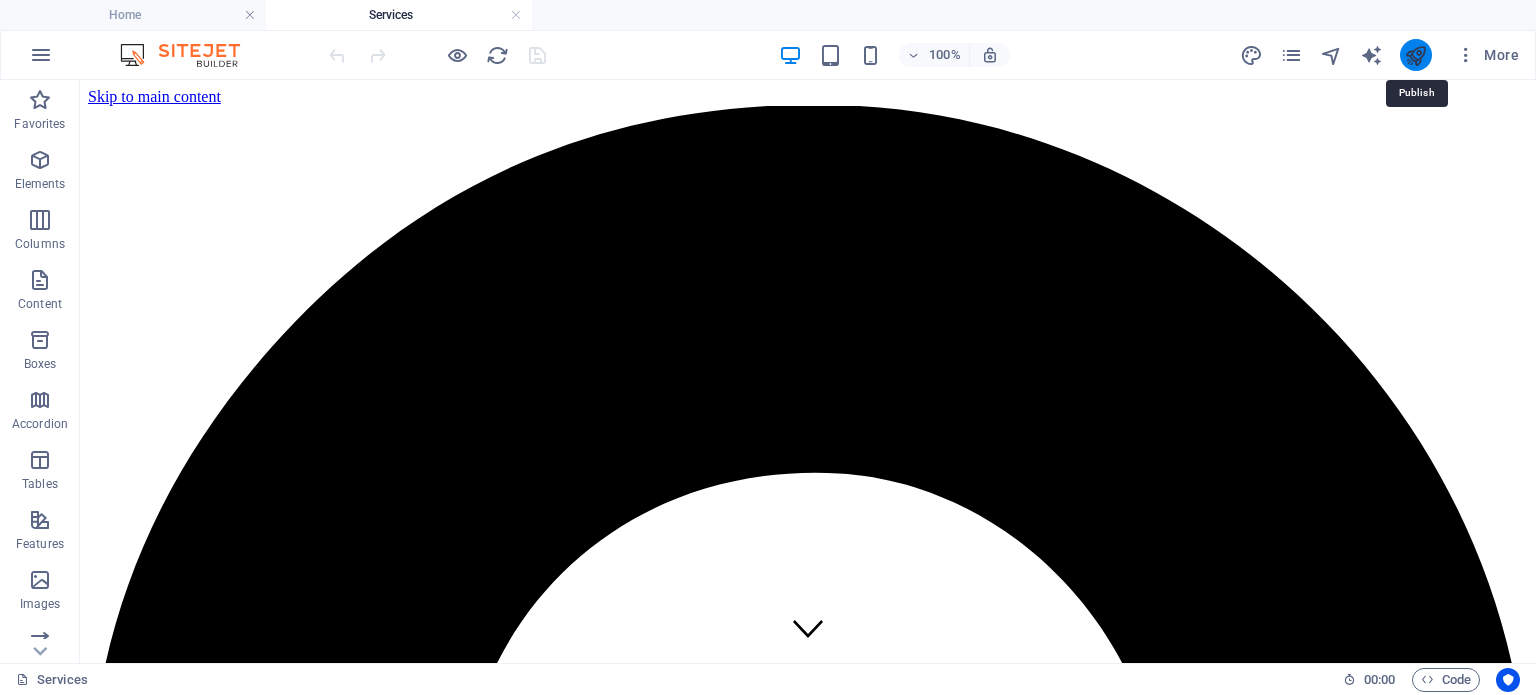 click at bounding box center (1415, 55) 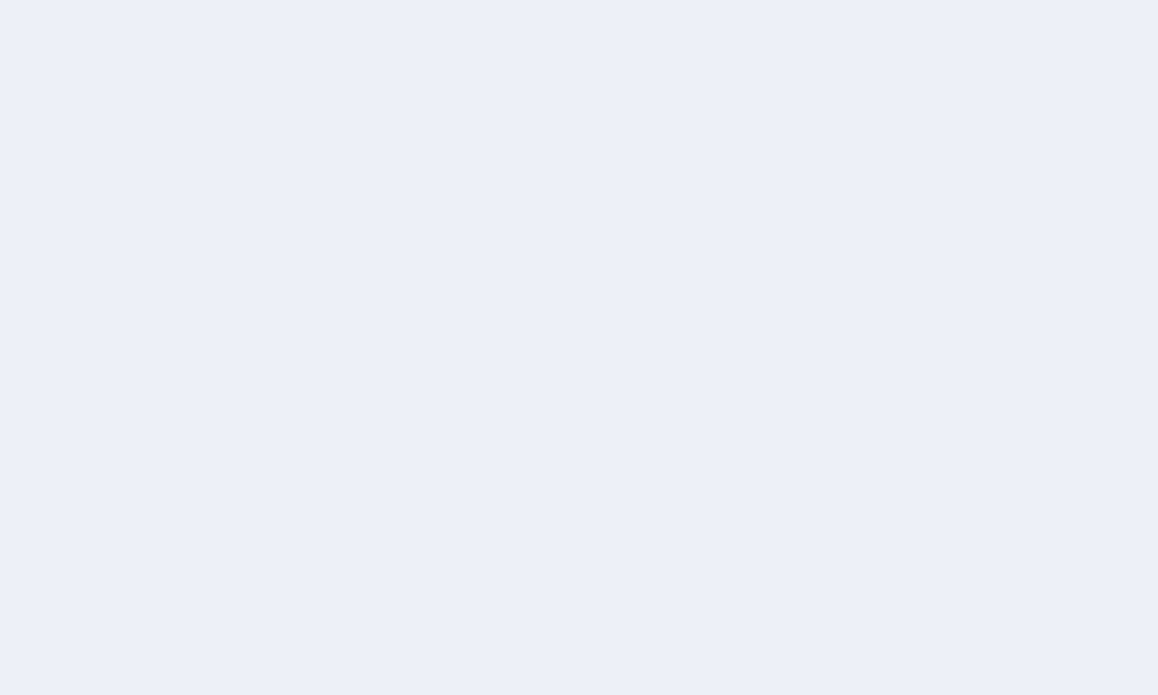 scroll, scrollTop: 0, scrollLeft: 0, axis: both 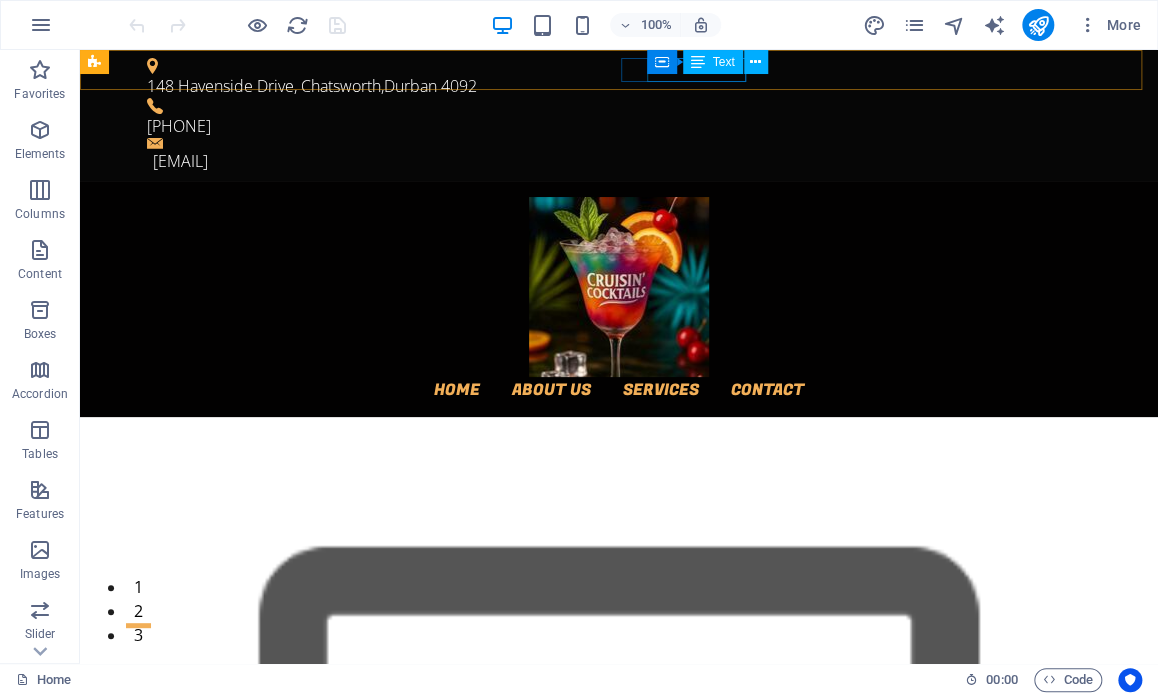 click on "Container   Text" at bounding box center [714, 62] 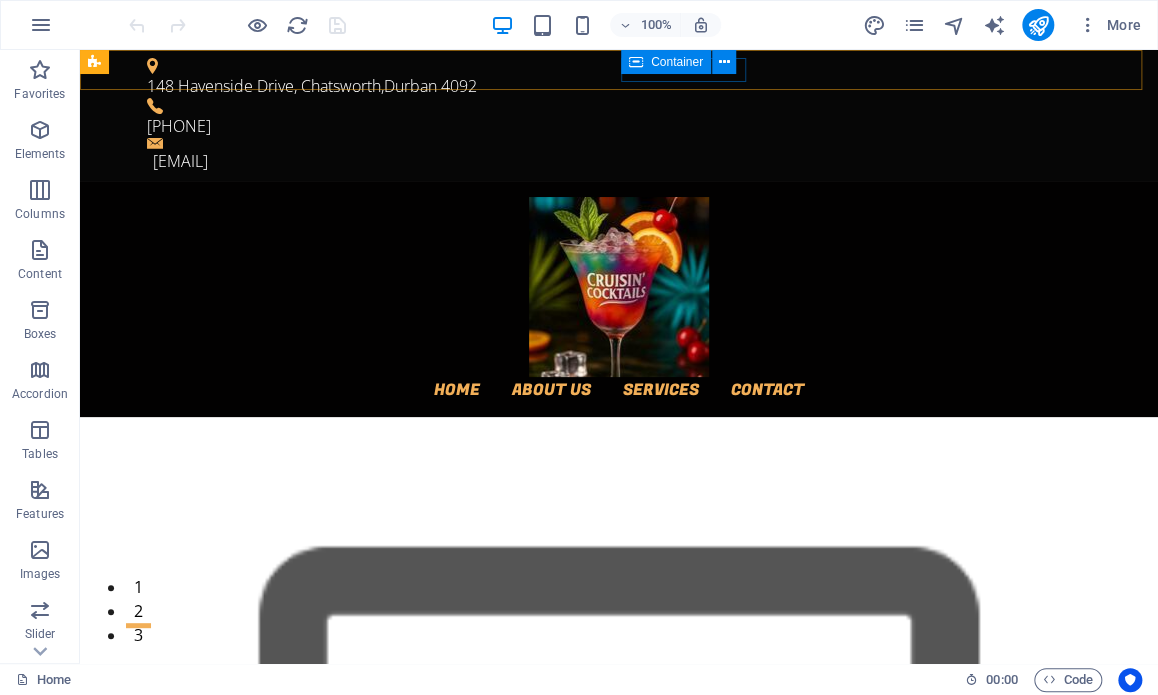 click on "Container" at bounding box center [666, 62] 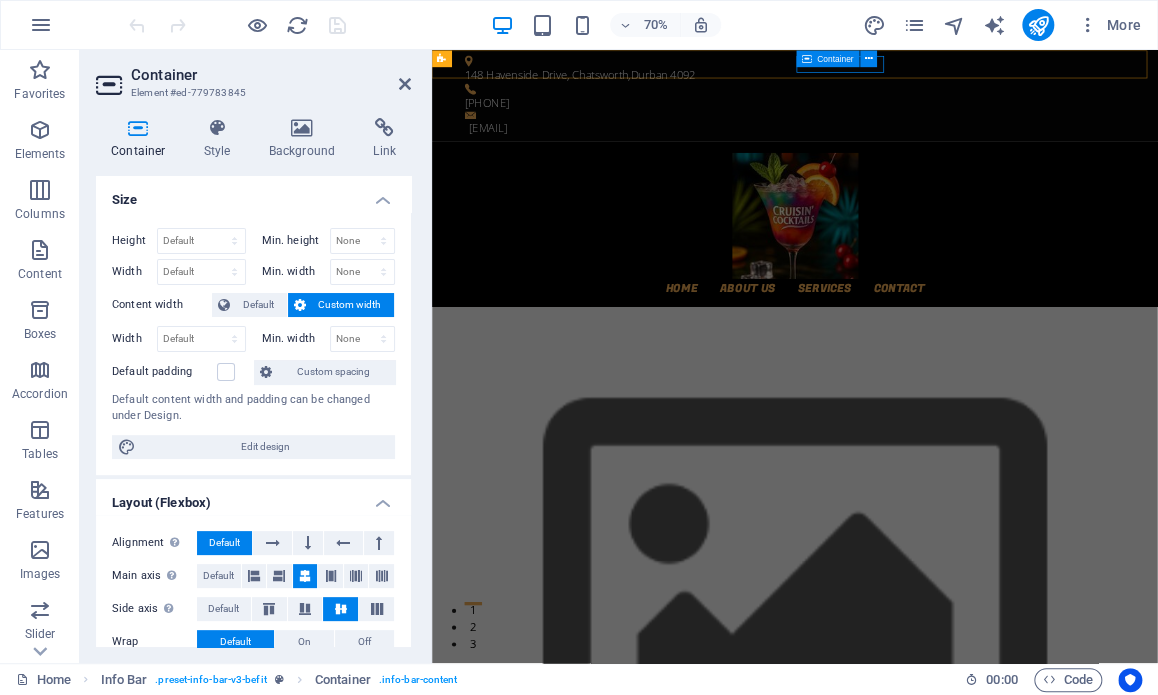 click on "Container" at bounding box center [827, 58] 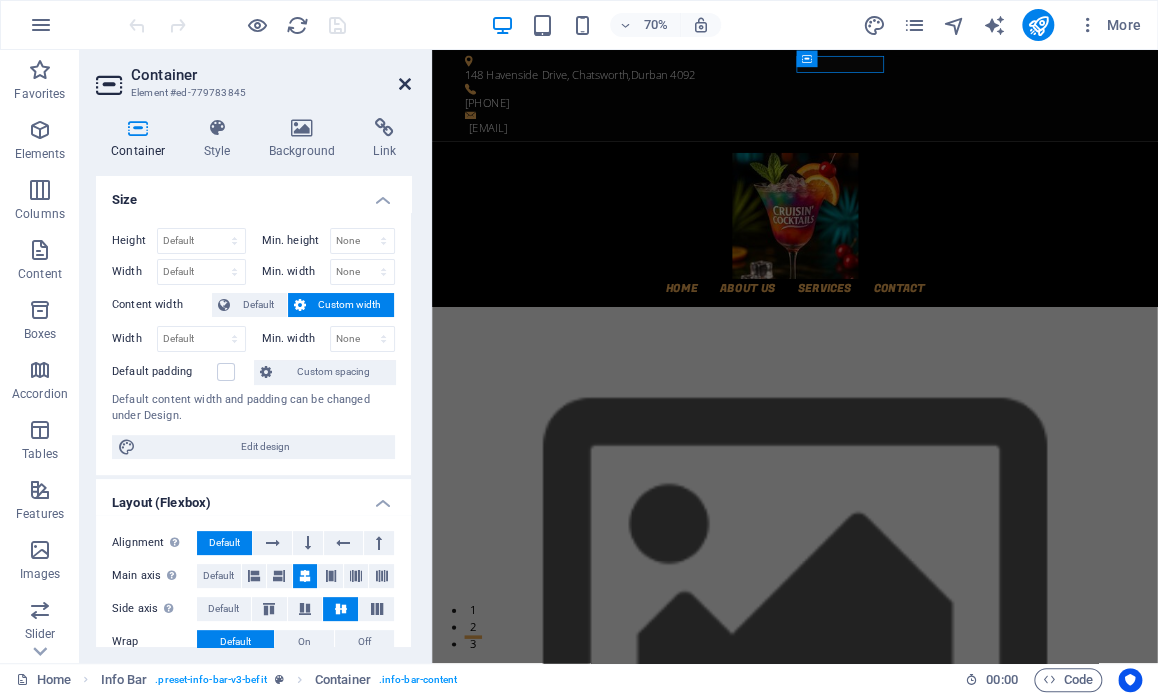click at bounding box center (405, 84) 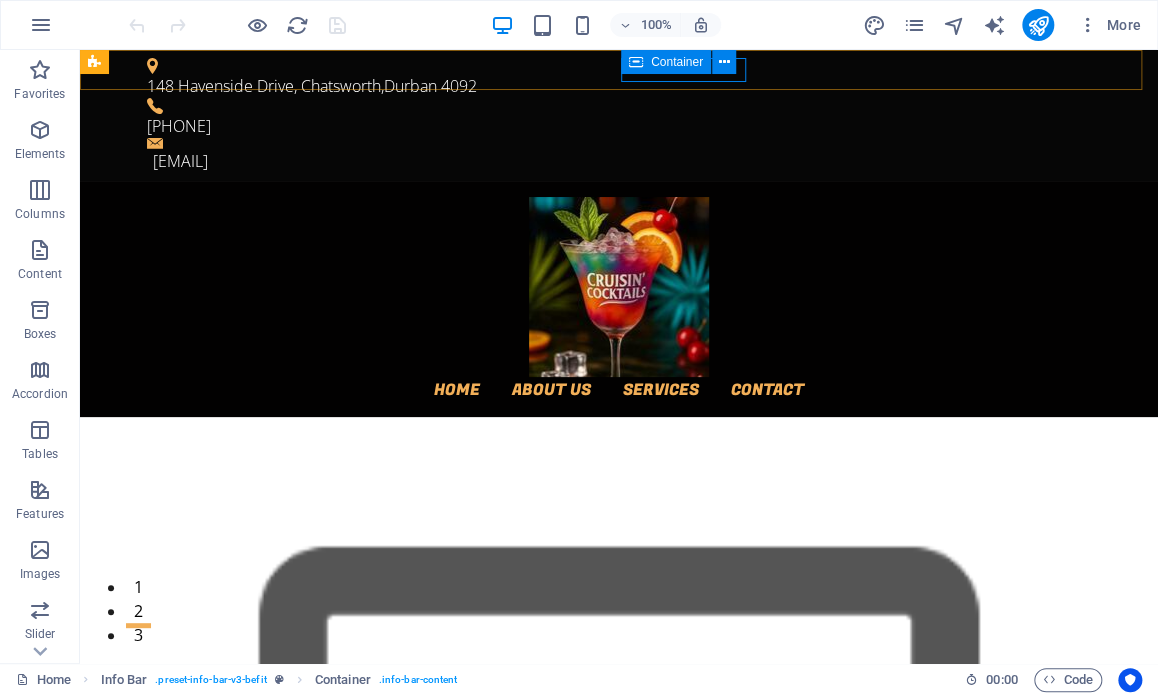 click on "Container" at bounding box center [666, 62] 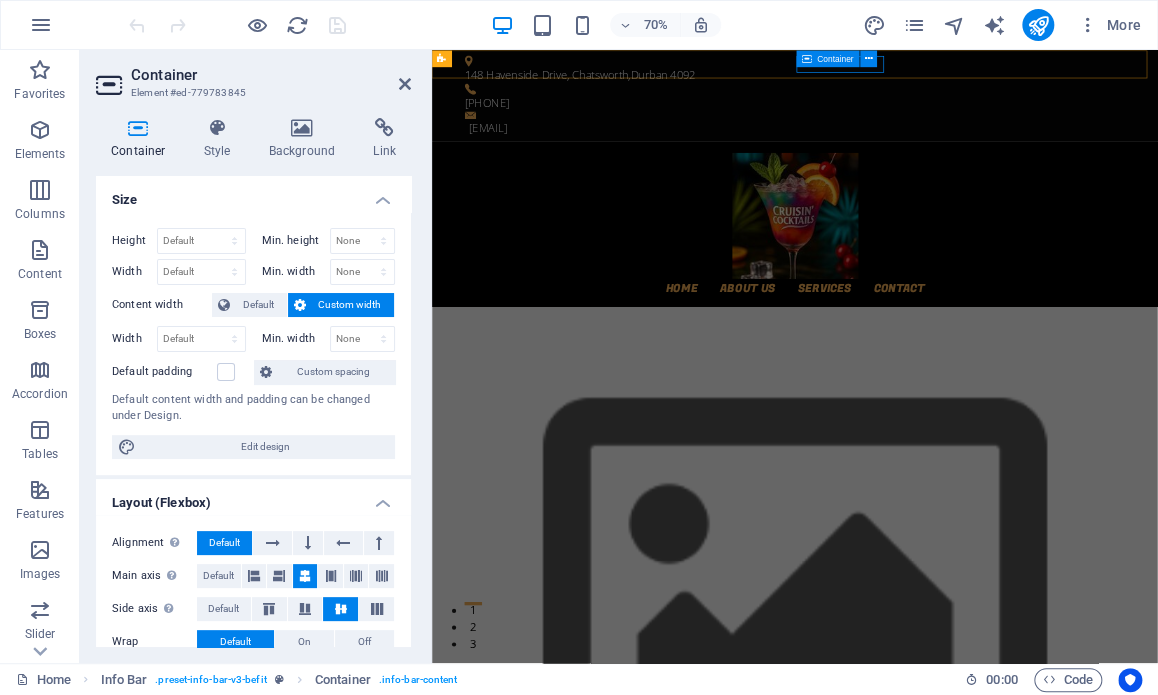 click on "Container" at bounding box center [827, 58] 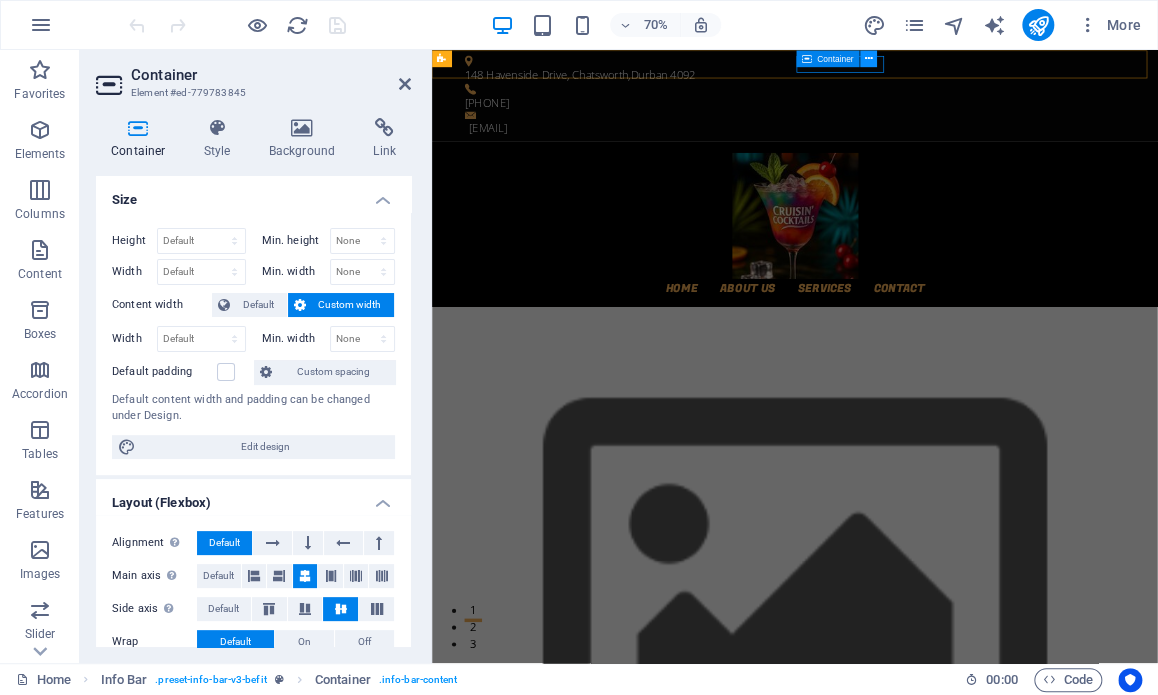click at bounding box center (869, 58) 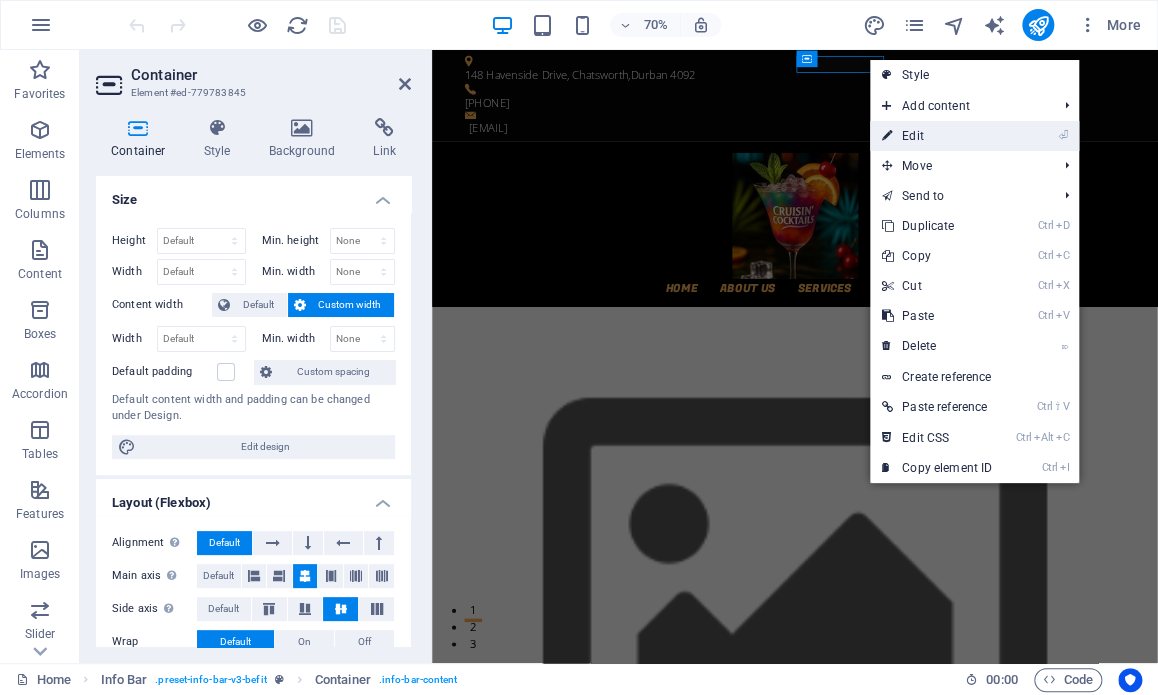 click on "⏎  Edit" at bounding box center (937, 136) 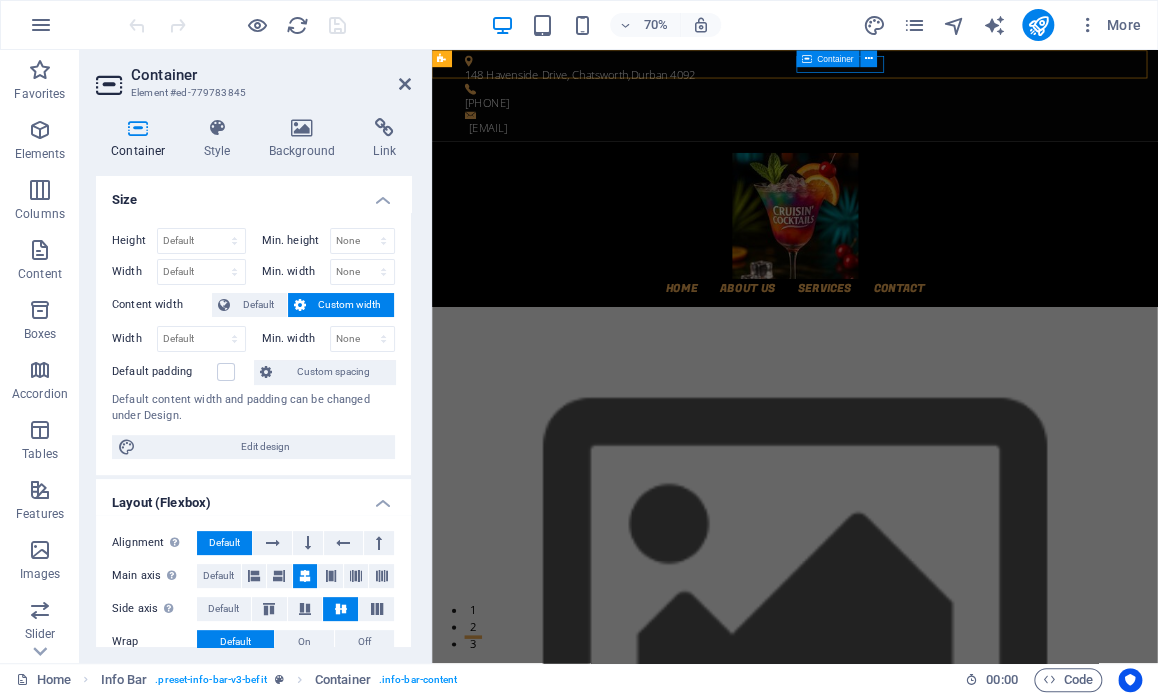 click on "Container" at bounding box center (827, 58) 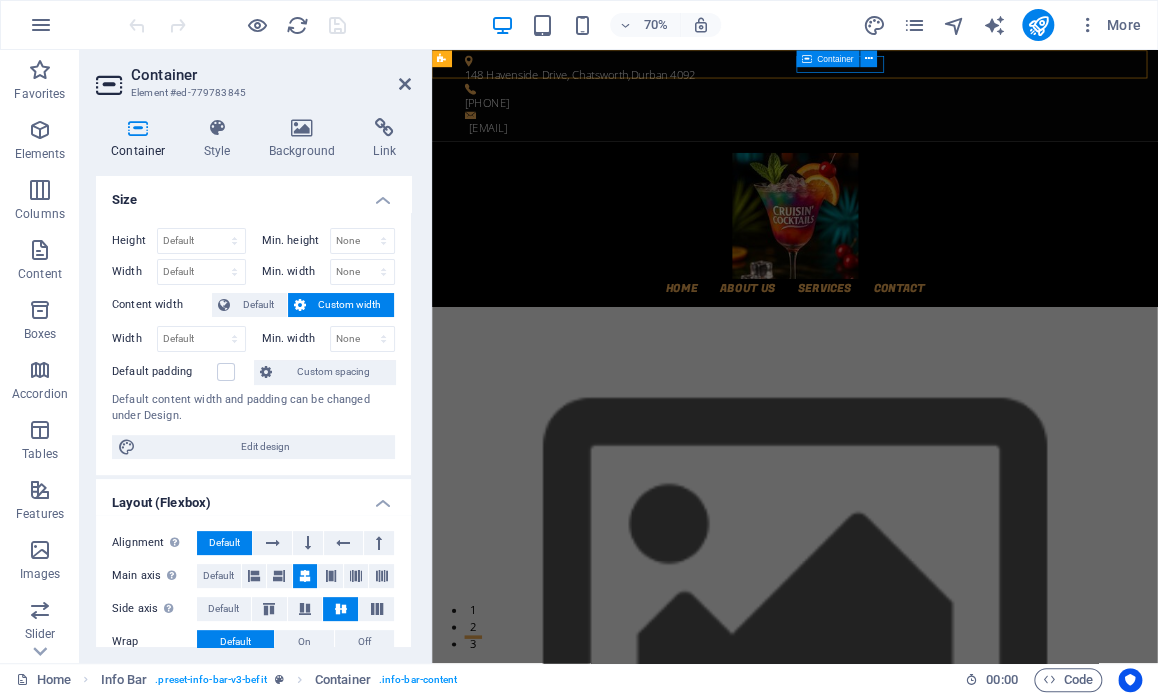 click on "Container" at bounding box center (827, 58) 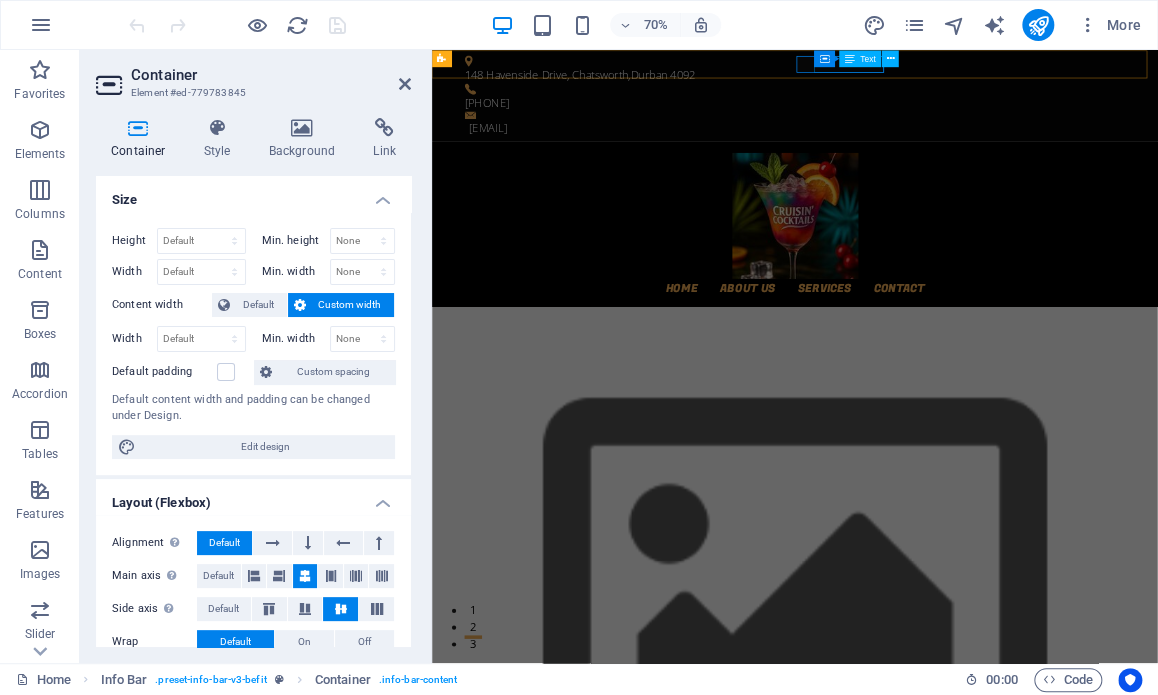 click on "Text" at bounding box center (868, 58) 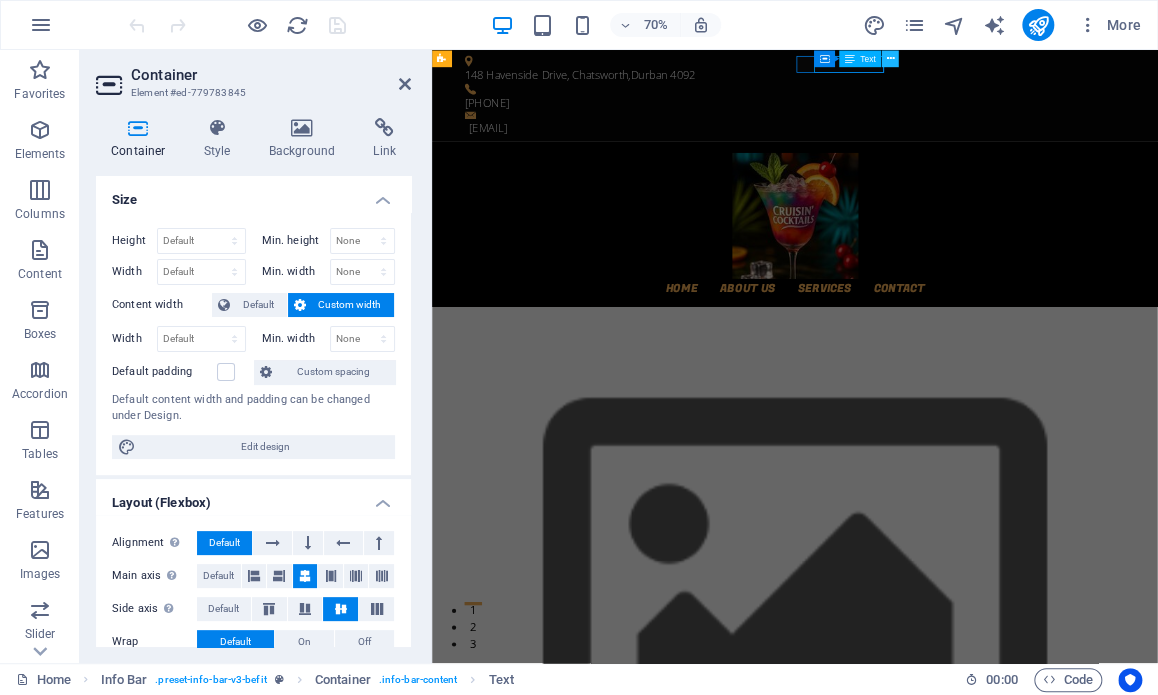 click at bounding box center [891, 58] 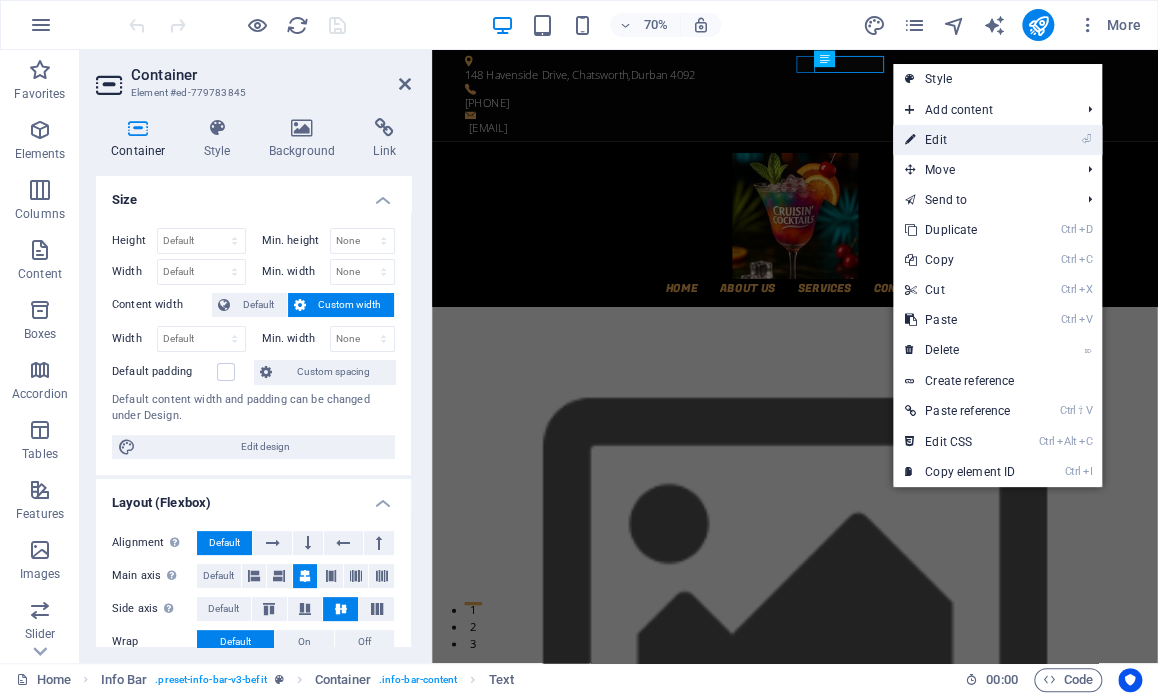 click on "⏎  Edit" at bounding box center (960, 140) 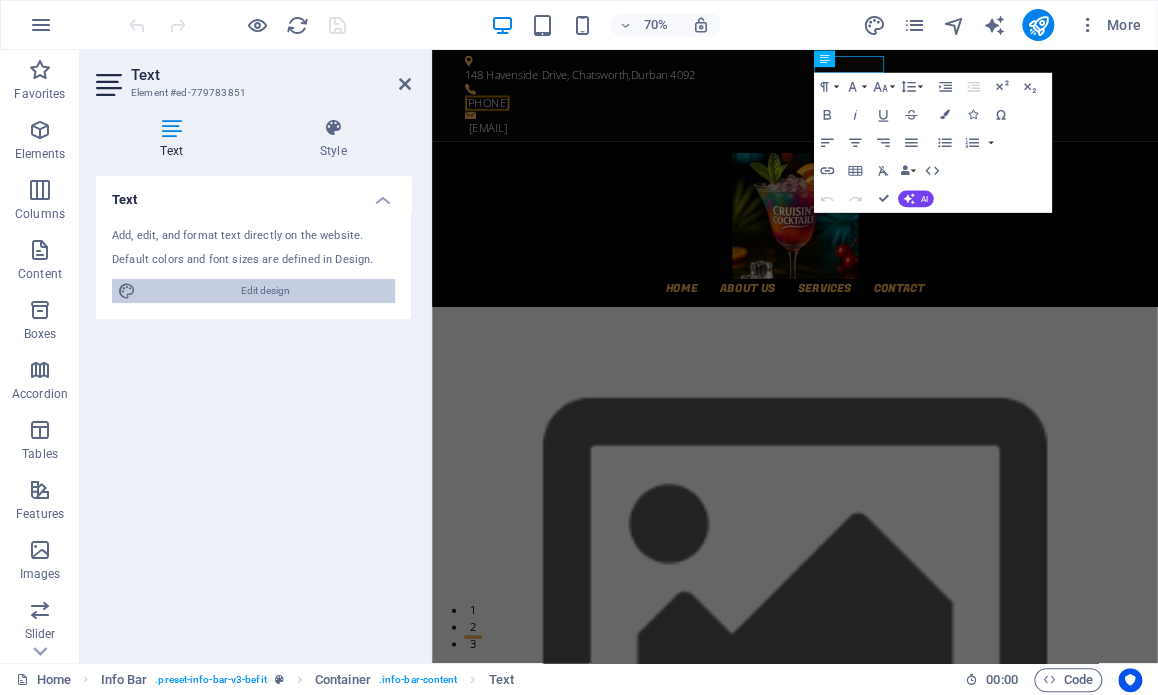 click on "Edit design" at bounding box center [265, 291] 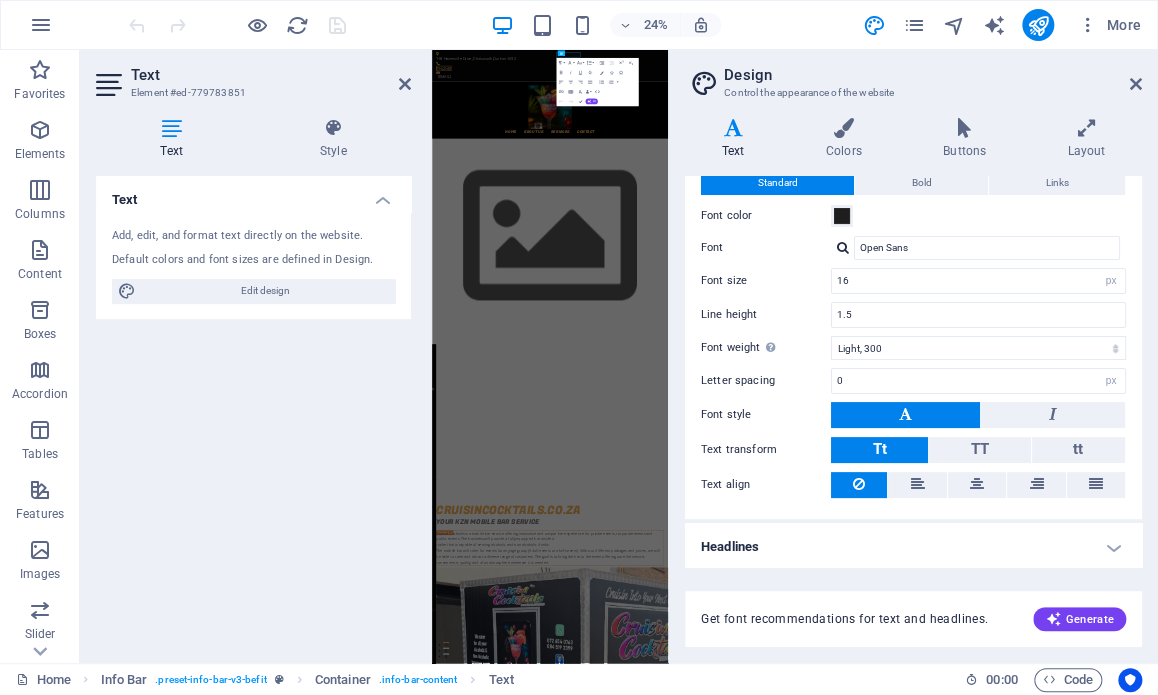 scroll, scrollTop: 0, scrollLeft: 0, axis: both 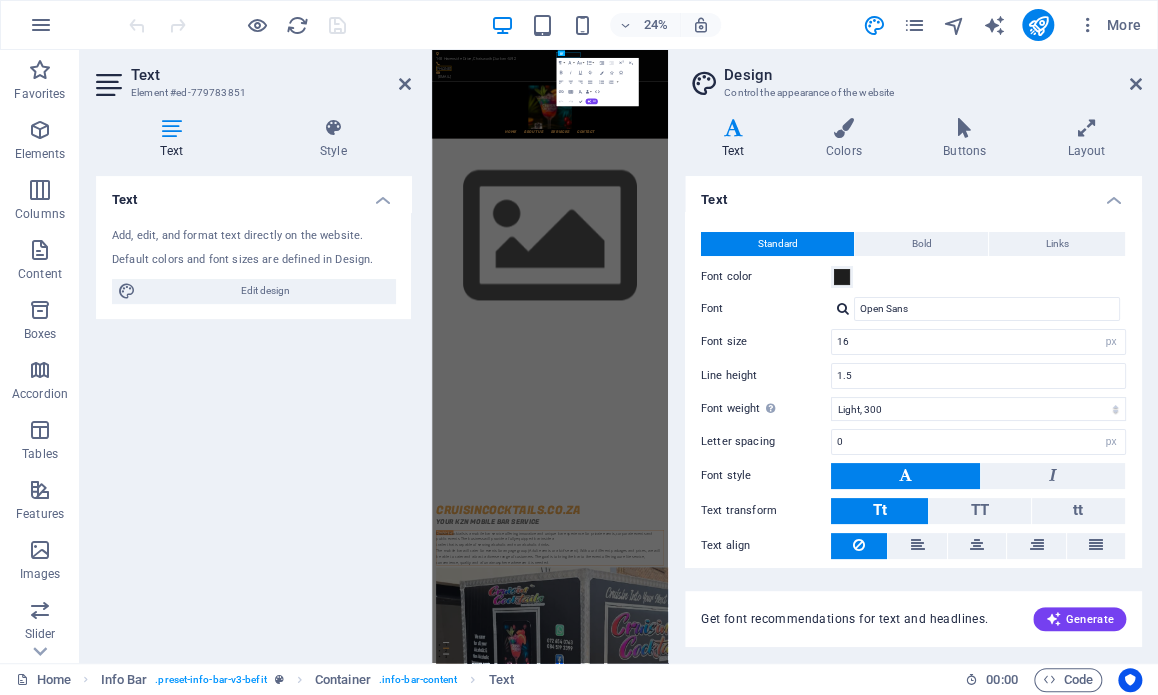 click at bounding box center [171, 128] 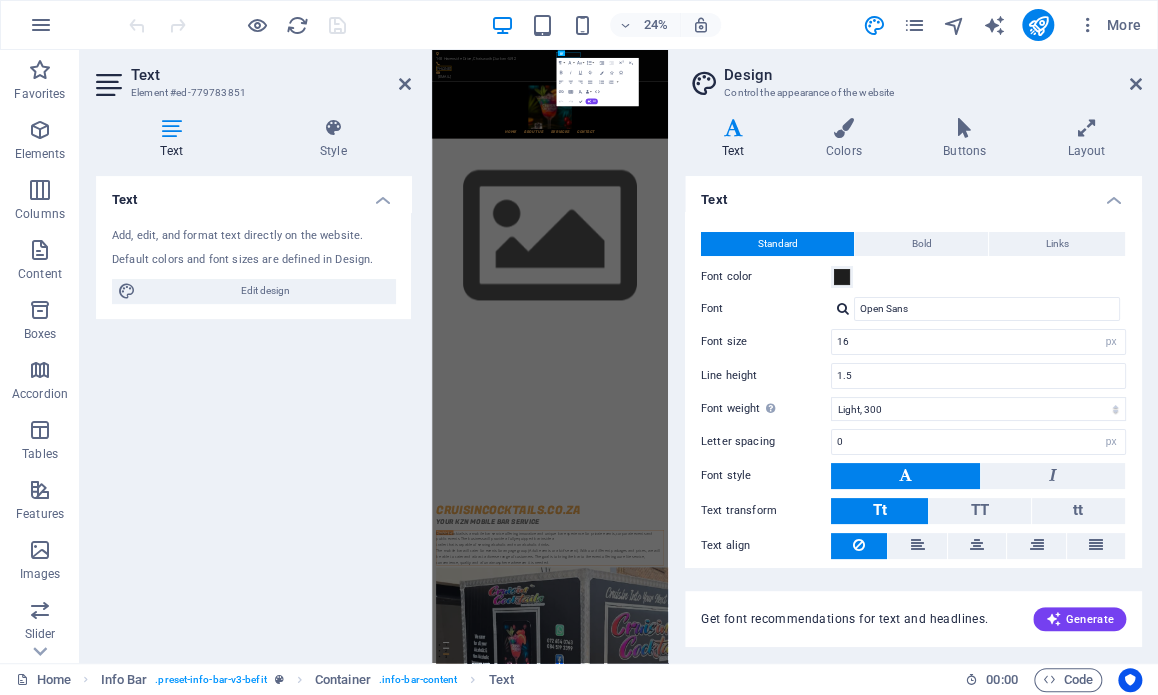 click on "Design Control the appearance of the website Variants  Text  Colors  Buttons  Layout Text Standard Bold Links Font color Font Open Sans Font size 16 rem px Line height 1.5 Font weight To display the font weight correctly, it may need to be enabled.  Manage Fonts Thin, 100 Extra-light, 200 Light, 300 Regular, 400 Medium, 500 Semi-bold, 600 Bold, 700 Extra-bold, 800 Black, 900 Letter spacing 0 rem px Font style Text transform Tt TT tt Text align Font weight To display the font weight correctly, it may need to be enabled.  Manage Fonts Thin, 100 Extra-light, 200 Light, 300 Regular, 400 Medium, 500 Semi-bold, 600 Bold, 700 Extra-bold, 800 Black, 900 Default Hover / Active Font color Font color Decoration None Decoration None Transition duration 0.3 s Transition function Ease Ease In Ease Out Ease In/Ease Out Linear Headlines All H1 / Textlogo H2 H3 H4 H5 H6 Font color Font Fugaz One Line height 1.25 Font weight To display the font weight correctly, it may need to be enabled.  Manage Fonts Thin, 100 Light, 300 0 0" at bounding box center [913, 356] 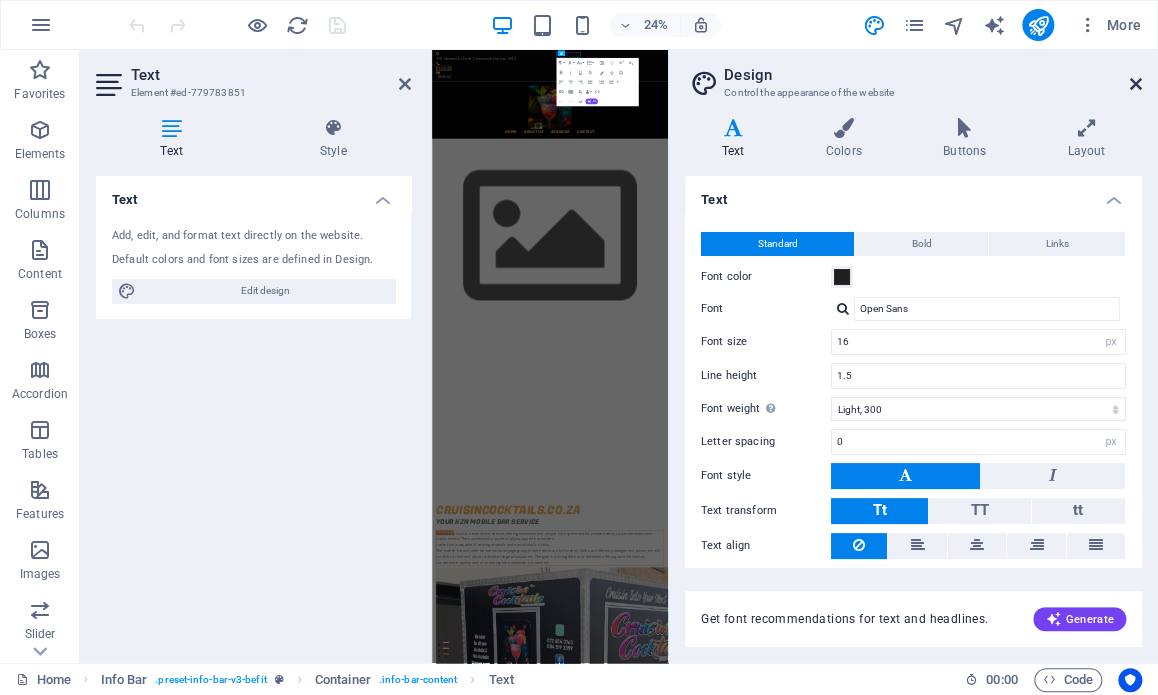 click at bounding box center (1136, 84) 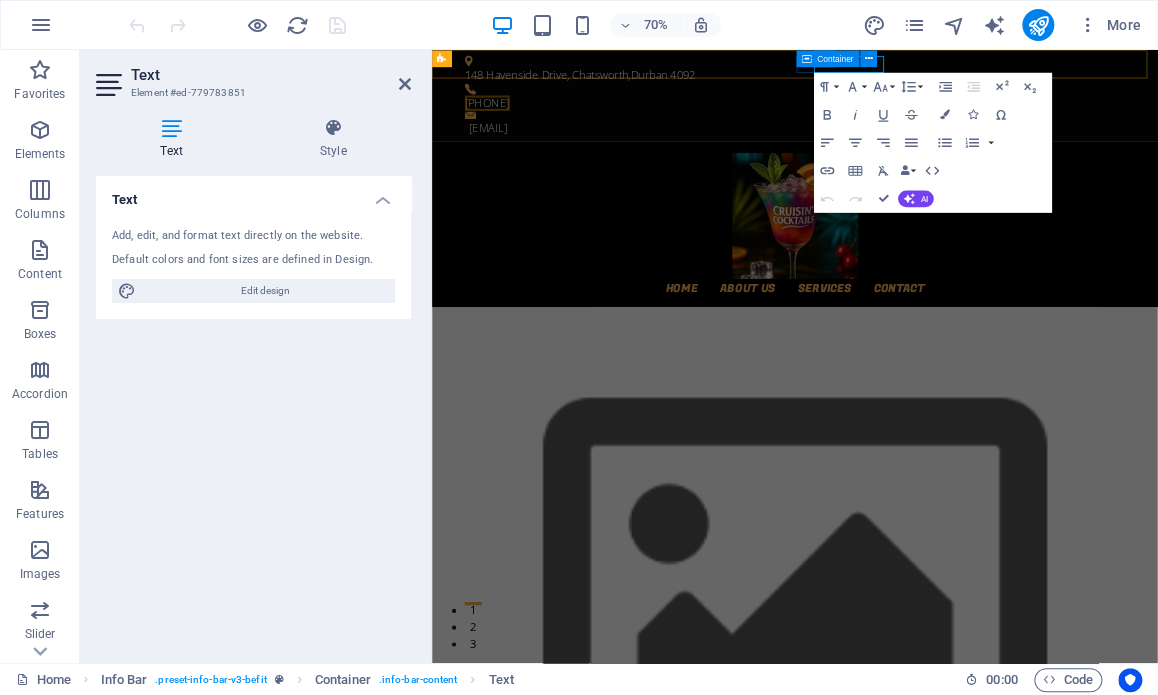 click on "Container" at bounding box center [835, 58] 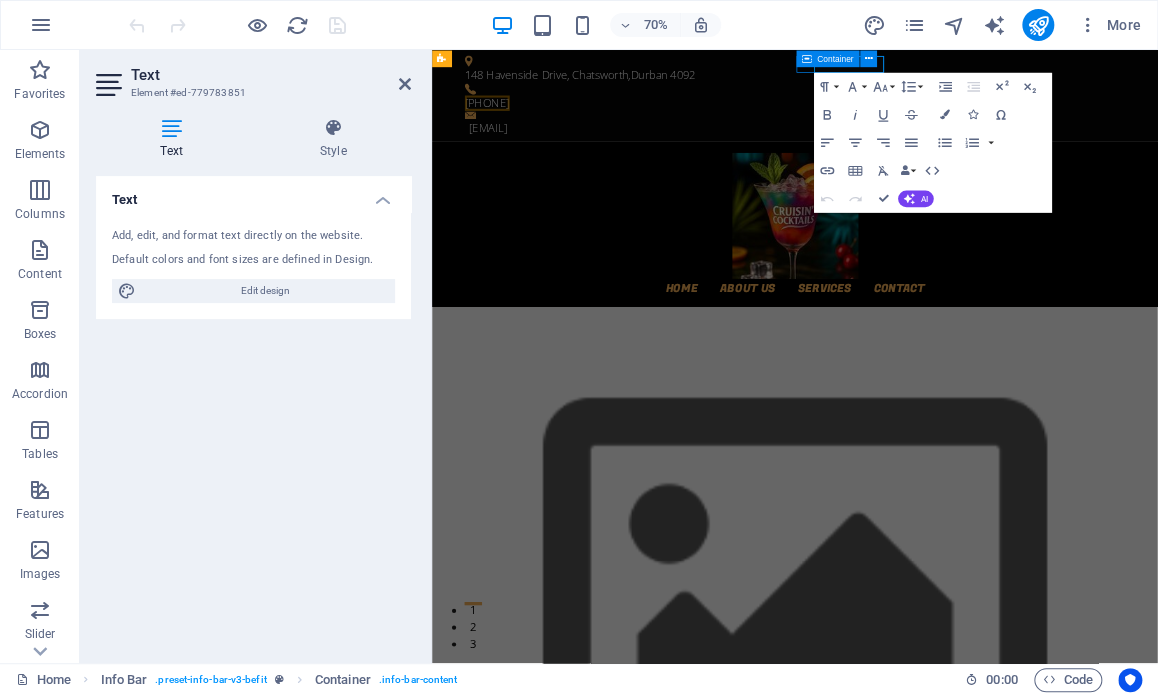 click on "Container" at bounding box center (835, 58) 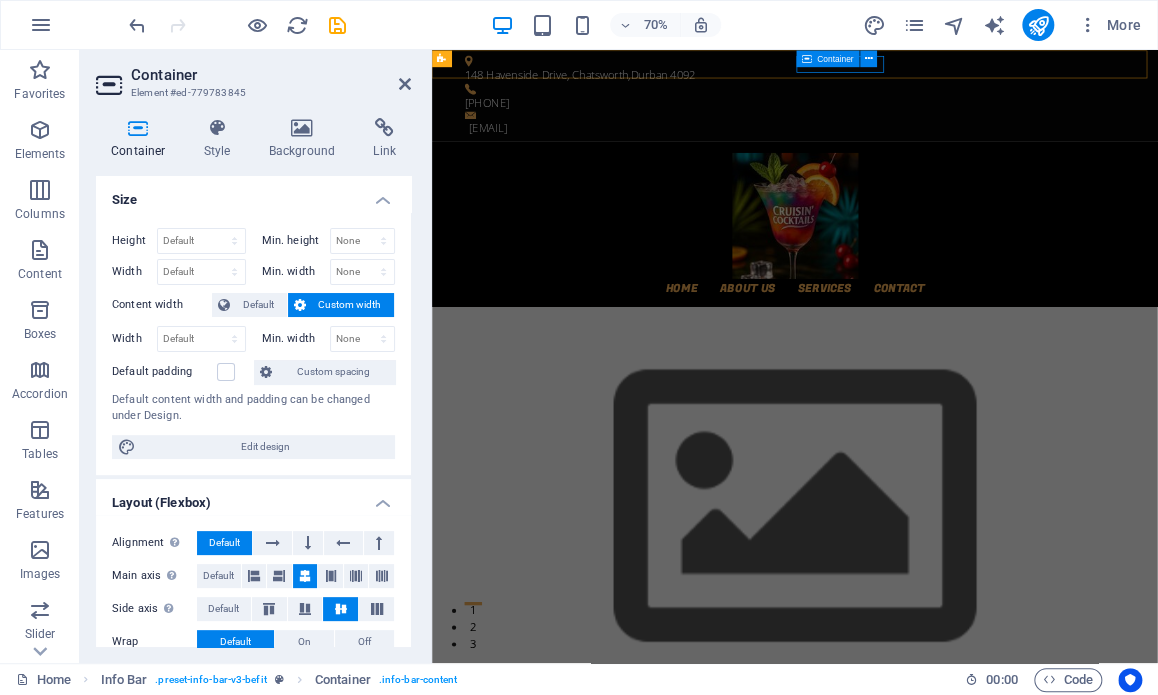 click on "Container" at bounding box center [827, 58] 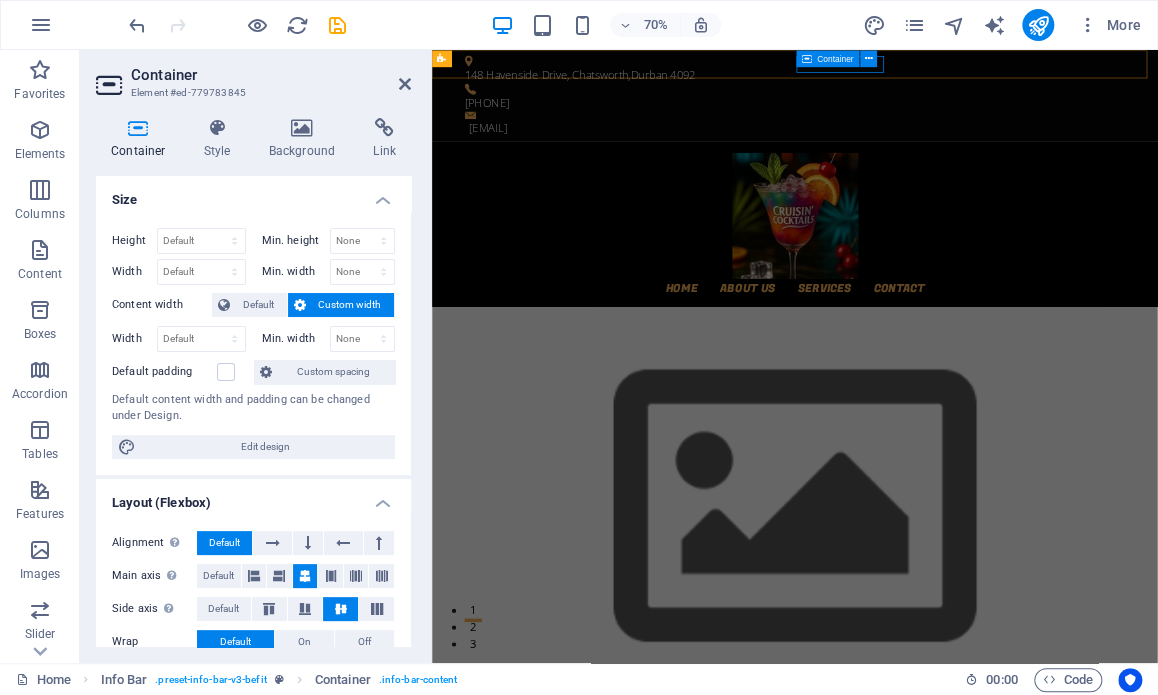 click on "Container" at bounding box center (827, 58) 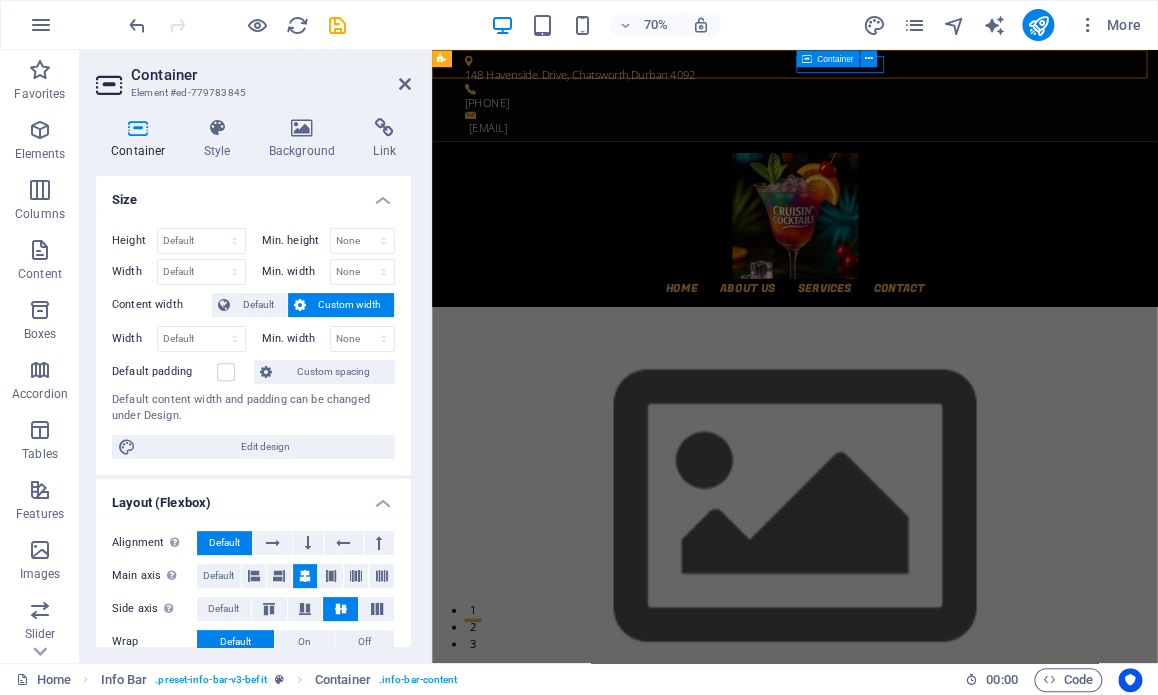 click on "Container" at bounding box center (827, 58) 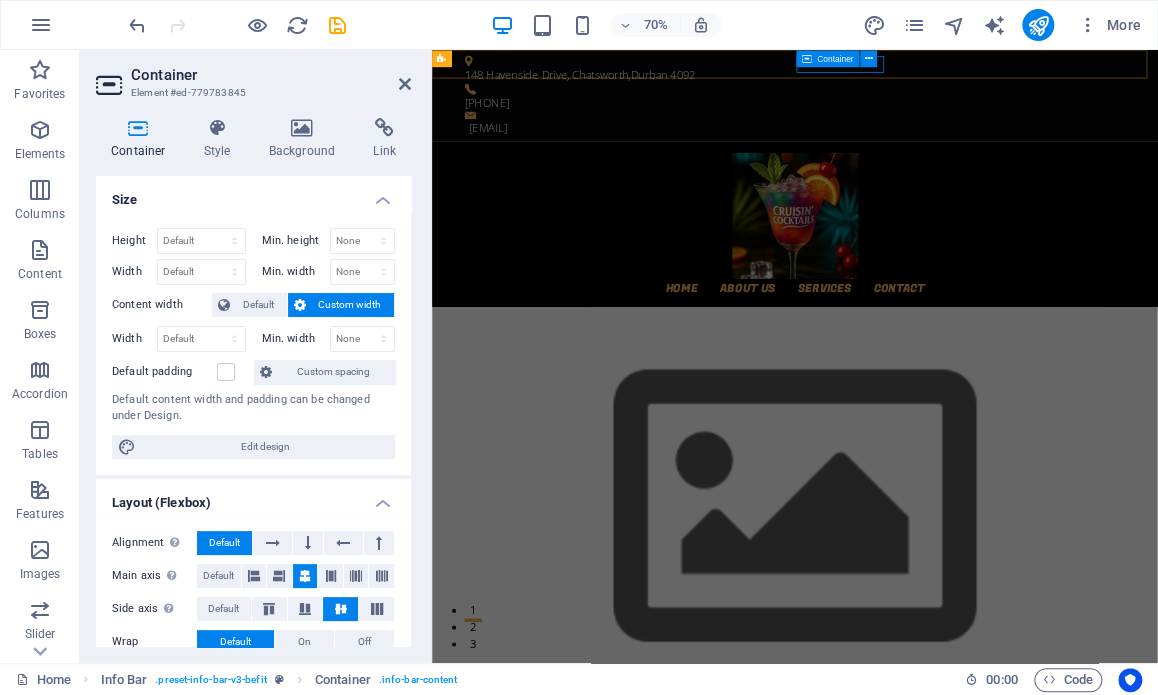 click on "Container" at bounding box center (827, 58) 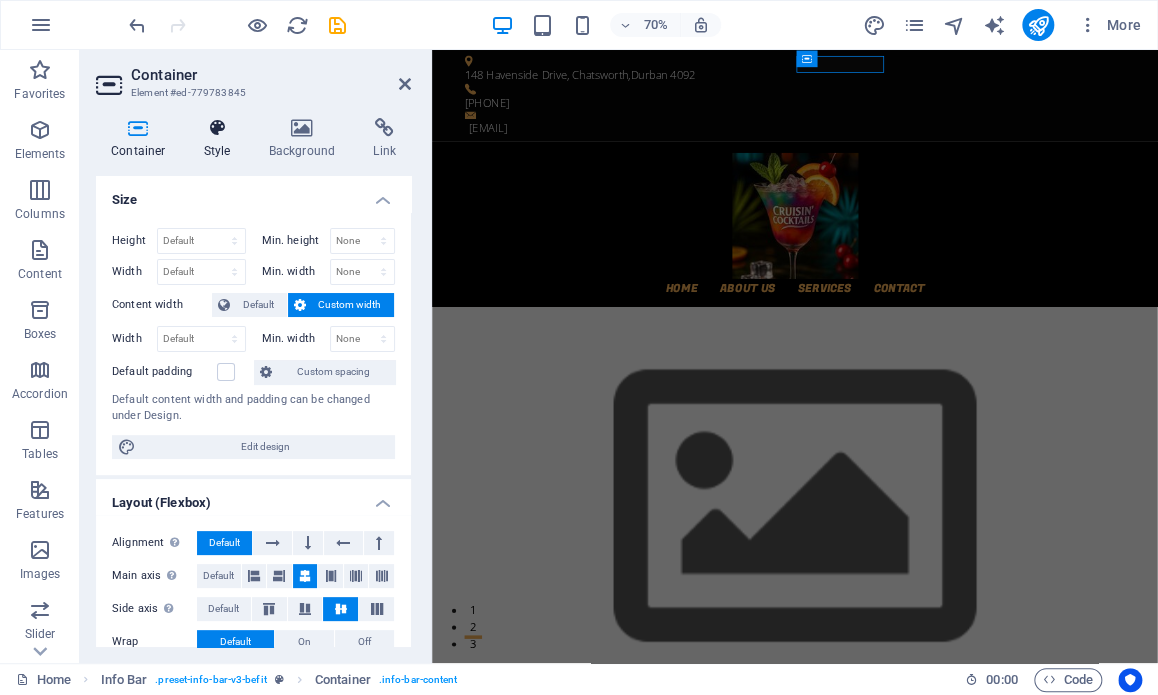 click on "Style" at bounding box center (221, 139) 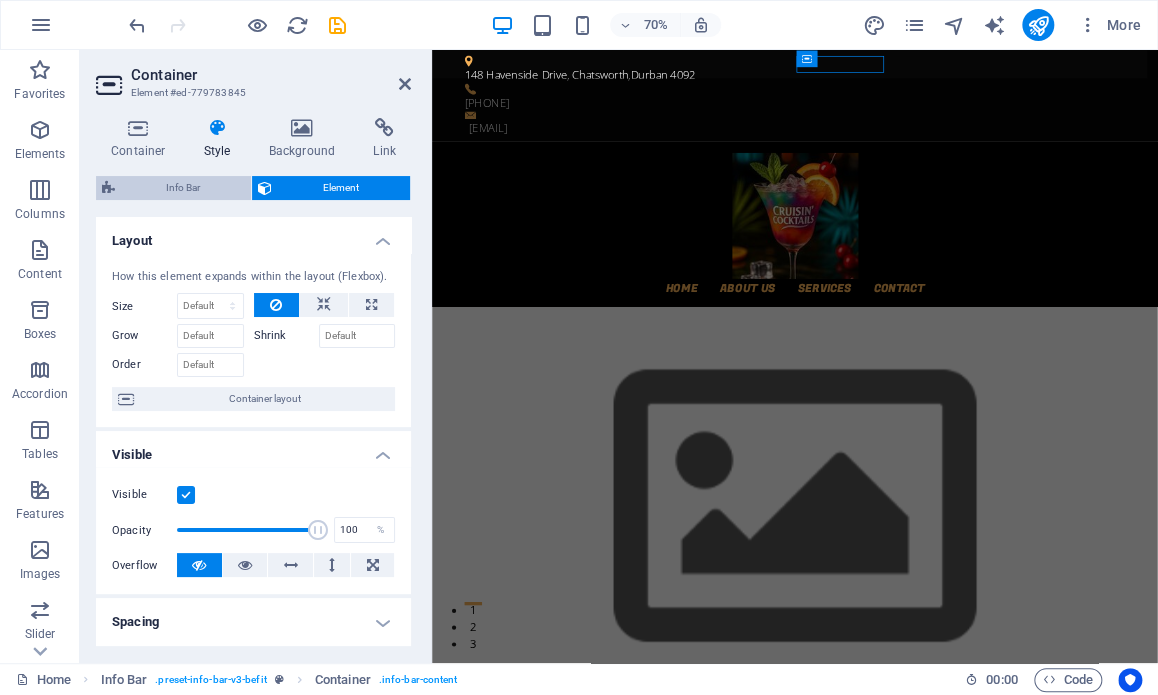 click on "Info Bar" at bounding box center [183, 188] 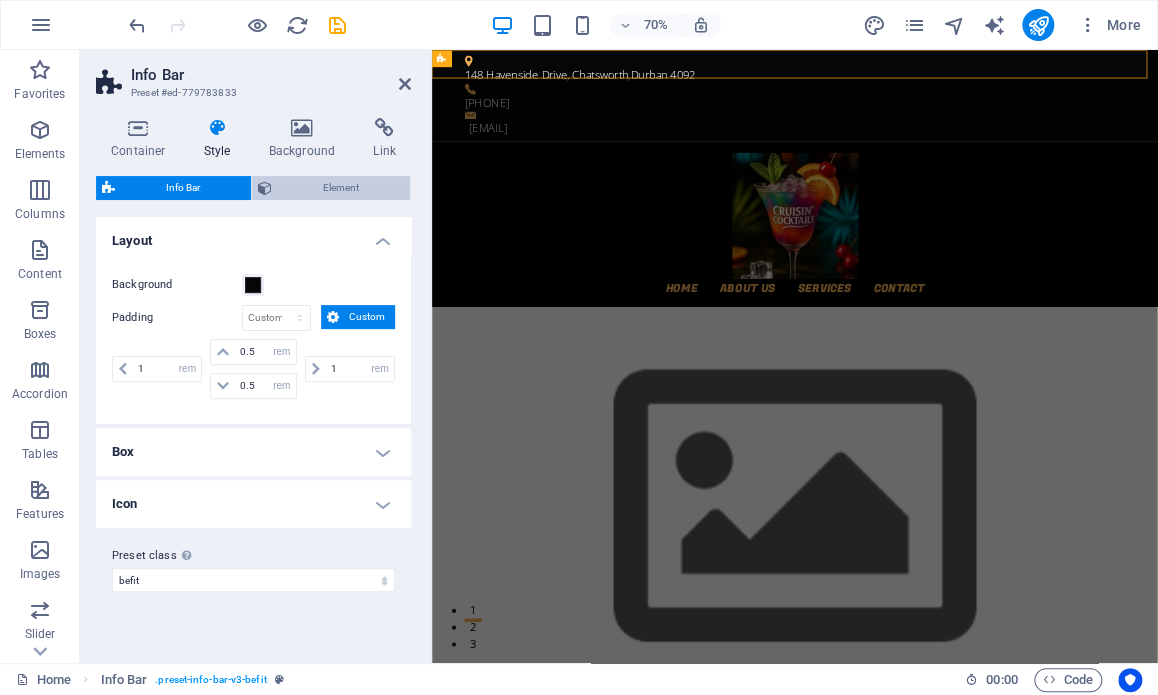 click on "Element" at bounding box center [341, 188] 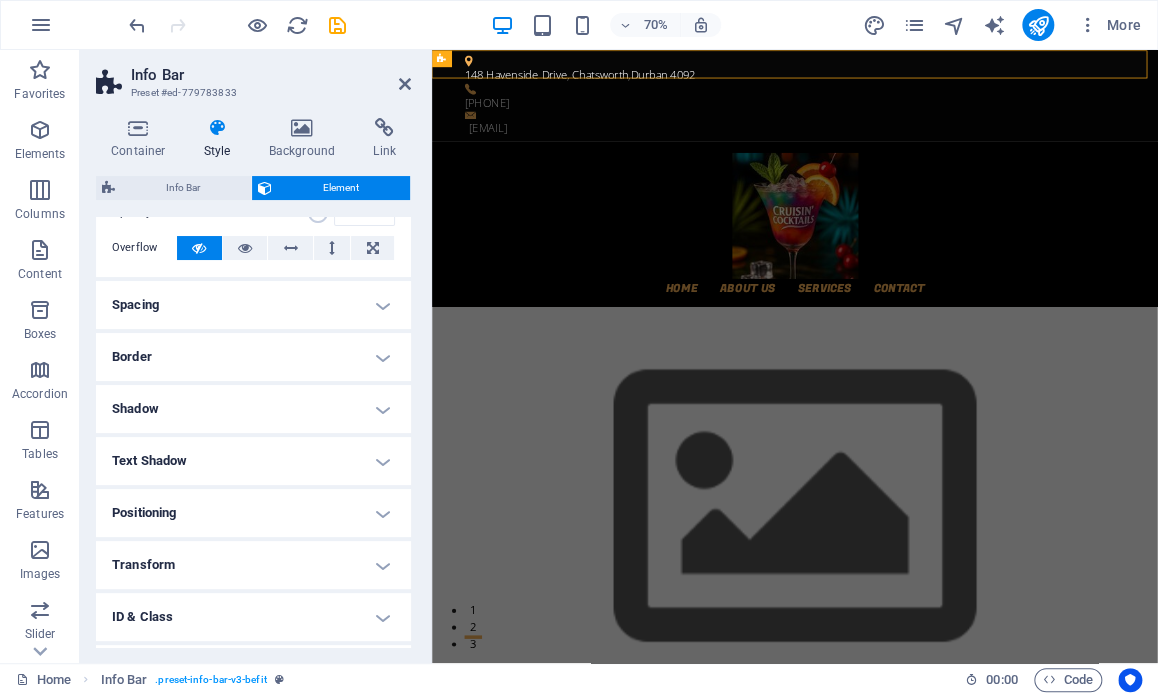 scroll, scrollTop: 155, scrollLeft: 0, axis: vertical 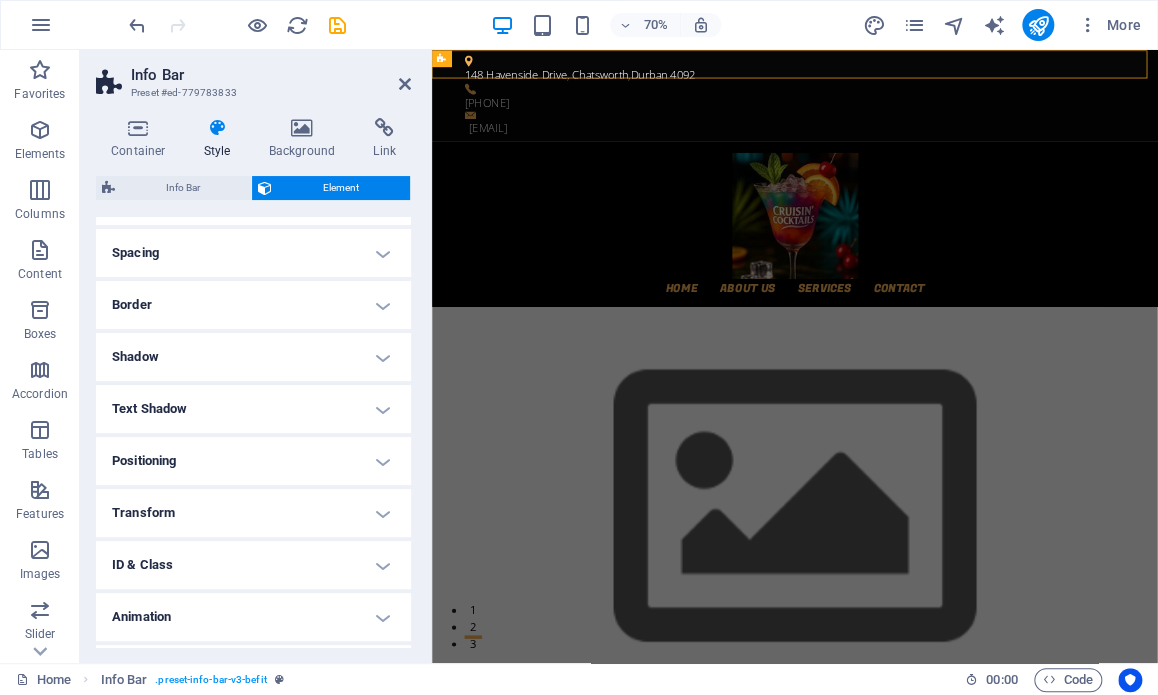 click on "Text Shadow" at bounding box center [253, 409] 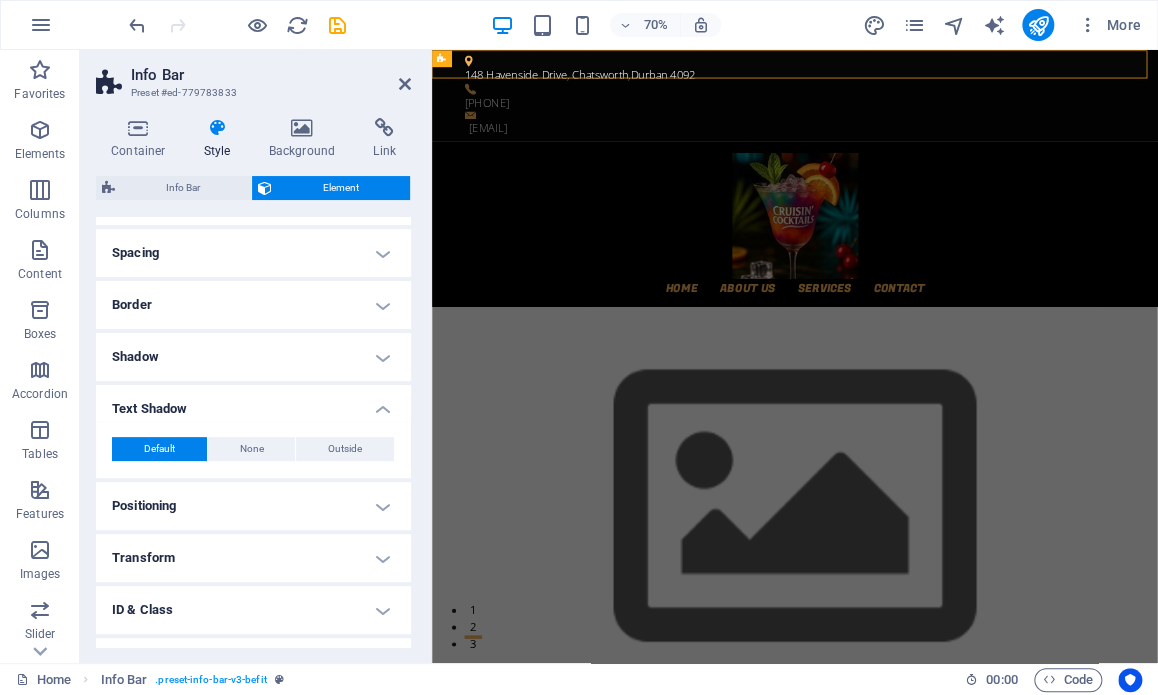click on "Text Shadow" at bounding box center (253, 403) 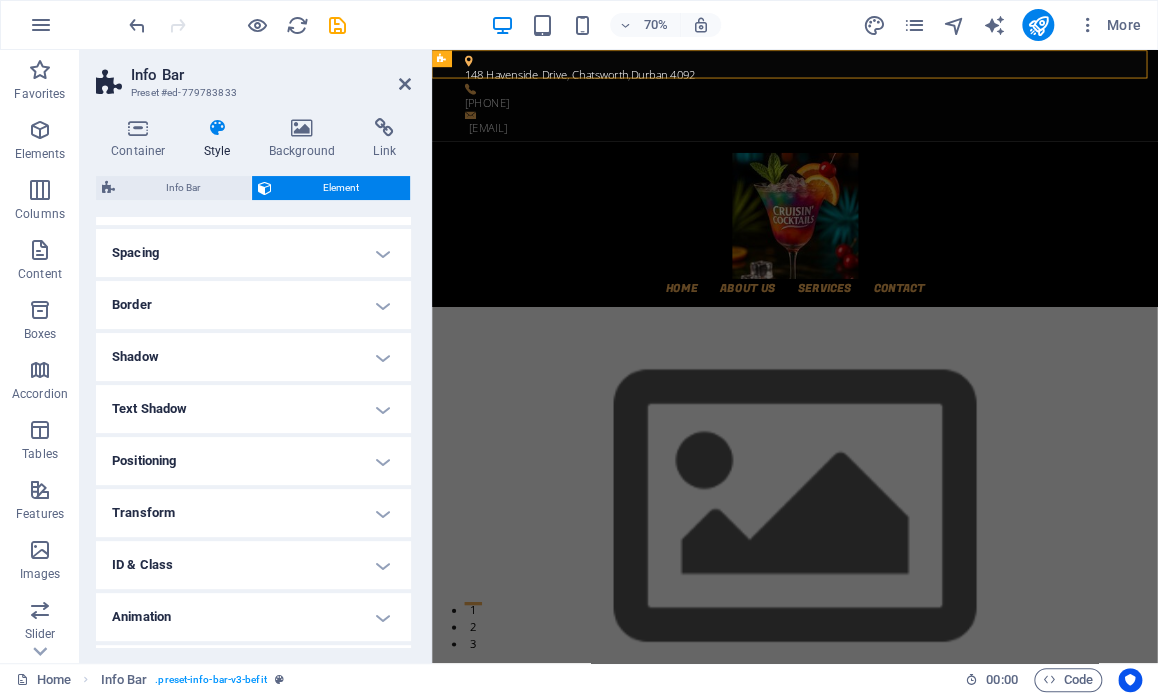 scroll, scrollTop: 200, scrollLeft: 0, axis: vertical 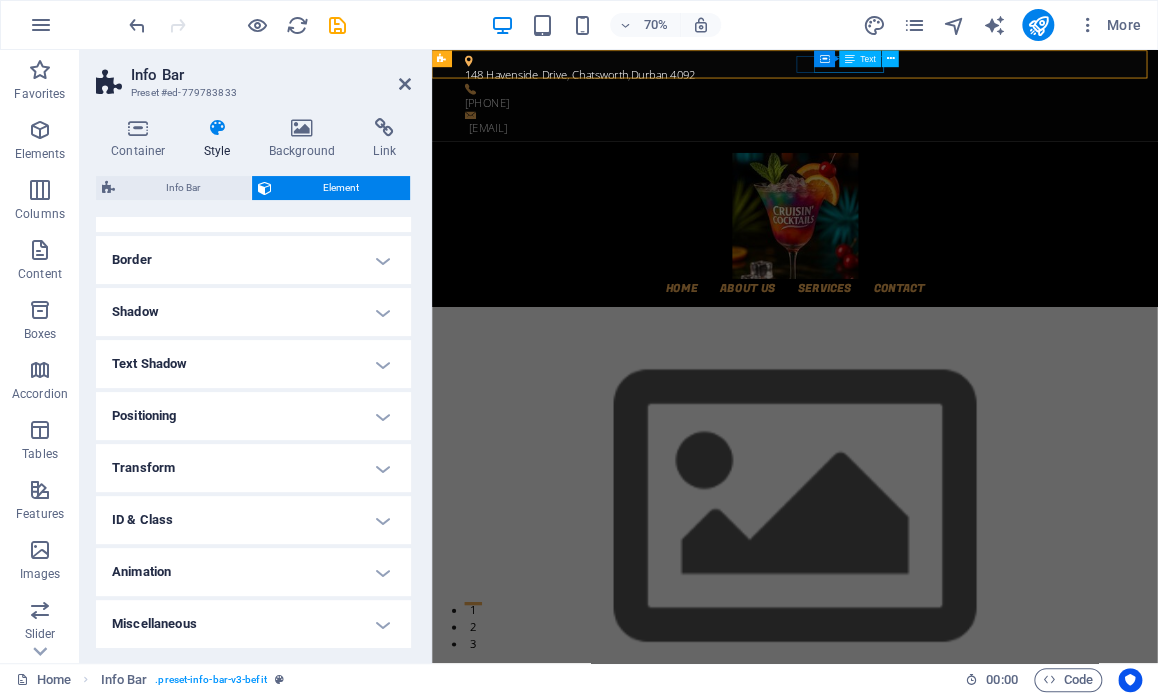 click on "Text" at bounding box center [861, 58] 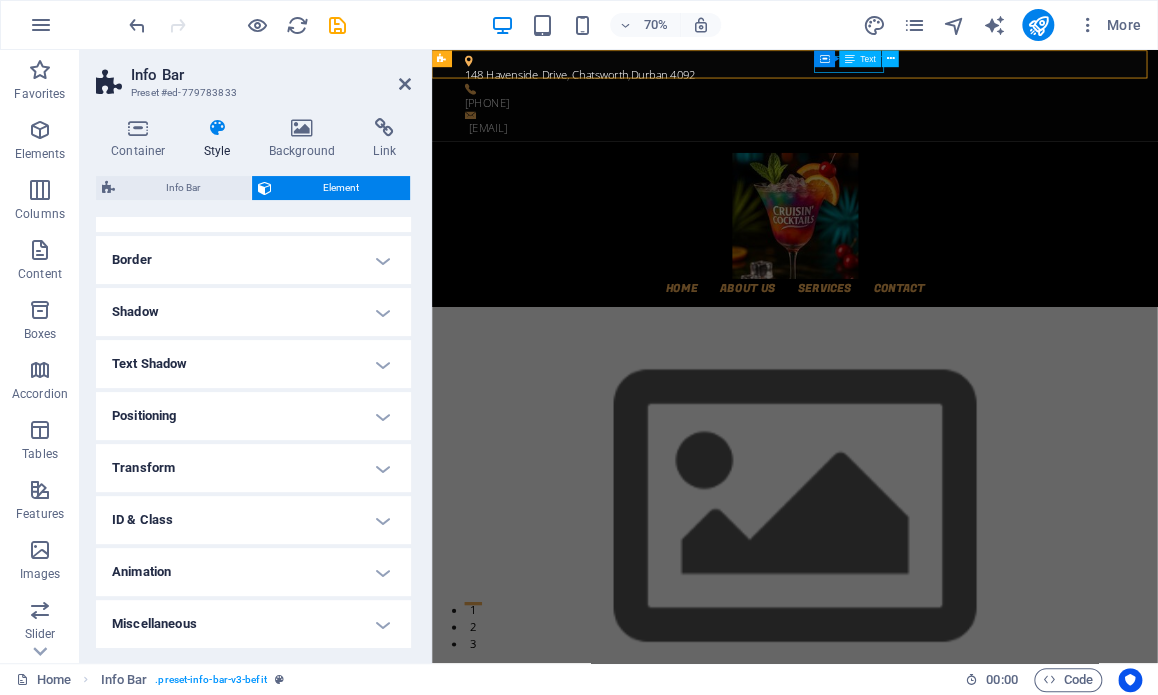 click on "Text" at bounding box center [861, 58] 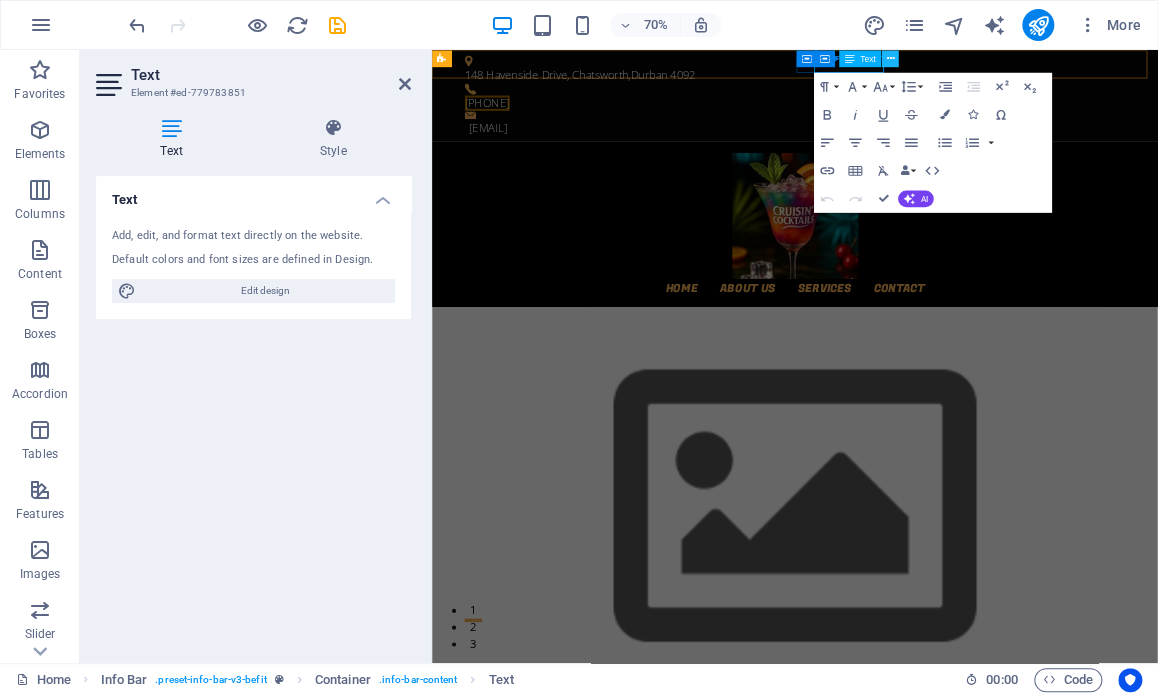 click at bounding box center [890, 58] 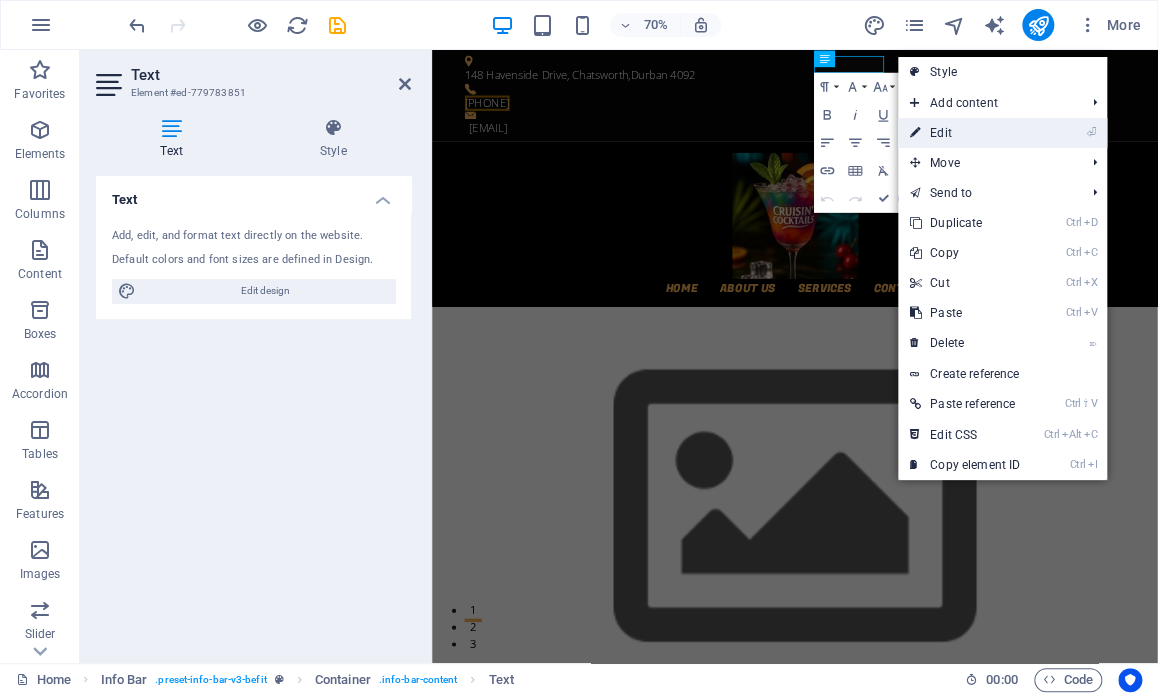 click on "⏎  Edit" at bounding box center [965, 133] 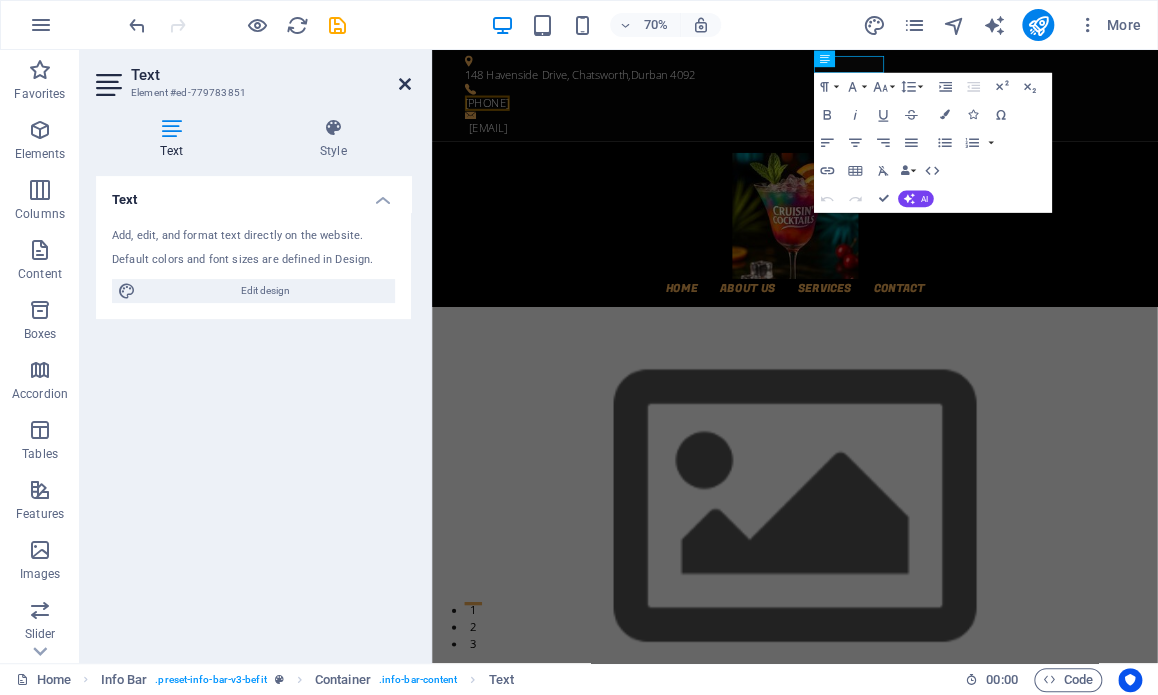 click at bounding box center (405, 84) 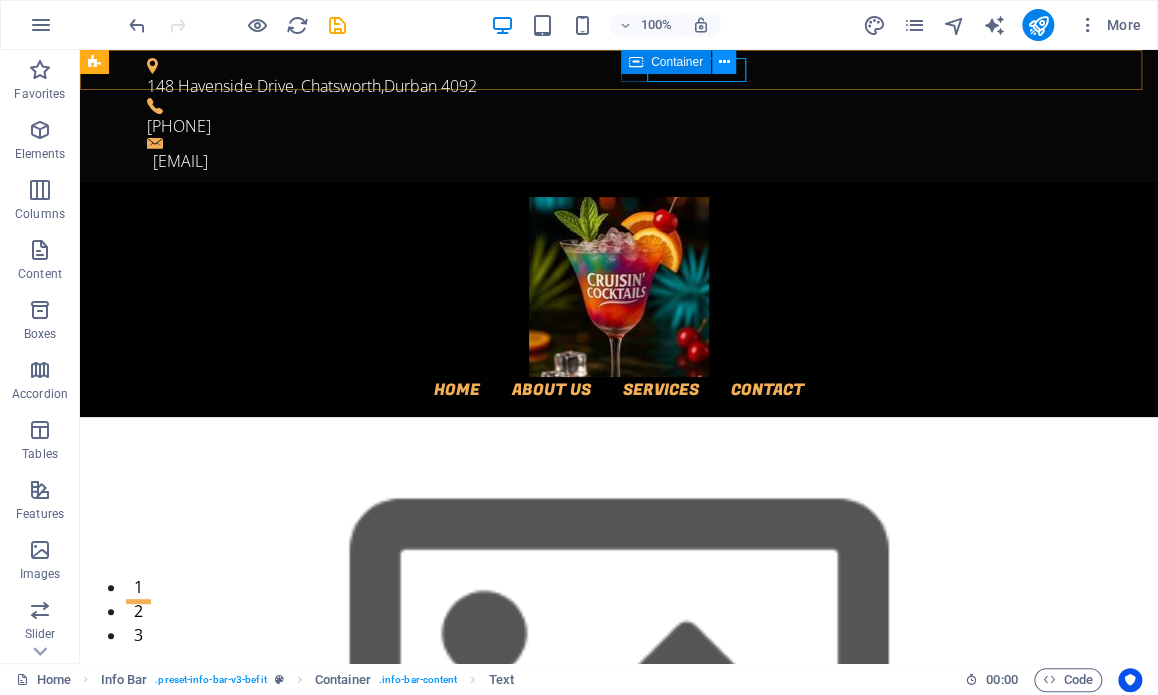 click at bounding box center [723, 62] 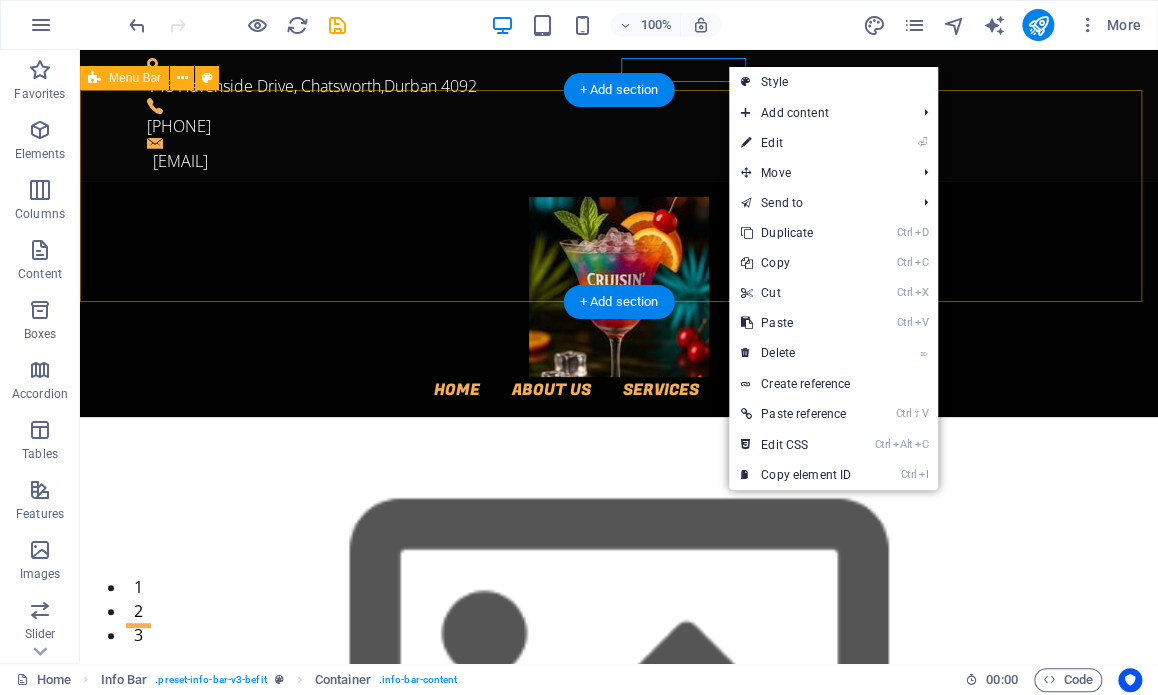 click on "Home About us Services Contact" at bounding box center [619, 299] 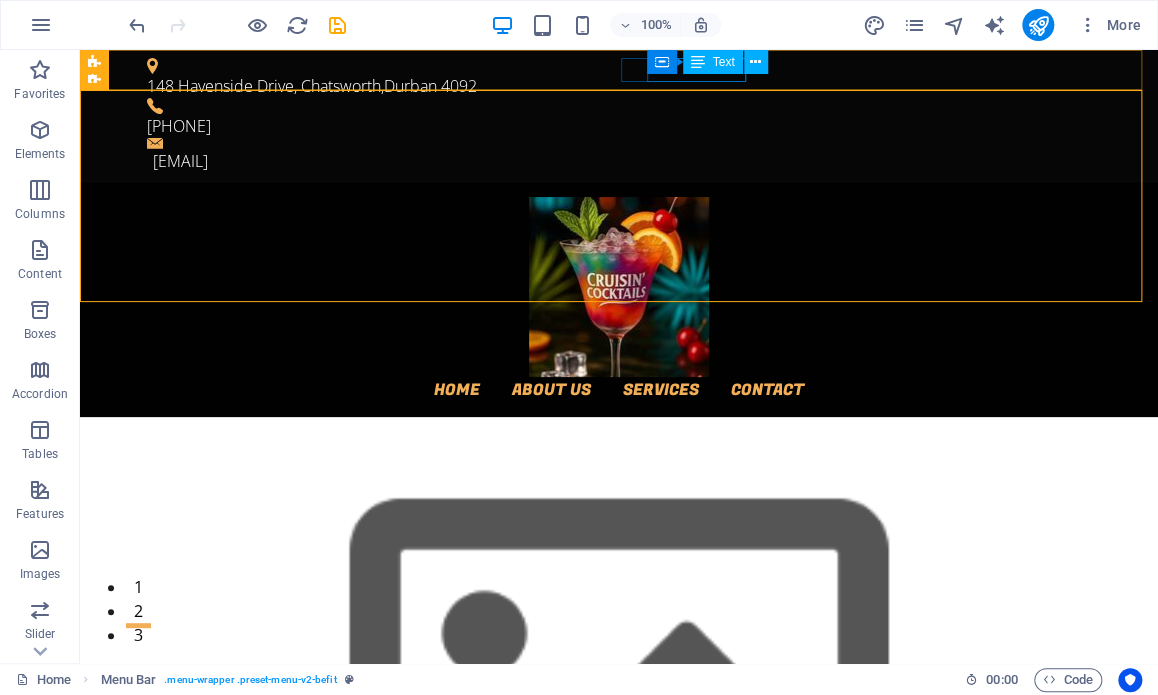 click on "Text" at bounding box center [713, 62] 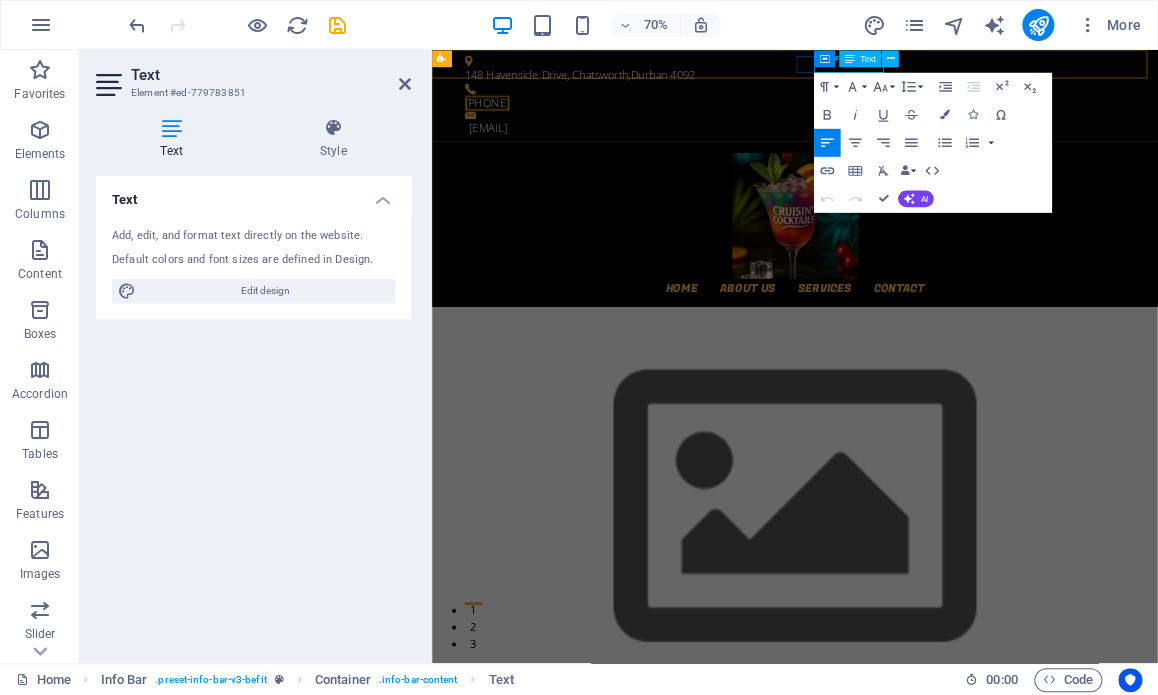click on "Text" at bounding box center (861, 58) 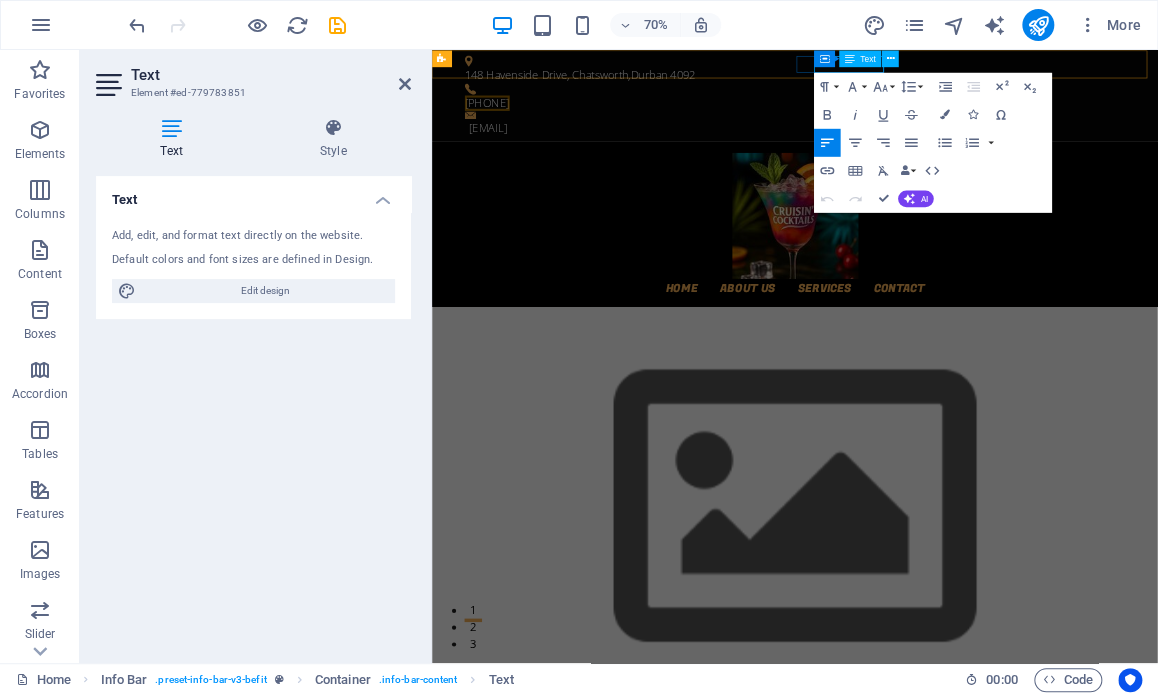 type 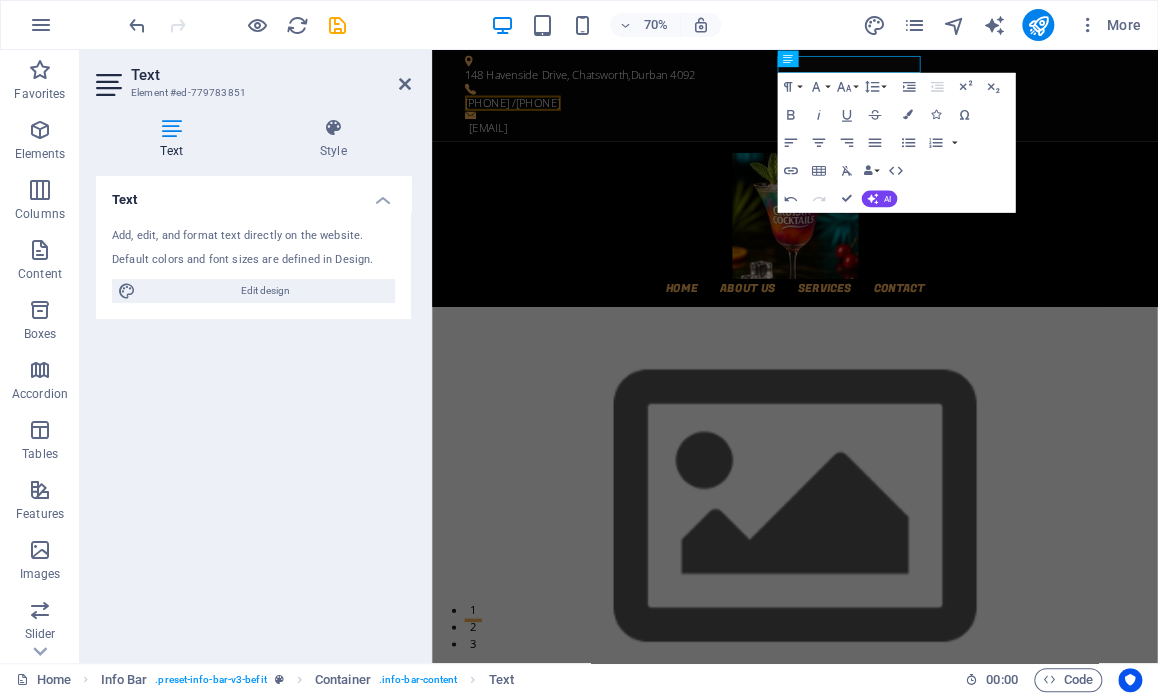 click on "70% More" at bounding box center [637, 25] 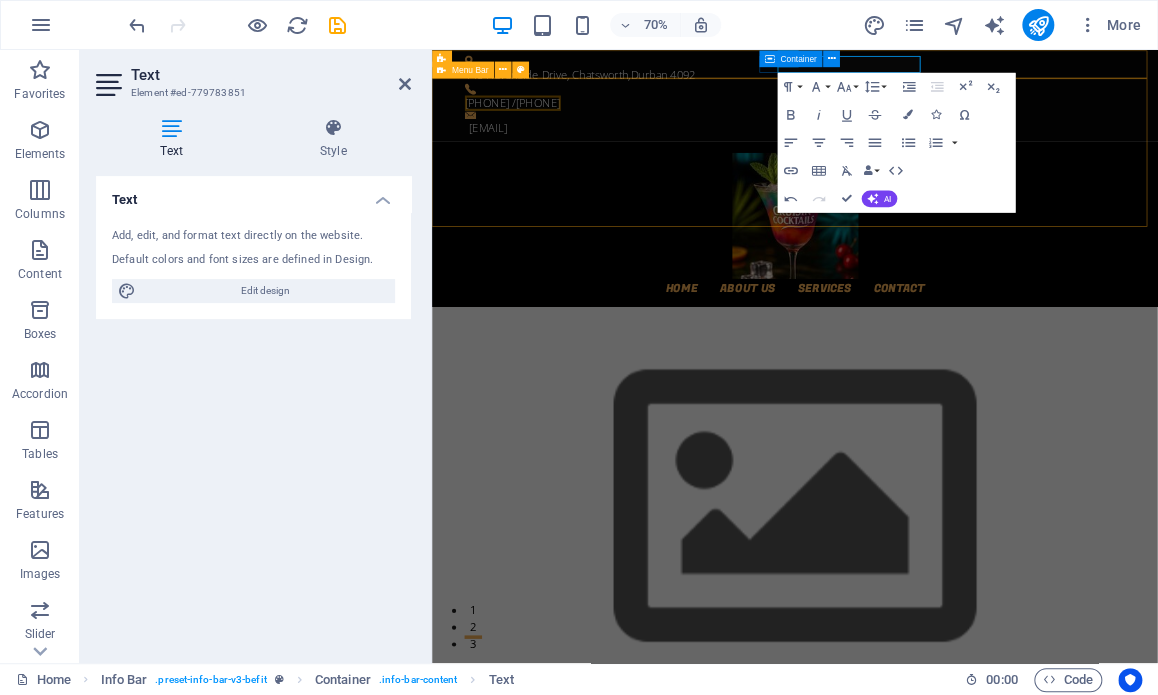 click on "Home About us Services Contact" at bounding box center [950, 299] 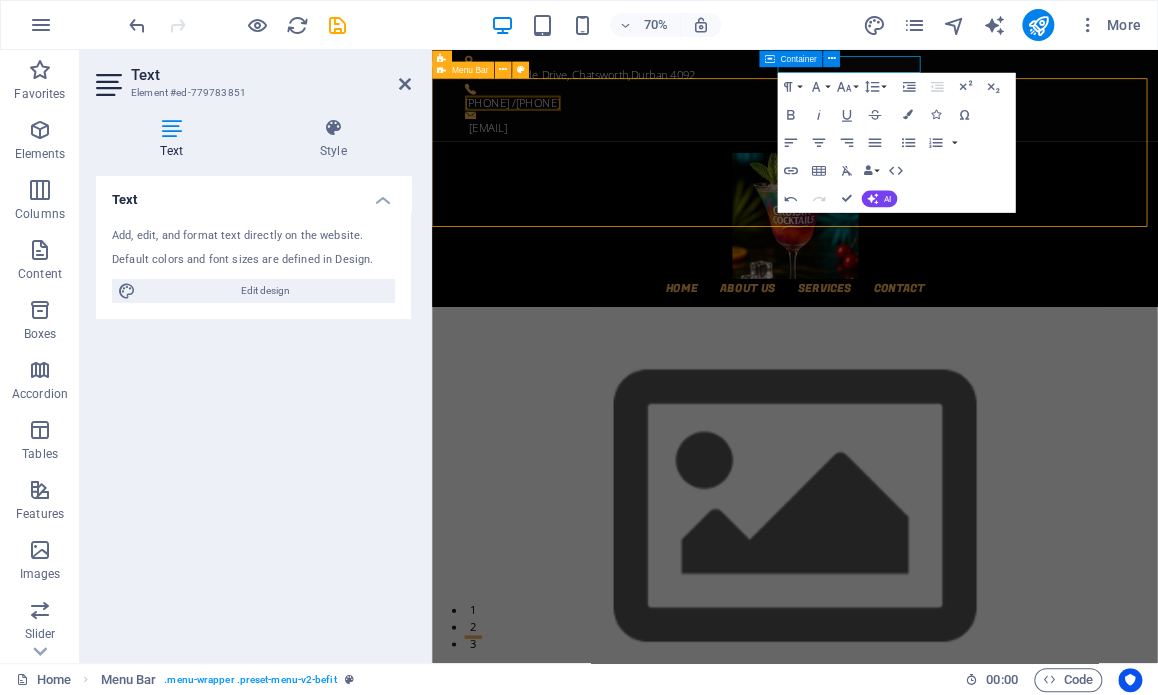 click on "Home About us Services Contact" at bounding box center (950, 299) 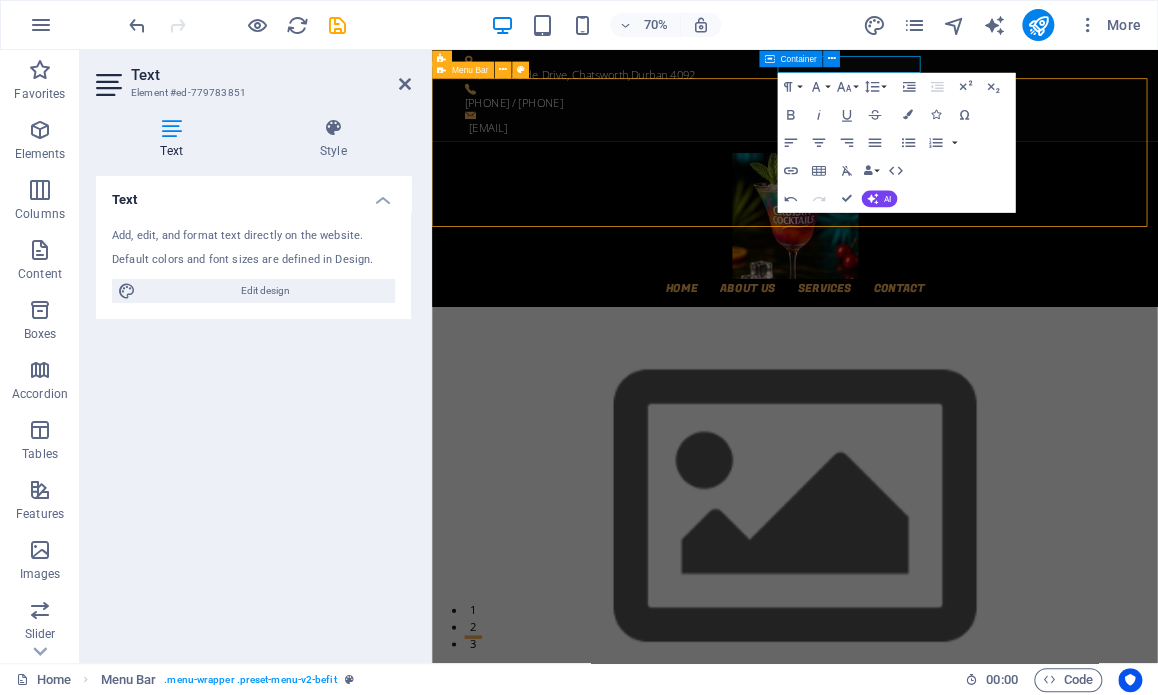 select on "header" 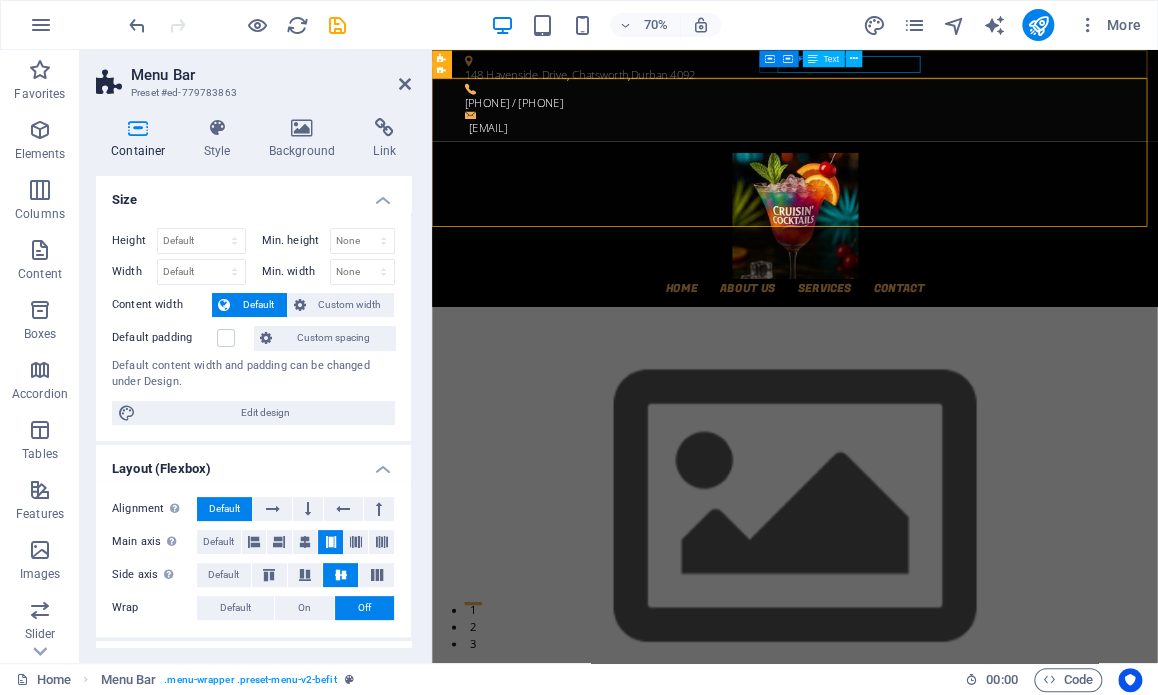 click at bounding box center (813, 58) 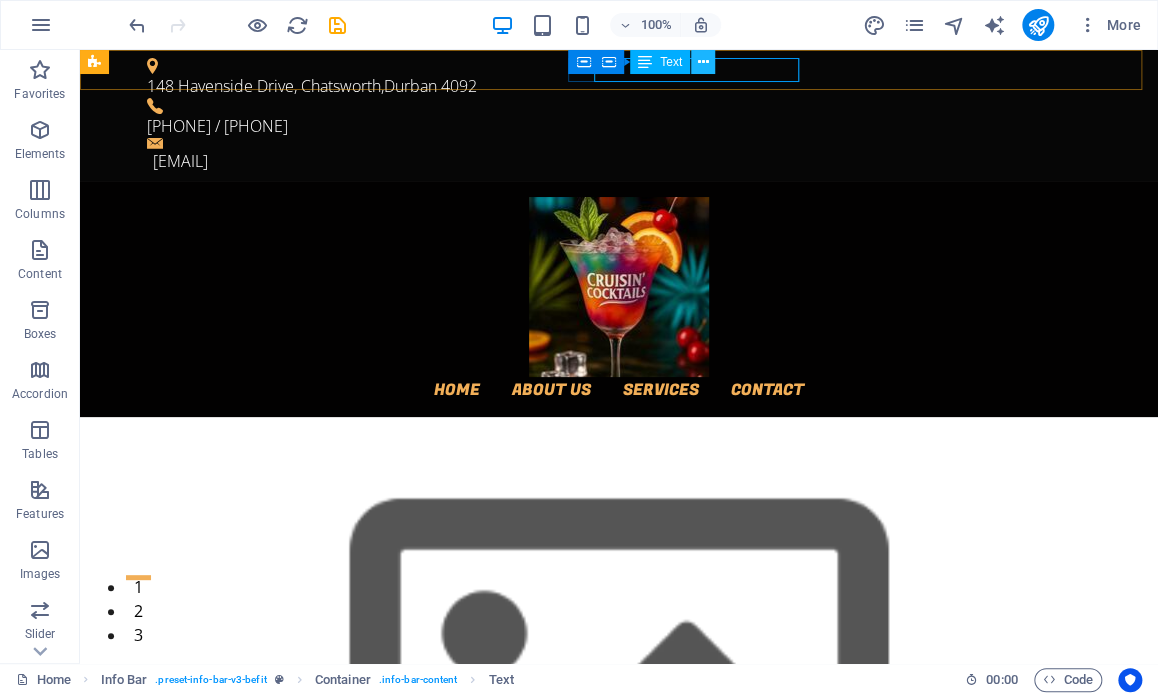 click at bounding box center (703, 62) 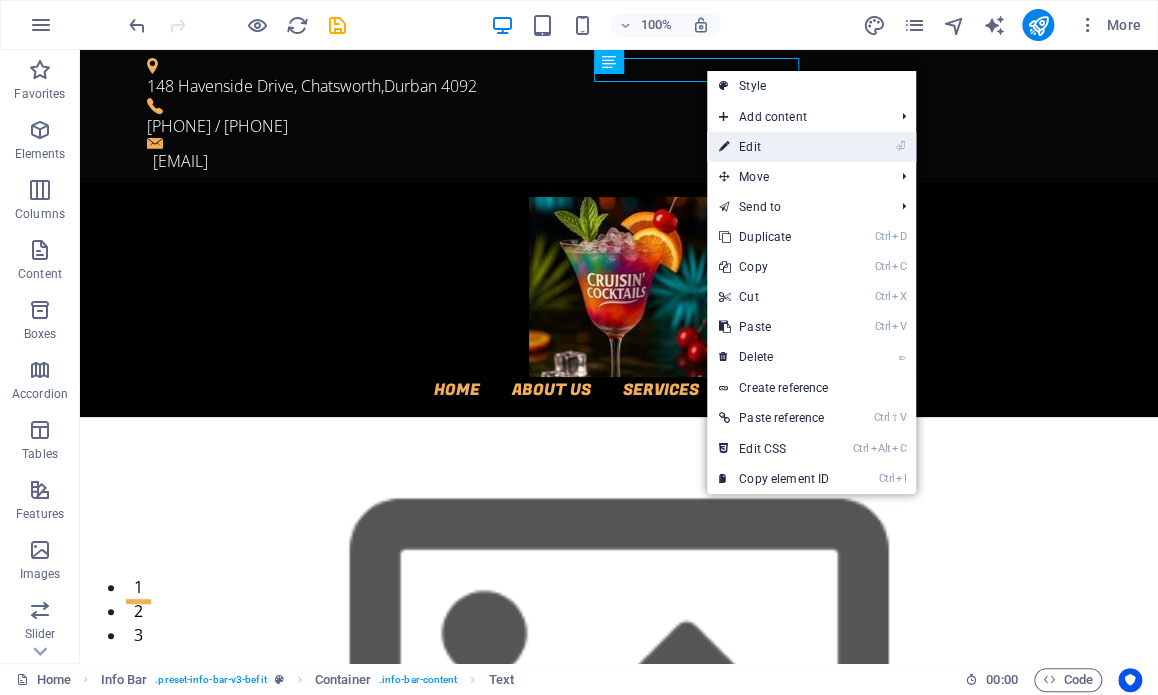 click on "⏎  Edit" at bounding box center [774, 147] 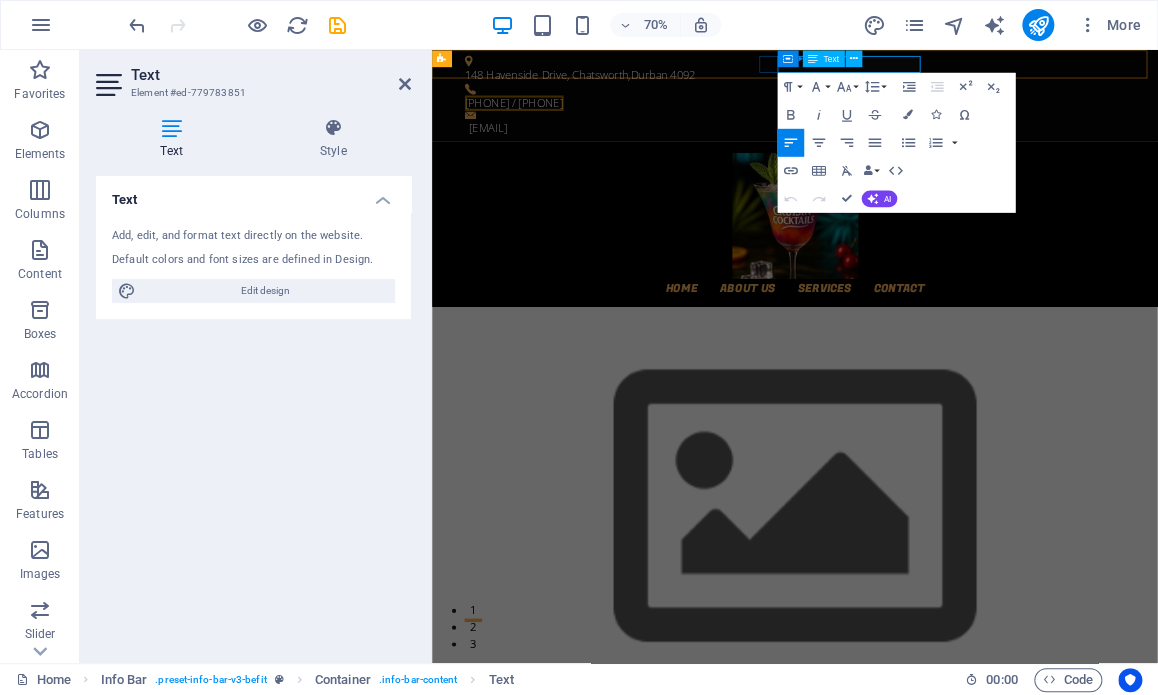 click on "Container   Text" at bounding box center (825, 59) 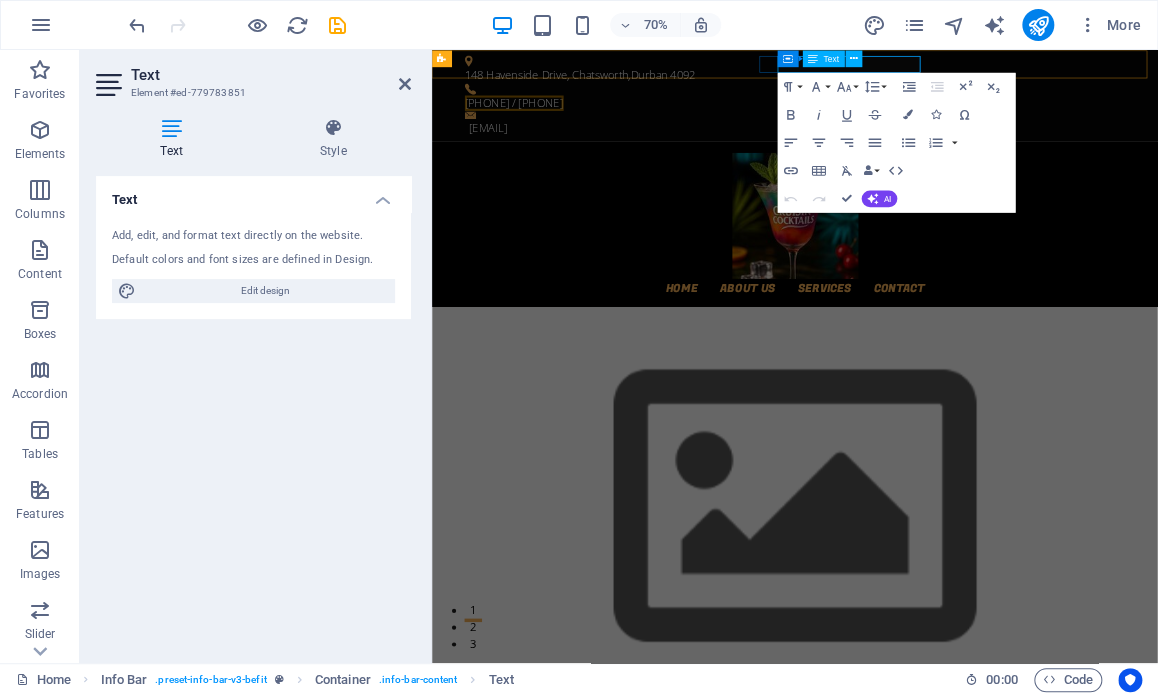 click on "Container   Text" at bounding box center [825, 59] 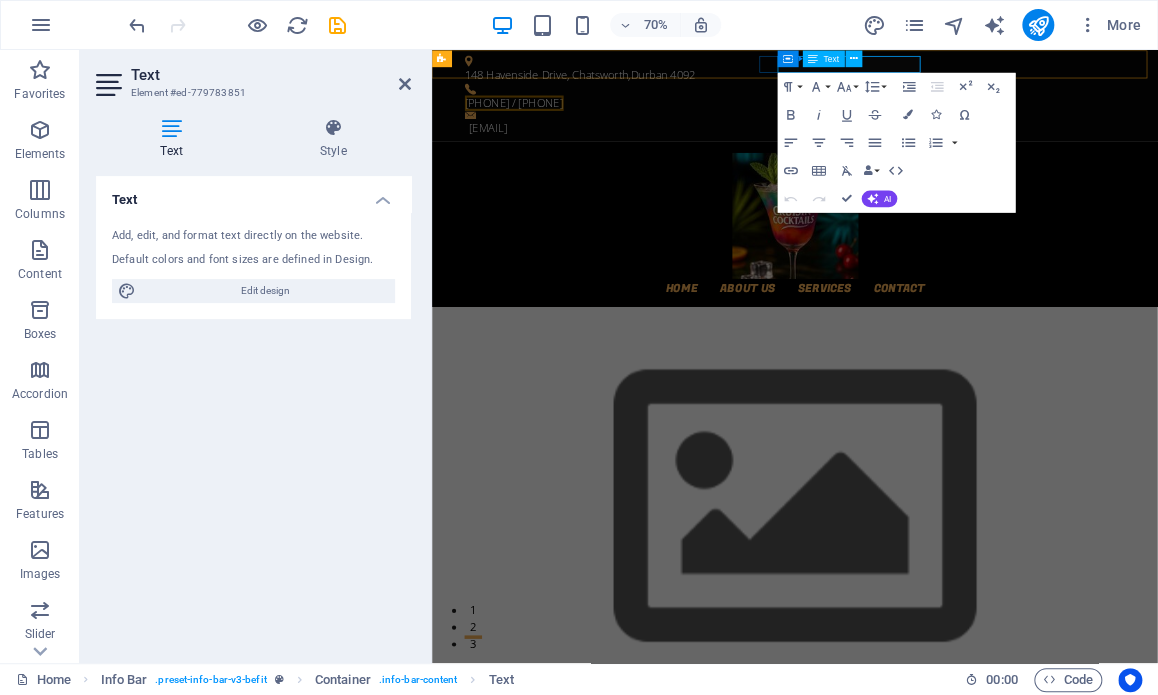 click on "Container   Text" at bounding box center [825, 59] 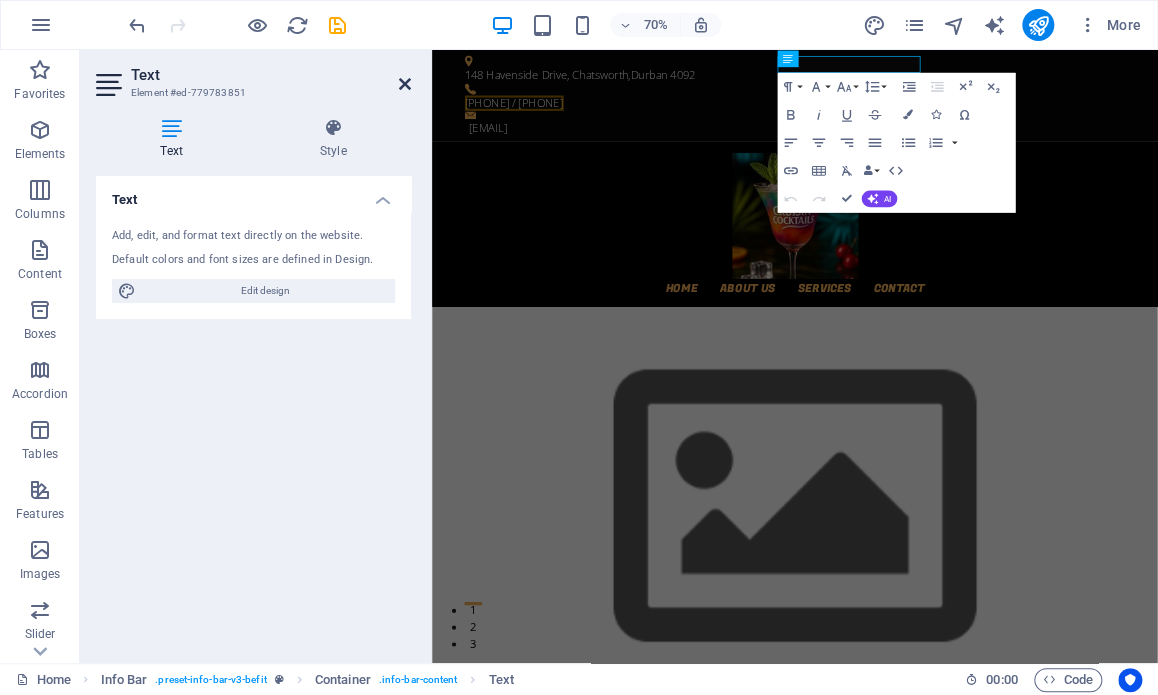 click at bounding box center [405, 84] 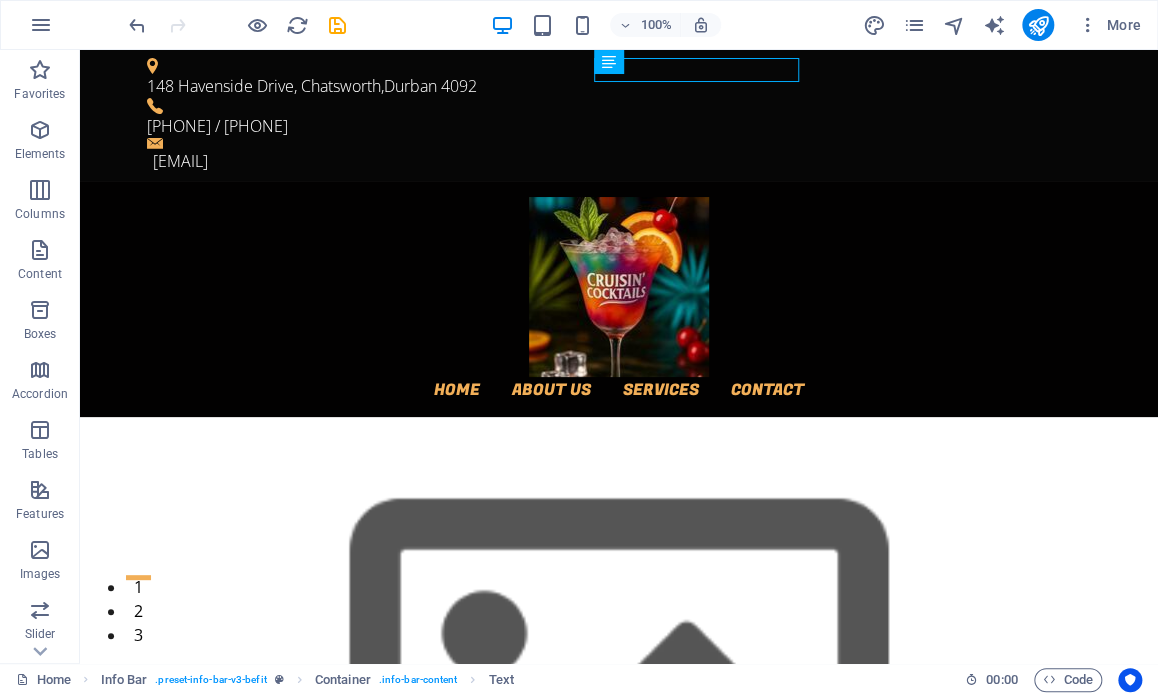 click on "100% More" at bounding box center (637, 25) 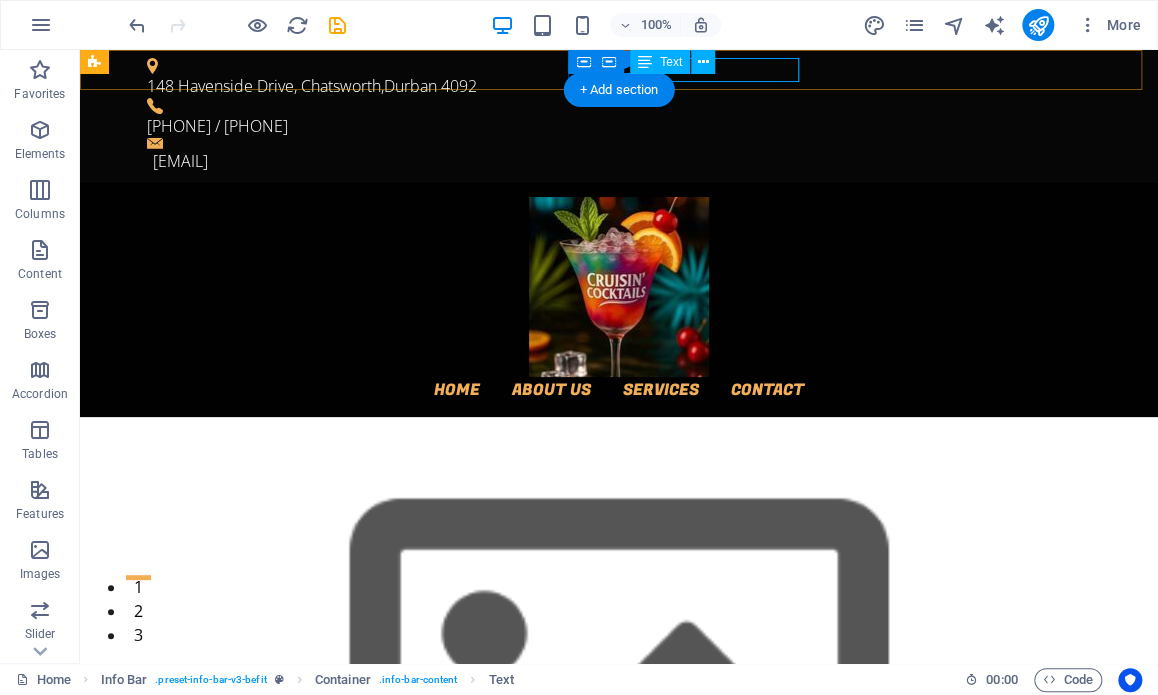 click on "[PHONE] / [PHONE]" at bounding box center (611, 126) 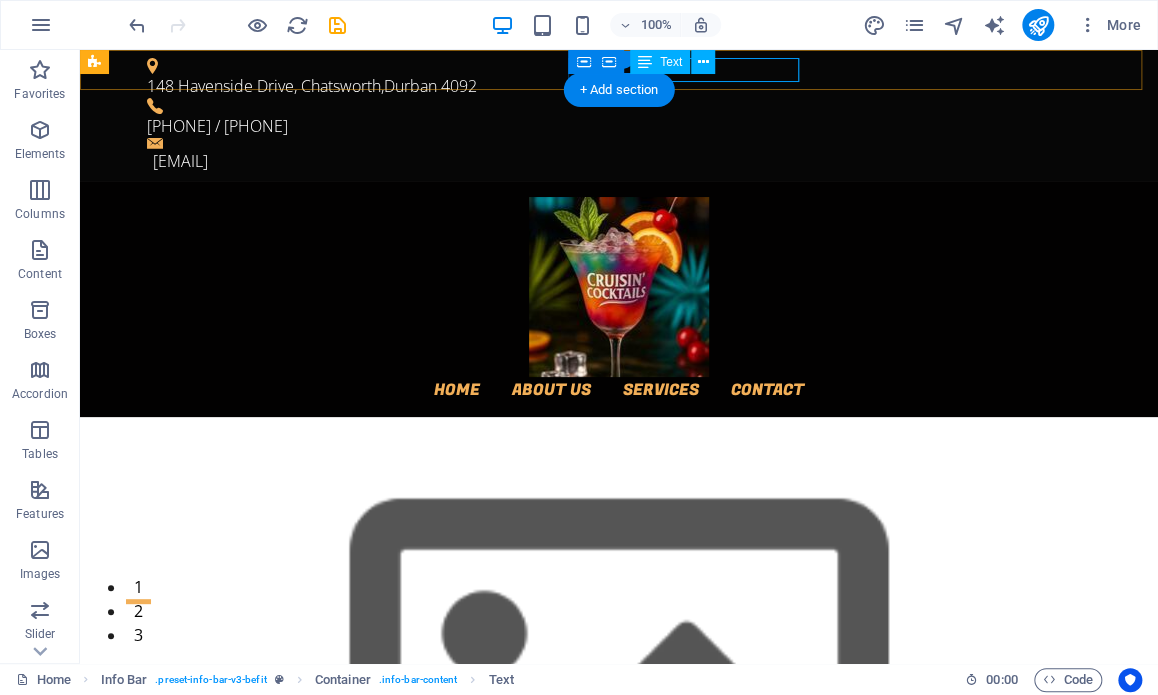 click on "[PHONE] / [PHONE]" at bounding box center (611, 126) 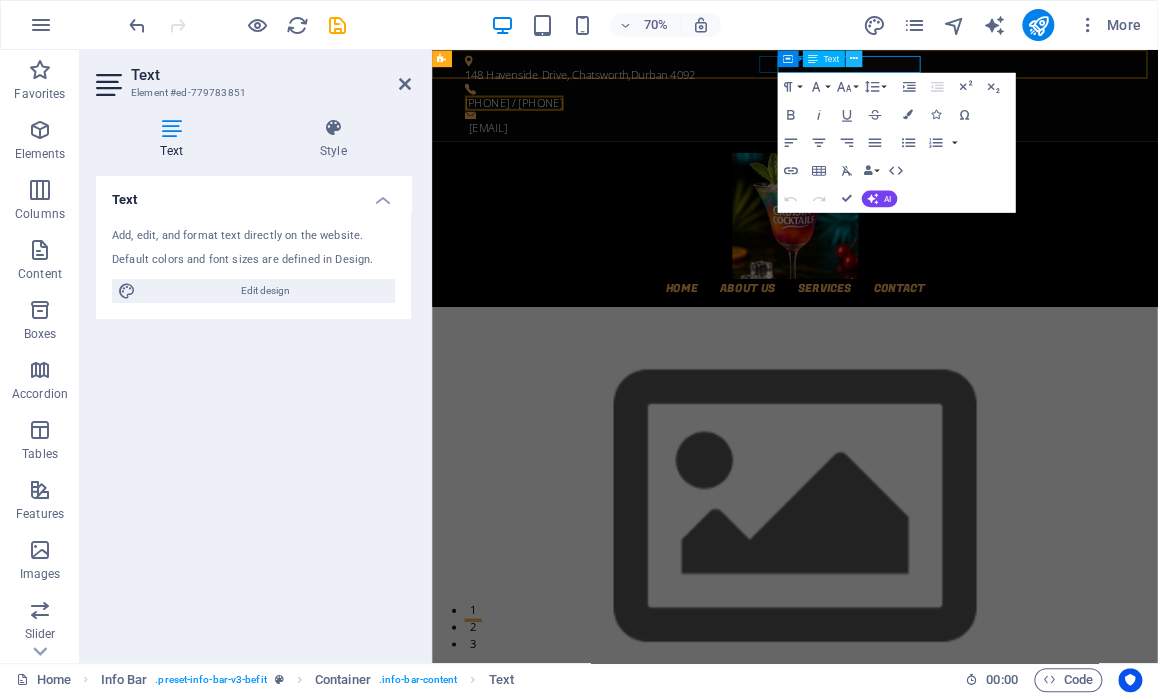 click at bounding box center [854, 58] 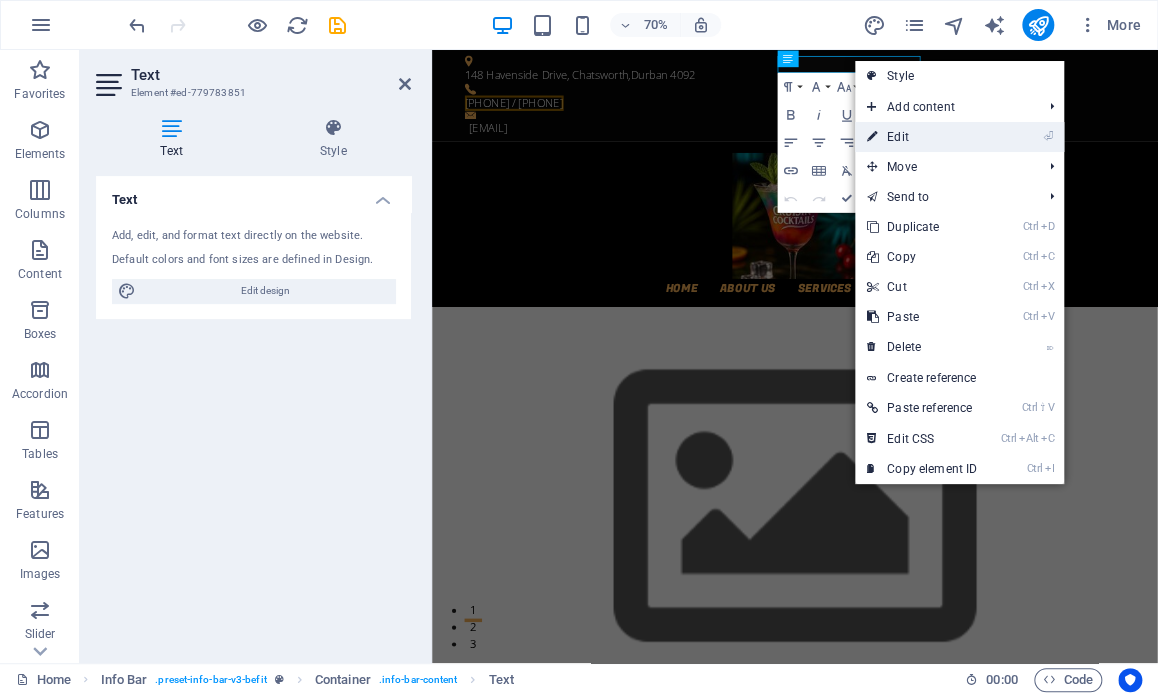 click on "⏎  Edit" at bounding box center [922, 137] 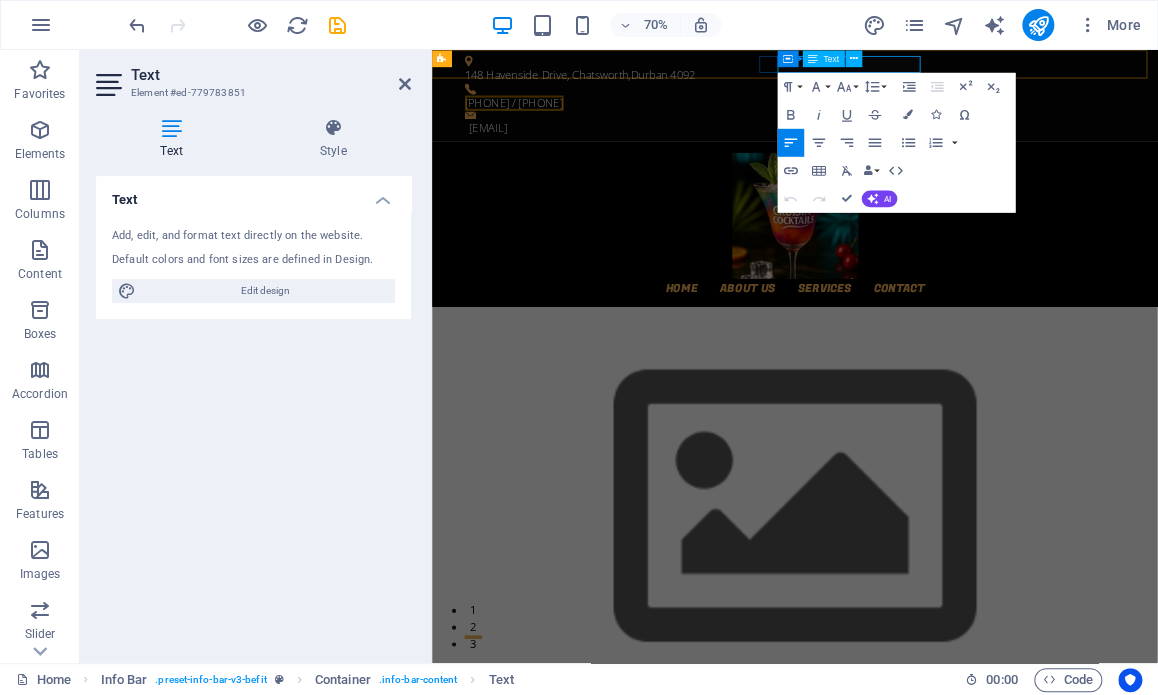 click on "[PHONE] / [PHONE]" at bounding box center (549, 126) 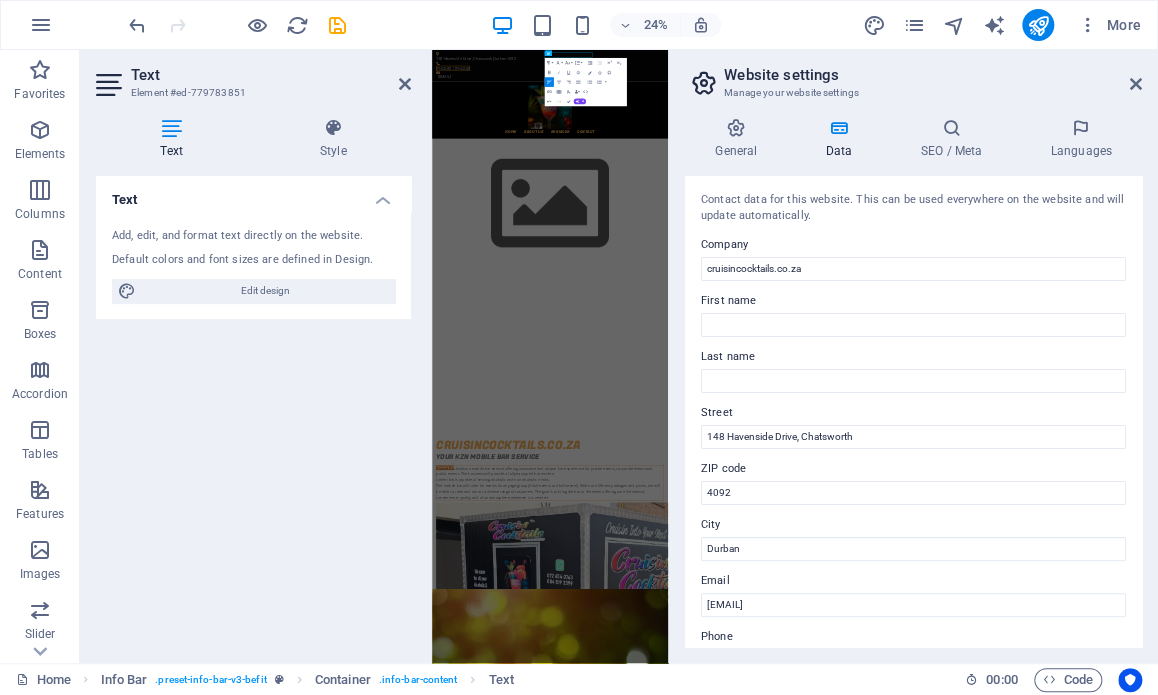 click on "24% More" at bounding box center [637, 25] 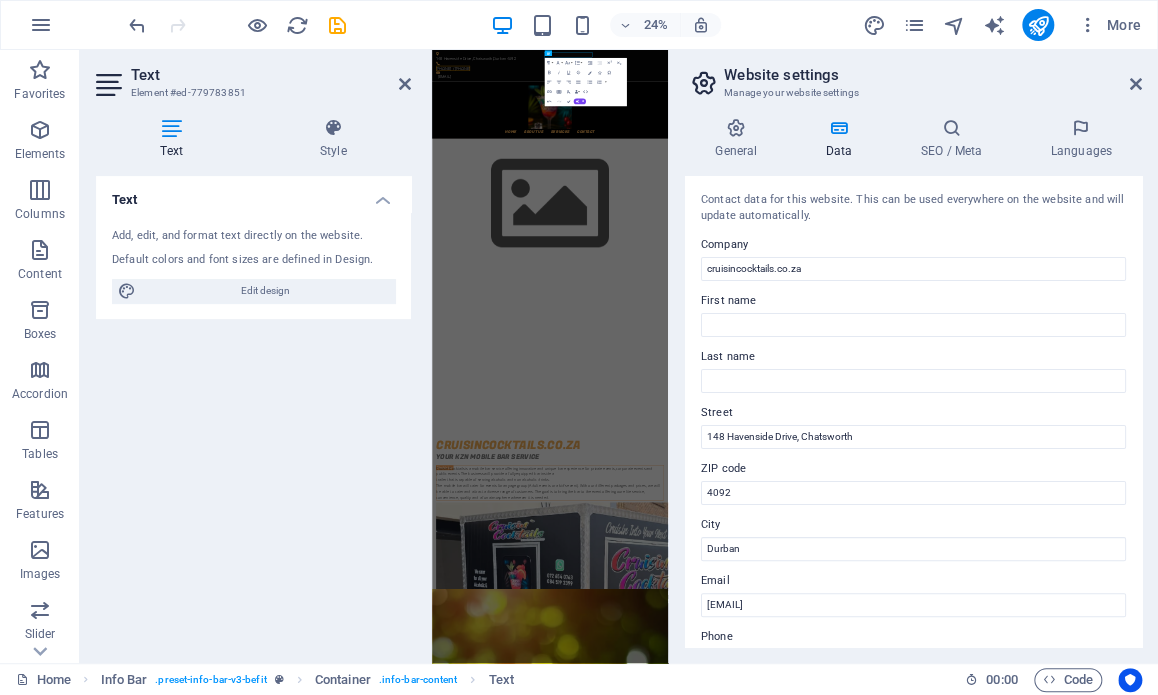 click on "24% More" at bounding box center (637, 25) 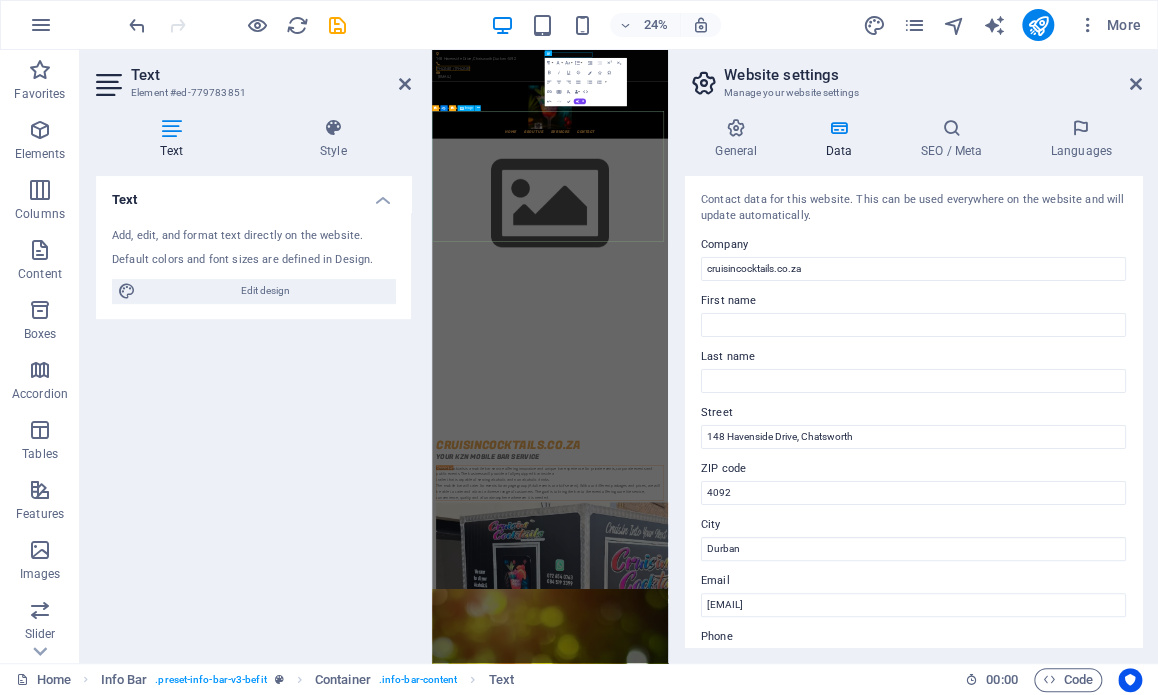 click at bounding box center [-1010, 2373] 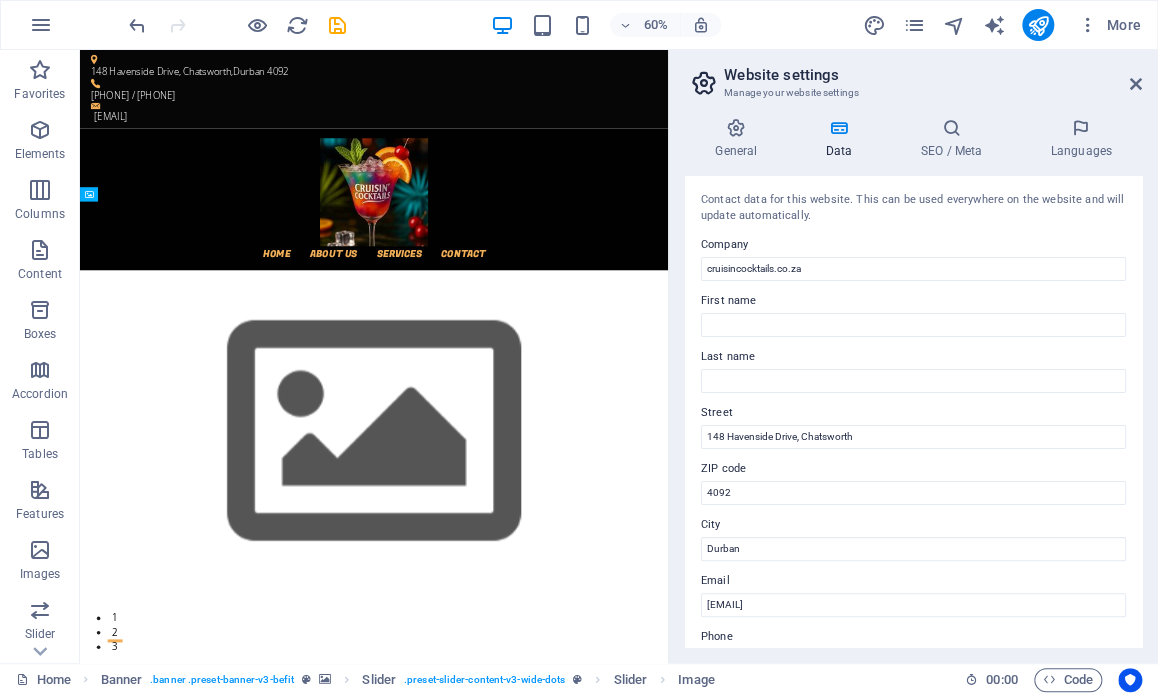 click on "Website settings" at bounding box center [933, 75] 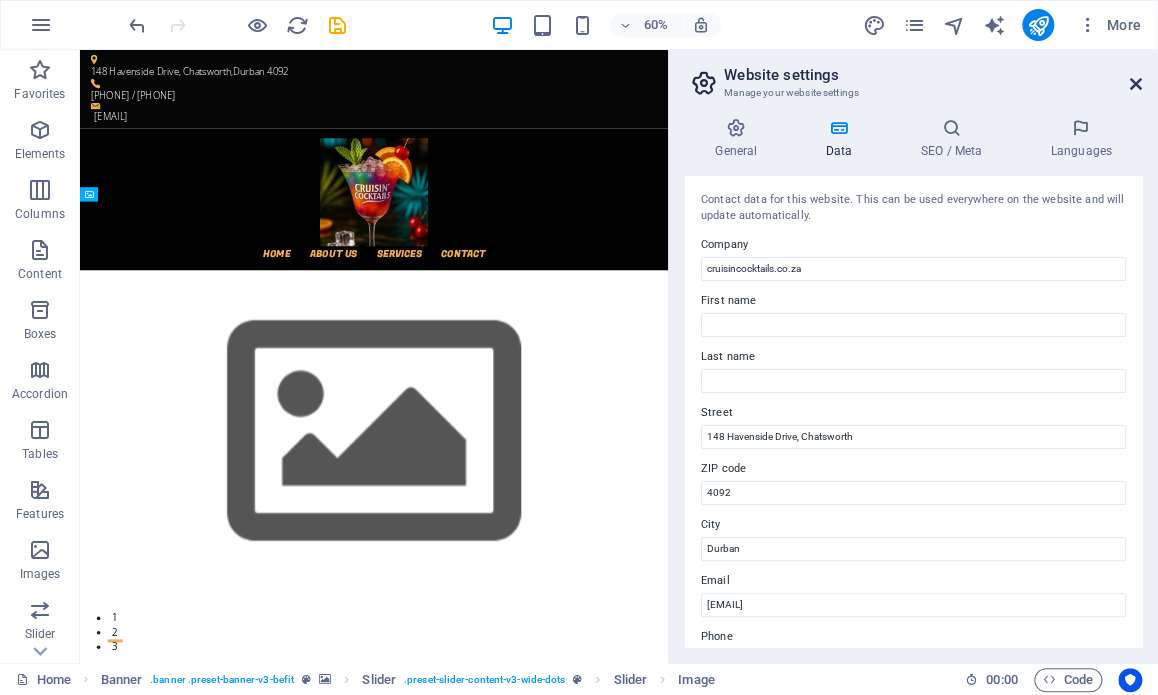 click at bounding box center (1136, 84) 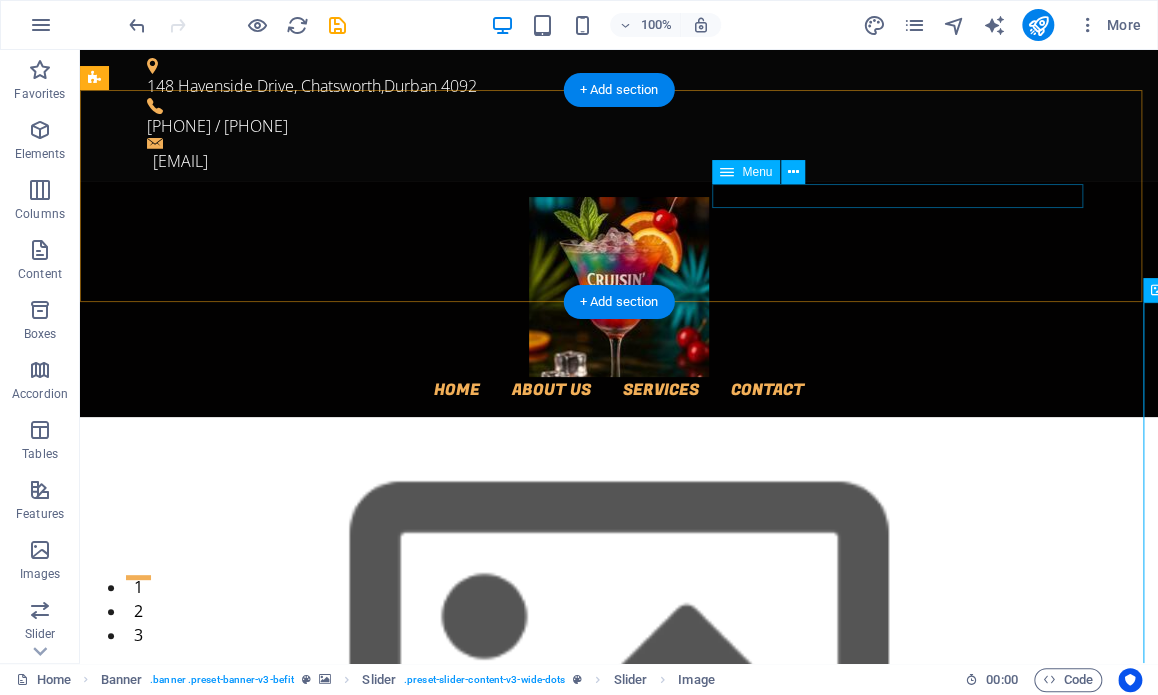 click on "Home About us Services Contact" at bounding box center [619, 389] 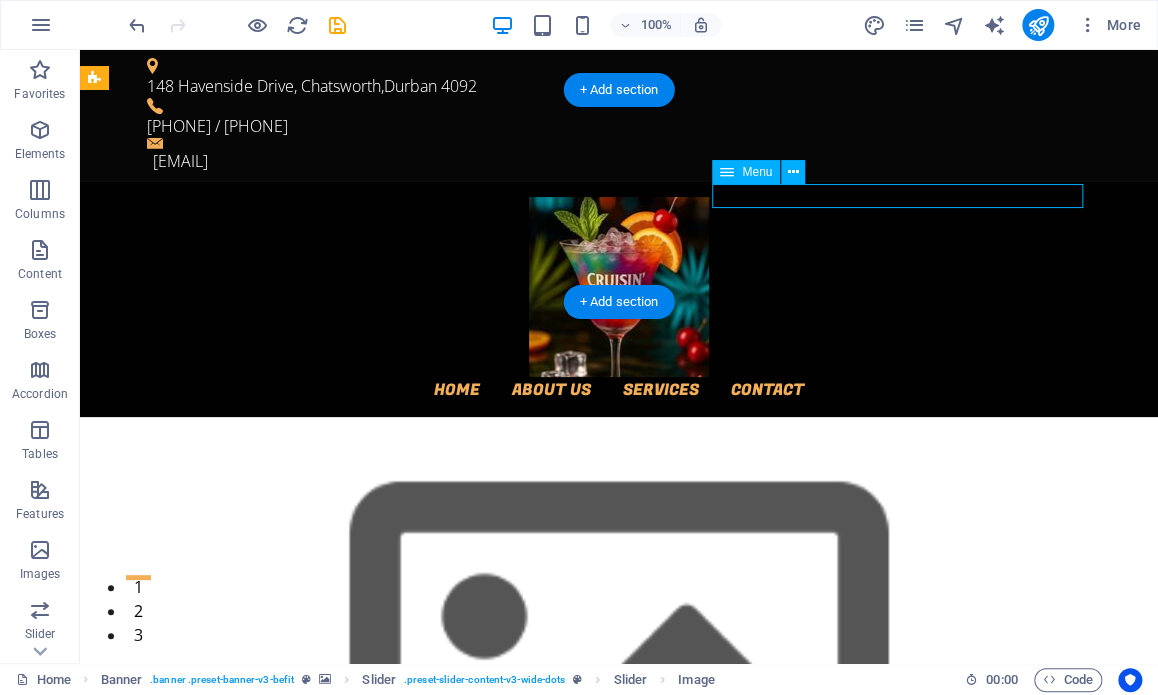click on "Home About us Services Contact" at bounding box center [619, 389] 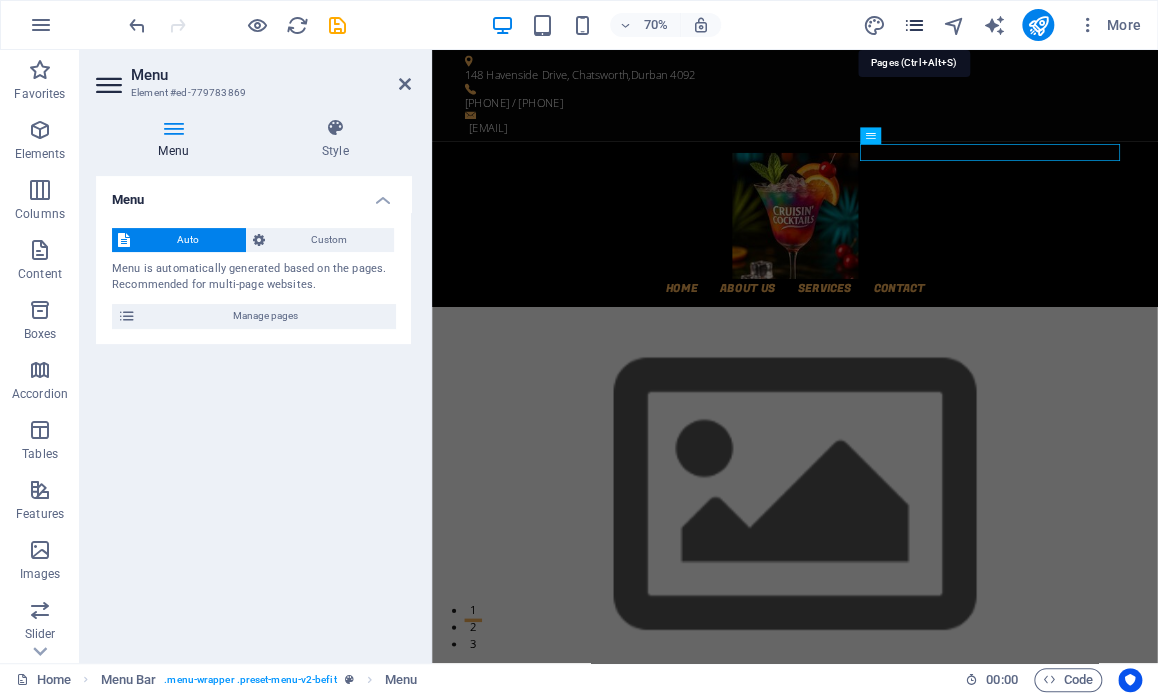 click at bounding box center [913, 25] 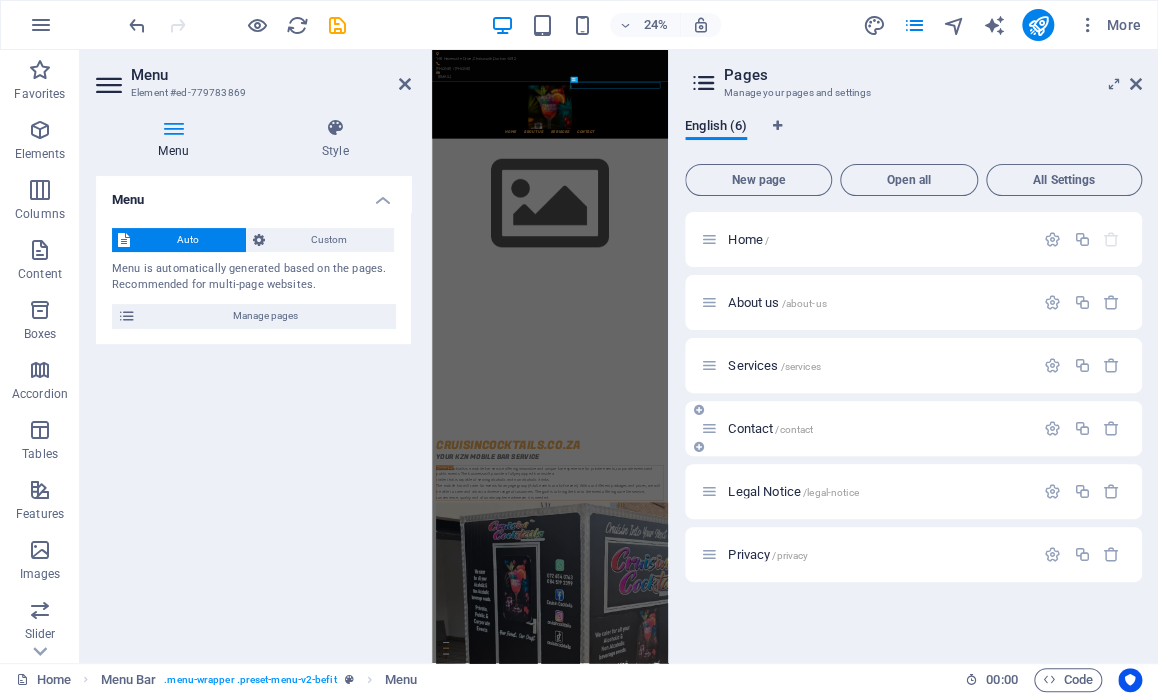 click on "Contact /contact" at bounding box center (770, 428) 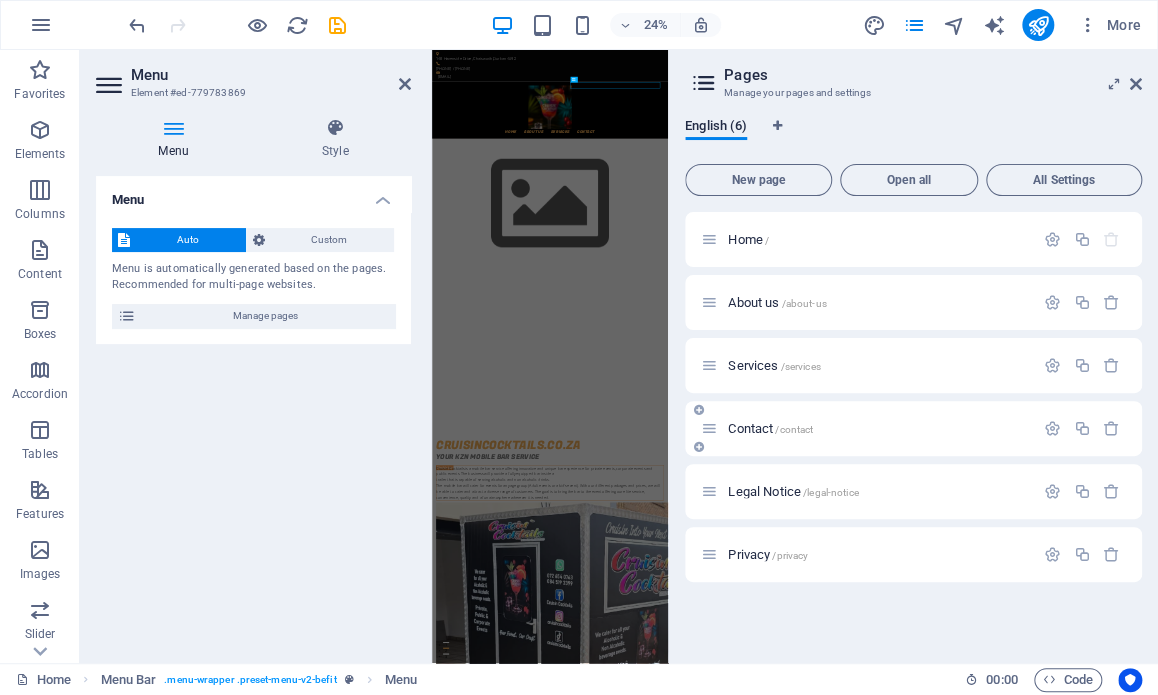 click on "Contact /contact" at bounding box center [913, 428] 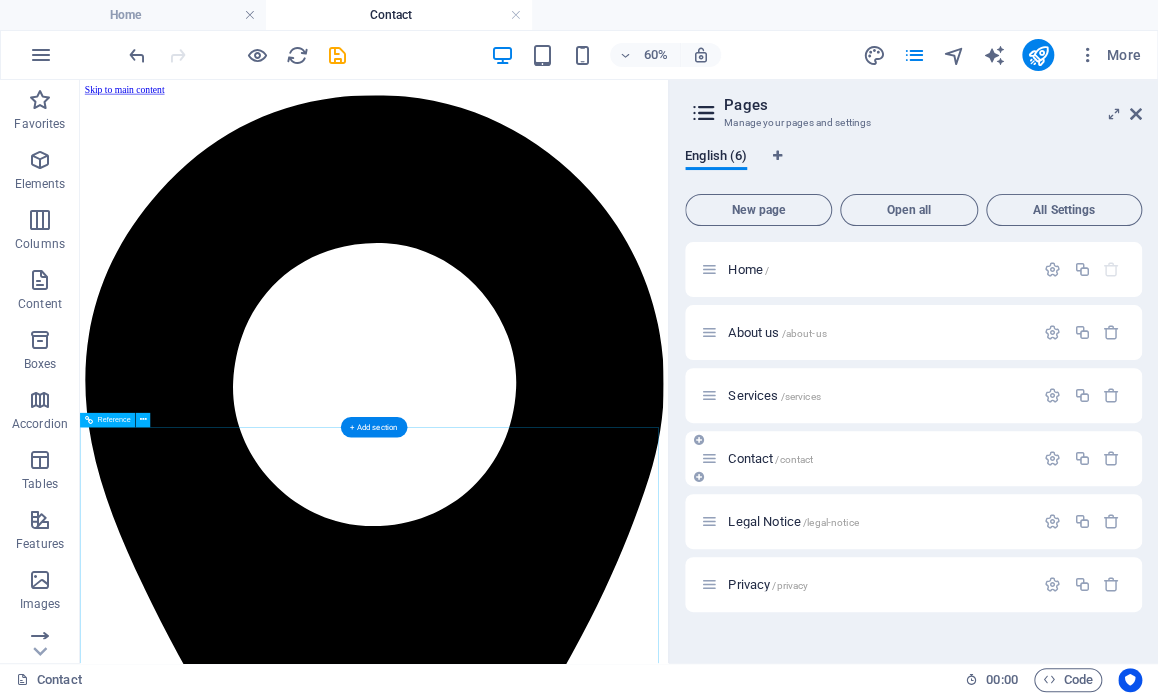 scroll, scrollTop: 0, scrollLeft: 0, axis: both 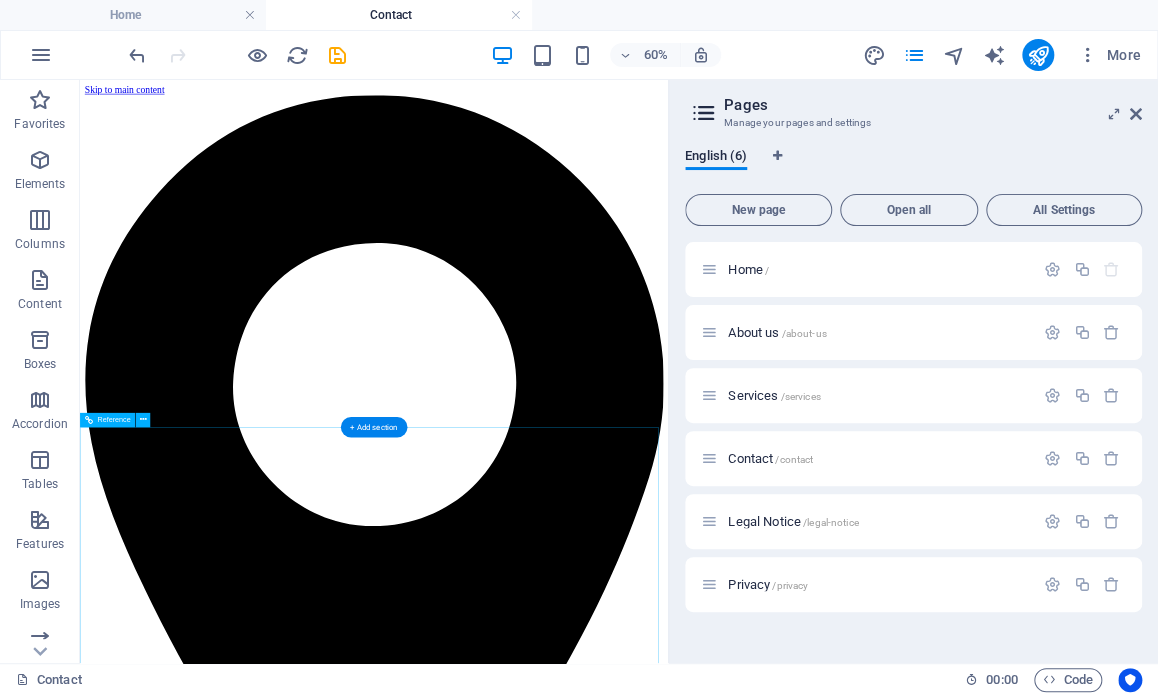 click on "[EMAIL] 148 Havenside Drive, Chatsworth ,  Durban   4092 [PHONE] [PHONE] [EMAIL] Legal Notice  |  Privacy" at bounding box center (570, 4201) 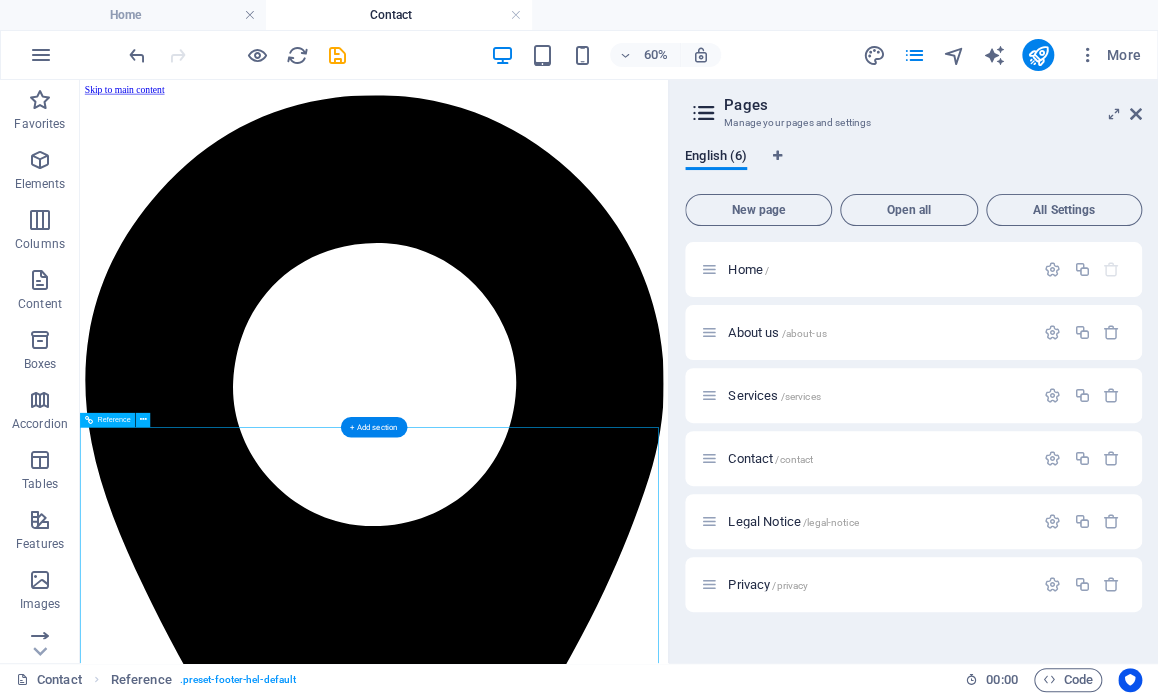 click on "[EMAIL] 148 Havenside Drive, Chatsworth ,  Durban   4092 [PHONE] [PHONE] [EMAIL] Legal Notice  |  Privacy" at bounding box center [570, 4201] 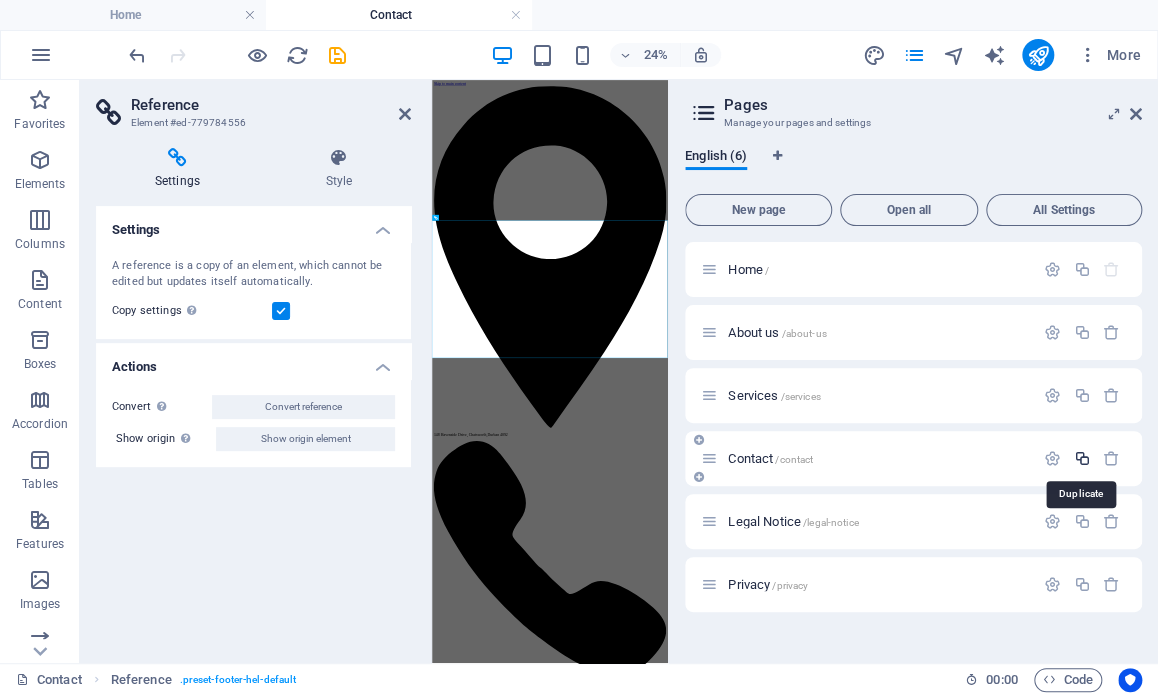 click at bounding box center [1081, 458] 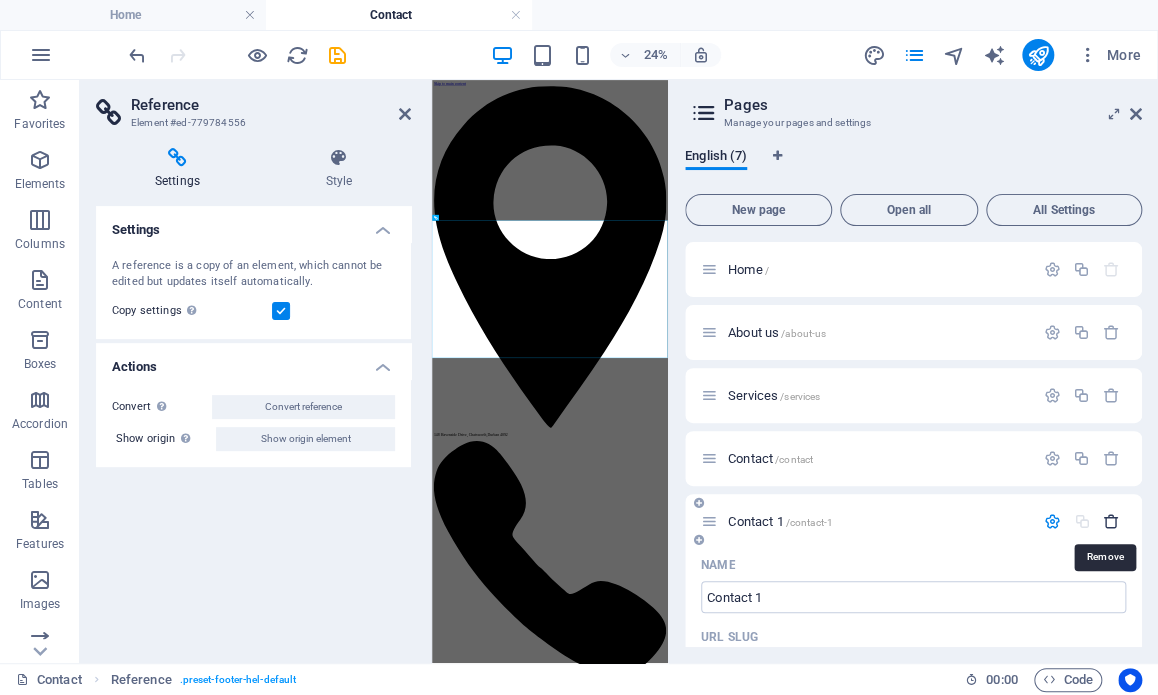 click at bounding box center (1111, 521) 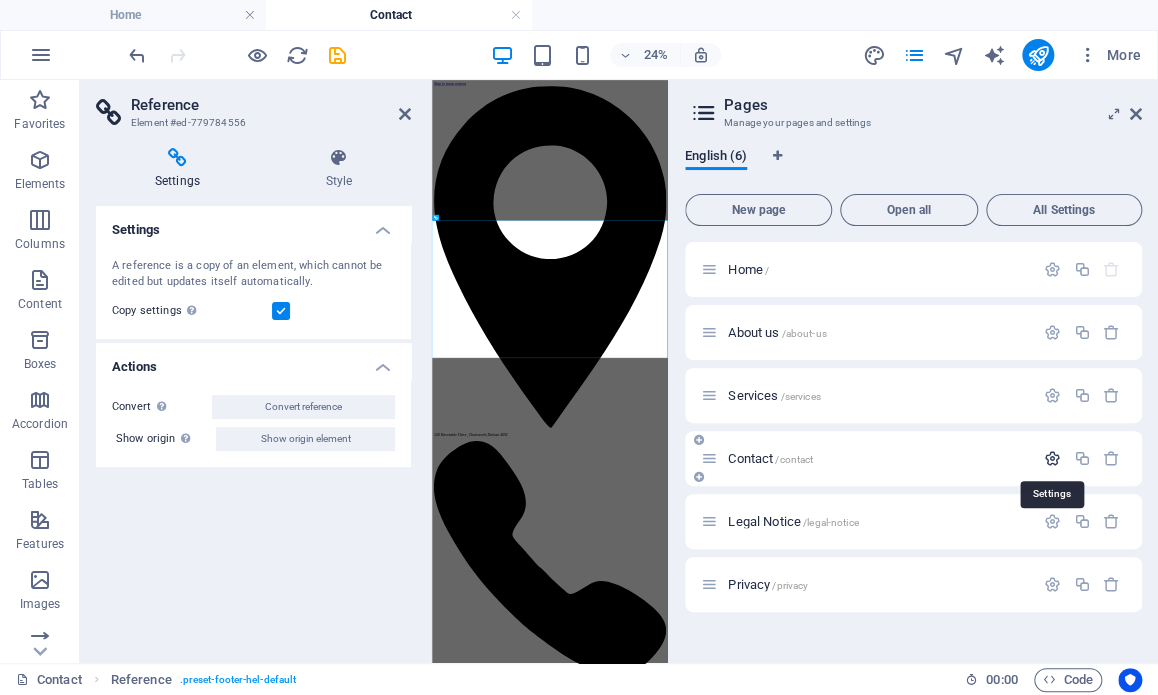 click at bounding box center (1052, 458) 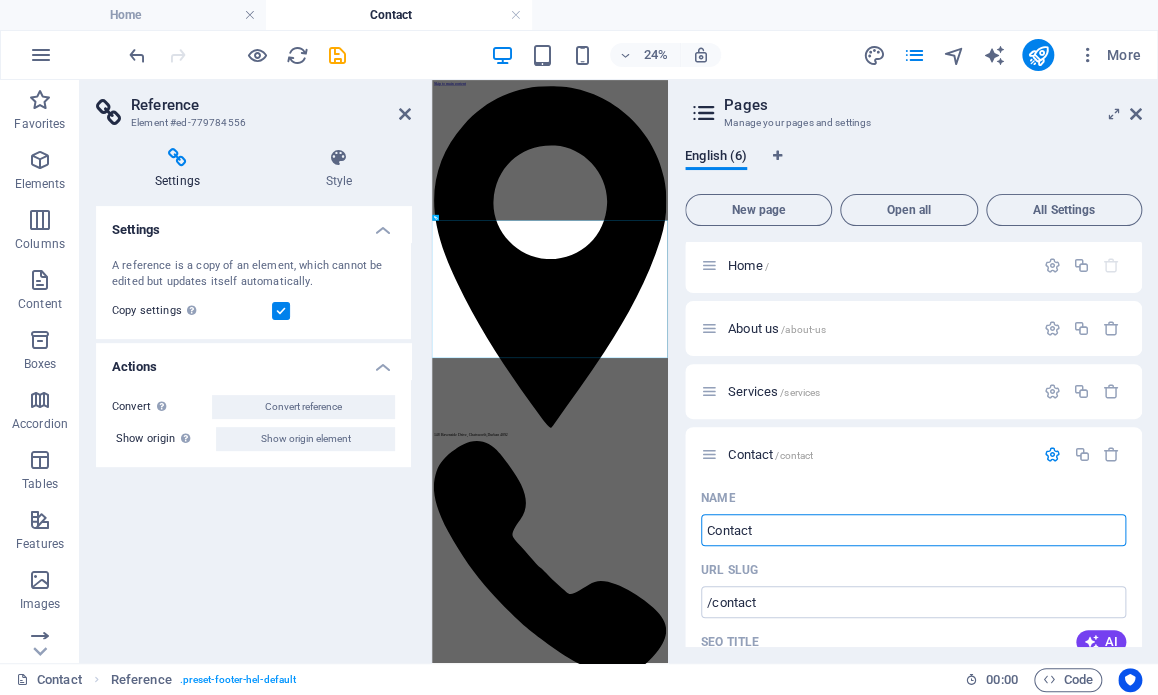 scroll, scrollTop: 0, scrollLeft: 0, axis: both 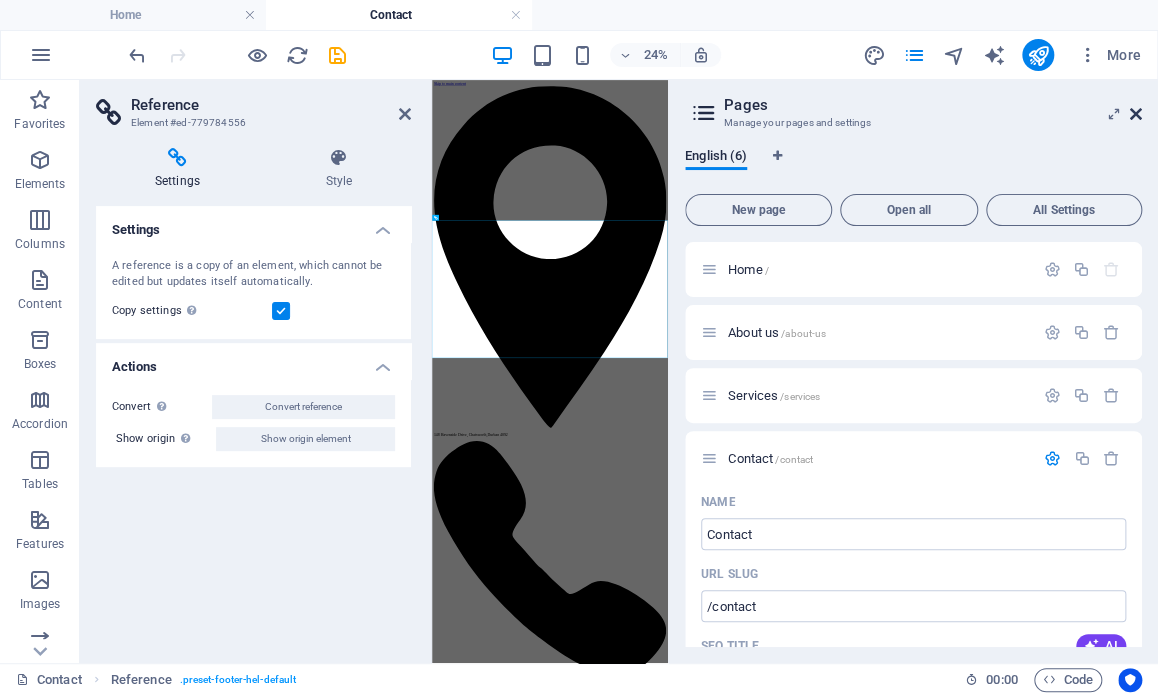 click at bounding box center (1136, 114) 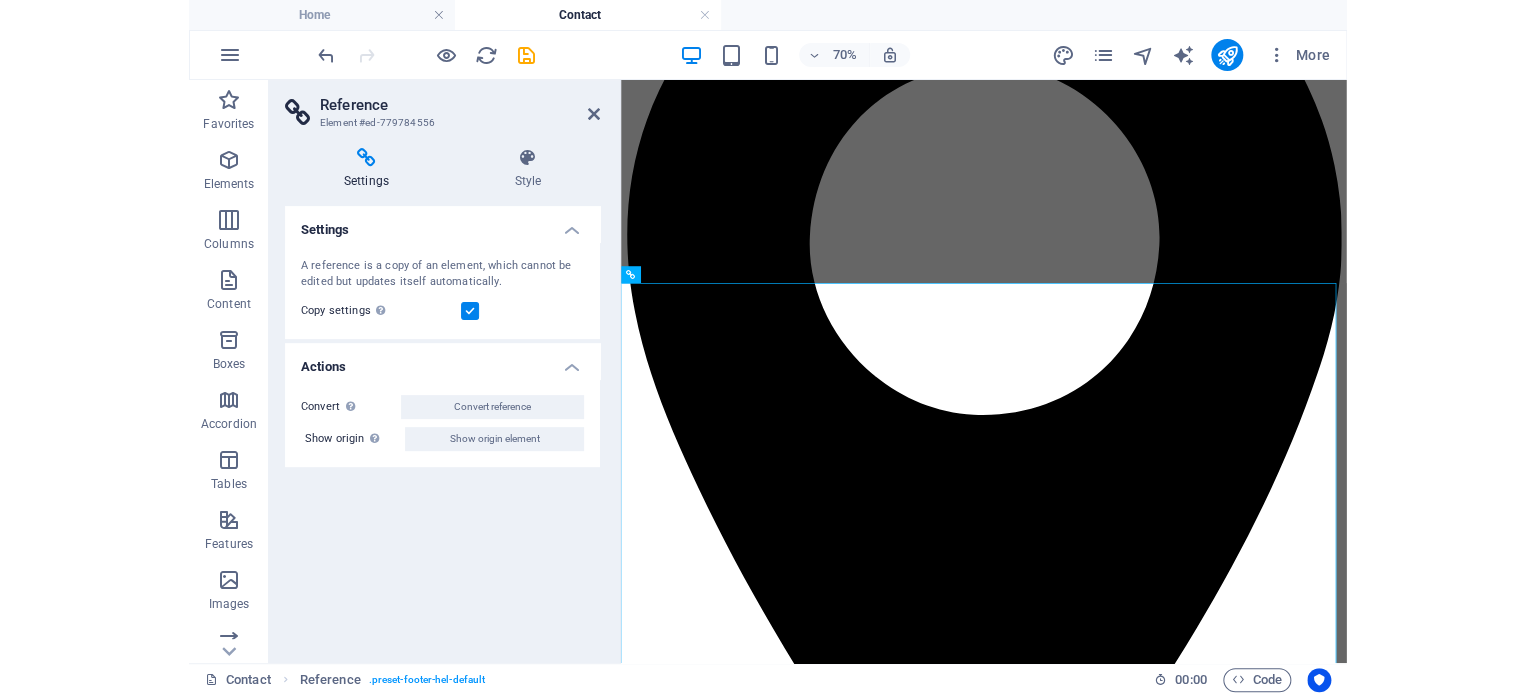 scroll, scrollTop: 301, scrollLeft: 0, axis: vertical 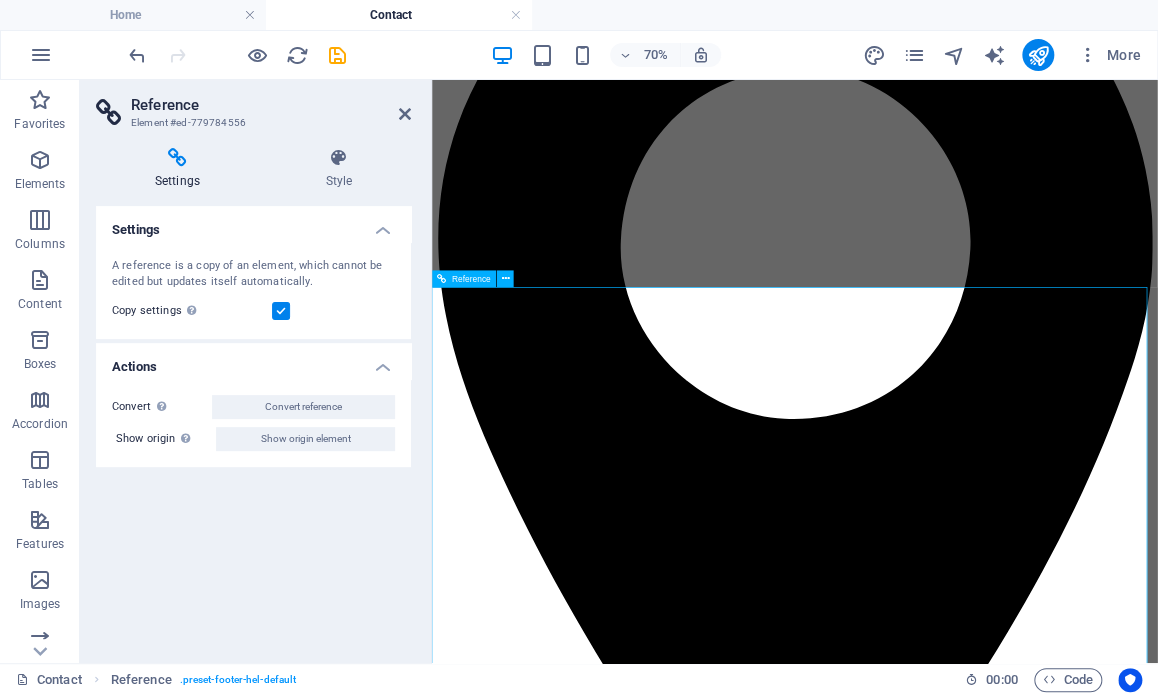 click on "[EMAIL] 148 Havenside Drive, Chatsworth ,  Durban   4092 [PHONE] [PHONE] [EMAIL] Legal Notice  |  Privacy" at bounding box center (950, 4098) 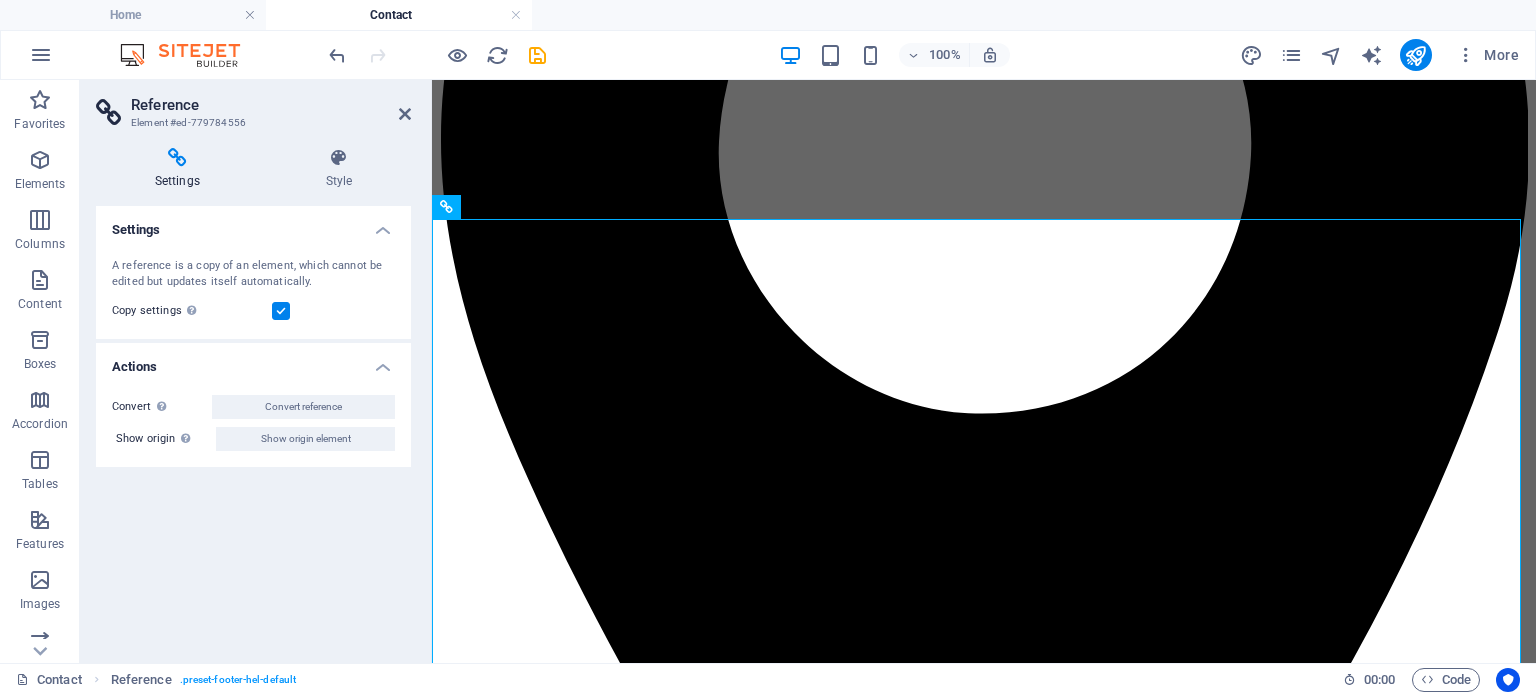 scroll, scrollTop: 496, scrollLeft: 0, axis: vertical 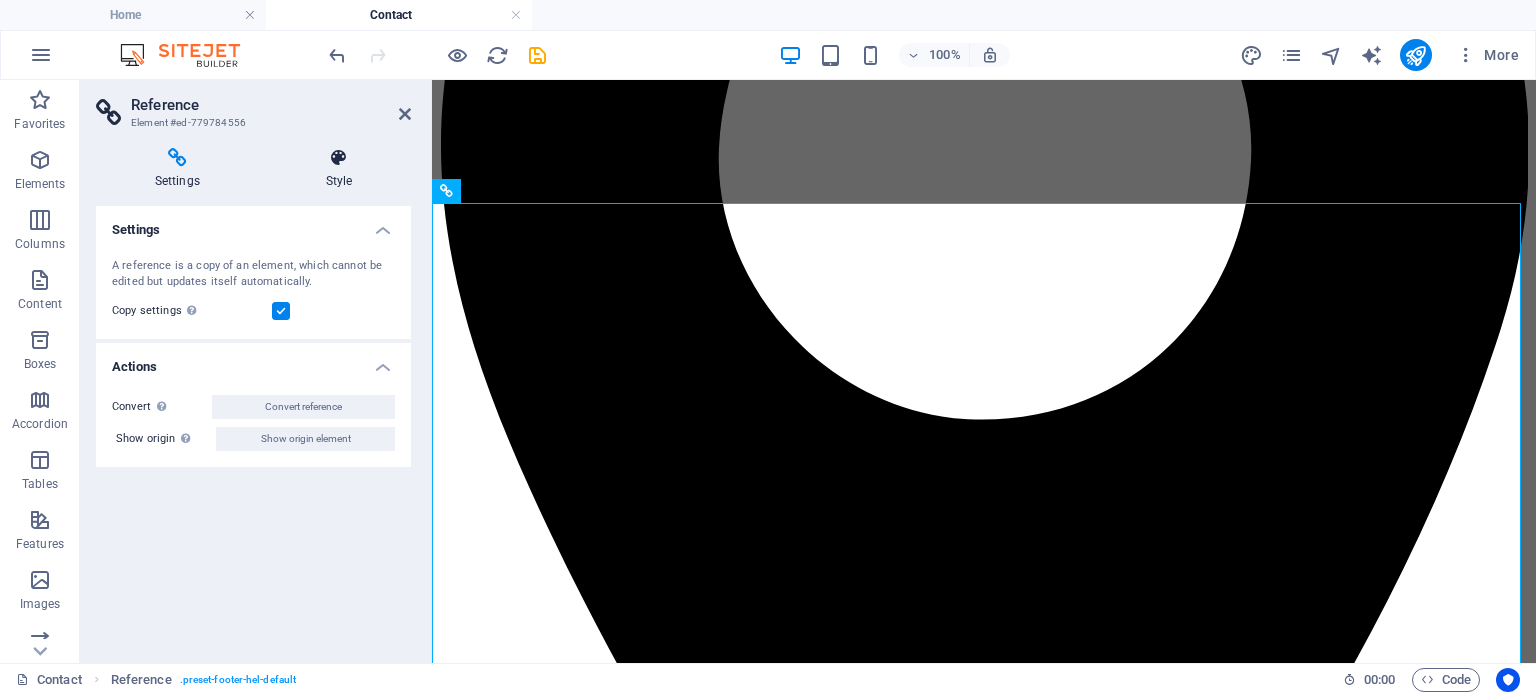click at bounding box center [339, 158] 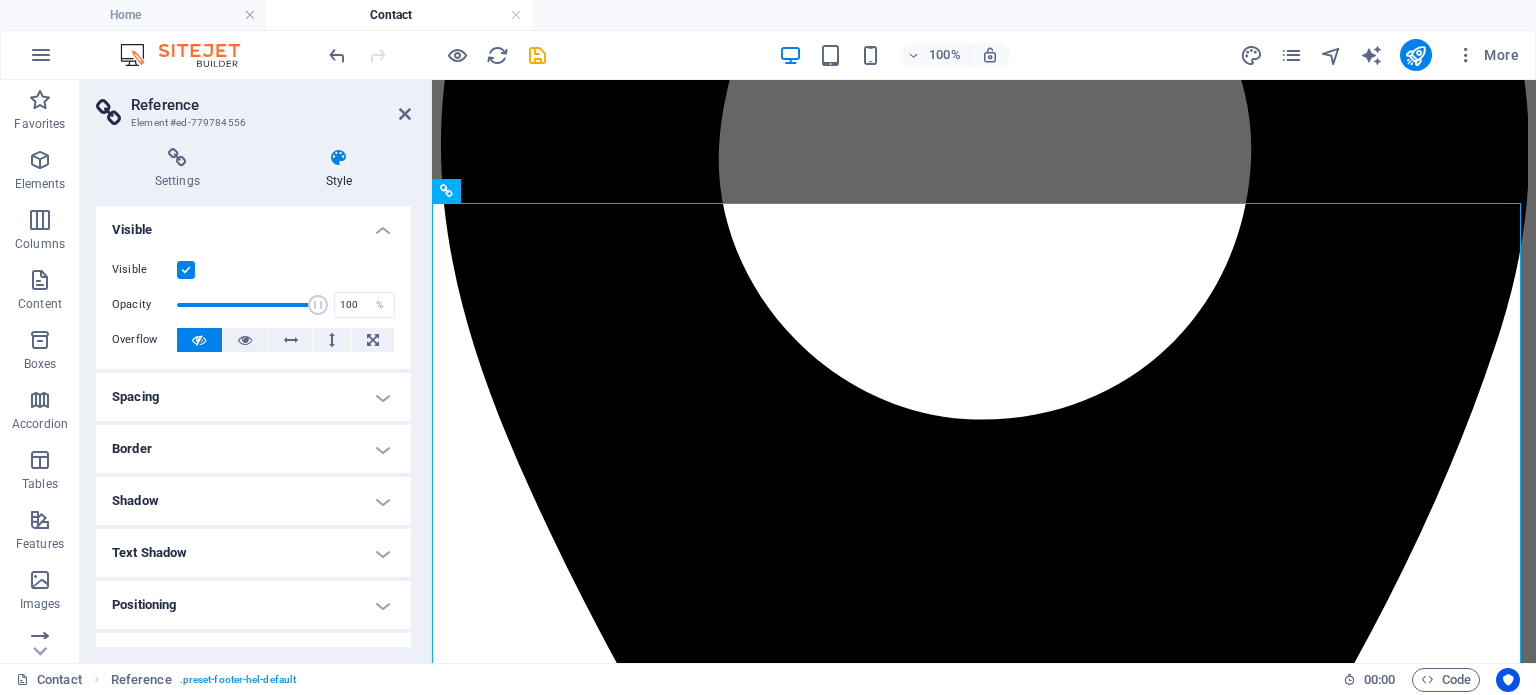 drag, startPoint x: 411, startPoint y: 310, endPoint x: 404, endPoint y: 398, distance: 88.27797 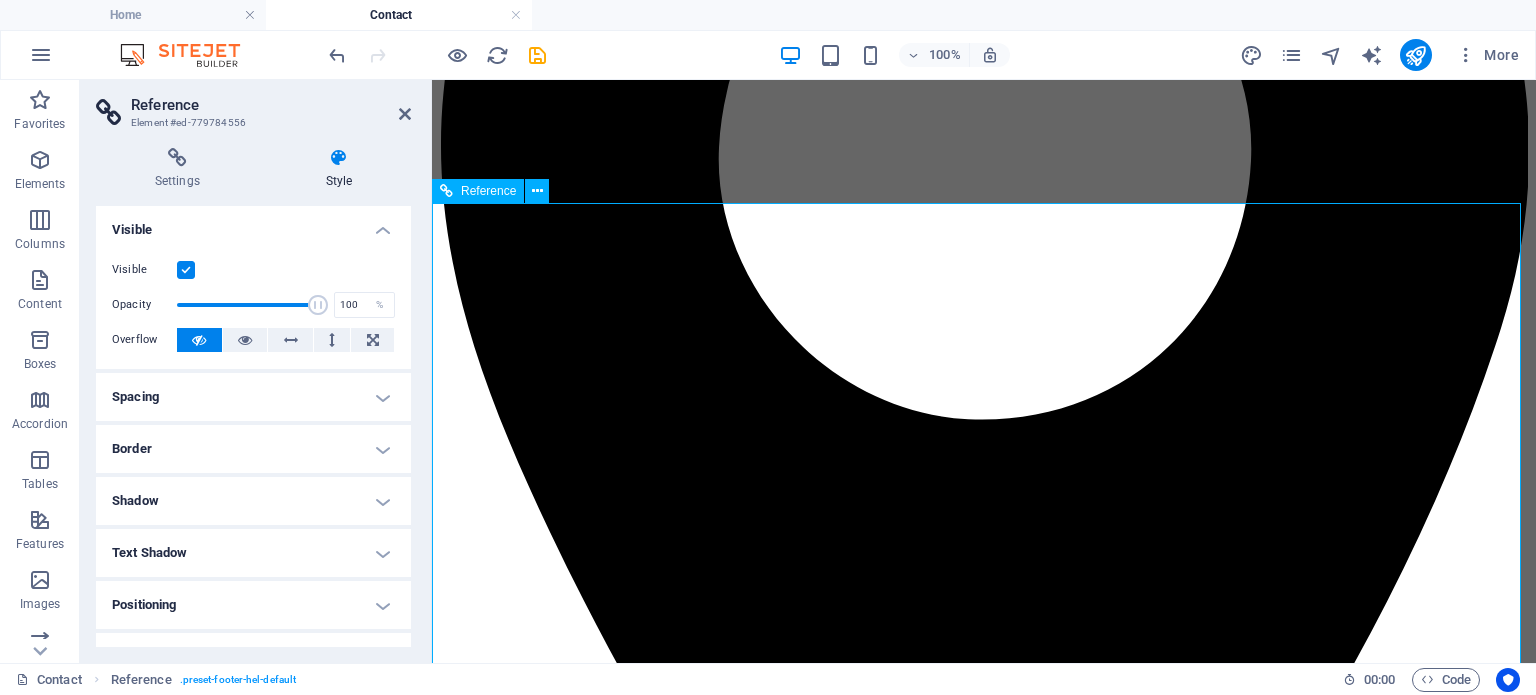 click on "[EMAIL] 148 Havenside Drive, Chatsworth ,  Durban   4092 [PHONE] [PHONE] [EMAIL] Legal Notice  |  Privacy" at bounding box center (984, 4136) 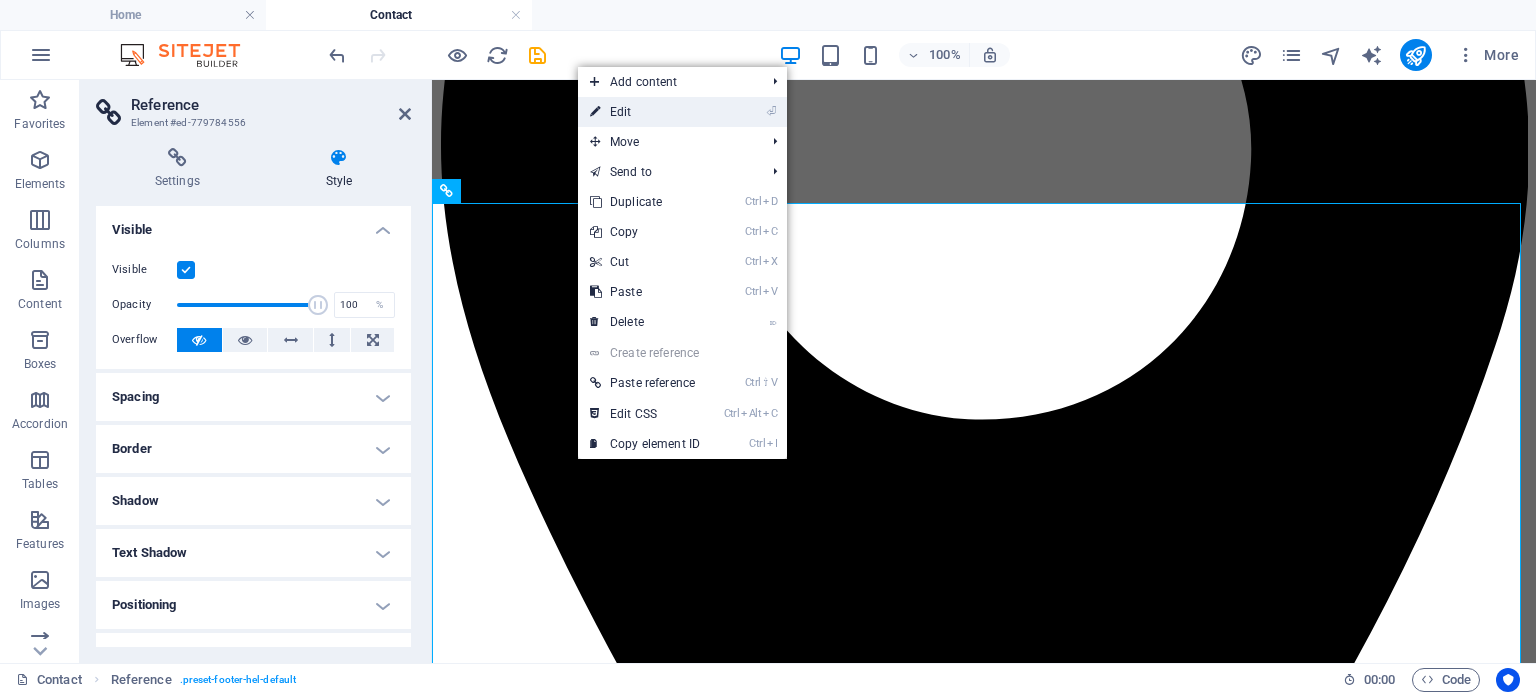 click on "⏎  Edit" at bounding box center (645, 112) 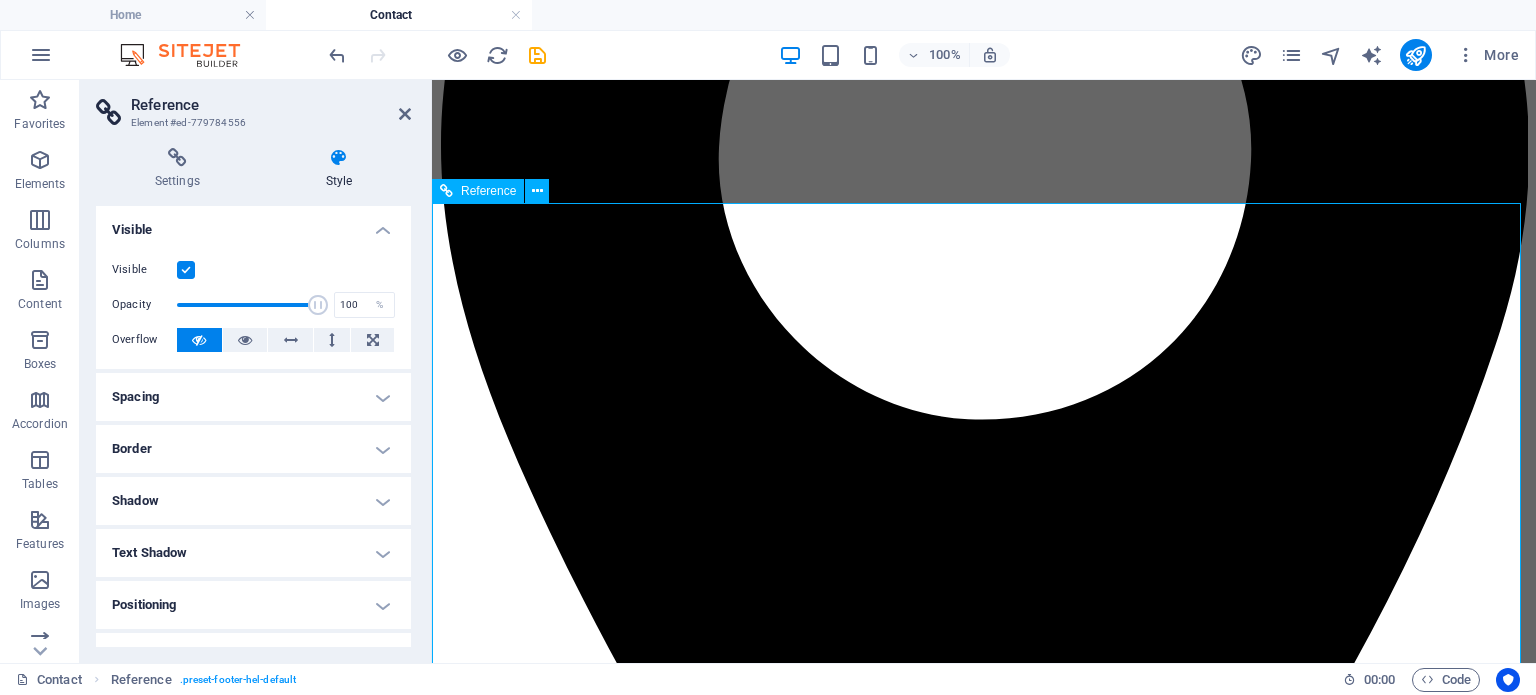 click on "cruisincocktails.co.za 148 Havenside Drive, Chatsworth ,  Durban   4092 084 519 3399 073 596 4486 info@cruisincocktails.co.za Legal Notice  |  Privacy" at bounding box center (984, 4136) 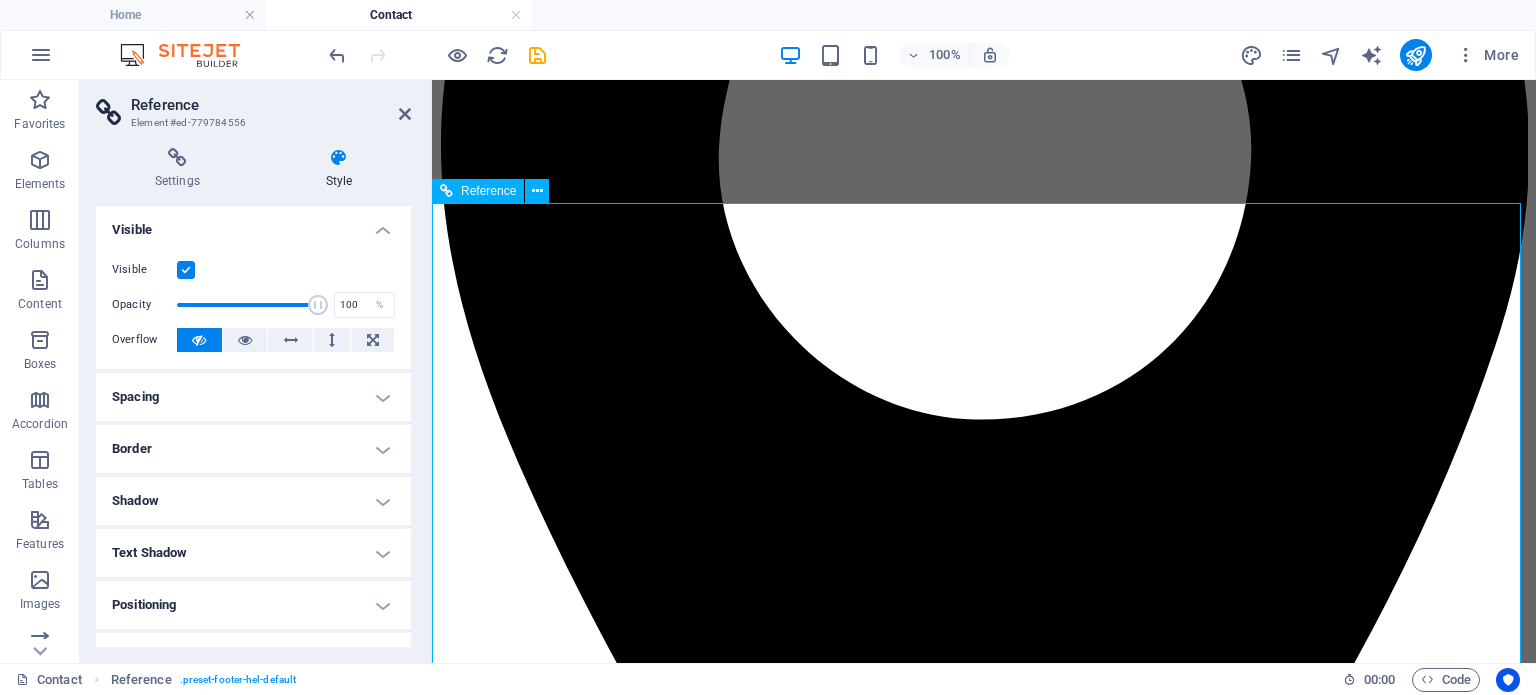 click on "cruisincocktails.co.za 148 Havenside Drive, Chatsworth ,  Durban   4092 084 519 3399 073 596 4486 info@cruisincocktails.co.za Legal Notice  |  Privacy" at bounding box center (984, 4136) 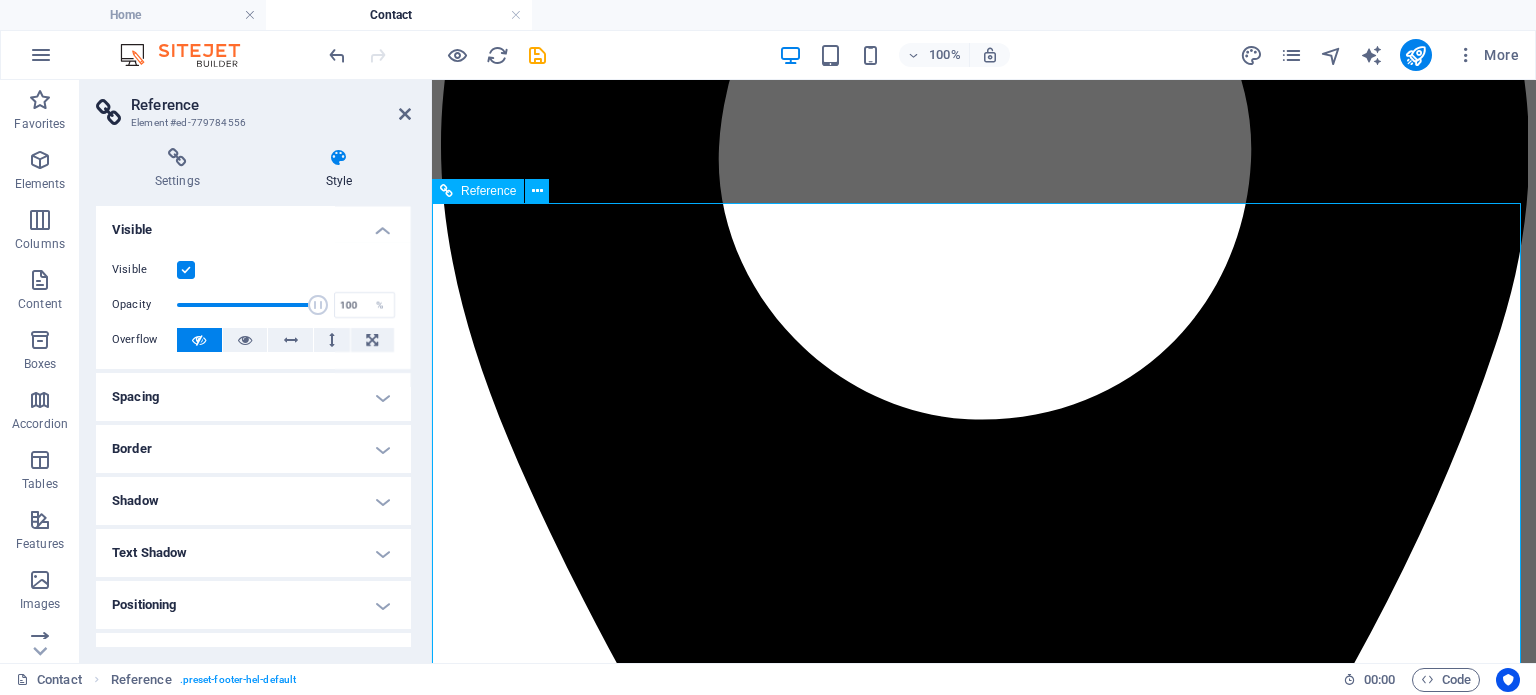 click on "cruisincocktails.co.za 148 Havenside Drive, Chatsworth ,  Durban   4092 084 519 3399 073 596 4486 info@cruisincocktails.co.za Legal Notice  |  Privacy" at bounding box center [984, 4136] 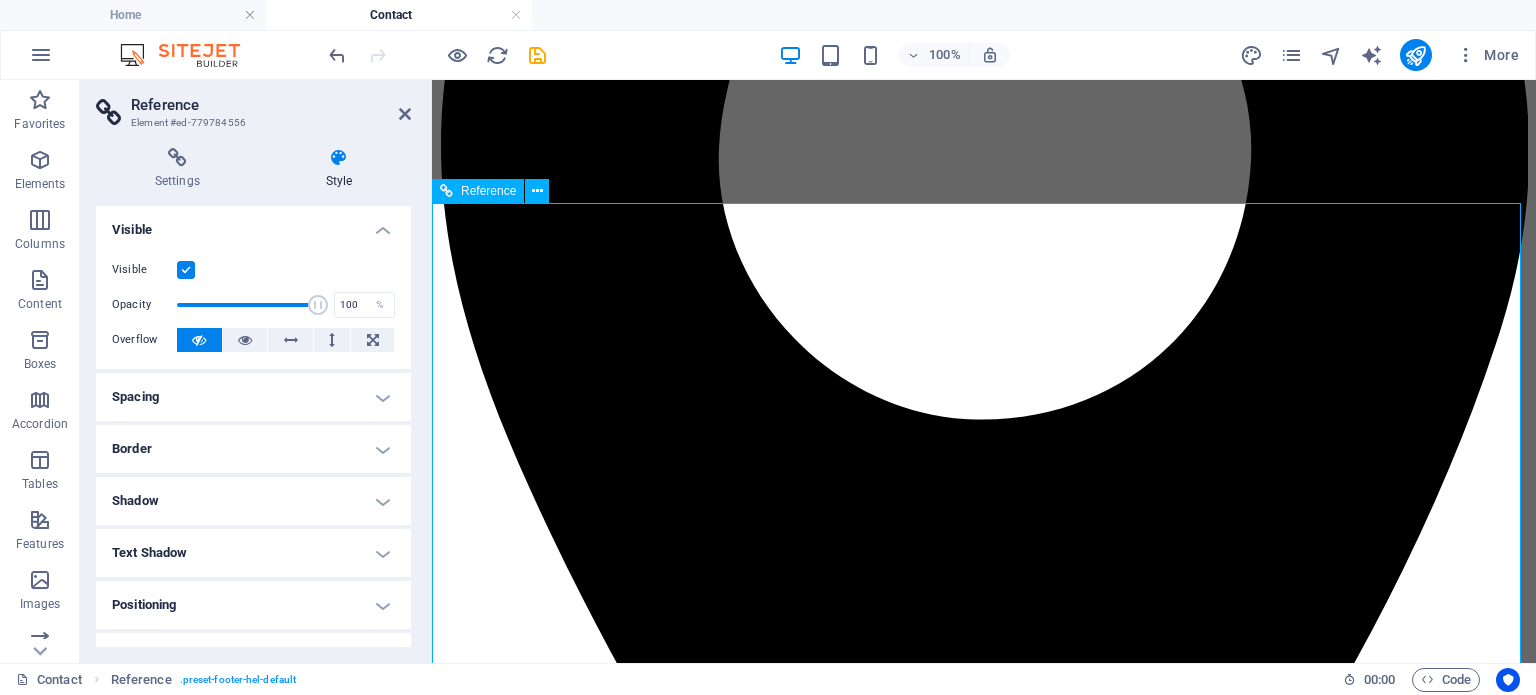 click on "cruisincocktails.co.za 148 Havenside Drive, Chatsworth ,  Durban   4092 084 519 3399 073 596 4486 info@cruisincocktails.co.za Legal Notice  |  Privacy" at bounding box center (984, 4136) 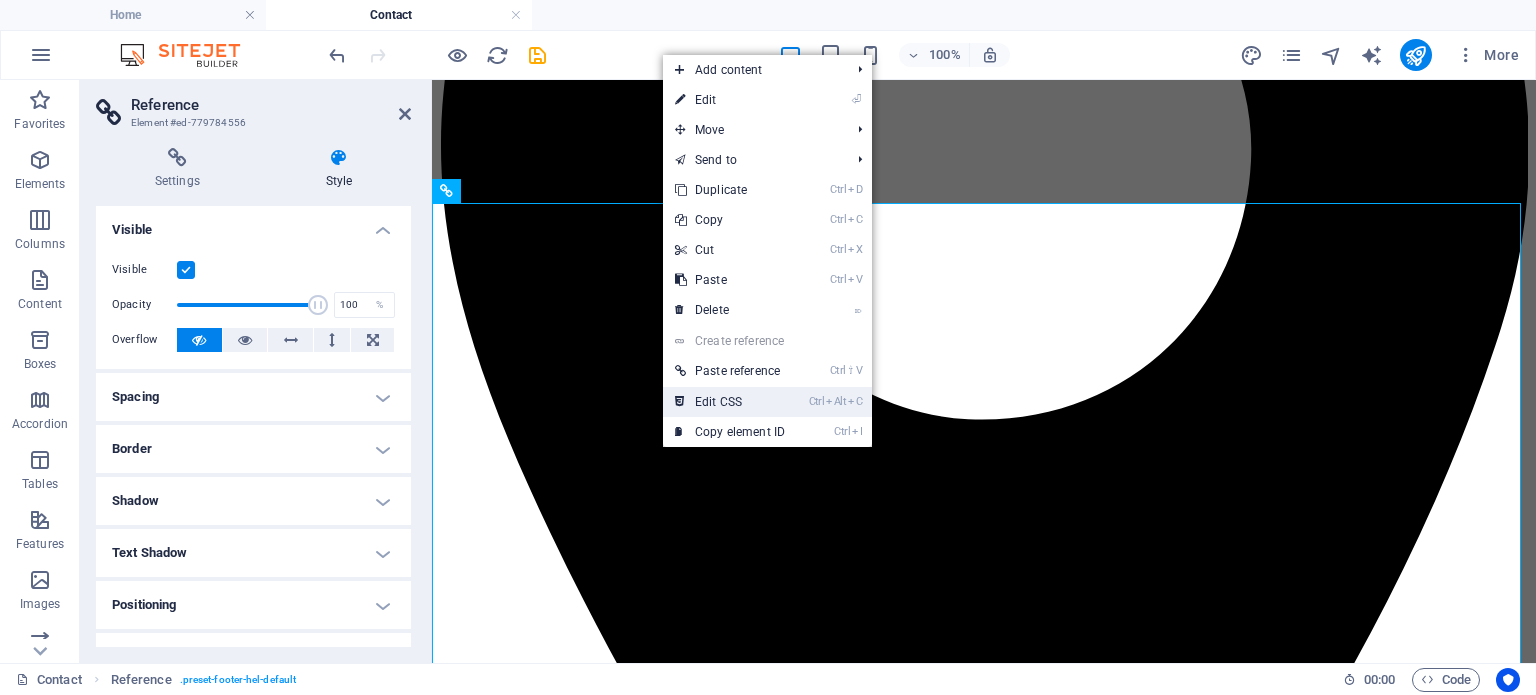 click on "Ctrl Alt C  Edit CSS" at bounding box center (730, 402) 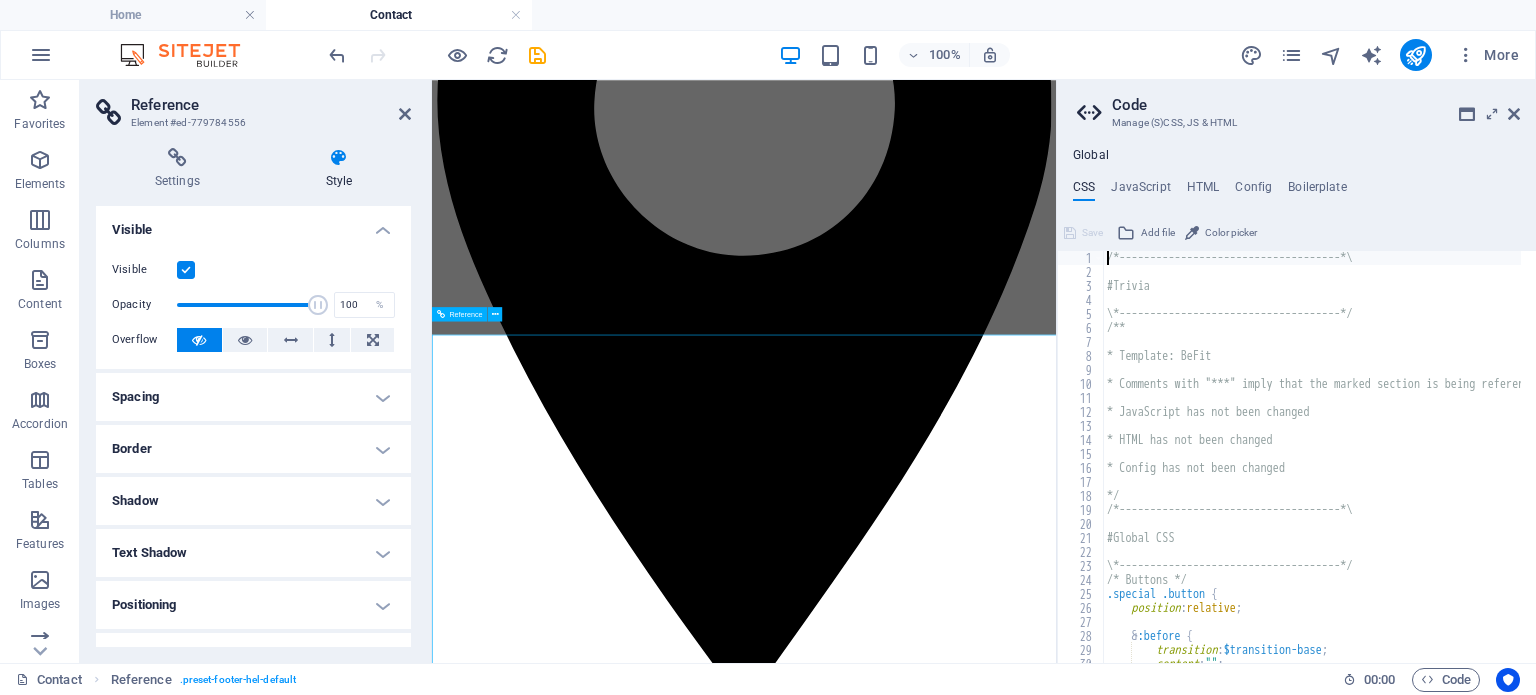 scroll, scrollTop: 196, scrollLeft: 0, axis: vertical 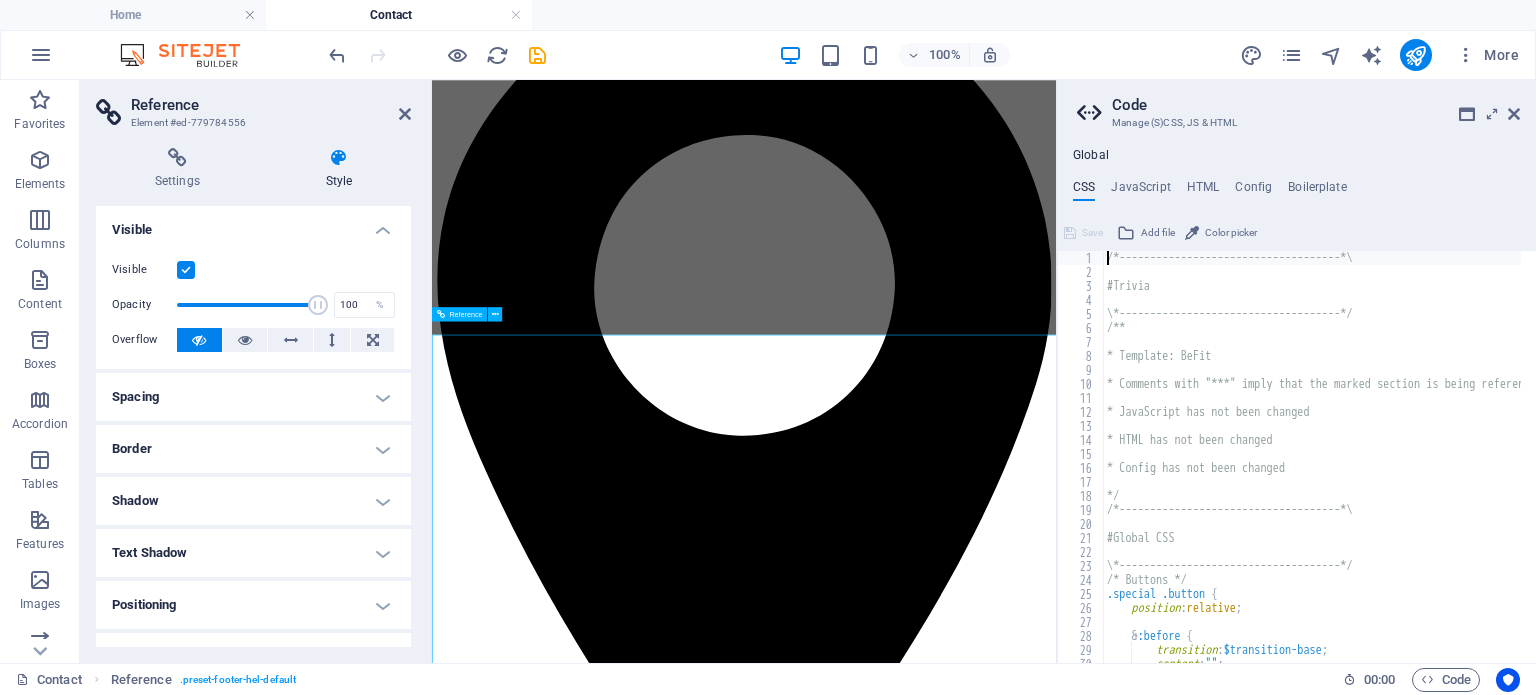 type on "@include footer-hel(" 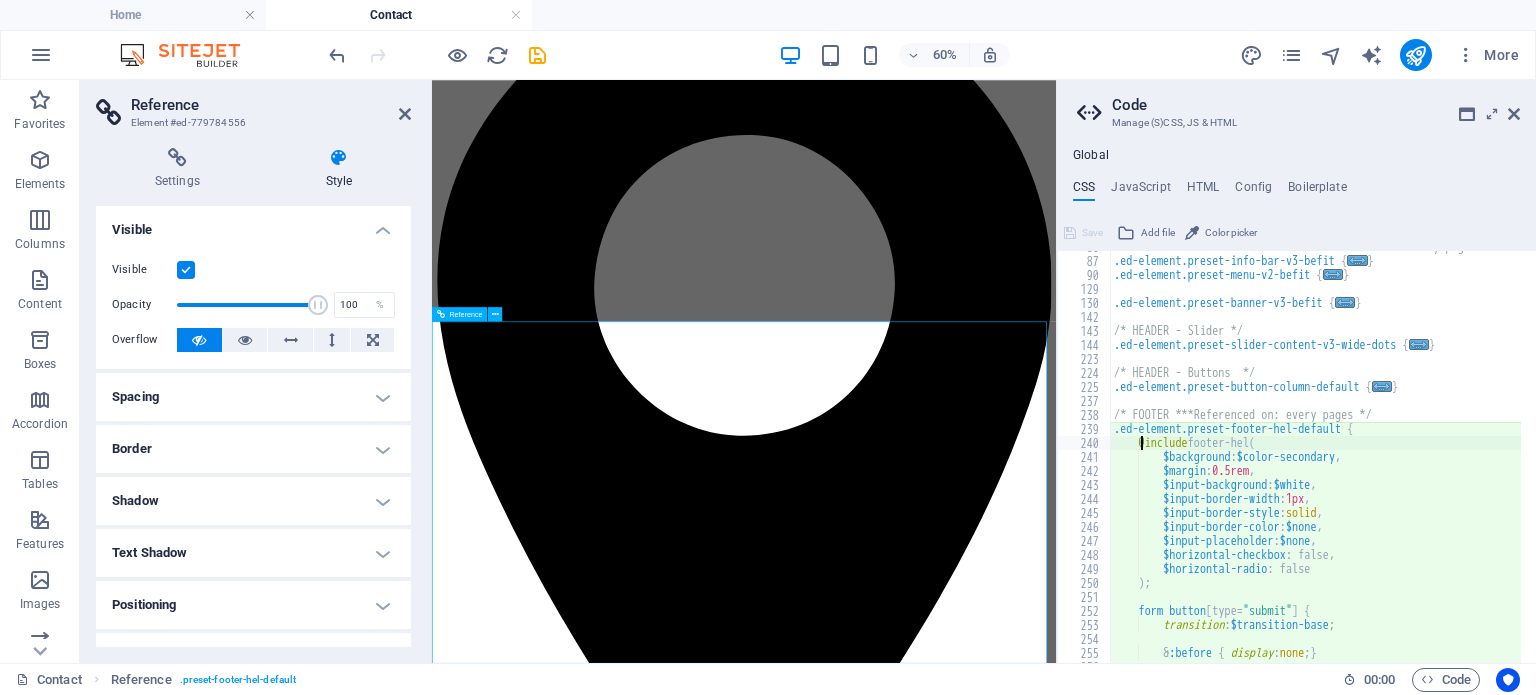 scroll, scrollTop: 1201, scrollLeft: 0, axis: vertical 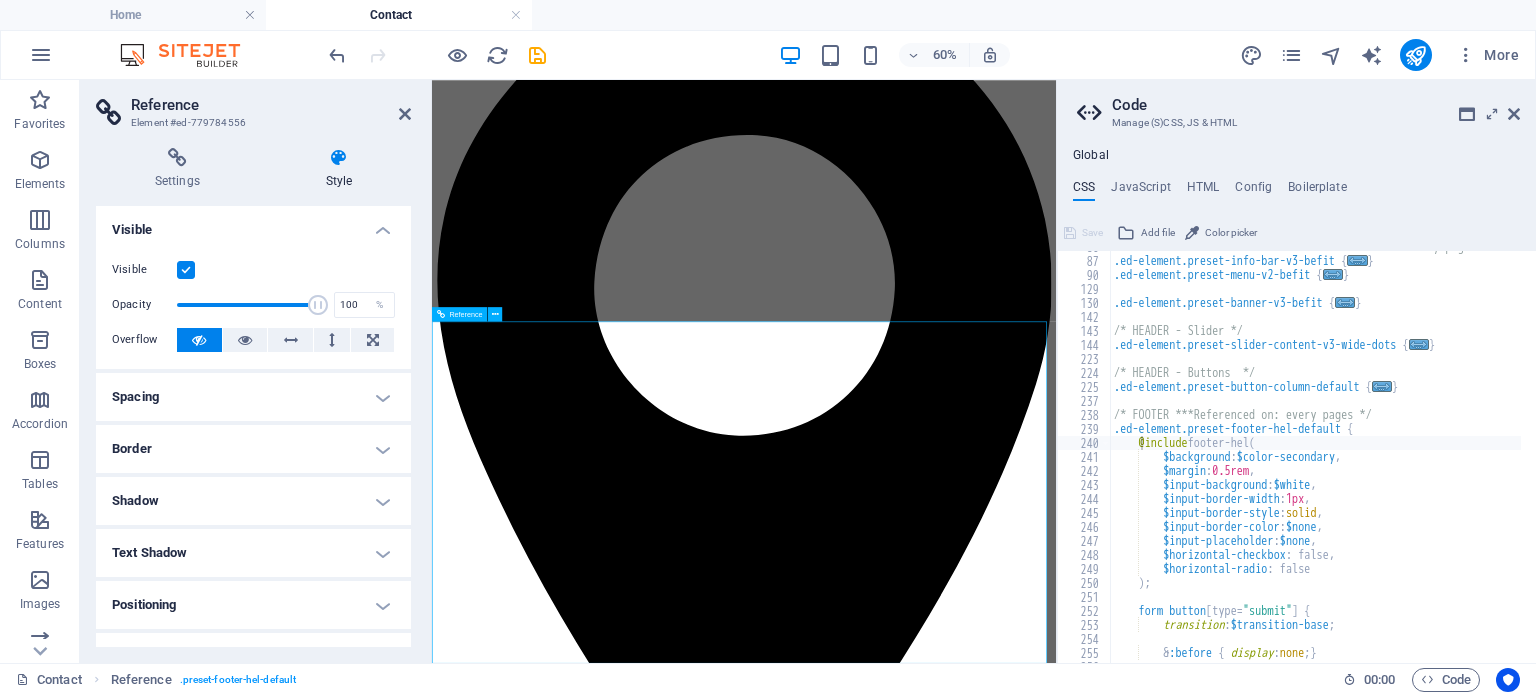click on "cruisincocktails.co.za 148 Havenside Drive, Chatsworth ,  Durban   4092 084 519 3399 073 596 4486 info@cruisincocktails.co.za Legal Notice  |  Privacy" at bounding box center [952, 4214] 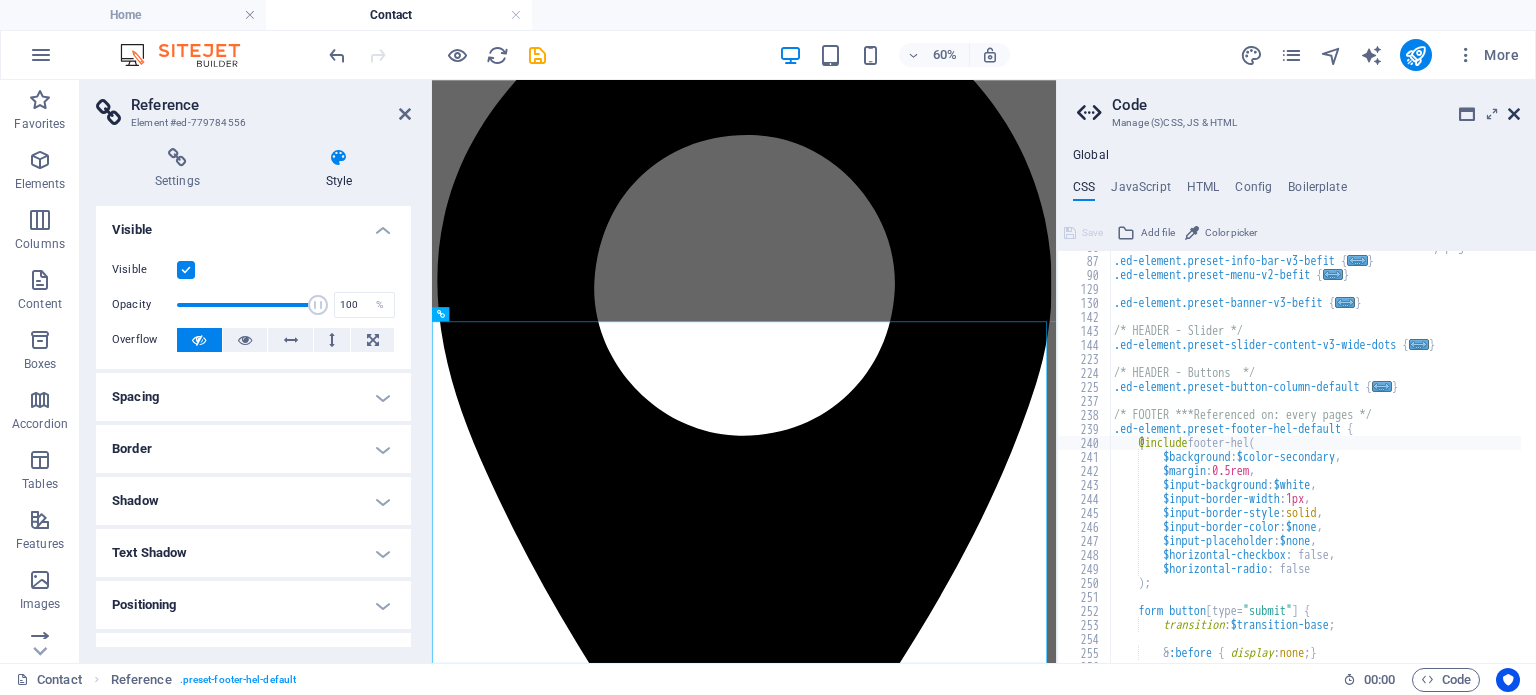 click at bounding box center [1514, 114] 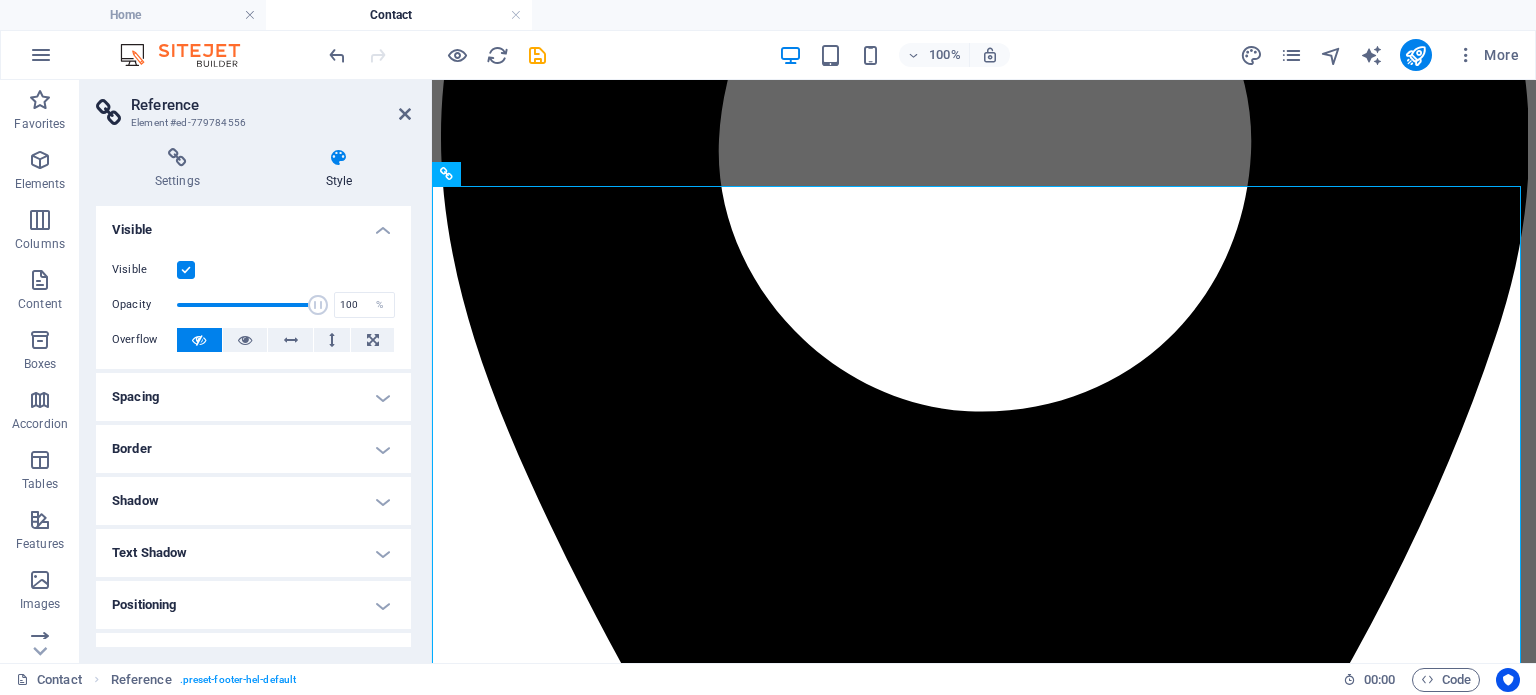 scroll, scrollTop: 519, scrollLeft: 0, axis: vertical 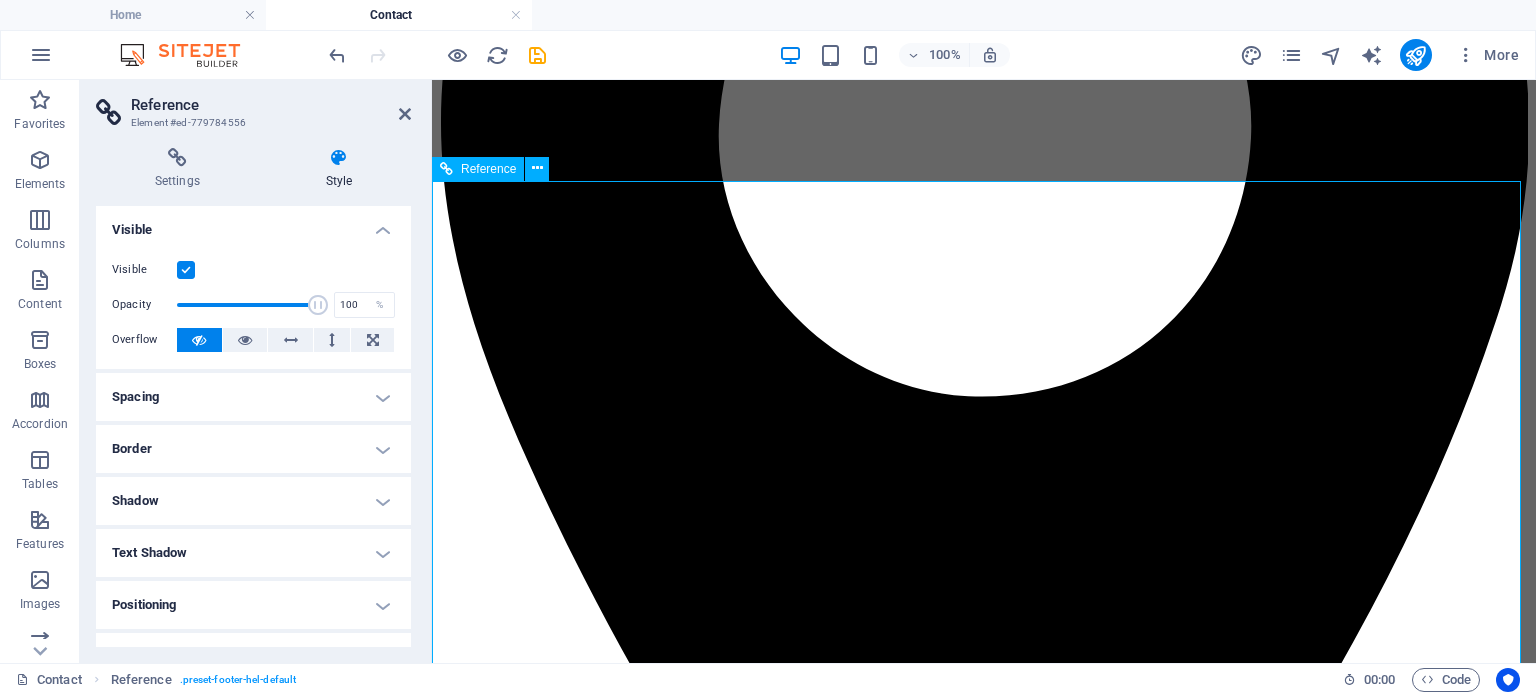 click on "cruisincocktails.co.za 148 Havenside Drive, Chatsworth ,  Durban   4092 084 519 3399 073 596 4486 info@cruisincocktails.co.za Legal Notice  |  Privacy" at bounding box center (984, 4113) 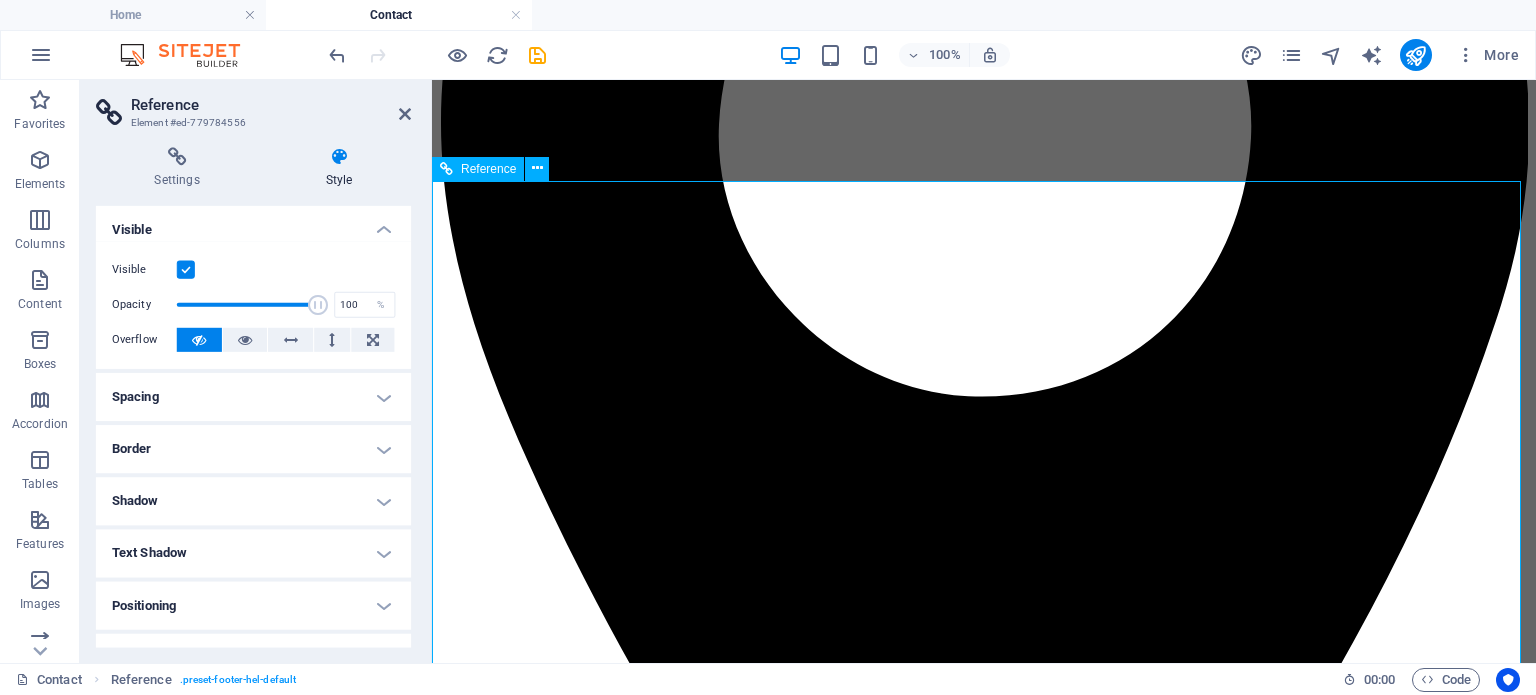click on "cruisincocktails.co.za 148 Havenside Drive, Chatsworth ,  Durban   4092 084 519 3399 073 596 4486 info@cruisincocktails.co.za Legal Notice  |  Privacy" at bounding box center [984, 4113] 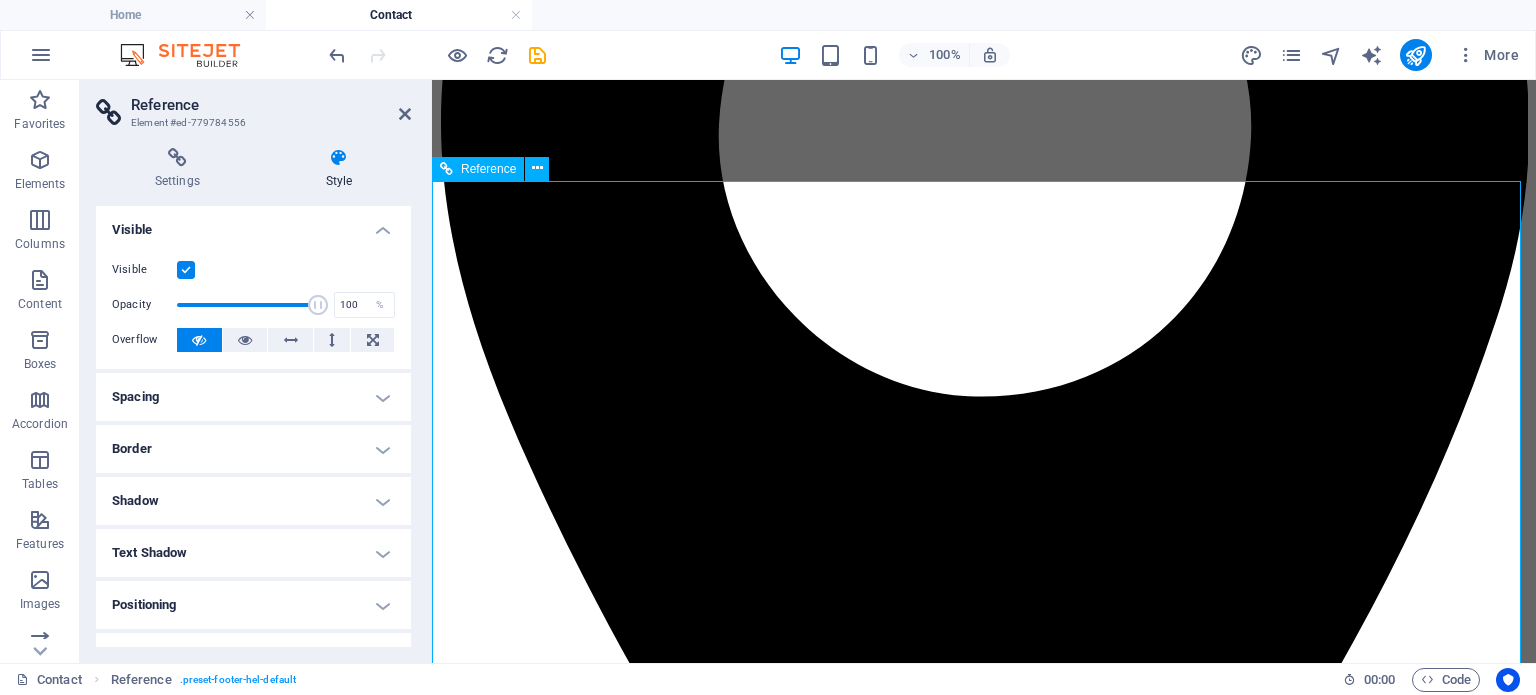 click on "cruisincocktails.co.za 148 Havenside Drive, Chatsworth ,  Durban   4092 084 519 3399 073 596 4486 info@cruisincocktails.co.za Legal Notice  |  Privacy" at bounding box center [984, 4113] 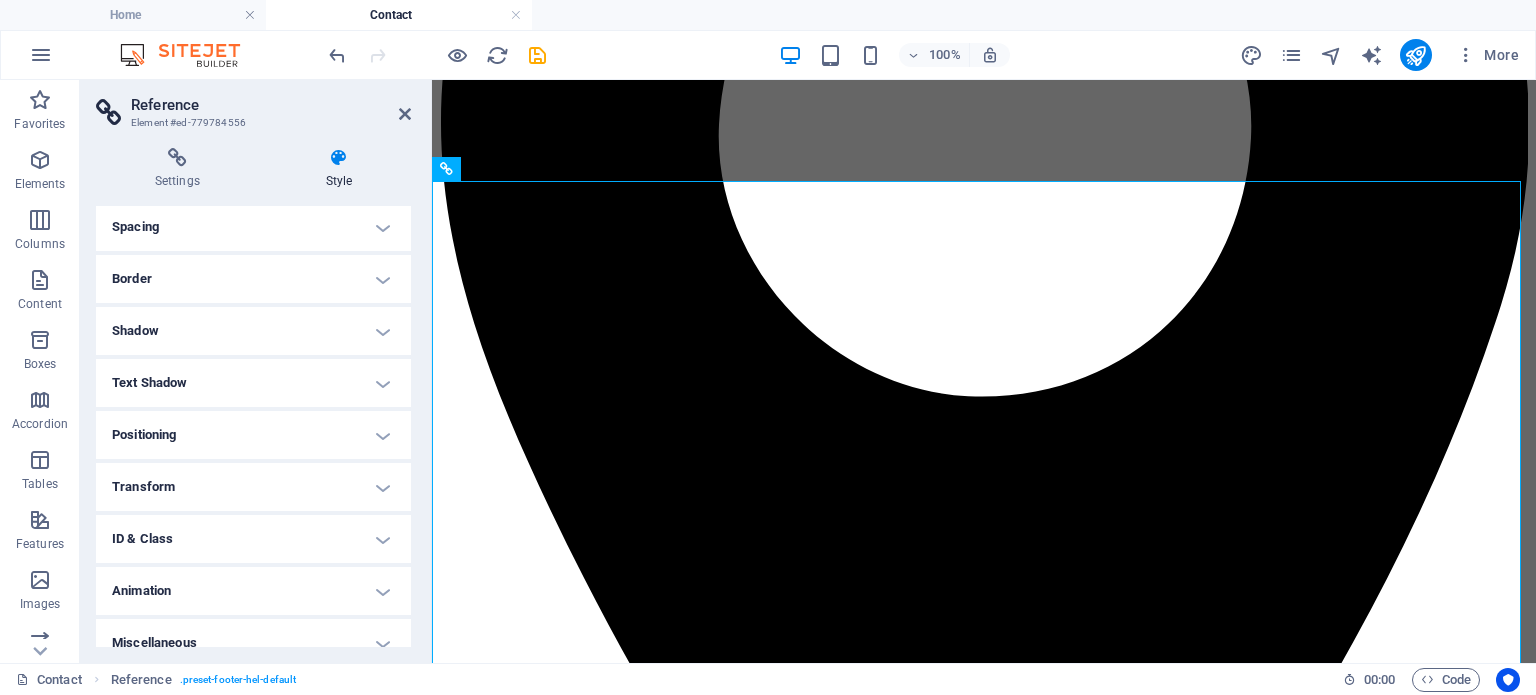 scroll, scrollTop: 189, scrollLeft: 0, axis: vertical 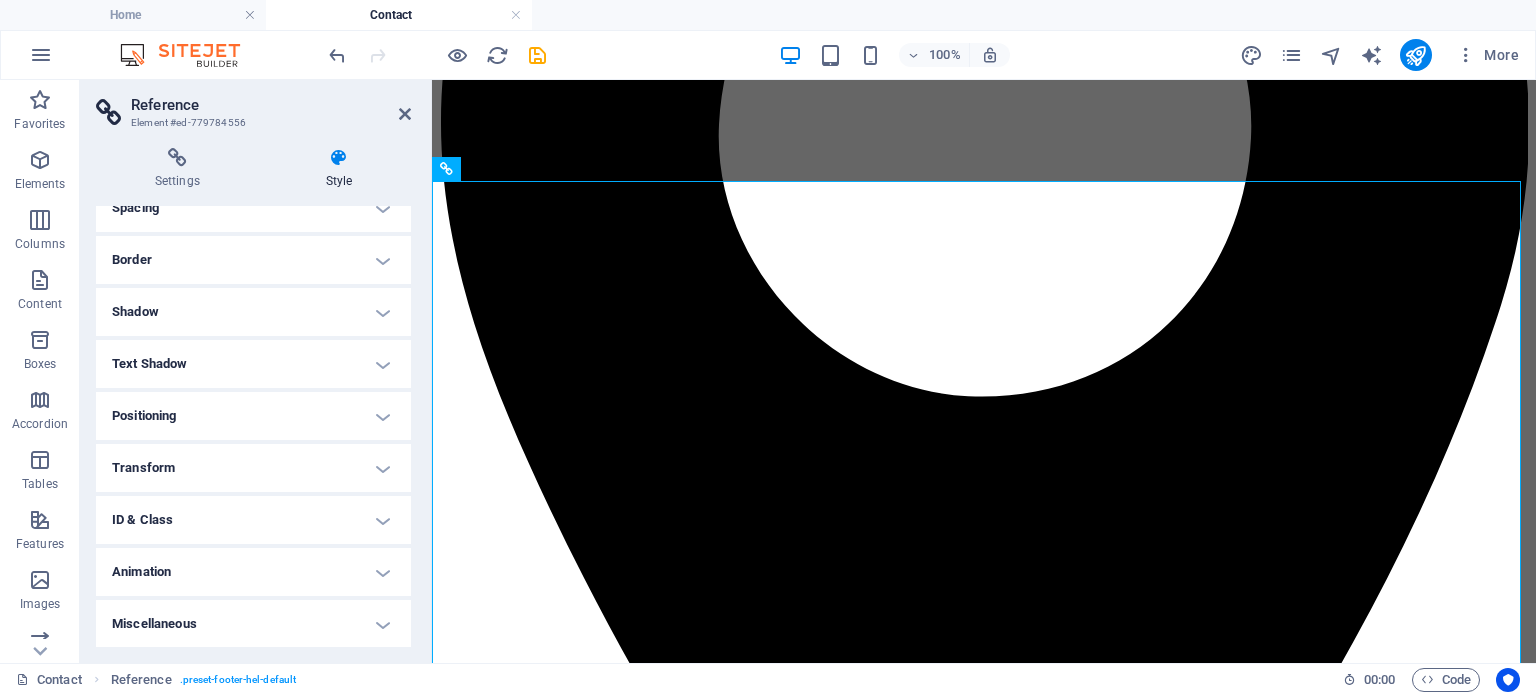 click on "ID & Class" at bounding box center (253, 520) 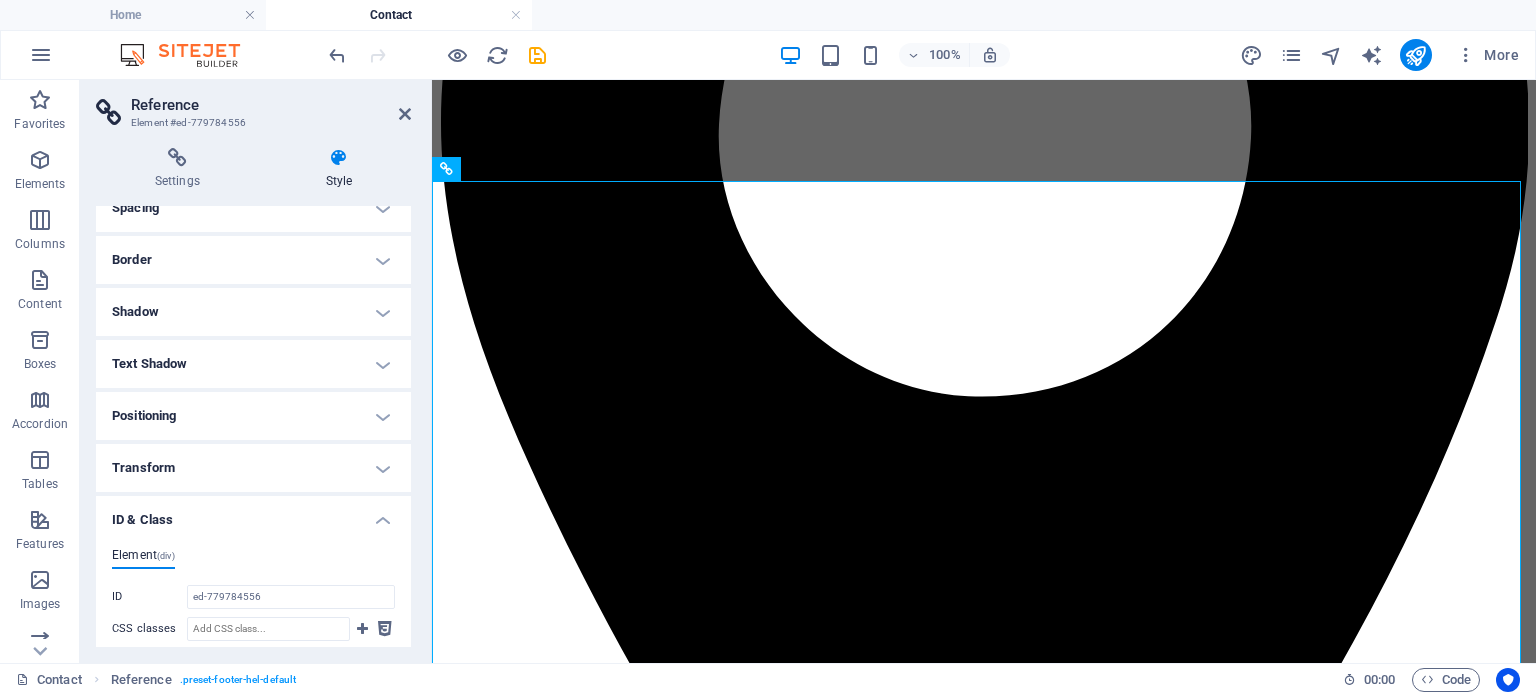 click on "ID & Class" at bounding box center (253, 514) 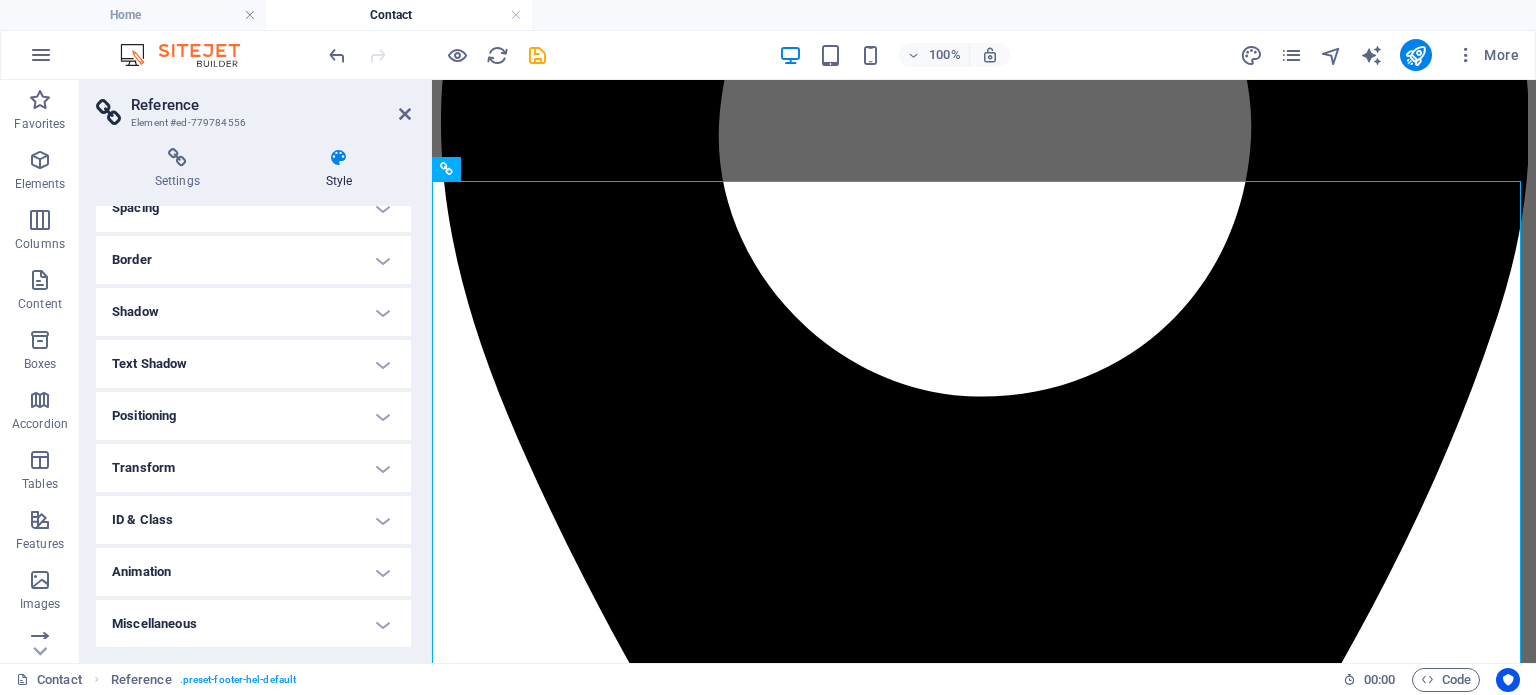 click on "Animation" at bounding box center (253, 572) 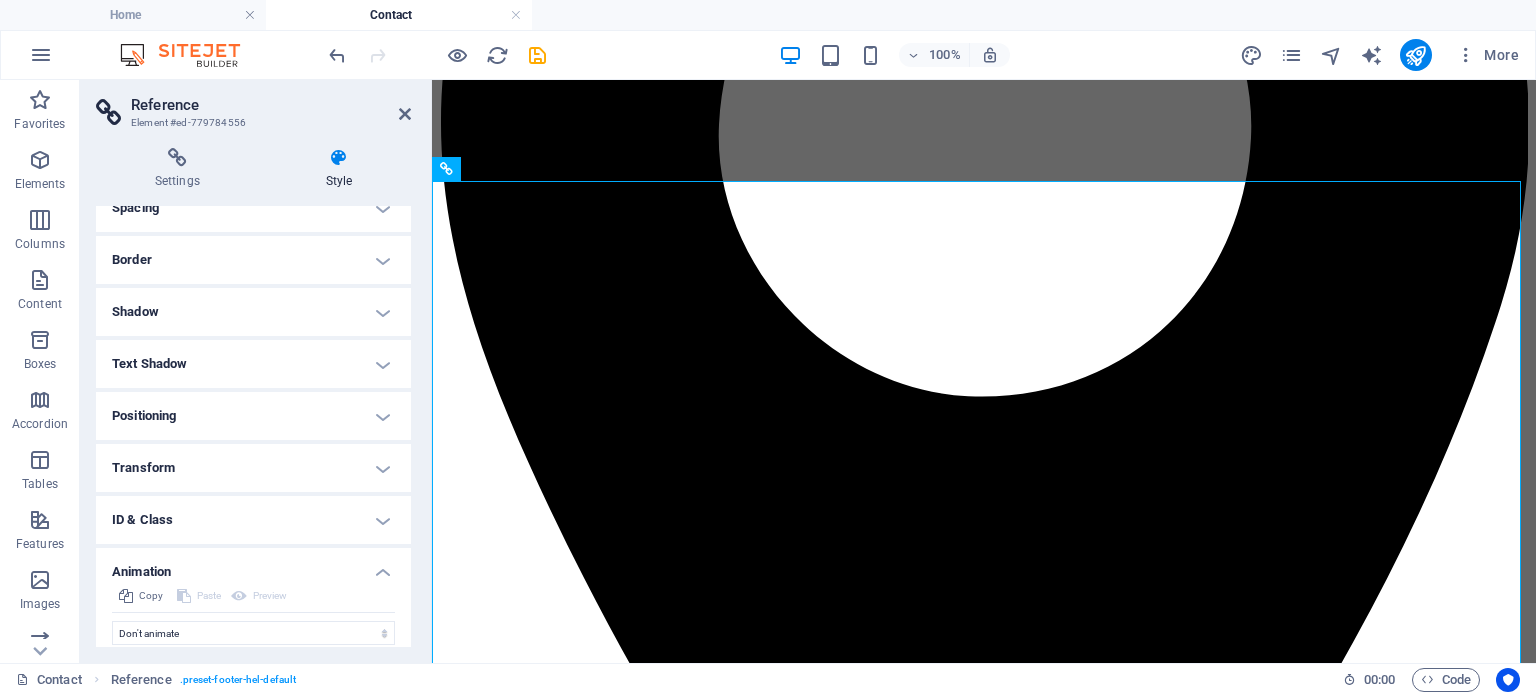 click on "Animation" at bounding box center (253, 566) 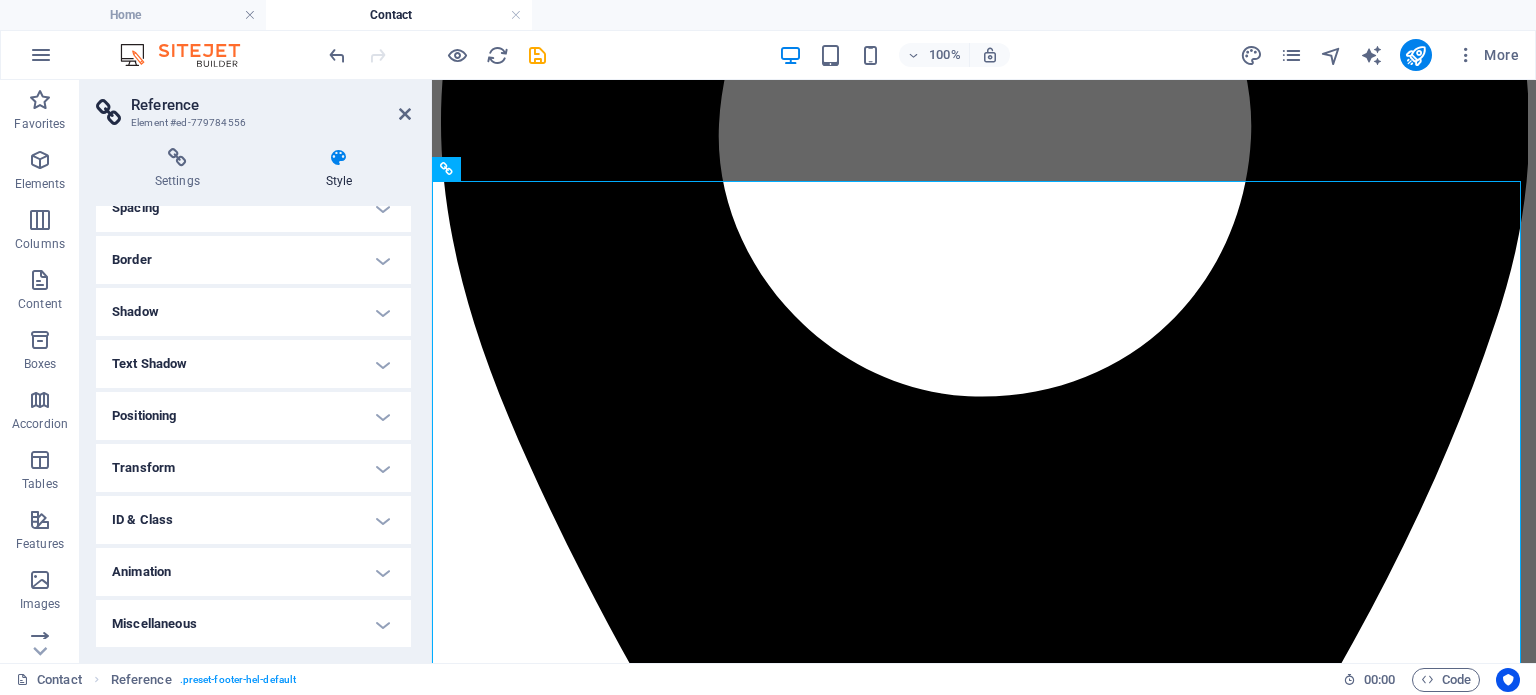 click on "Miscellaneous" at bounding box center (253, 624) 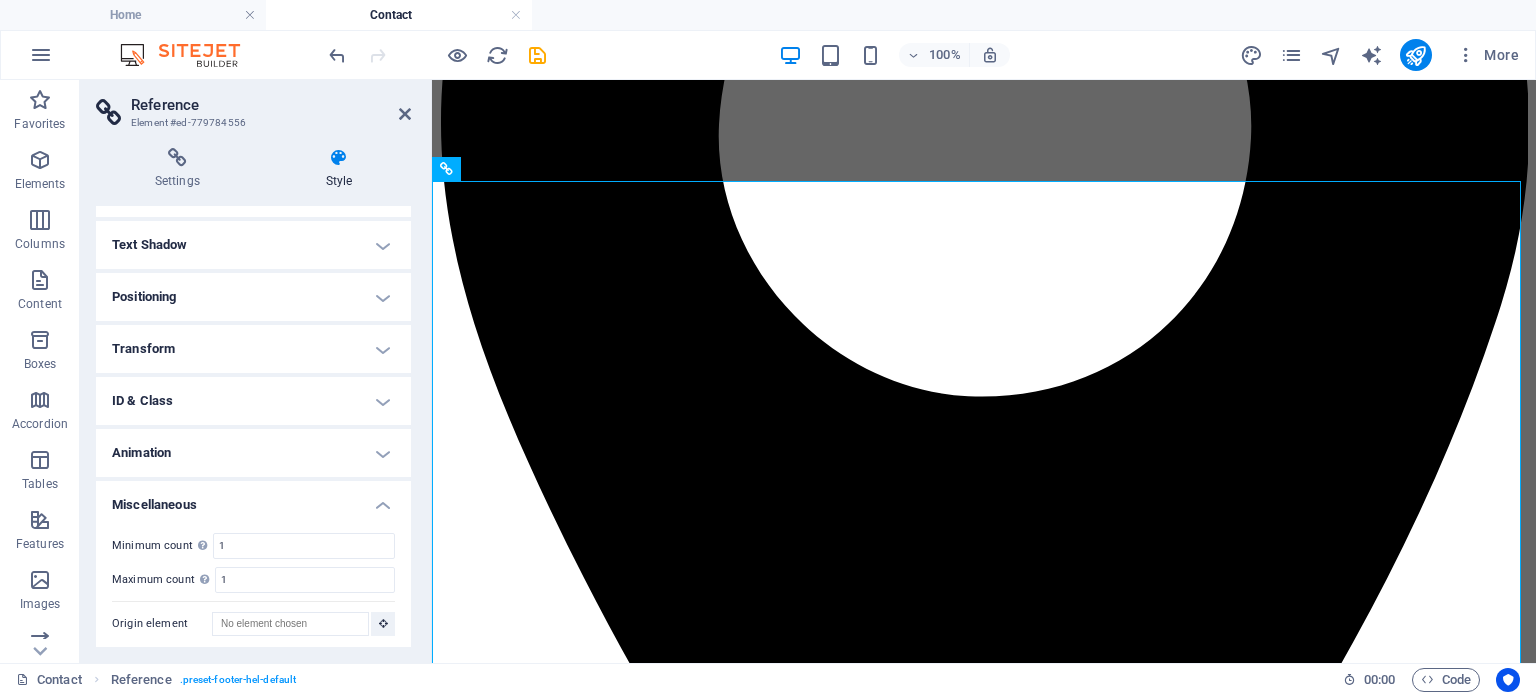 scroll, scrollTop: 312, scrollLeft: 0, axis: vertical 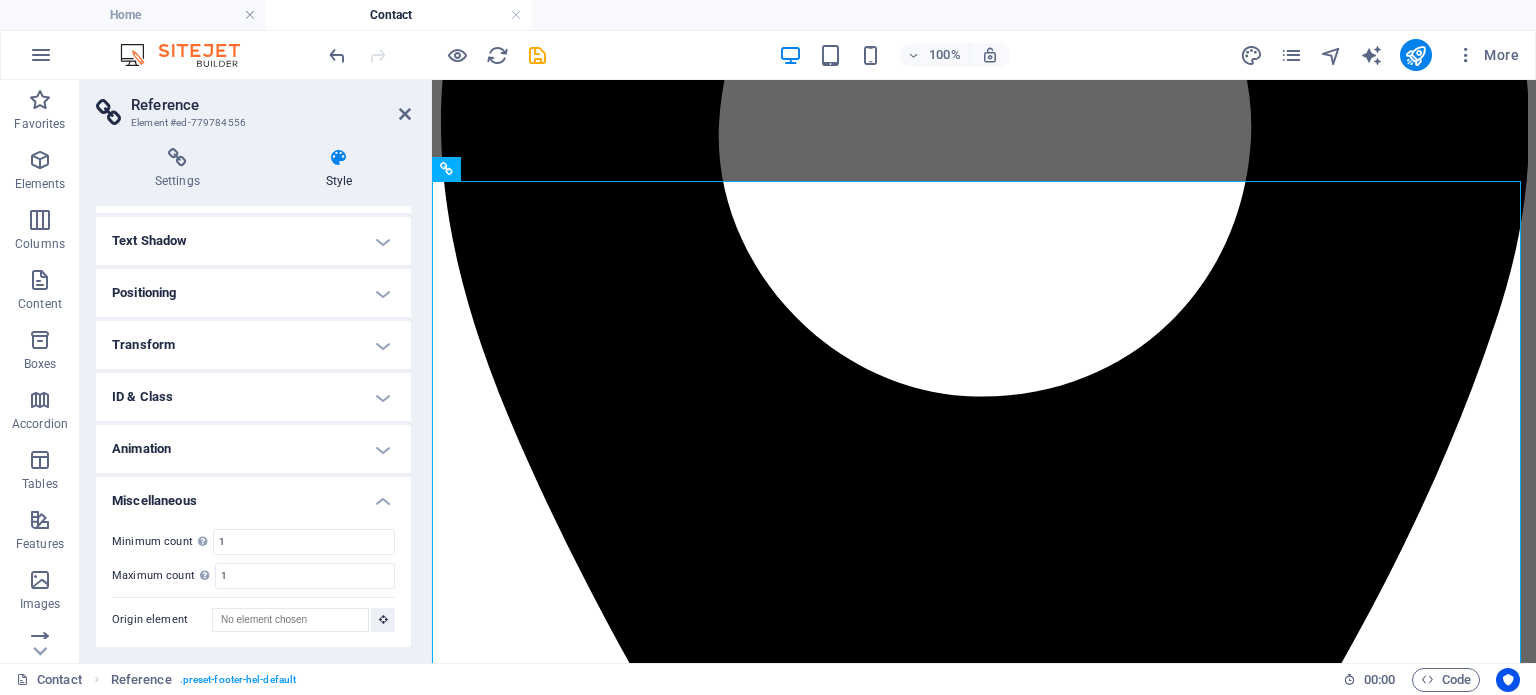click on "Transform" at bounding box center (253, 345) 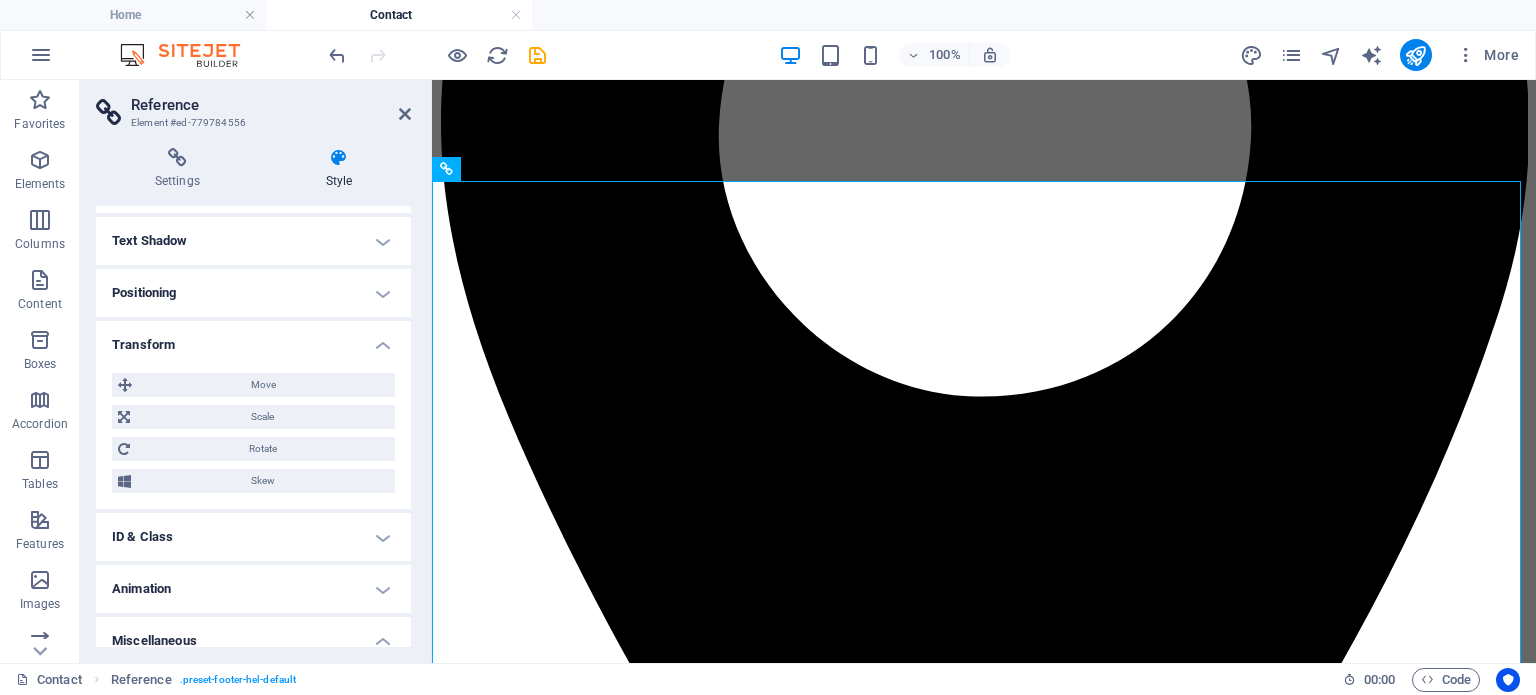 click on "Transform" at bounding box center (253, 339) 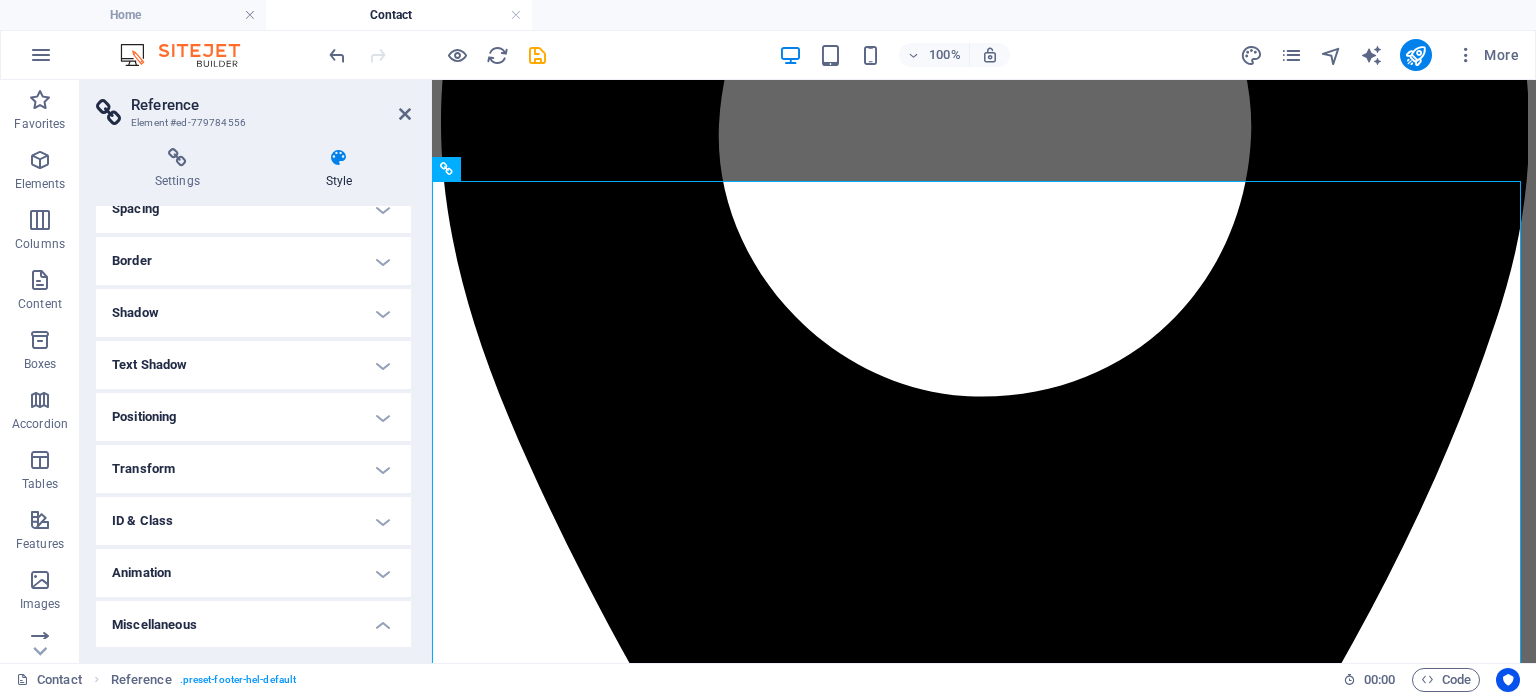 scroll, scrollTop: 166, scrollLeft: 0, axis: vertical 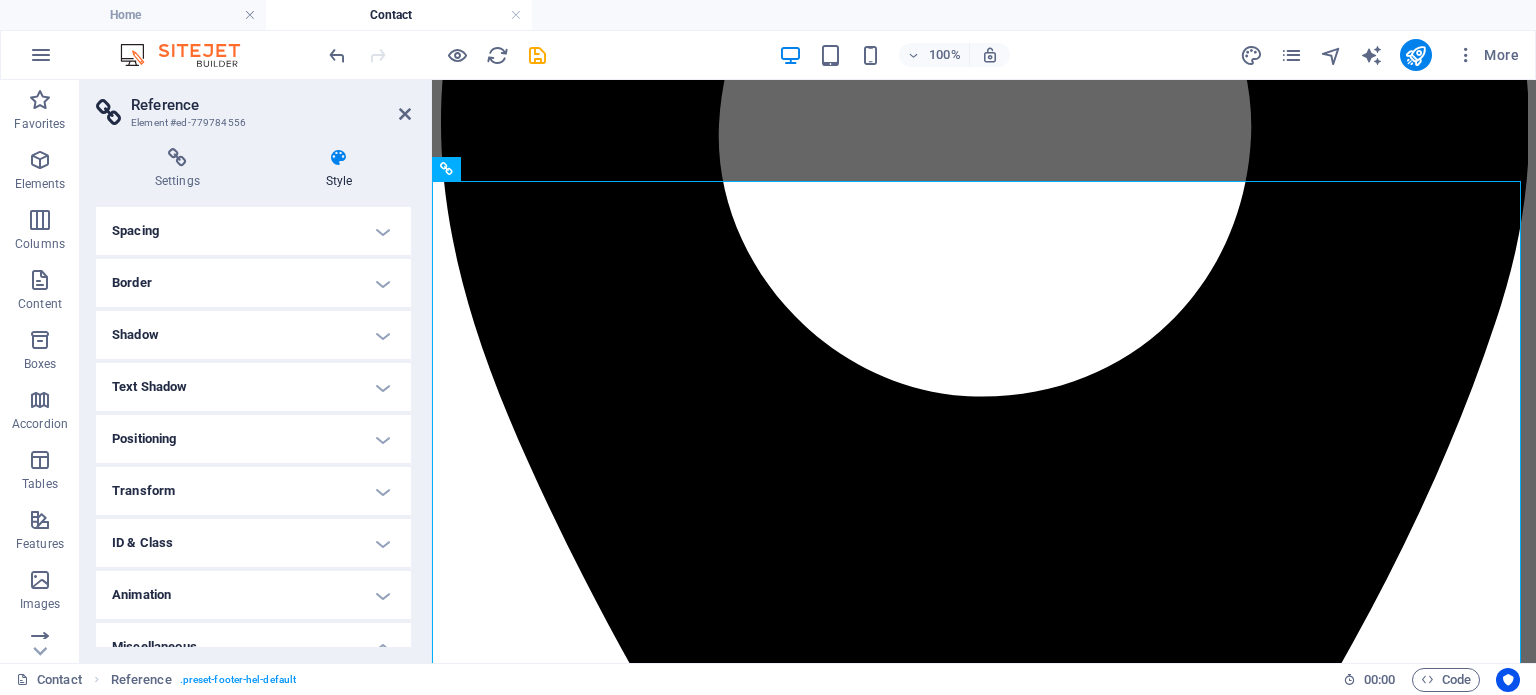 click on "Text Shadow" at bounding box center [253, 387] 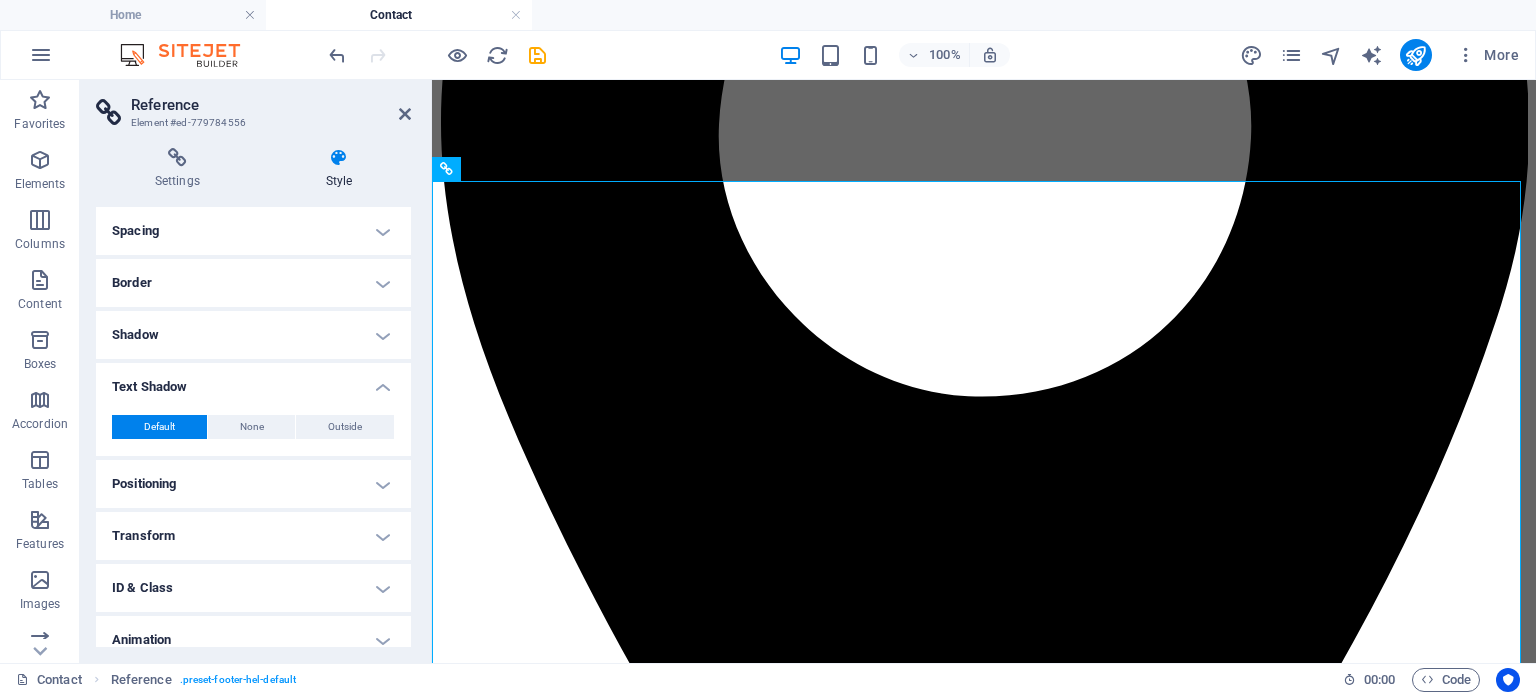 drag, startPoint x: 405, startPoint y: 407, endPoint x: 408, endPoint y: 322, distance: 85.052925 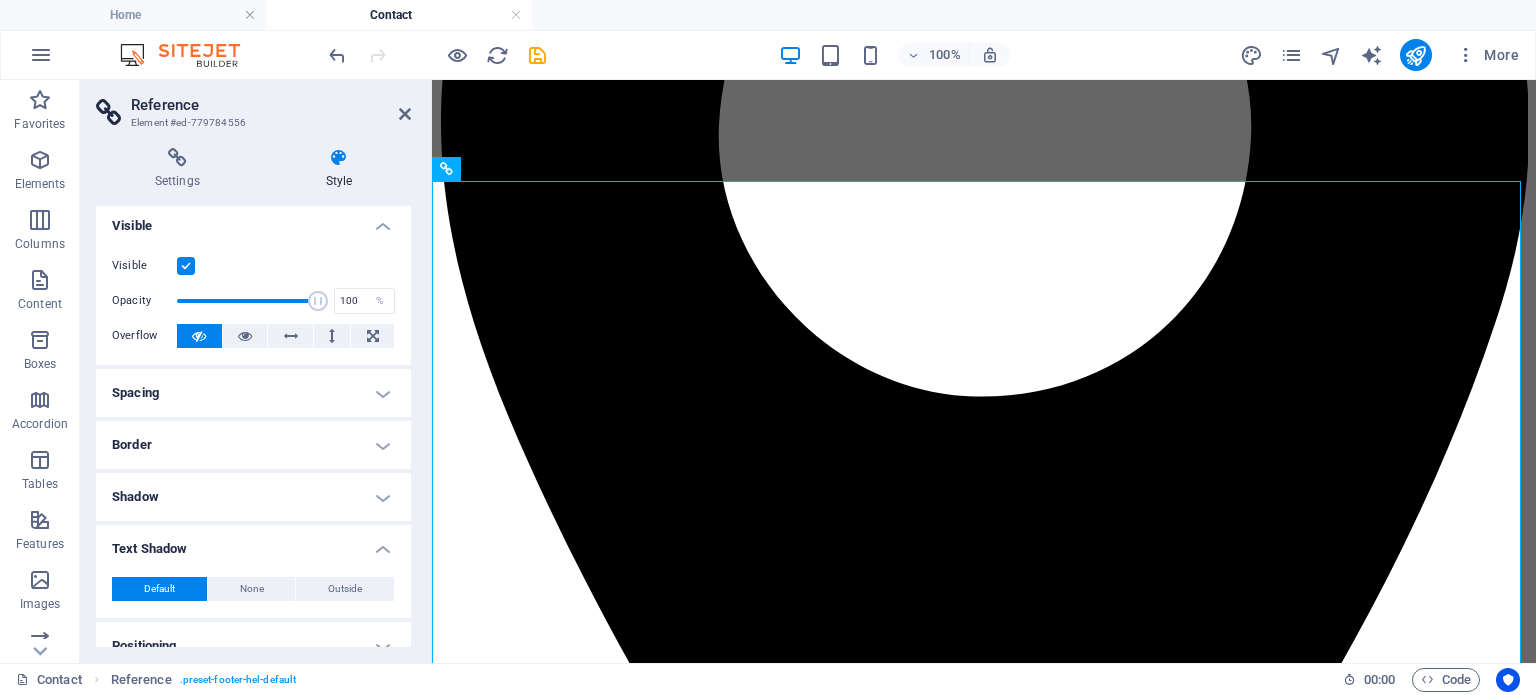 scroll, scrollTop: 0, scrollLeft: 0, axis: both 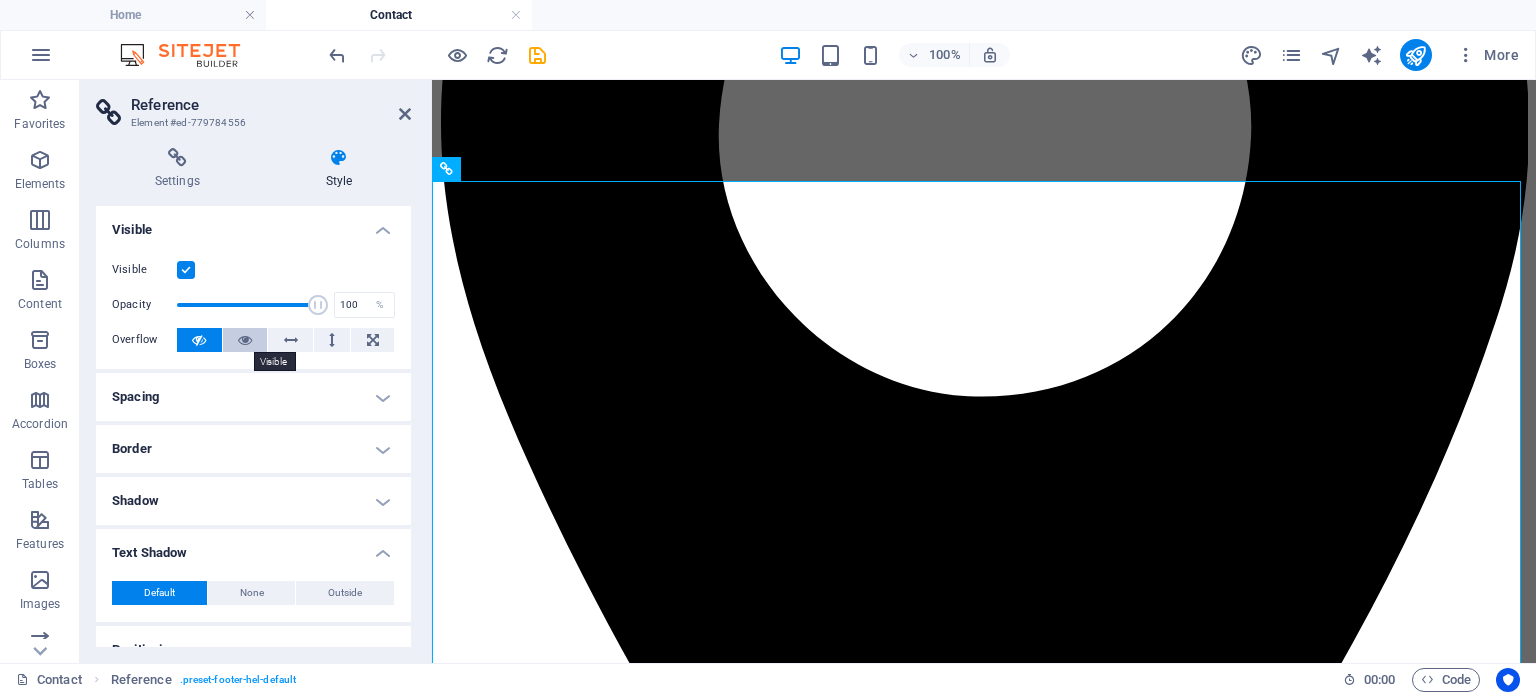click at bounding box center [245, 340] 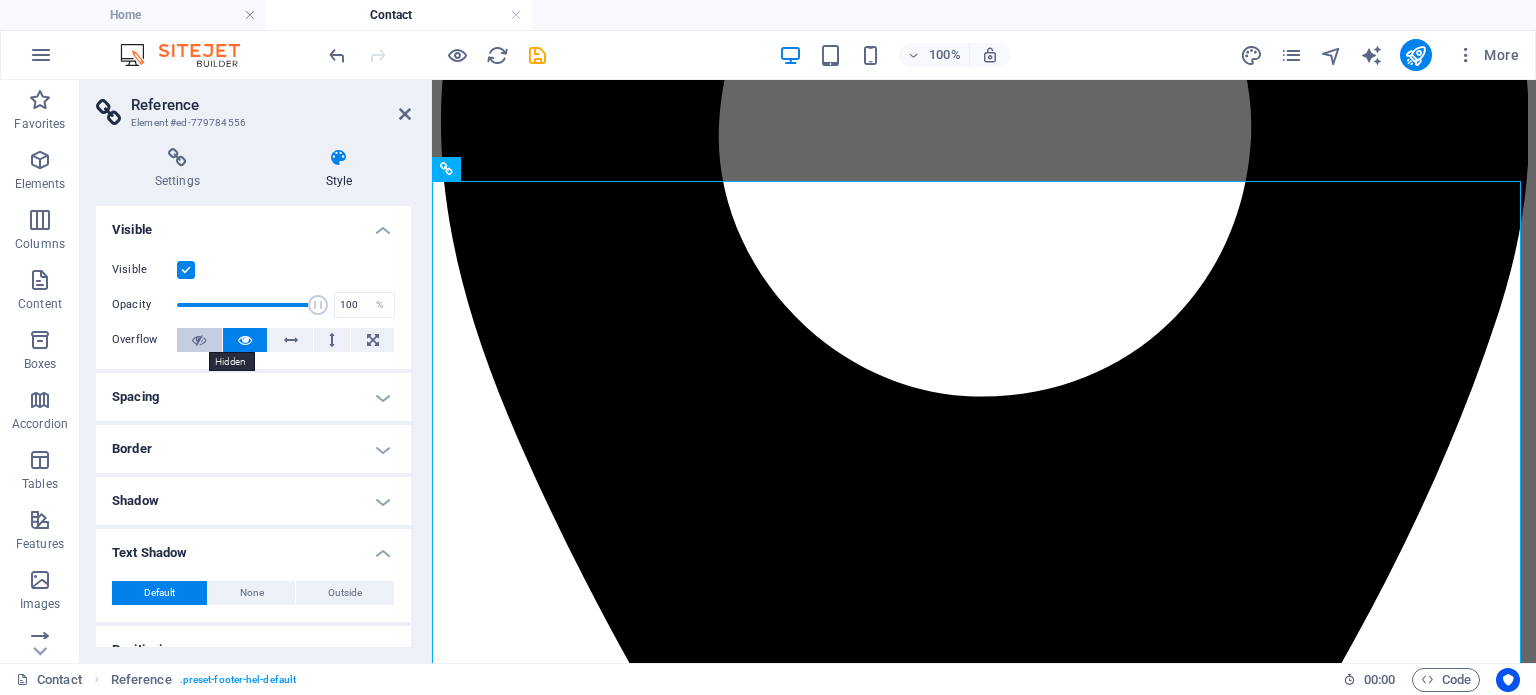click at bounding box center [199, 340] 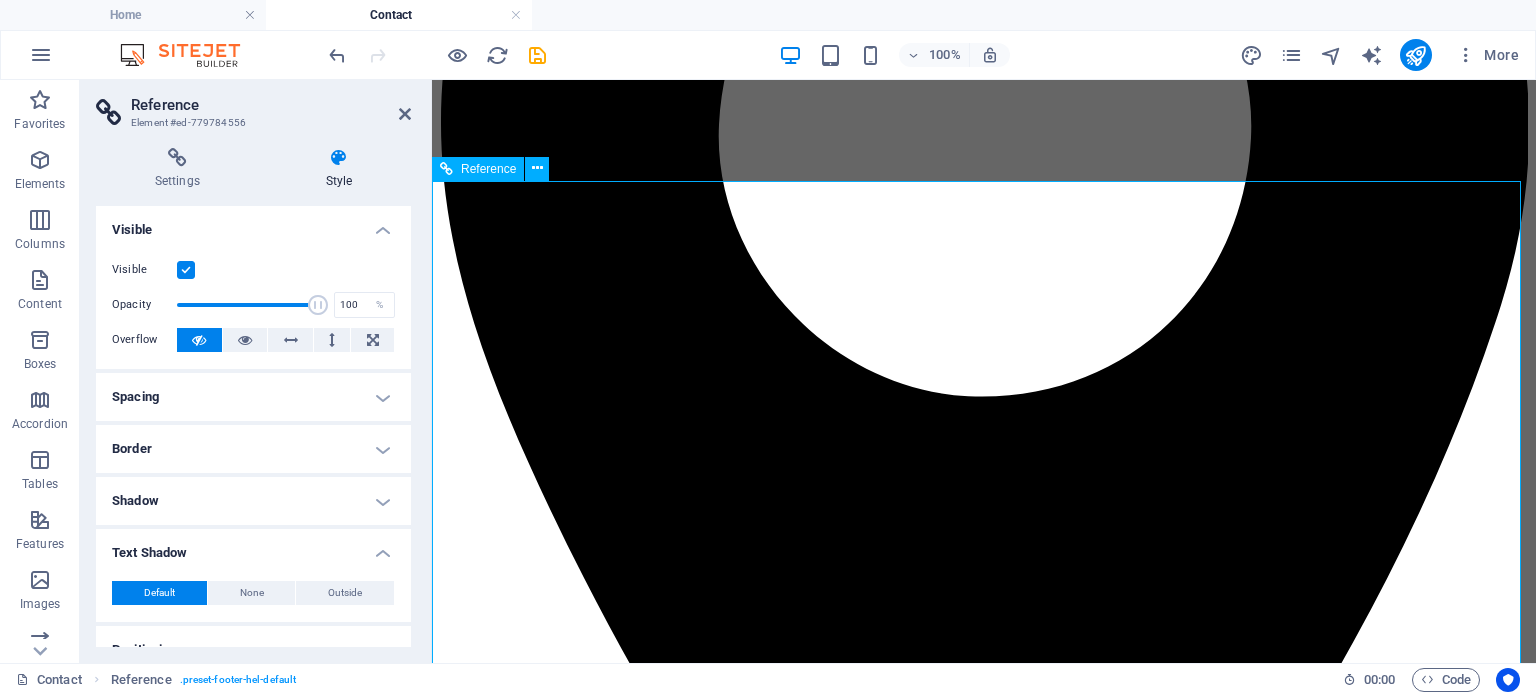 click on "cruisincocktails.co.za 148 Havenside Drive, Chatsworth ,  Durban   4092 084 519 3399 073 596 4486 info@cruisincocktails.co.za Legal Notice  |  Privacy" at bounding box center (984, 4113) 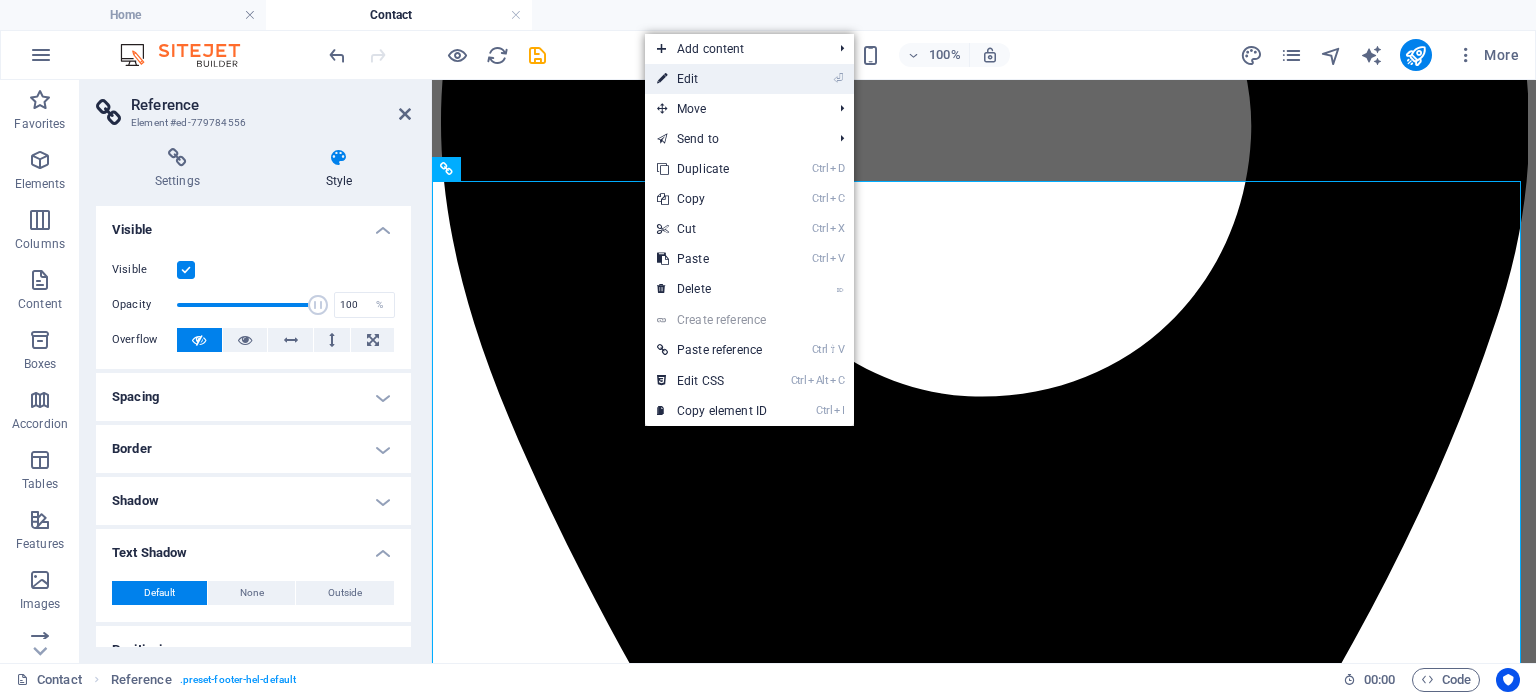 click on "⏎  Edit" at bounding box center (712, 79) 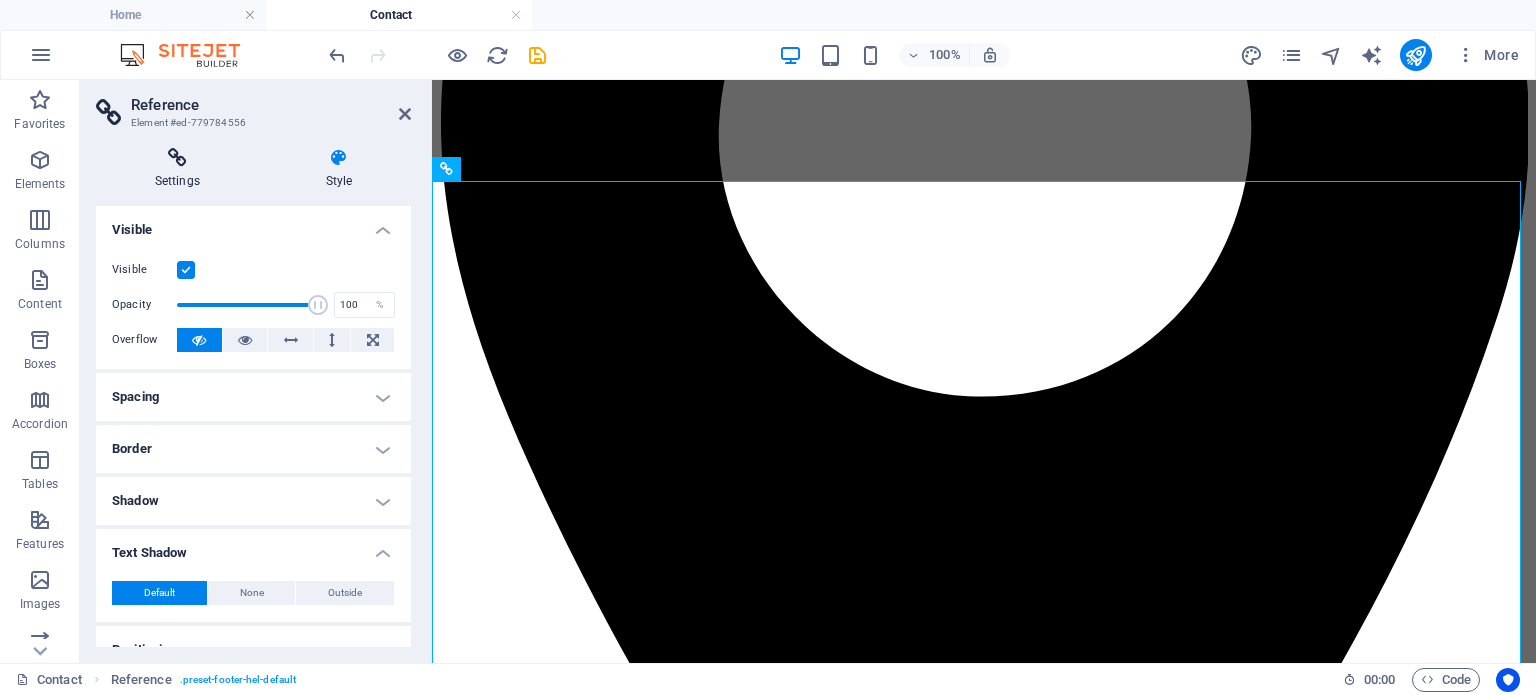 click at bounding box center (177, 158) 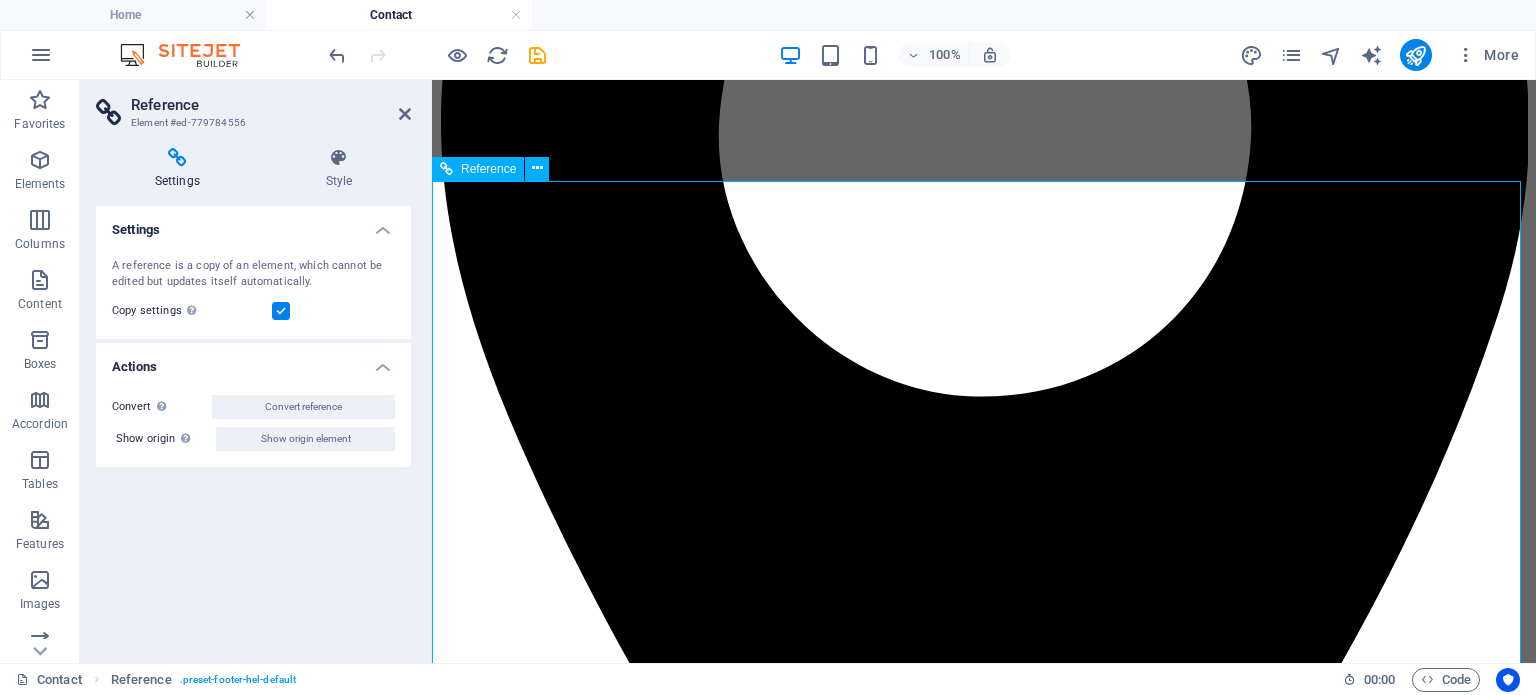 click on "cruisincocktails.co.za 148 Havenside Drive, Chatsworth ,  Durban   4092 084 519 3399 073 596 4486 info@cruisincocktails.co.za Legal Notice  |  Privacy" at bounding box center (984, 4113) 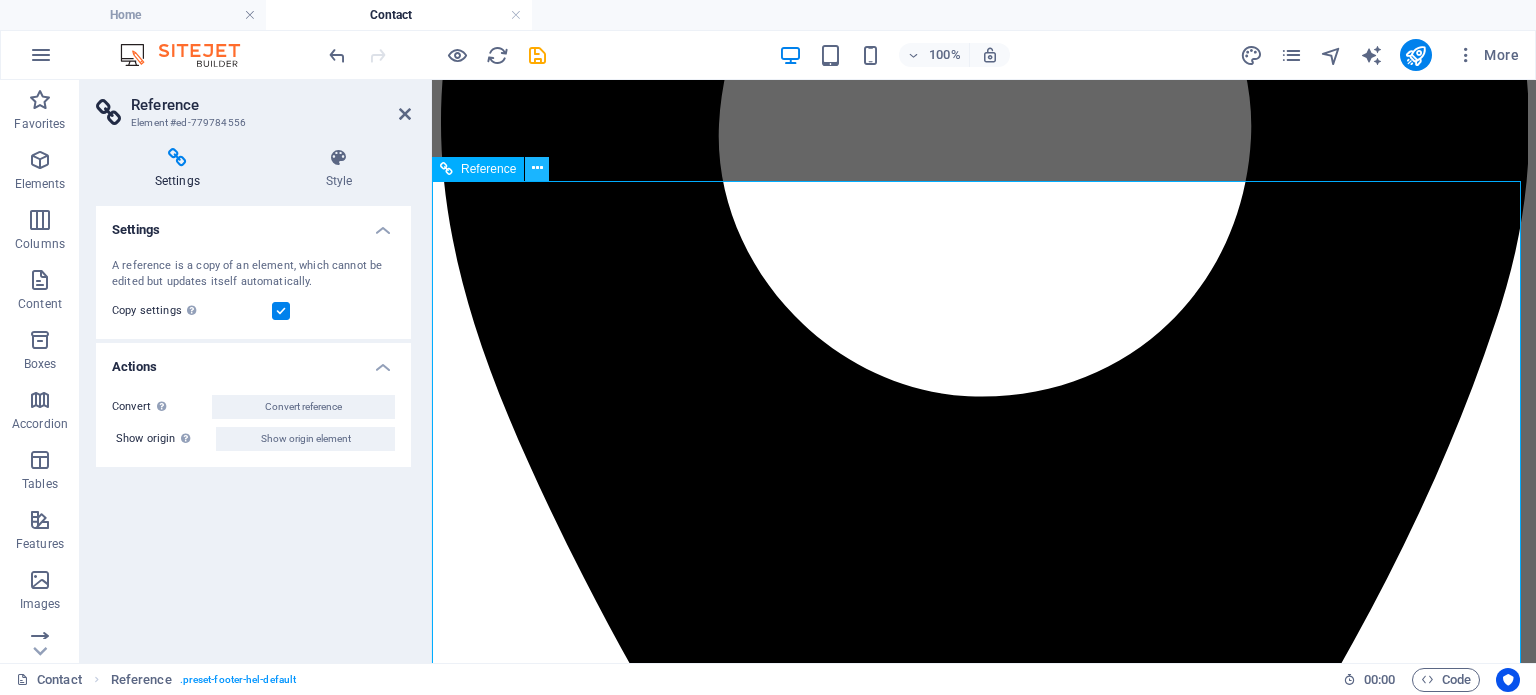 click at bounding box center [537, 168] 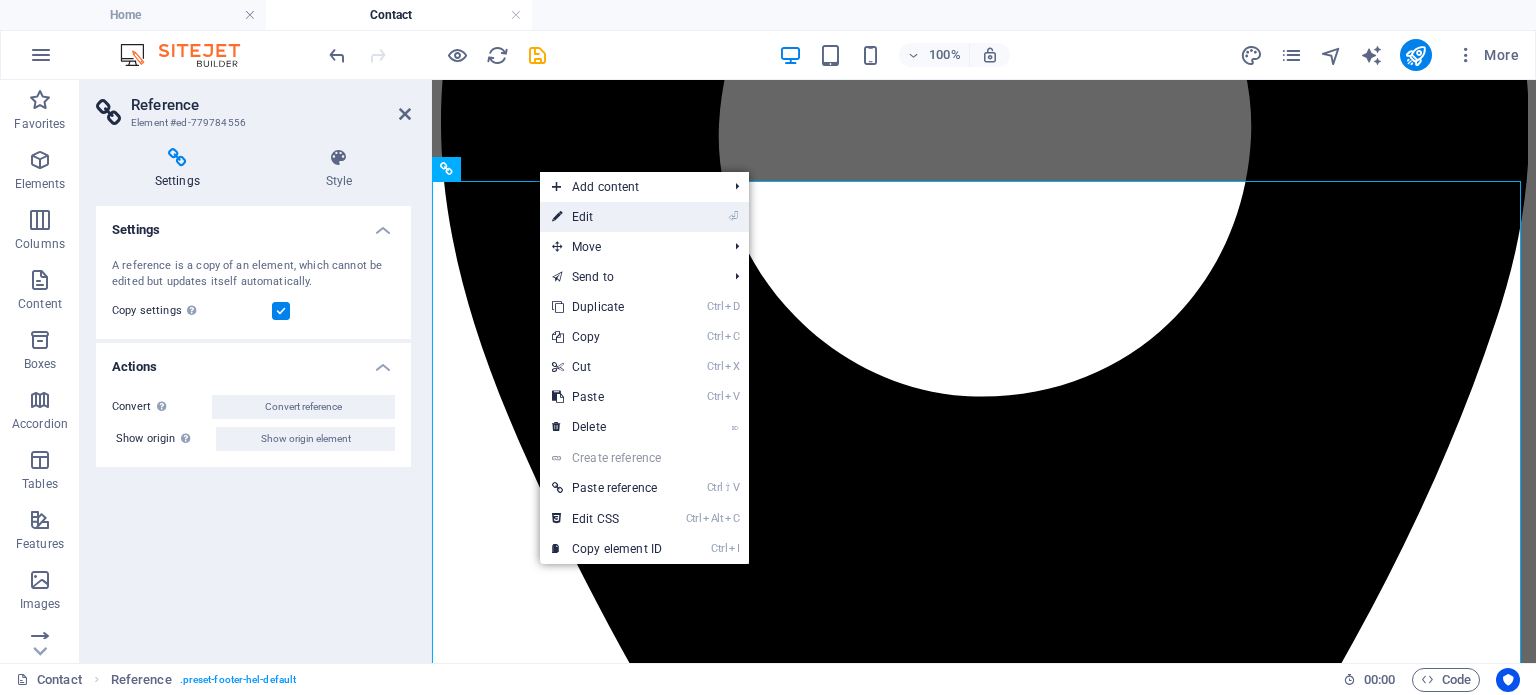click on "⏎  Edit" at bounding box center (607, 217) 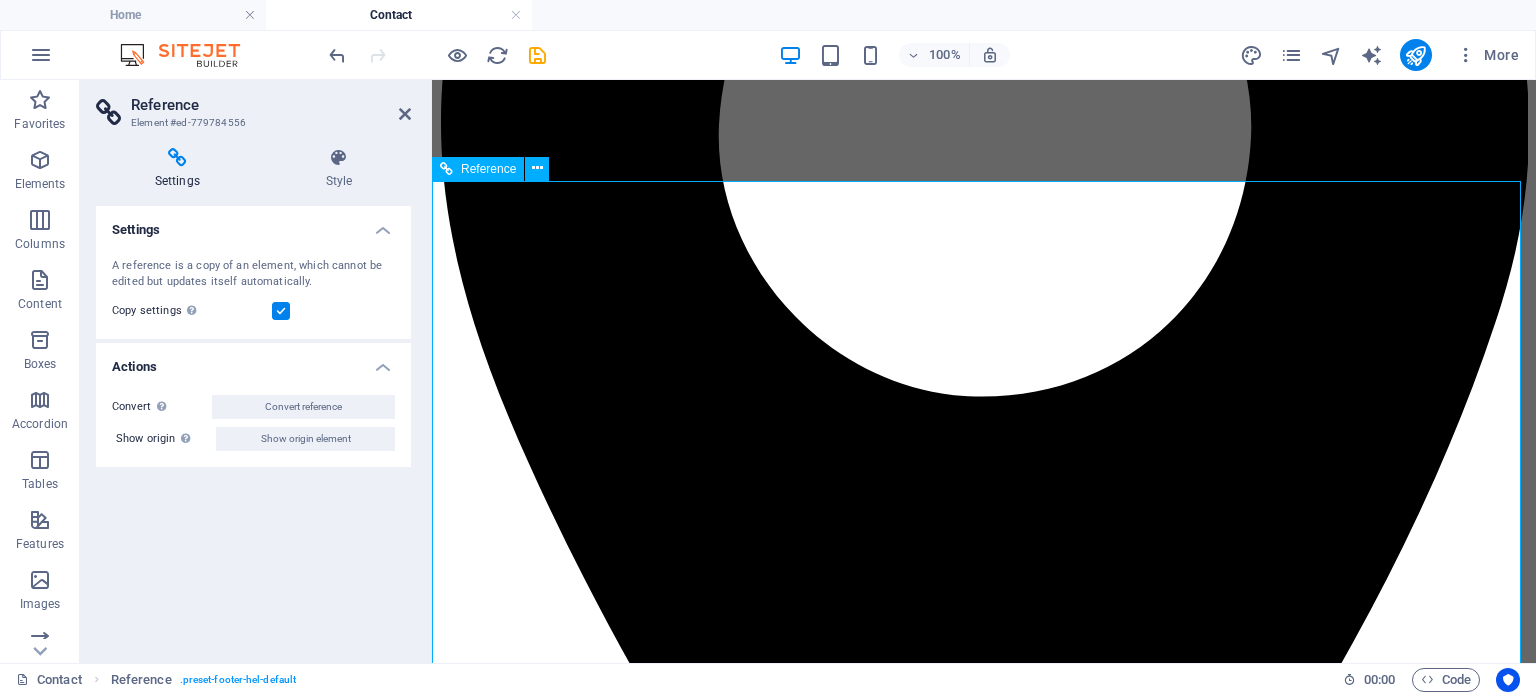 click on "cruisincocktails.co.za 148 Havenside Drive, Chatsworth ,  Durban   4092 084 519 3399 073 596 4486 info@cruisincocktails.co.za Legal Notice  |  Privacy" at bounding box center (984, 4113) 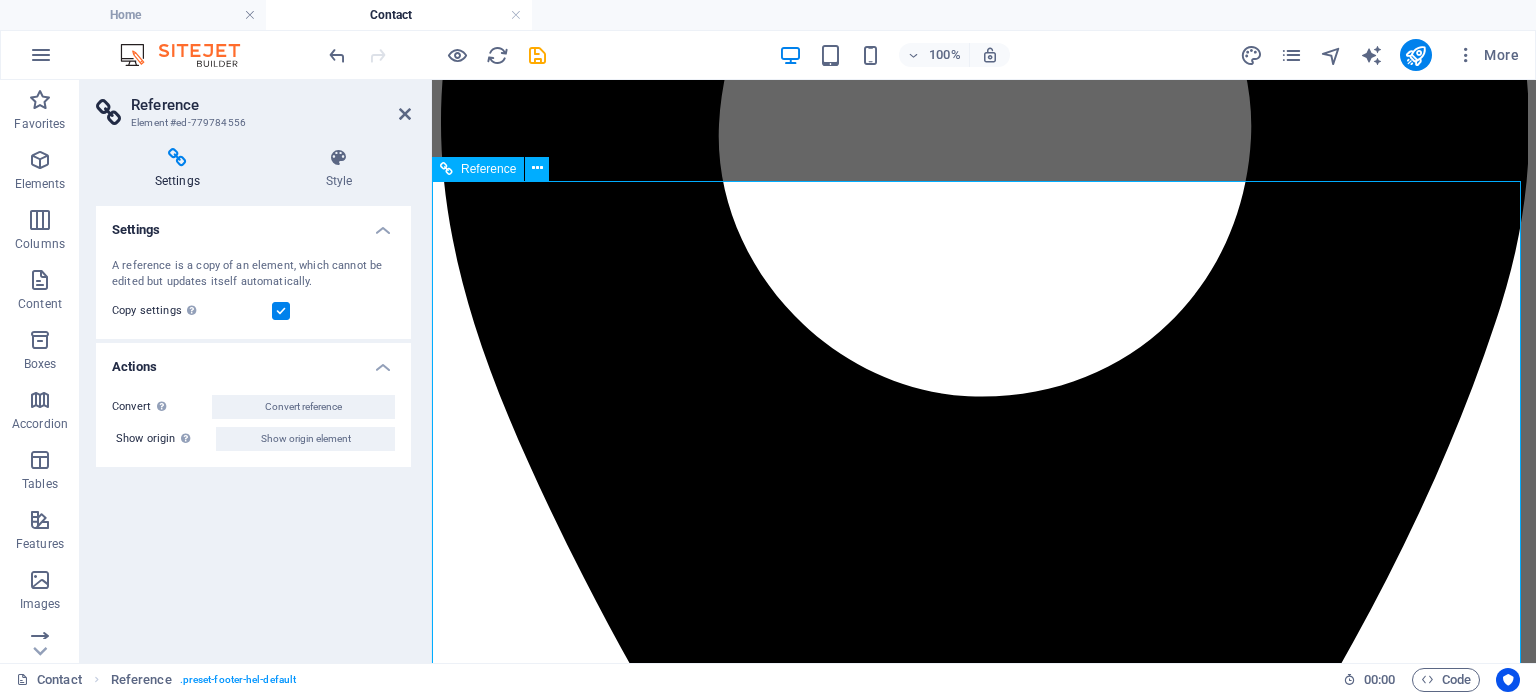 click on "cruisincocktails.co.za 148 Havenside Drive, Chatsworth ,  Durban   4092 084 519 3399 073 596 4486 info@cruisincocktails.co.za Legal Notice  |  Privacy" at bounding box center [984, 4113] 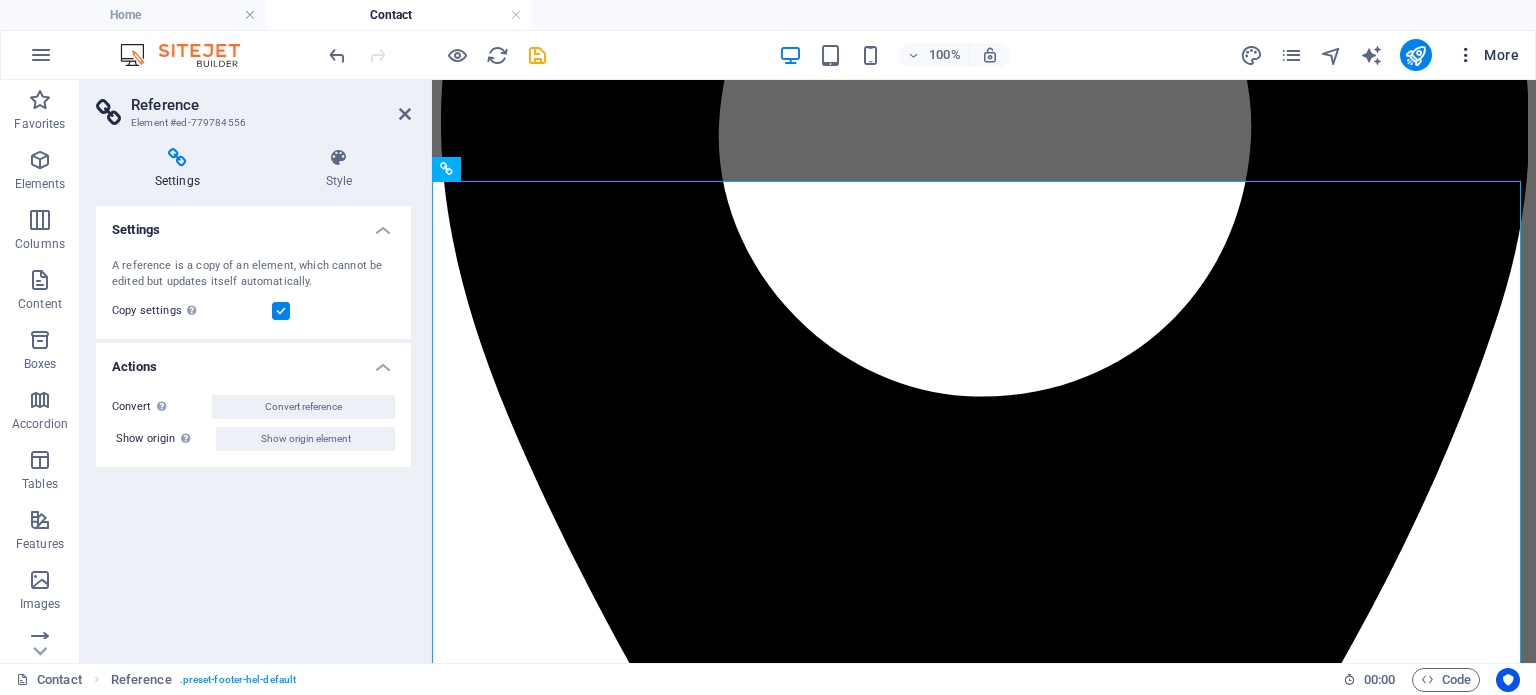 click at bounding box center [1466, 55] 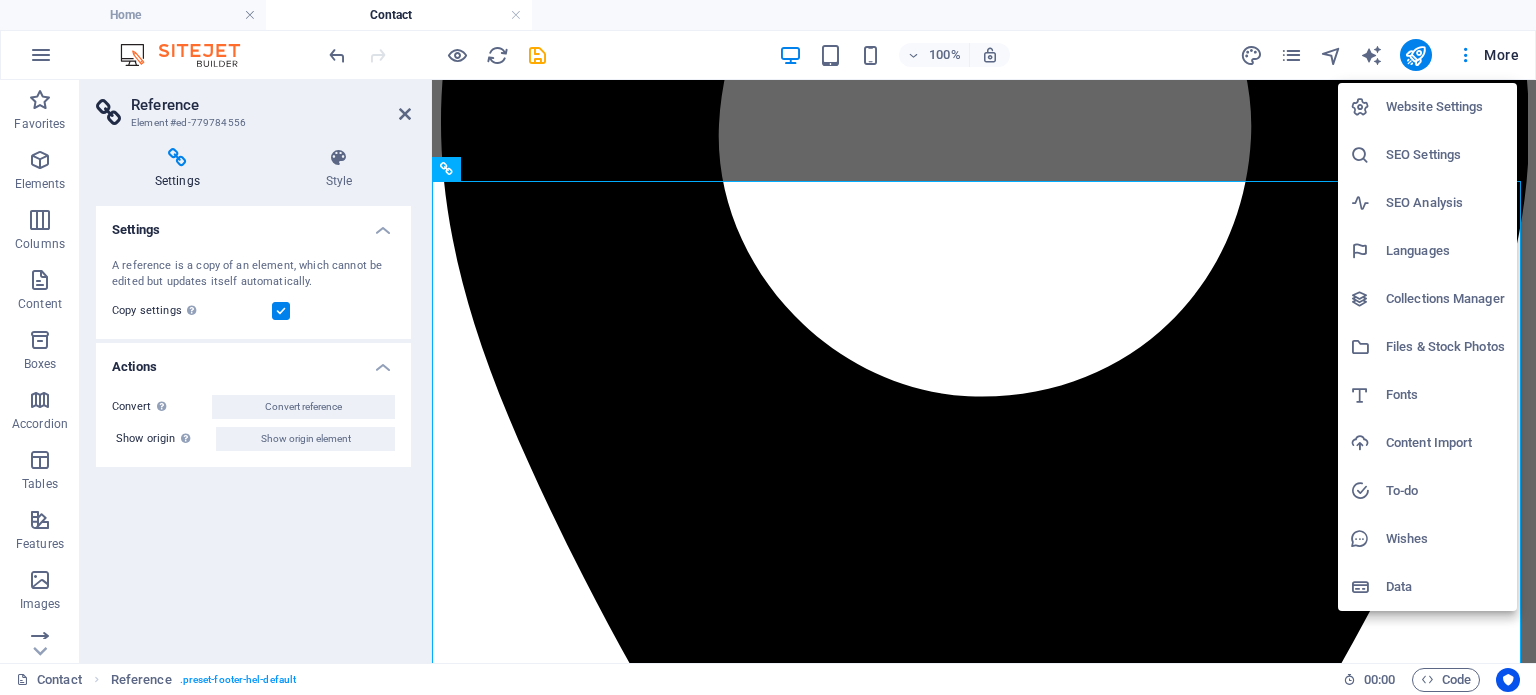 click on "SEO Settings" at bounding box center (1445, 155) 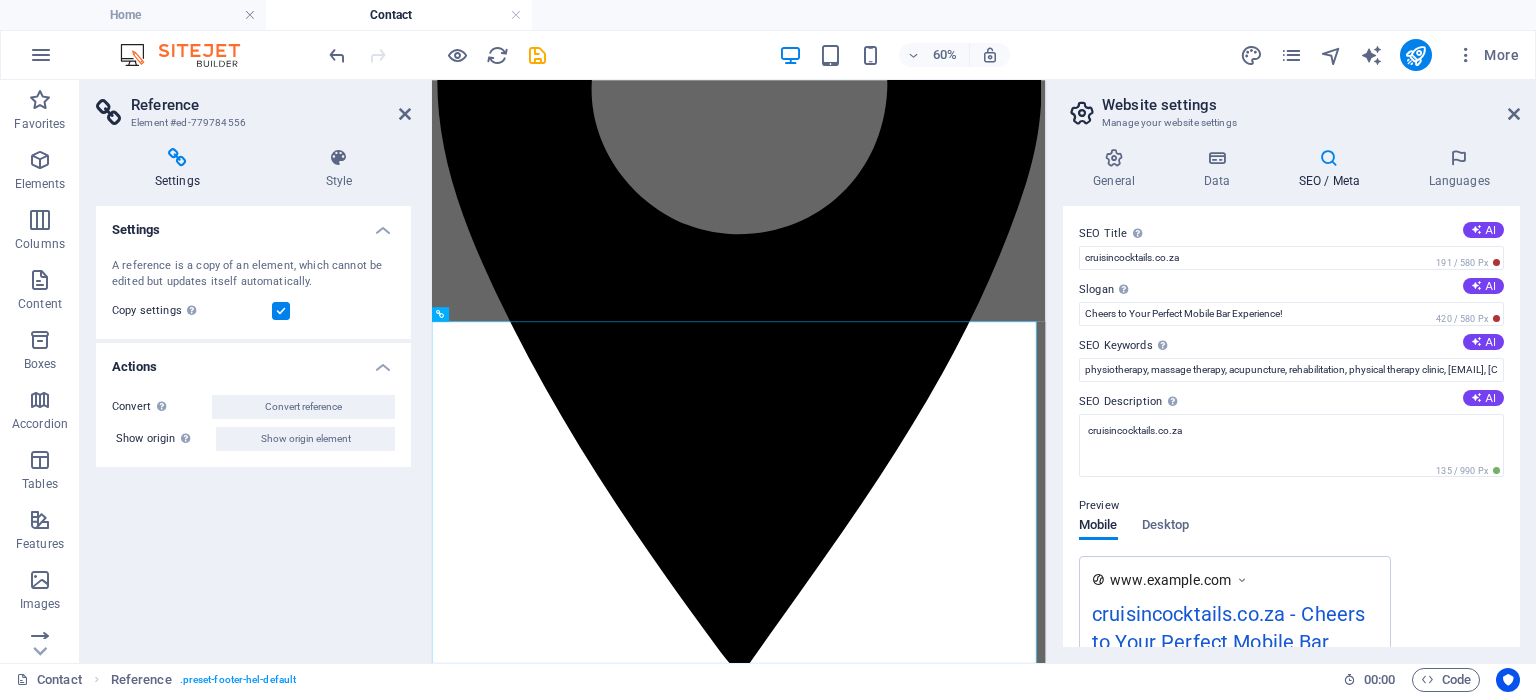 scroll, scrollTop: 190, scrollLeft: 0, axis: vertical 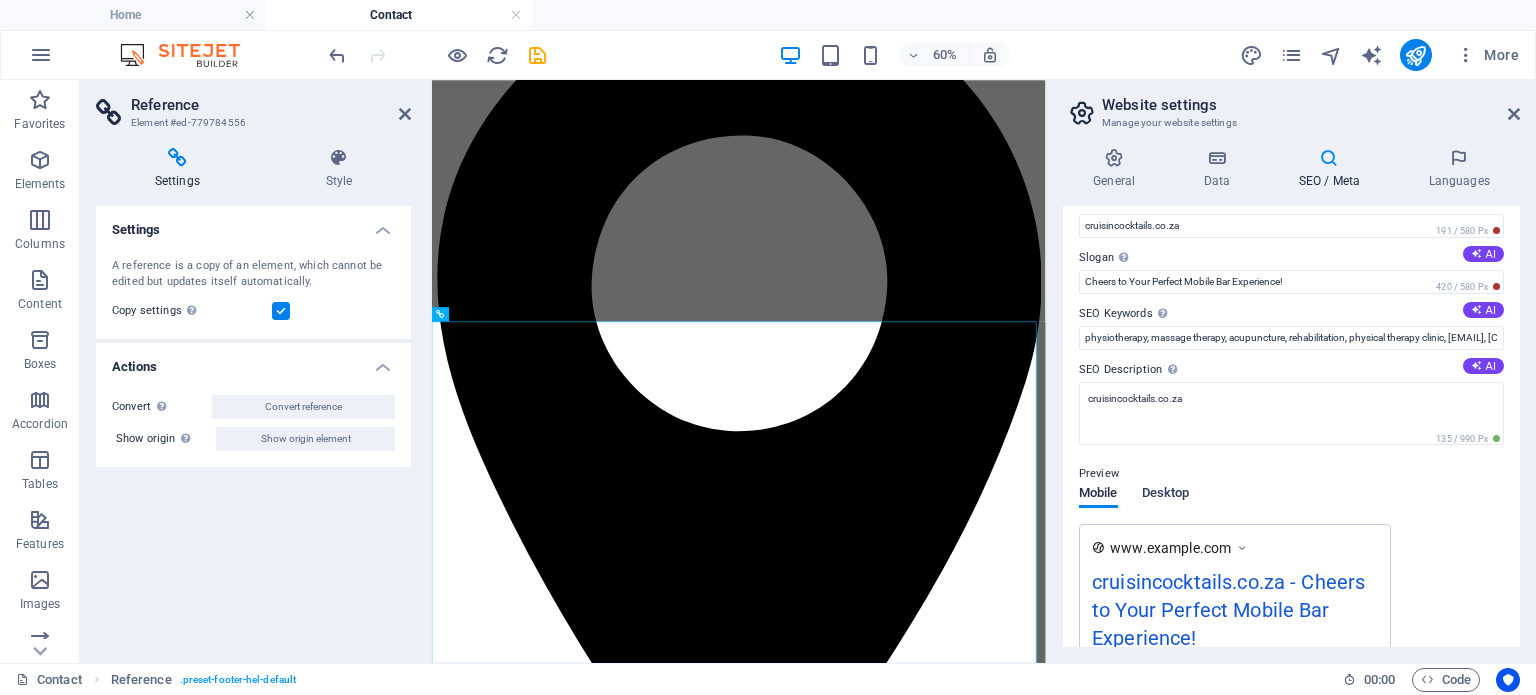 click on "Desktop" at bounding box center (1166, 495) 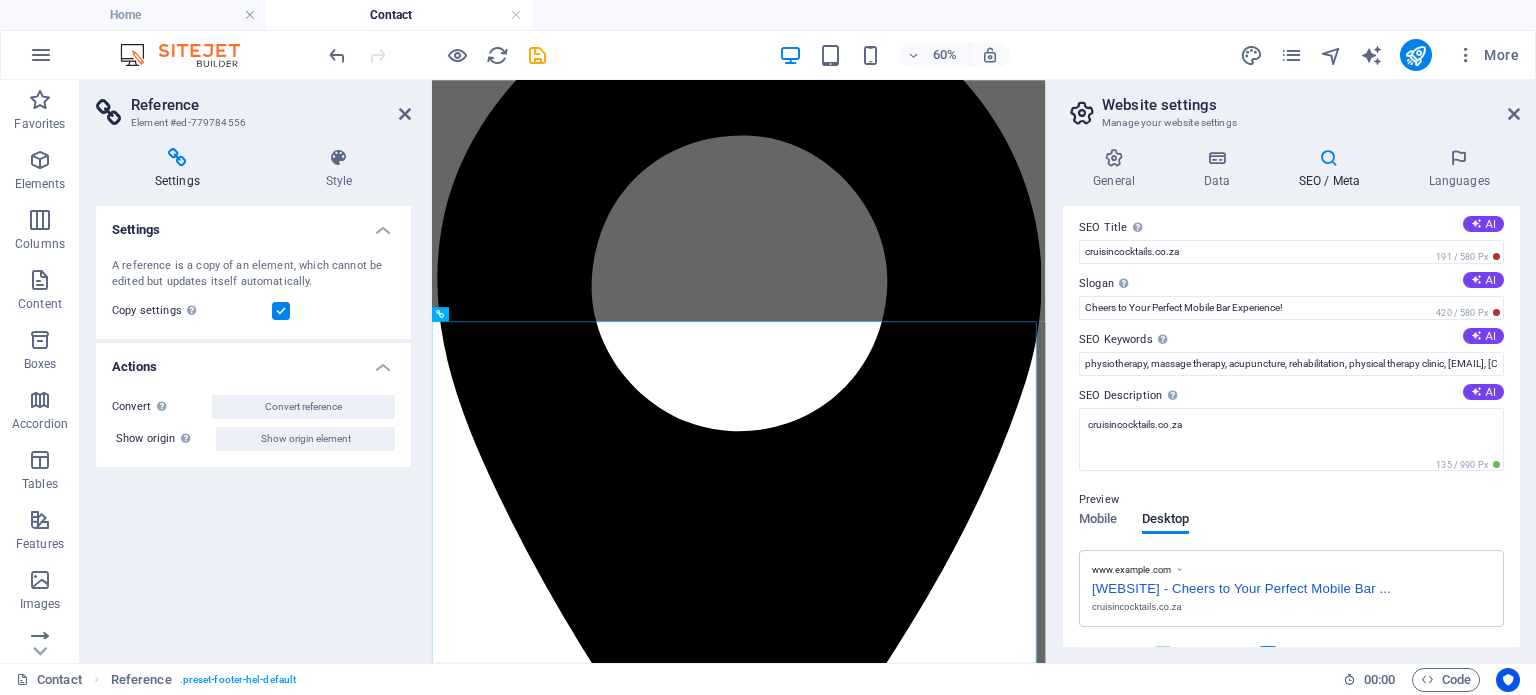 scroll, scrollTop: 0, scrollLeft: 0, axis: both 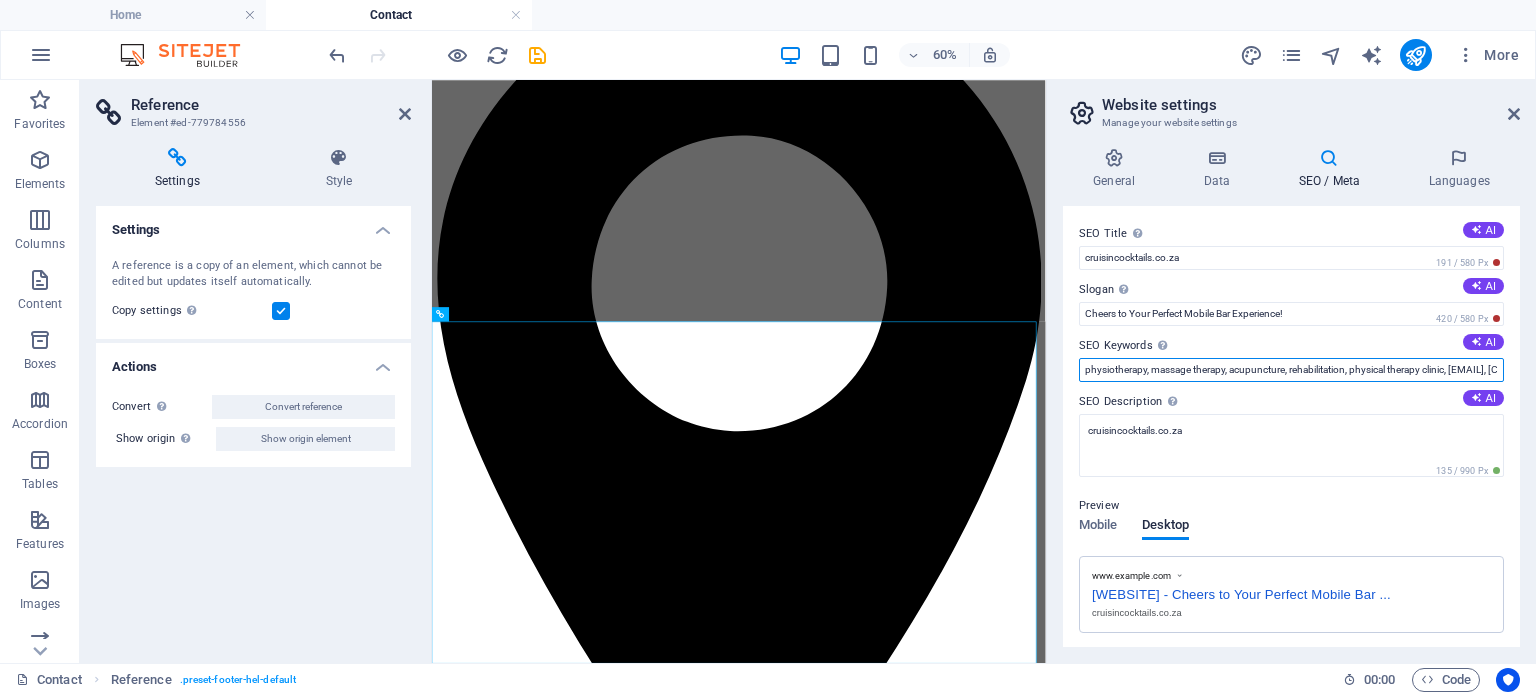 click on "physiotherapy, massage therapy, acupuncture, rehabilitation, physical therapy clinic, cruisincocktails.co.za, New York, NY" at bounding box center (1291, 370) 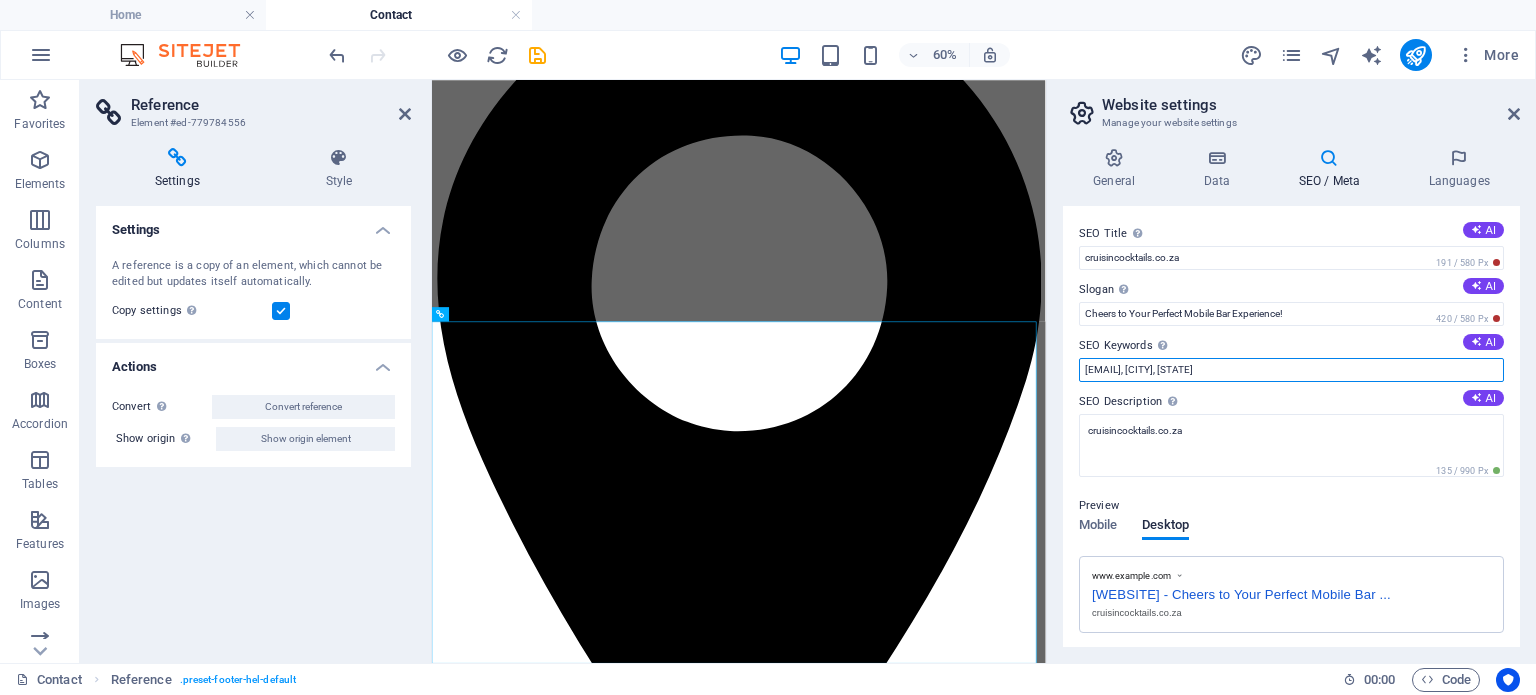 click on "cruisincocktails.co.za, New York, NY" at bounding box center (1291, 370) 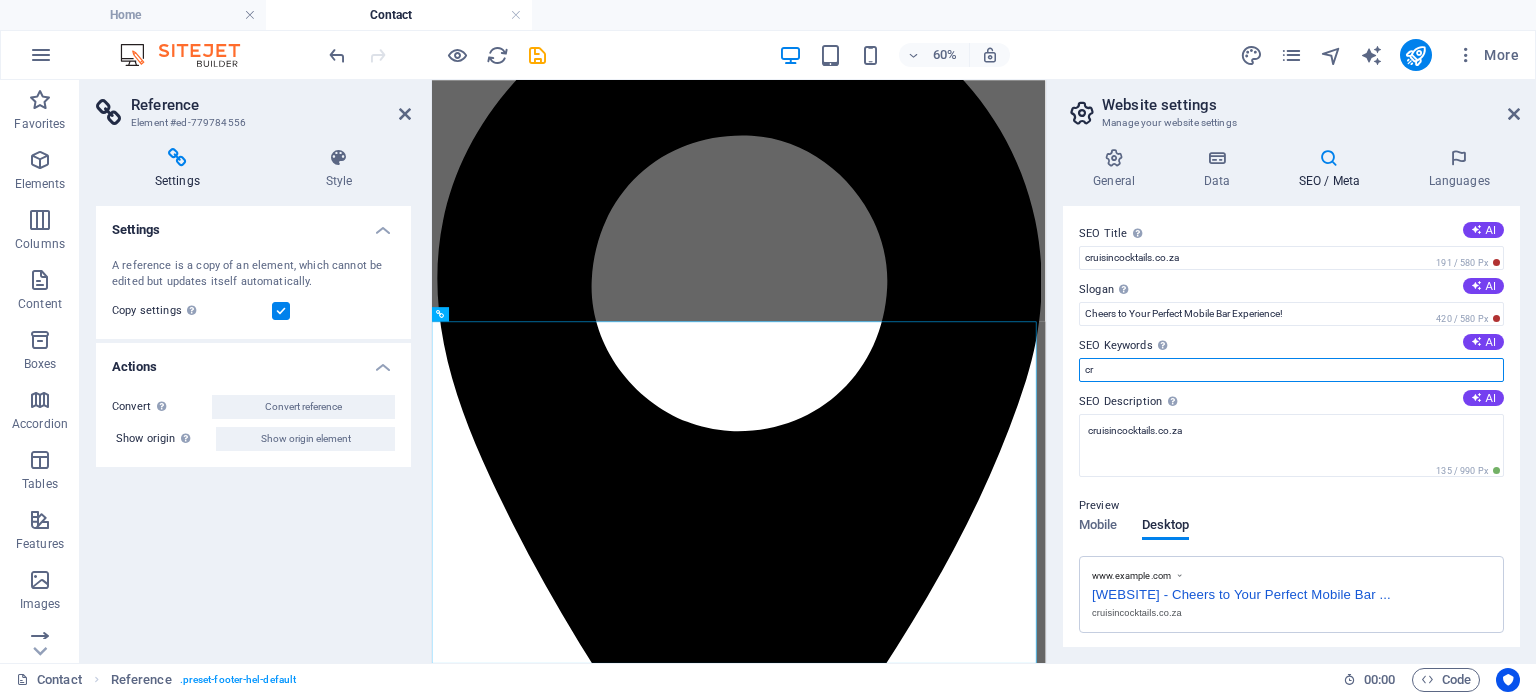type on "c" 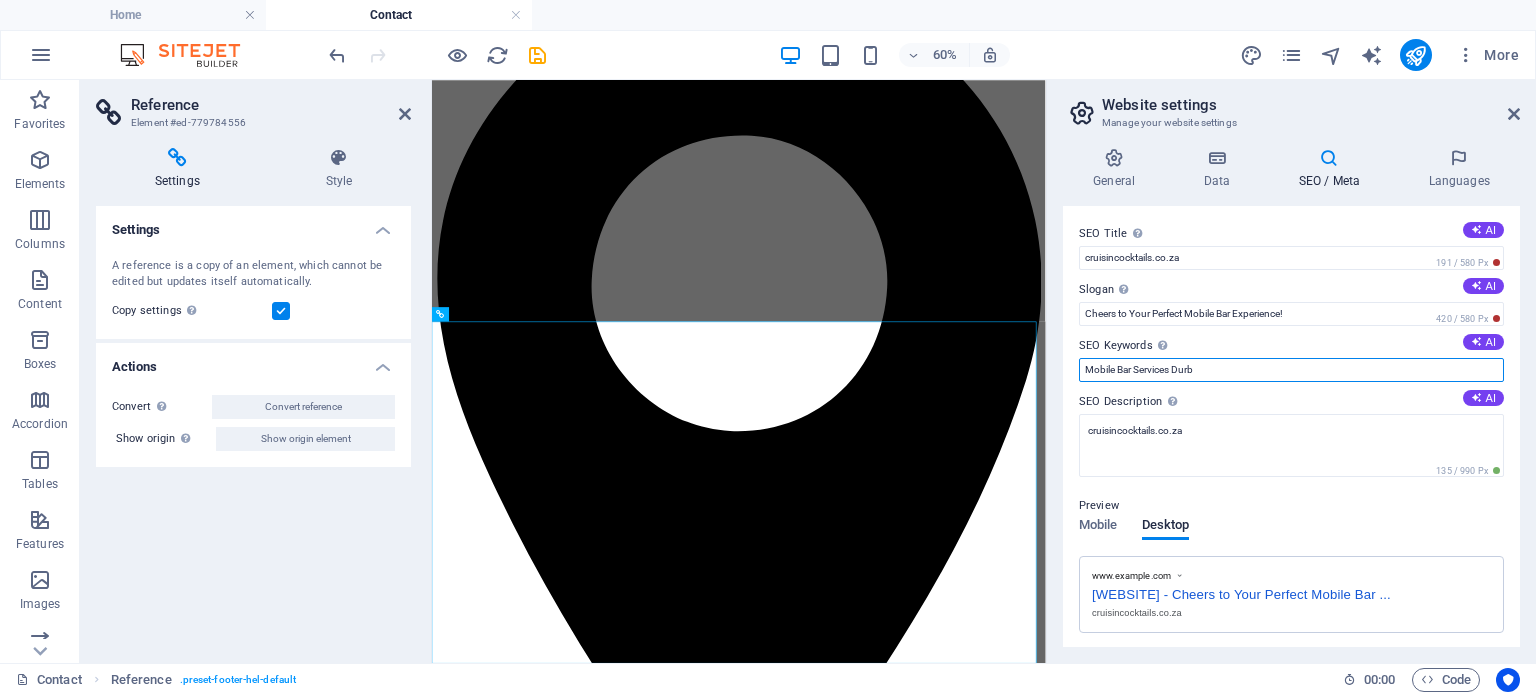 click on "Mobile Bar Services Durb" at bounding box center (1291, 370) 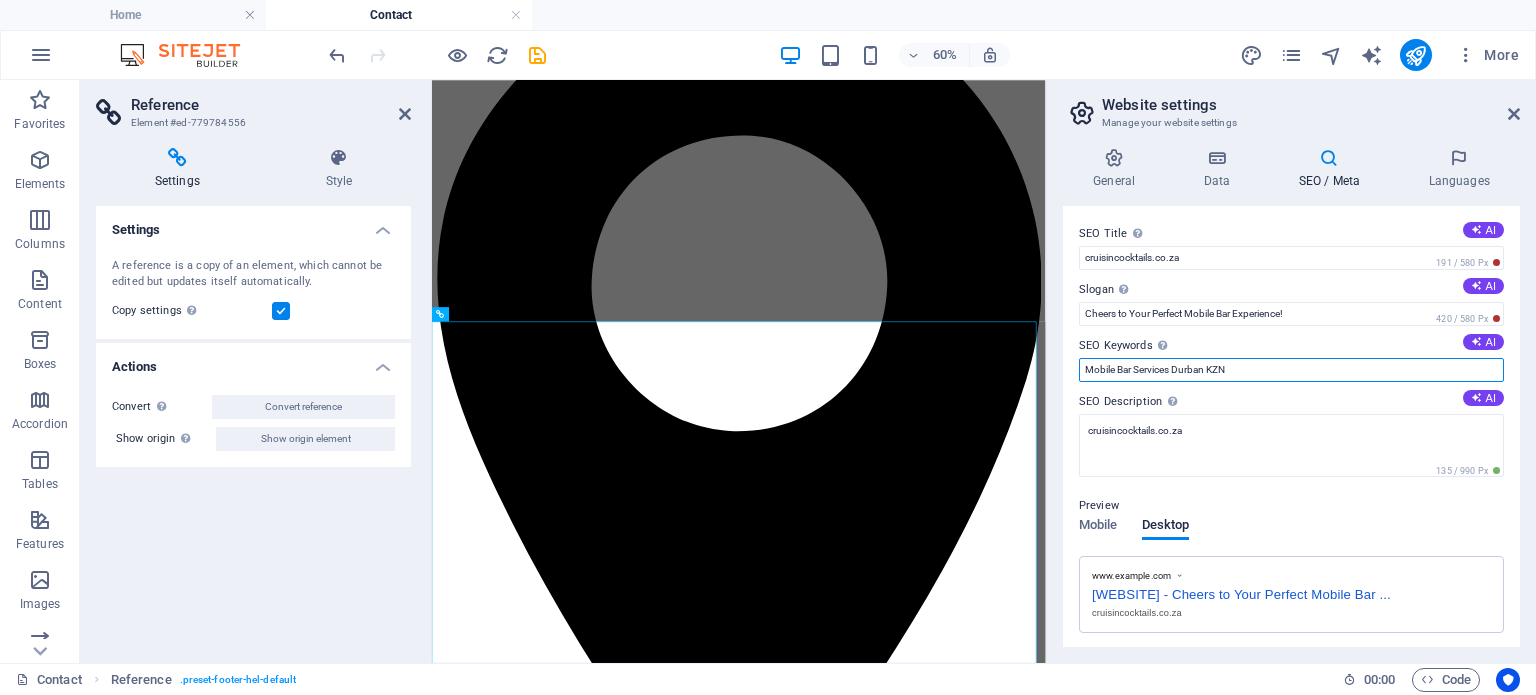 type on "Mobile Bar Services Durban KZN" 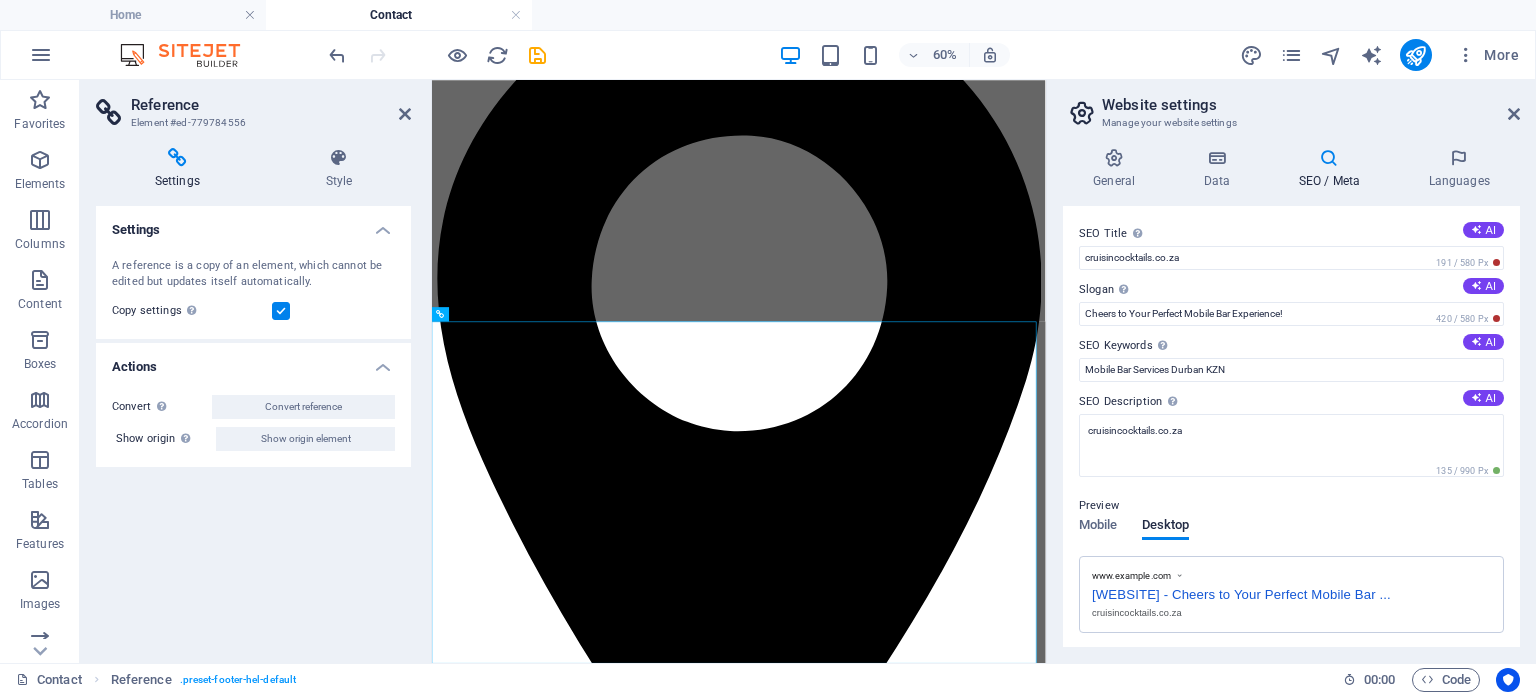 click on "SEO Keywords Comma-separated list of keywords representing your website. AI" at bounding box center (1291, 346) 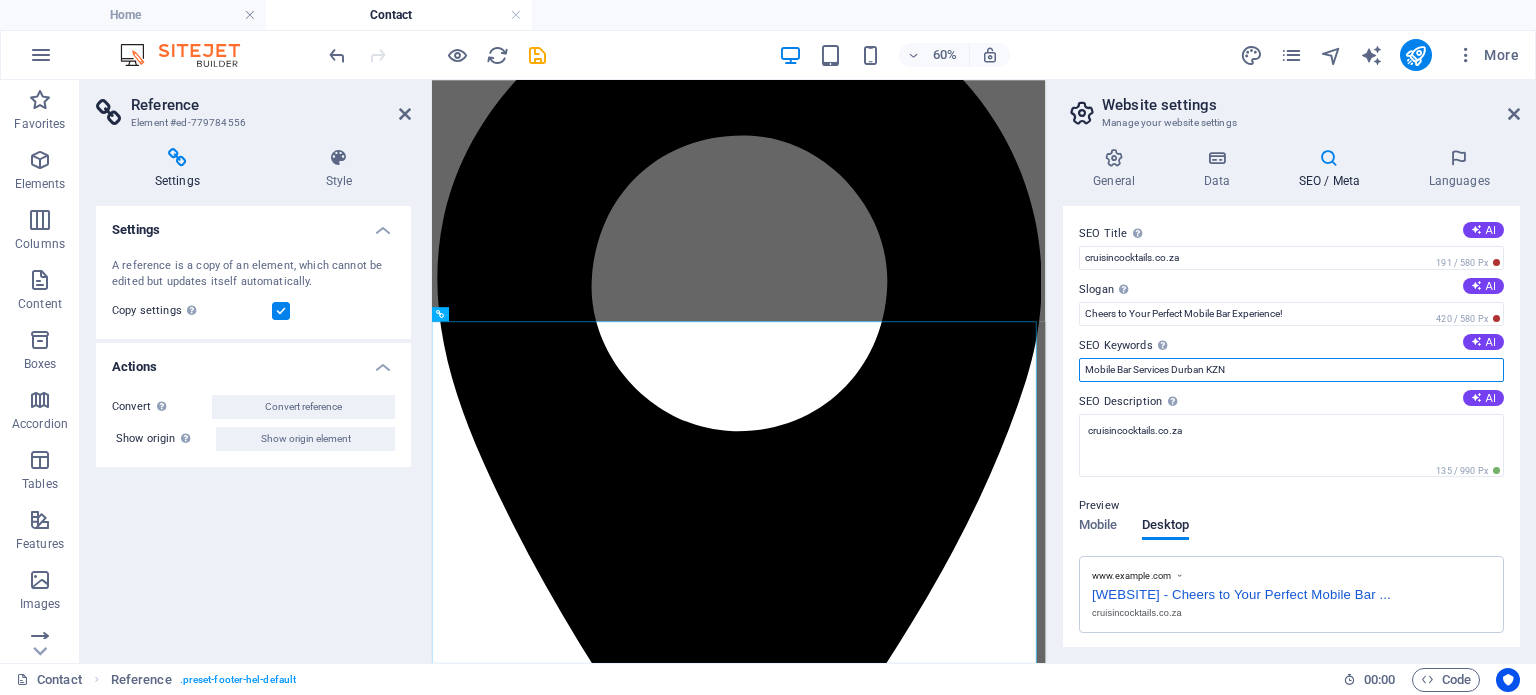 click on "Mobile Bar Services Durban KZN" at bounding box center [1291, 370] 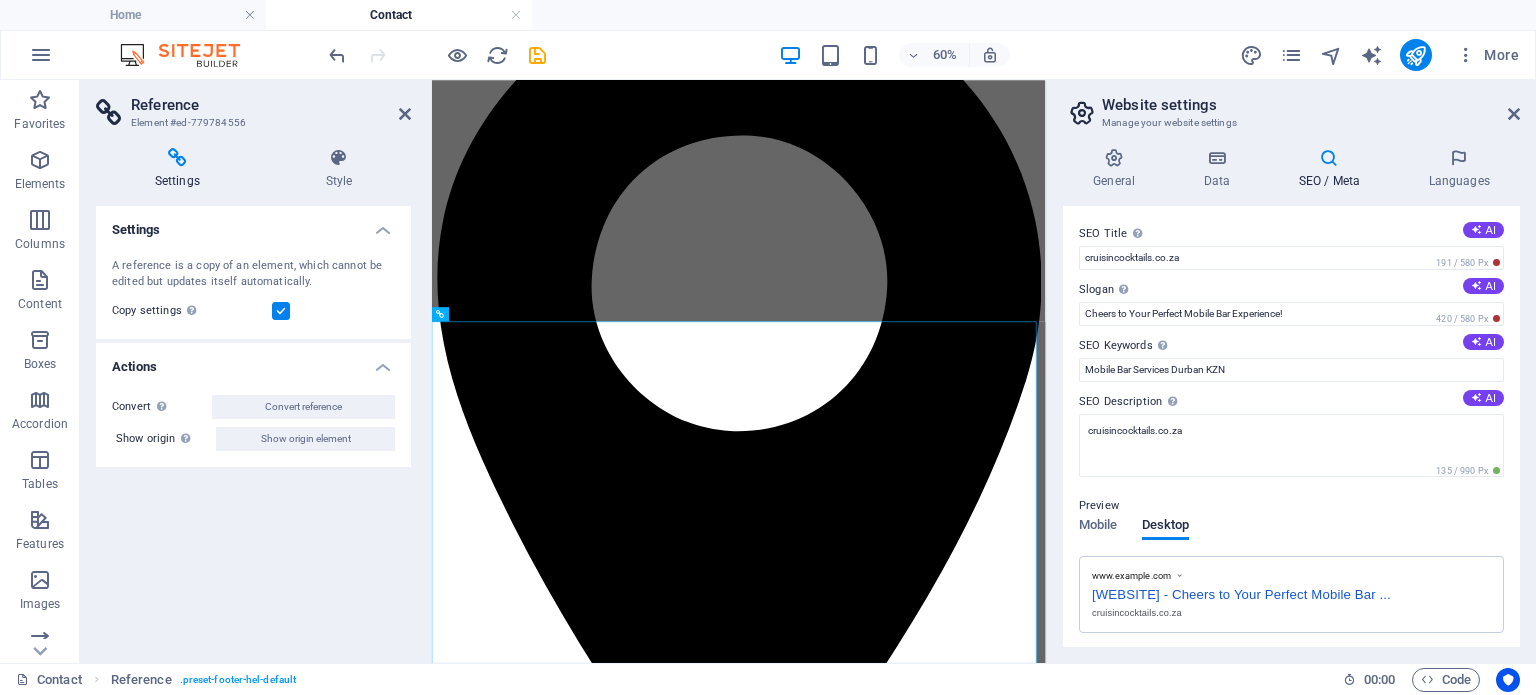click on "Slogan The slogan of your website. AI" at bounding box center [1291, 290] 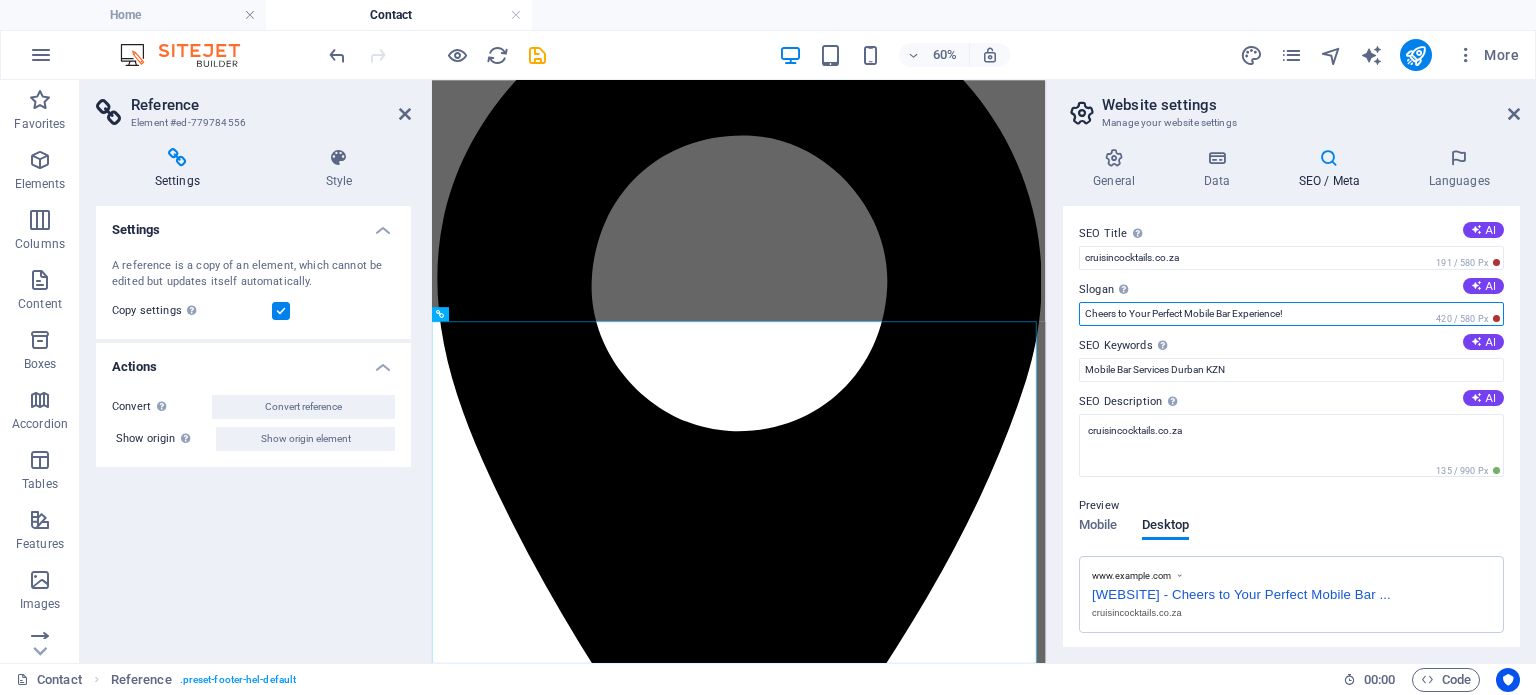 click on "Cheers to Your Perfect Mobile Bar Experience!" at bounding box center [1291, 314] 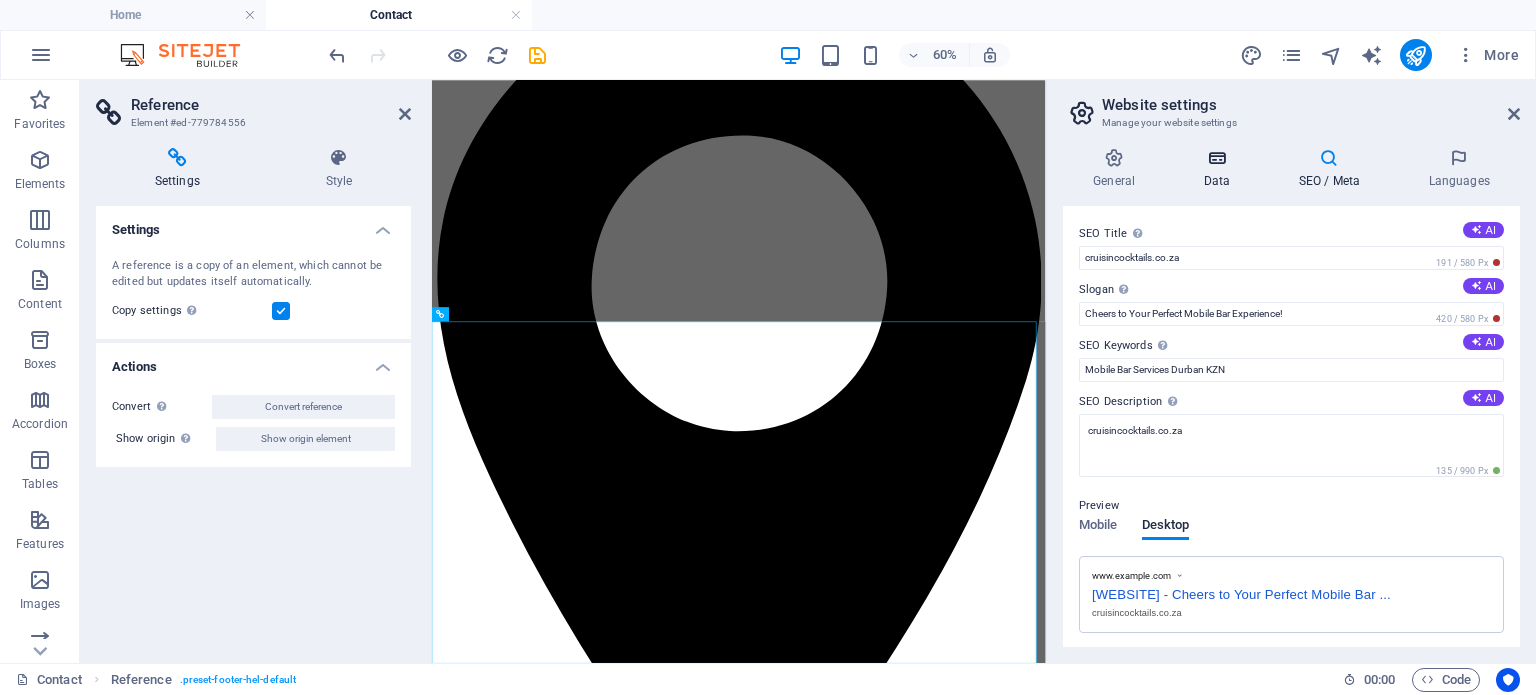 click at bounding box center [1216, 158] 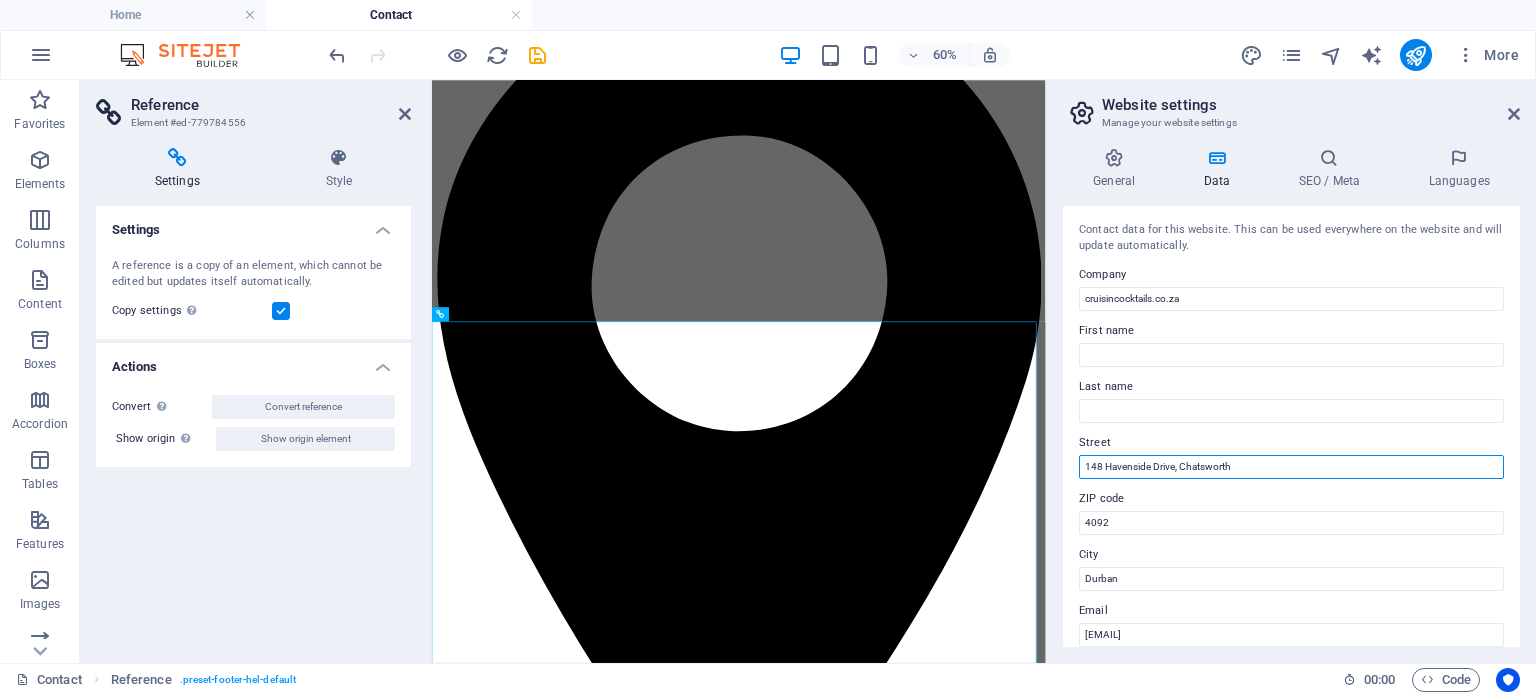 click on "148 Havenside Drive, Chatsworth" at bounding box center (1291, 467) 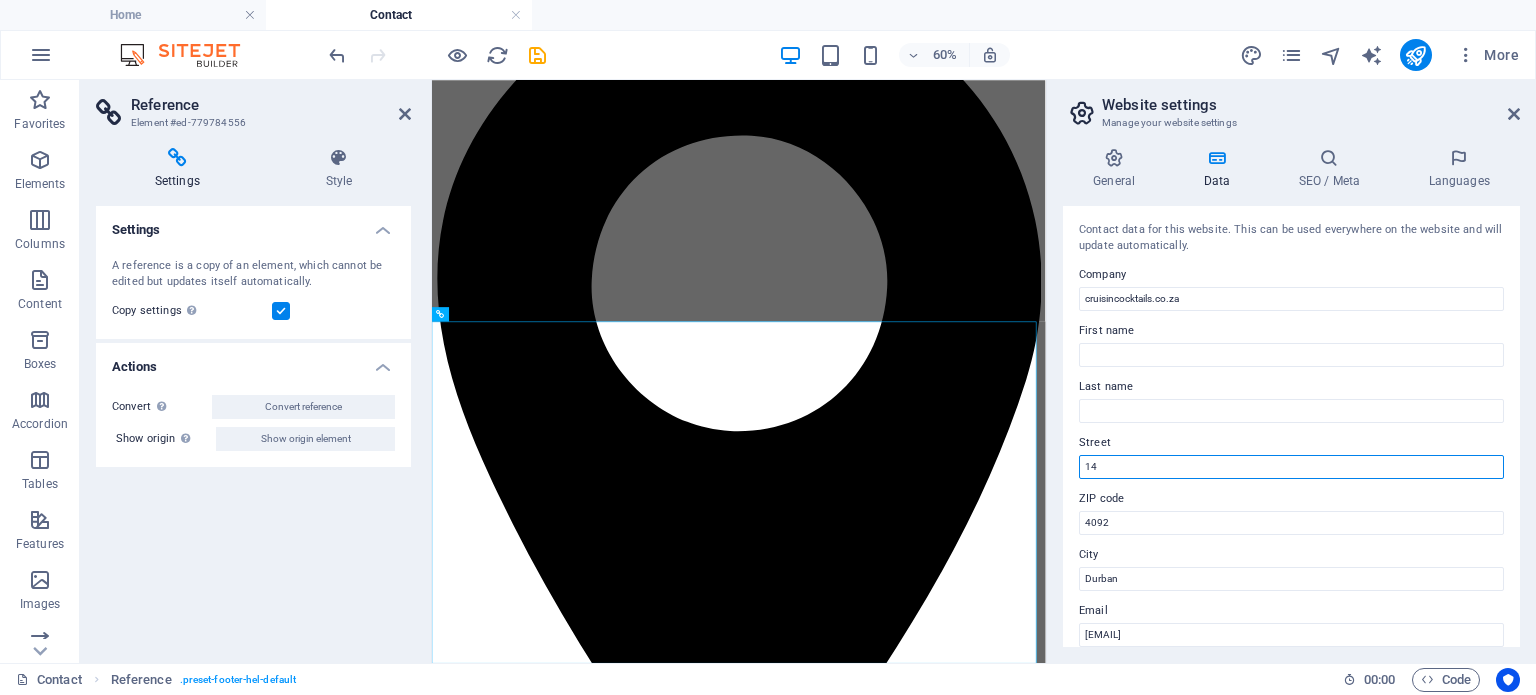 type on "1" 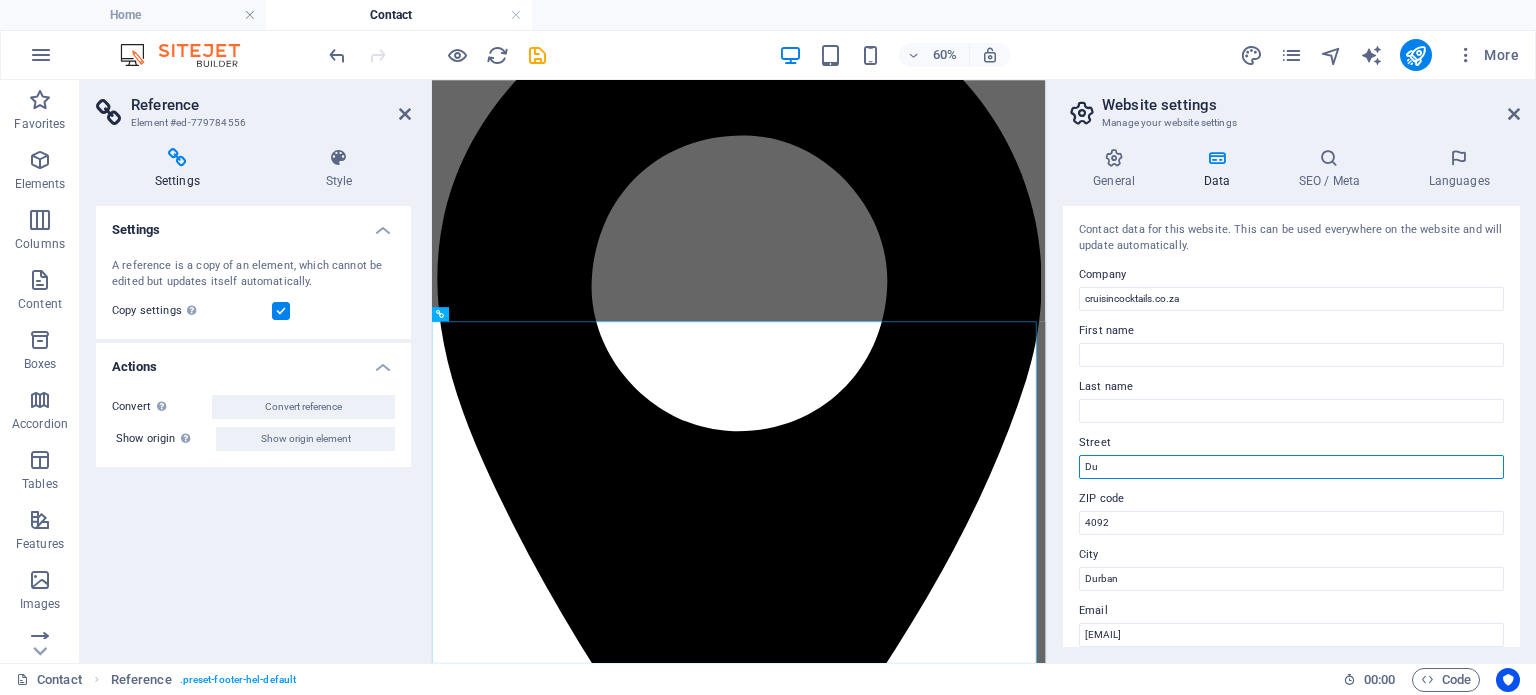 type on "D" 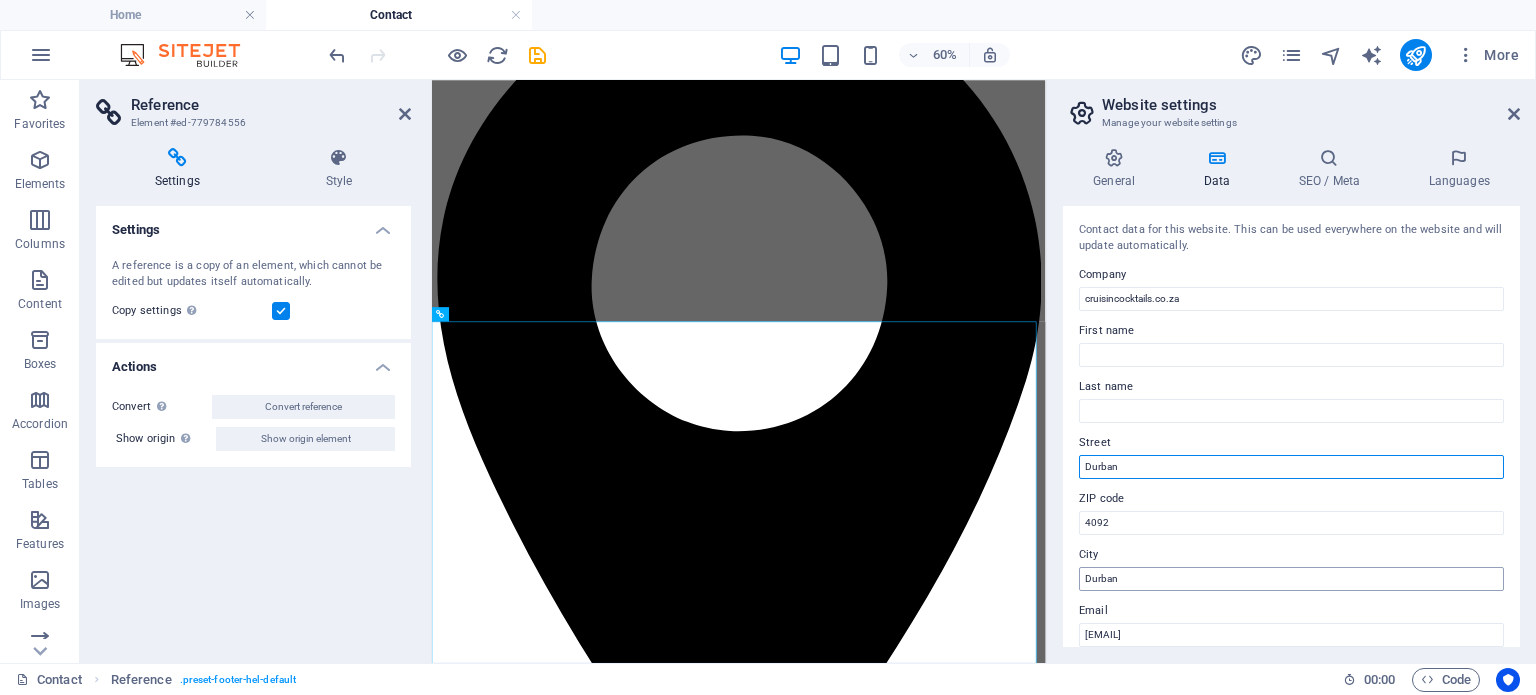 type on "Durban" 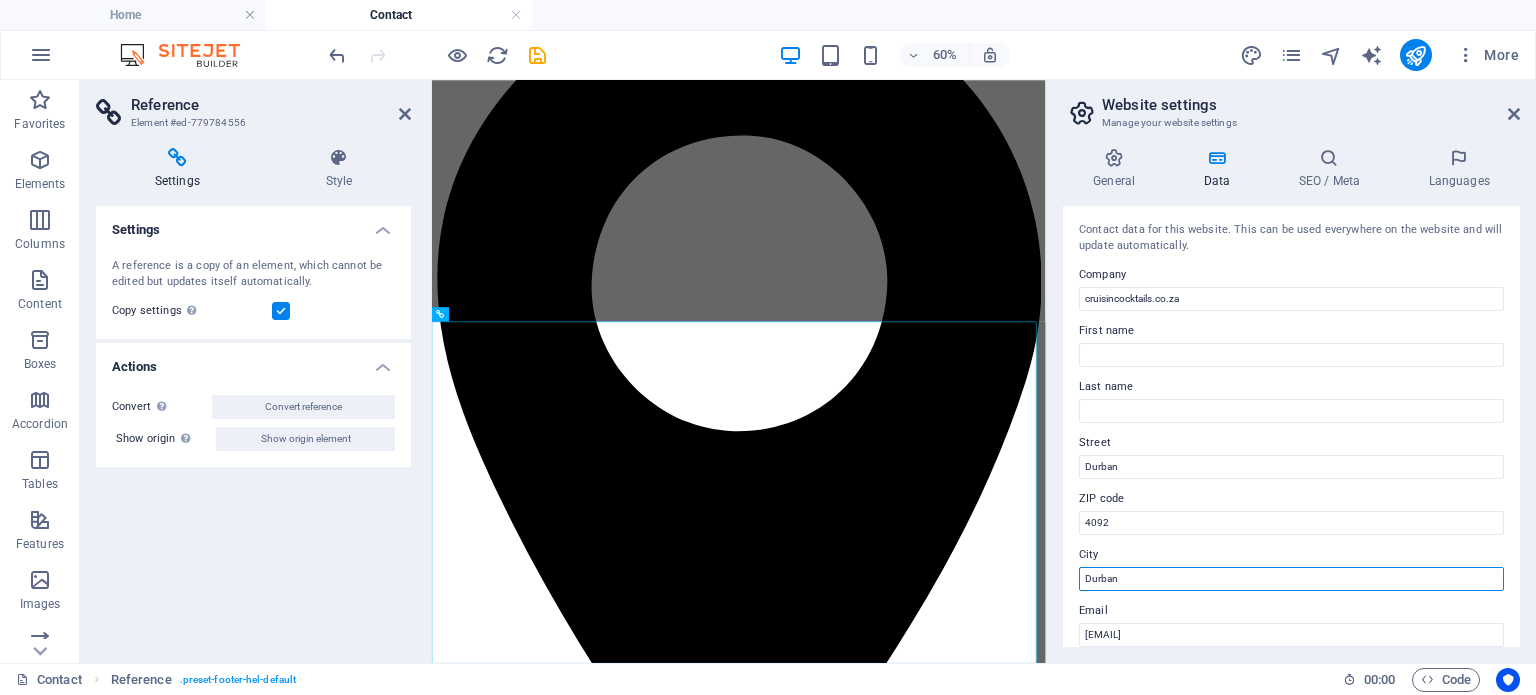 click on "Durban" at bounding box center [1291, 579] 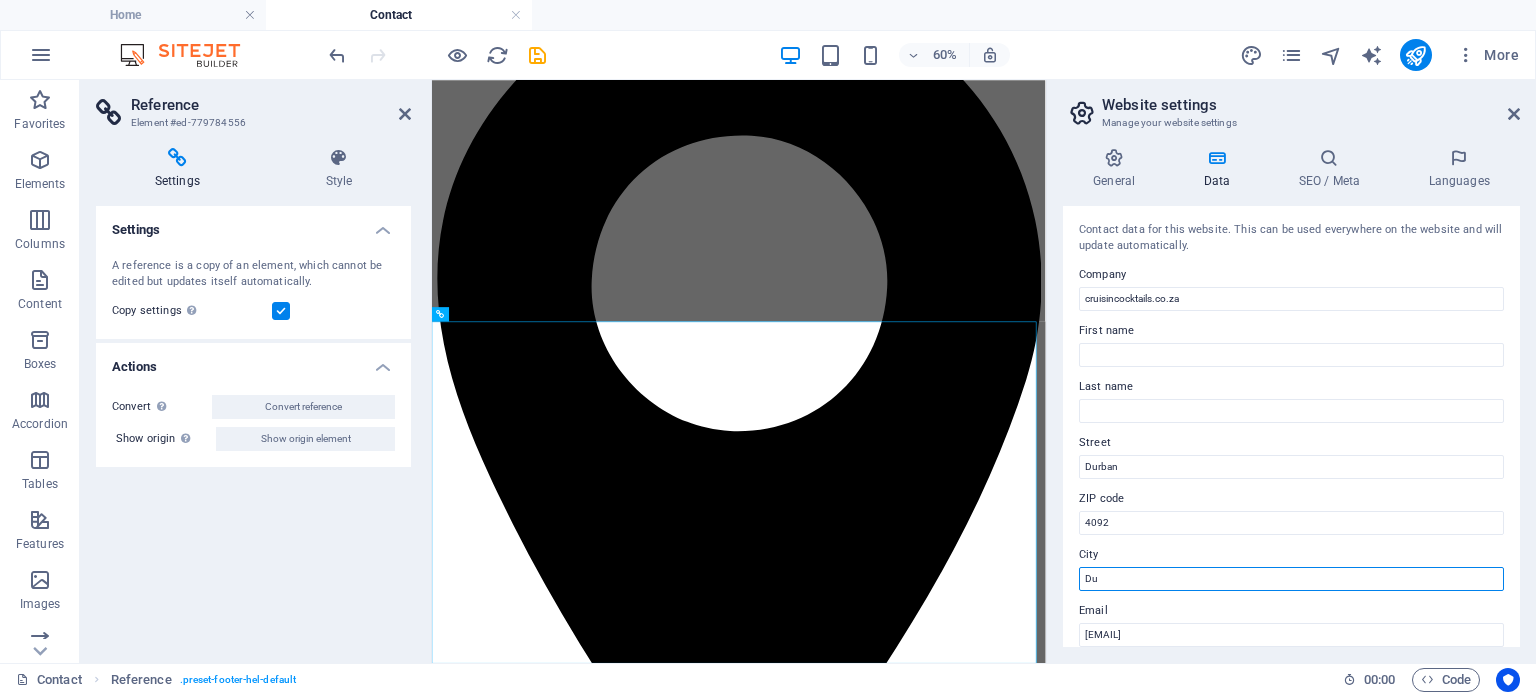type on "D" 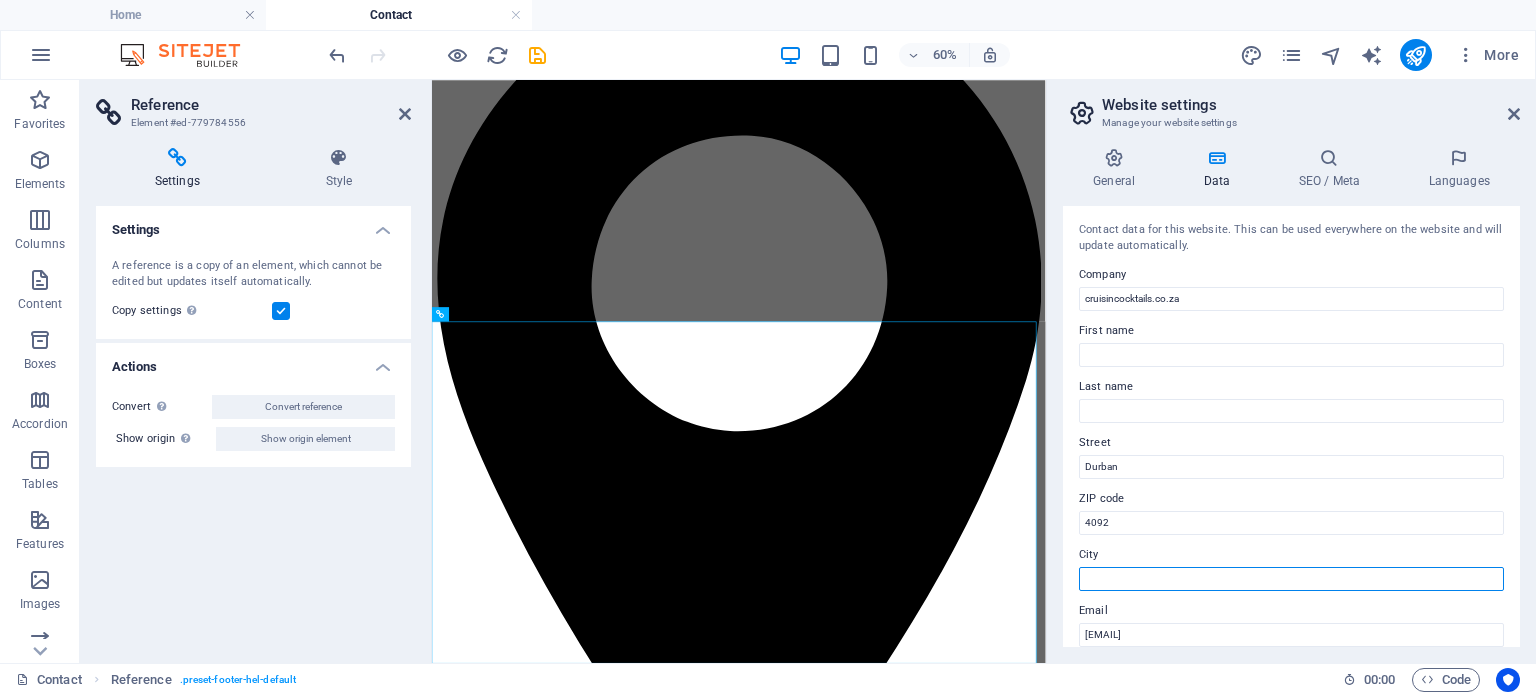 type on "L" 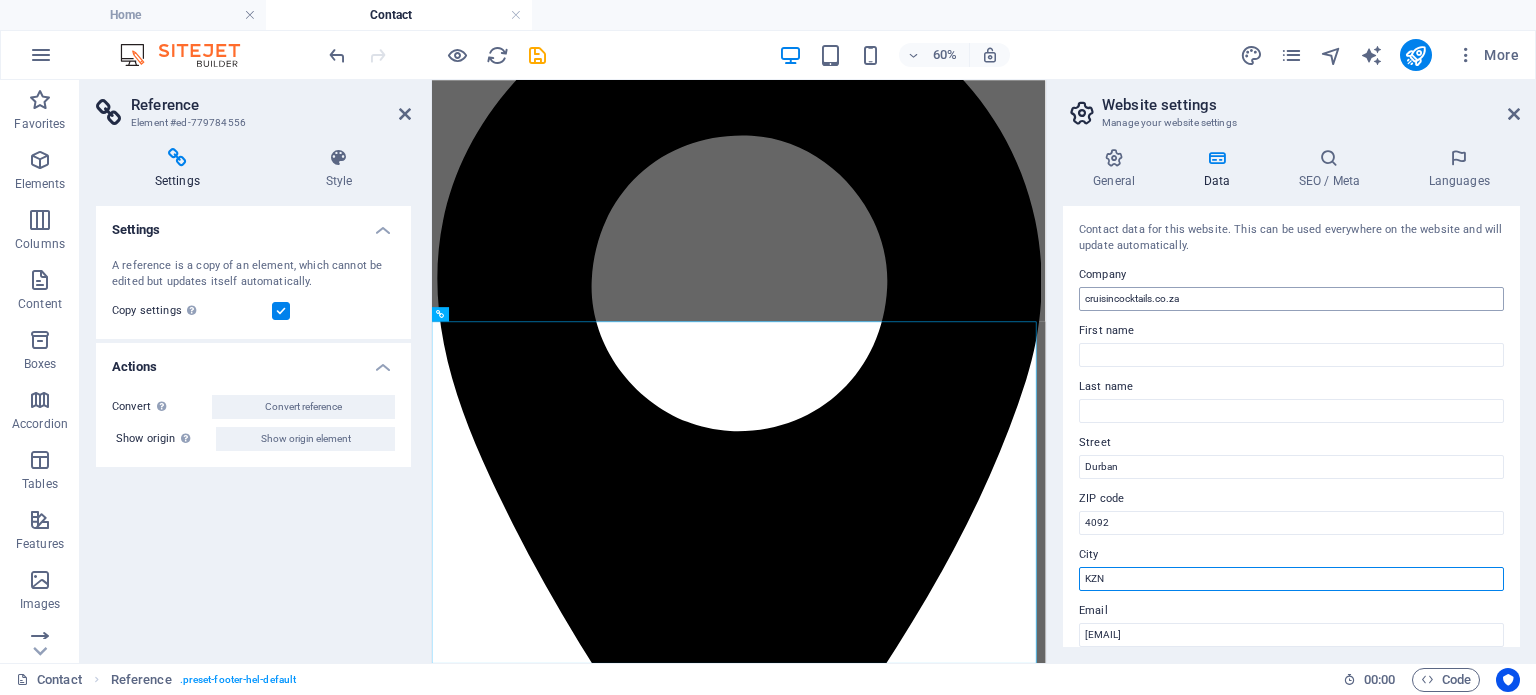 type on "KZN" 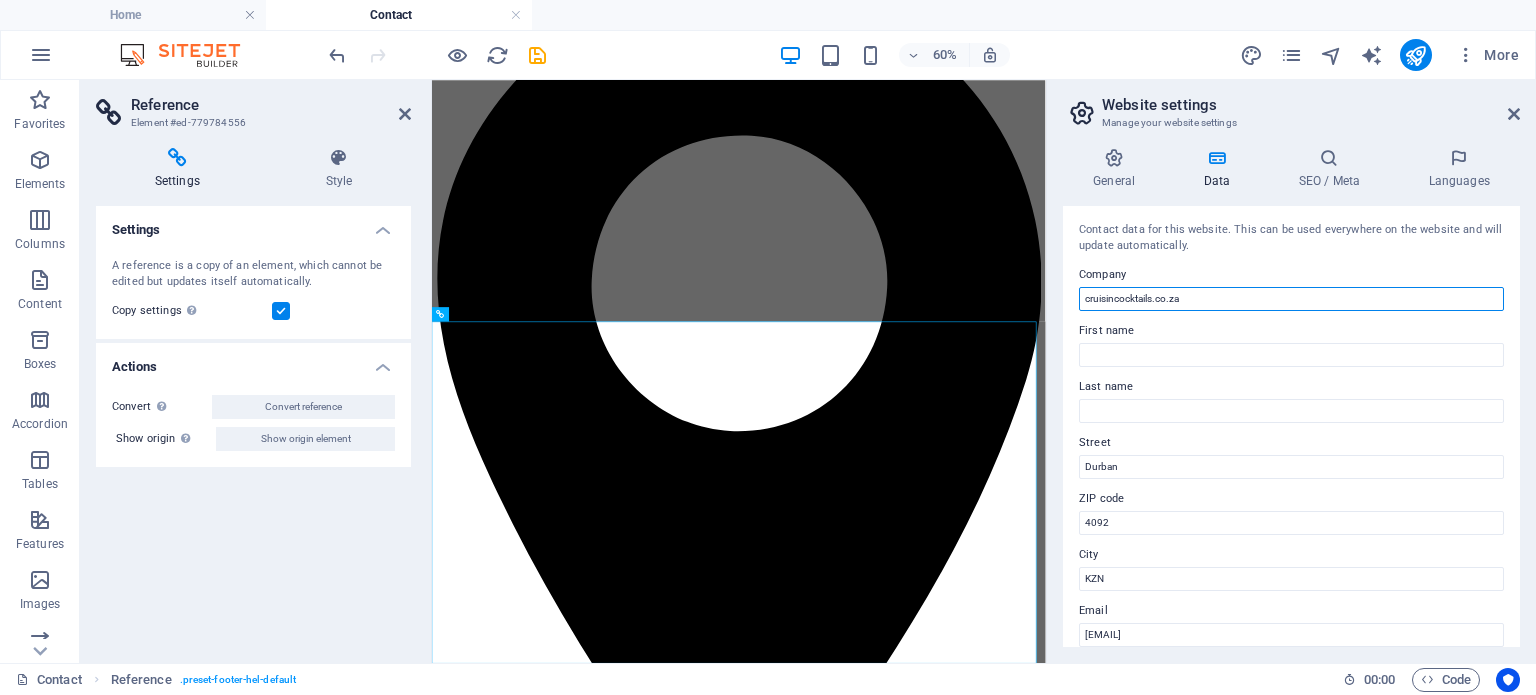 click on "cruisincocktails.co.za" at bounding box center [1291, 299] 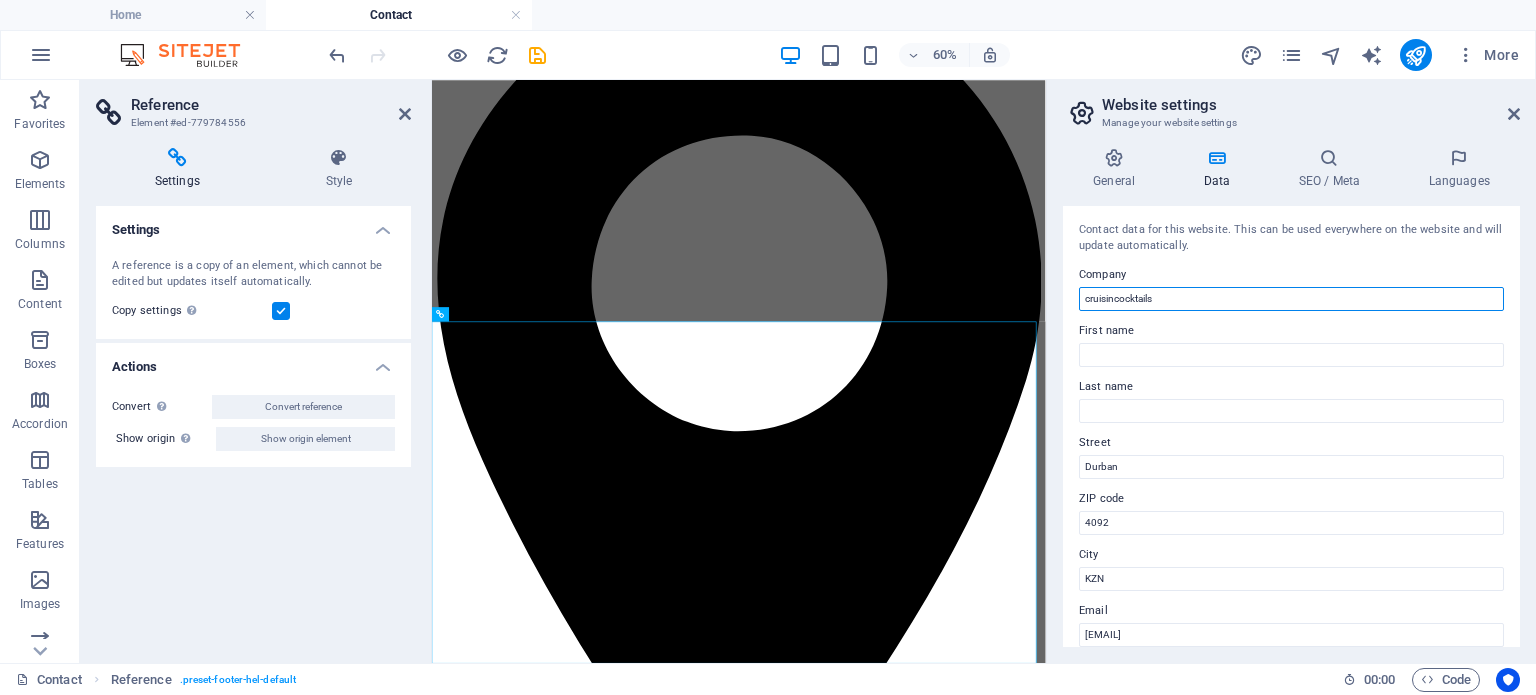 click on "cruisincocktails" at bounding box center [1291, 299] 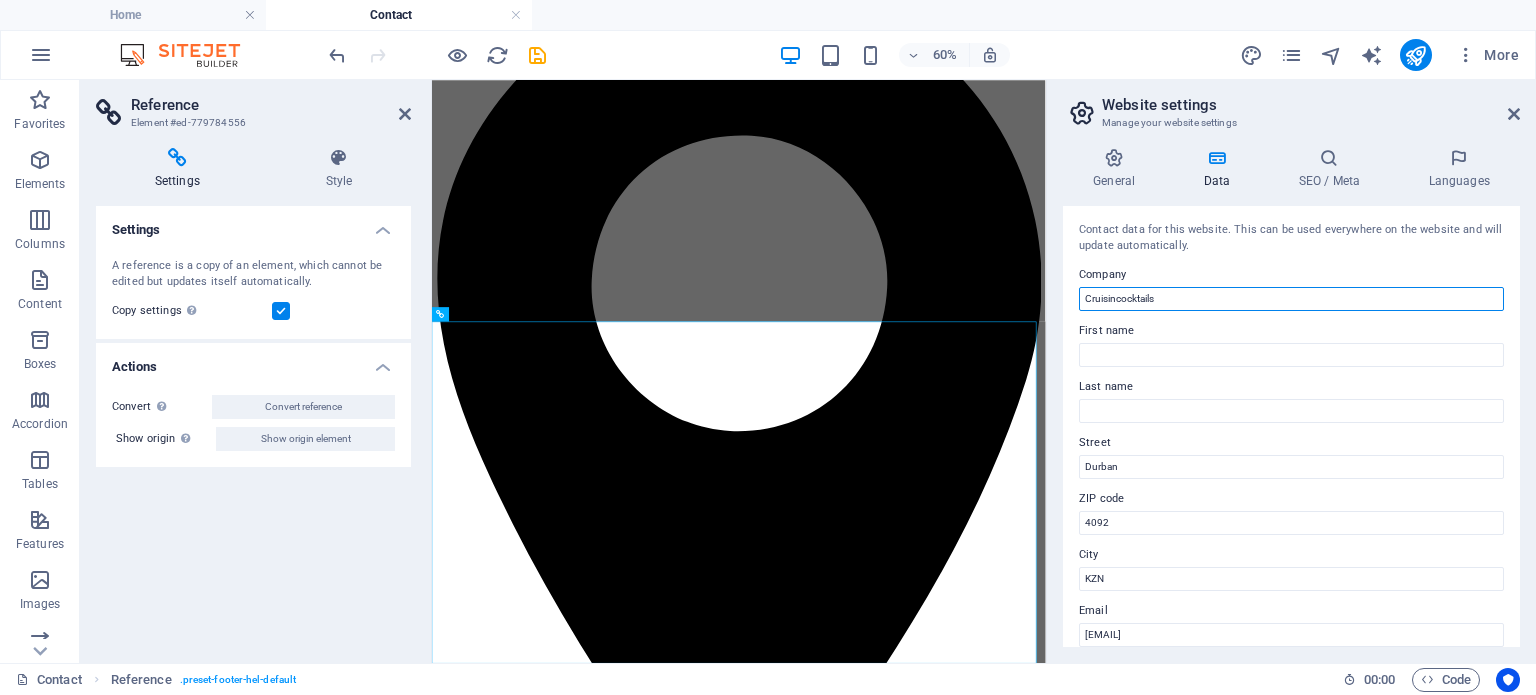 click on "Cruisincocktails" at bounding box center (1291, 299) 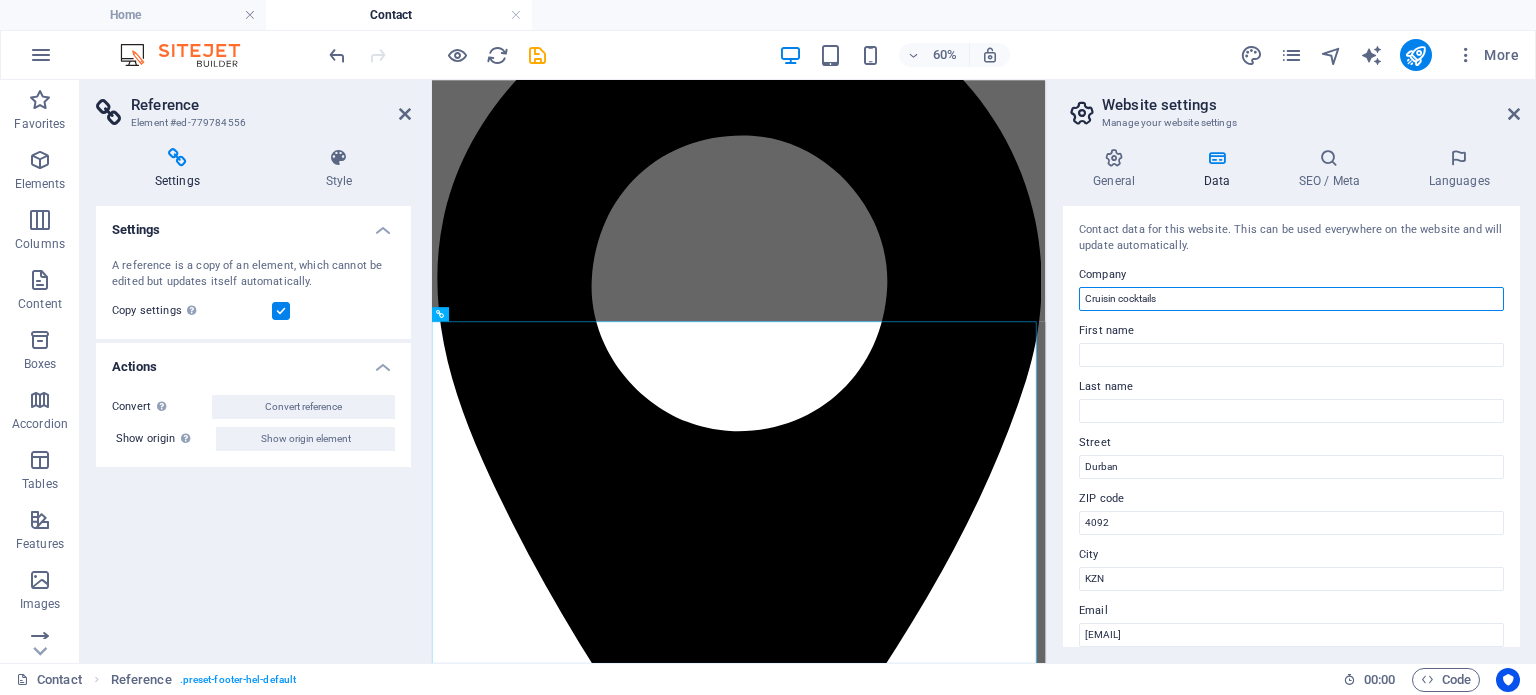 click on "Cruisin cocktails" at bounding box center (1291, 299) 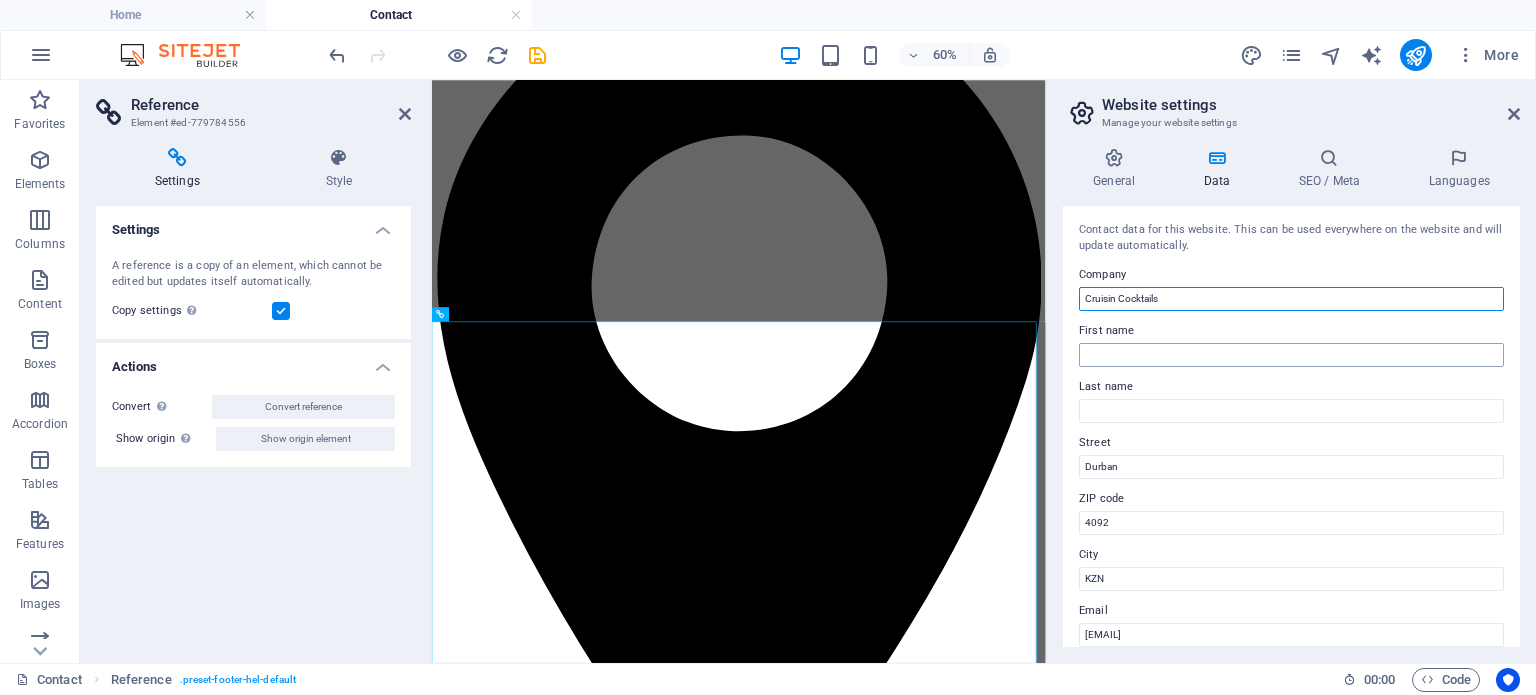 type on "Cruisin Cocktails" 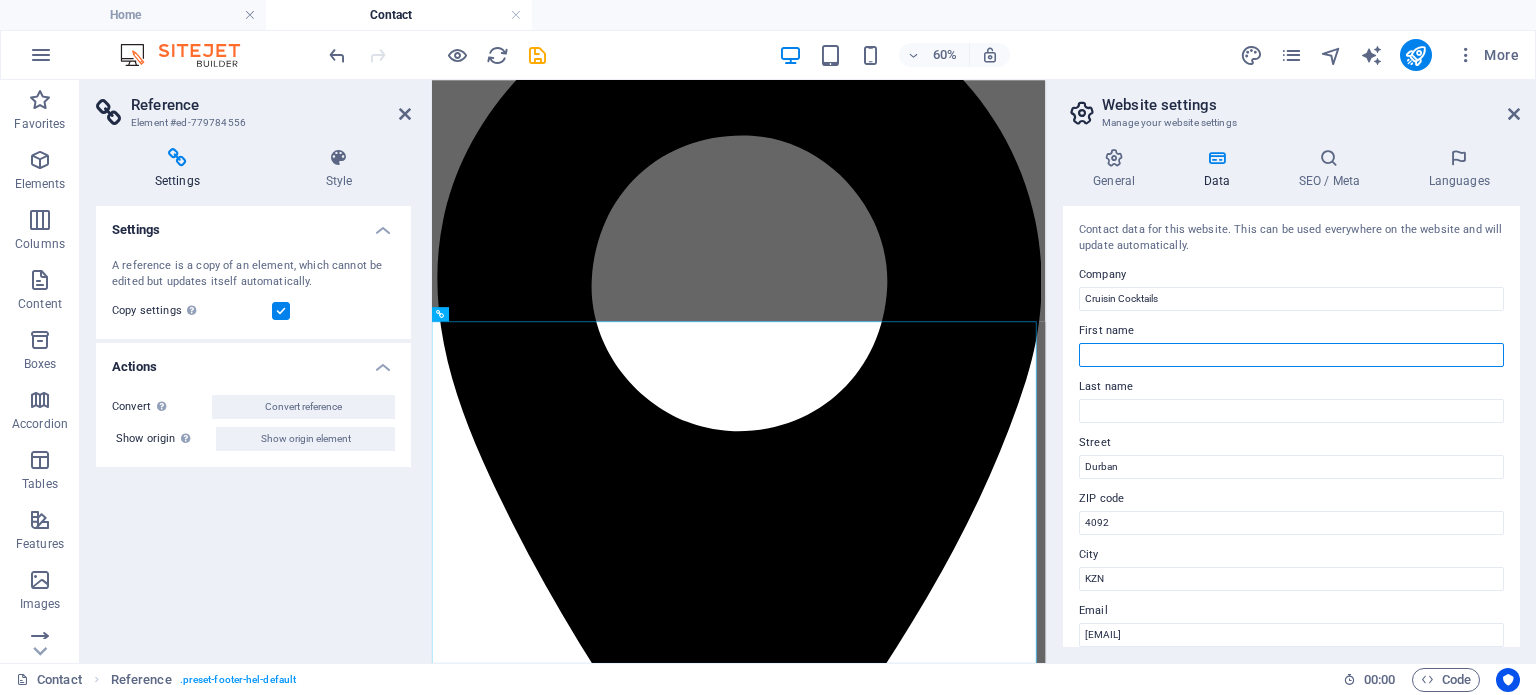 click on "First name" at bounding box center [1291, 355] 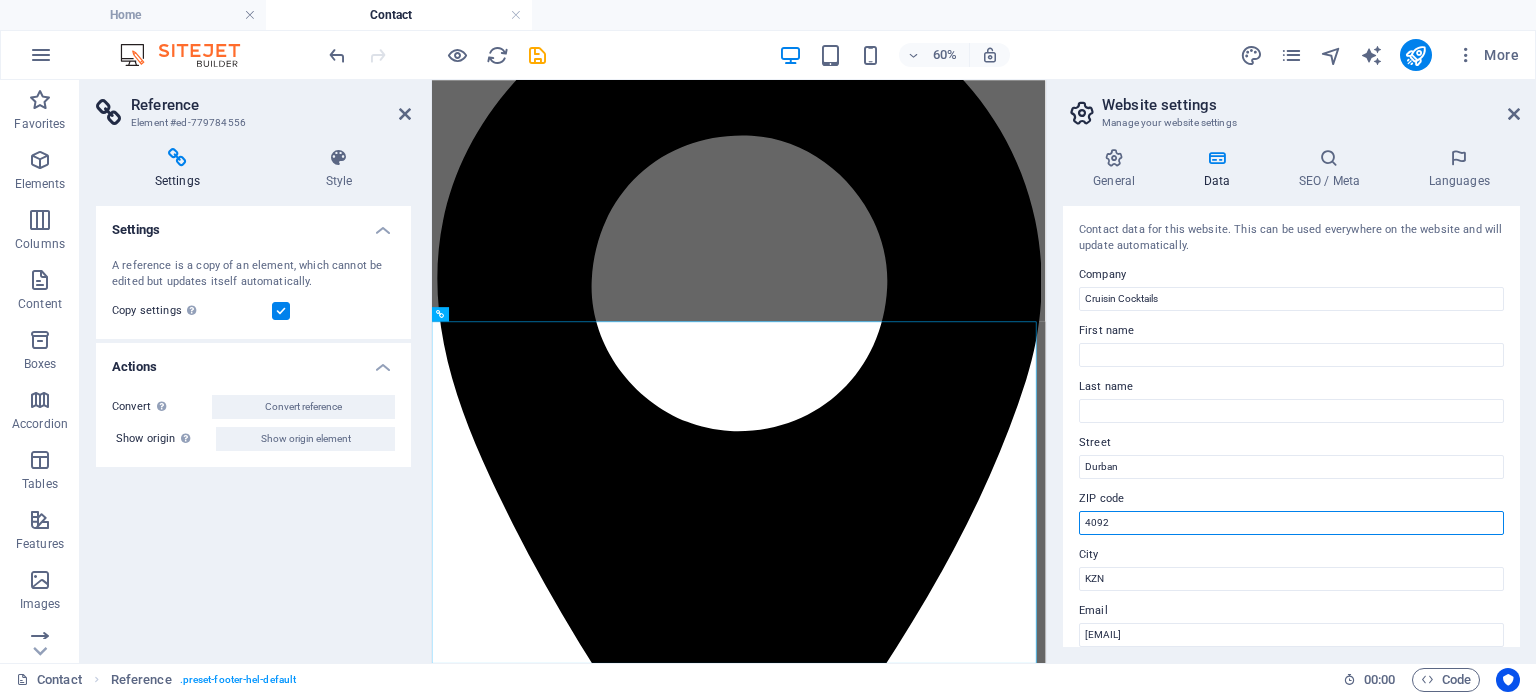 click on "4092" at bounding box center [1291, 523] 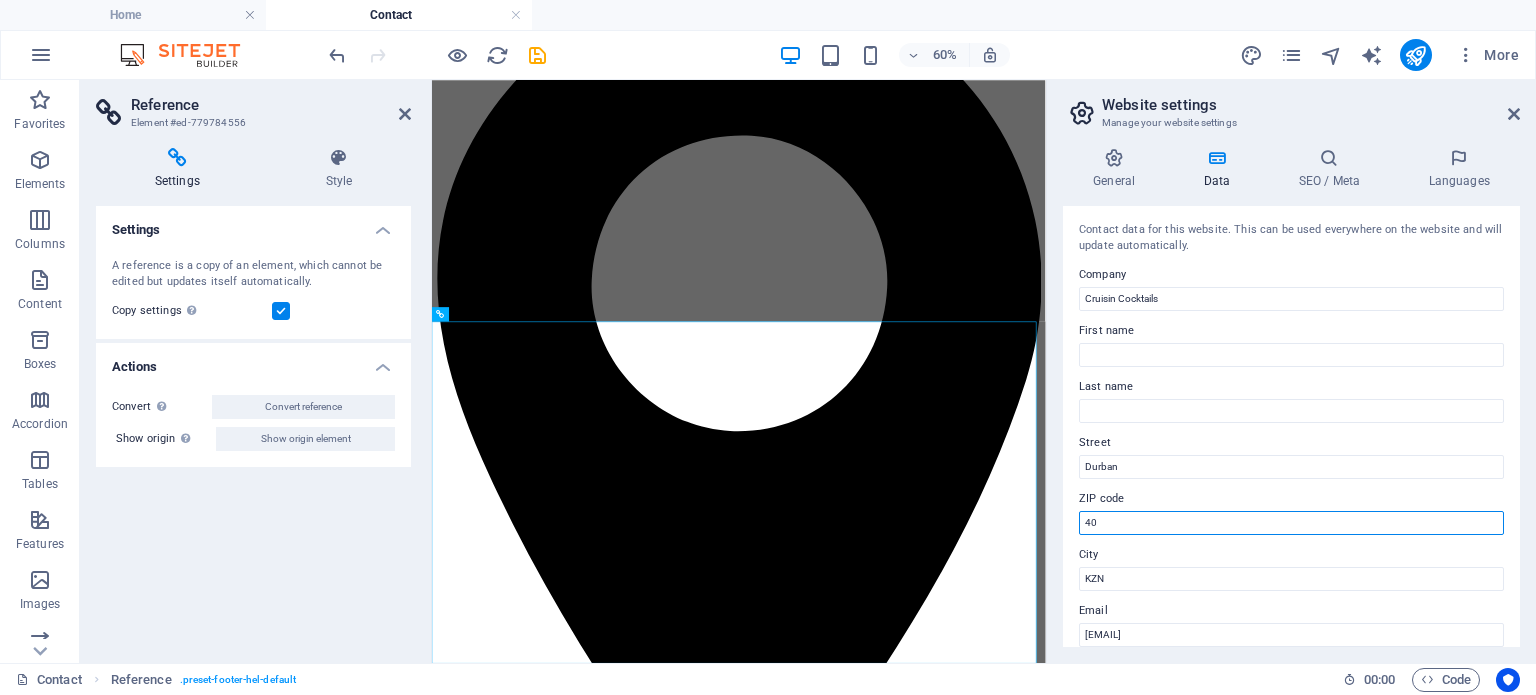 type on "4" 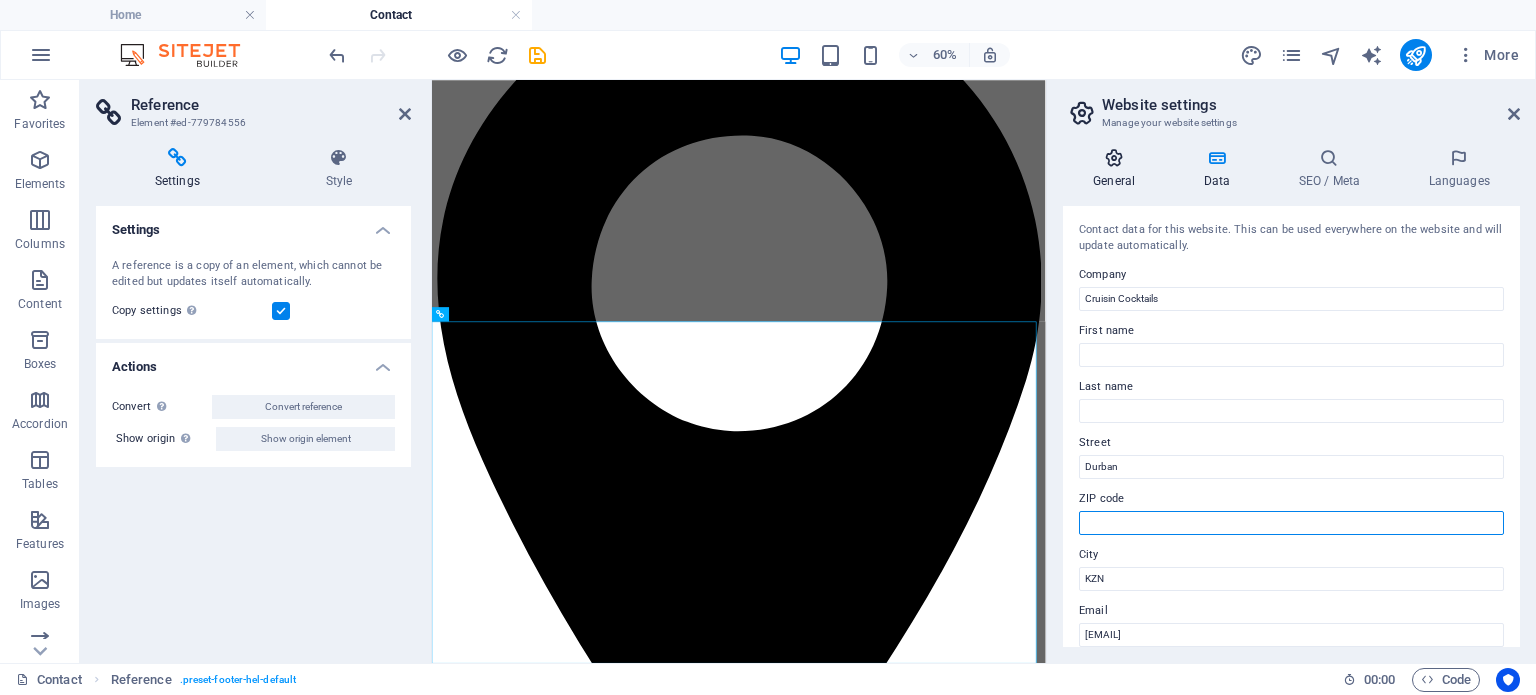 type 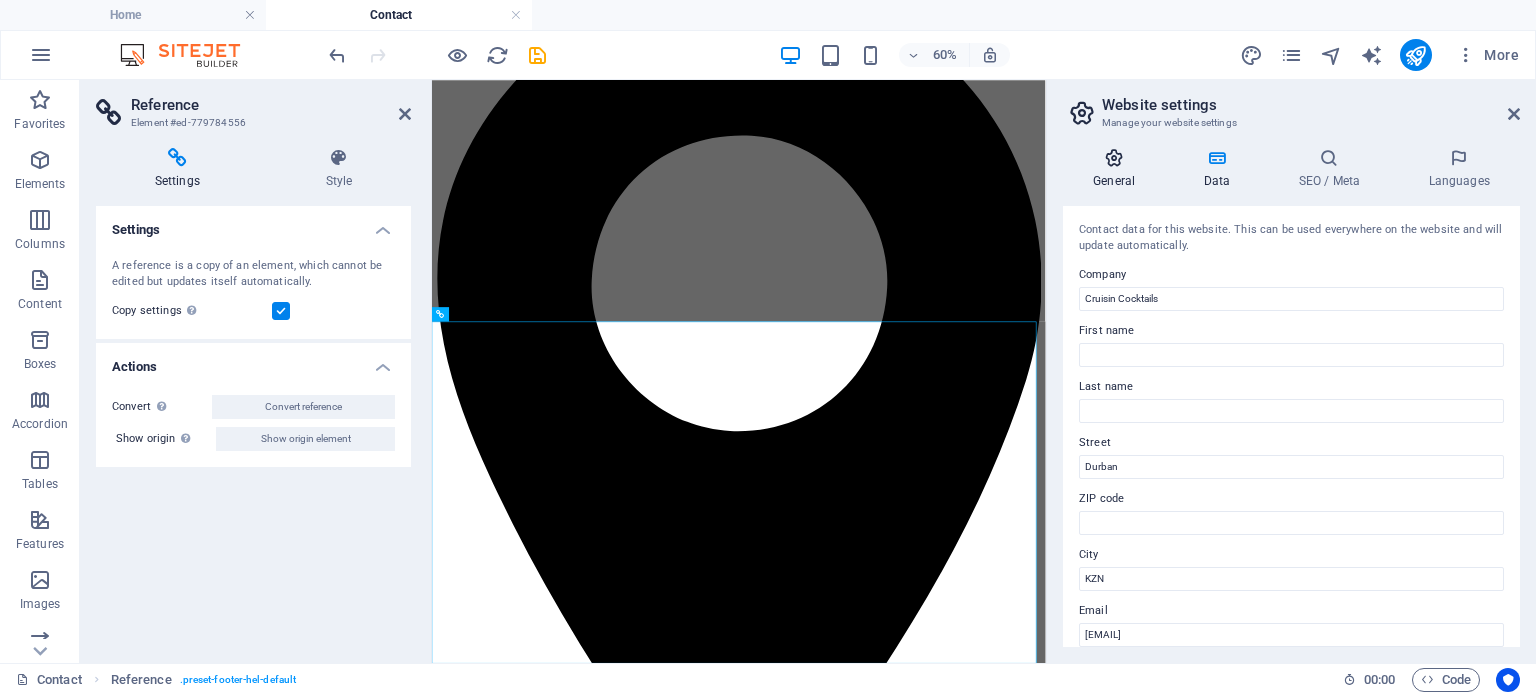 click at bounding box center [1114, 158] 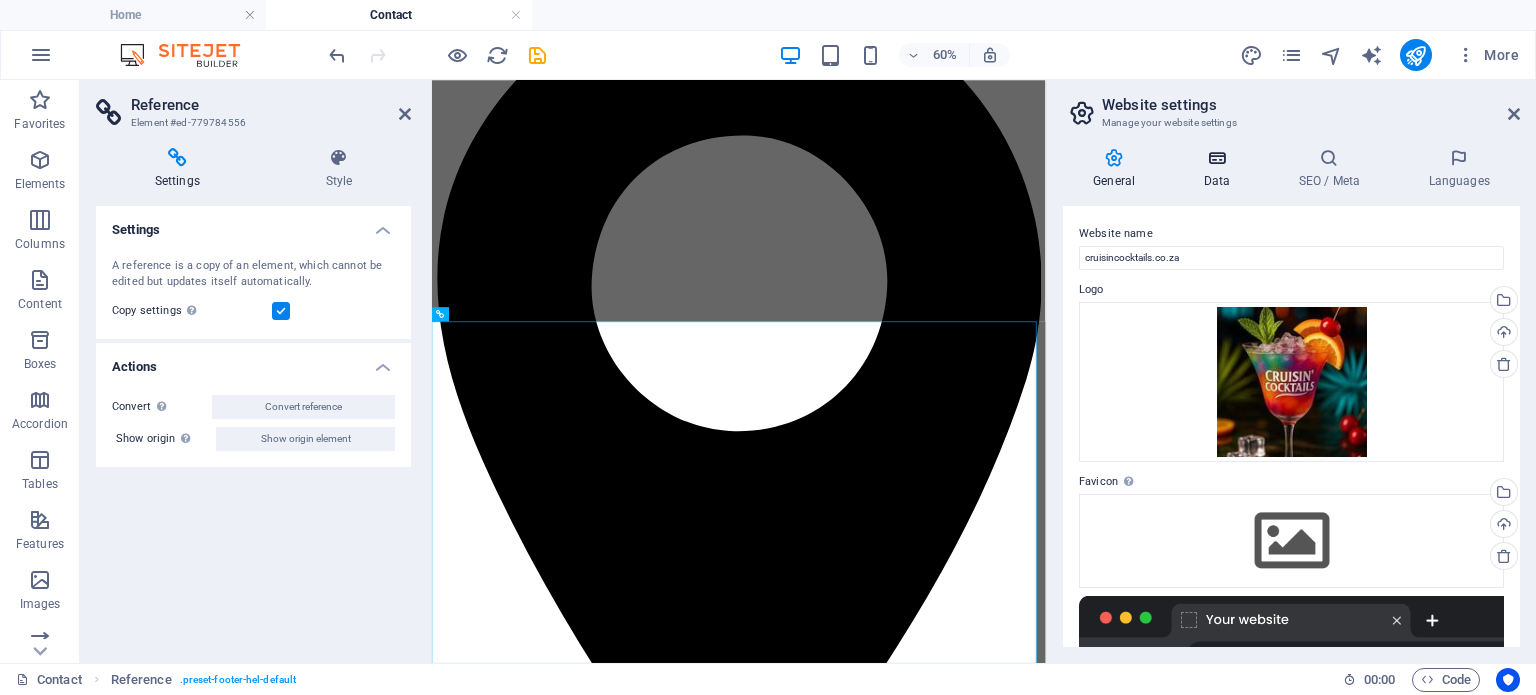 click at bounding box center [1216, 158] 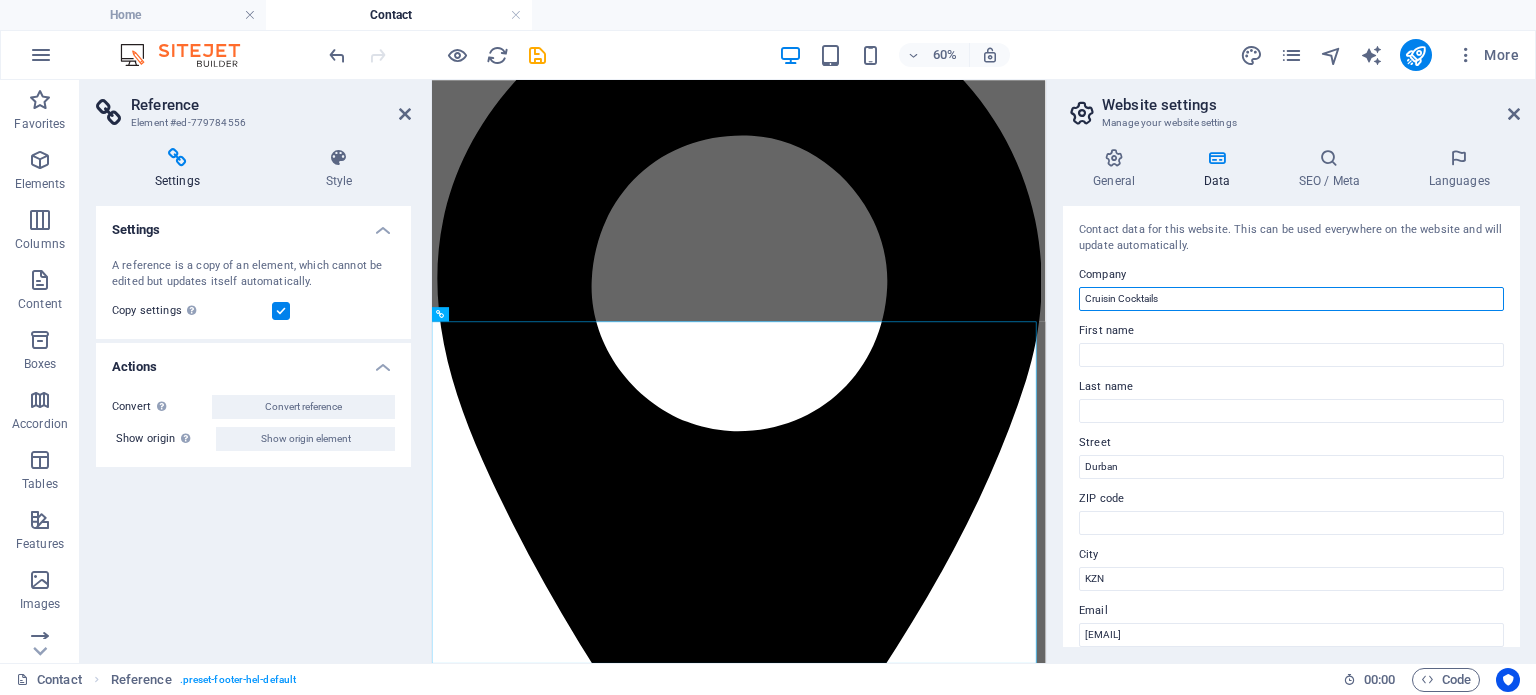click on "Cruisin Cocktails" at bounding box center [1291, 299] 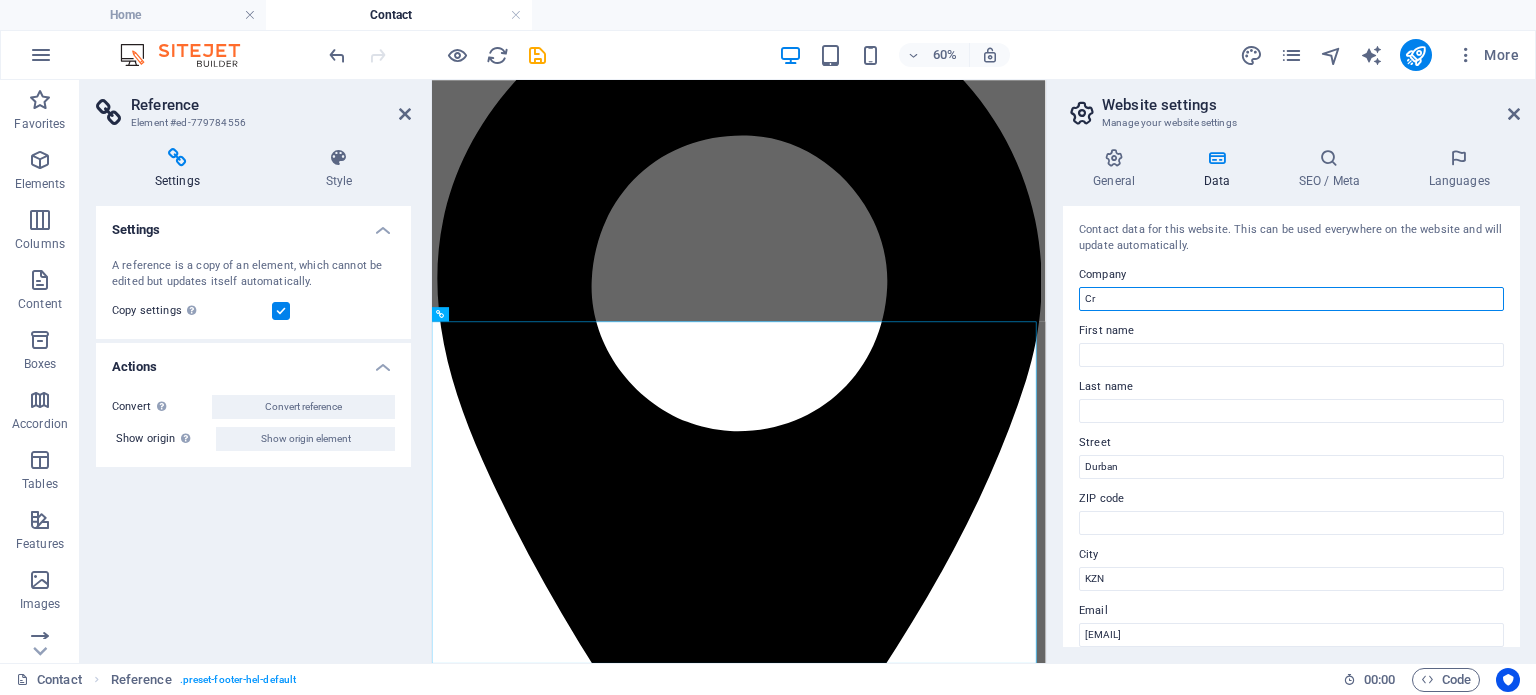 type on "C" 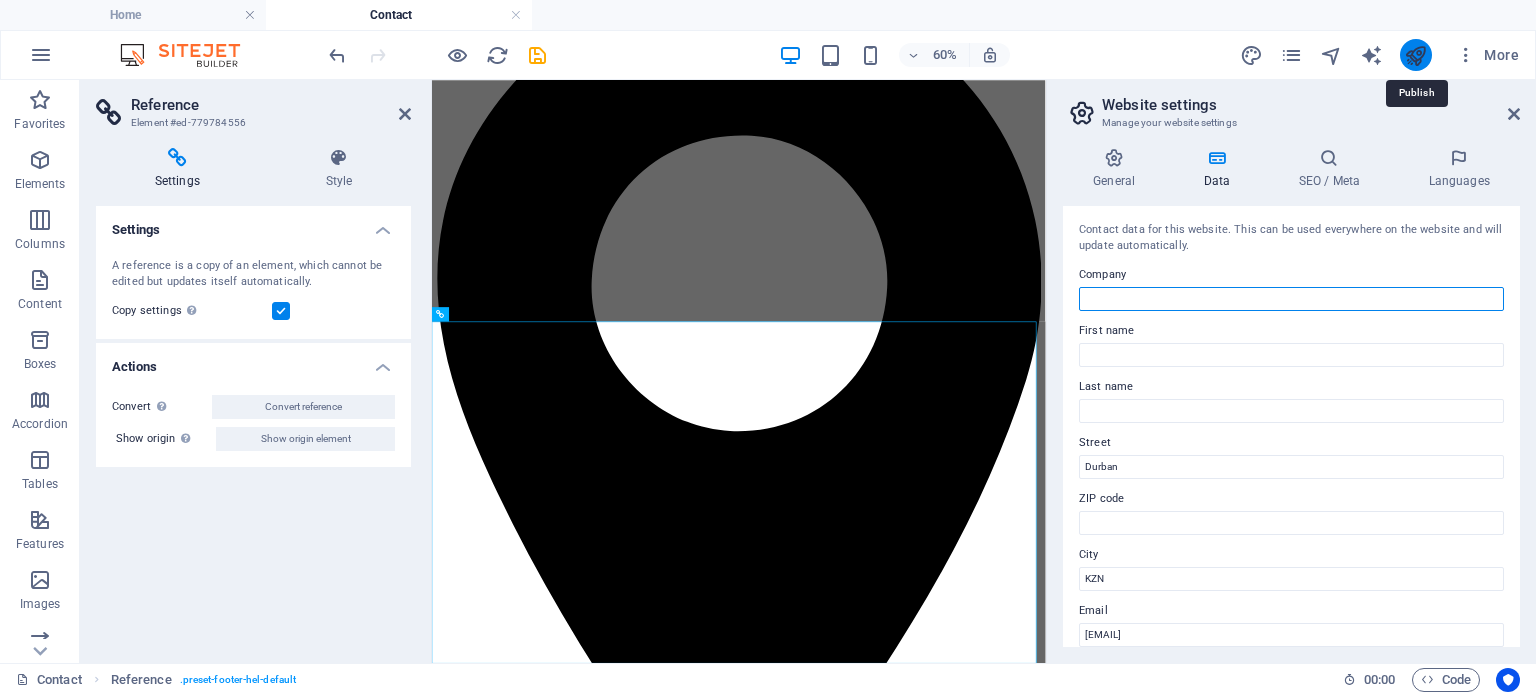 type 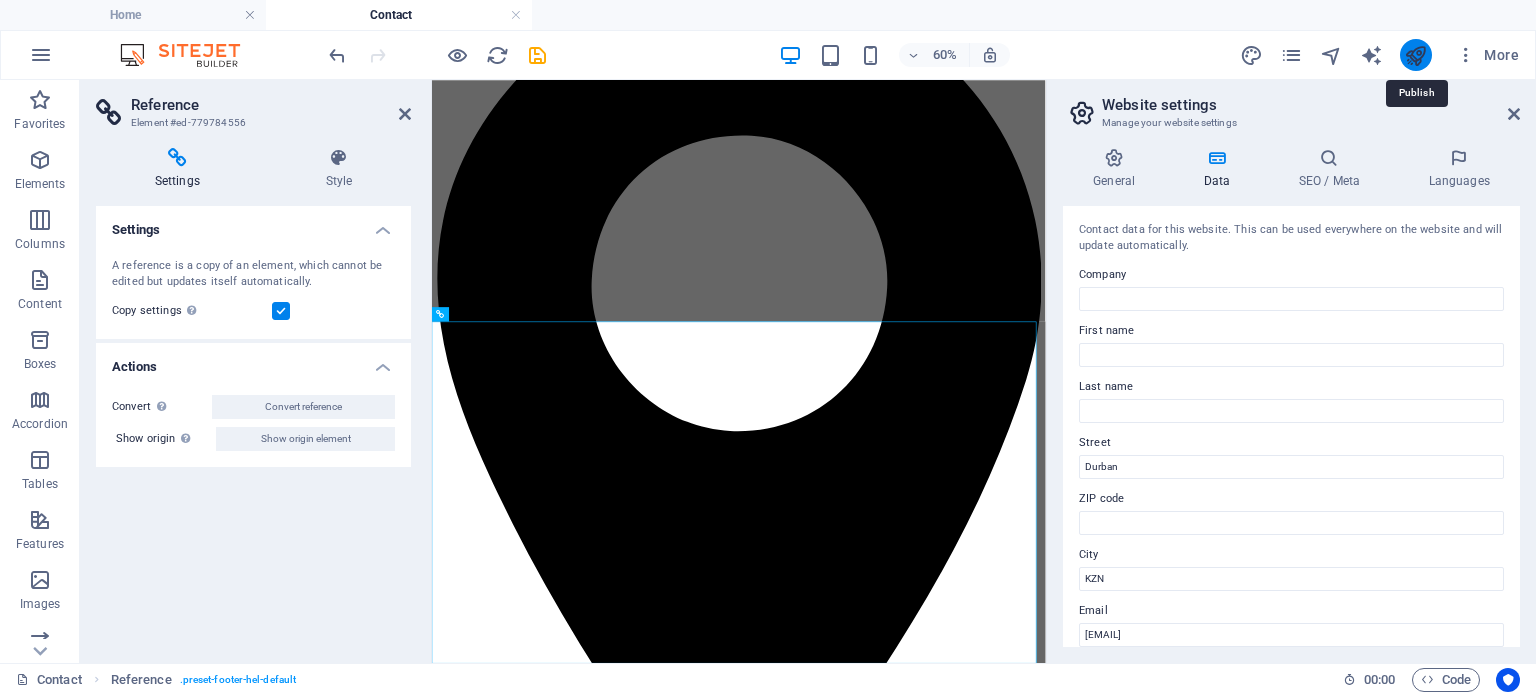 click at bounding box center (1415, 55) 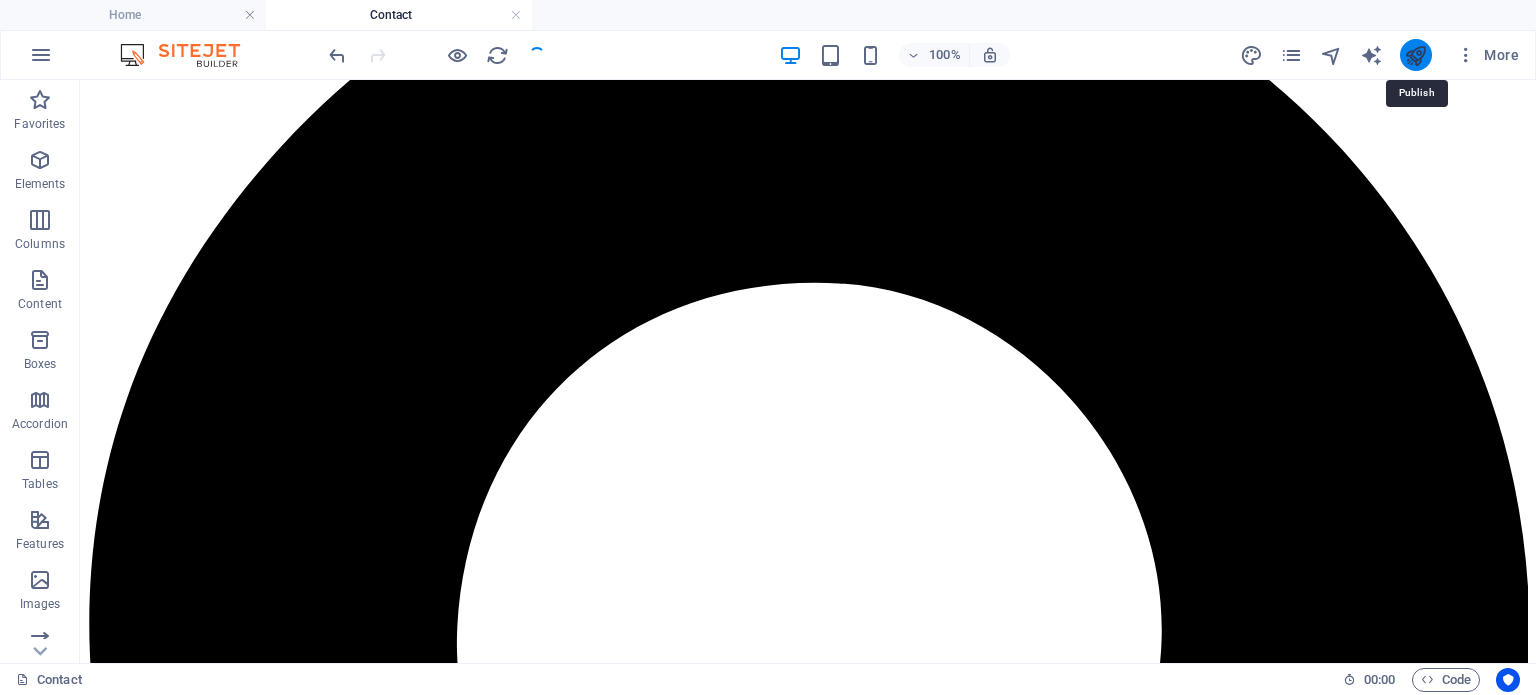 click at bounding box center [1415, 55] 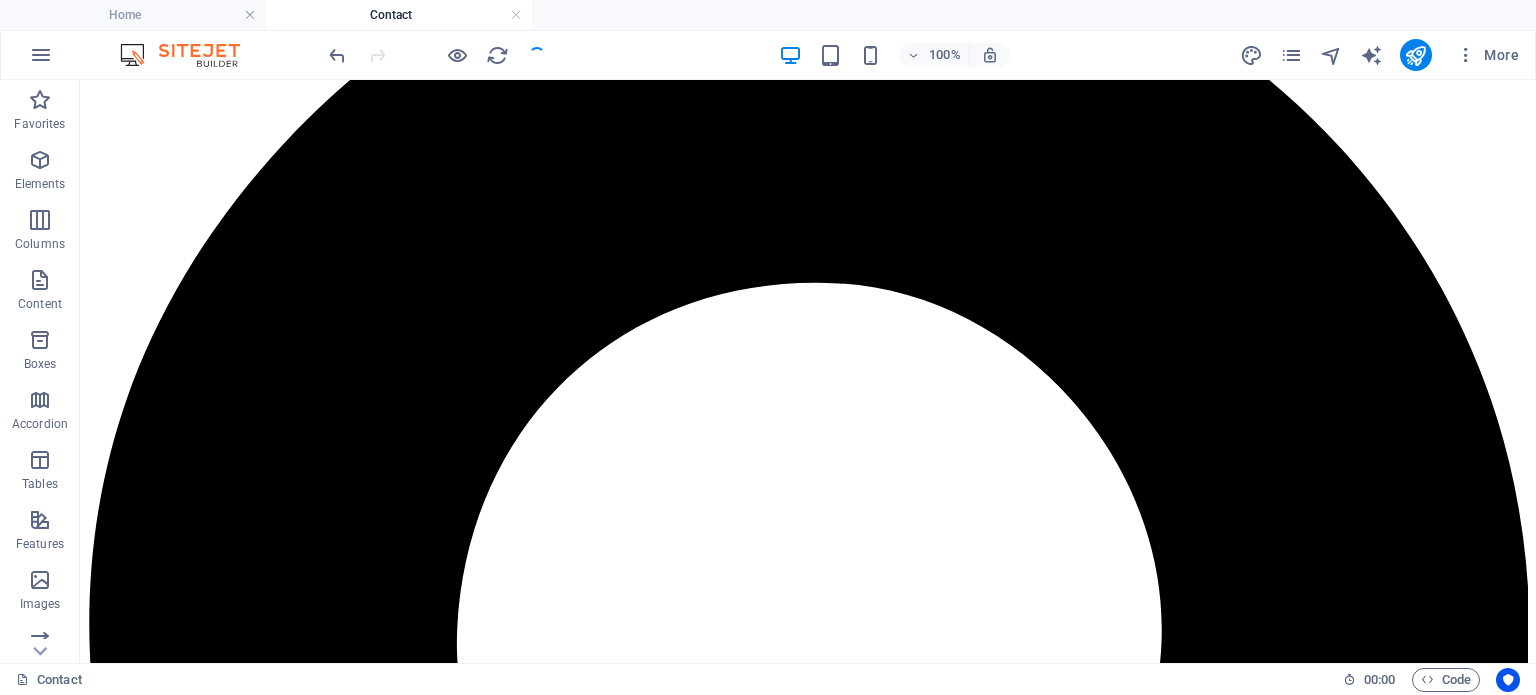 scroll, scrollTop: 0, scrollLeft: 0, axis: both 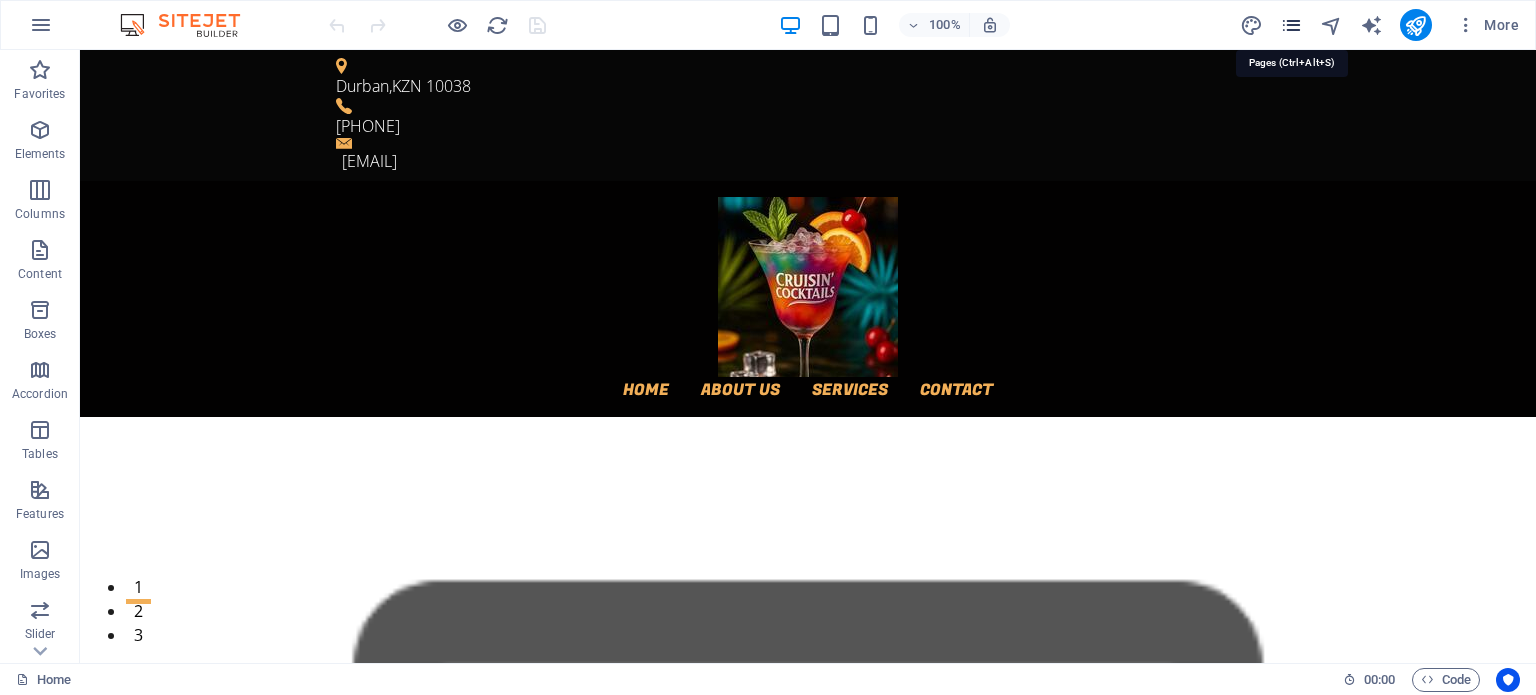click at bounding box center (1291, 25) 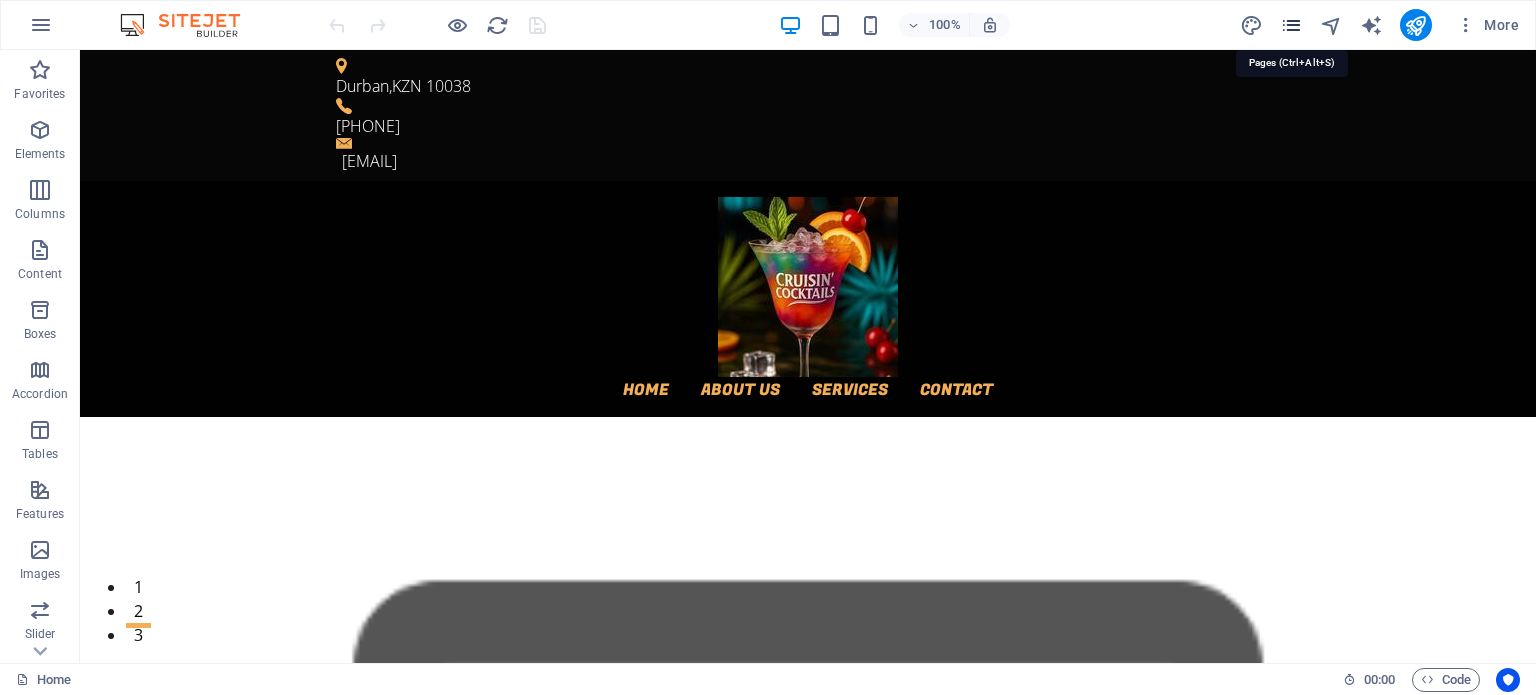 click at bounding box center [1291, 25] 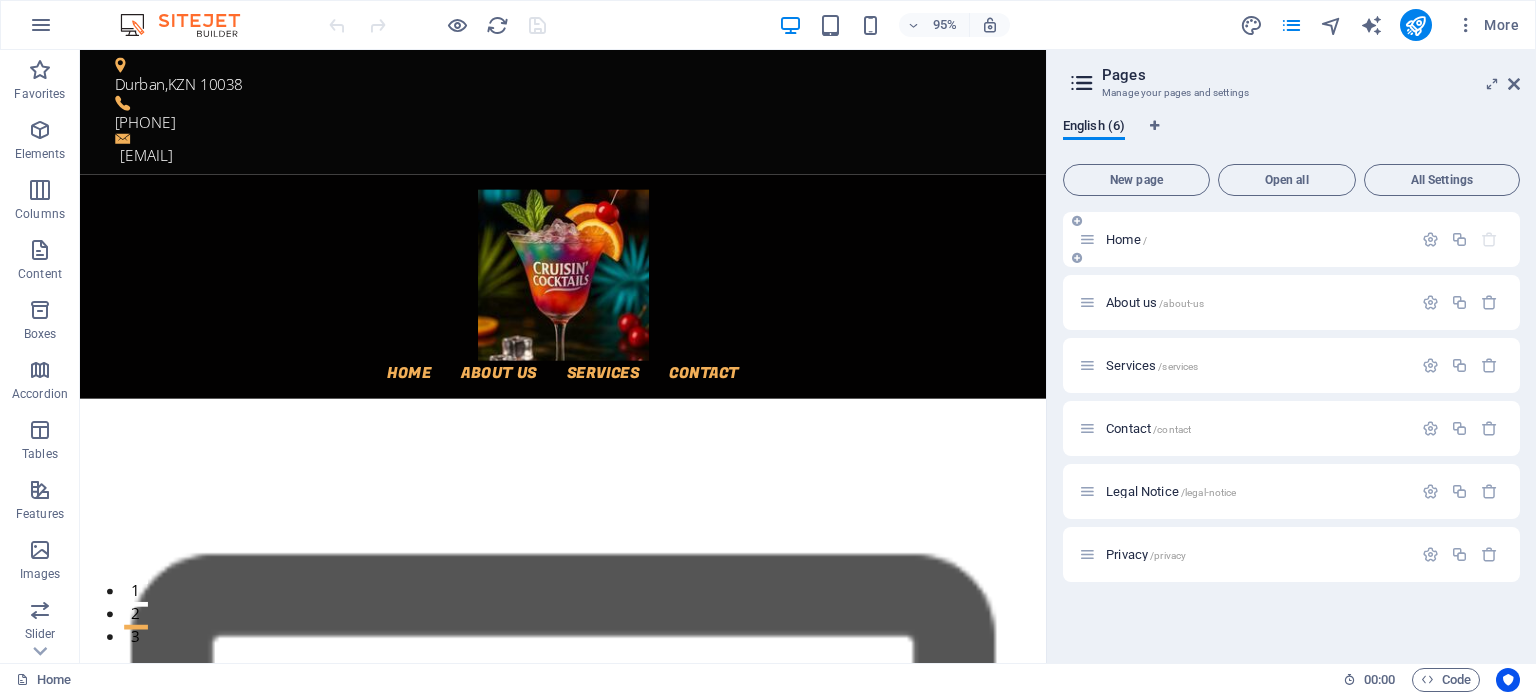 click on "Home /" at bounding box center [1126, 239] 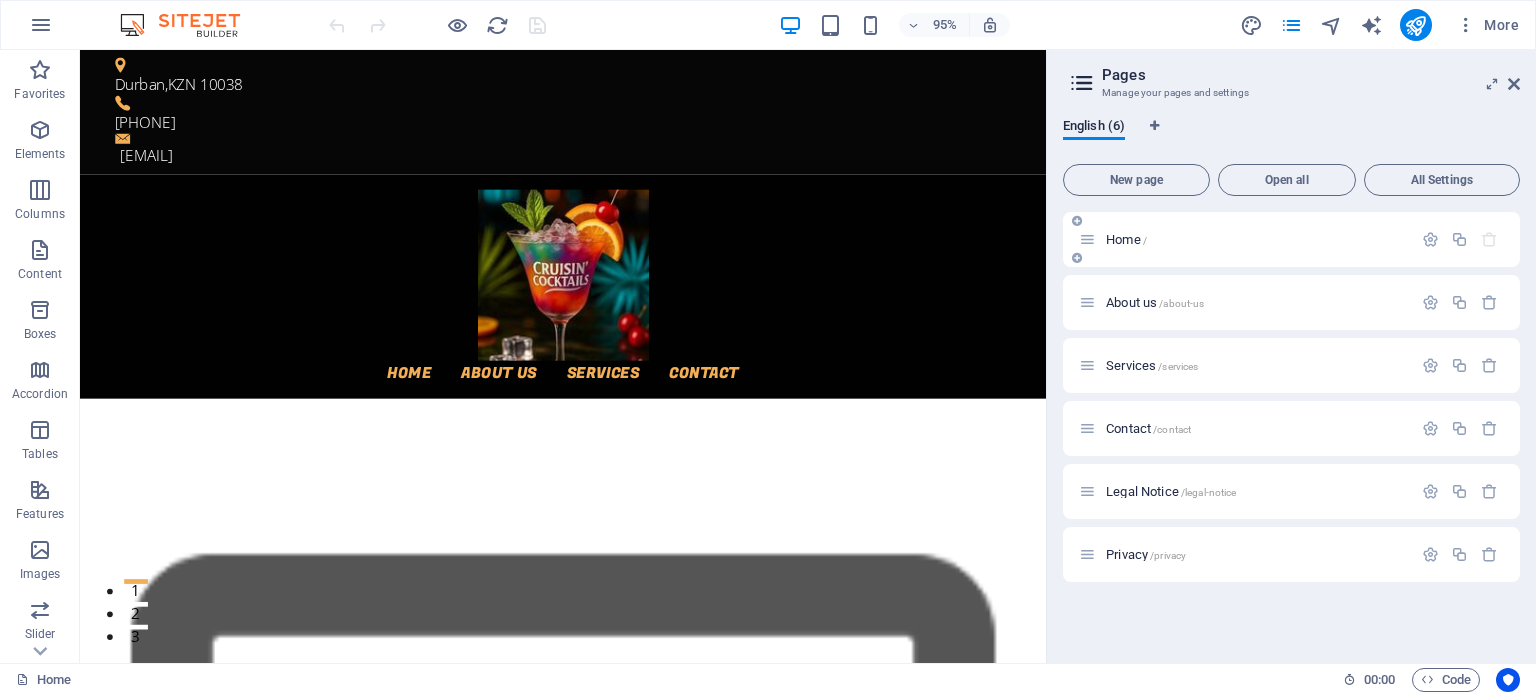 click on "Home /" at bounding box center [1126, 239] 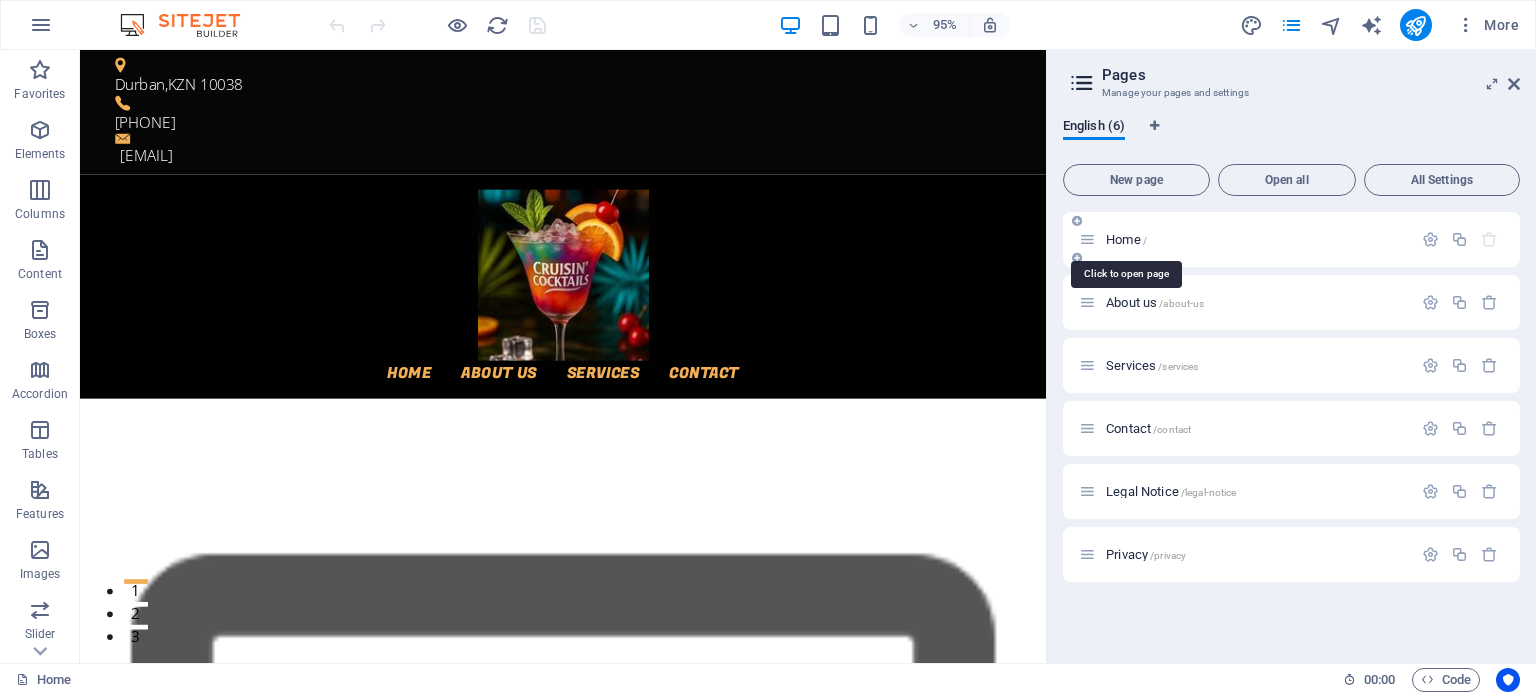 click on "Home /" at bounding box center [1126, 239] 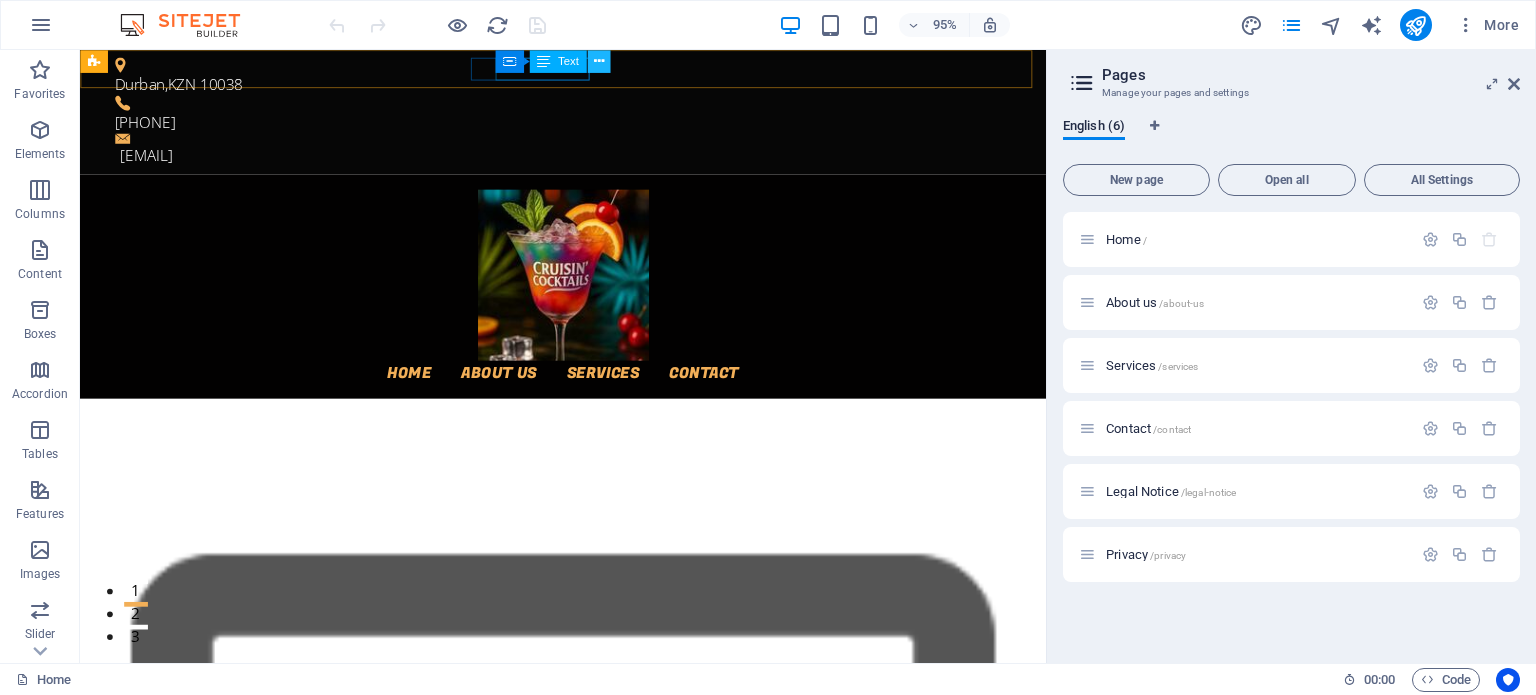 click at bounding box center (598, 61) 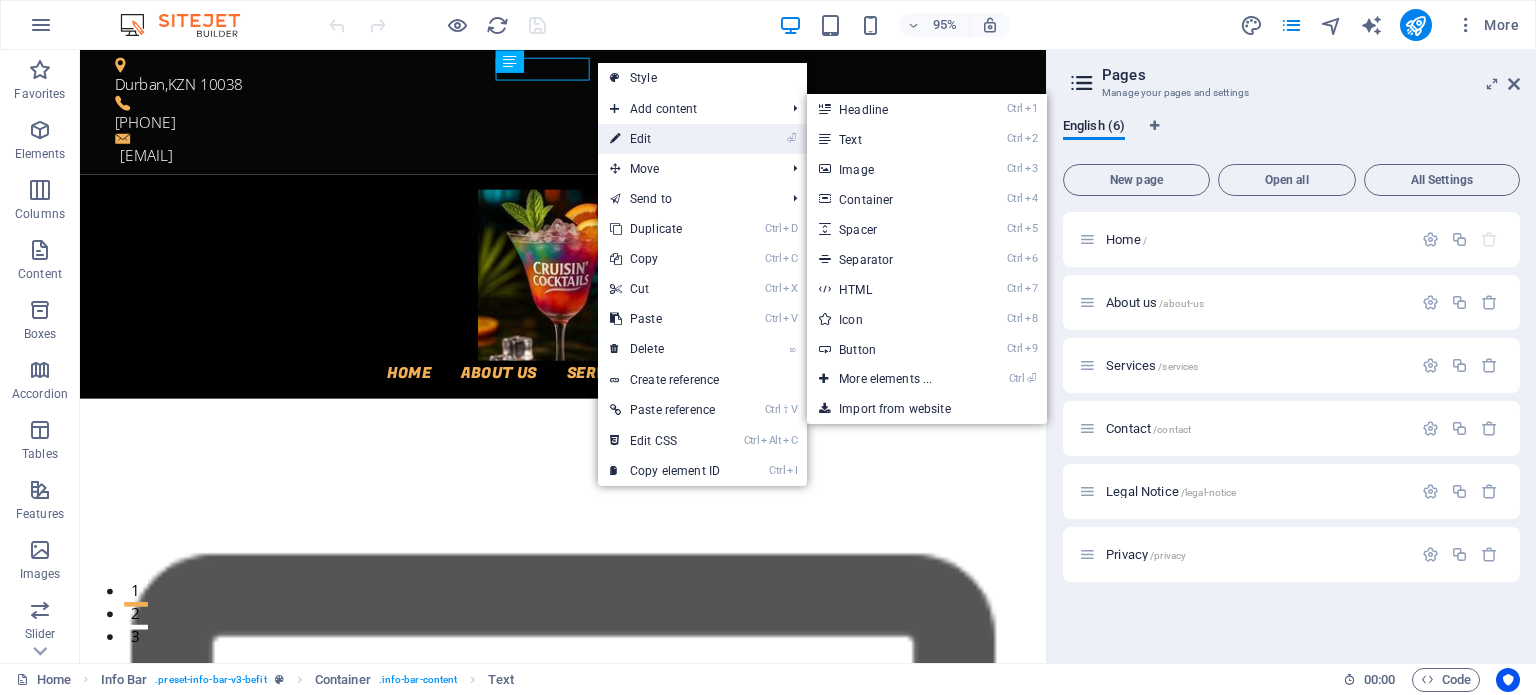 click on "⏎  Edit" at bounding box center [665, 139] 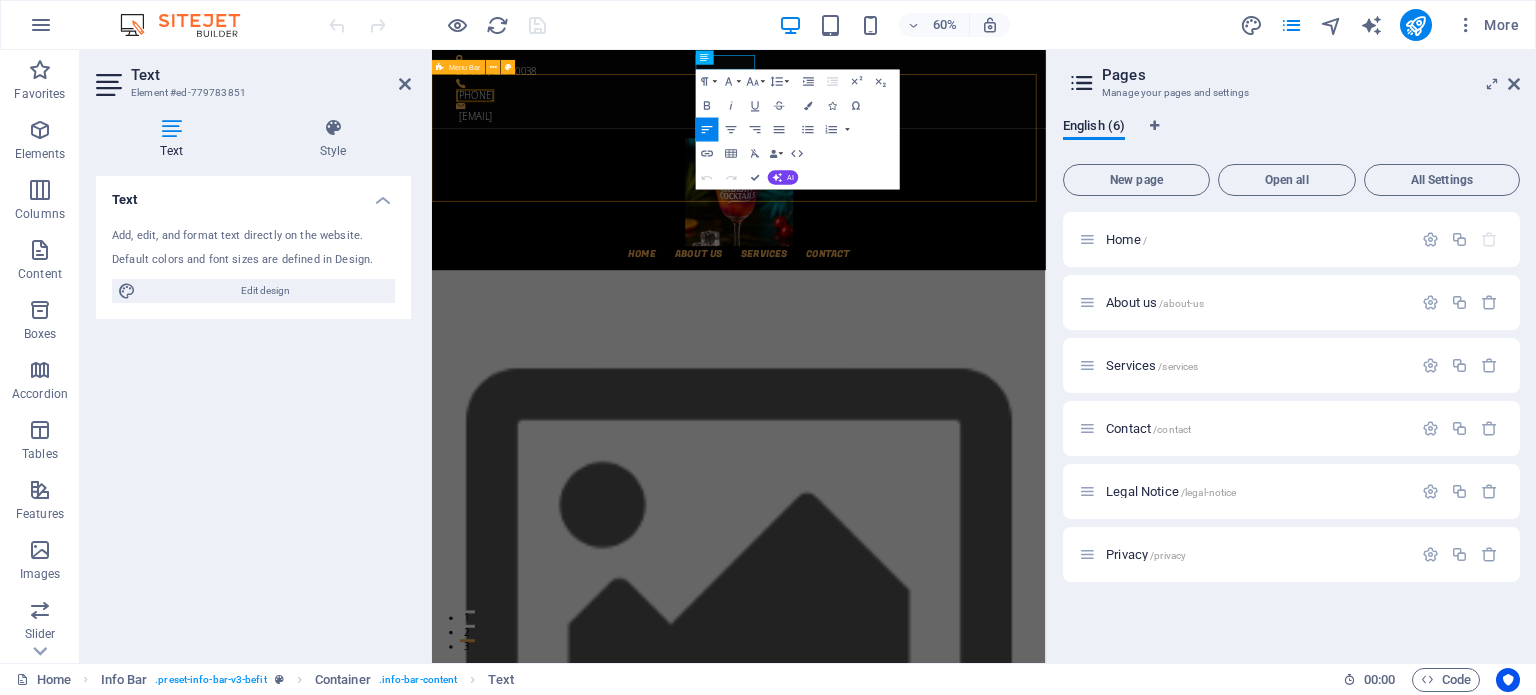 type 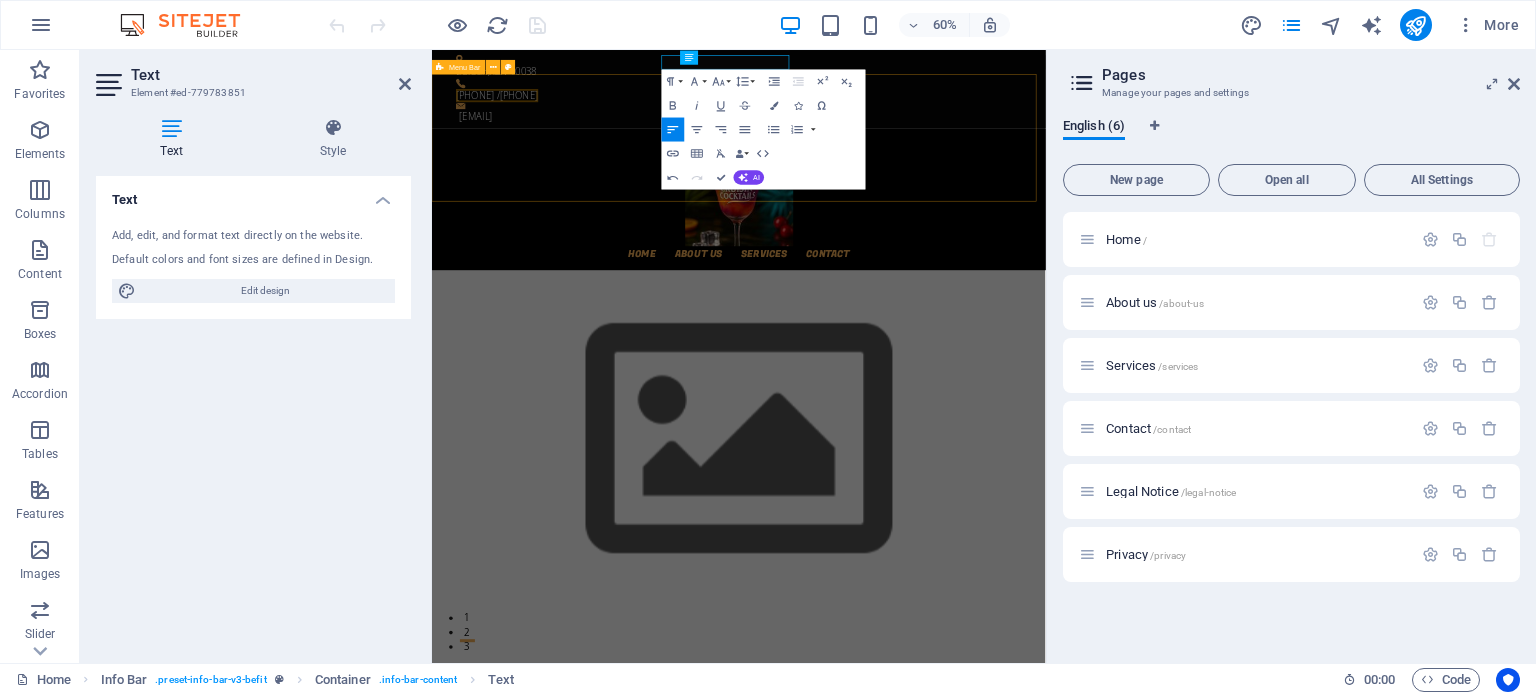 click on "Home About us Services Contact" at bounding box center [943, 299] 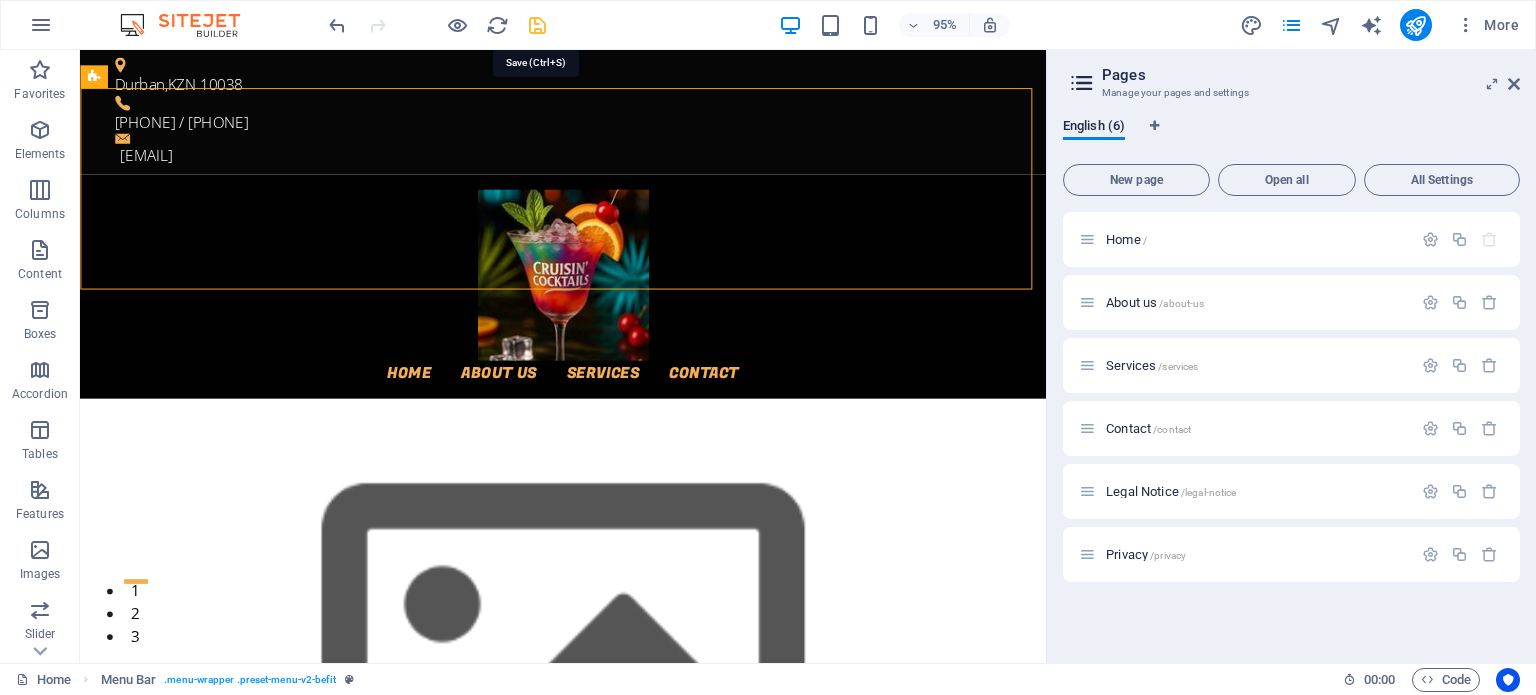click at bounding box center [537, 25] 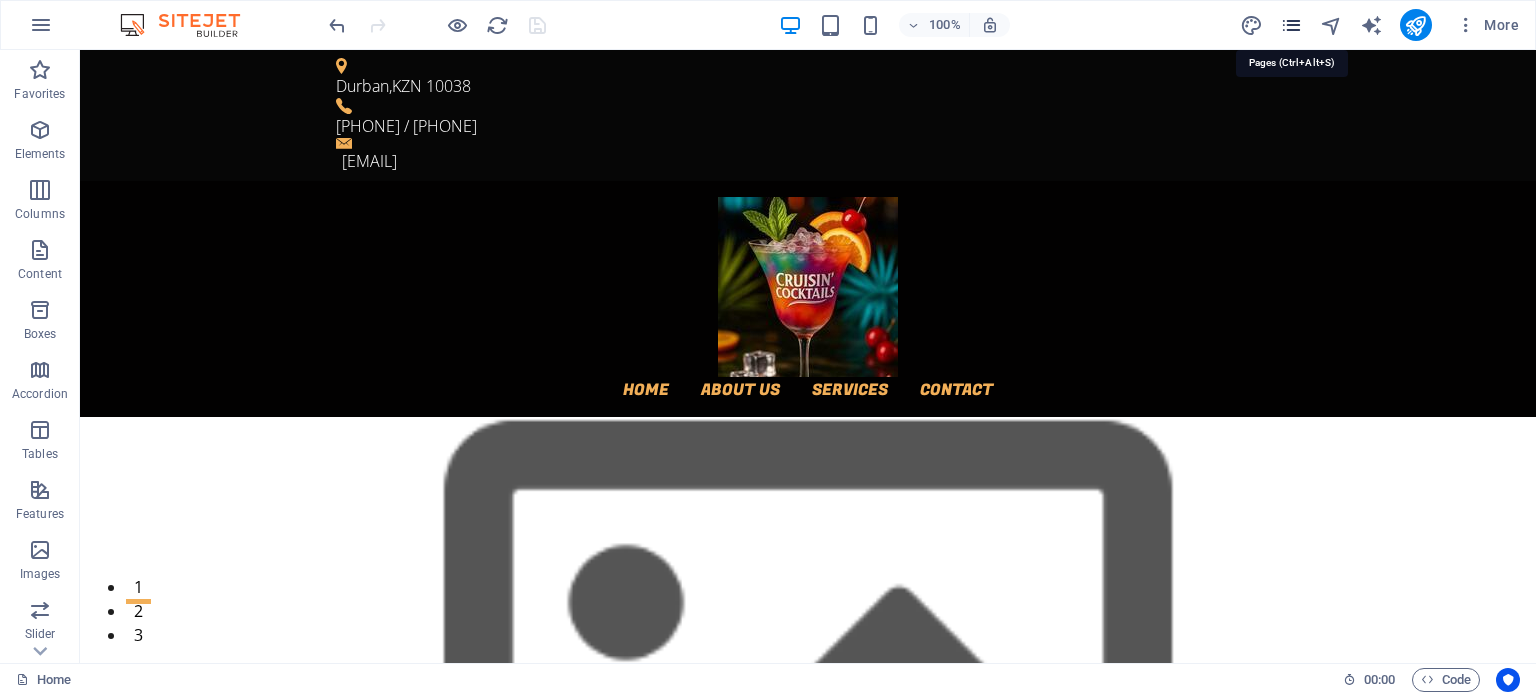 click at bounding box center [1291, 25] 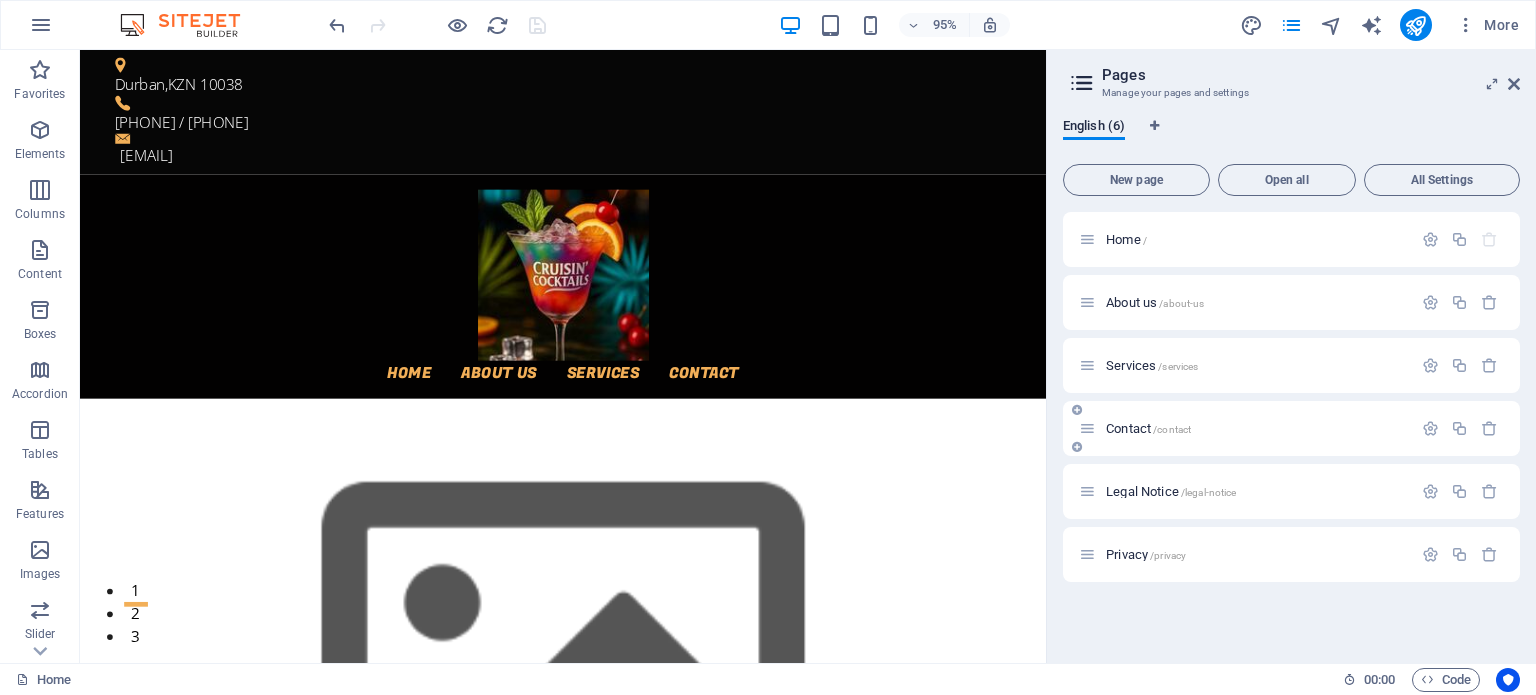 click on "Contact /contact" at bounding box center [1148, 428] 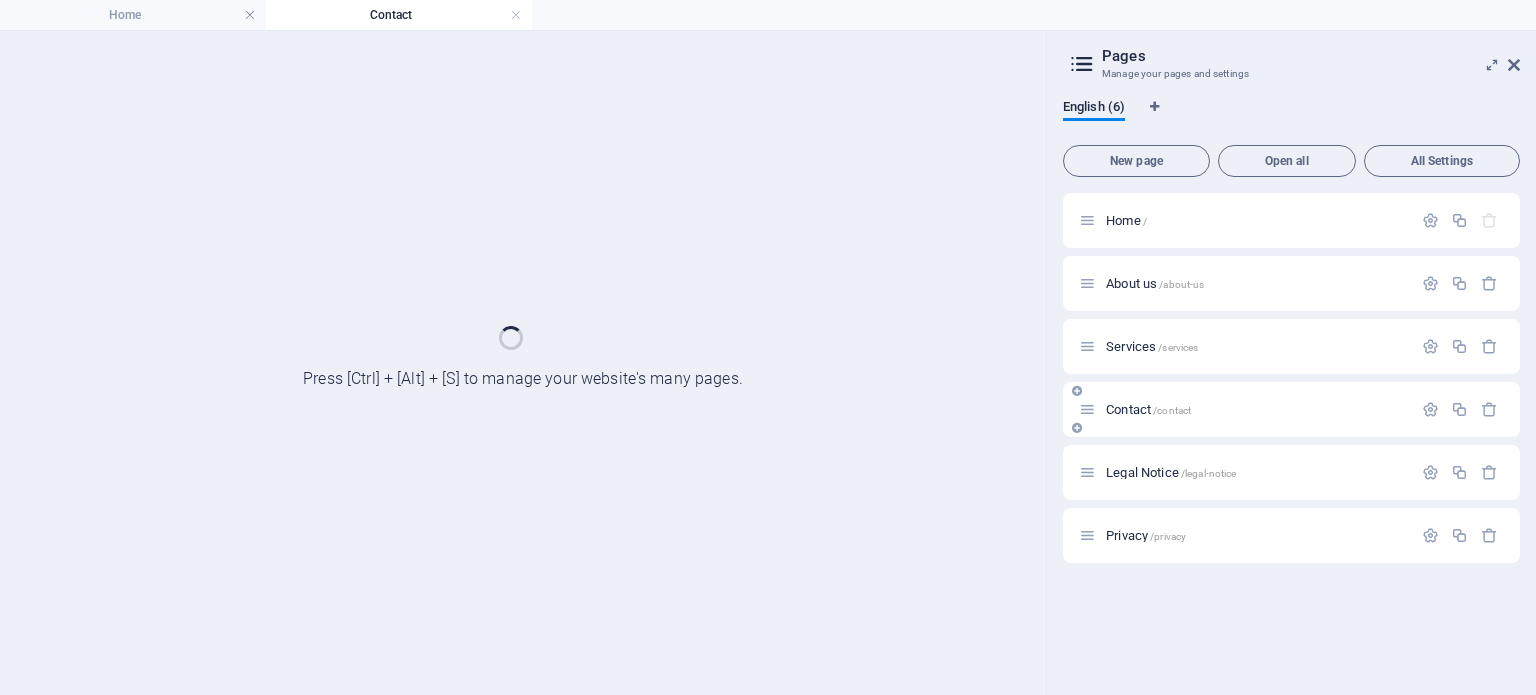 click on "Contact /contact" at bounding box center [1291, 409] 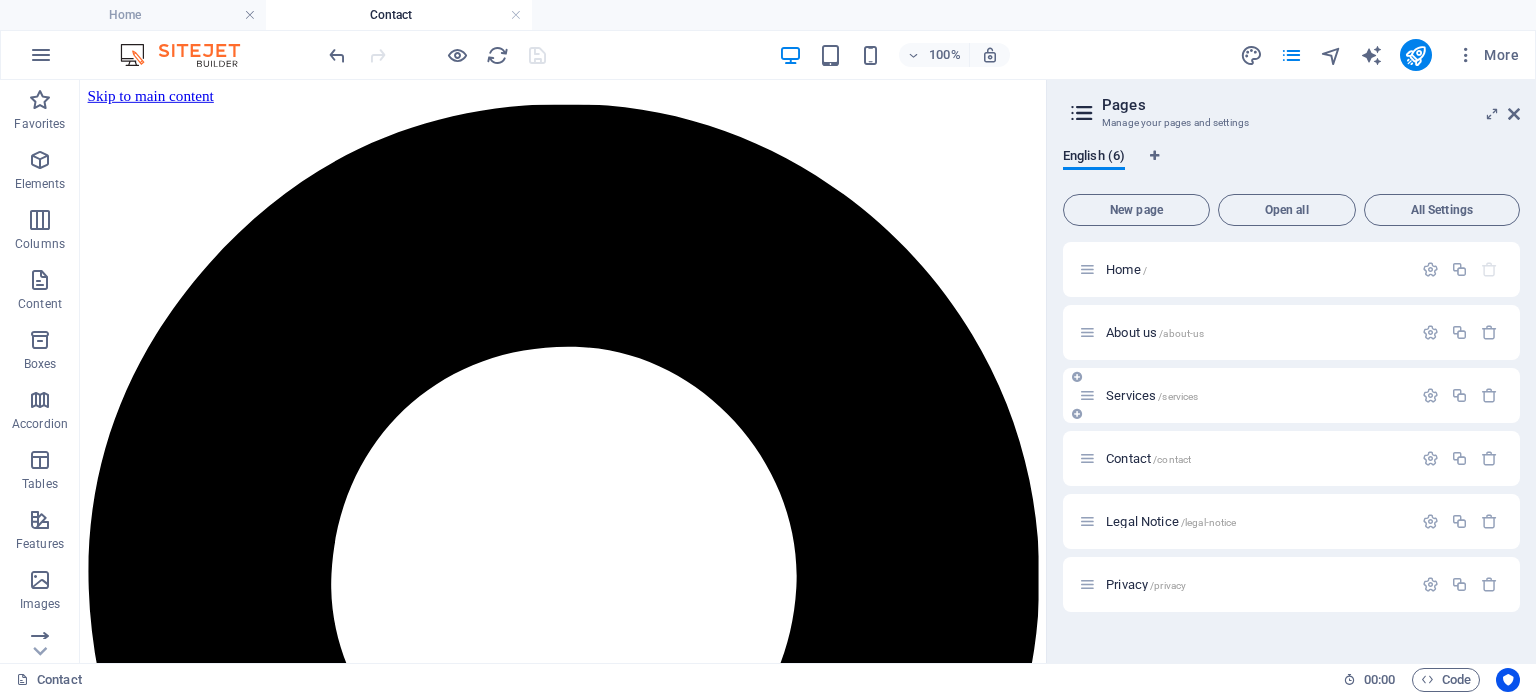 scroll, scrollTop: 0, scrollLeft: 0, axis: both 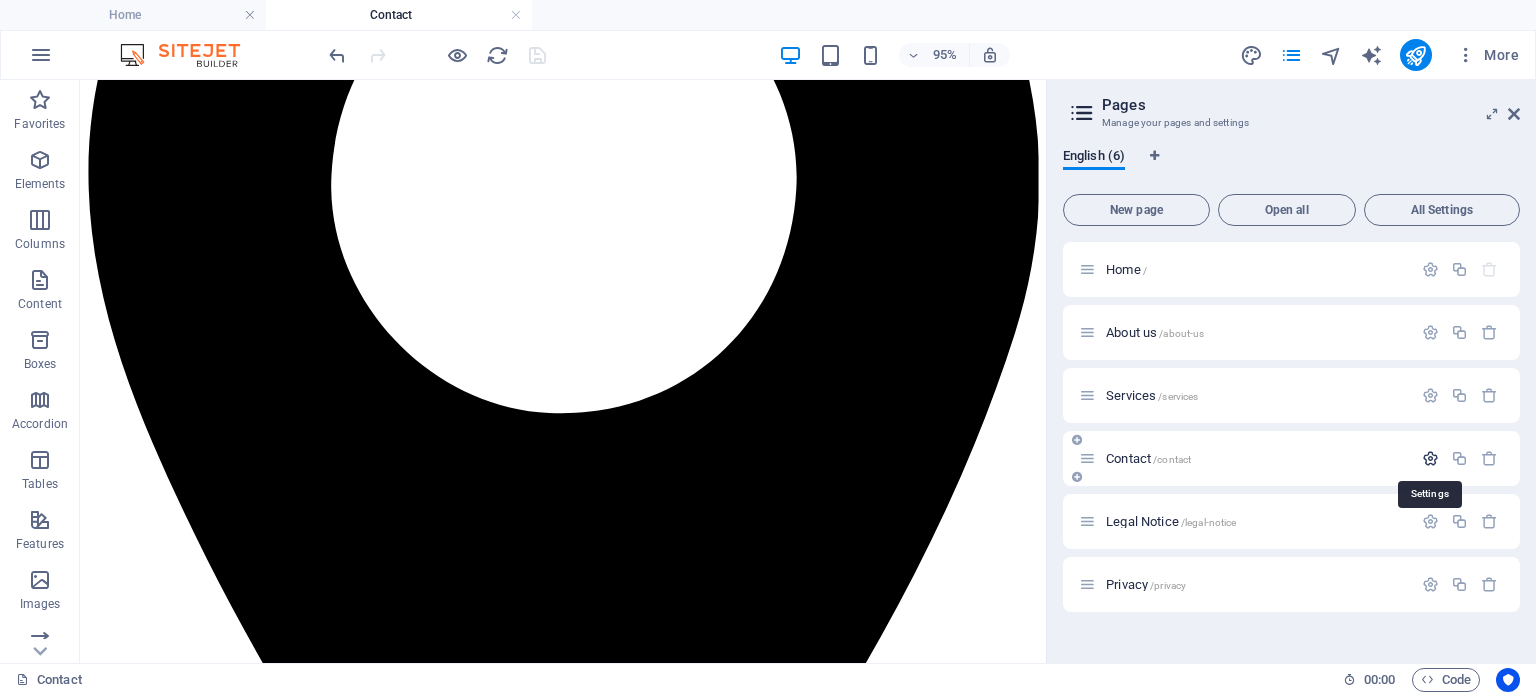 click at bounding box center [1430, 458] 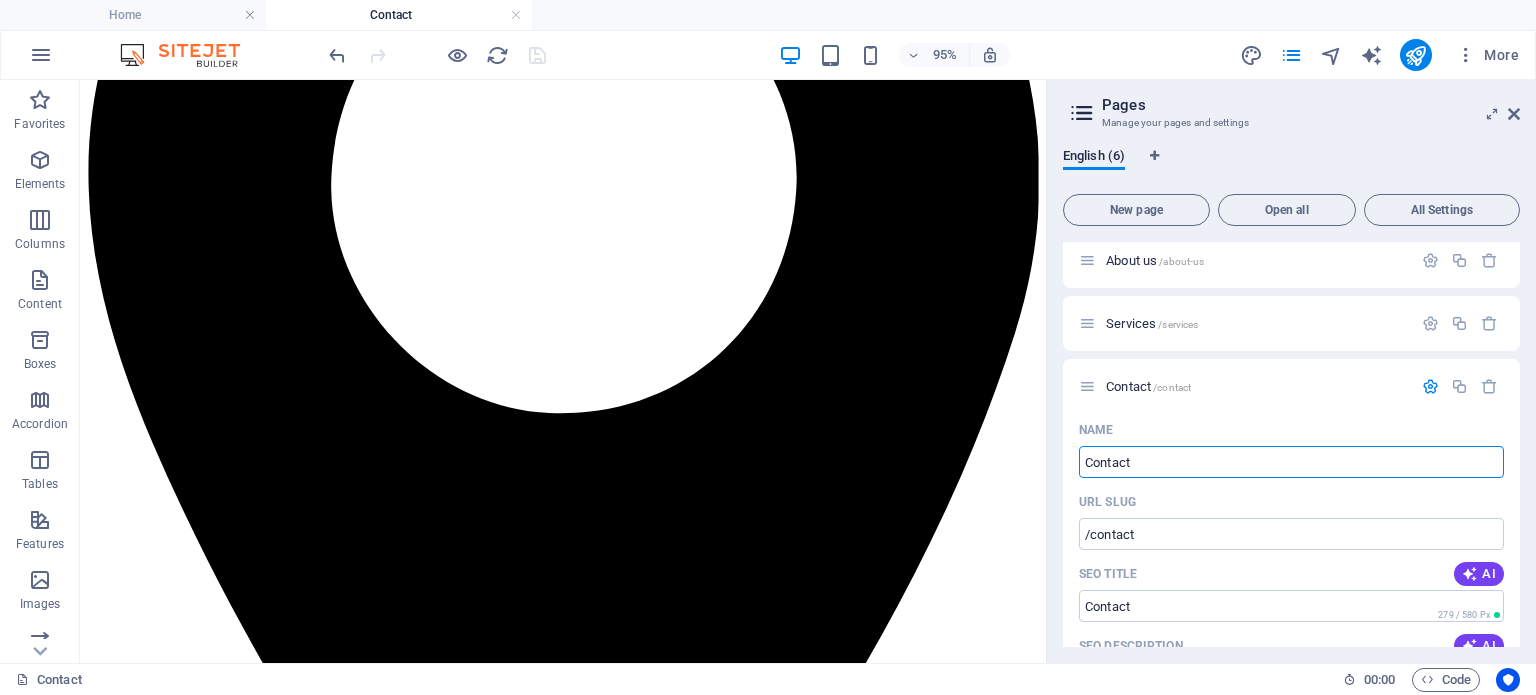 scroll, scrollTop: 0, scrollLeft: 0, axis: both 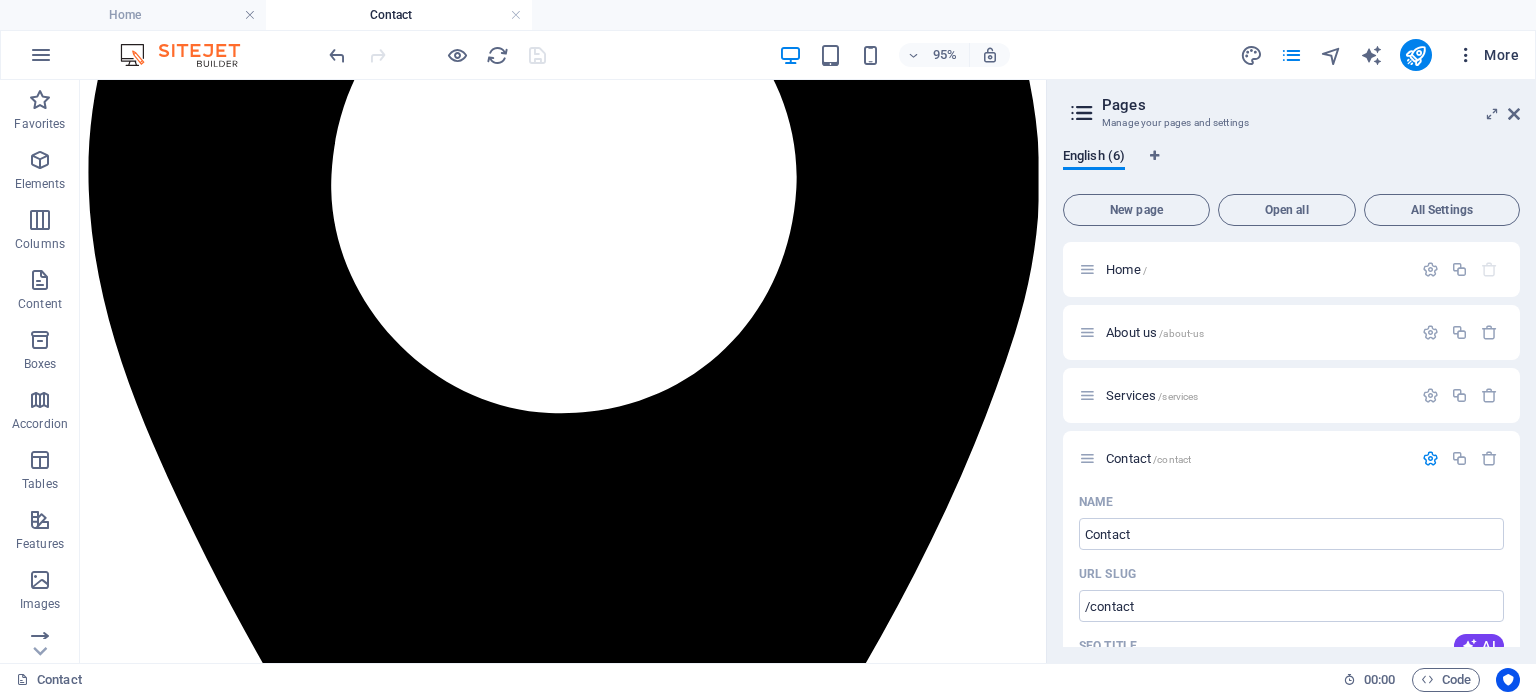 click at bounding box center [1466, 55] 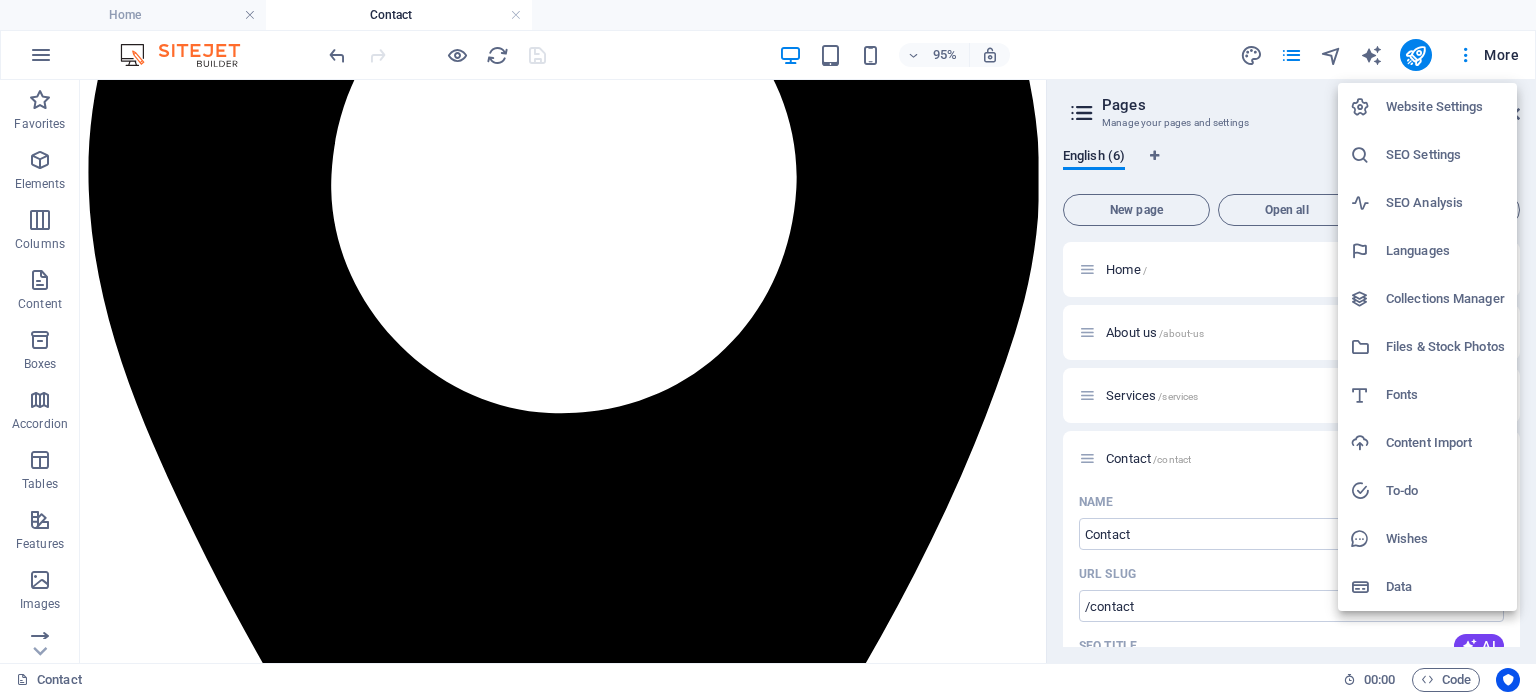 click on "SEO Analysis" at bounding box center (1445, 203) 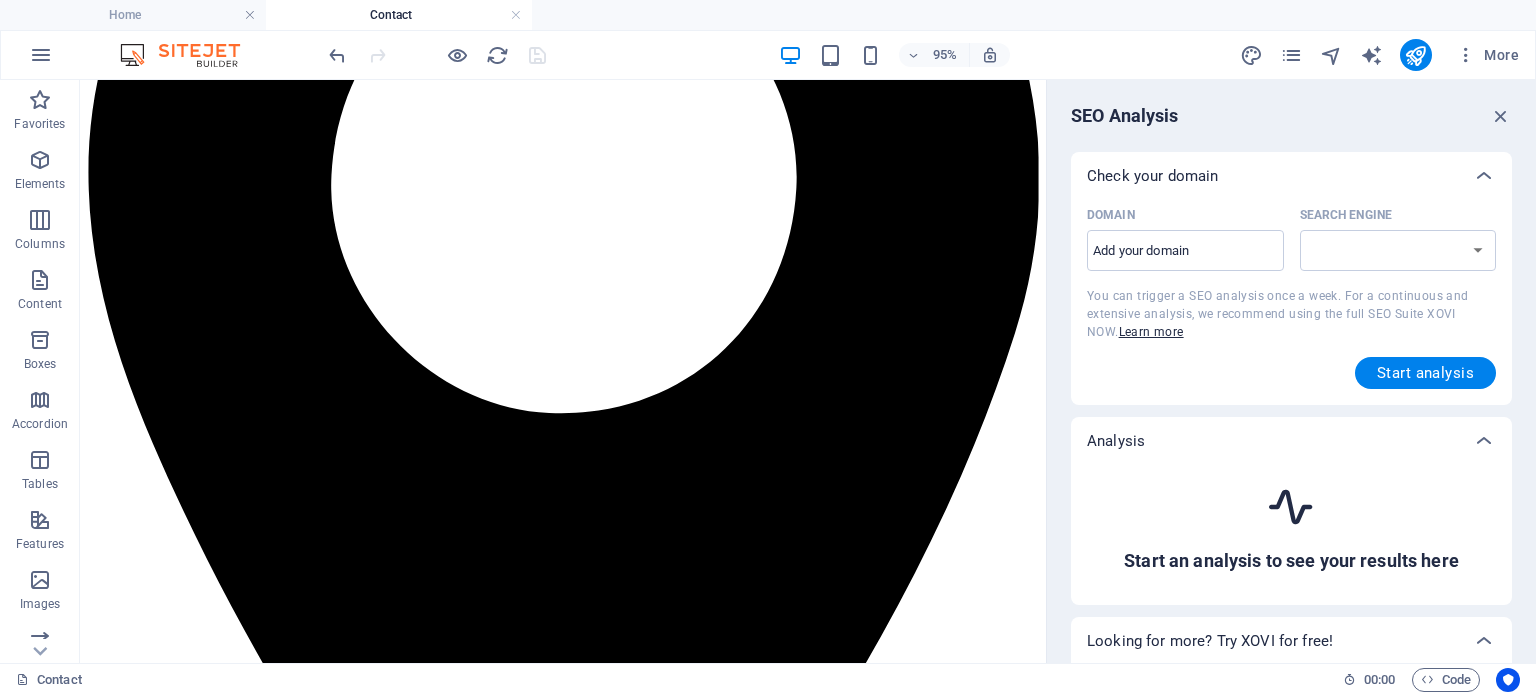 select on "google.com" 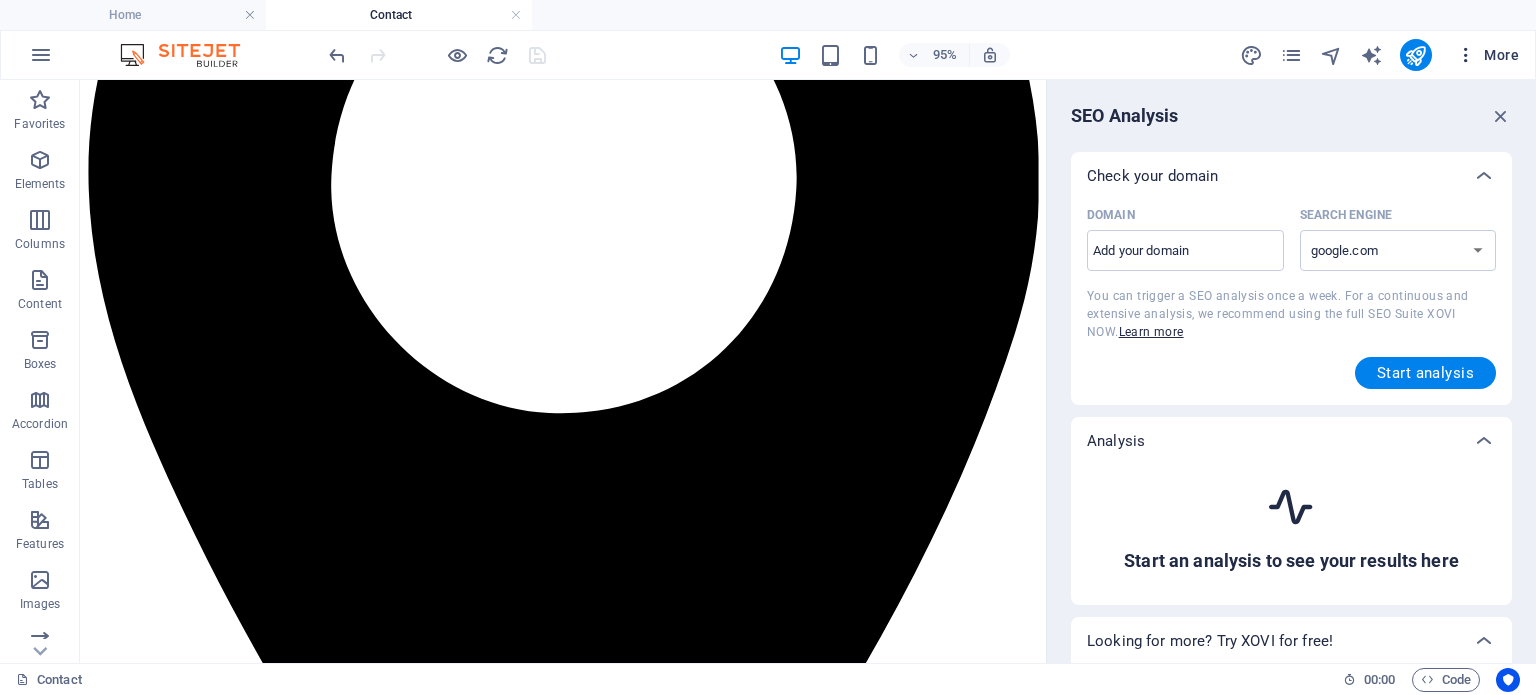 click at bounding box center [1466, 55] 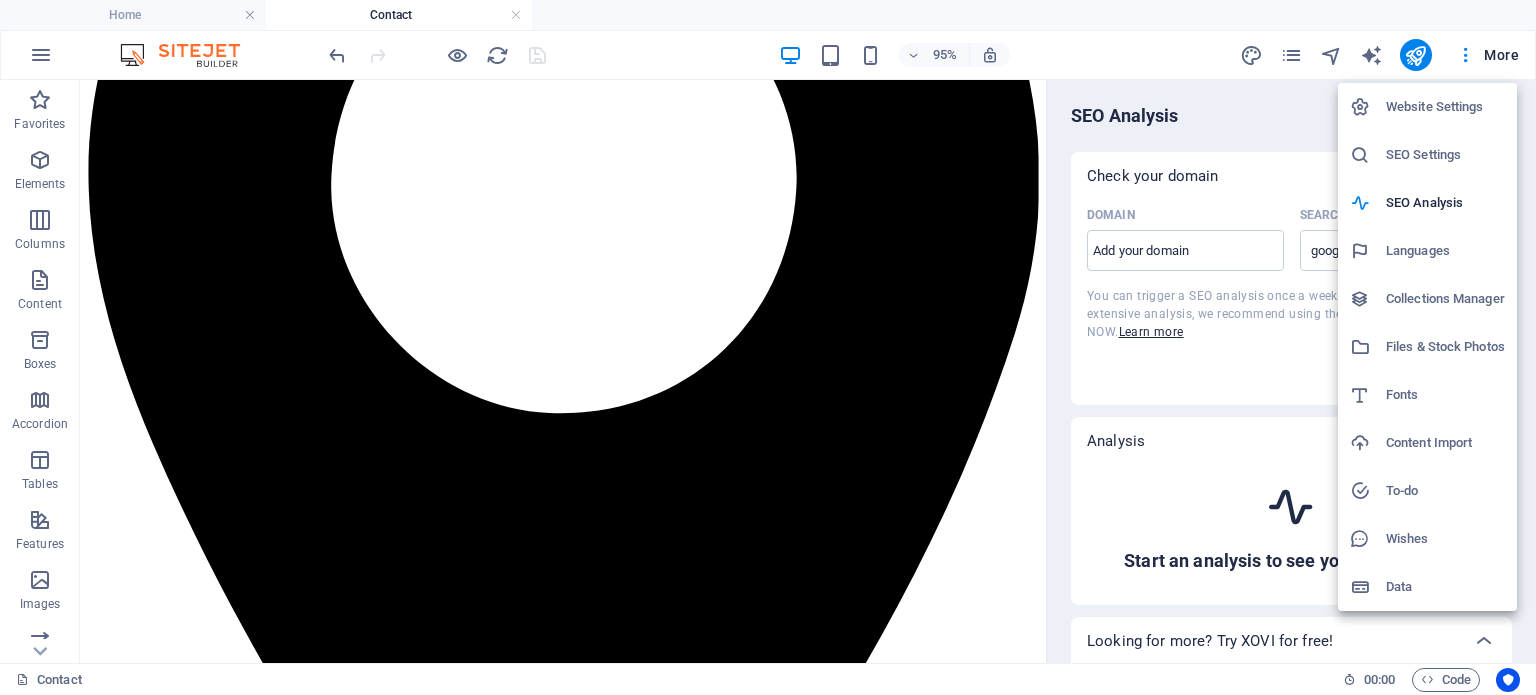click on "SEO Settings" at bounding box center (1445, 155) 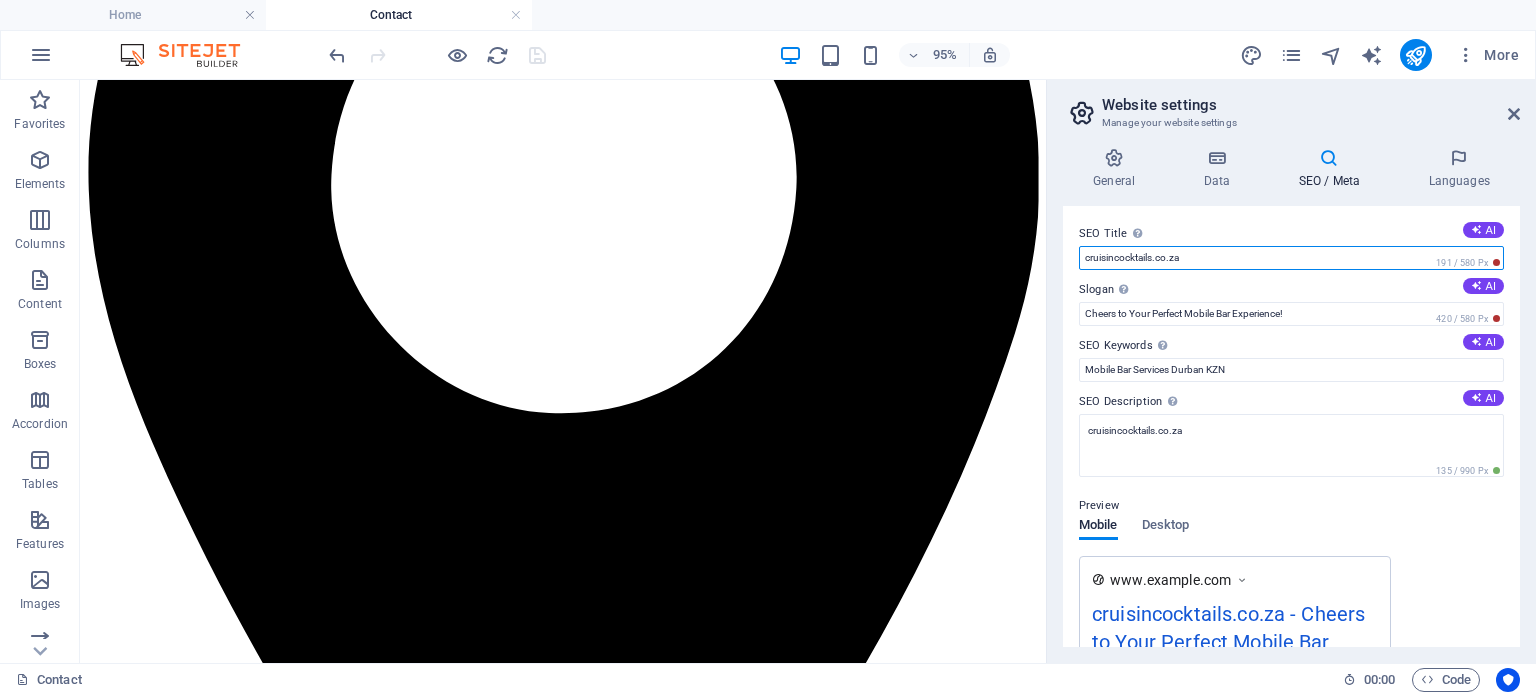 click on "cruisincocktails.co.za" at bounding box center [1291, 258] 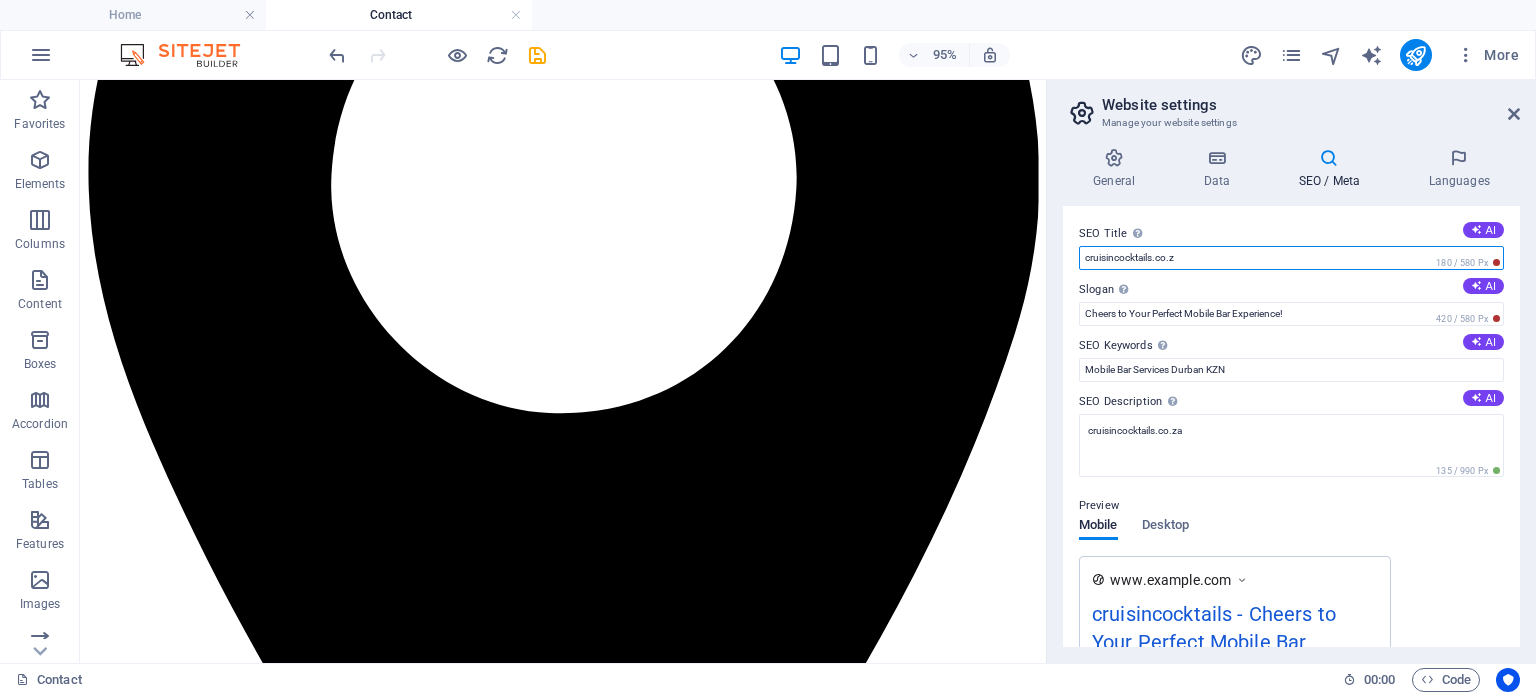 type on "cruisincocktails.co.za" 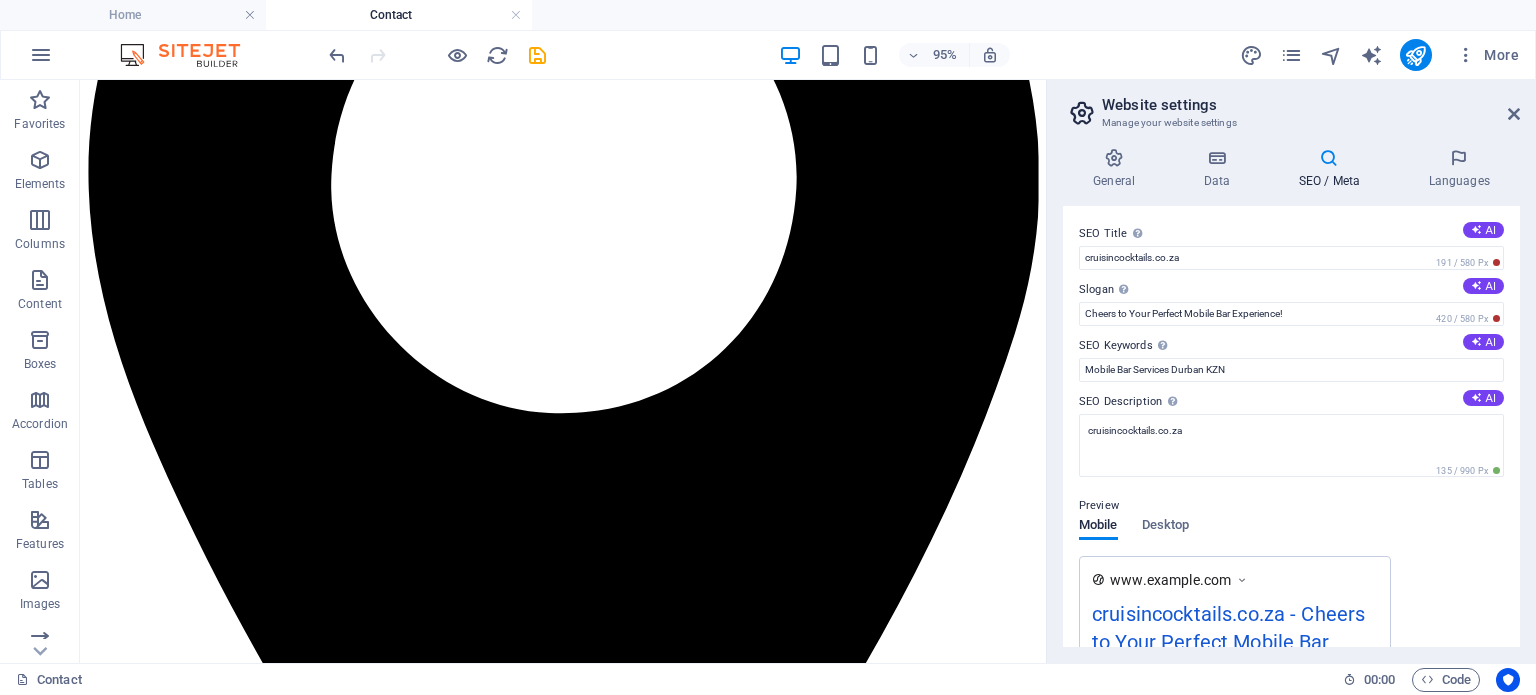 click on "SEO Title The title of your website - make it something that stands out in search engine results. AI" at bounding box center (1291, 234) 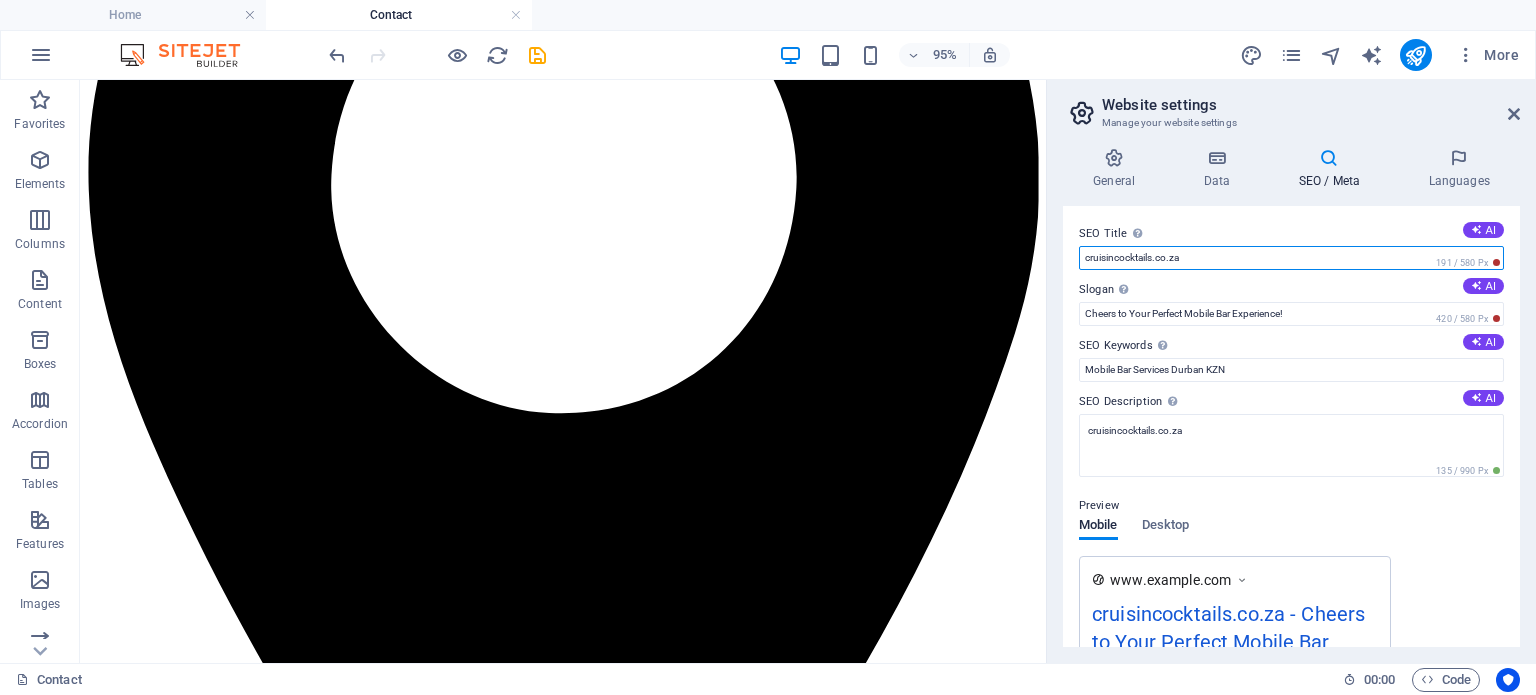 click on "cruisincocktails.co.za" at bounding box center (1291, 258) 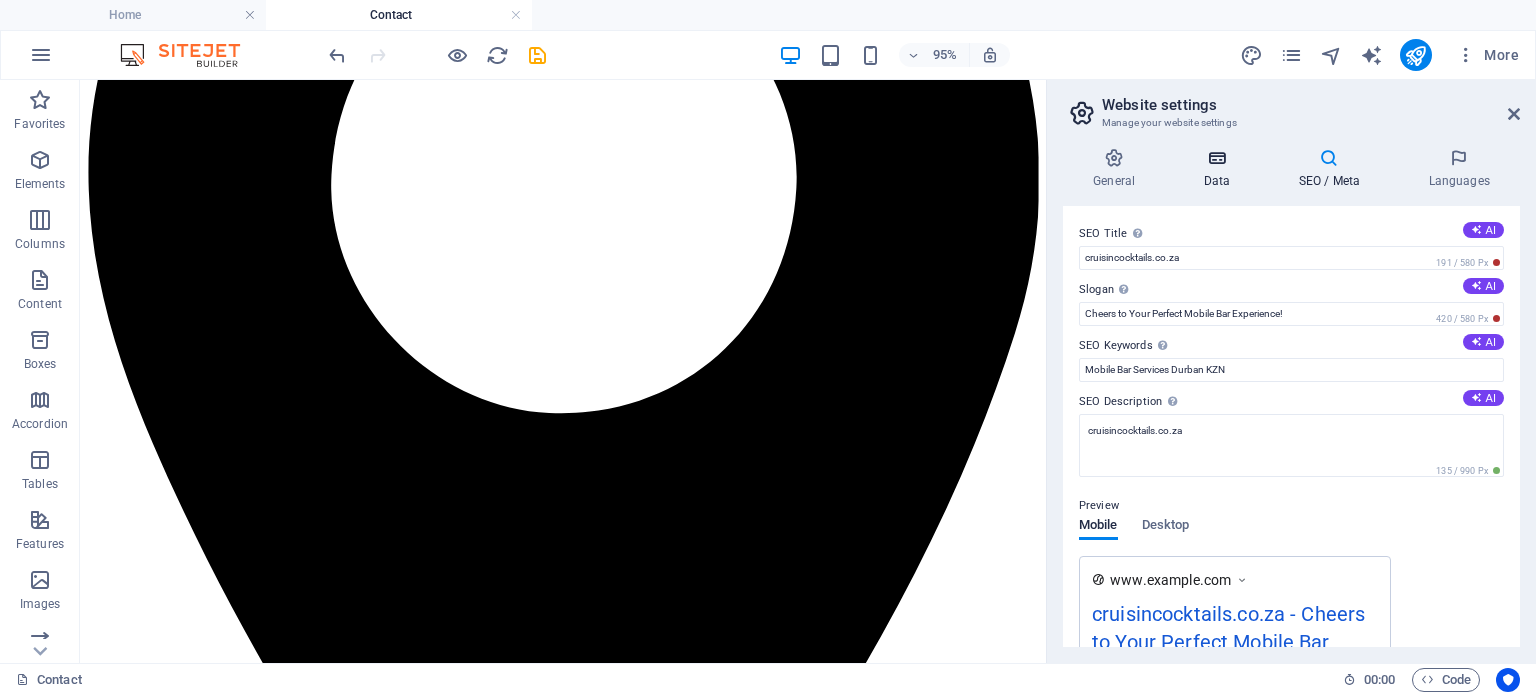 click at bounding box center (1216, 158) 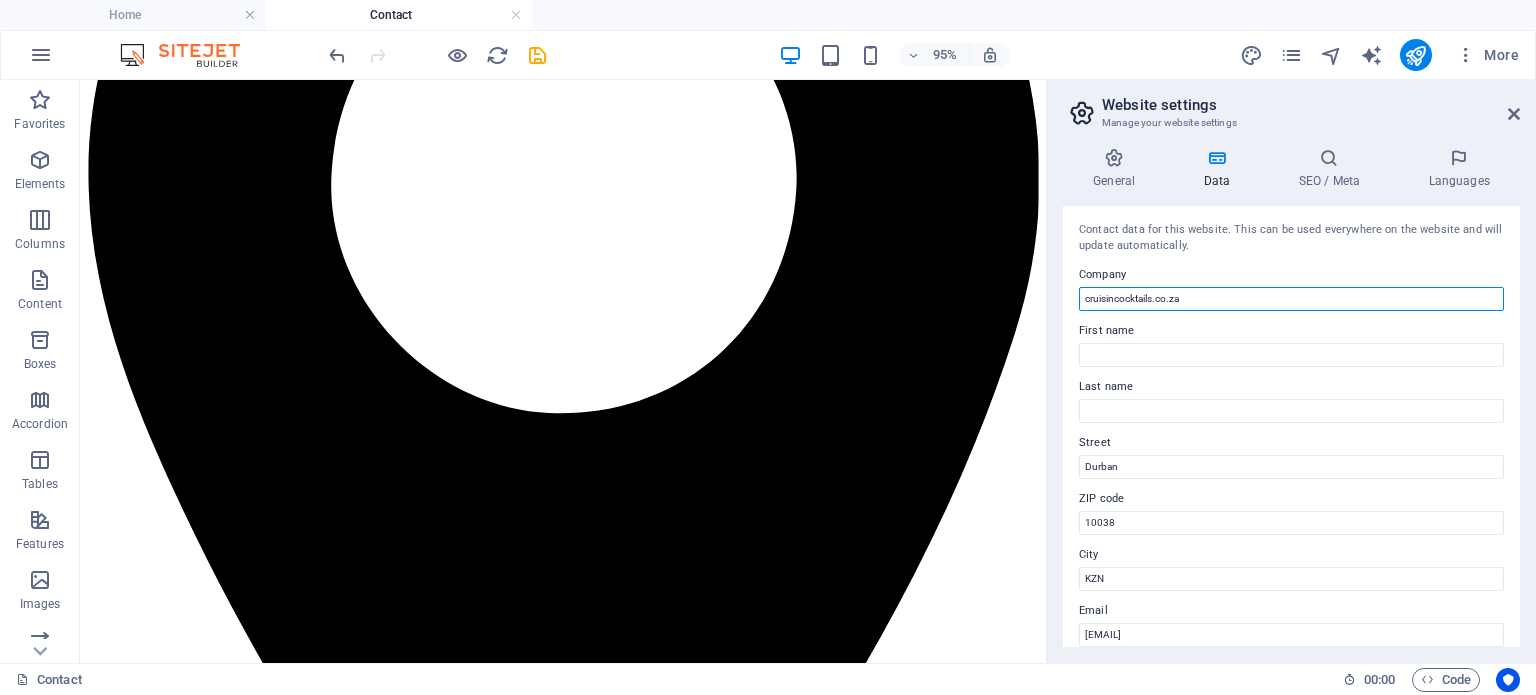 click on "cruisincocktails.co.za" at bounding box center [1291, 299] 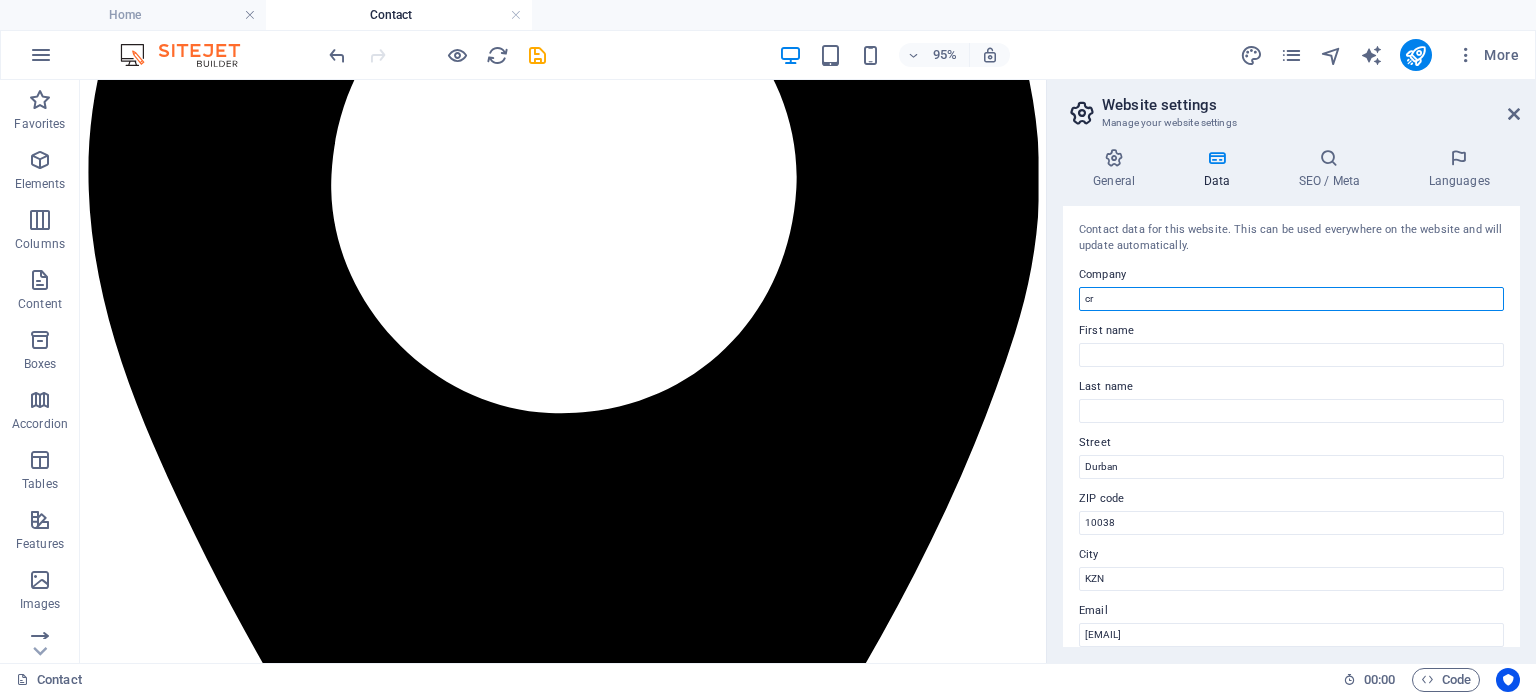 type on "c" 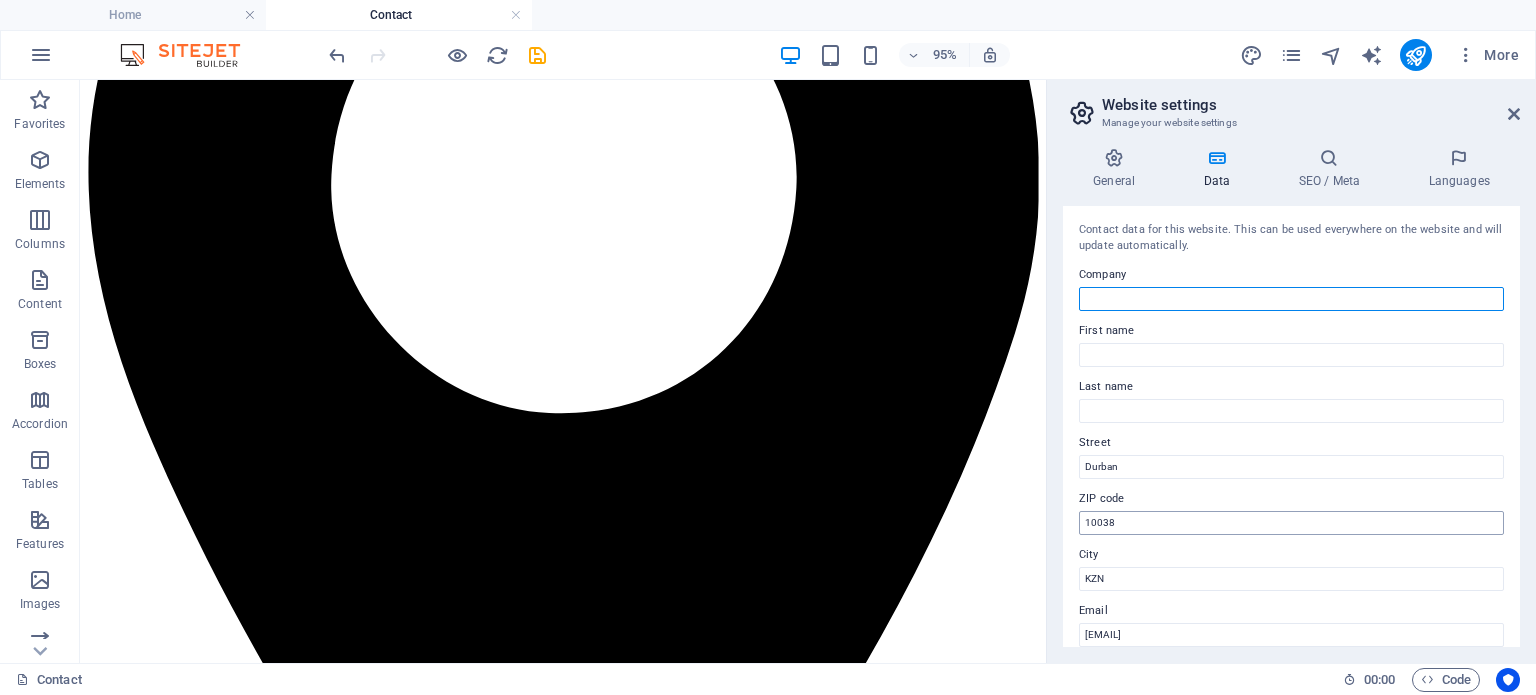 type 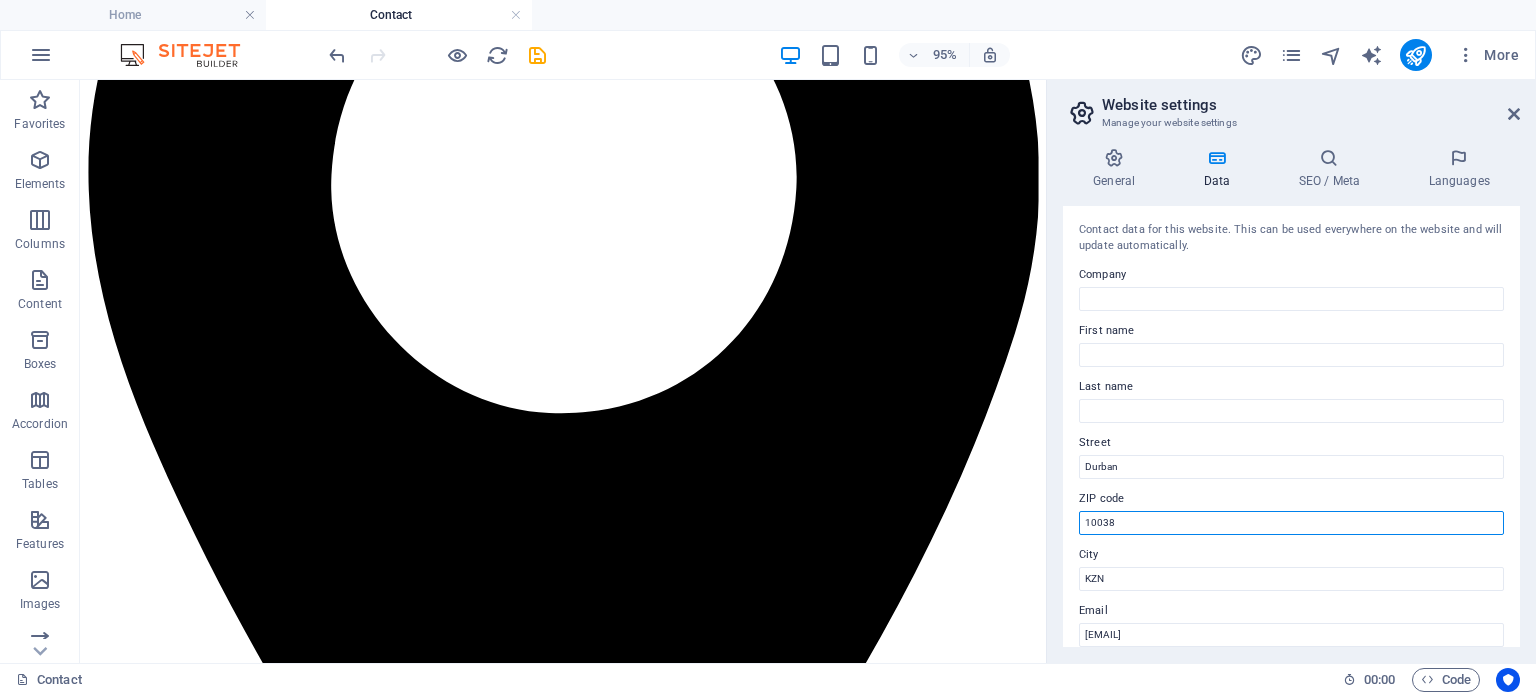 click on "10038" at bounding box center [1291, 523] 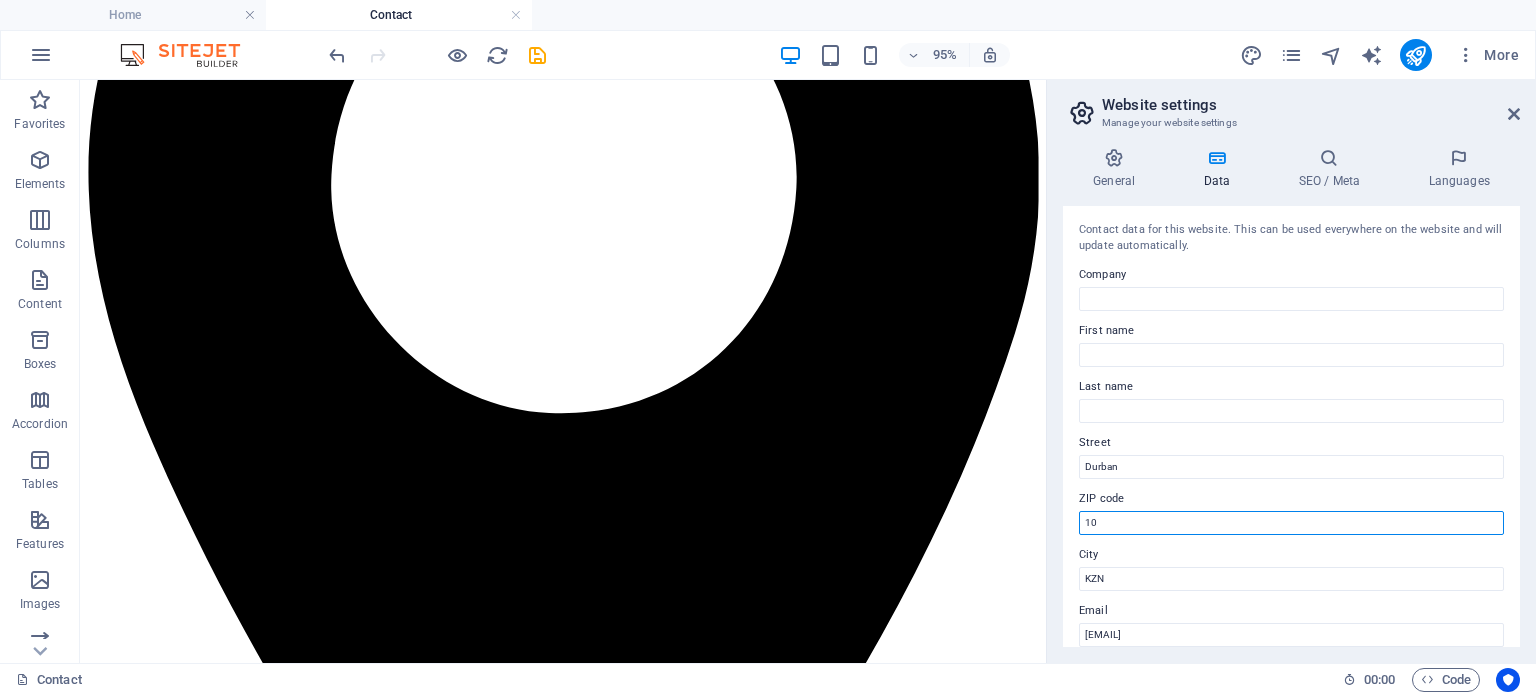type on "1" 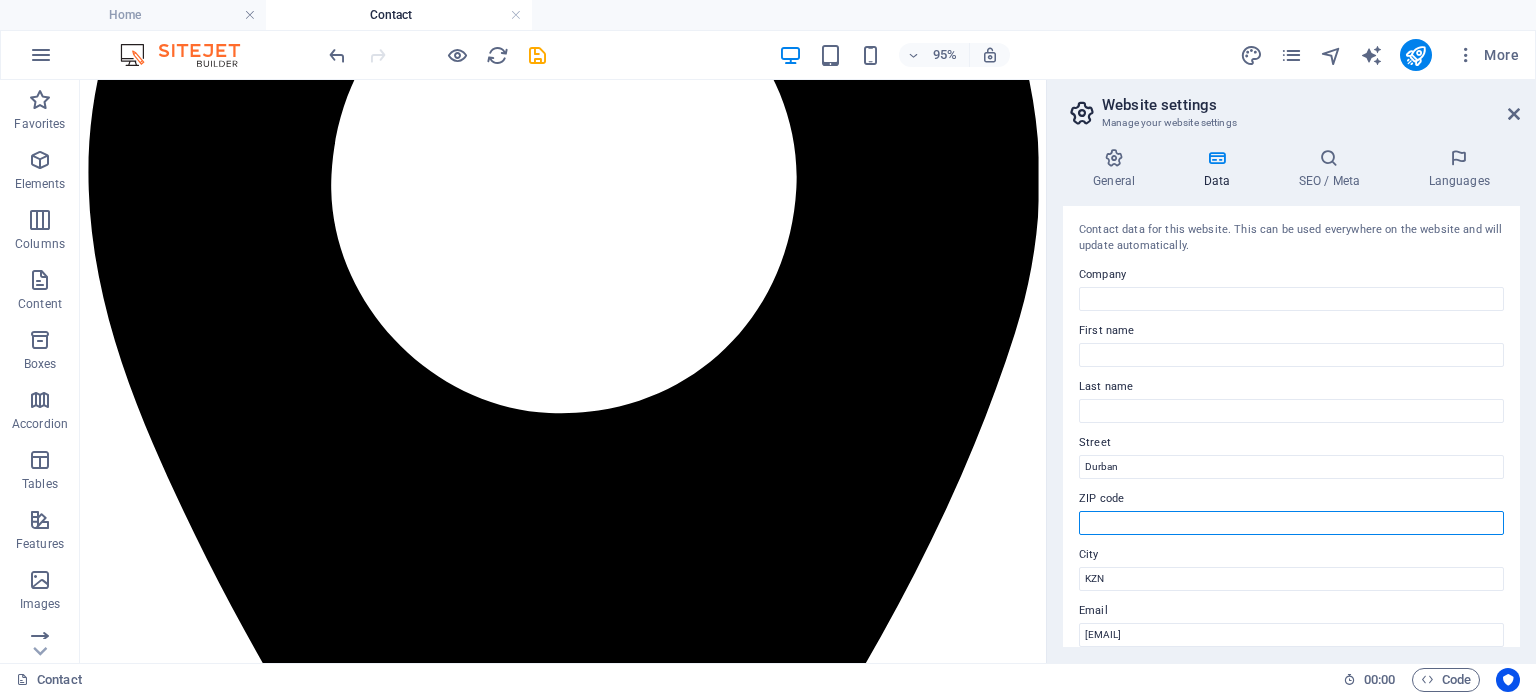 type 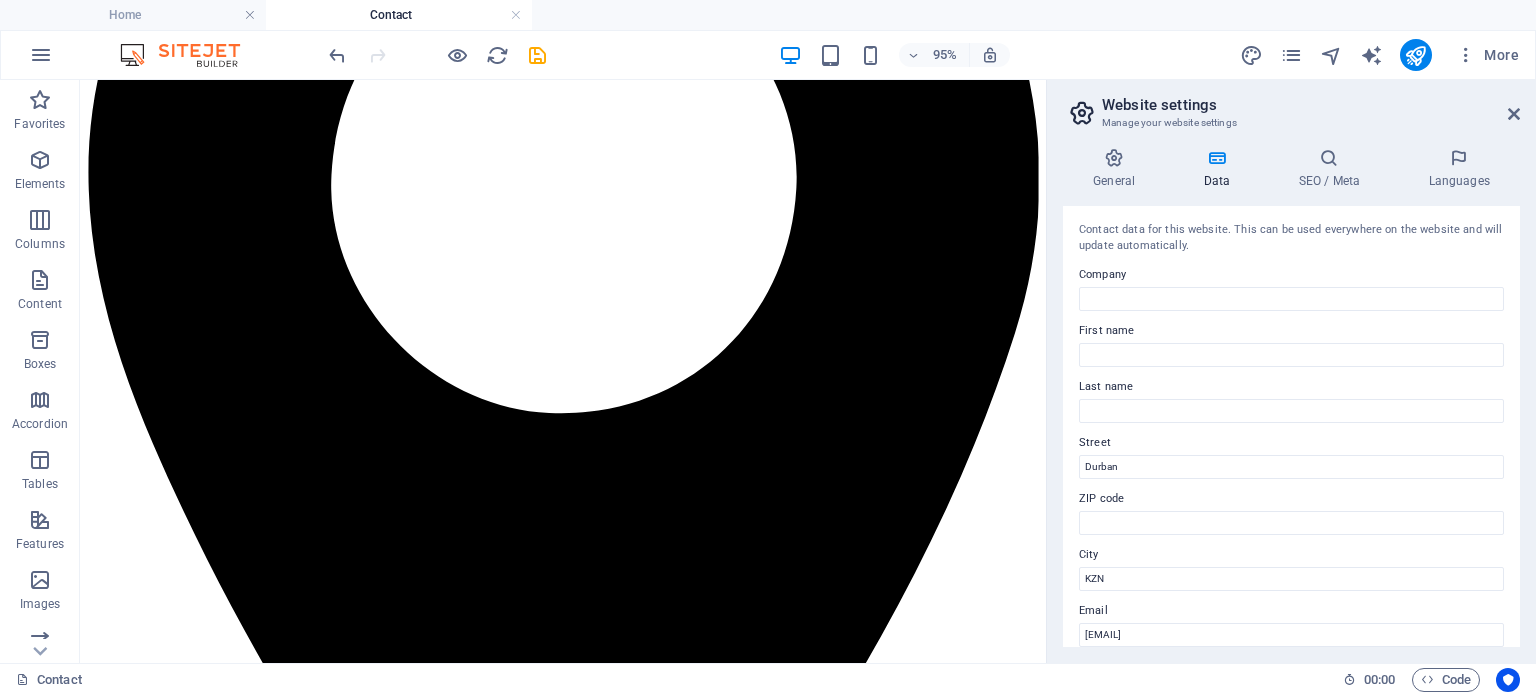 drag, startPoint x: 1519, startPoint y: 347, endPoint x: 1514, endPoint y: 388, distance: 41.303753 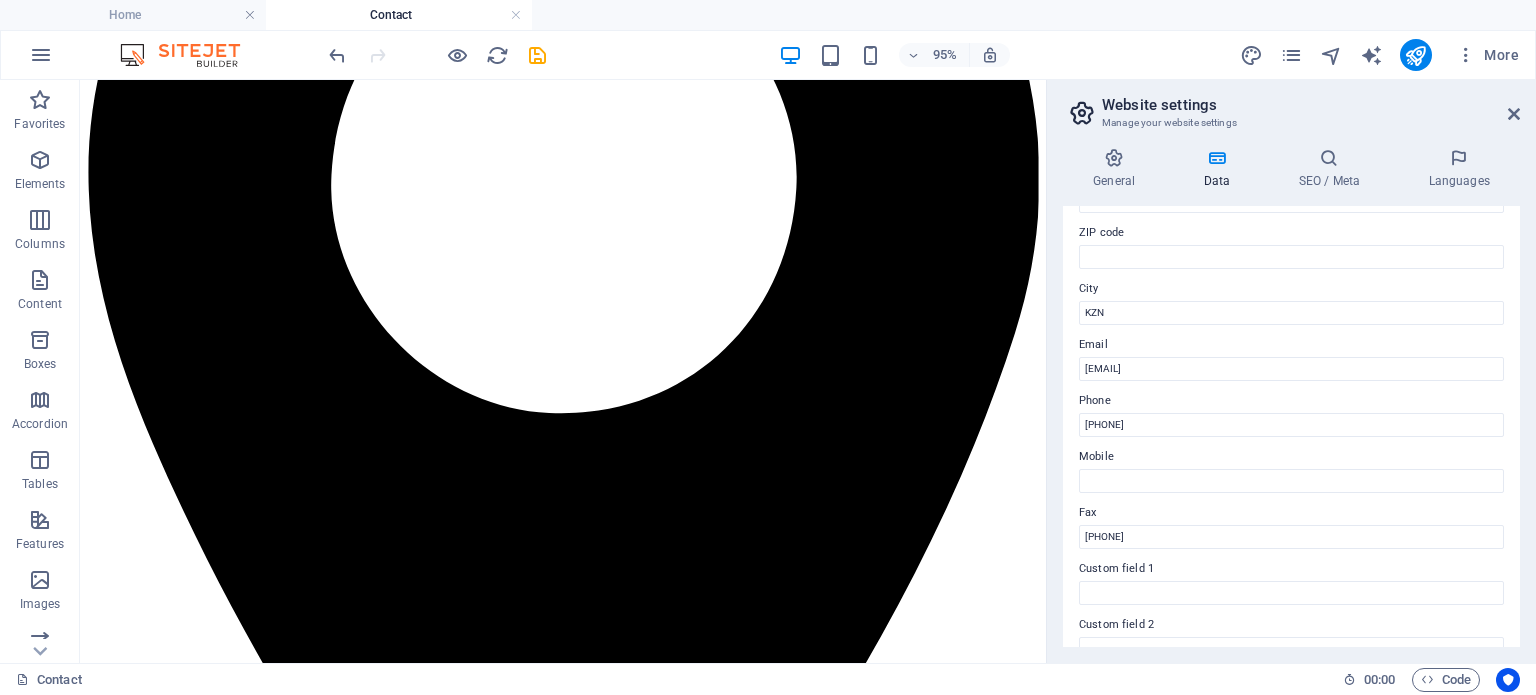 scroll, scrollTop: 0, scrollLeft: 0, axis: both 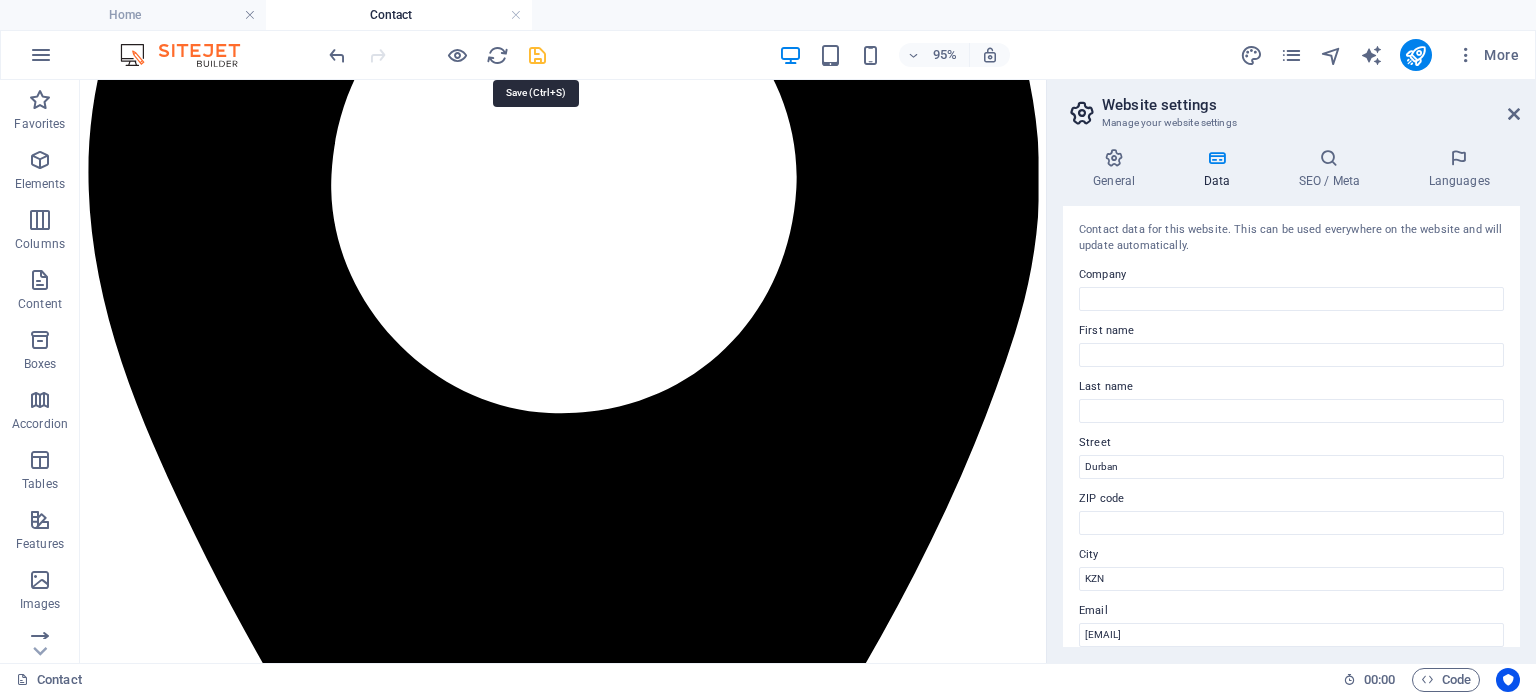 click at bounding box center (537, 55) 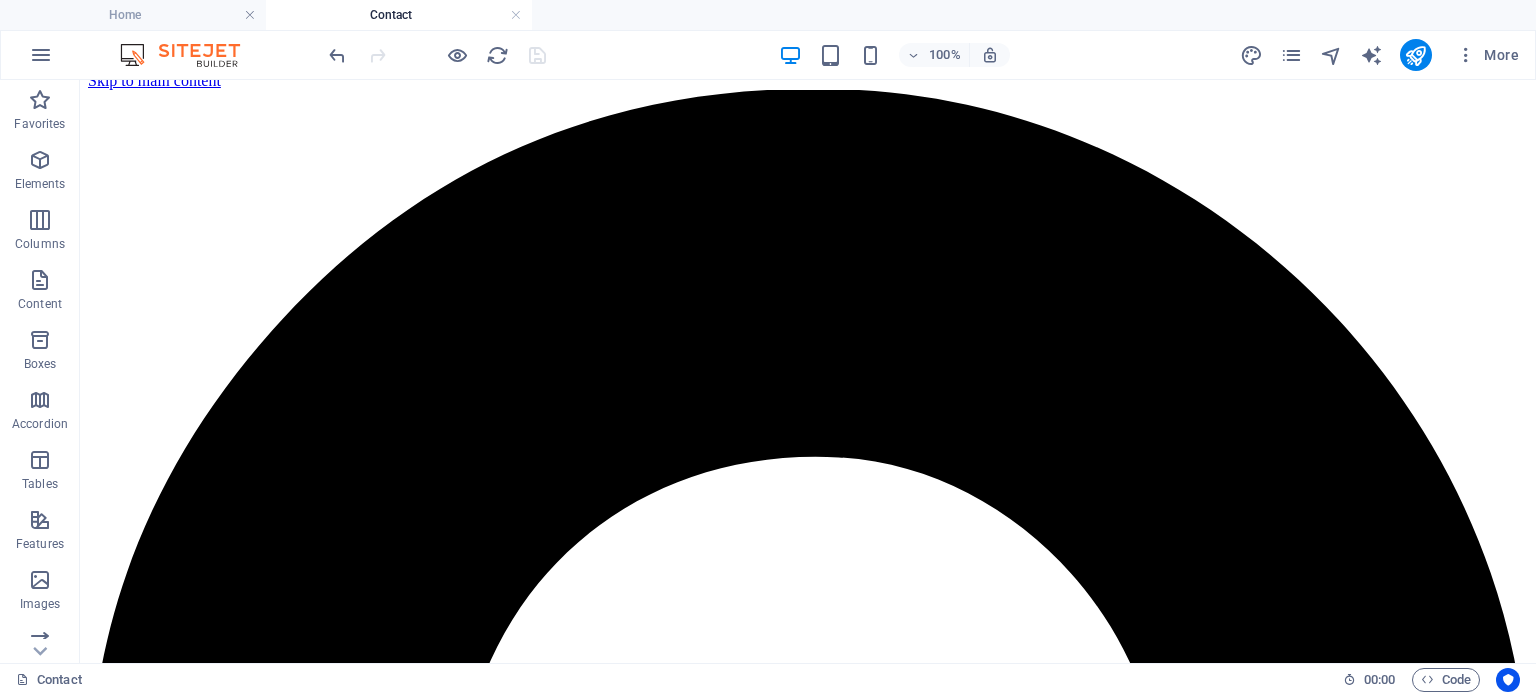 scroll, scrollTop: 0, scrollLeft: 0, axis: both 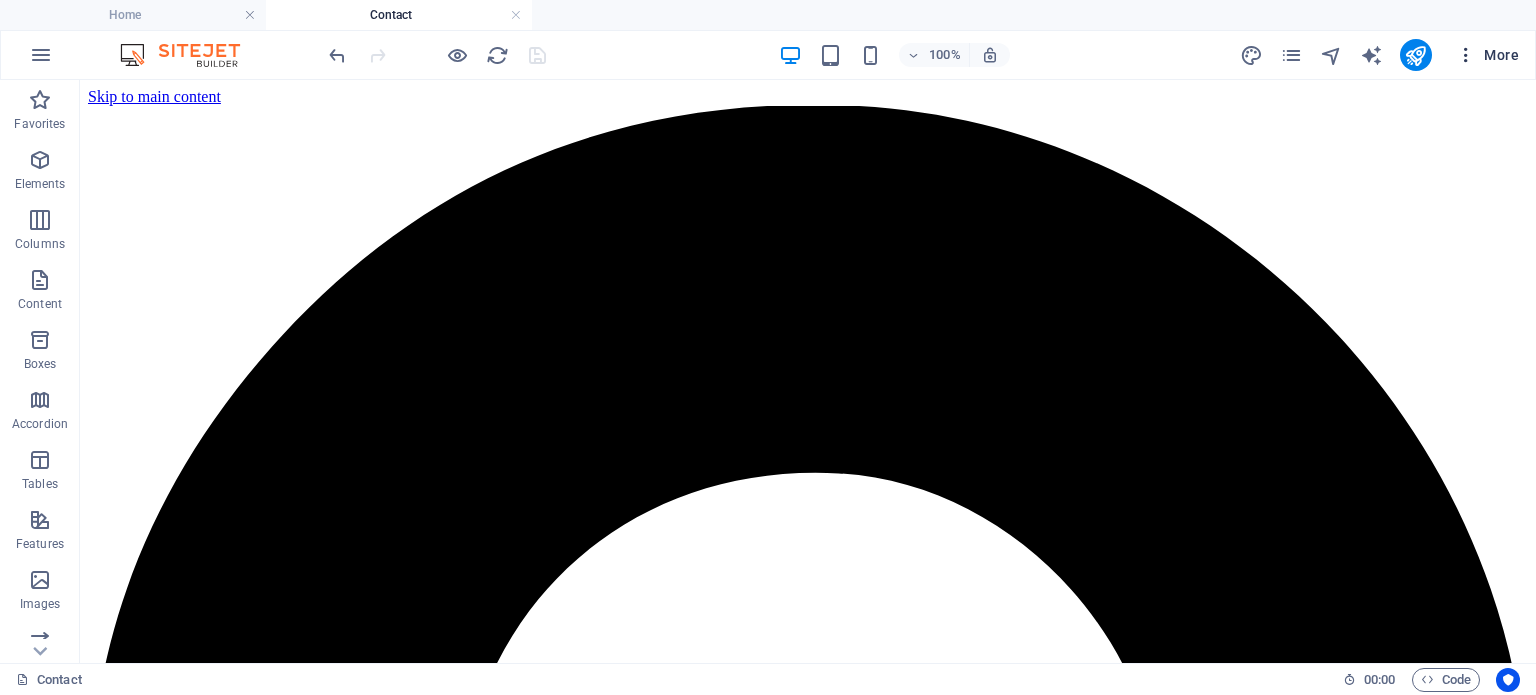 click at bounding box center [1466, 55] 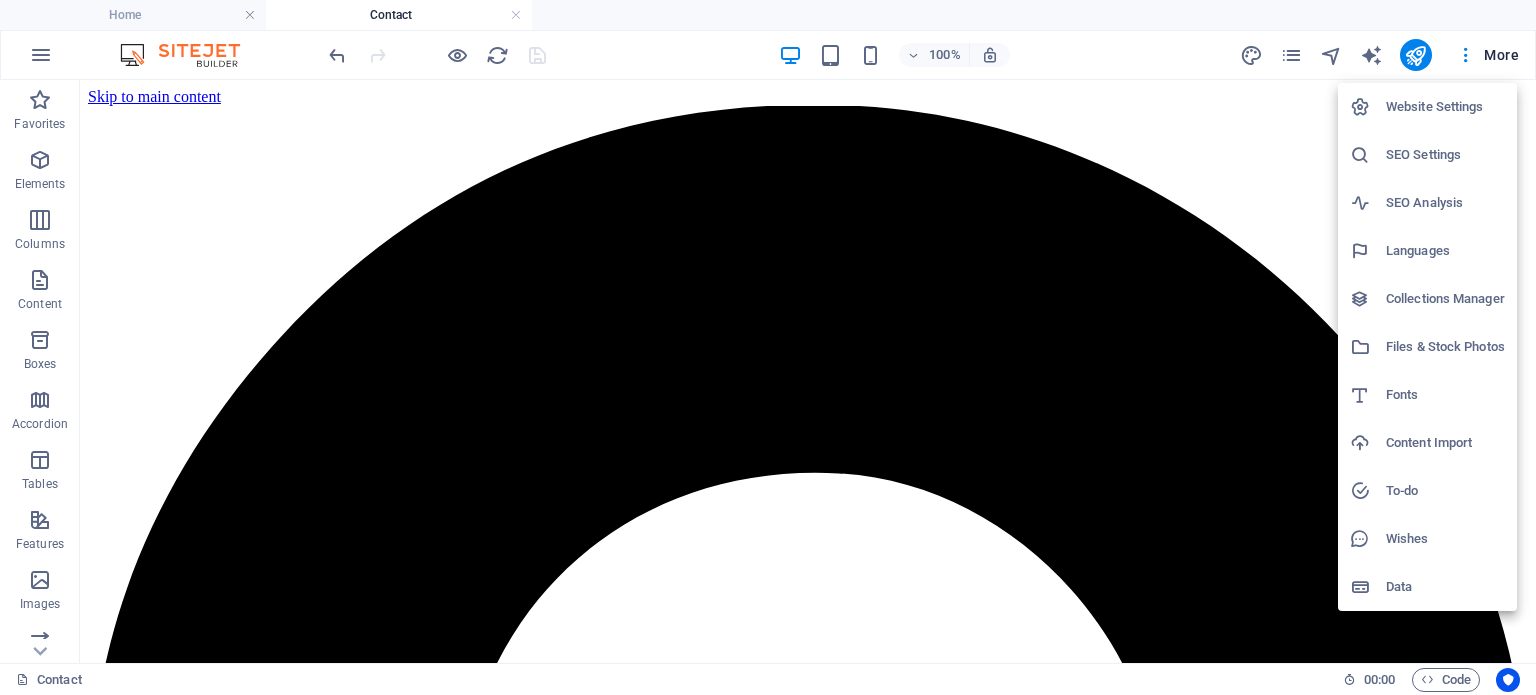 click on "SEO Settings" at bounding box center (1445, 155) 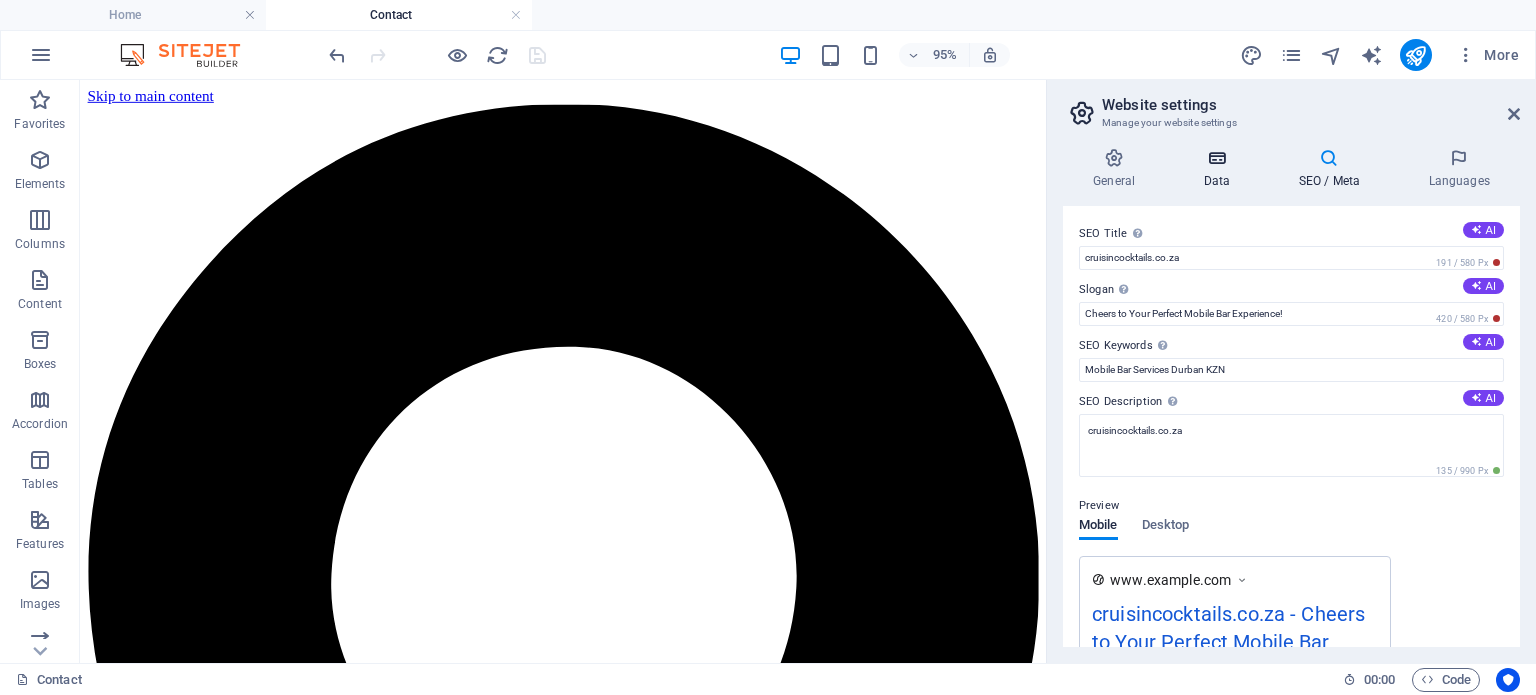 click at bounding box center (1216, 158) 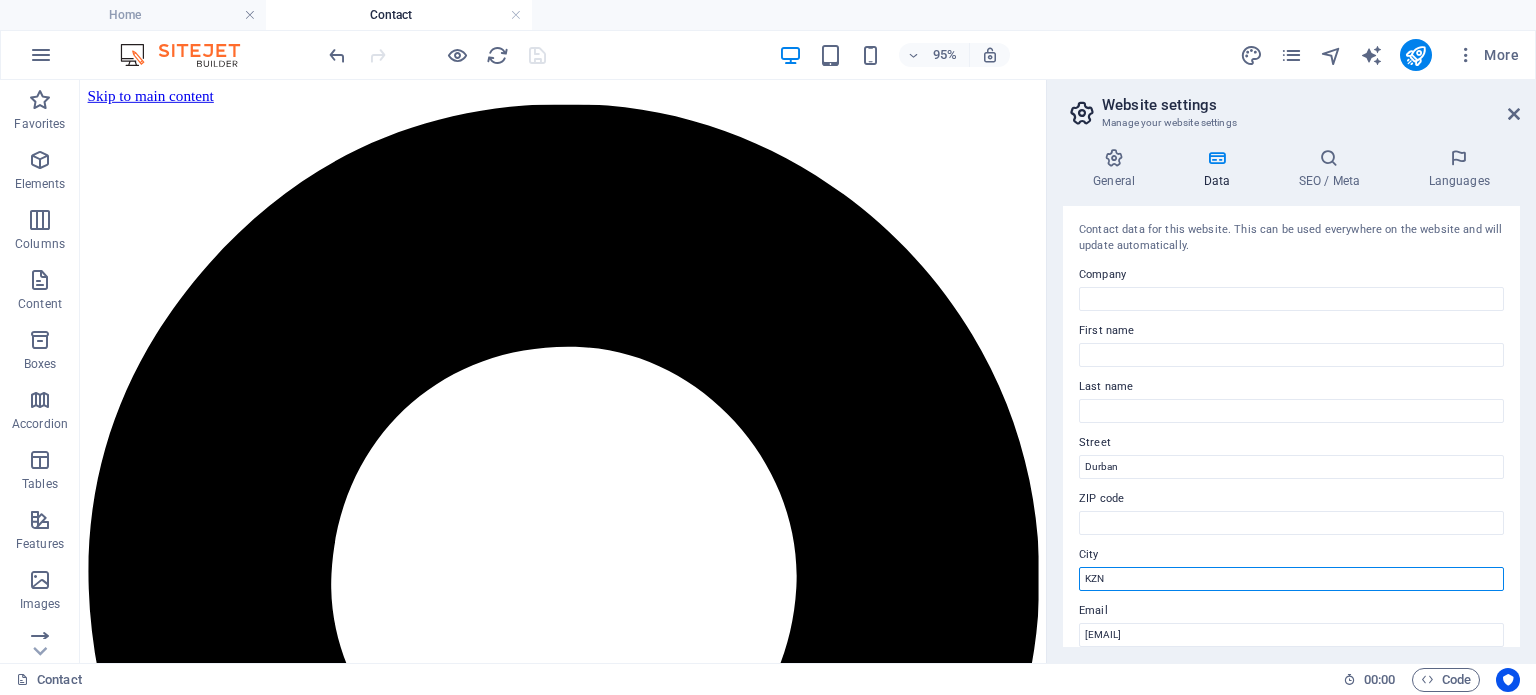 click on "KZN" at bounding box center [1291, 579] 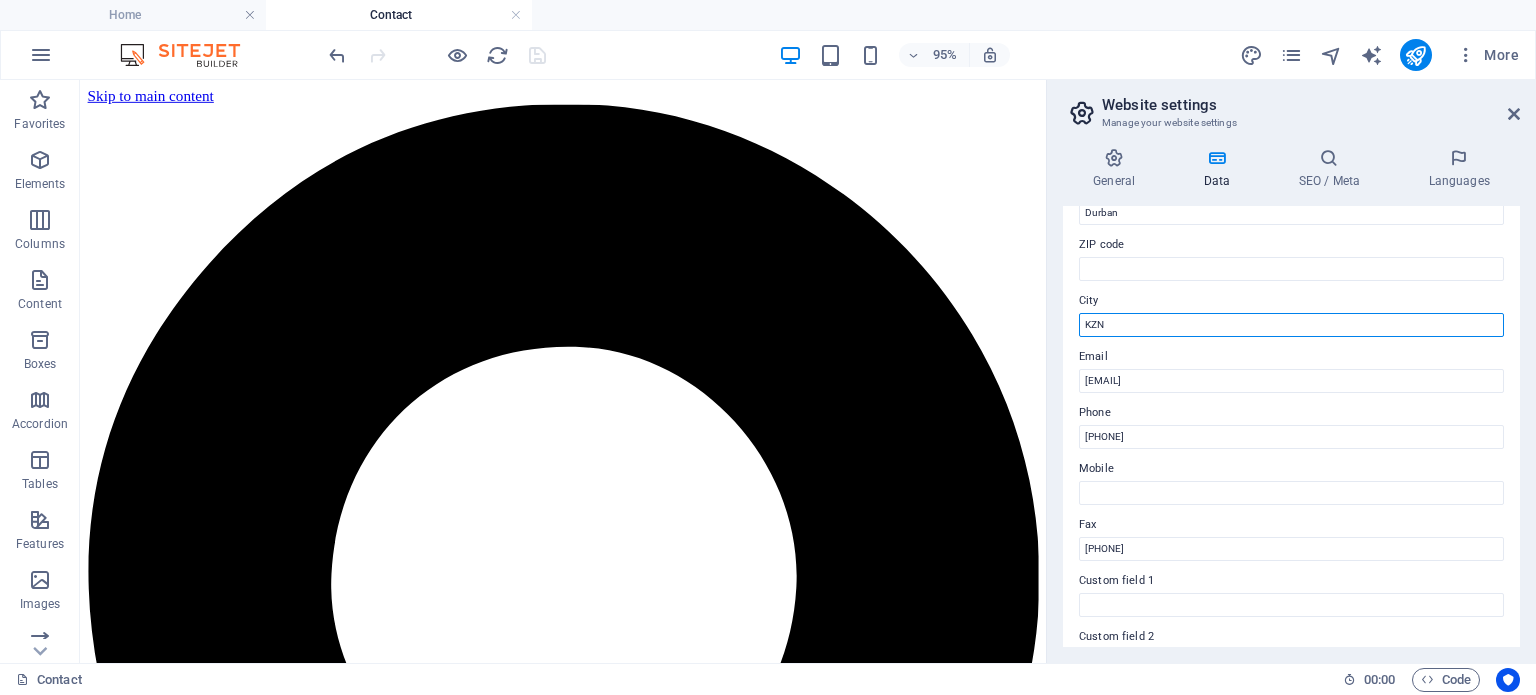 scroll, scrollTop: 259, scrollLeft: 0, axis: vertical 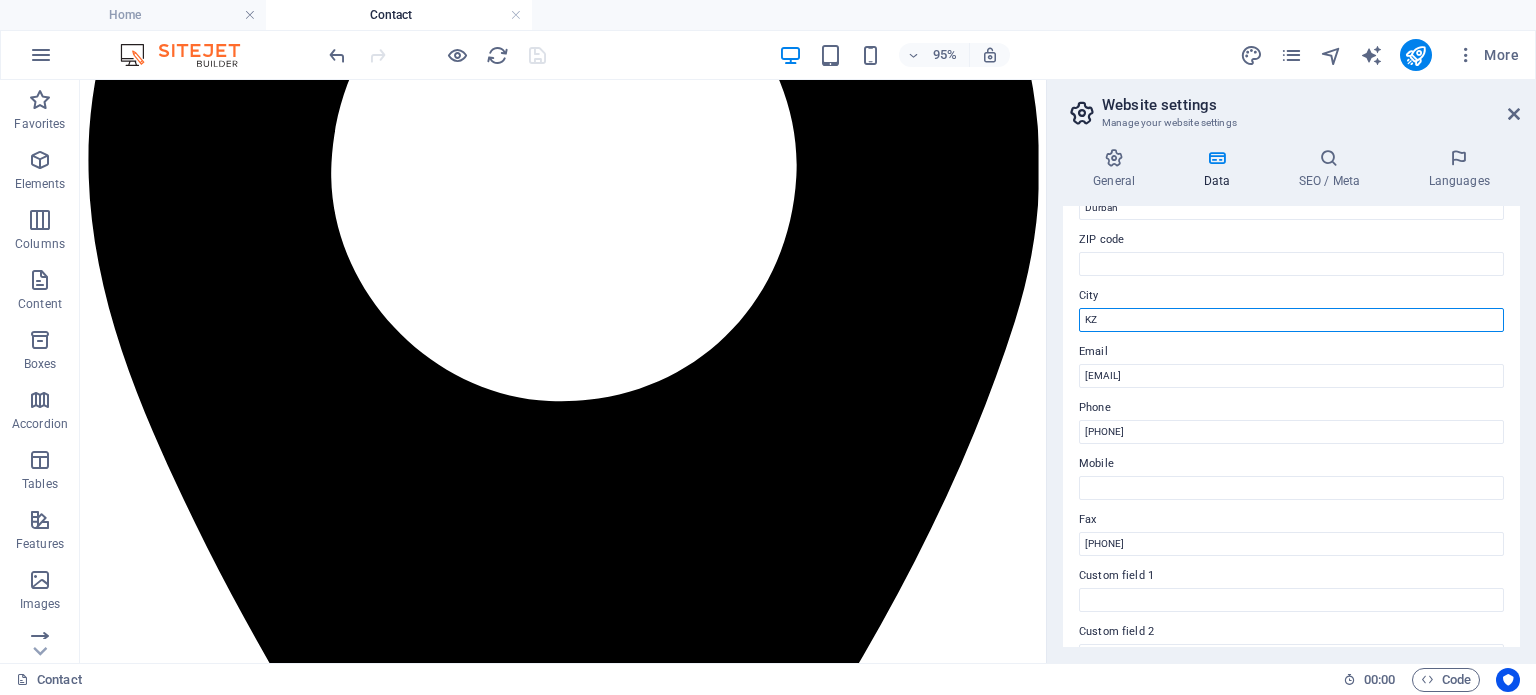 type on "K" 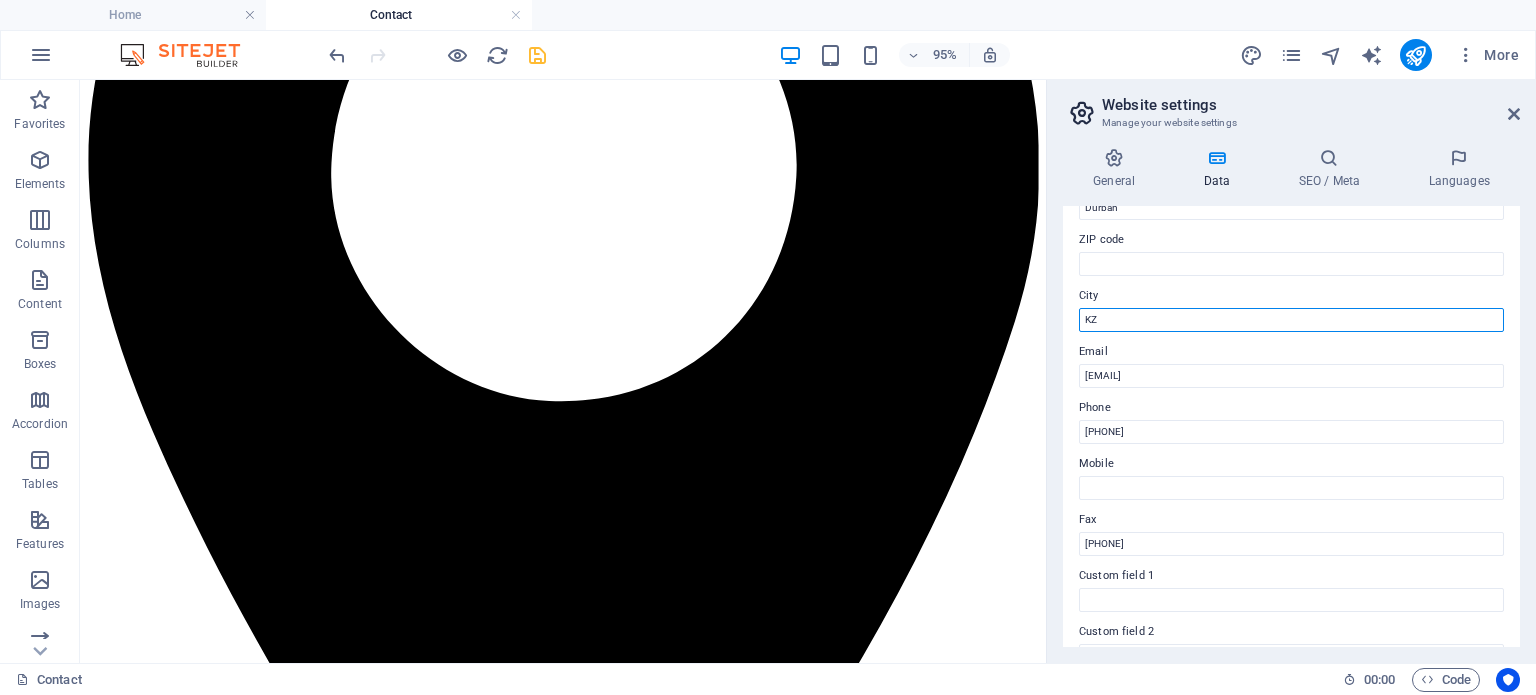 type on "KZN" 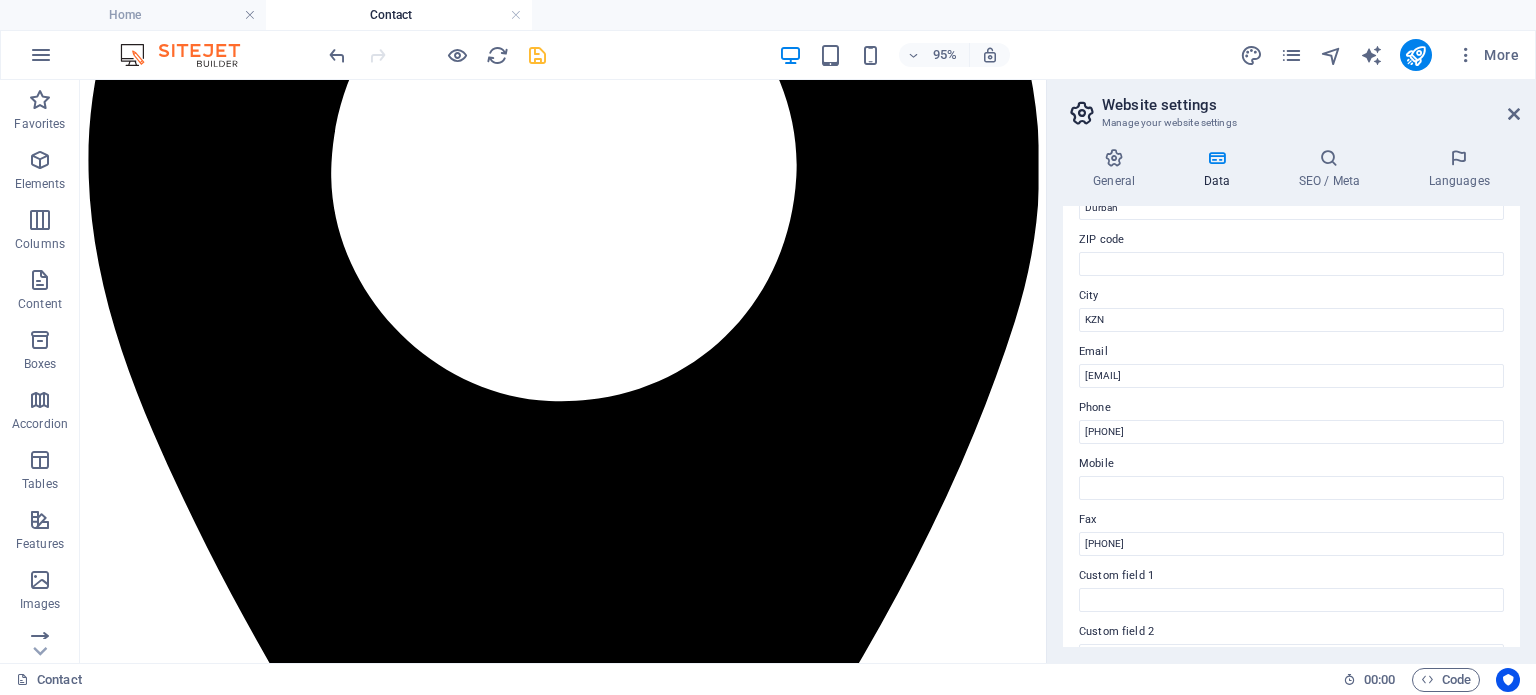 click on "City" at bounding box center [1291, 296] 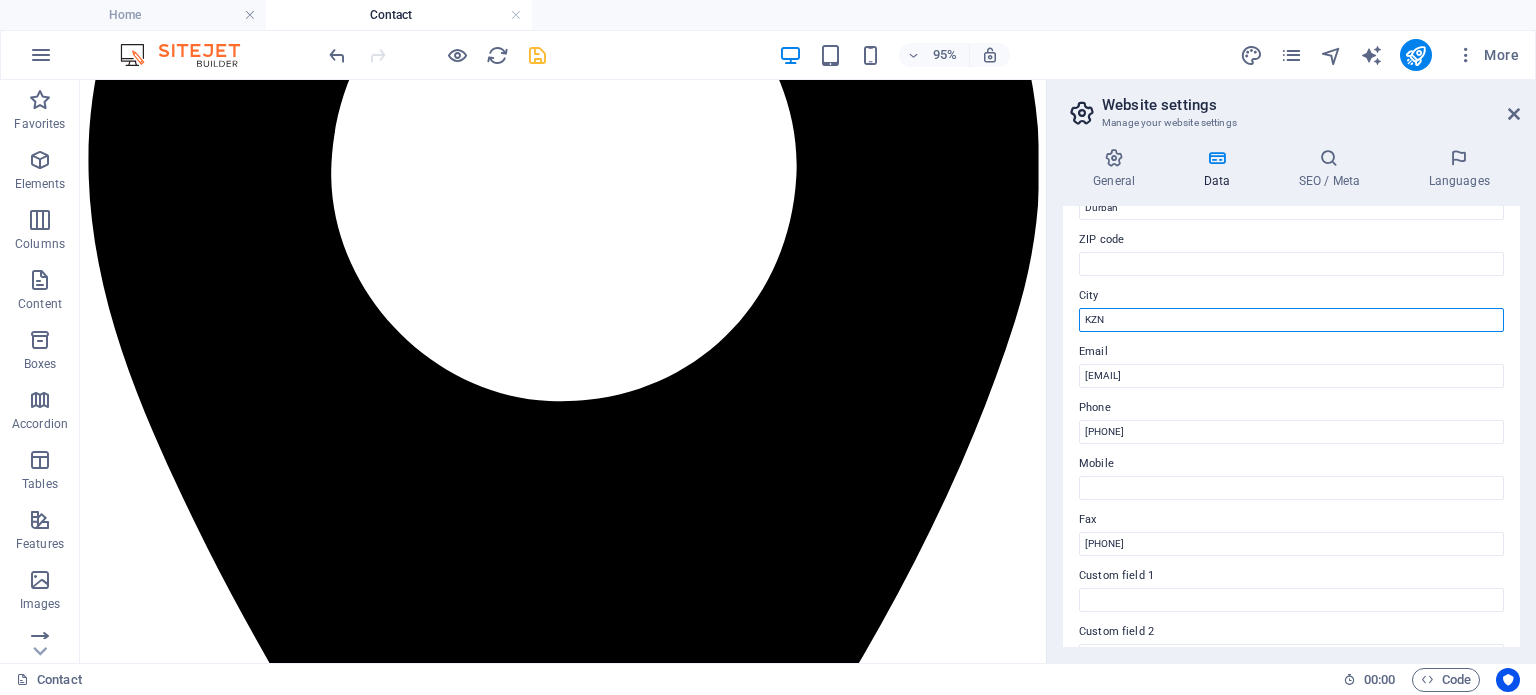 click on "KZN" at bounding box center [1291, 320] 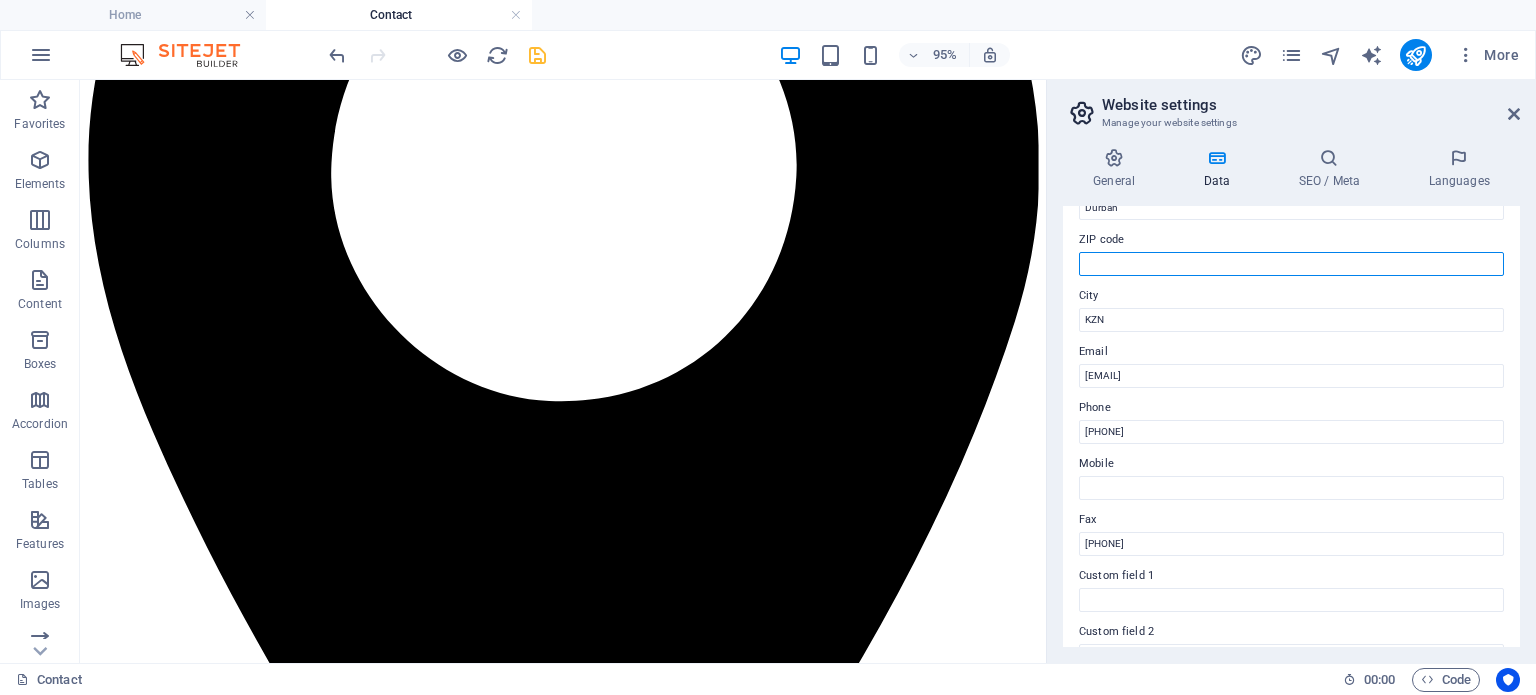 click on "ZIP code" at bounding box center (1291, 264) 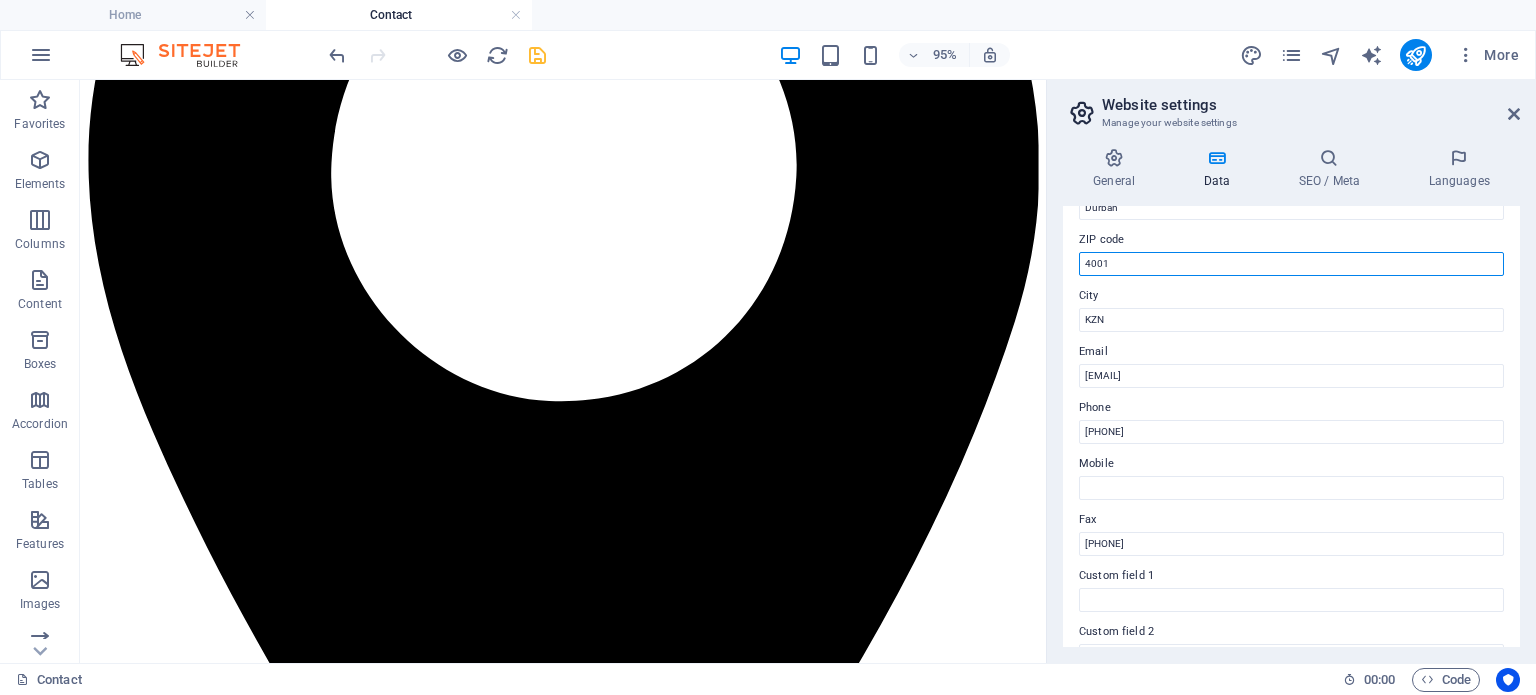 type on "4001" 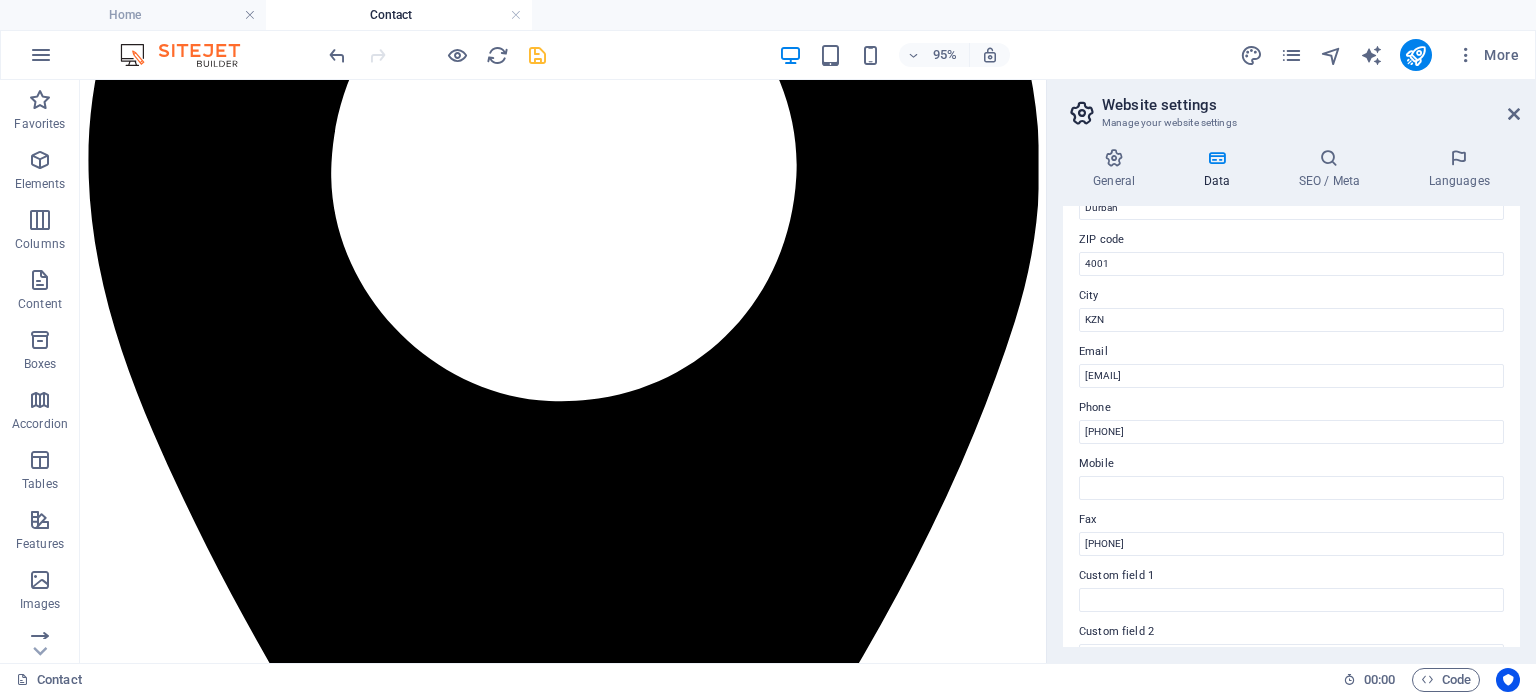click on "City" at bounding box center (1291, 296) 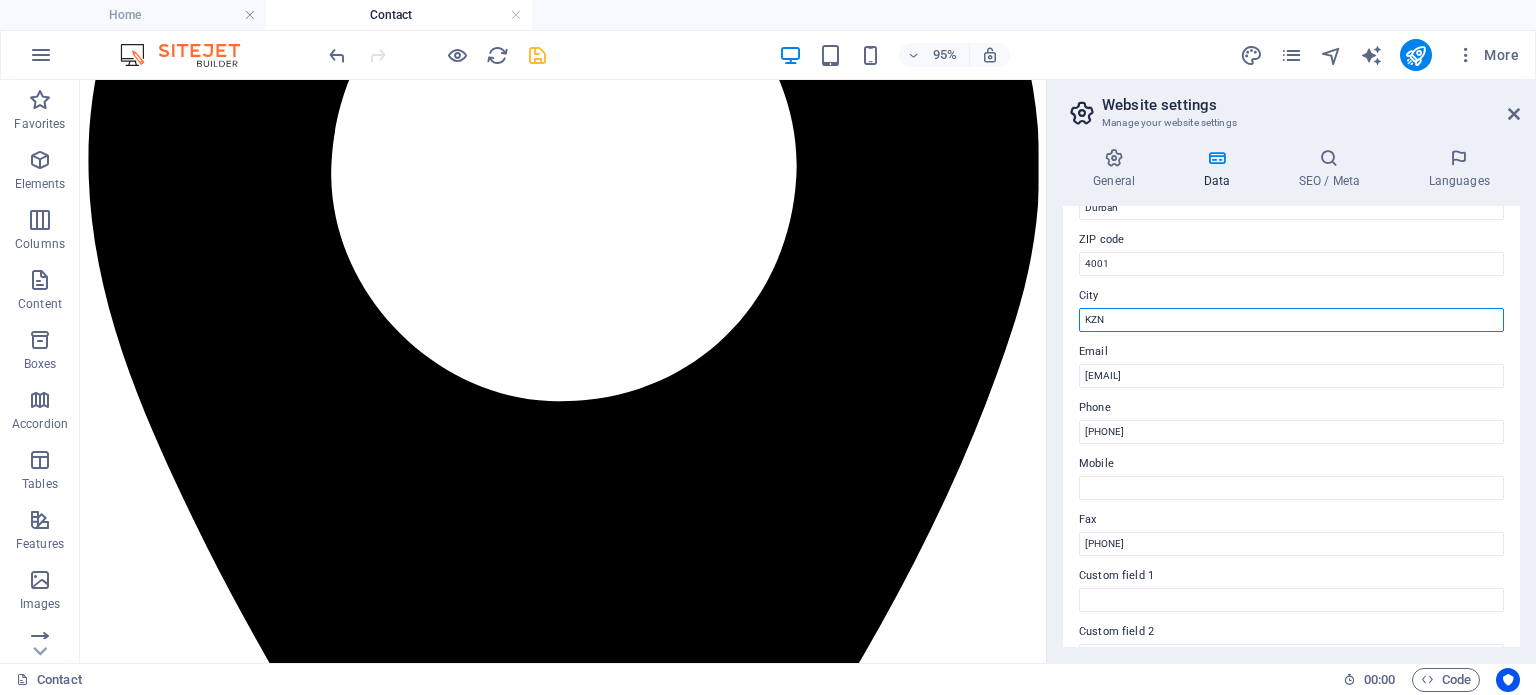 click on "KZN" at bounding box center [1291, 320] 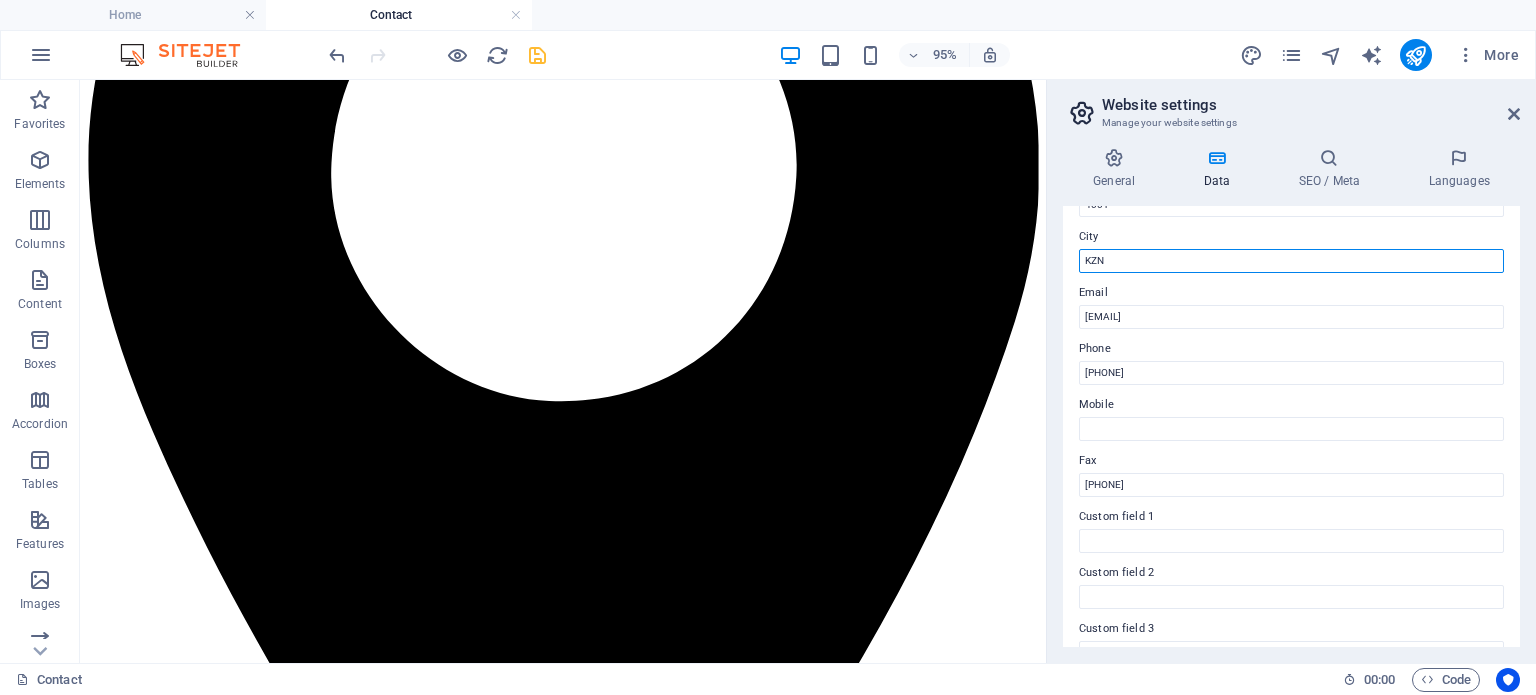 scroll, scrollTop: 346, scrollLeft: 0, axis: vertical 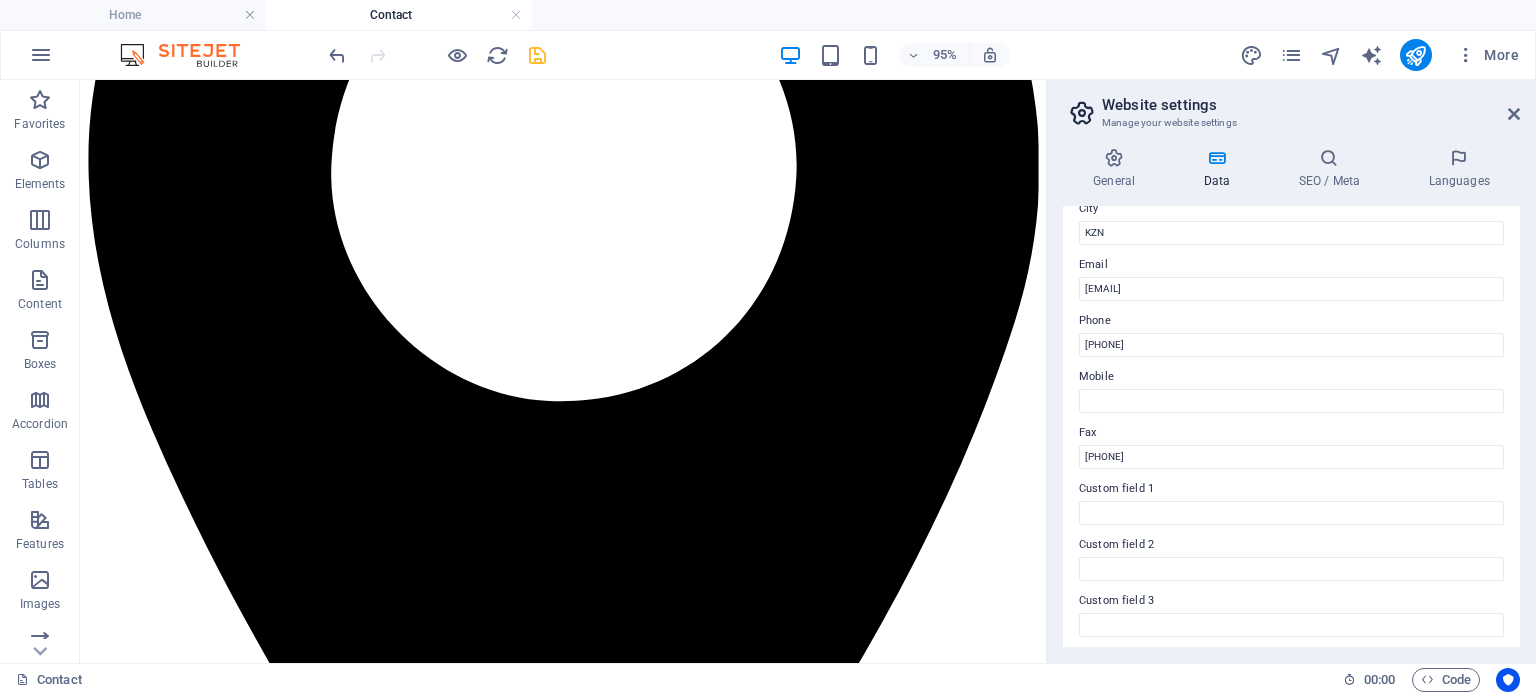 drag, startPoint x: 1520, startPoint y: 437, endPoint x: 1523, endPoint y: 491, distance: 54.08327 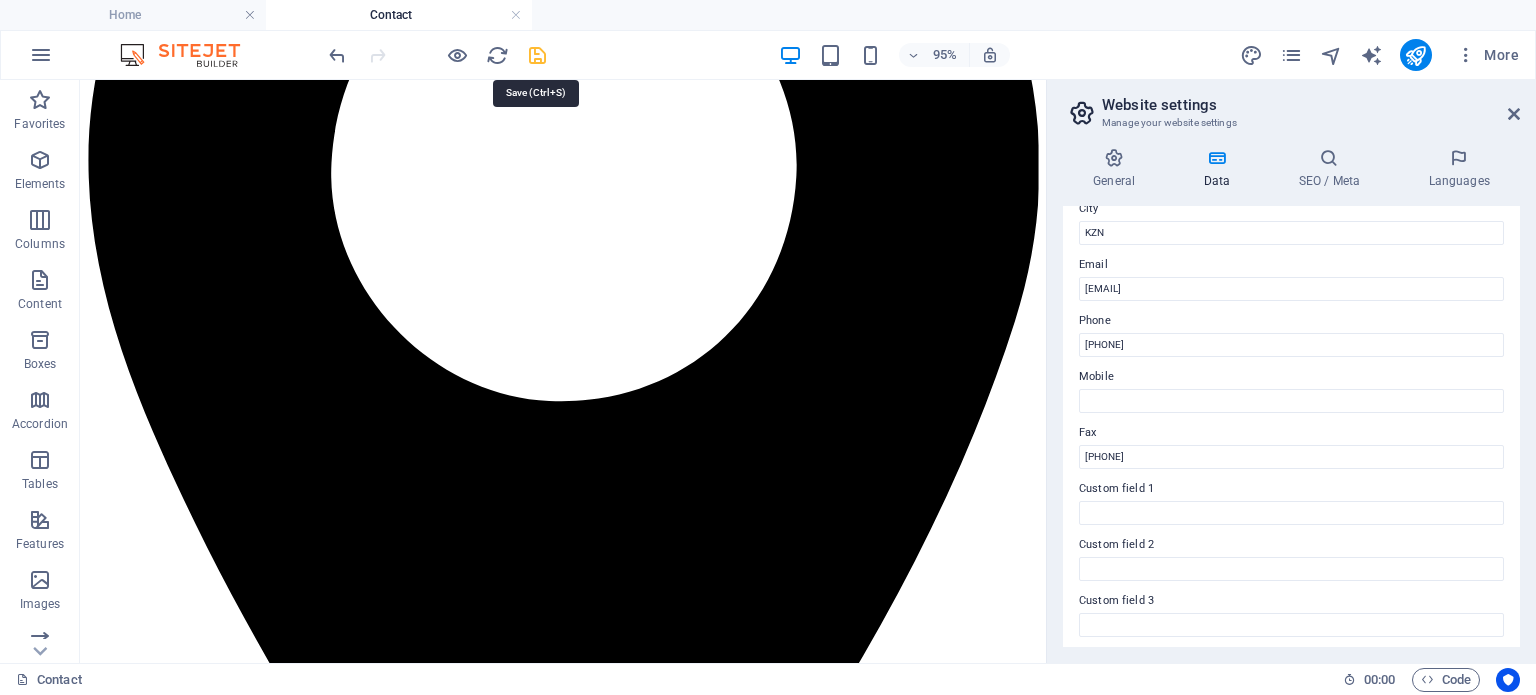 click at bounding box center (537, 55) 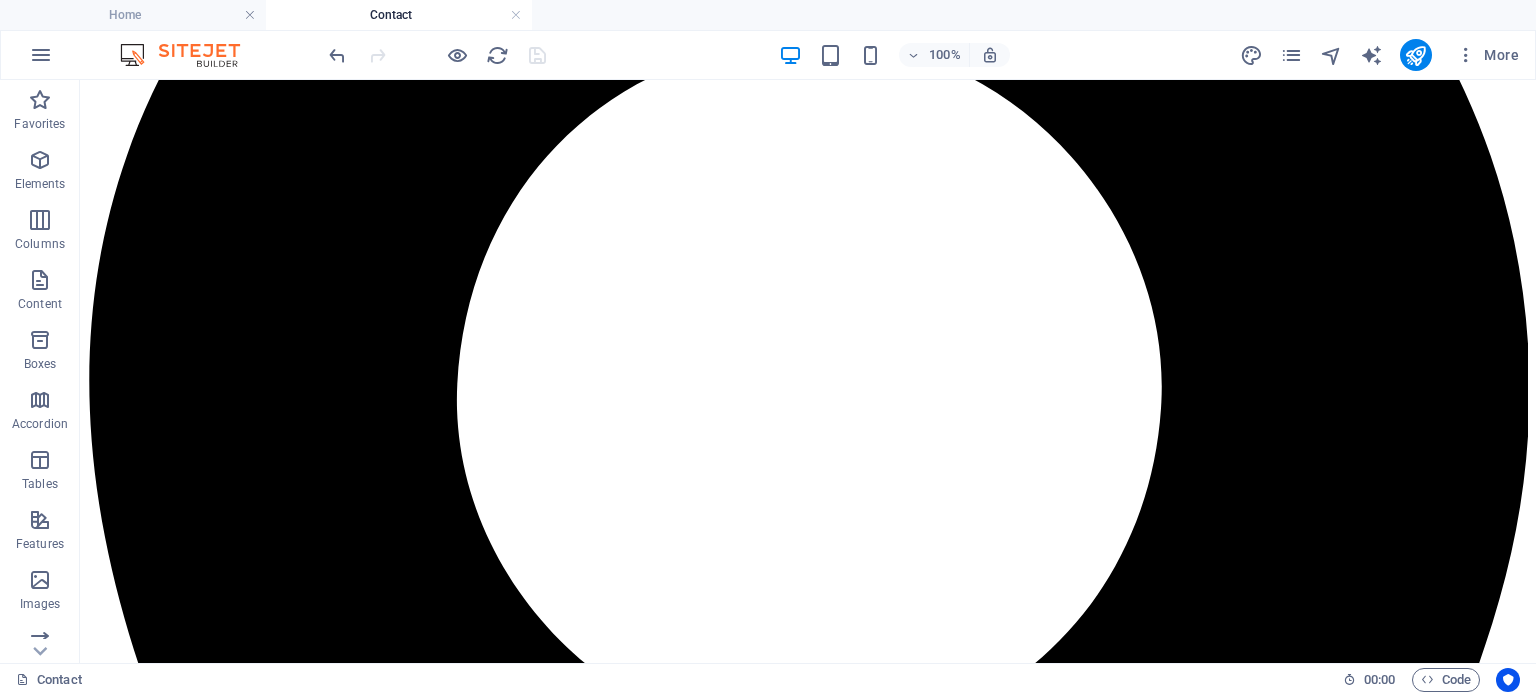 click at bounding box center [437, 55] 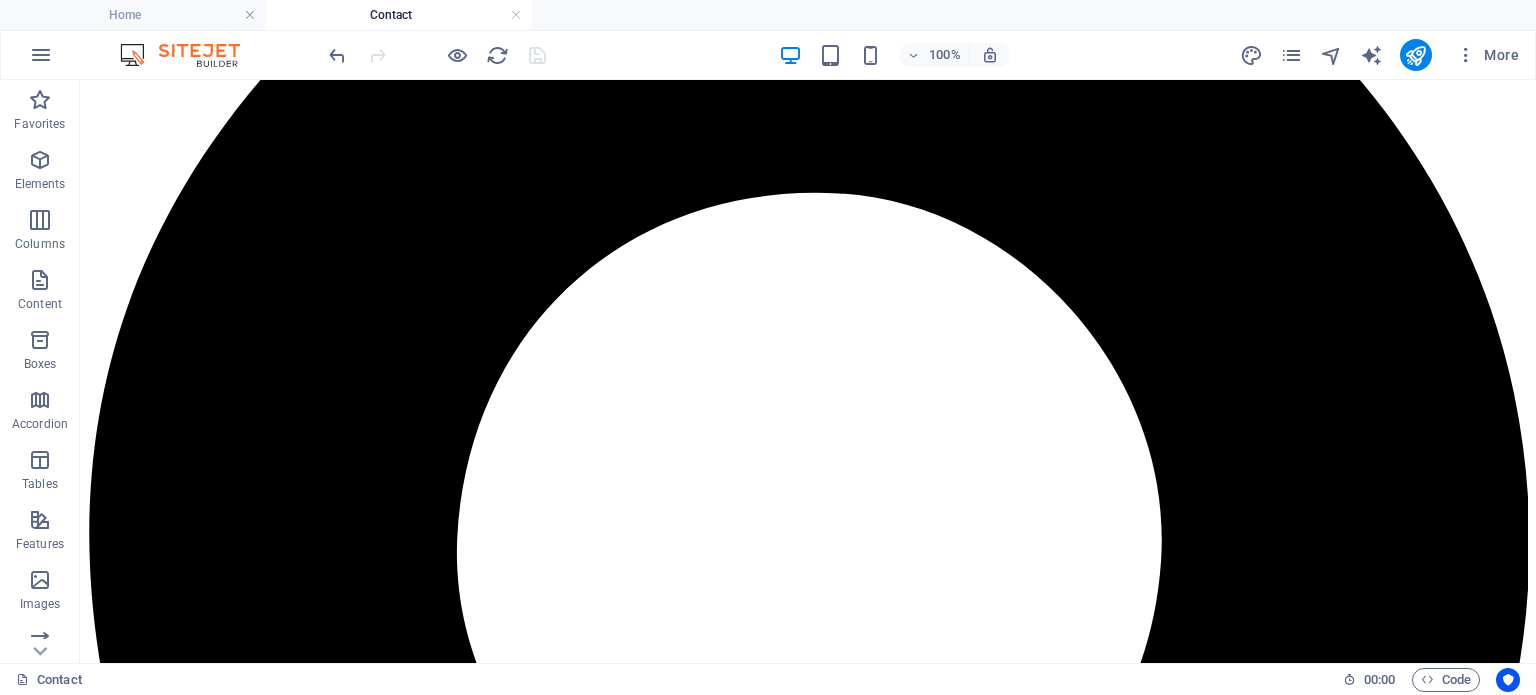 scroll, scrollTop: 279, scrollLeft: 0, axis: vertical 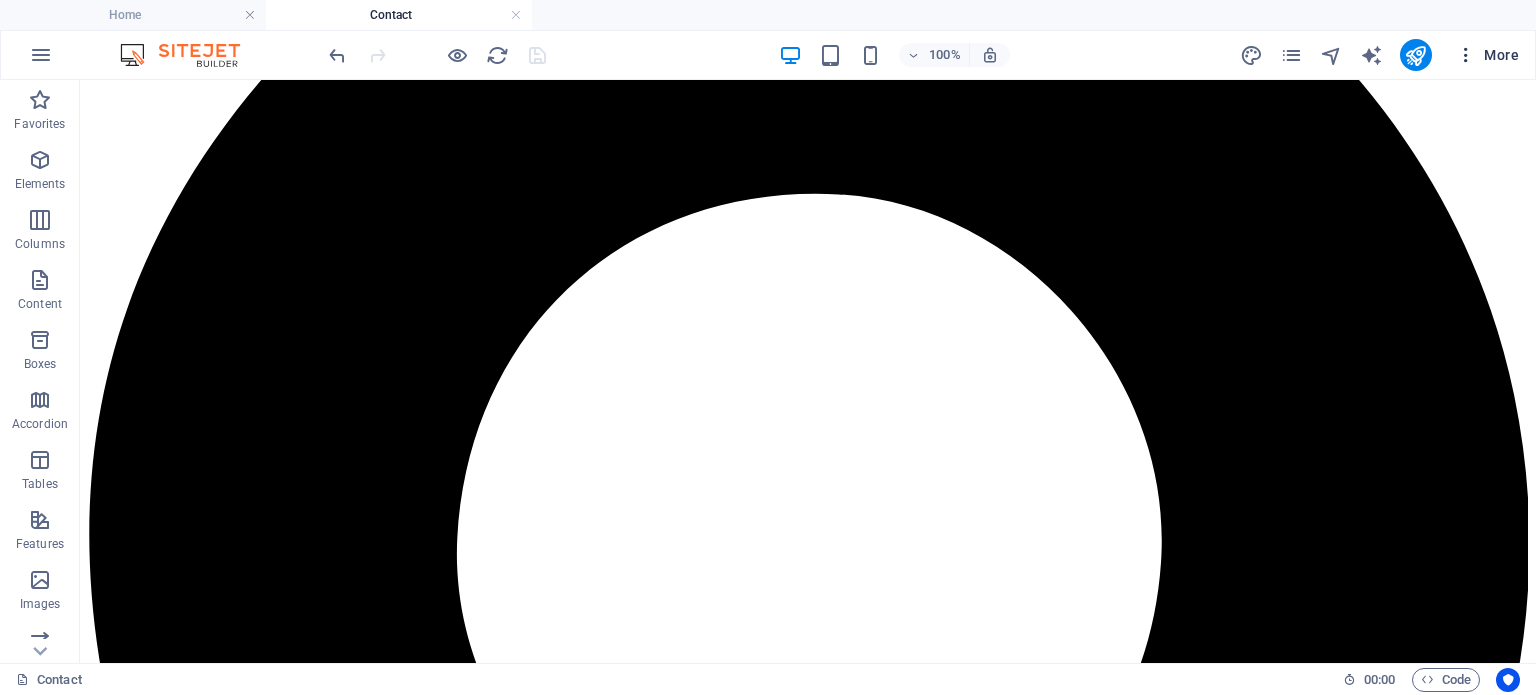 click at bounding box center [1466, 55] 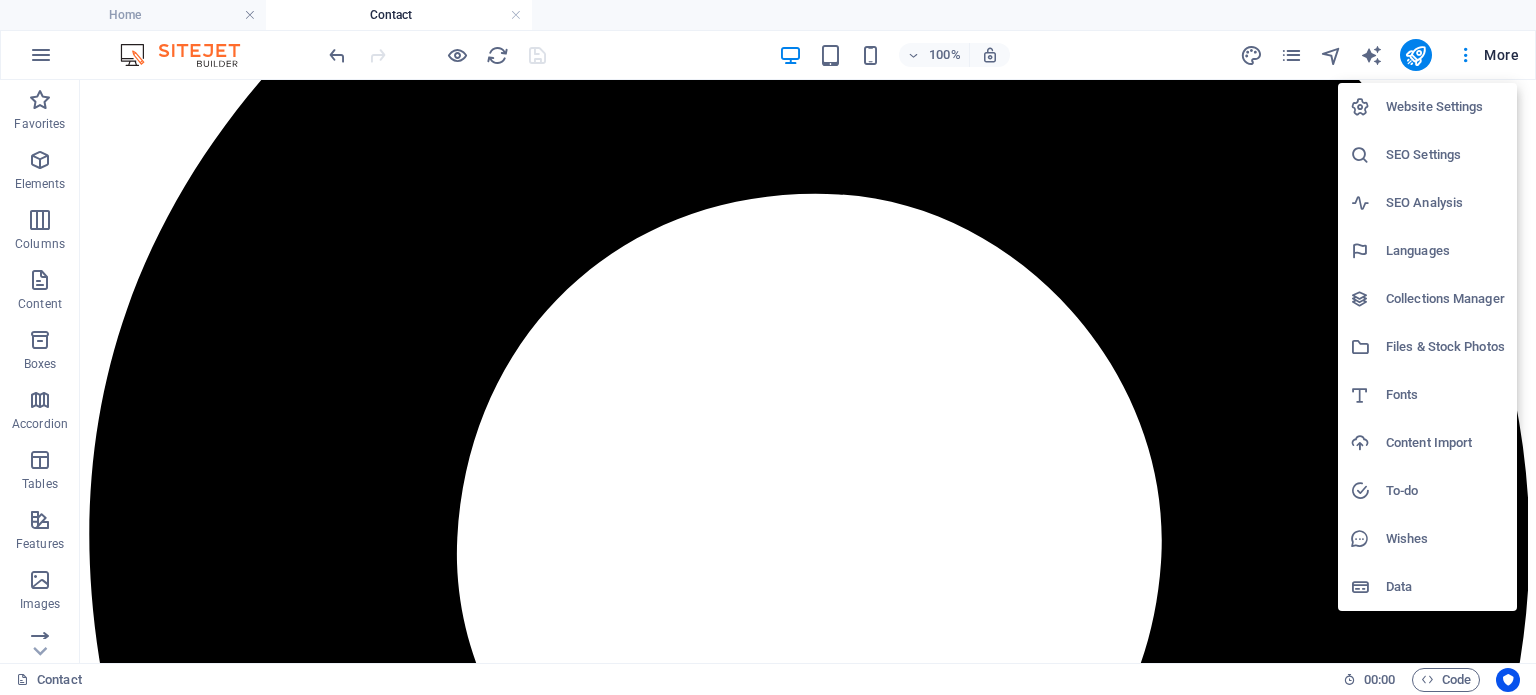 click on "SEO Settings" at bounding box center [1445, 155] 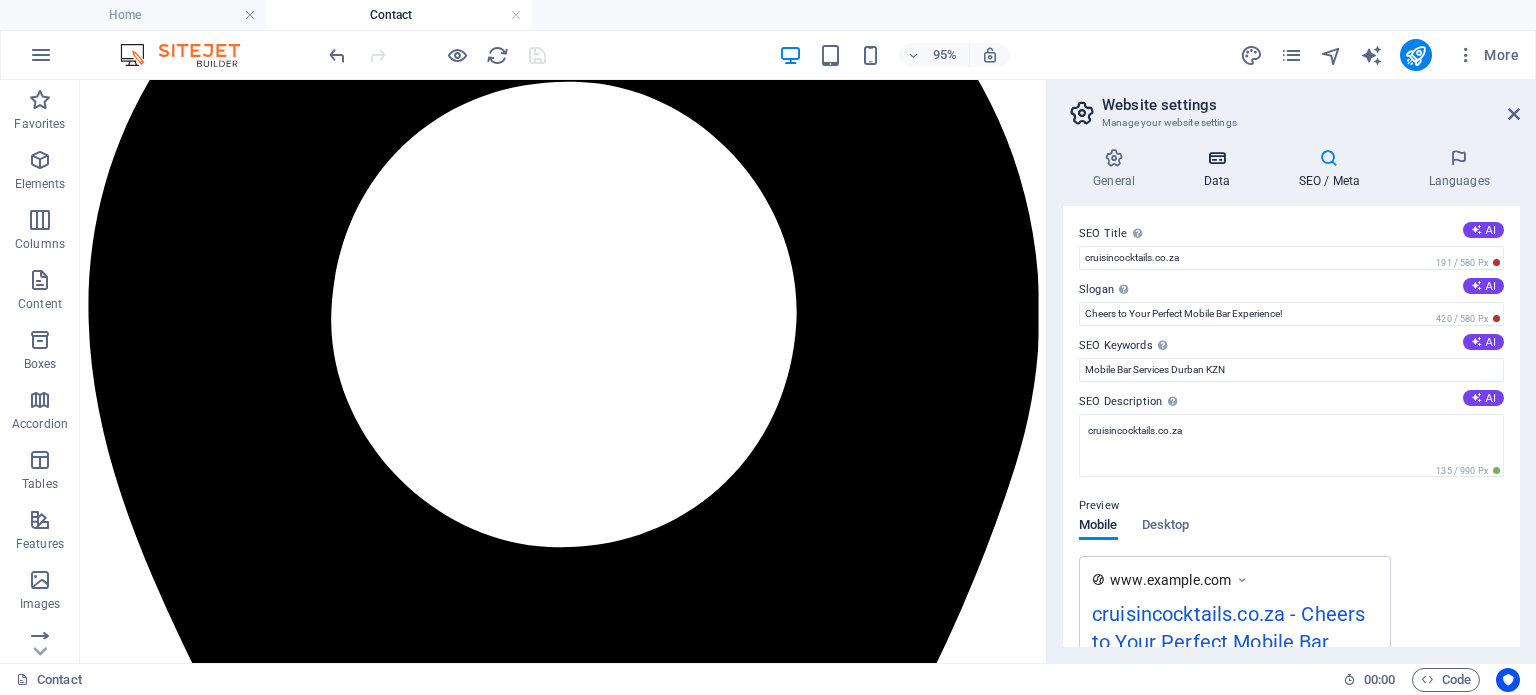 click at bounding box center (1216, 158) 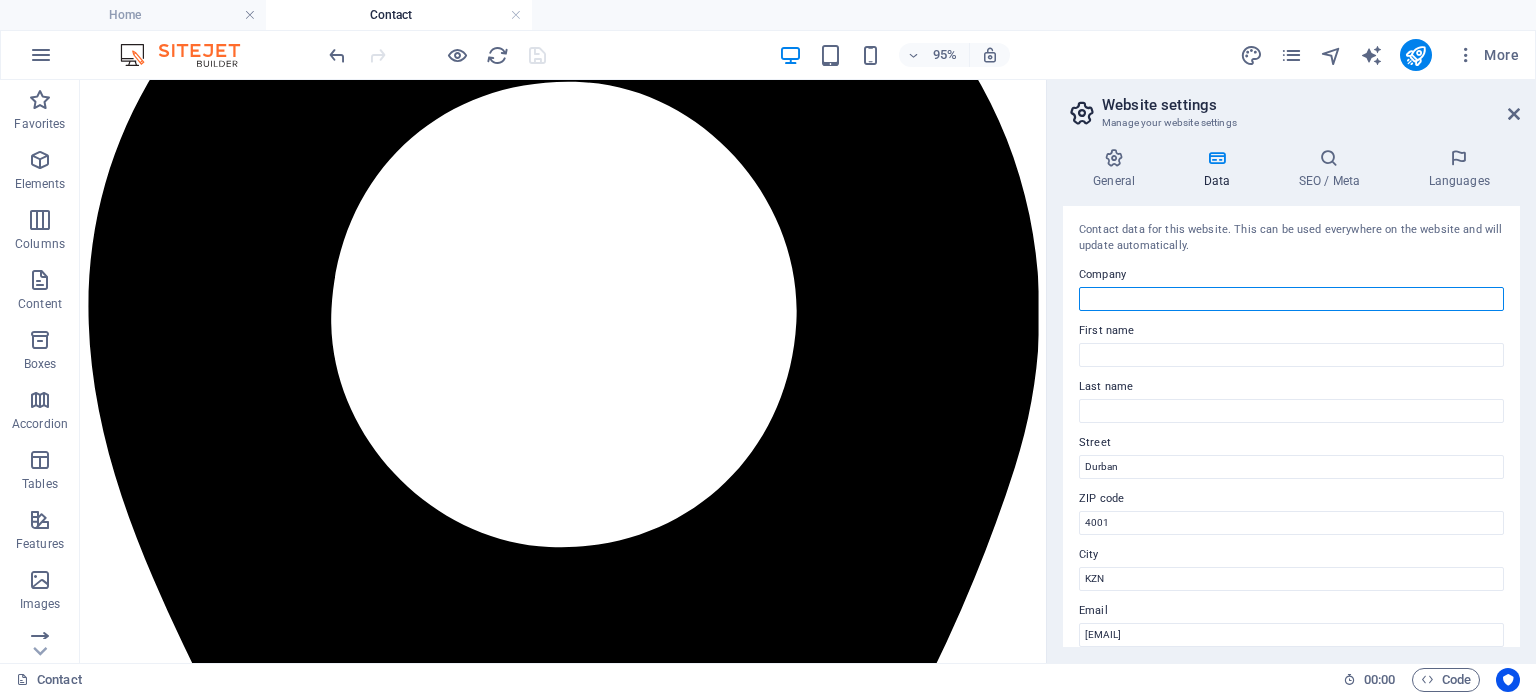 click on "Company" at bounding box center [1291, 299] 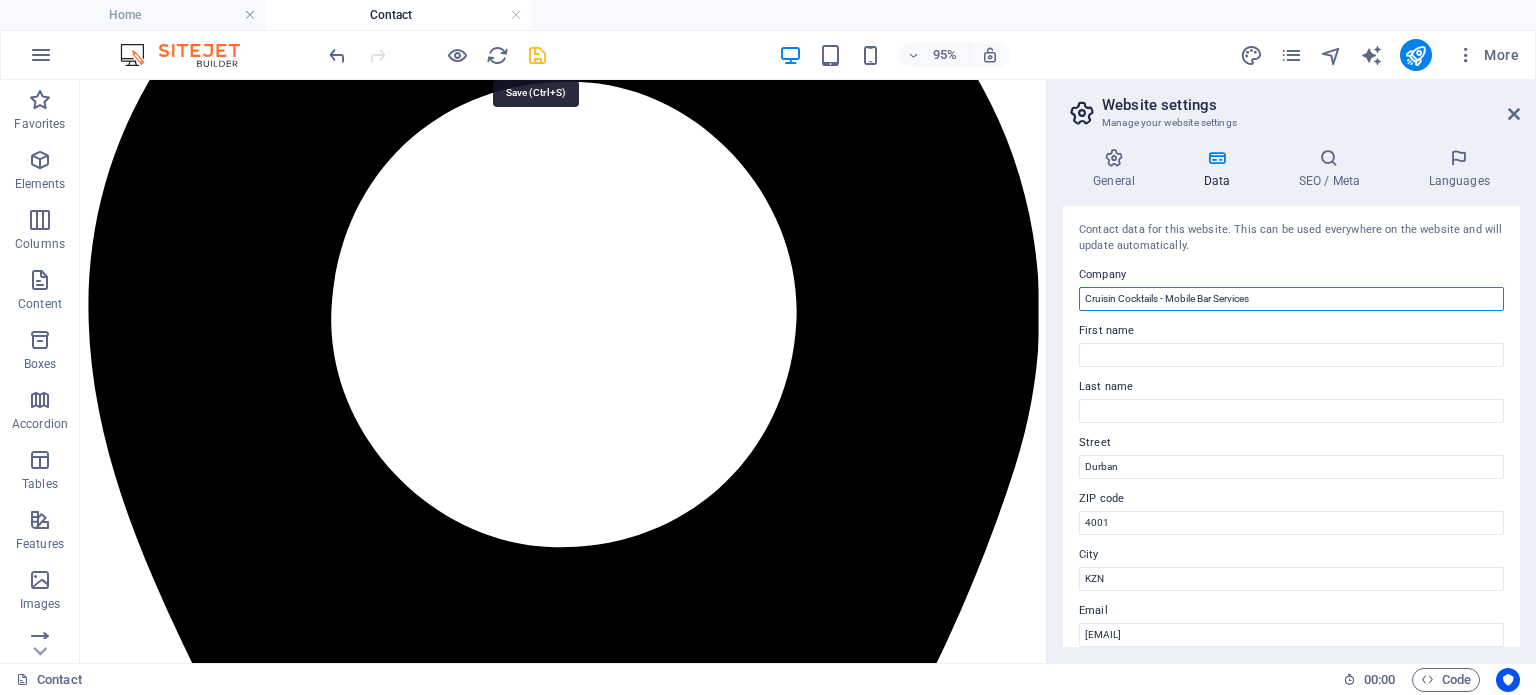 type on "Cruisin Cocktails - Mobile Bar Services" 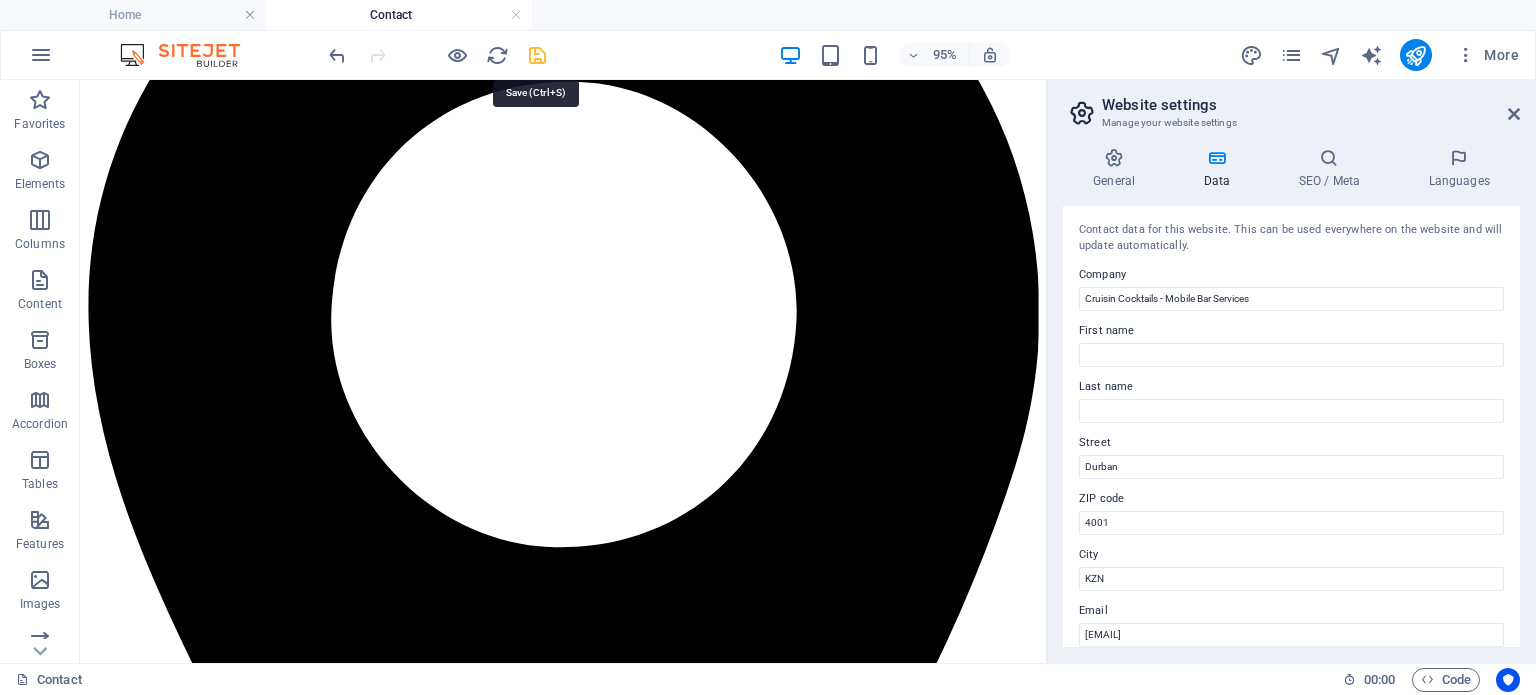 click at bounding box center (537, 55) 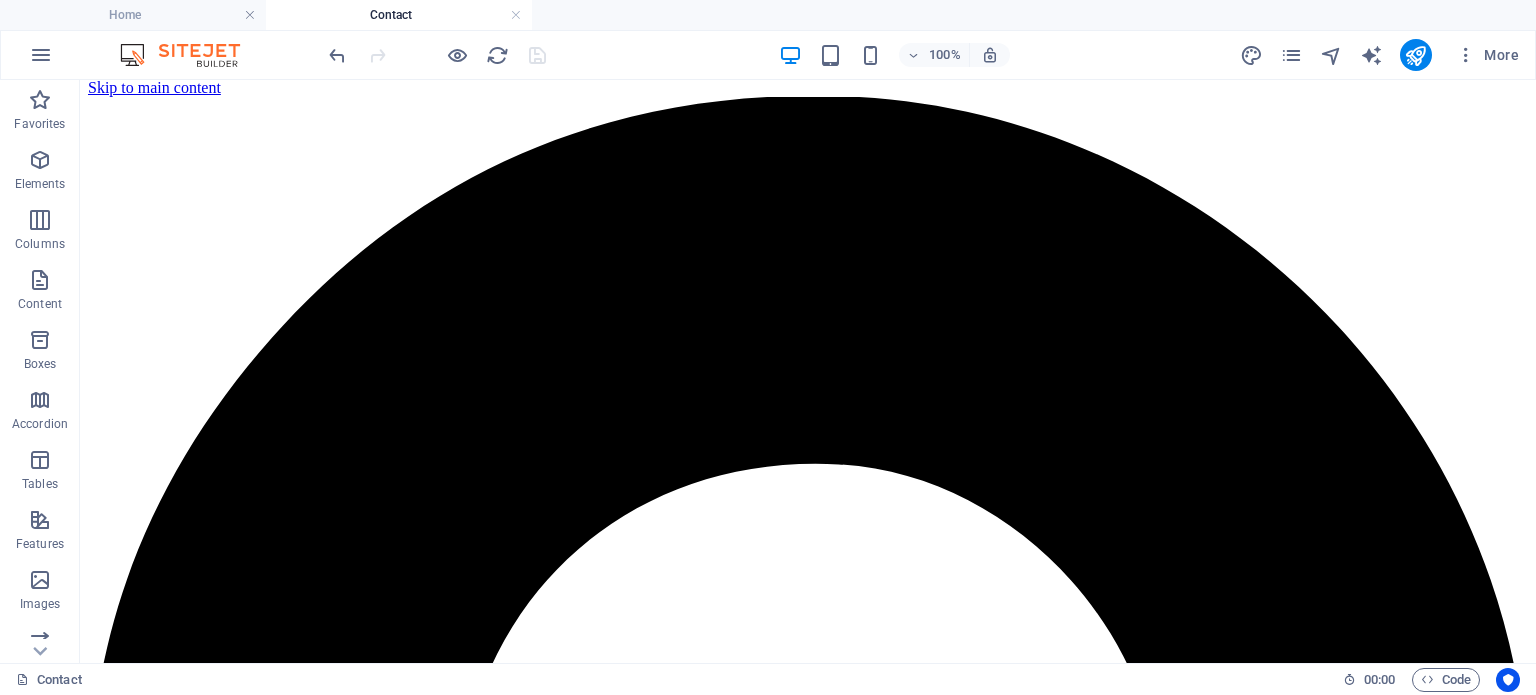 scroll, scrollTop: 0, scrollLeft: 0, axis: both 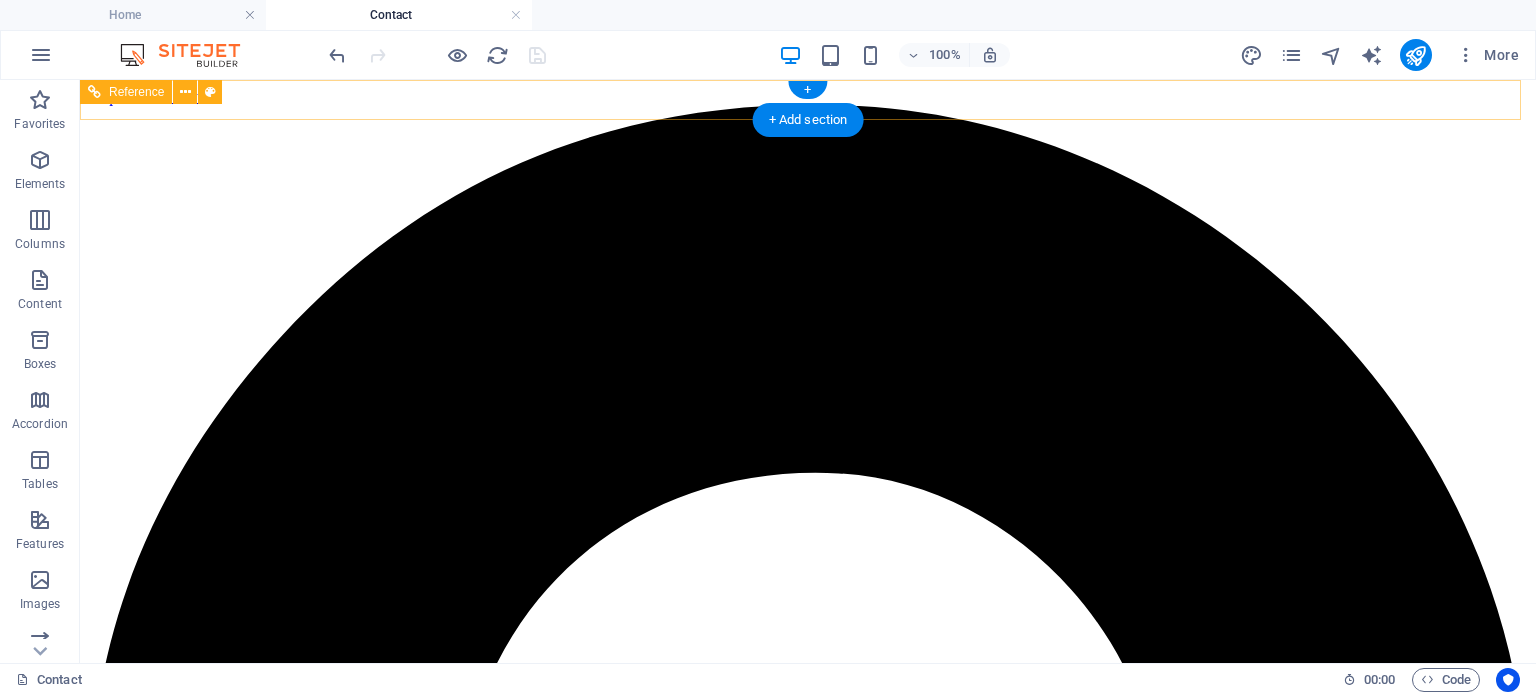 click on "[CITY], [STATE] [ZIP] [PHONE] [EMAIL]" at bounding box center (808, 2446) 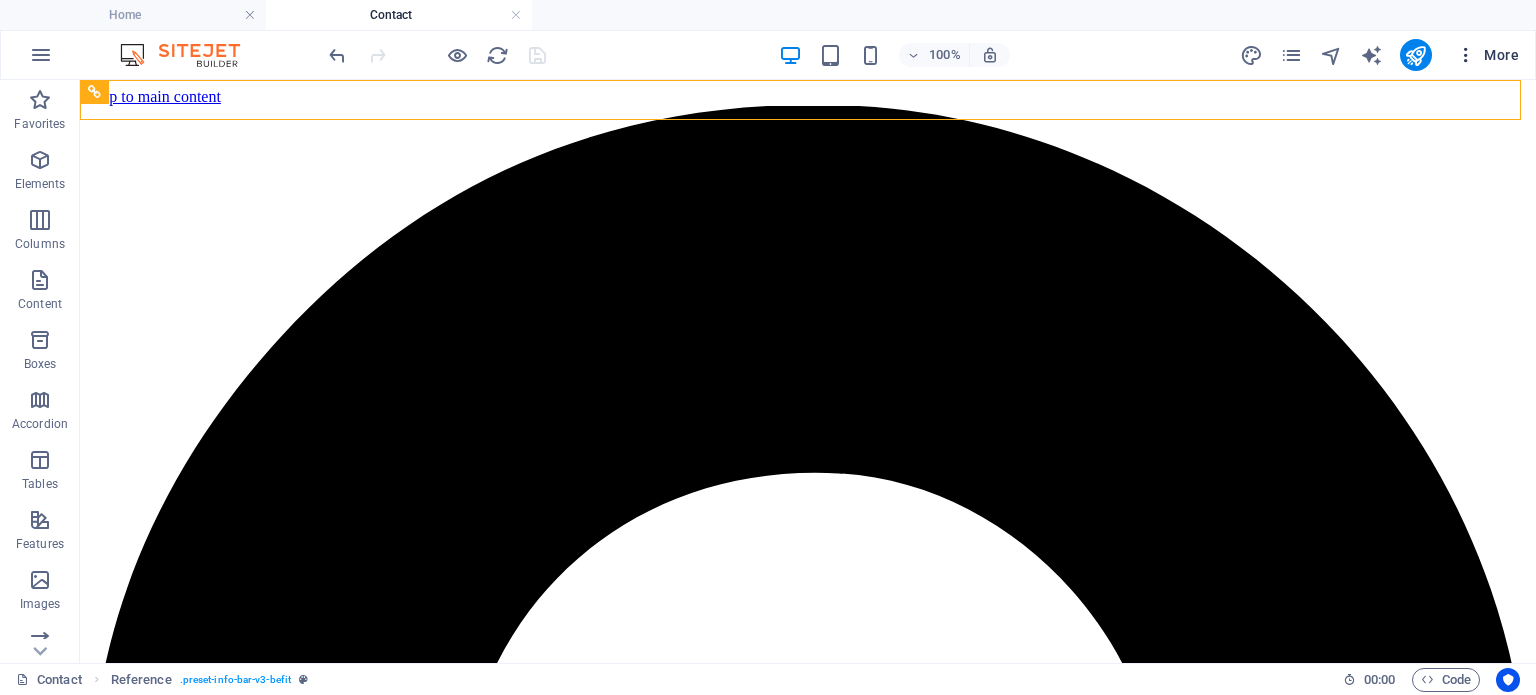 click at bounding box center [1466, 55] 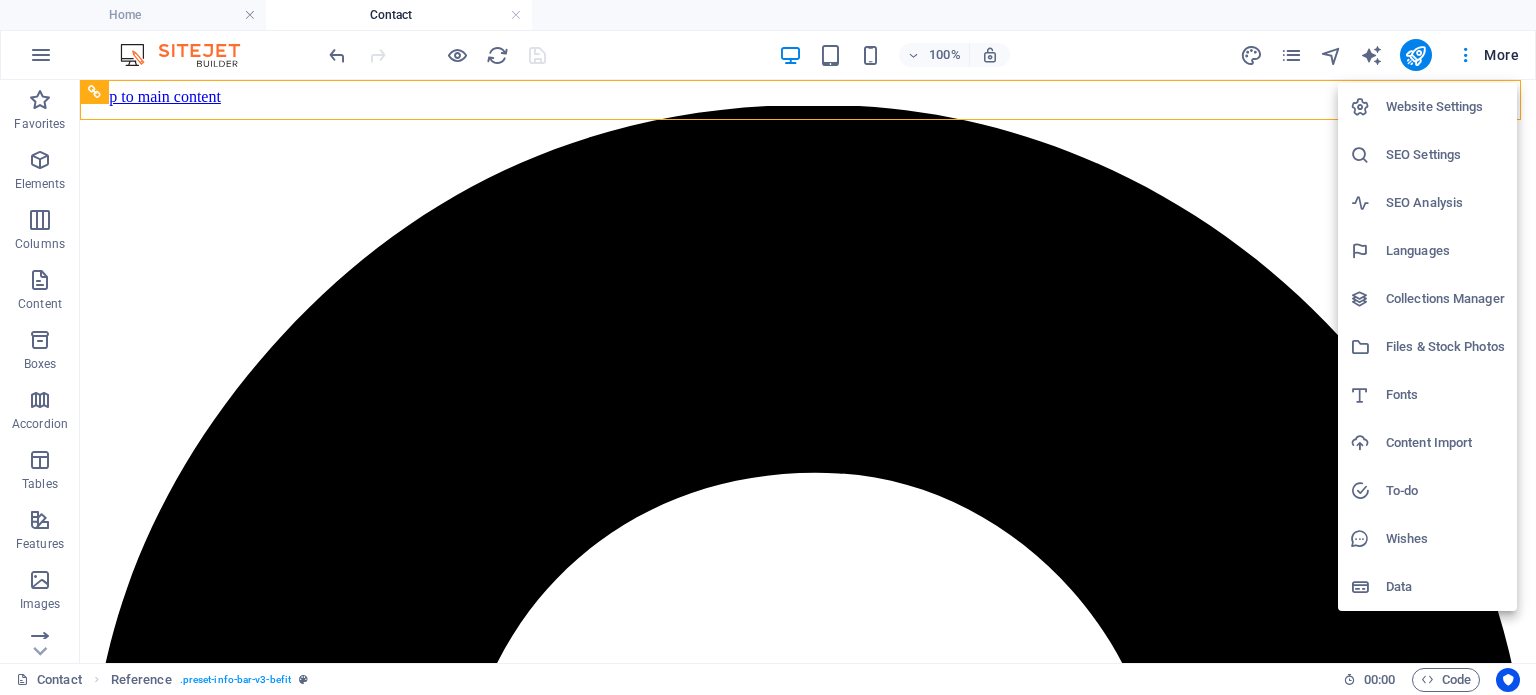 click on "SEO Settings" at bounding box center (1445, 155) 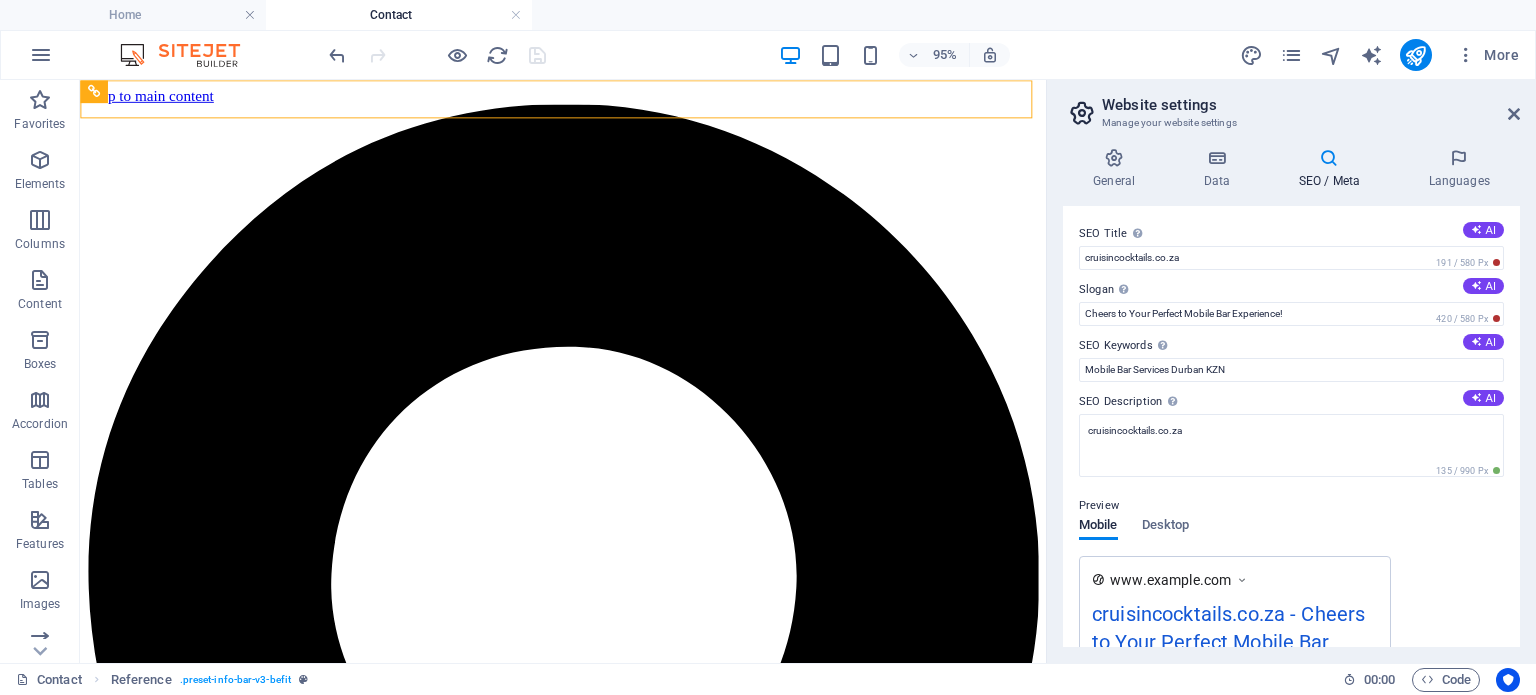 click on "SEO Settings" at bounding box center [1455, 124] 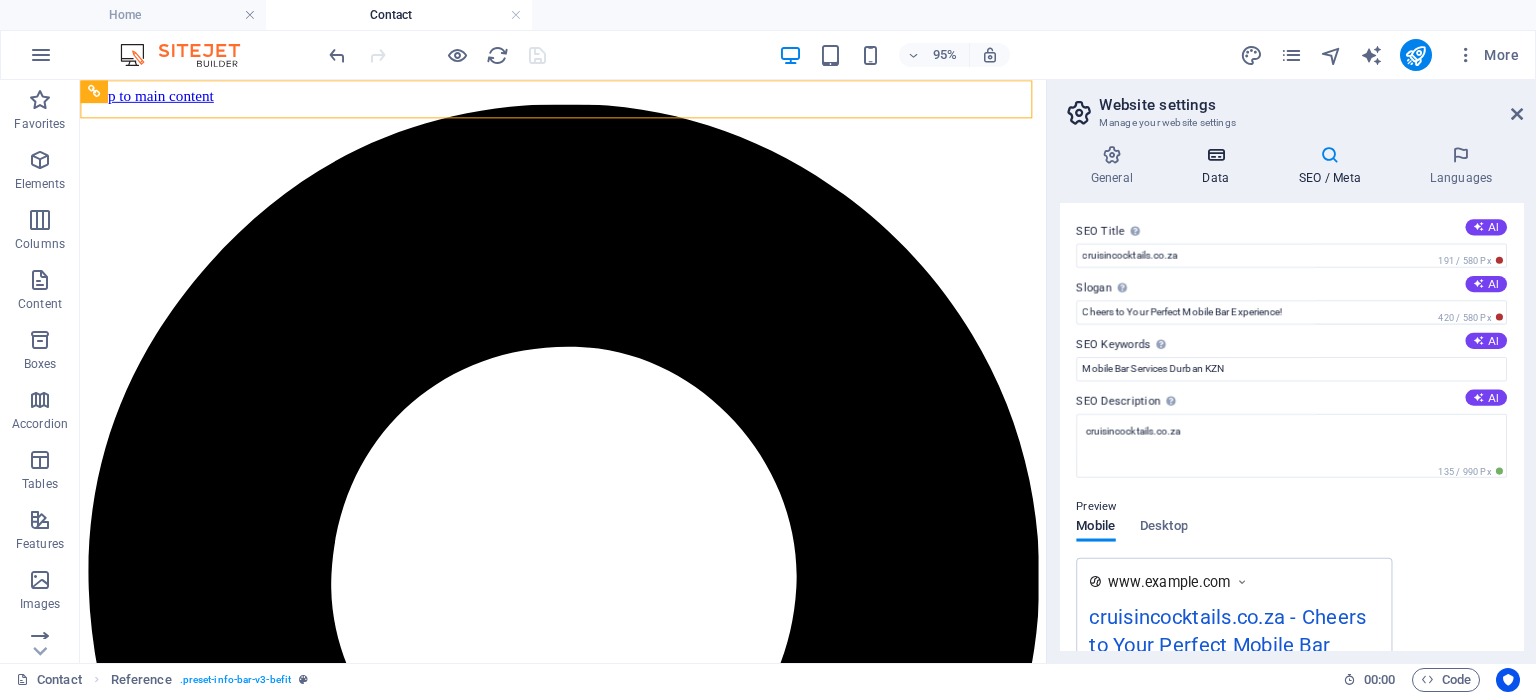 click at bounding box center [1216, 158] 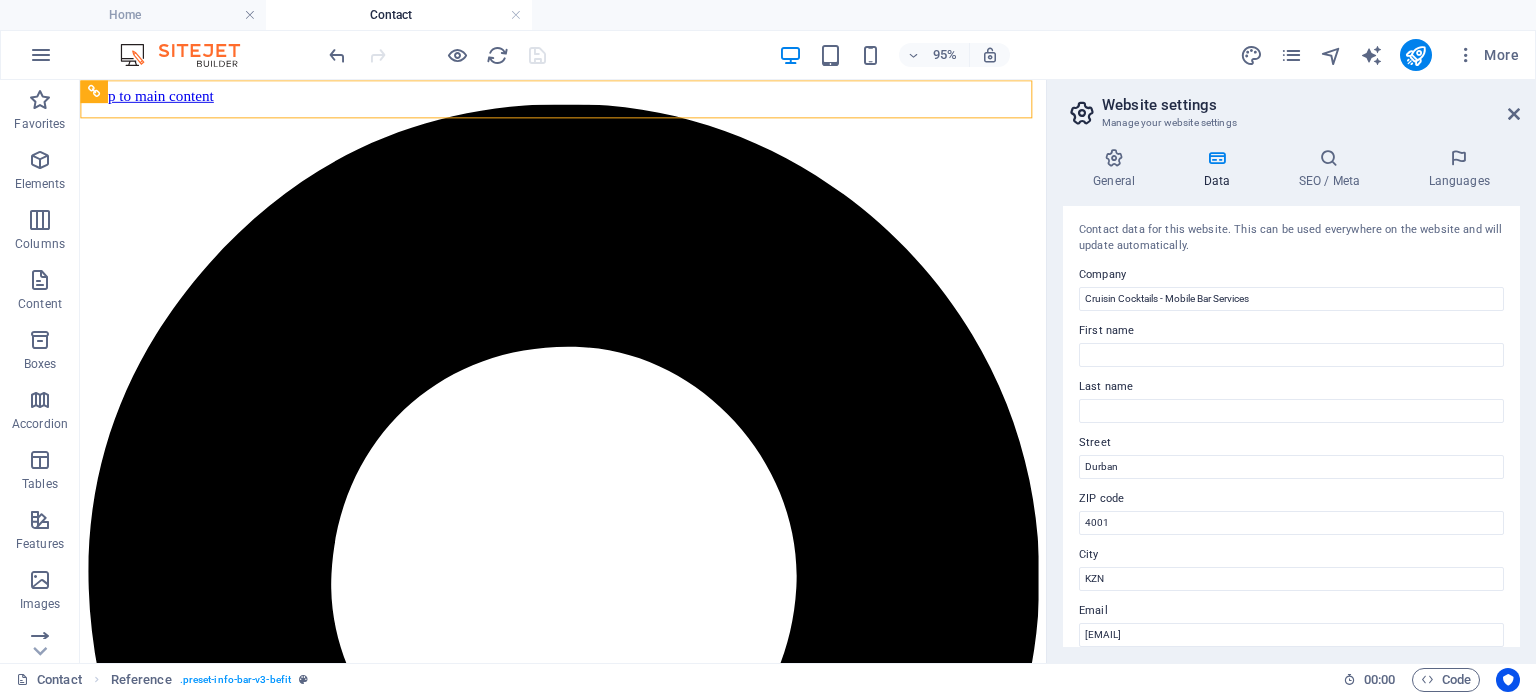 click at bounding box center (1216, 158) 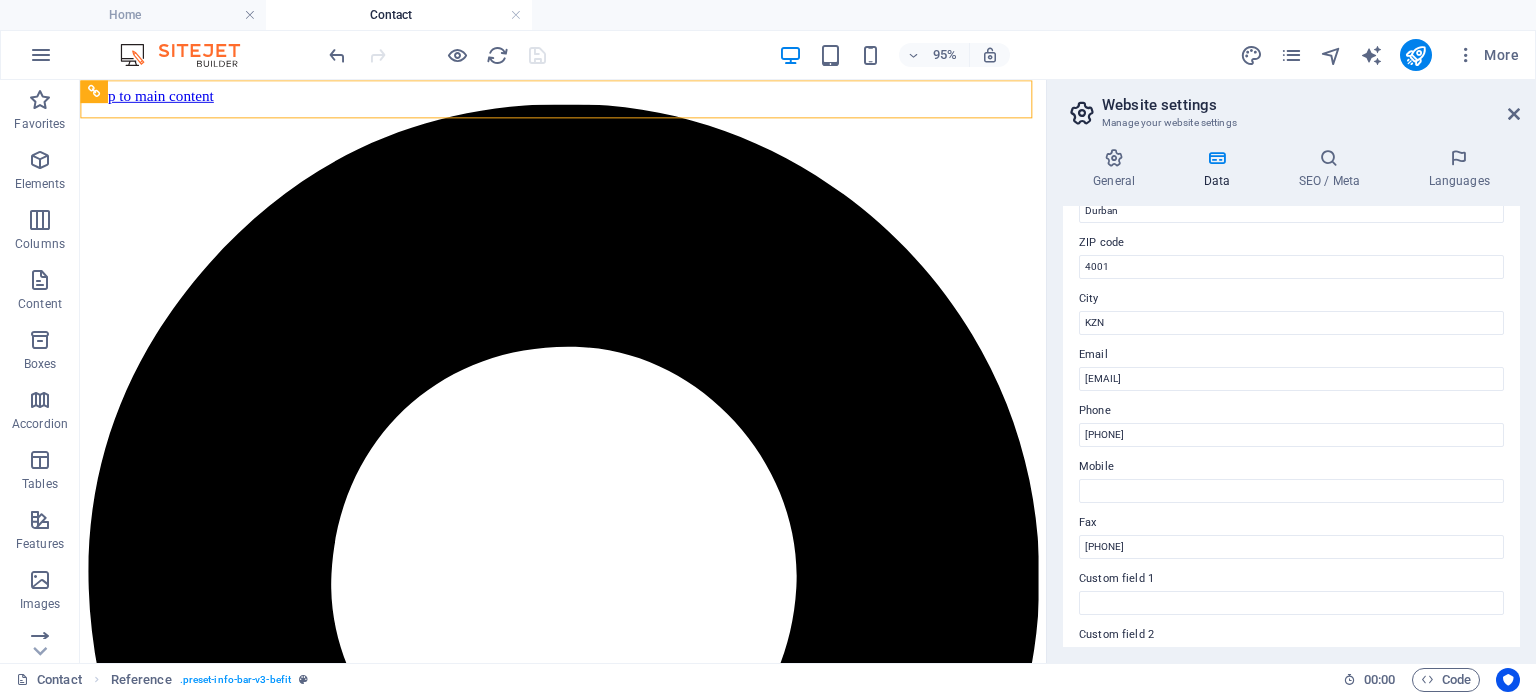 scroll, scrollTop: 245, scrollLeft: 0, axis: vertical 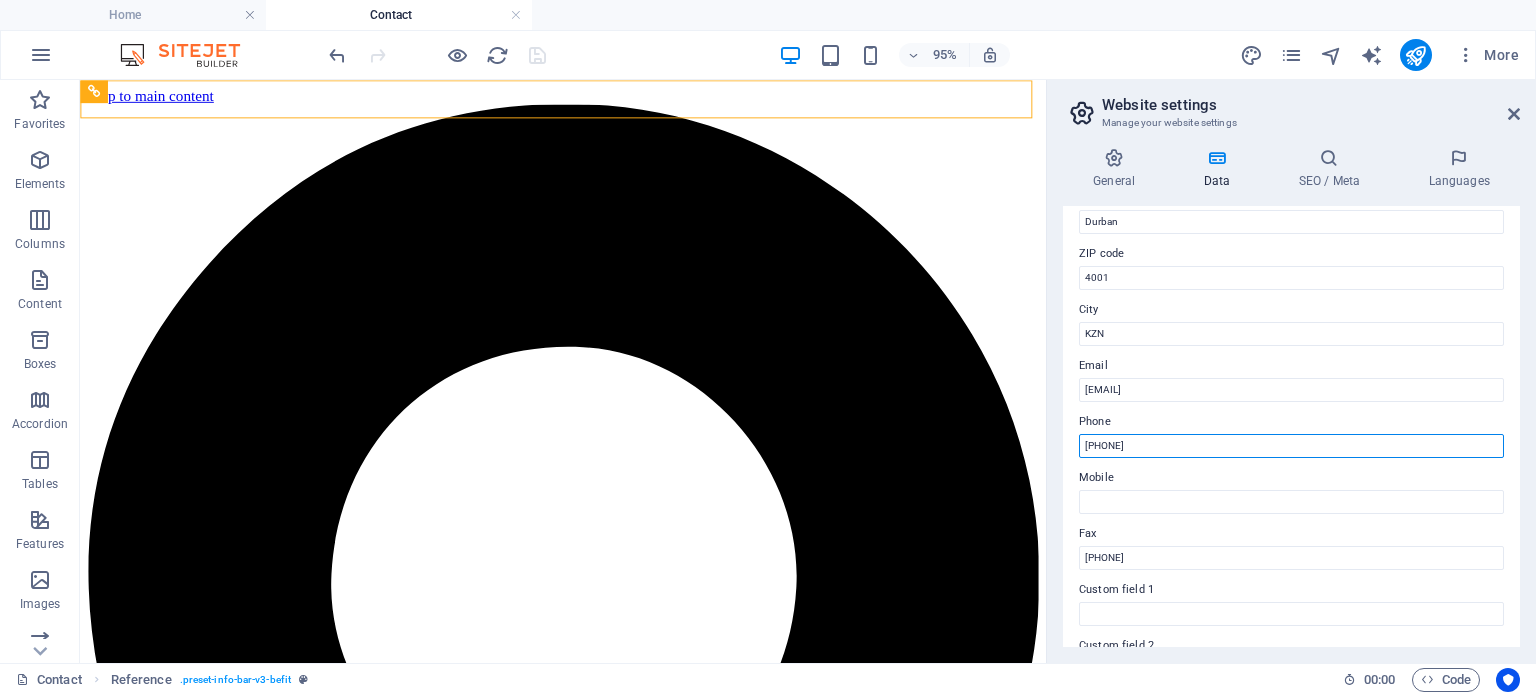 click on "[PHONE]" at bounding box center (1291, 446) 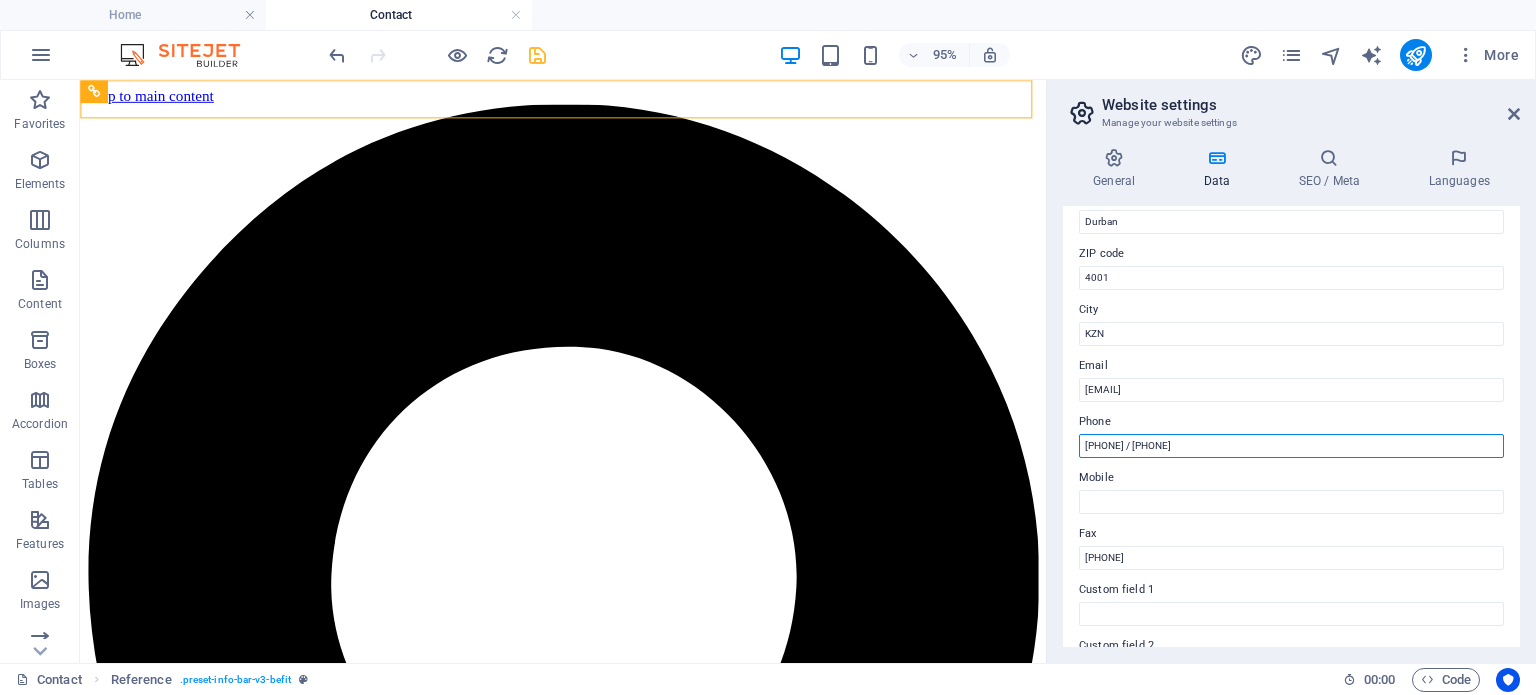 type on "[PHONE] / [PHONE]" 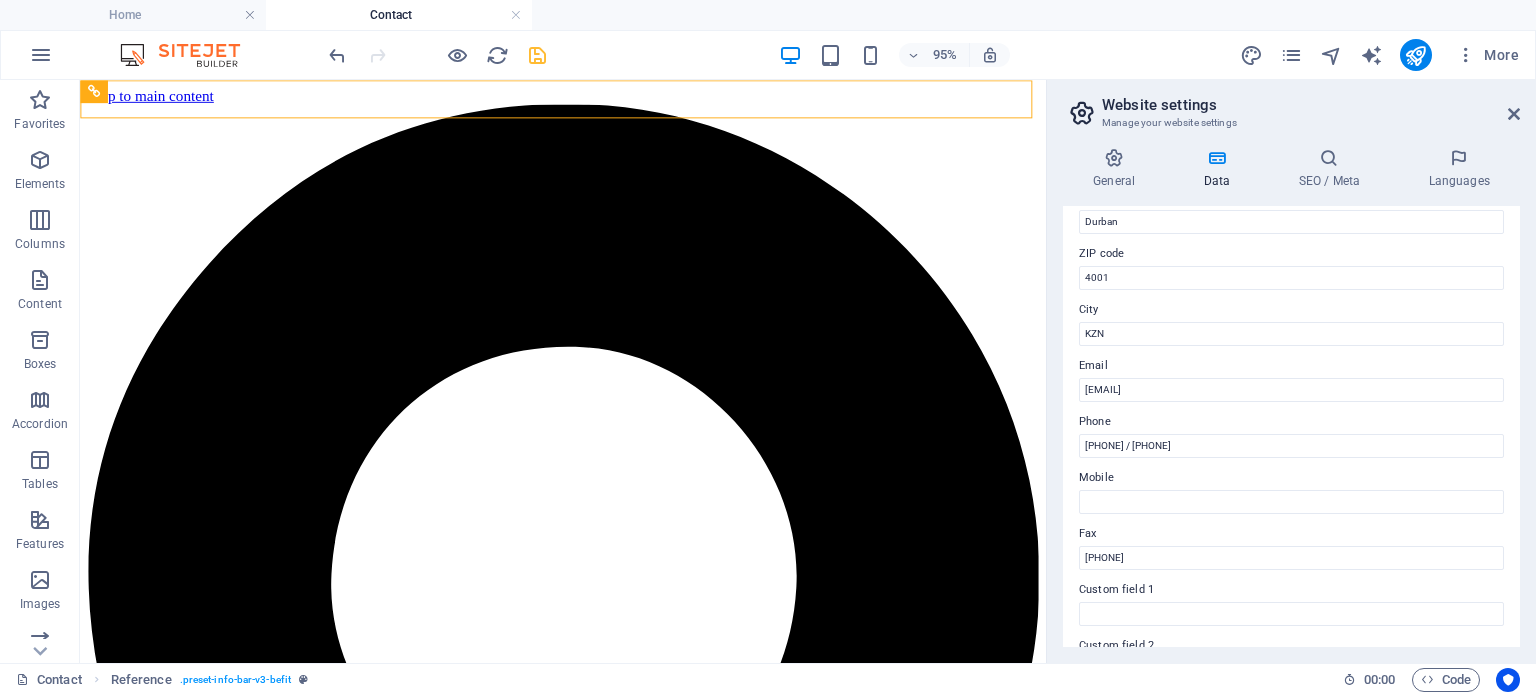 click on "Mobile" at bounding box center [1291, 478] 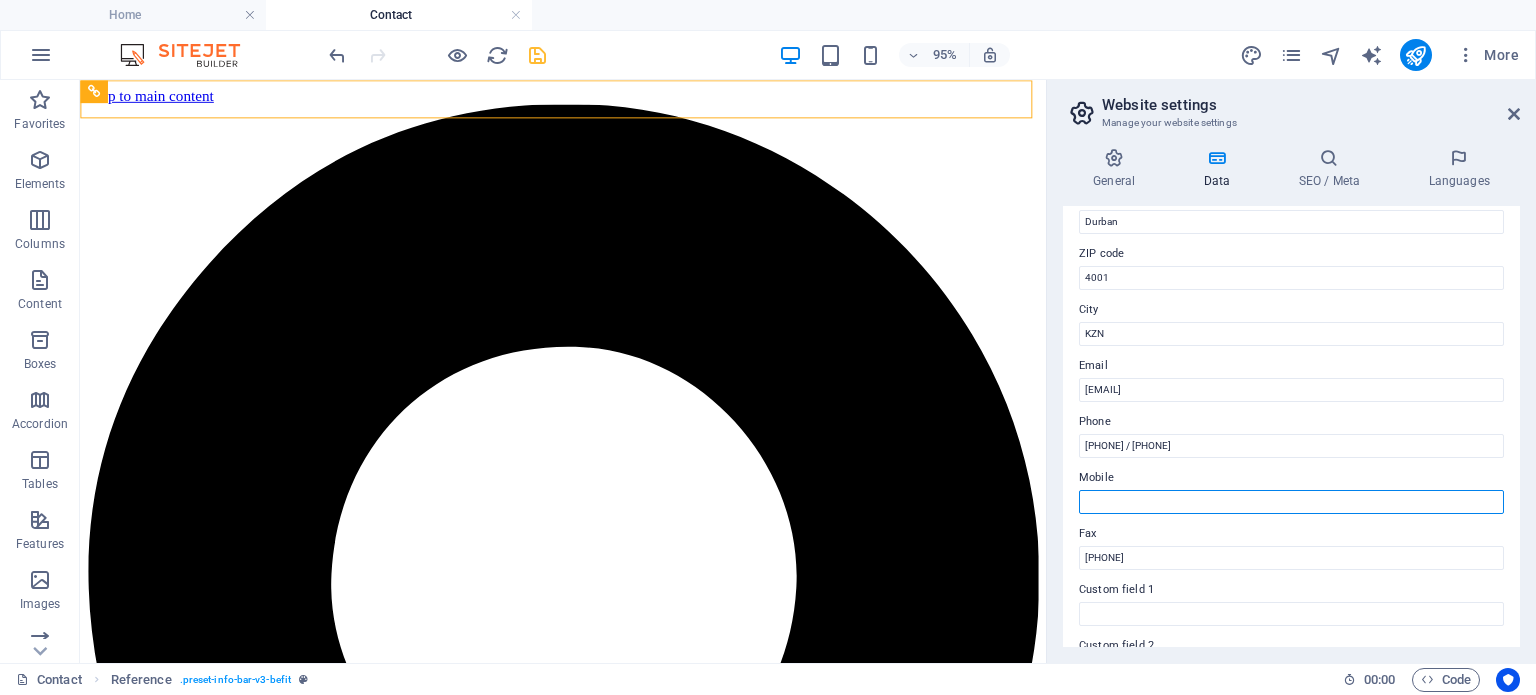 click on "Mobile" at bounding box center (1291, 502) 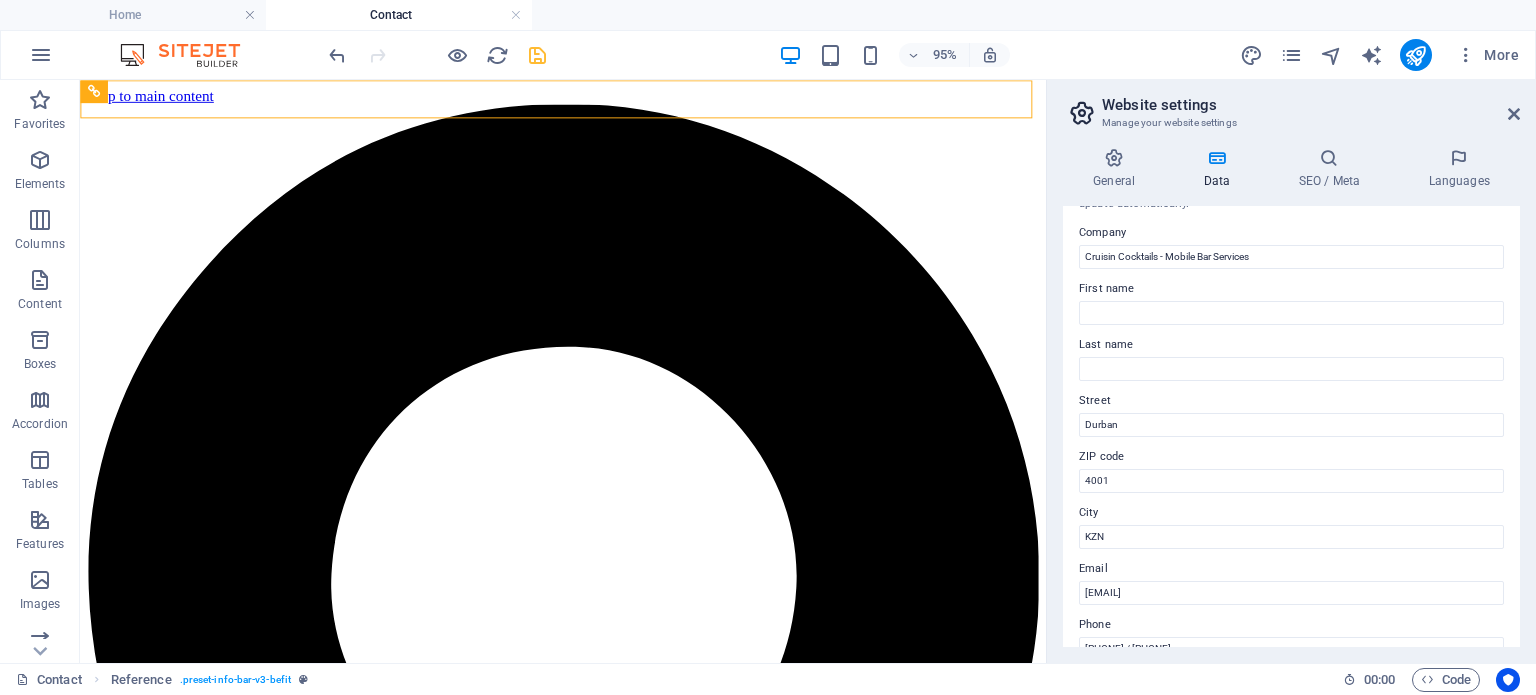 scroll, scrollTop: 0, scrollLeft: 0, axis: both 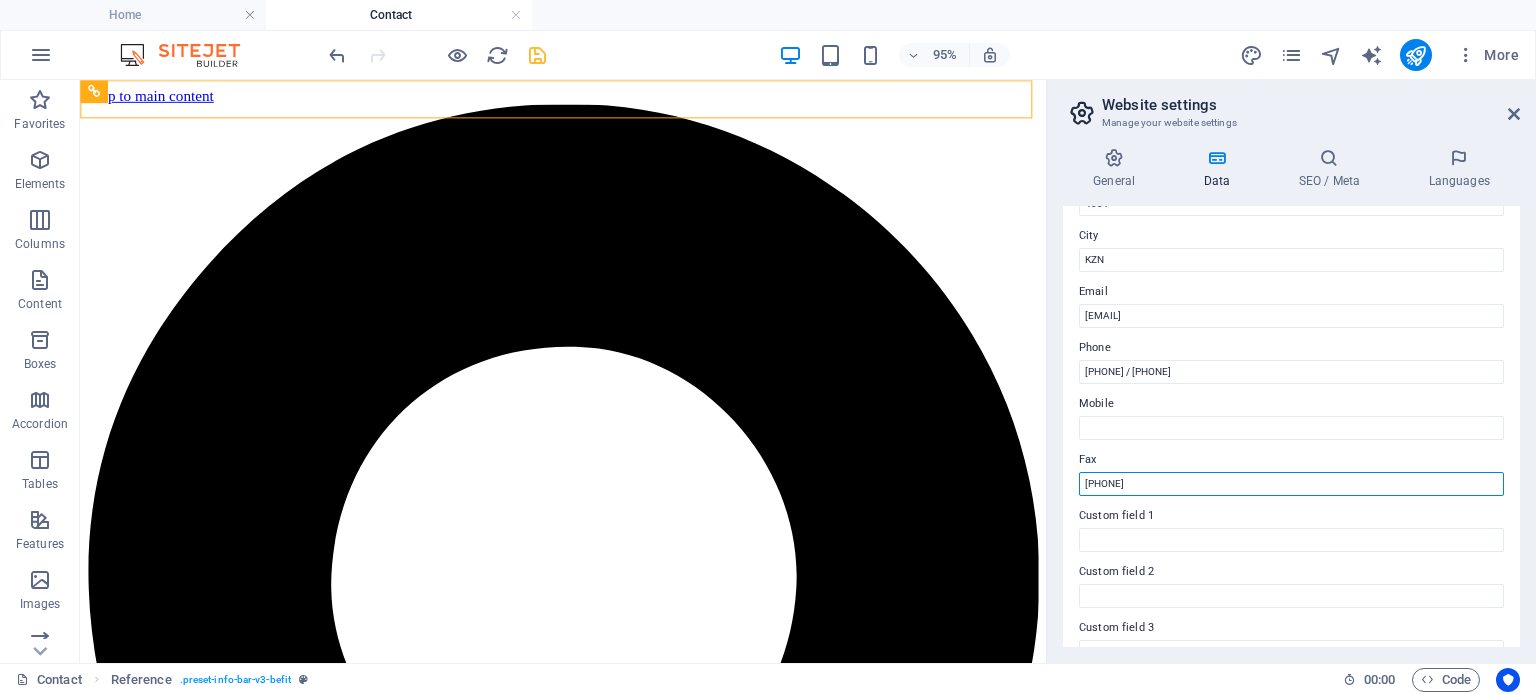 click on "[PHONE]" at bounding box center (1291, 484) 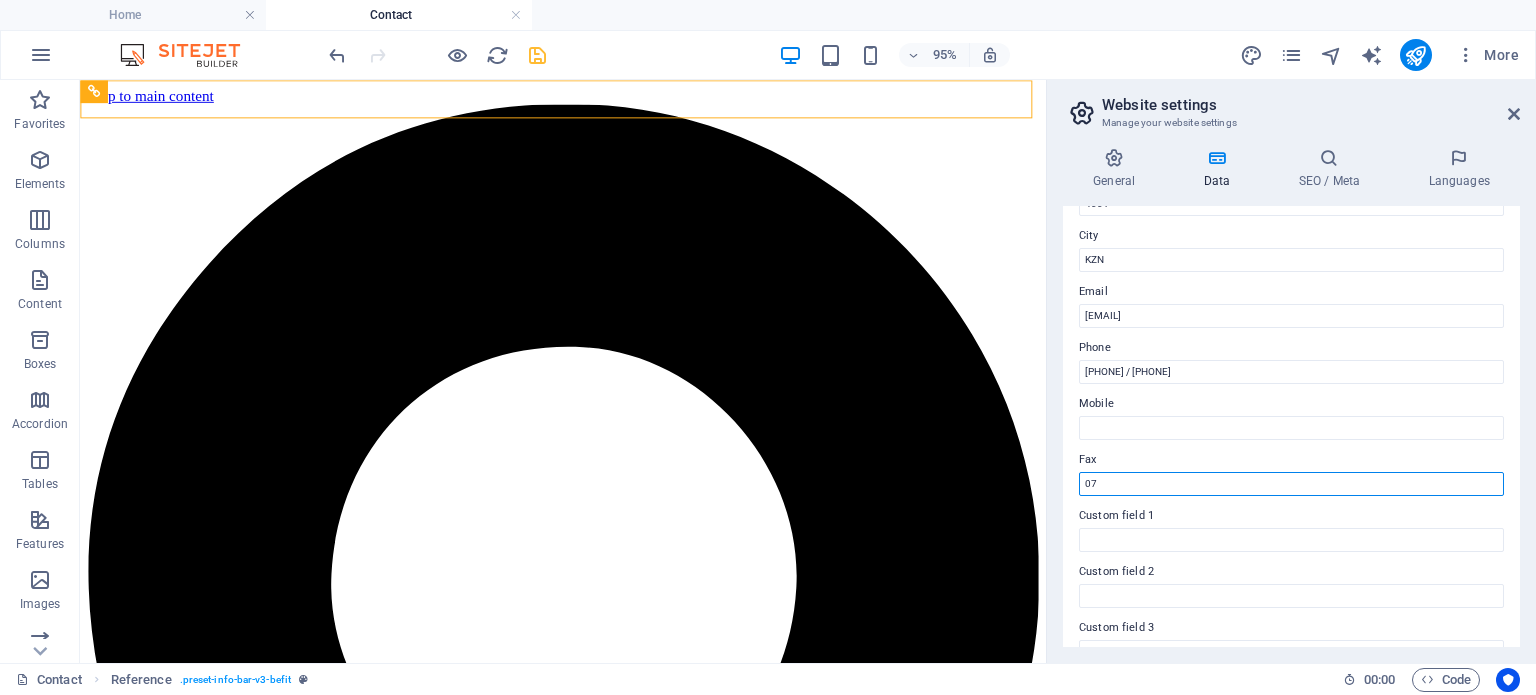 type on "0" 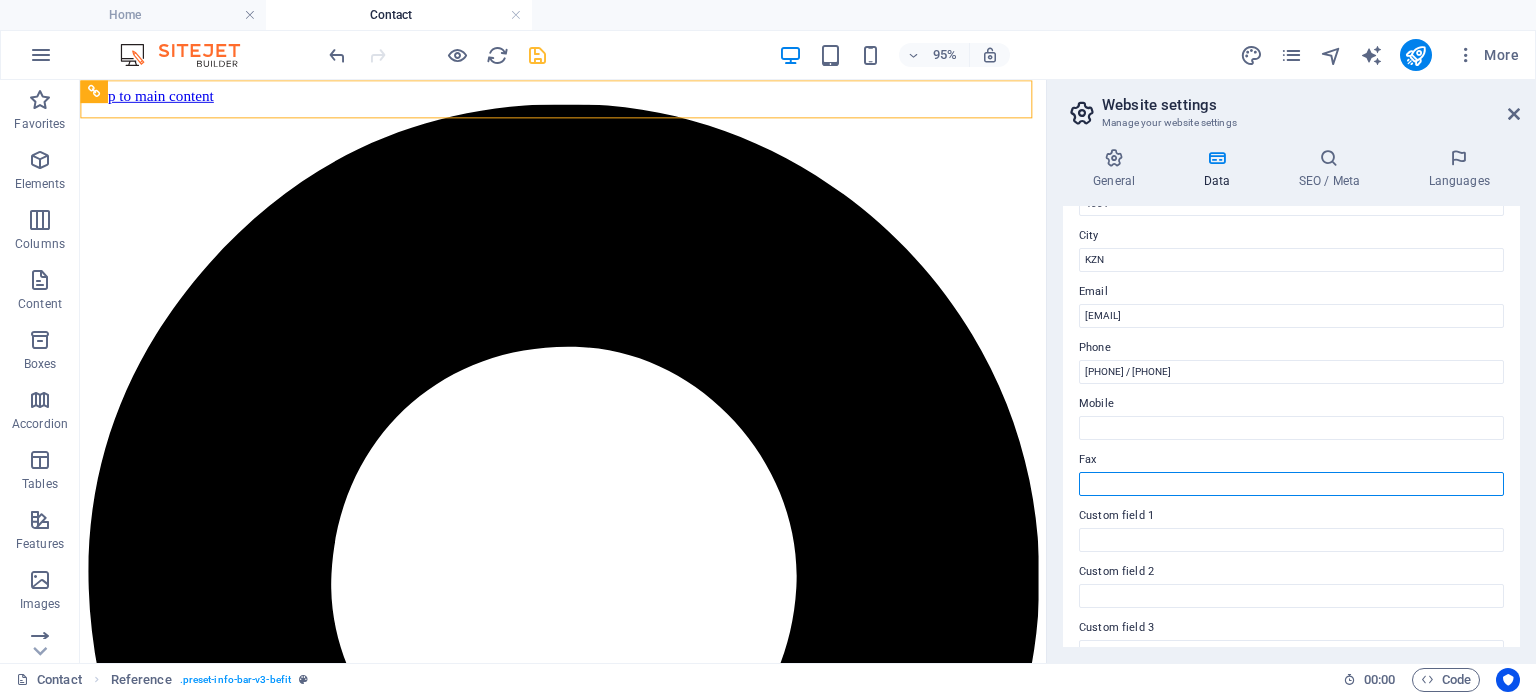 type 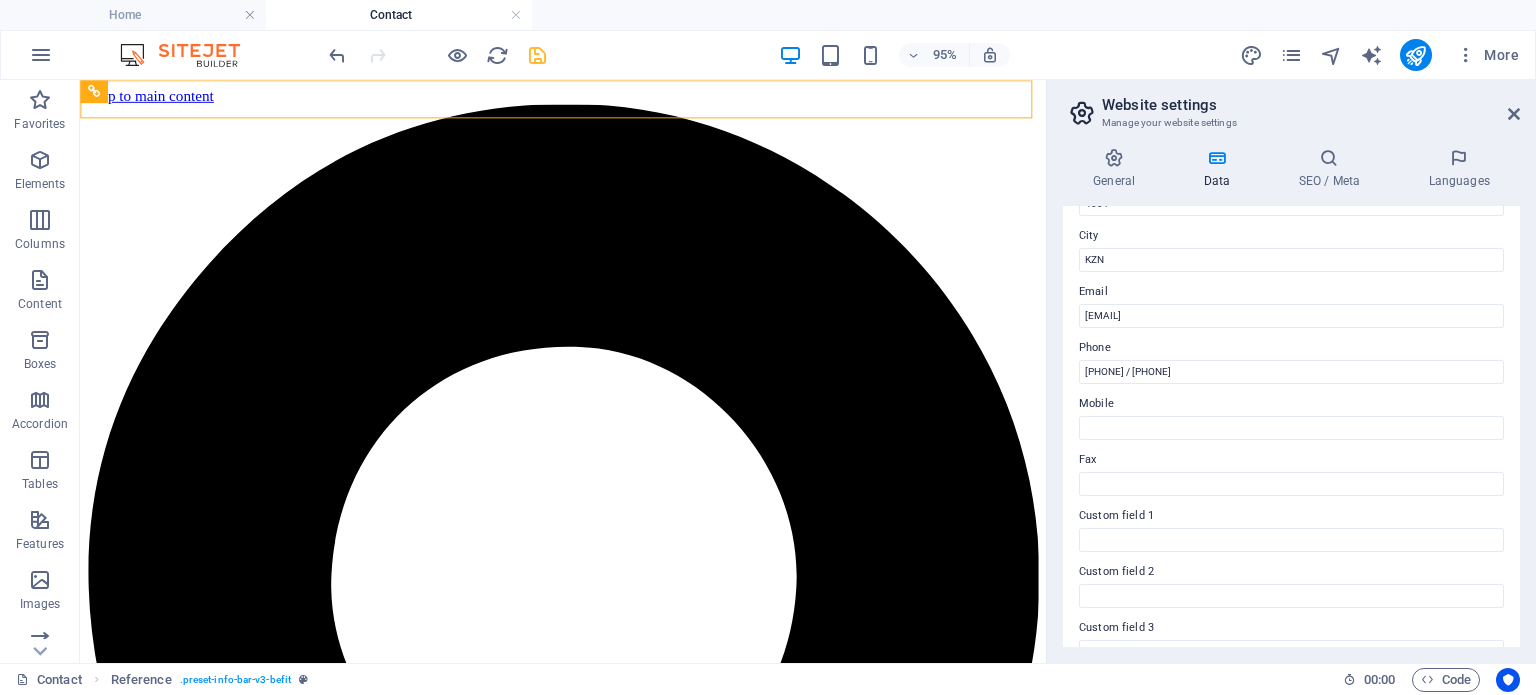 click on "Fax" at bounding box center (1291, 460) 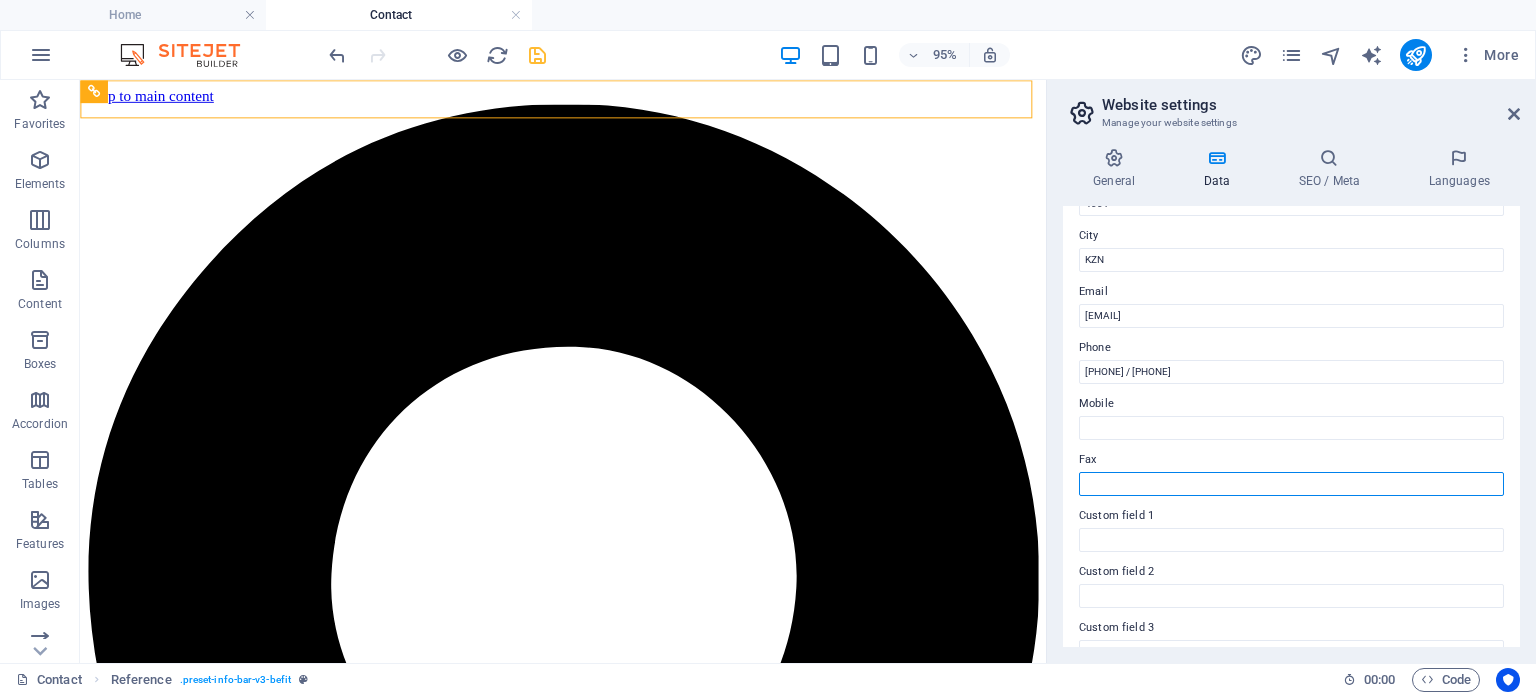 click on "Fax" at bounding box center [1291, 484] 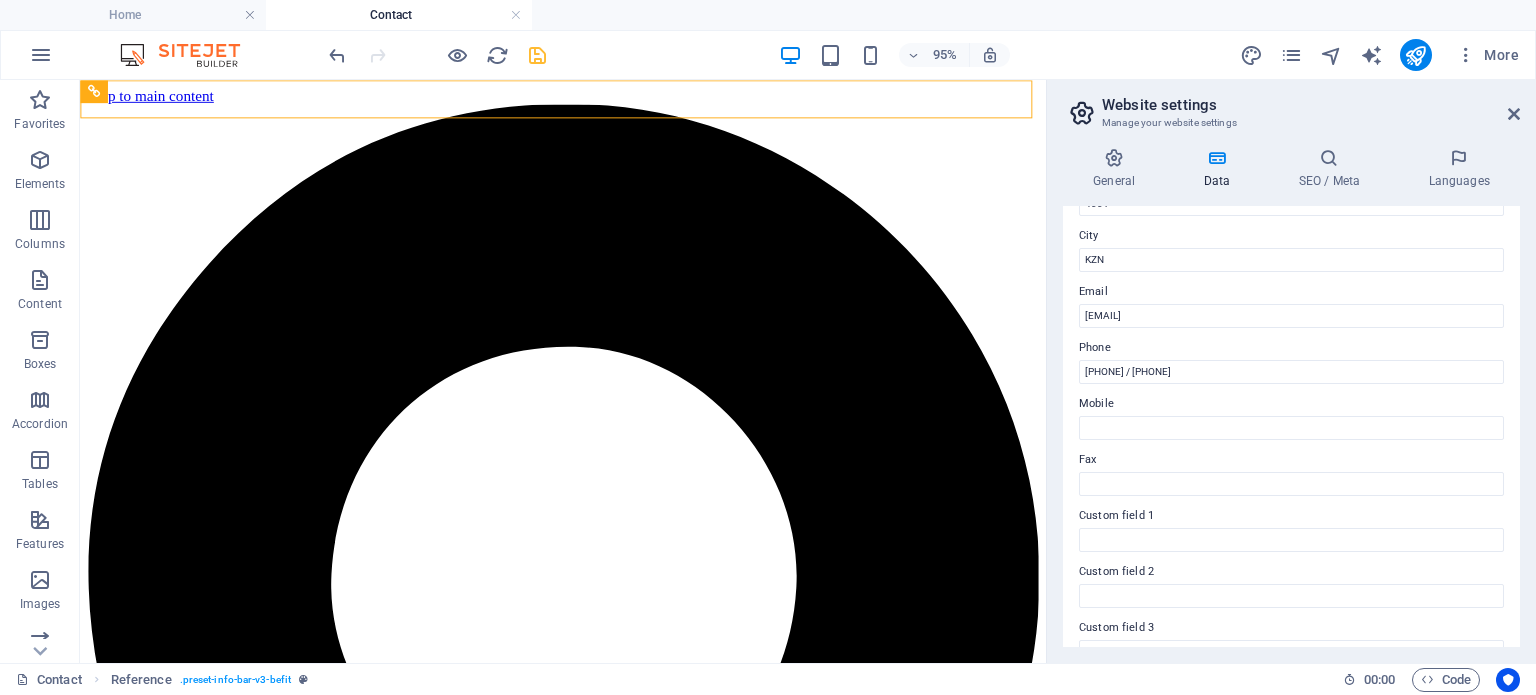 click on "Fax" at bounding box center [1291, 460] 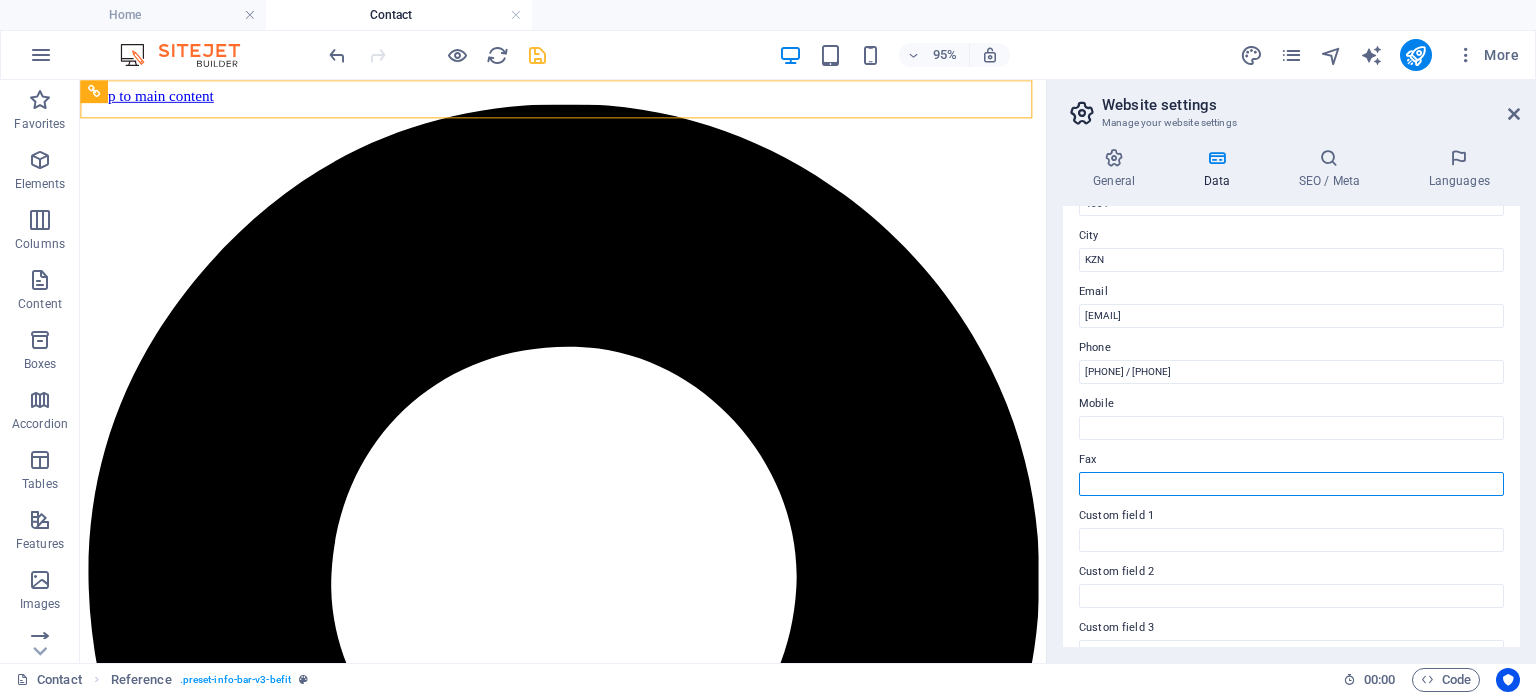click on "Fax" at bounding box center [1291, 484] 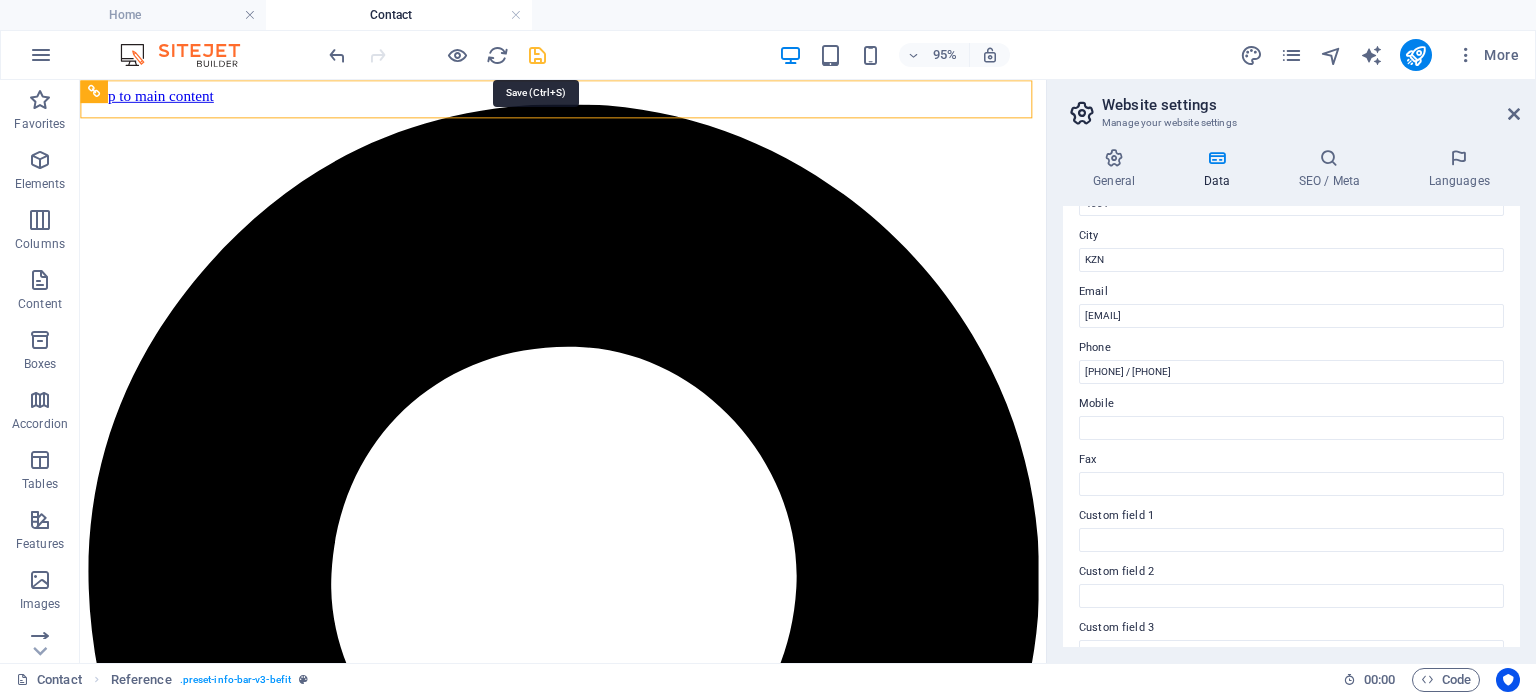 click at bounding box center [537, 55] 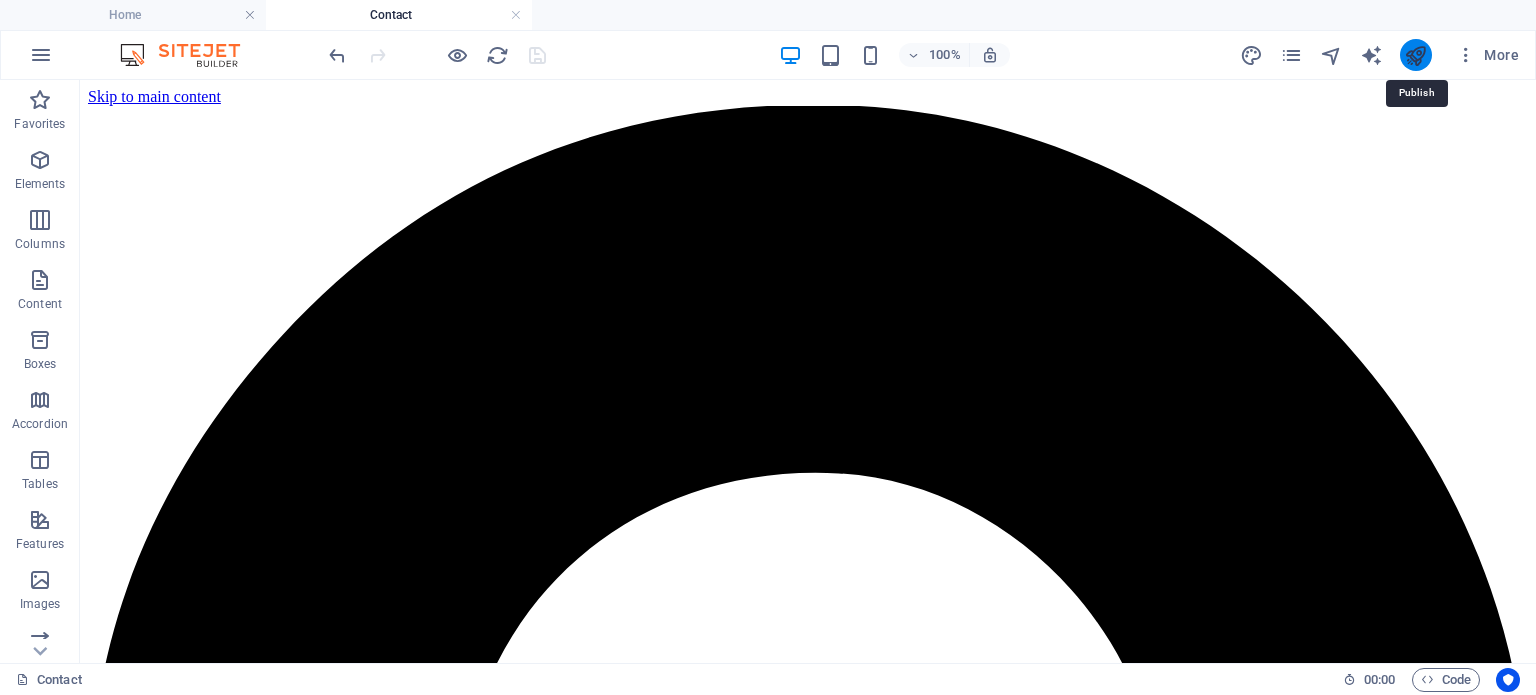click at bounding box center (1415, 55) 